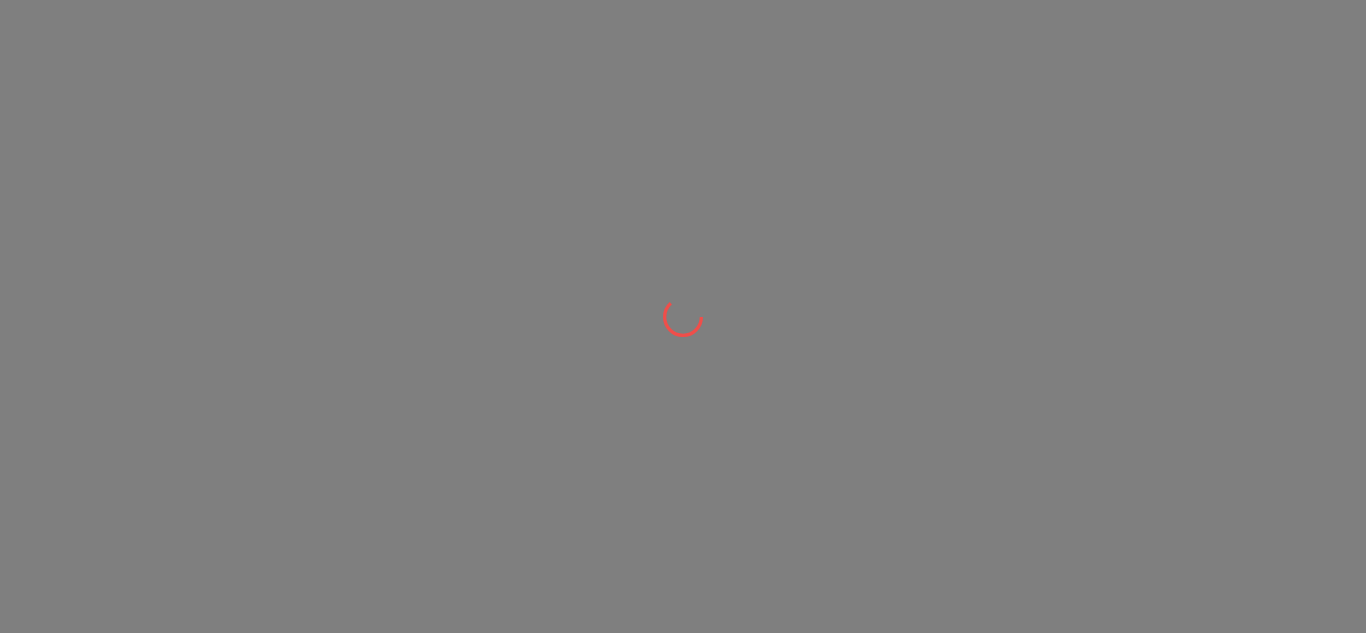 scroll, scrollTop: 0, scrollLeft: 0, axis: both 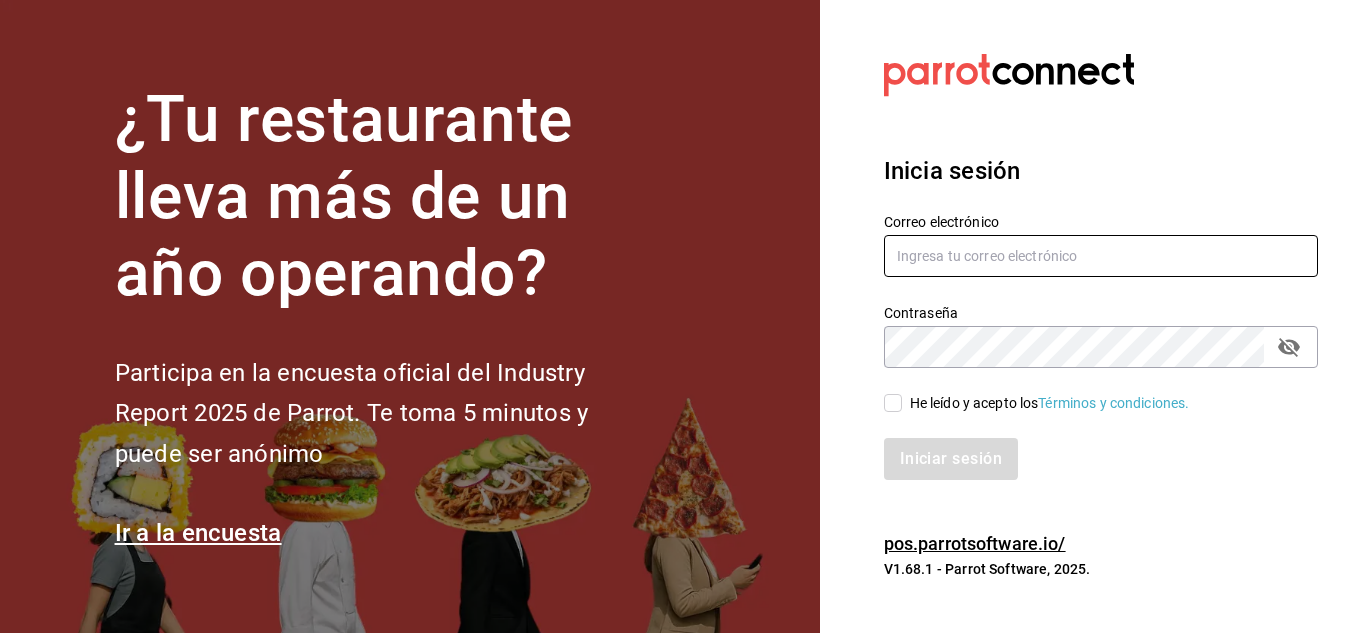type on "hotcake@example.com" 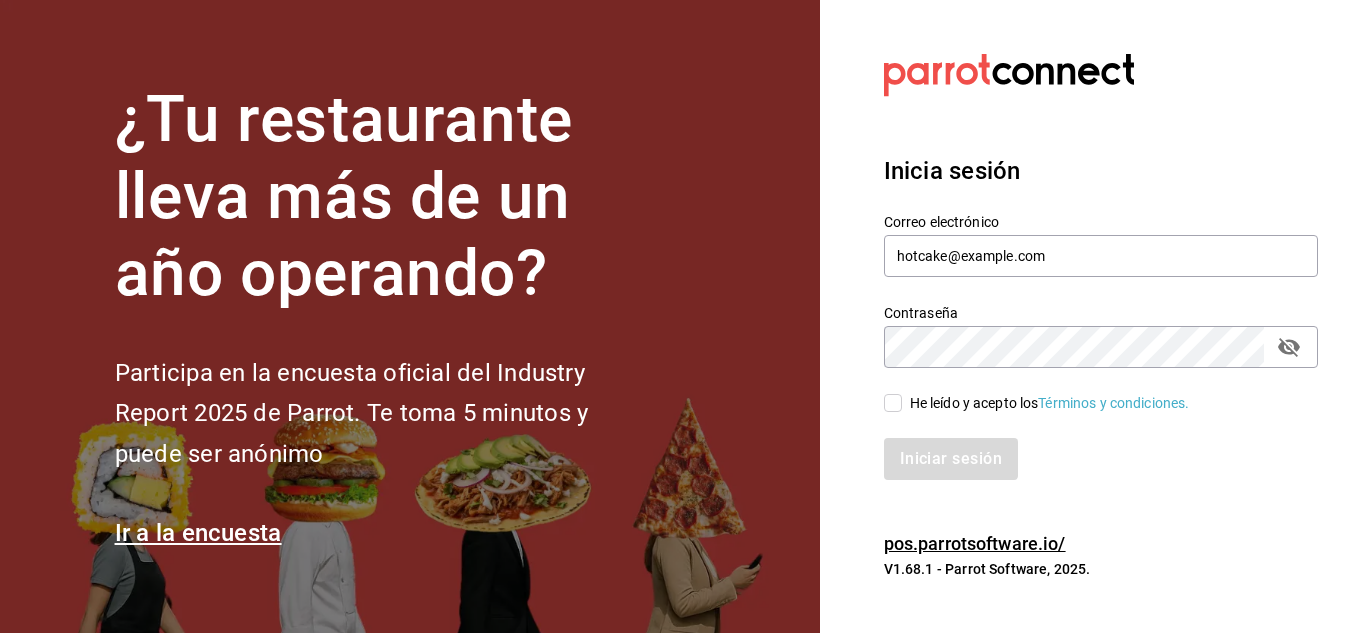 click on "He leído y acepto los  Términos y condiciones." at bounding box center [893, 403] 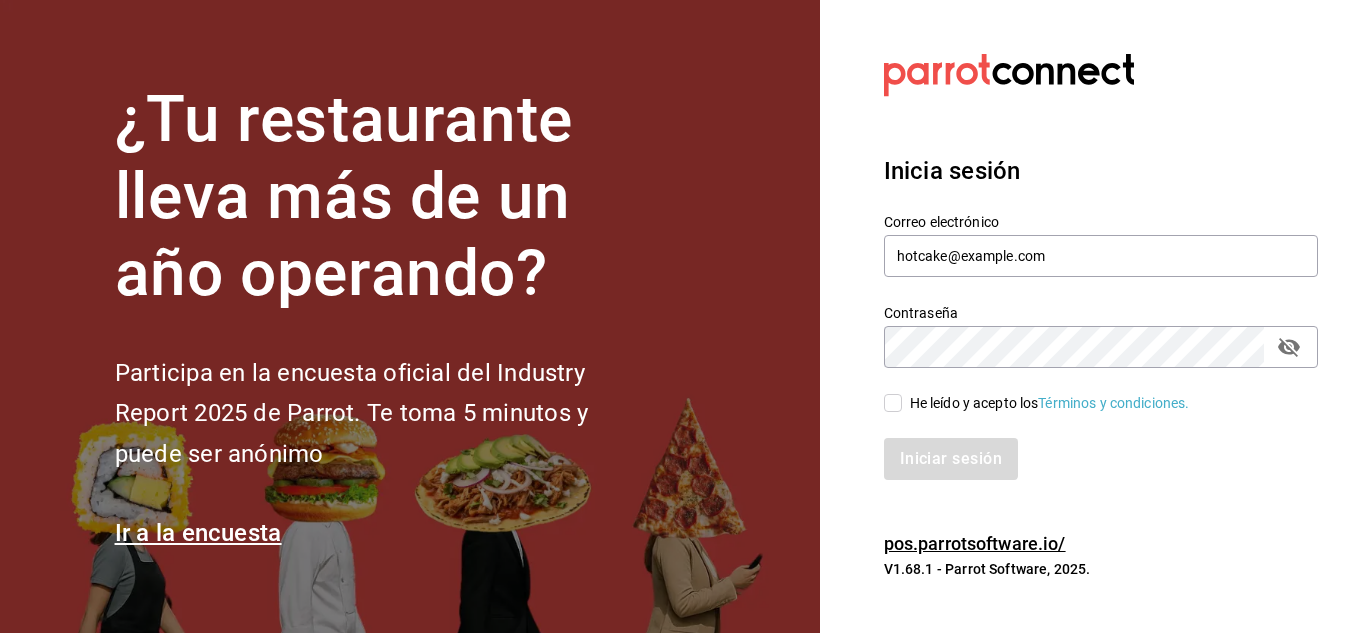 checkbox on "true" 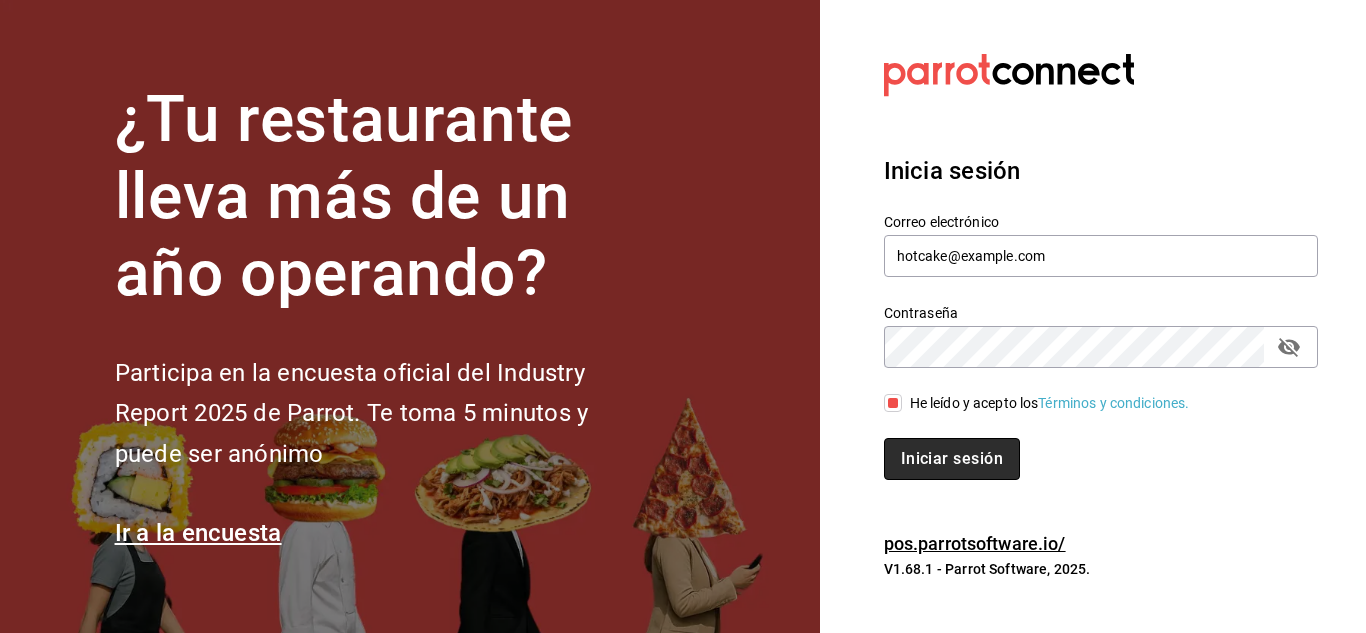 click on "Iniciar sesión" at bounding box center [952, 459] 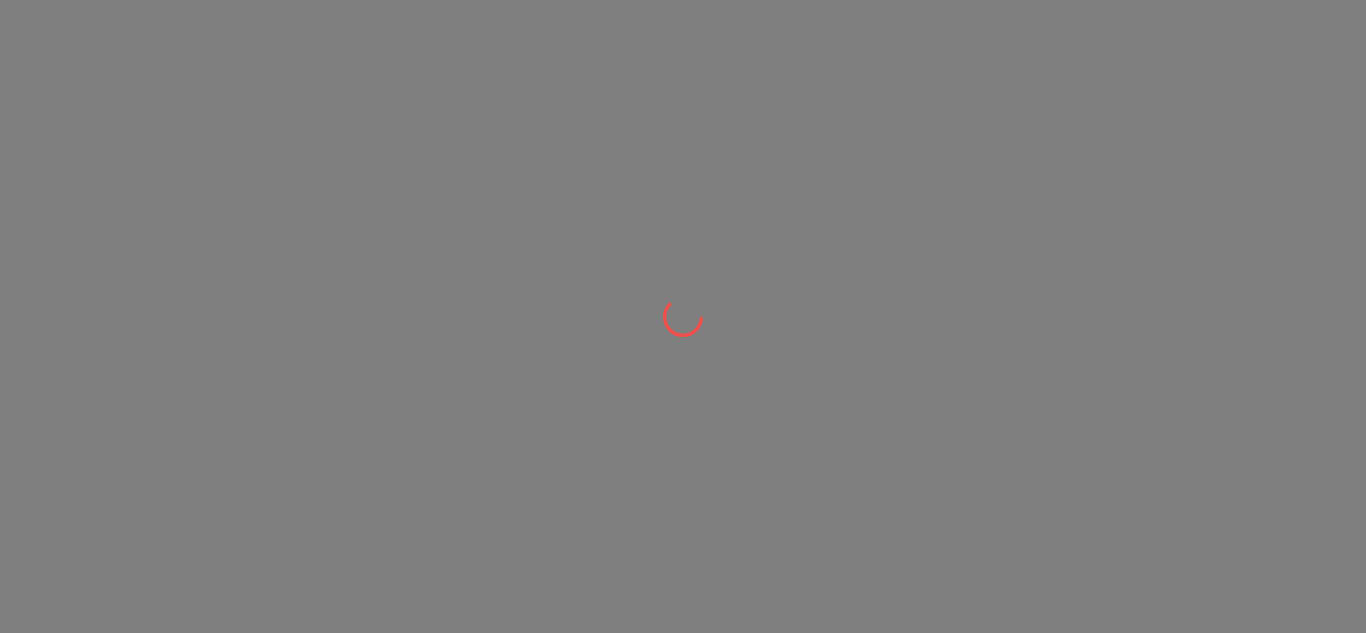 scroll, scrollTop: 0, scrollLeft: 0, axis: both 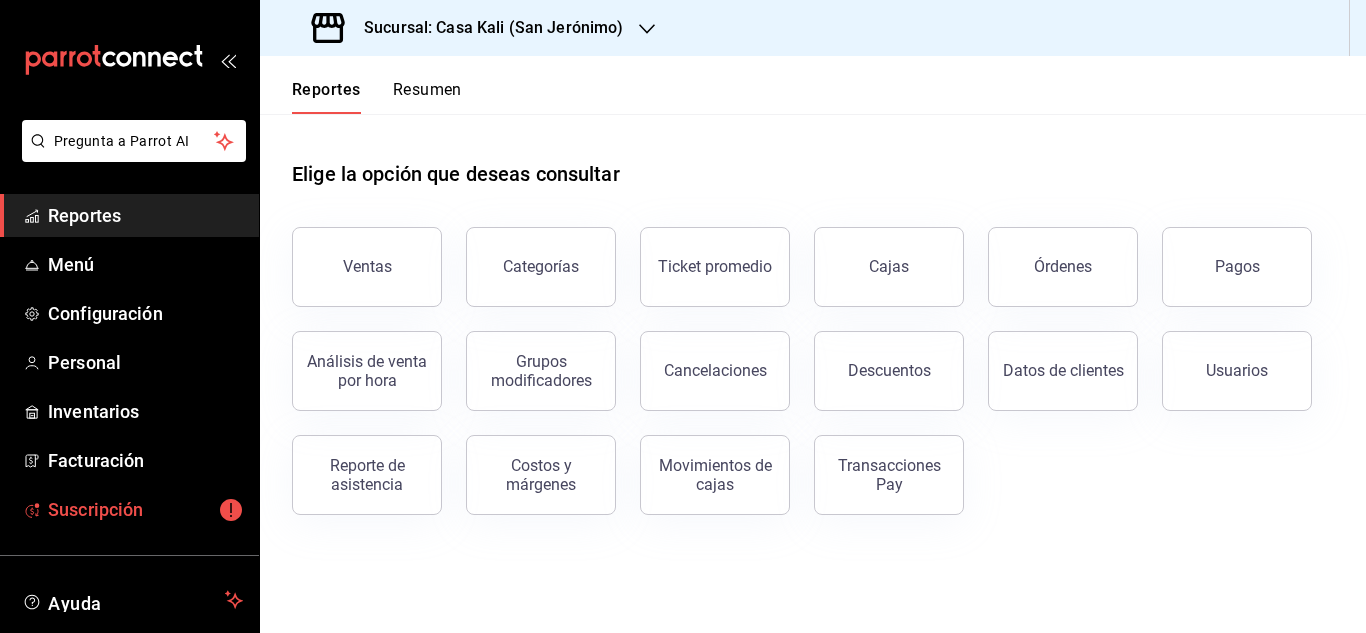 click on "Suscripción" at bounding box center (145, 509) 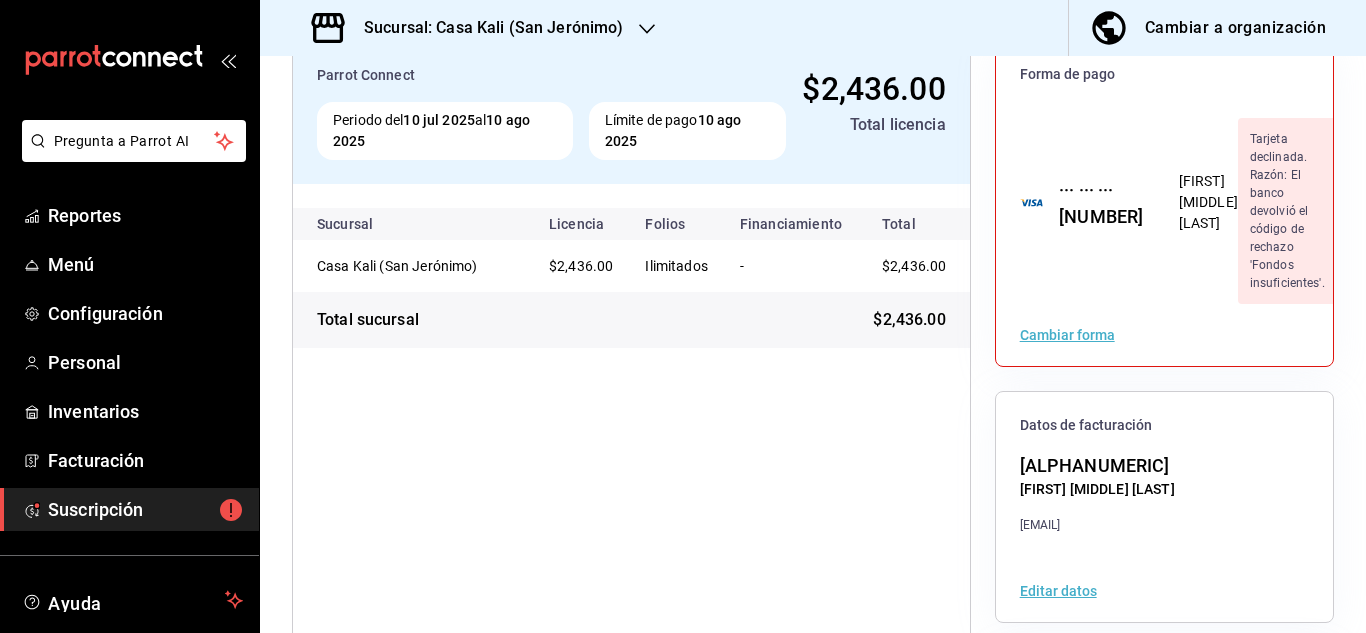 scroll, scrollTop: 0, scrollLeft: 0, axis: both 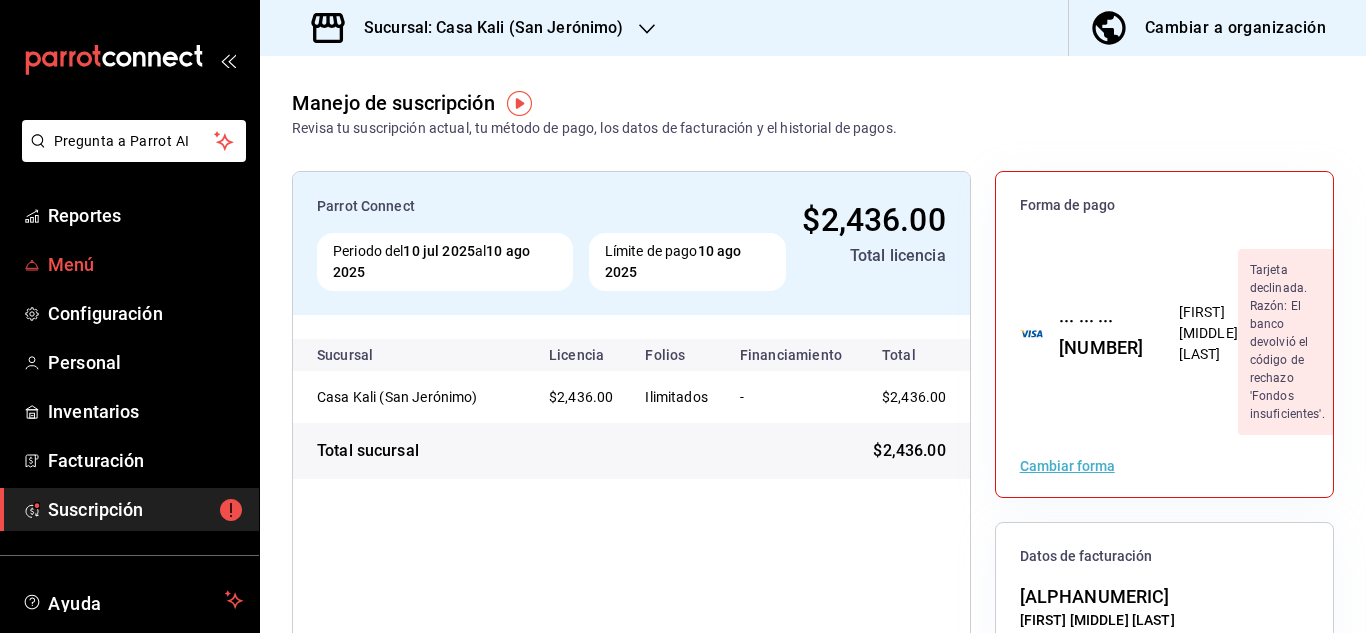 click on "Menú" at bounding box center [145, 264] 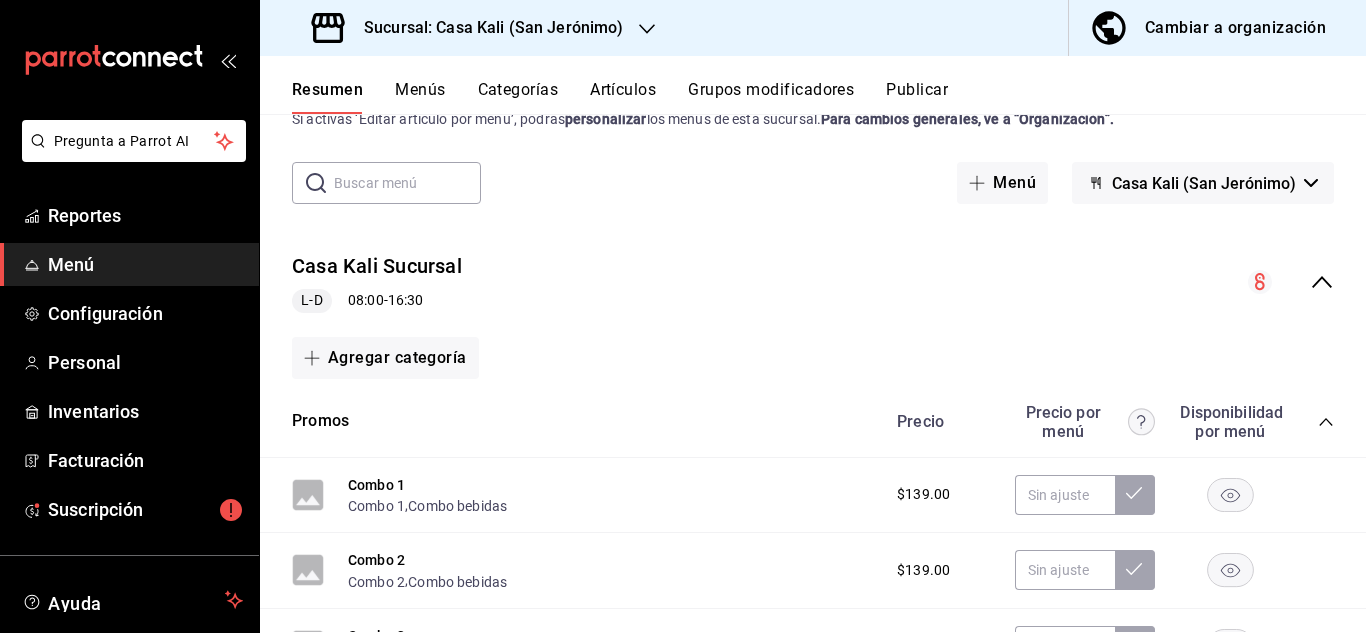 scroll, scrollTop: 57, scrollLeft: 0, axis: vertical 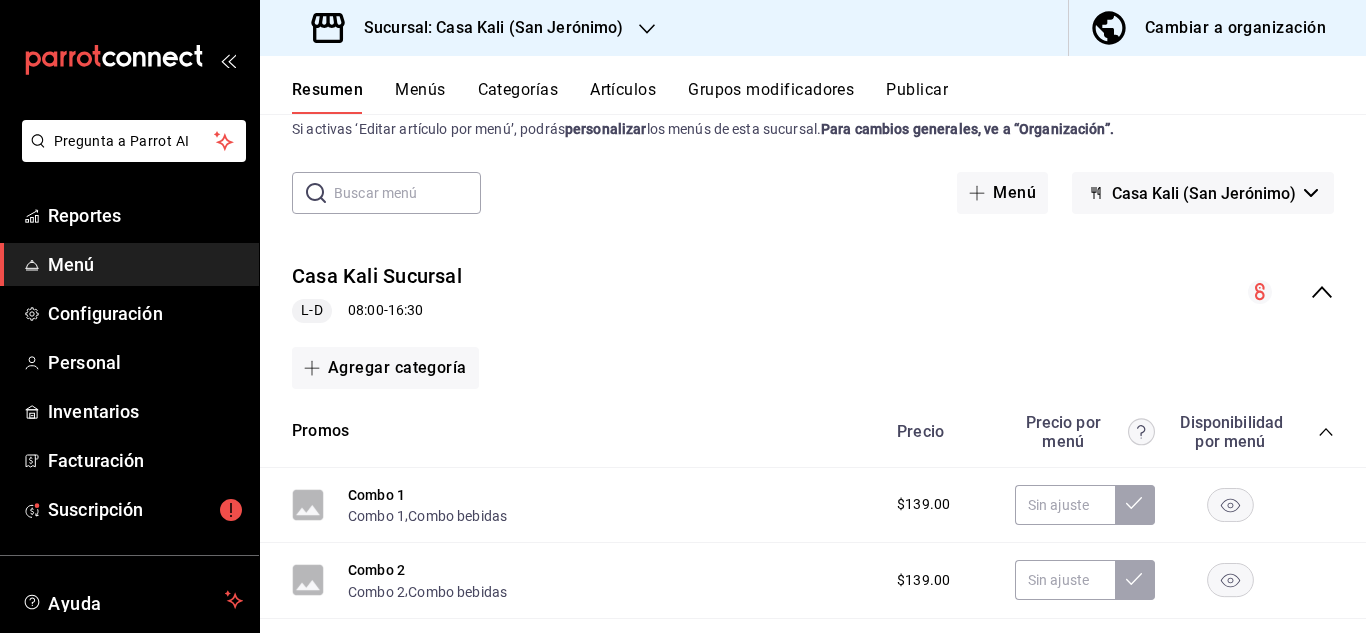 click on "Agregar categoría" at bounding box center [813, 368] 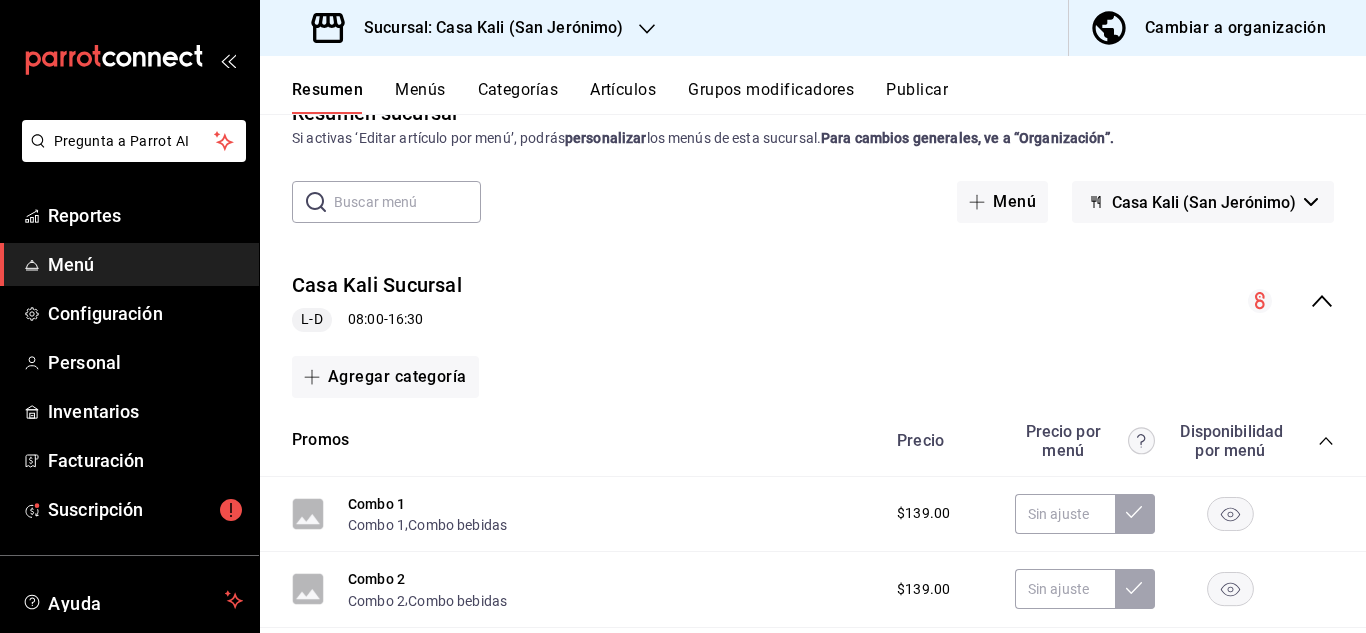 scroll, scrollTop: 41, scrollLeft: 0, axis: vertical 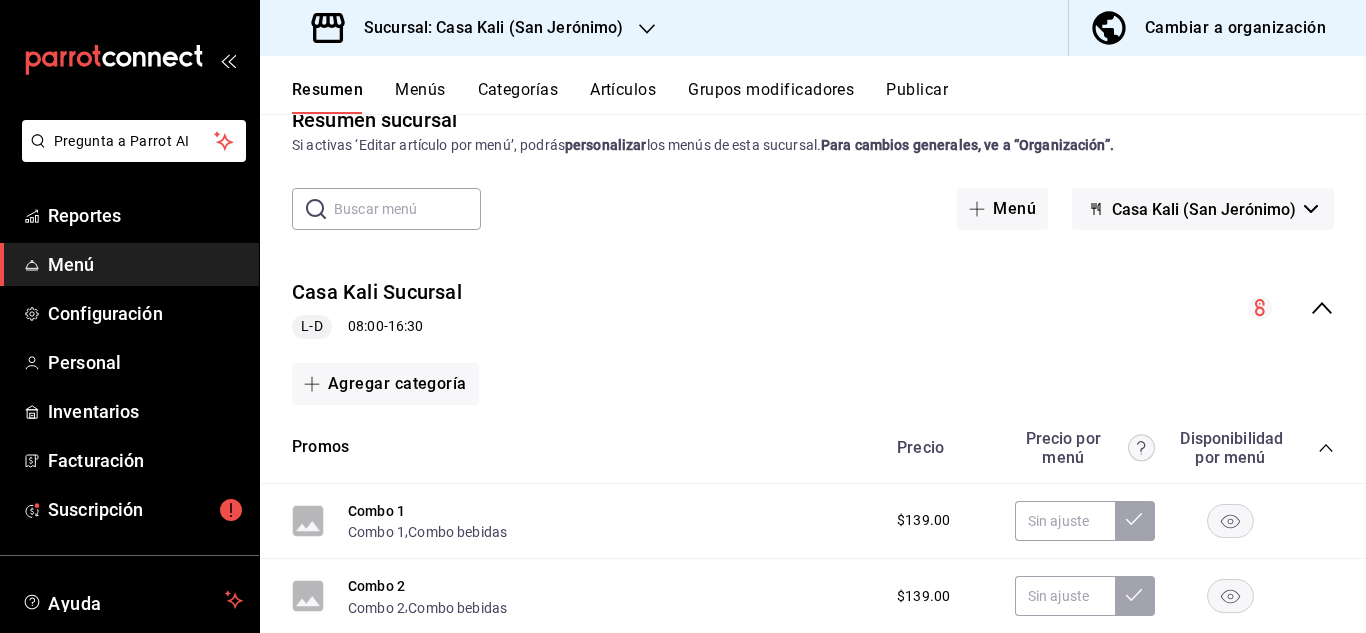 click at bounding box center (1291, 308) 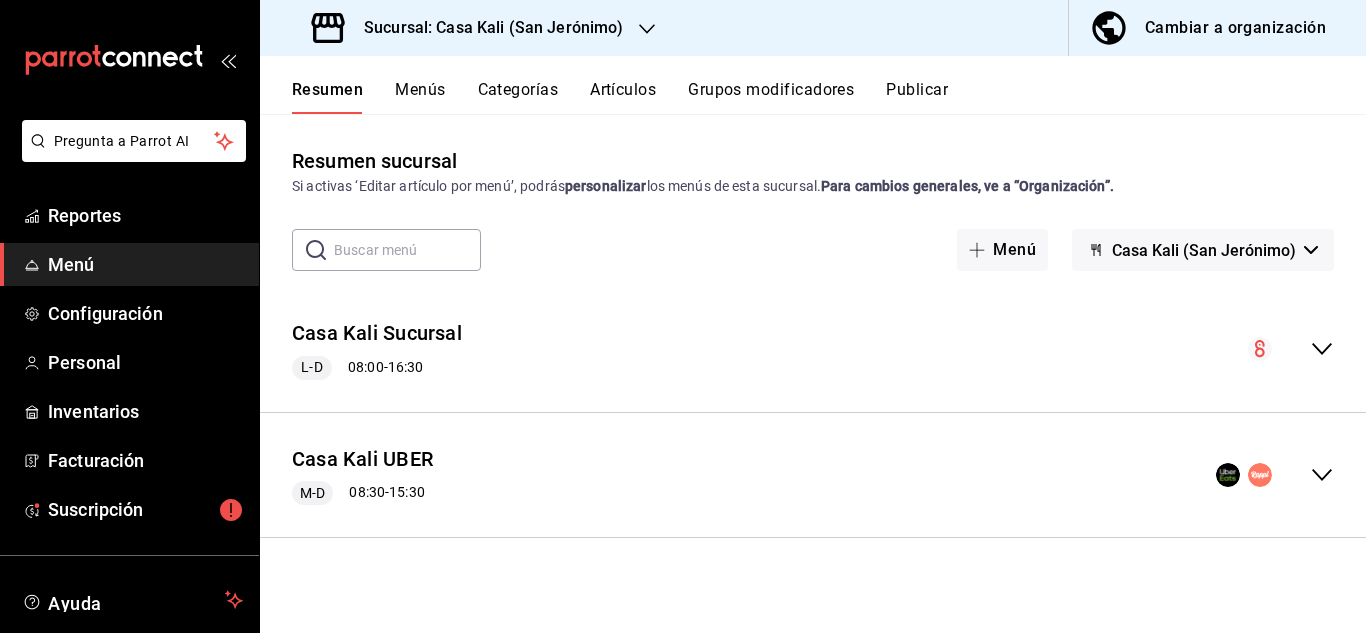 click on "Casa Kali Sucursal L-D 08:00  -  16:30" at bounding box center (813, 349) 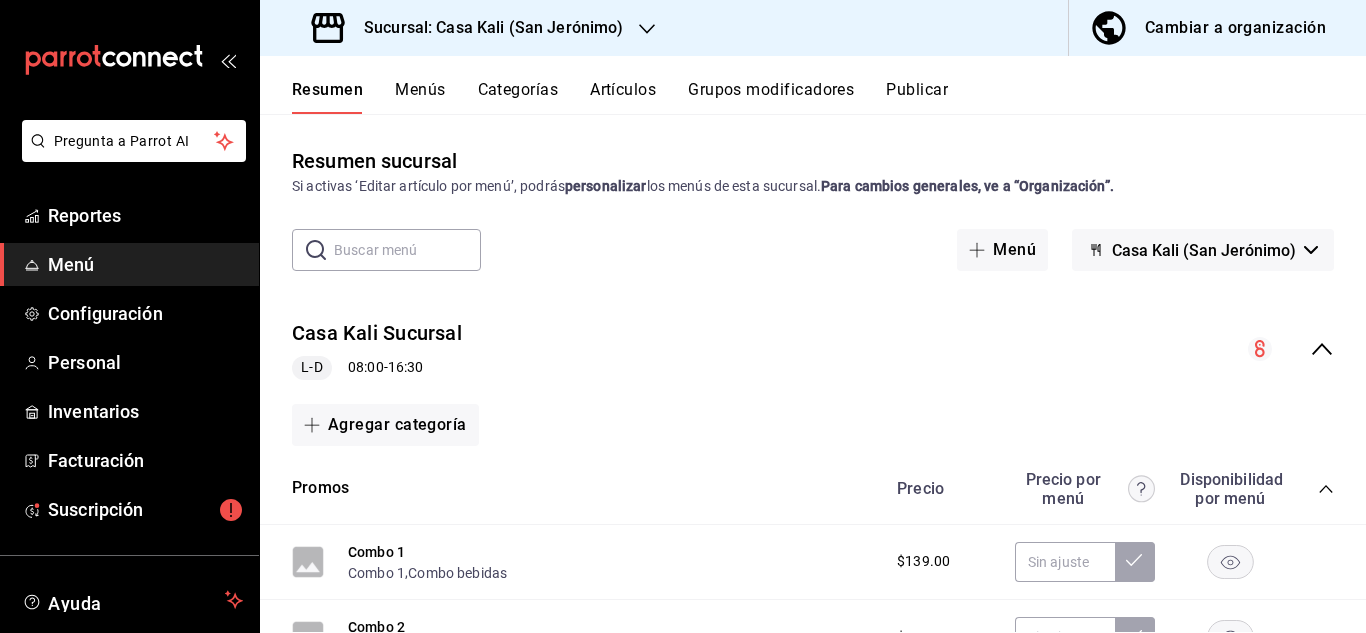 click on "Casa Kali Sucursal L-D 08:00  -  16:30" at bounding box center [813, 349] 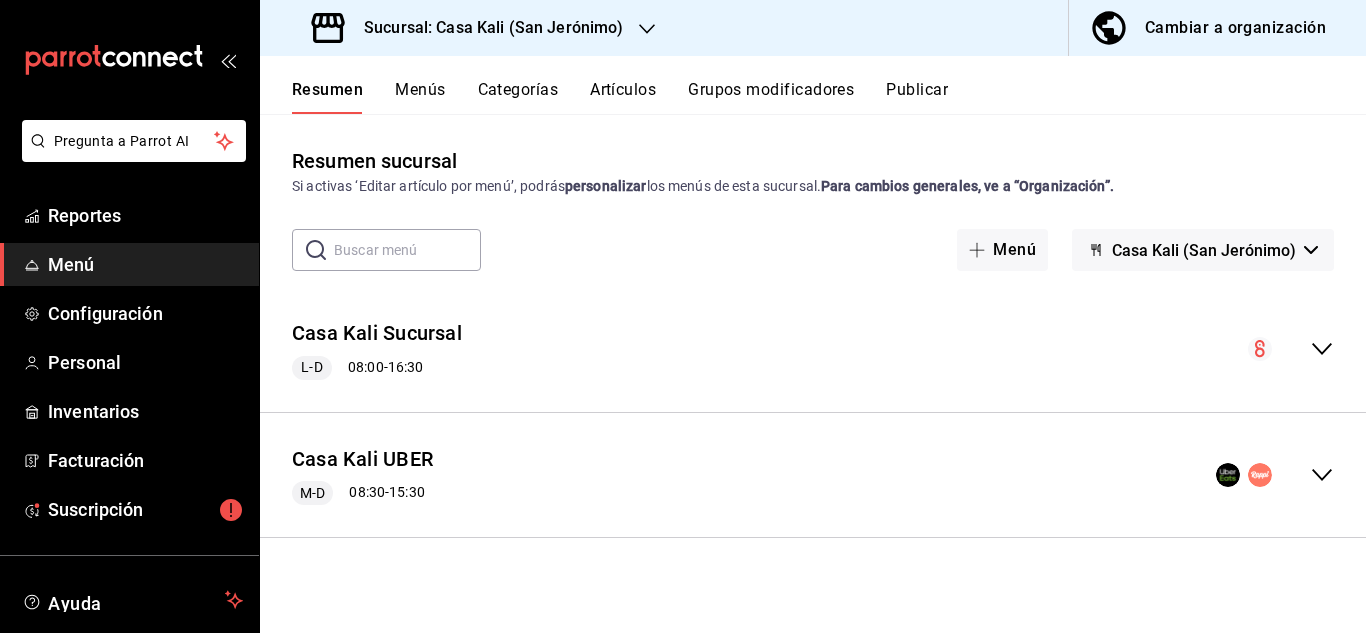click 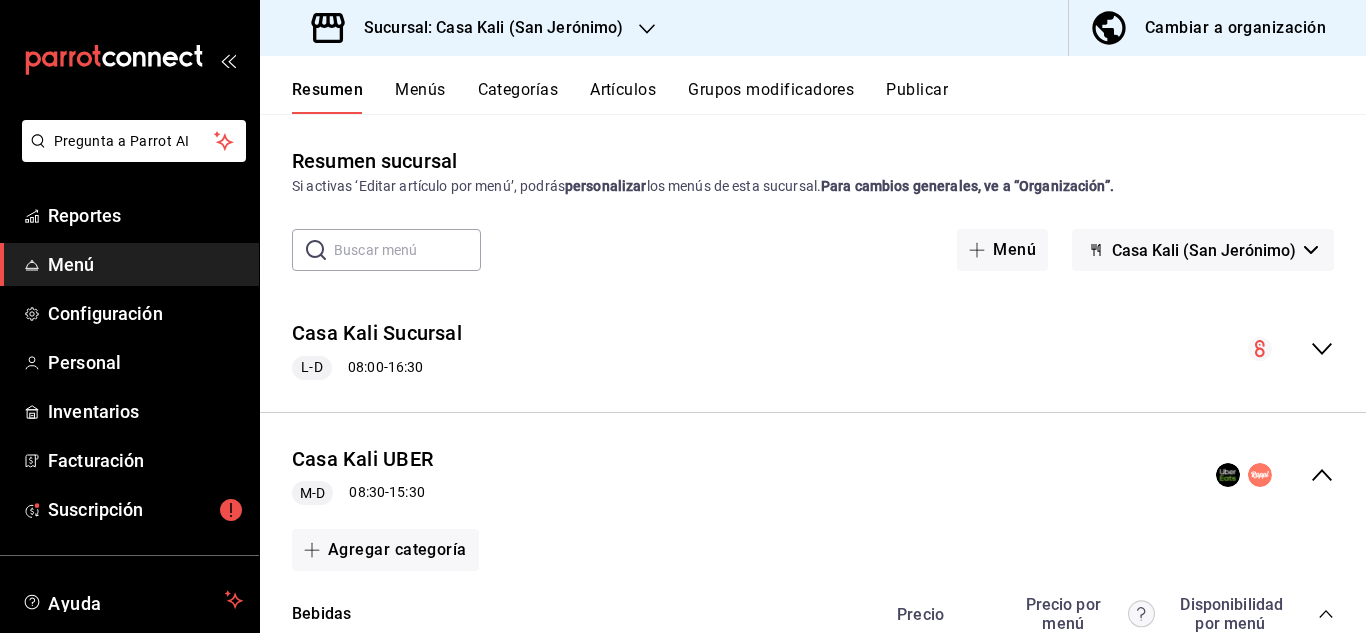 click 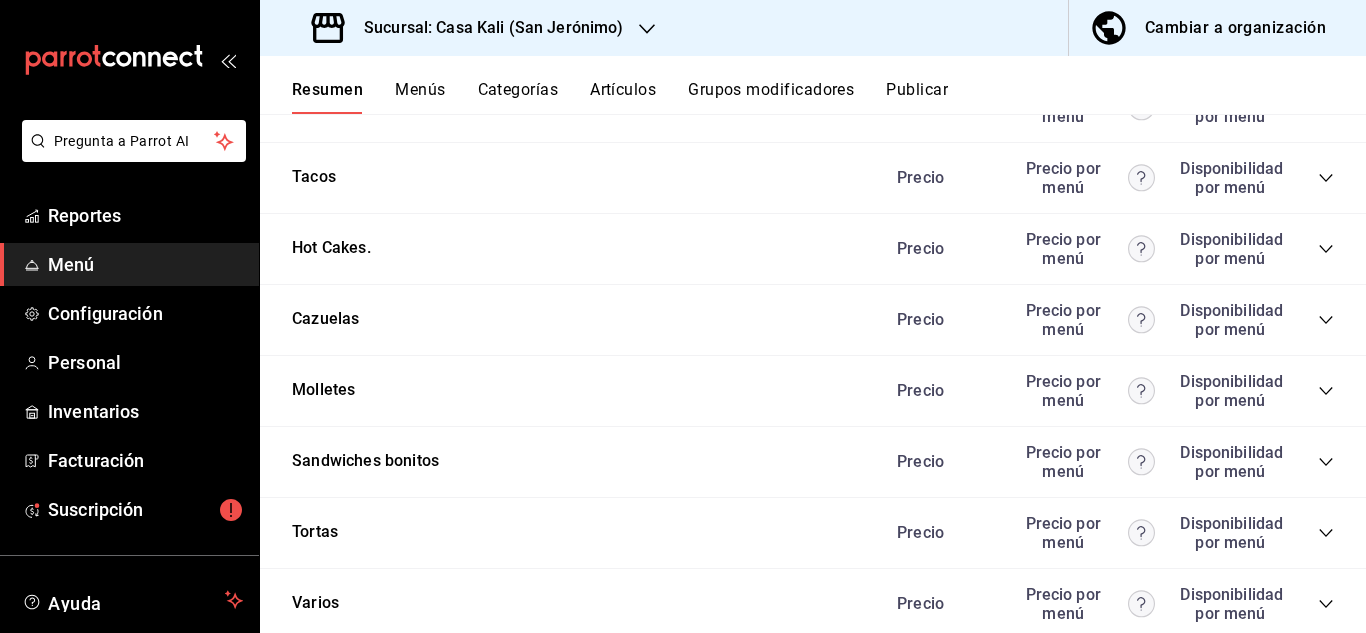 scroll, scrollTop: 2219, scrollLeft: 0, axis: vertical 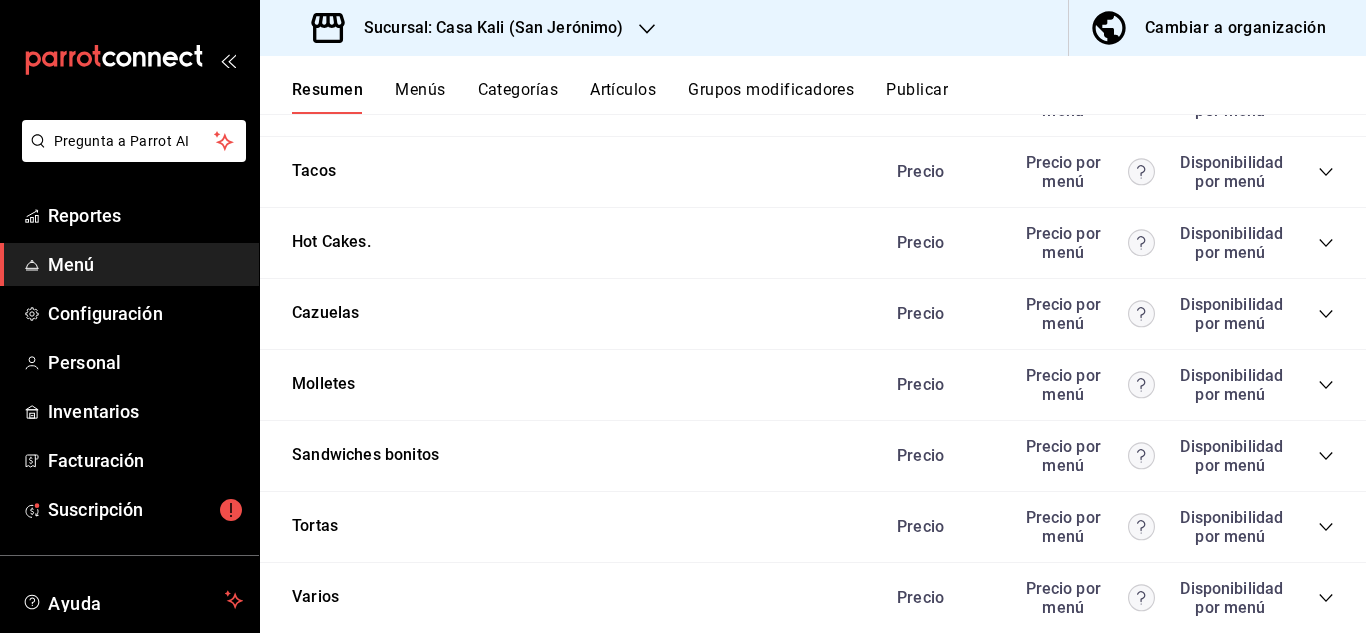click on "Molletes Precio Precio por menú   Disponibilidad por menú" at bounding box center [813, 385] 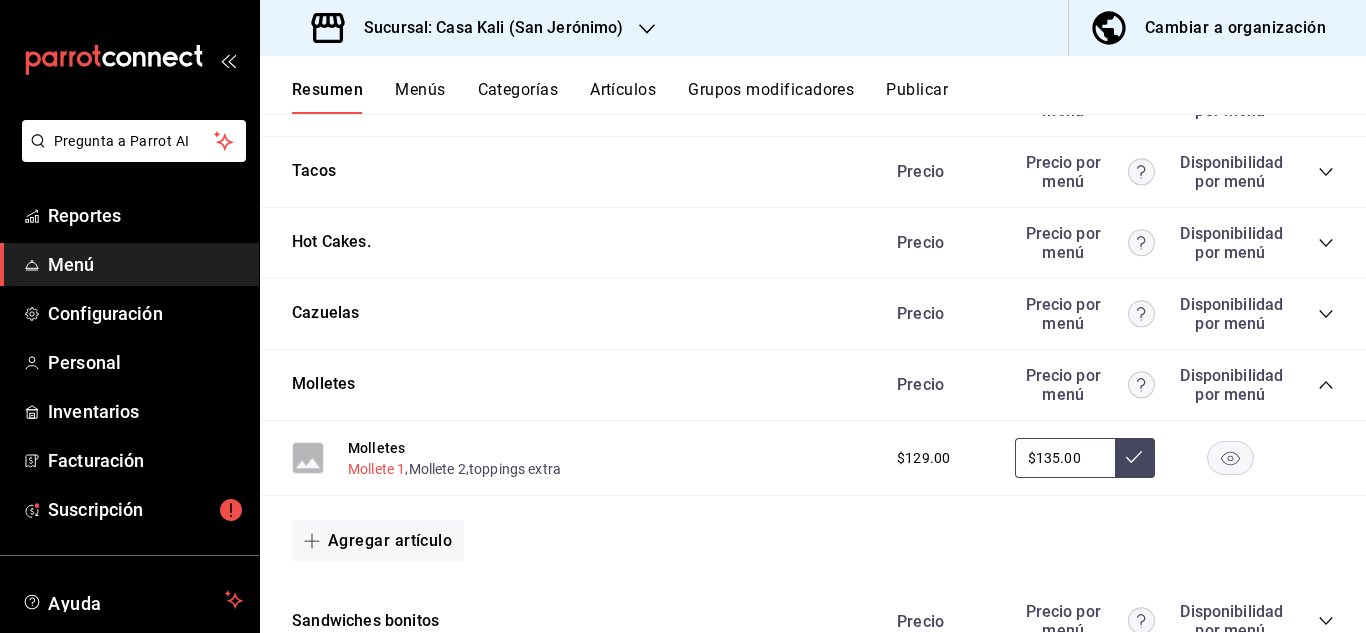 click on "Mollete 1" at bounding box center [376, 469] 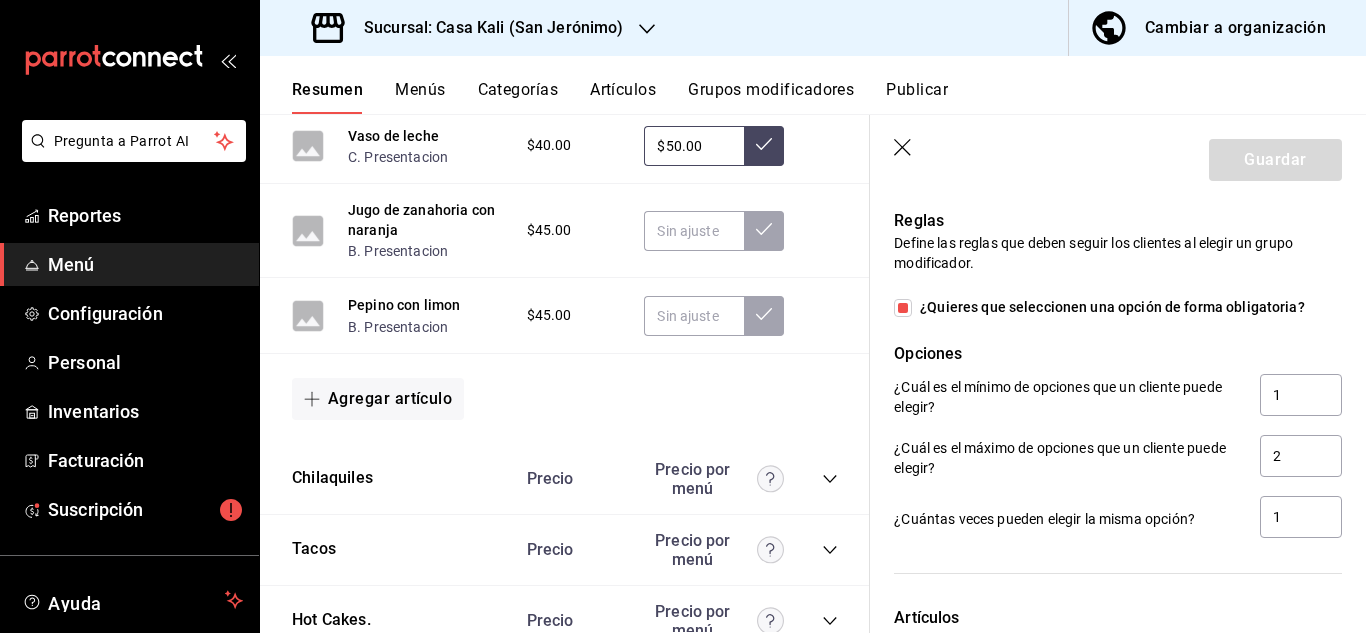 scroll, scrollTop: 2136, scrollLeft: 0, axis: vertical 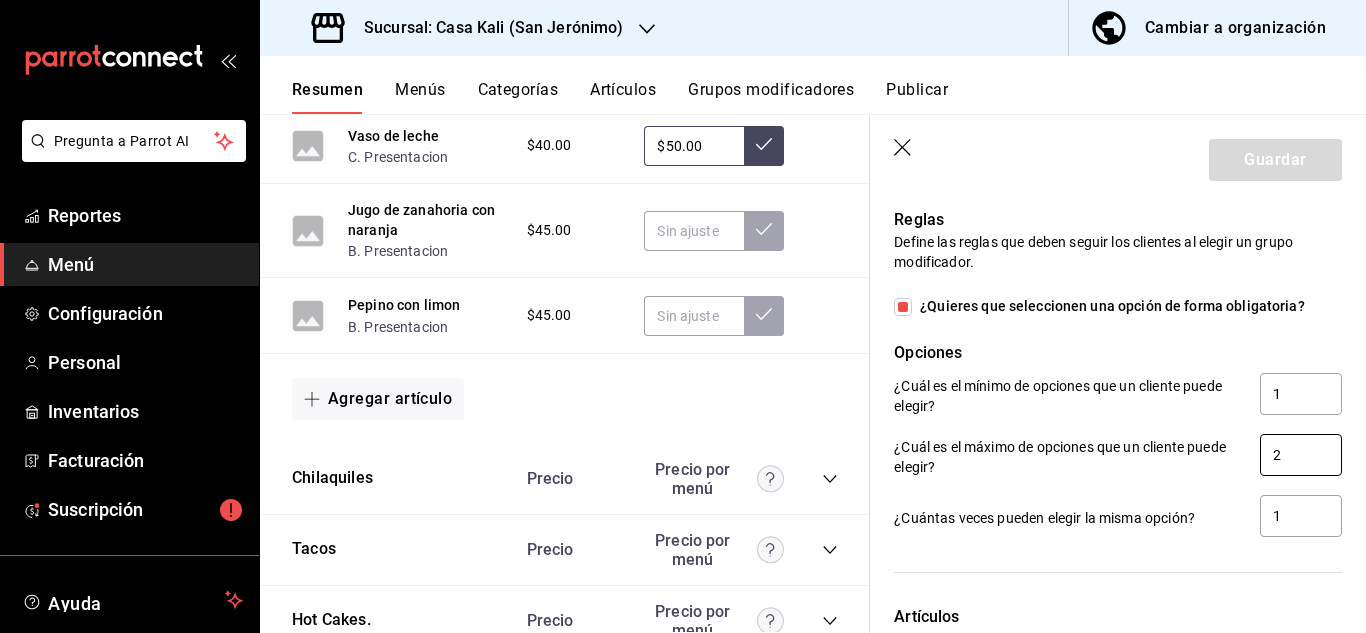 click on "2" at bounding box center [1301, 455] 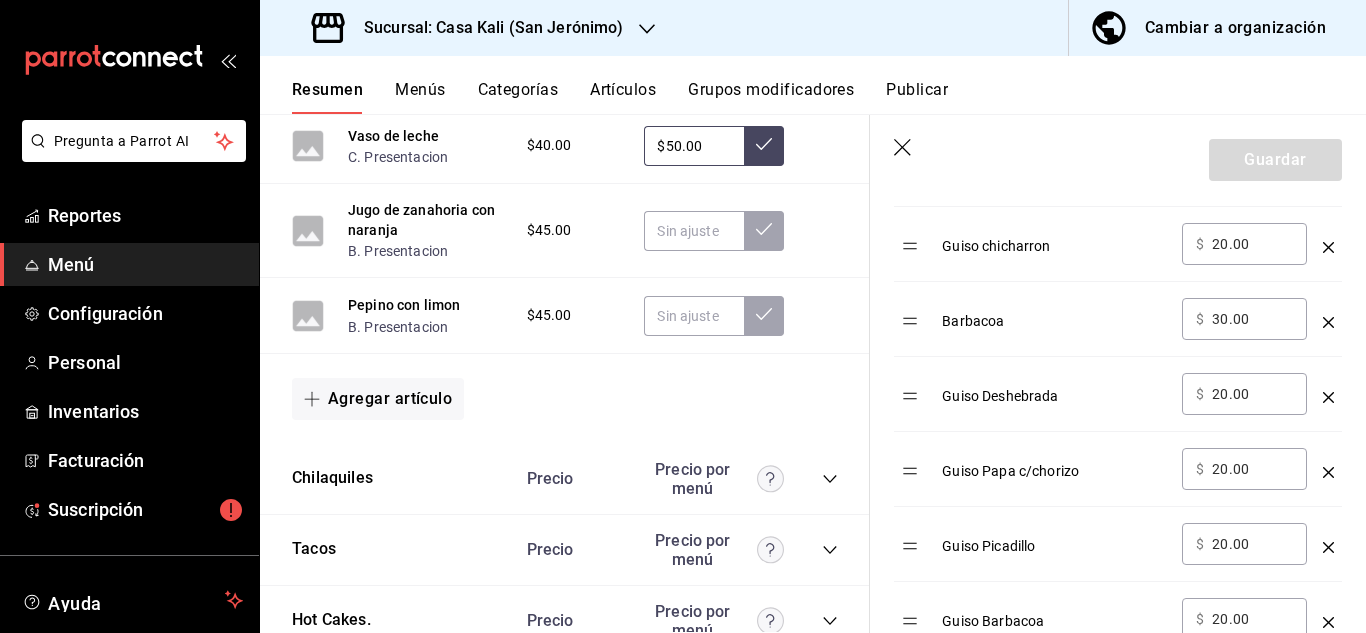 scroll, scrollTop: 1304, scrollLeft: 0, axis: vertical 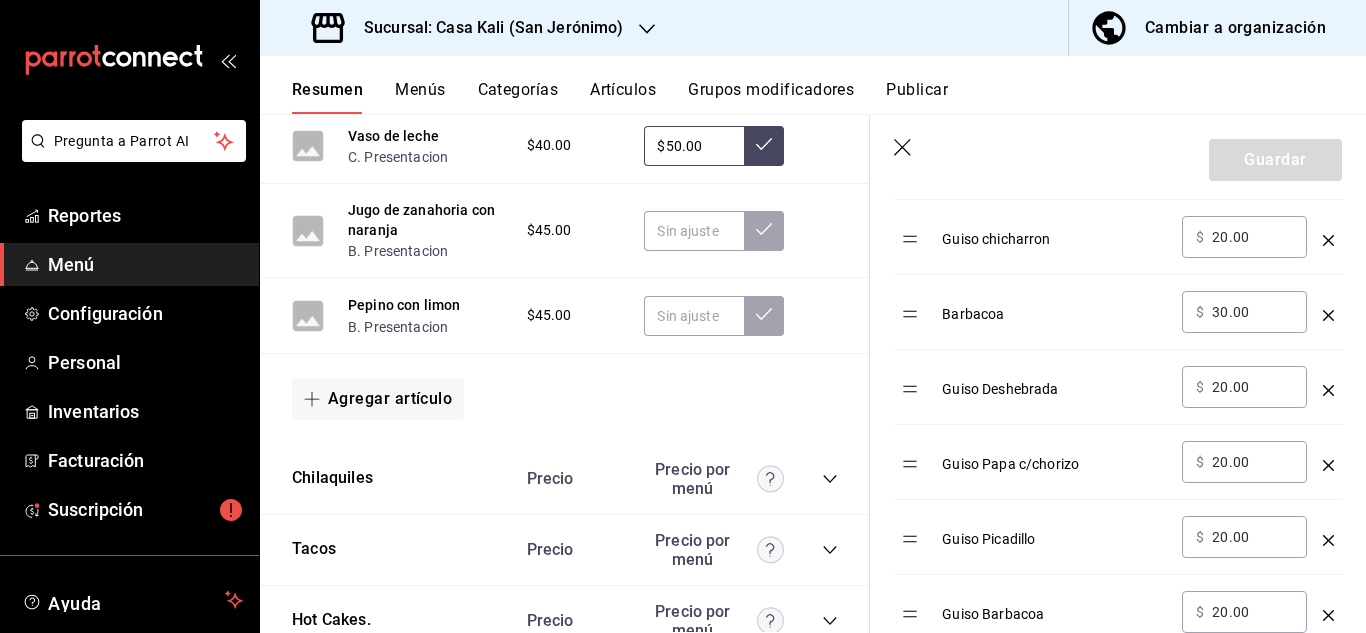 click on "Guiso chicharron" at bounding box center (1054, 237) 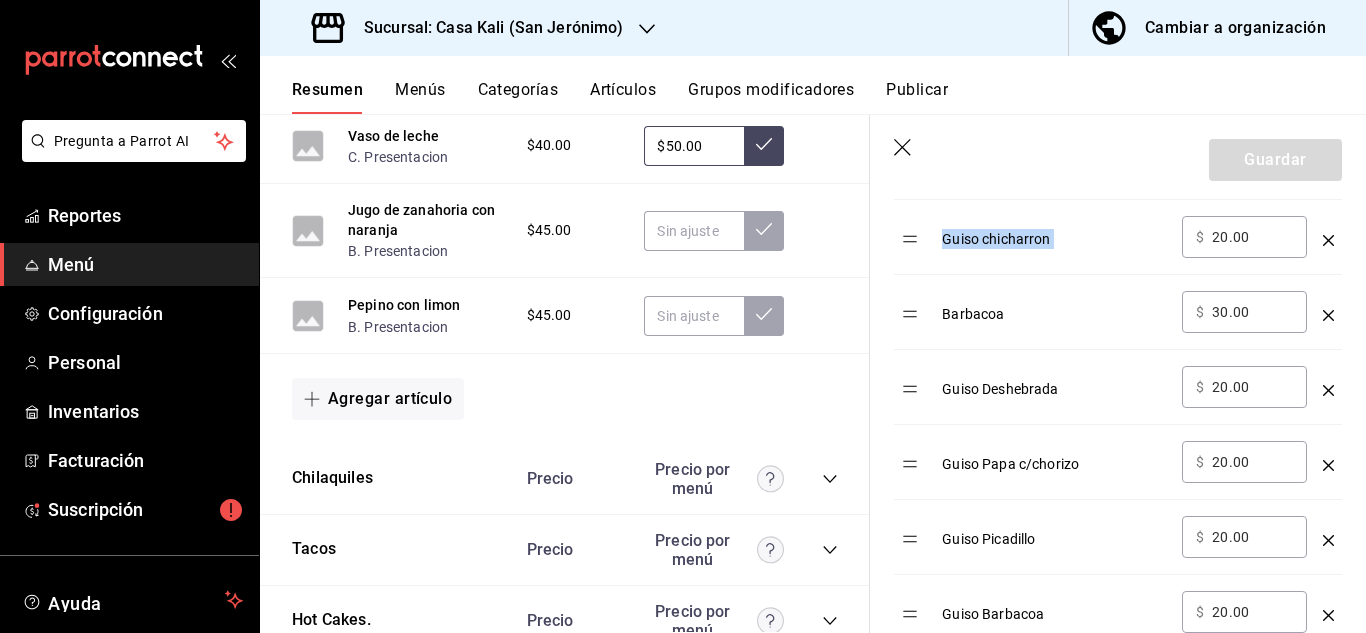 click on "Guiso chicharron" at bounding box center (1054, 237) 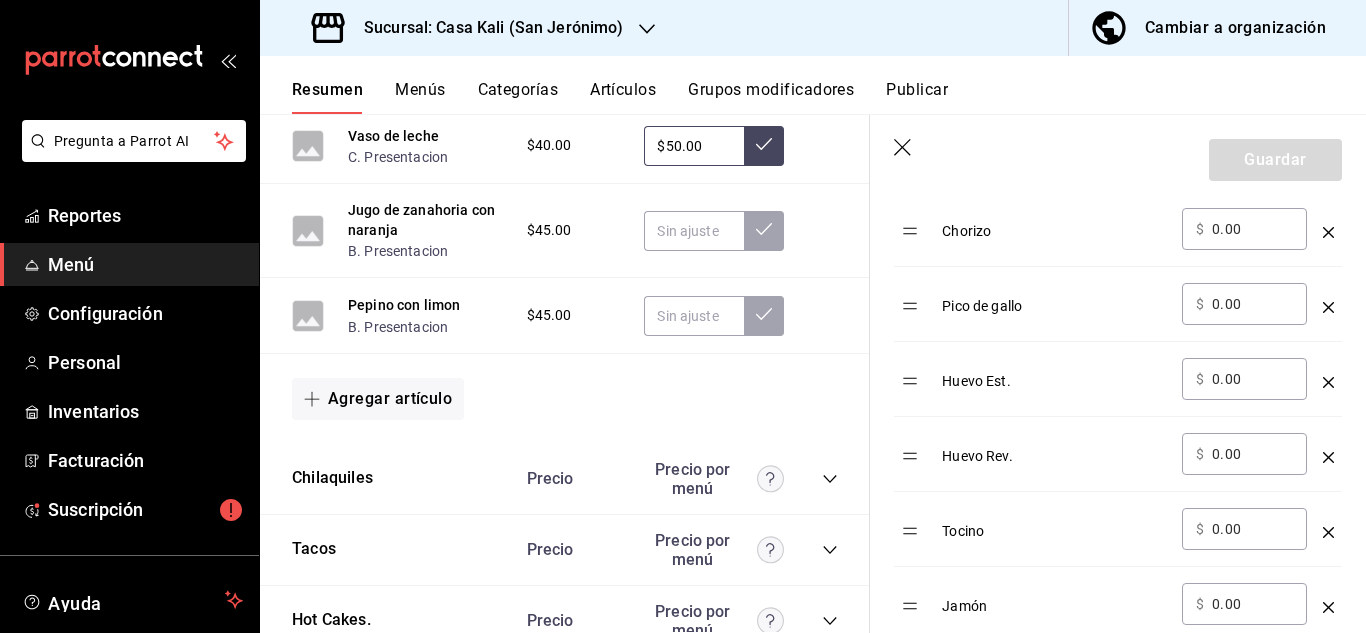 scroll, scrollTop: 779, scrollLeft: 0, axis: vertical 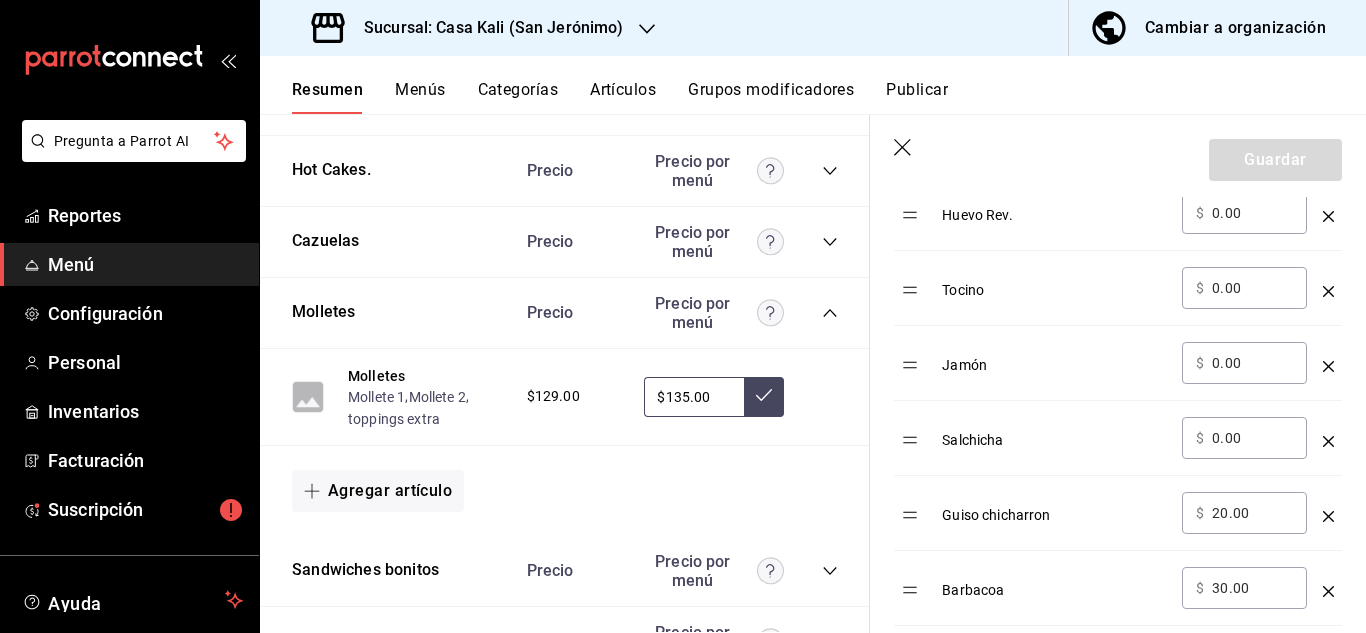 click on "Grupos modificadores" at bounding box center [771, 97] 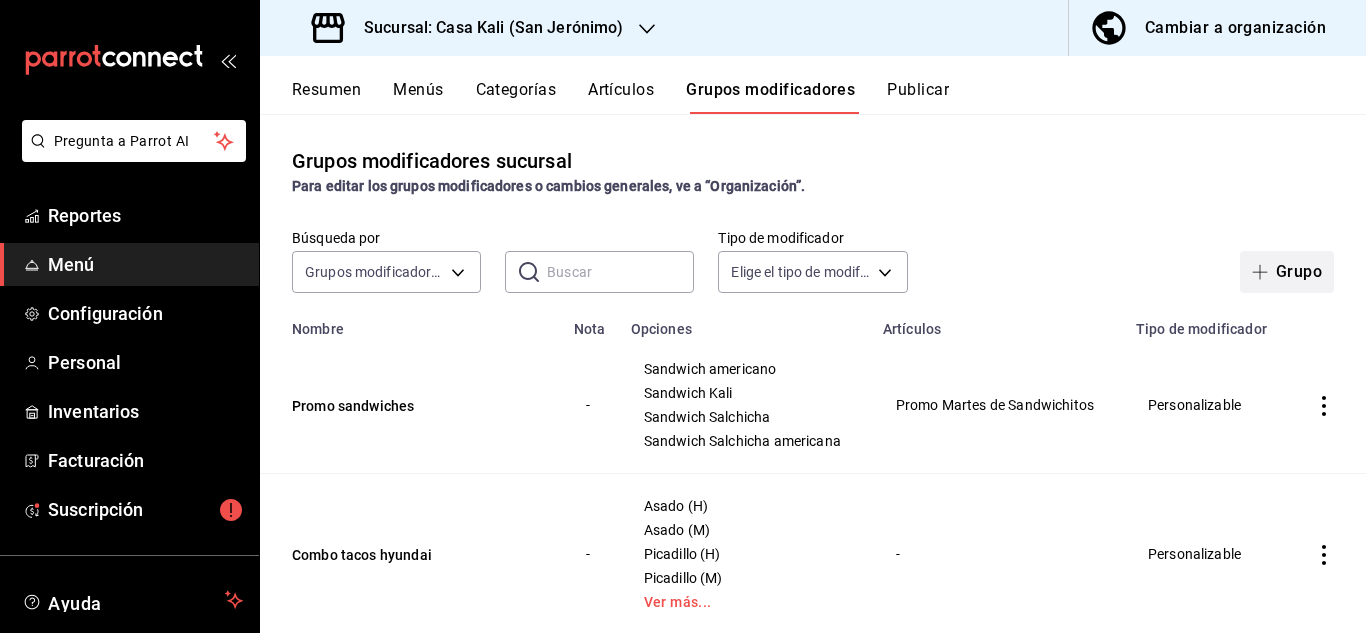 click on "Grupo" at bounding box center [1287, 272] 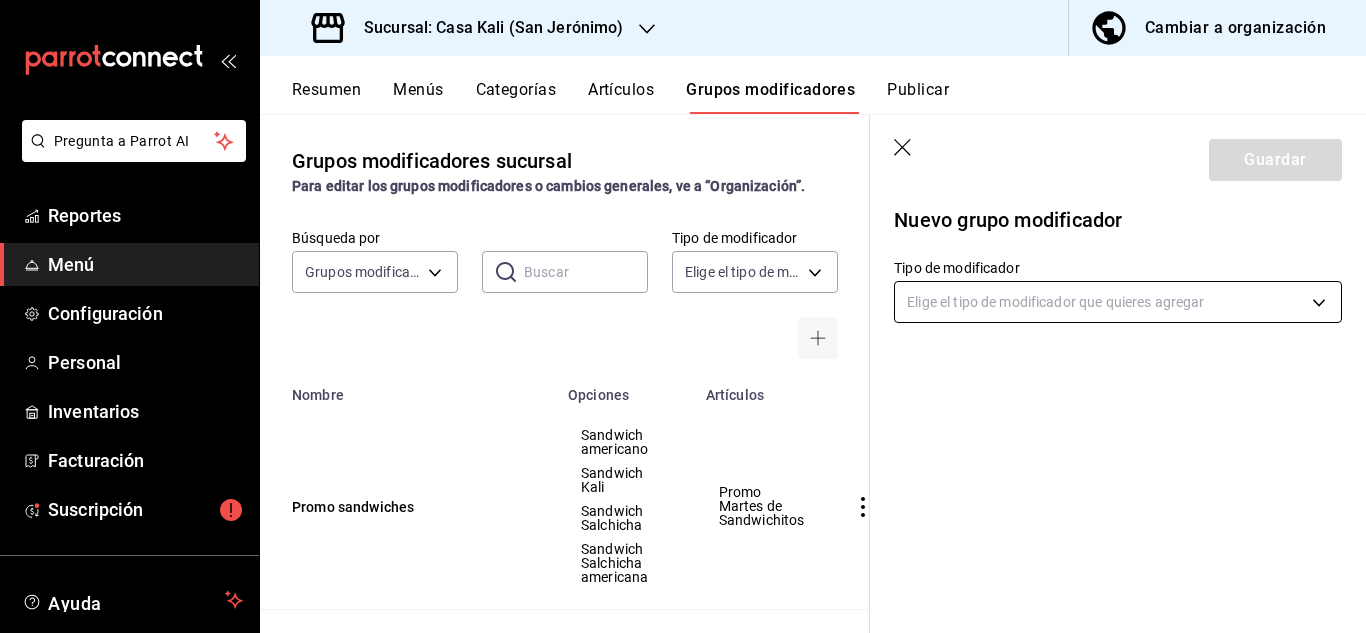 click on "Pregunta a Parrot AI Reportes   Menú   Configuración   Personal   Inventarios   Facturación   Suscripción   Ayuda Recomienda Parrot   Juan Pablo Delgado   Sugerir nueva función   Sucursal: Casa Kali (San Jerónimo) Cambiar a organización Resumen Menús Categorías Artículos Grupos modificadores Publicar Grupos modificadores sucursal Para editar los grupos modificadores o cambios generales, ve a “Organización”. Búsqueda por Grupos modificadores GROUP ​ ​ Tipo de modificador Elige el tipo de modificador Nombre Opciones Artículos Promo sandwiches Sandwich americano Sandwich Kali Sandwich Salchicha Sandwich Salchicha americana Promo Martes de Sandwichitos Combo tacos hyundai Asado (H) Asado (M) Picadillo (H) Picadillo (M) Ver más... - Complemento S. americano Tocino Salchicha Sandwich Americano Sandwich americano -Tacos Asado (H) Asado (M) Barbacoa (H) Barbacoa (M) Ver más... - Hotcake indiv Hotcake individual clasico Hotcake individual Especial Hotcake individual Combo inf Bebidas combo - - -" at bounding box center (683, 316) 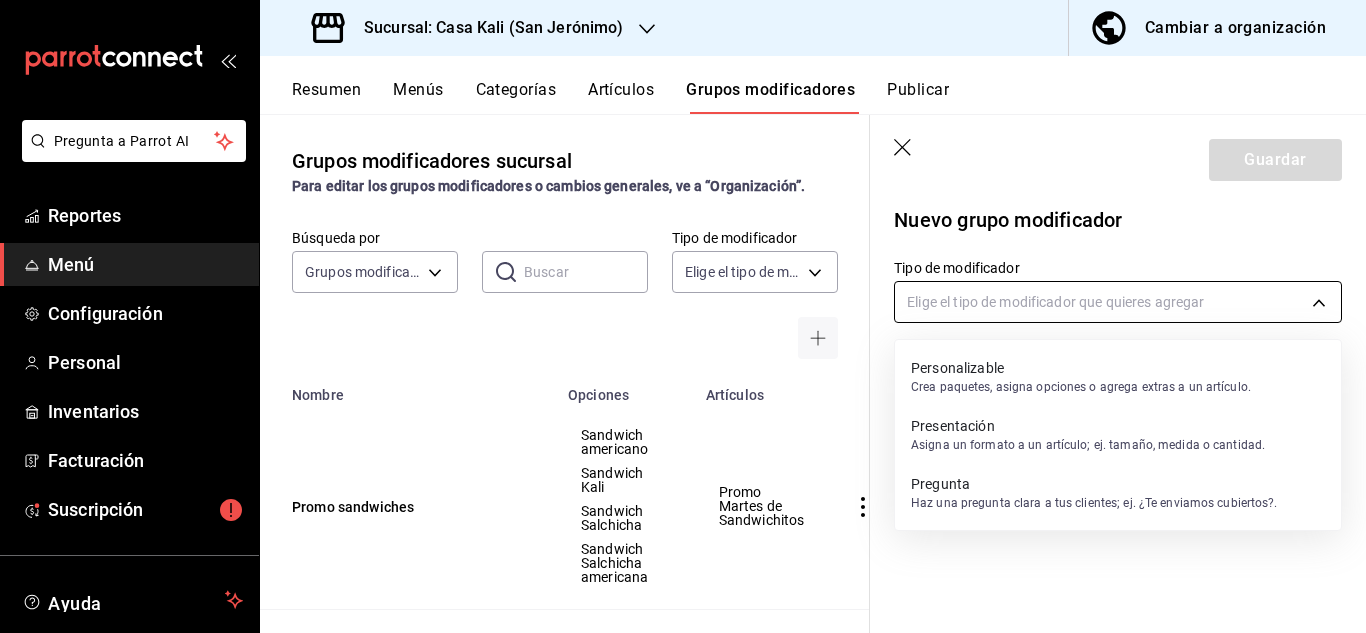 click at bounding box center (683, 316) 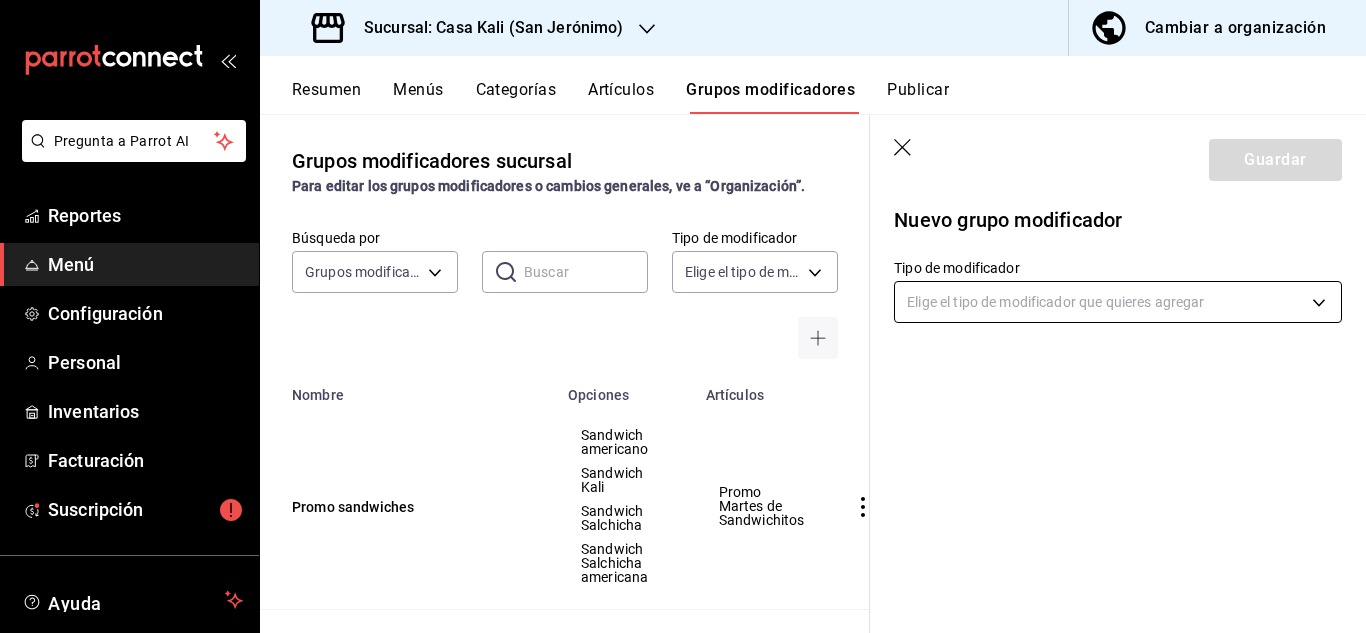 click on "Pregunta a Parrot AI Reportes   Menú   Configuración   Personal   Inventarios   Facturación   Suscripción   Ayuda Recomienda Parrot   Juan Pablo Delgado   Sugerir nueva función   Sucursal: Casa Kali (San Jerónimo) Cambiar a organización Resumen Menús Categorías Artículos Grupos modificadores Publicar Grupos modificadores sucursal Para editar los grupos modificadores o cambios generales, ve a “Organización”. Búsqueda por Grupos modificadores GROUP ​ ​ Tipo de modificador Elige el tipo de modificador Nombre Opciones Artículos Promo sandwiches Sandwich americano Sandwich Kali Sandwich Salchicha Sandwich Salchicha americana Promo Martes de Sandwichitos Combo tacos hyundai Asado (H) Asado (M) Picadillo (H) Picadillo (M) Ver más... - Complemento S. americano Tocino Salchicha Sandwich Americano Sandwich americano -Tacos Asado (H) Asado (M) Barbacoa (H) Barbacoa (M) Ver más... - Hotcake indiv Hotcake individual clasico Hotcake individual Especial Hotcake individual Combo inf Bebidas combo - - -" at bounding box center [683, 316] 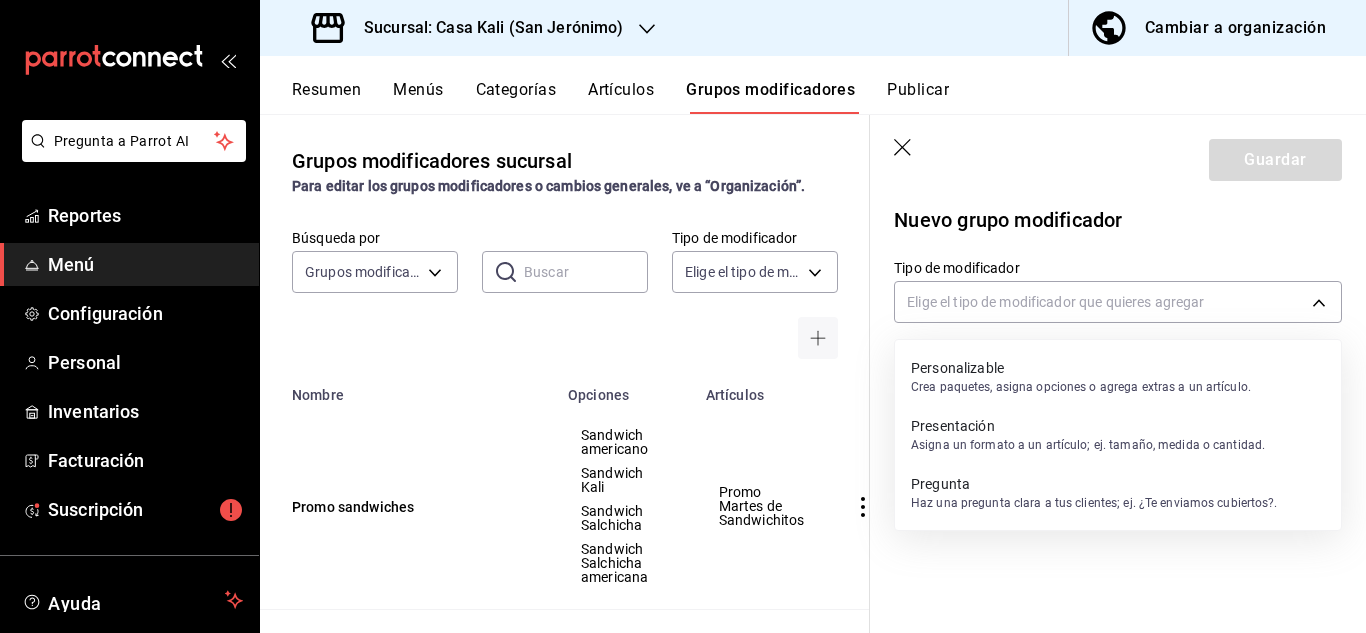 click on "Crea paquetes, asigna opciones o agrega extras a un artículo." at bounding box center [1081, 387] 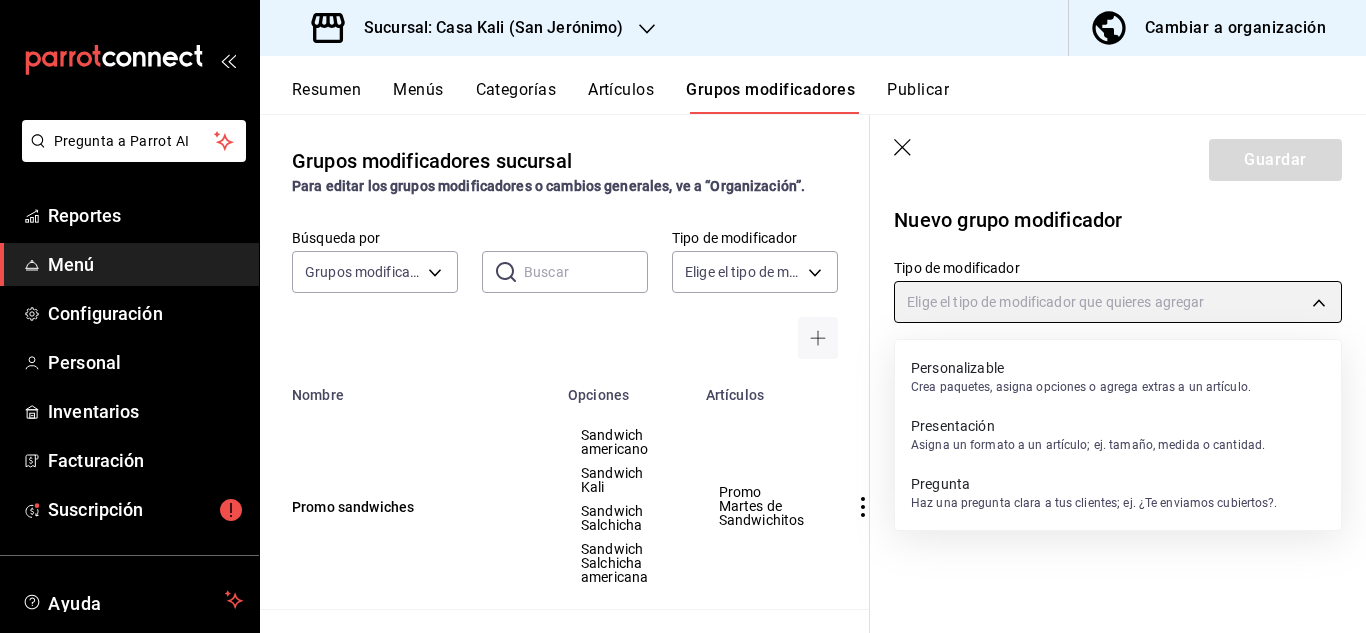 type on "CUSTOMIZABLE" 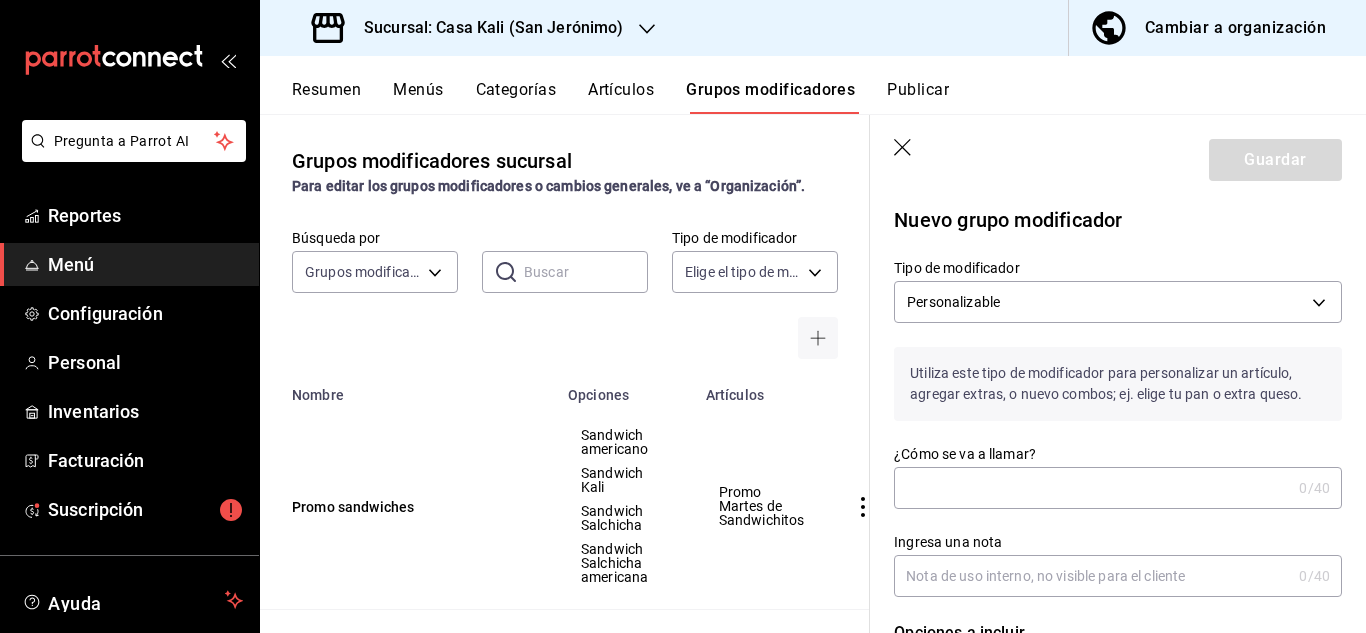 click on "¿Cómo se va a llamar?" at bounding box center [1092, 488] 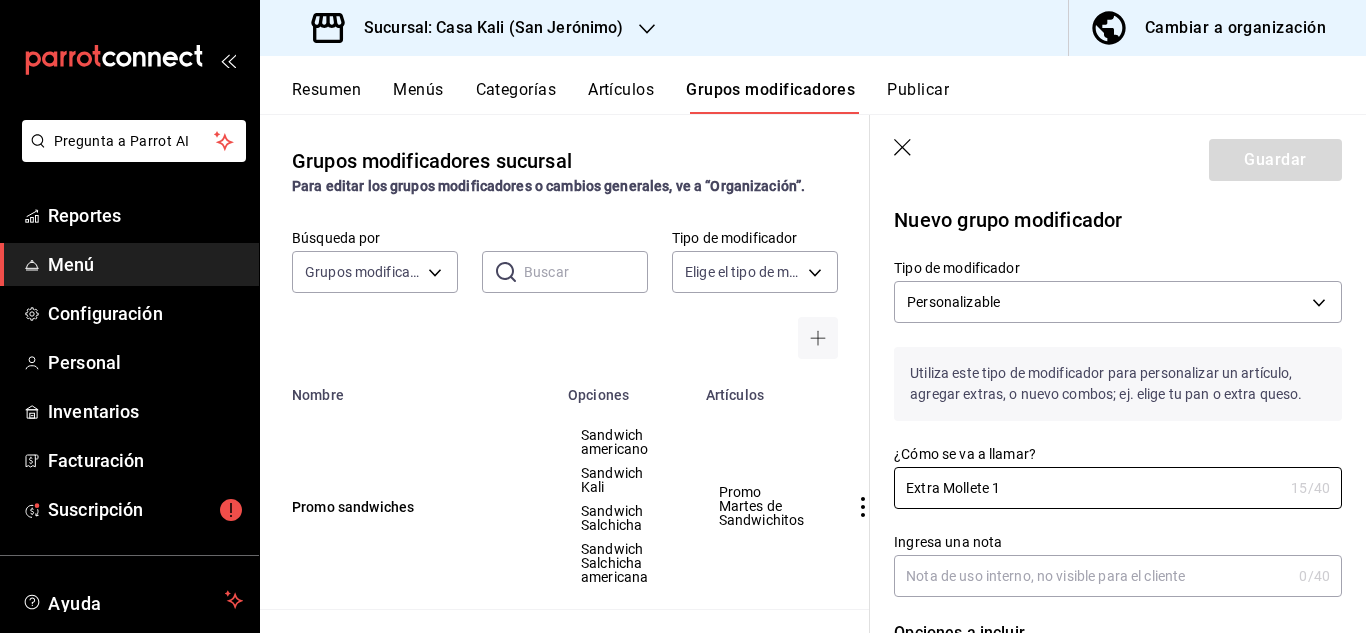 type on "Extra Mollete 1" 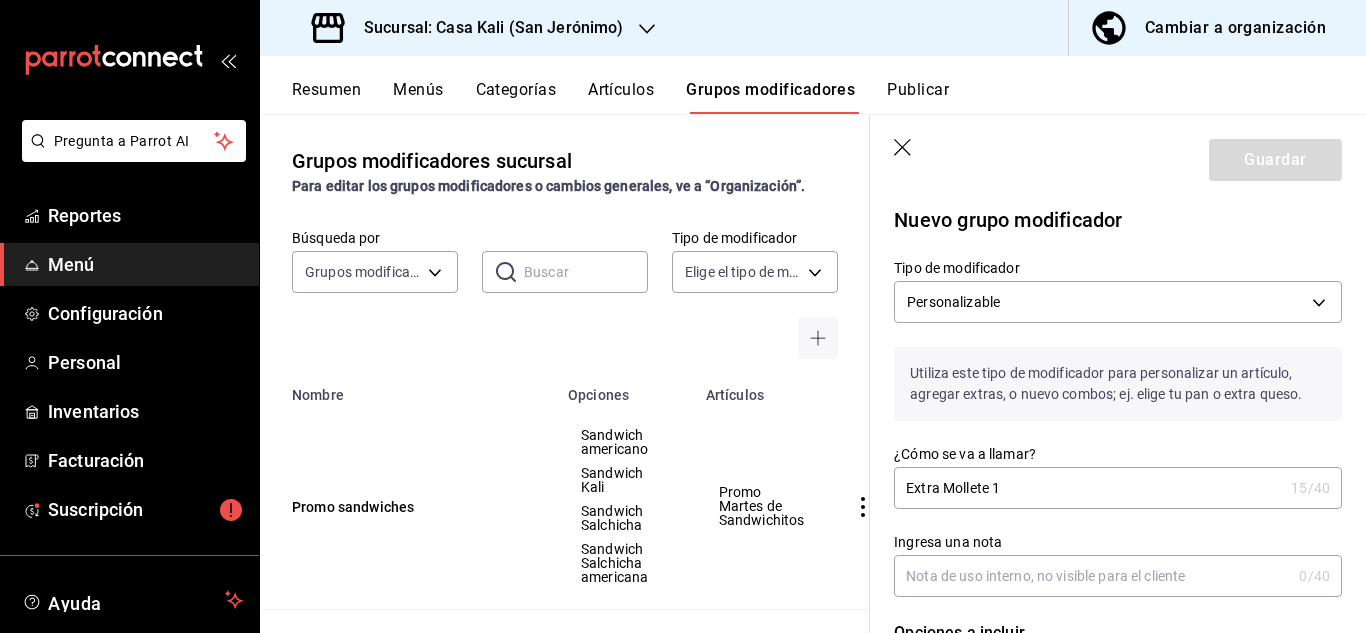 click on "Ingresa una nota" at bounding box center (1092, 576) 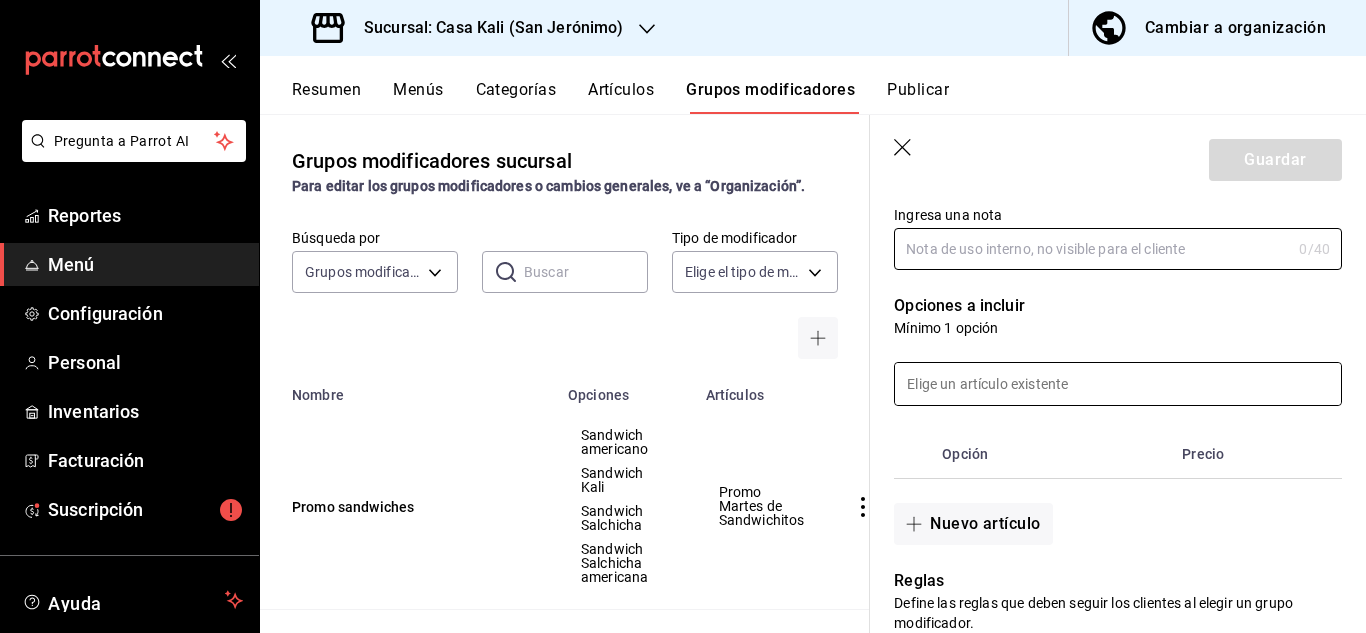 scroll, scrollTop: 346, scrollLeft: 0, axis: vertical 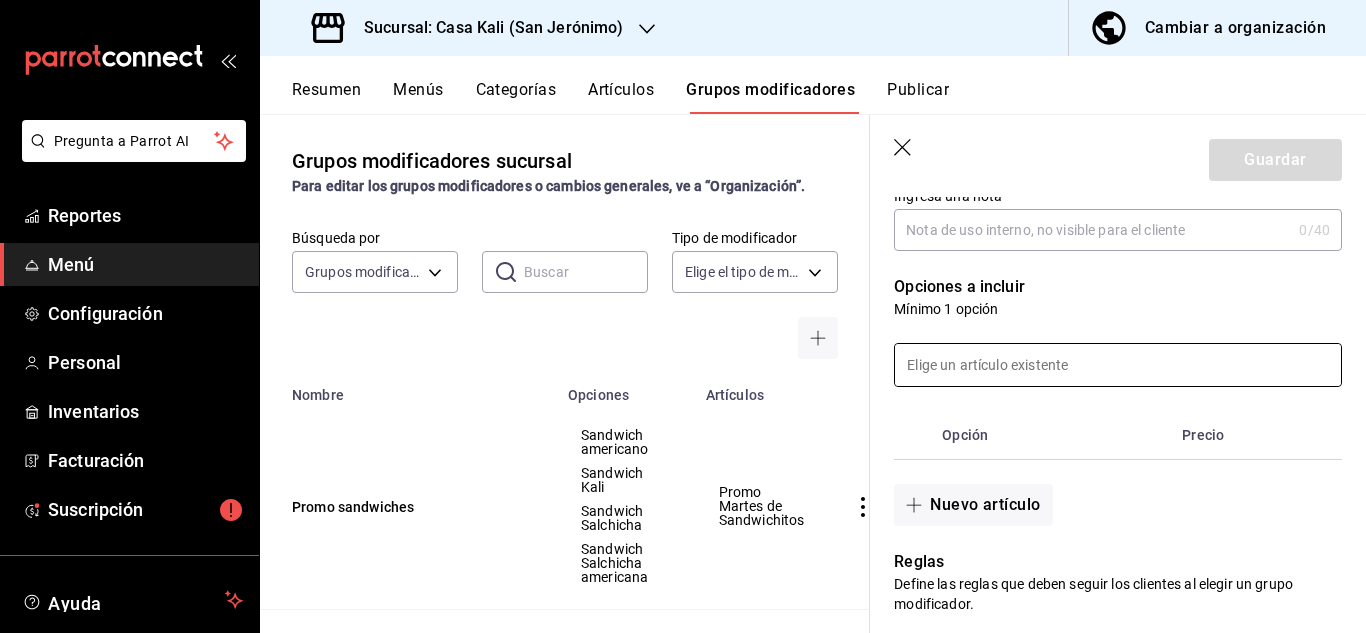 click at bounding box center (1118, 365) 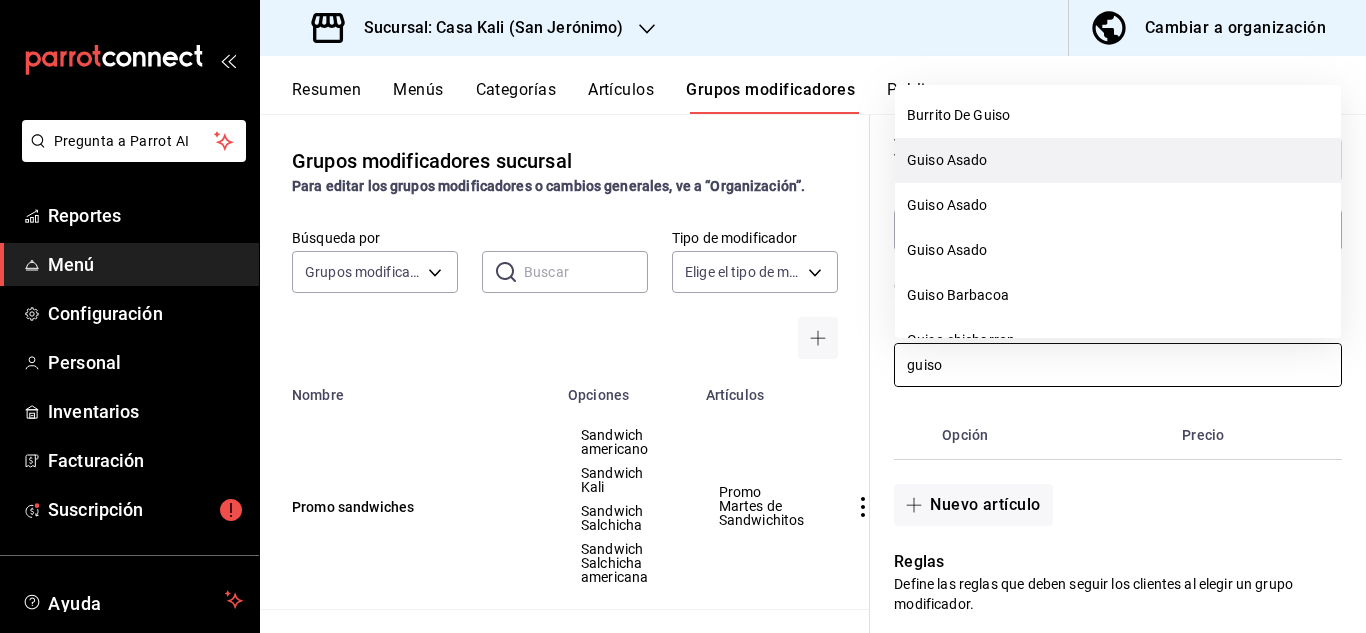 click on "Guiso Asado" at bounding box center [1118, 160] 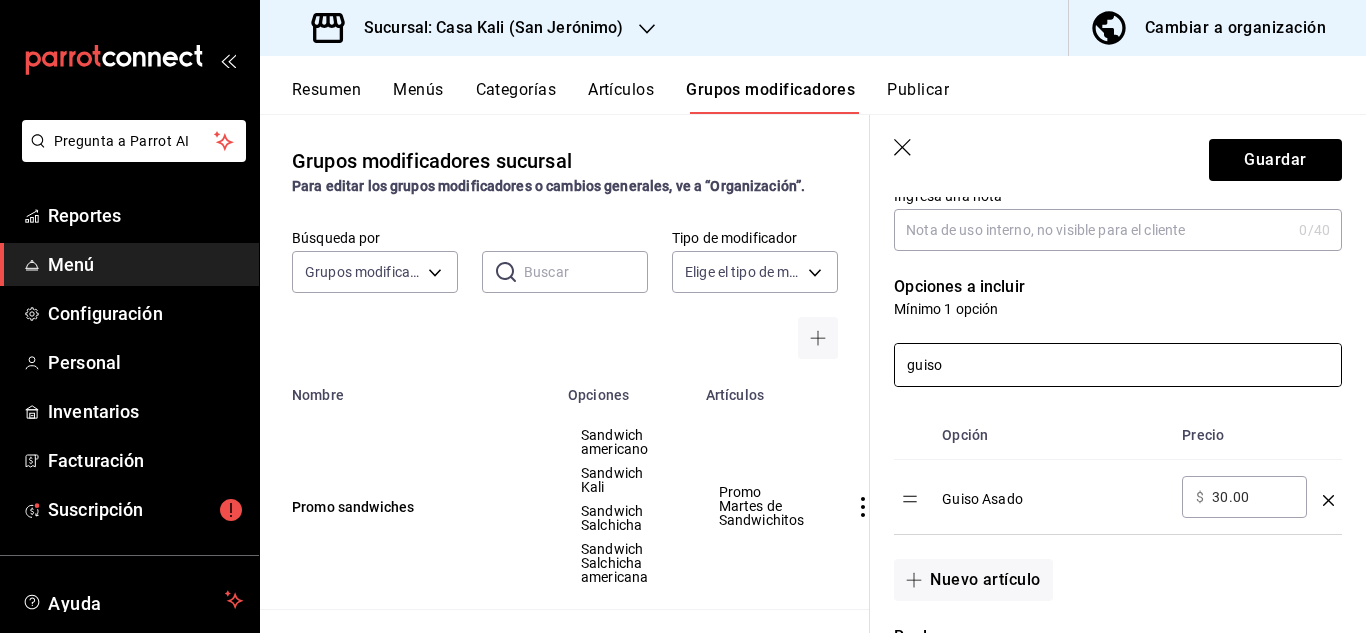 click on "guiso" at bounding box center (1118, 365) 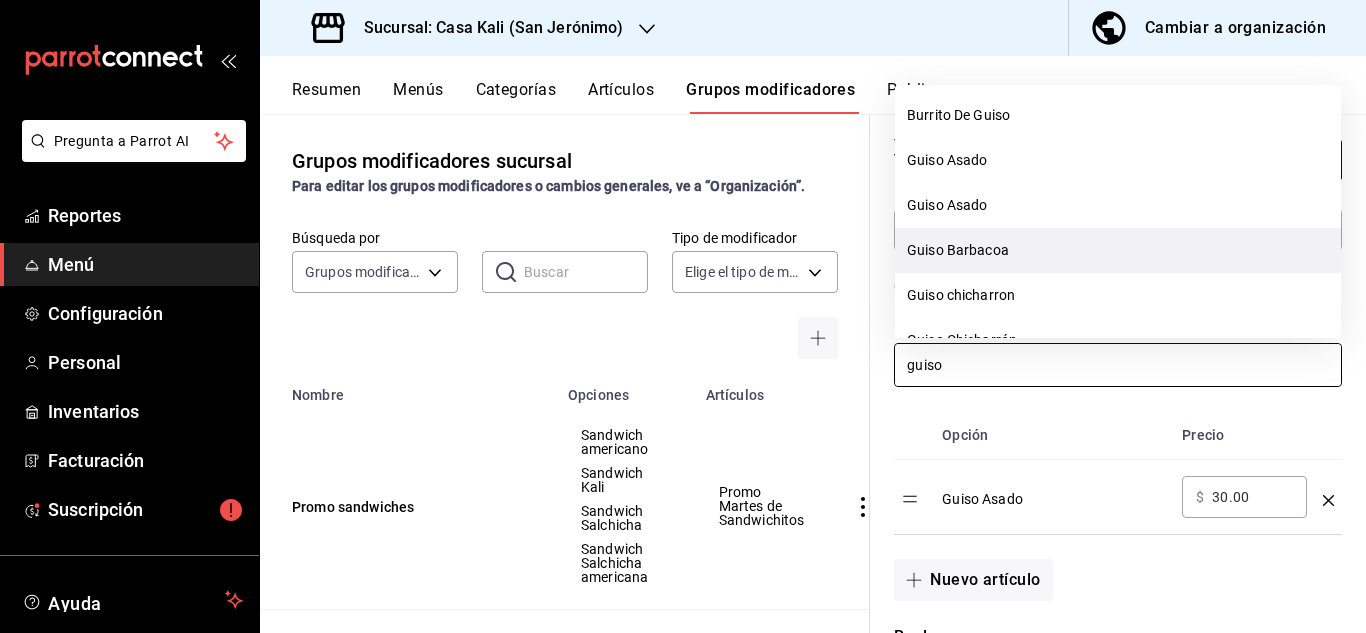 click on "Guiso Barbacoa" at bounding box center (1118, 250) 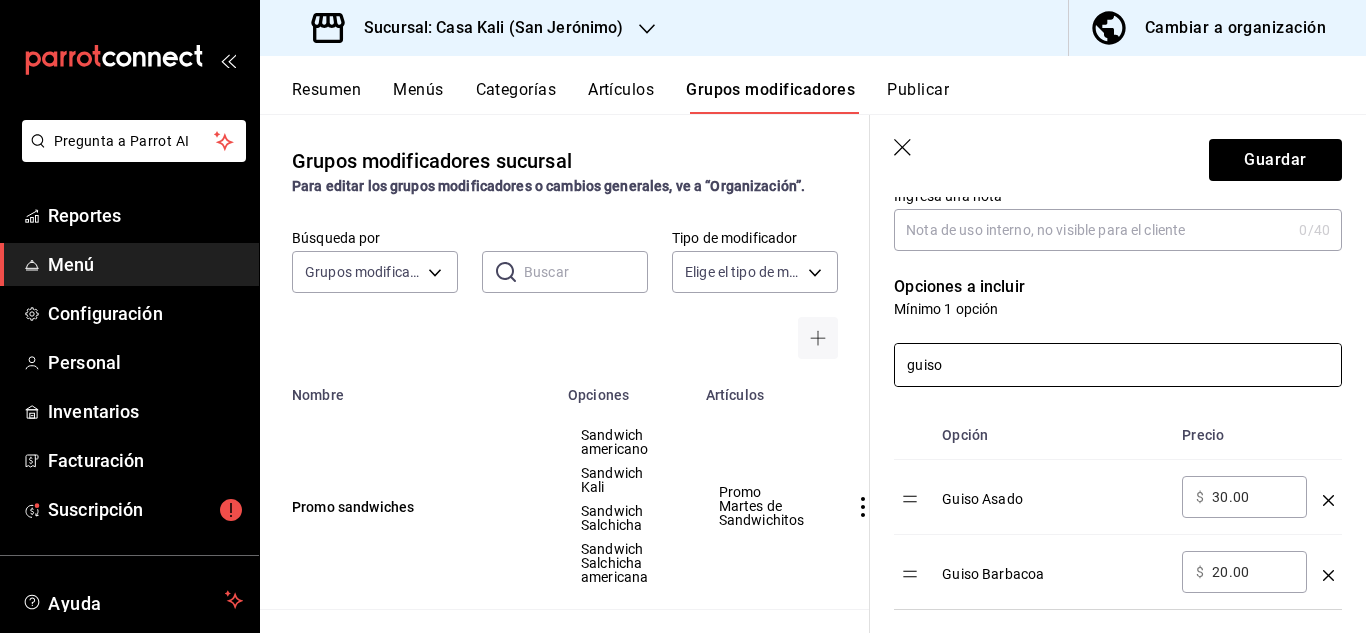 click on "guiso" at bounding box center (1118, 365) 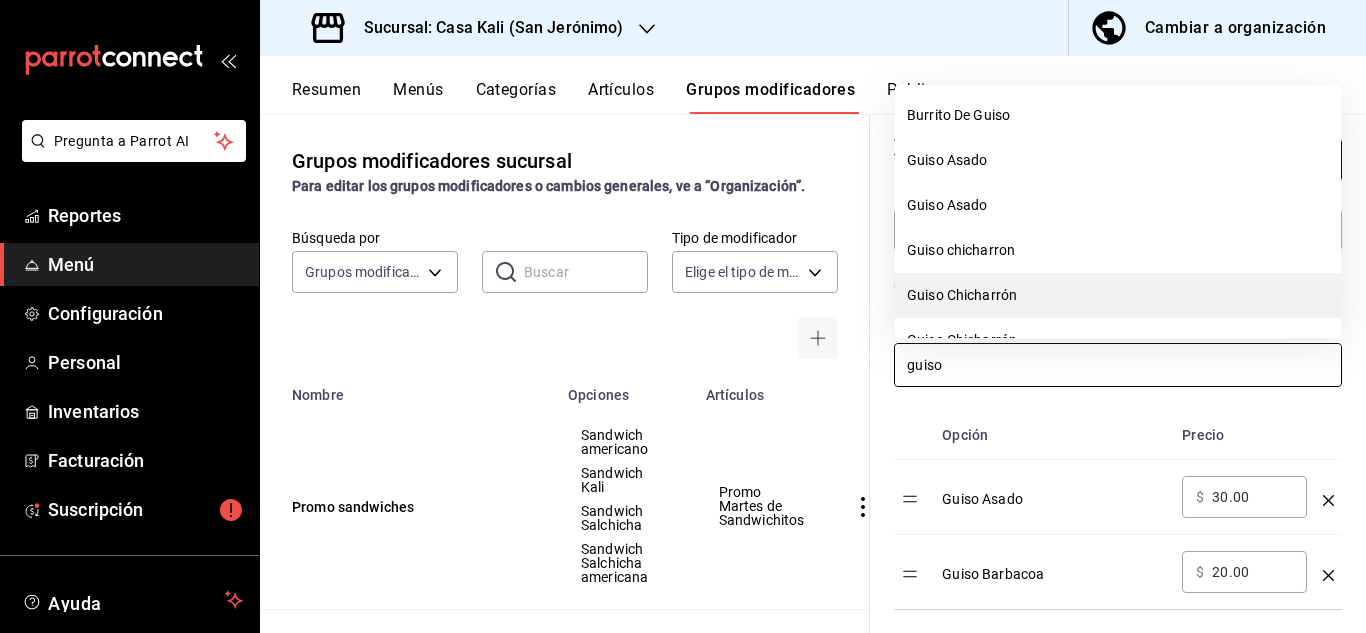 click on "Guiso Chicharrón" at bounding box center [1118, 295] 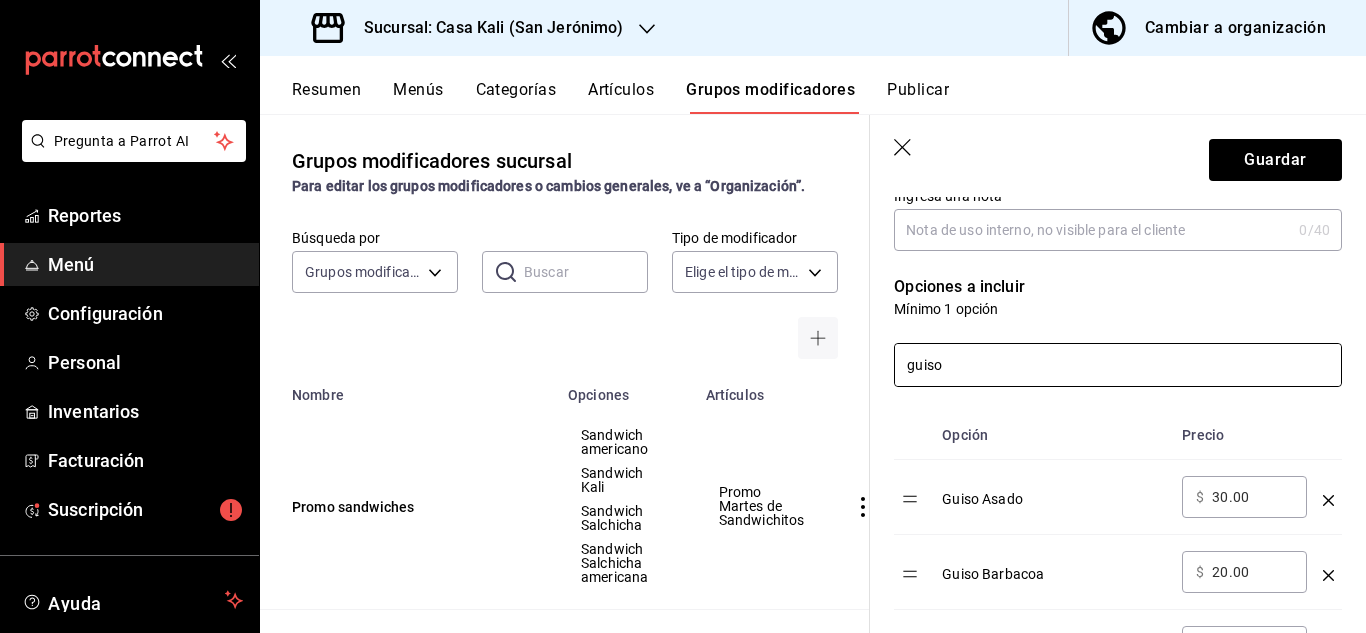 click on "guiso" at bounding box center (1118, 365) 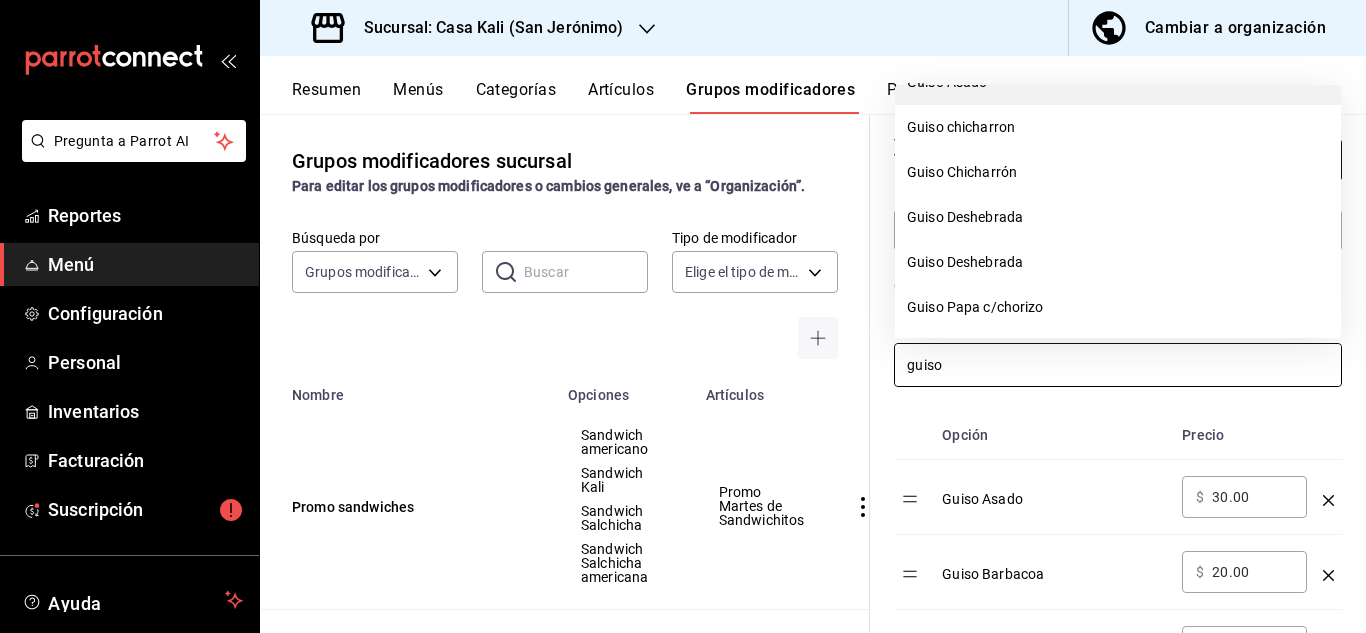 scroll, scrollTop: 125, scrollLeft: 0, axis: vertical 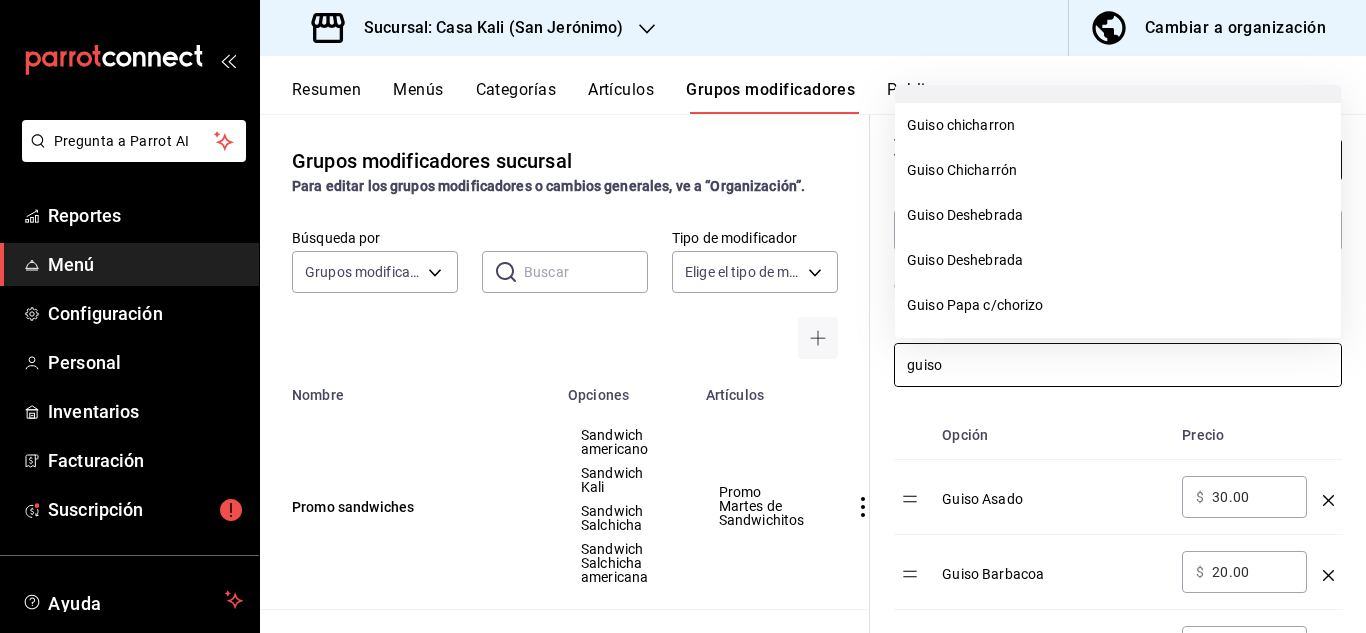 click on "Guiso Deshebrada" at bounding box center (1118, 215) 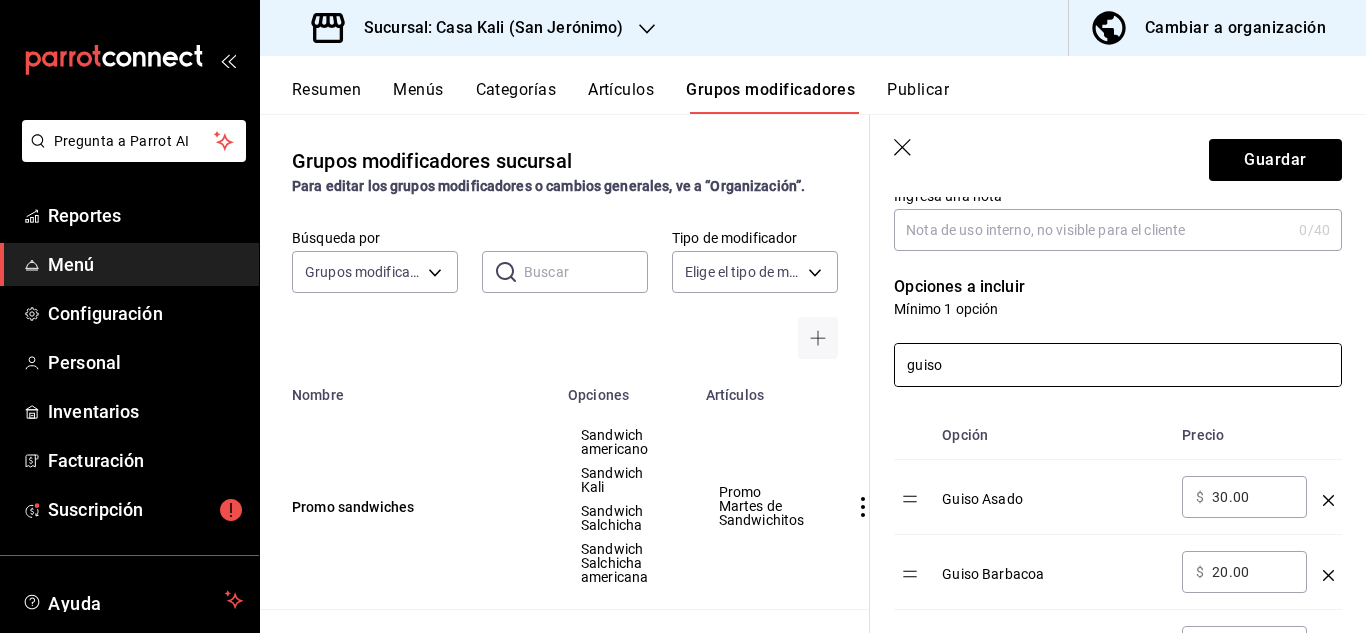 click on "guiso" at bounding box center [1118, 365] 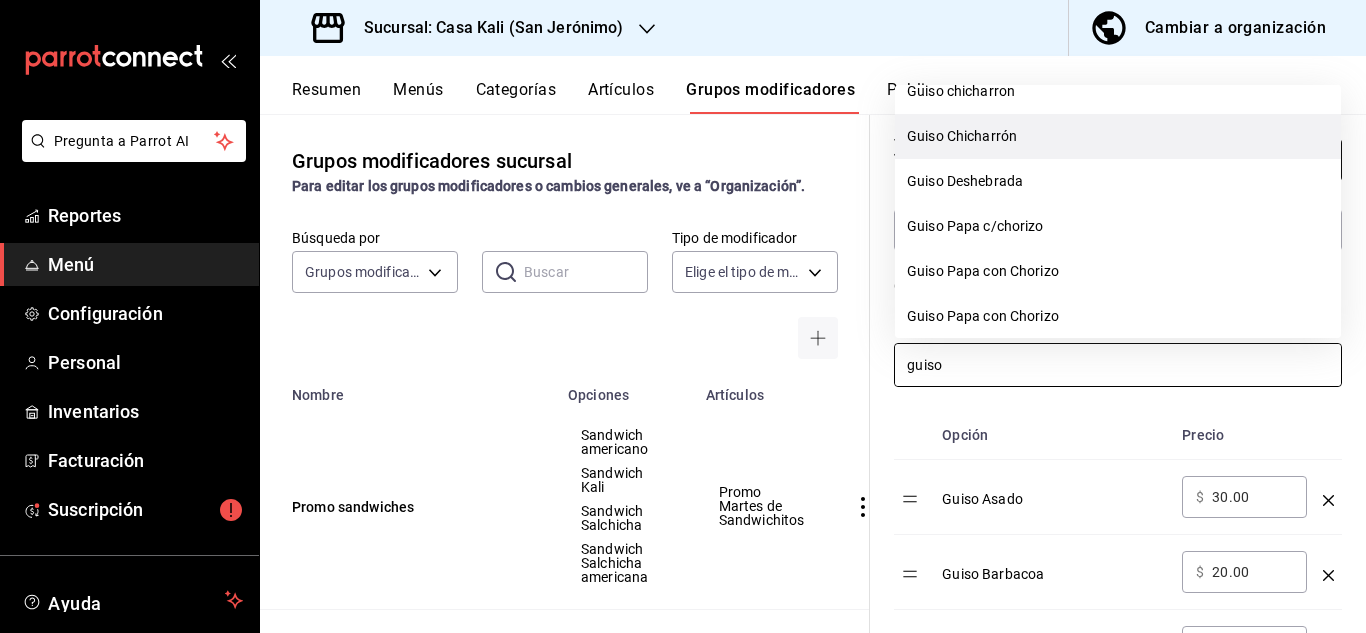 scroll, scrollTop: 174, scrollLeft: 0, axis: vertical 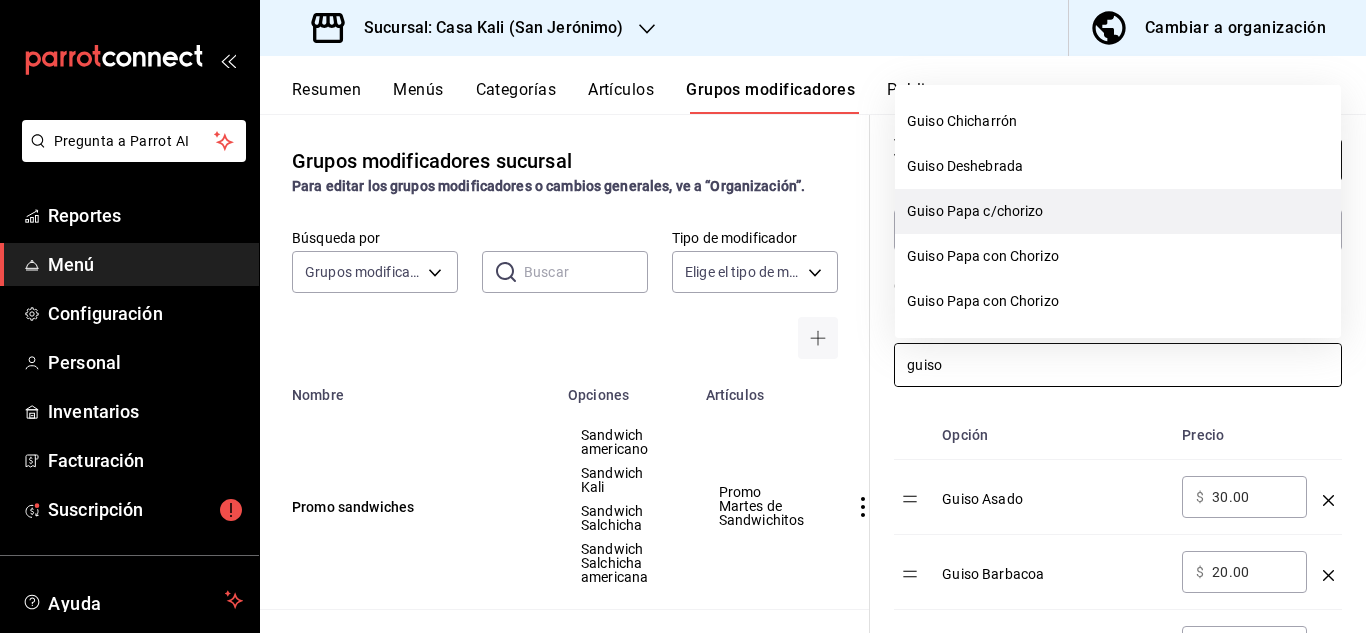 click on "Guiso Papa c/chorizo" at bounding box center [1118, 211] 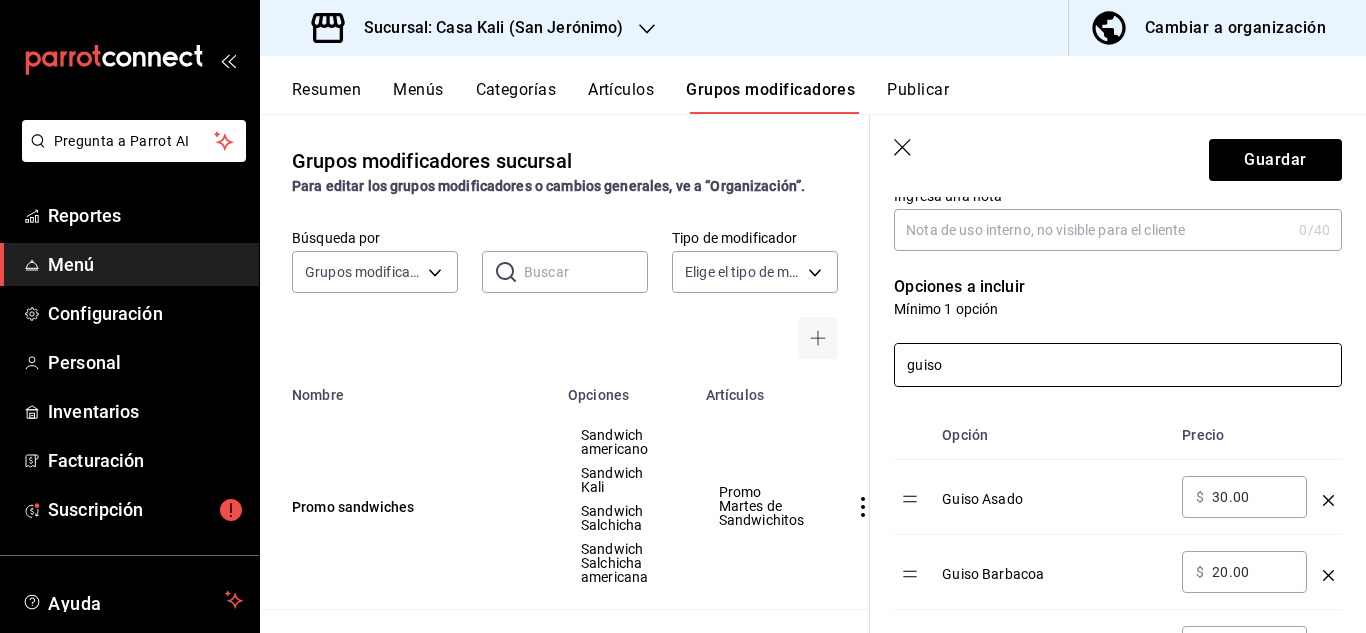 click on "guiso" at bounding box center [1118, 365] 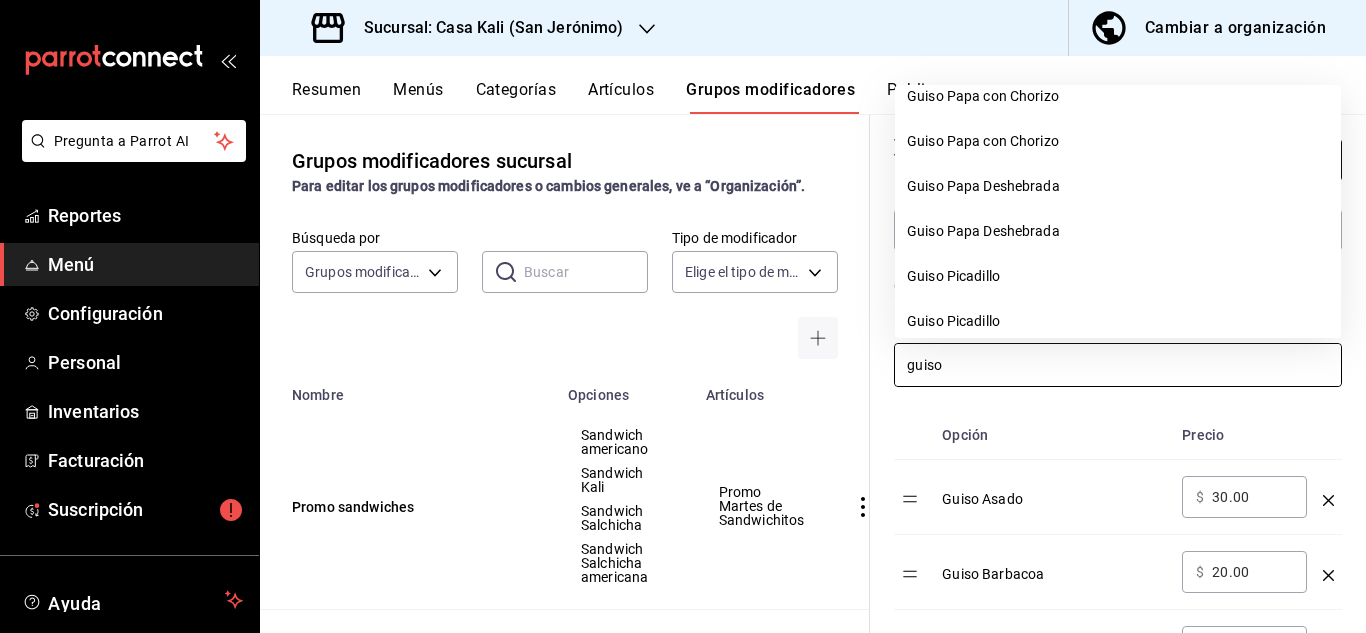 scroll, scrollTop: 300, scrollLeft: 0, axis: vertical 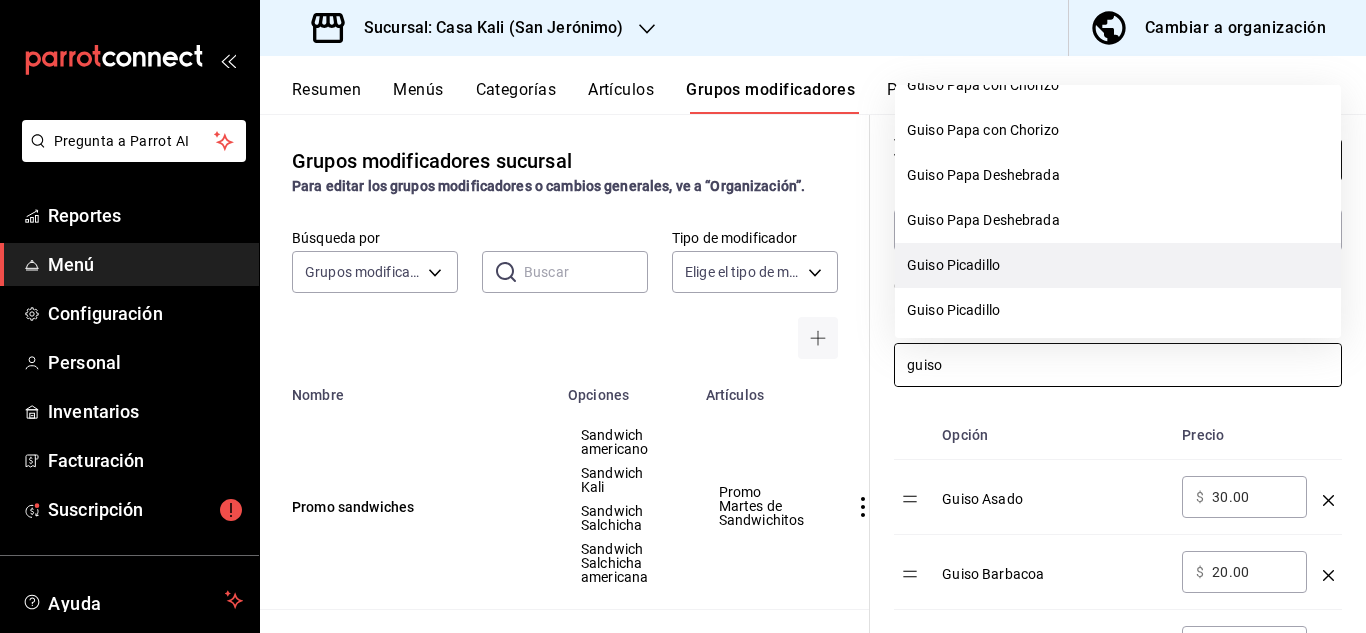 click on "Guiso Picadillo" at bounding box center [1118, 265] 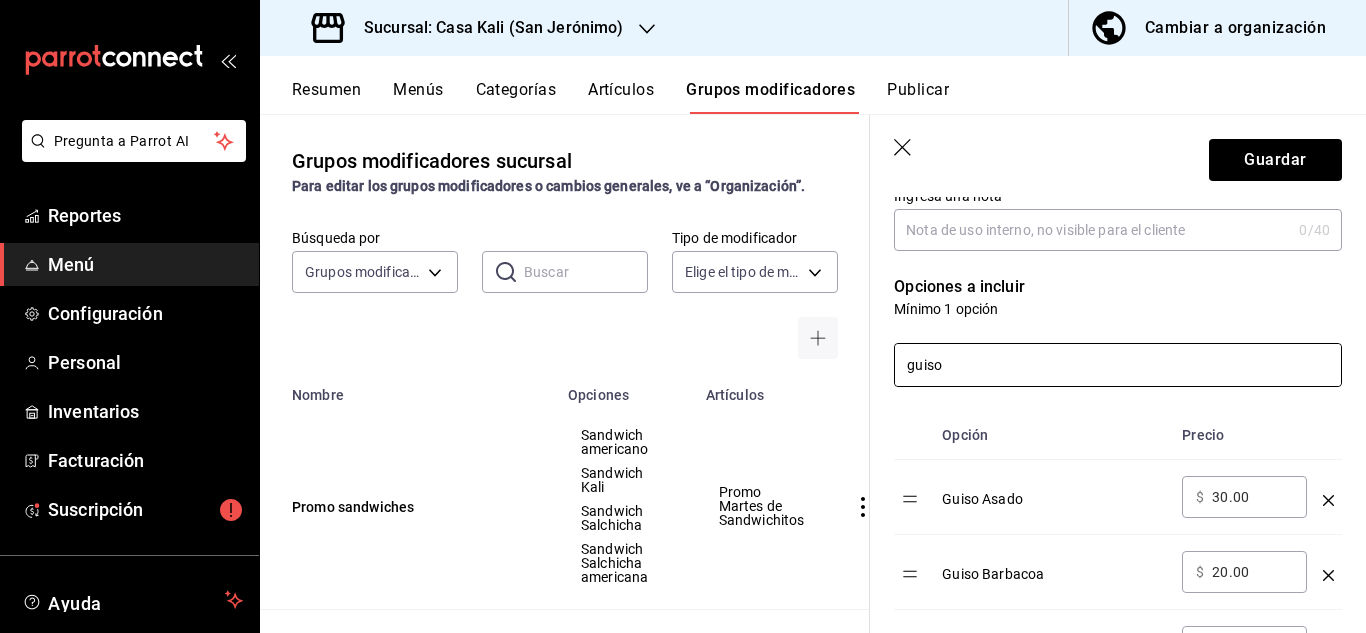 click on "guiso" at bounding box center [1118, 365] 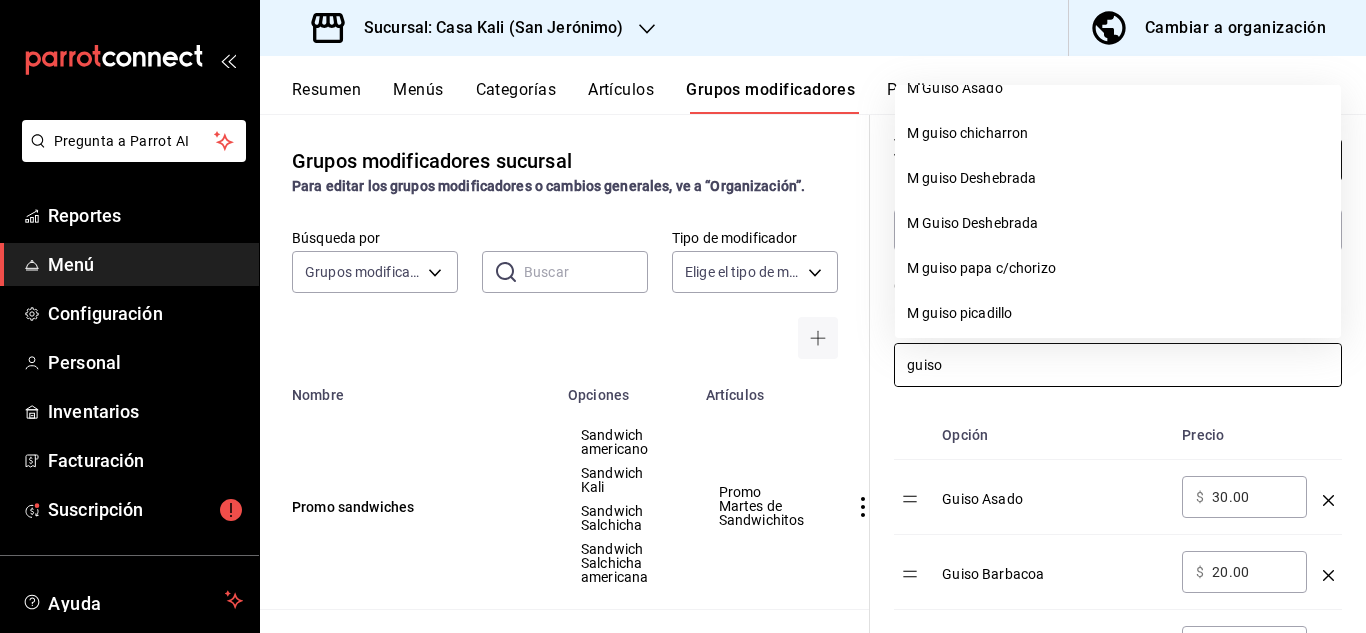 scroll, scrollTop: 589, scrollLeft: 0, axis: vertical 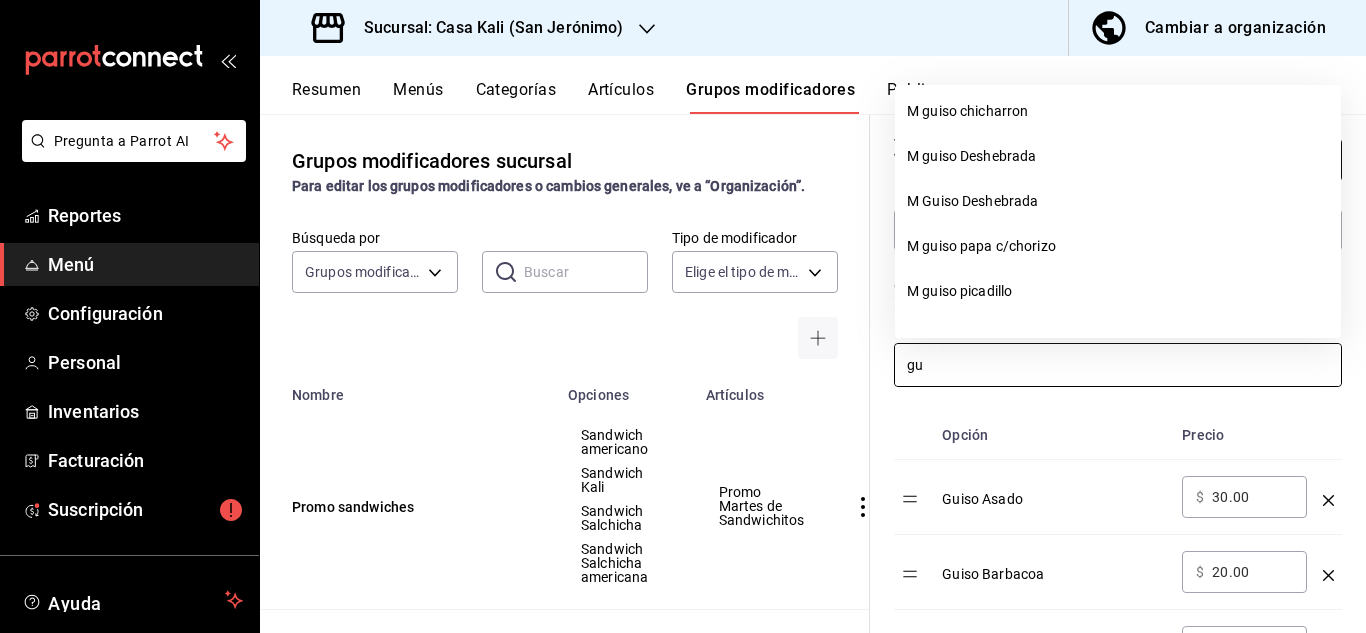 type on "g" 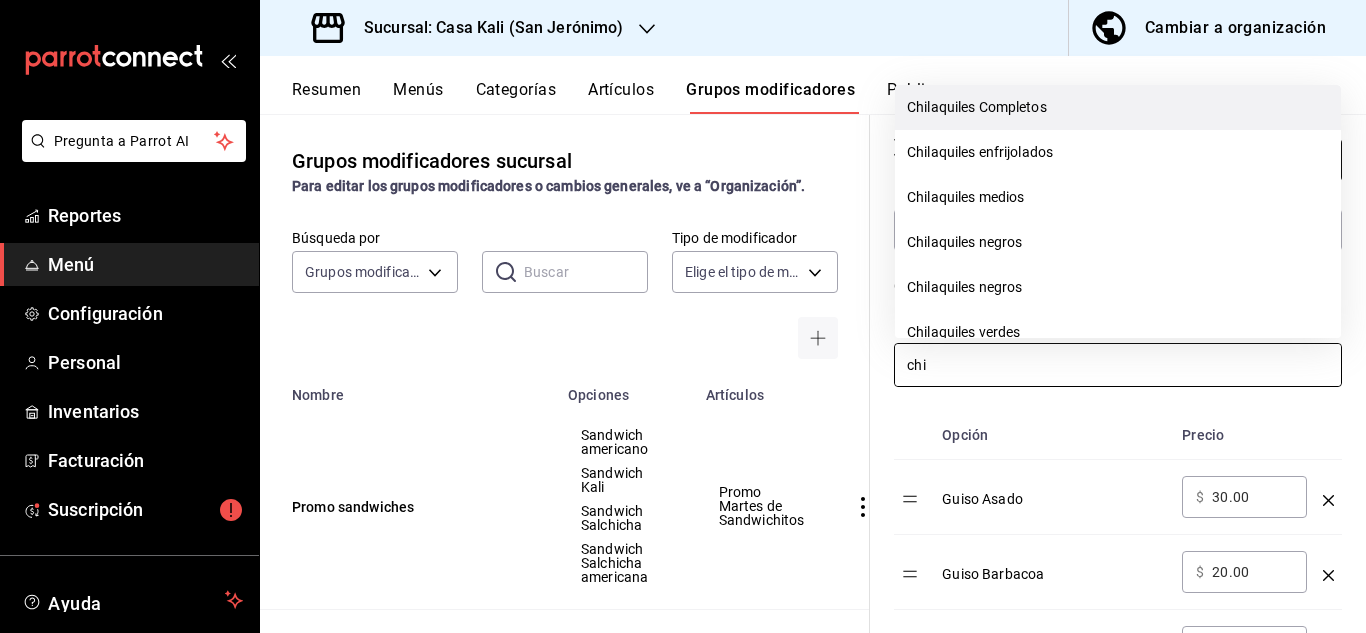 scroll, scrollTop: 184, scrollLeft: 0, axis: vertical 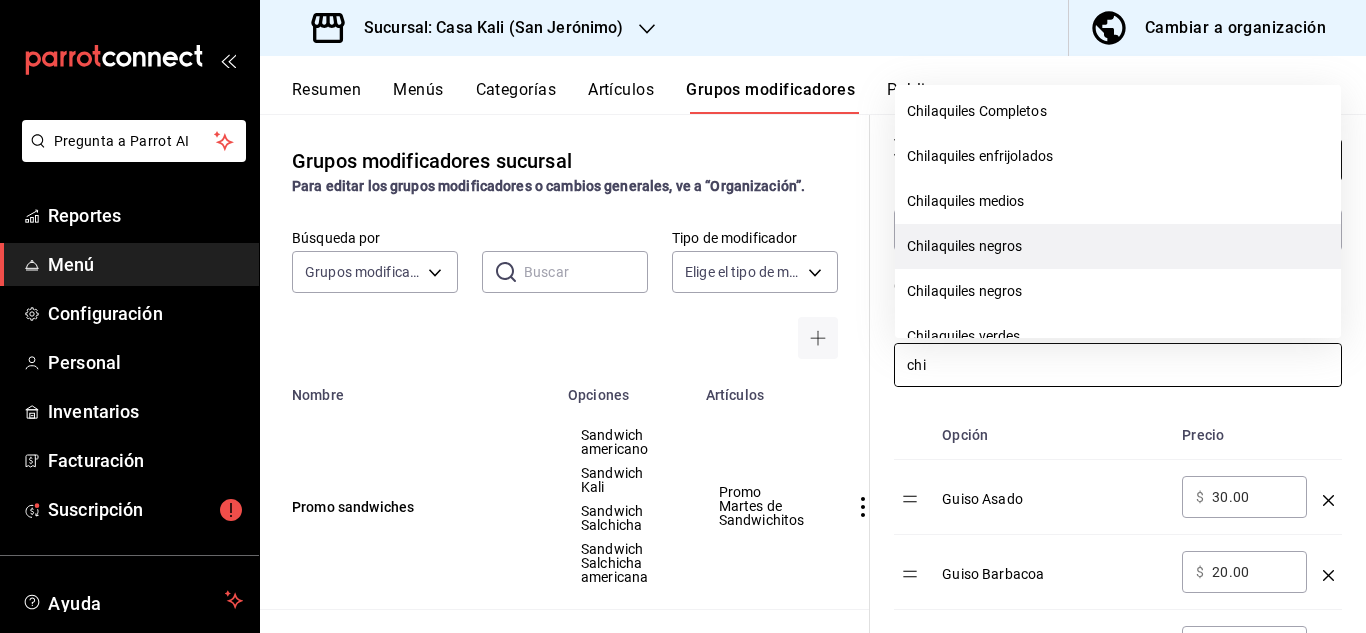 click on "Chilaquiles negros" at bounding box center (1118, 246) 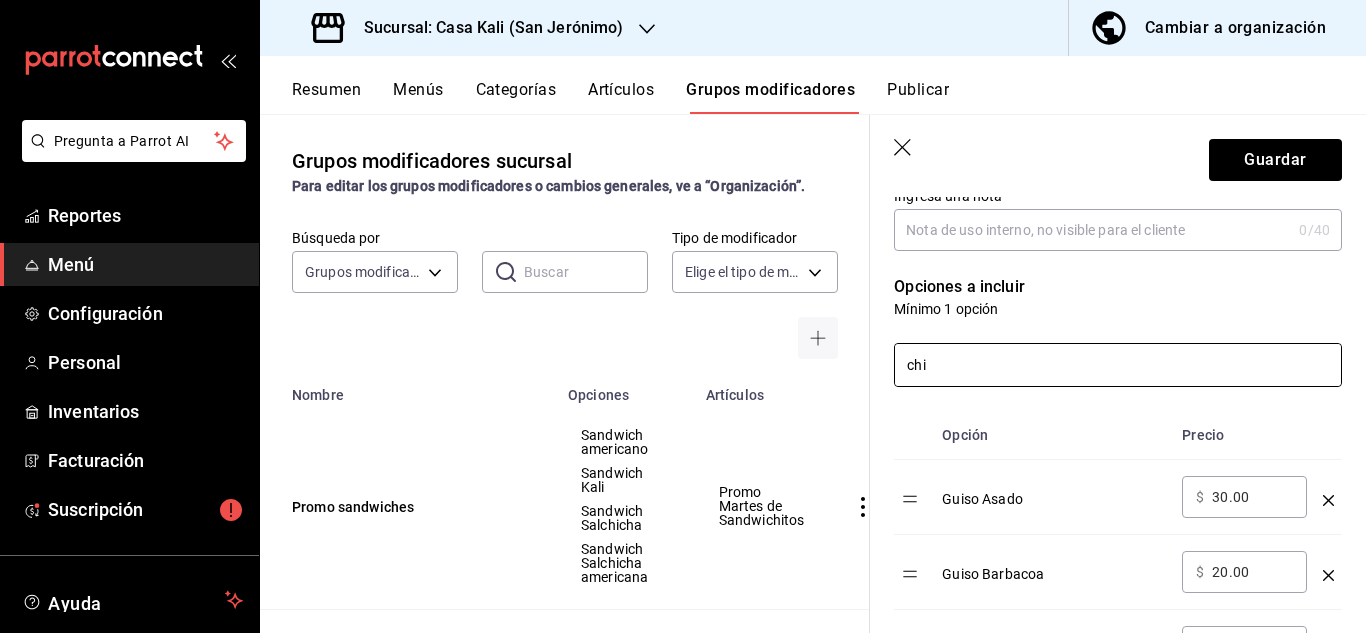 click on "chi" at bounding box center (1118, 365) 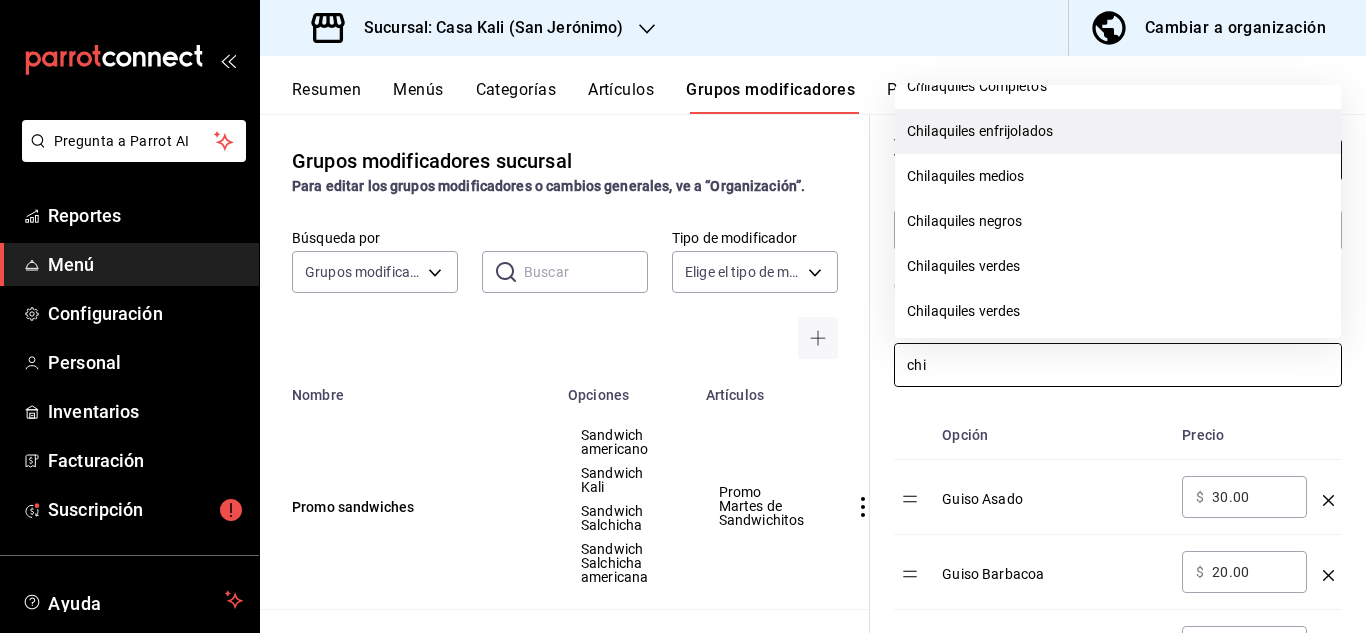 scroll, scrollTop: 235, scrollLeft: 0, axis: vertical 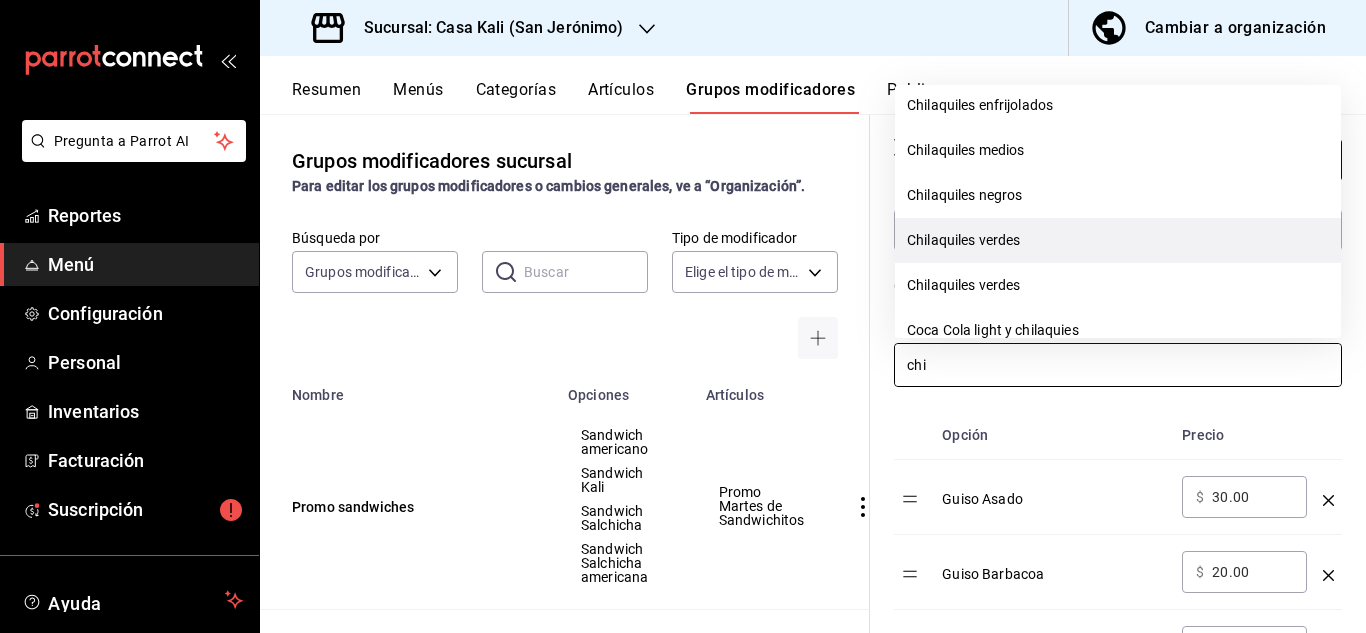 click on "Chilaquiles verdes" at bounding box center [1118, 240] 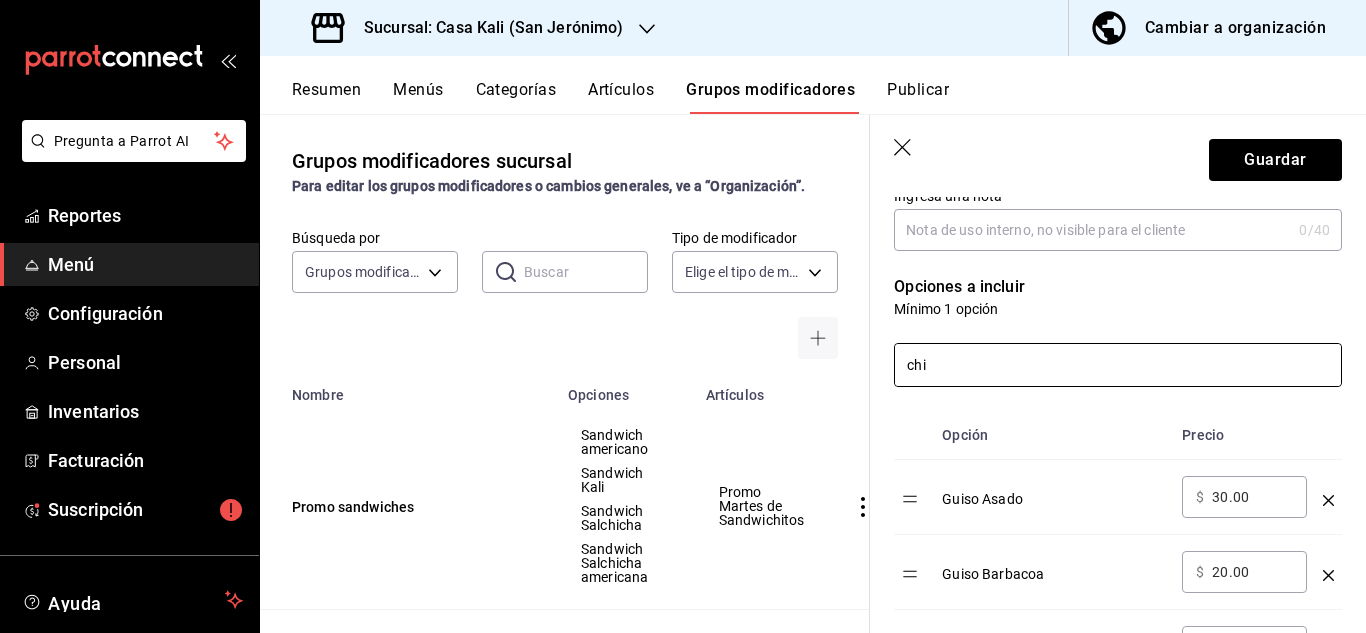 click on "chi" at bounding box center (1118, 365) 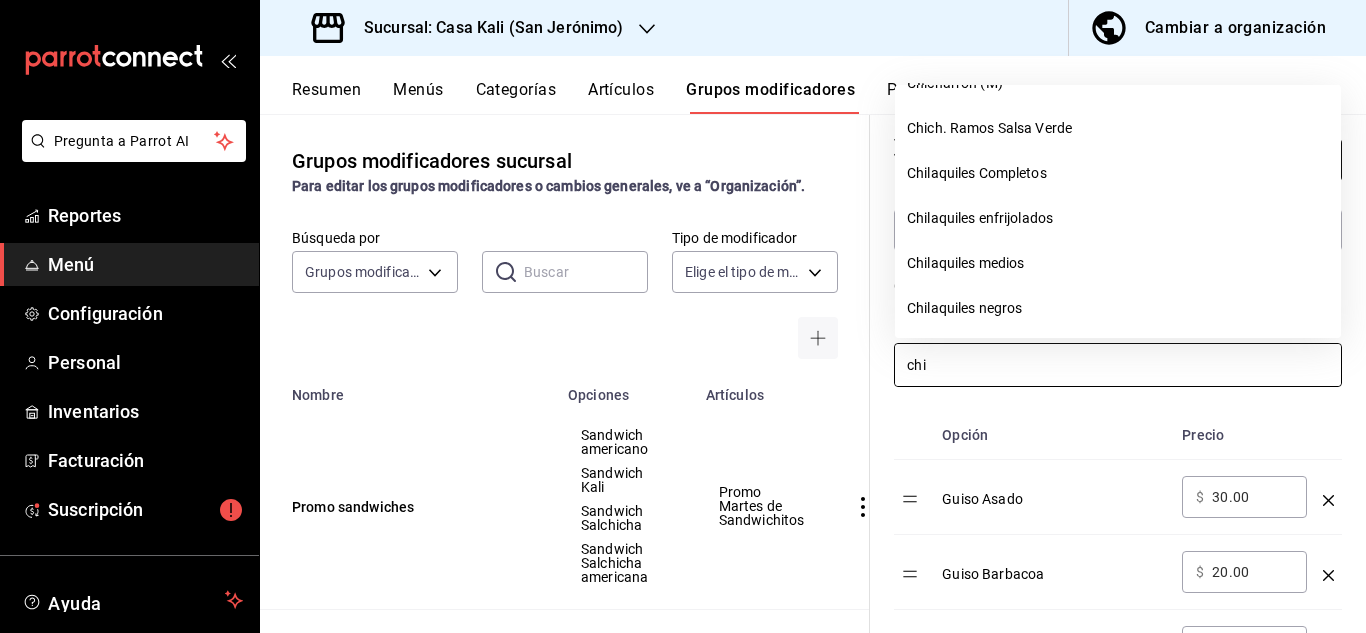 scroll, scrollTop: 121, scrollLeft: 0, axis: vertical 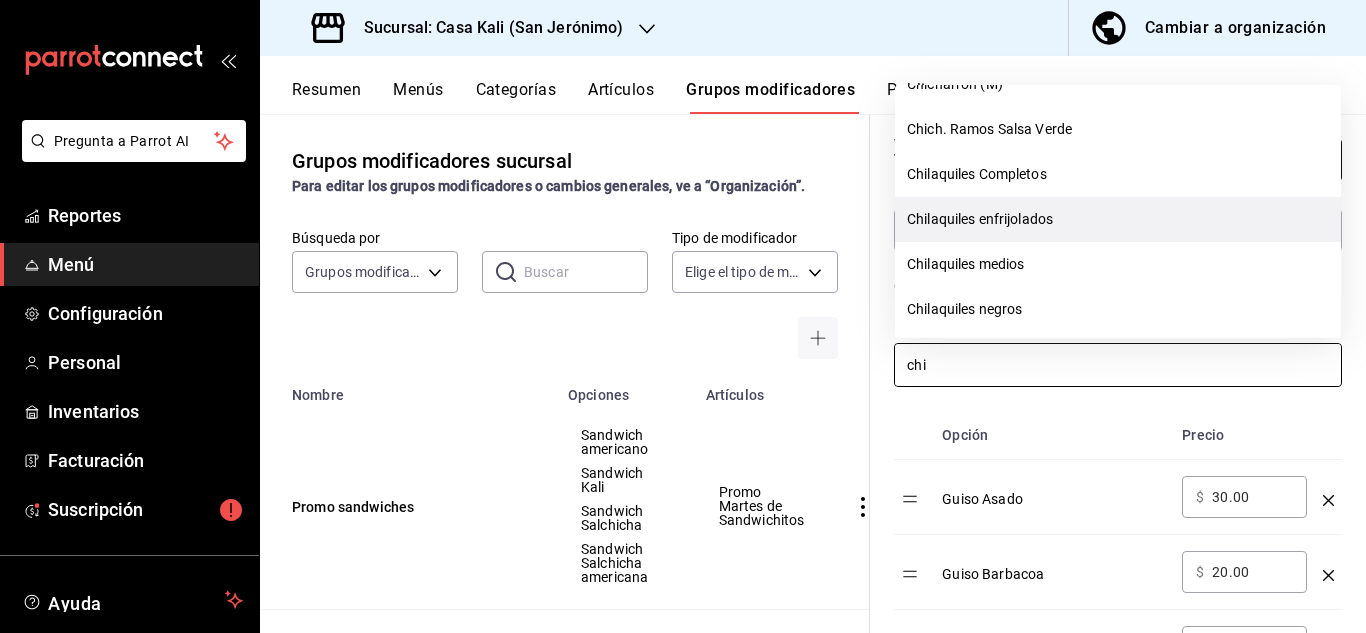 click on "Chilaquiles enfrijolados" at bounding box center [1118, 219] 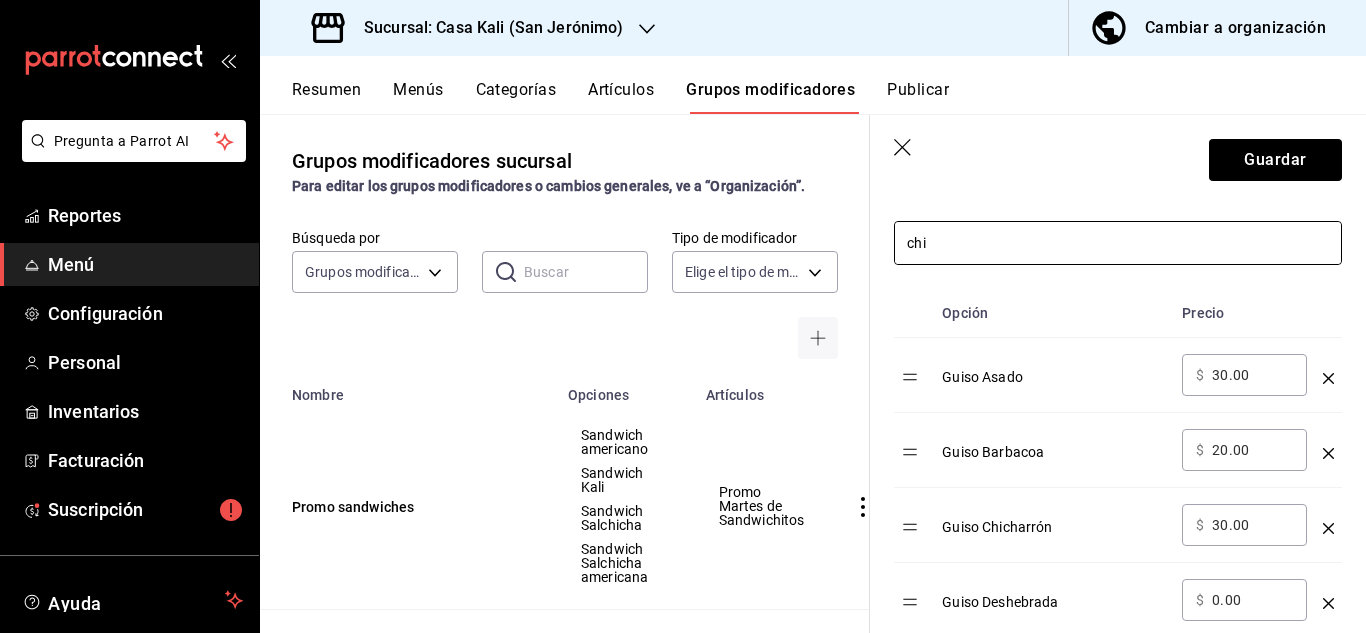 scroll, scrollTop: 467, scrollLeft: 0, axis: vertical 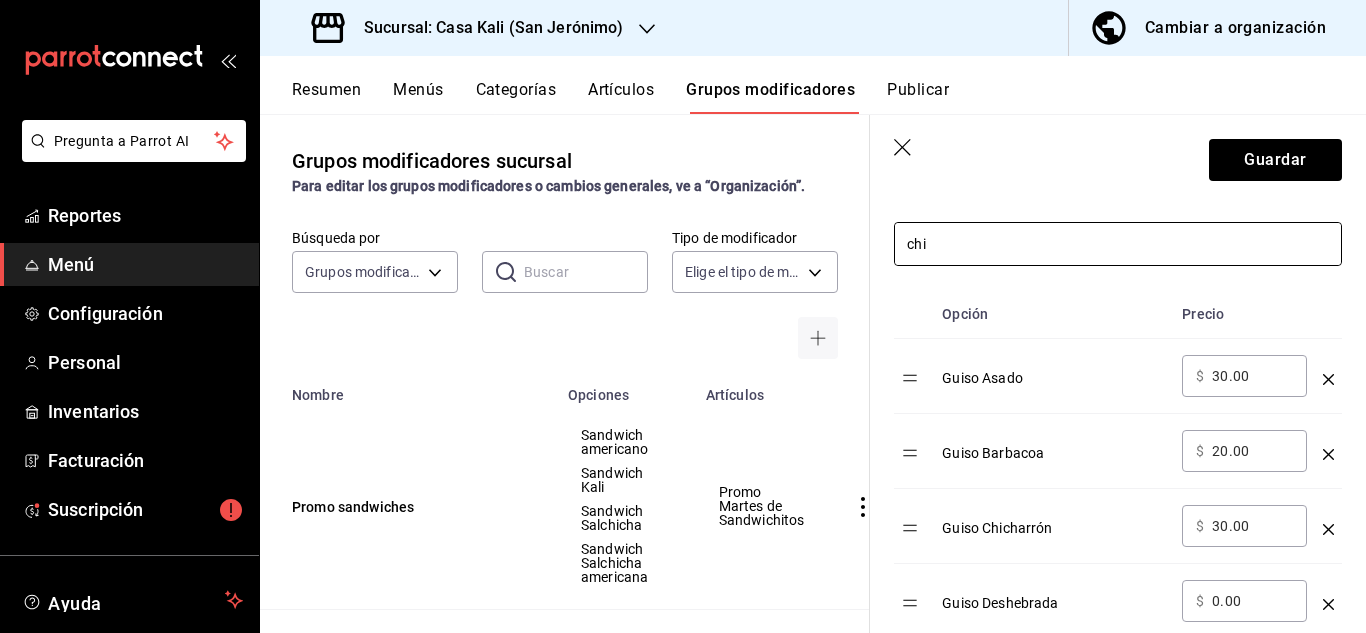 type on "chi" 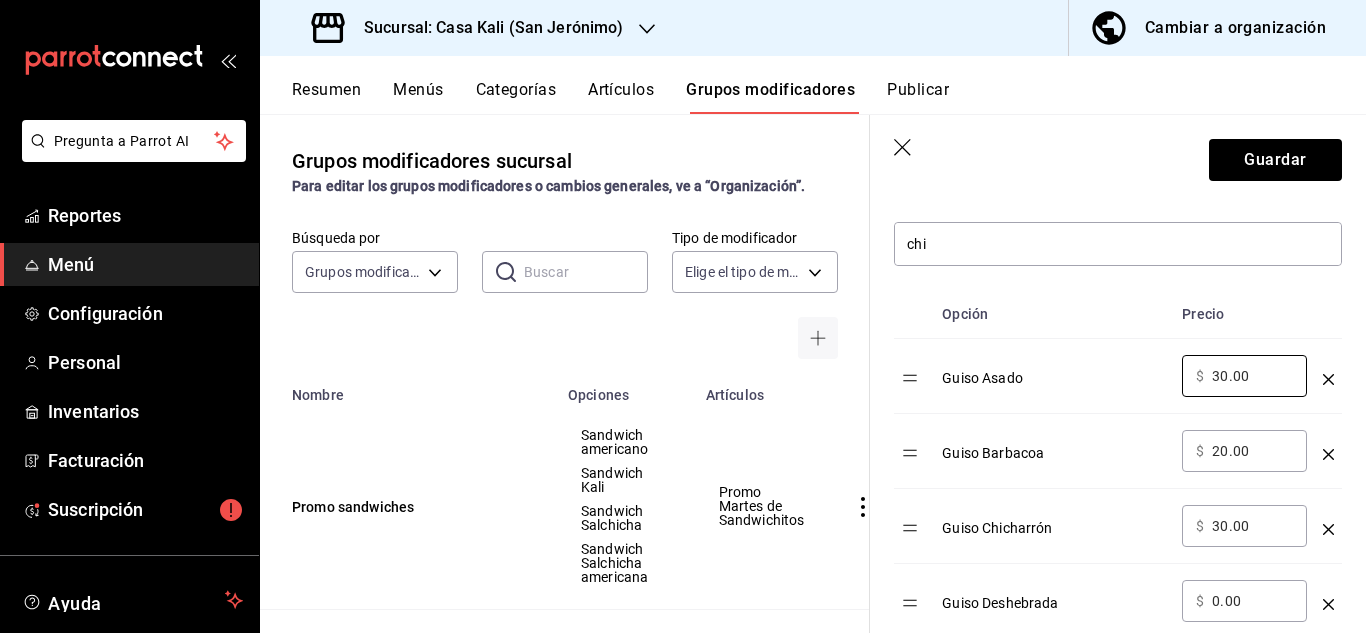 drag, startPoint x: 1256, startPoint y: 373, endPoint x: 1173, endPoint y: 393, distance: 85.37564 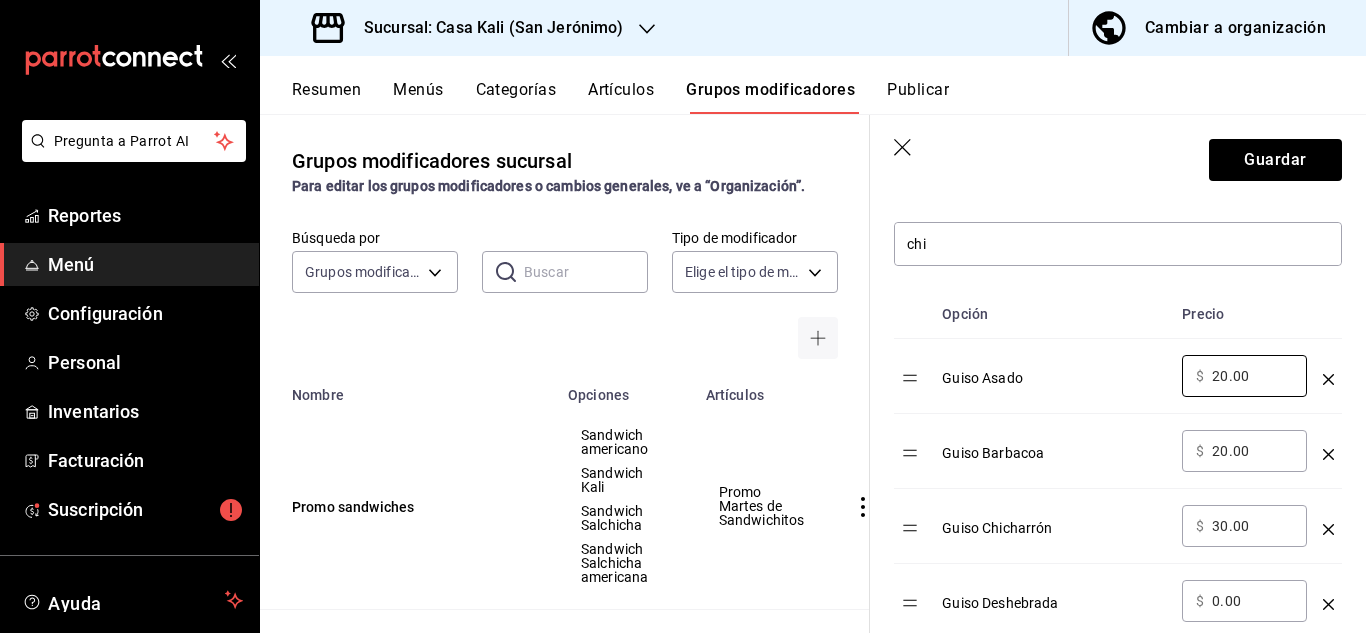 type on "20.00" 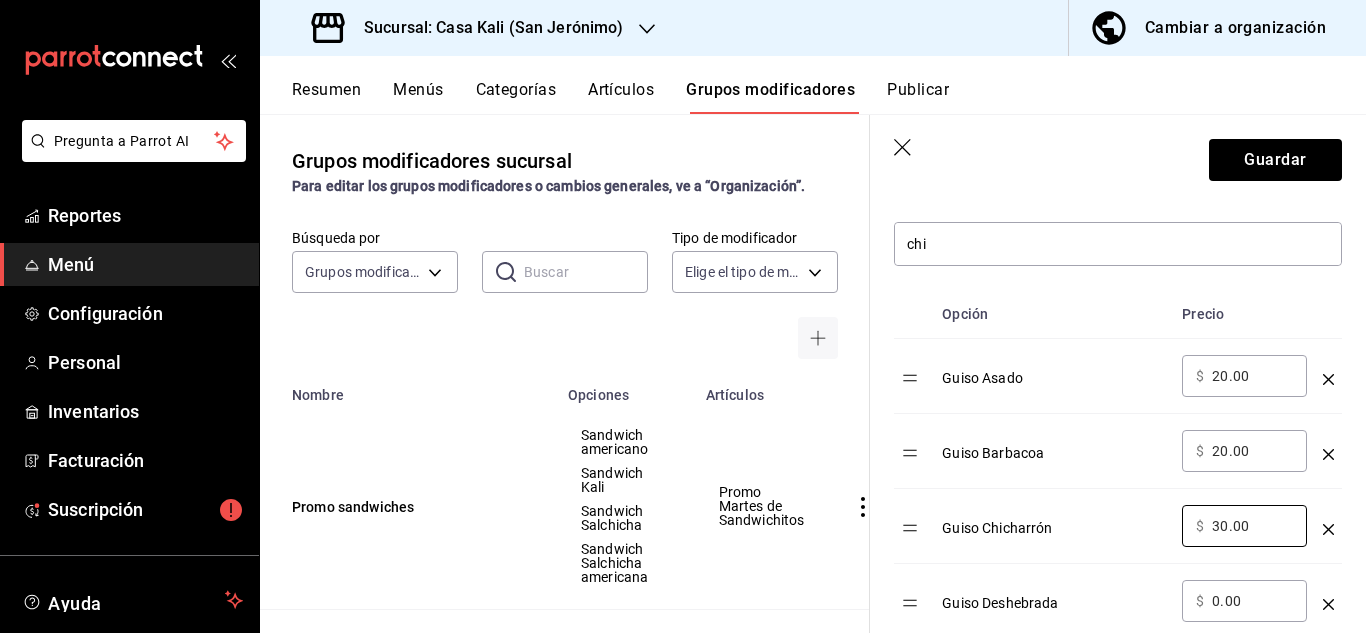 drag, startPoint x: 1253, startPoint y: 531, endPoint x: 1180, endPoint y: 545, distance: 74.330345 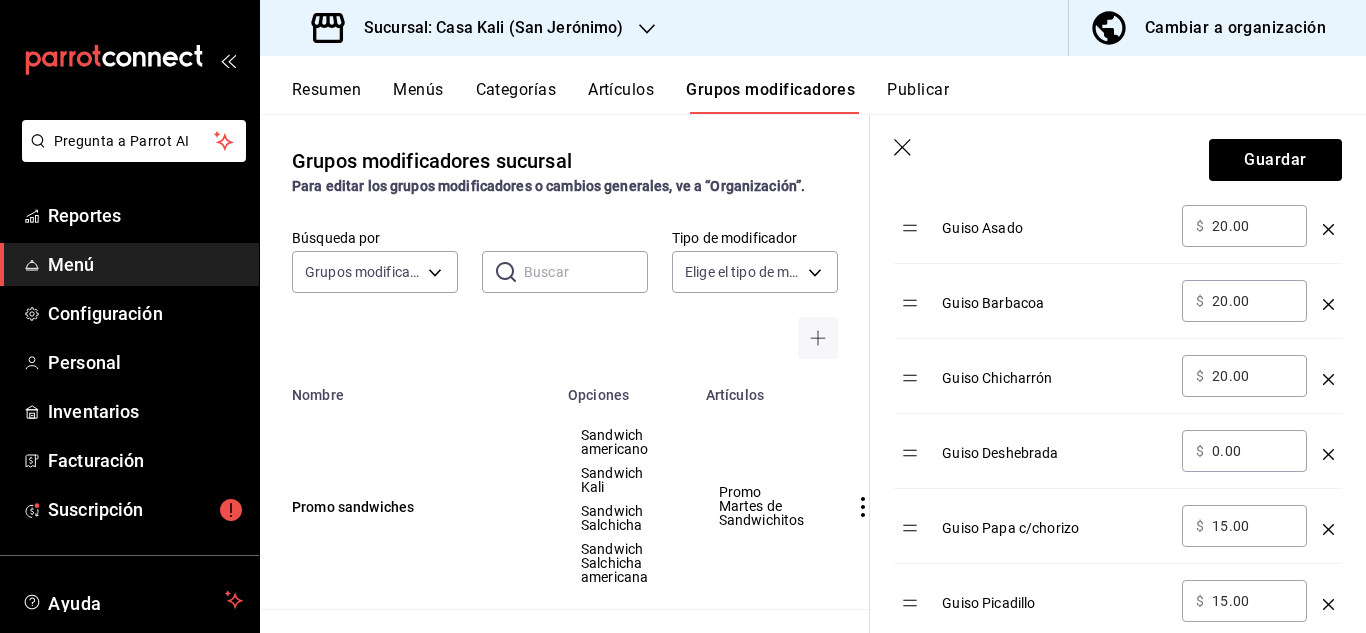 scroll, scrollTop: 645, scrollLeft: 0, axis: vertical 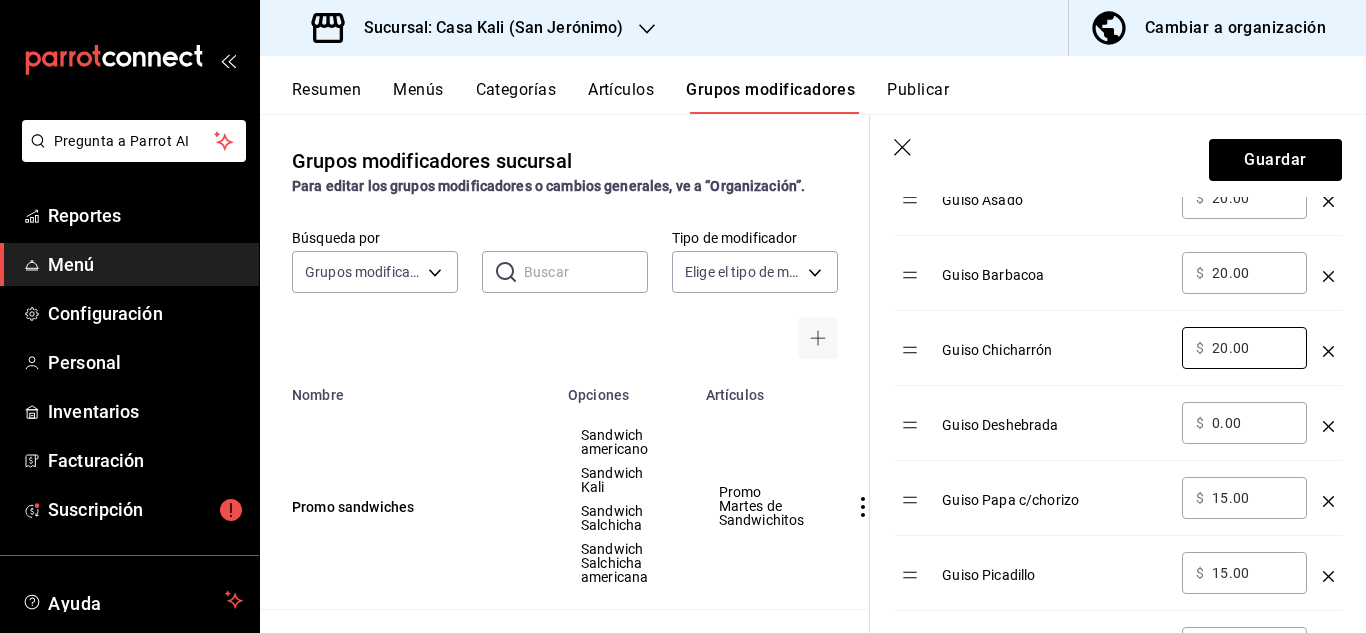 type on "20.00" 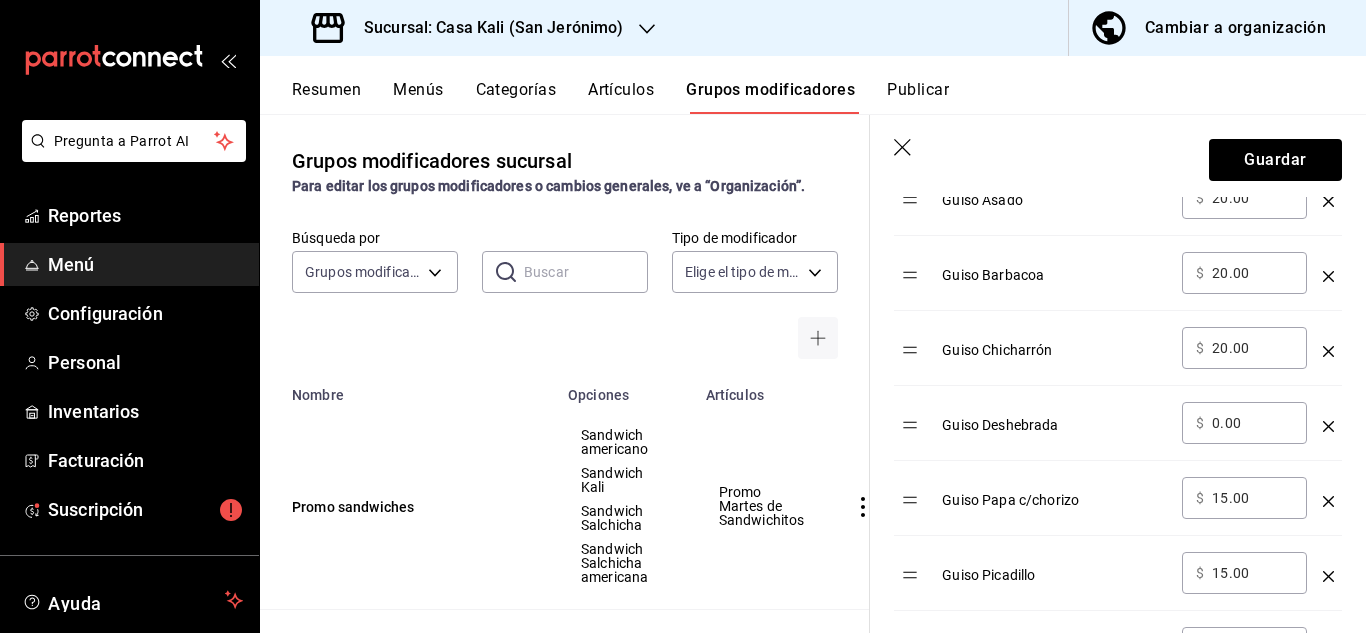 drag, startPoint x: 1265, startPoint y: 425, endPoint x: 1205, endPoint y: 423, distance: 60.033325 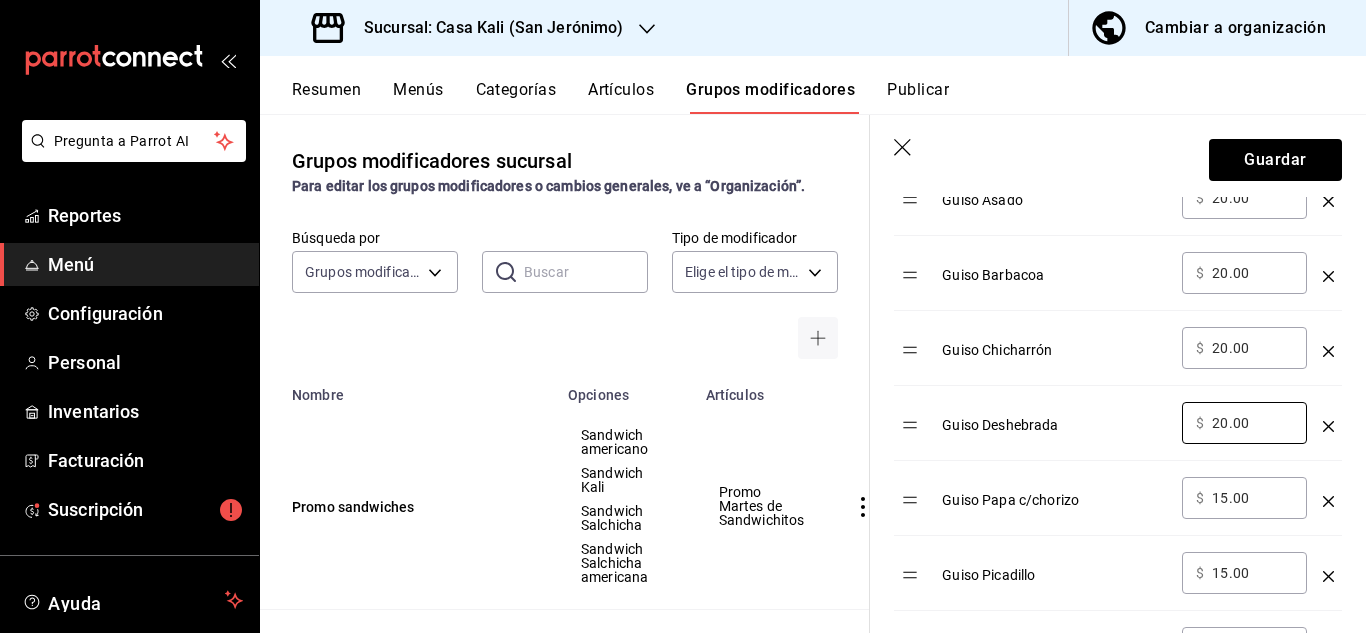 type on "20.00" 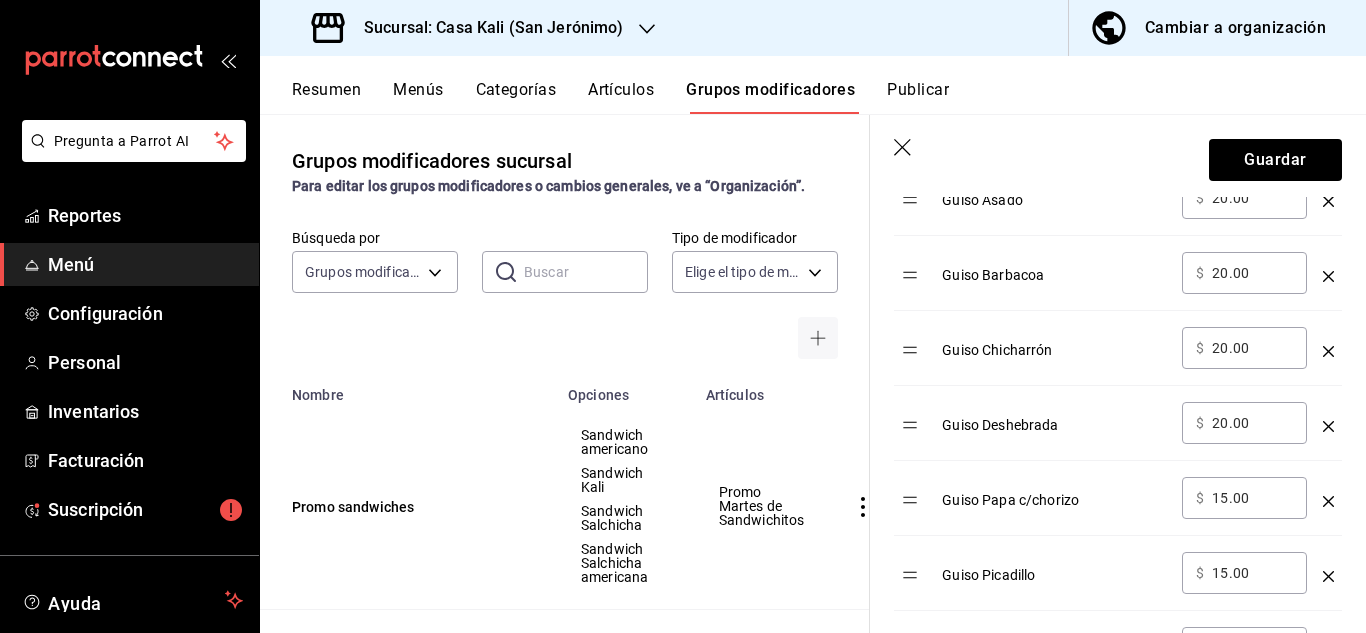 drag, startPoint x: 1273, startPoint y: 499, endPoint x: 1193, endPoint y: 512, distance: 81.04937 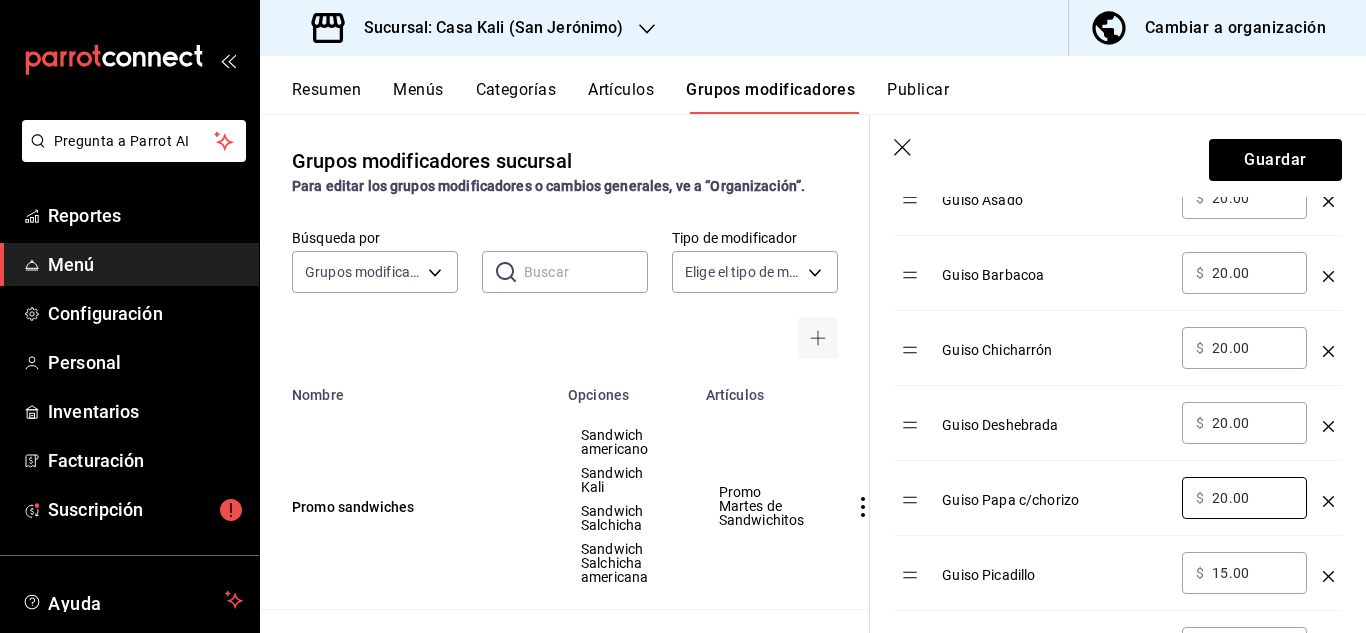 type on "20.00" 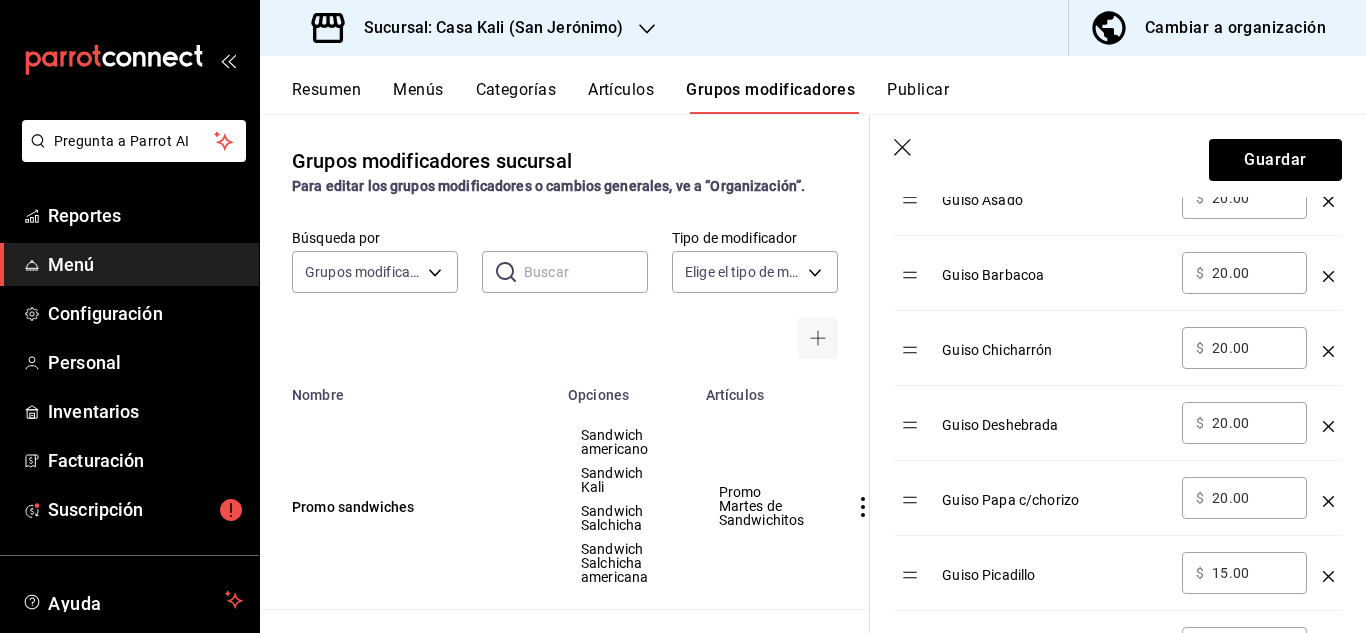 drag, startPoint x: 1254, startPoint y: 573, endPoint x: 1191, endPoint y: 572, distance: 63.007935 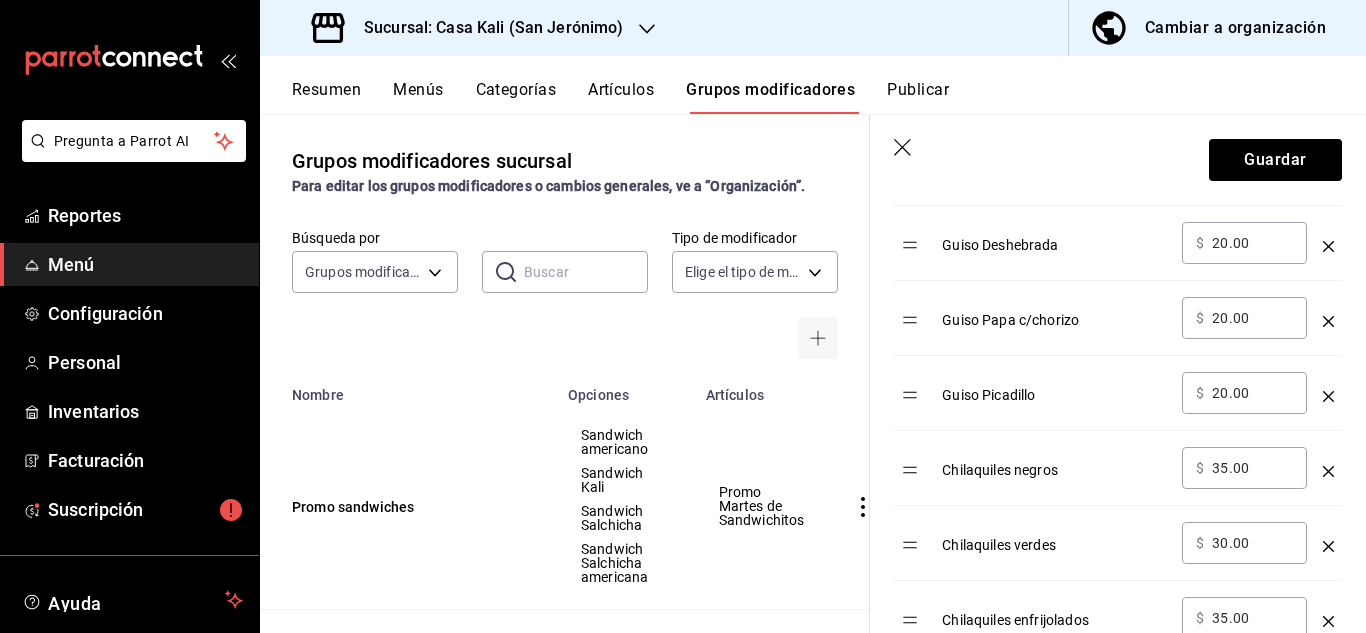 scroll, scrollTop: 832, scrollLeft: 0, axis: vertical 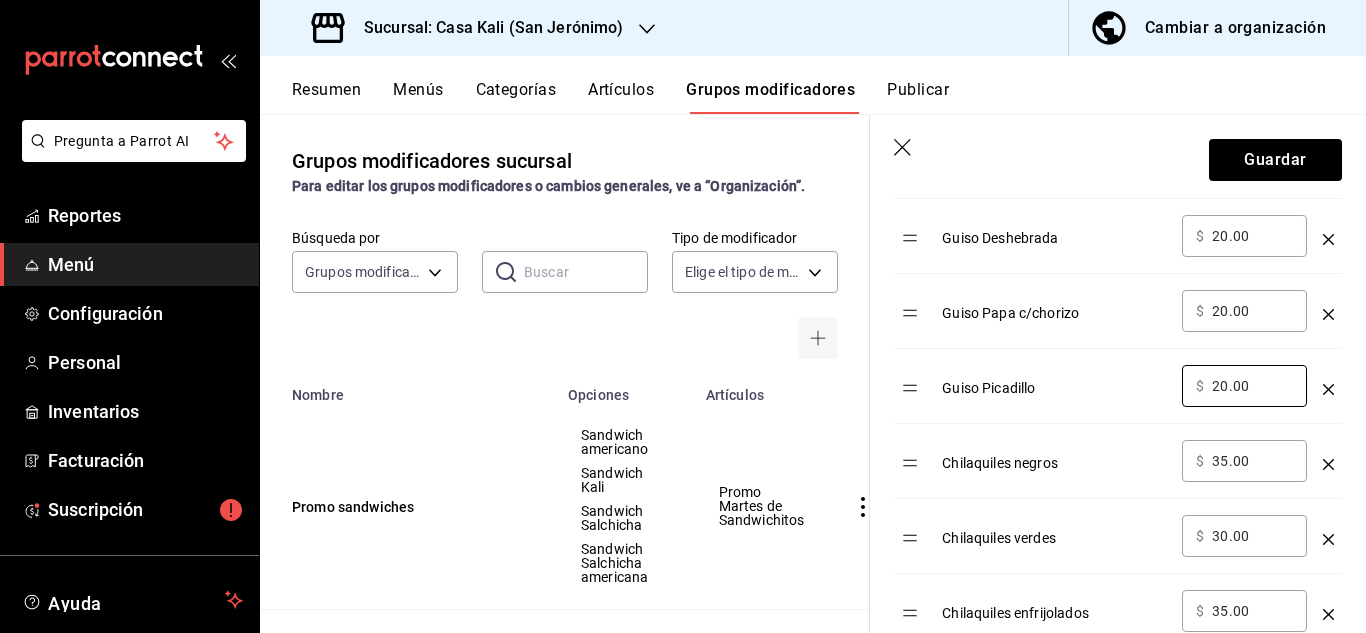 type on "20.00" 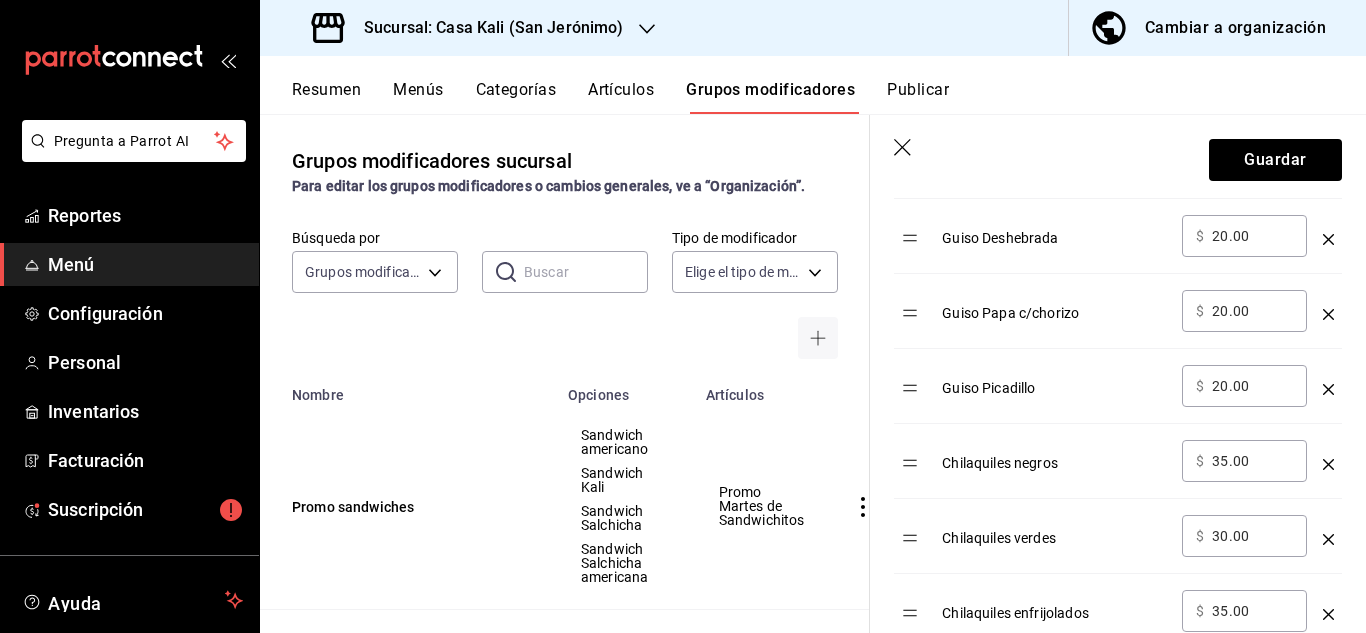 drag, startPoint x: 1266, startPoint y: 458, endPoint x: 1184, endPoint y: 476, distance: 83.95237 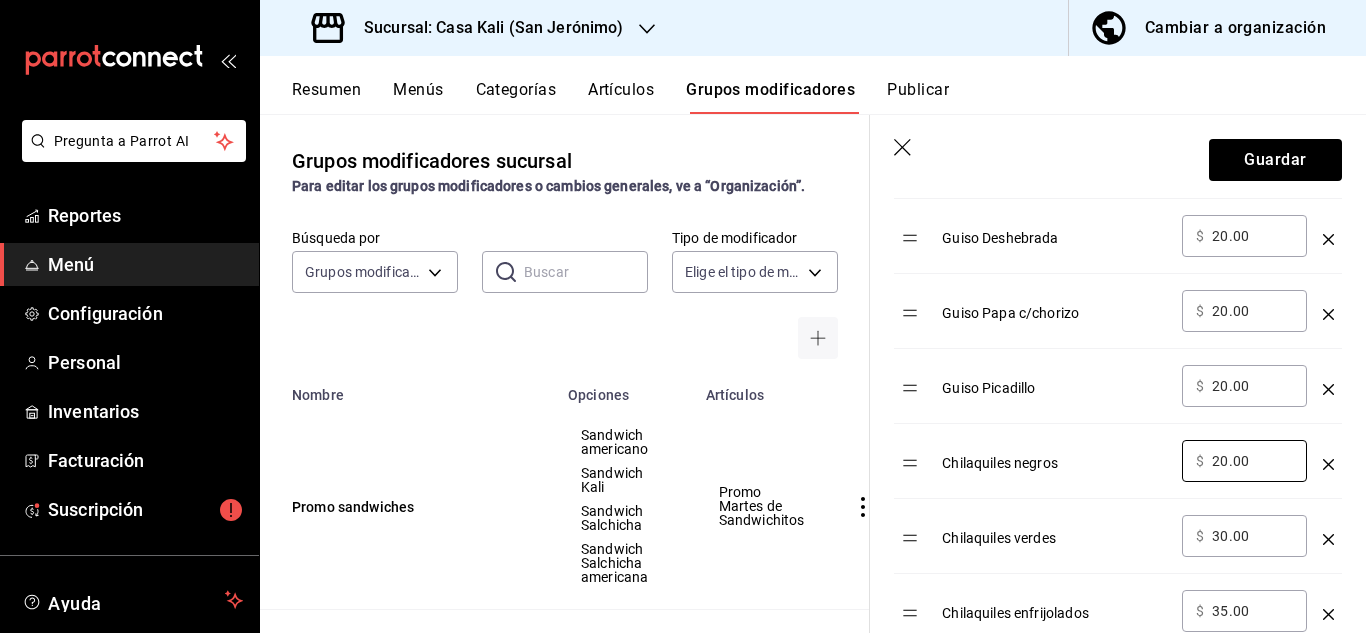type on "20.00" 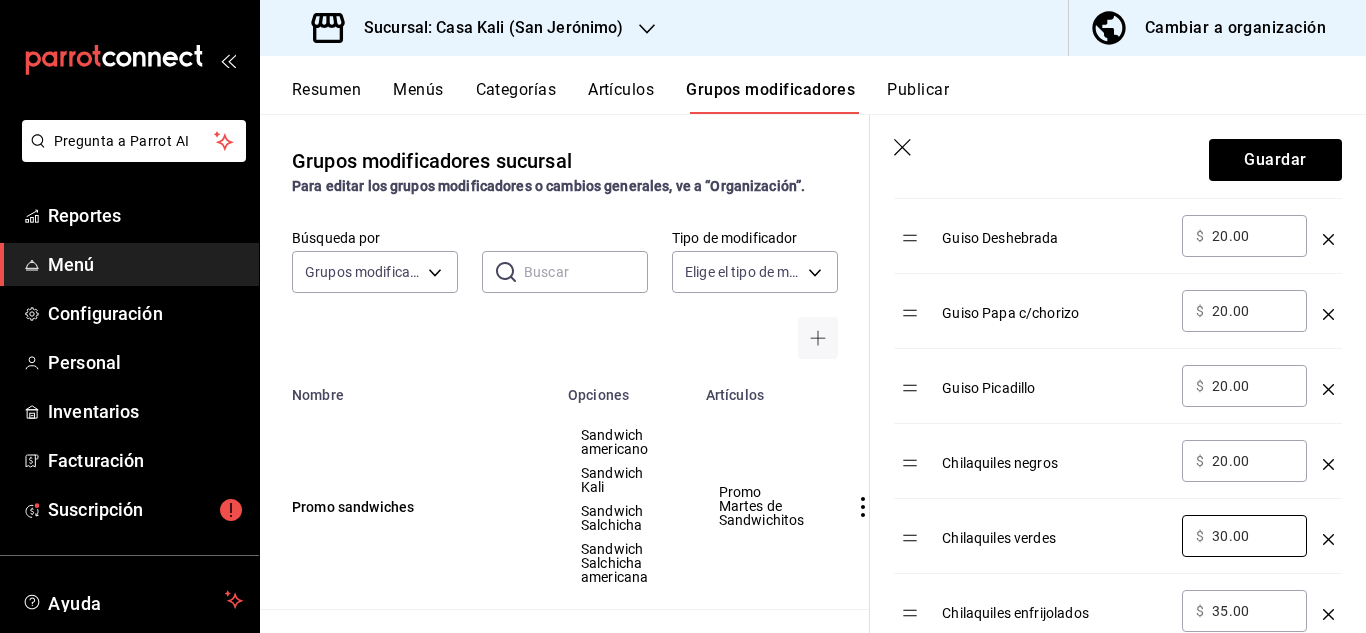 drag, startPoint x: 1268, startPoint y: 534, endPoint x: 1174, endPoint y: 549, distance: 95.189285 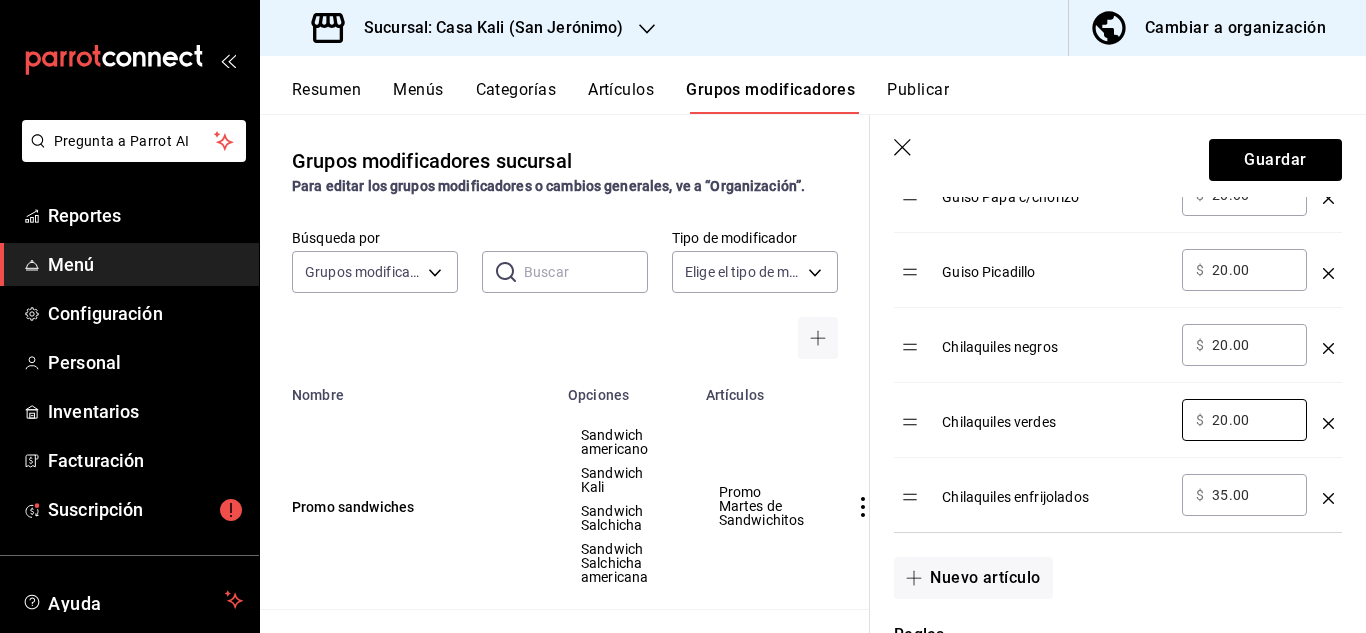 scroll, scrollTop: 951, scrollLeft: 0, axis: vertical 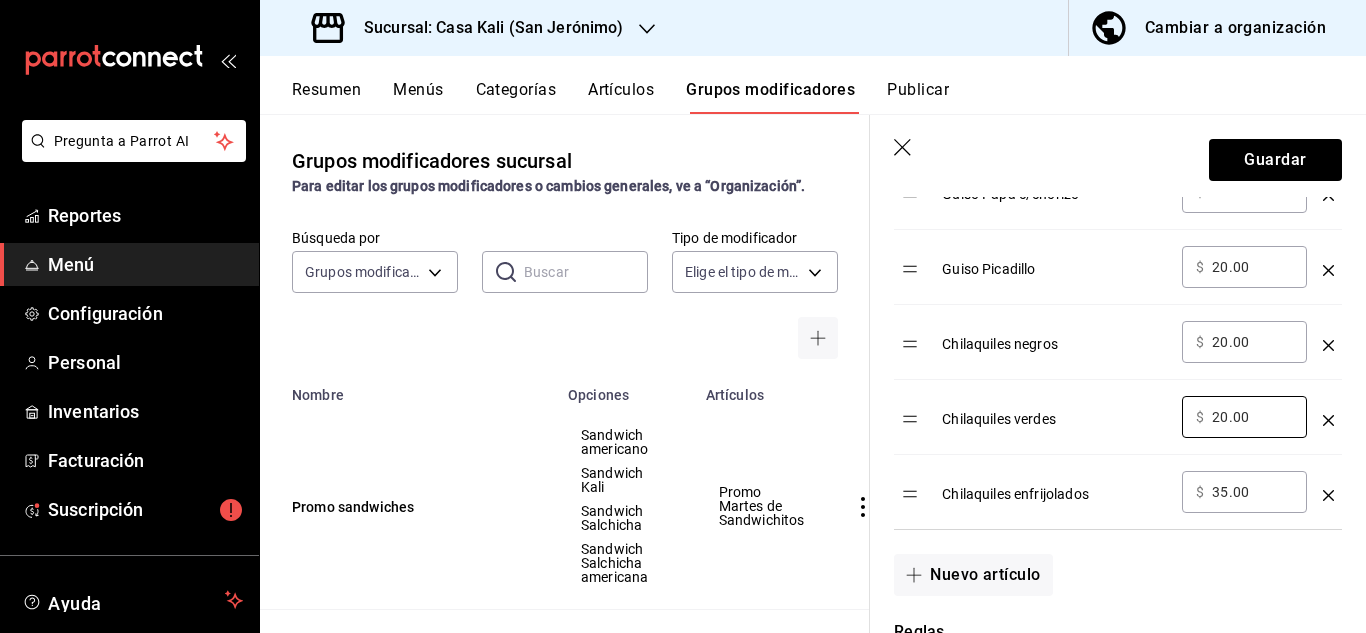 type on "20.00" 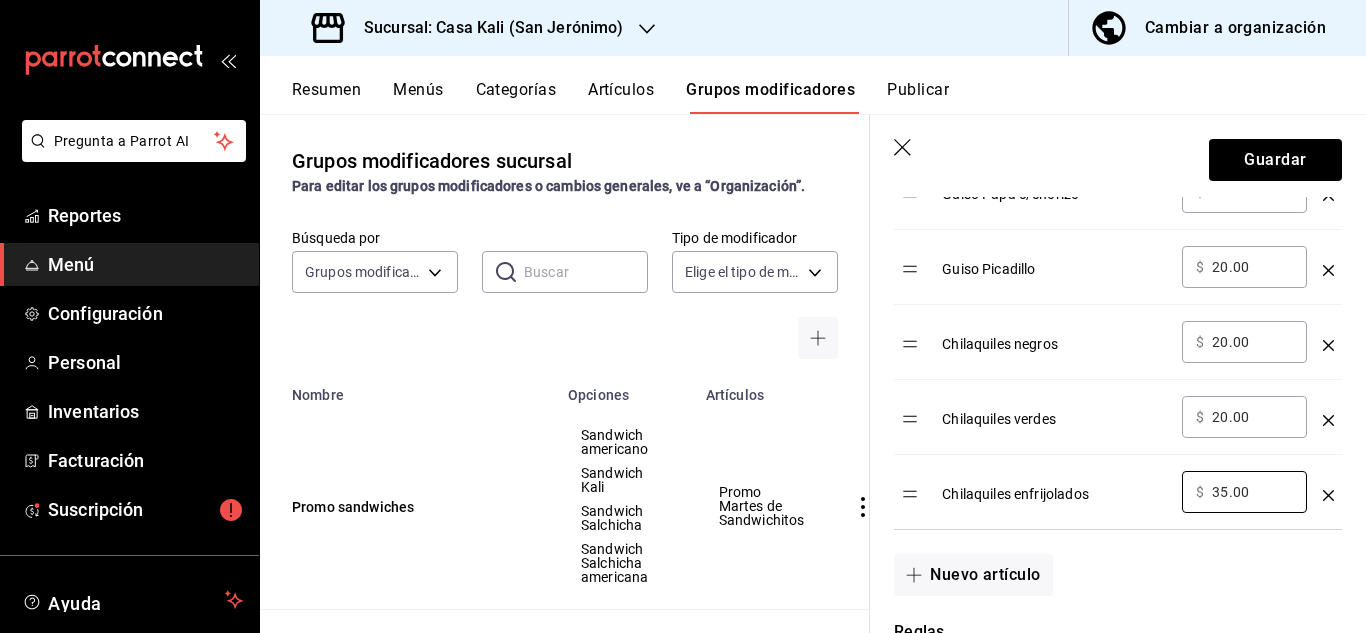 drag, startPoint x: 1252, startPoint y: 488, endPoint x: 1168, endPoint y: 506, distance: 85.90693 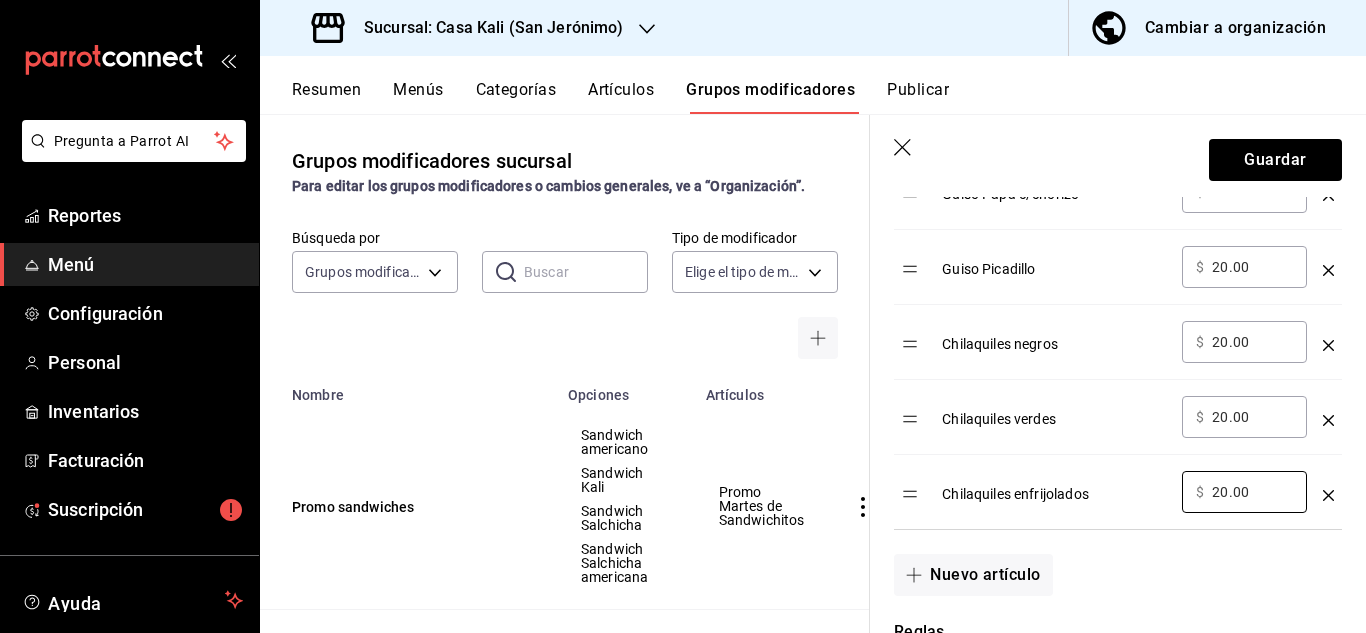 type on "20.00" 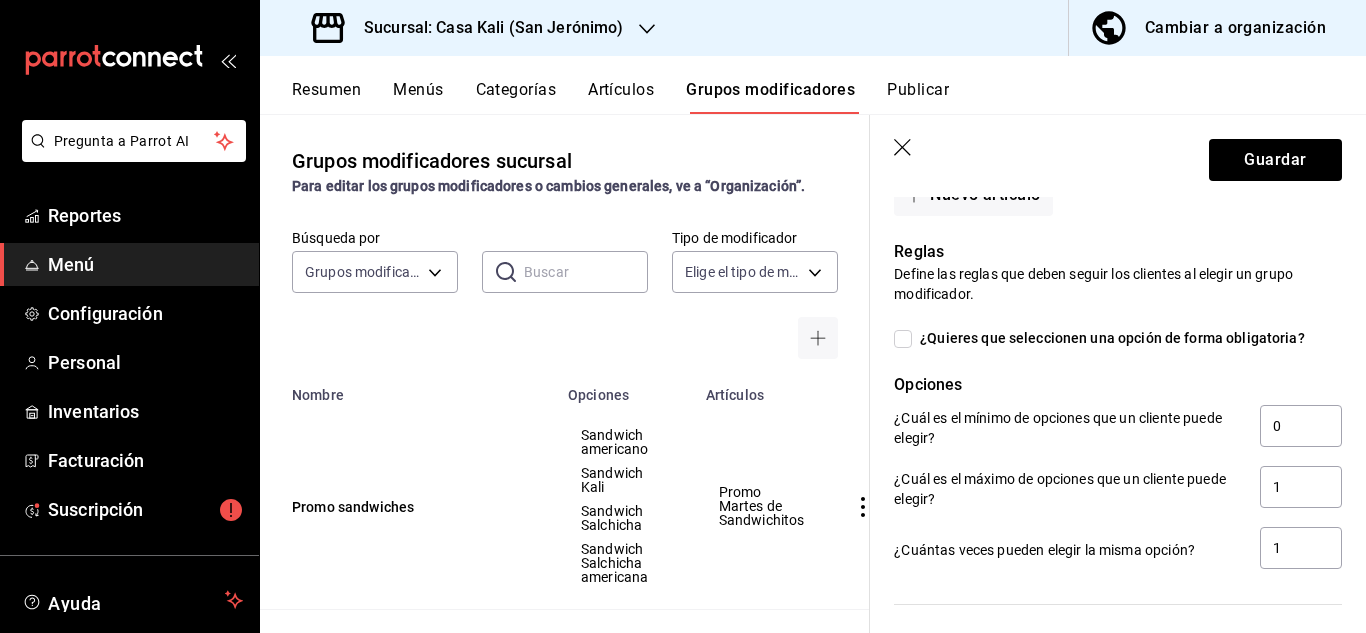 scroll, scrollTop: 1356, scrollLeft: 0, axis: vertical 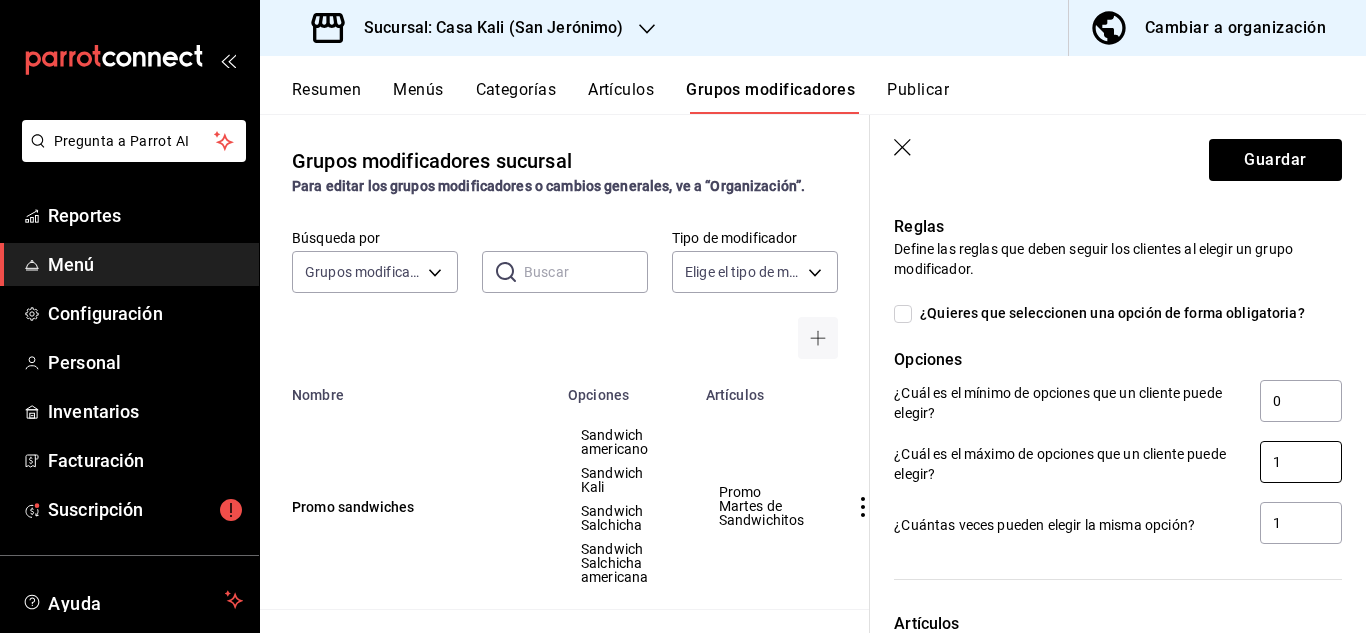 click on "1" at bounding box center (1301, 462) 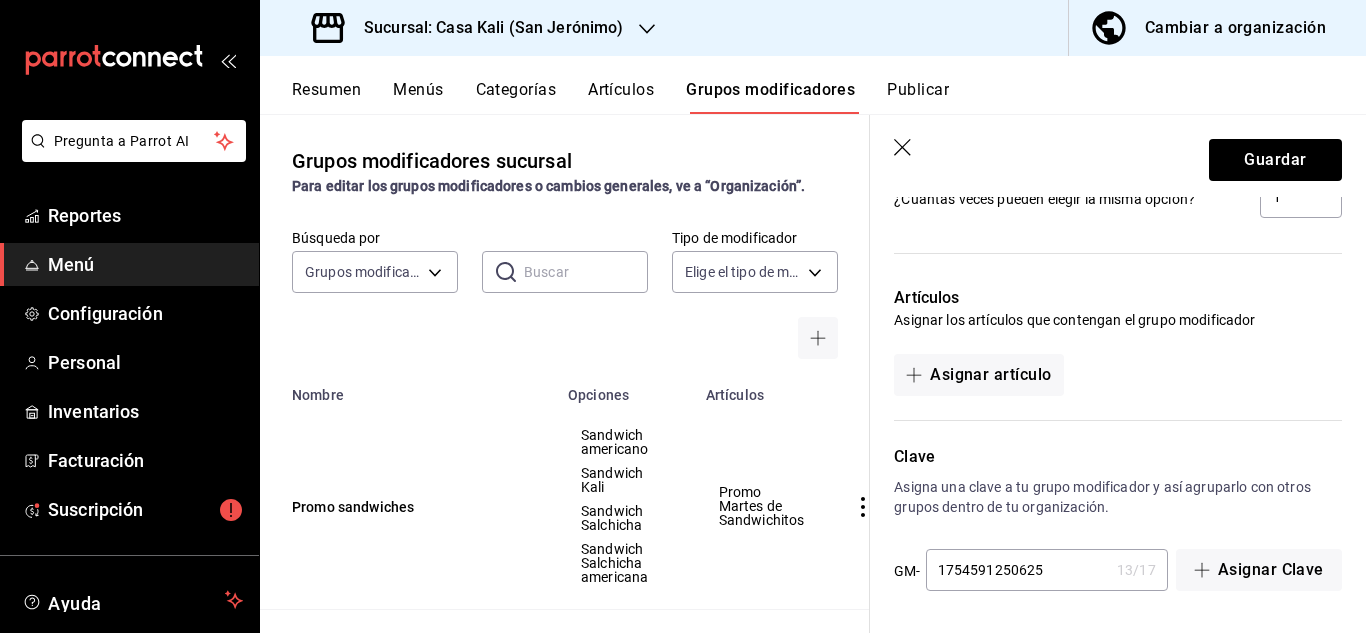 scroll, scrollTop: 1681, scrollLeft: 0, axis: vertical 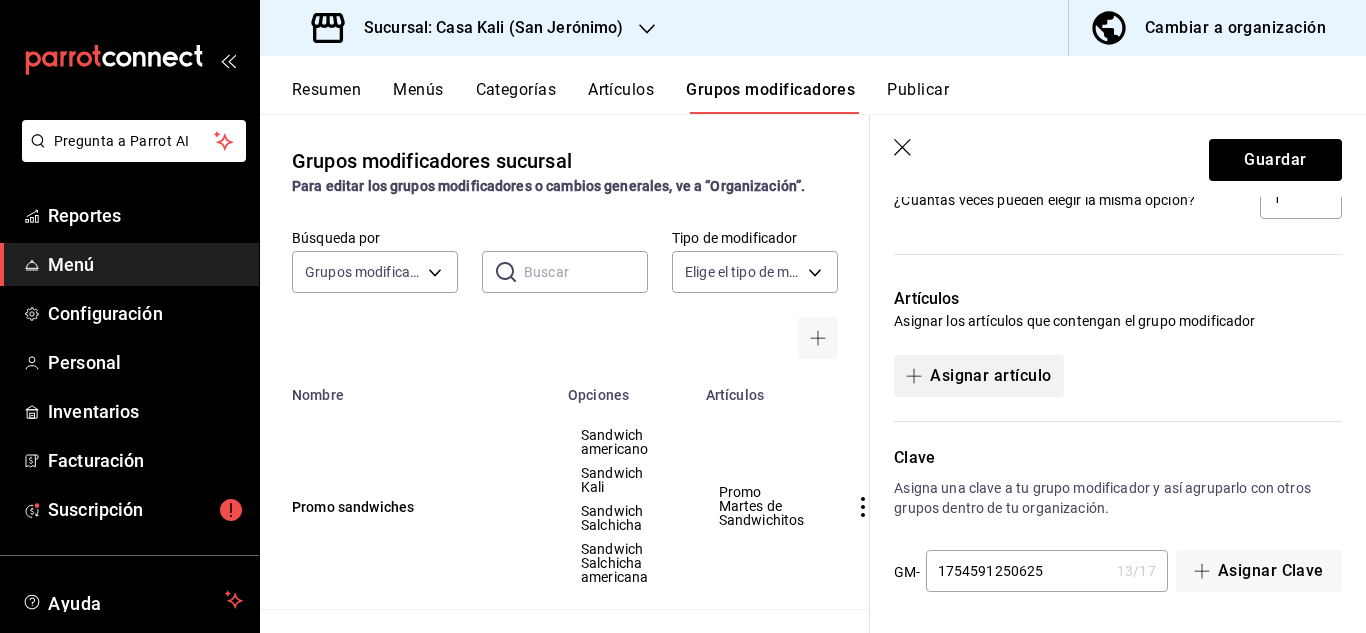 type on "5" 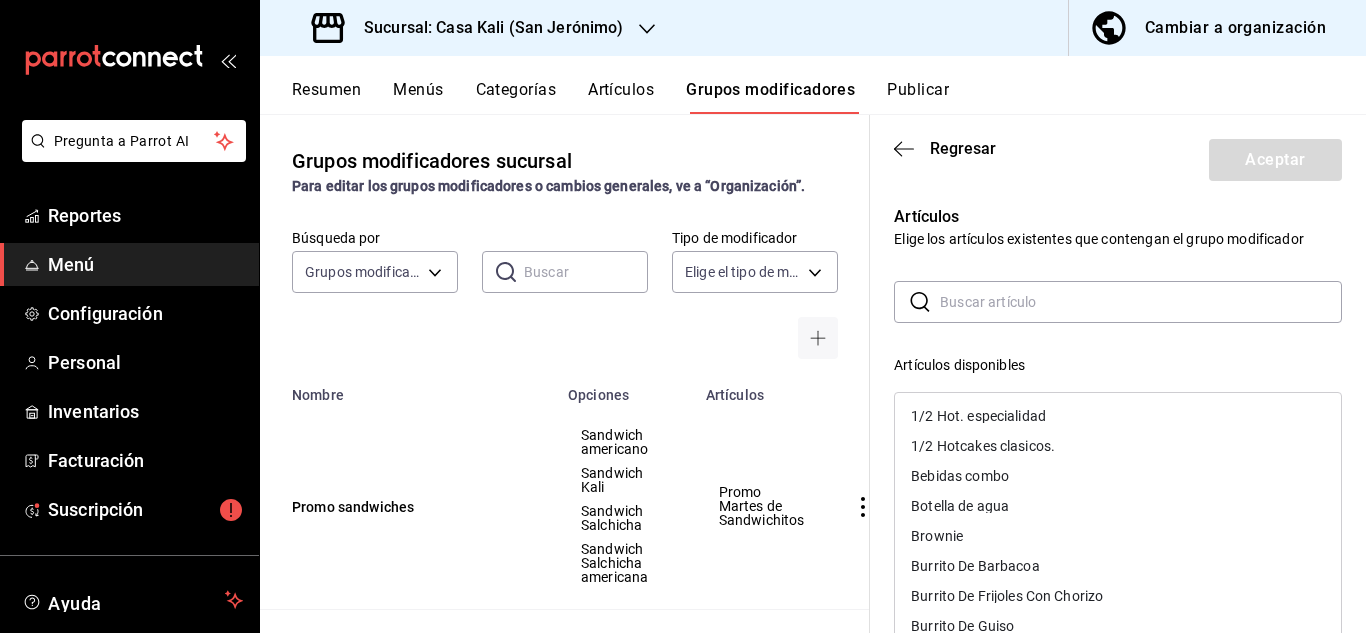 click at bounding box center [1141, 302] 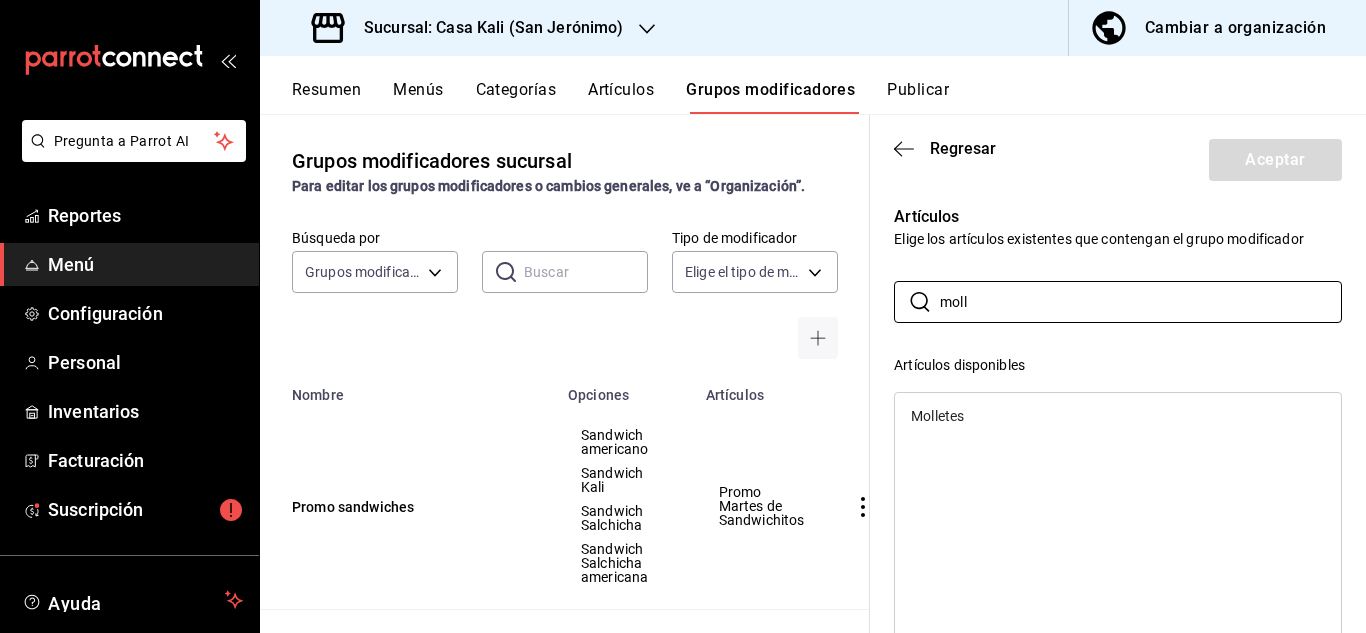 type on "moll" 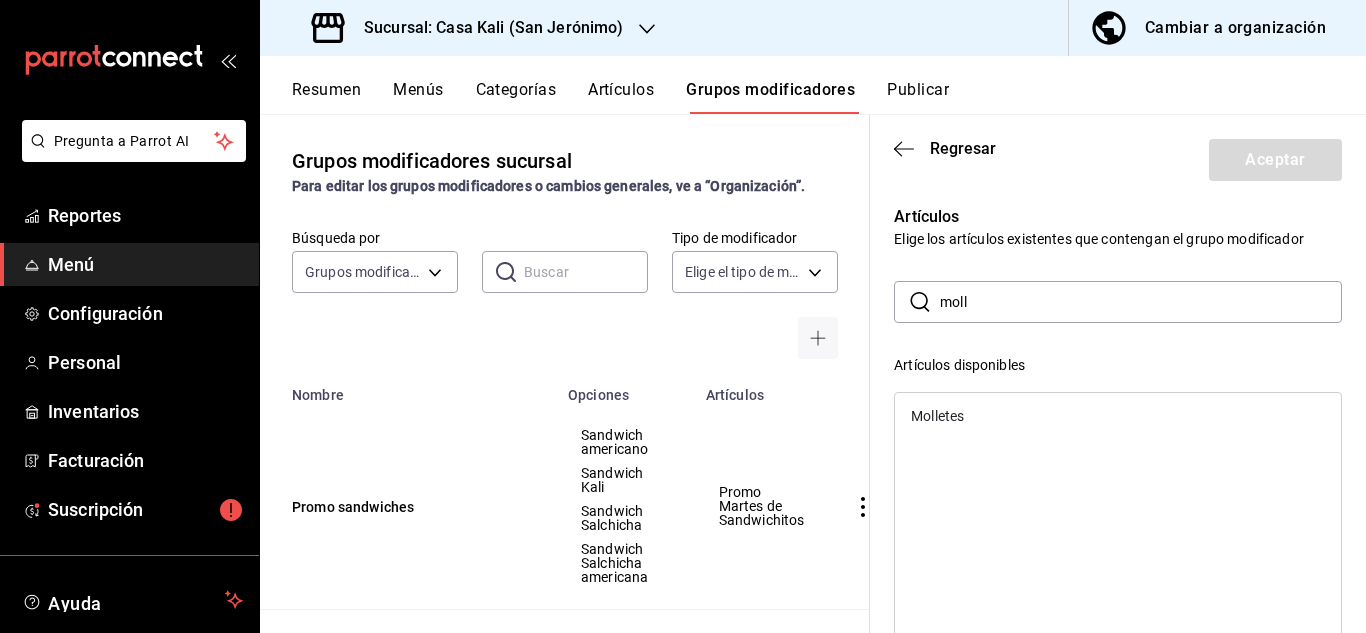 click on "Molletes" at bounding box center [1118, 416] 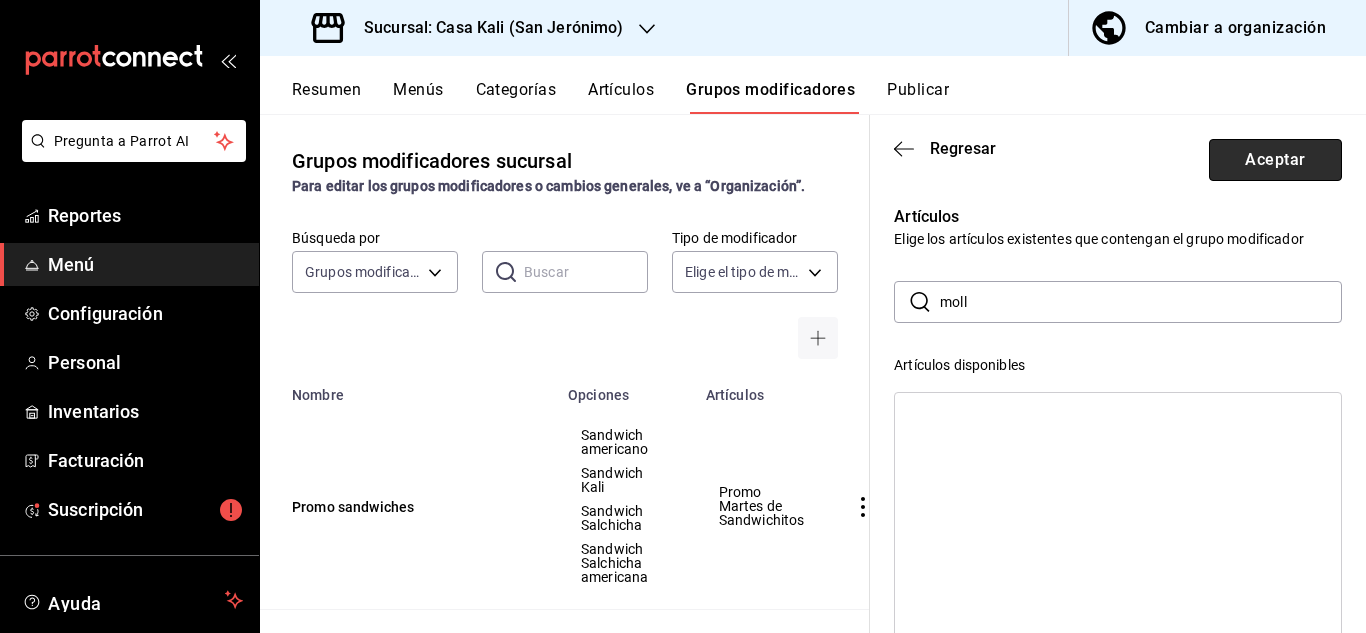 click on "Aceptar" at bounding box center [1275, 160] 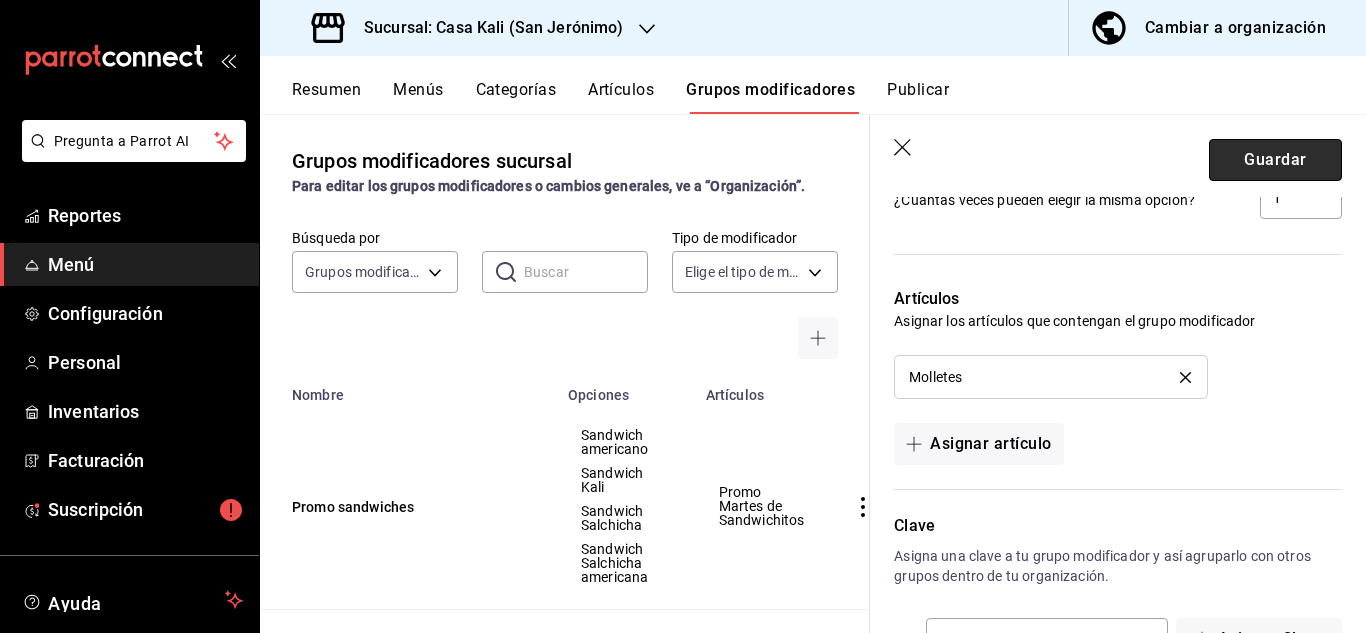 click on "Guardar" at bounding box center [1275, 160] 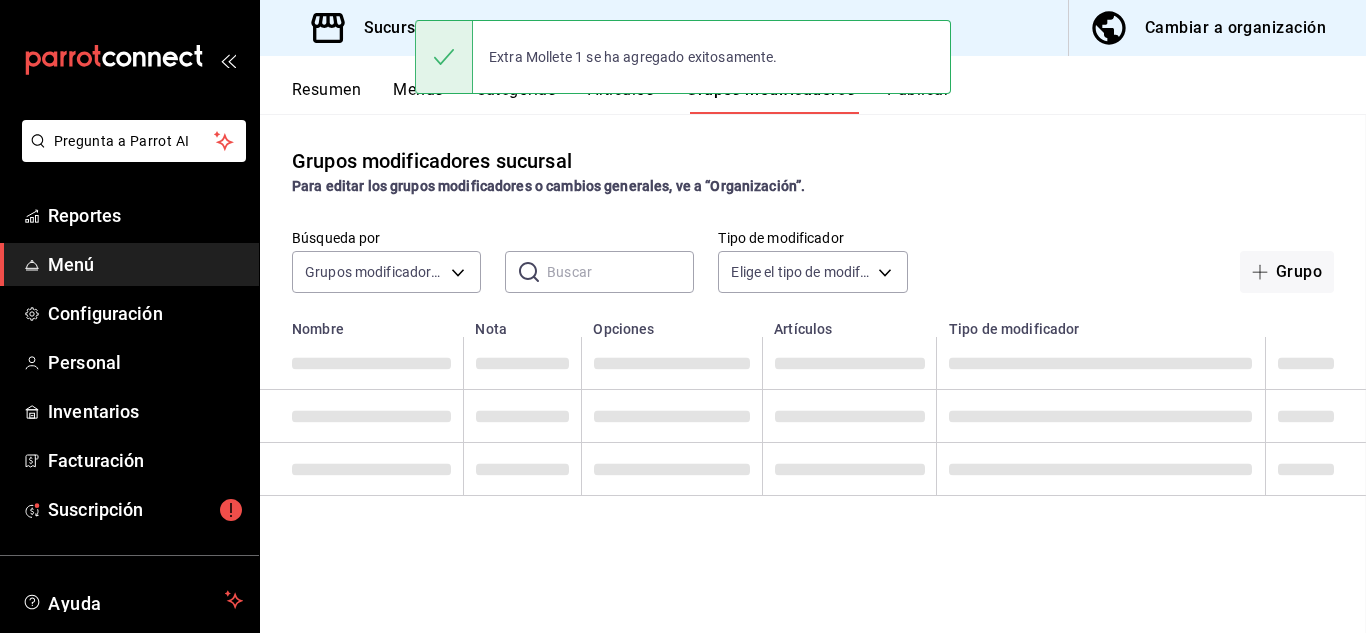 scroll, scrollTop: 0, scrollLeft: 0, axis: both 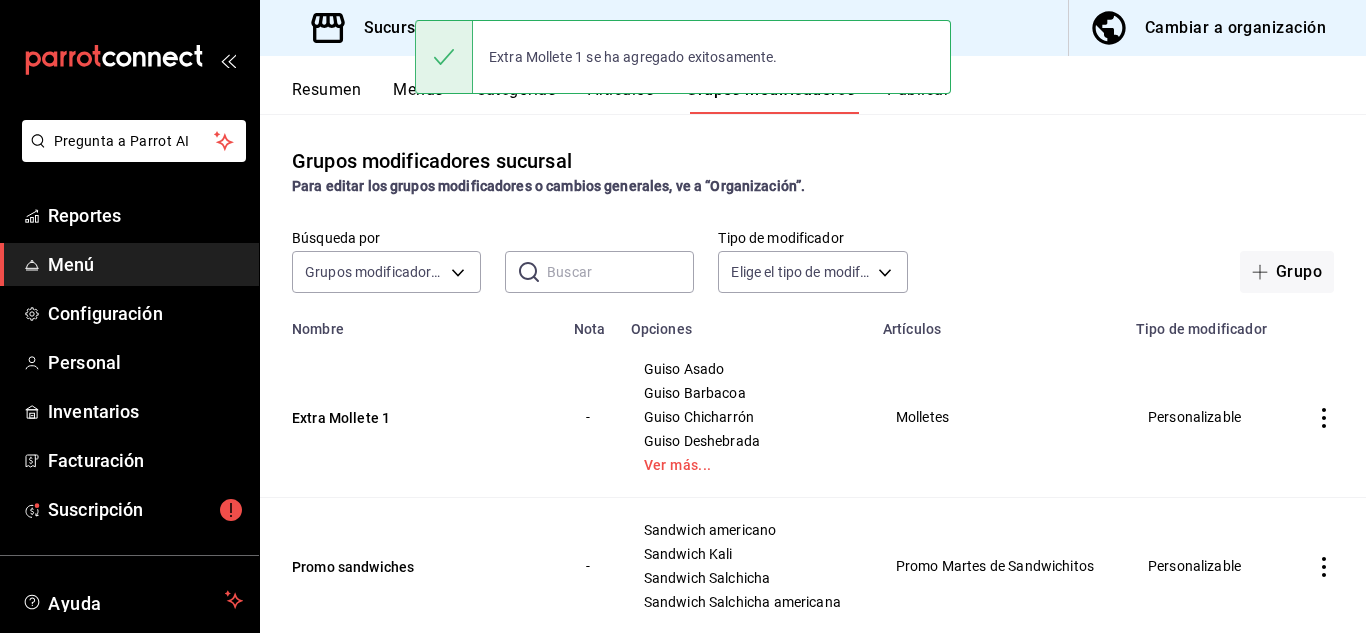 click at bounding box center (620, 272) 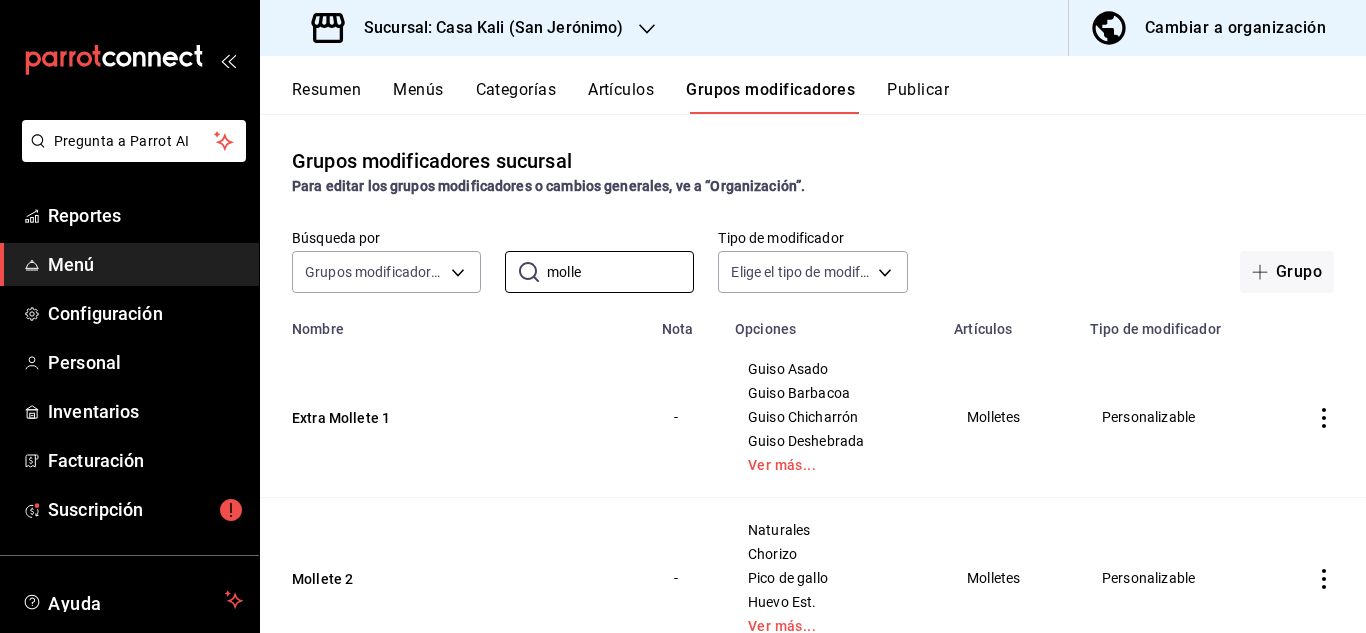 type on "molle" 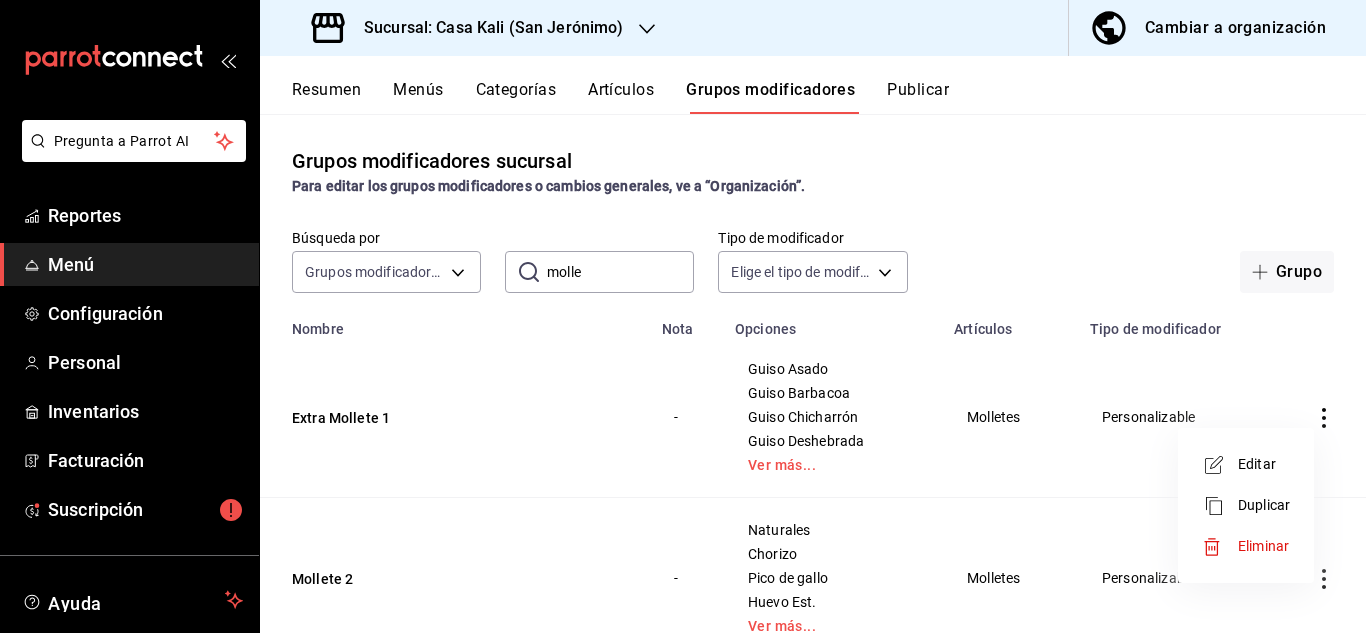 click on "Duplicar" at bounding box center (1264, 505) 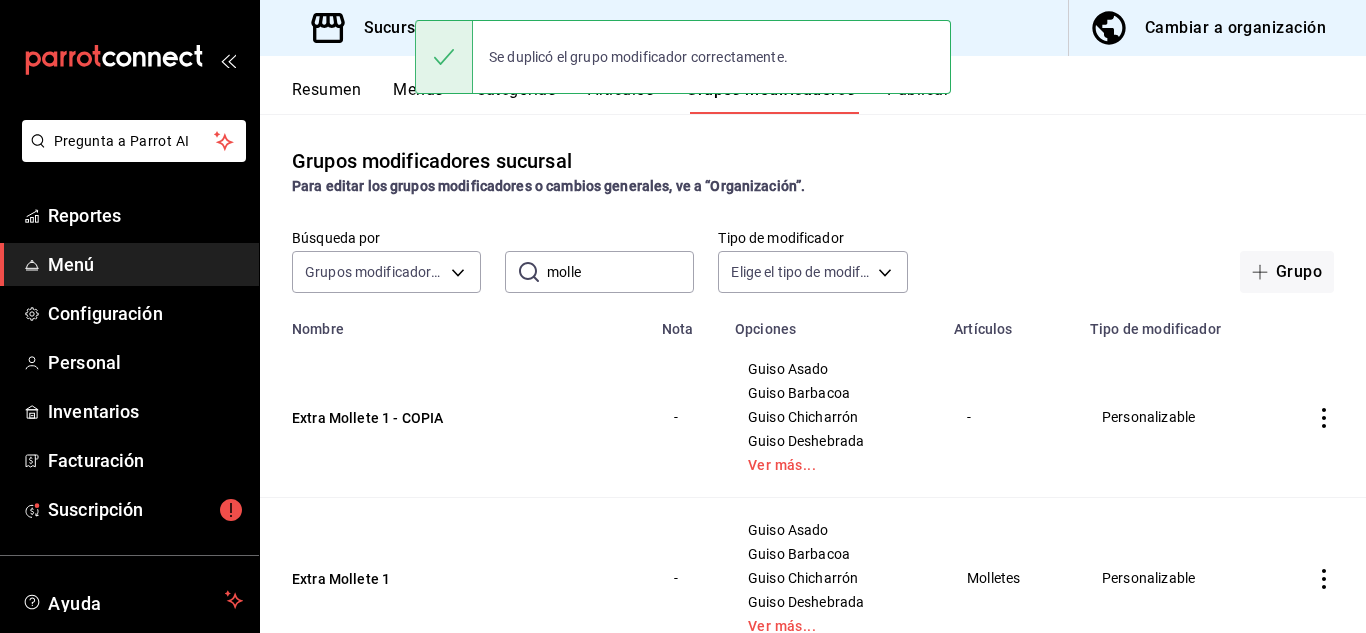 click 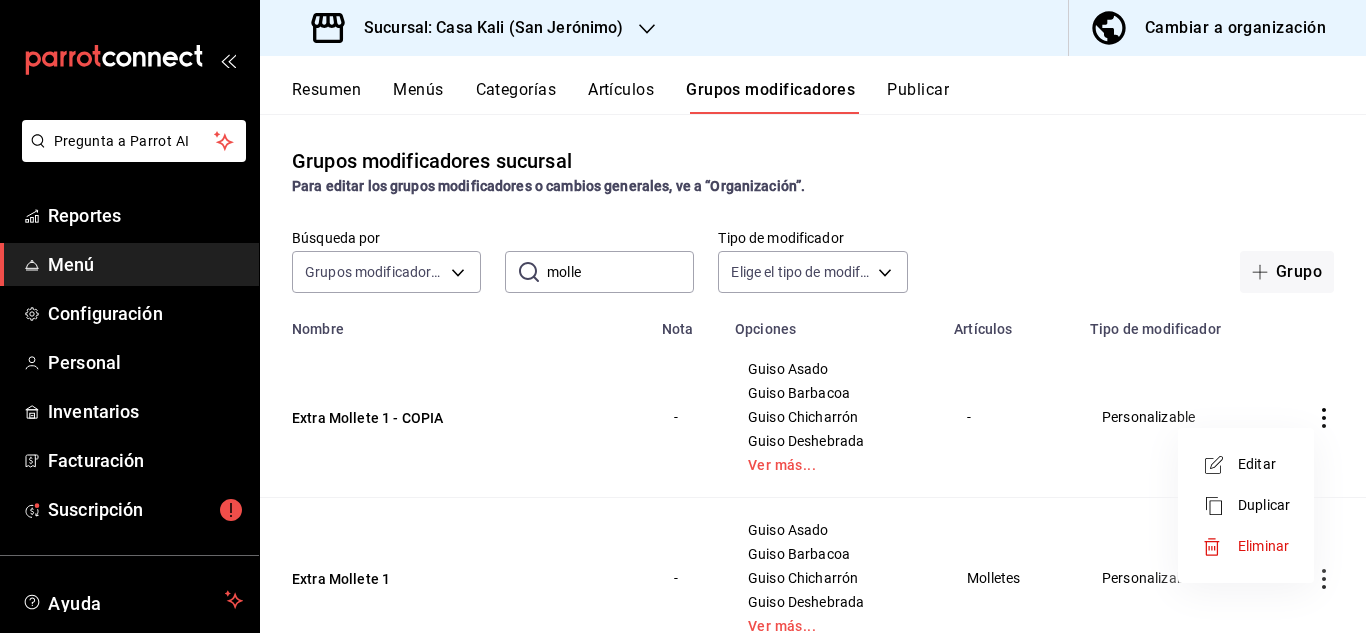 click on "Editar" at bounding box center [1264, 464] 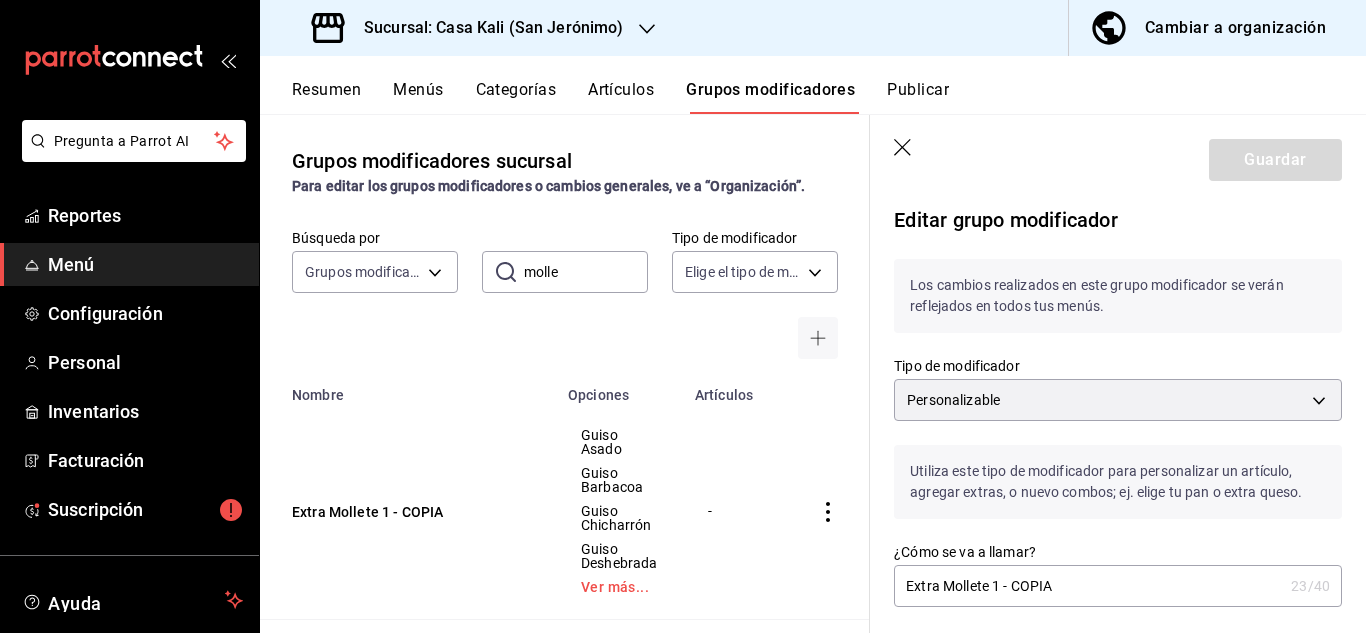 click on "Extra Mollete 1 - COPIA" at bounding box center [1088, 586] 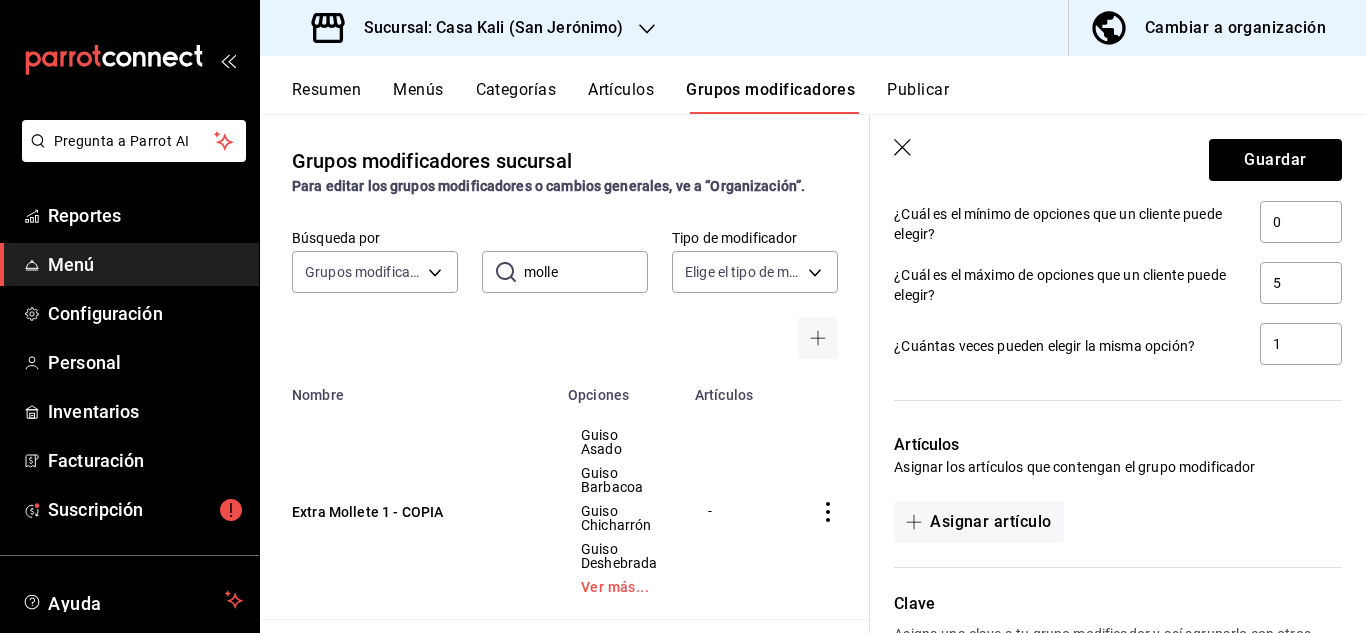 scroll, scrollTop: 1636, scrollLeft: 0, axis: vertical 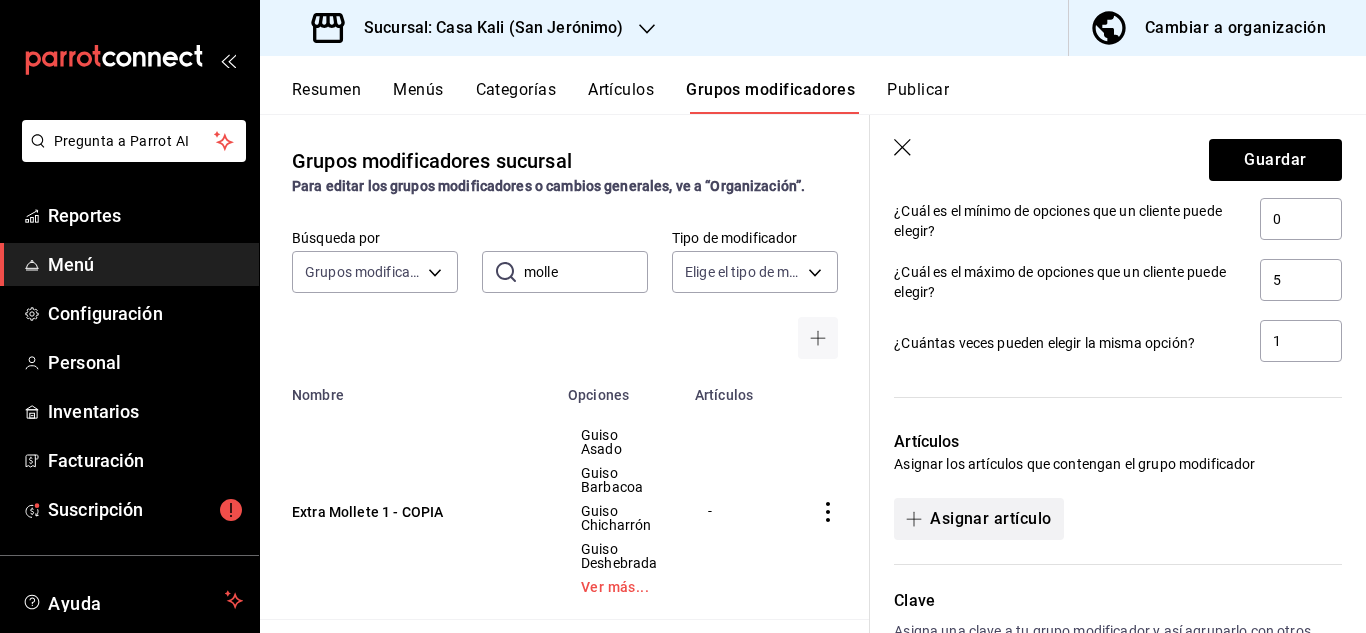 type on "Extra Mollete 2" 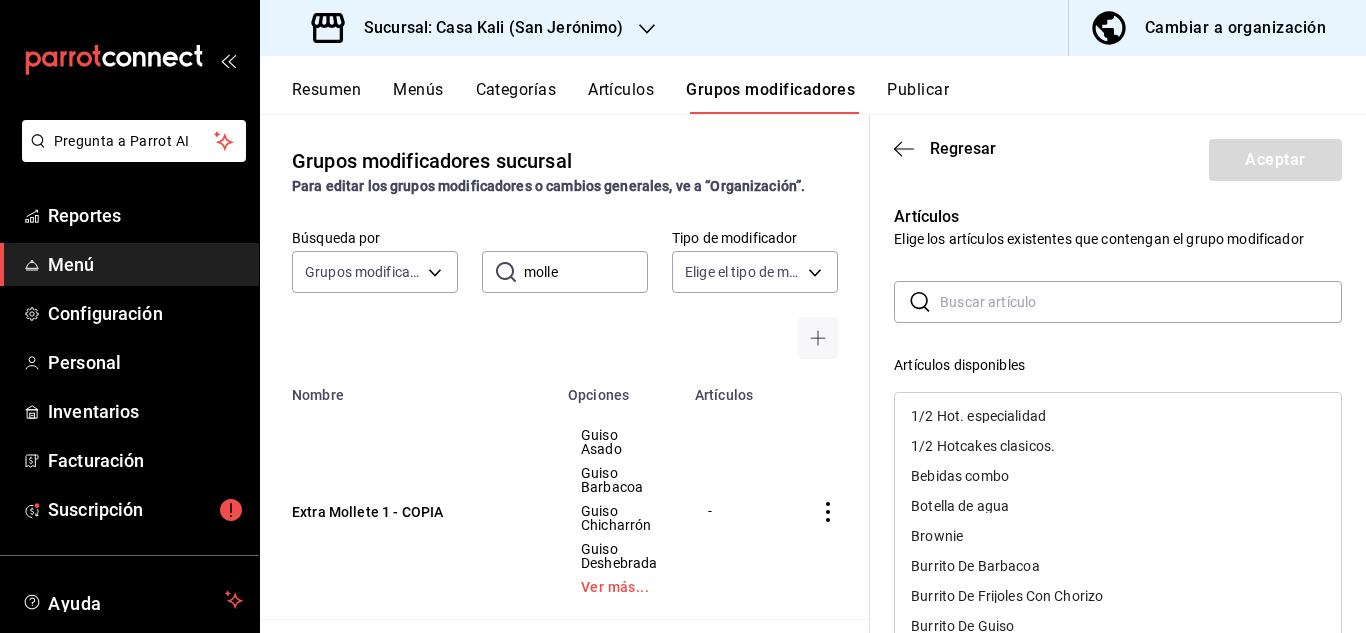 click at bounding box center (1141, 302) 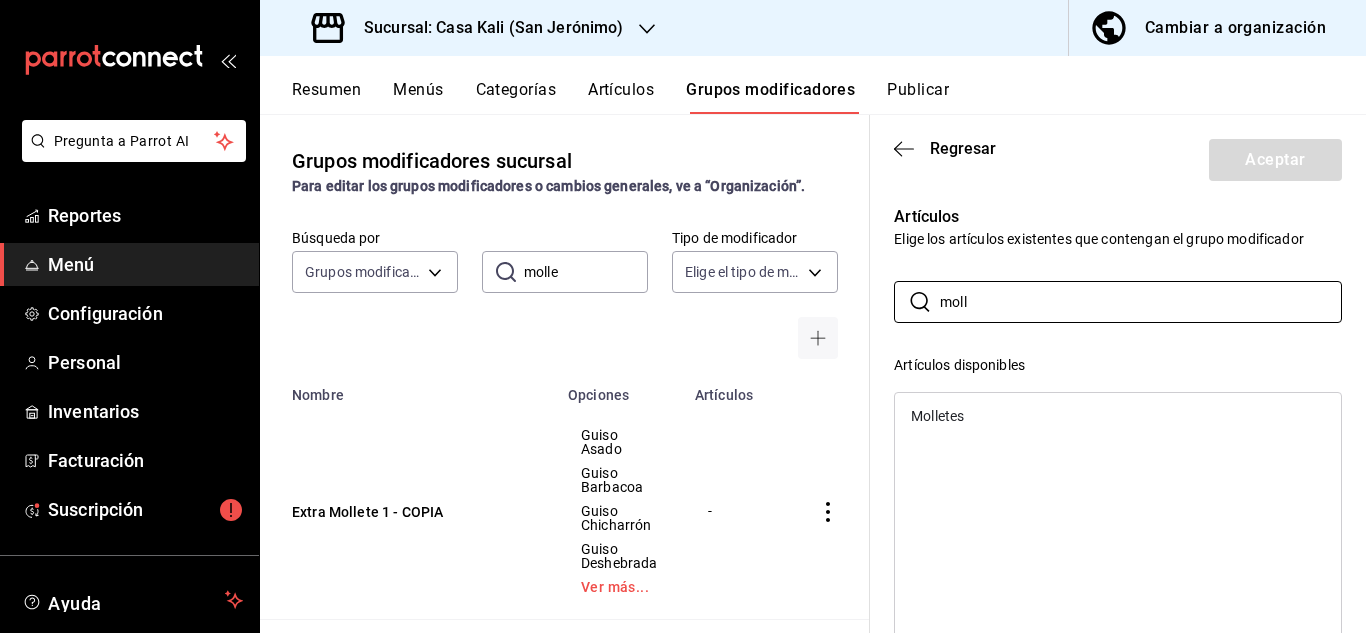 type on "moll" 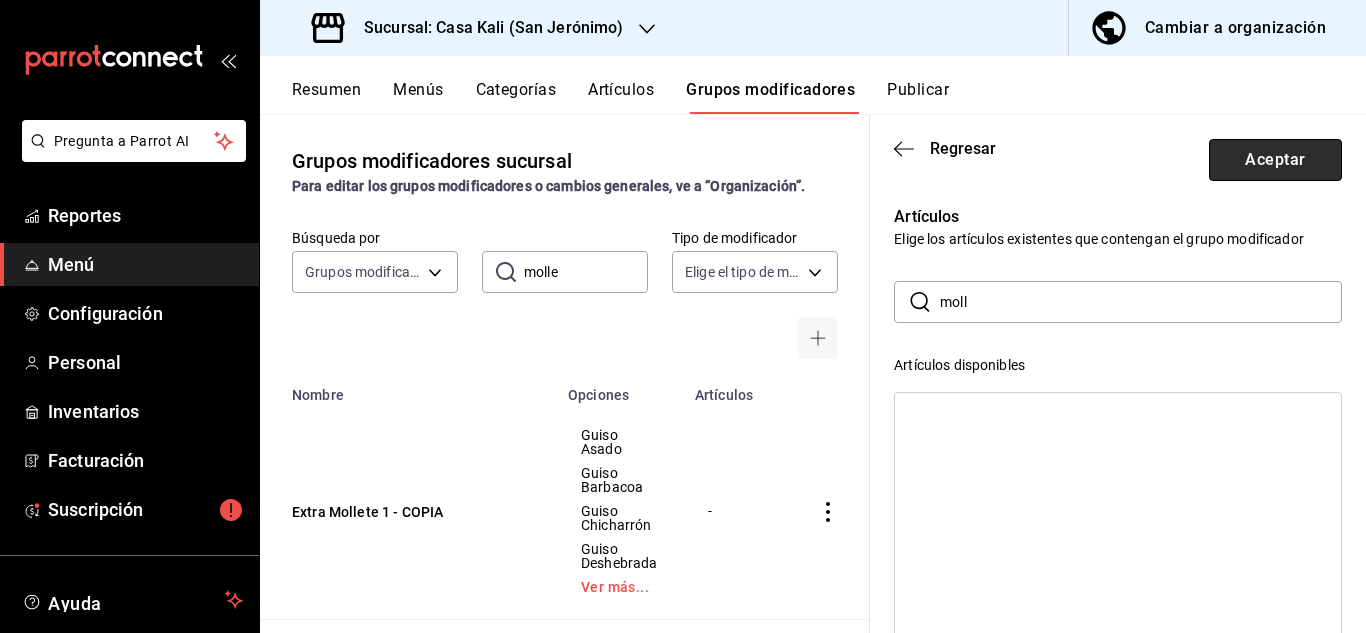 click on "Aceptar" at bounding box center (1275, 160) 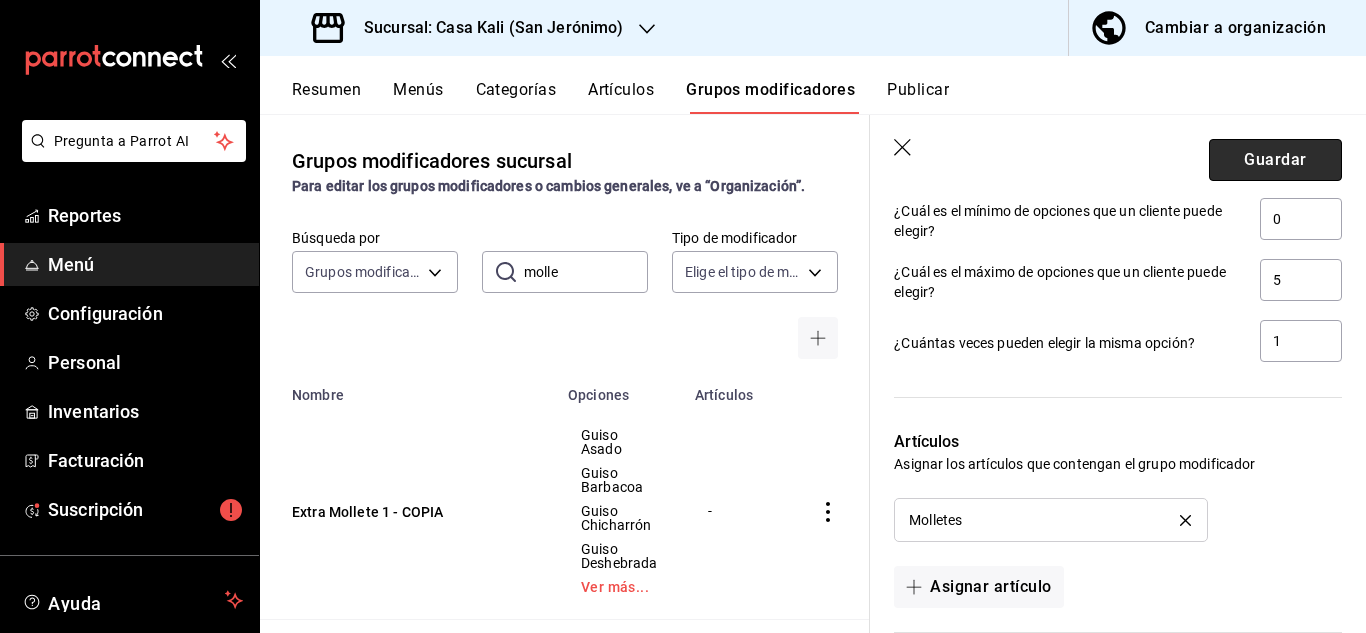 click on "Guardar" at bounding box center [1275, 160] 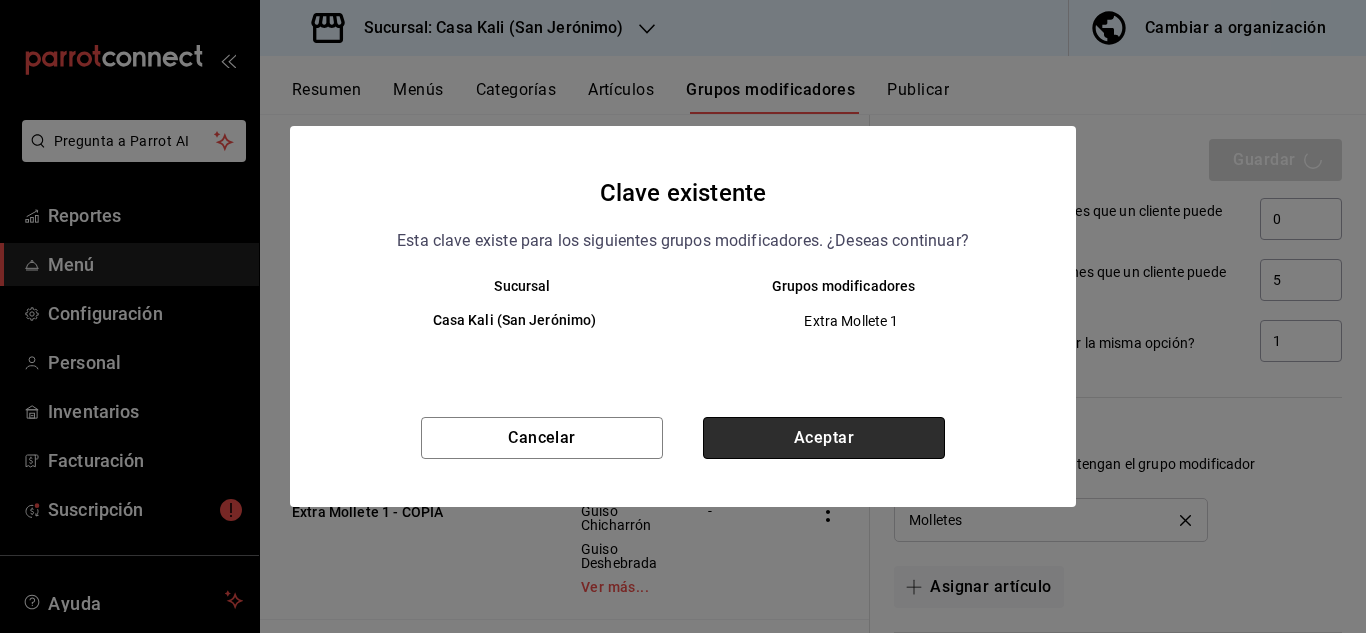 click on "Aceptar" at bounding box center (824, 438) 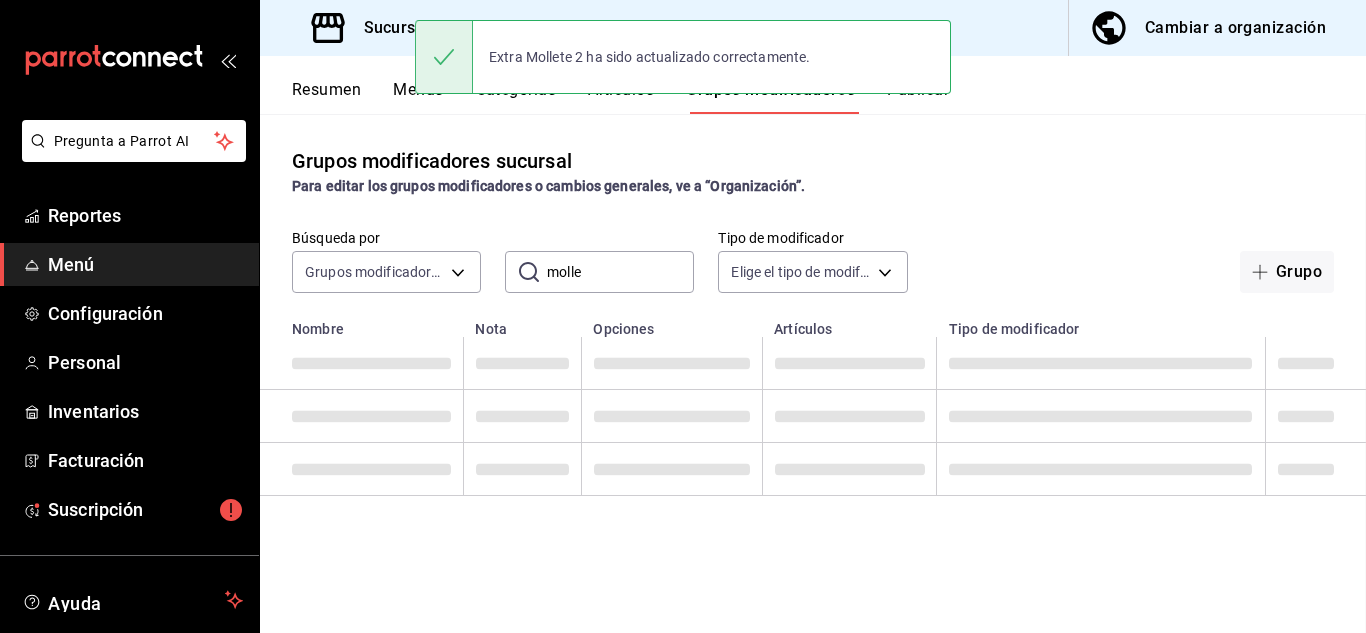 scroll, scrollTop: 0, scrollLeft: 0, axis: both 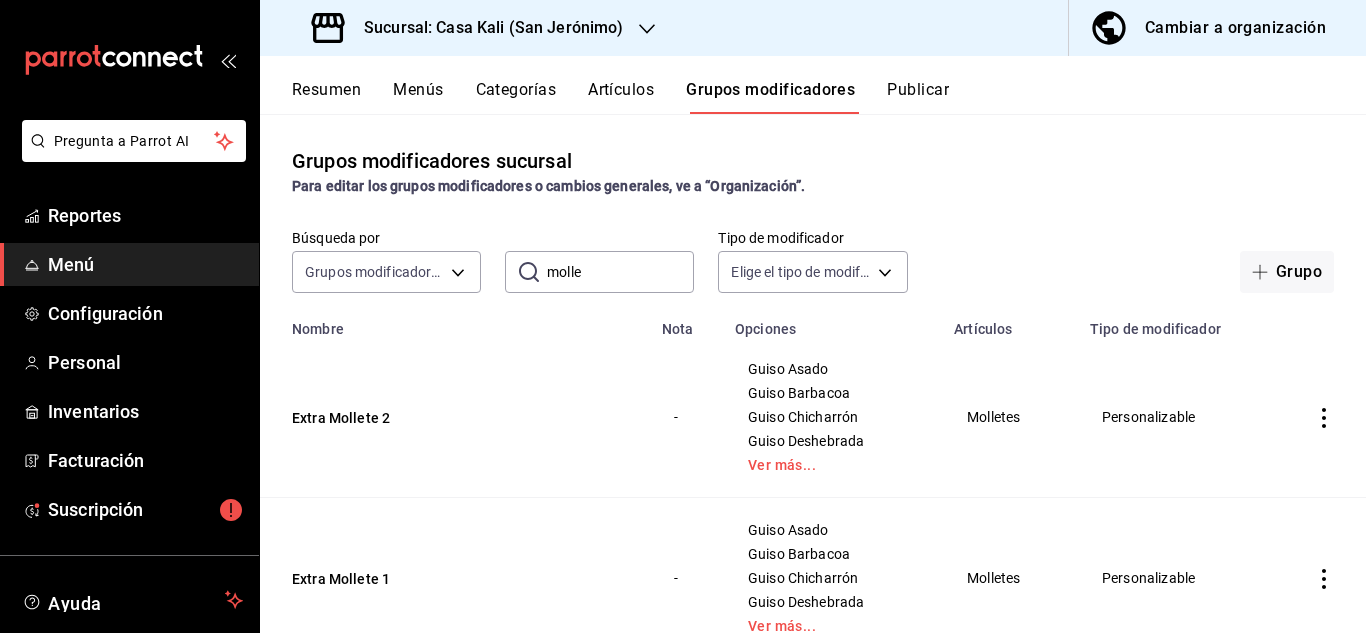 click on "Artículos" at bounding box center [621, 97] 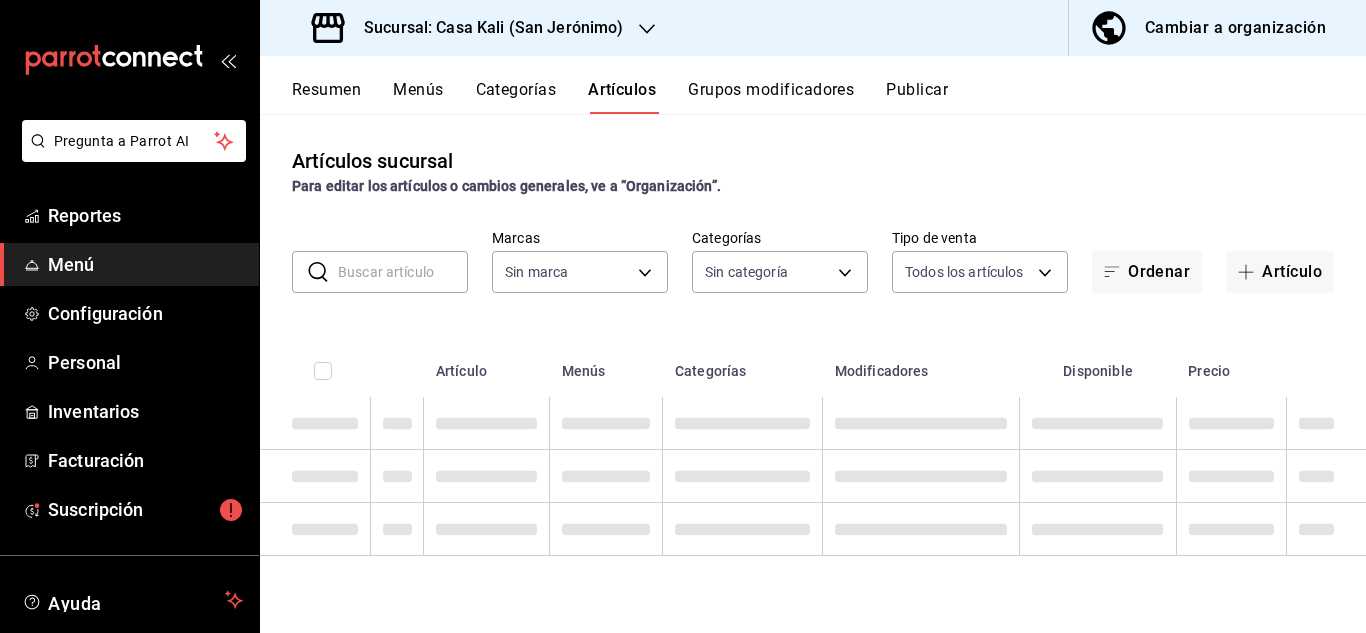 click at bounding box center (403, 272) 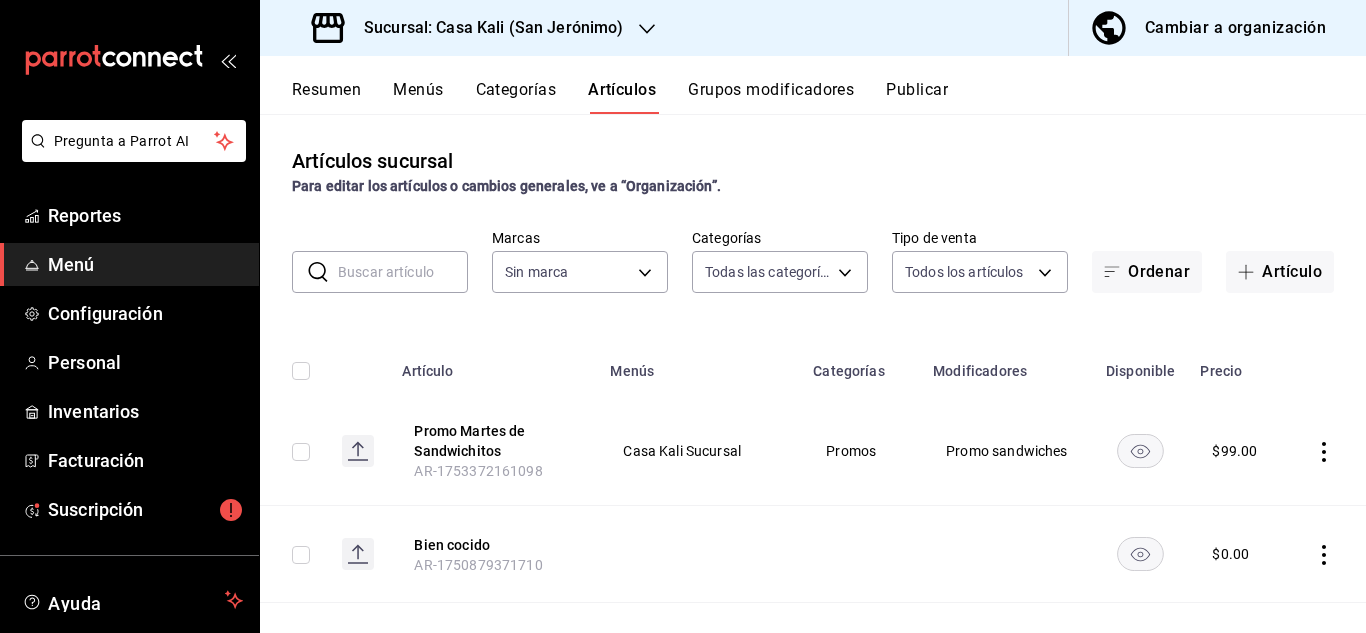 type on "bedd367c-59ea-4a67-8d37-b2de3d0a0127,9ba6967d-8c3c-466a-b082-bdc0ac84cf41,44848fa1-f071-4d4d-9fb0-e78bd0e5da29,3298b543-4789-4e8e-a569-d9f0ce50bccf,56b49210-cf8e-4a21-9894-d856dd9fcdba,027e150a-25c1-47d6-a31e-a86c1bd3313f,a3fcc968-5cb7-49af-91db-c7c44aeb9f35,477659eb-c28d-4930-92bf-843f38214183,5d29bdf5-7b72-46e9-98a1-4ea0c9fe5d32,a2aeaf58-a333-4a5c-aa7b-188047606bef,6aa30f8a-8022-4424-84be-39795b2b23d4,cae76c97-b856-440a-9ad7-ec09e0f5785b" 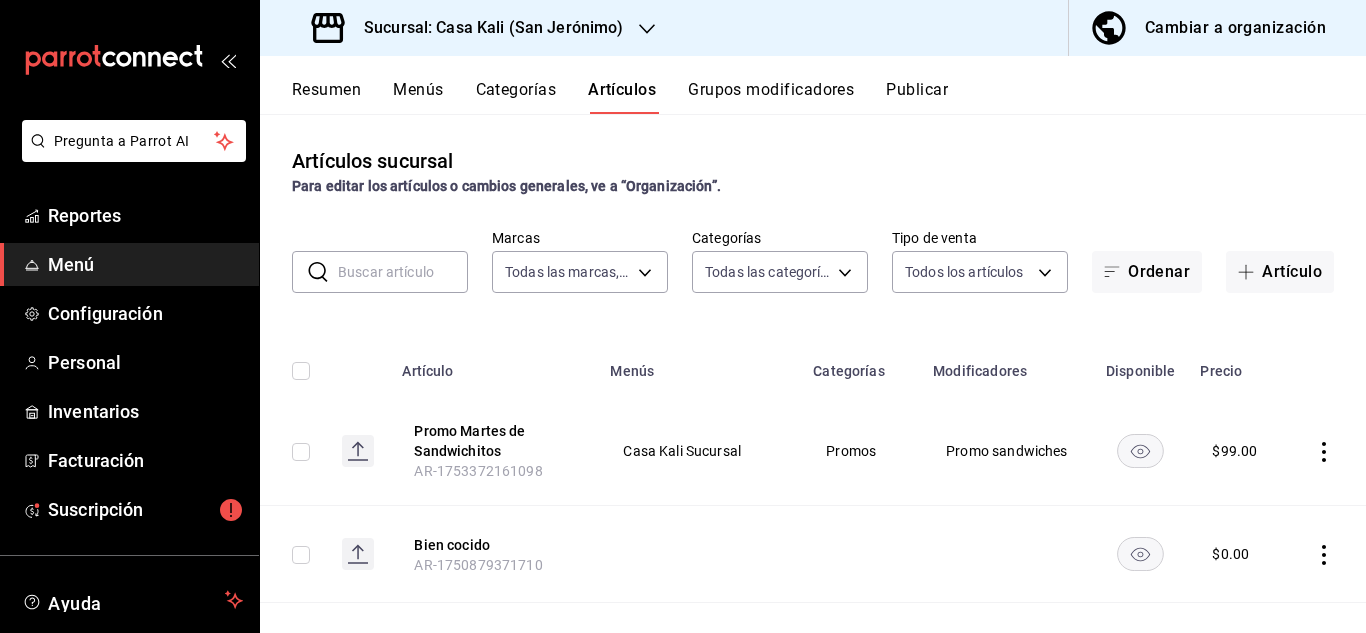 type on "302185c3-1085-4cee-813b-42f7933c4b0d,c47d0178-9839-41db-9249-a02152a5ada6" 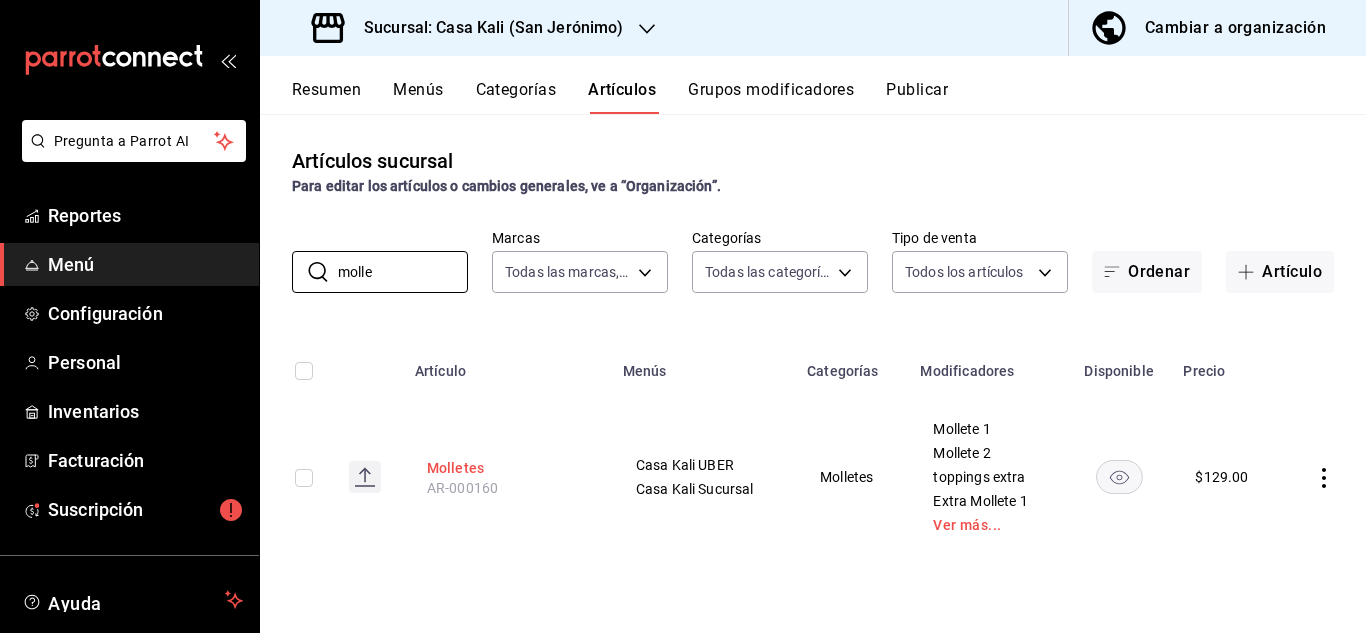 type on "molle" 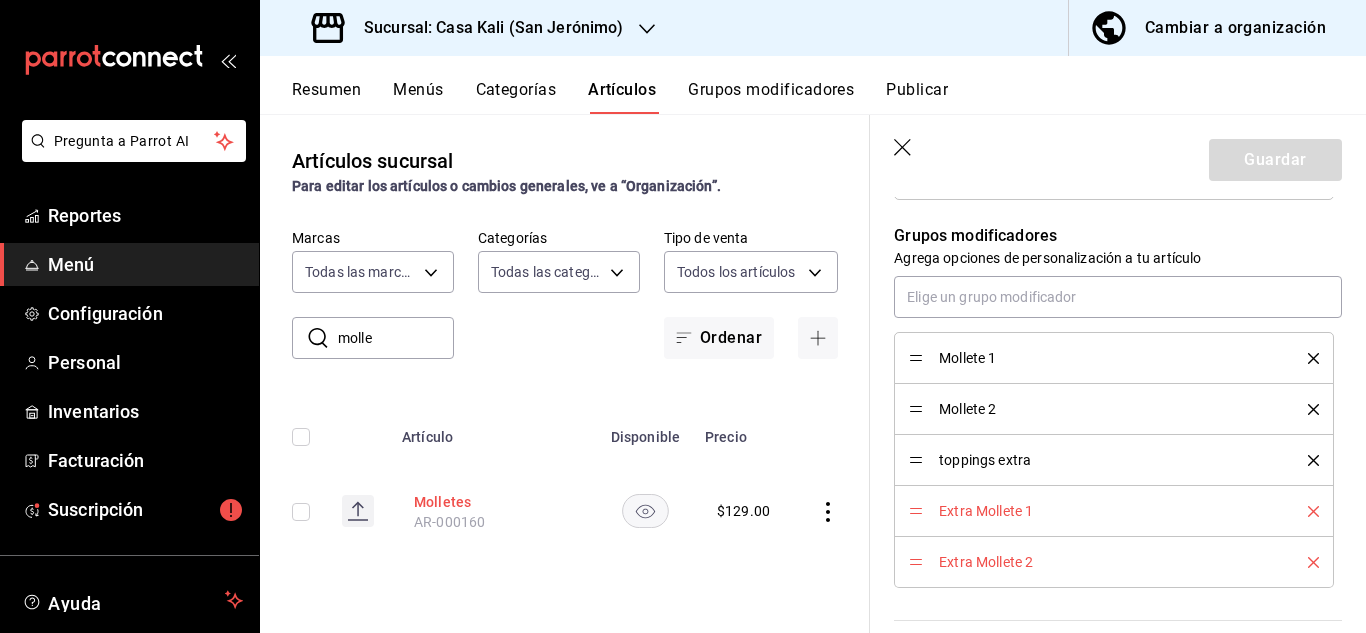 scroll, scrollTop: 1017, scrollLeft: 0, axis: vertical 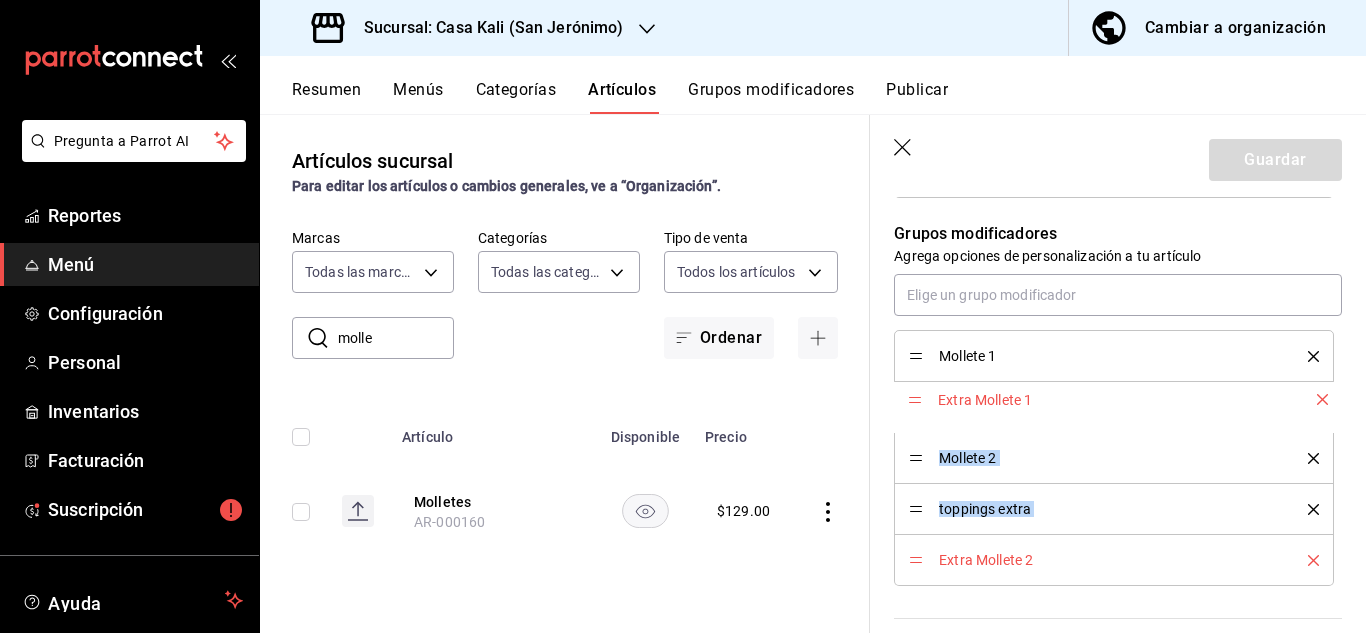drag, startPoint x: 920, startPoint y: 511, endPoint x: 909, endPoint y: 401, distance: 110.54863 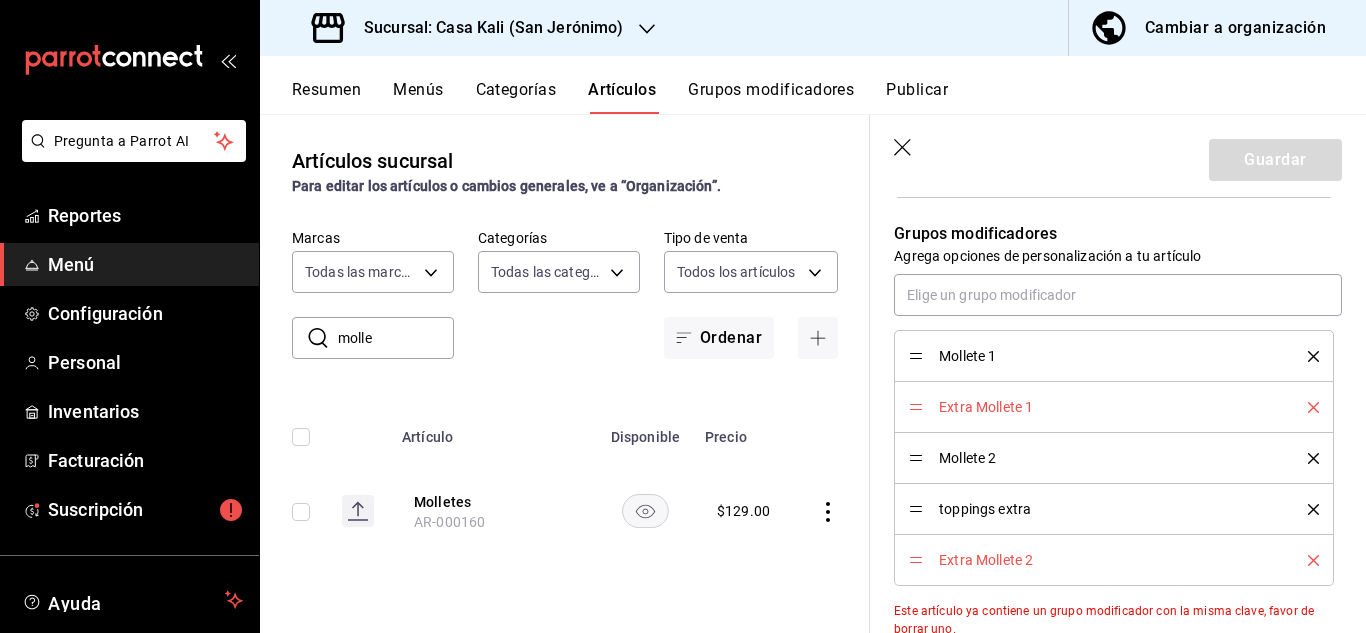 click 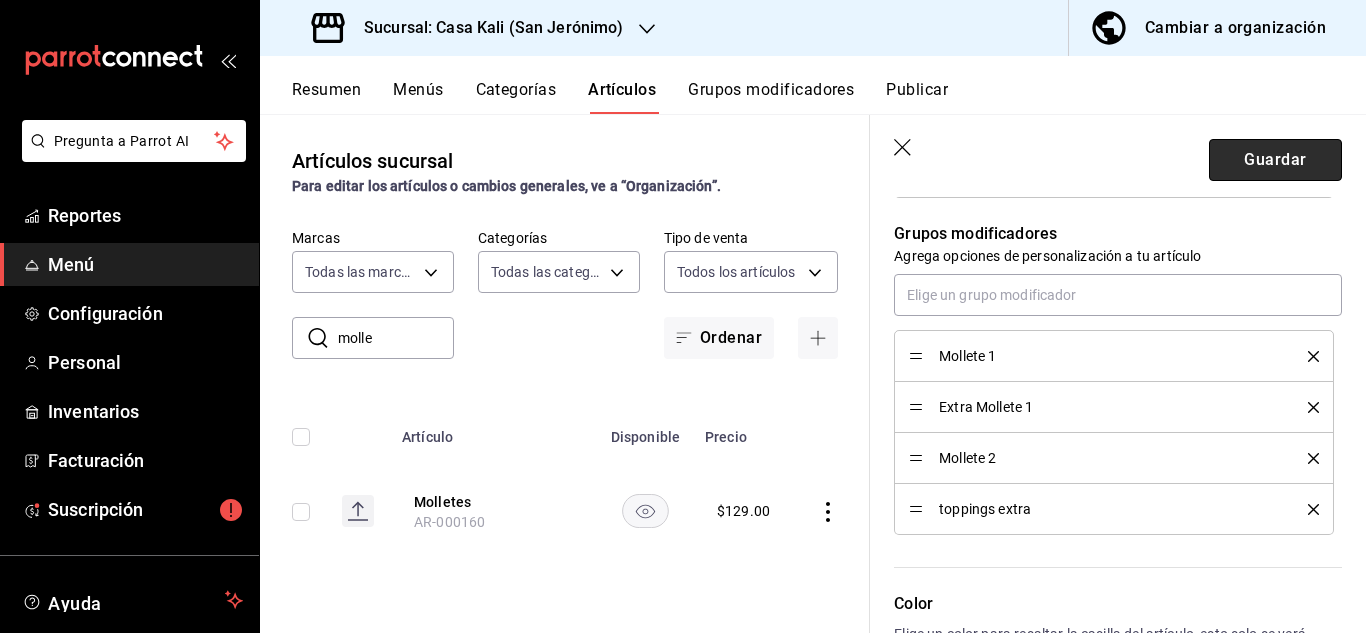 click on "Guardar" at bounding box center [1275, 160] 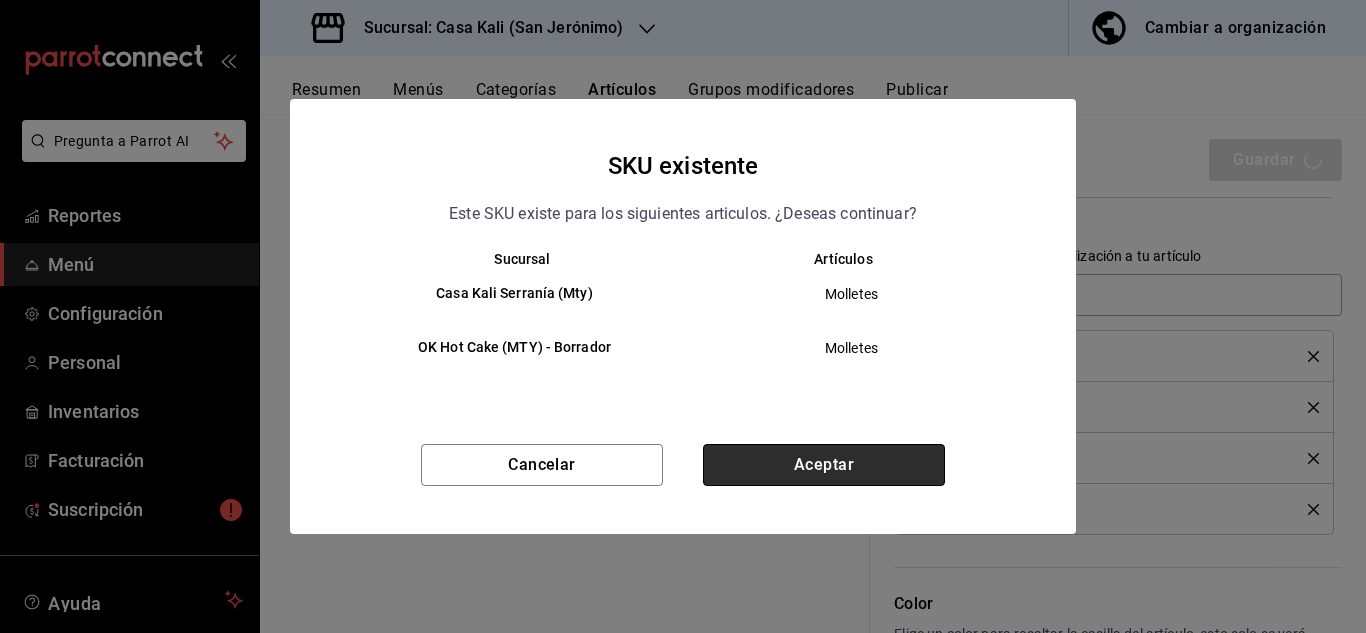 click on "Aceptar" at bounding box center (824, 465) 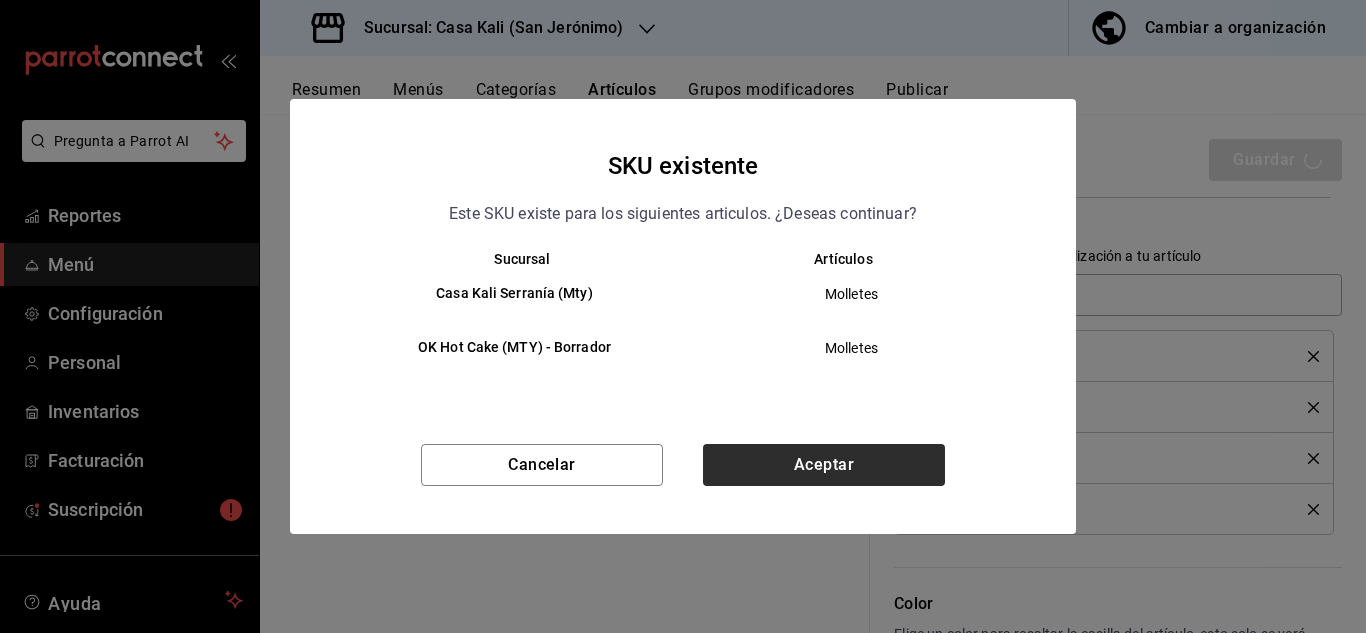 type on "x" 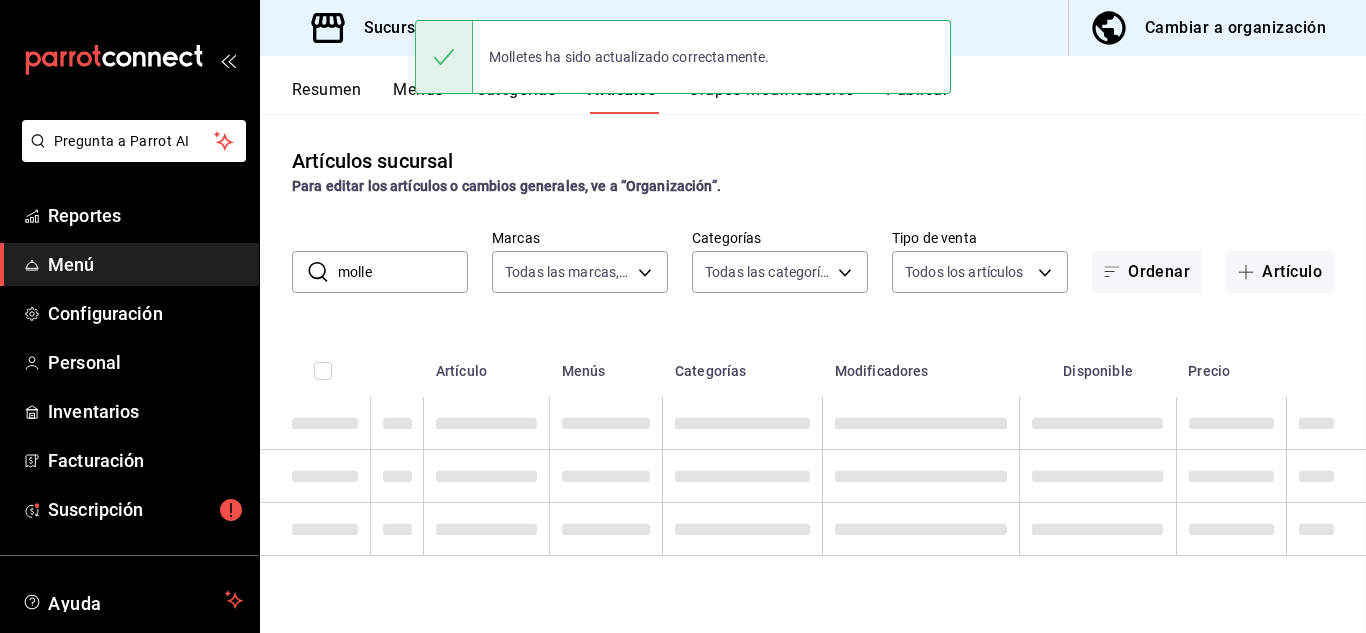 scroll, scrollTop: 0, scrollLeft: 0, axis: both 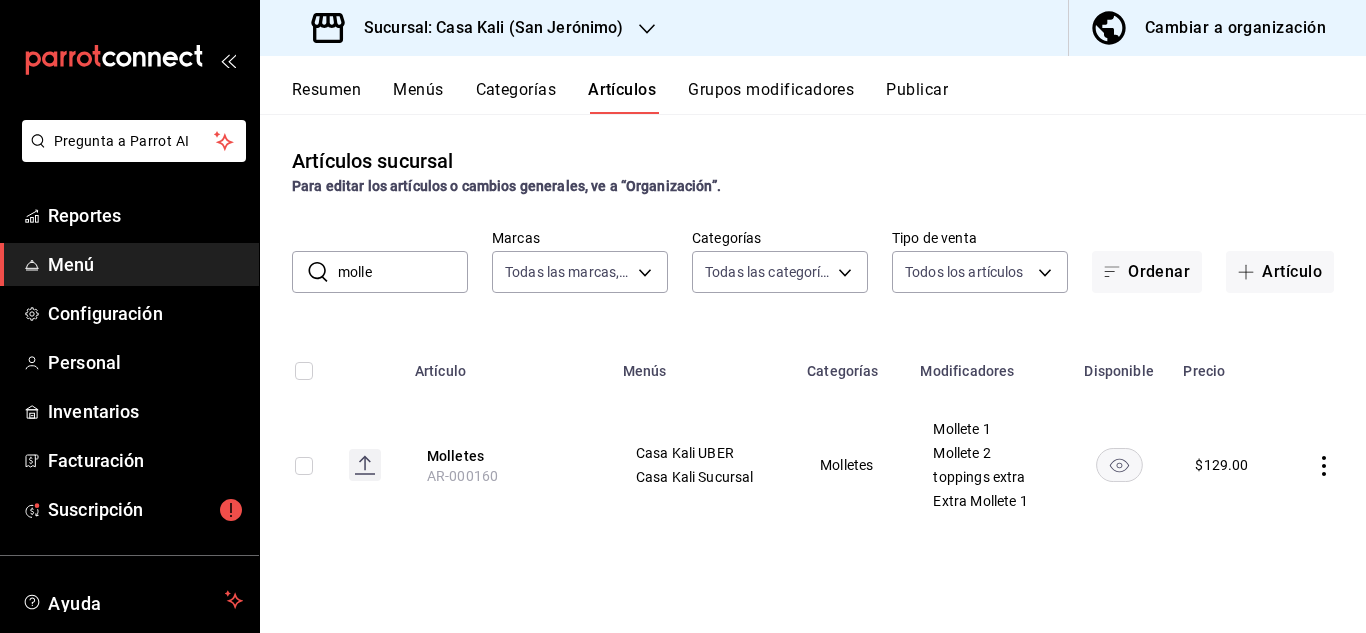 click on "Grupos modificadores" at bounding box center [771, 97] 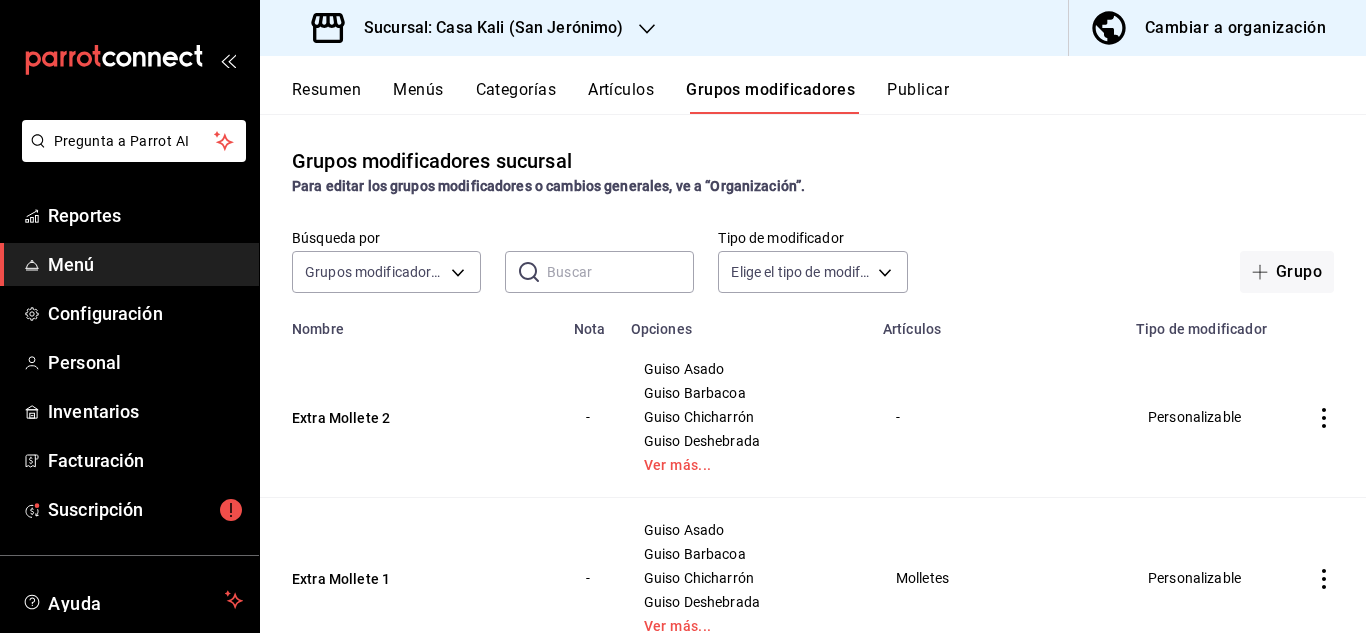 click at bounding box center (620, 272) 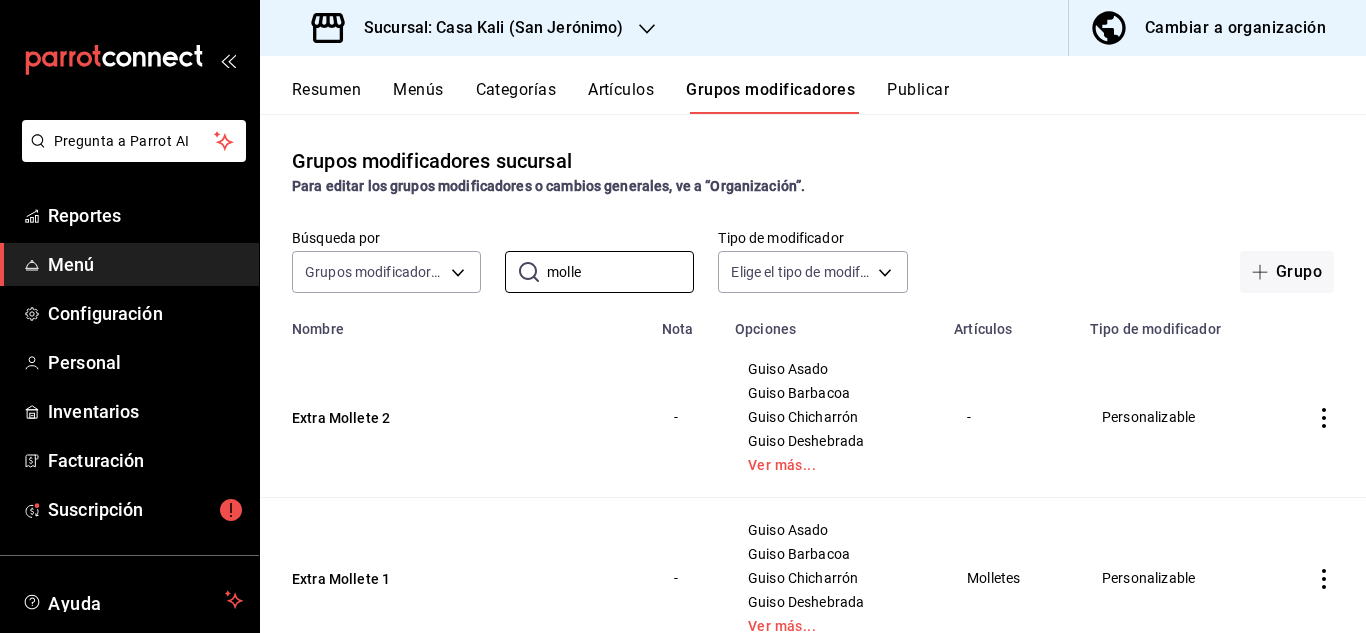 type on "molle" 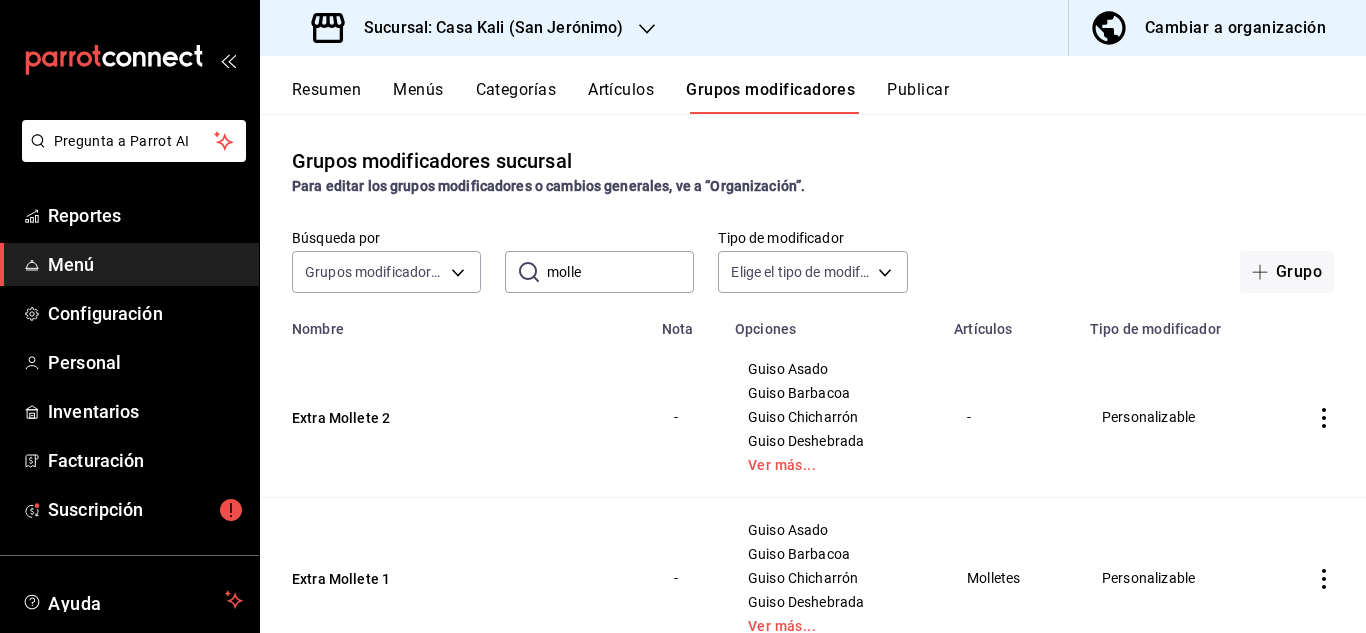 click 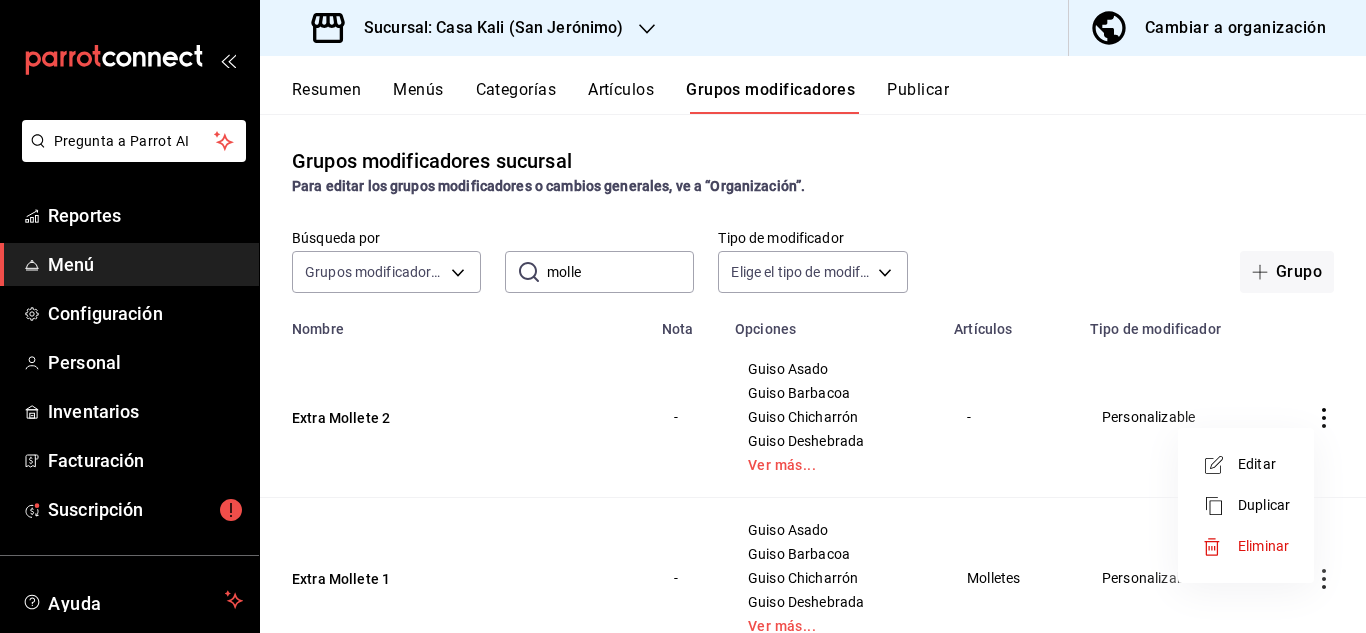 click on "Editar" at bounding box center (1264, 464) 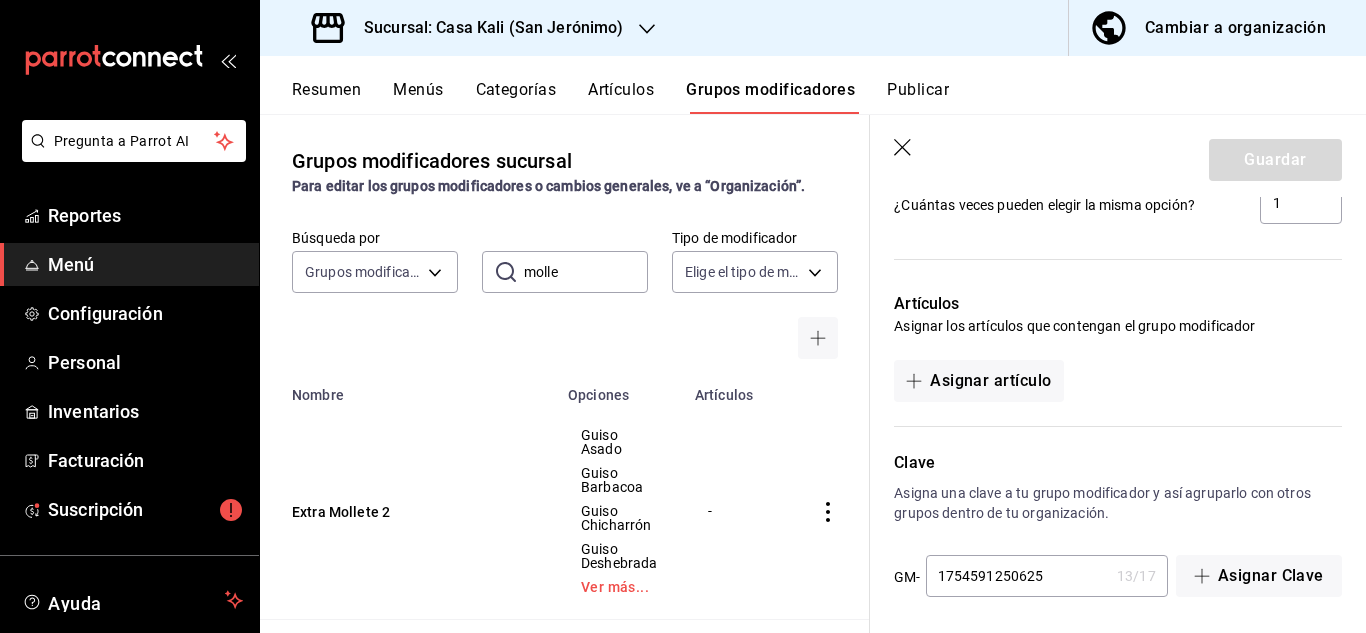 scroll, scrollTop: 1780, scrollLeft: 0, axis: vertical 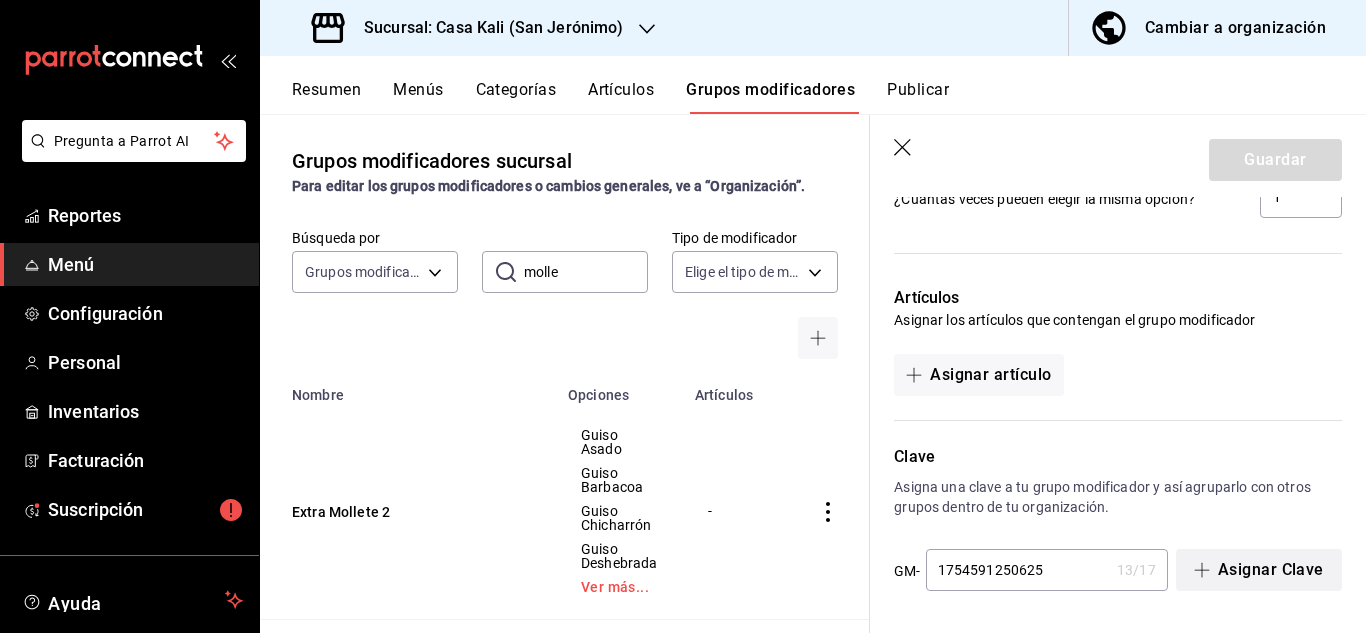 click on "Asignar Clave" at bounding box center (1259, 570) 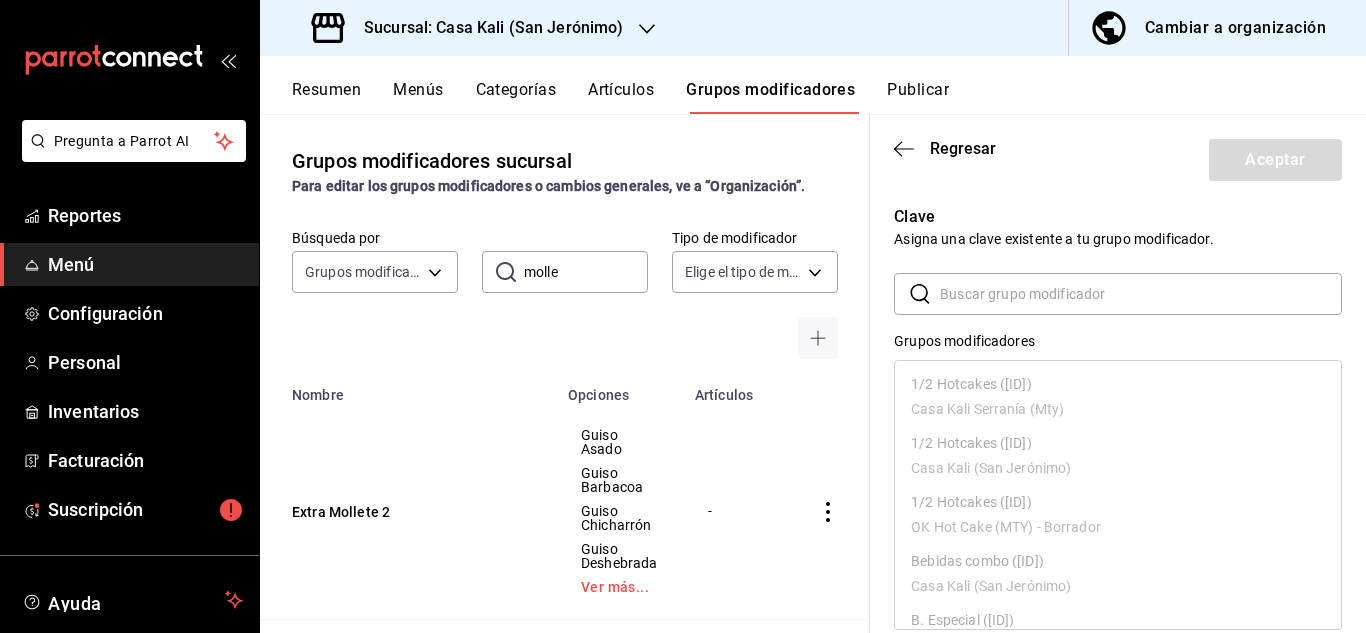 click on "Clave Asigna una clave existente a tu grupo modificador. ​ ​ Grupos modificadores 1/2 Hotcakes (GM-000038) Casa Kali Serranía (Mty) 1/2 Hotcakes (GM-000038) Casa Kali (San Jerónimo) 1/2 Hotcakes (GM-000038) OK Hot Cake (MTY) - Borrador Bebidas combo (GM-000022) Casa Kali (San Jerónimo) B. Especial (GM-000046) OK Hot Cake (MTY) - Borrador B. Especial (GM-000046) Casa Kali Serranía (Mty) B. Especial (GM-000046) Casa Kali (San Jerónimo) B. Presentacion (GM-000021) Casa Kali (San Jerónimo) B. Presentacion (GM-000021) OK Hot Cake (MTY) - Borrador B. Presentacion (GM-000021) Casa Kali Serranía (Mty) Café: (GM-000015) Casa Kali (San Jerónimo) Café: (GM-000015) OK Hot Cake (MTY) - Borrador Café: (GM-000015) Casa Kali Serranía (Mty) Combo (GM-000018) Casa Kali (San Jerónimo) Combo 1 (GM-1708541488761) Casa Kali Serranía (Mty) Combo 1 (GM-1708541488761) Casa Kali (San Jerónimo) Combo 2 (GM-1708541722487) Casa Kali (San Jerónimo) Combo 2 (GM-1708541722487) Casa Kali Serranía (Mty) Clave seleccionada" at bounding box center [1106, 454] 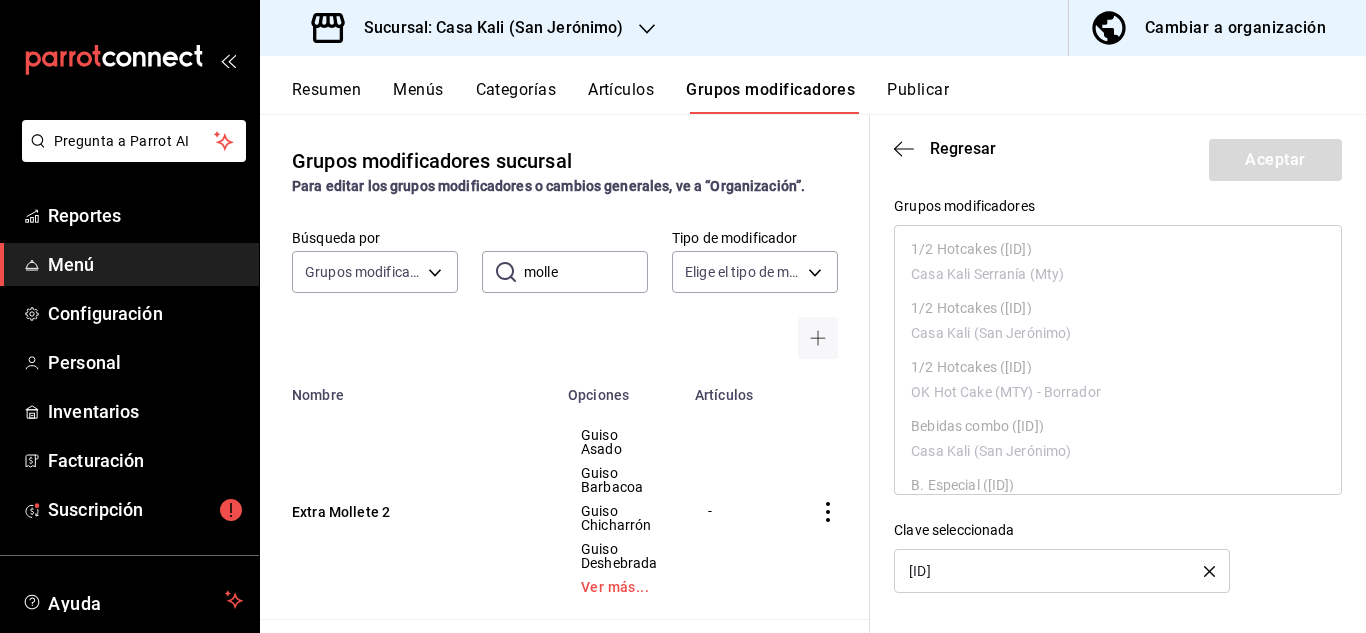 click 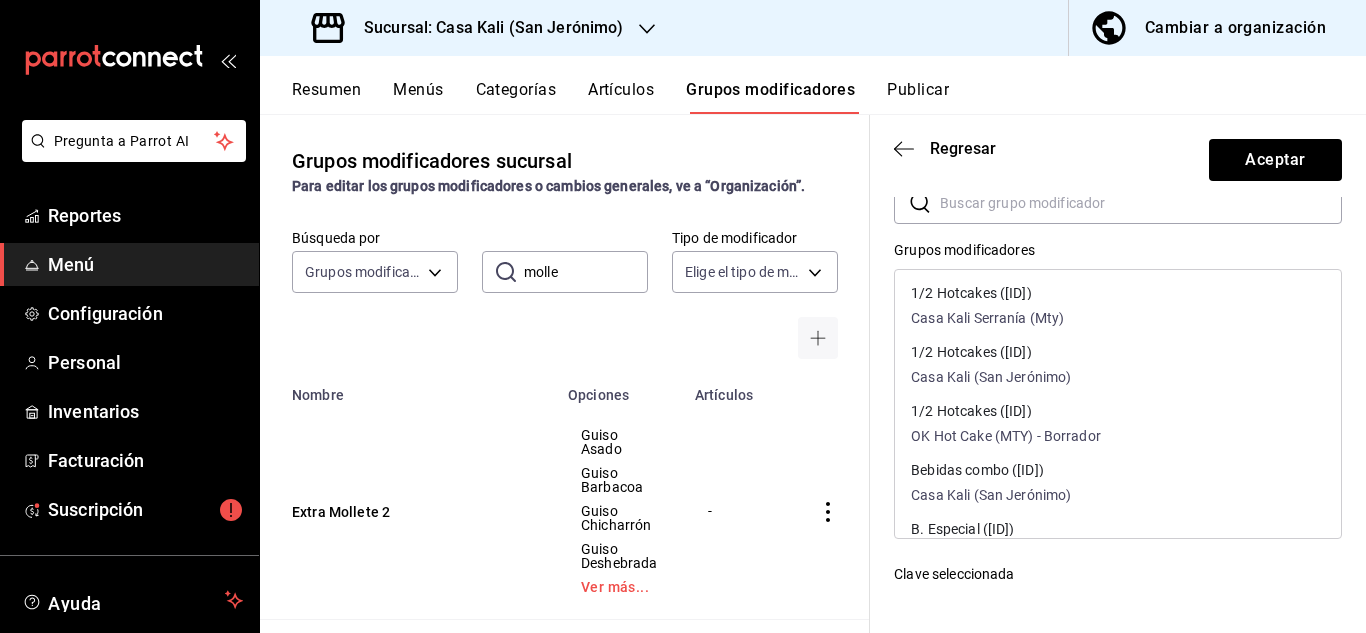 scroll, scrollTop: 91, scrollLeft: 0, axis: vertical 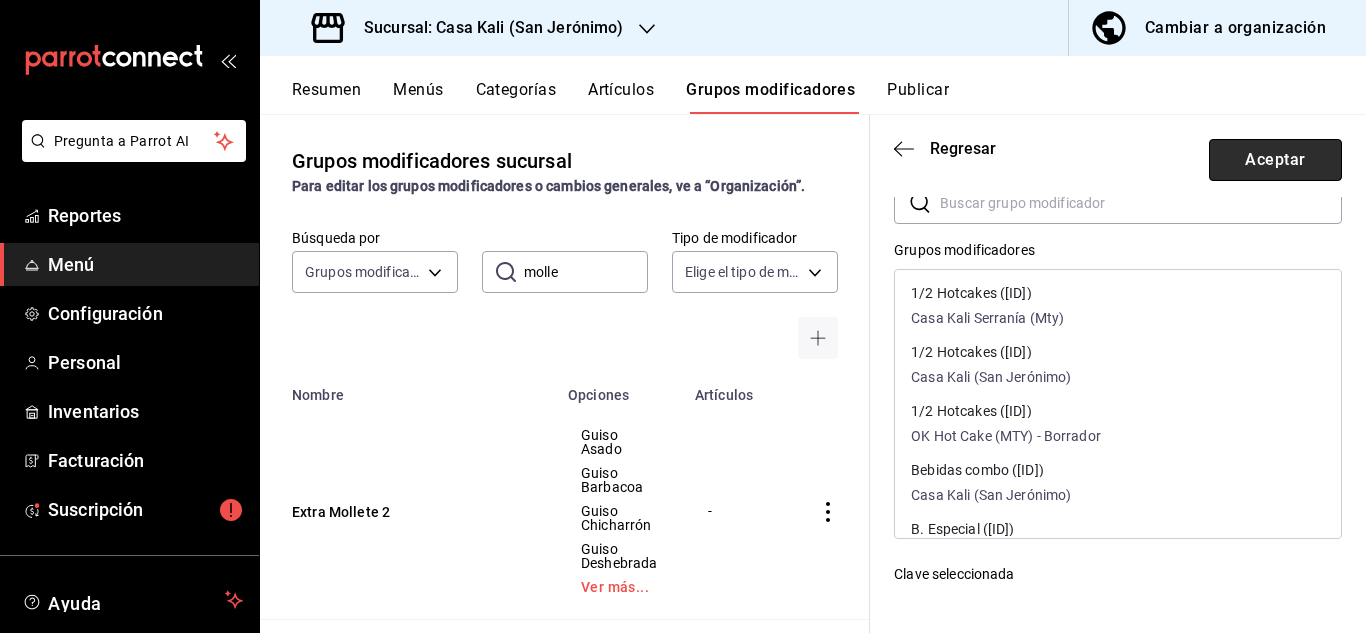 click on "Aceptar" at bounding box center [1275, 160] 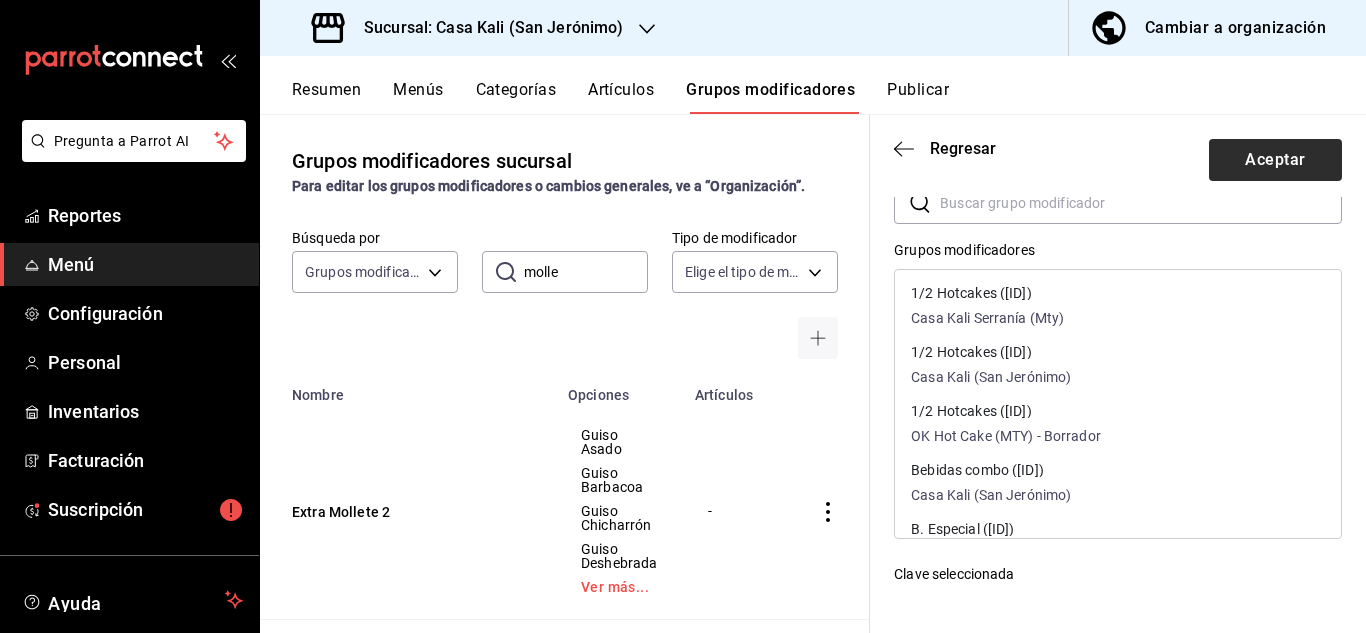 type 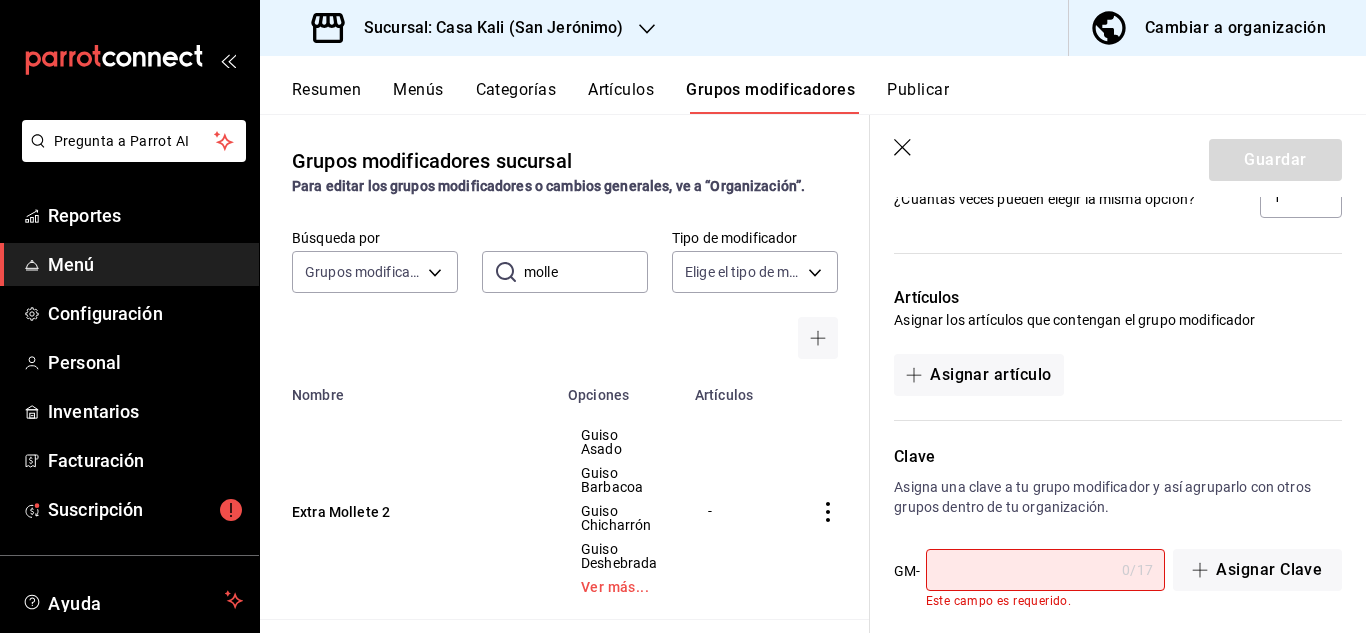 click 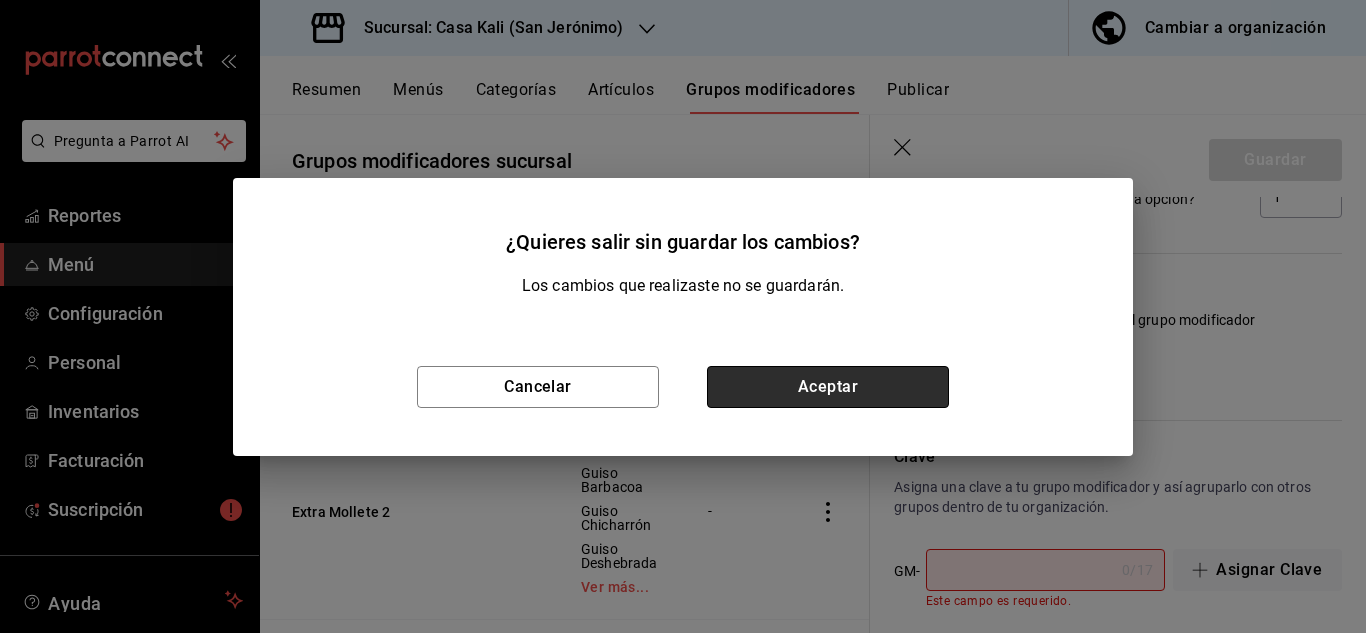 click on "Aceptar" at bounding box center (828, 387) 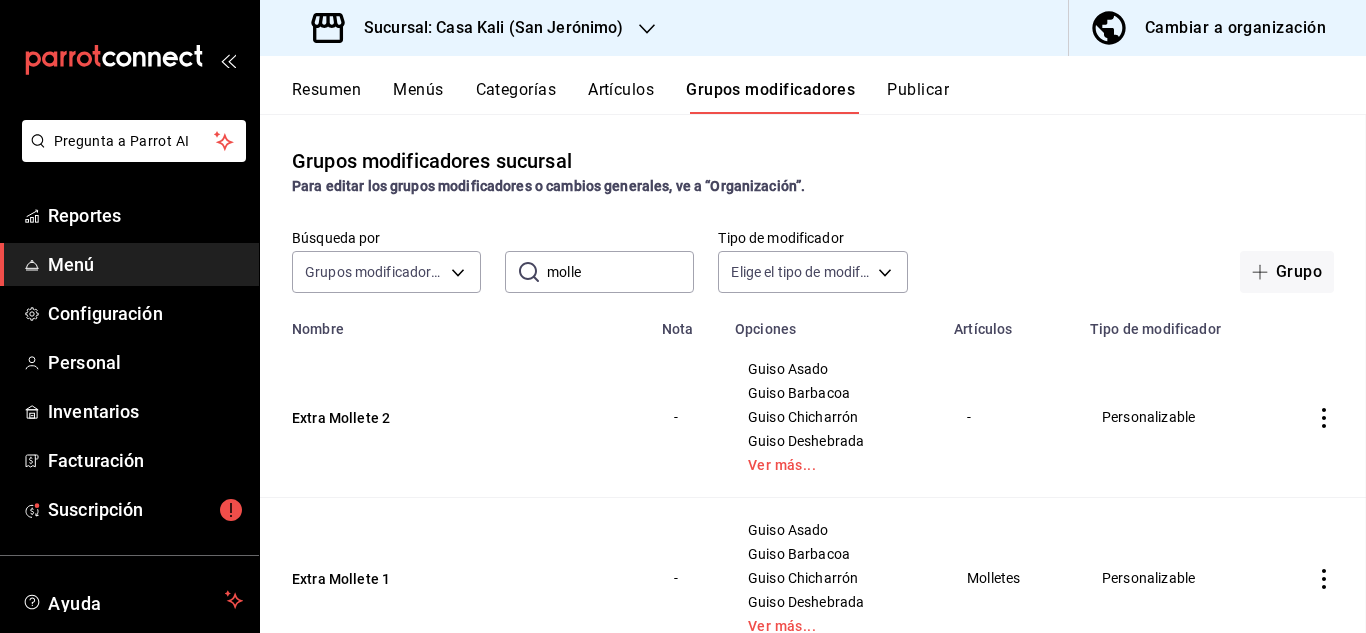 scroll, scrollTop: 0, scrollLeft: 0, axis: both 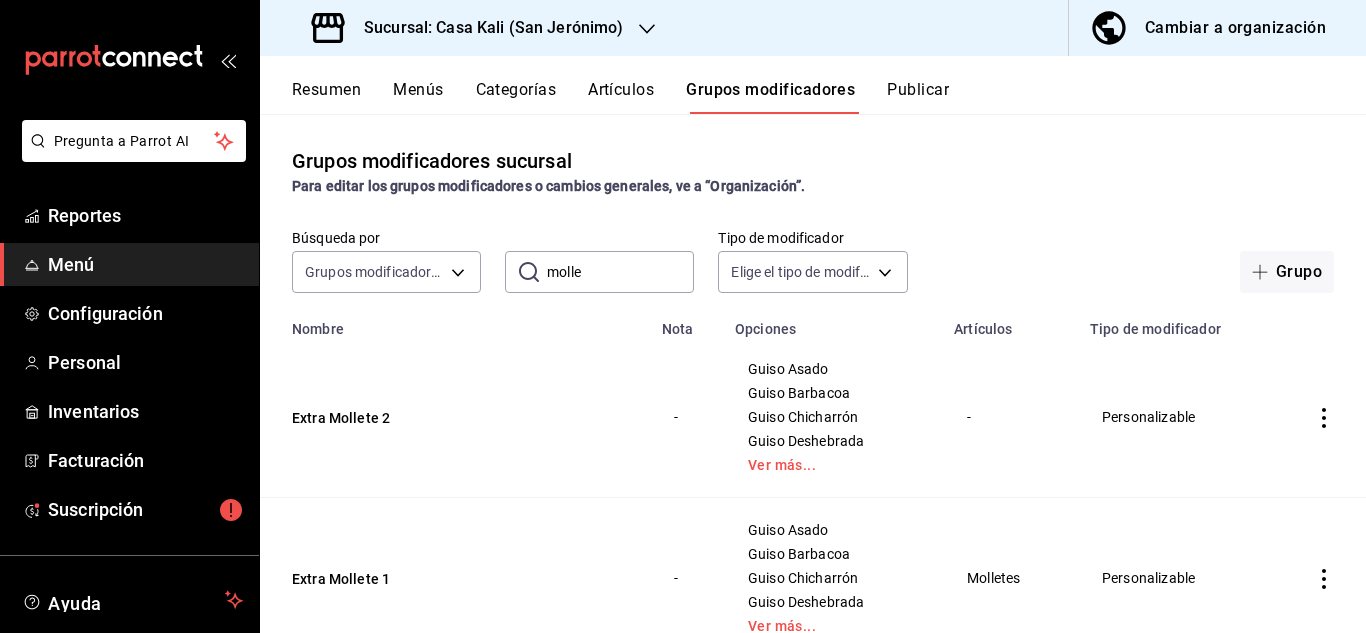 click 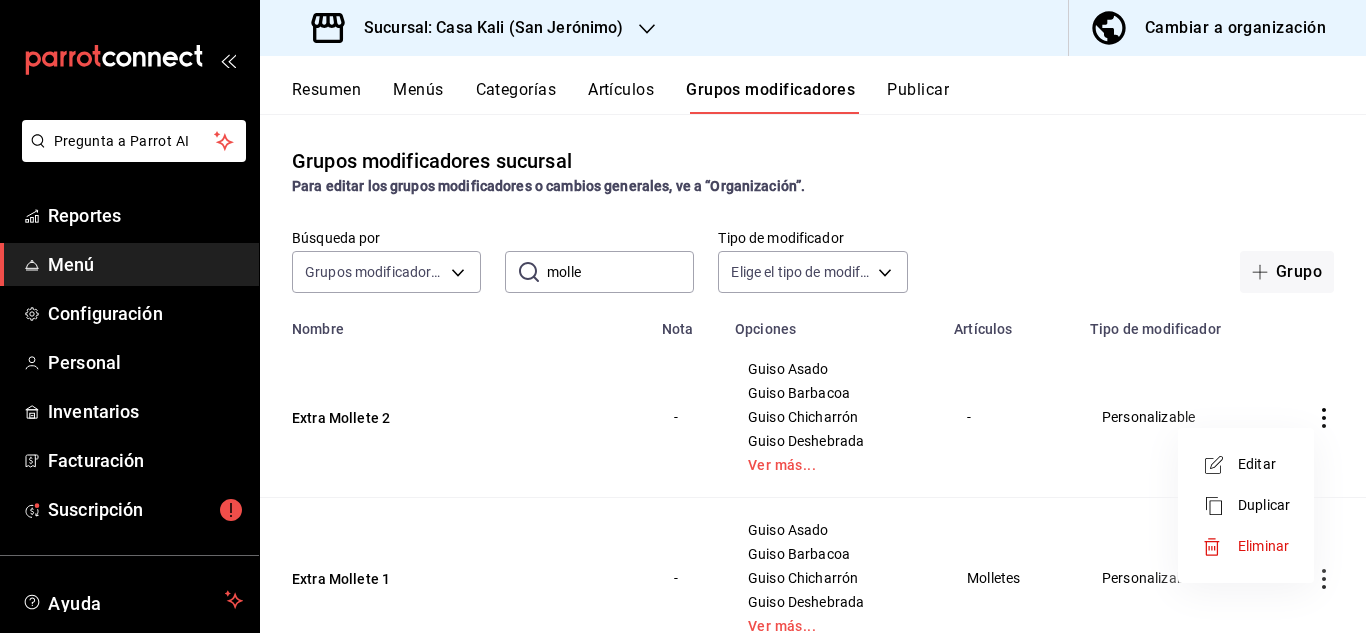 click on "Eliminar" at bounding box center (1246, 546) 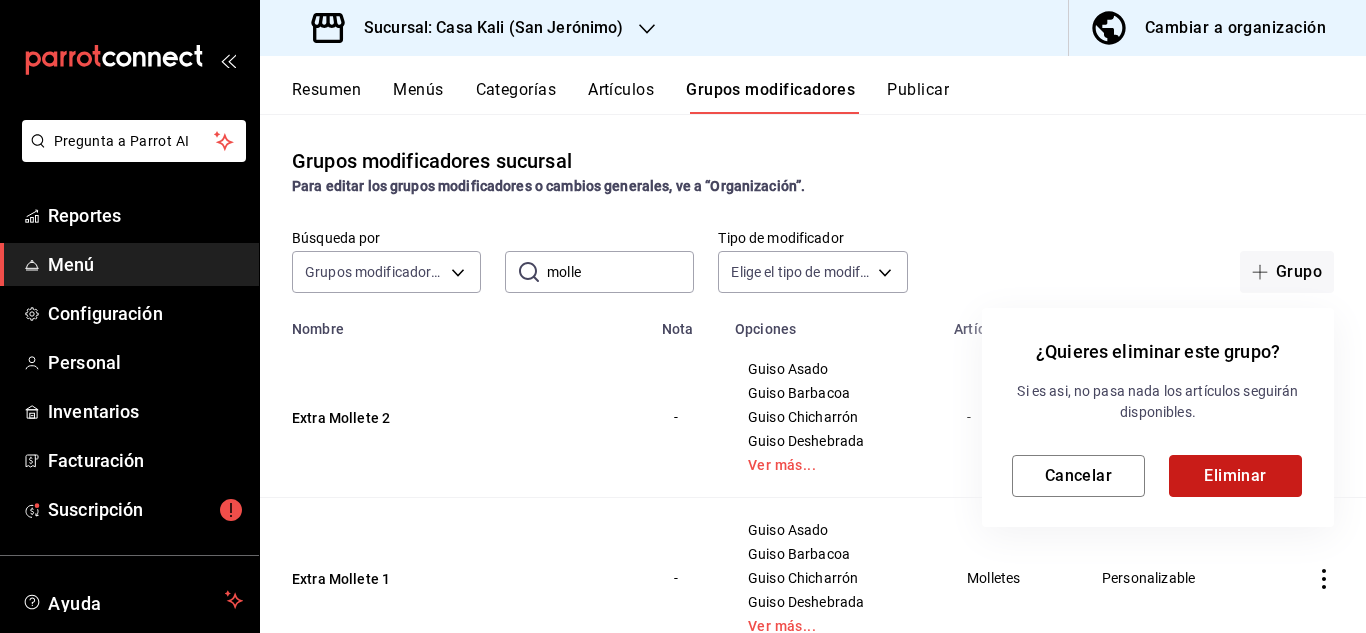 click on "Eliminar" at bounding box center (1235, 476) 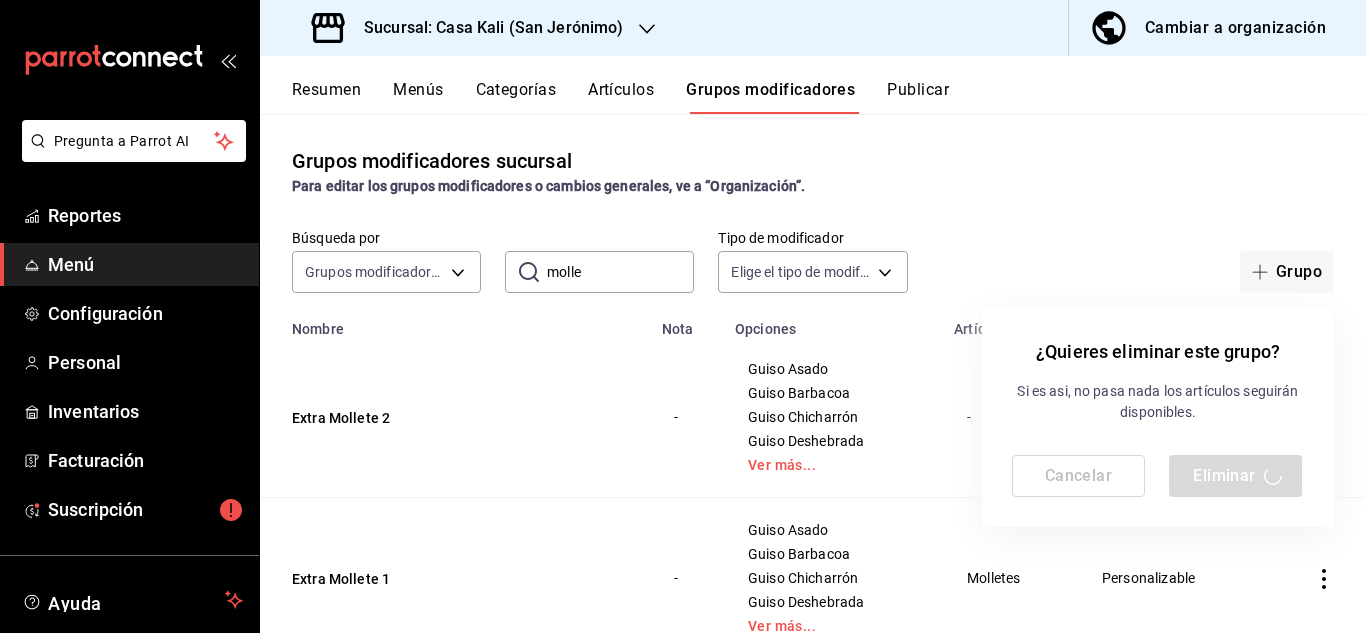 click at bounding box center [683, 316] 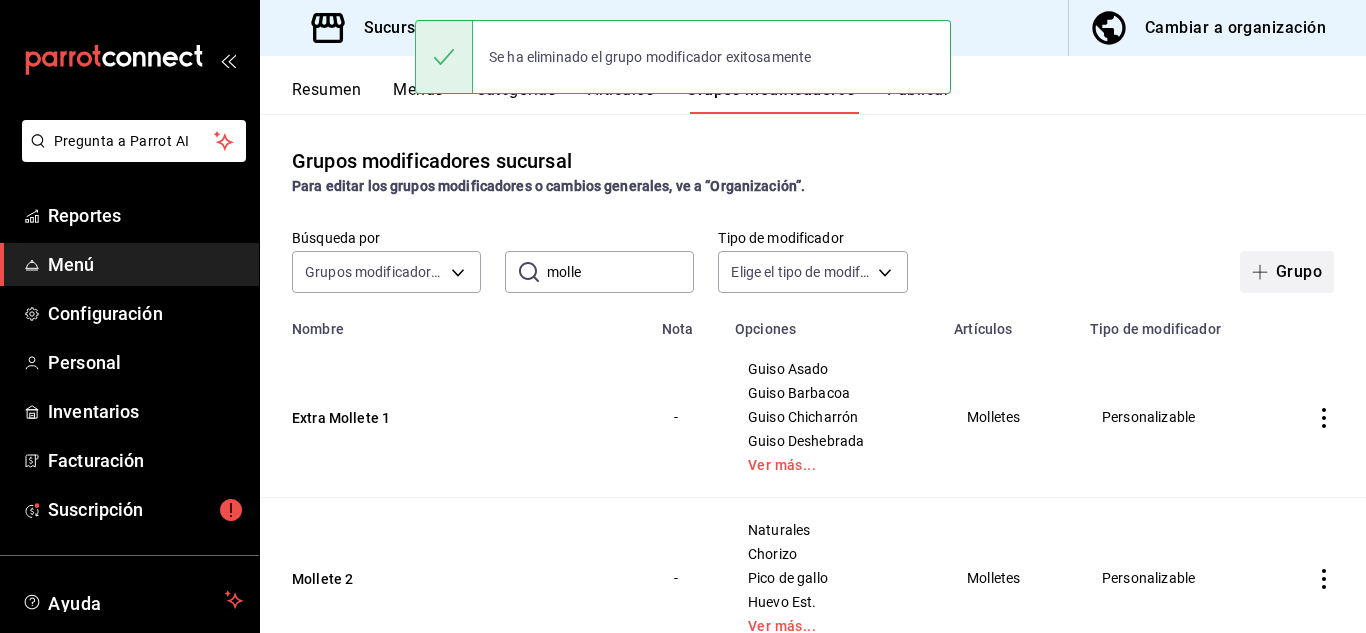 click on "Grupo" at bounding box center (1287, 272) 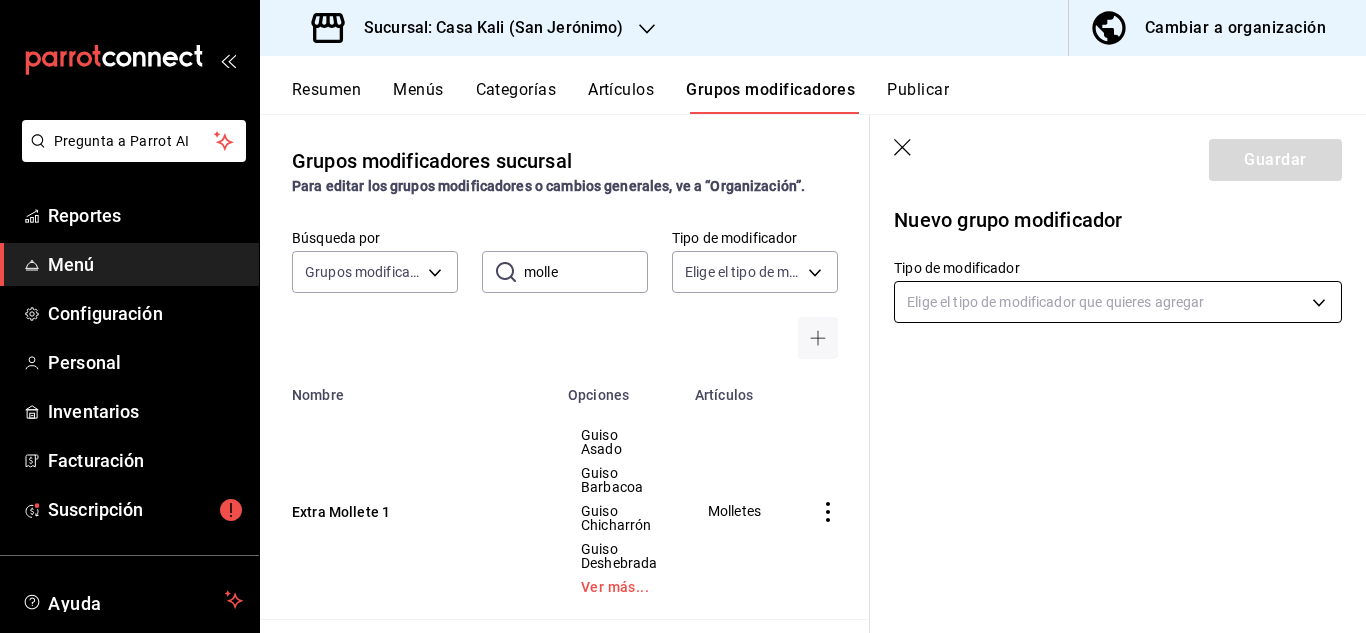 click on "Pregunta a Parrot AI Reportes   Menú   Configuración   Personal   Inventarios   Facturación   Suscripción   Ayuda Recomienda Parrot   Juan Pablo Delgado   Sugerir nueva función   Sucursal: Casa Kali (San Jerónimo) Cambiar a organización Resumen Menús Categorías Artículos Grupos modificadores Publicar Grupos modificadores sucursal Para editar los grupos modificadores o cambios generales, ve a “Organización”. Búsqueda por Grupos modificadores GROUP ​ molle ​ Tipo de modificador Elige el tipo de modificador Nombre Opciones Artículos Extra Mollete 1 Guiso Asado Guiso Barbacoa Guiso Chicharrón Guiso Deshebrada Ver más... Molletes Mollete 2 Naturales Chorizo Pico de gallo Huevo Est. Ver más... Molletes Mollete 1 Naturales Chorizo Pico de gallo Huevo Est. Ver más... Molletes Guardar Nuevo grupo modificador Tipo de modificador Elige el tipo de modificador que quieres agregar Se ha eliminado el grupo modificador exitosamente GANA 1 MES GRATIS EN TU SUSCRIPCIÓN AQUÍ Ver video tutorial   Menú" at bounding box center (683, 316) 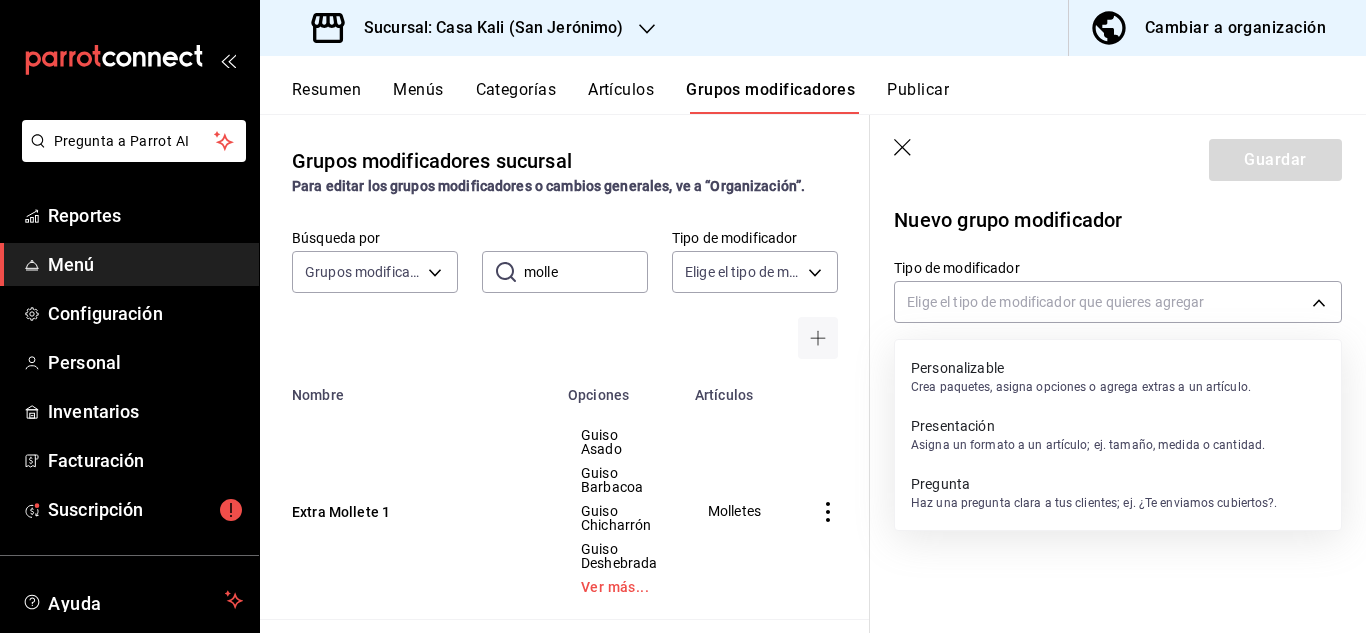 click on "Personalizable" at bounding box center (1081, 368) 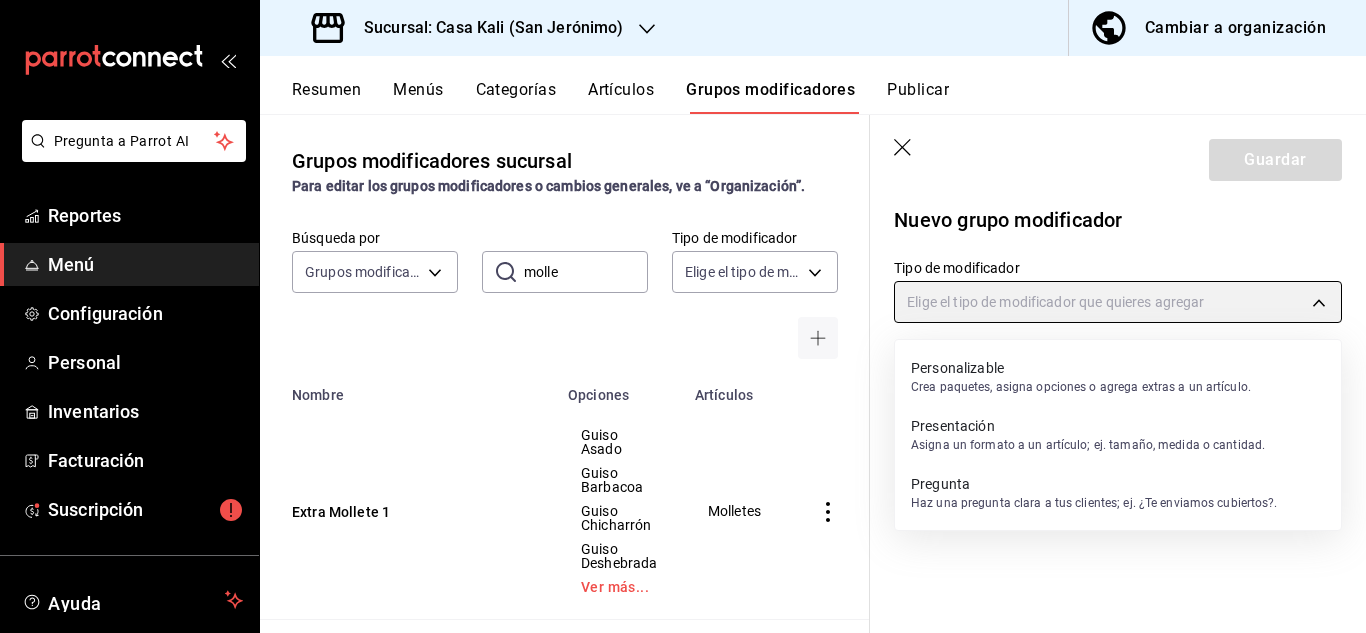 type on "CUSTOMIZABLE" 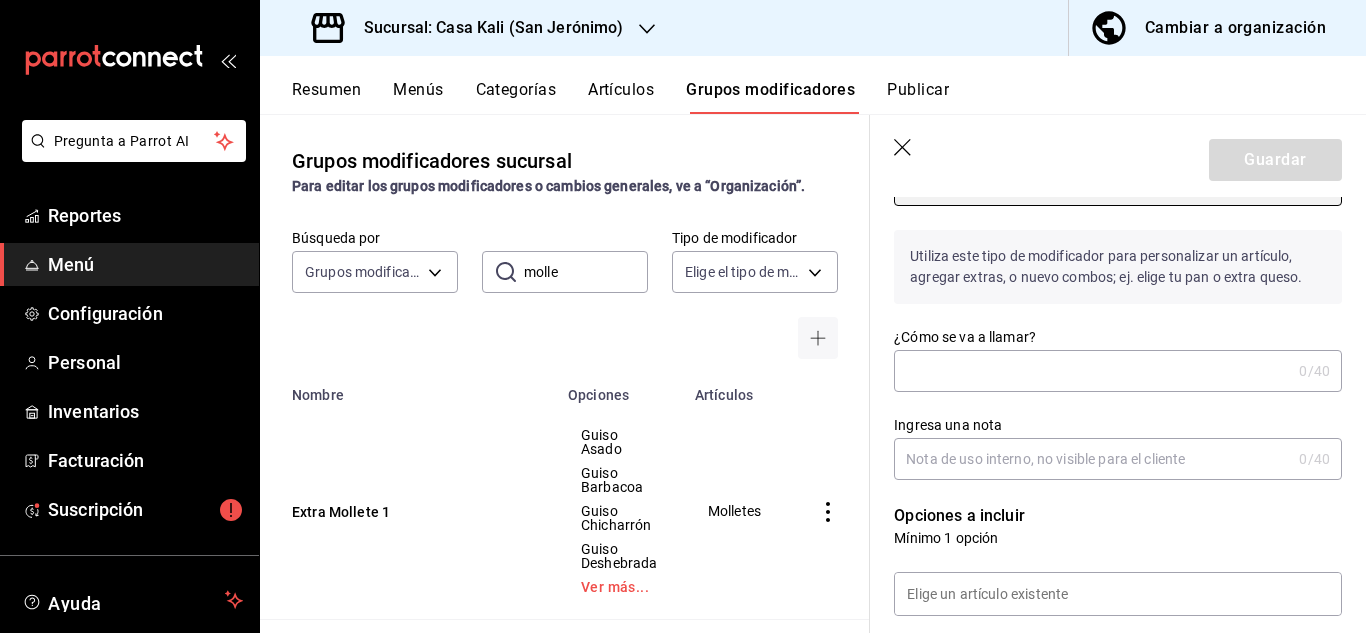 scroll, scrollTop: 119, scrollLeft: 0, axis: vertical 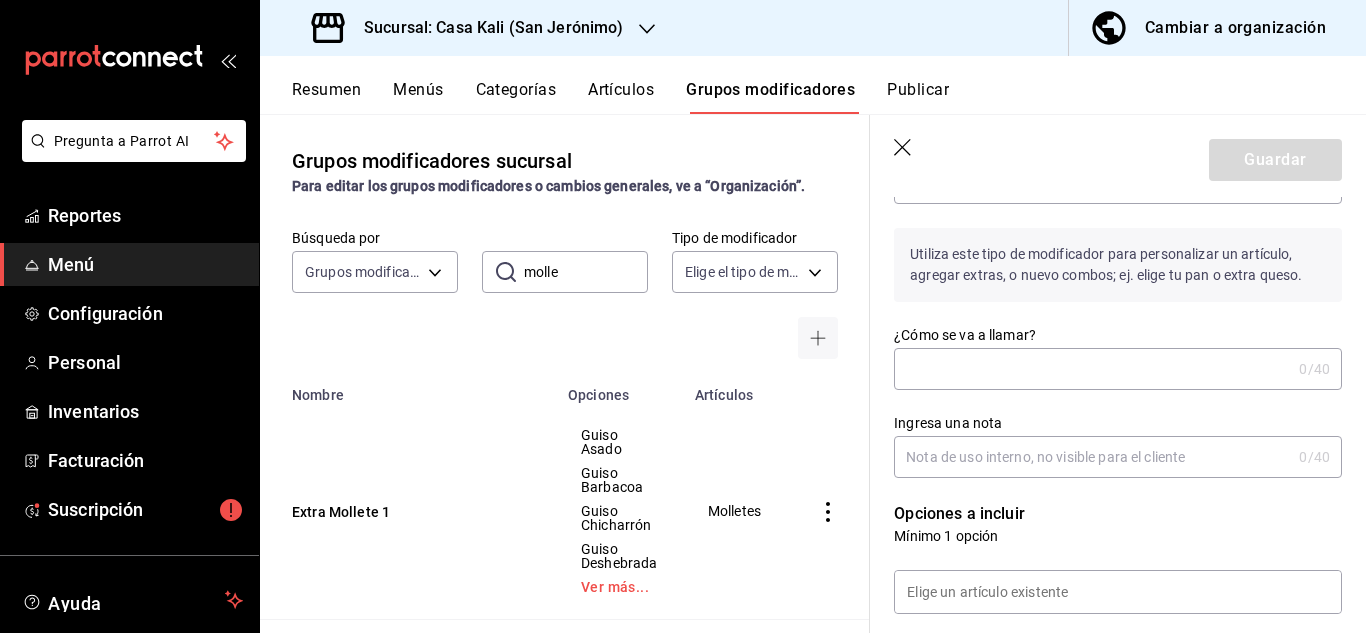 click on "¿Cómo se va a llamar?" at bounding box center (1092, 369) 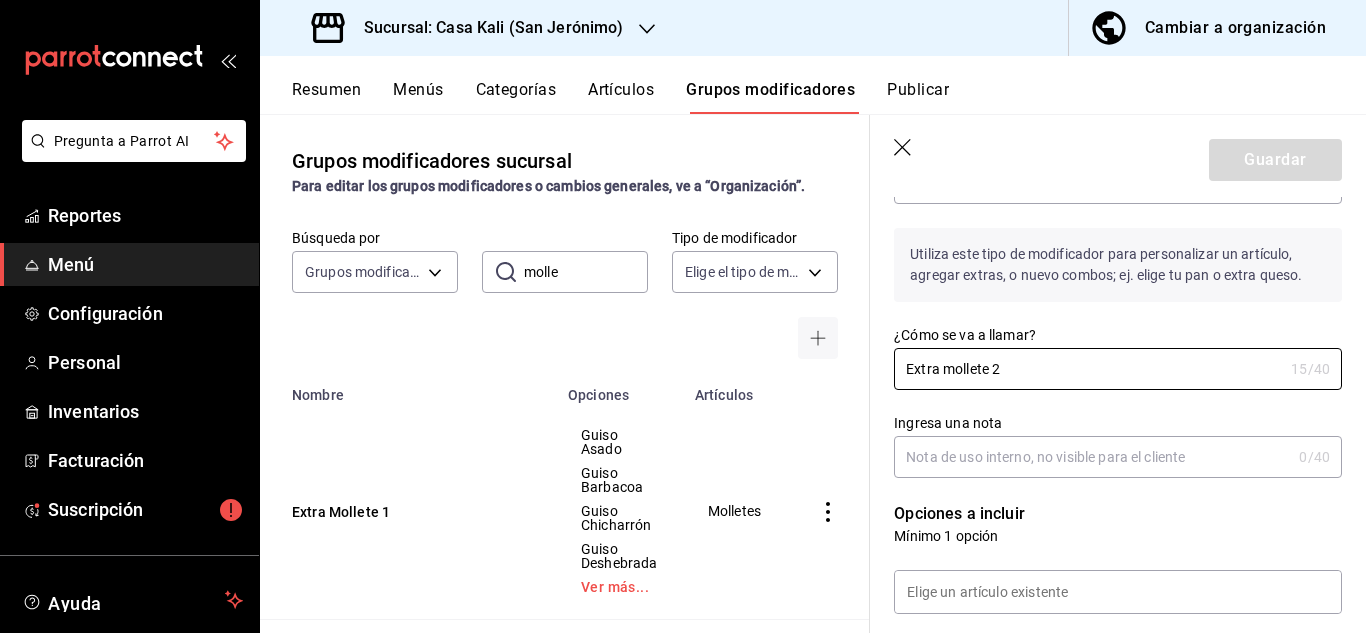 type on "Extra mollete 2" 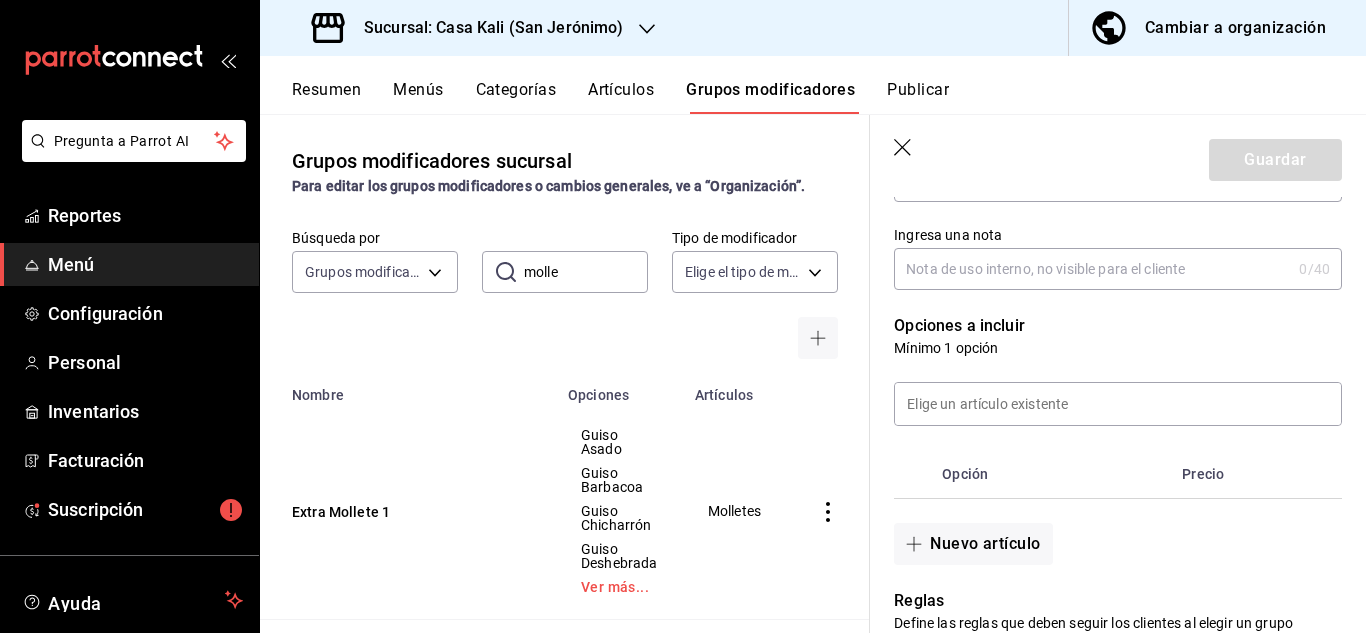 scroll, scrollTop: 315, scrollLeft: 0, axis: vertical 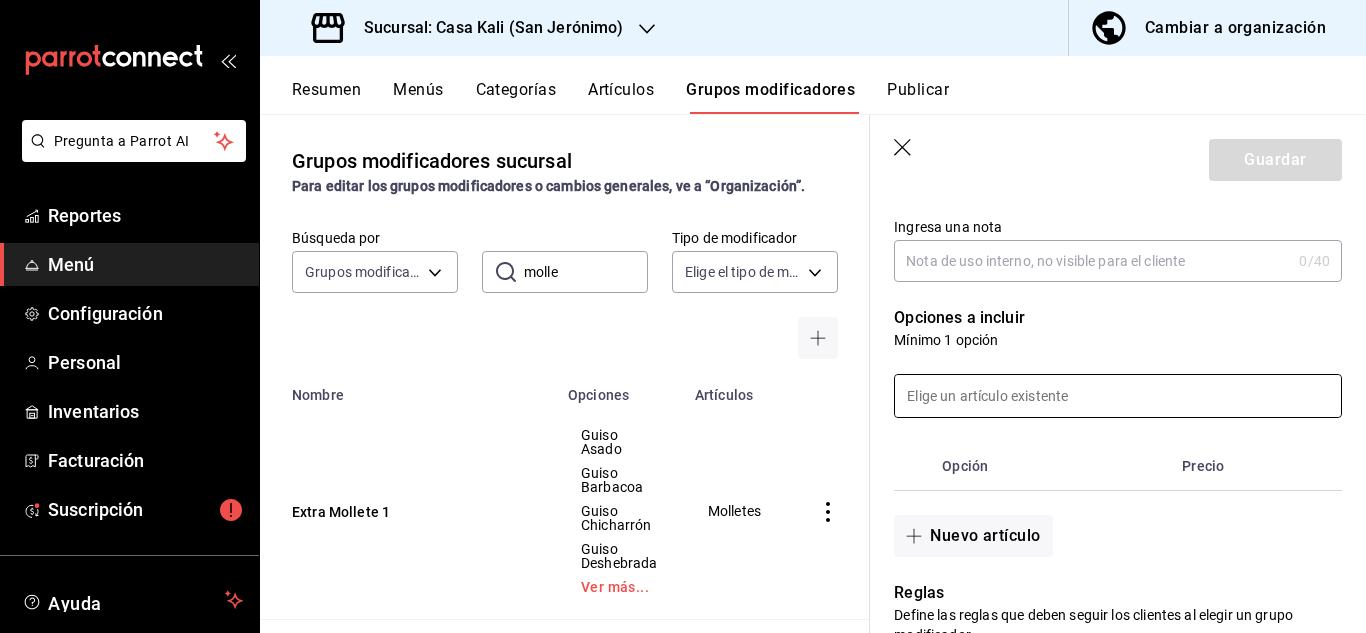 click at bounding box center [1118, 396] 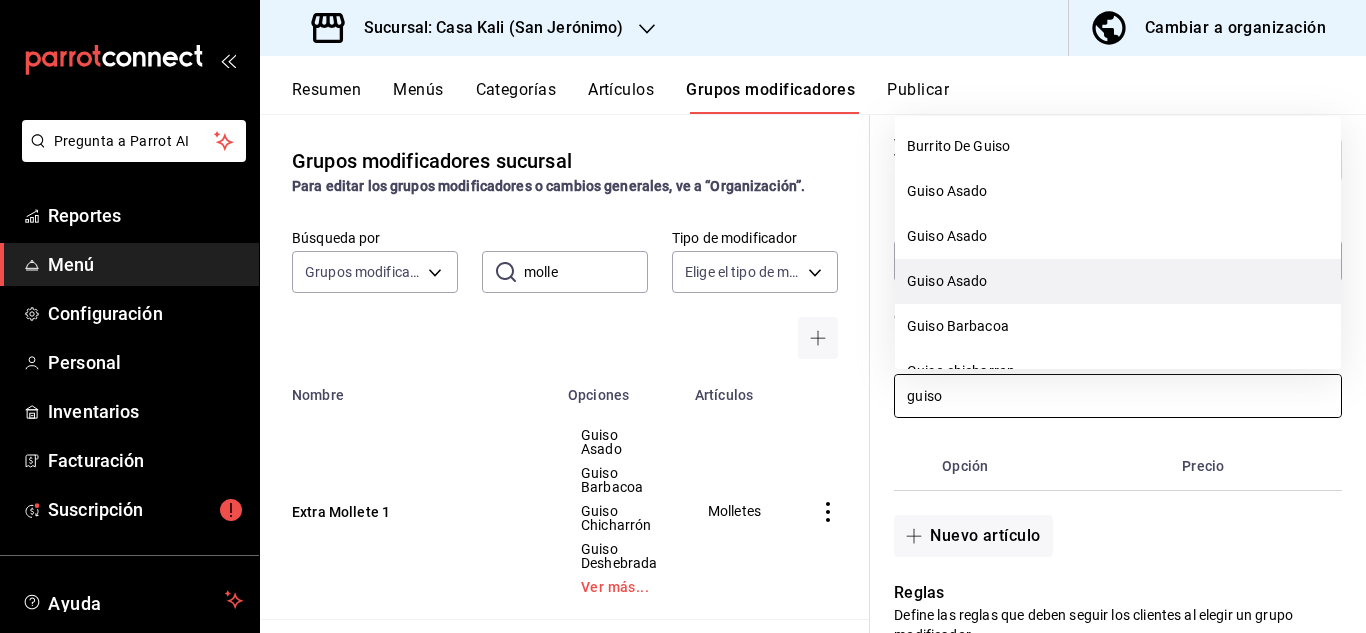 click on "Guiso Asado" at bounding box center (1118, 281) 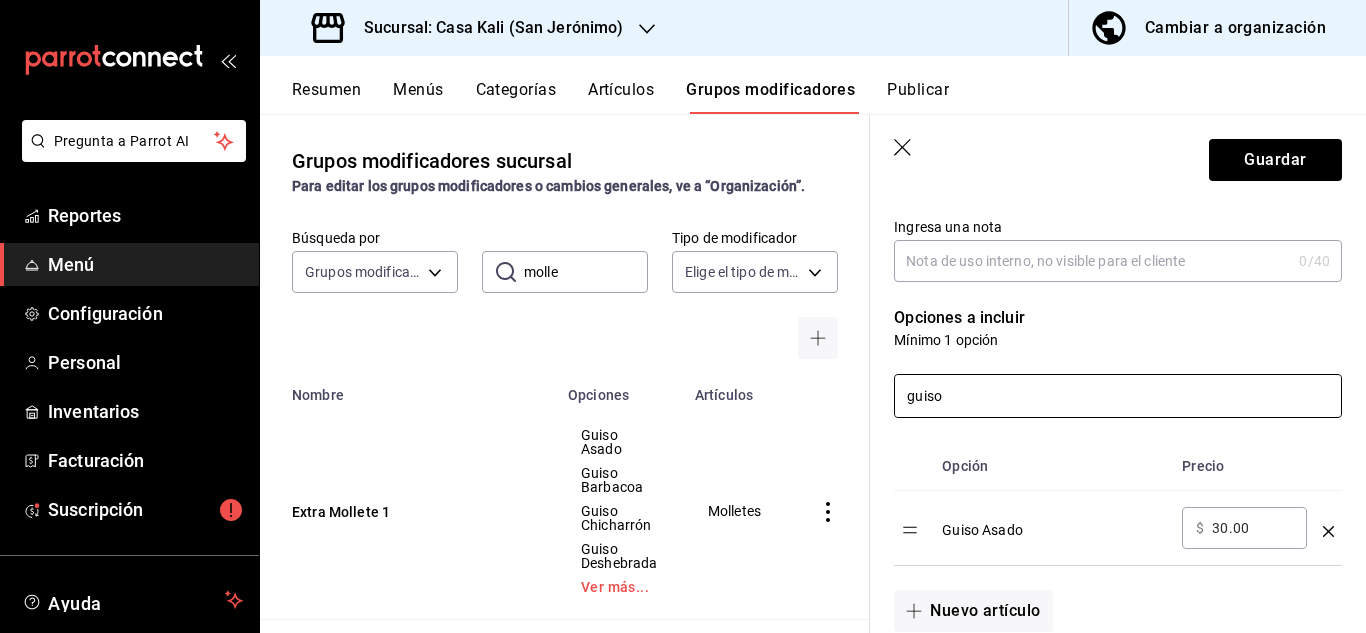 click on "guiso" at bounding box center (1118, 396) 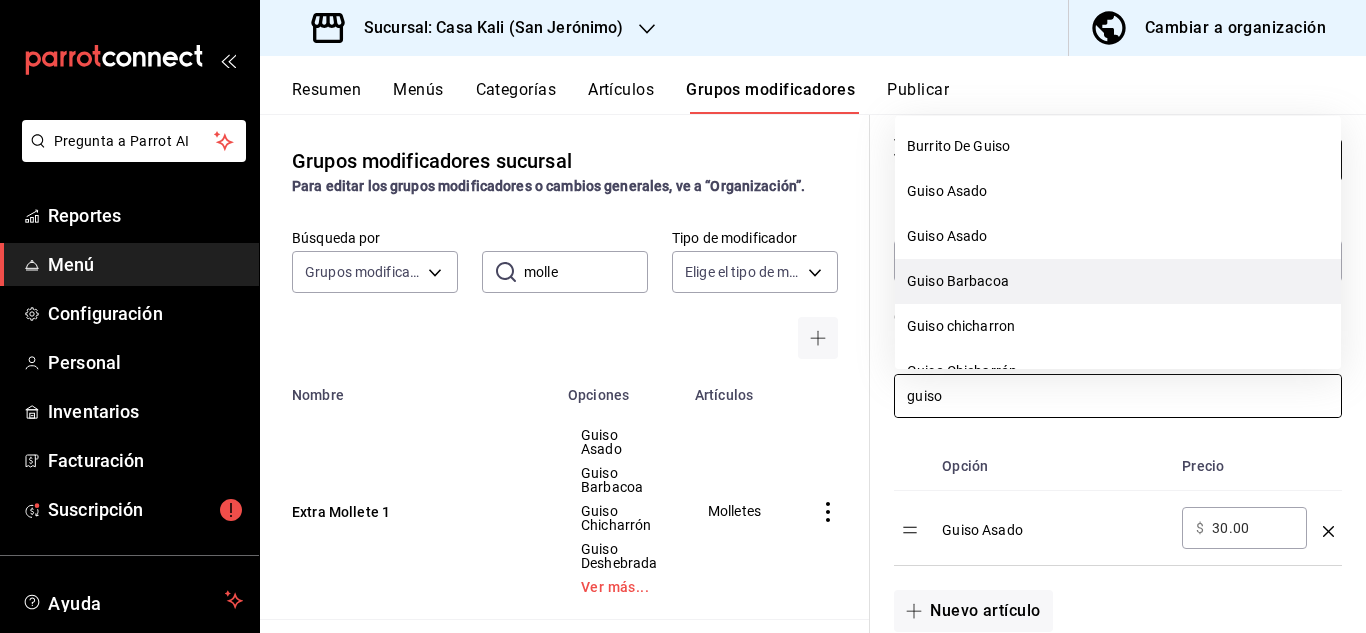 click on "Guiso Barbacoa" at bounding box center (1118, 281) 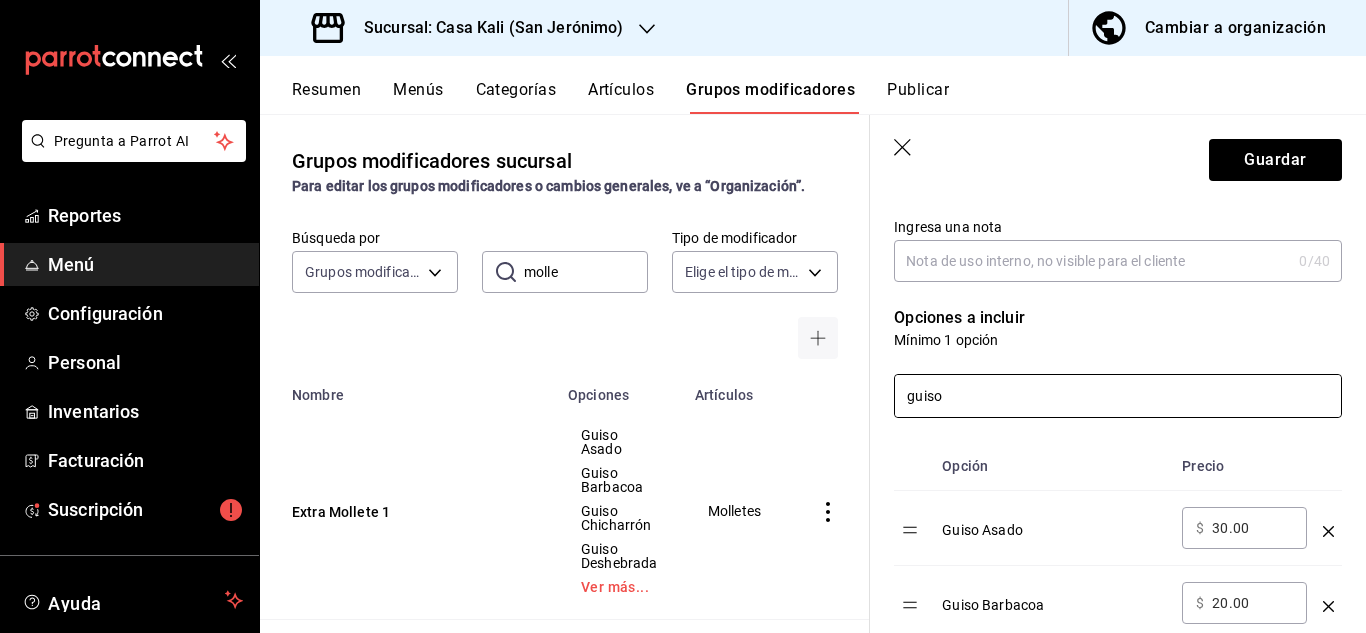 click on "guiso" at bounding box center (1118, 396) 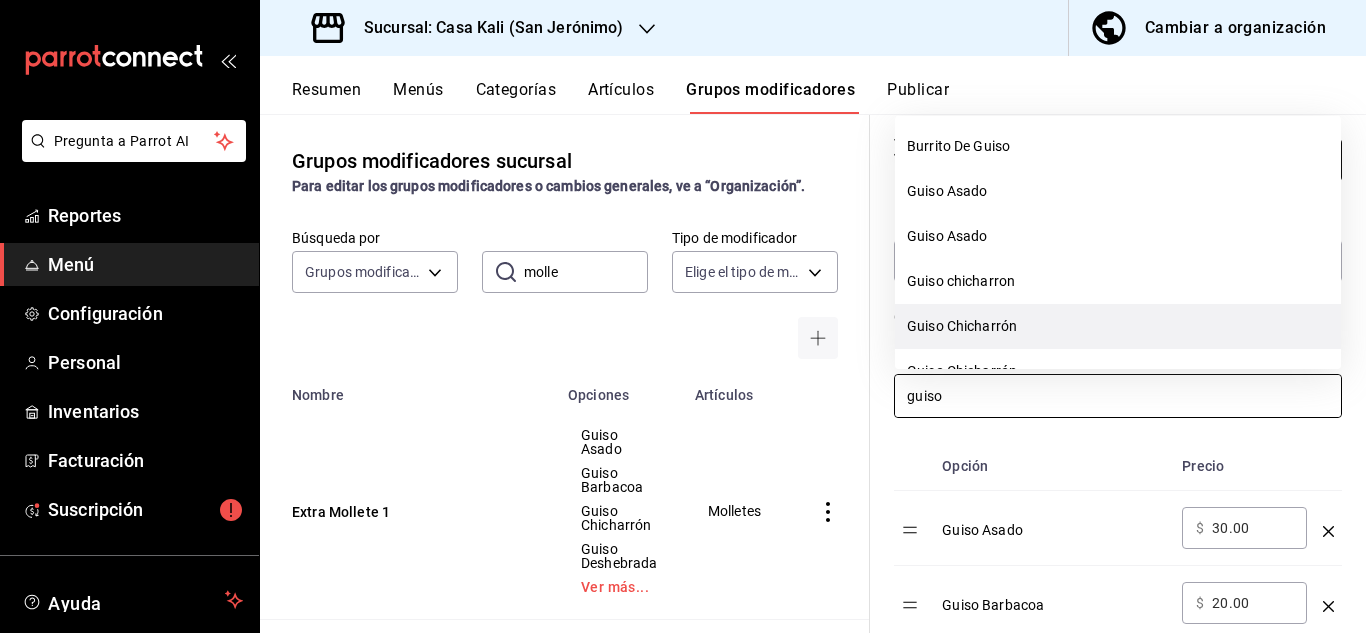 click on "Guiso Chicharrón" at bounding box center (1118, 326) 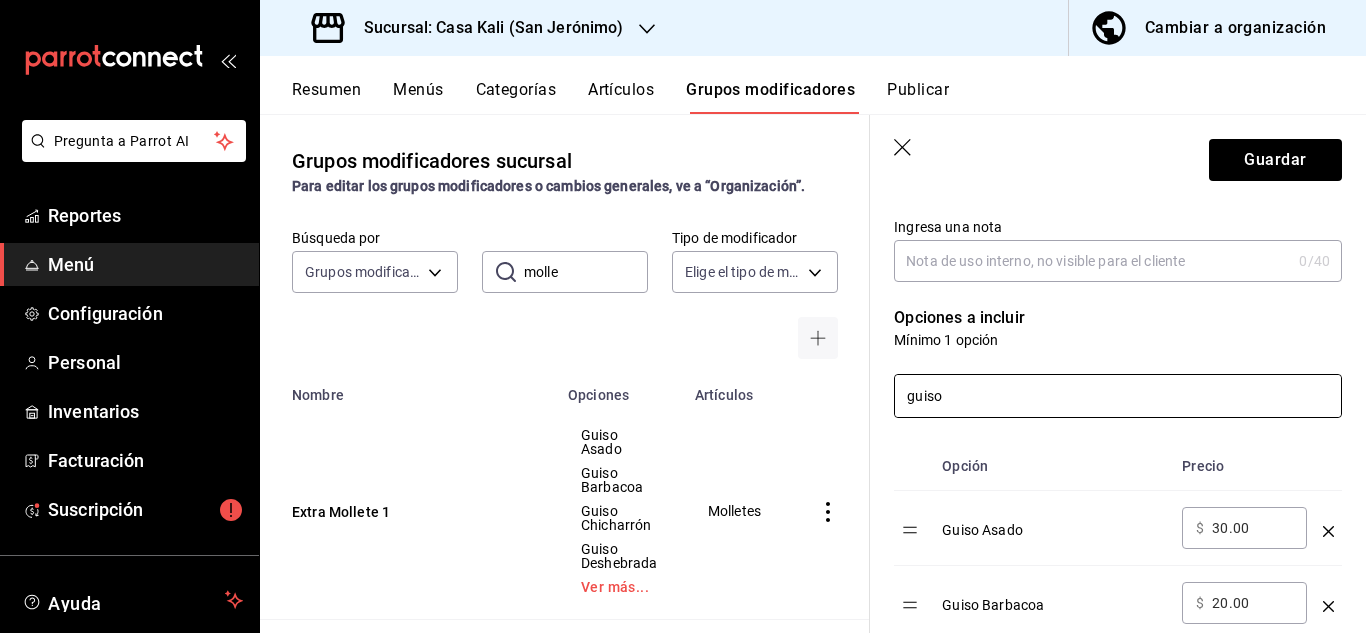 click on "guiso" at bounding box center [1118, 396] 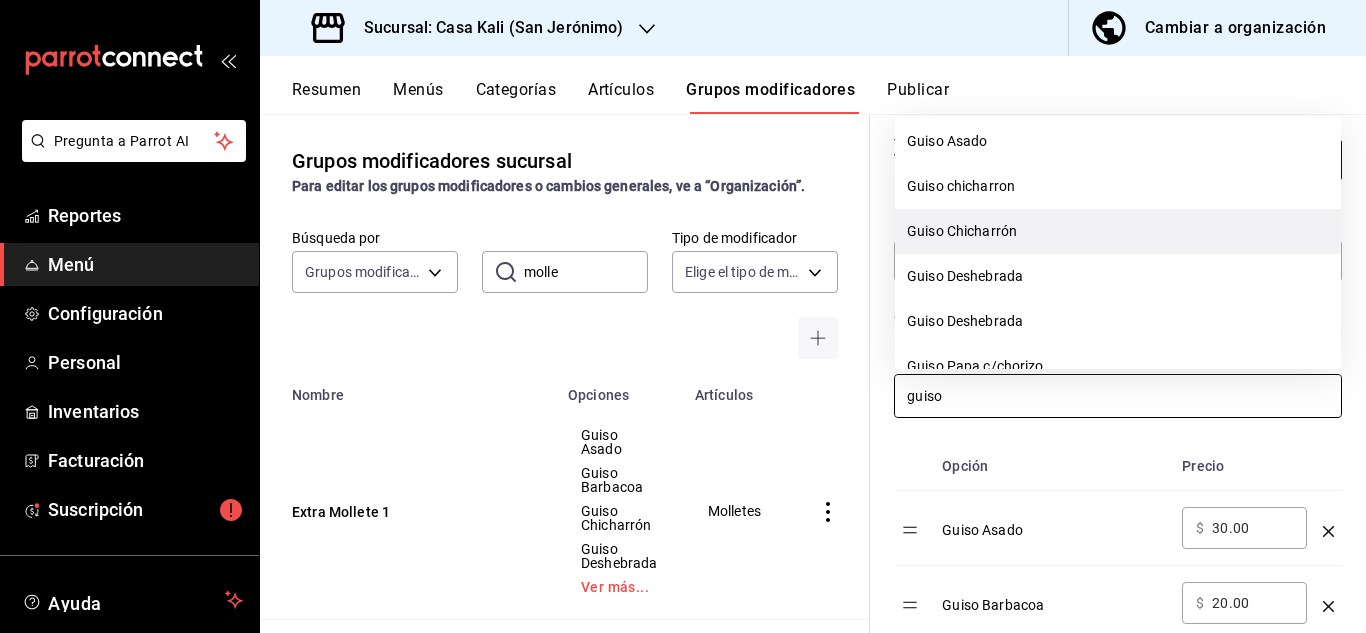 scroll, scrollTop: 105, scrollLeft: 0, axis: vertical 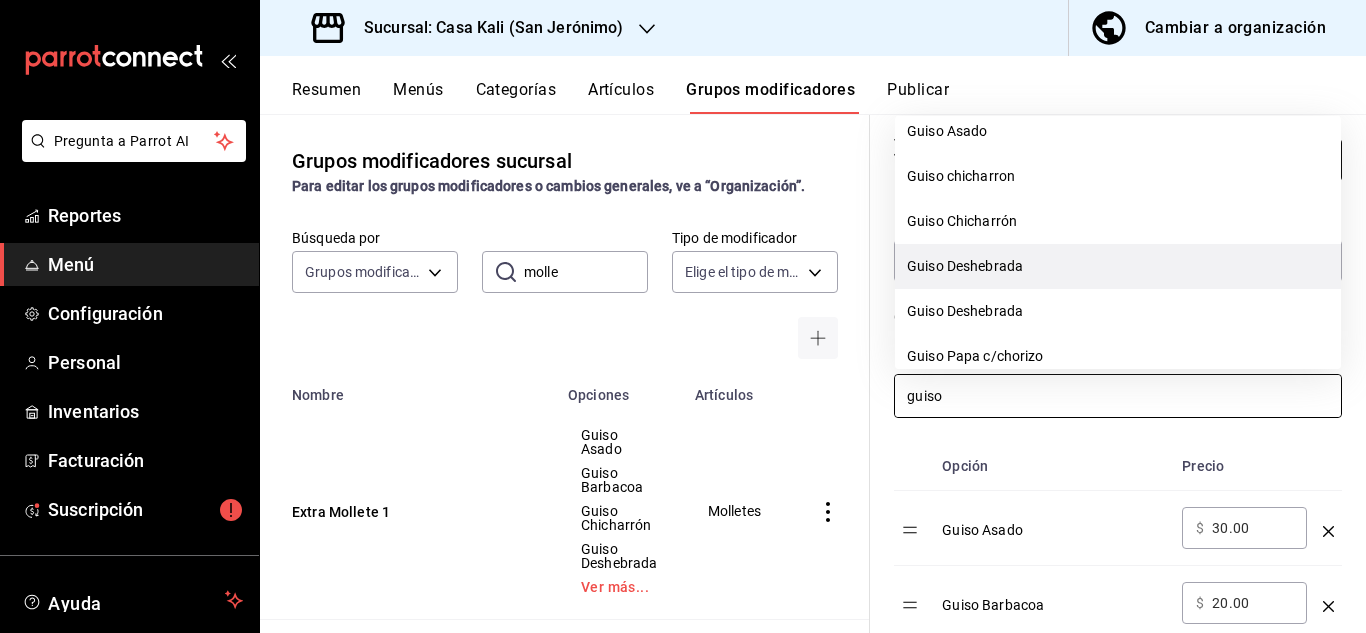 click on "Guiso Deshebrada" at bounding box center [1118, 266] 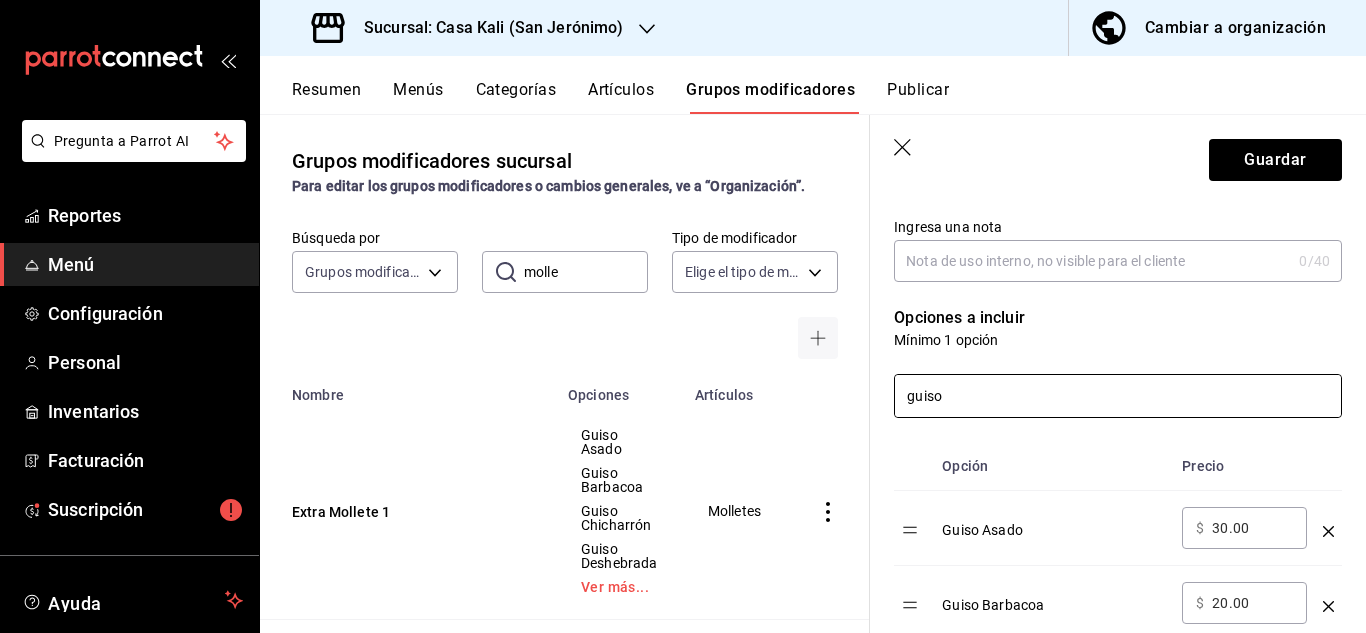 click on "guiso" at bounding box center [1118, 396] 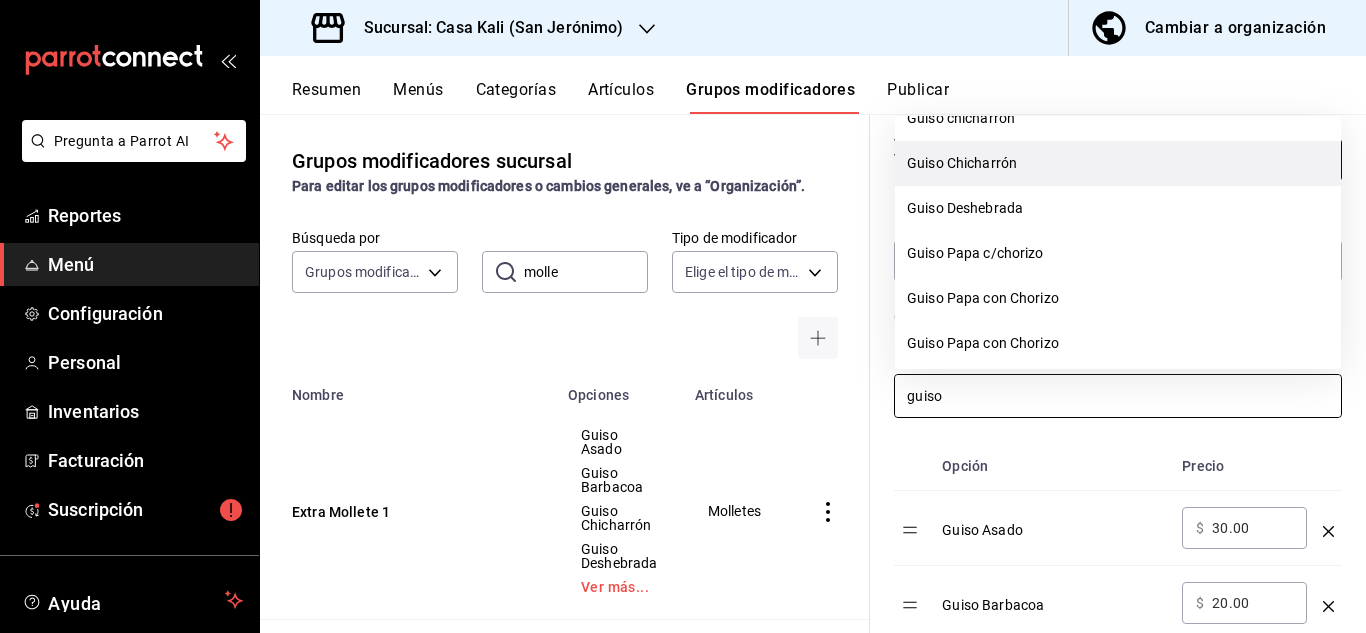 scroll, scrollTop: 165, scrollLeft: 0, axis: vertical 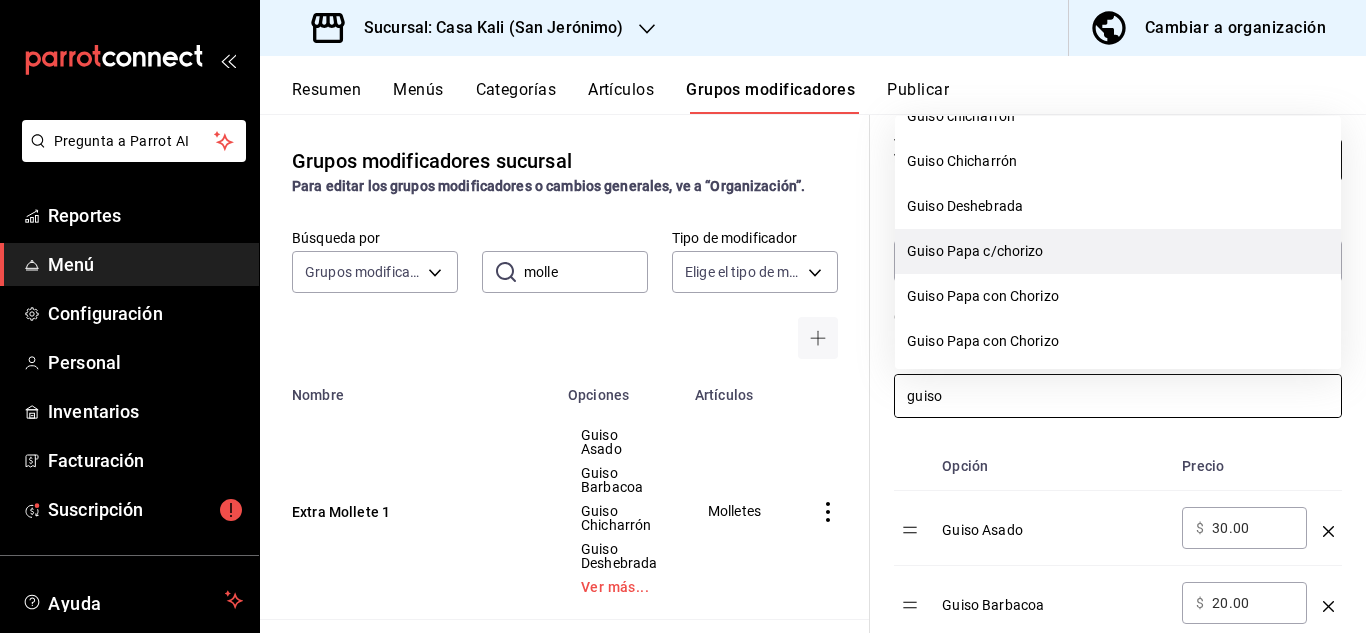 click on "Guiso Papa c/chorizo" at bounding box center [1118, 251] 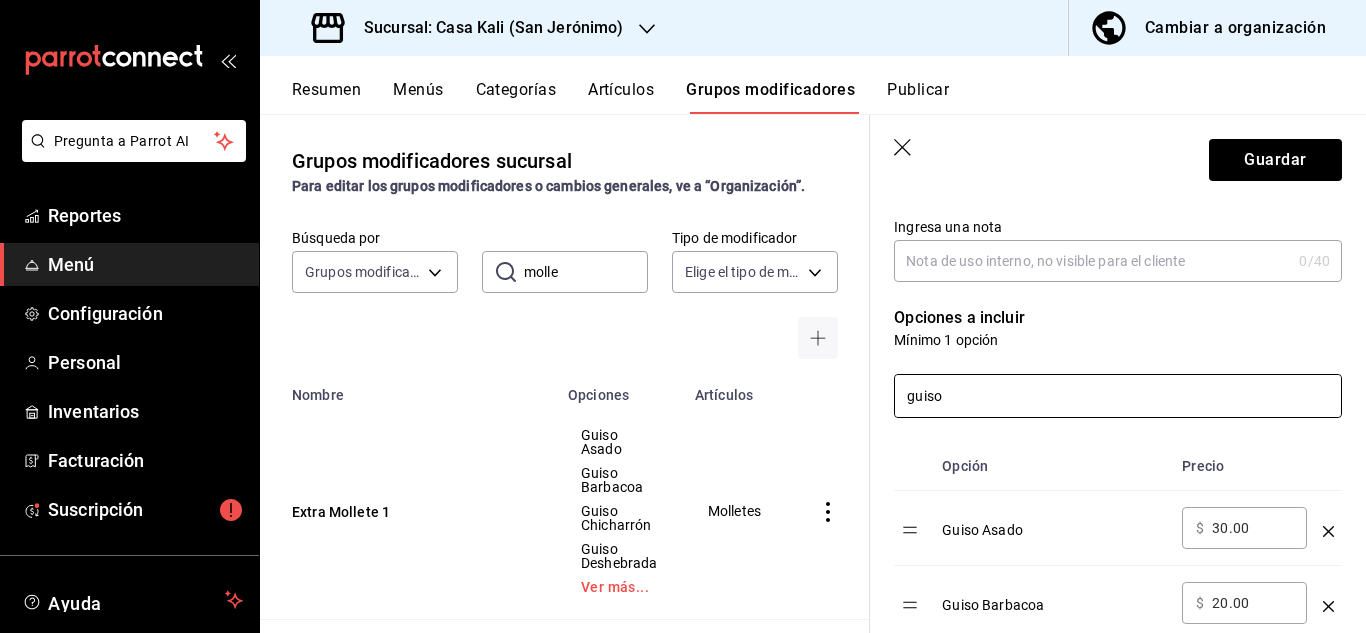 click on "guiso" at bounding box center (1118, 396) 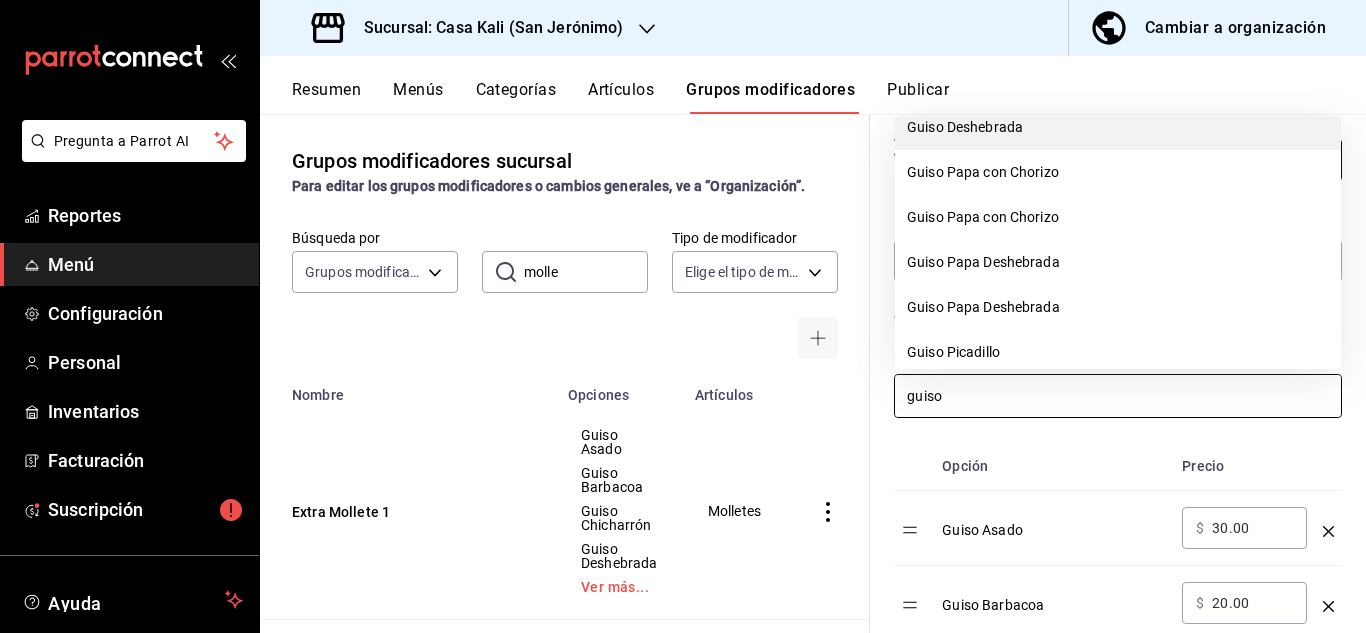 scroll, scrollTop: 255, scrollLeft: 0, axis: vertical 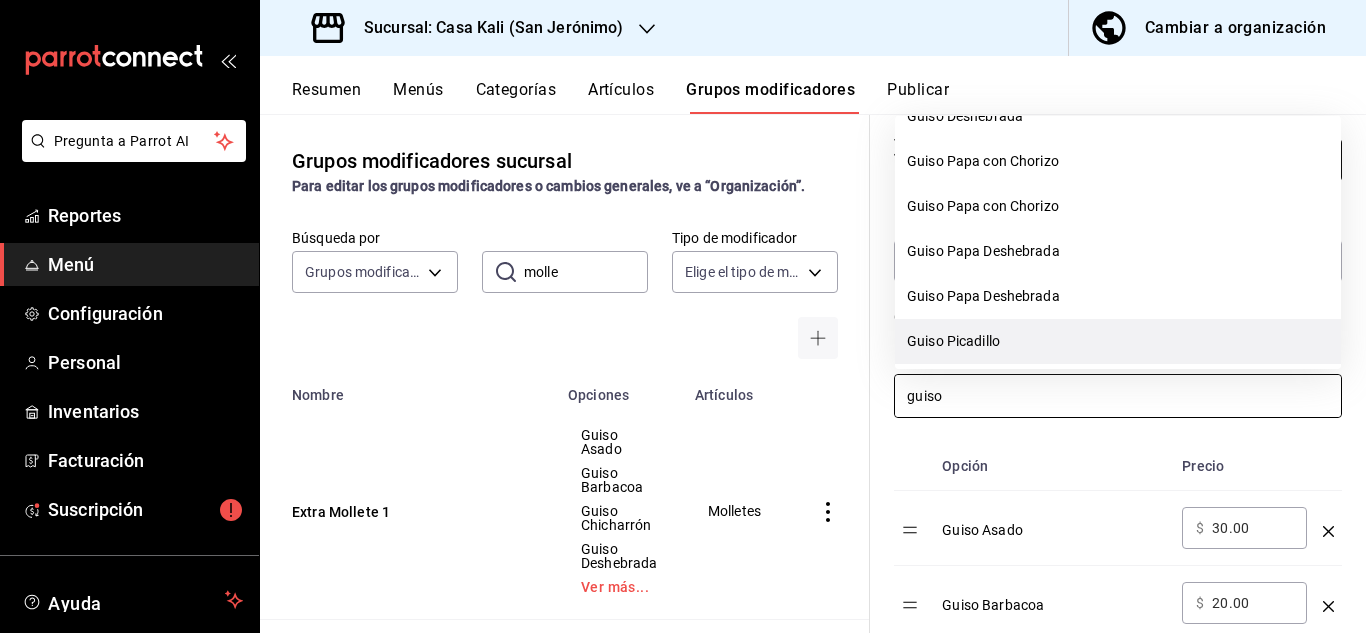 click on "Guiso Picadillo" at bounding box center [1118, 341] 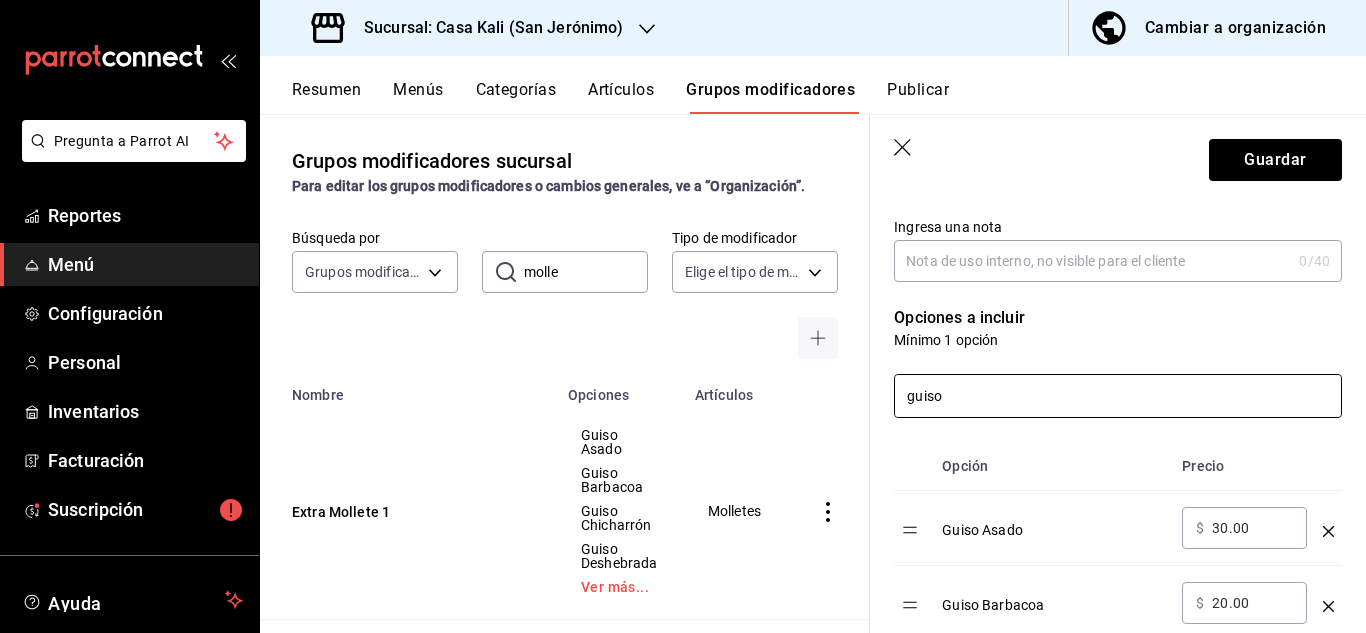 click on "guiso" at bounding box center [1118, 396] 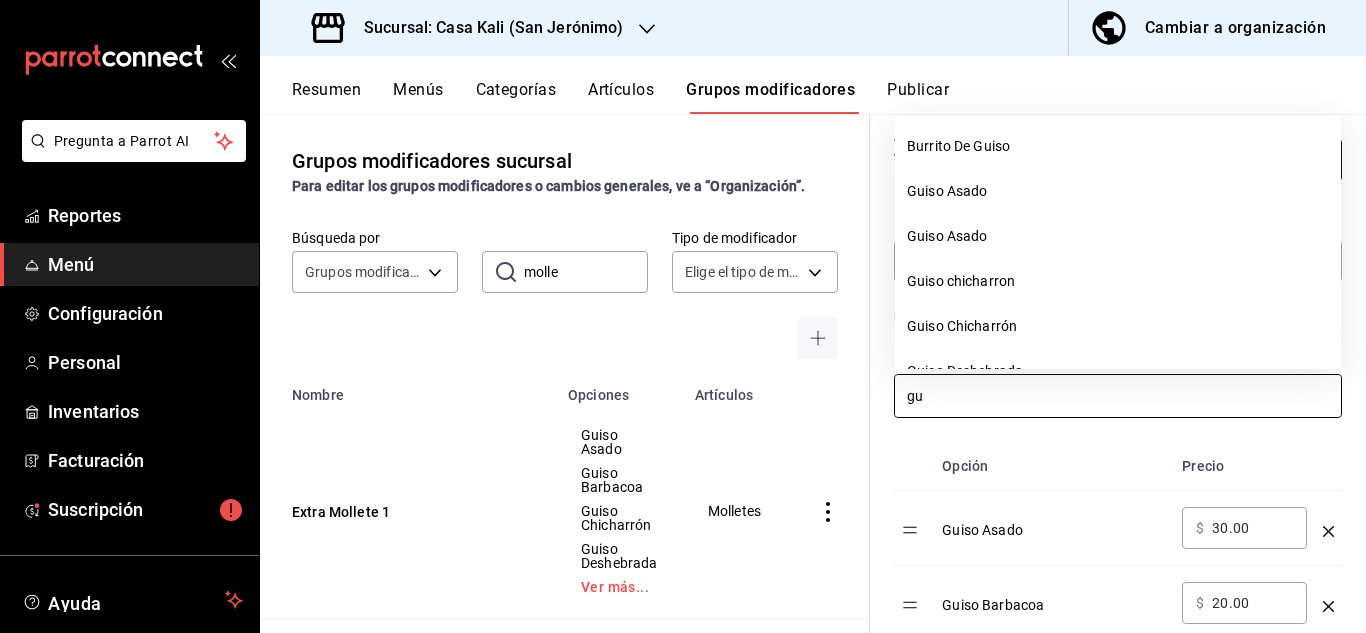type on "g" 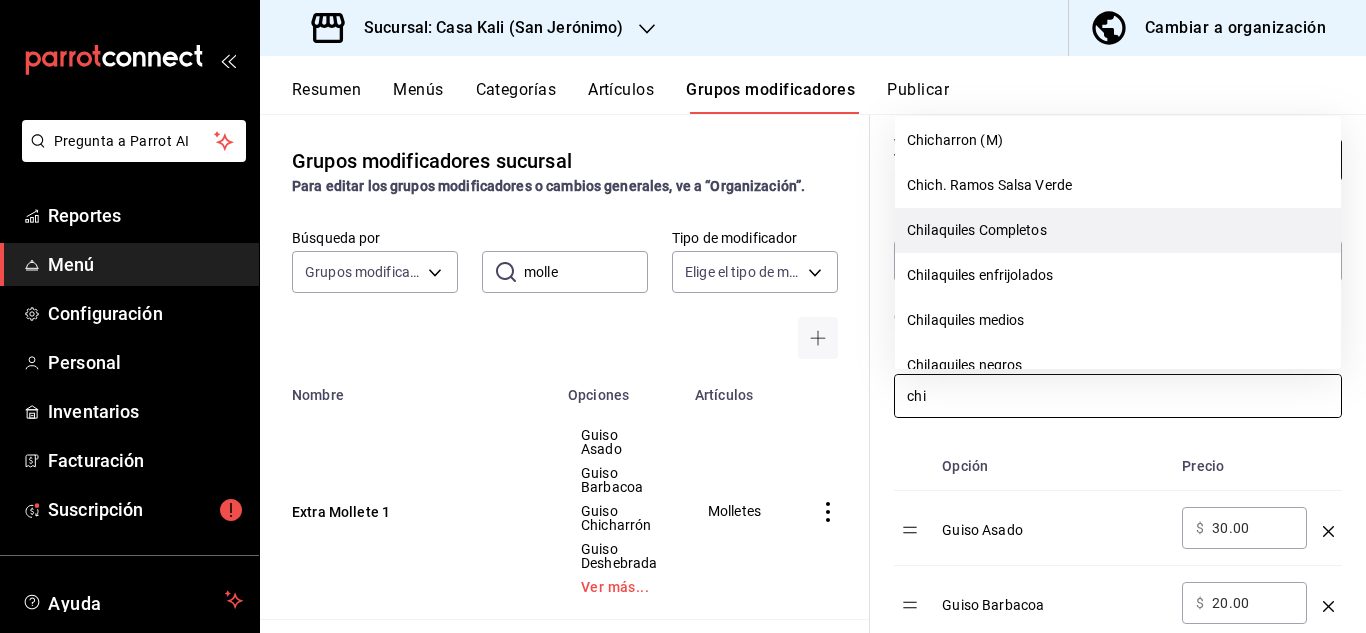 scroll, scrollTop: 97, scrollLeft: 0, axis: vertical 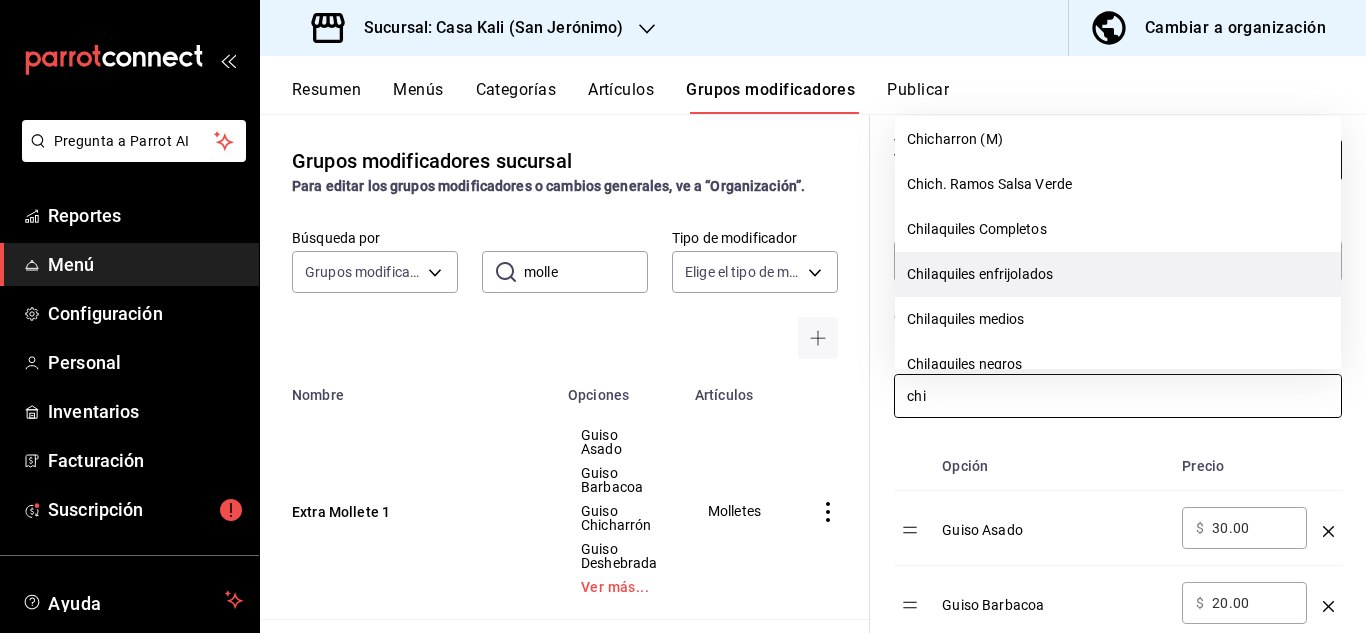 click on "Chilaquiles enfrijolados" at bounding box center [1118, 274] 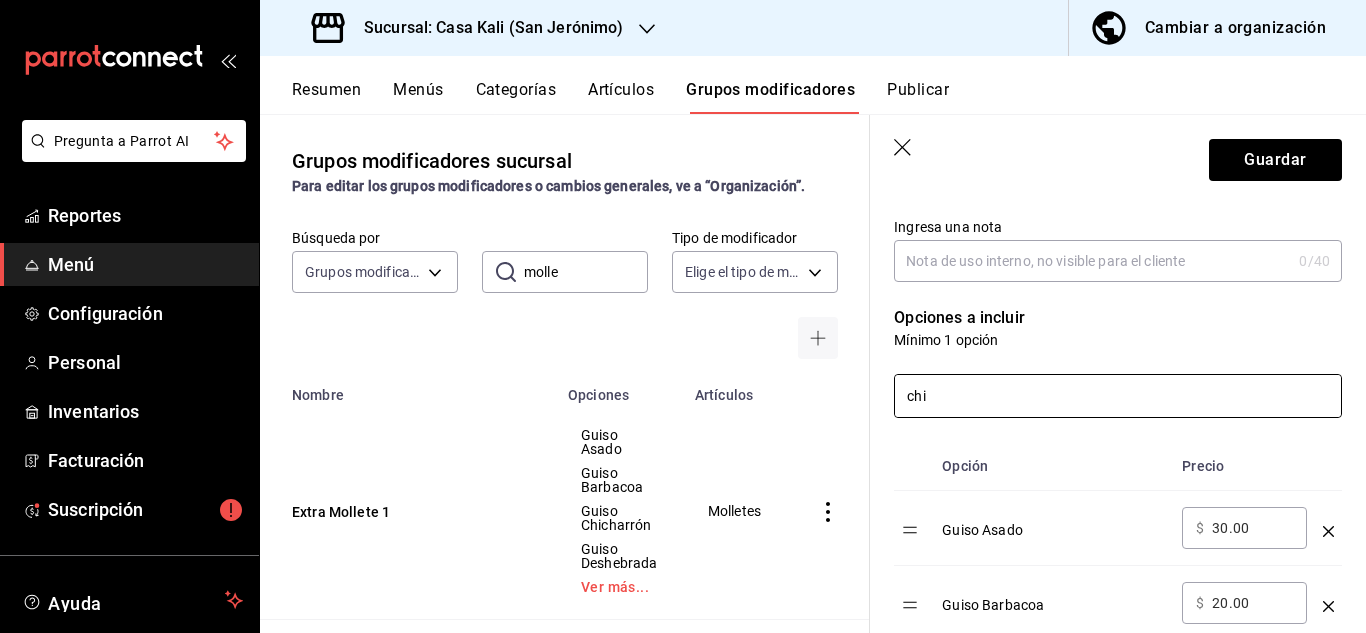 click on "chi" at bounding box center (1118, 396) 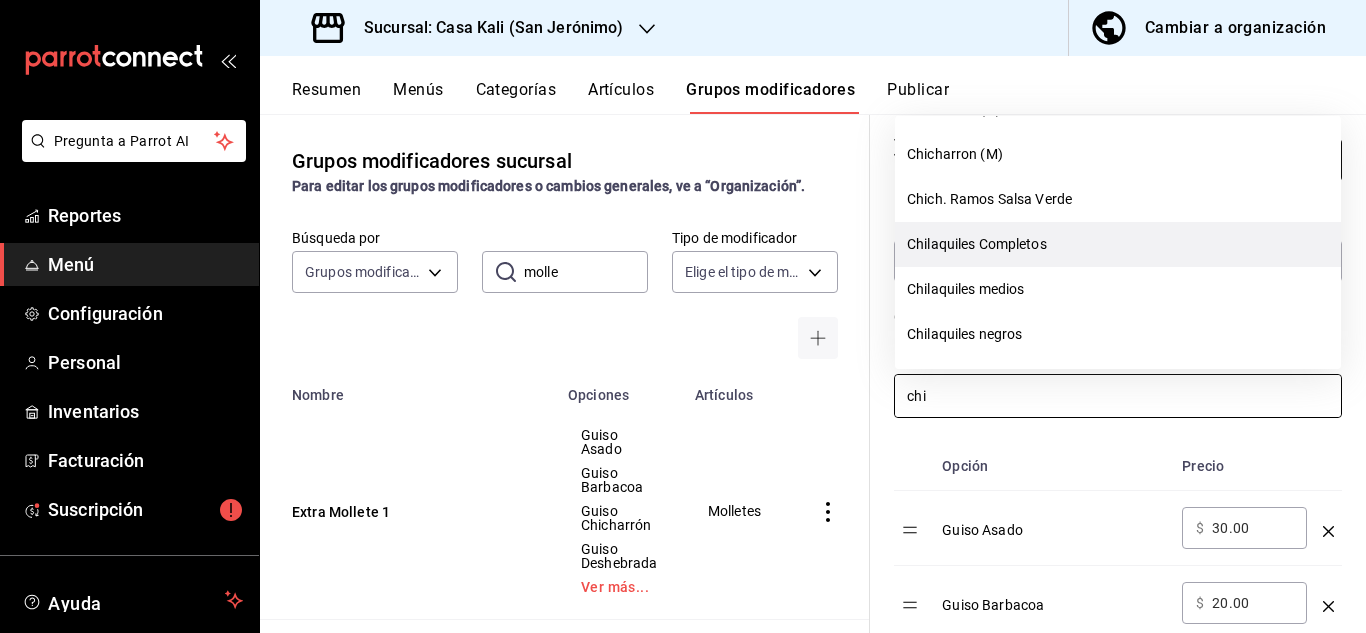 scroll, scrollTop: 84, scrollLeft: 0, axis: vertical 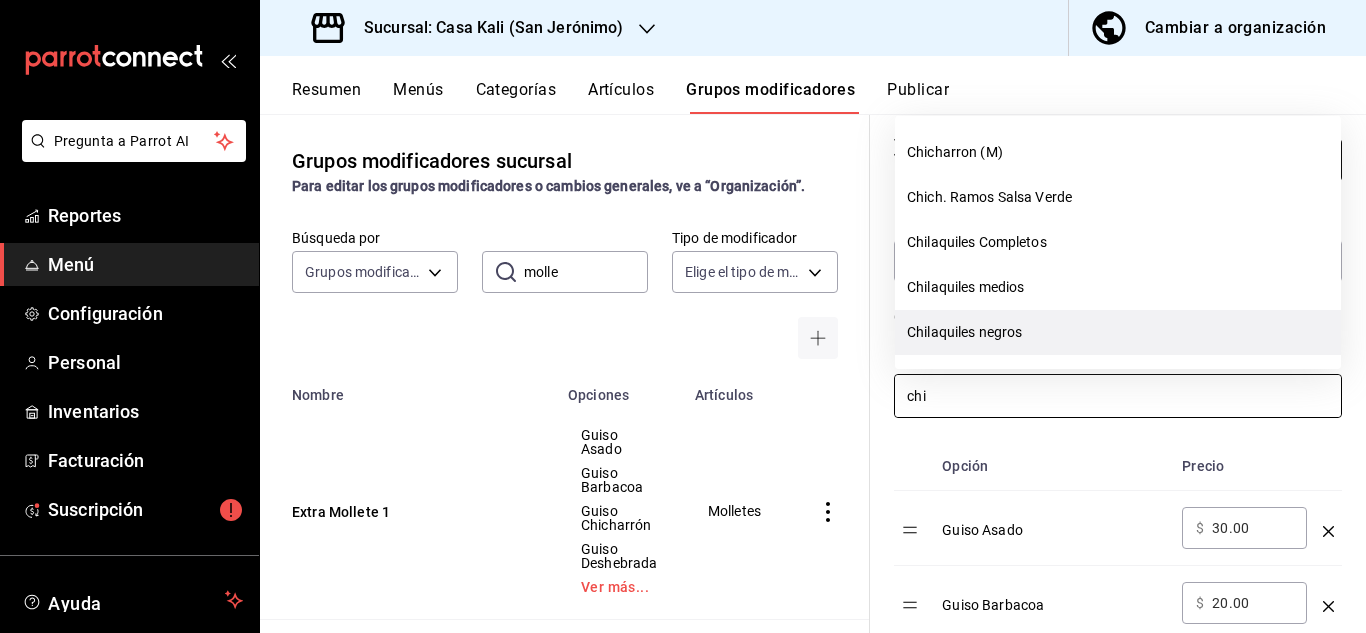 click on "Chilaquiles negros" at bounding box center (1118, 332) 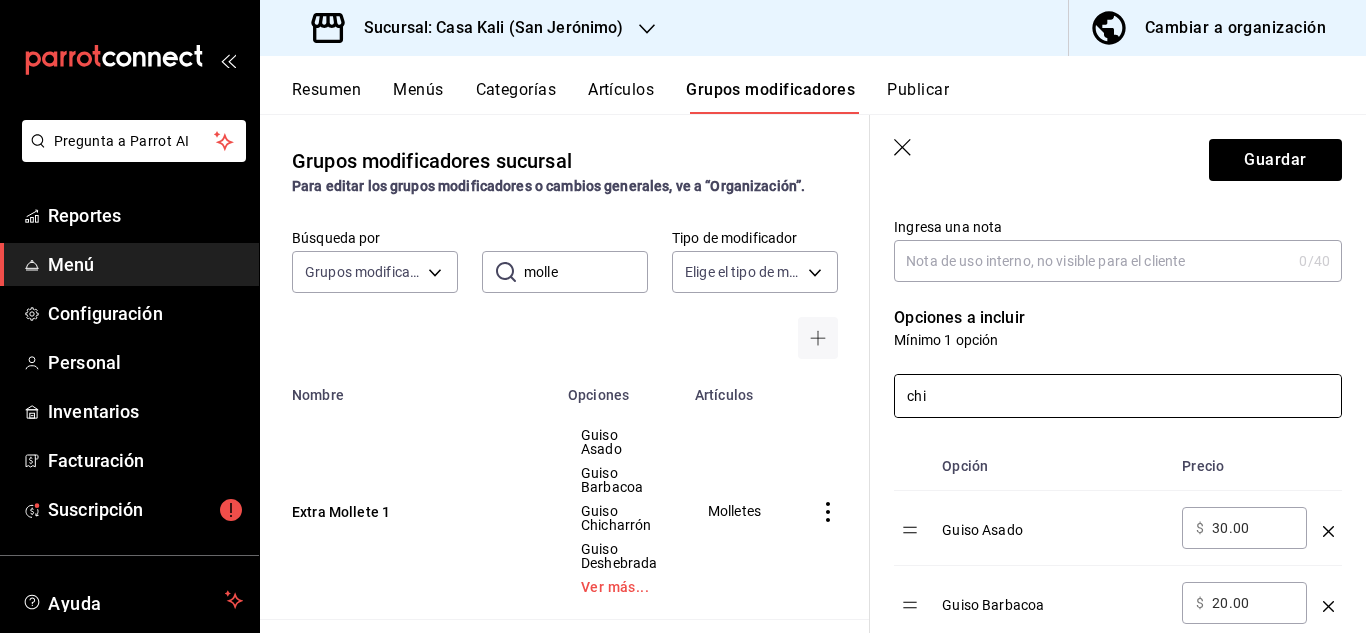 click on "chi" at bounding box center (1118, 396) 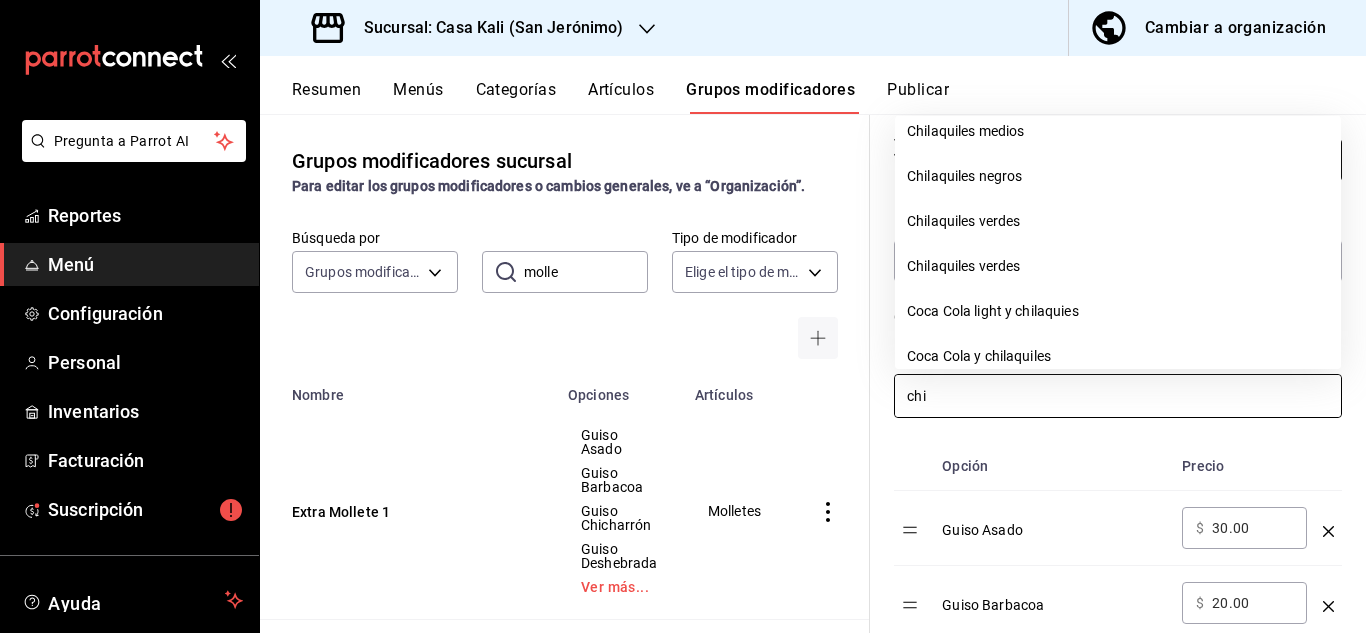 scroll, scrollTop: 253, scrollLeft: 0, axis: vertical 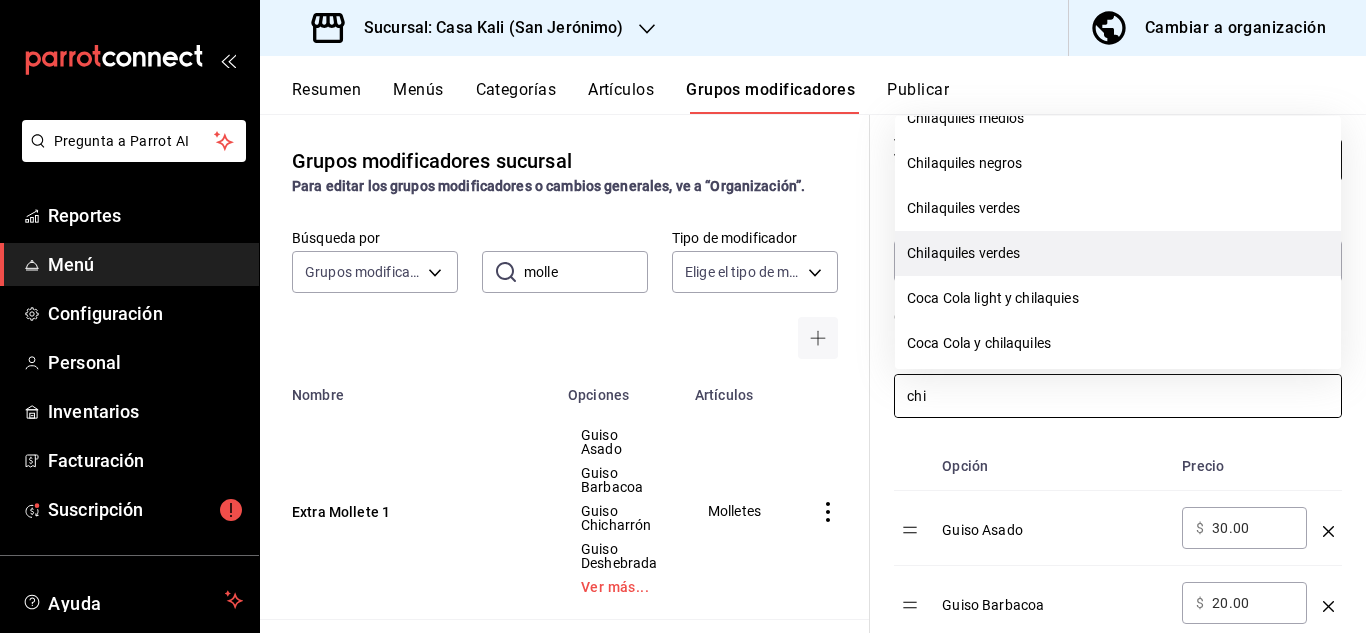 click on "Chilaquiles verdes" at bounding box center [1118, 253] 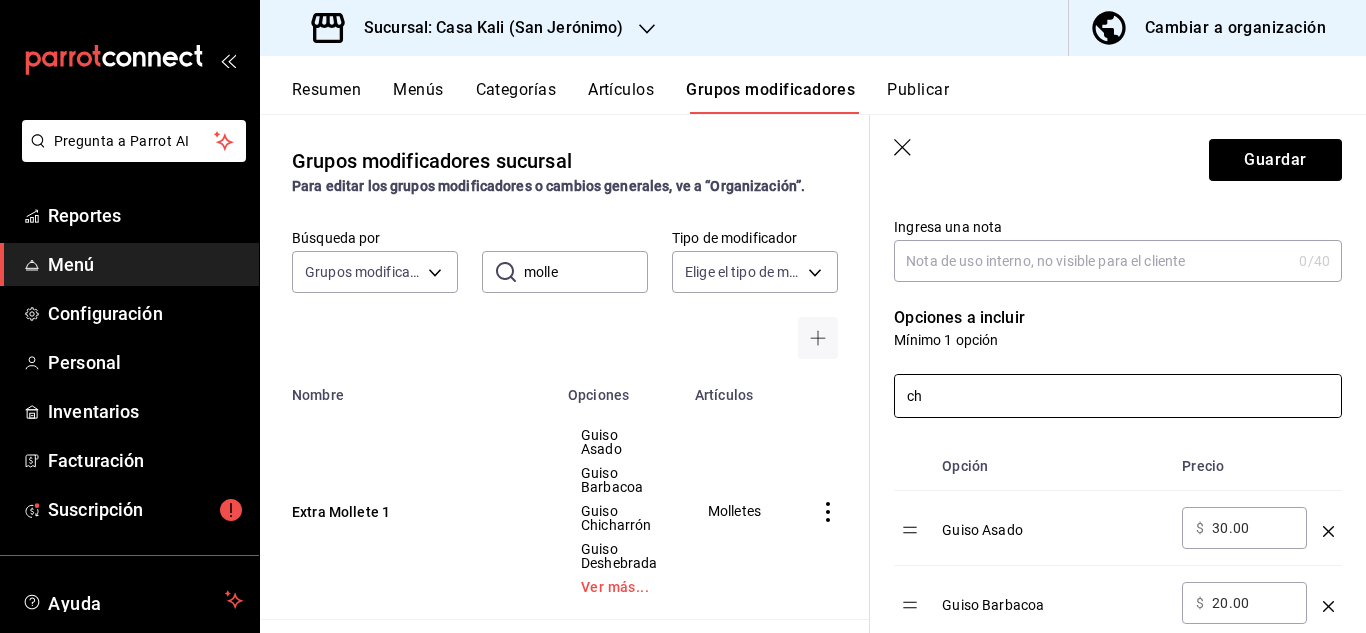 type on "c" 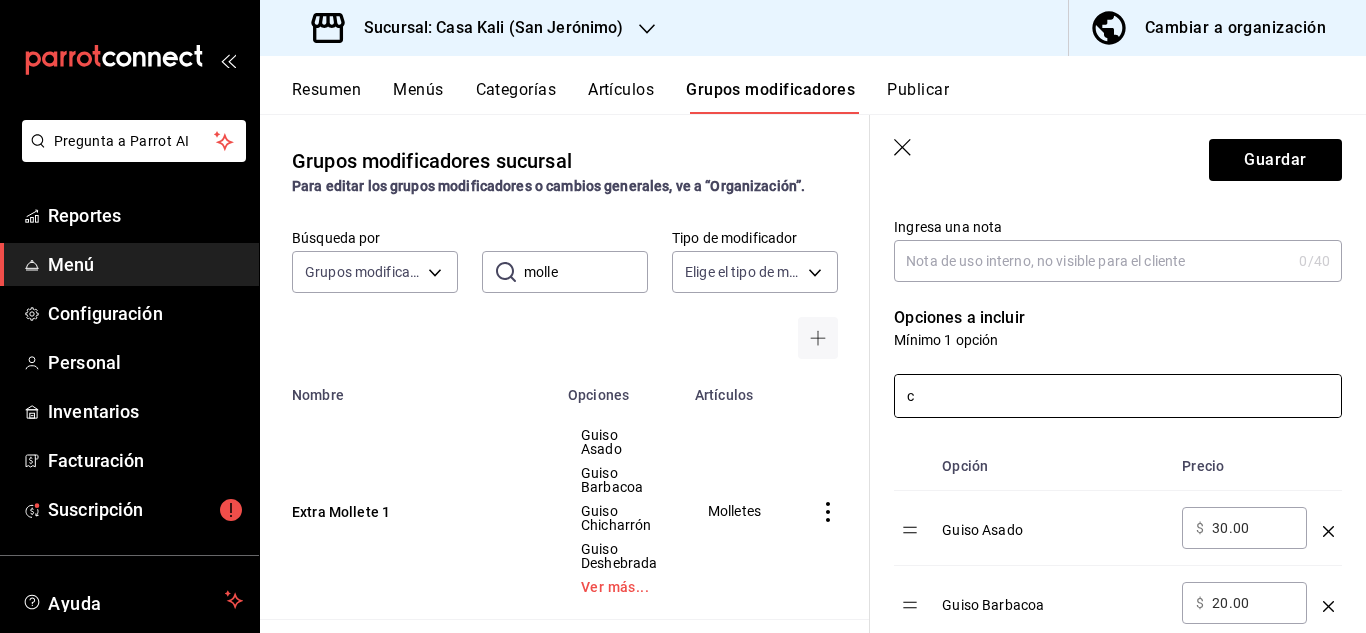 type 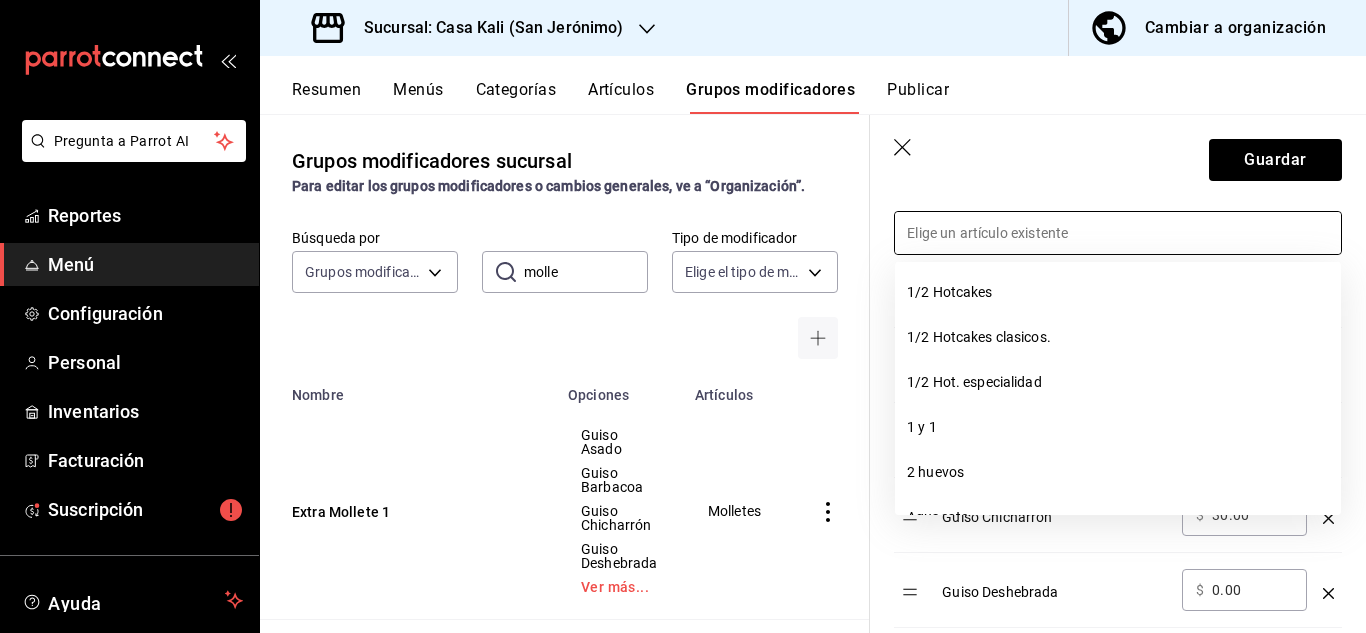 scroll, scrollTop: 470, scrollLeft: 0, axis: vertical 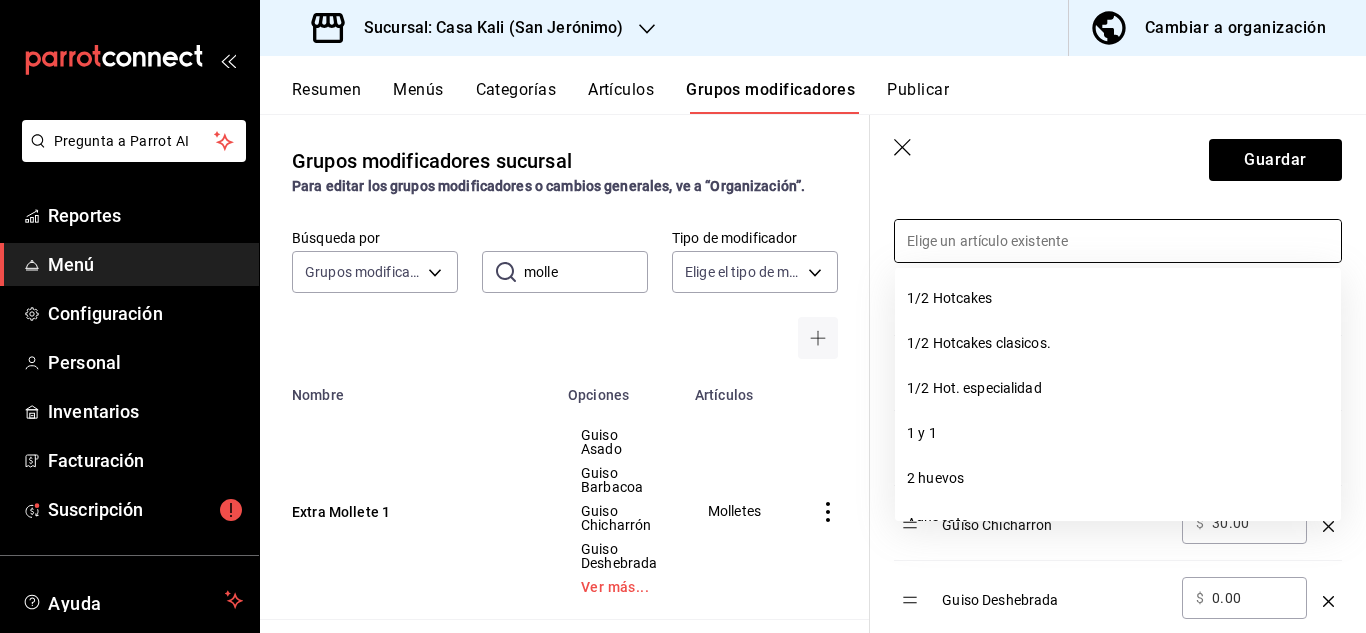 click on "Guardar" at bounding box center [1118, 156] 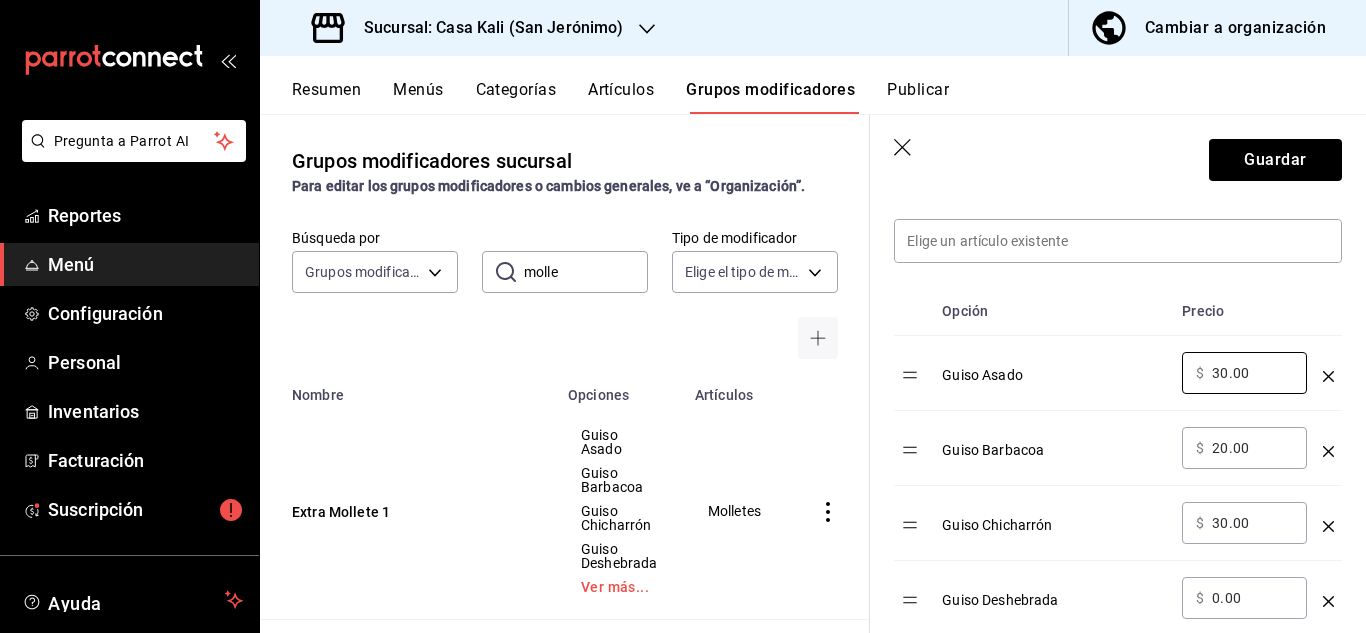 drag, startPoint x: 1274, startPoint y: 381, endPoint x: 1176, endPoint y: 393, distance: 98.731964 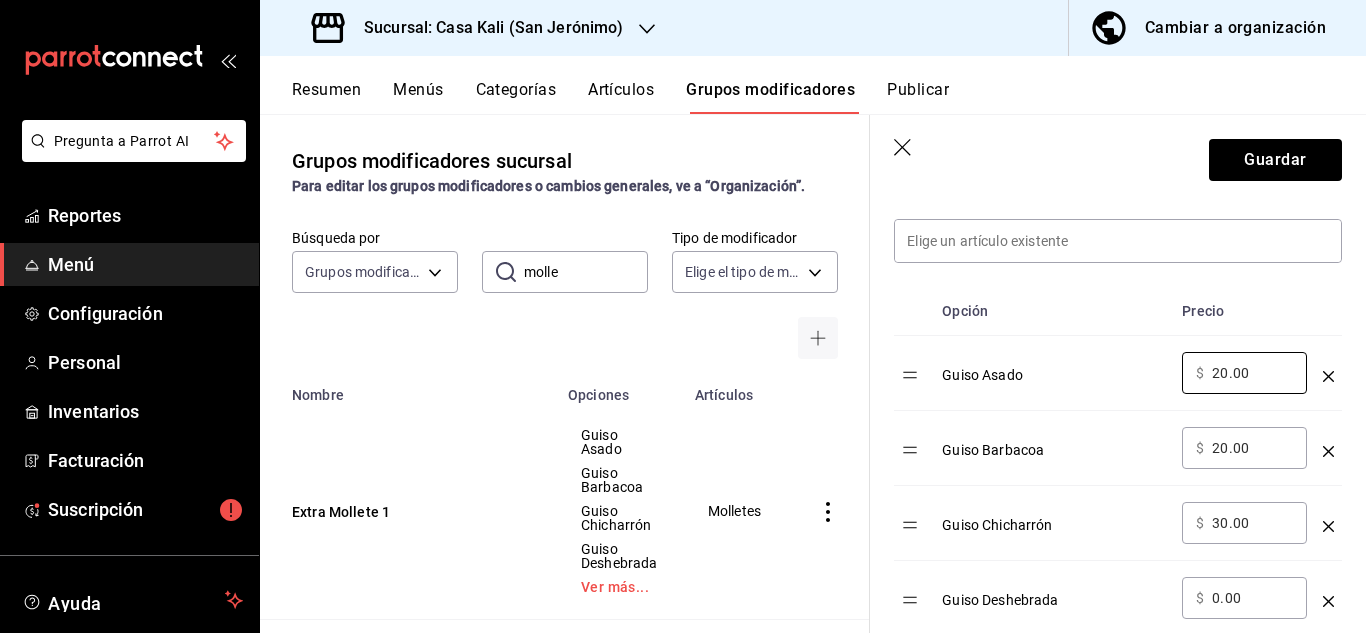 type on "20.00" 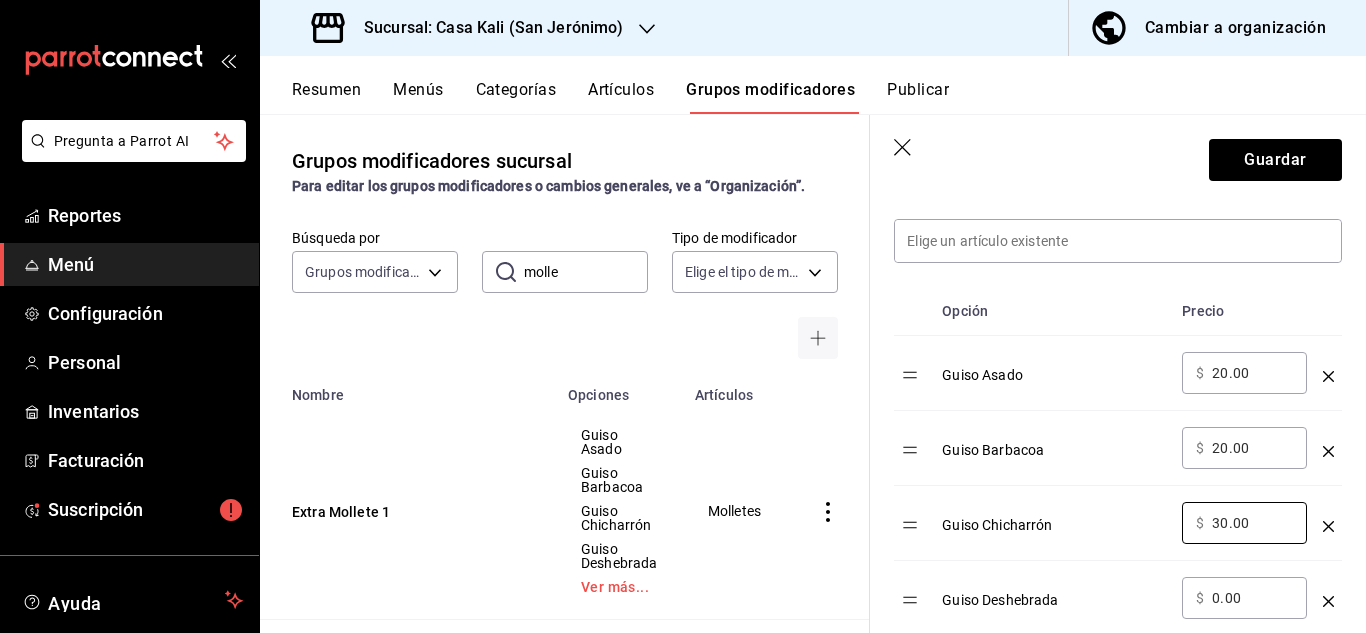 drag, startPoint x: 1259, startPoint y: 527, endPoint x: 1164, endPoint y: 543, distance: 96.337944 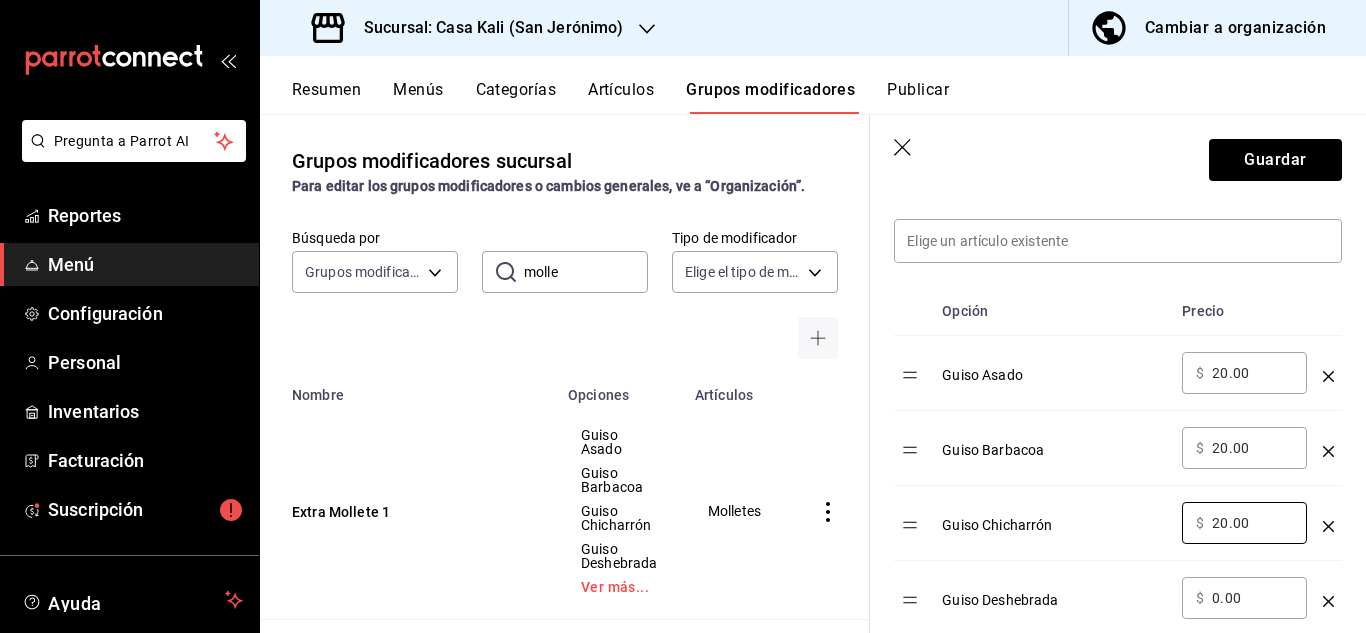 type on "20.00" 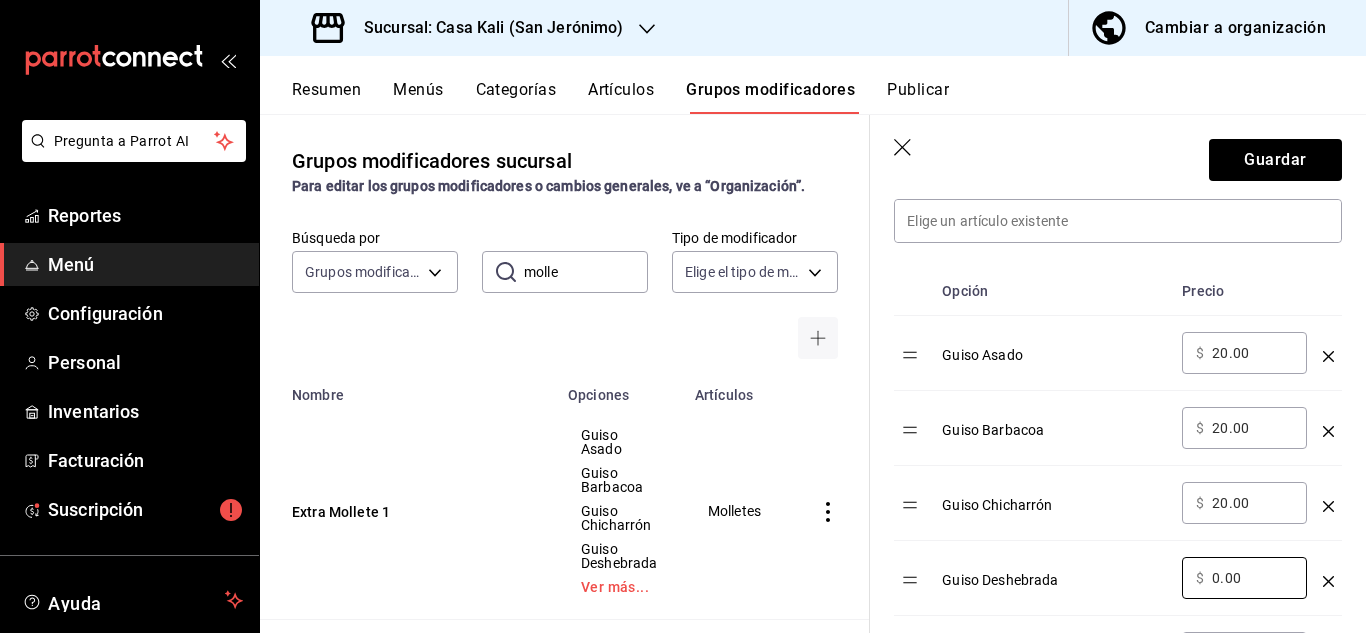 drag, startPoint x: 1248, startPoint y: 600, endPoint x: 1162, endPoint y: 613, distance: 86.977005 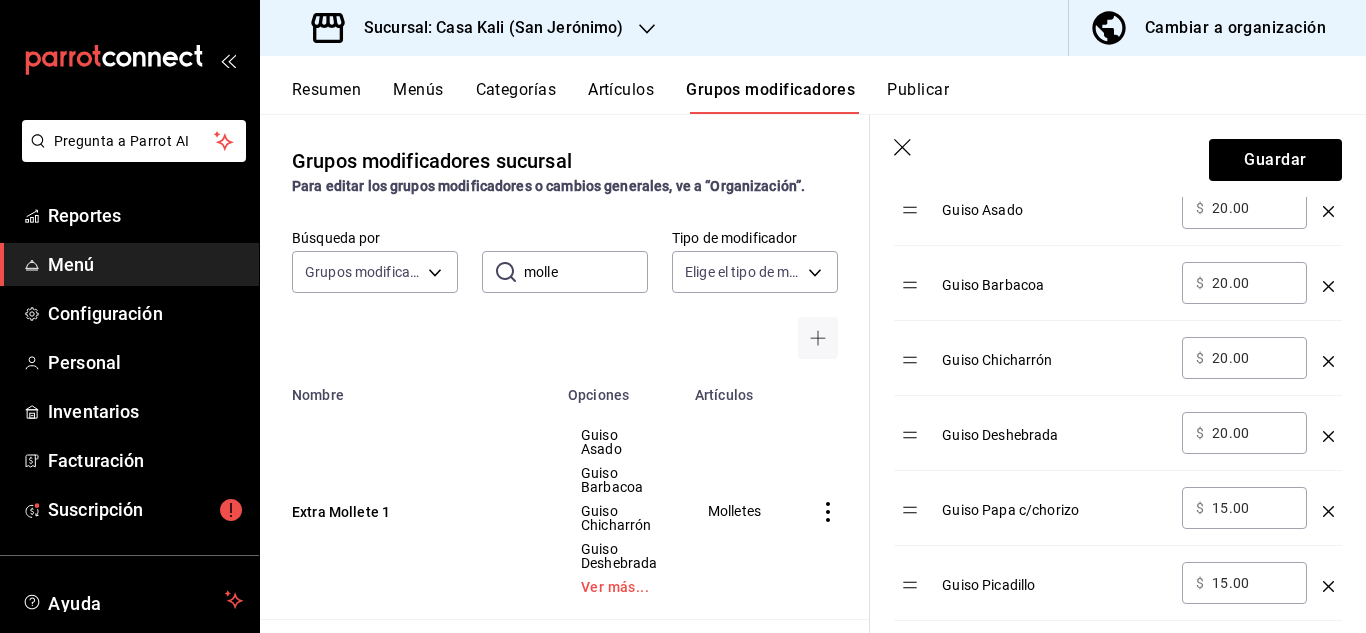 scroll, scrollTop: 698, scrollLeft: 0, axis: vertical 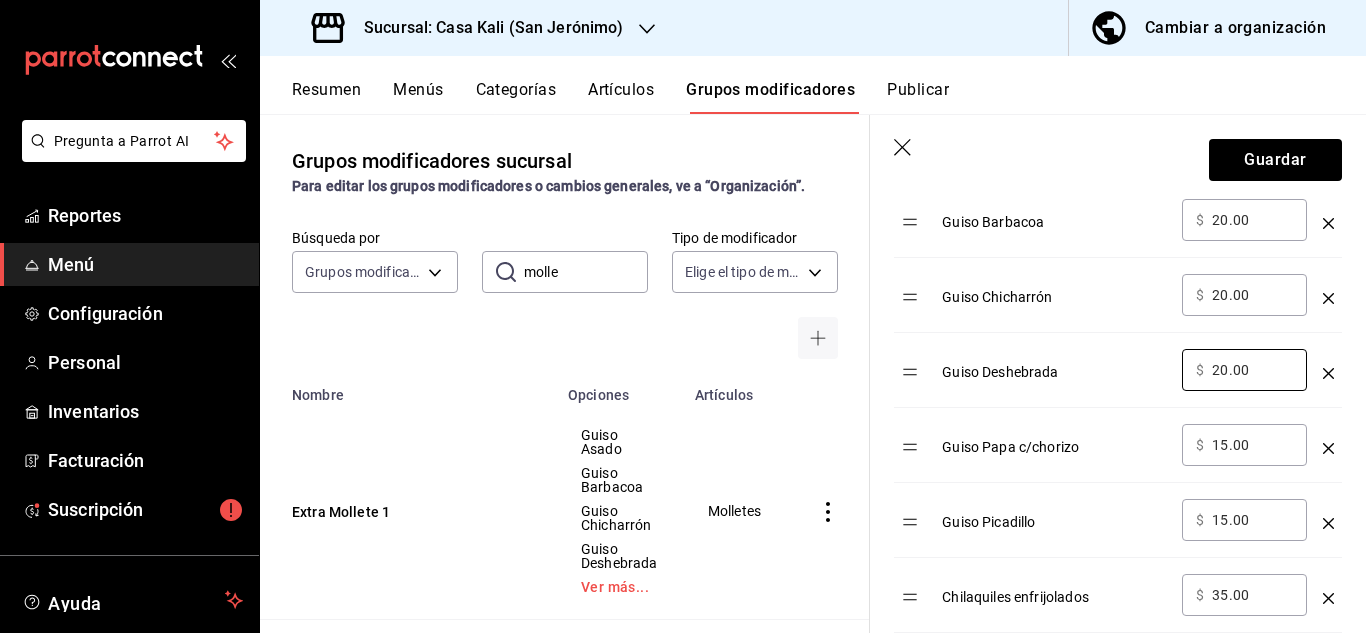 type on "20.00" 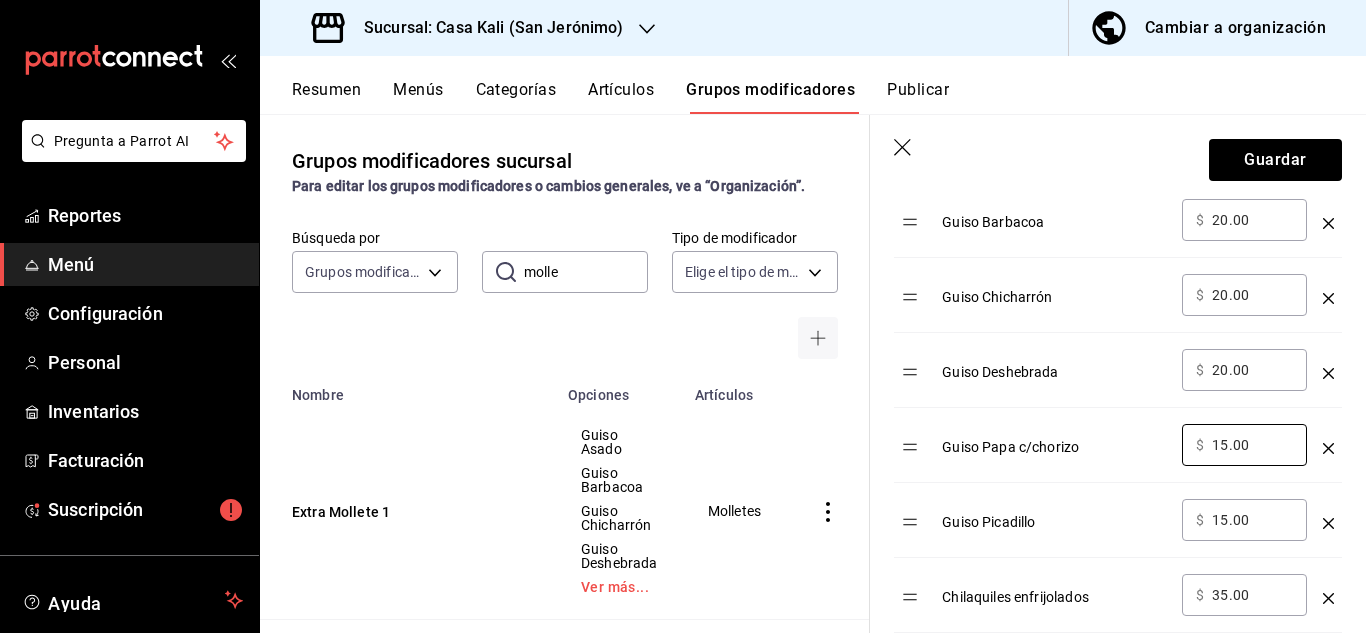 drag, startPoint x: 1261, startPoint y: 435, endPoint x: 1167, endPoint y: 454, distance: 95.90099 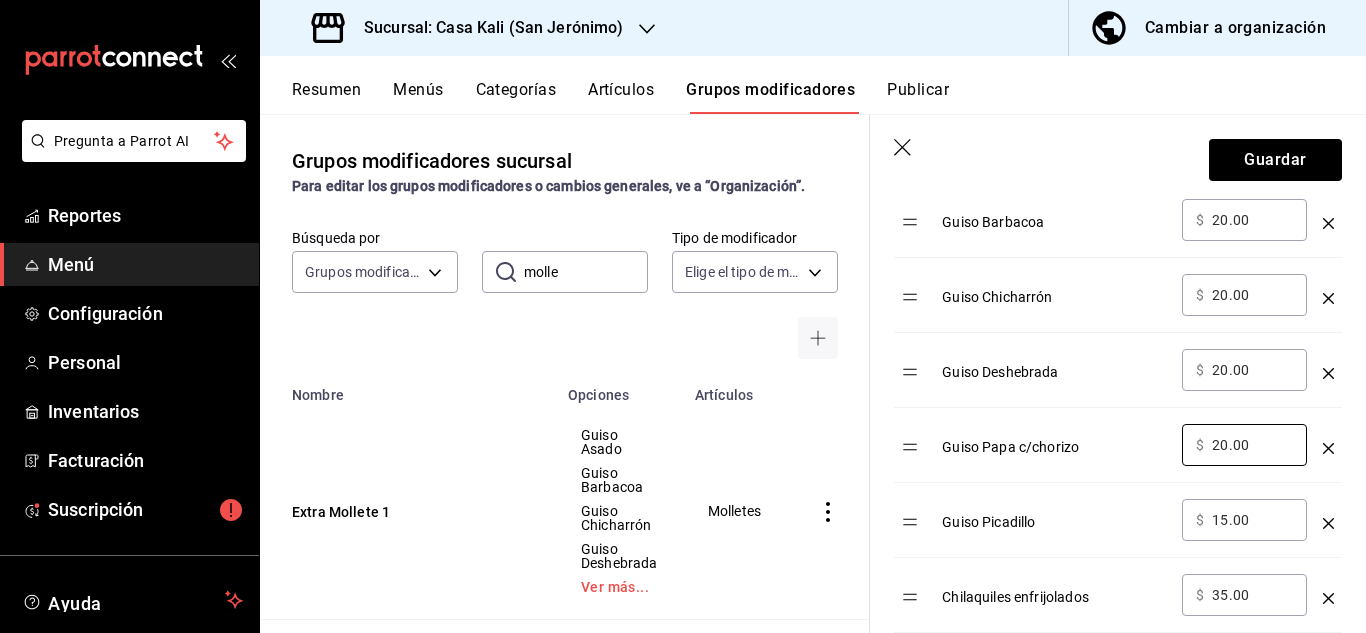 type on "20.00" 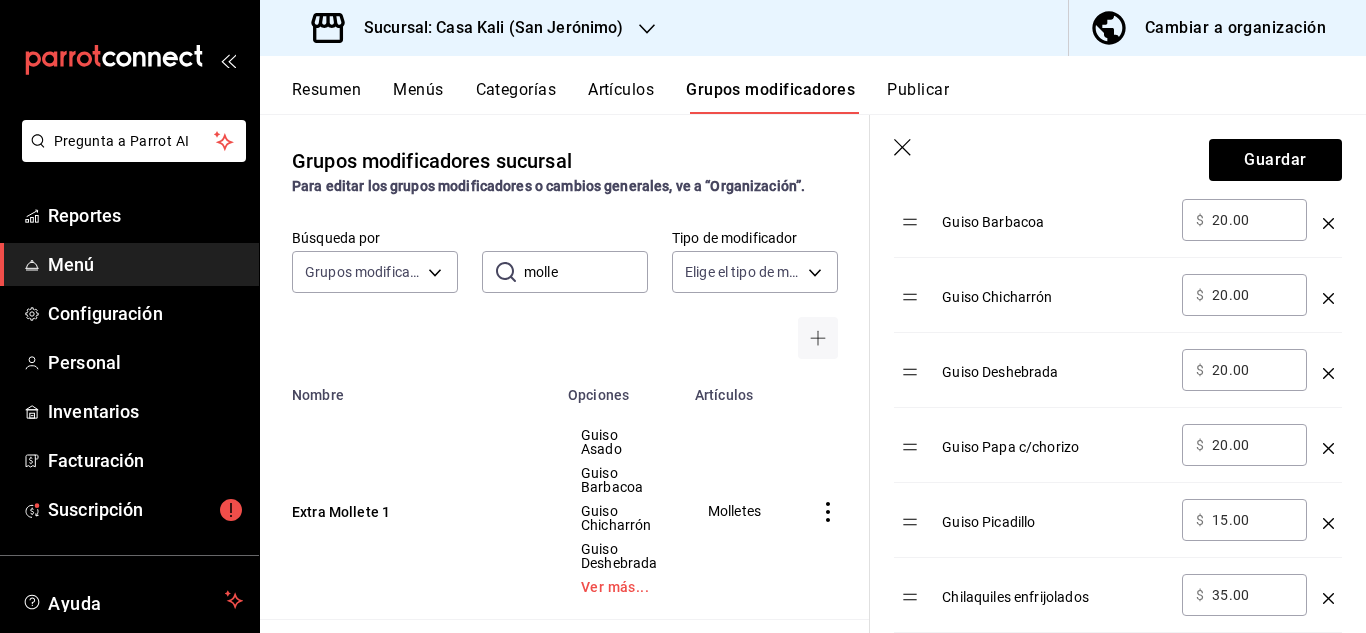 drag, startPoint x: 1263, startPoint y: 518, endPoint x: 1217, endPoint y: 516, distance: 46.043457 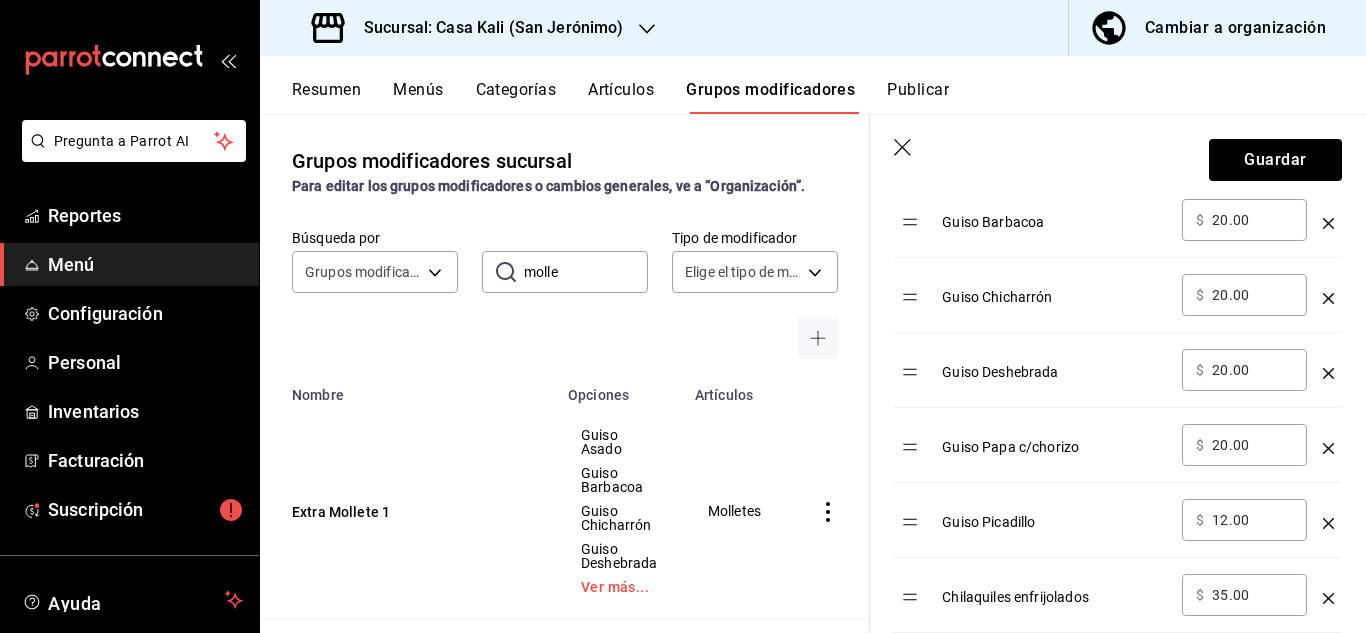 type on "1.00" 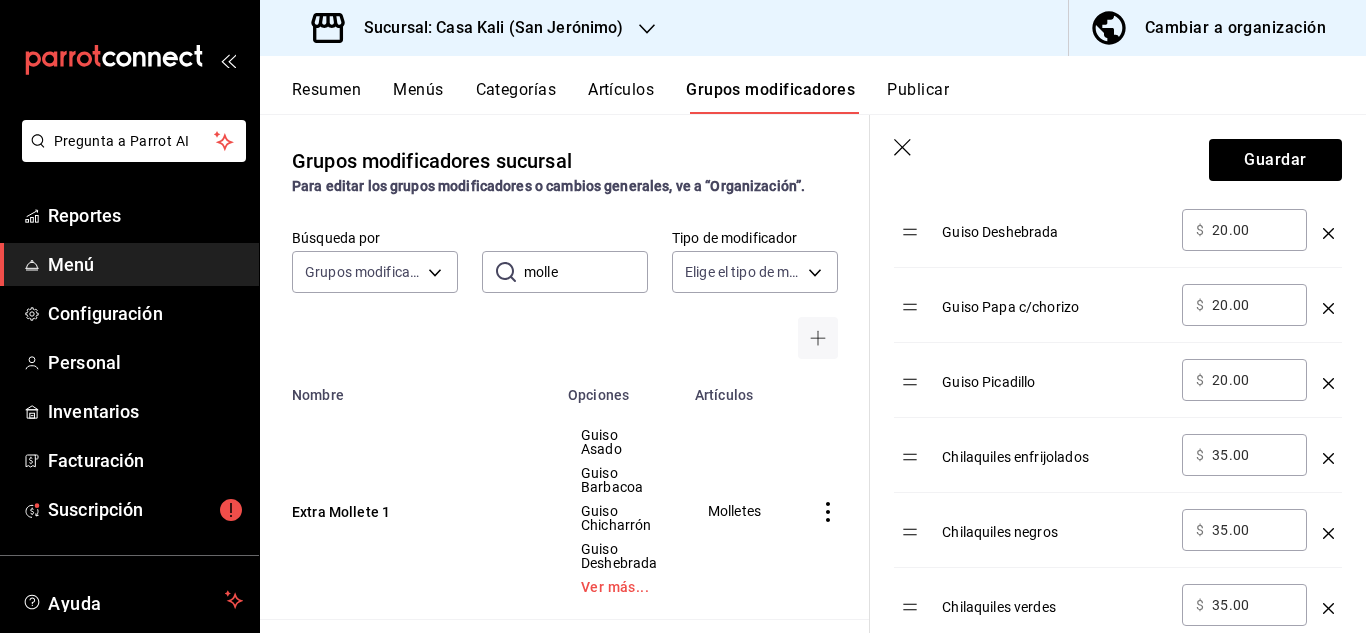 scroll, scrollTop: 844, scrollLeft: 0, axis: vertical 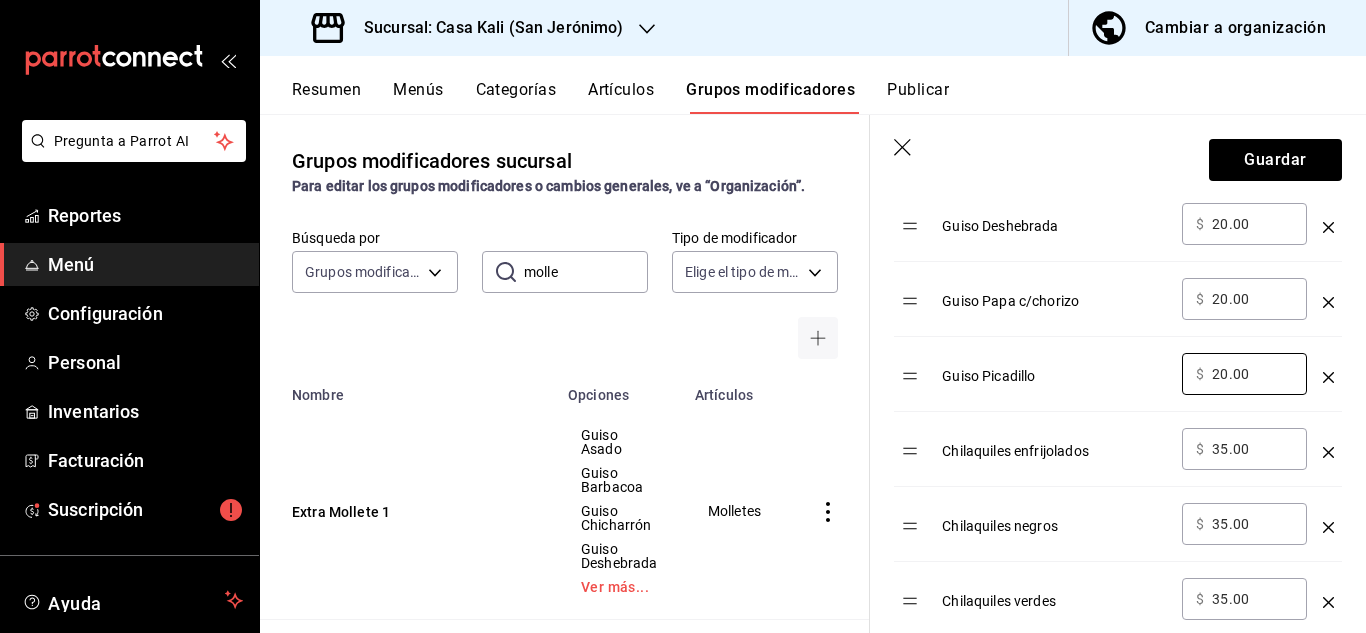 type on "20.00" 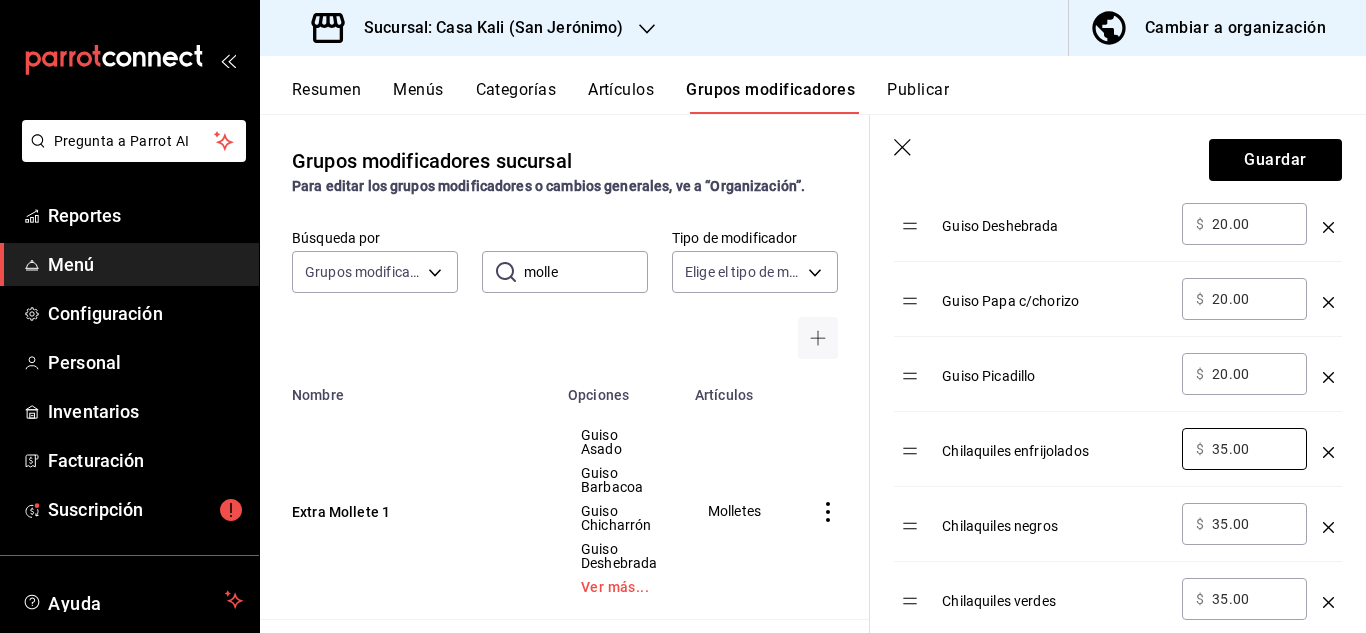 drag, startPoint x: 1260, startPoint y: 448, endPoint x: 1179, endPoint y: 458, distance: 81.61495 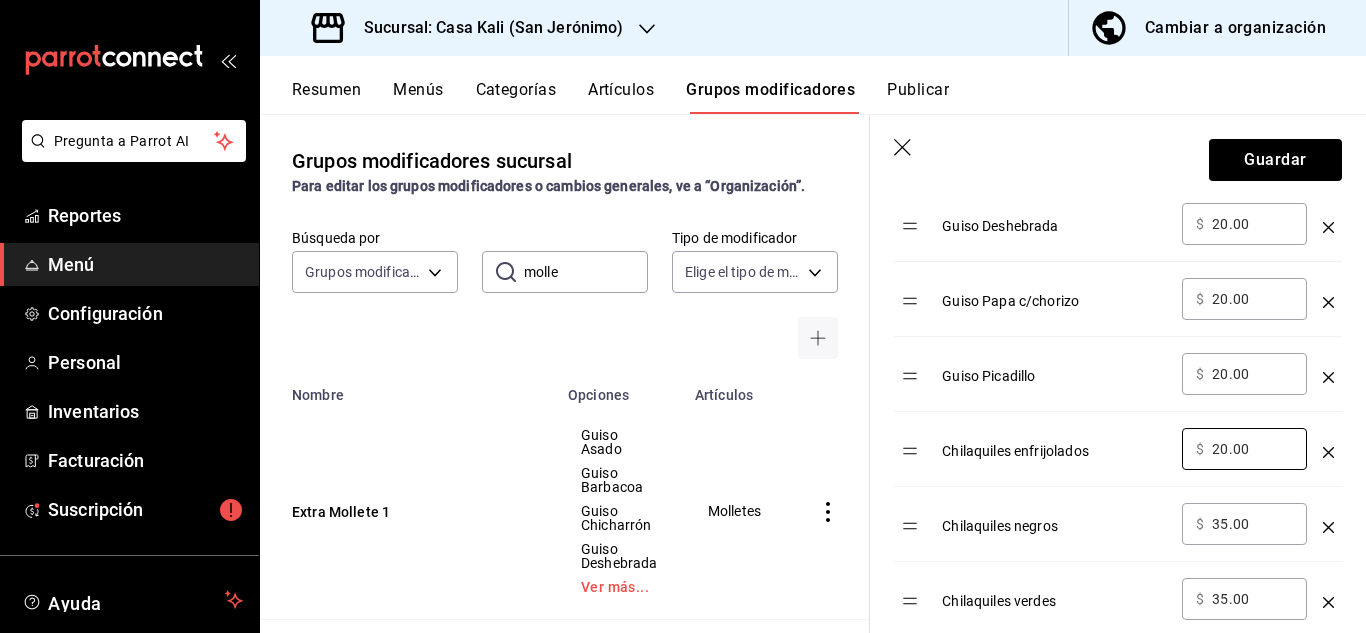 type on "20.00" 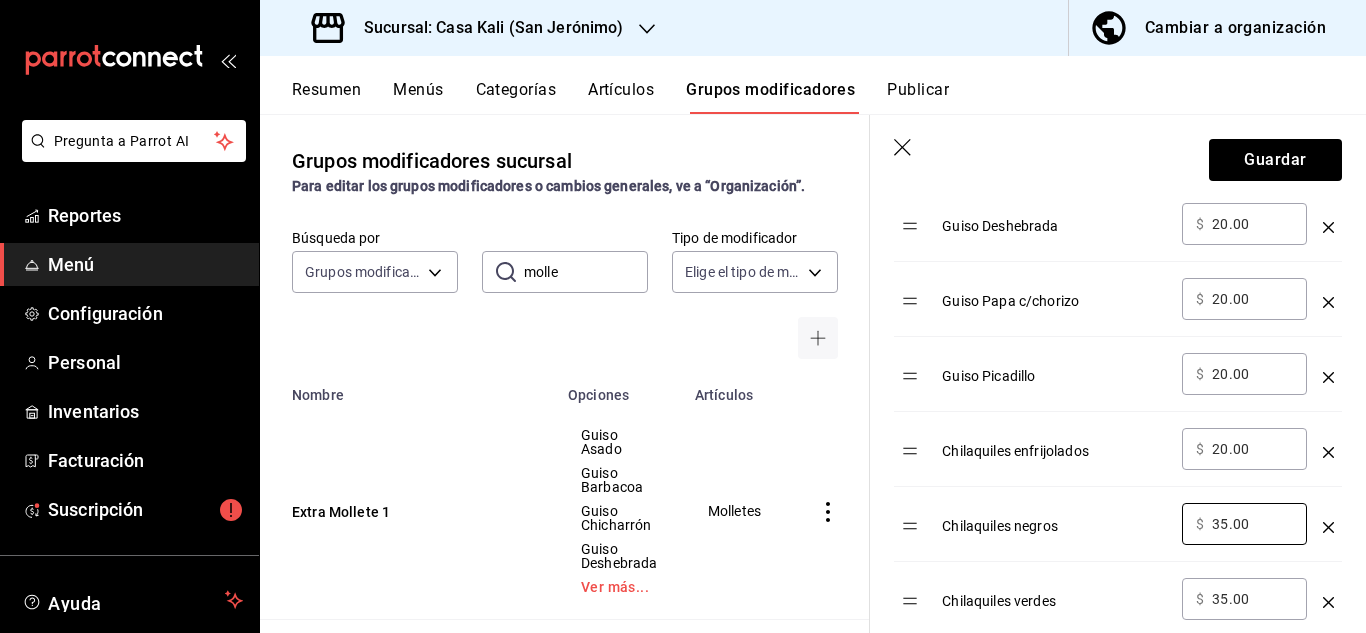 drag, startPoint x: 1252, startPoint y: 523, endPoint x: 1158, endPoint y: 525, distance: 94.02127 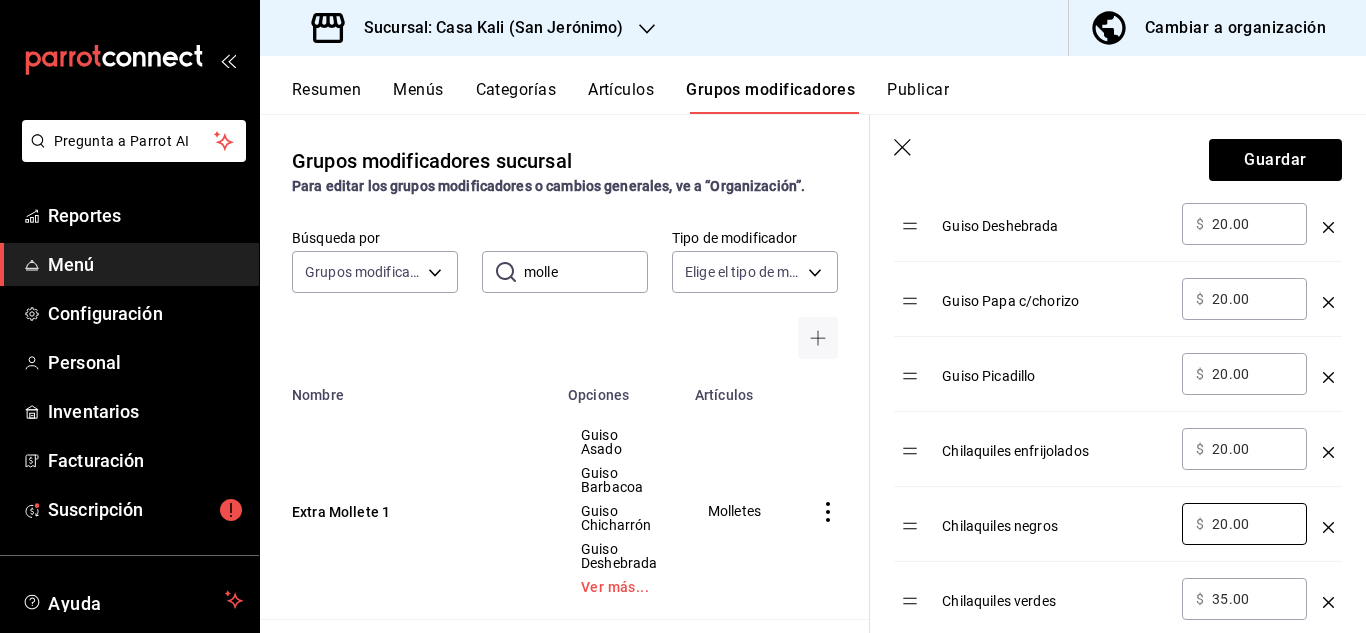 type on "20.00" 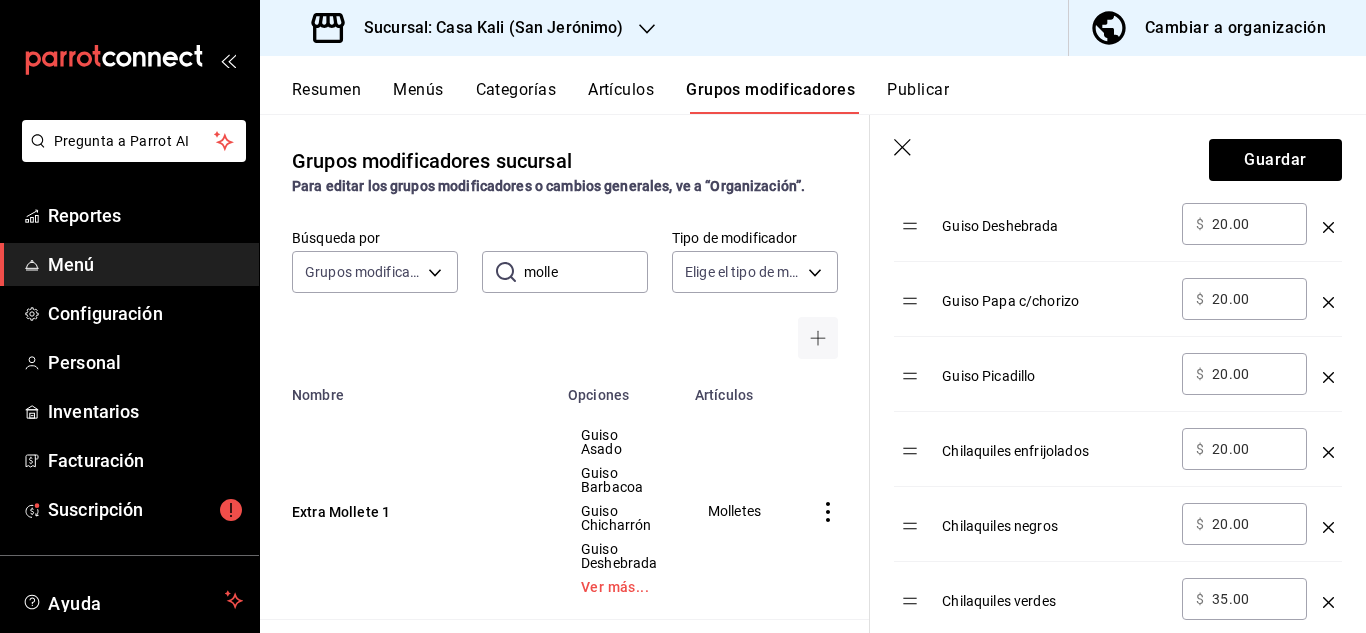 drag, startPoint x: 1260, startPoint y: 597, endPoint x: 1187, endPoint y: 600, distance: 73.061615 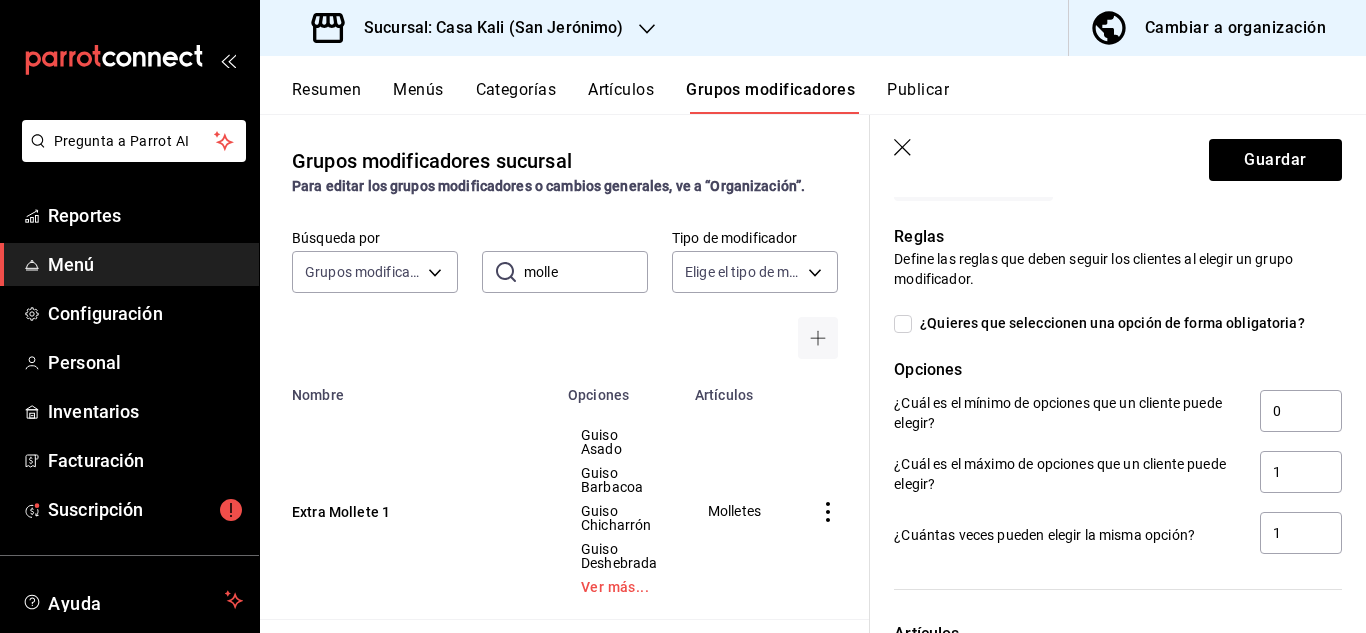 scroll, scrollTop: 1357, scrollLeft: 0, axis: vertical 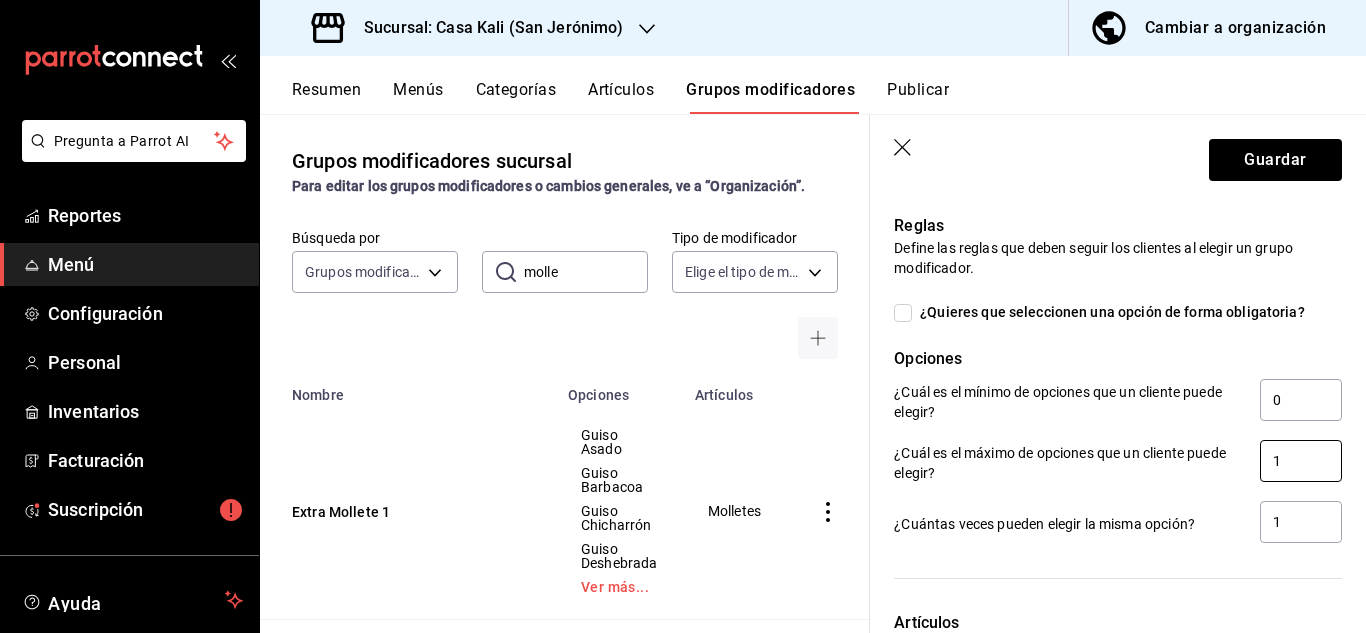 type on "20.00" 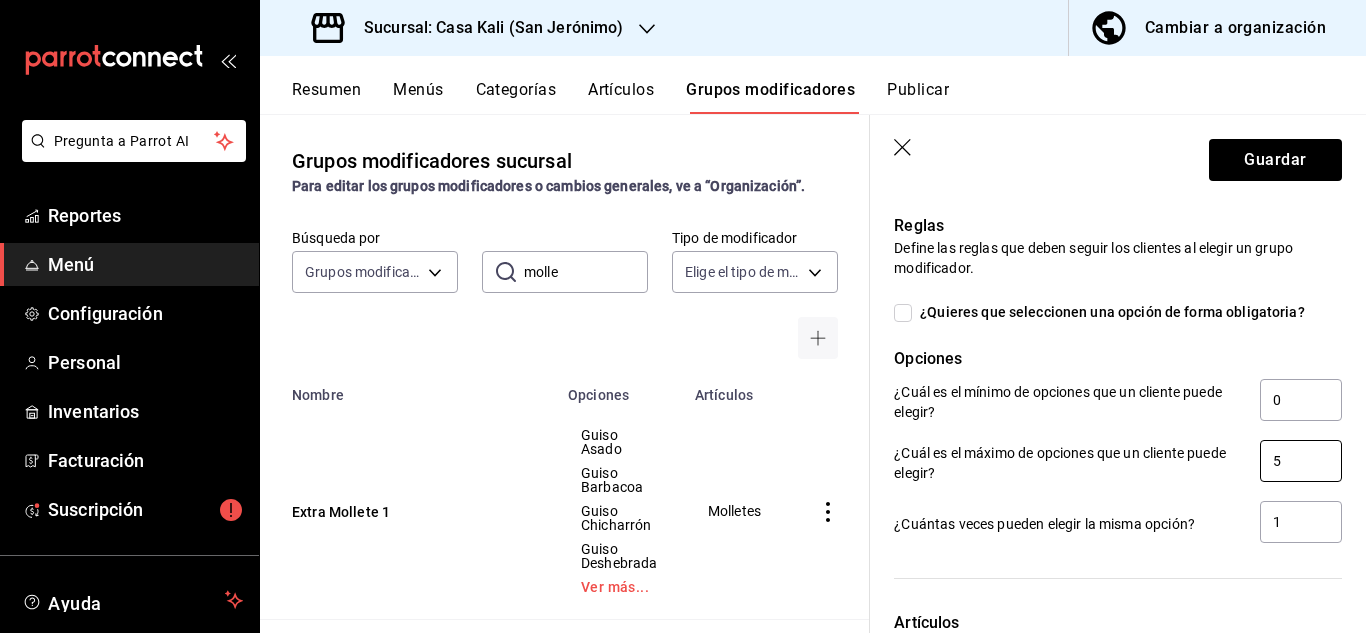 type on "5" 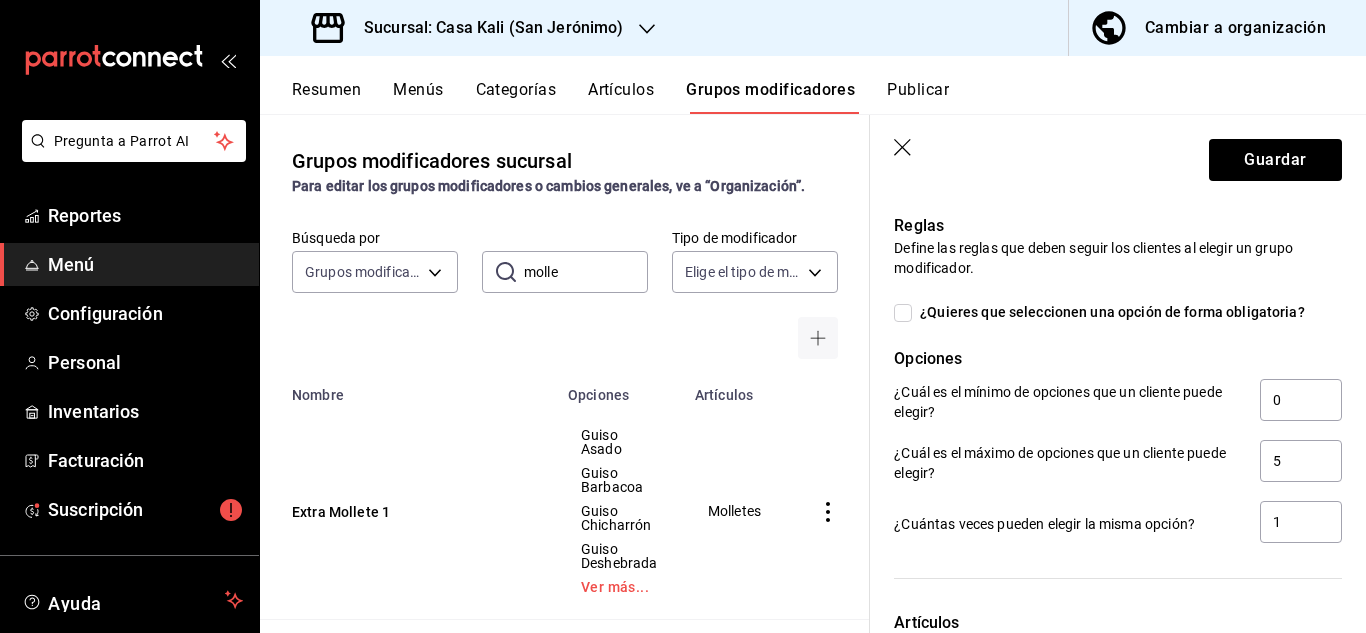 click on "¿Cuál es el máximo de opciones que un cliente puede elegir?" at bounding box center [1069, 463] 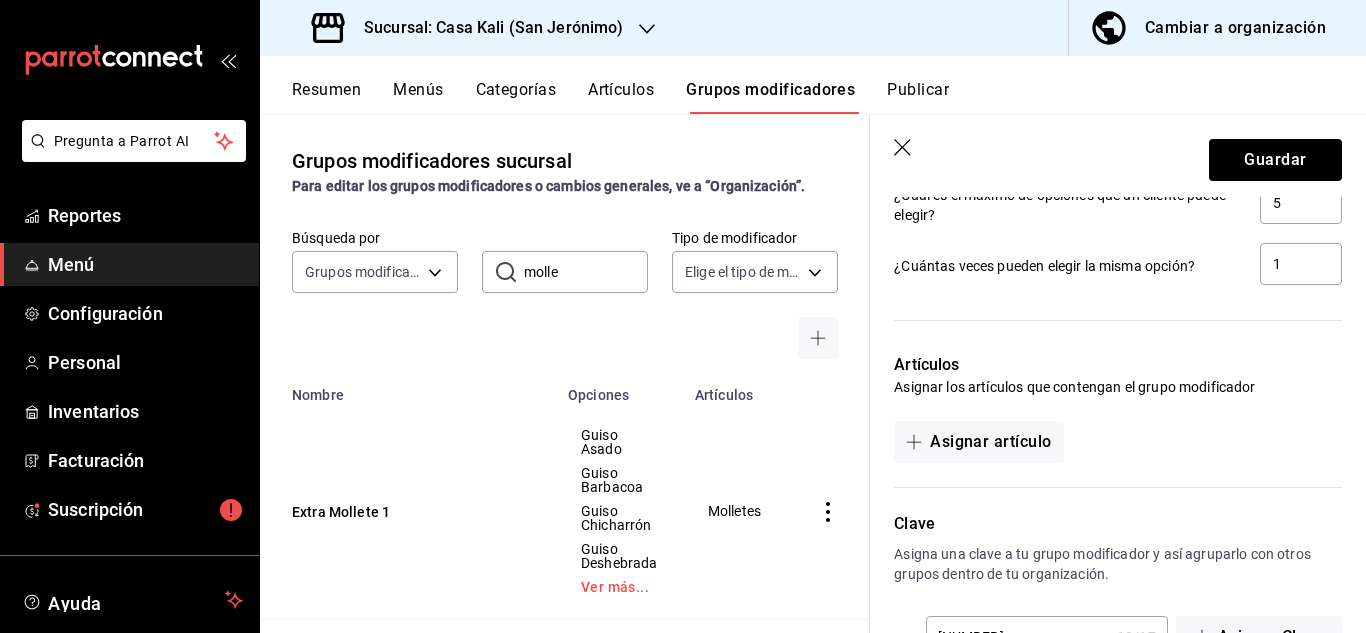 scroll, scrollTop: 1624, scrollLeft: 0, axis: vertical 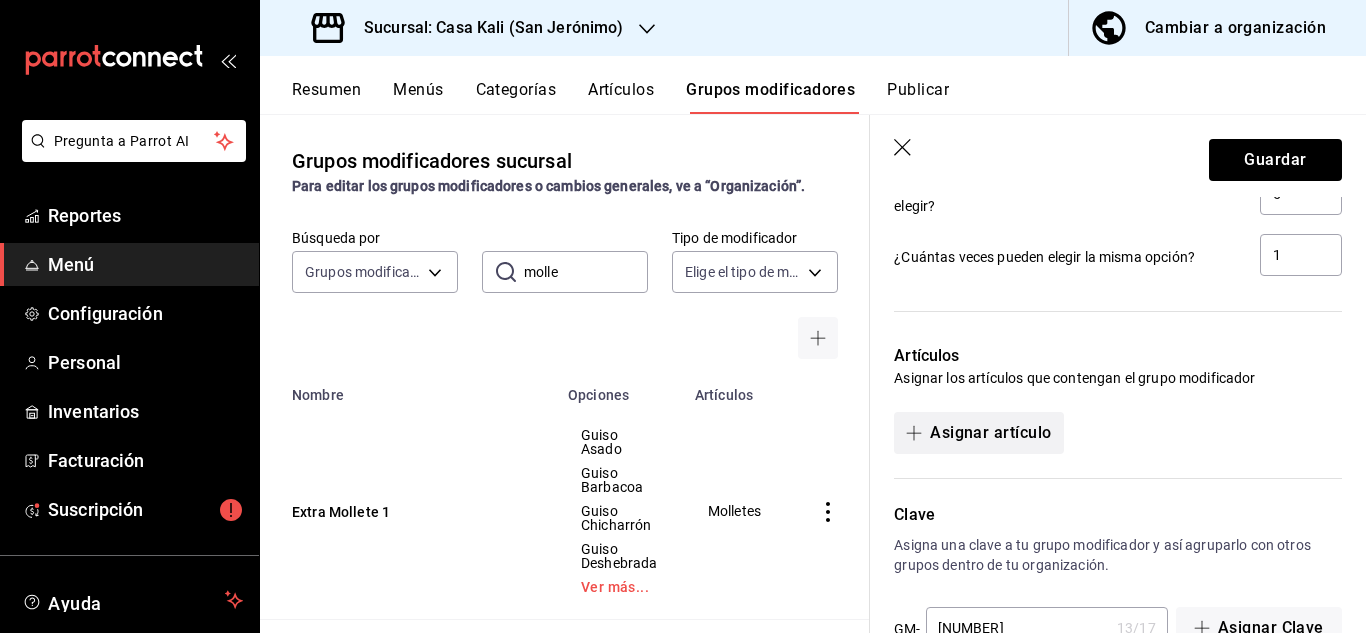 click on "Asignar artículo" at bounding box center (978, 433) 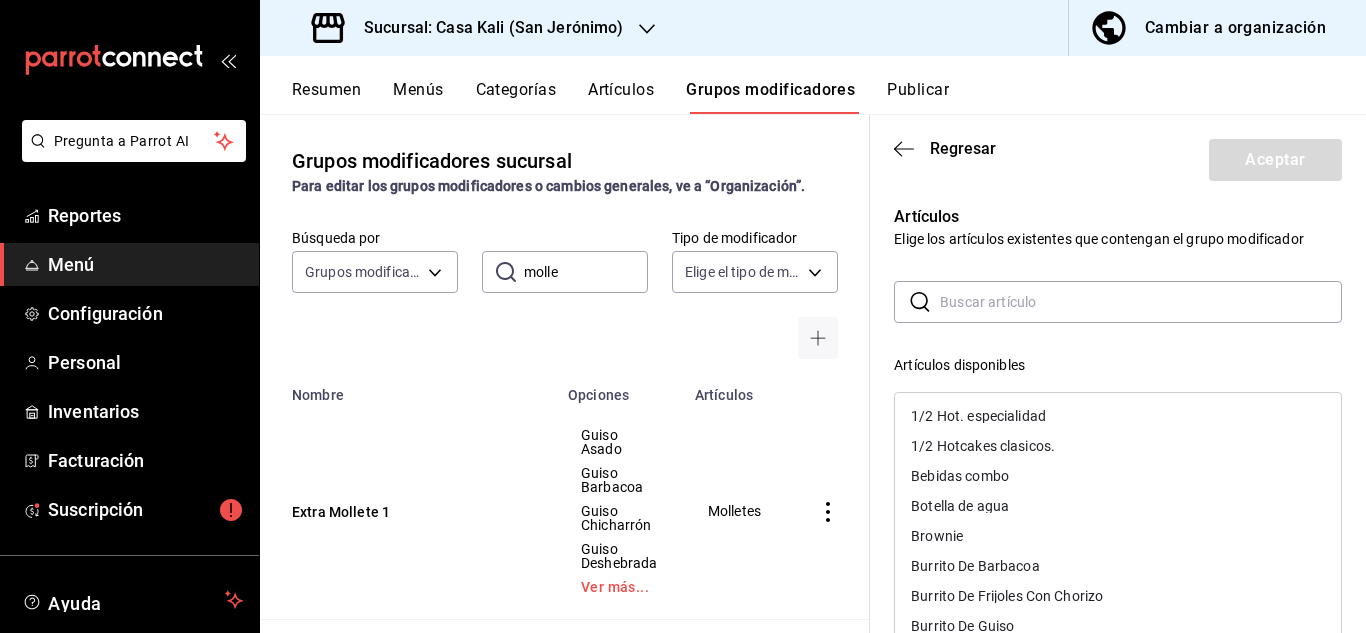 click at bounding box center (1141, 302) 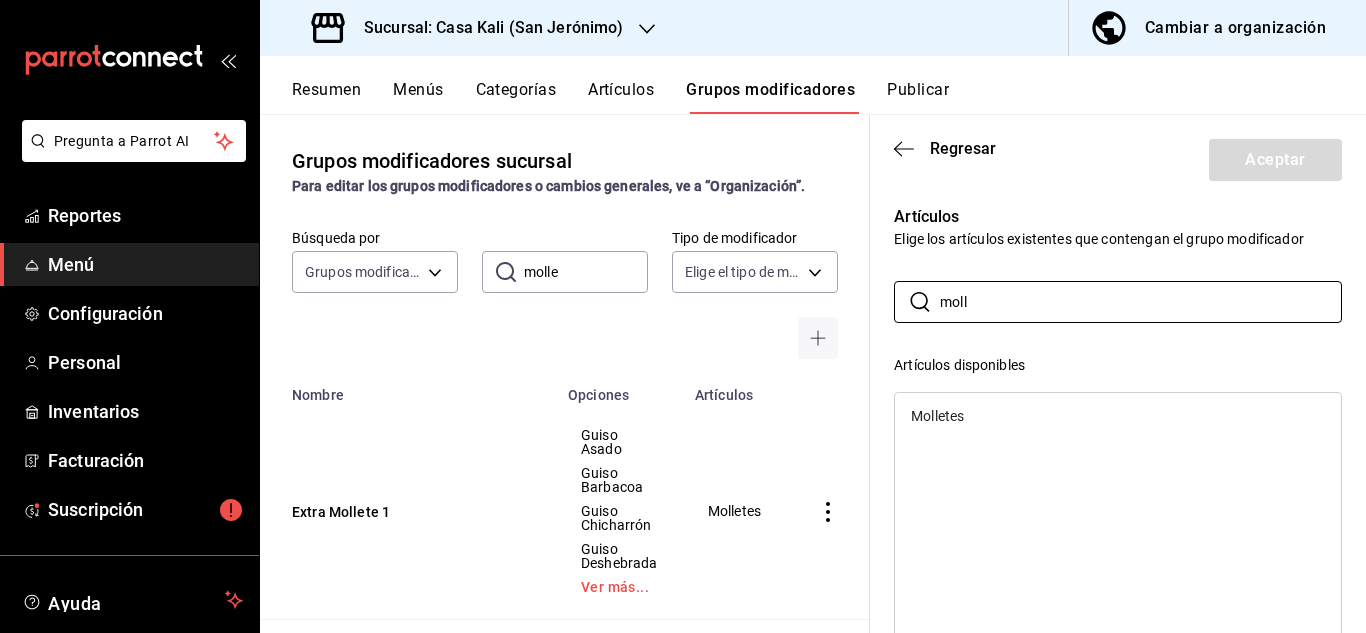 type on "moll" 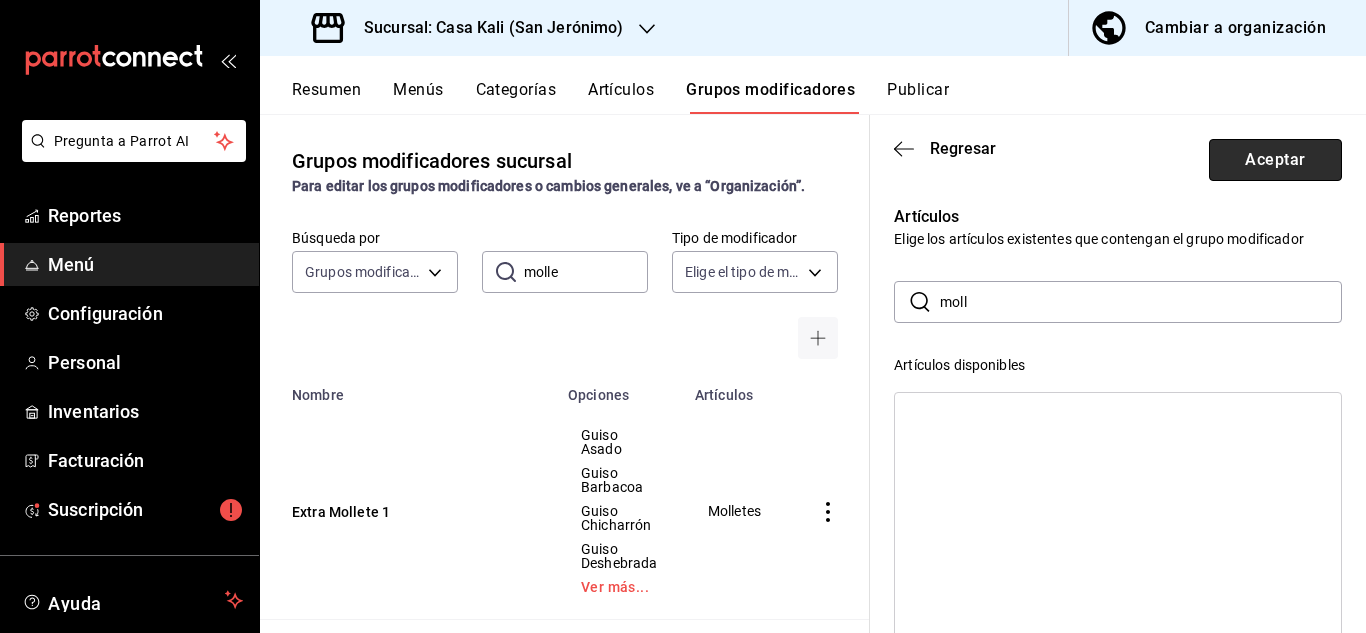 click on "Aceptar" at bounding box center (1275, 160) 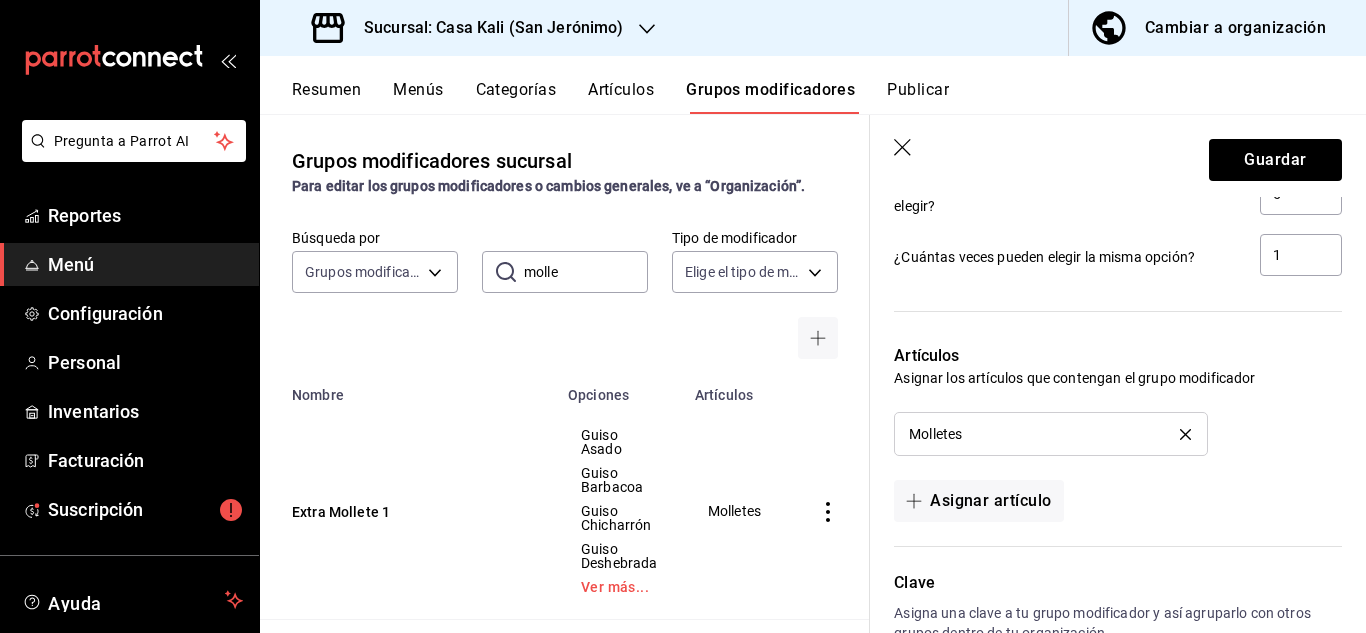 scroll, scrollTop: 1750, scrollLeft: 0, axis: vertical 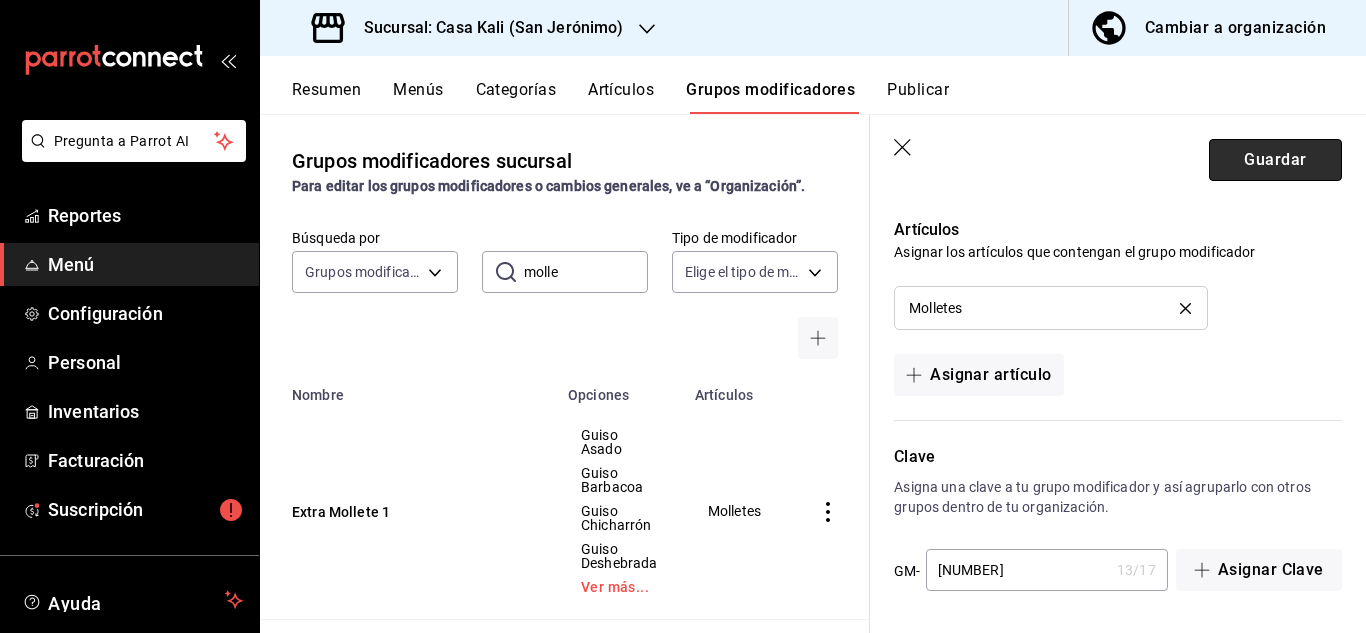 click on "Guardar" at bounding box center (1275, 160) 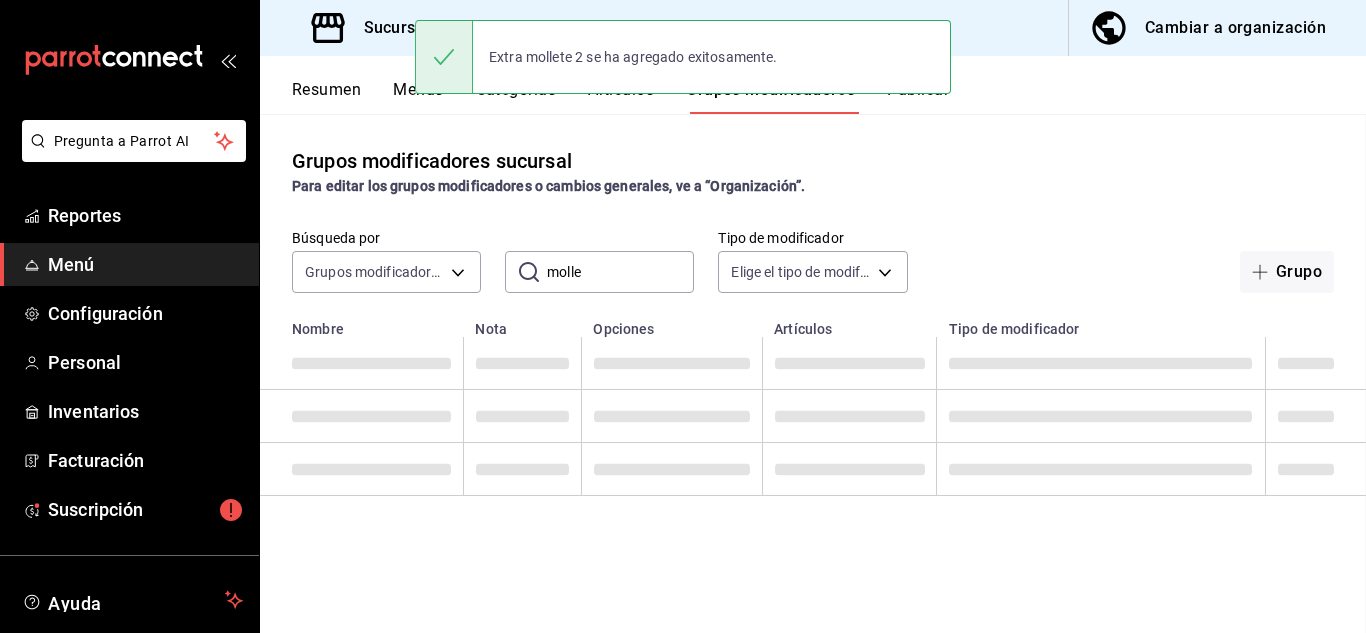 scroll, scrollTop: 0, scrollLeft: 0, axis: both 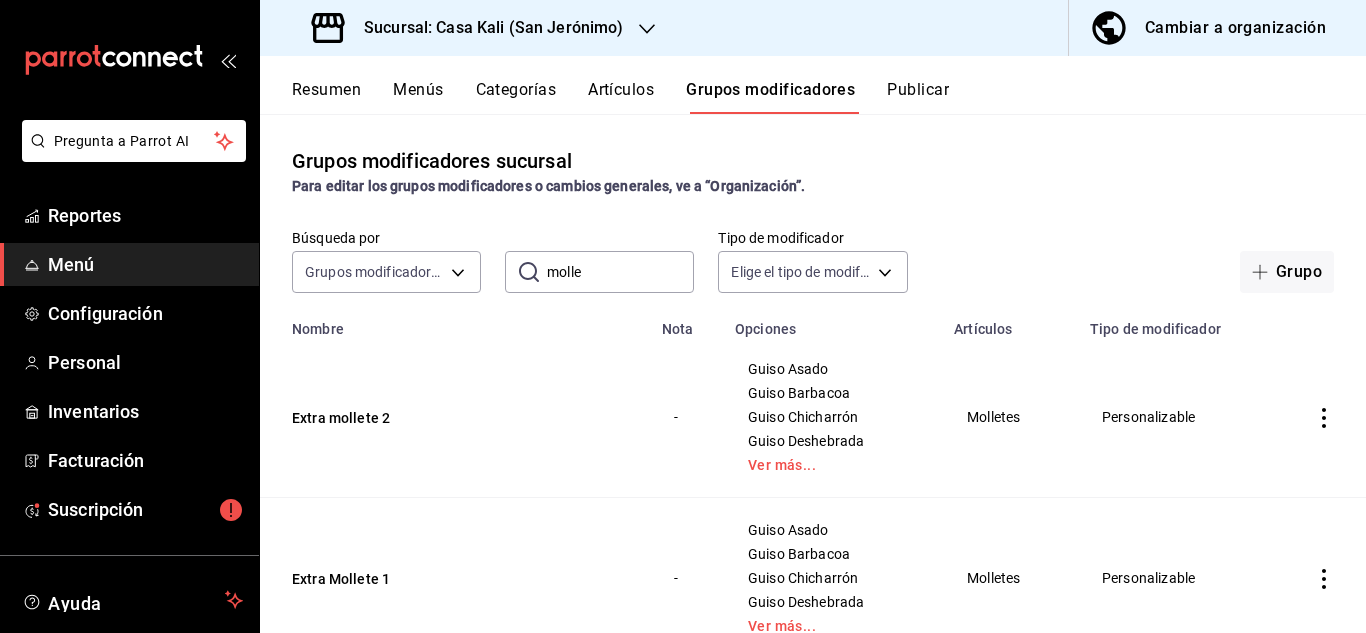 click on "Artículos" at bounding box center (621, 97) 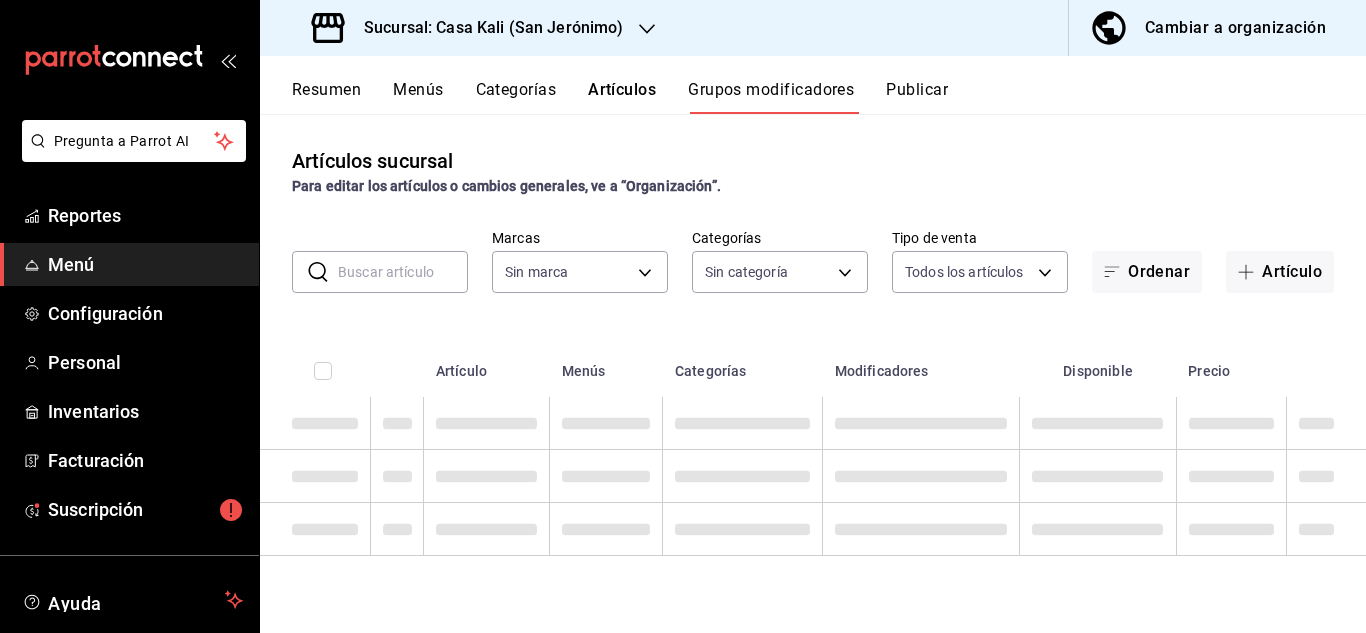 type on "302185c3-1085-4cee-813b-42f7933c4b0d,c47d0178-9839-41db-9249-a02152a5ada6" 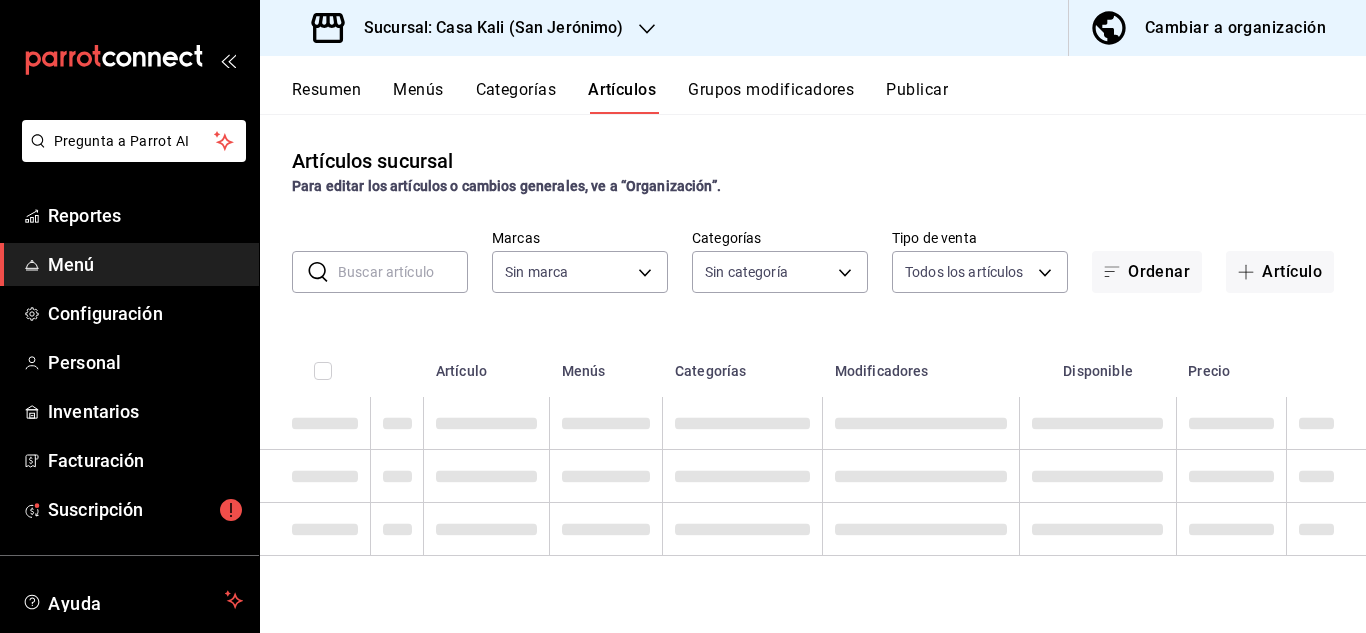 type 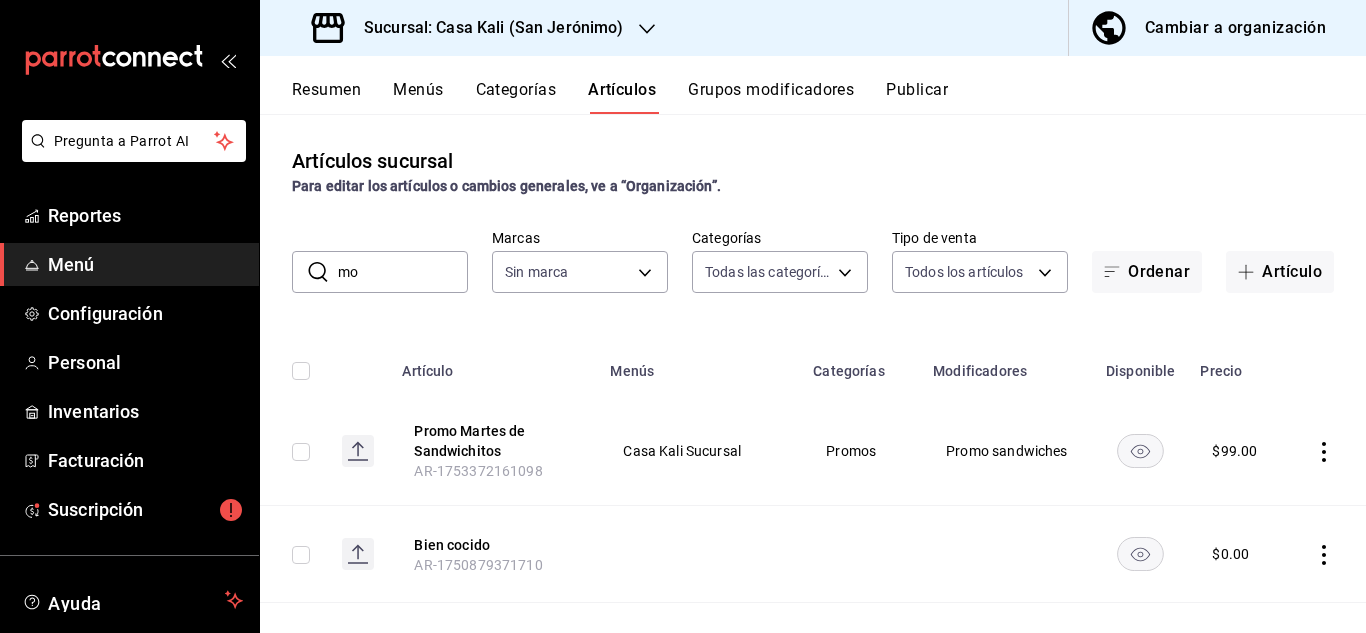 type on "mol" 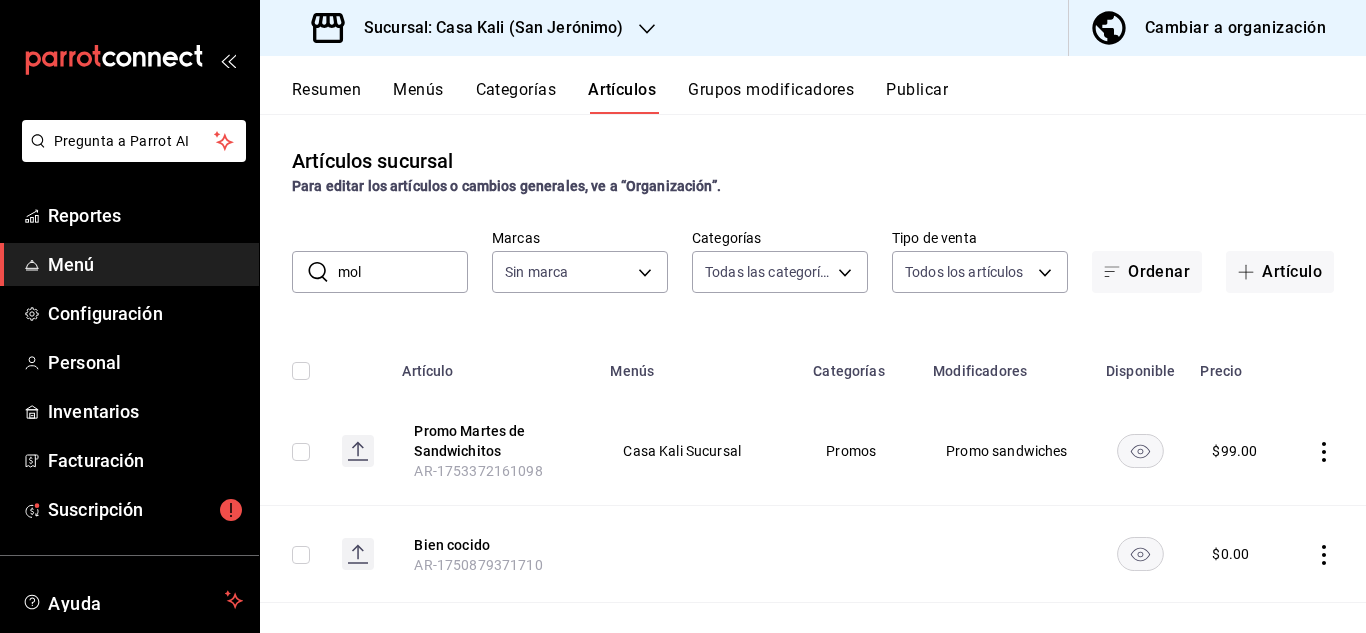 type on "moll" 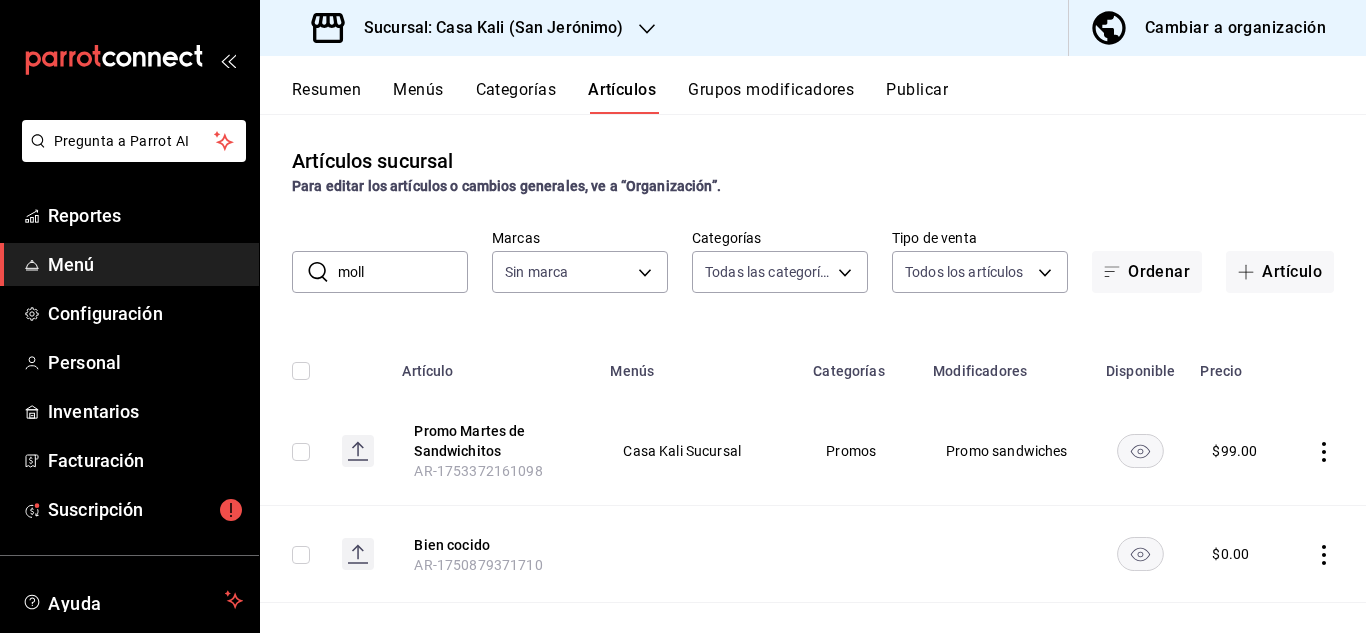 type on "302185c3-1085-4cee-813b-42f7933c4b0d,c47d0178-9839-41db-9249-a02152a5ada6" 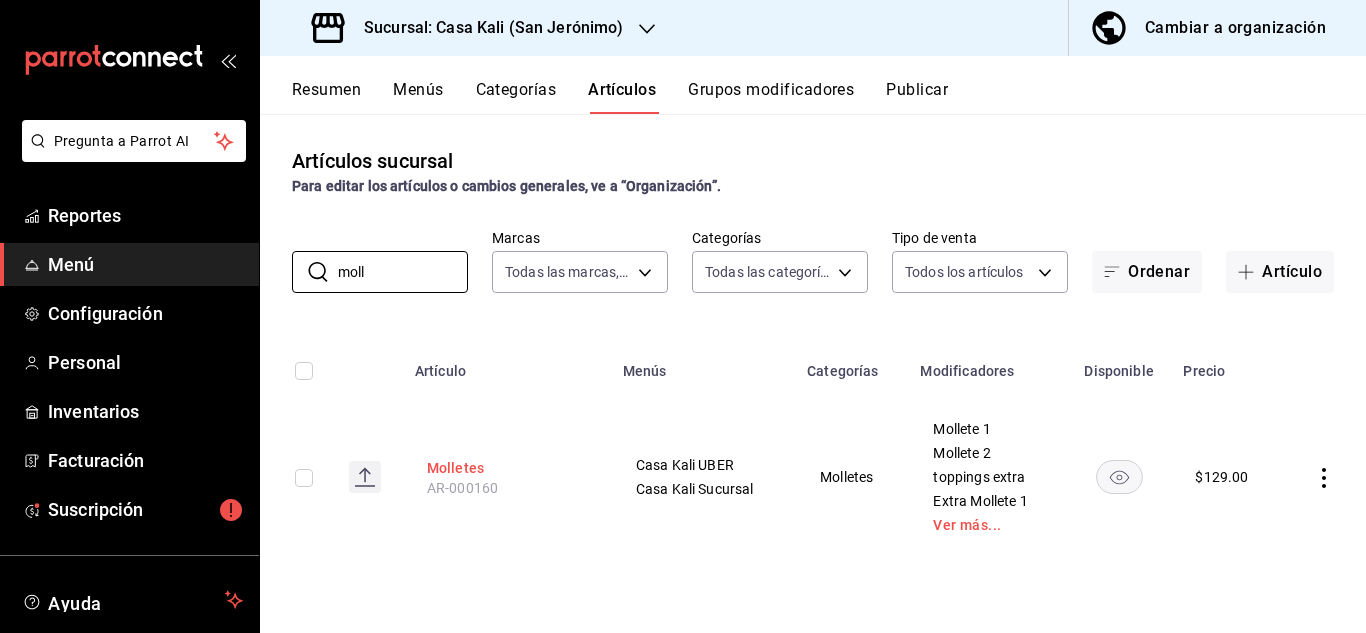 type on "moll" 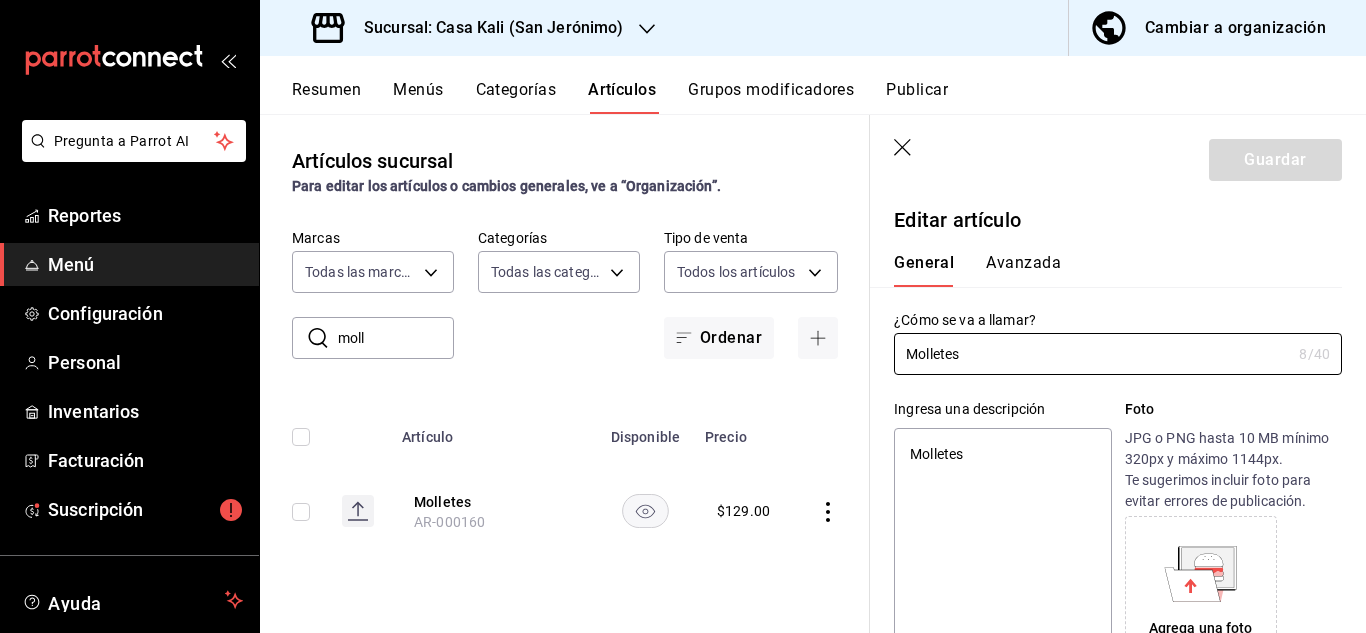 type on "x" 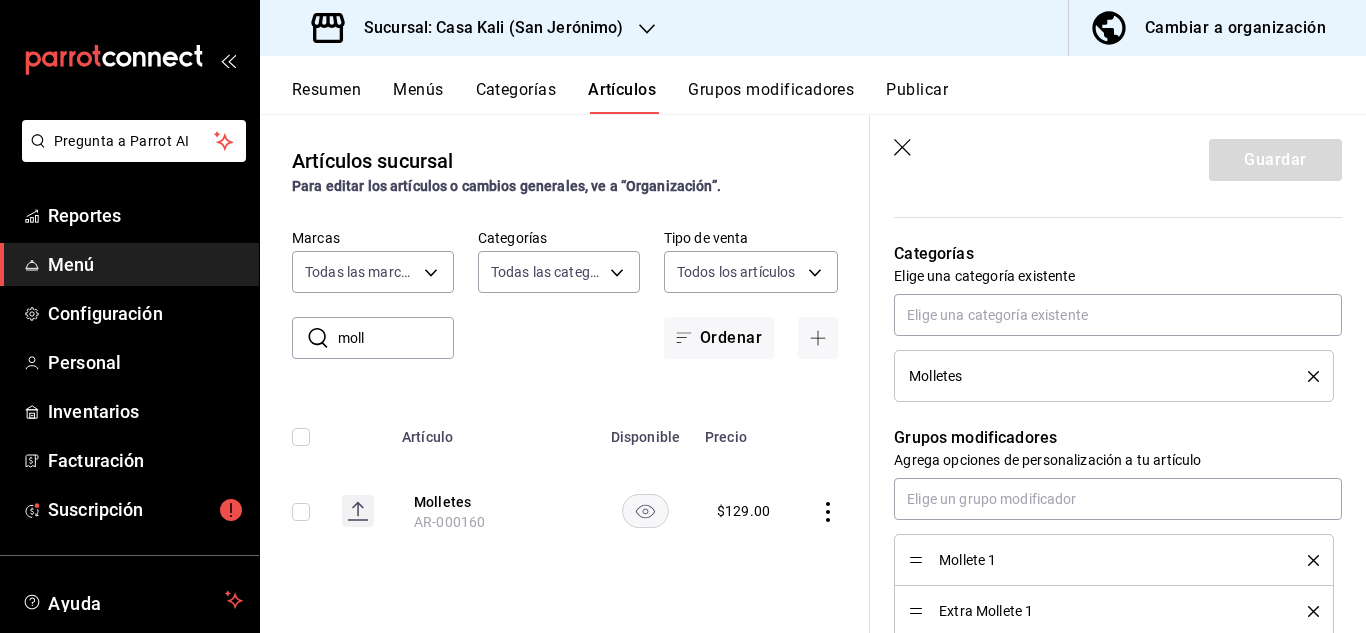 scroll, scrollTop: 819, scrollLeft: 0, axis: vertical 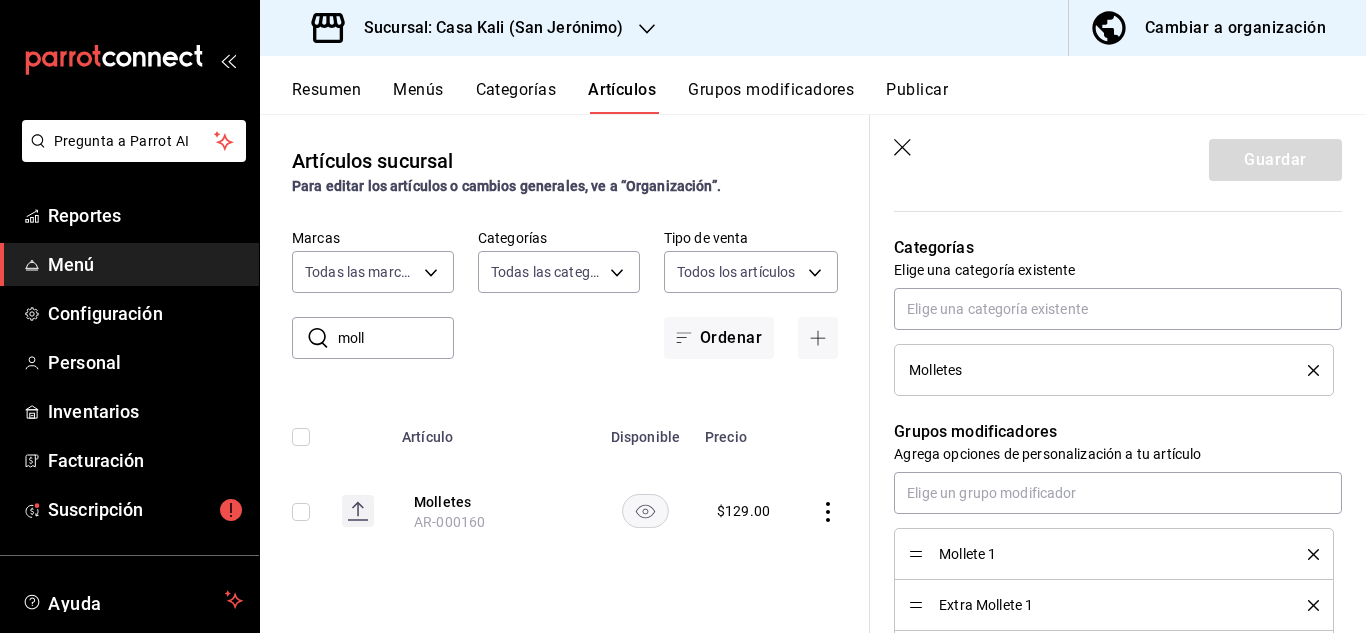 click on "Grupos modificadores" at bounding box center [771, 97] 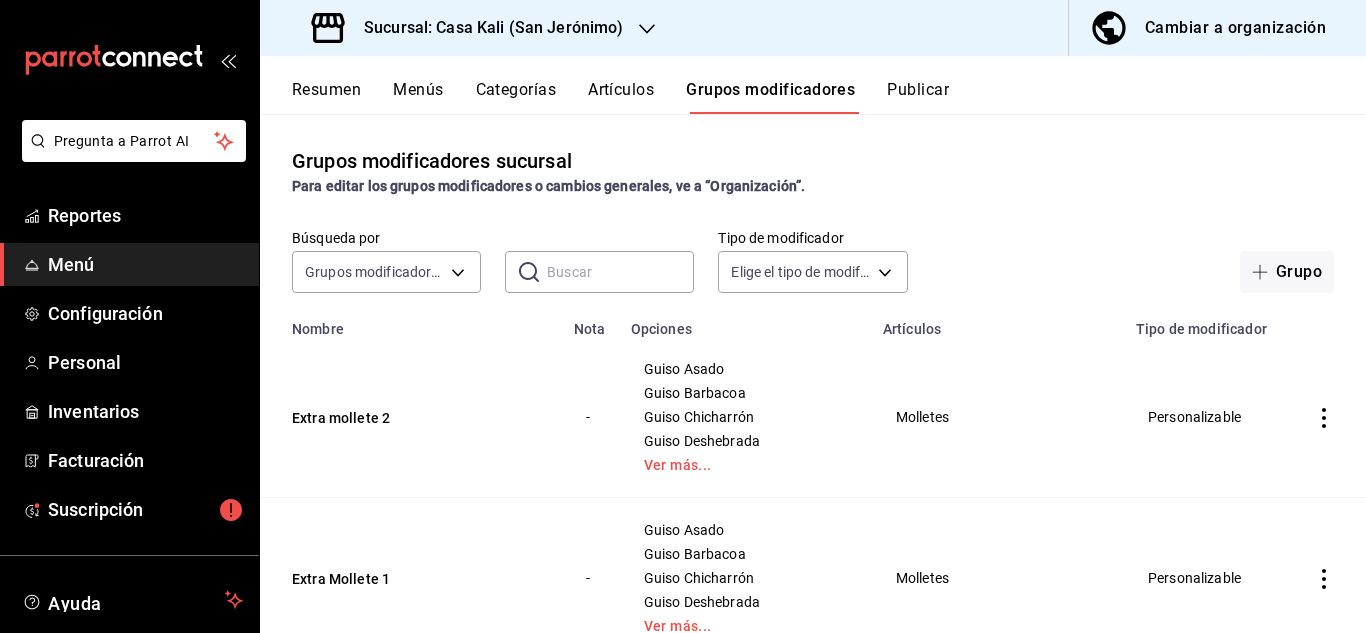 click at bounding box center [620, 272] 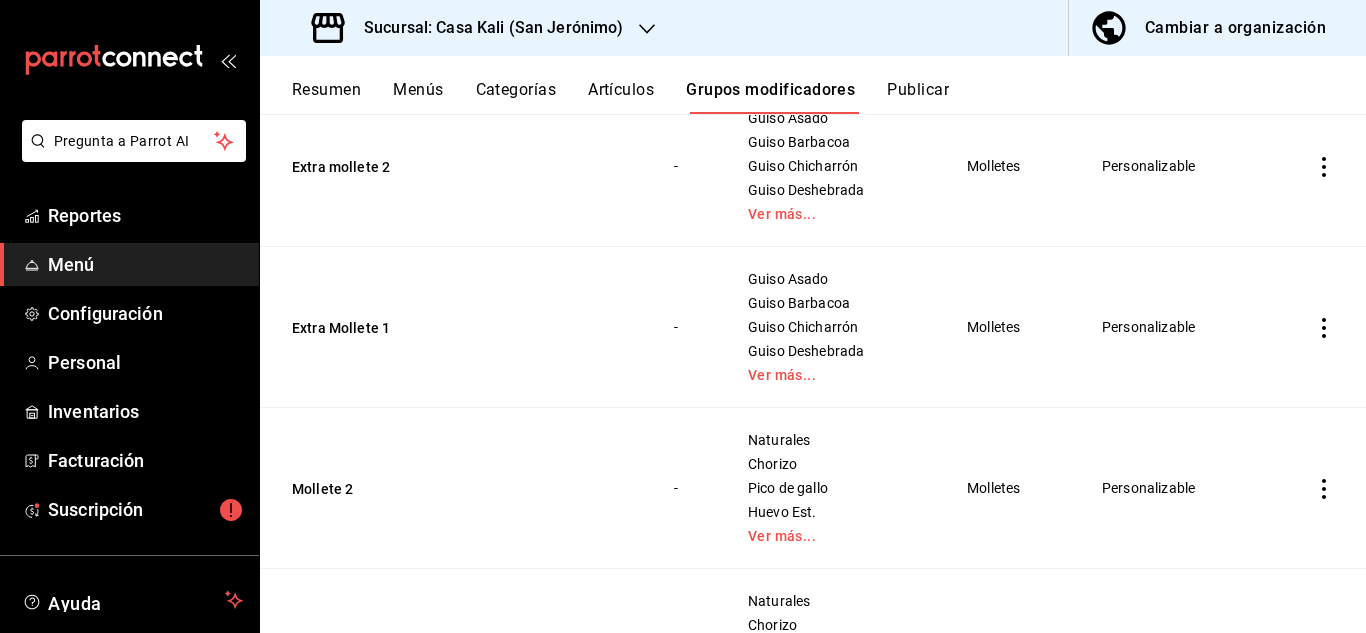 scroll, scrollTop: 254, scrollLeft: 0, axis: vertical 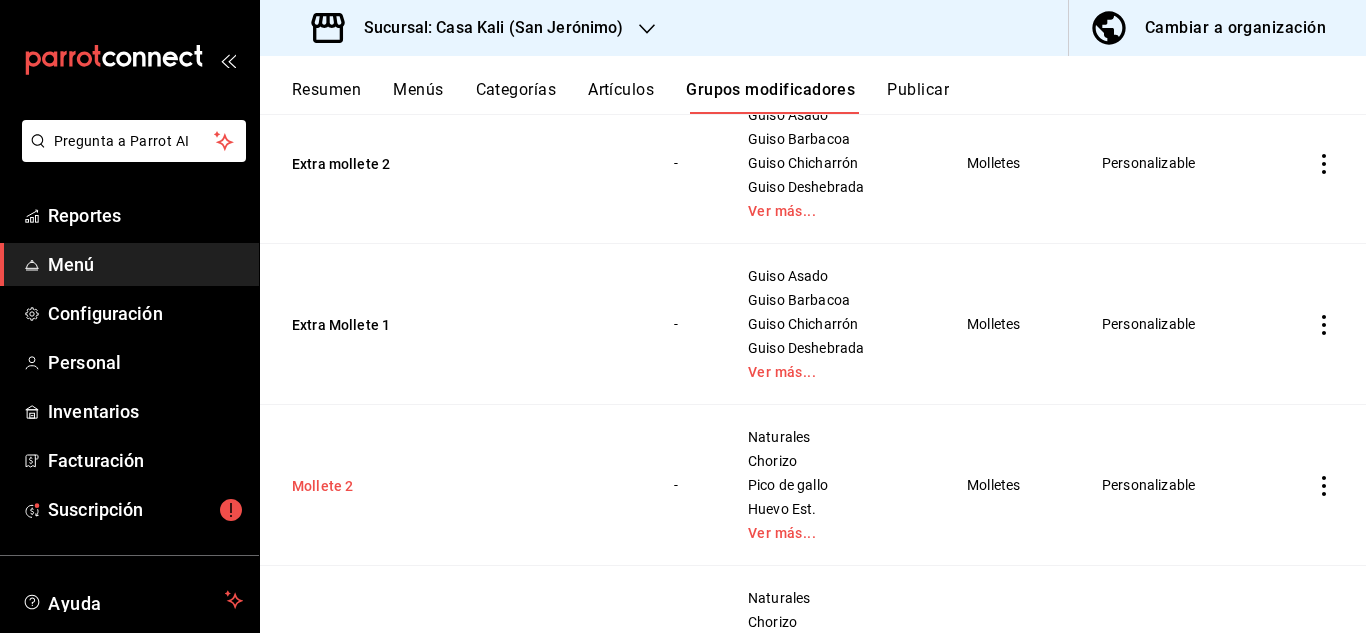 type on "moll" 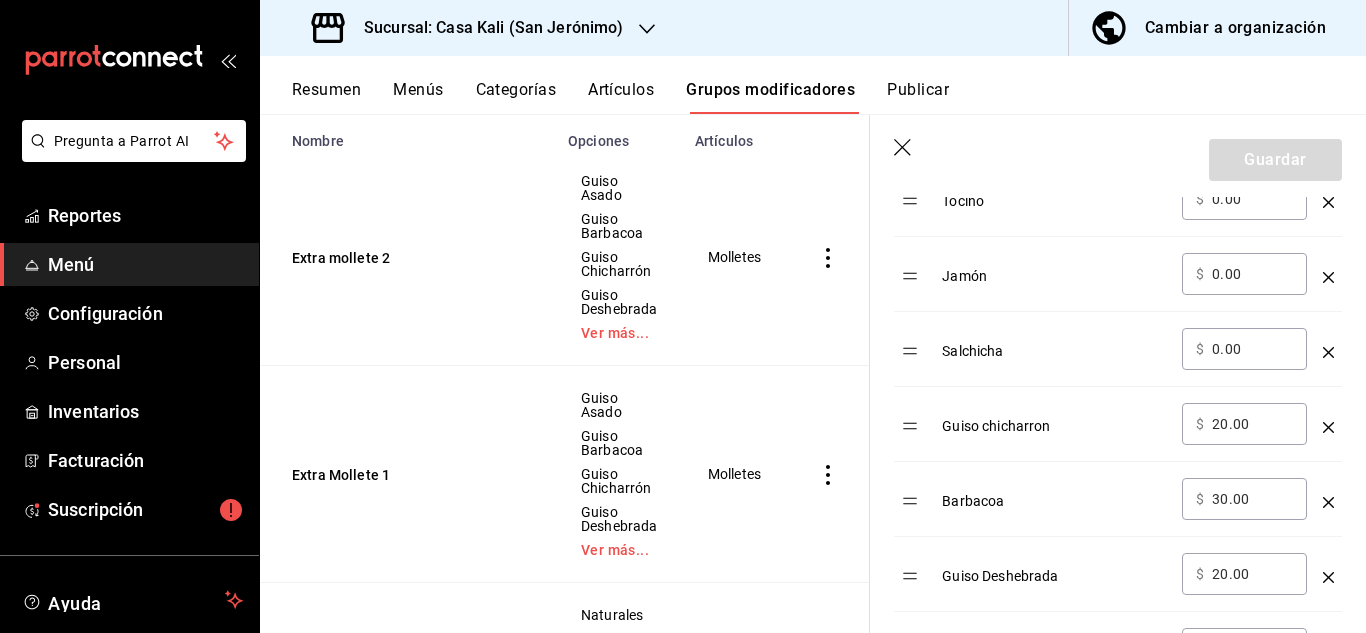 scroll, scrollTop: 1118, scrollLeft: 0, axis: vertical 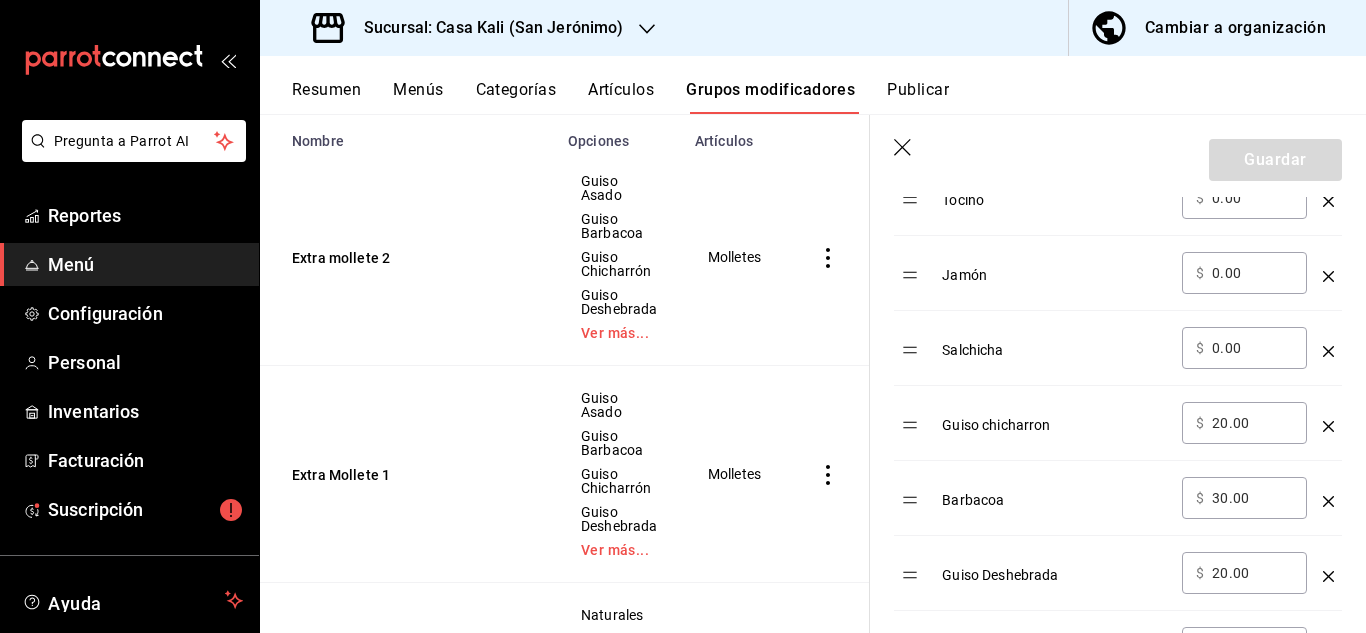 click 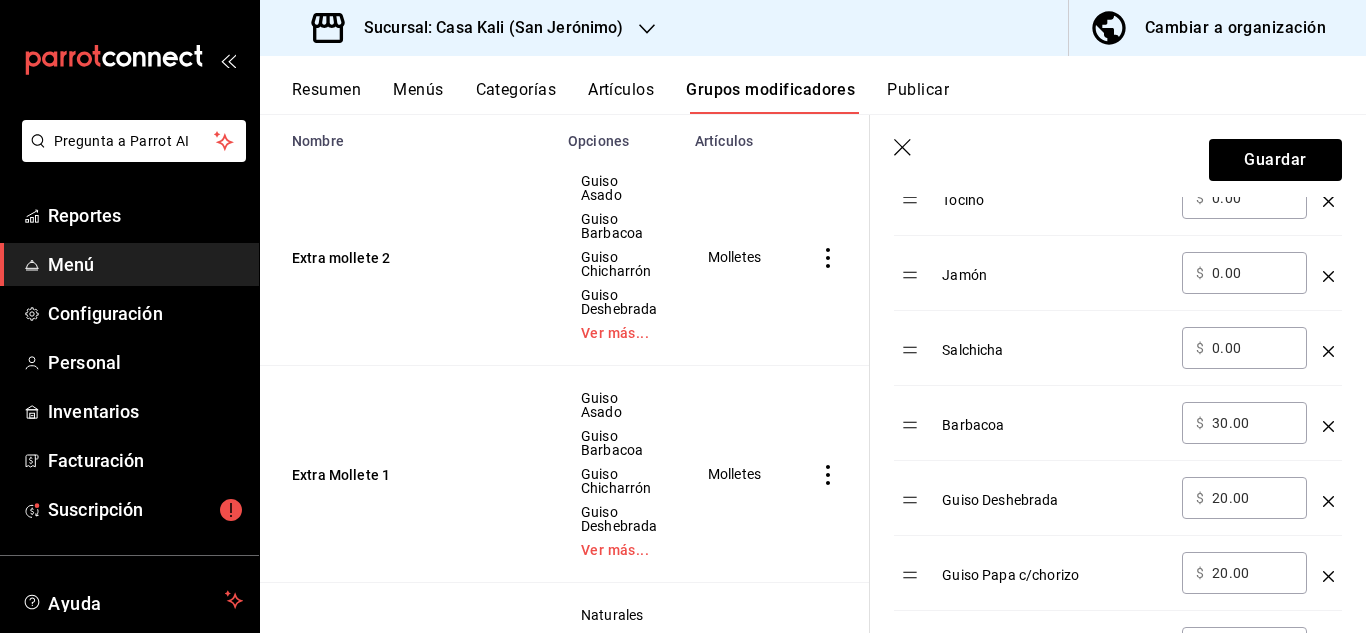 click 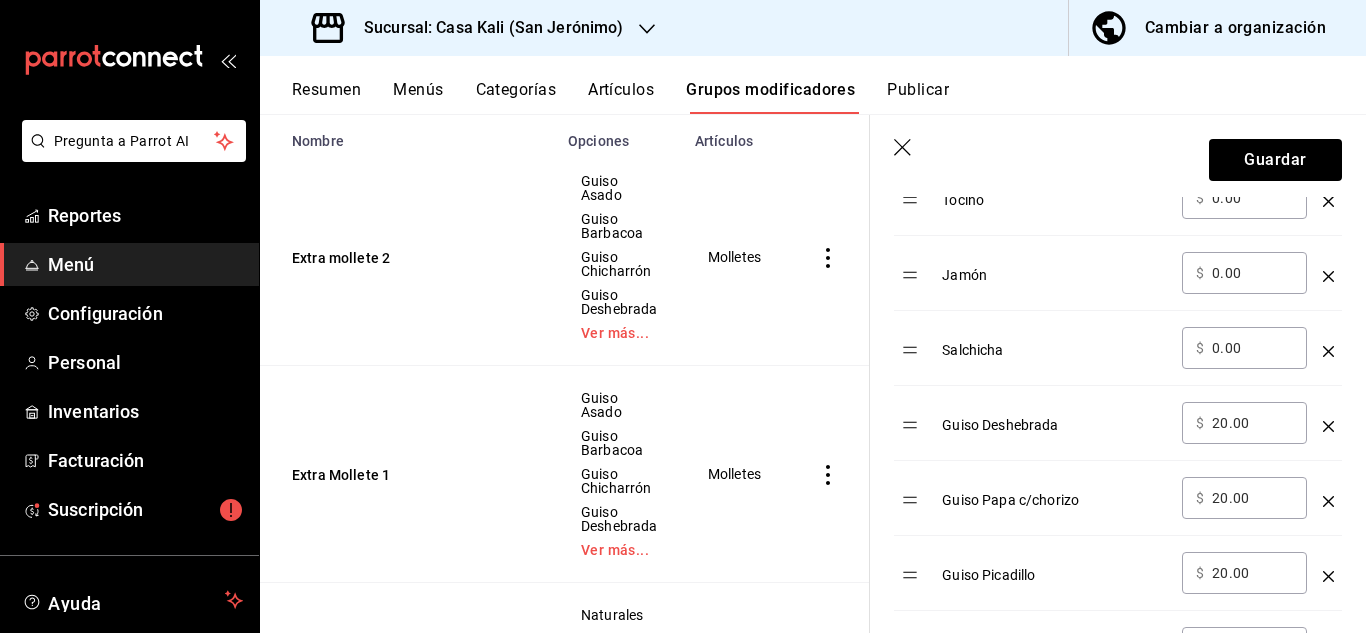 click 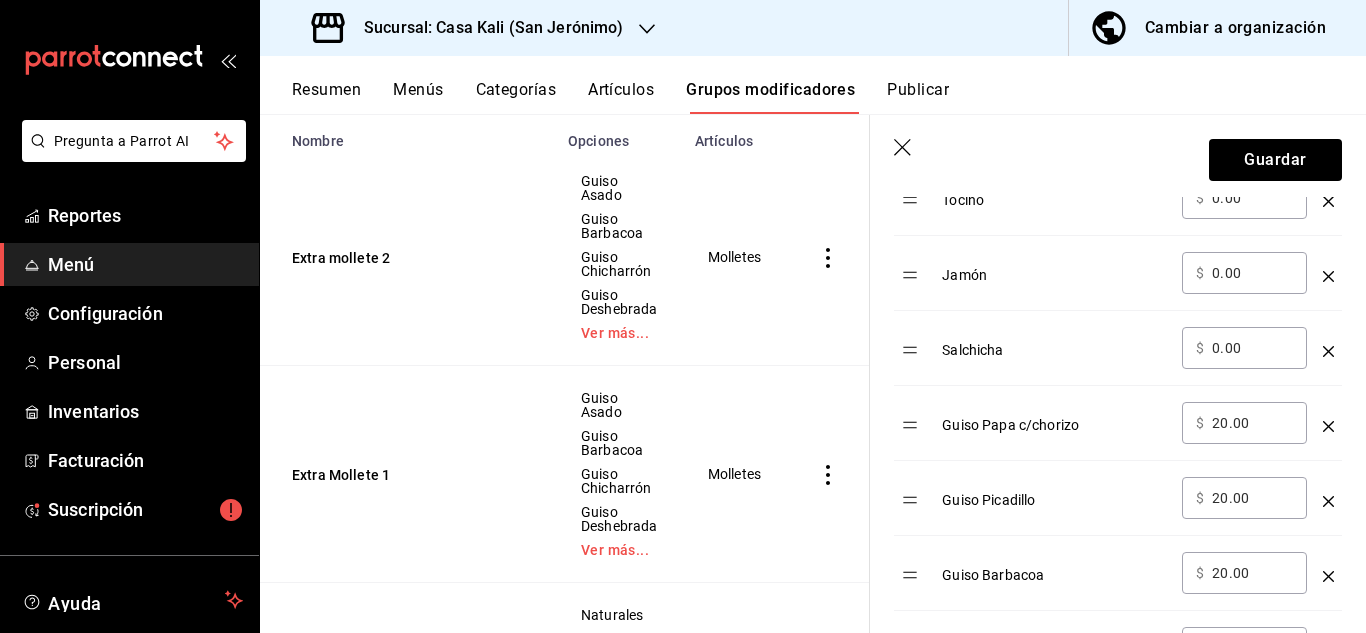 click 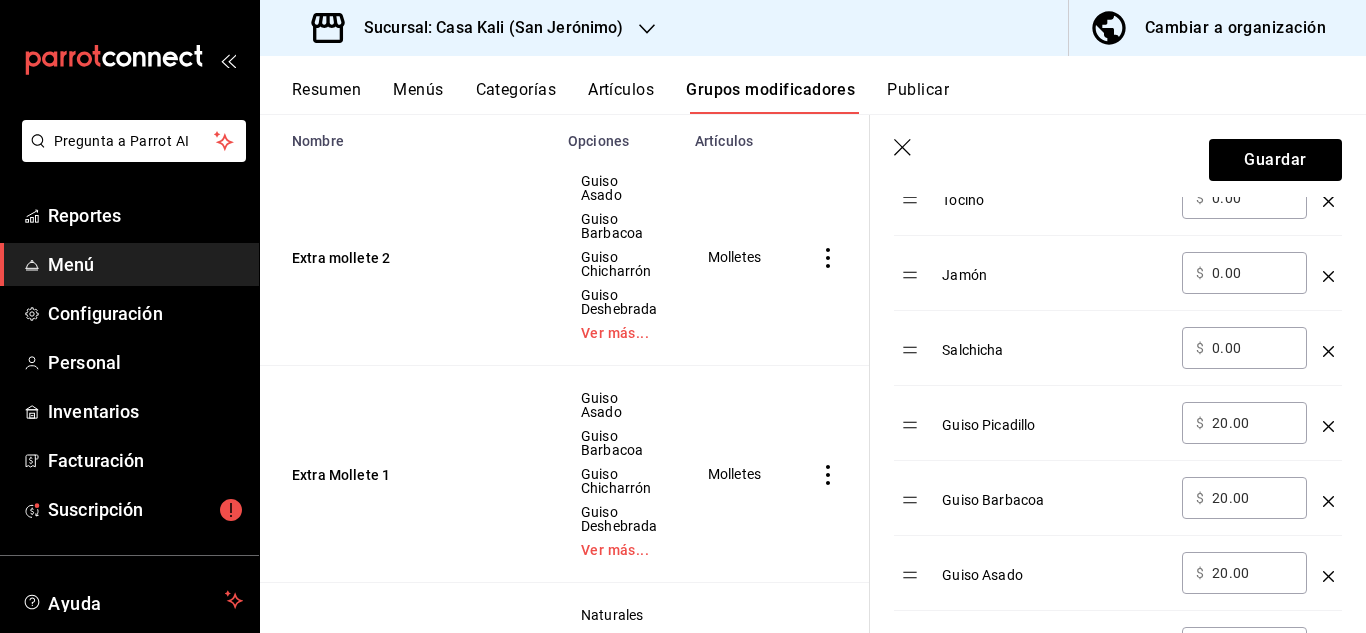 click 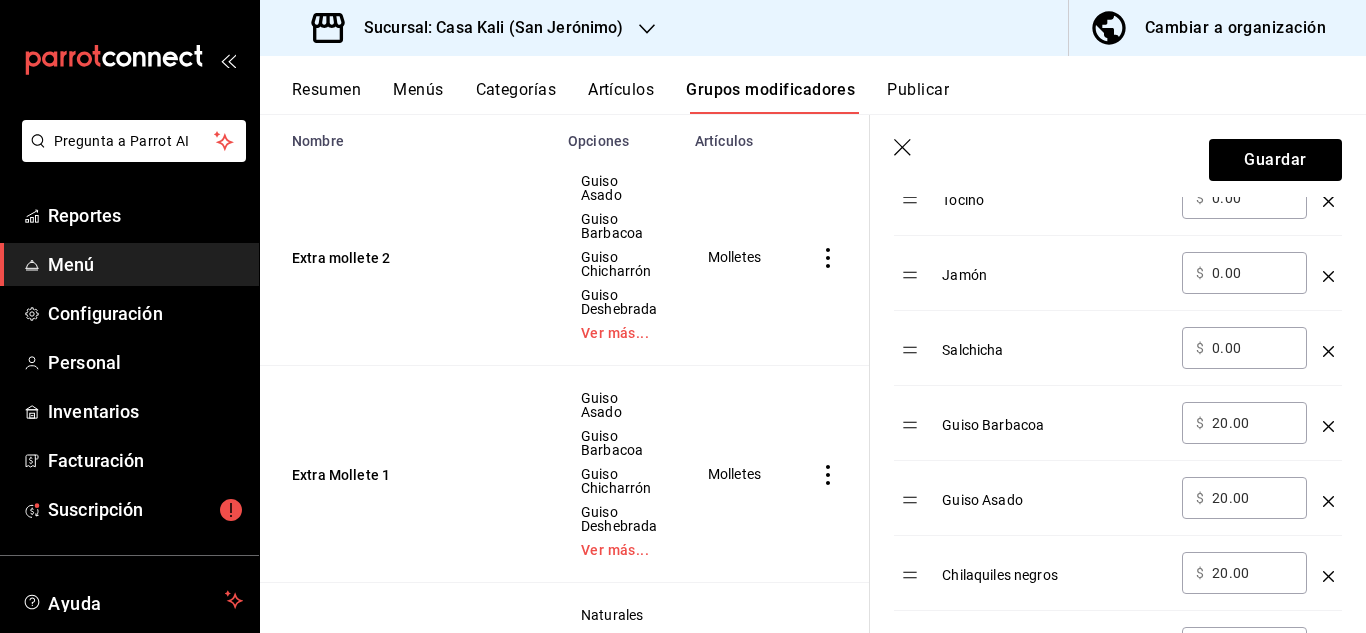 click 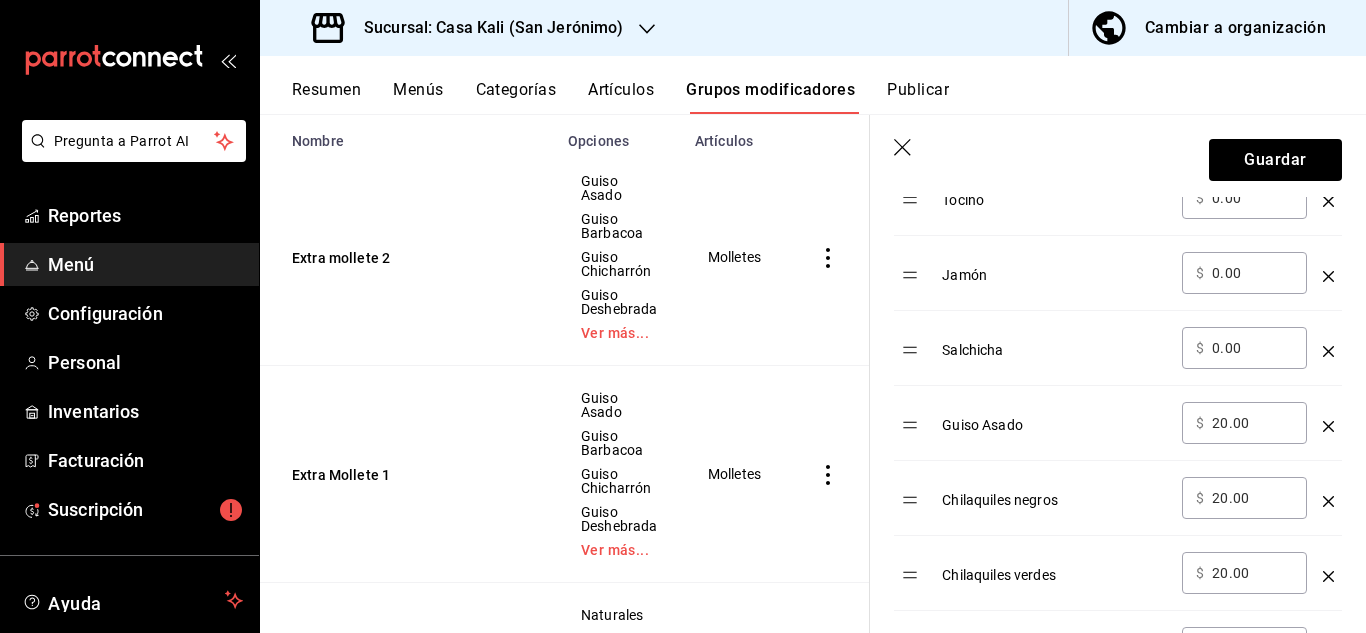 click 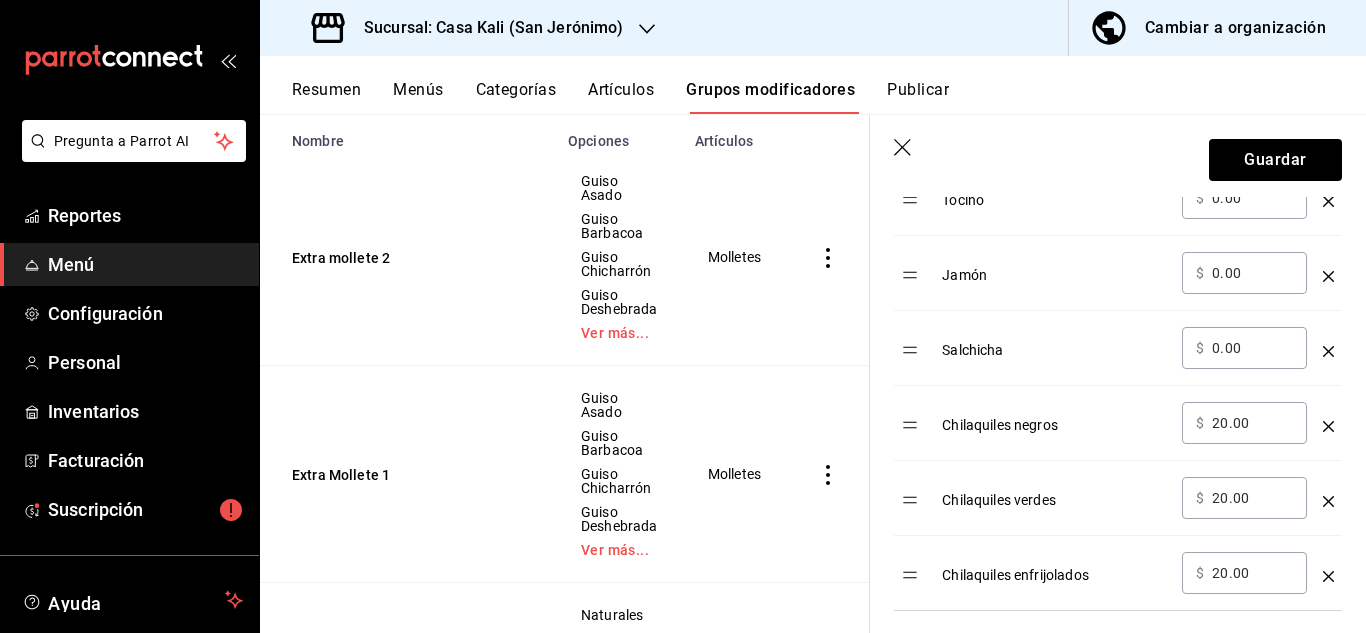 click 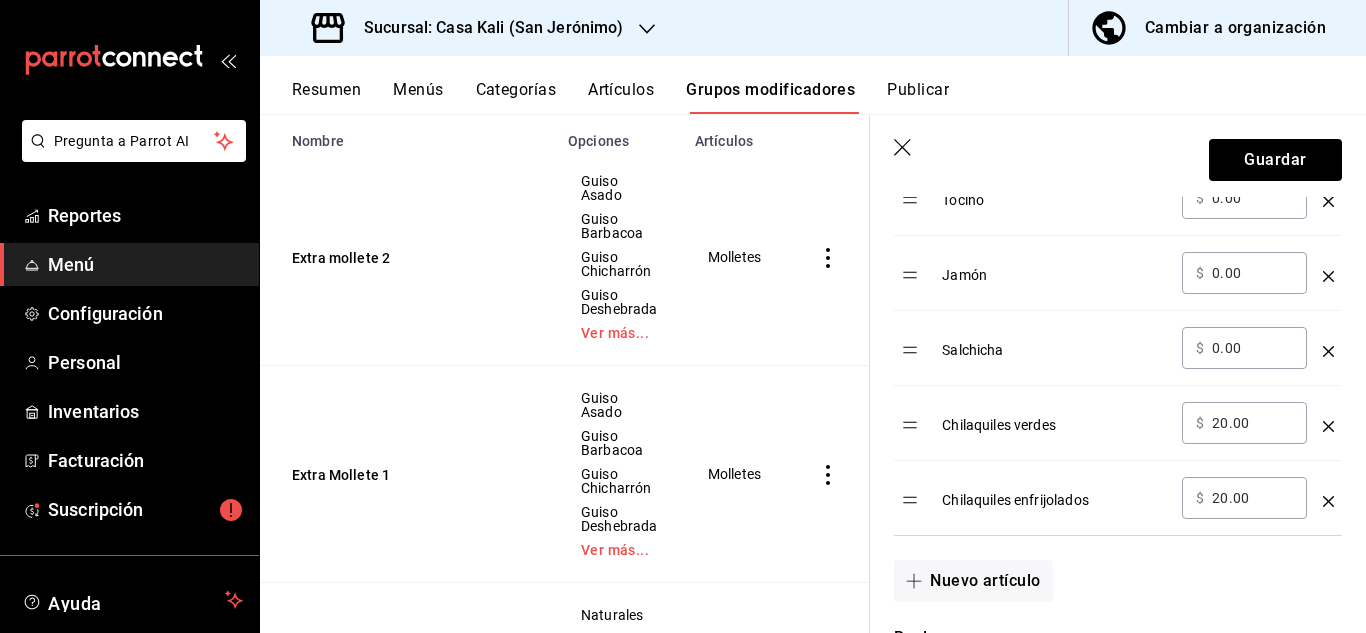 click 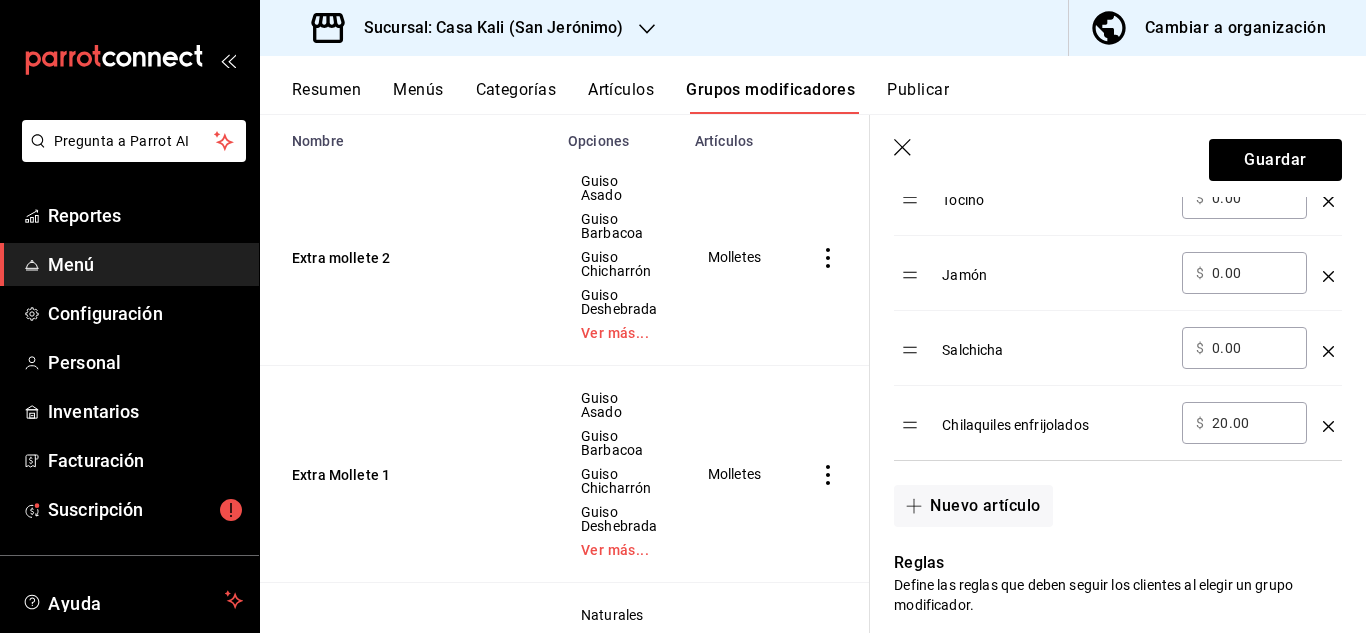 click 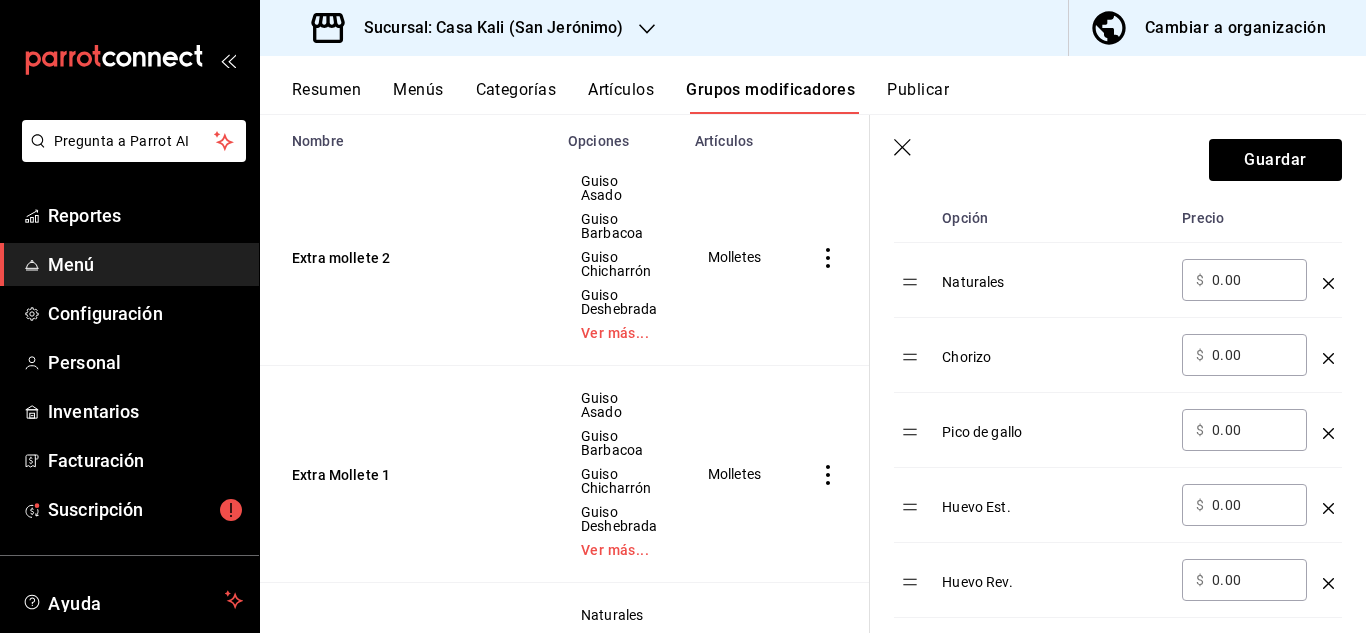 scroll, scrollTop: 656, scrollLeft: 0, axis: vertical 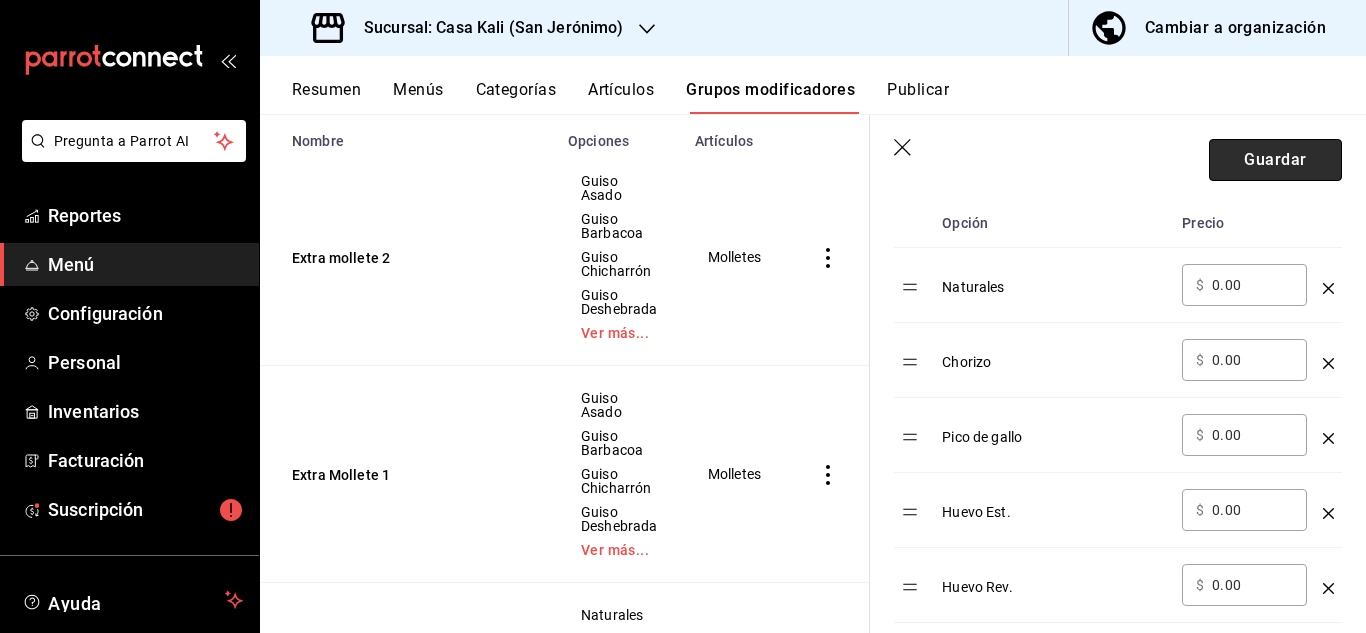 click on "Guardar" at bounding box center [1275, 160] 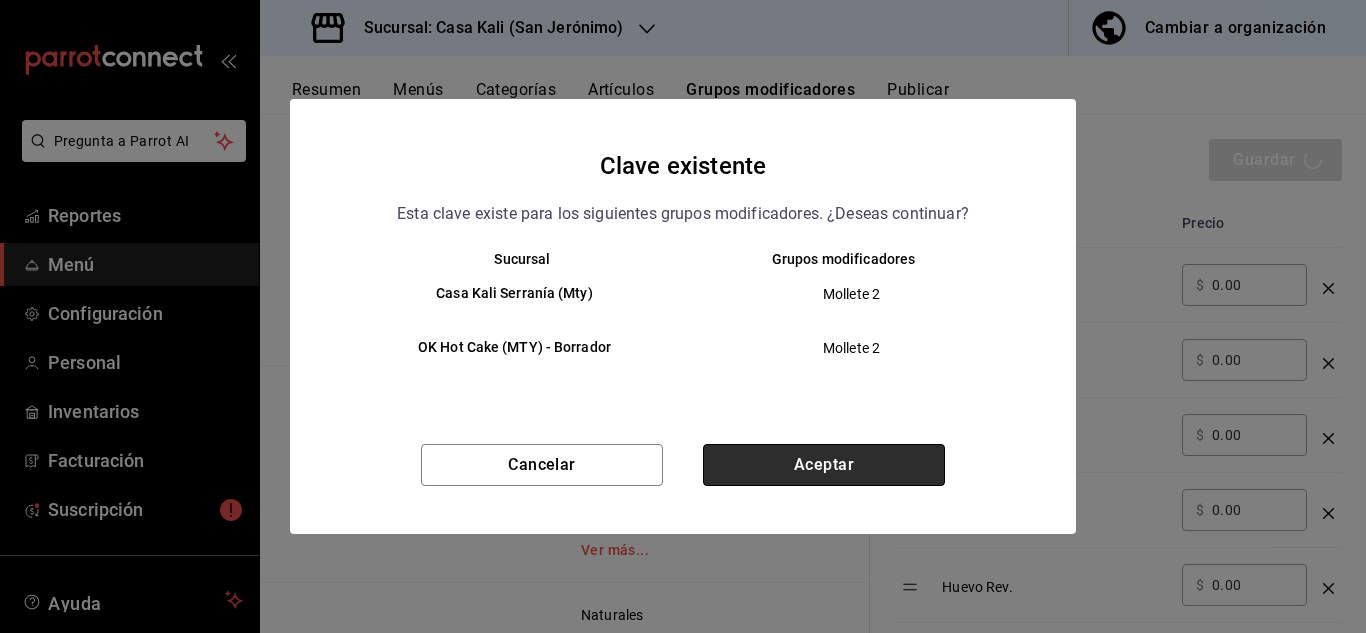click on "Aceptar" at bounding box center (824, 465) 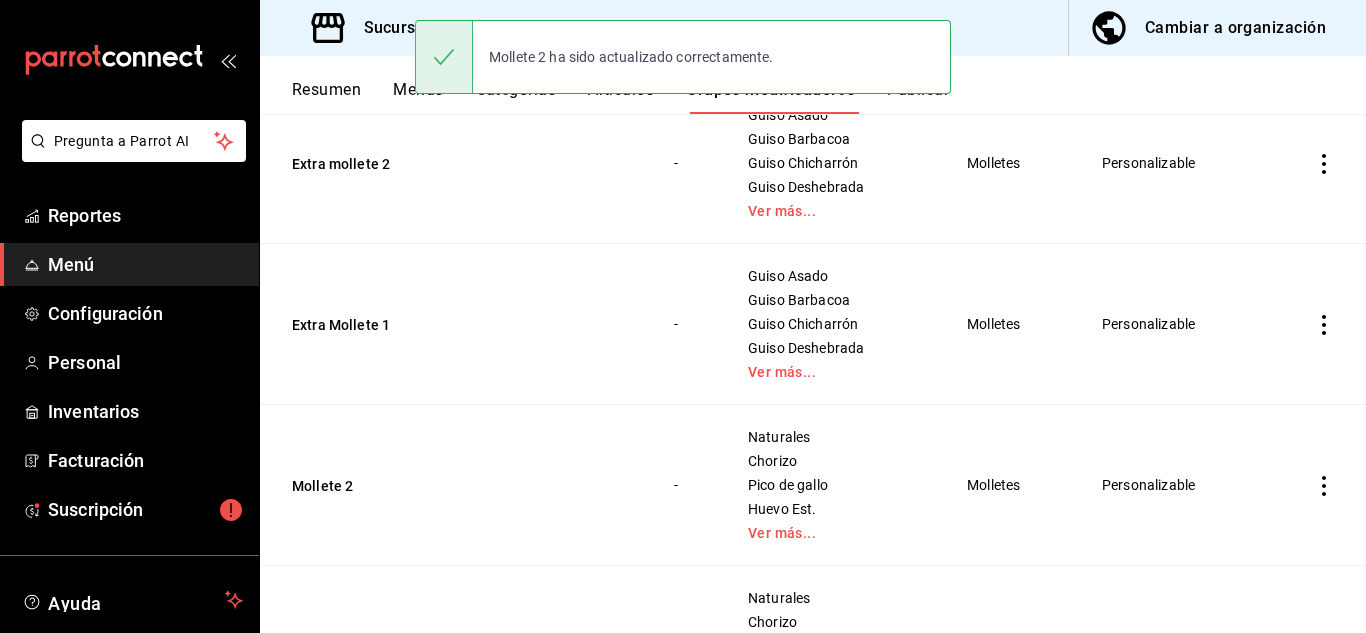scroll, scrollTop: 0, scrollLeft: 0, axis: both 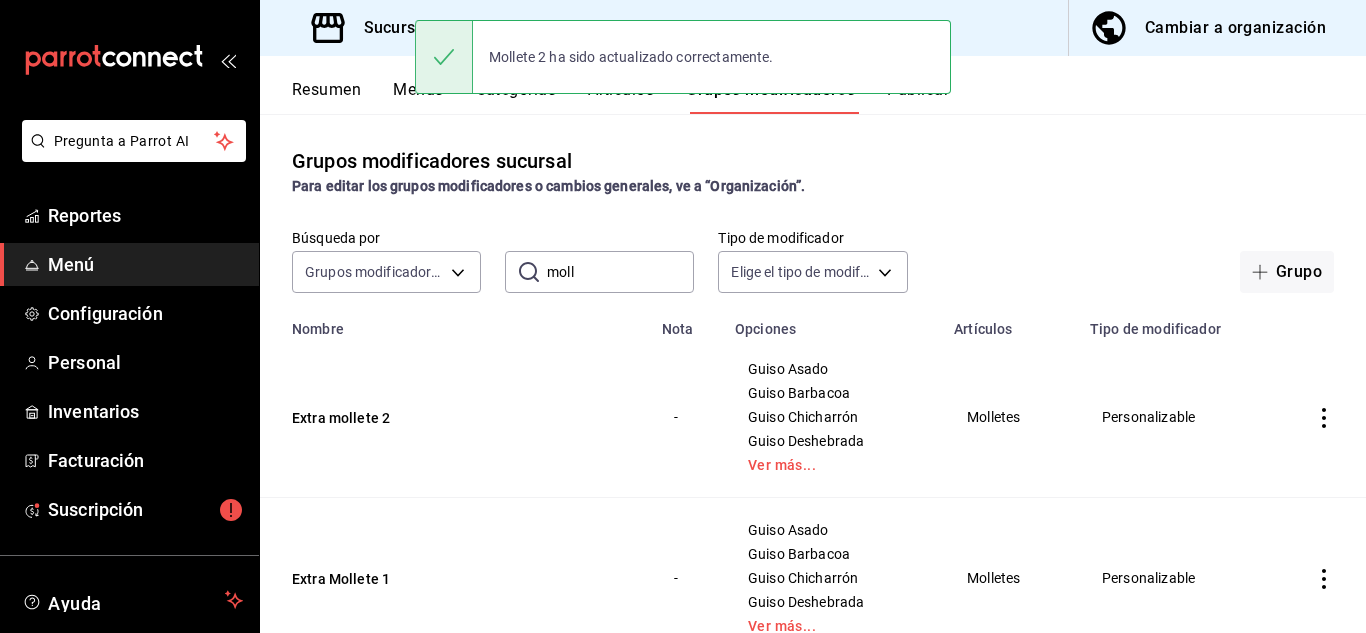 click on "Ver más..." at bounding box center [832, 465] 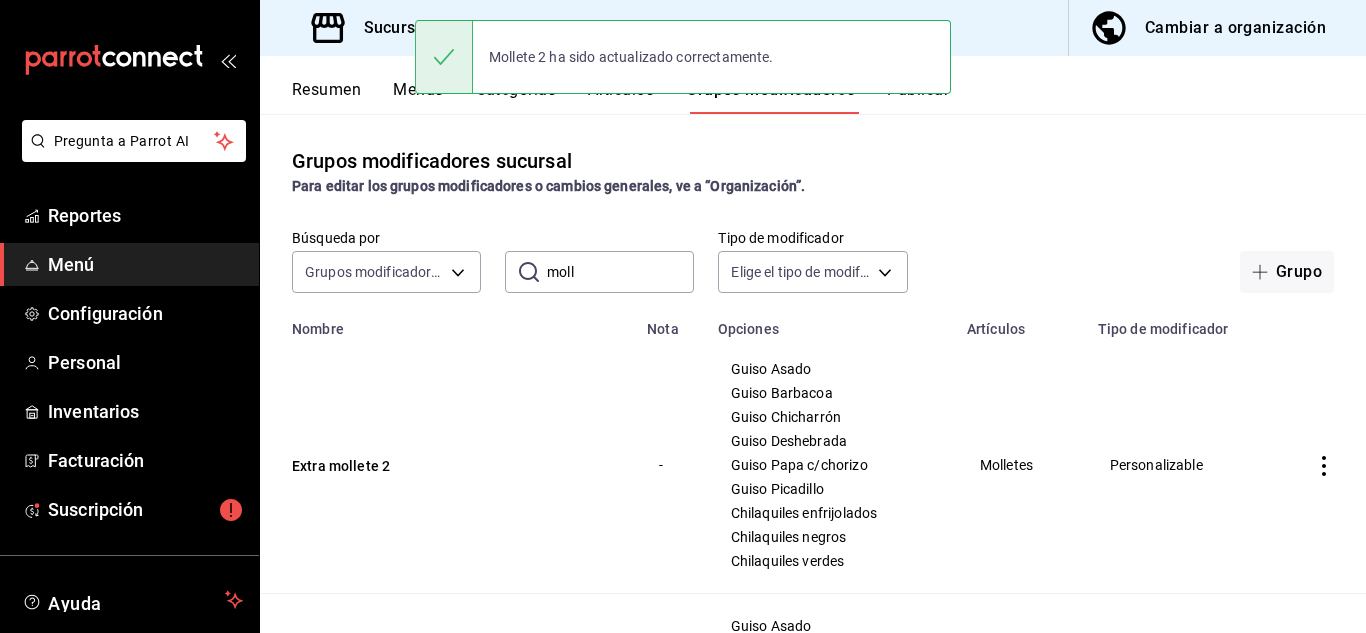 click on "moll" at bounding box center [620, 272] 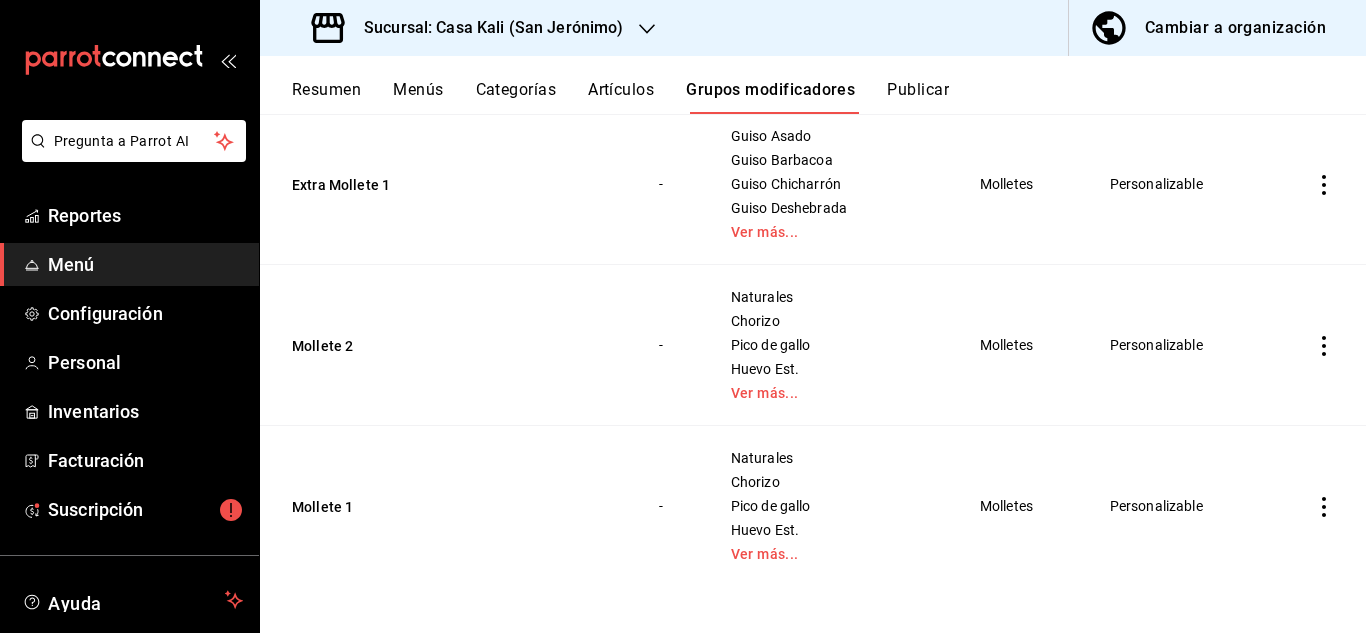 scroll, scrollTop: 492, scrollLeft: 0, axis: vertical 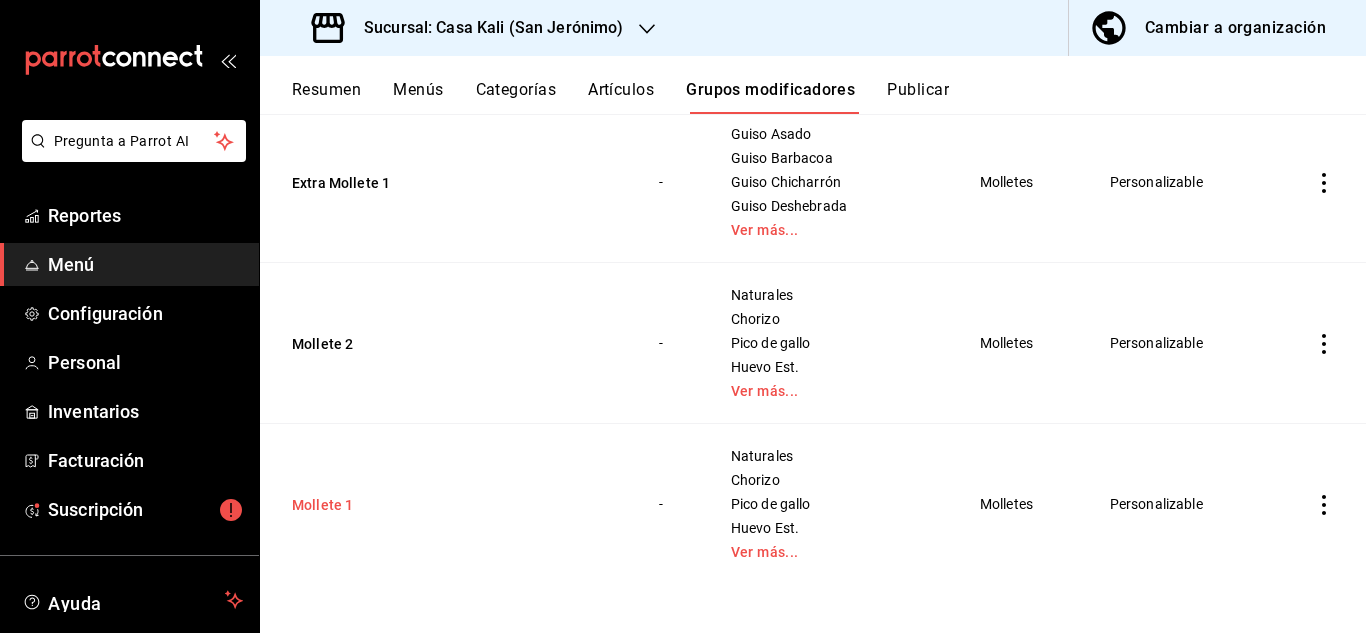 click on "Mollete 1" at bounding box center (412, 505) 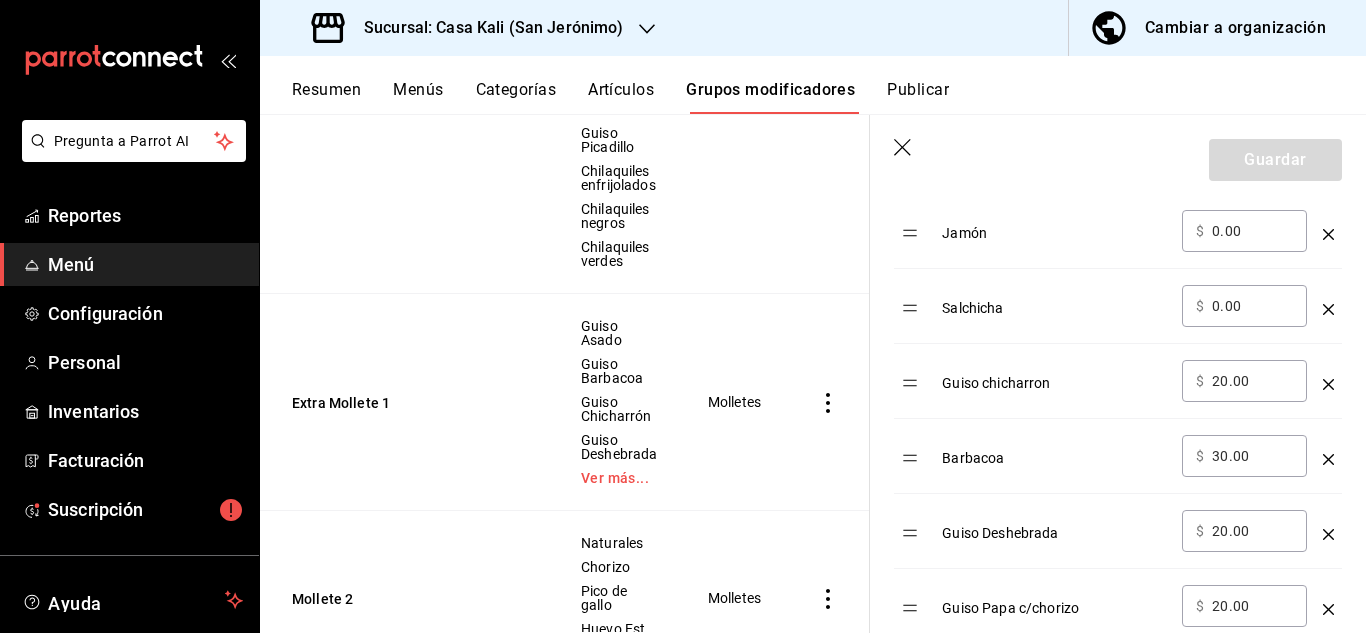 scroll, scrollTop: 1182, scrollLeft: 0, axis: vertical 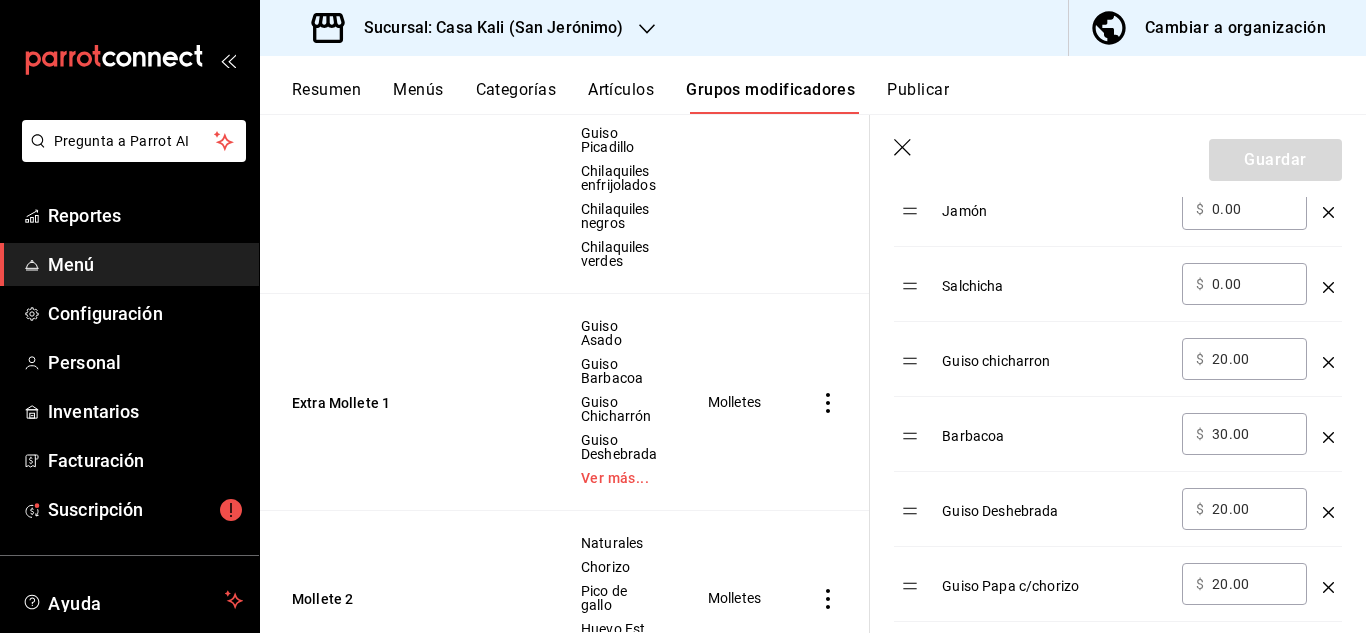 click 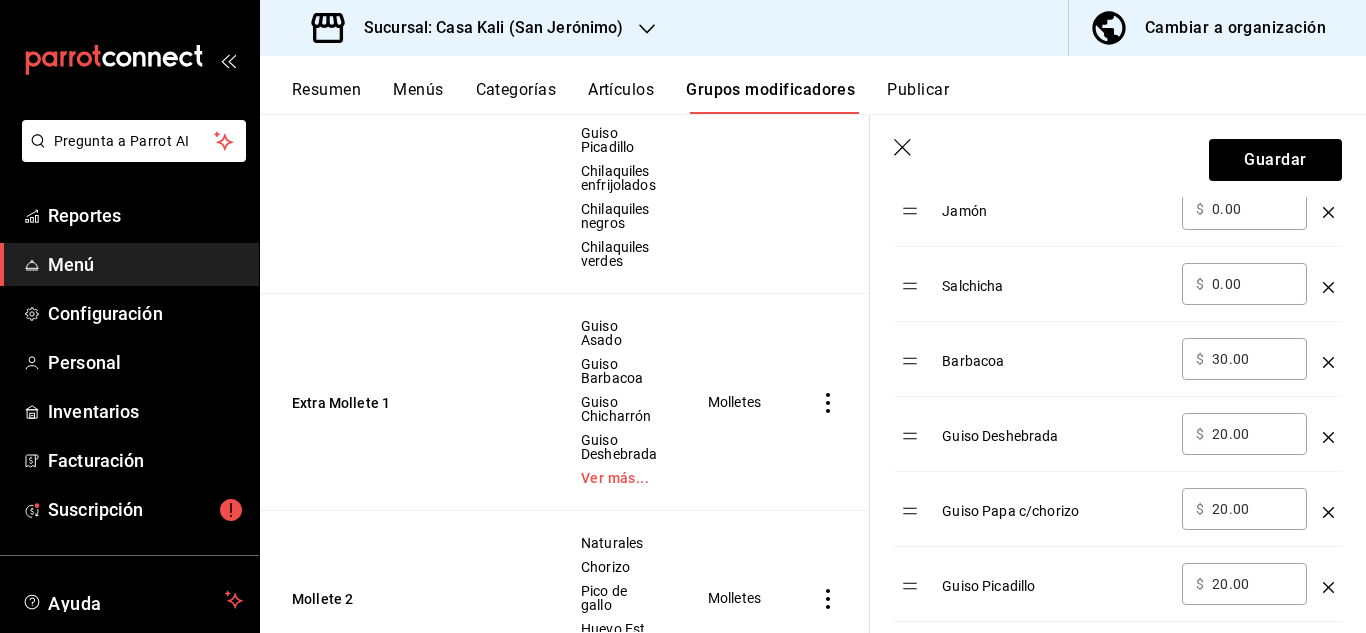 click 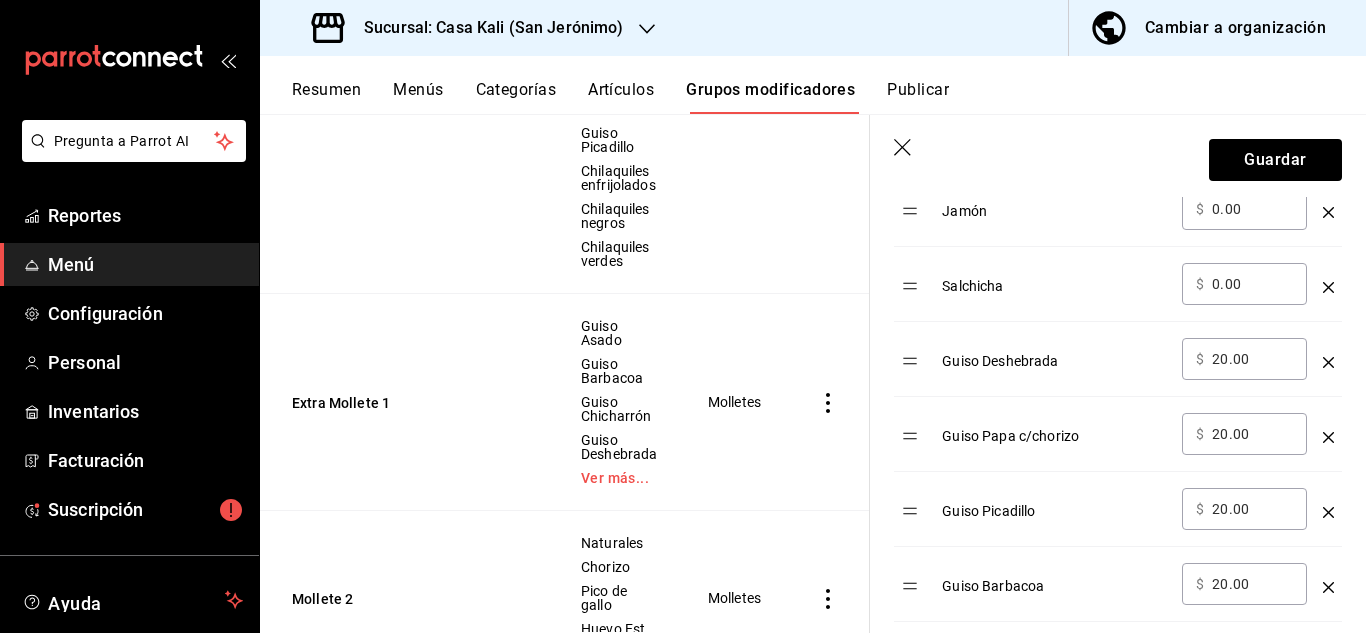 click 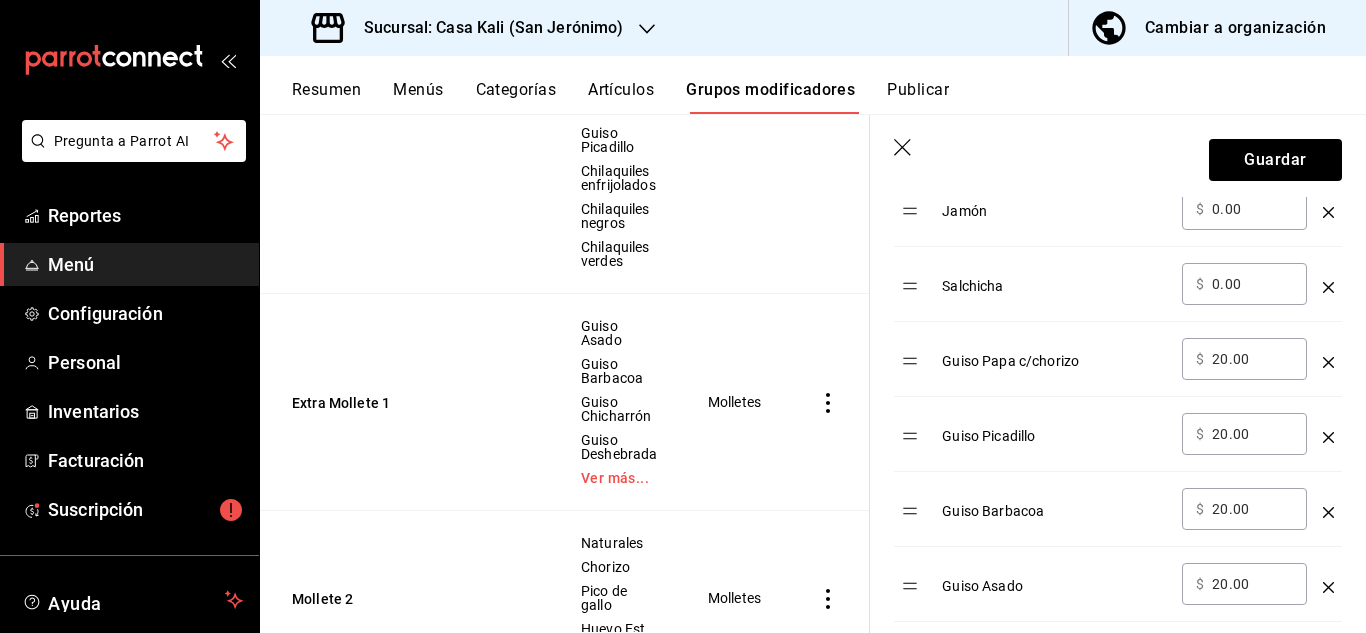 click 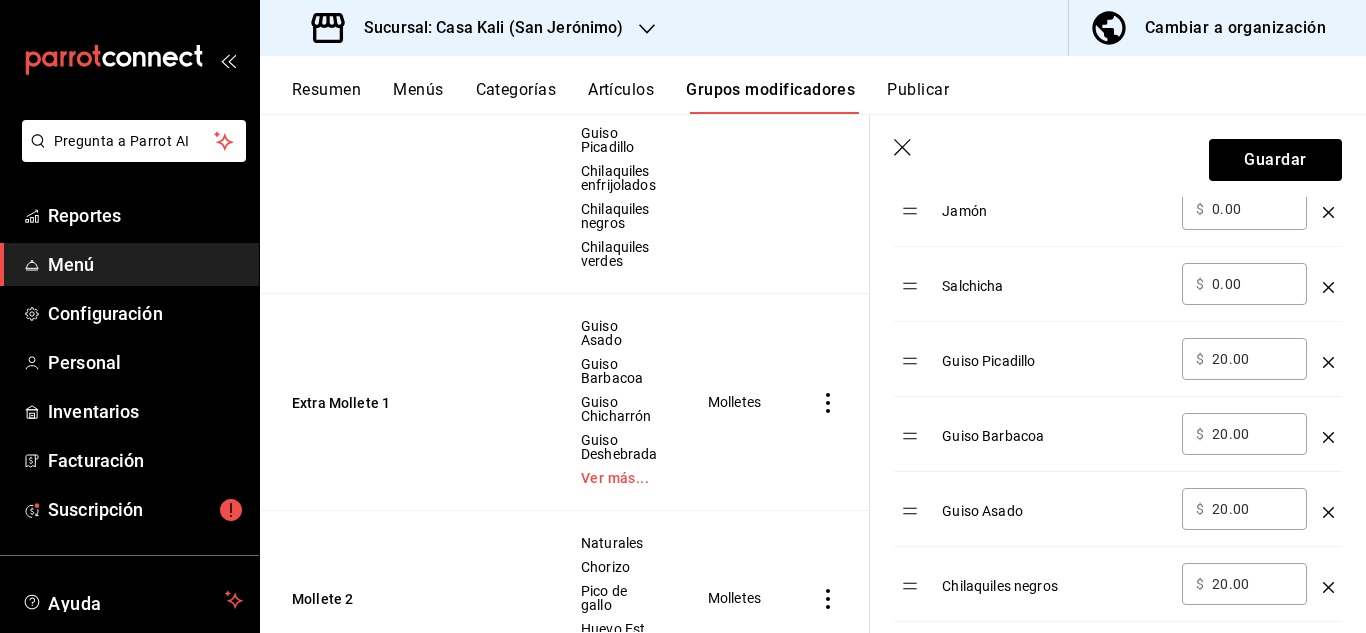 click 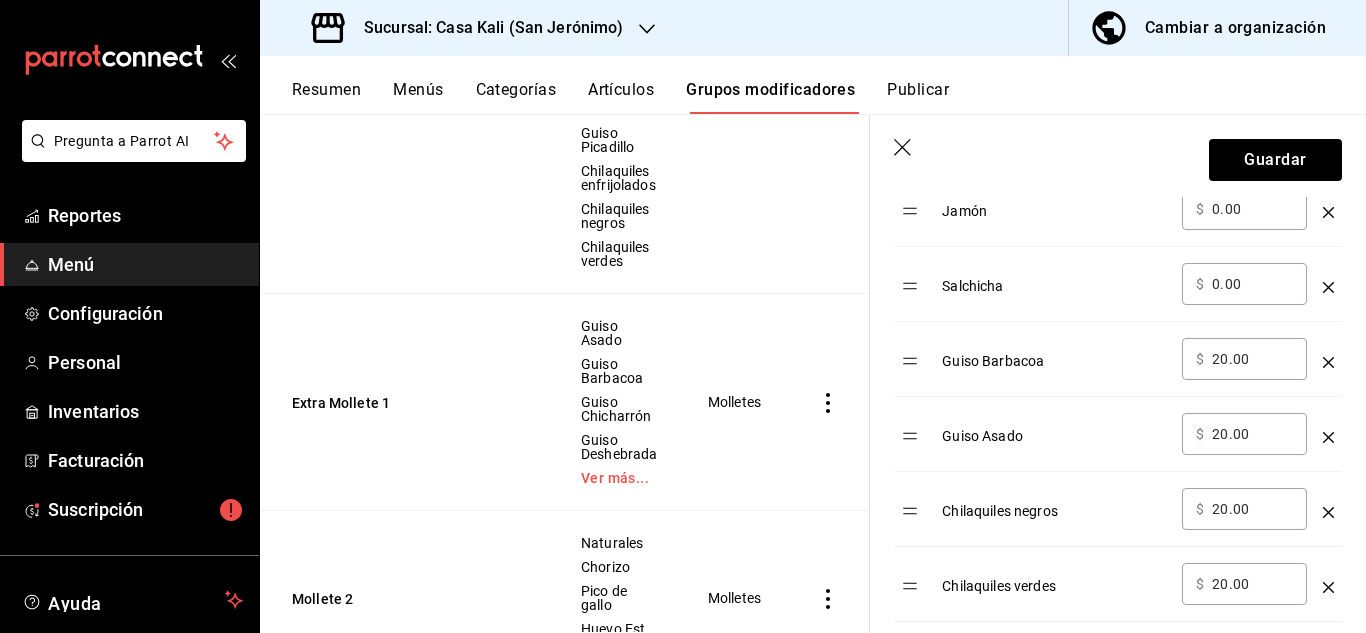click 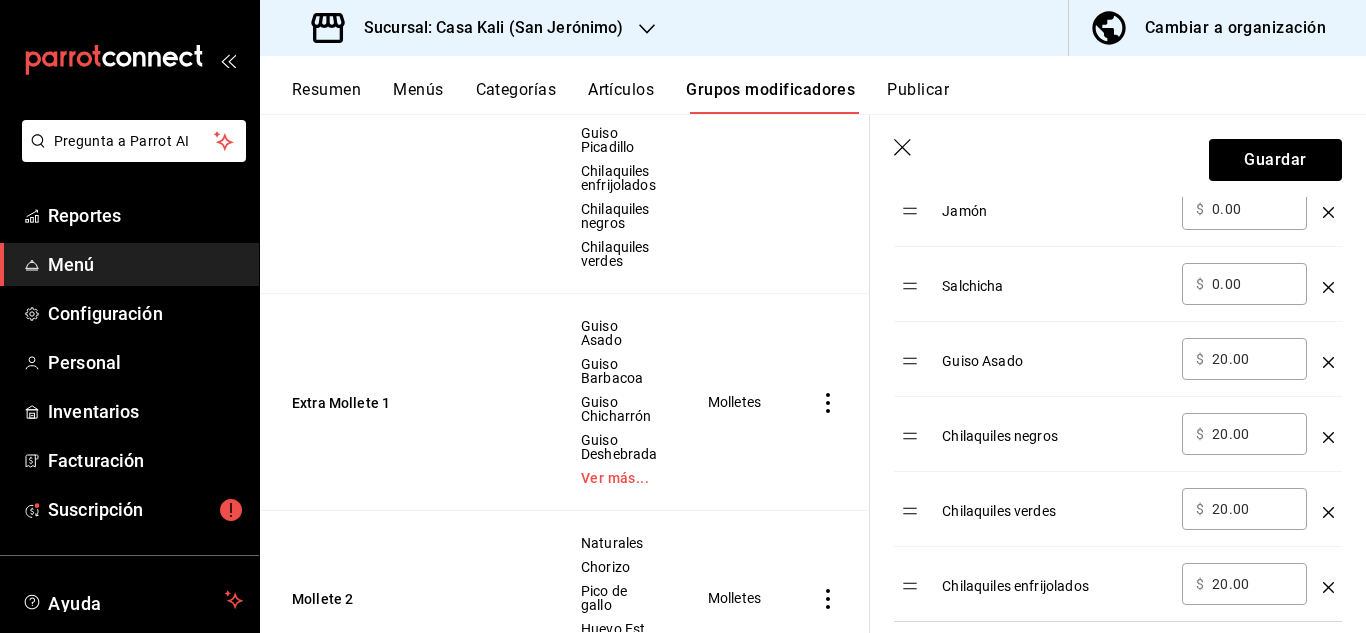 click 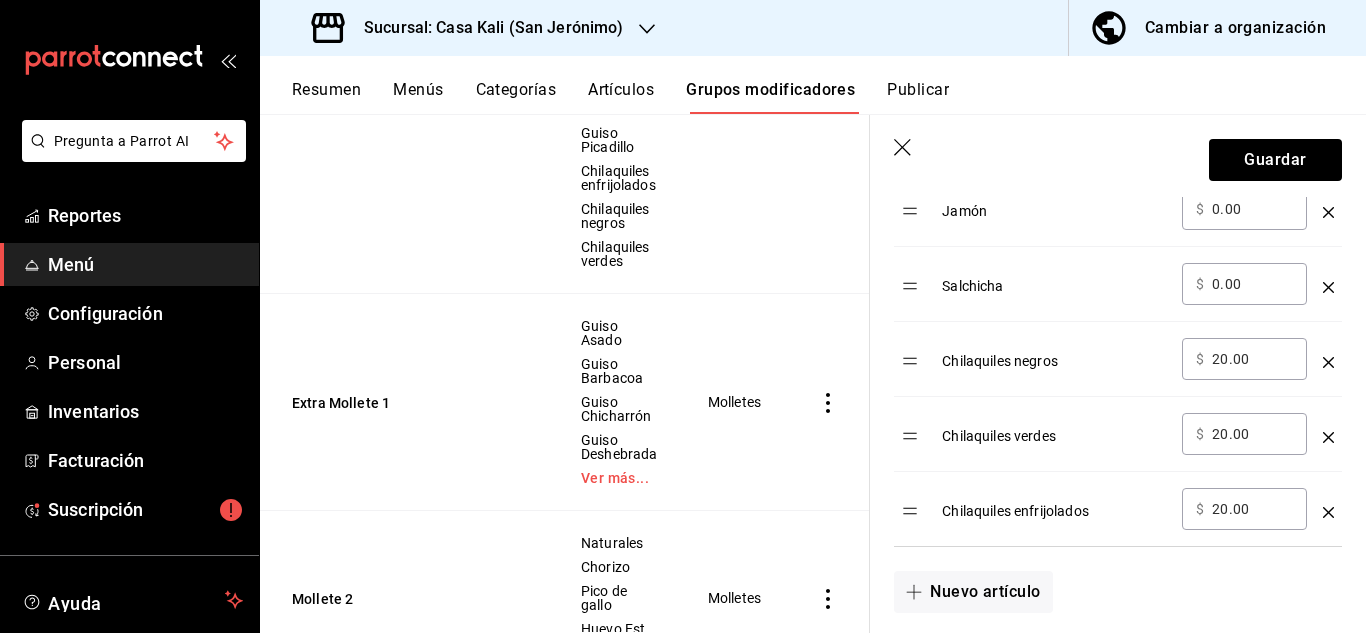 click 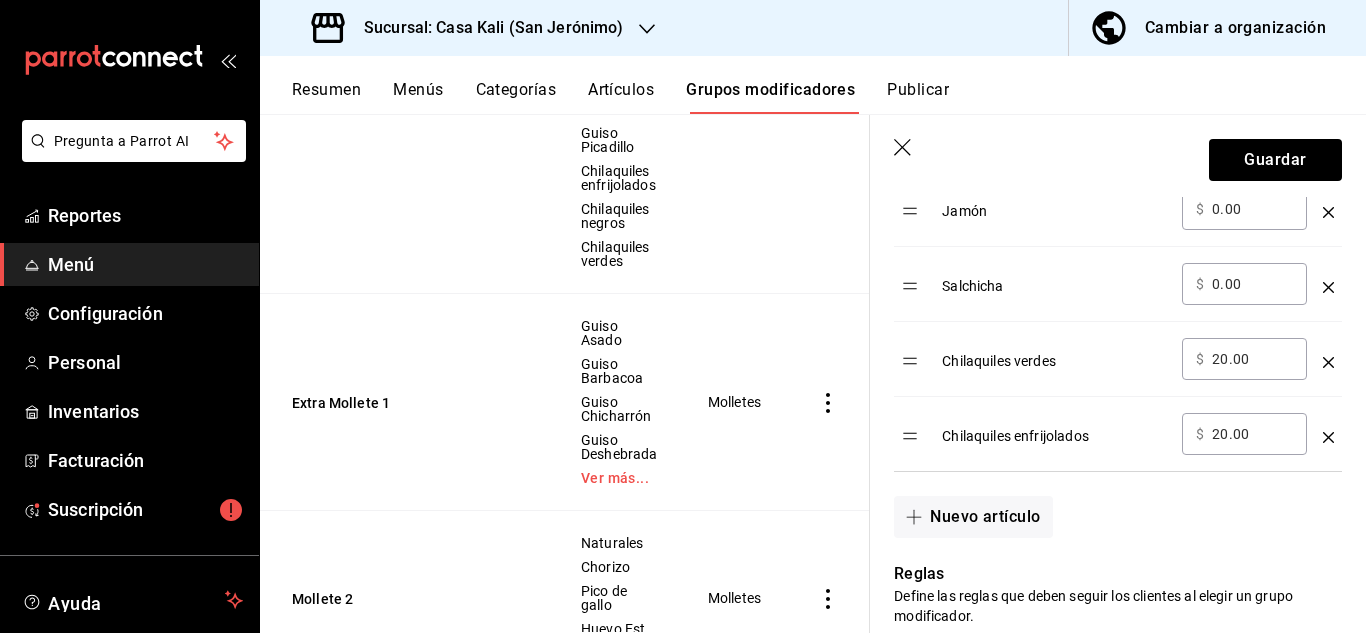 click 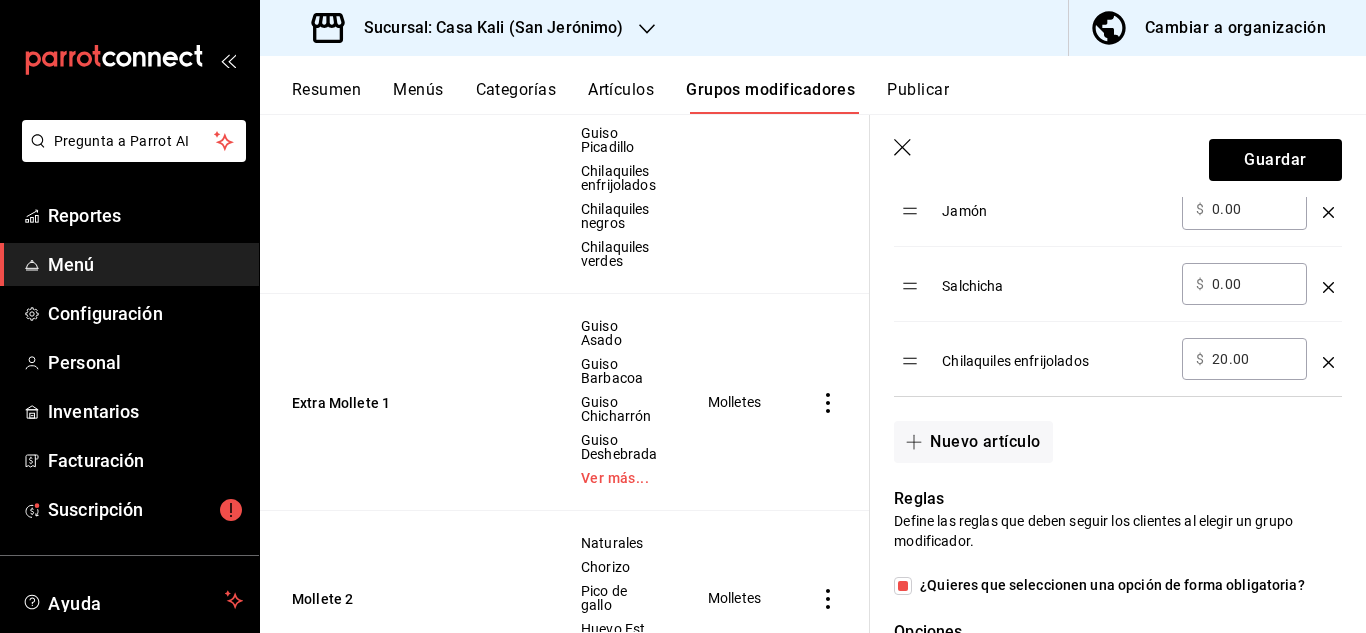 click 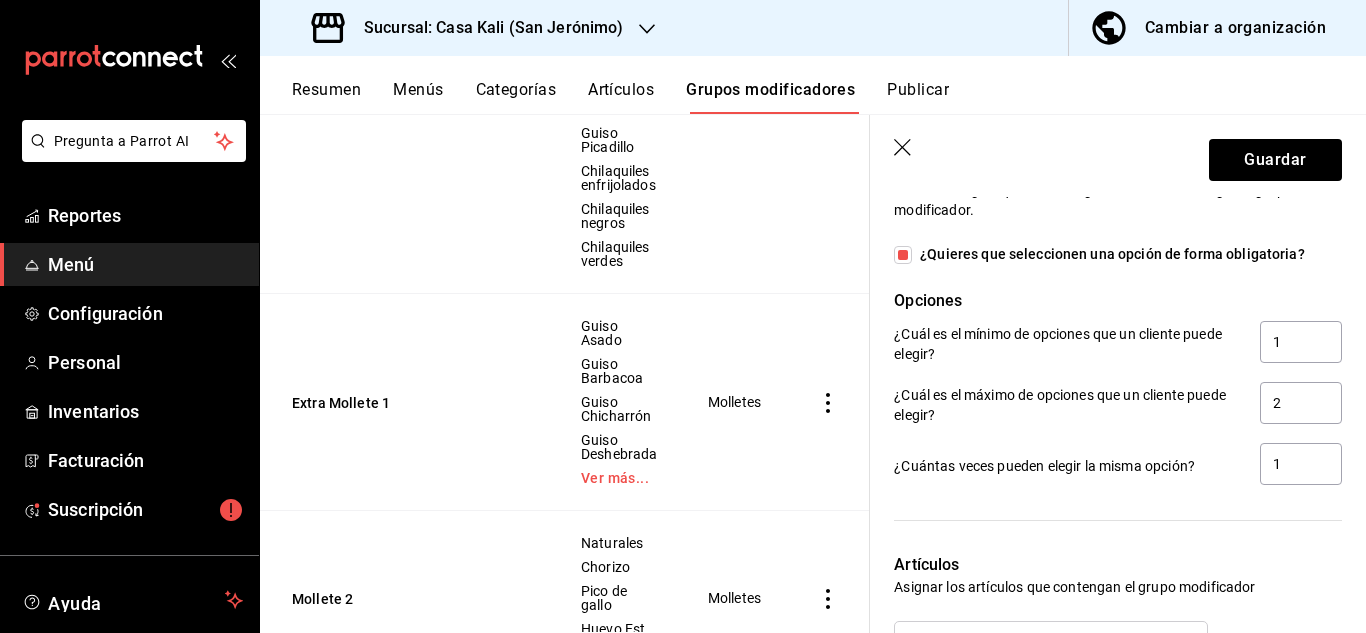 scroll, scrollTop: 1462, scrollLeft: 0, axis: vertical 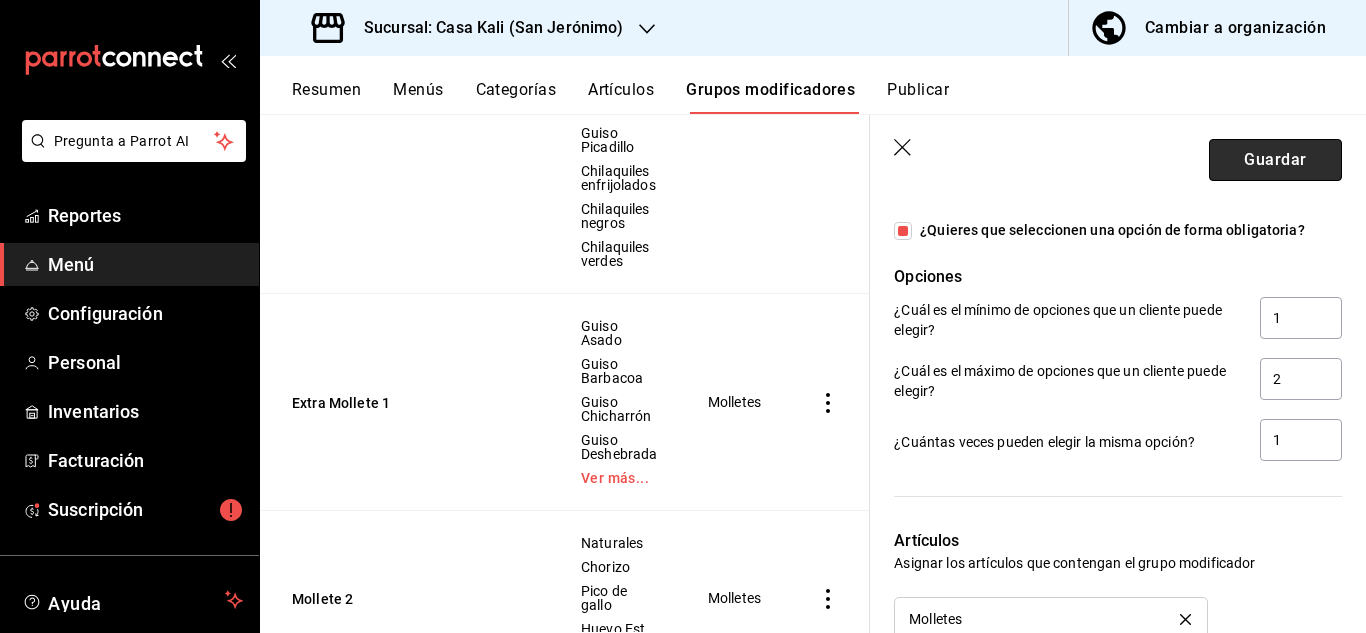 click on "Guardar" at bounding box center (1275, 160) 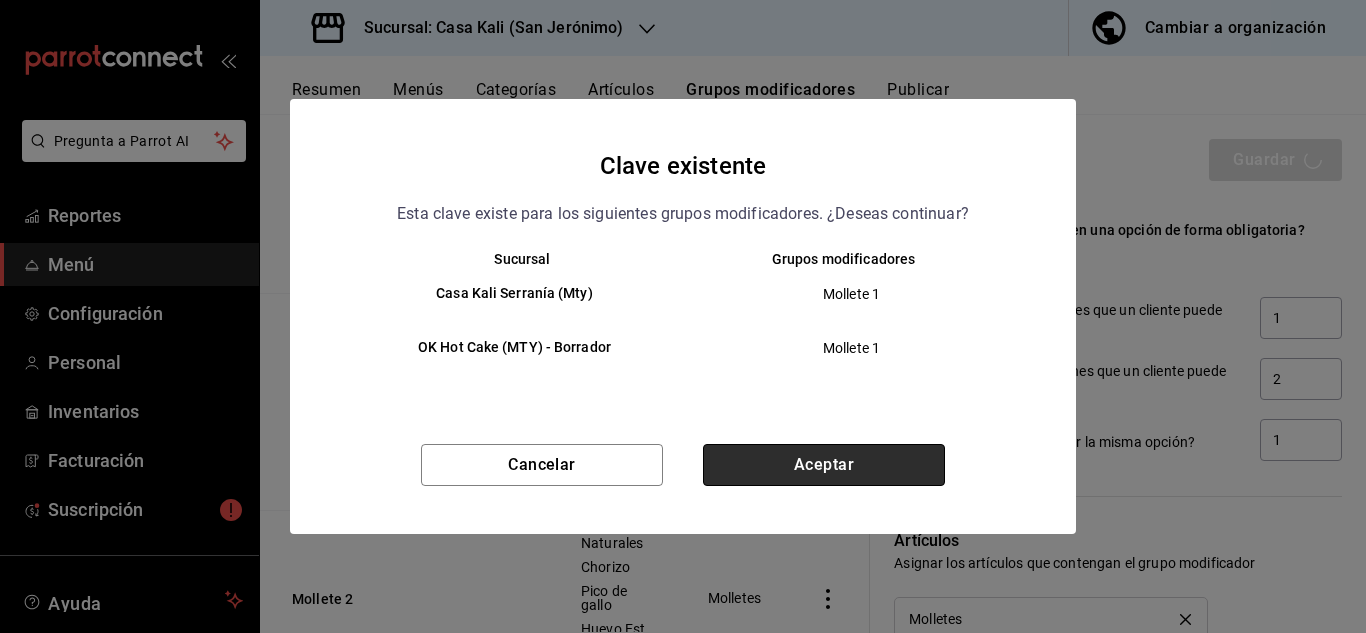 click on "Aceptar" at bounding box center [824, 465] 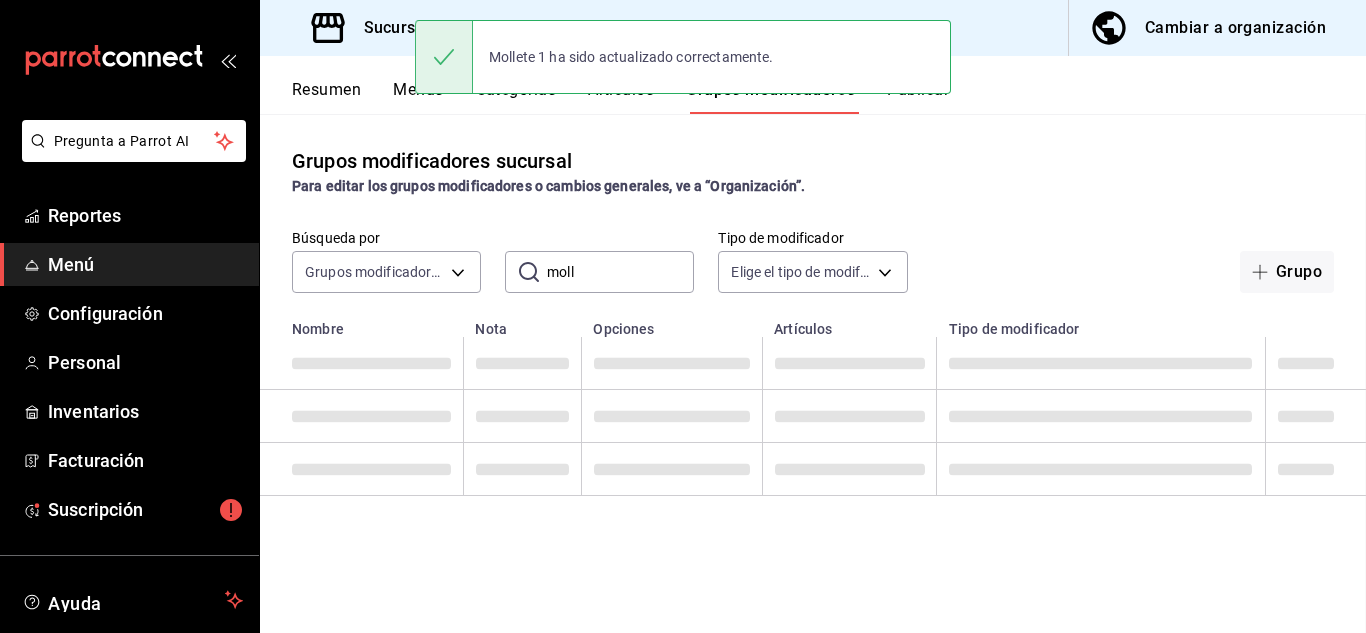 scroll, scrollTop: 0, scrollLeft: 0, axis: both 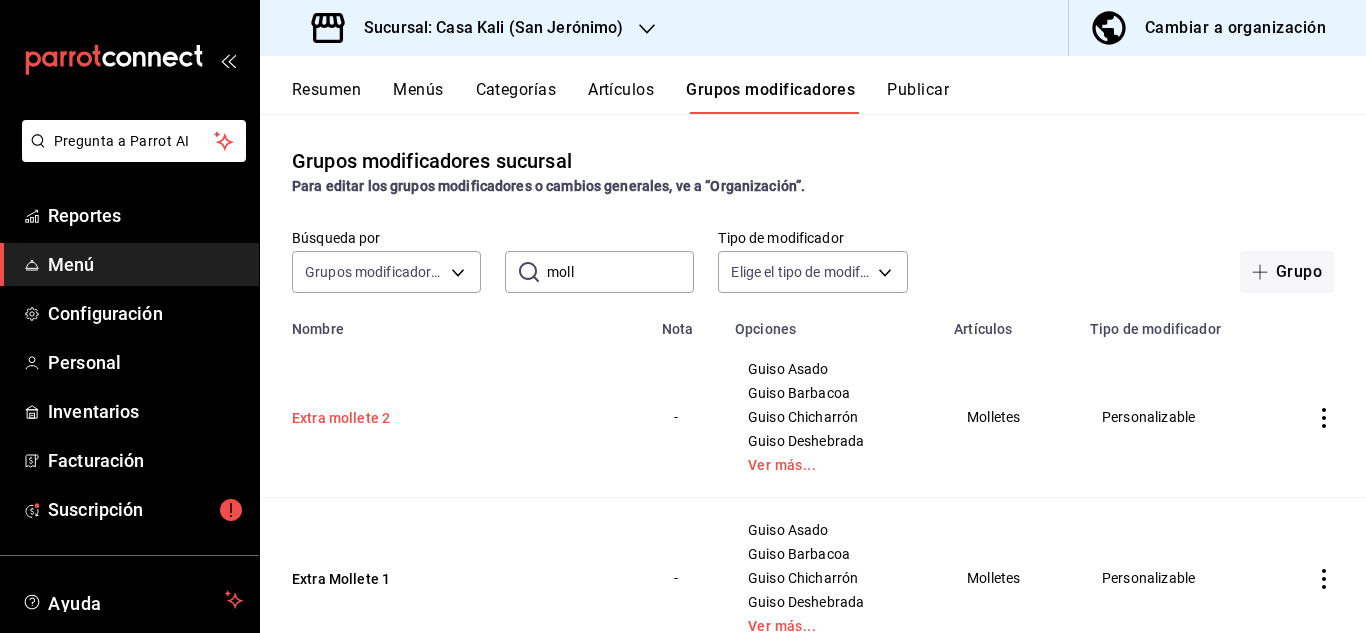 click on "Extra mollete 2" at bounding box center [412, 418] 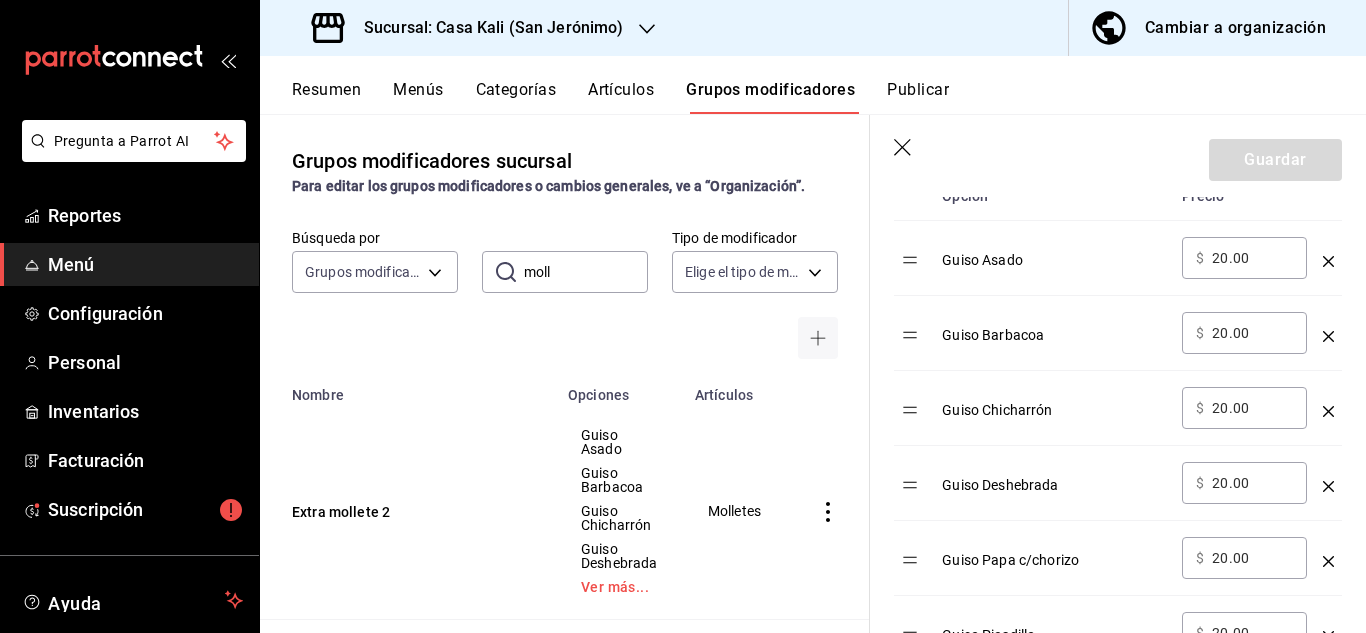 scroll, scrollTop: 684, scrollLeft: 0, axis: vertical 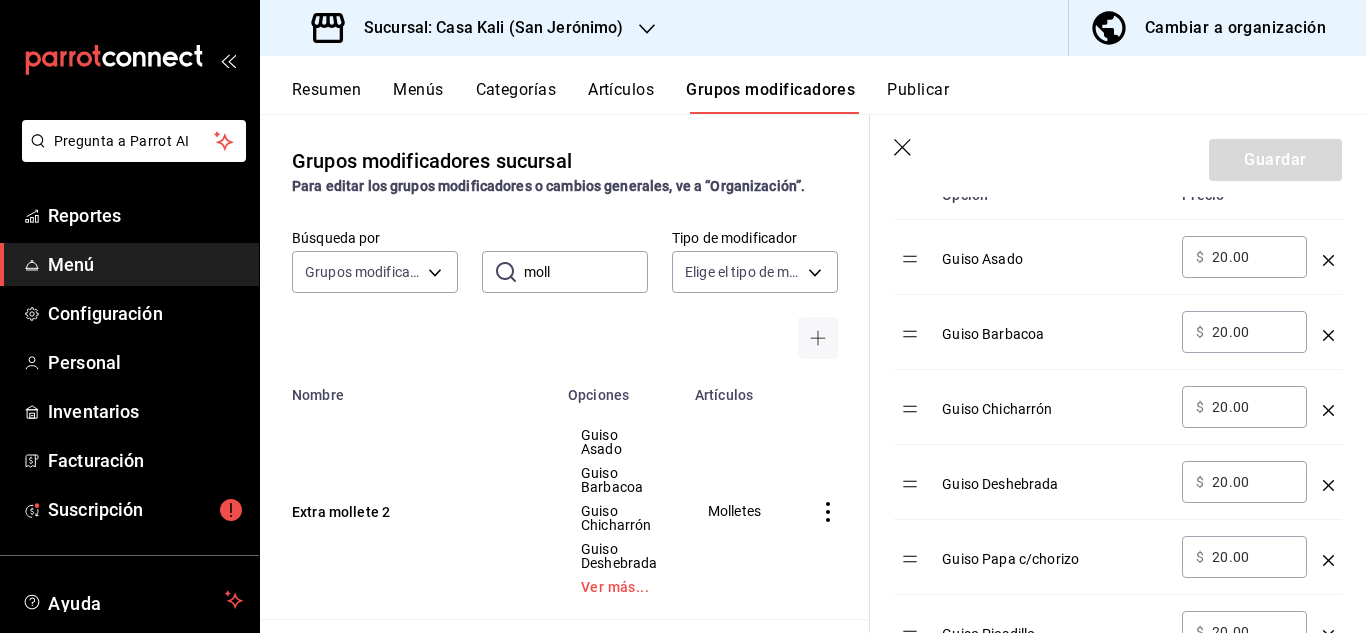 click on "20.00" at bounding box center [1252, 332] 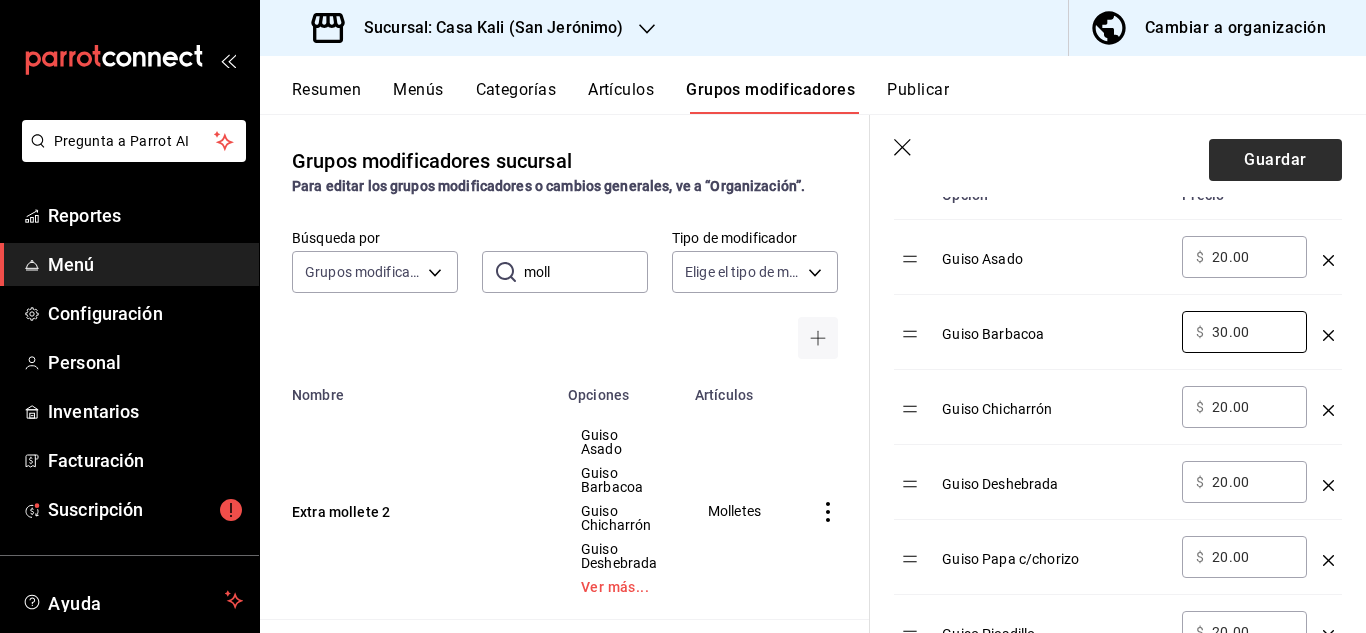type on "30.00" 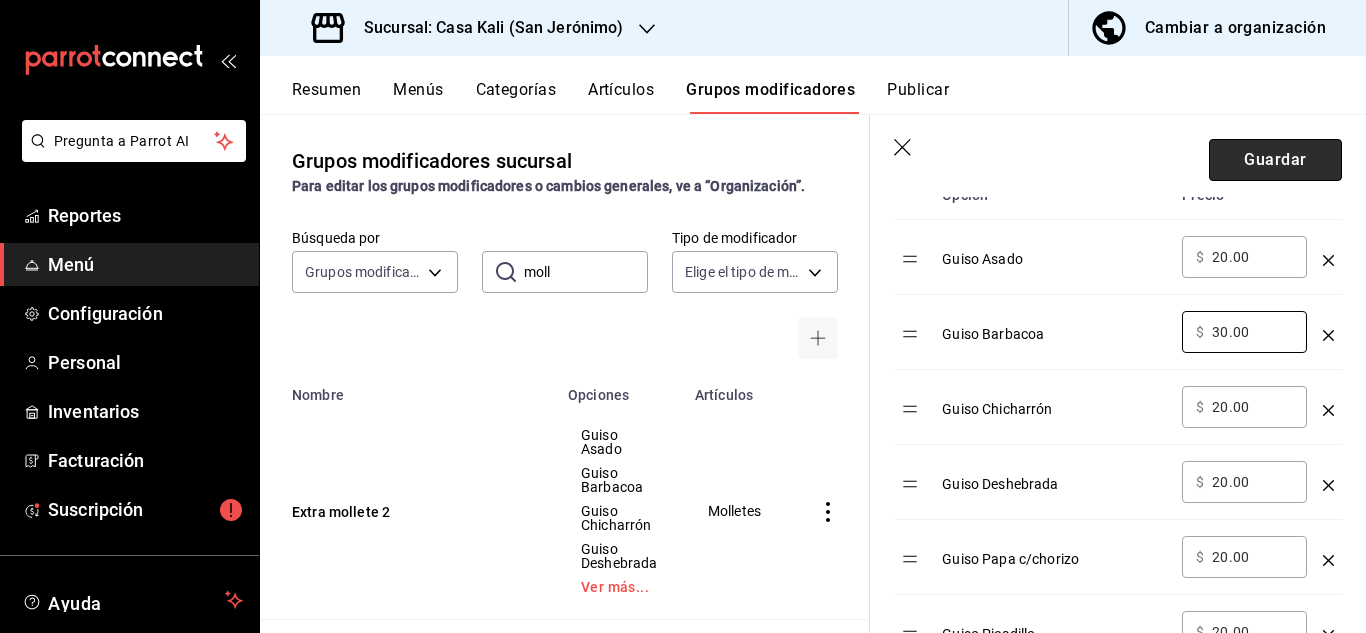 click on "Guardar" at bounding box center [1275, 160] 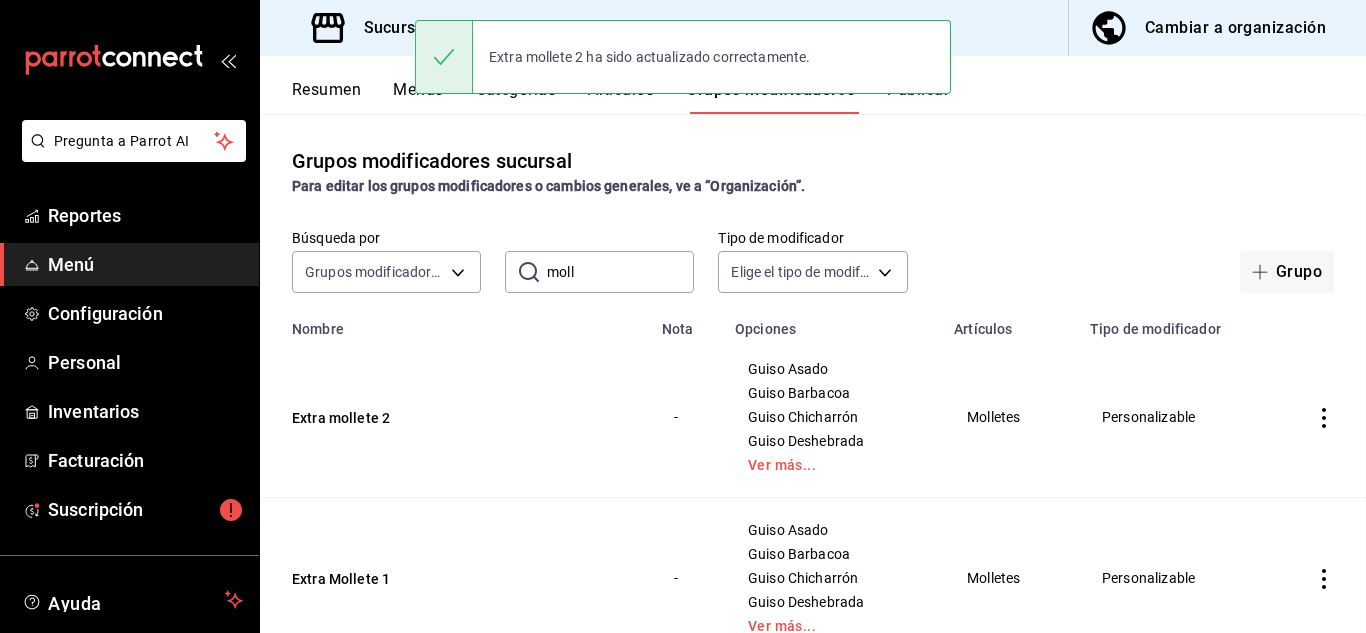 scroll, scrollTop: 0, scrollLeft: 0, axis: both 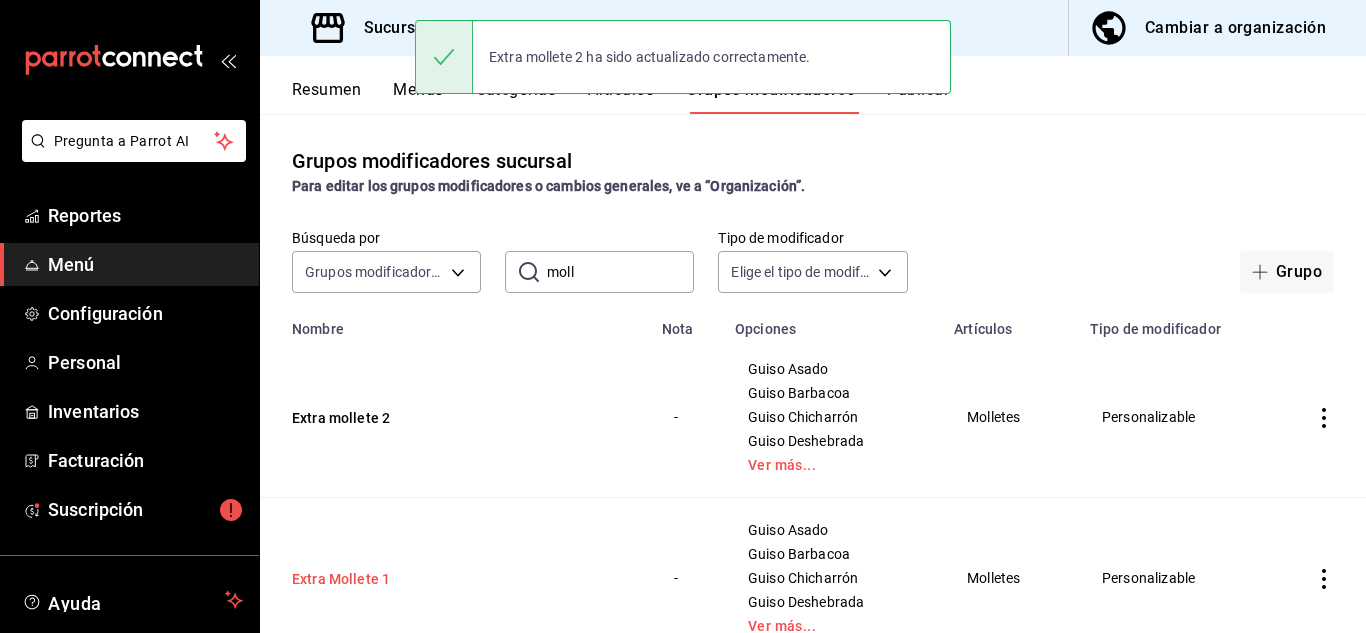 click on "Extra Mollete 1" at bounding box center (412, 579) 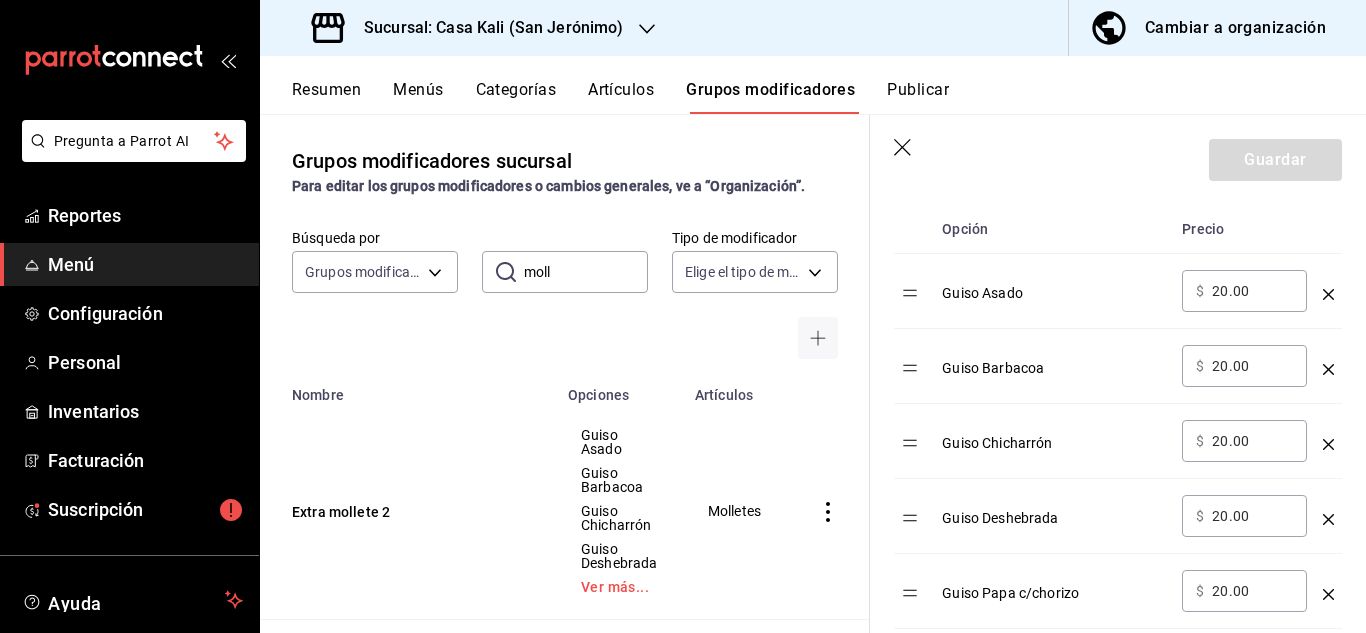 scroll, scrollTop: 652, scrollLeft: 0, axis: vertical 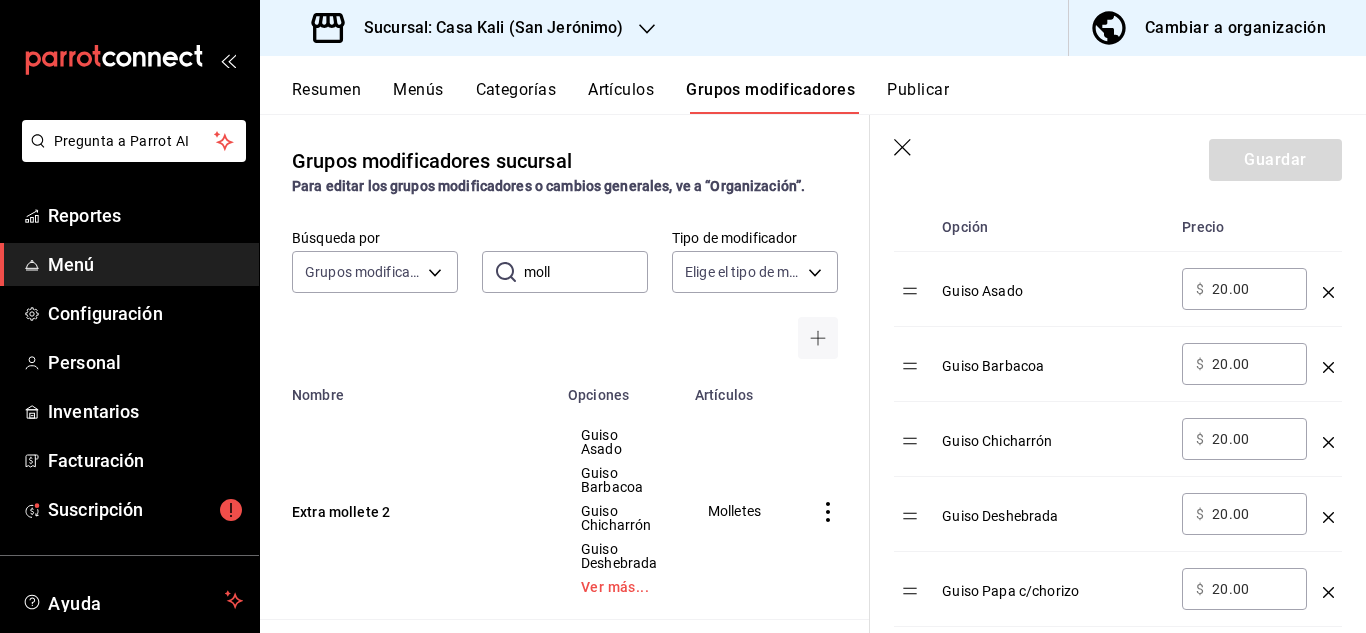 click on "20.00" at bounding box center (1252, 364) 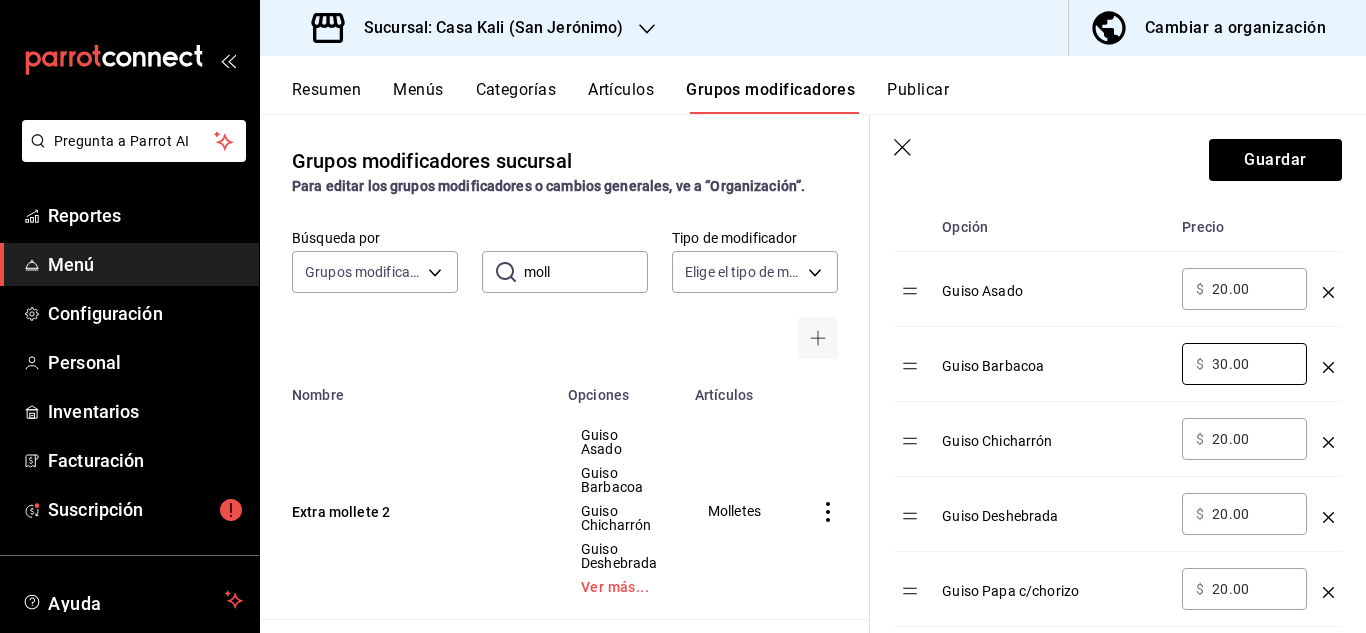 type on "30.00" 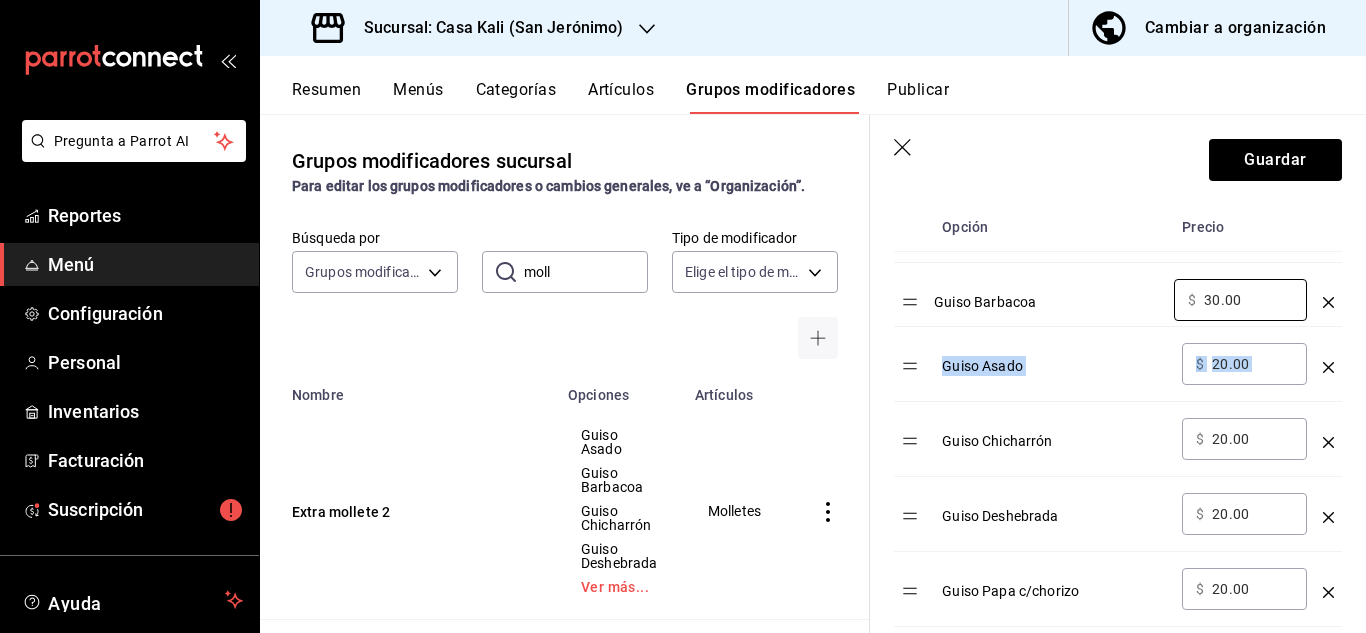 drag, startPoint x: 912, startPoint y: 367, endPoint x: 912, endPoint y: 302, distance: 65 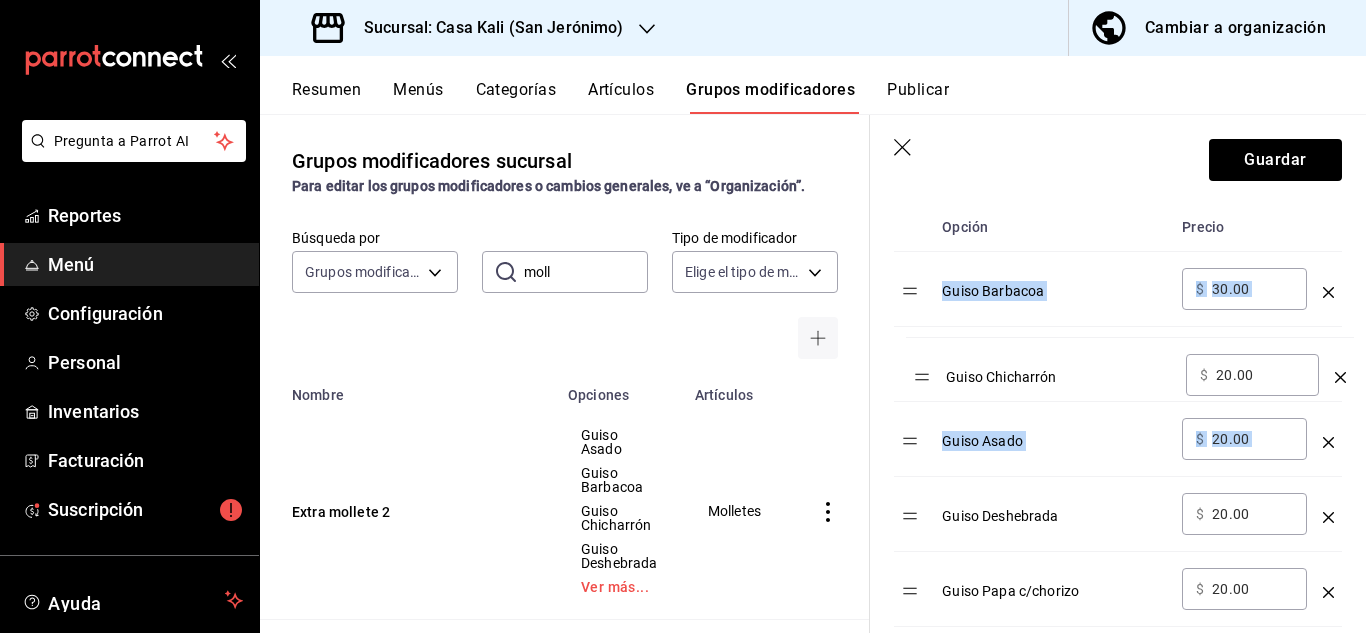 click on "Opción Precio Guiso Barbacoa ​ $ 30.00 ​ Guiso Asado ​ $ 20.00 ​ Guiso Chicharrón ​ $ 20.00 ​ Guiso Deshebrada ​ $ 20.00 ​ Guiso Papa c/chorizo ​ $ 20.00 ​ Guiso Picadillo ​ $ 20.00 ​ Chilaquiles negros ​ $ 20.00 ​ Chilaquiles verdes ​ $ 20.00 ​ Chilaquiles enfrijolados ​ $ 20.00 ​" at bounding box center [1118, 564] 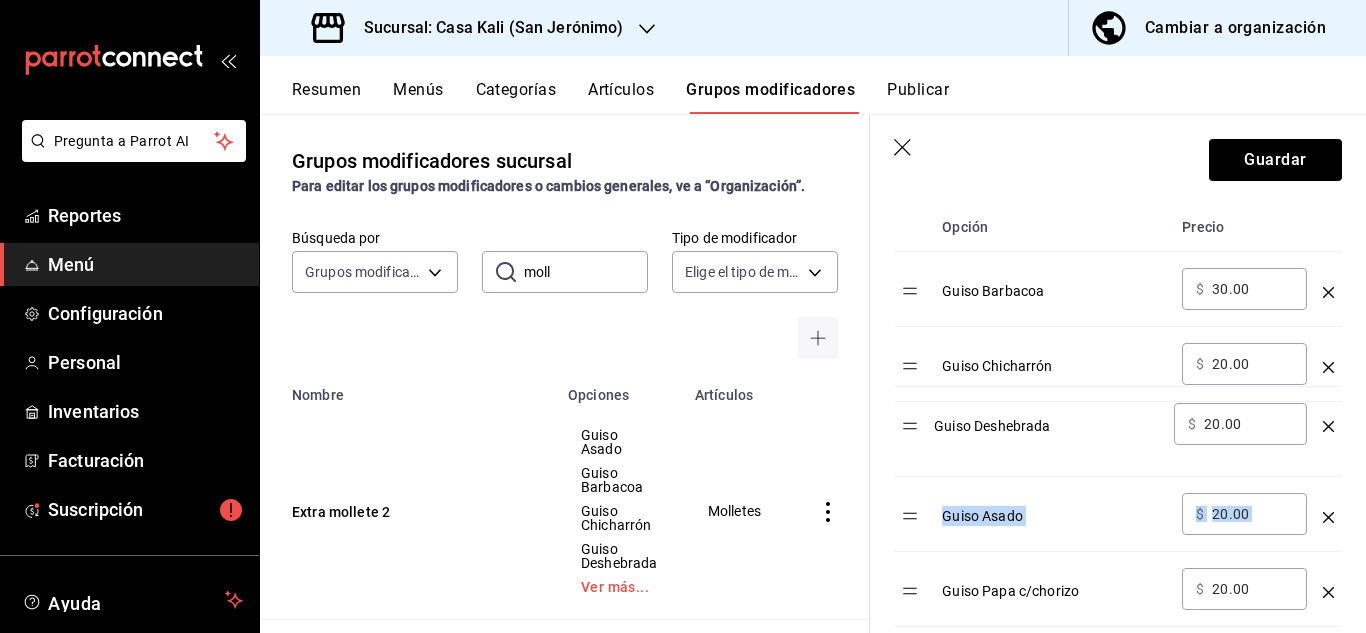 drag, startPoint x: 910, startPoint y: 515, endPoint x: 910, endPoint y: 424, distance: 91 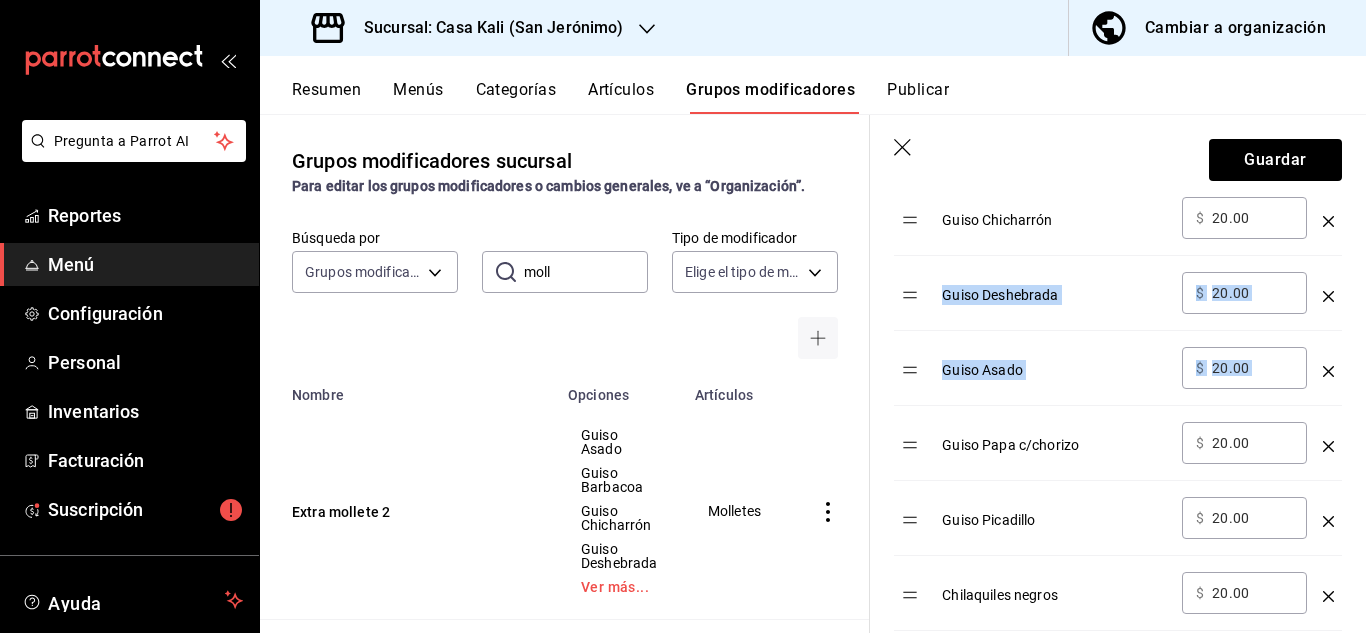 scroll, scrollTop: 794, scrollLeft: 0, axis: vertical 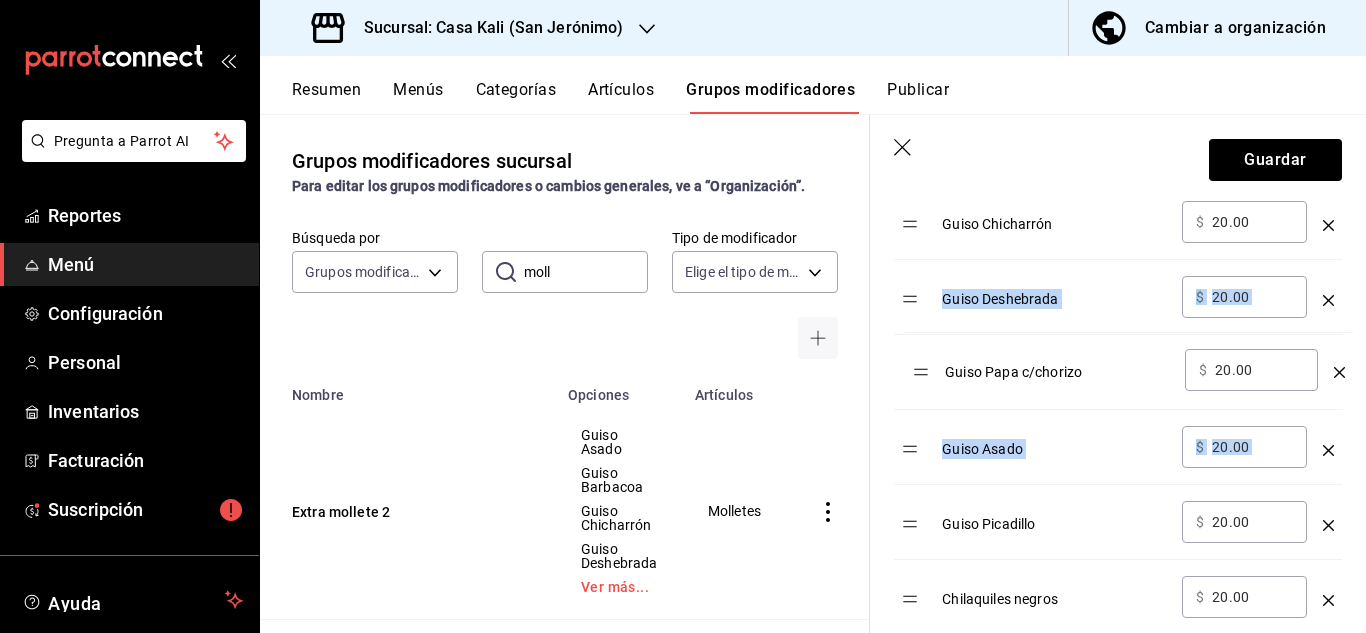 click on "Opción Precio Guiso Barbacoa ​ $ 30.00 ​ Guiso Chicharrón ​ $ 20.00 ​ Guiso Deshebrada ​ $ 20.00 ​ Guiso Asado ​ $ 20.00 ​ Guiso Papa c/chorizo ​ $ 20.00 ​ Guiso Picadillo ​ $ 20.00 ​ Chilaquiles negros ​ $ 20.00 ​ Chilaquiles verdes ​ $ 20.00 ​ Chilaquiles enfrijolados ​ $ 20.00 ​" at bounding box center [1118, 422] 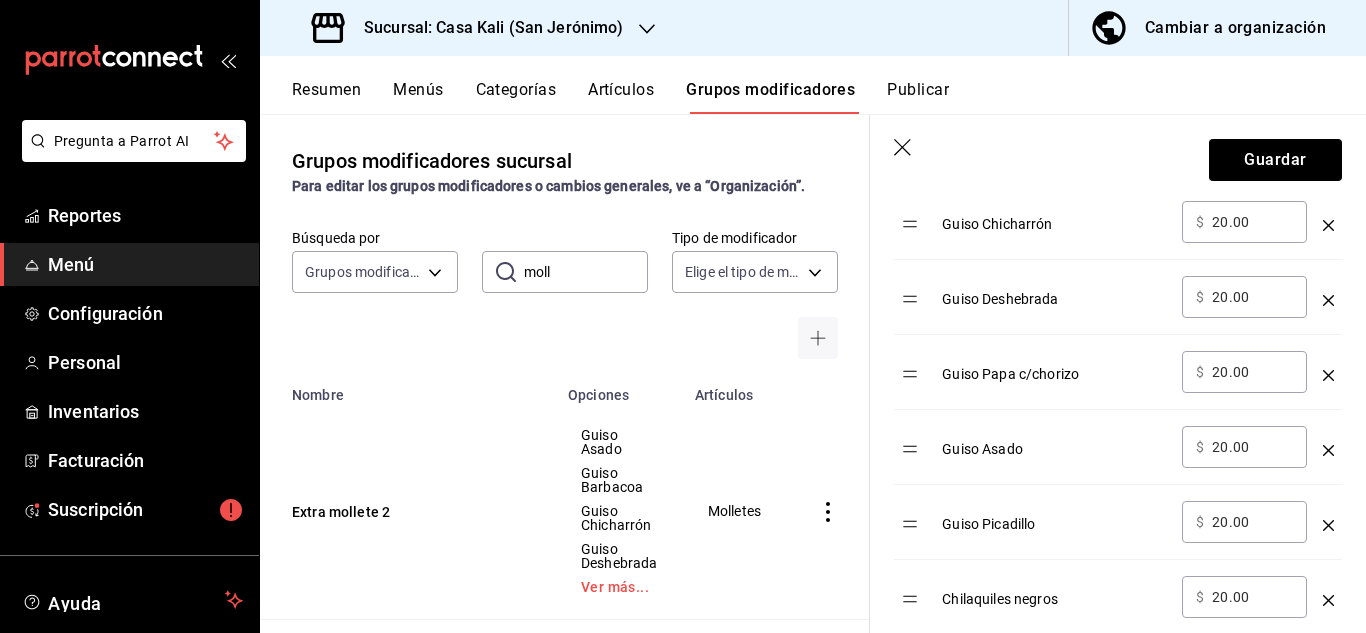 click on "Opción Precio Guiso Barbacoa ​ $ 30.00 ​ Guiso Chicharrón ​ $ 20.00 ​ Guiso Deshebrada ​ $ 20.00 ​ Guiso Papa c/chorizo ​ $ 20.00 ​ Guiso Asado ​ $ 20.00 ​ Guiso Picadillo ​ $ 20.00 ​ Chilaquiles negros ​ $ 20.00 ​ Chilaquiles verdes ​ $ 20.00 ​ Chilaquiles enfrijolados ​ $ 20.00 ​" at bounding box center (1118, 422) 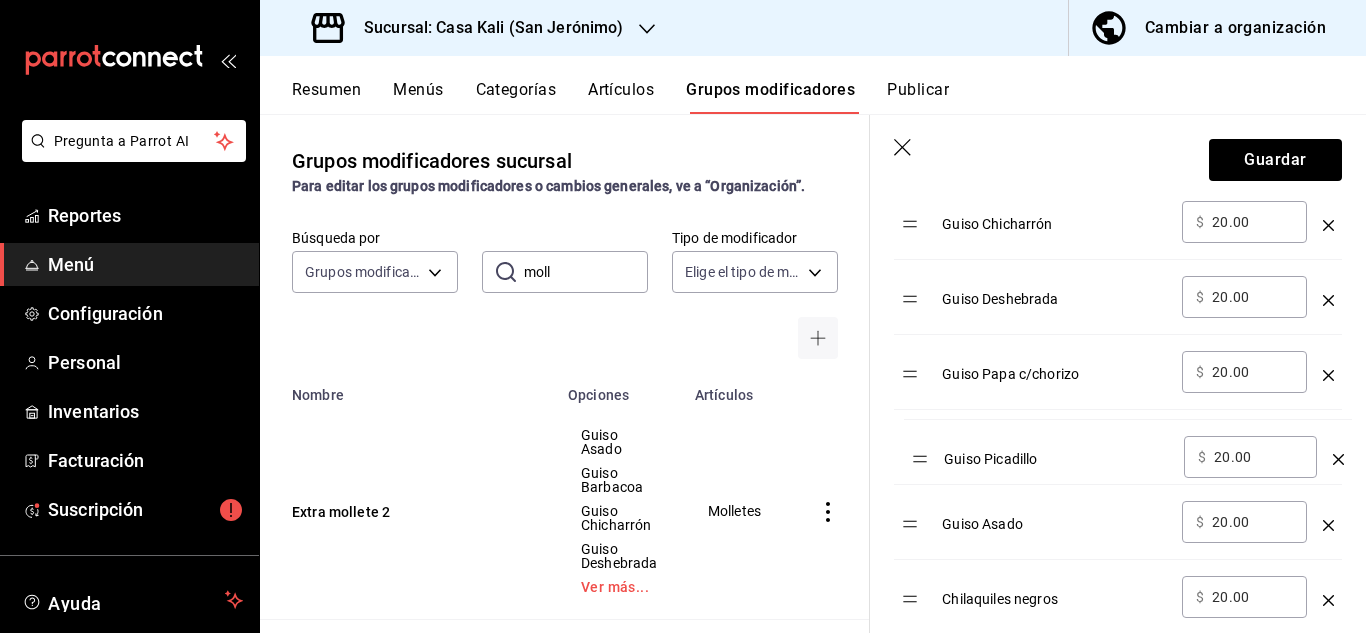 drag, startPoint x: 911, startPoint y: 519, endPoint x: 921, endPoint y: 453, distance: 66.75328 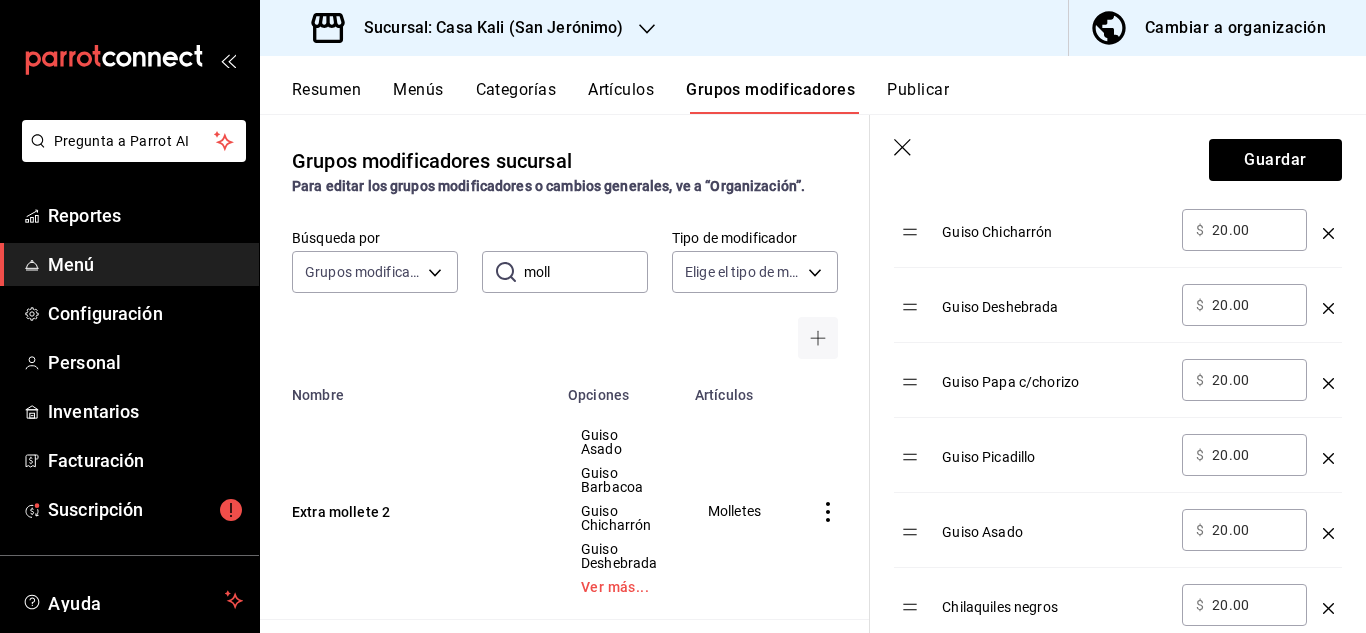 scroll, scrollTop: 791, scrollLeft: 0, axis: vertical 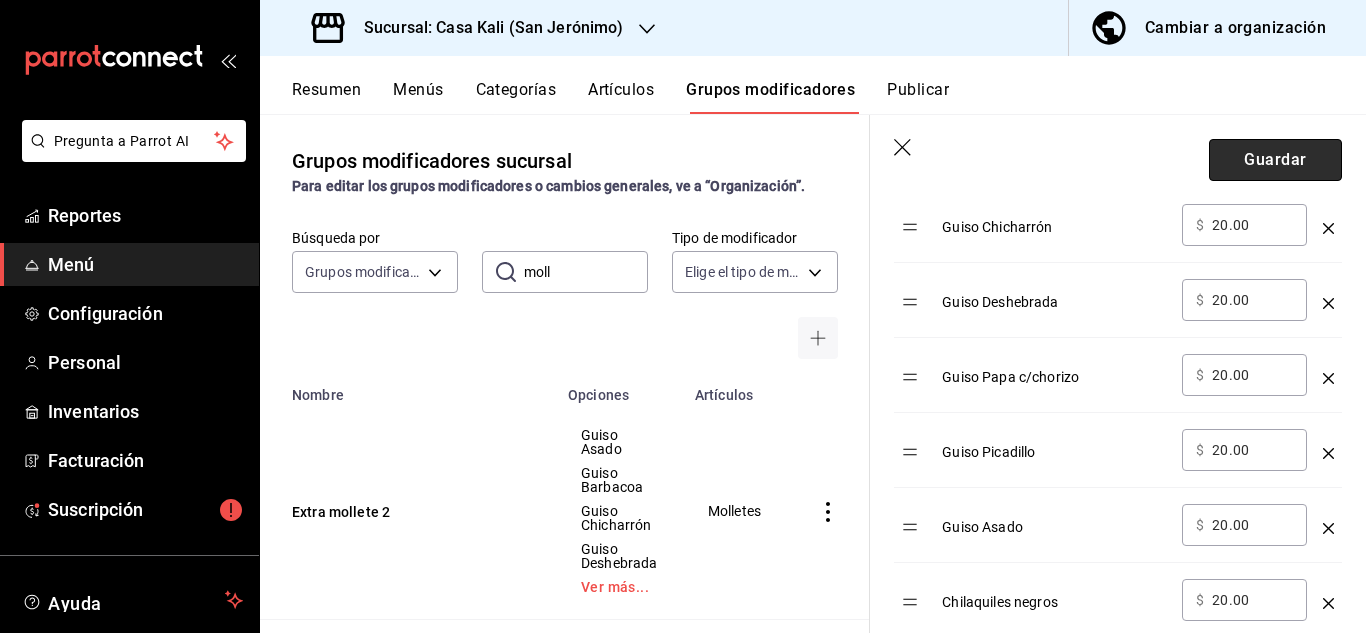click on "Guardar" at bounding box center (1275, 160) 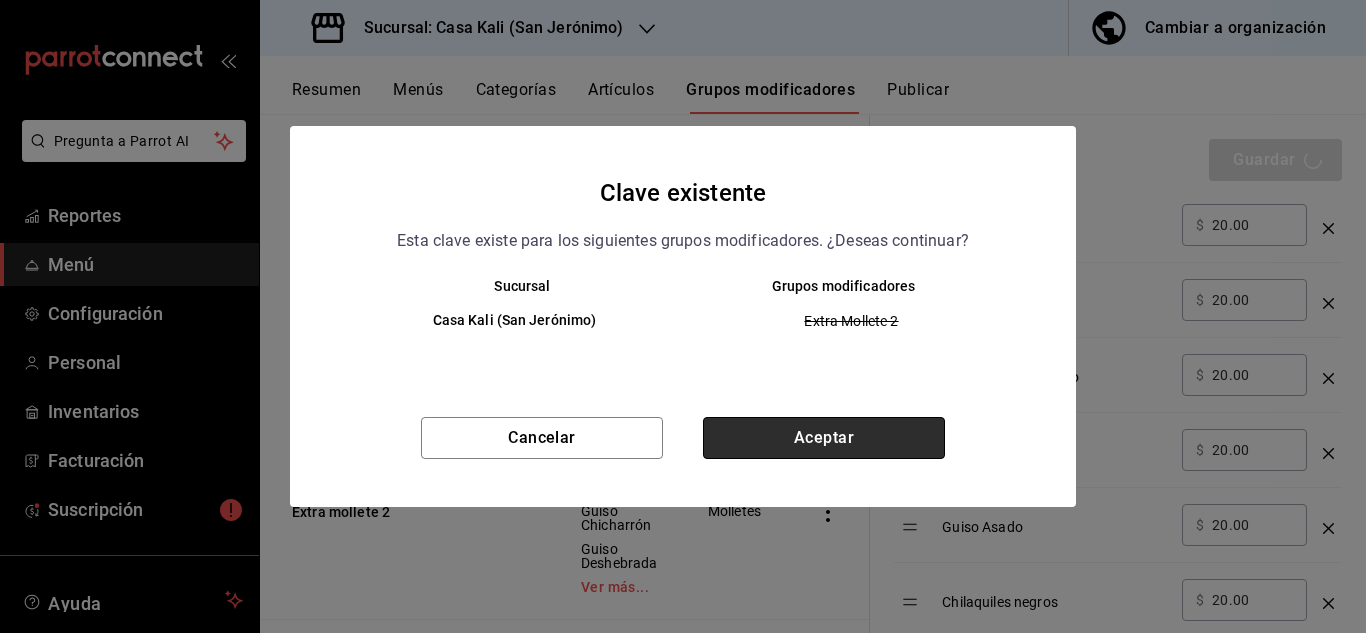 click on "Aceptar" at bounding box center (824, 438) 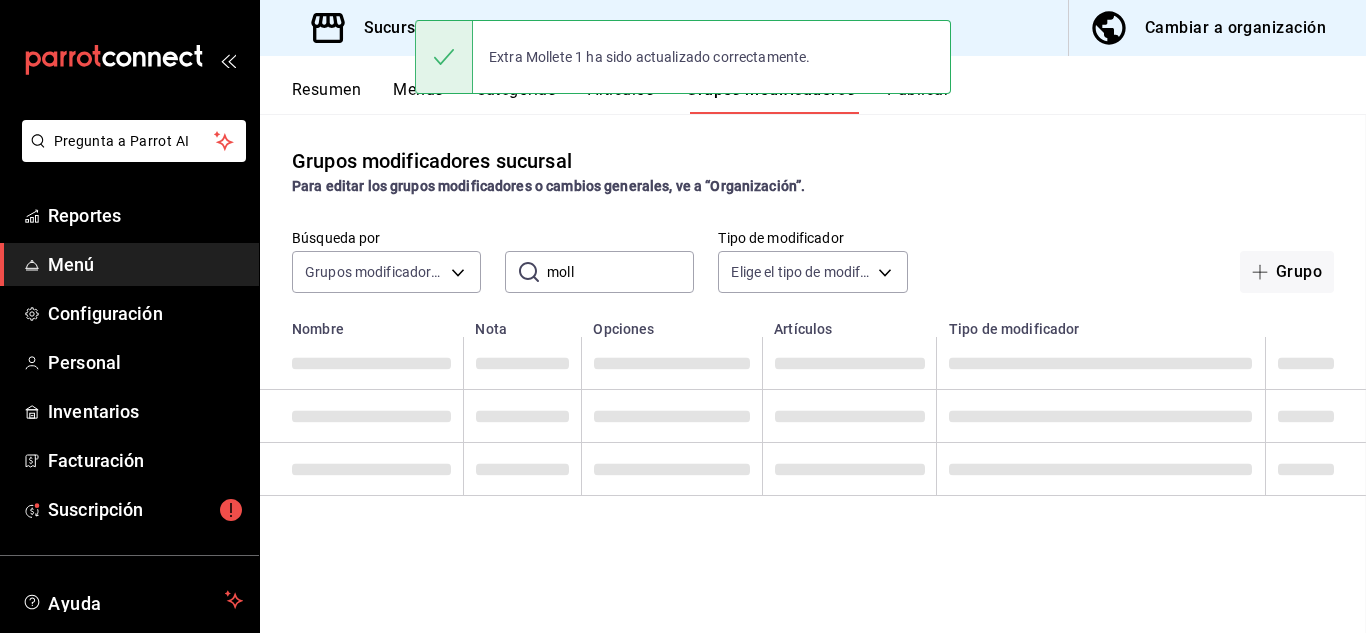 scroll, scrollTop: 0, scrollLeft: 0, axis: both 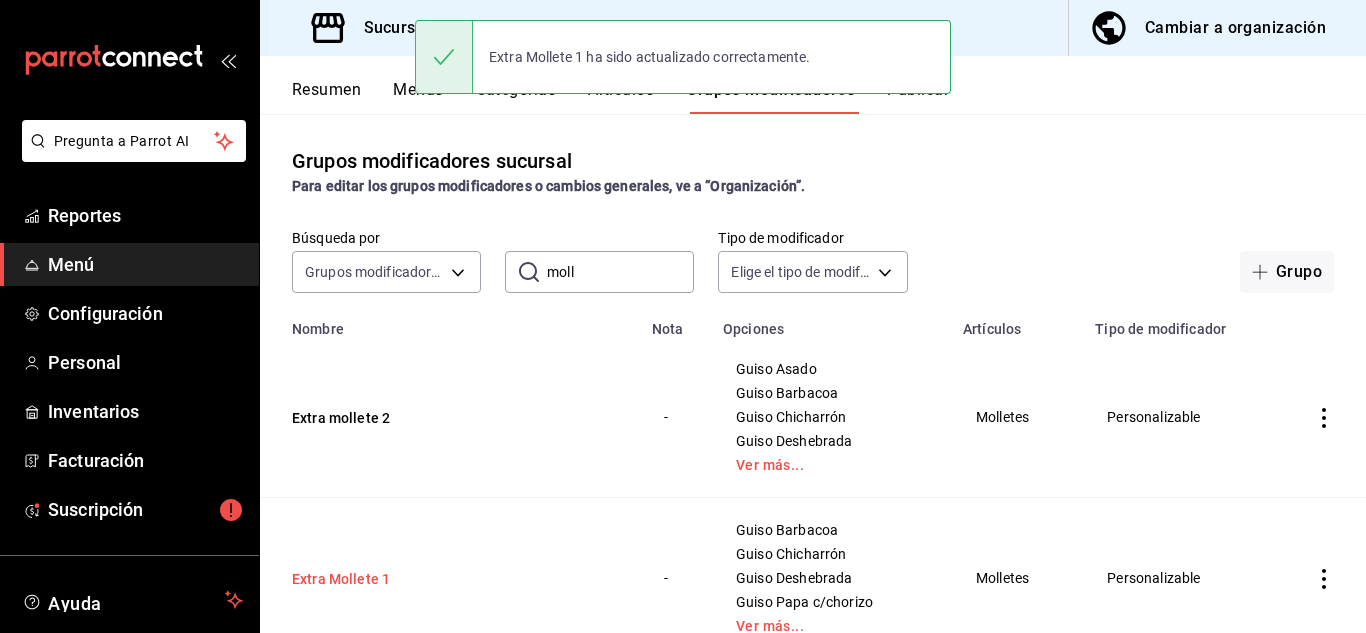 click on "Extra Mollete 1" at bounding box center [412, 579] 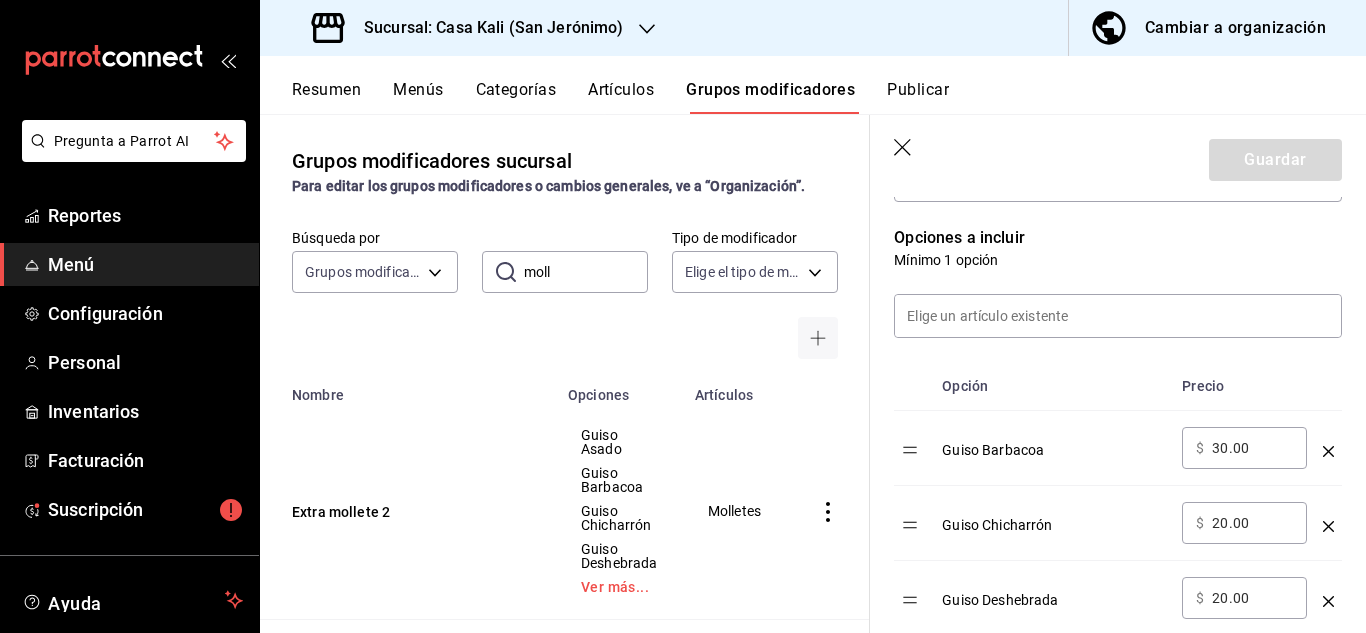 scroll, scrollTop: 487, scrollLeft: 0, axis: vertical 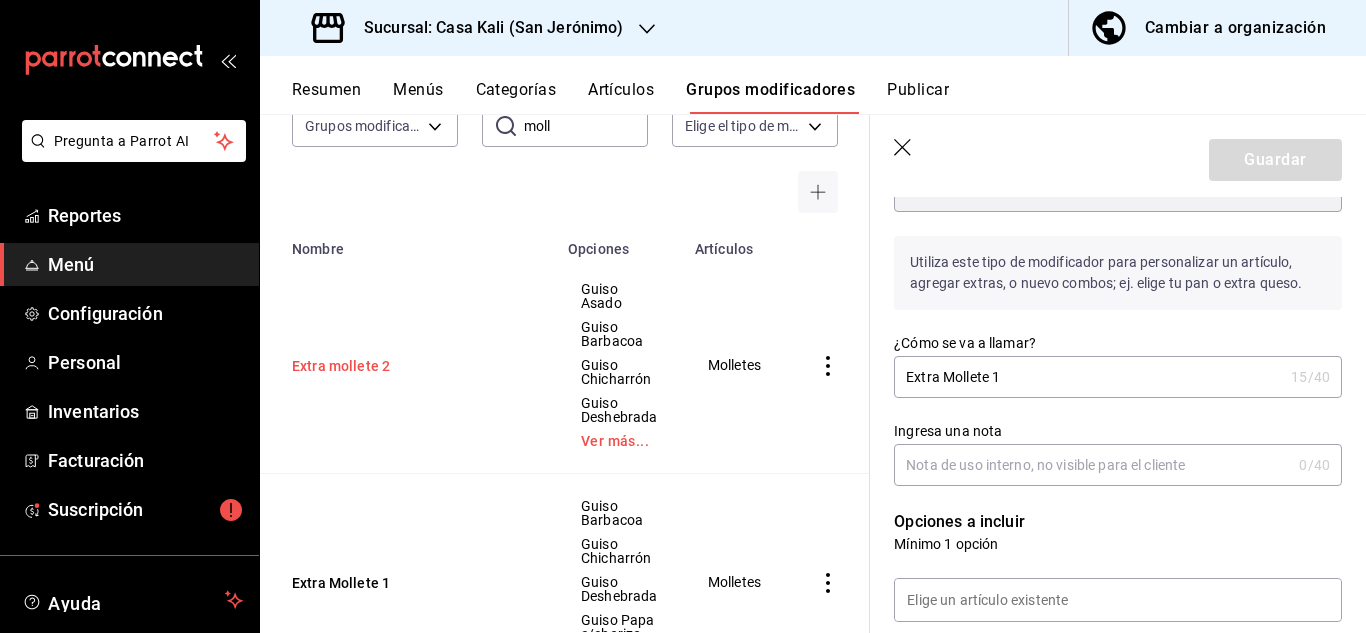 click on "Extra mollete 2" at bounding box center [412, 366] 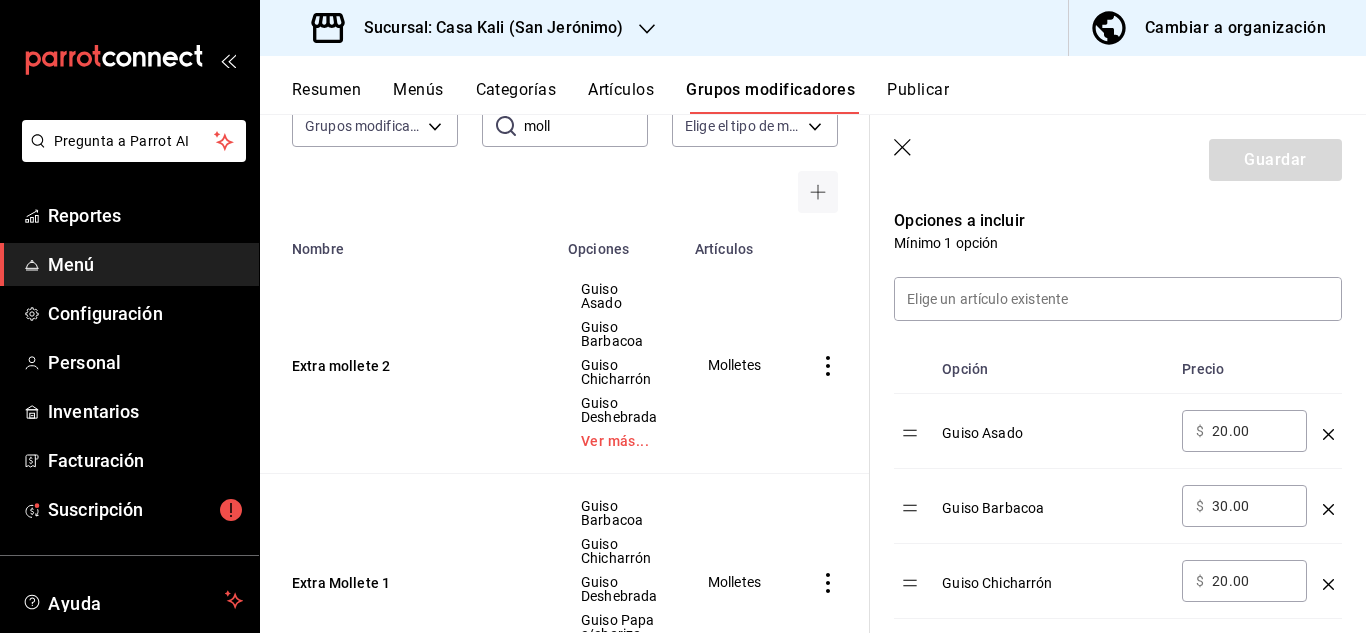 scroll, scrollTop: 515, scrollLeft: 0, axis: vertical 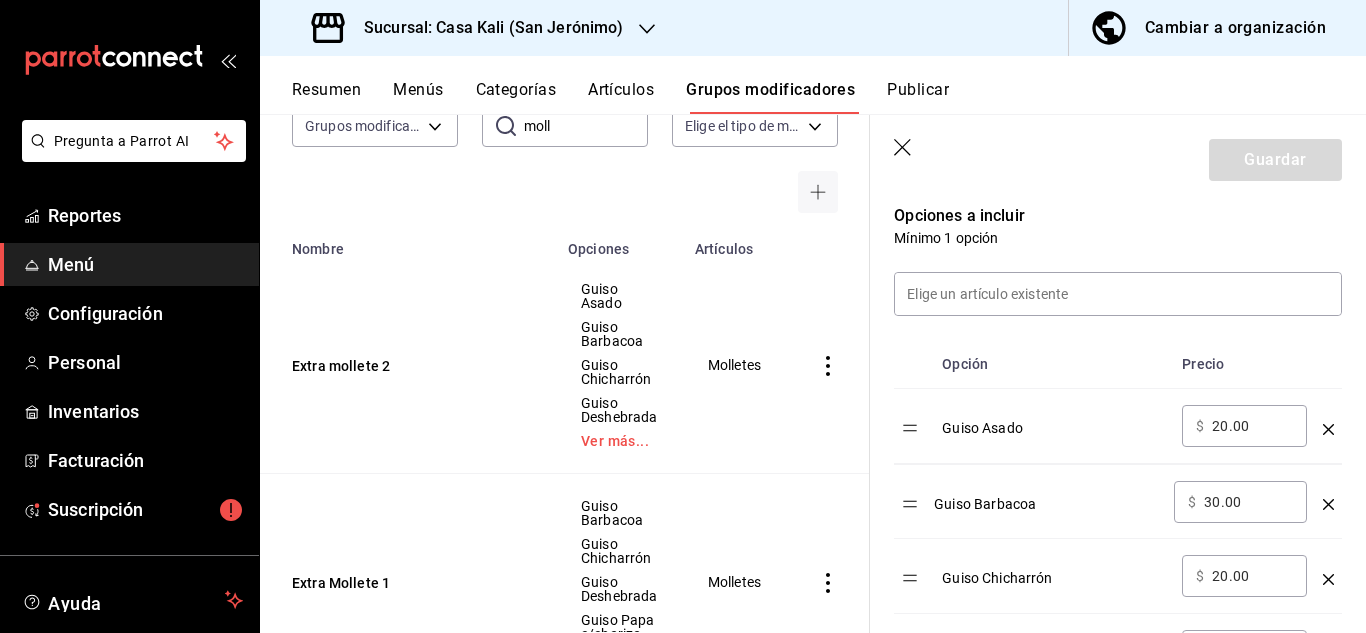 click on "Opción Precio Guiso Asado ​ $ 20.00 ​ Guiso Barbacoa ​ $ 30.00 ​ Guiso Chicharrón ​ $ 20.00 ​ Guiso Deshebrada ​ $ 20.00 ​ Guiso Papa c/chorizo ​ $ 20.00 ​ Guiso Picadillo ​ $ 20.00 ​ Chilaquiles enfrijolados ​ $ 20.00 ​ Chilaquiles negros ​ $ 20.00 ​ Chilaquiles verdes ​ $ 20.00 ​" at bounding box center [1118, 701] 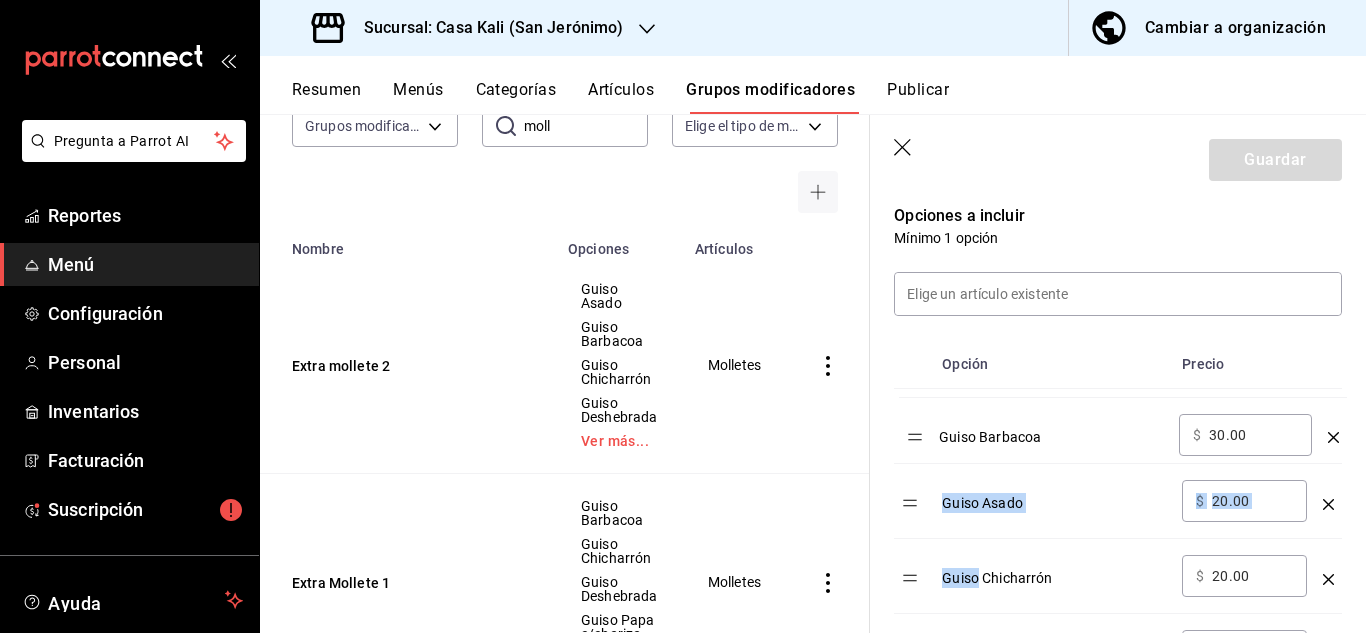 drag, startPoint x: 919, startPoint y: 500, endPoint x: 923, endPoint y: 430, distance: 70.11419 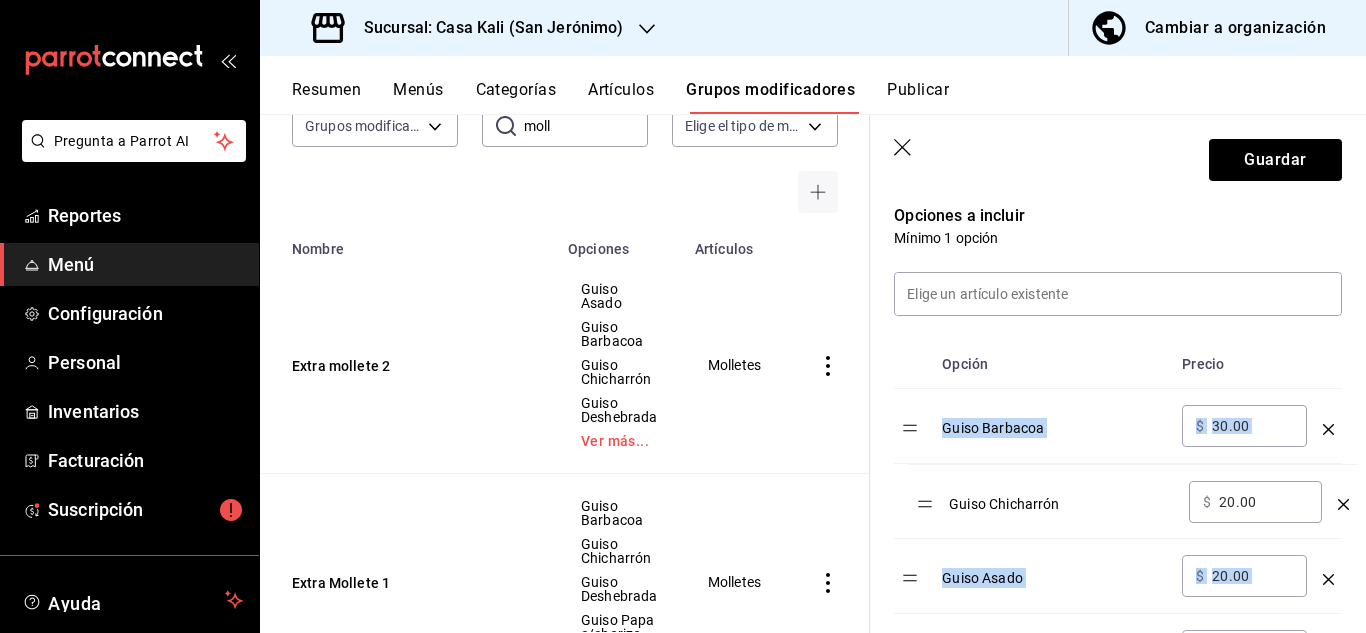 click on "Opción Precio Guiso Barbacoa ​ $ 30.00 ​ Guiso Asado ​ $ 20.00 ​ Guiso Chicharrón ​ $ 20.00 ​ Guiso Deshebrada ​ $ 20.00 ​ Guiso Papa c/chorizo ​ $ 20.00 ​ Guiso Picadillo ​ $ 20.00 ​ Chilaquiles enfrijolados ​ $ 20.00 ​ Chilaquiles negros ​ $ 20.00 ​ Chilaquiles verdes ​ $ 20.00 ​" at bounding box center (1118, 701) 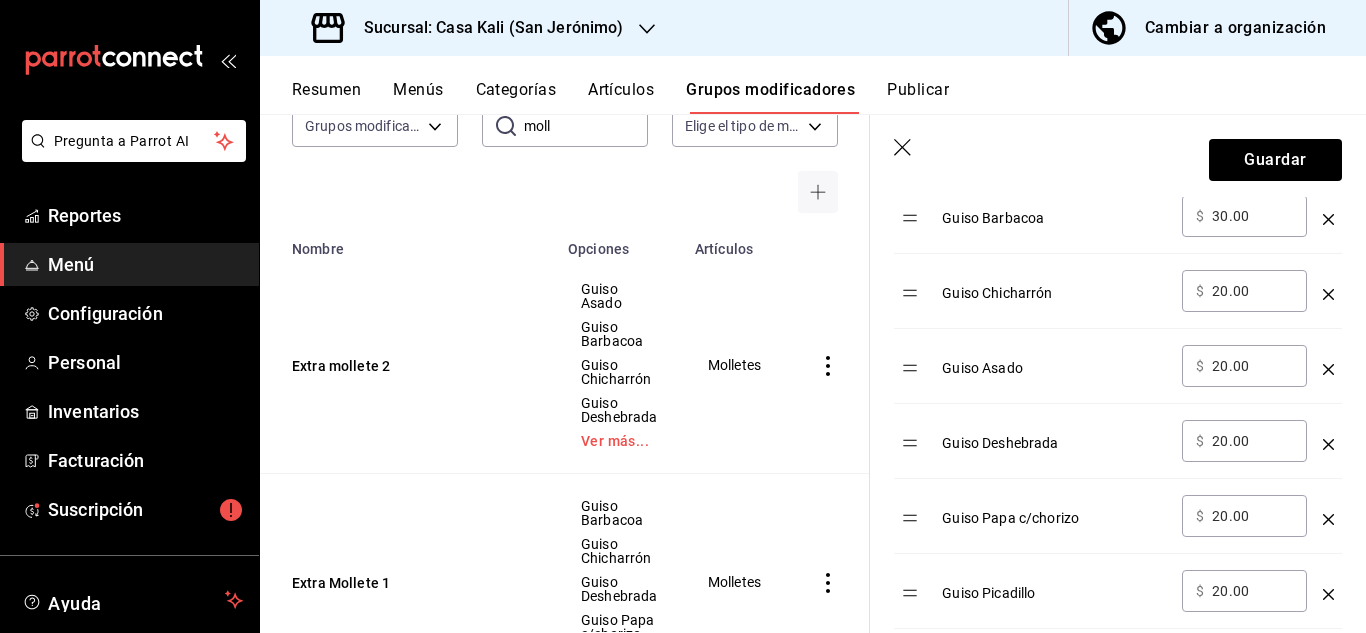 scroll, scrollTop: 729, scrollLeft: 0, axis: vertical 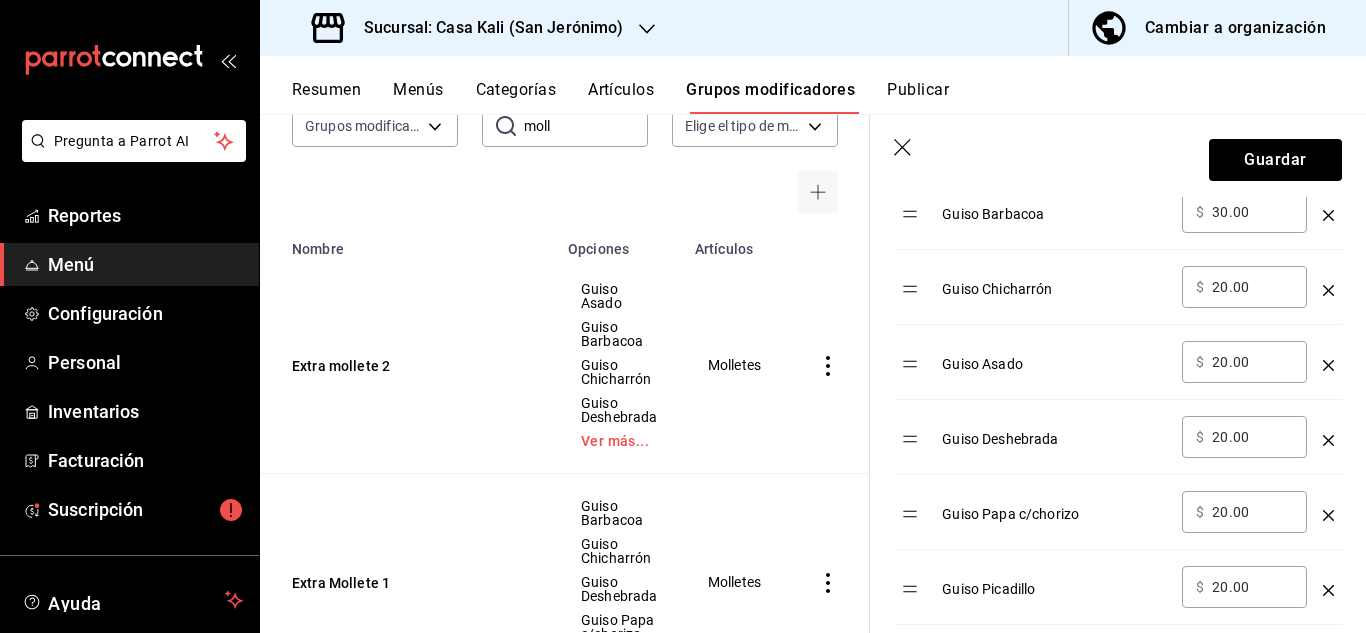click on "Opción Precio Guiso Barbacoa ​ $ 30.00 ​ Guiso Chicharrón ​ $ 20.00 ​ Guiso Asado ​ $ 20.00 ​ Guiso Deshebrada ​ $ 20.00 ​ Guiso Papa c/chorizo ​ $ 20.00 ​ Guiso Picadillo ​ $ 20.00 ​ Chilaquiles enfrijolados ​ $ 20.00 ​ Chilaquiles negros ​ $ 20.00 ​ Chilaquiles verdes ​ $ 20.00 ​" at bounding box center (1118, 487) 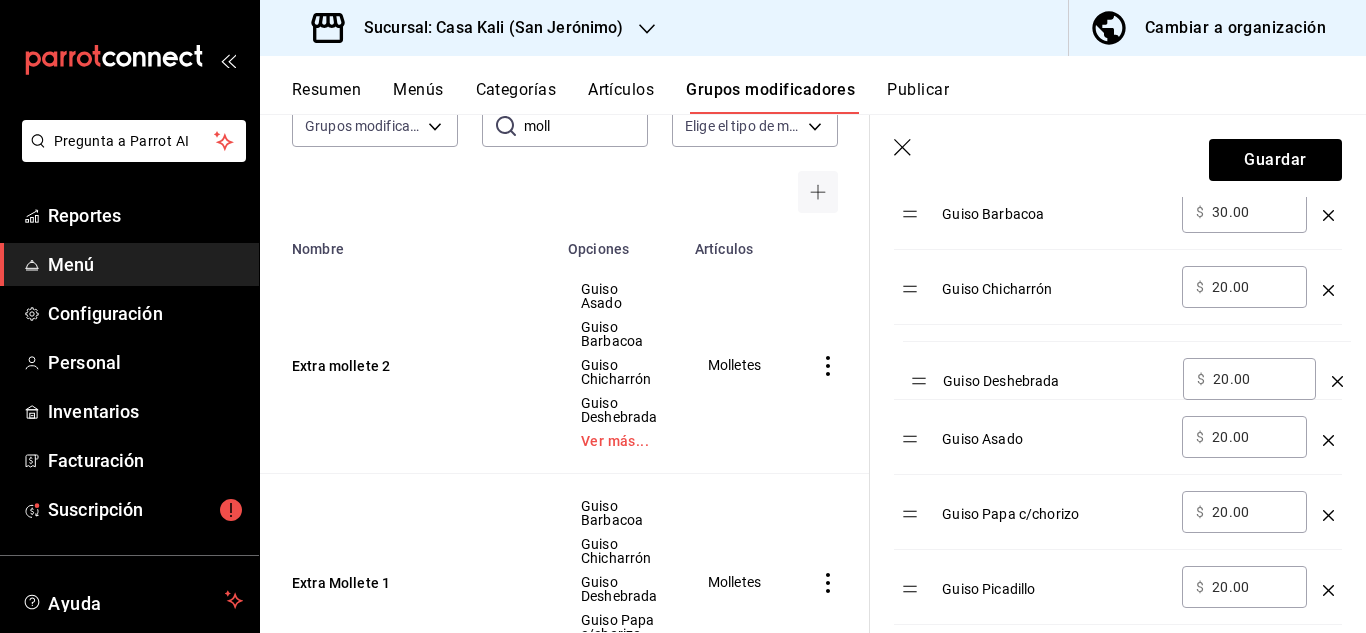 drag, startPoint x: 912, startPoint y: 431, endPoint x: 921, endPoint y: 371, distance: 60.671246 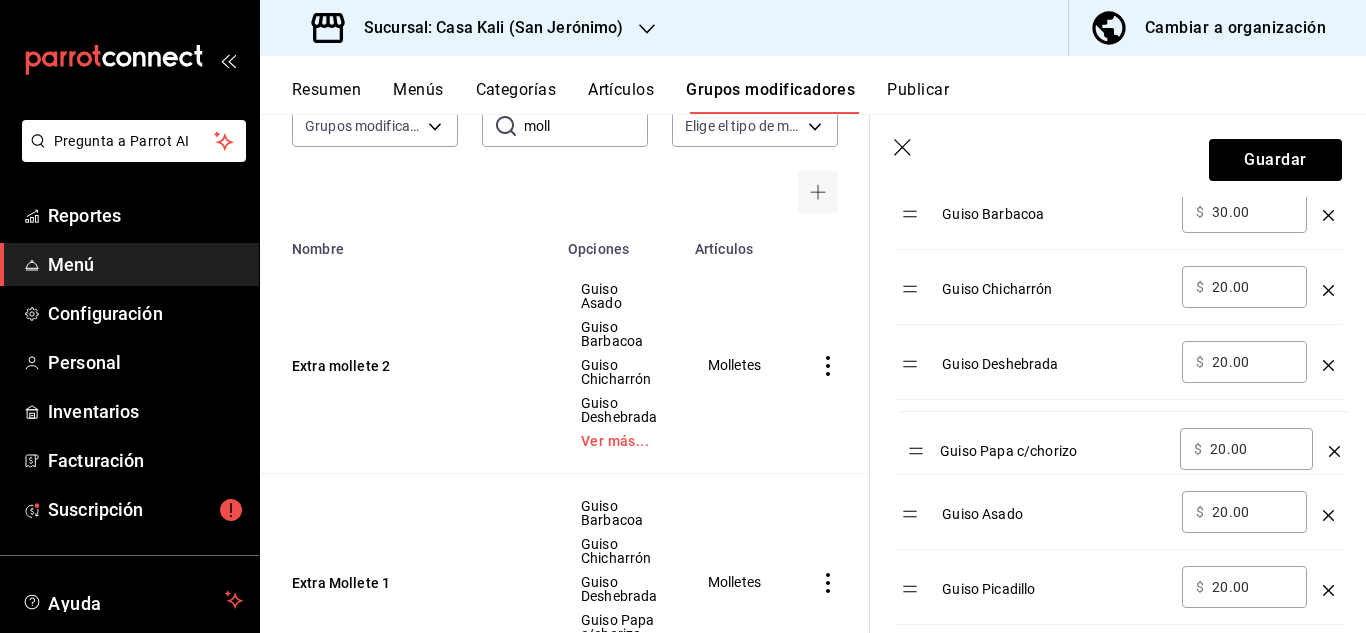 drag, startPoint x: 916, startPoint y: 511, endPoint x: 922, endPoint y: 447, distance: 64.28063 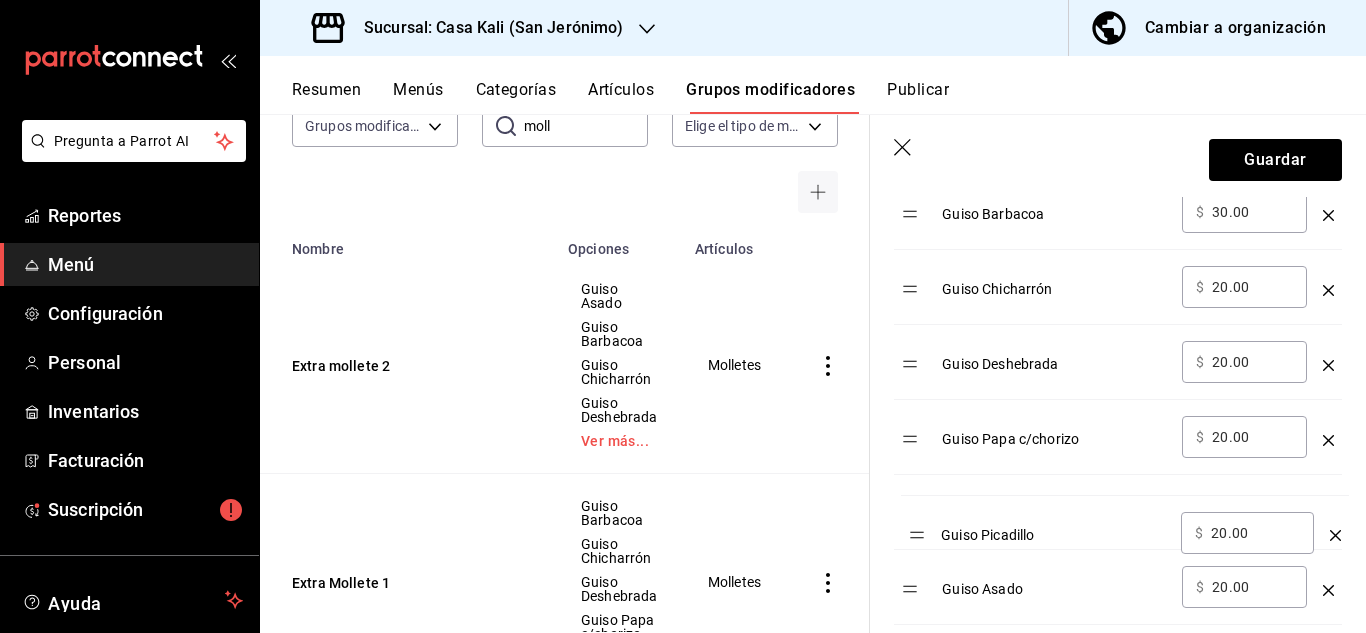drag, startPoint x: 913, startPoint y: 581, endPoint x: 922, endPoint y: 518, distance: 63.63961 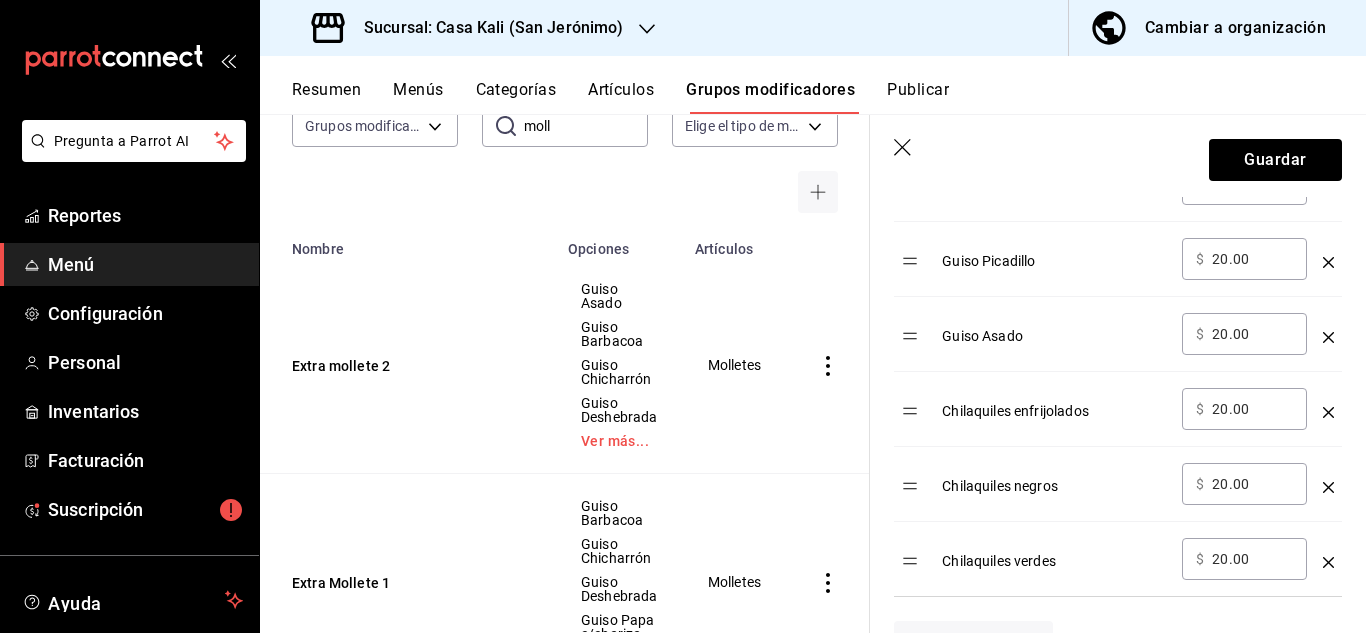 scroll, scrollTop: 984, scrollLeft: 0, axis: vertical 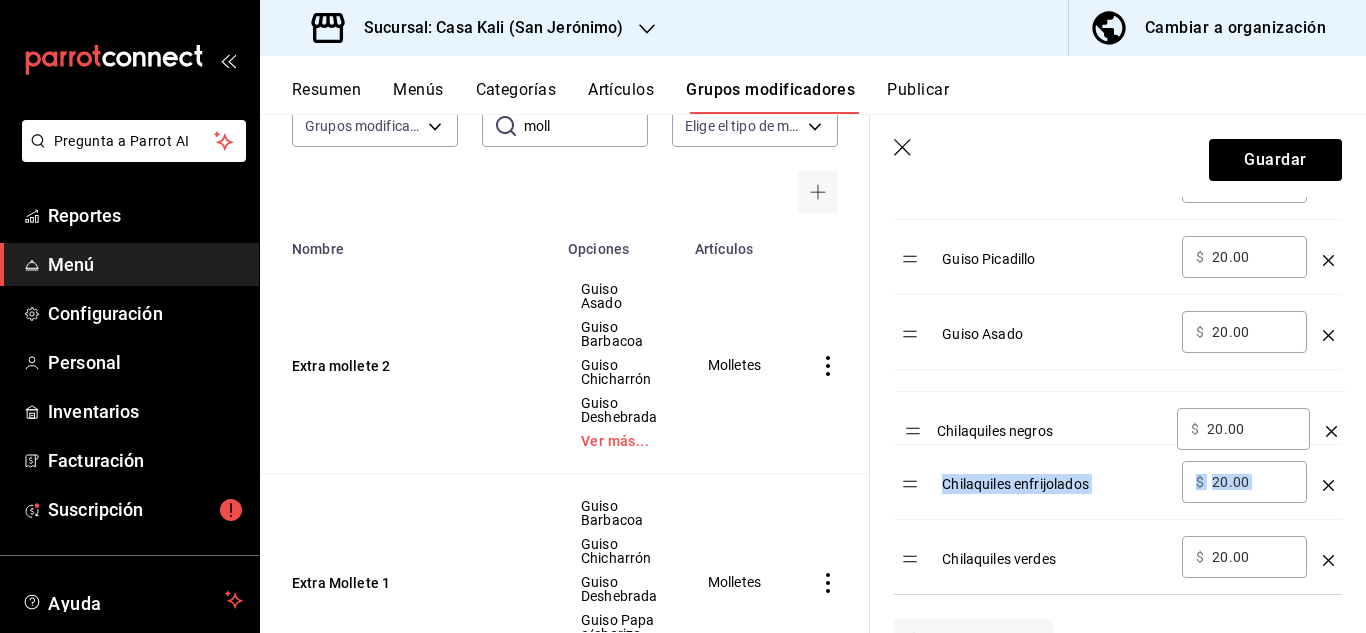 drag, startPoint x: 911, startPoint y: 482, endPoint x: 914, endPoint y: 427, distance: 55.081757 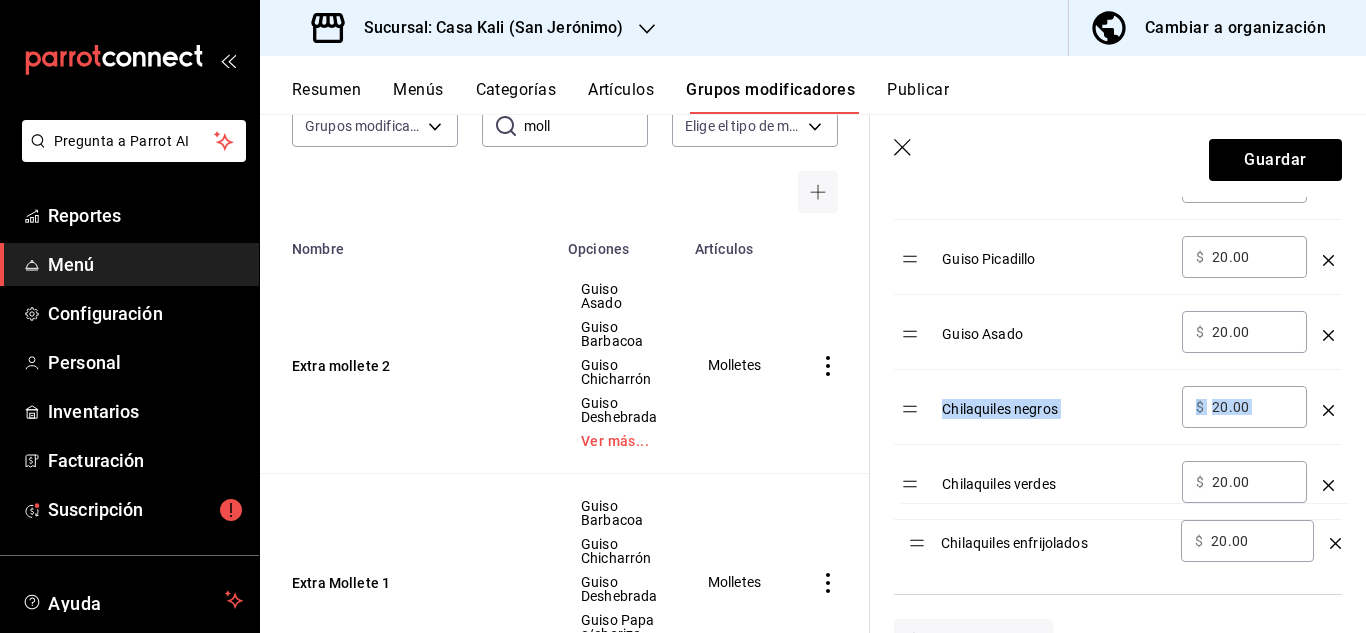 drag, startPoint x: 905, startPoint y: 475, endPoint x: 912, endPoint y: 533, distance: 58.420887 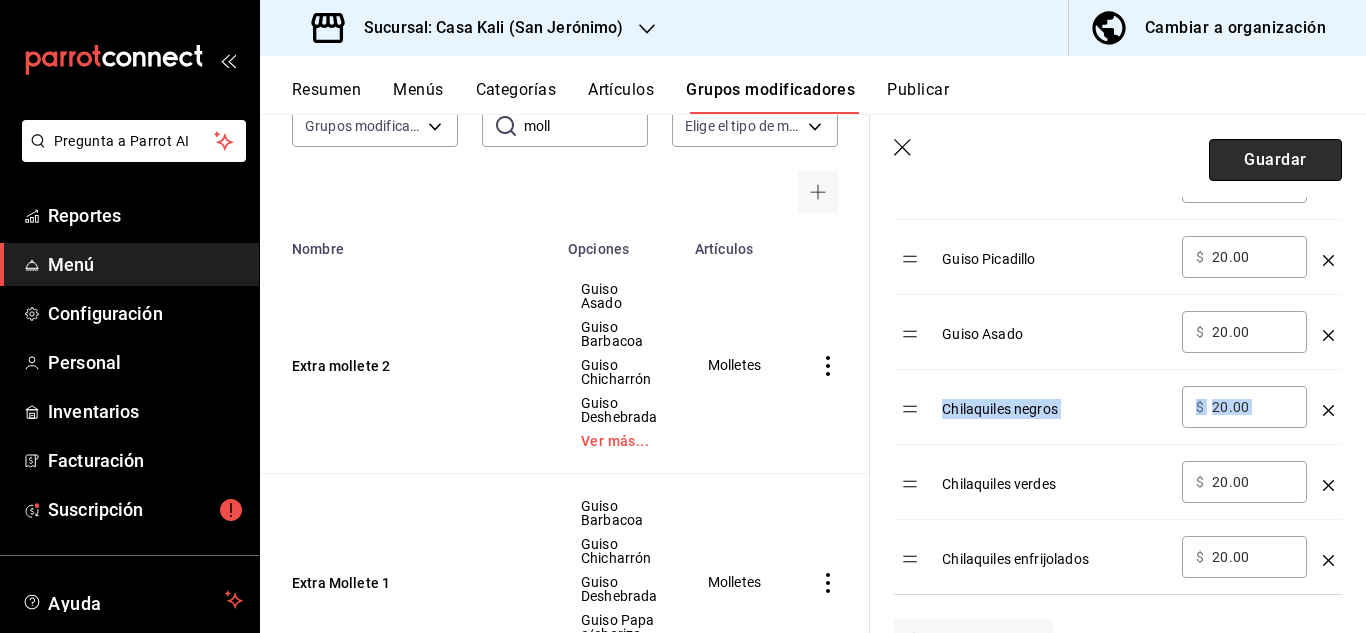 click on "Guardar" at bounding box center (1275, 160) 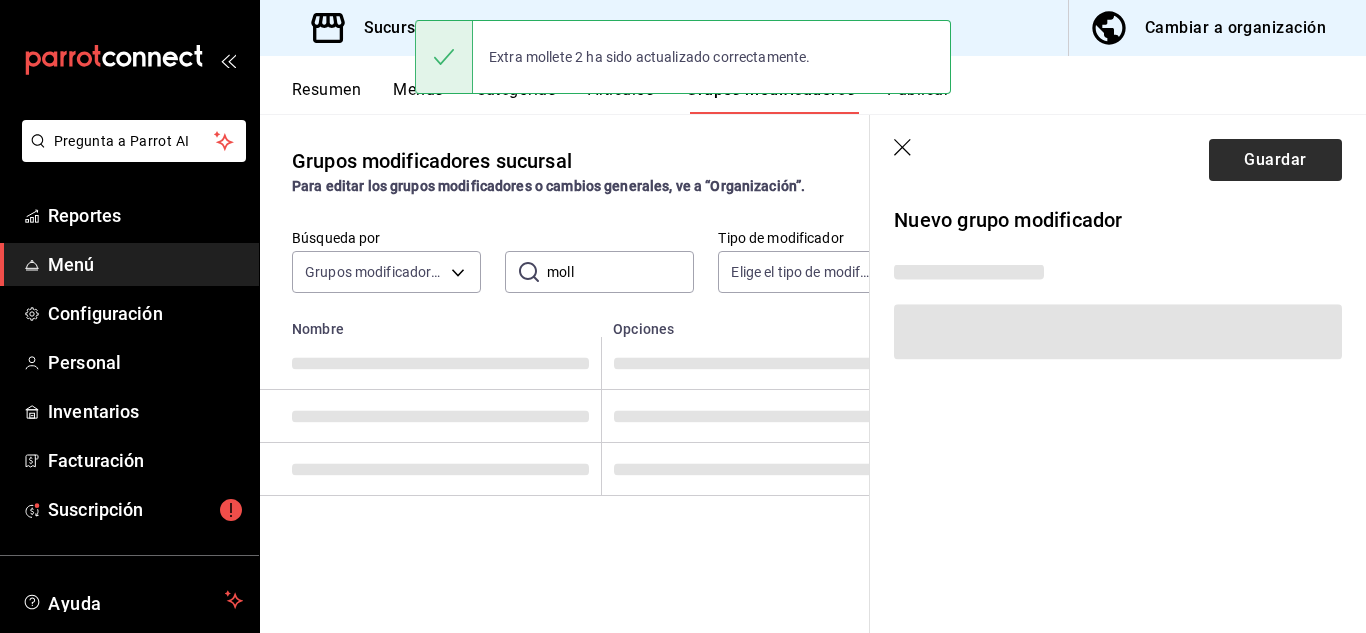 scroll, scrollTop: 0, scrollLeft: 0, axis: both 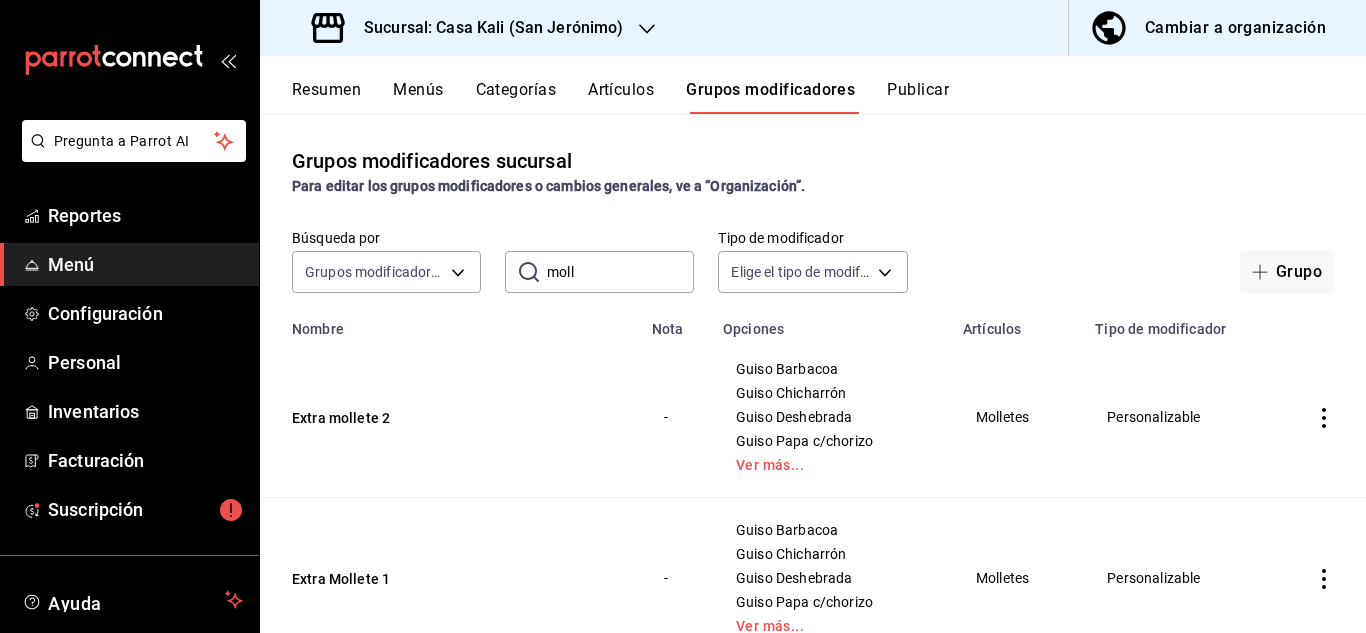 click on "Publicar" at bounding box center [918, 97] 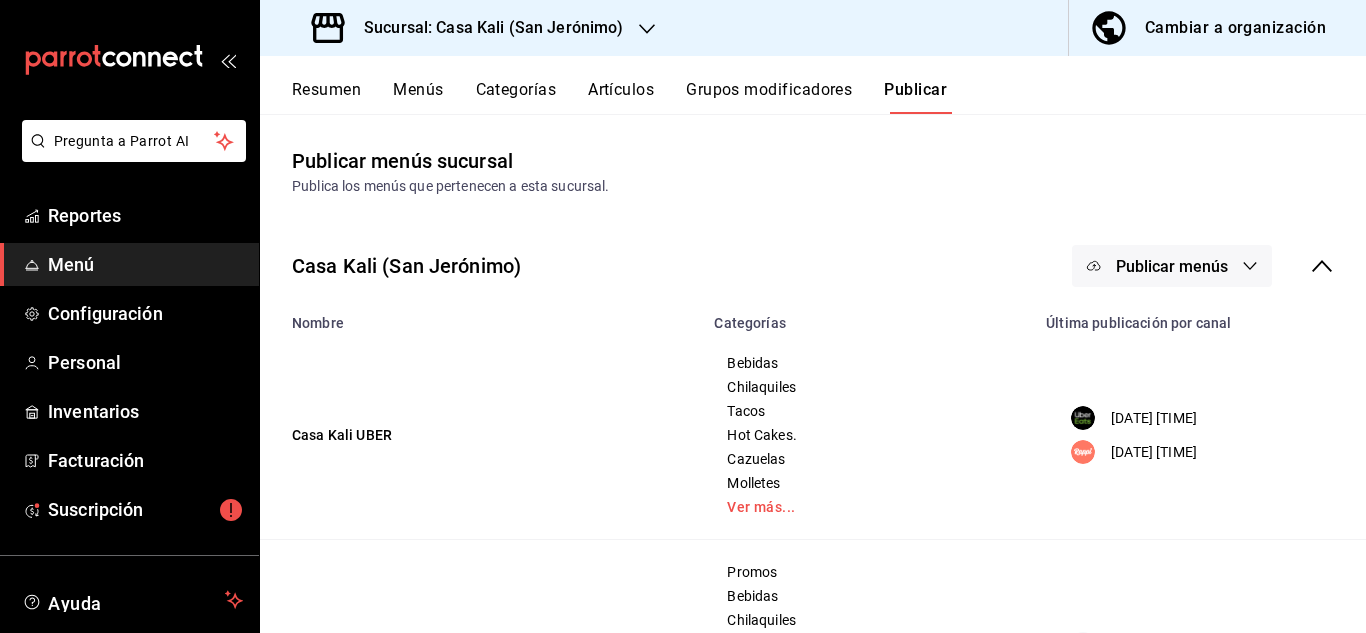 click on "Publicar menús" at bounding box center [1172, 266] 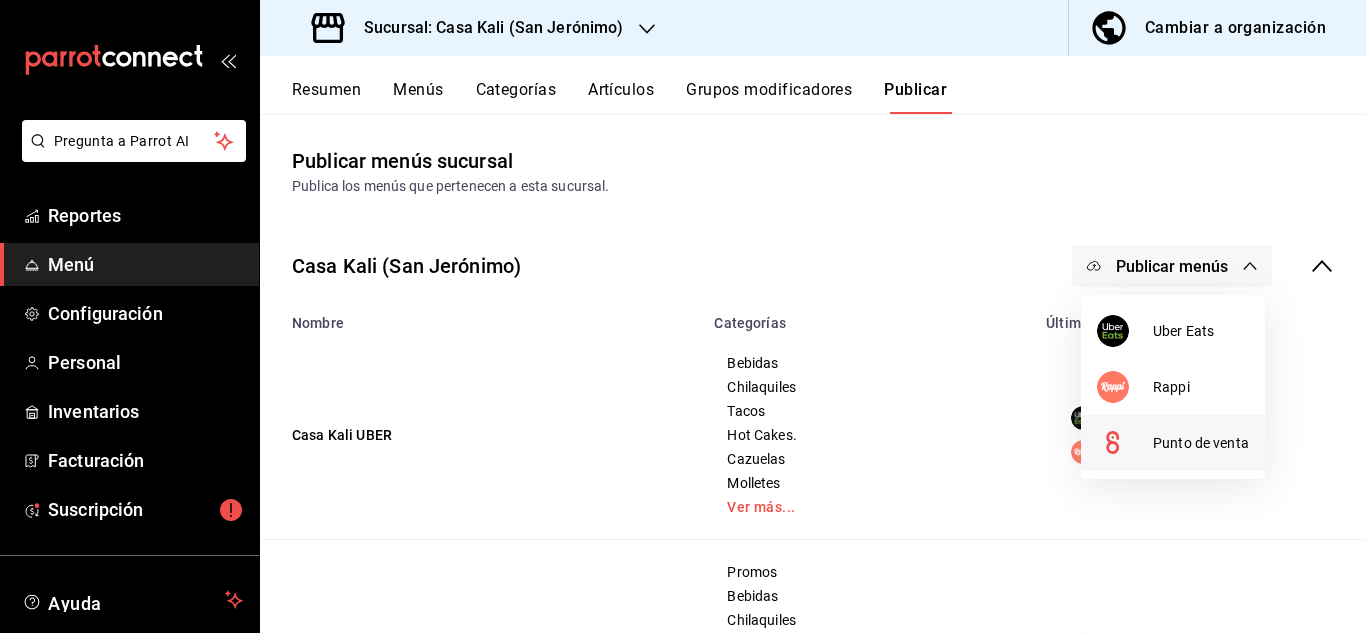click on "Punto de venta" at bounding box center (1201, 443) 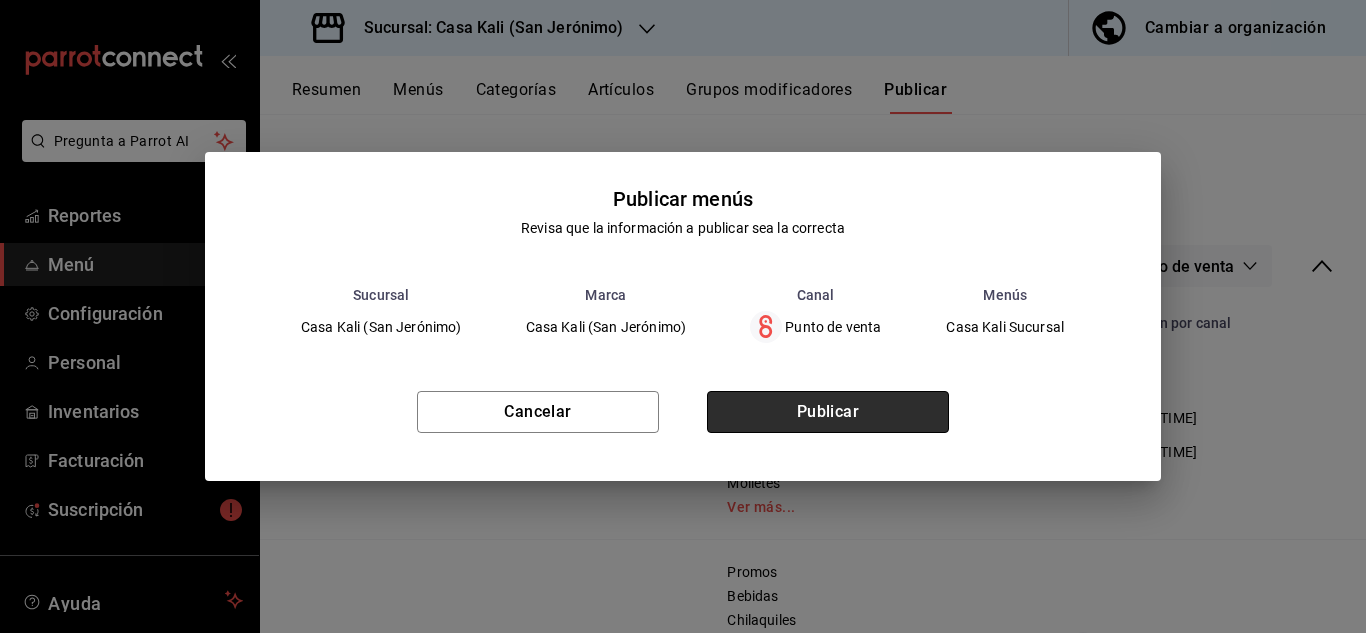 click on "Publicar" at bounding box center (828, 412) 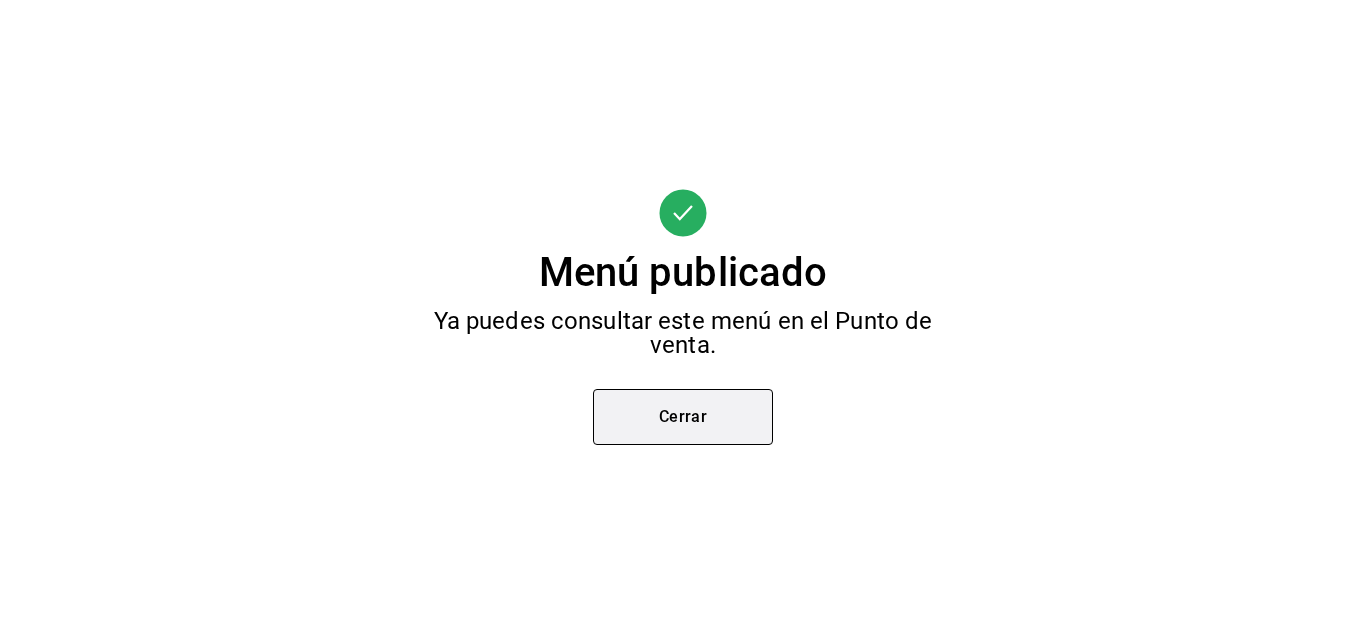 click on "Cerrar" at bounding box center [683, 417] 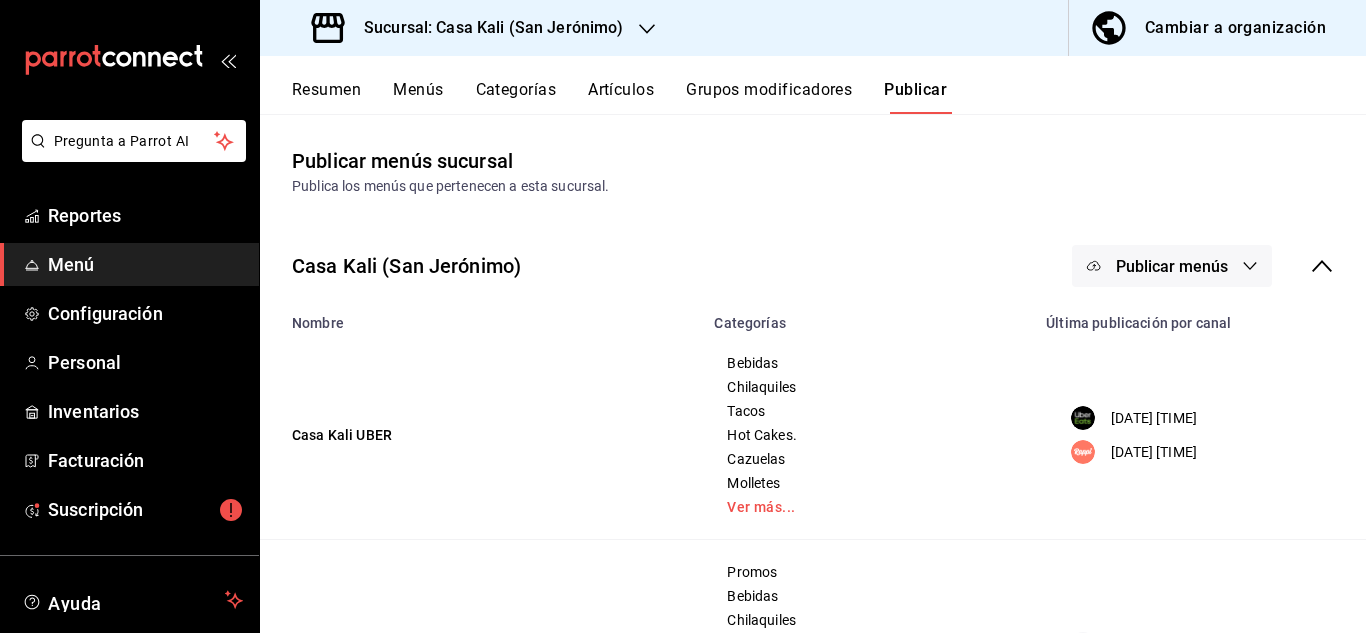 click on "Publicar menús" at bounding box center (1172, 266) 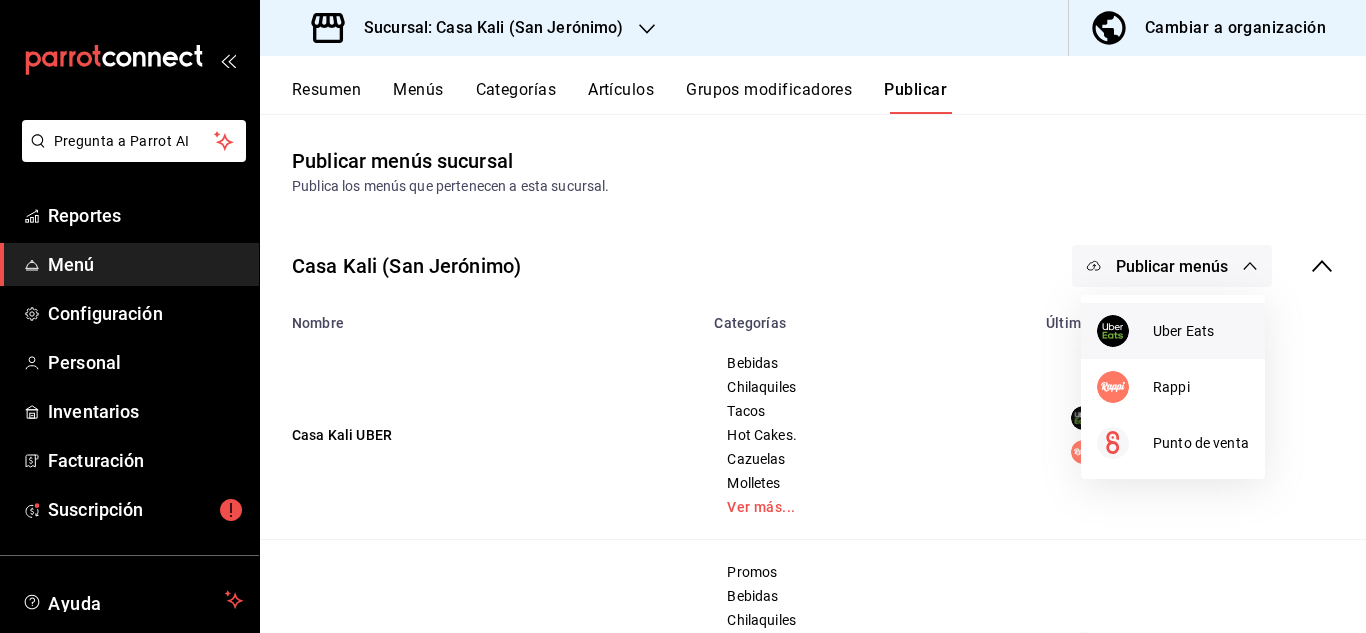 click at bounding box center (1125, 331) 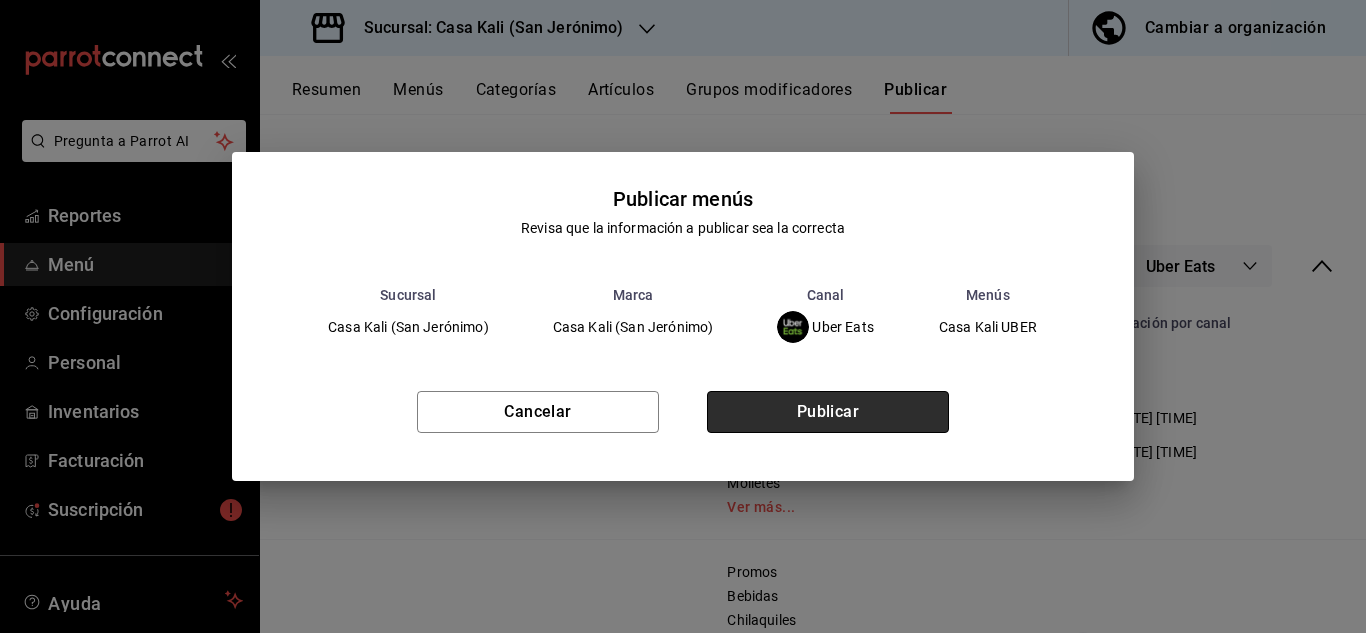 click on "Publicar" at bounding box center [828, 412] 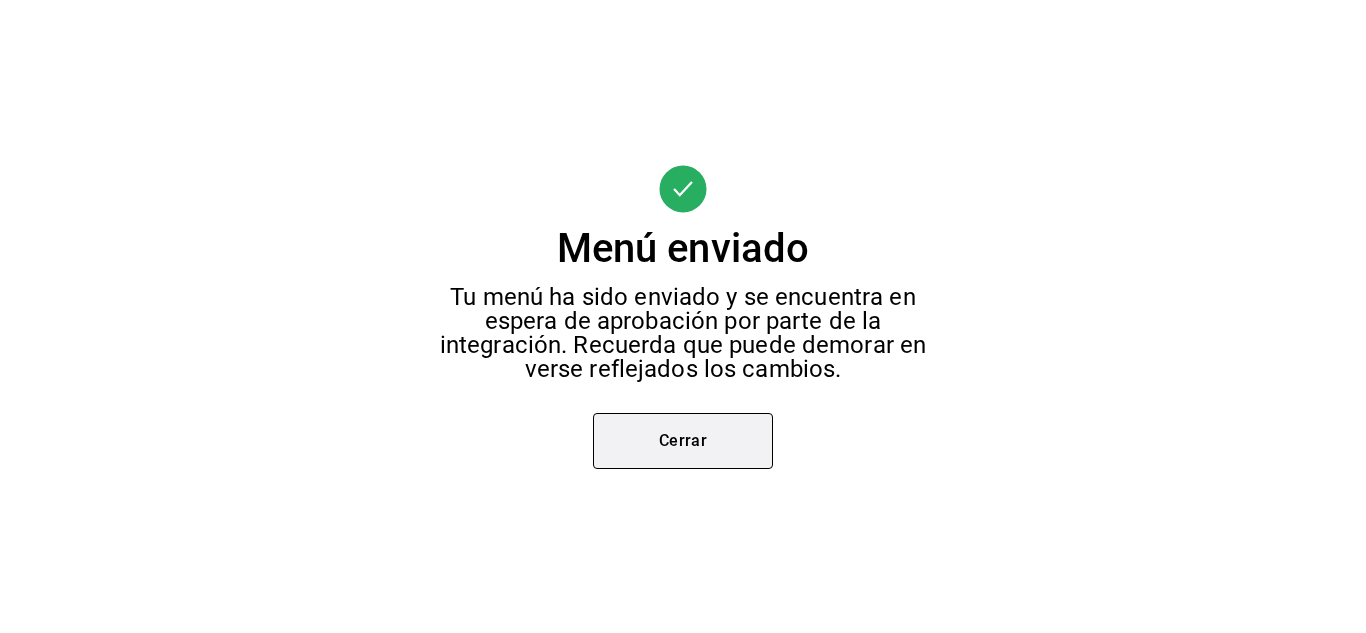 click on "Cerrar" at bounding box center [683, 441] 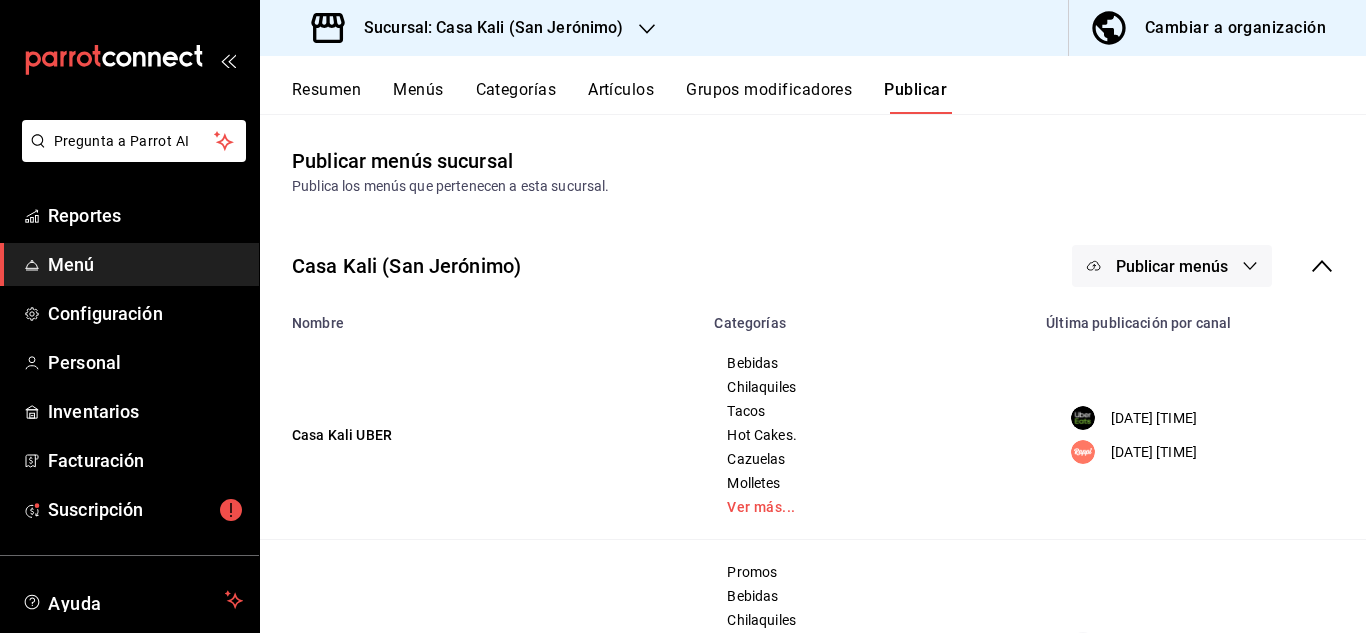 click on "Publicar menús" at bounding box center (1172, 266) 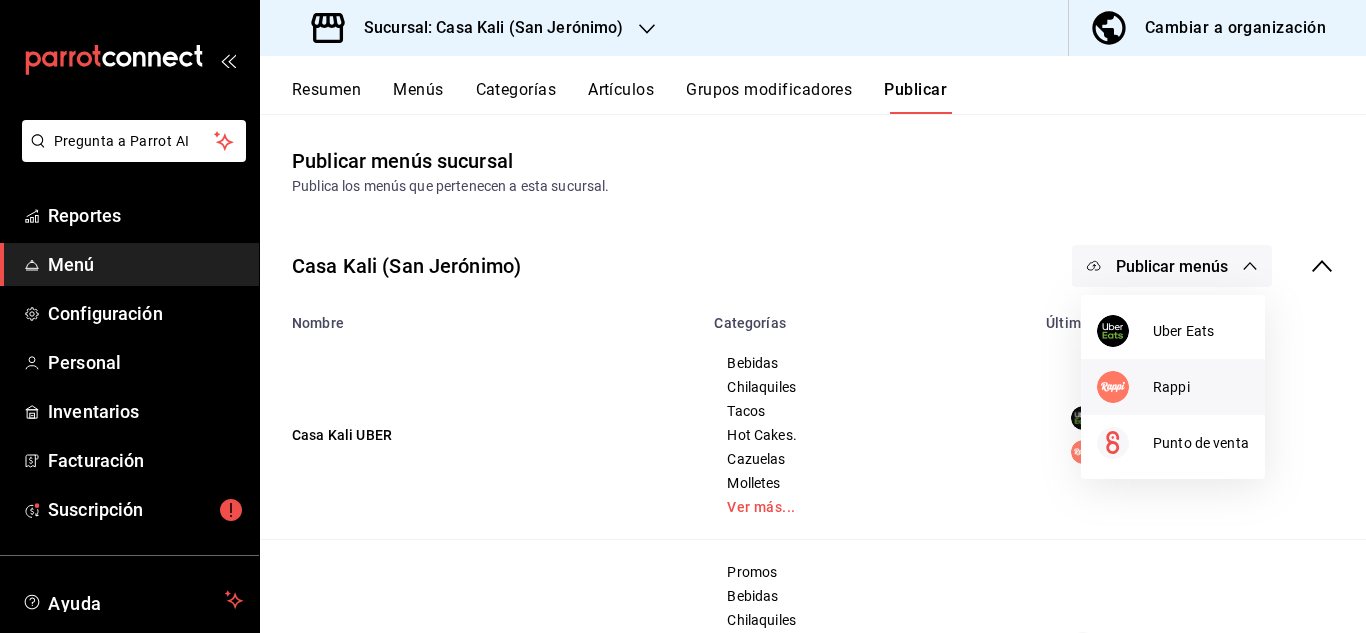 click at bounding box center [1125, 387] 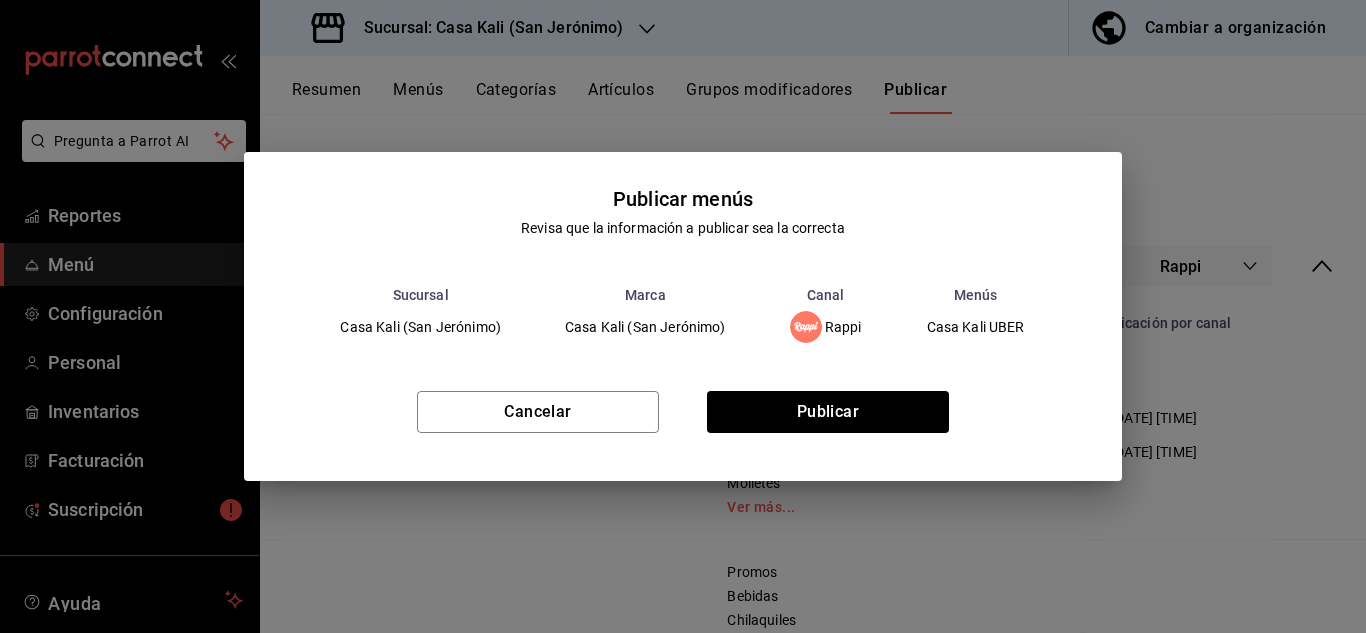 click on "Cancelar Publicar" at bounding box center [682, 420] 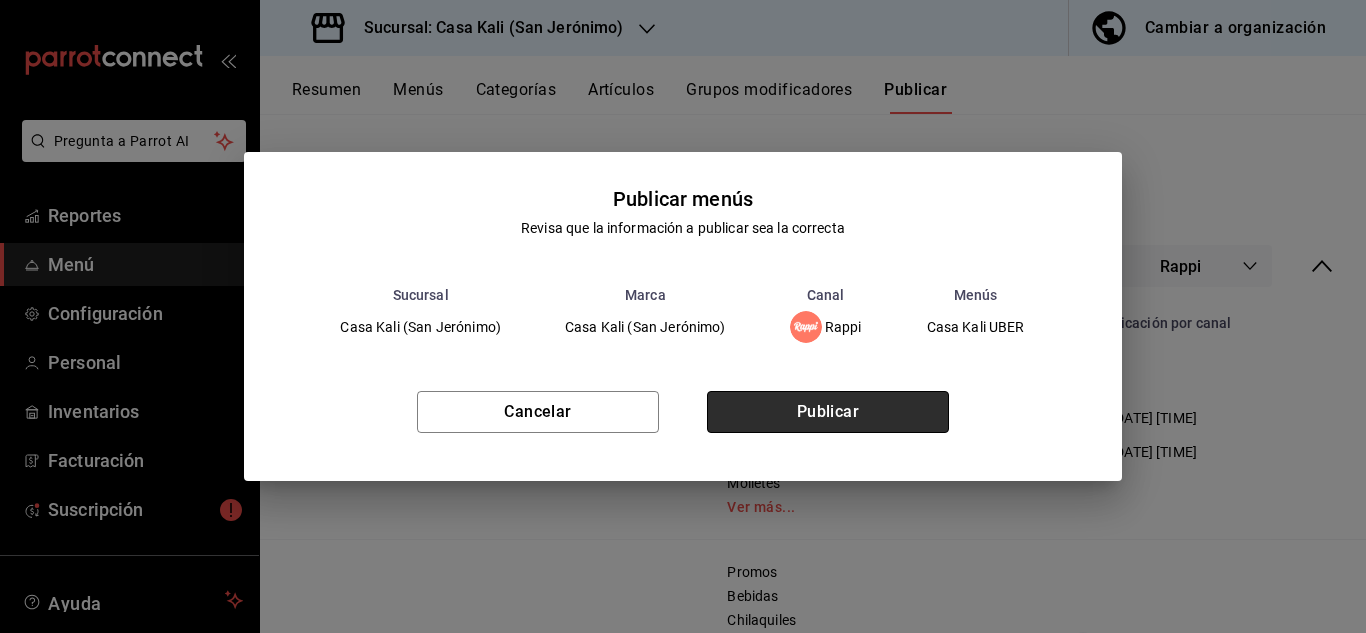 click on "Publicar" at bounding box center [828, 412] 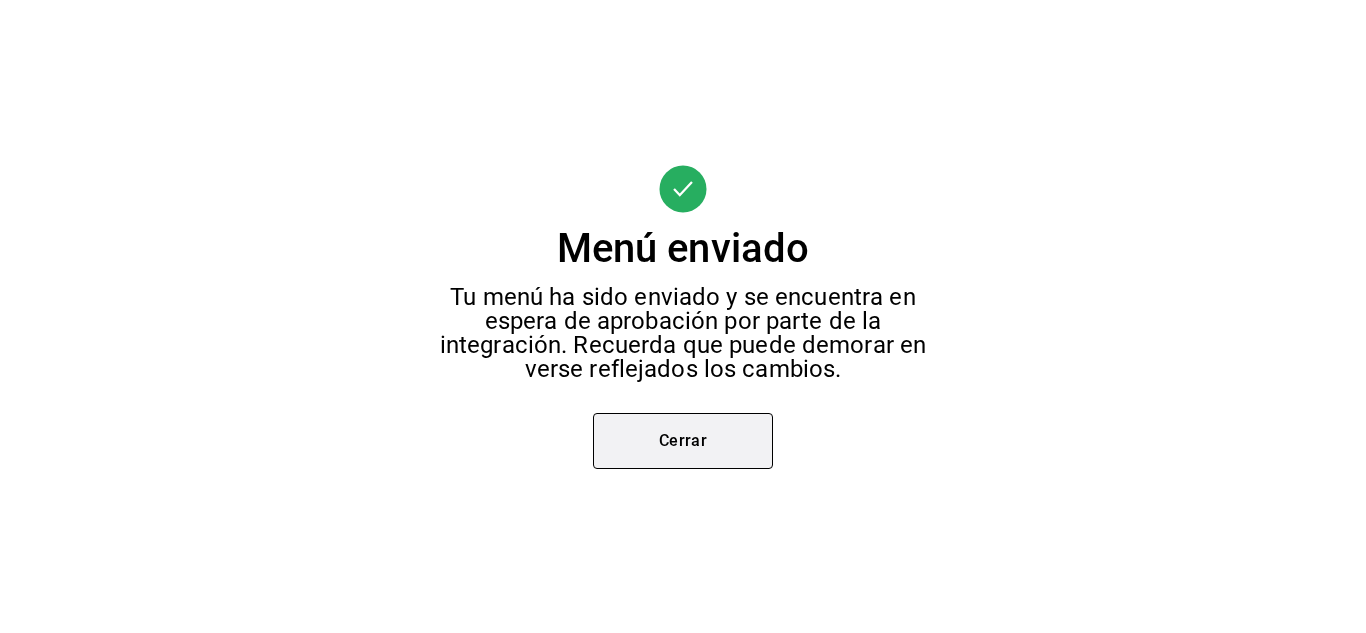 click on "Cerrar" at bounding box center [683, 441] 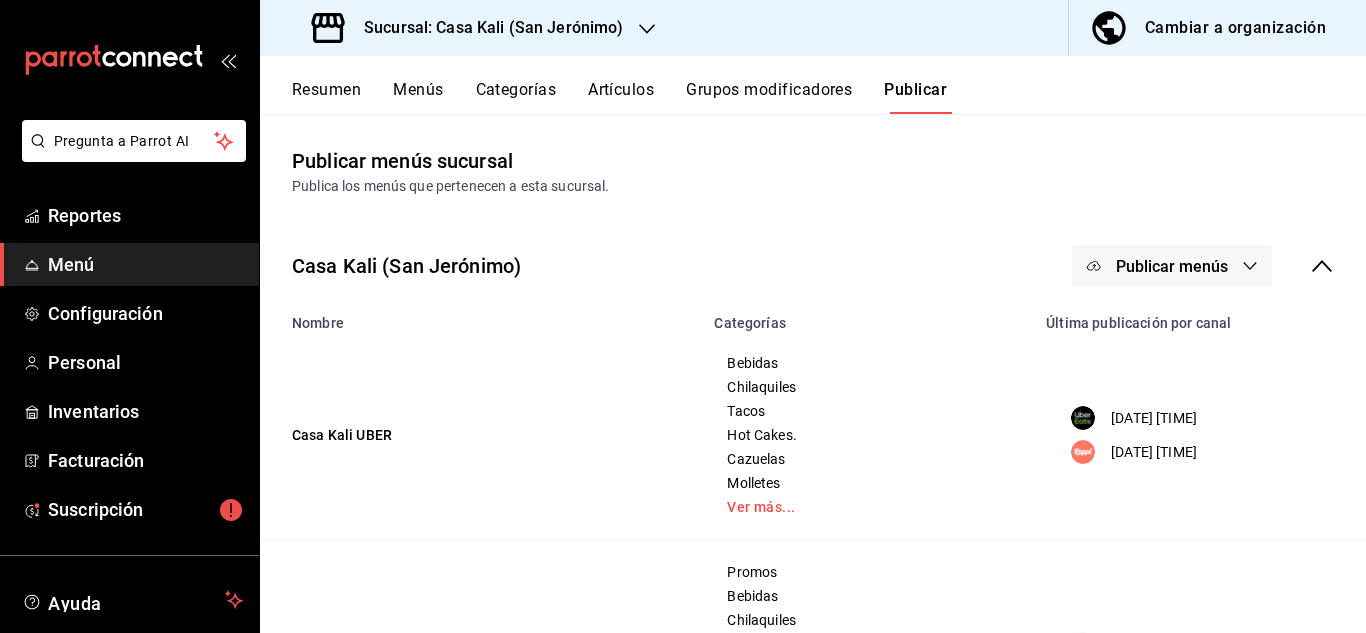 click on "Resumen" at bounding box center [326, 97] 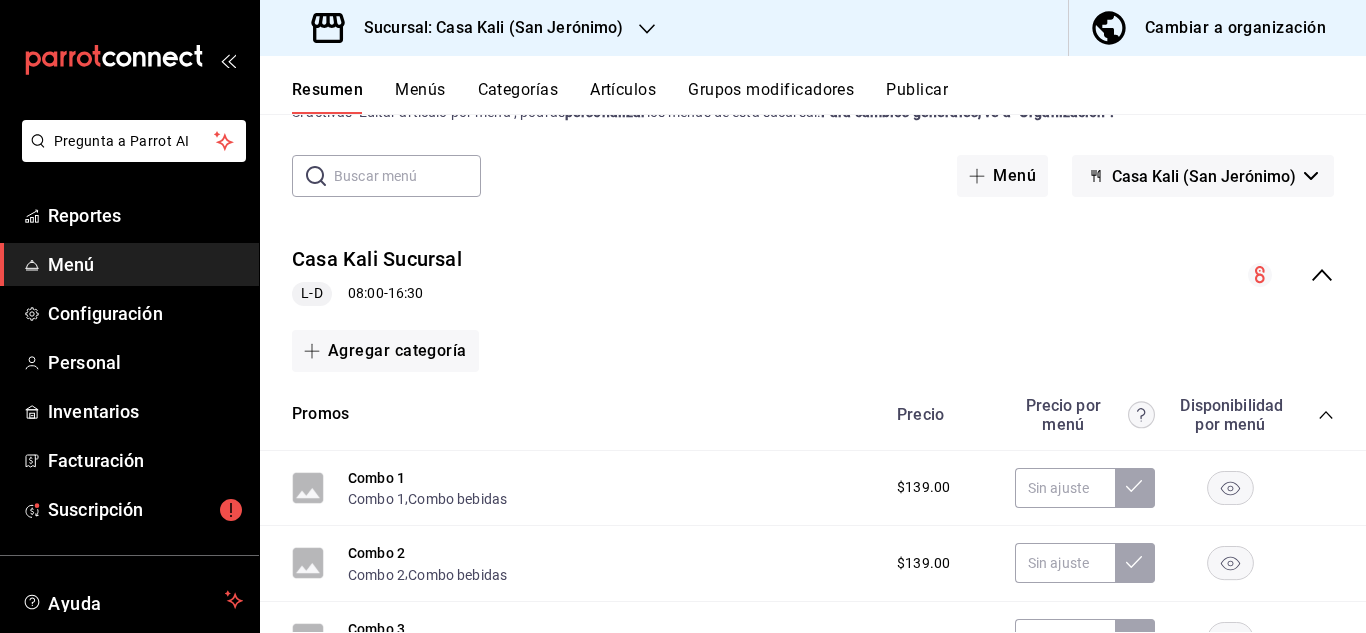 scroll, scrollTop: 42, scrollLeft: 0, axis: vertical 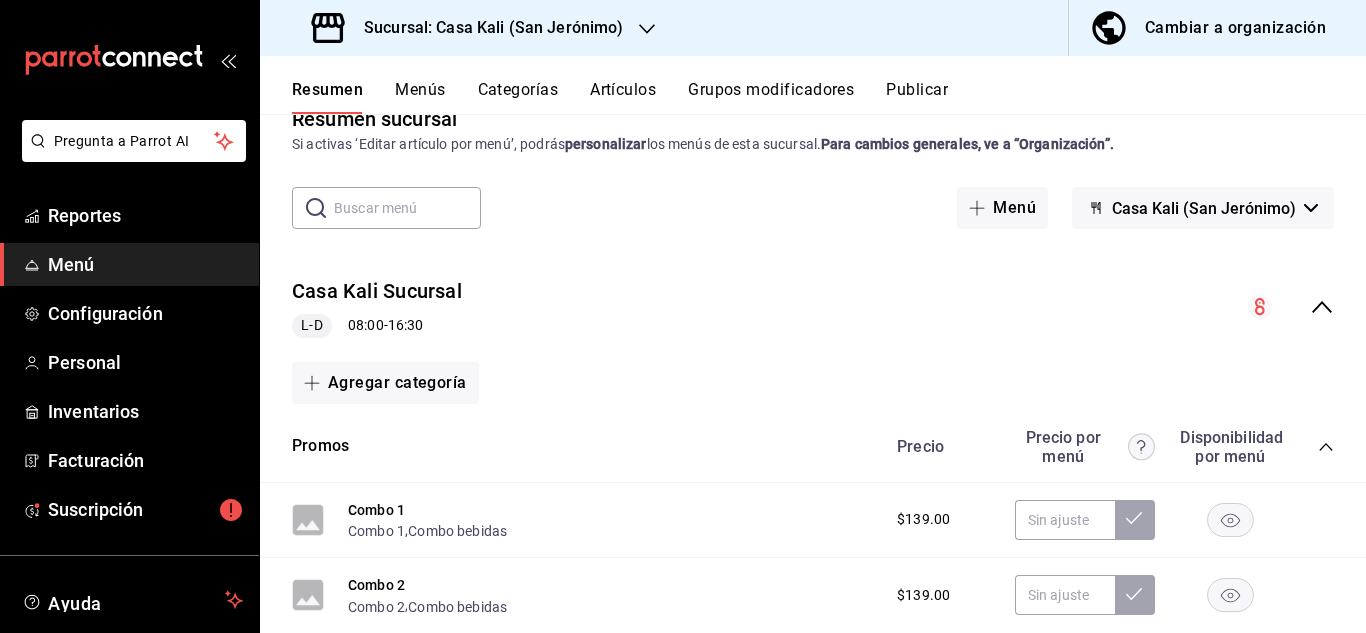 click 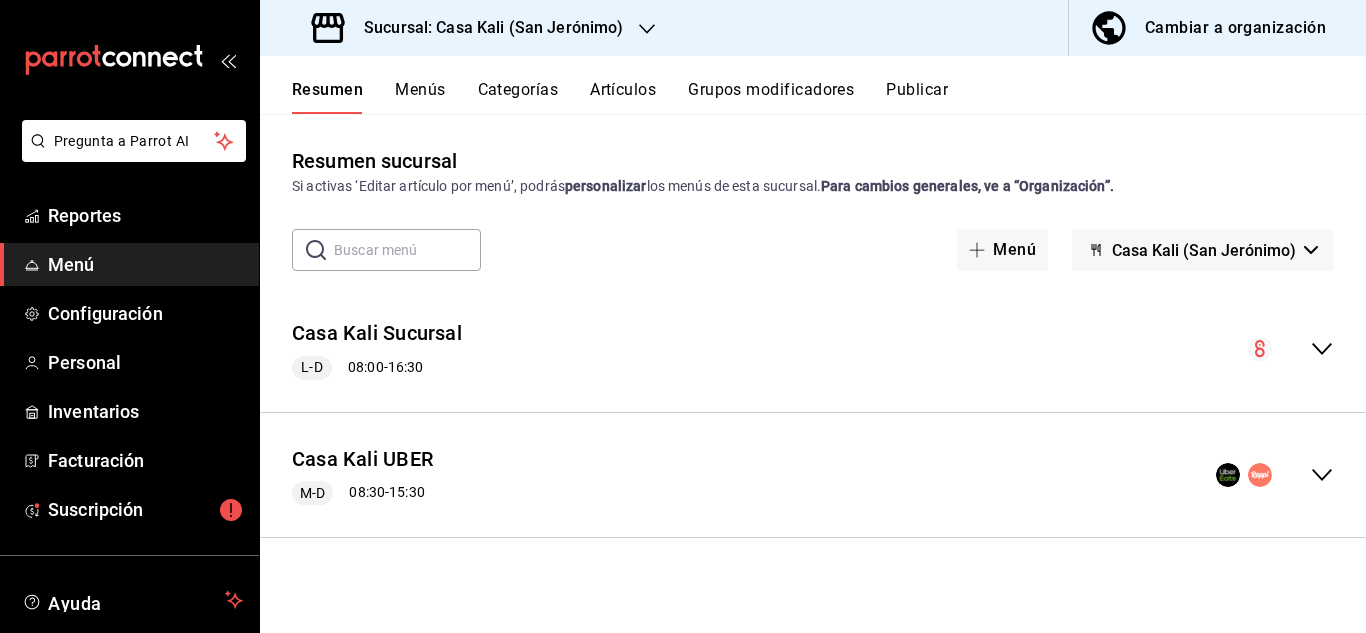 scroll, scrollTop: 0, scrollLeft: 0, axis: both 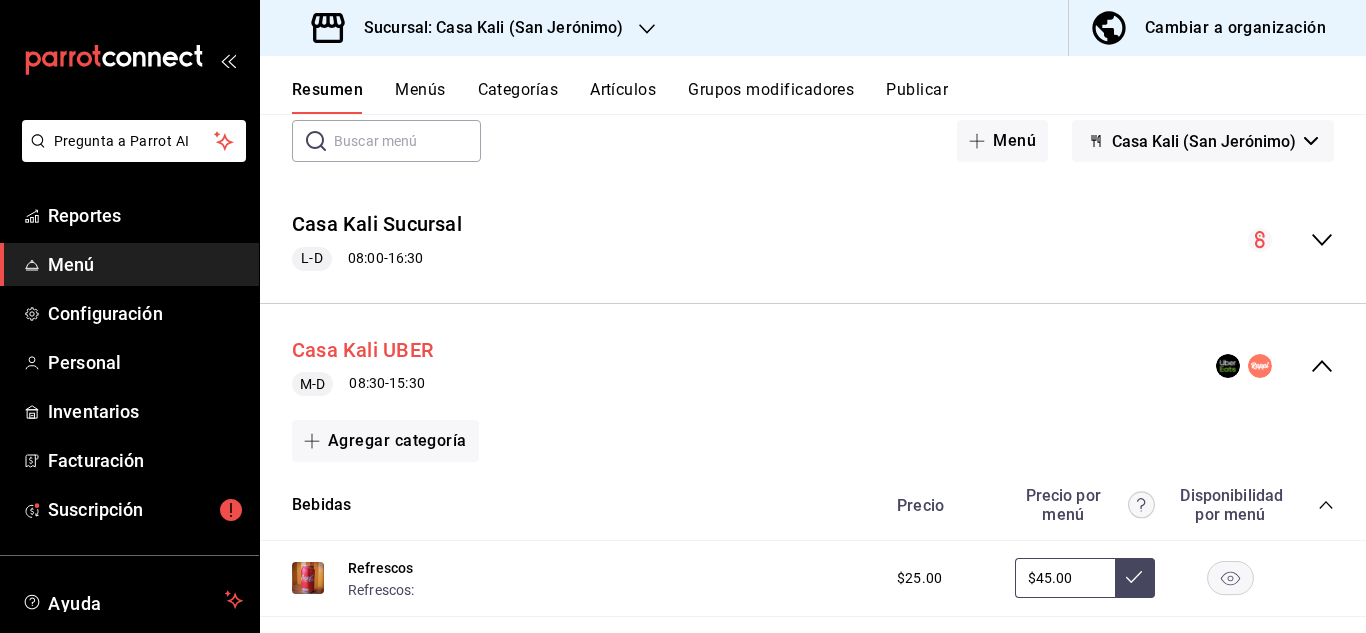 click on "Casa Kali UBER" at bounding box center (362, 350) 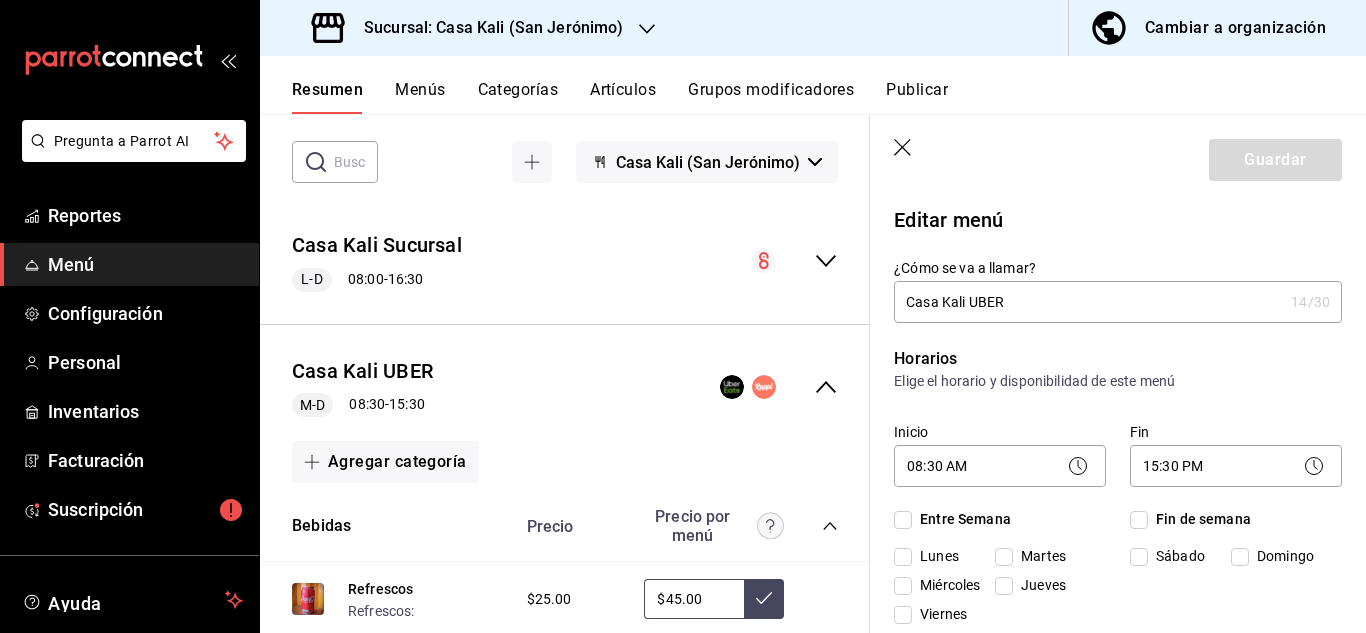 checkbox on "true" 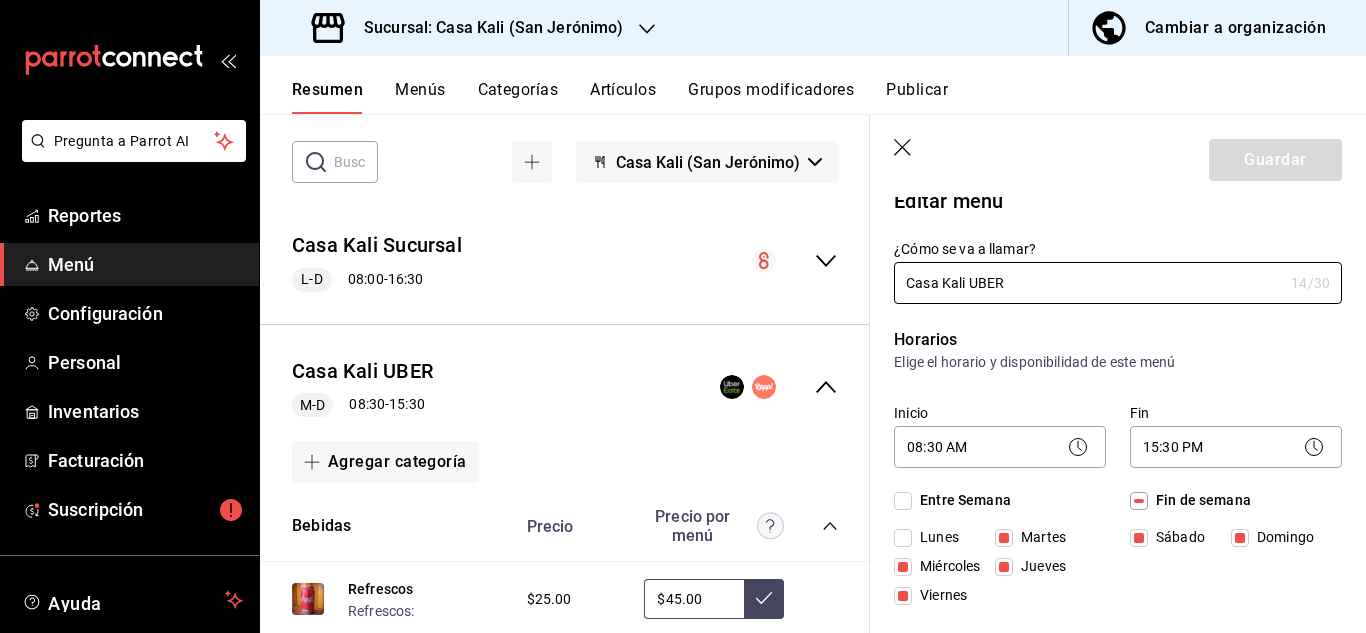 scroll, scrollTop: 0, scrollLeft: 0, axis: both 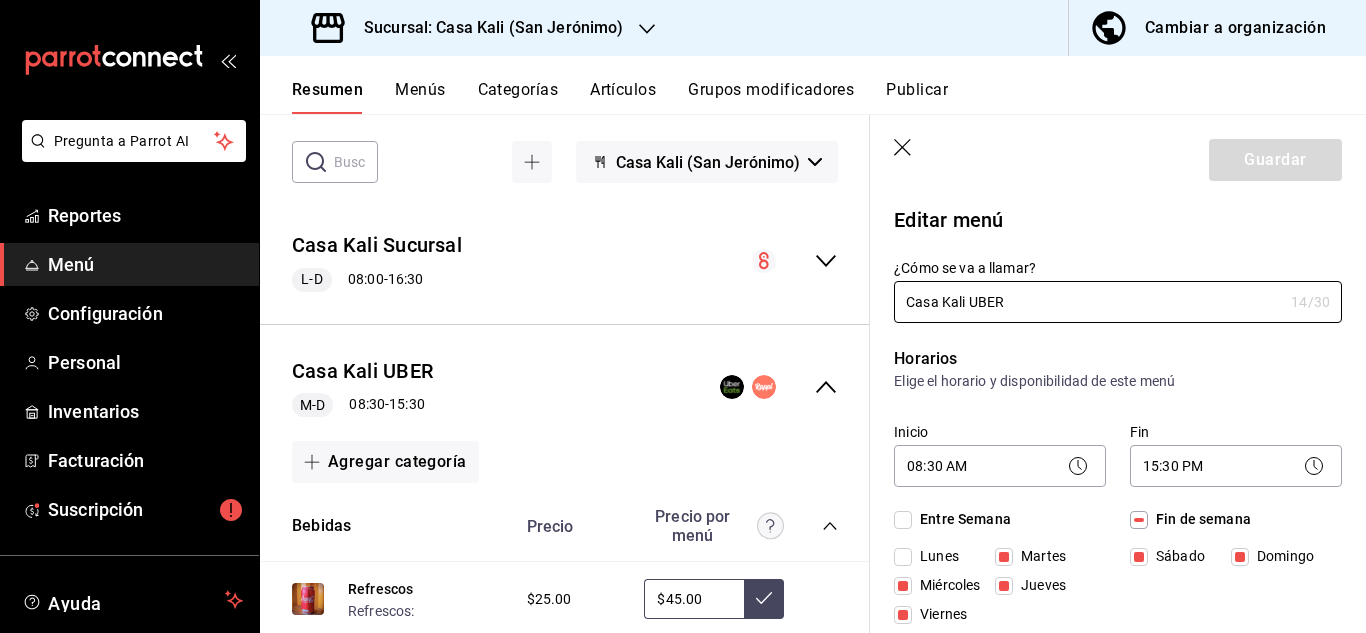 click 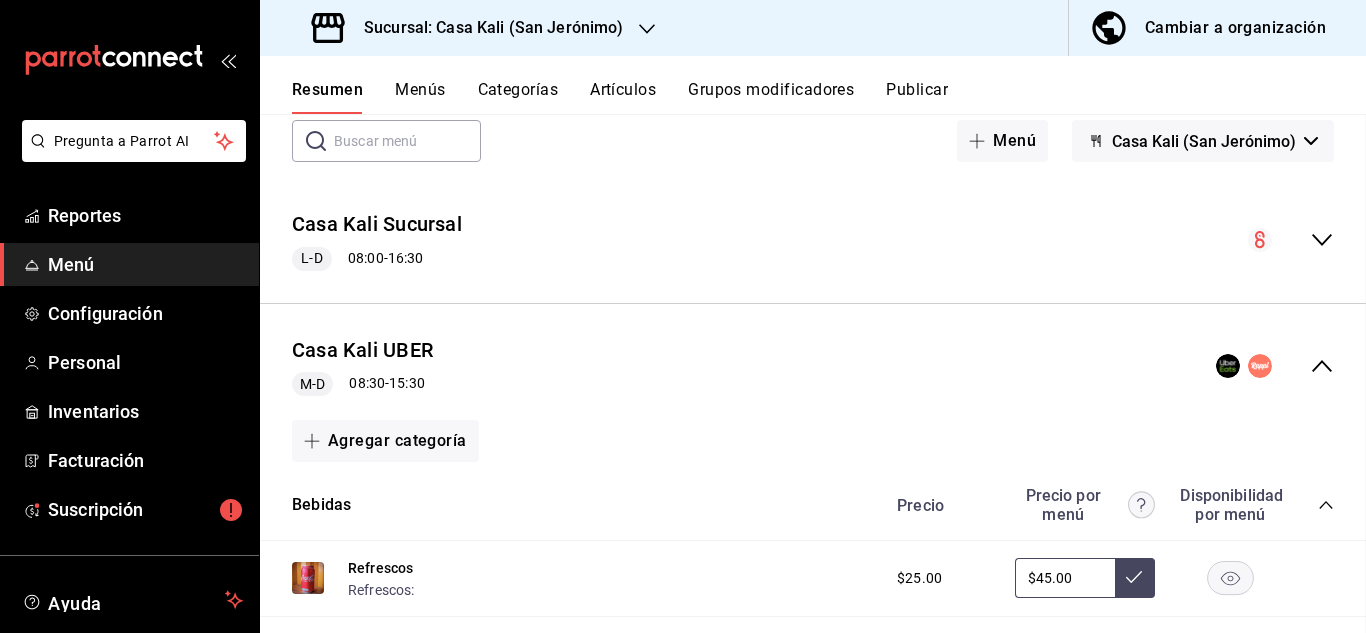 checkbox on "false" 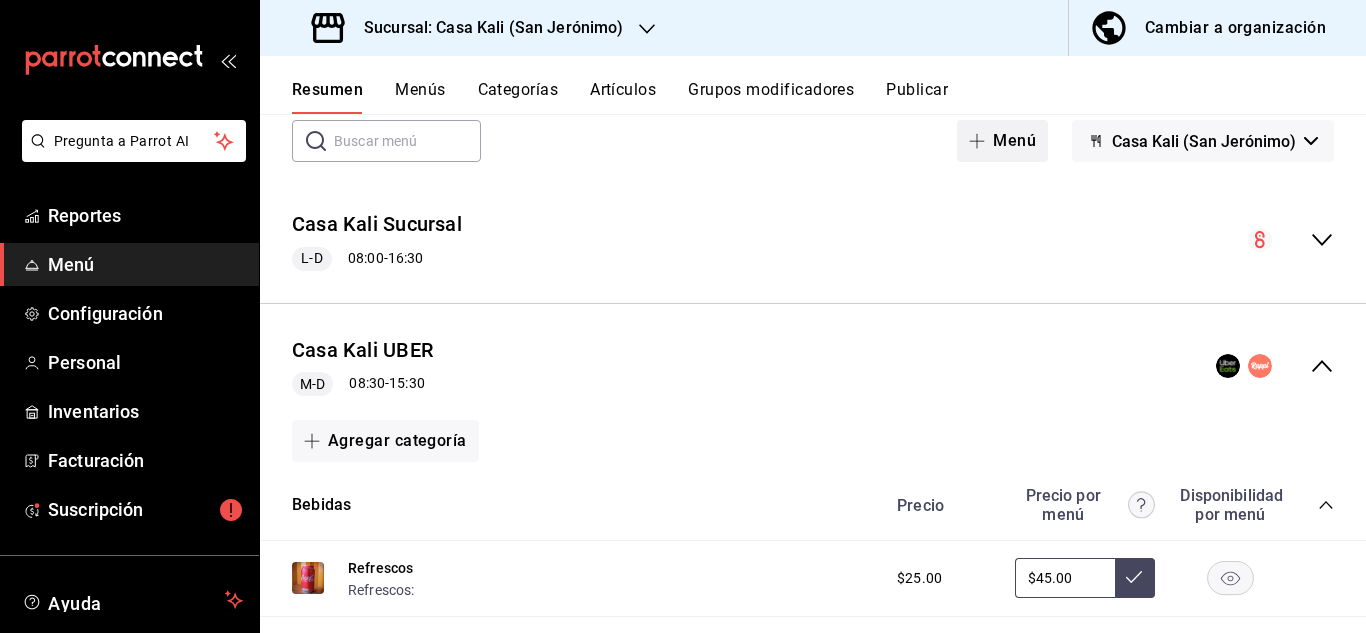 click at bounding box center (981, 141) 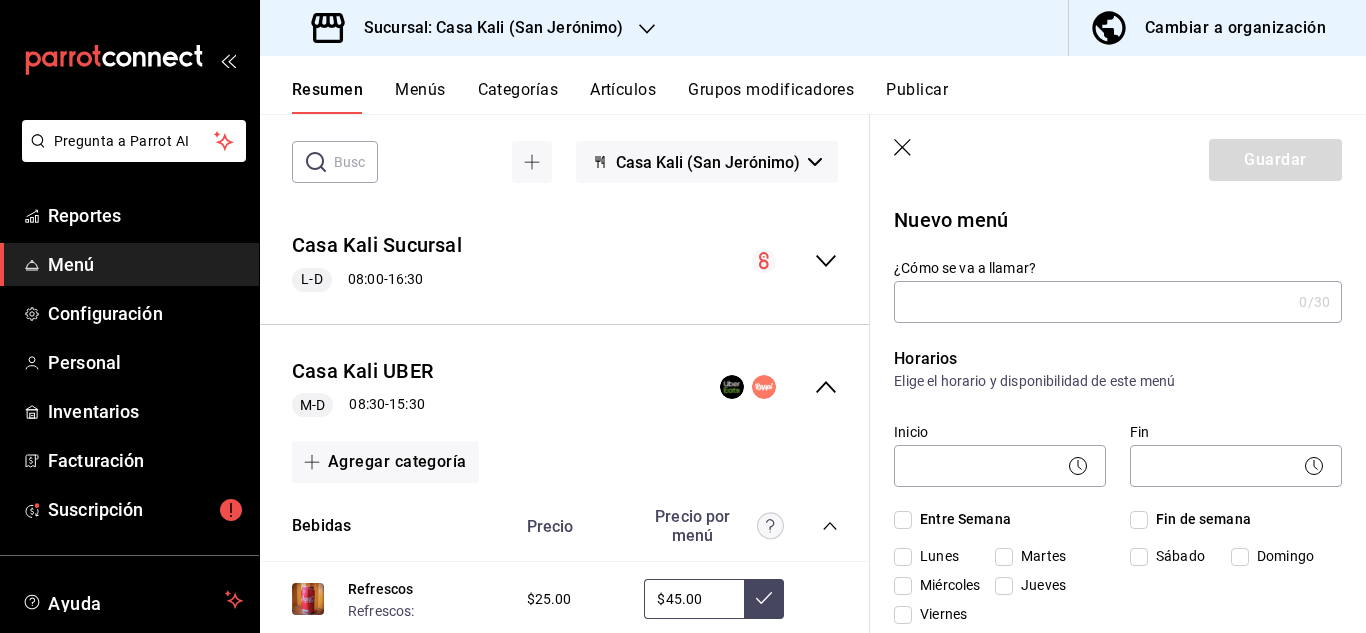 click 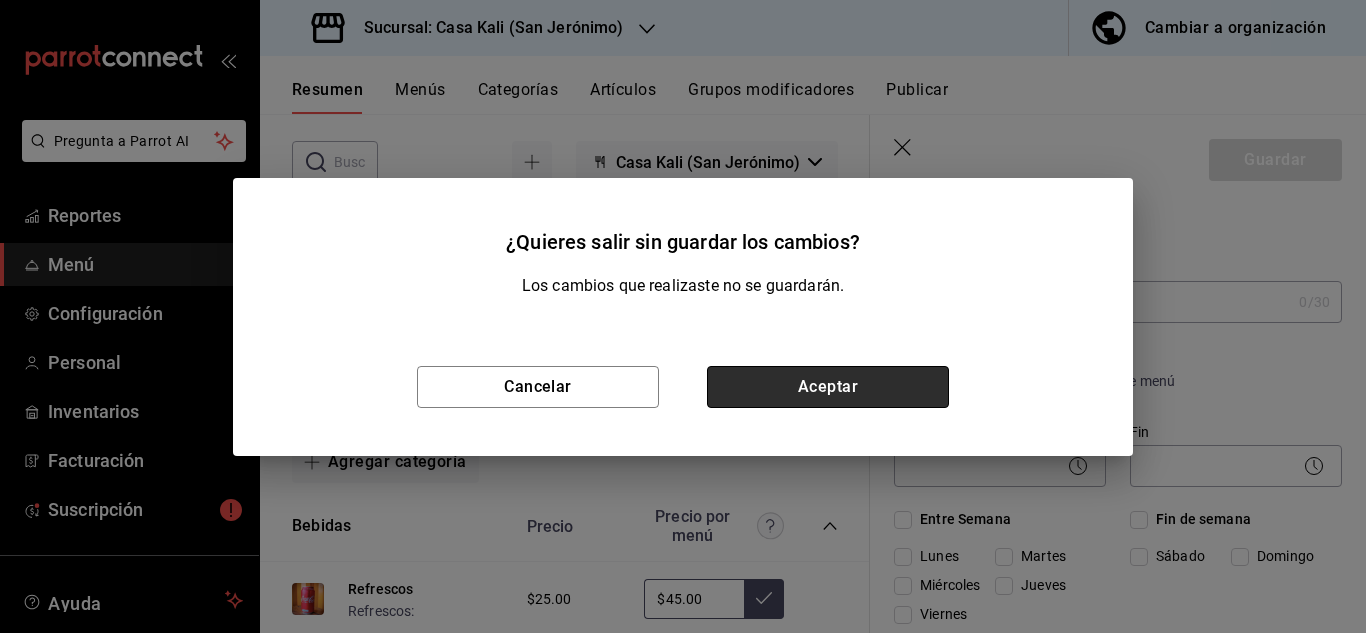 click on "Aceptar" at bounding box center (828, 387) 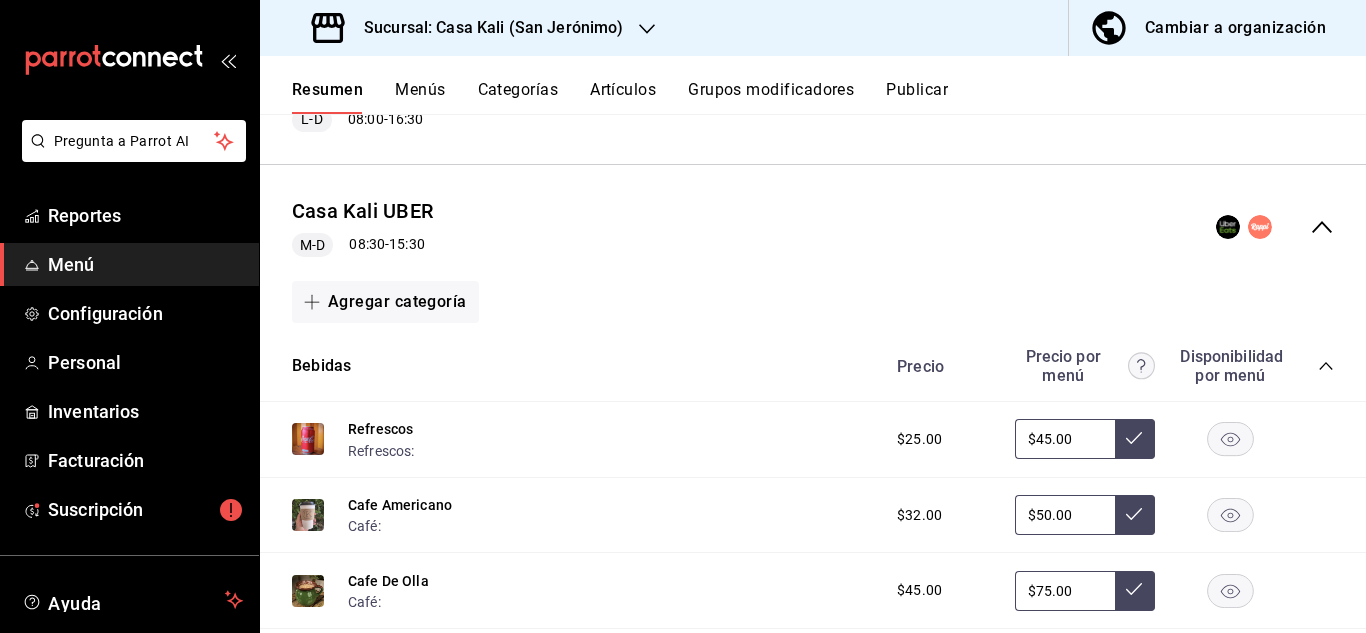 scroll, scrollTop: 240, scrollLeft: 0, axis: vertical 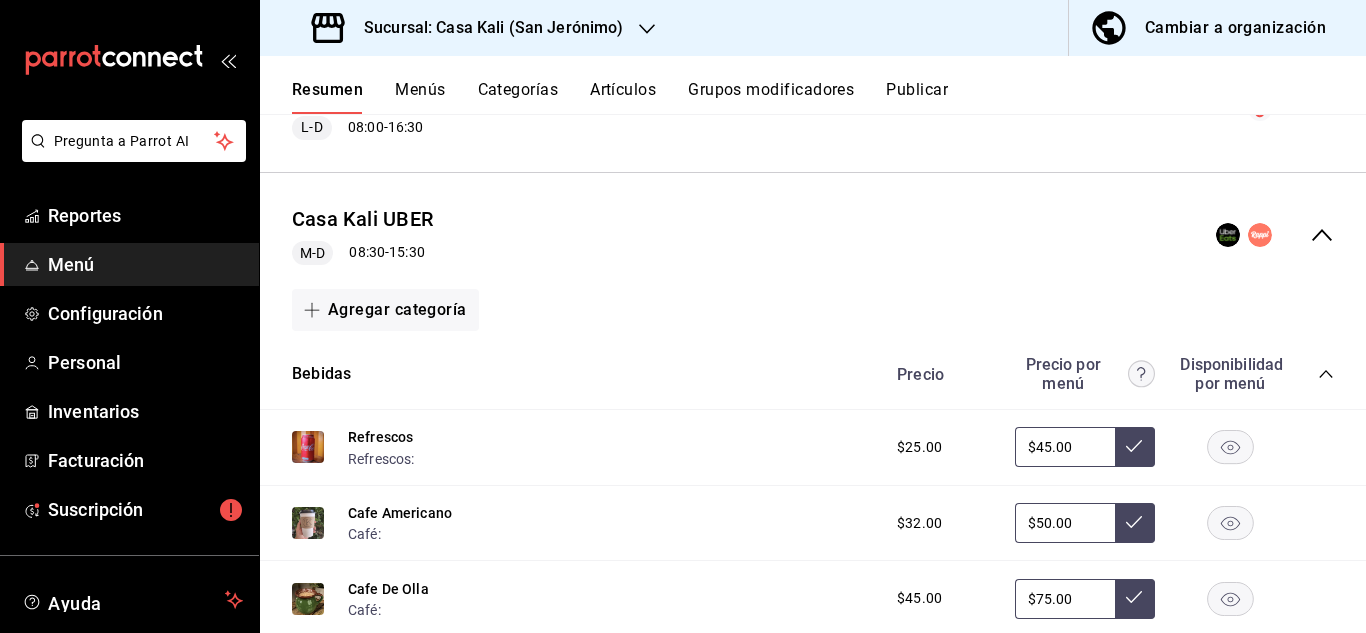click 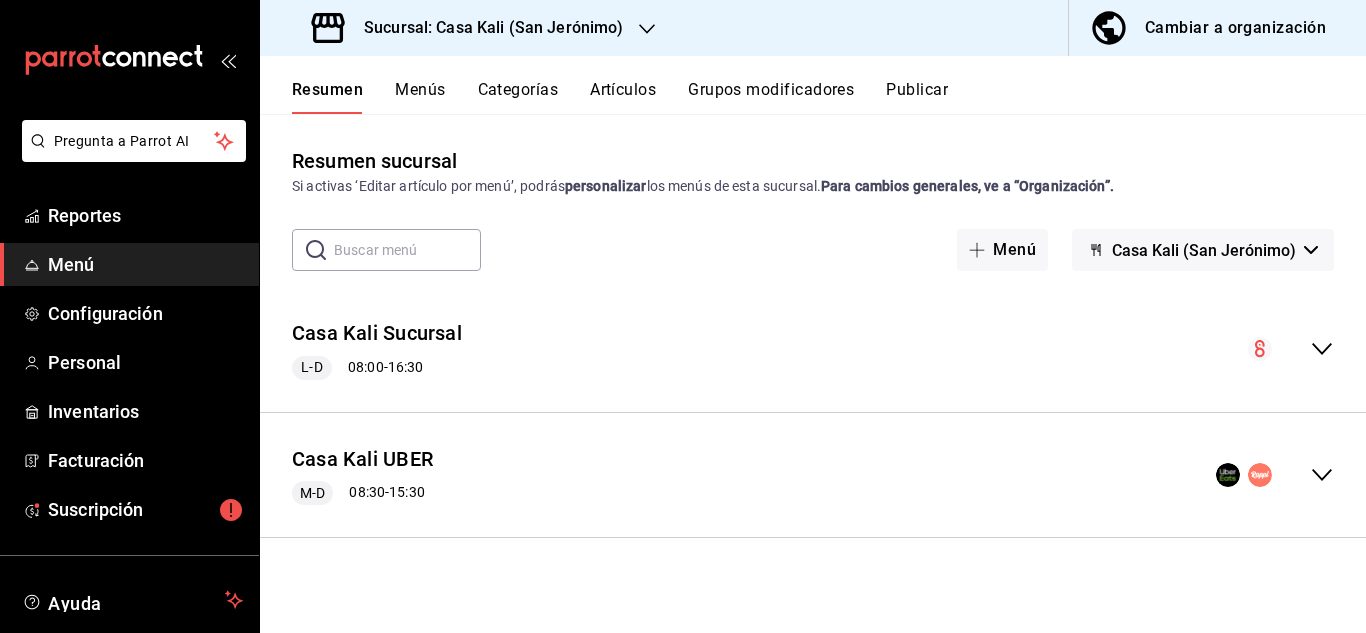 scroll, scrollTop: 0, scrollLeft: 0, axis: both 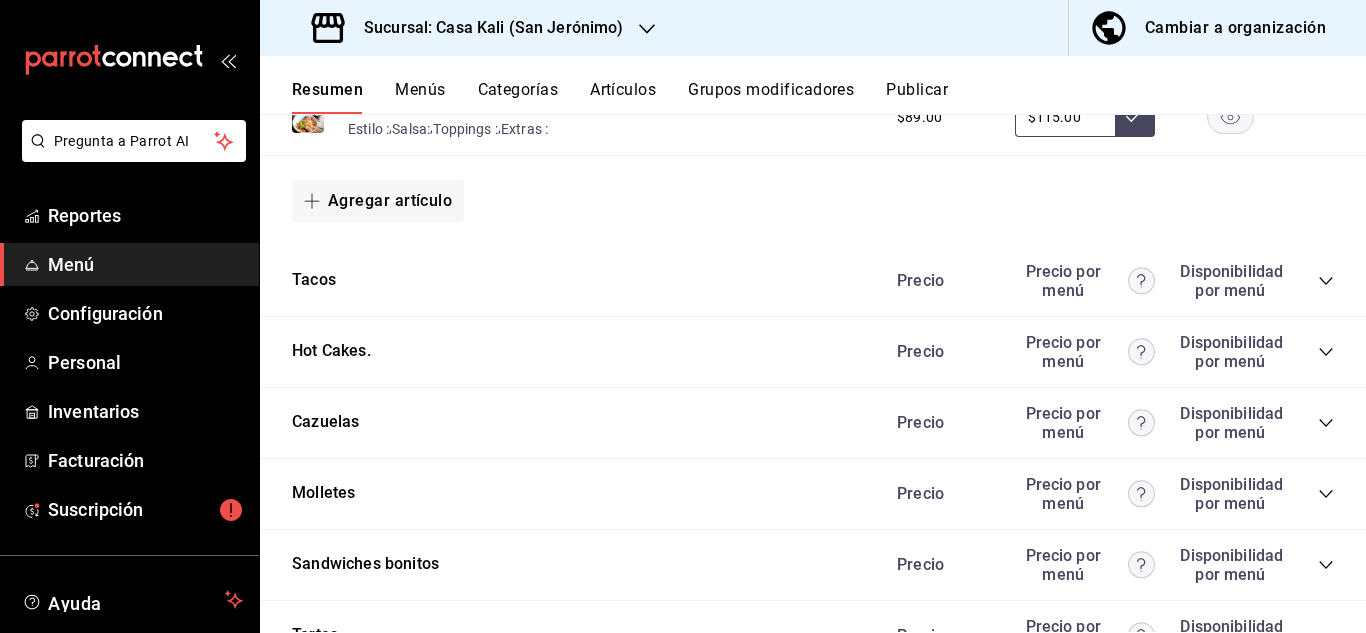 click 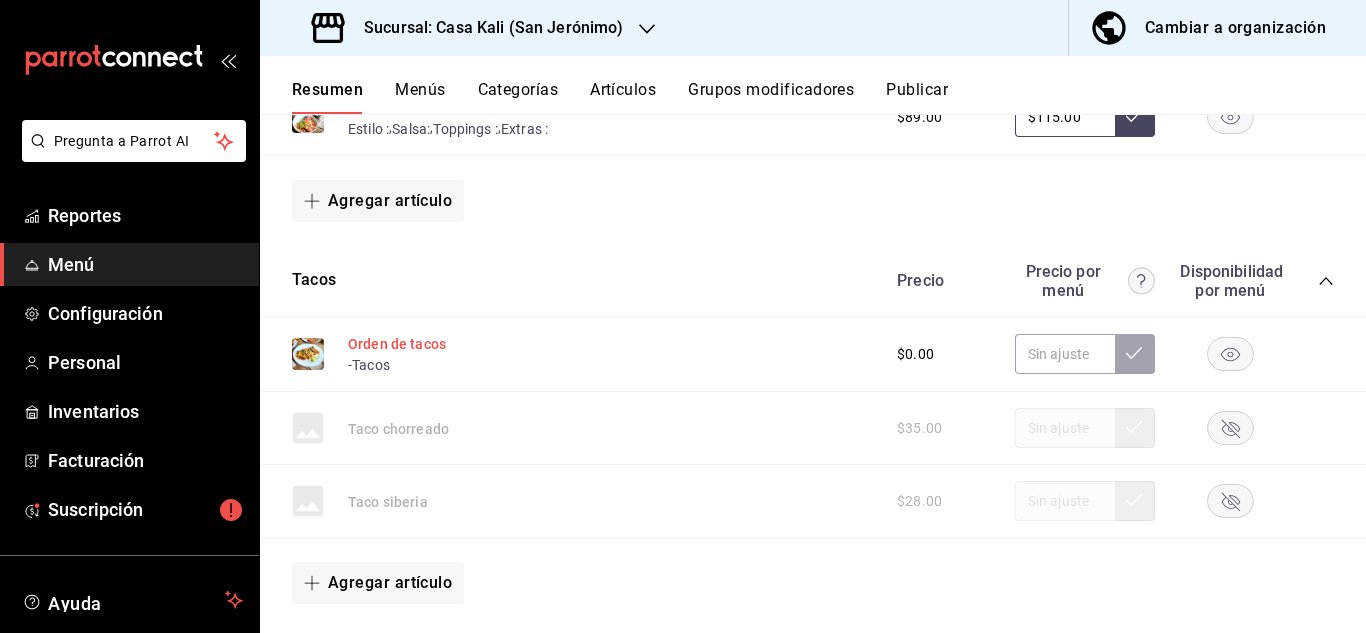 click on "Orden de tacos" at bounding box center [397, 344] 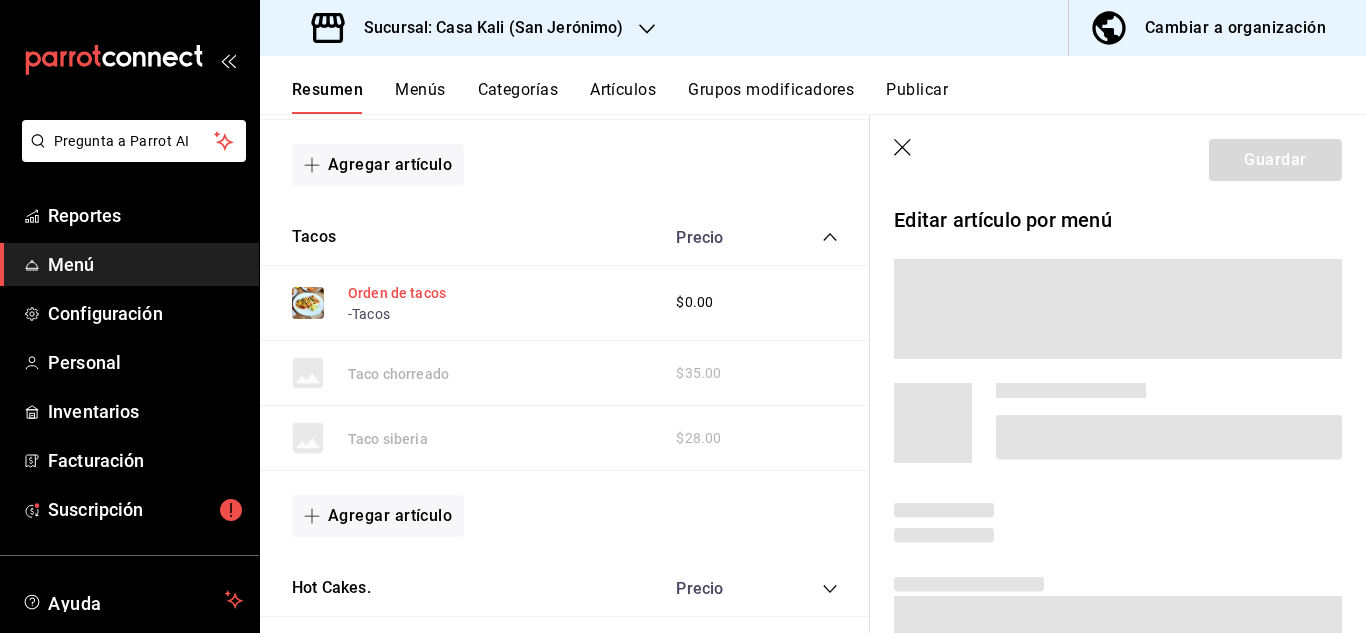 scroll, scrollTop: 1847, scrollLeft: 0, axis: vertical 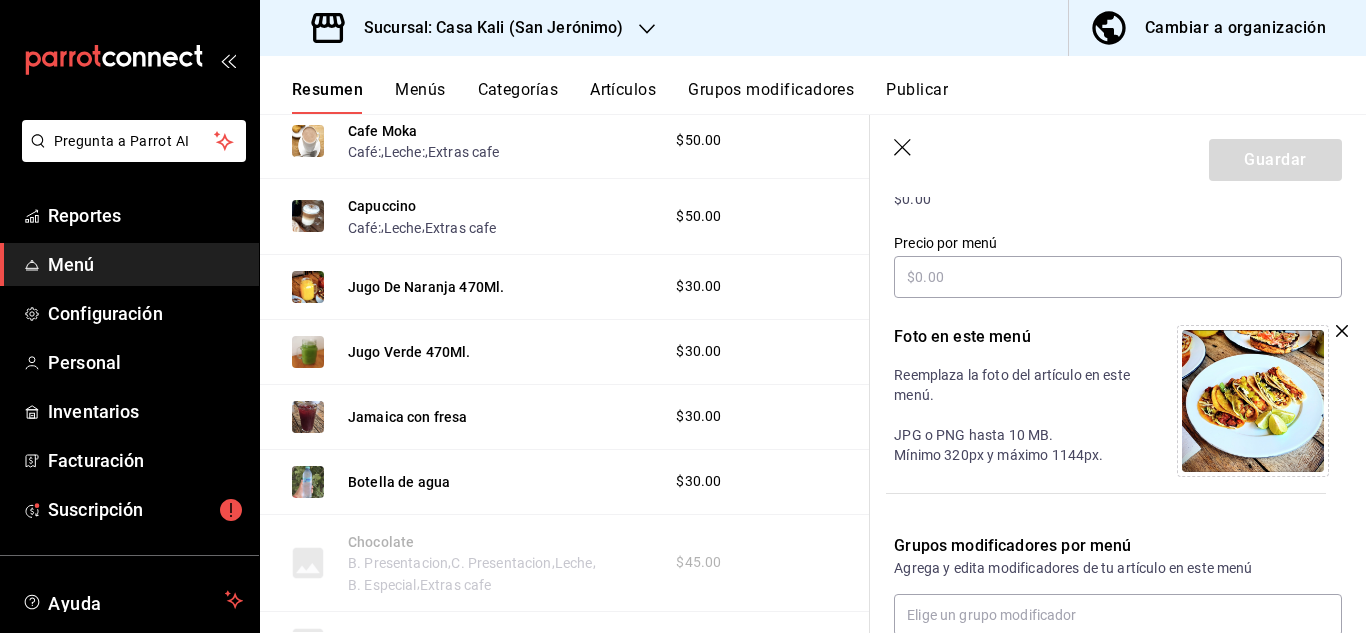 click 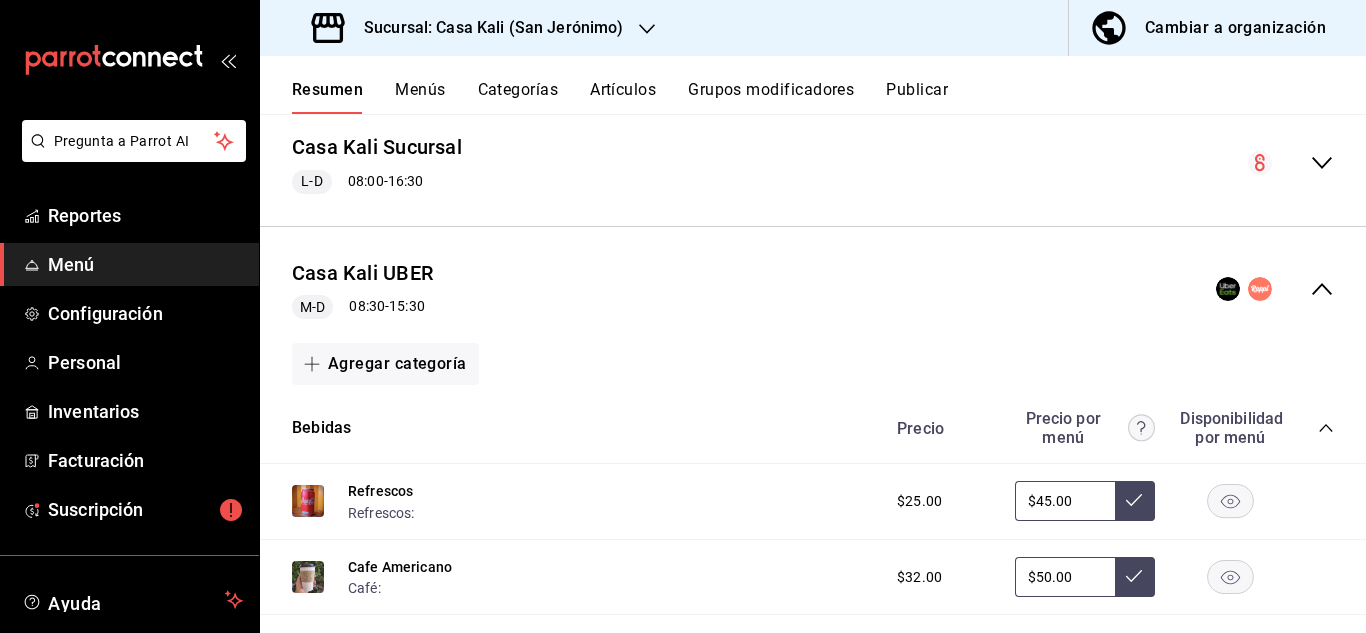 scroll, scrollTop: 185, scrollLeft: 0, axis: vertical 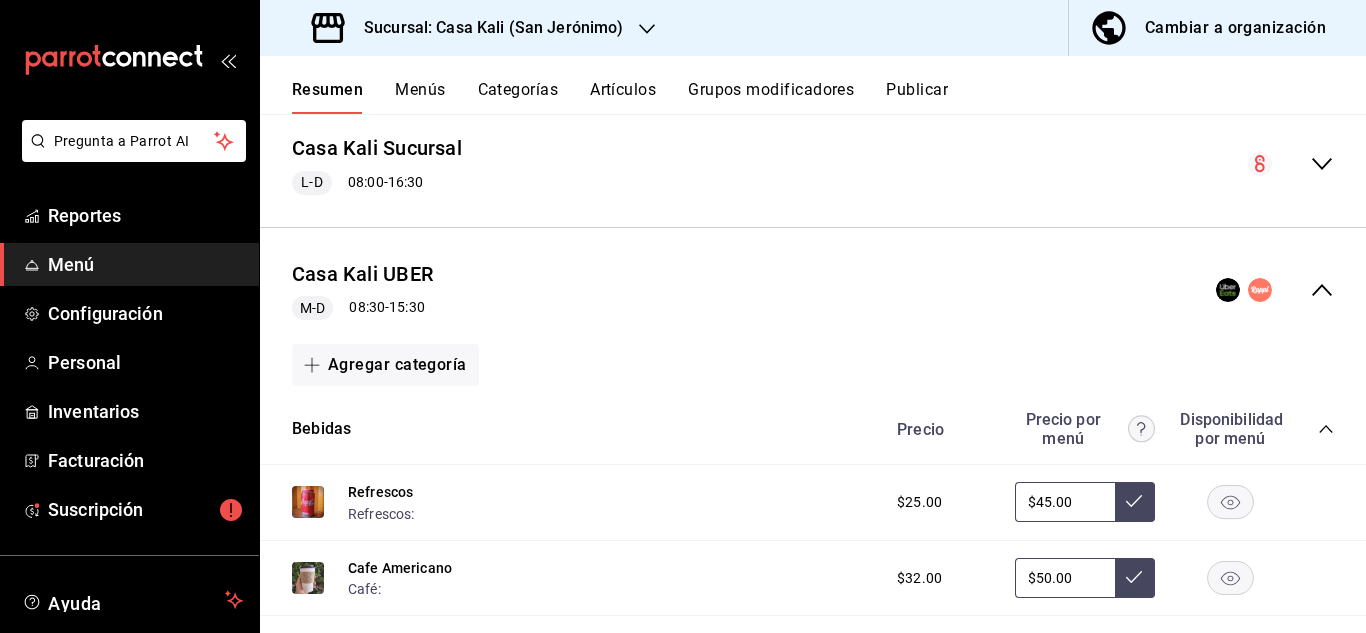 click on "Menús" at bounding box center (420, 97) 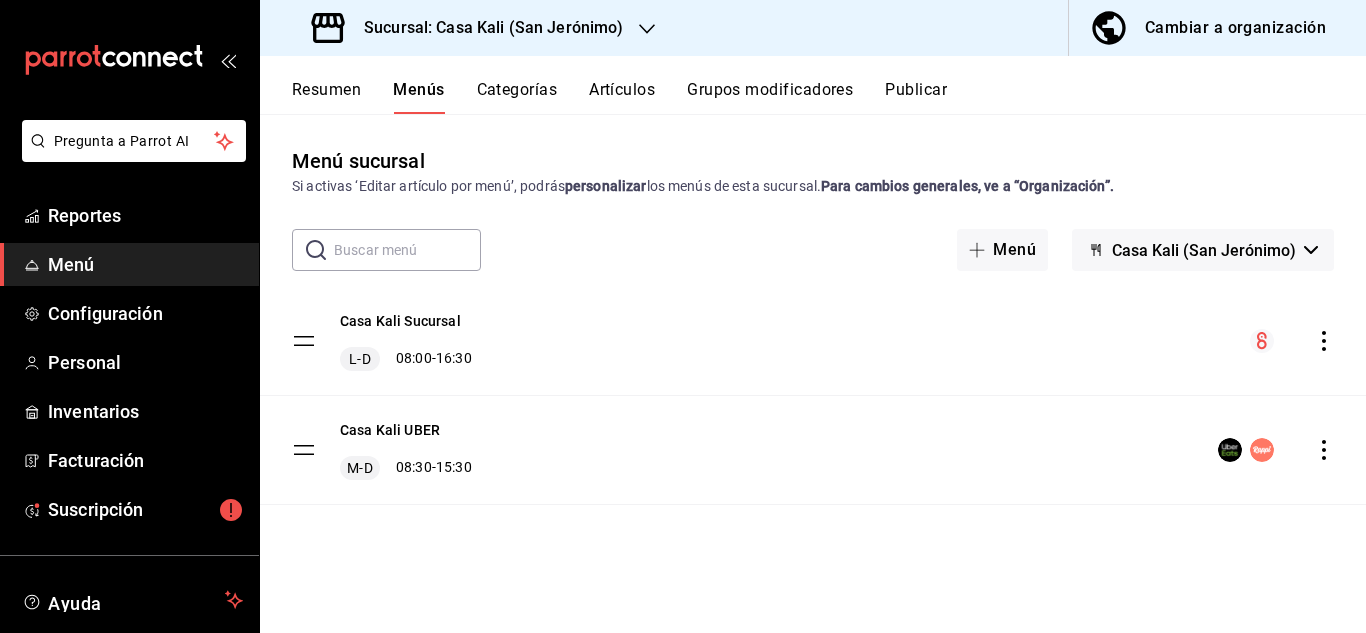 click 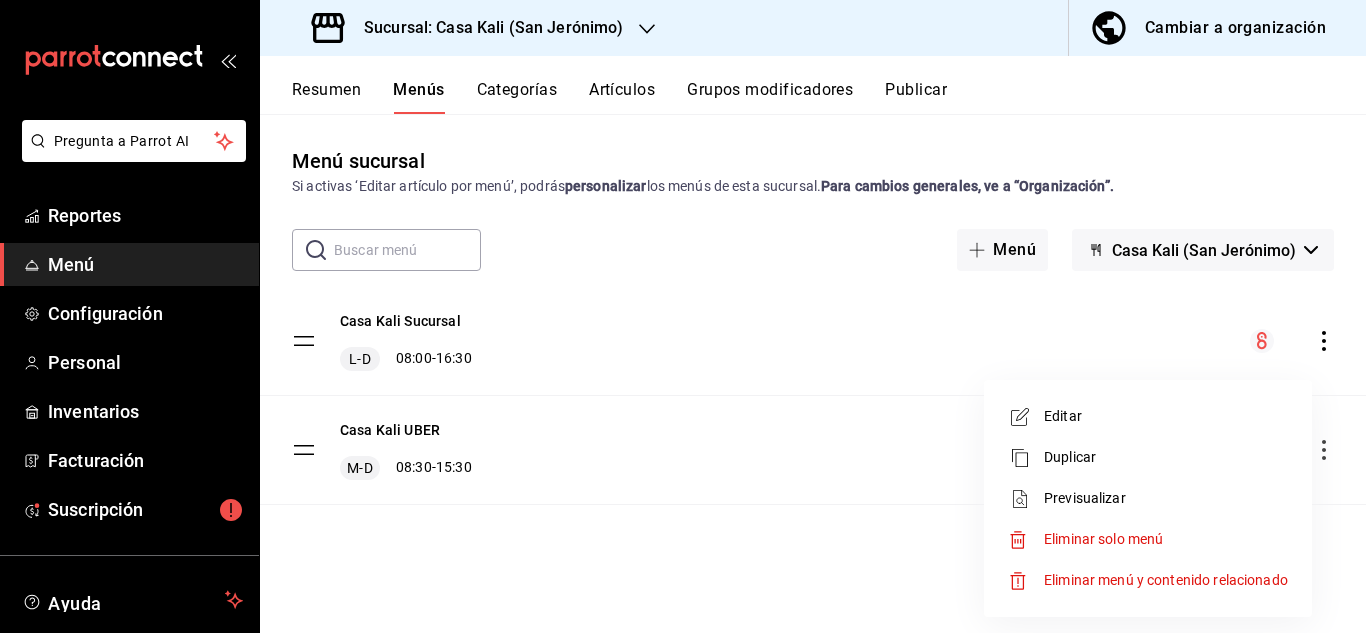 click at bounding box center (683, 316) 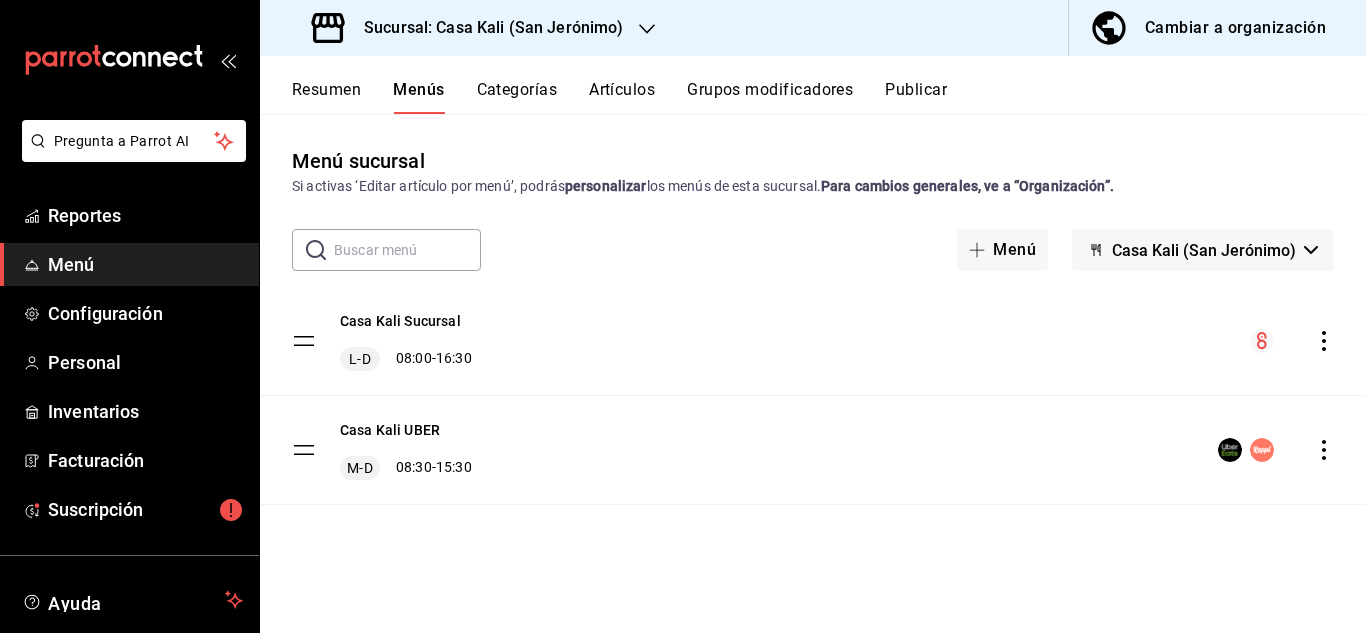 click on "Grupos modificadores" at bounding box center [770, 97] 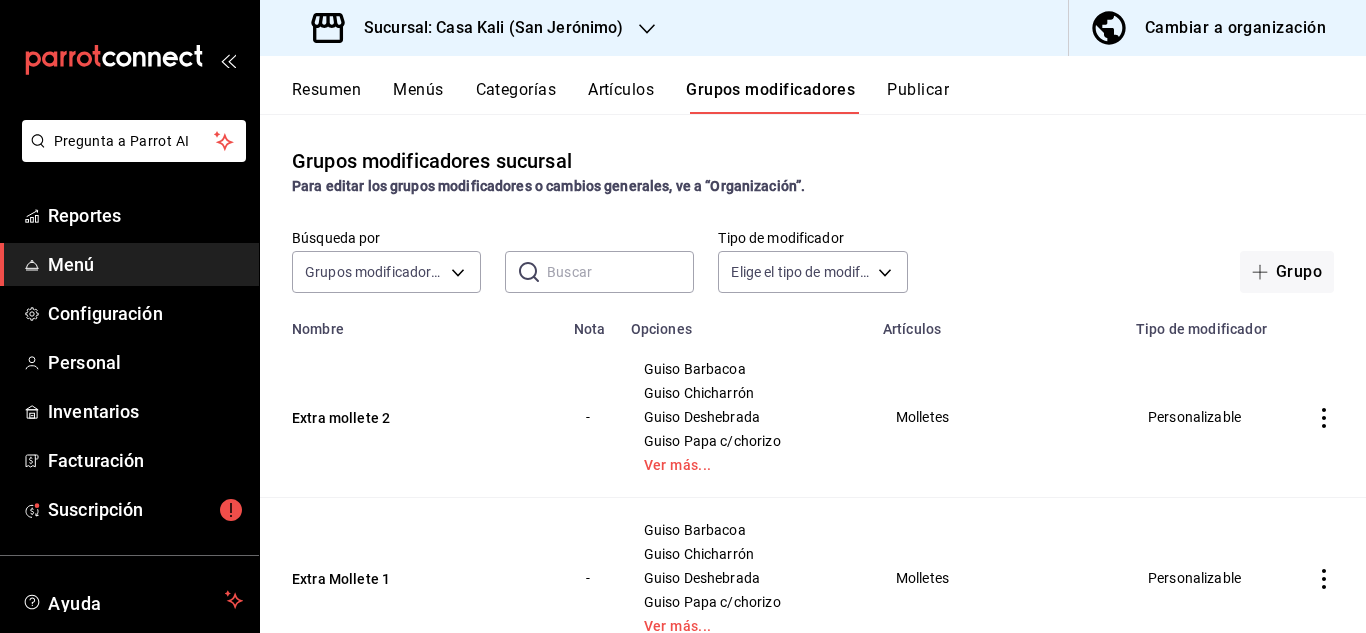 click at bounding box center (620, 272) 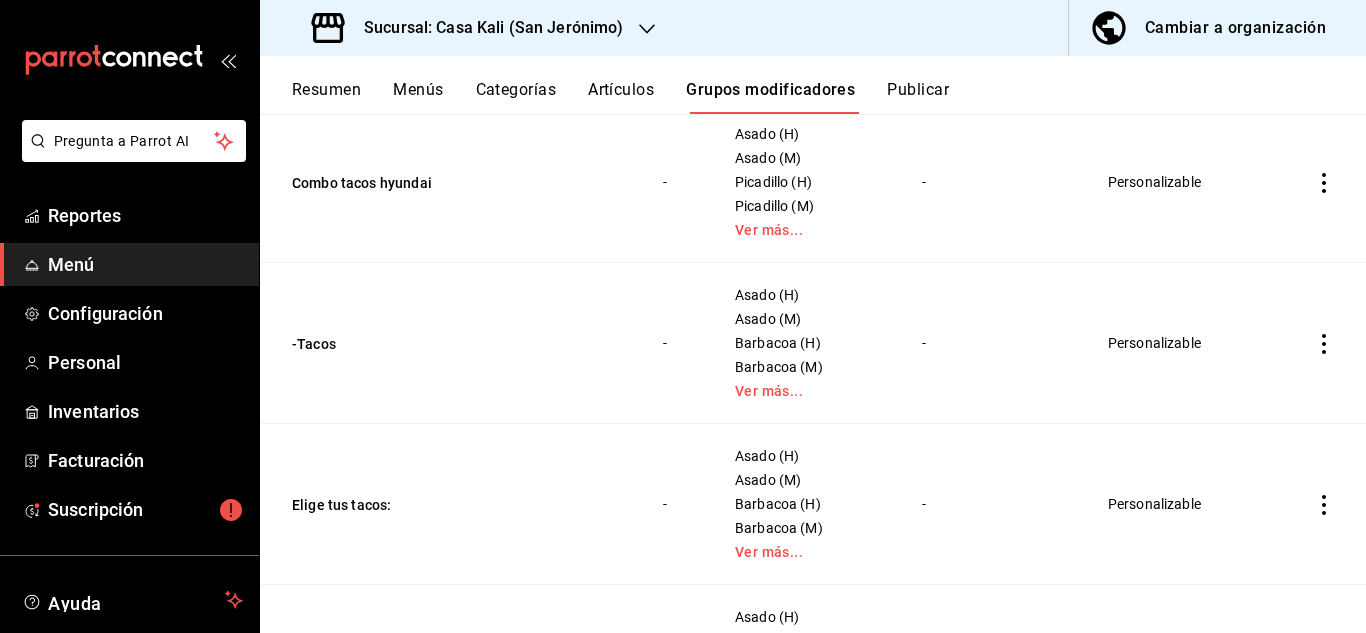 scroll, scrollTop: 236, scrollLeft: 0, axis: vertical 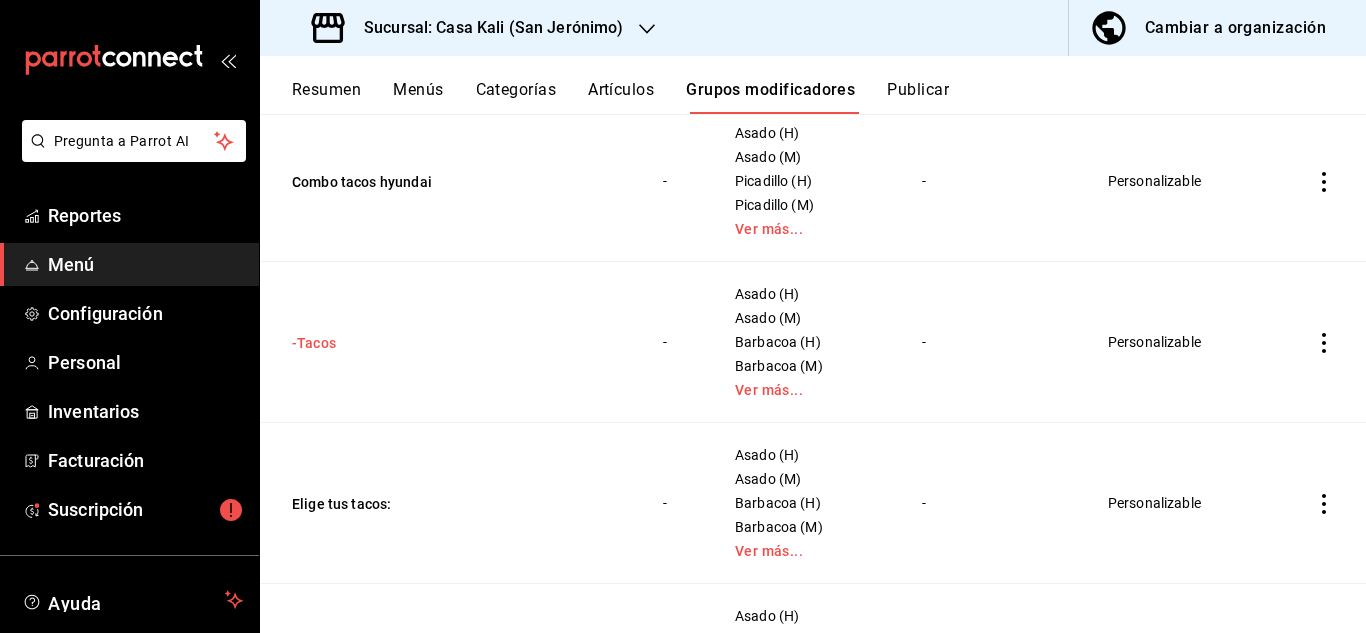 type on "tacos" 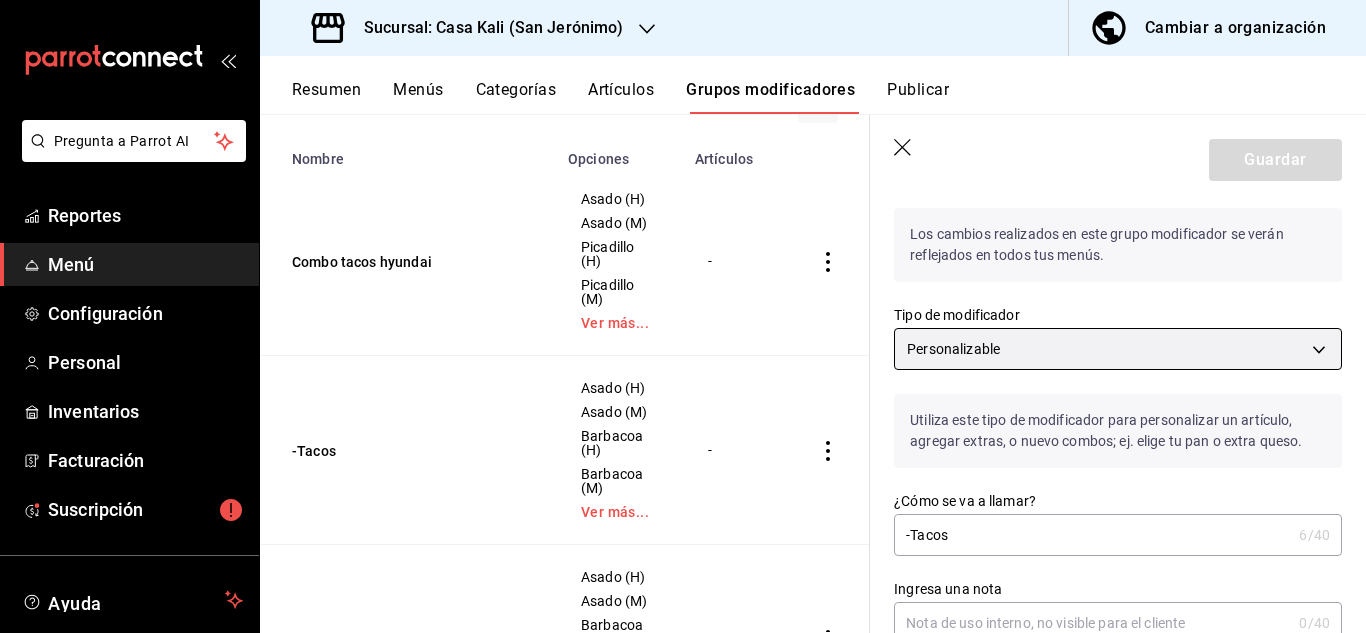 scroll, scrollTop: 0, scrollLeft: 0, axis: both 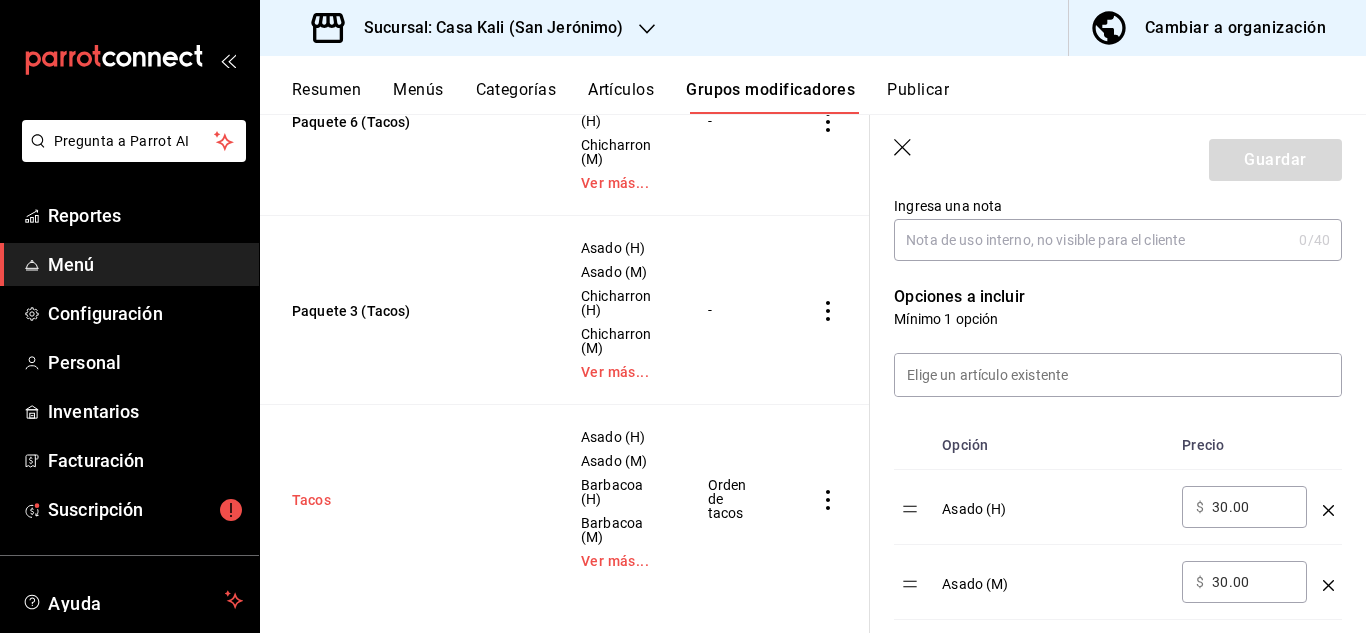click on "Tacos" at bounding box center [412, 500] 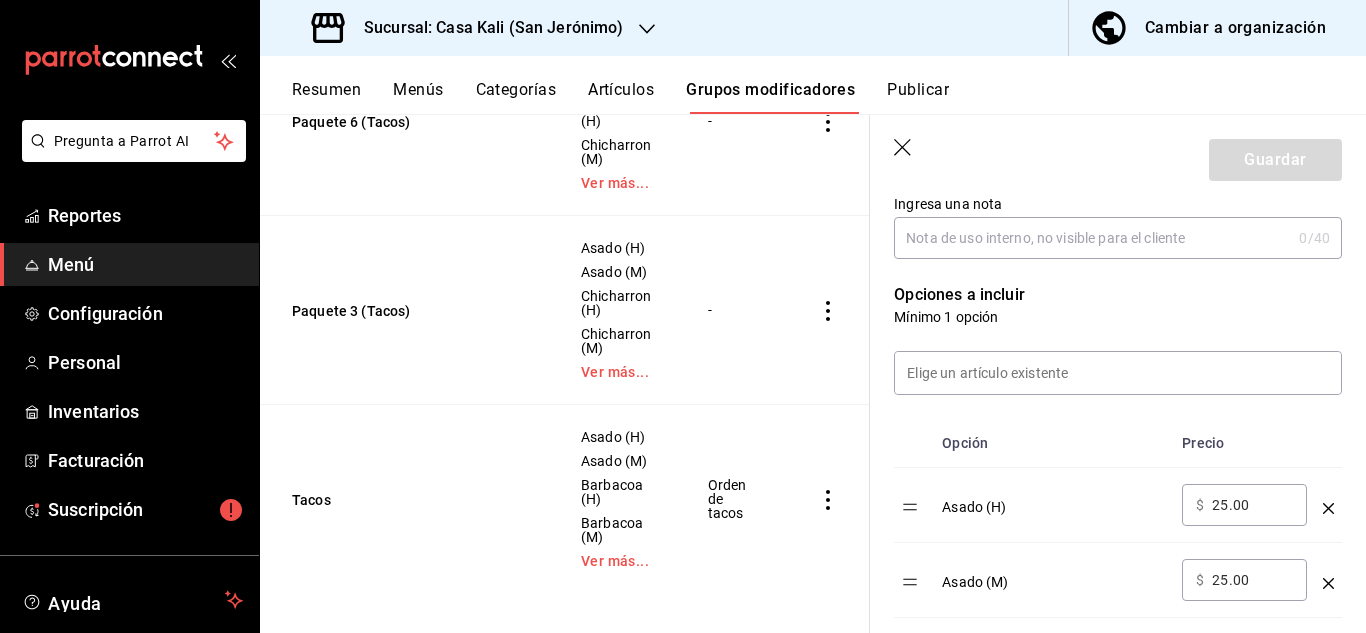 scroll, scrollTop: 433, scrollLeft: 0, axis: vertical 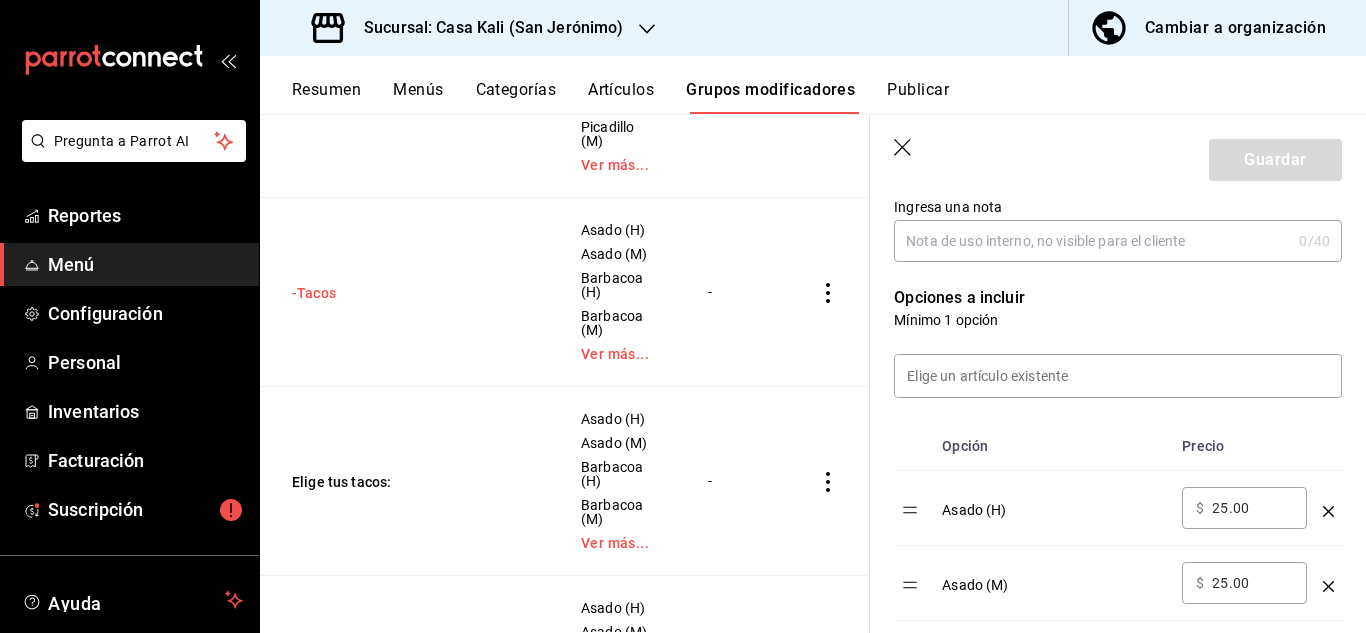 click on "-Tacos" at bounding box center (412, 293) 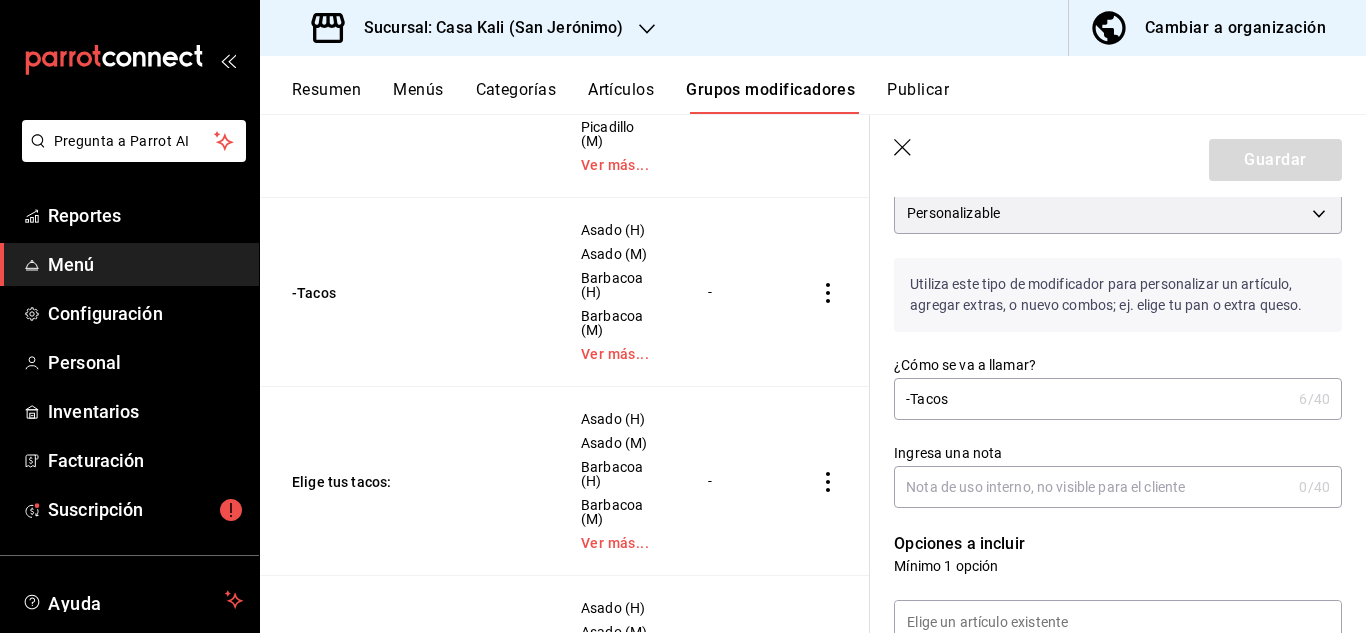 scroll, scrollTop: 188, scrollLeft: 0, axis: vertical 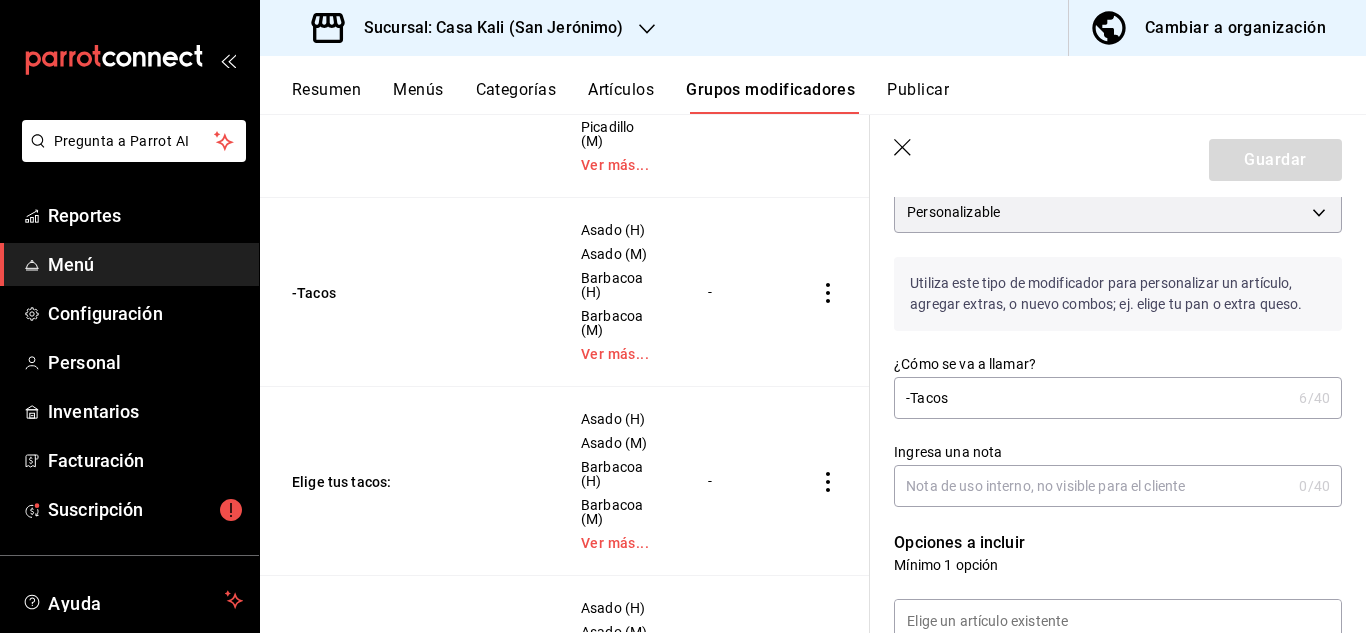 click on "Ingresa una nota" at bounding box center (1092, 486) 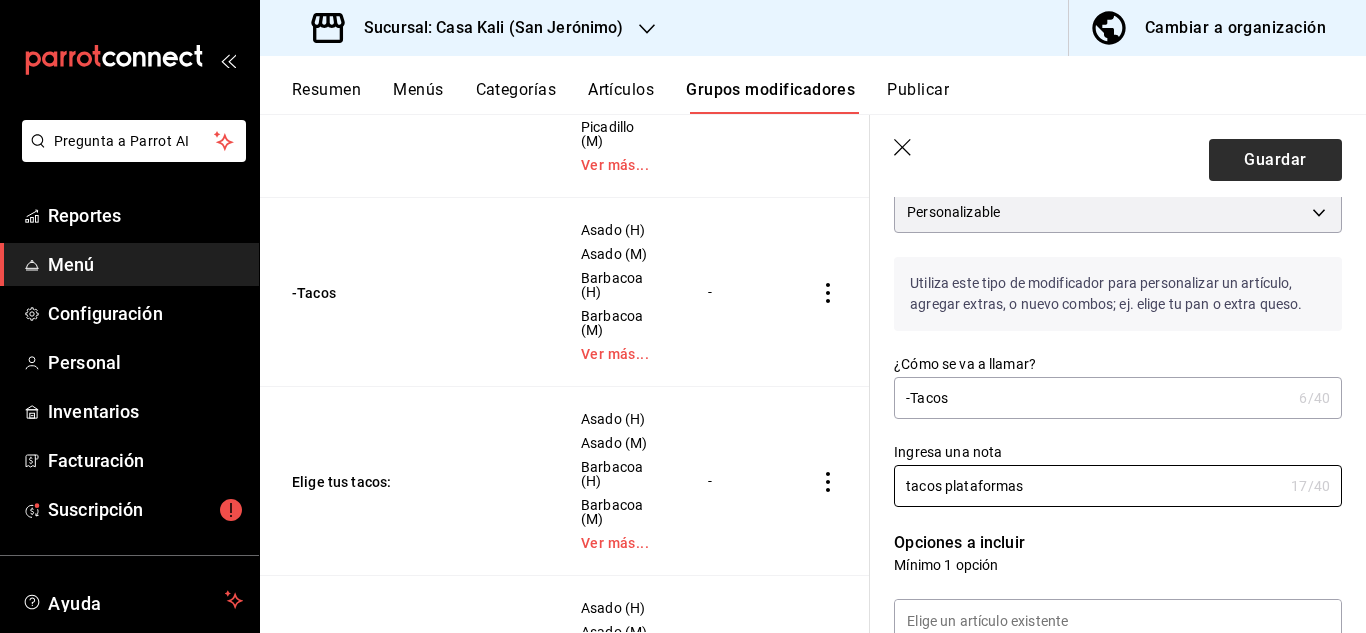 type on "tacos plataformas" 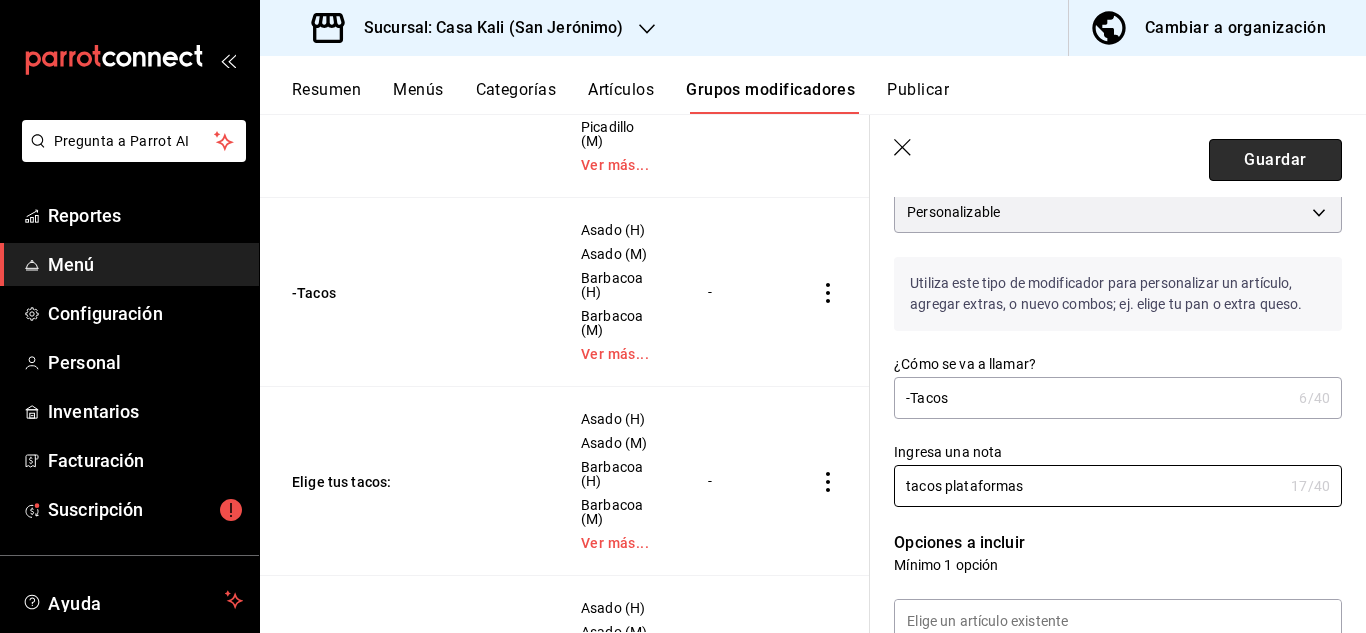 click on "Guardar" at bounding box center (1275, 160) 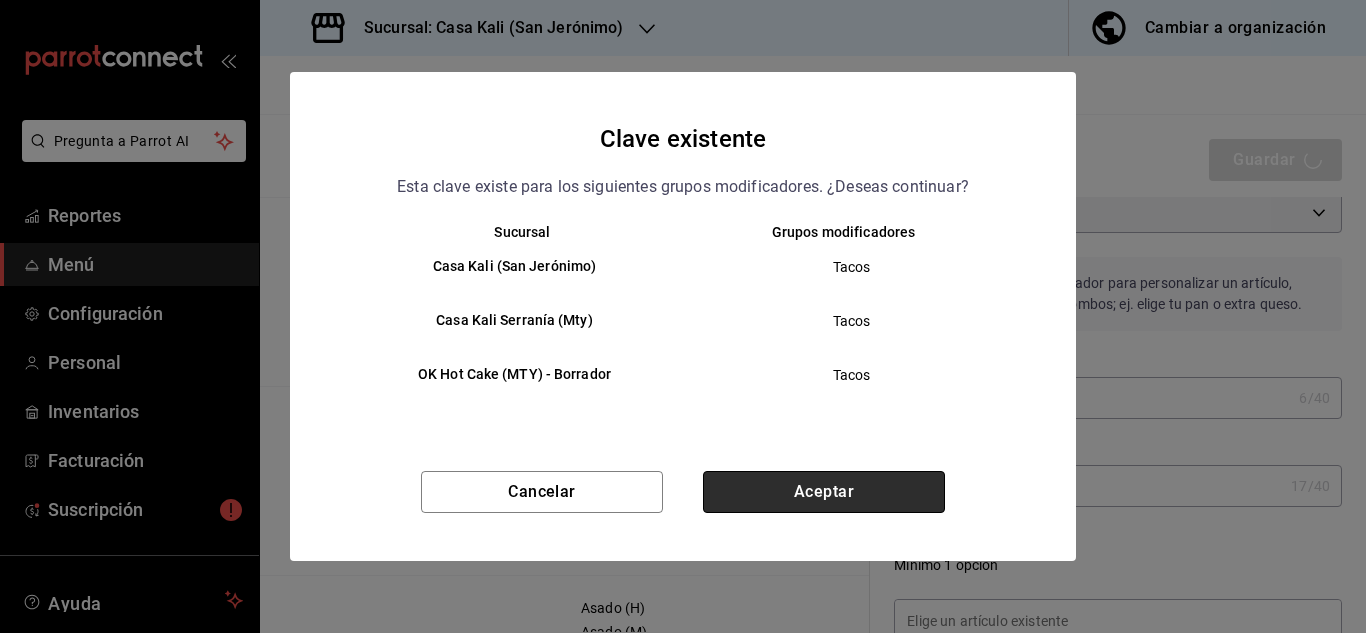 click on "Aceptar" at bounding box center [824, 492] 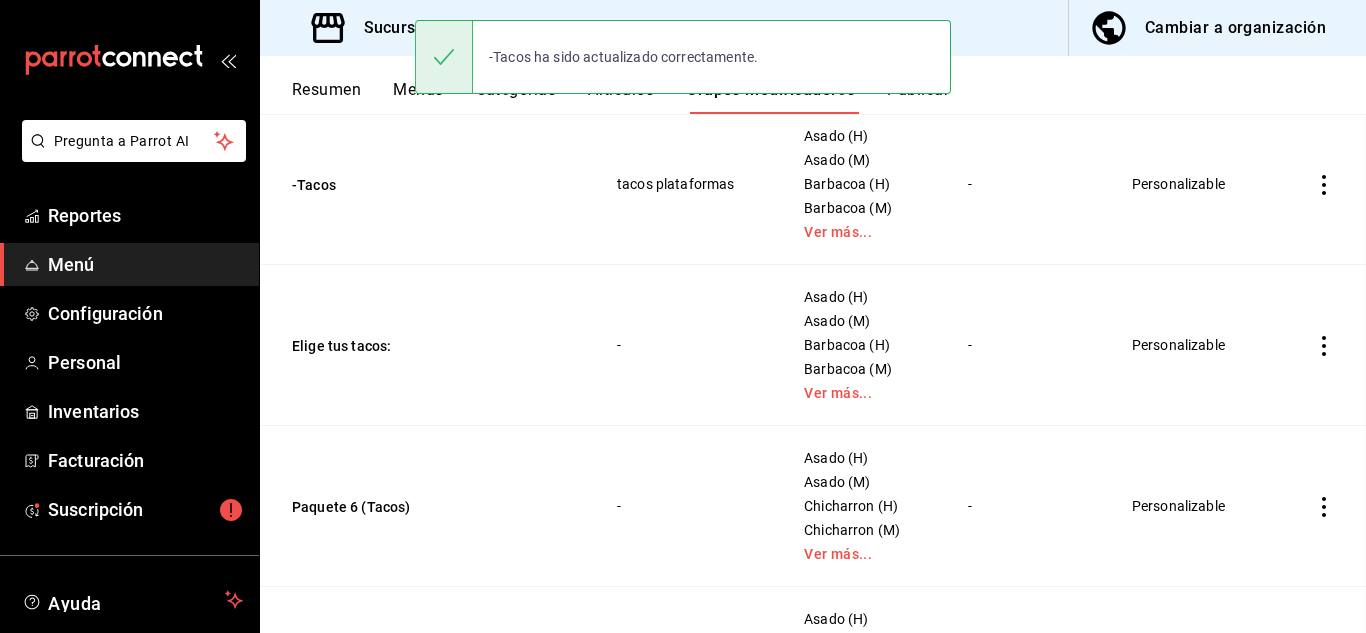 scroll, scrollTop: 0, scrollLeft: 0, axis: both 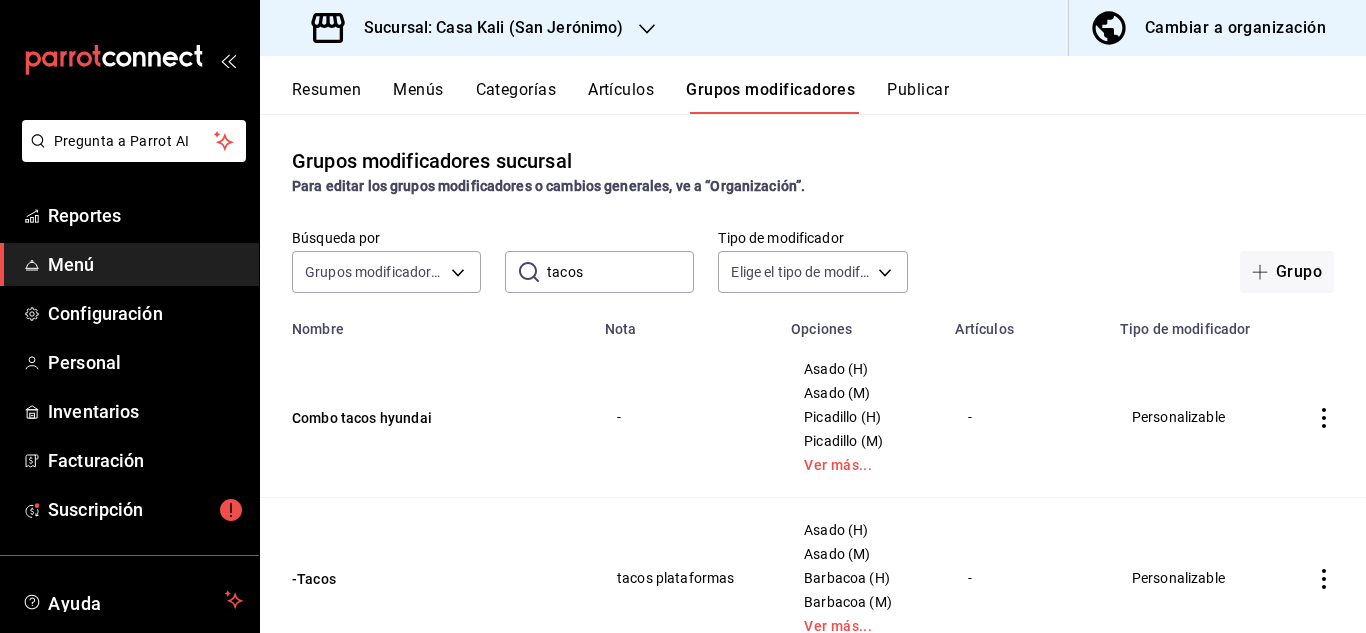 click on "Sucursal: Casa Kali (San Jerónimo)" at bounding box center (485, 28) 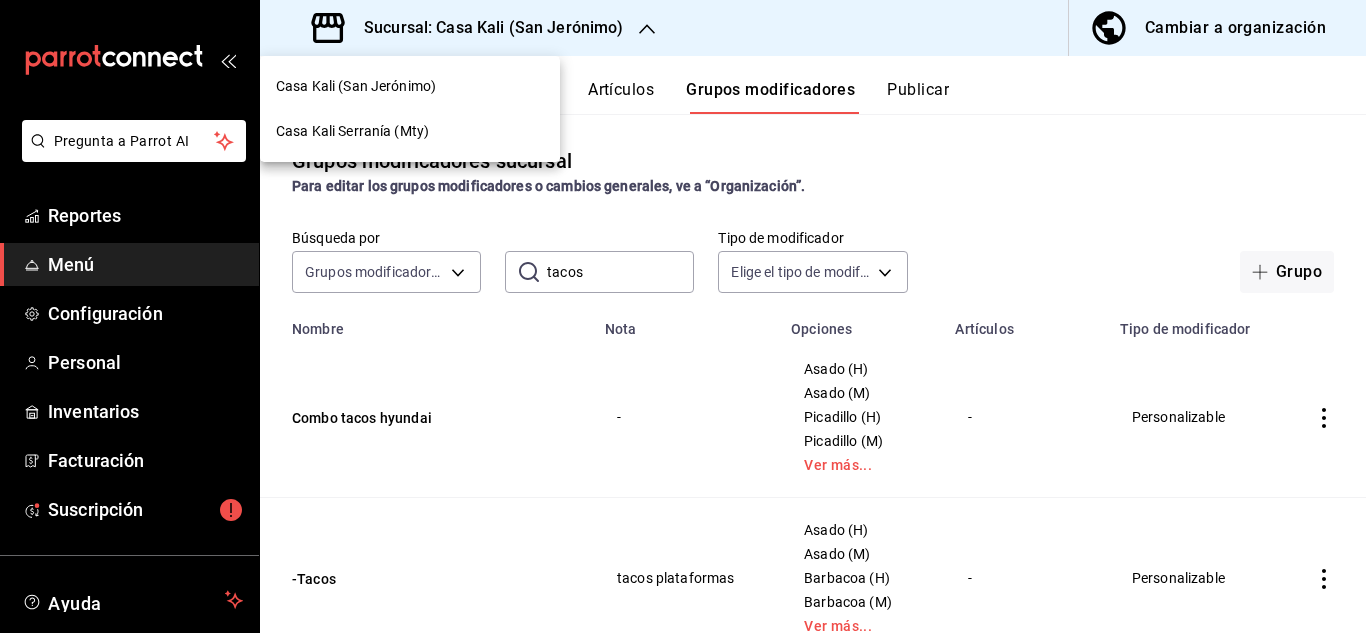 click on "Casa Kali Serranía (Mty)" at bounding box center (352, 131) 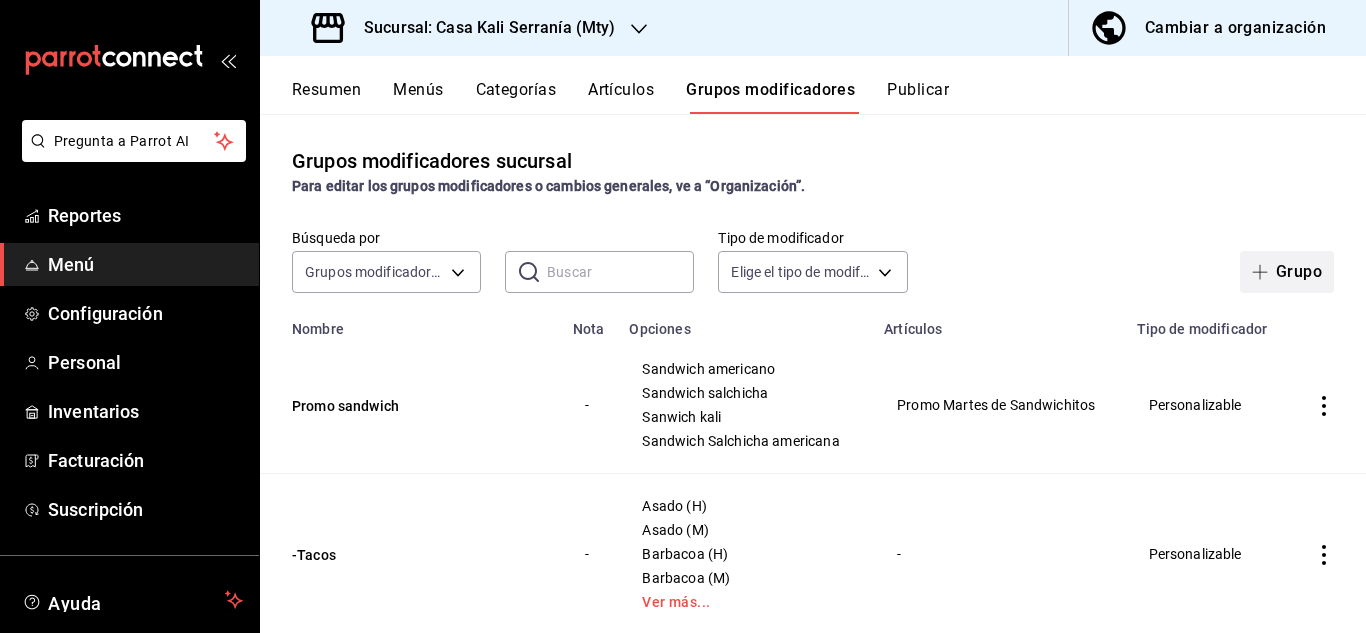click on "Grupo" at bounding box center (1287, 272) 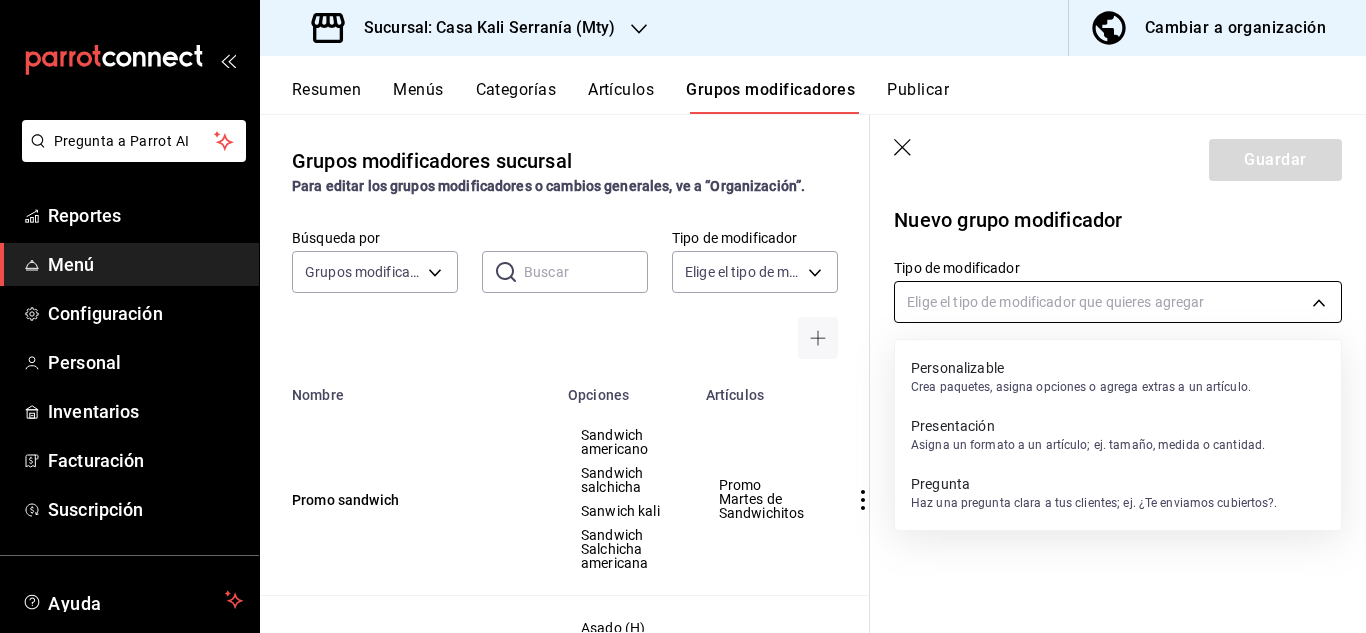 click on "Pregunta a Parrot AI Reportes   Menú   Configuración   Personal   Inventarios   Facturación   Suscripción   Ayuda Recomienda Parrot   Juan Pablo Delgado   Sugerir nueva función   Sucursal: Casa Kali Serranía (Mty) Cambiar a organización Resumen Menús Categorías Artículos Grupos modificadores Publicar Grupos modificadores sucursal Para editar los grupos modificadores o cambios generales, ve a “Organización”. Búsqueda por Grupos modificadores GROUP ​ ​ Tipo de modificador Elige el tipo de modificador Nombre Opciones Artículos Promo sandwich Sandwich americano Sandwich salchicha Sanwich kali Sandwich Salchicha americana Promo Martes de Sandwichitos -Tacos Asado (H) Asado (M) Barbacoa (H) Barbacoa (M) Ver más... - Combo hyundai Picadillo (H) Picadillo (M) Deshebrada (M) Deshebrada (H) Ver más... Combo tacos Hyundai Hotcake indiv Hotcake individual clasico Hotcake individual Especial Hotcake individual Estilo: Revueltos Estrellado Volteado Bien cocido Combo infantil Cazuelita Toppings : frio" at bounding box center (683, 316) 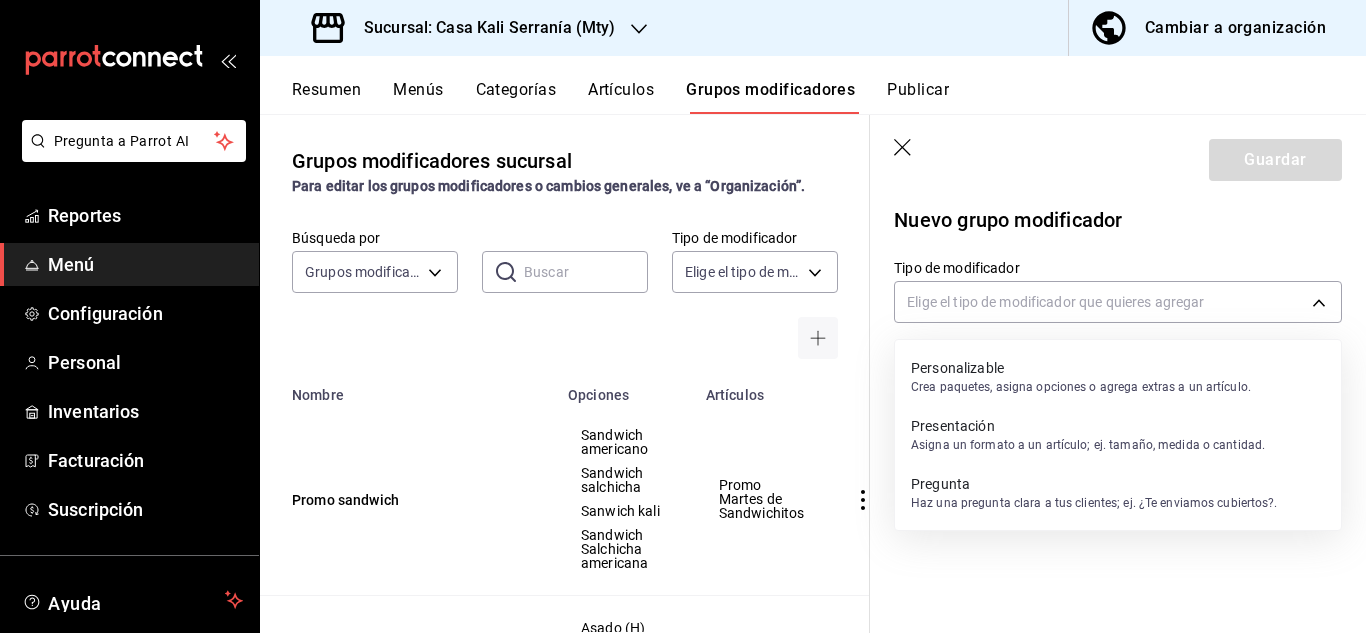click at bounding box center (683, 316) 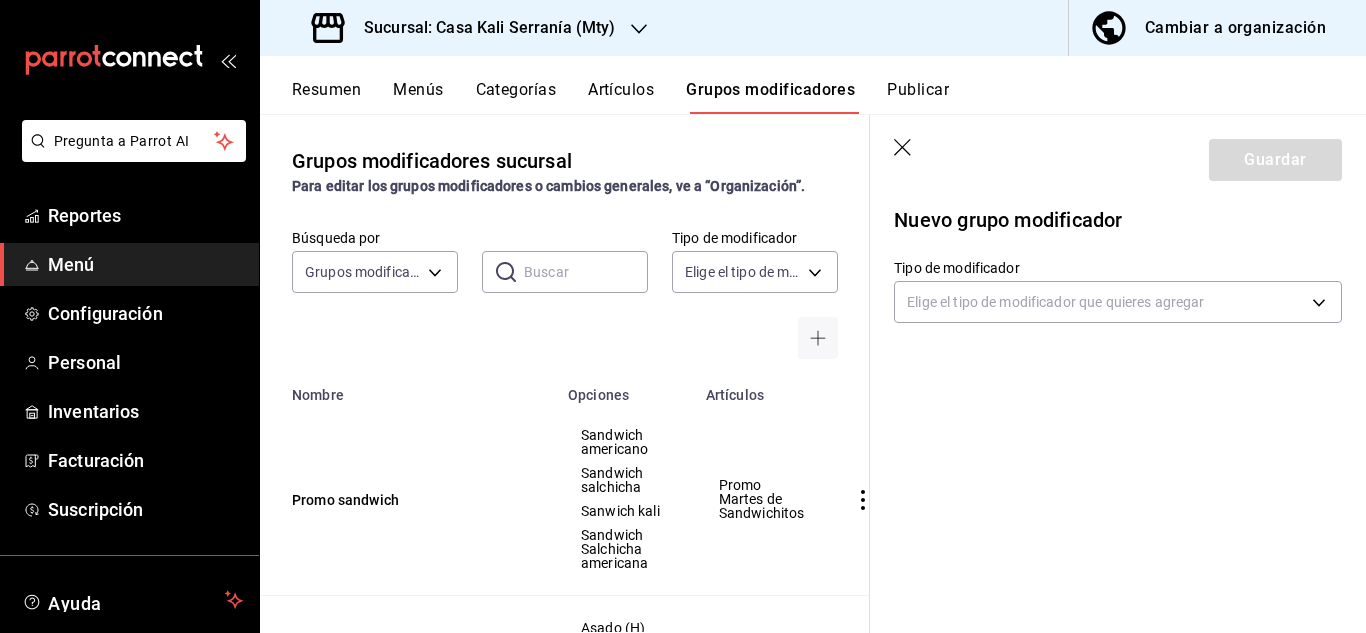 click 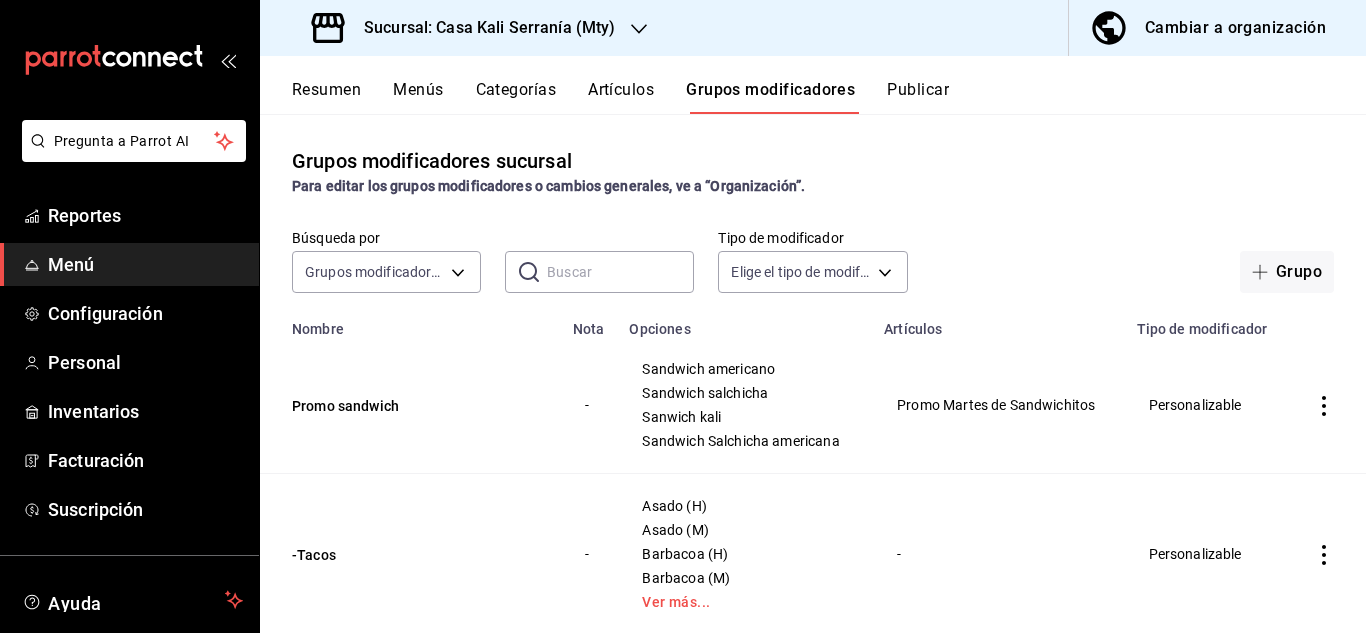 click on "Artículos" at bounding box center (621, 97) 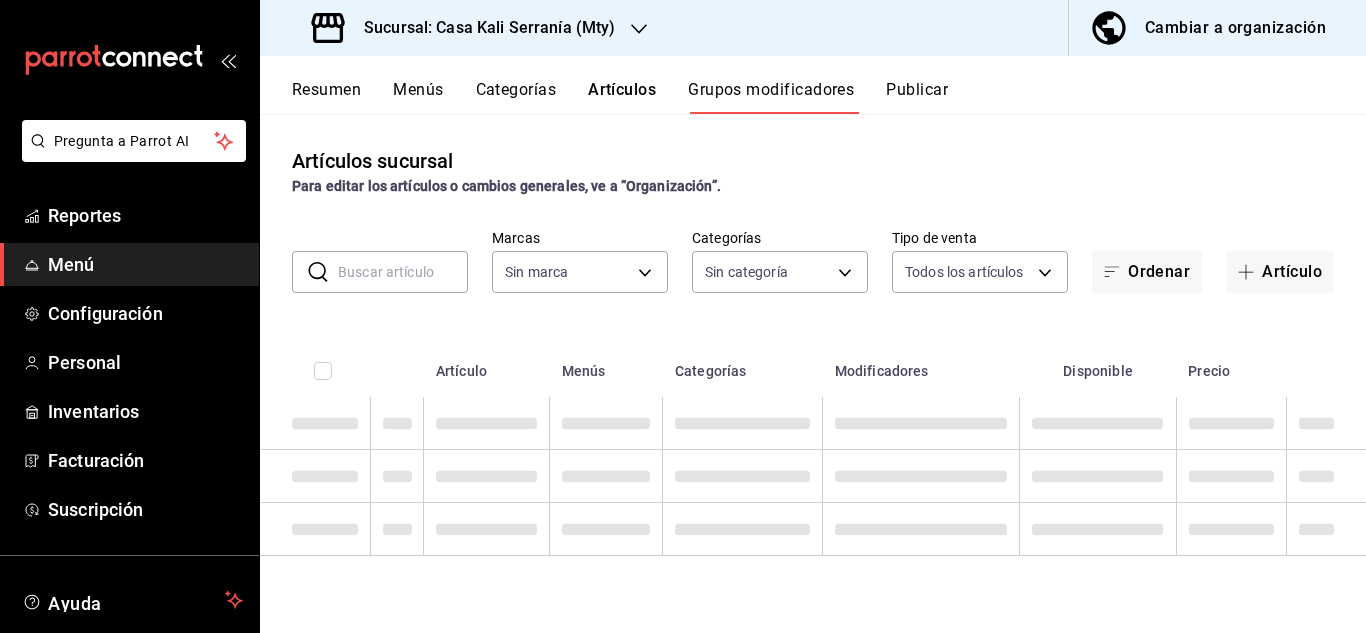 type on "486d9737-452b-4425-ae74-b55062befab6" 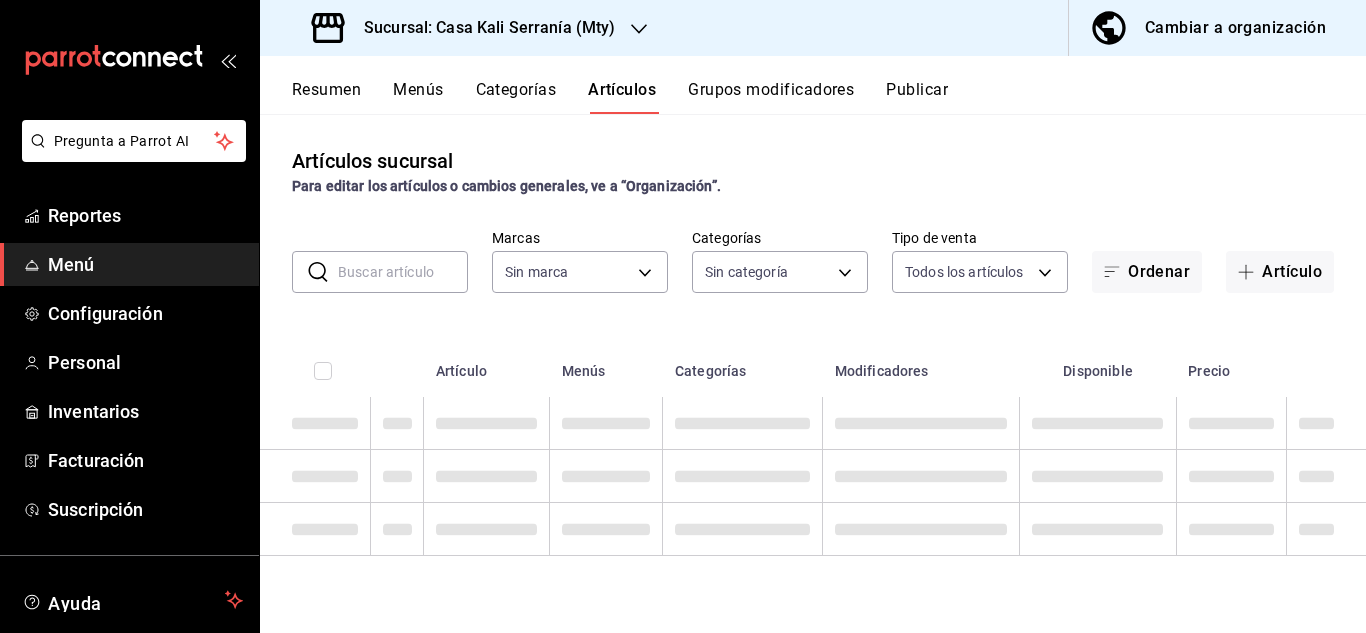 type 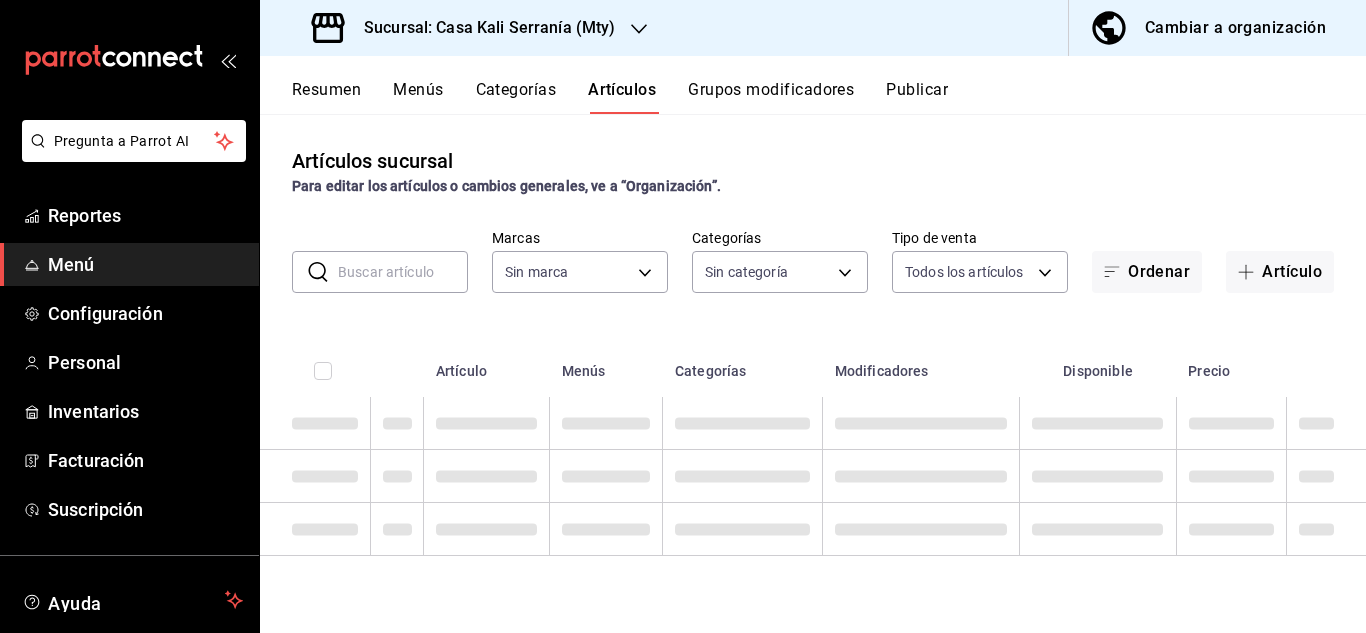 click at bounding box center (403, 272) 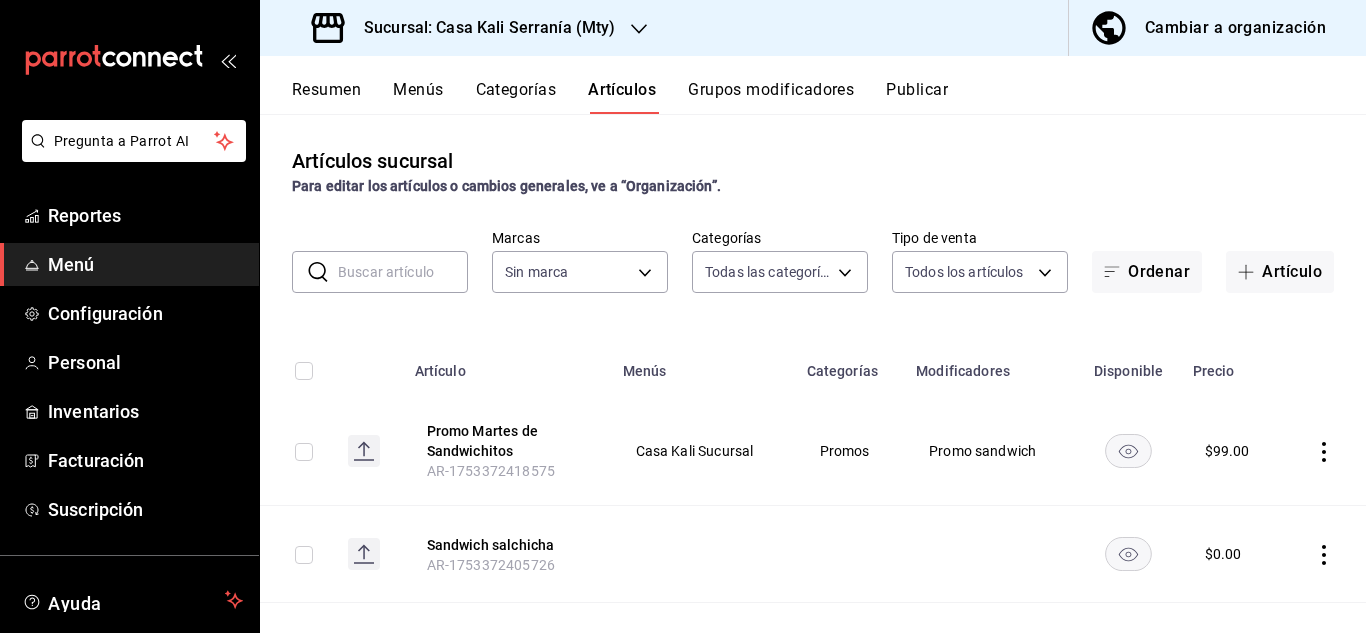 type on "0f9613e4-a649-43fe-91ad-04383f45e4ff,274c2e1c-2653-4b4a-b75e-4ee0a0c62852,d635291e-ef35-477c-8644-0e54e30b9b80,997cc59f-d004-4b30-bf03-4bef3b21e763,0ce1c51a-f124-4e90-a1d2-351f5560f24c,09b80248-ed3f-42aa-b1e2-8f4b34ae71b2,69beab3c-3a97-40ff-b28b-ba0d91946e03,e4a5cf57-d03c-4057-aa7b-5a5dcb9cdc76,0e181dfb-0023-4e7a-8dbb-685d8a25b1ee,762a5d3a-4e2c-4945-b873-86f64487a892" 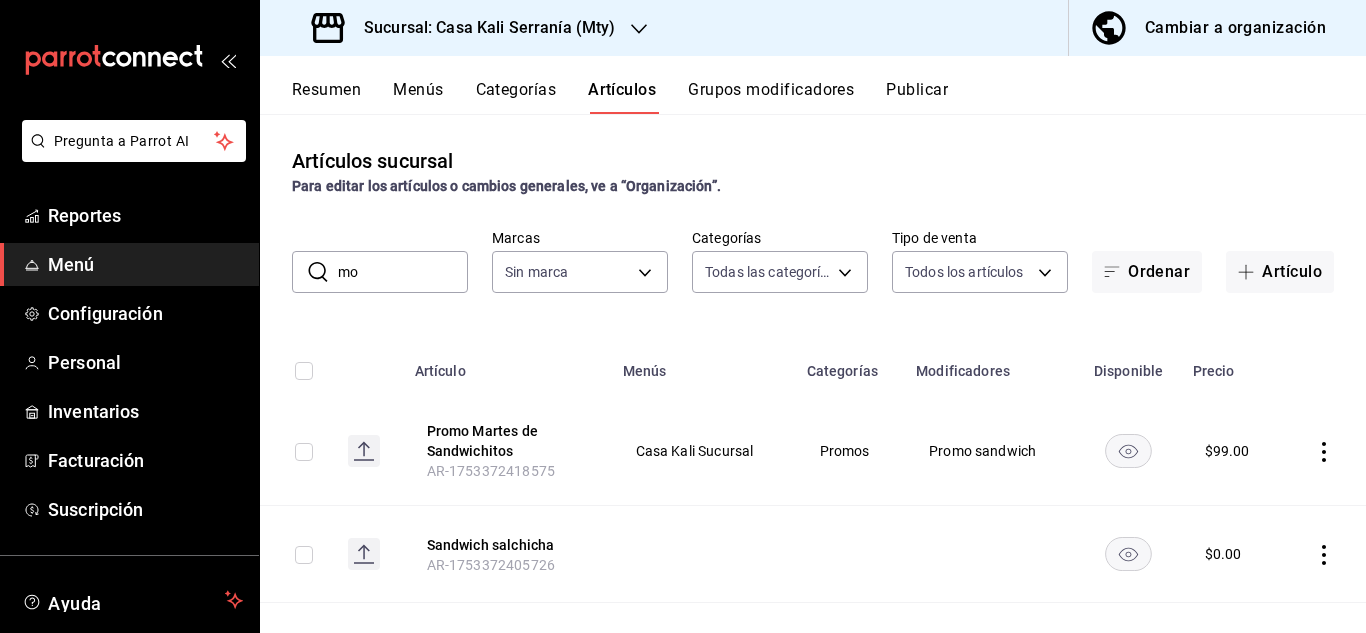 type on "mol" 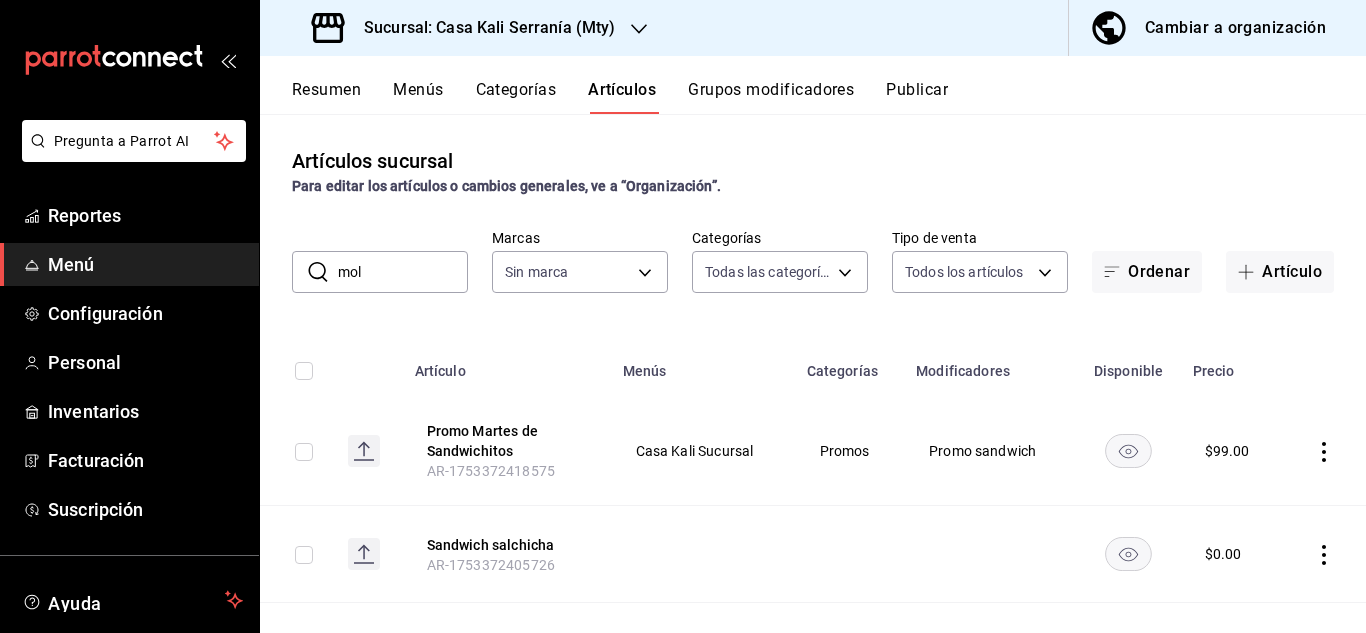 type on "486d9737-452b-4425-ae74-b55062befab6" 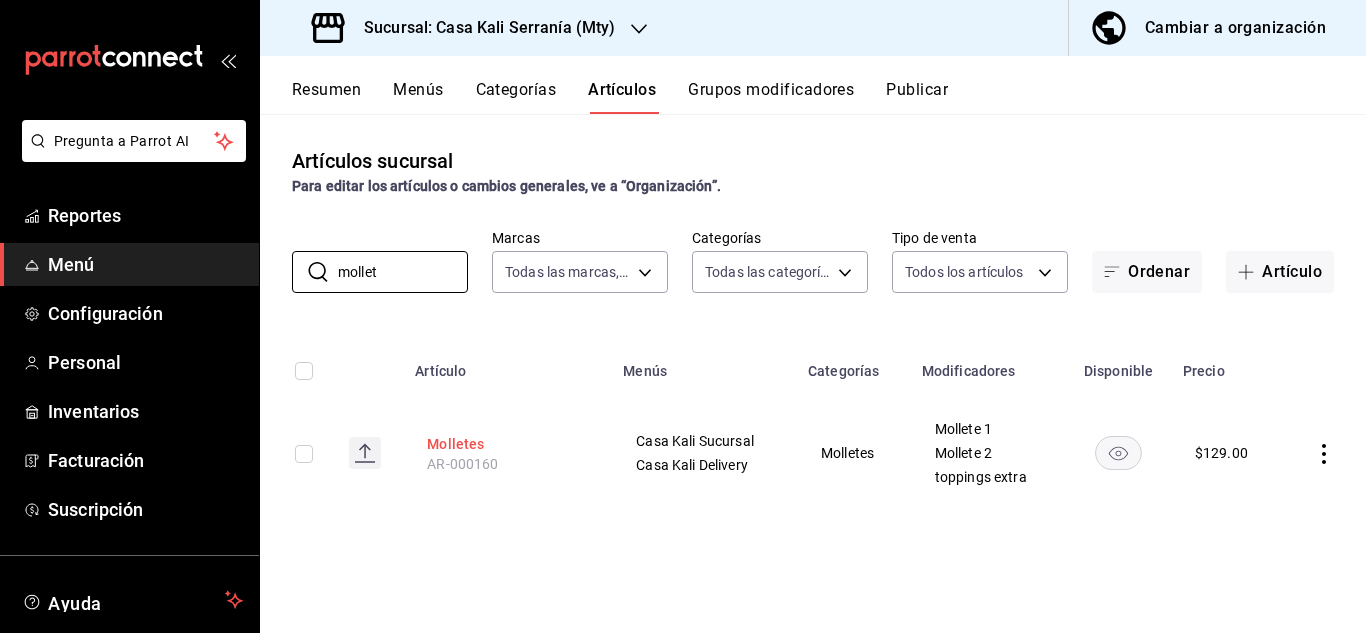 type on "mollet" 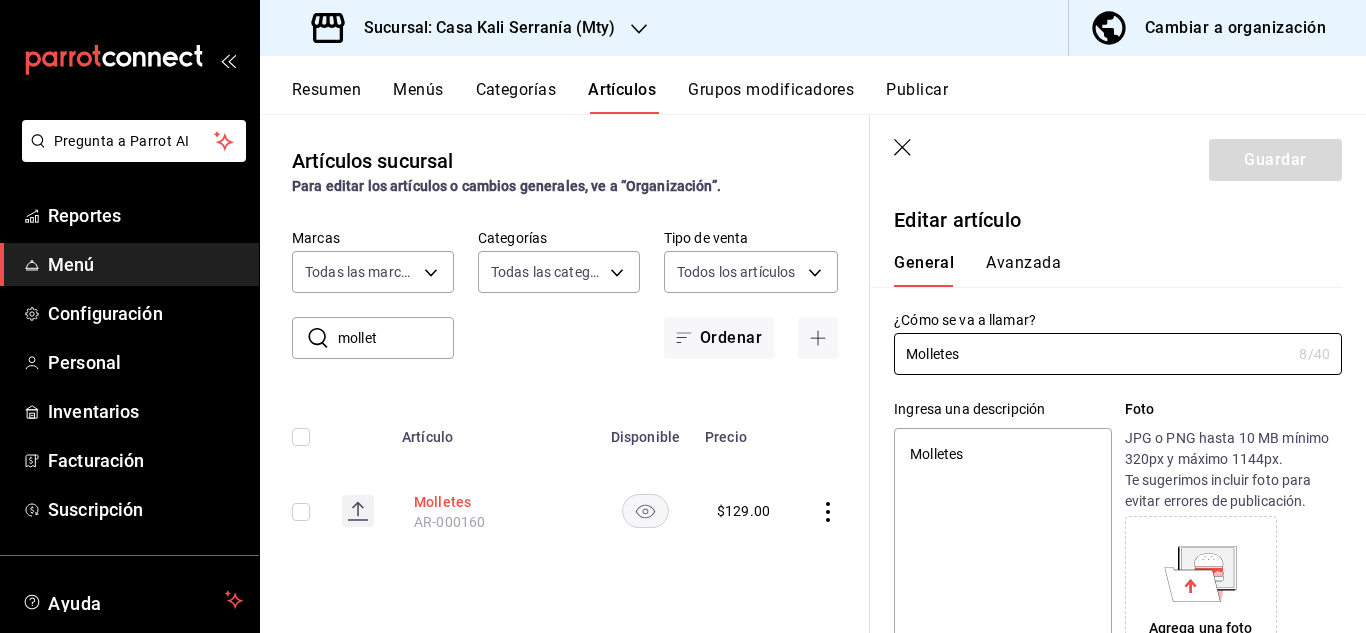 type on "x" 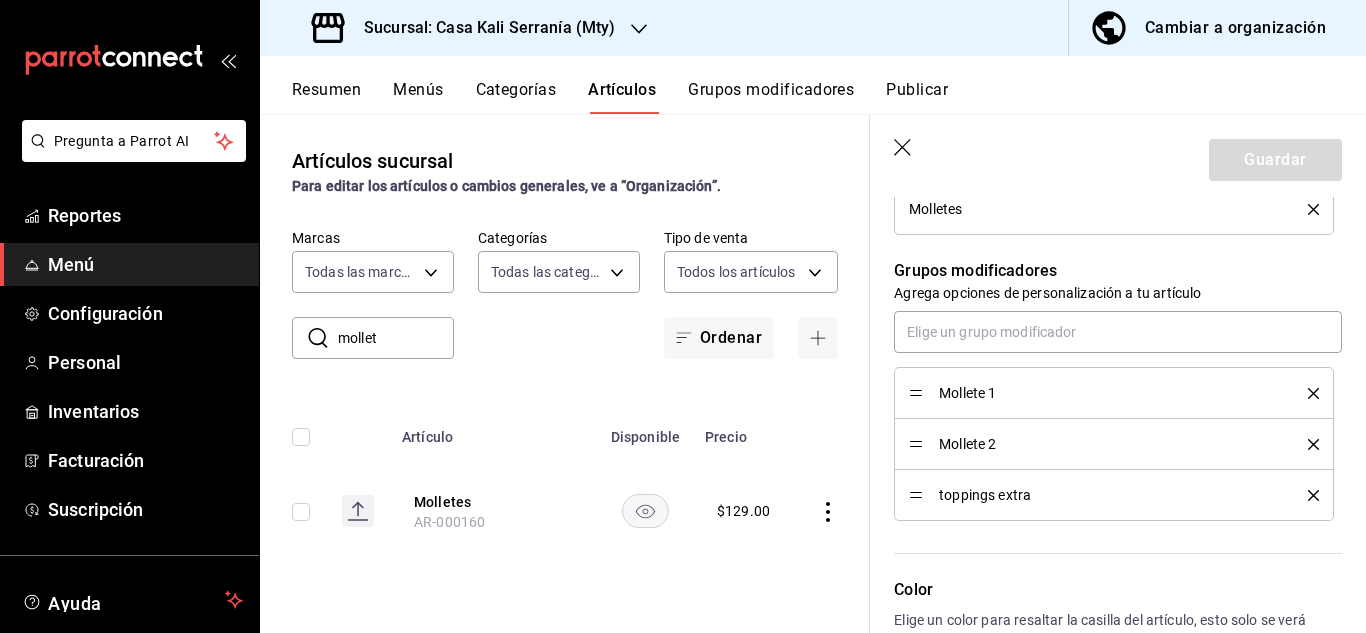 scroll, scrollTop: 978, scrollLeft: 0, axis: vertical 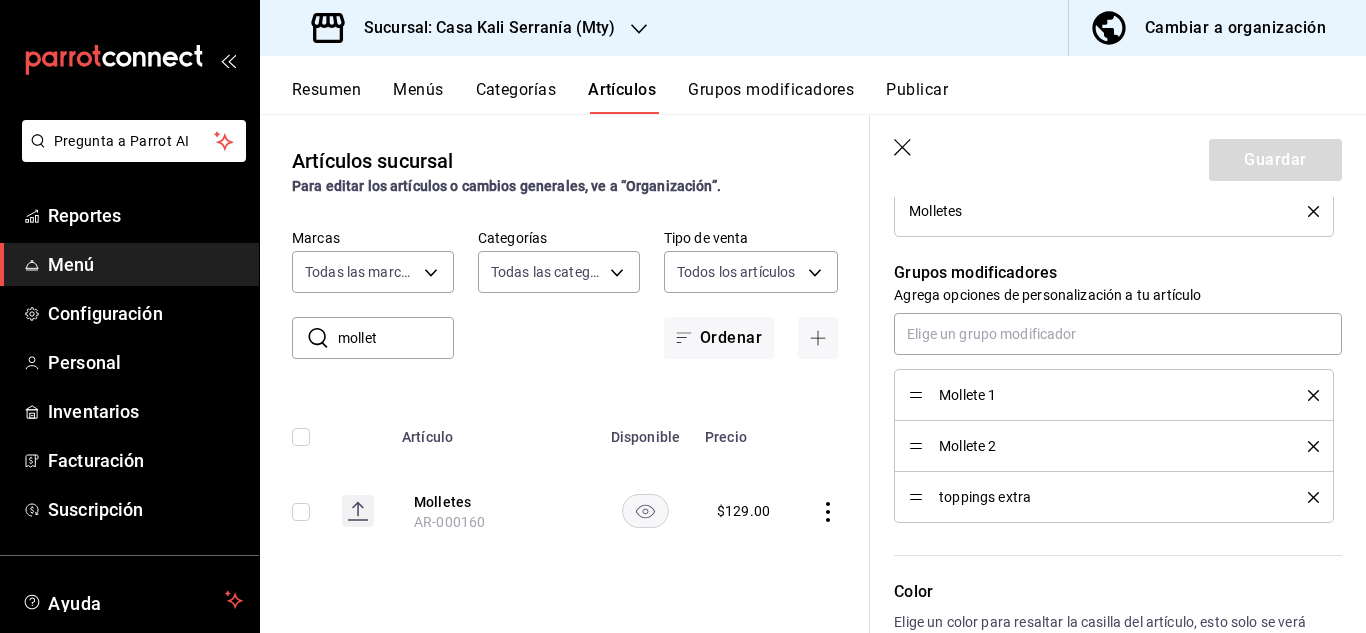 click on "Sucursal: Casa Kali Serranía (Mty)" at bounding box center (481, 28) 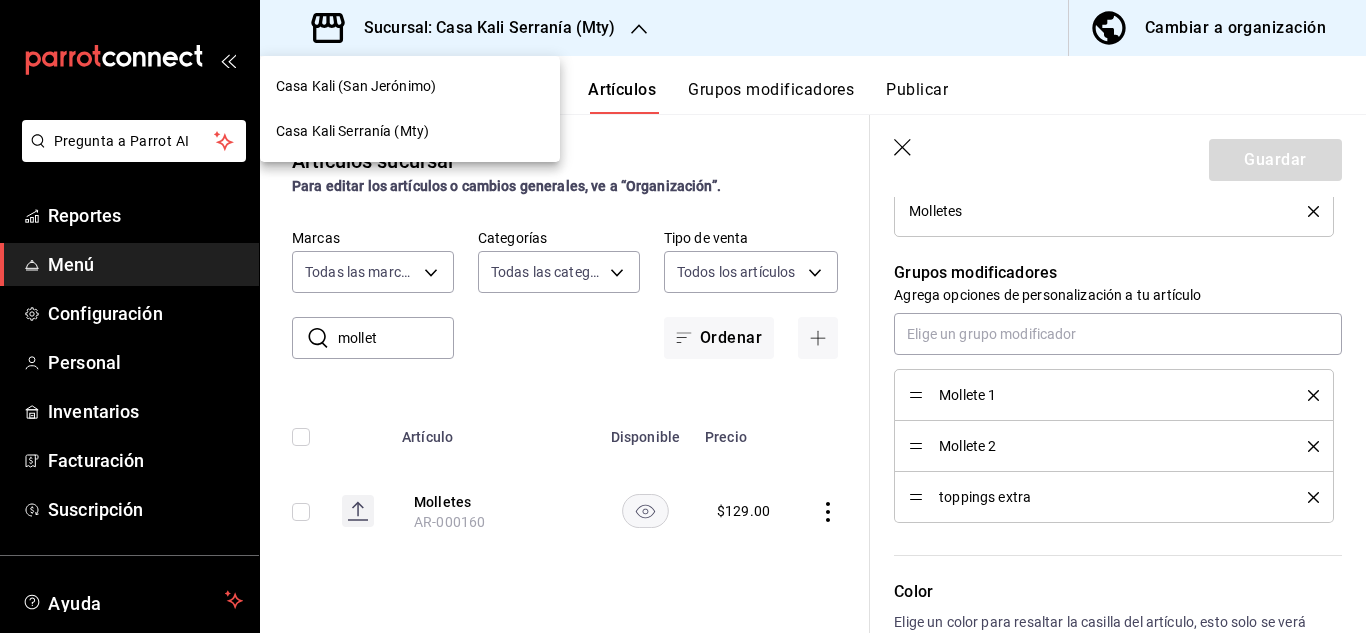 click on "Casa Kali (San Jerónimo)" at bounding box center [410, 86] 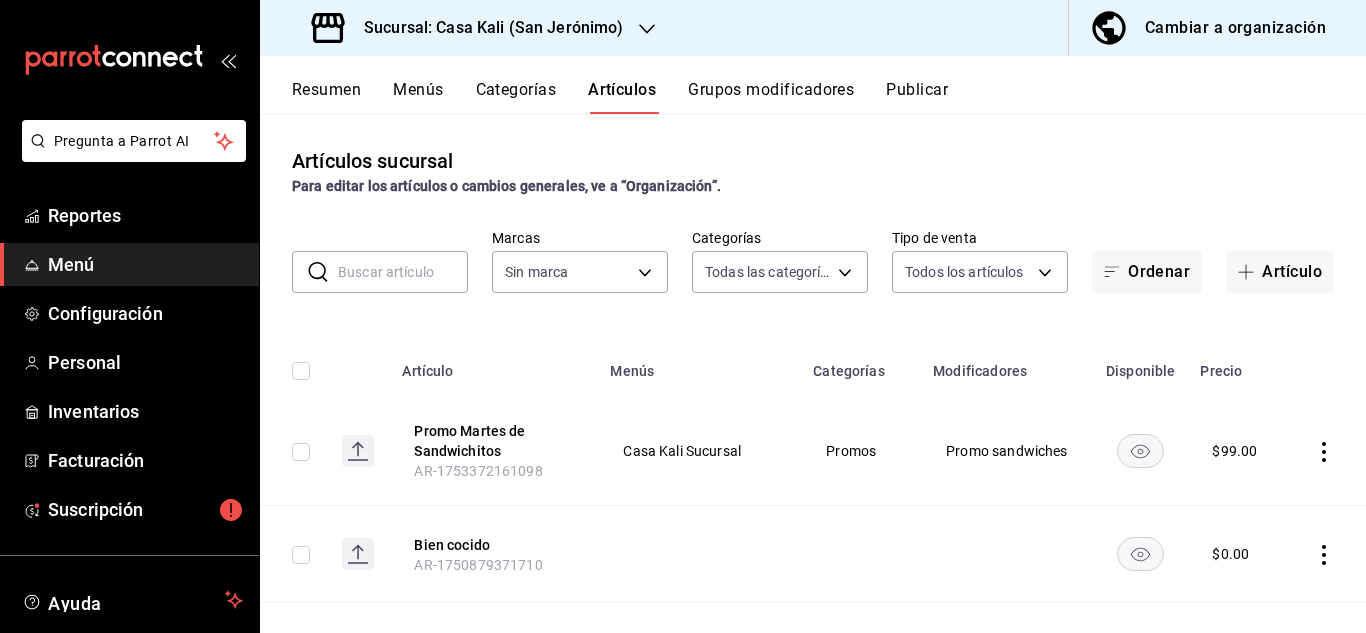 type on "bedd367c-59ea-4a67-8d37-b2de3d0a0127,9ba6967d-8c3c-466a-b082-bdc0ac84cf41,44848fa1-f071-4d4d-9fb0-e78bd0e5da29,3298b543-4789-4e8e-a569-d9f0ce50bccf,56b49210-cf8e-4a21-9894-d856dd9fcdba,027e150a-25c1-47d6-a31e-a86c1bd3313f,a3fcc968-5cb7-49af-91db-c7c44aeb9f35,477659eb-c28d-4930-92bf-843f38214183,5d29bdf5-7b72-46e9-98a1-4ea0c9fe5d32,a2aeaf58-a333-4a5c-aa7b-188047606bef,6aa30f8a-8022-4424-84be-39795b2b23d4,cae76c97-b856-440a-9ad7-ec09e0f5785b" 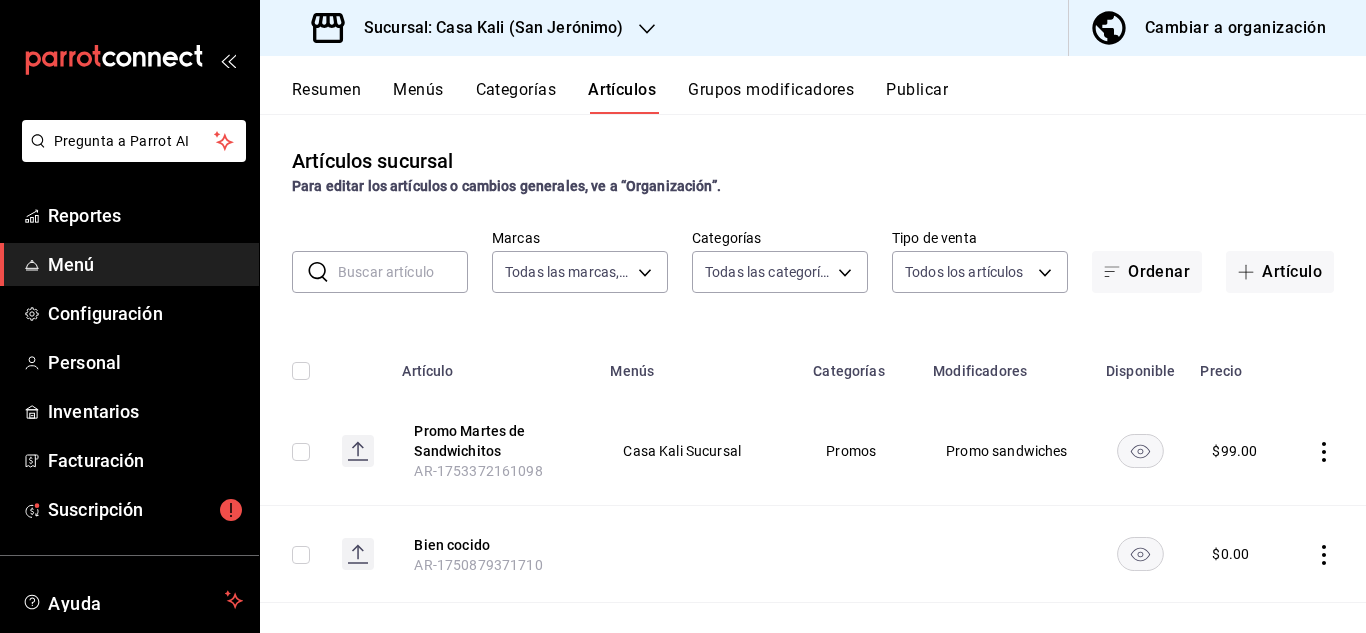 click at bounding box center (403, 272) 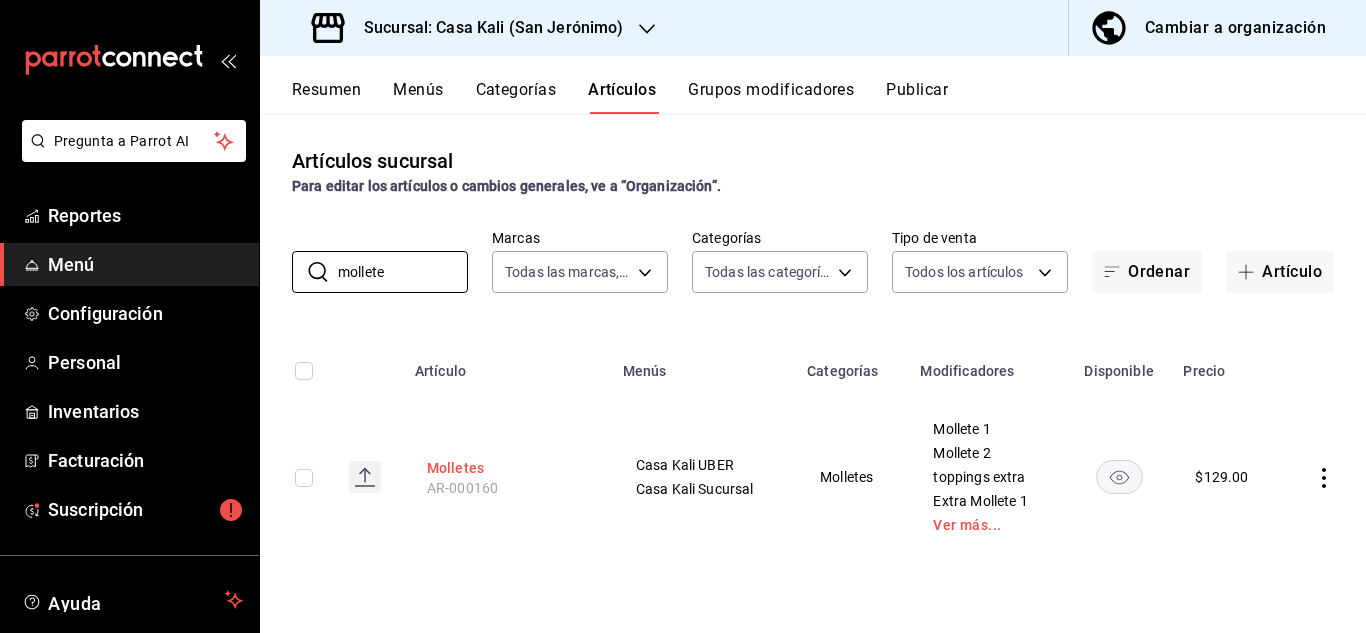 type on "mollete" 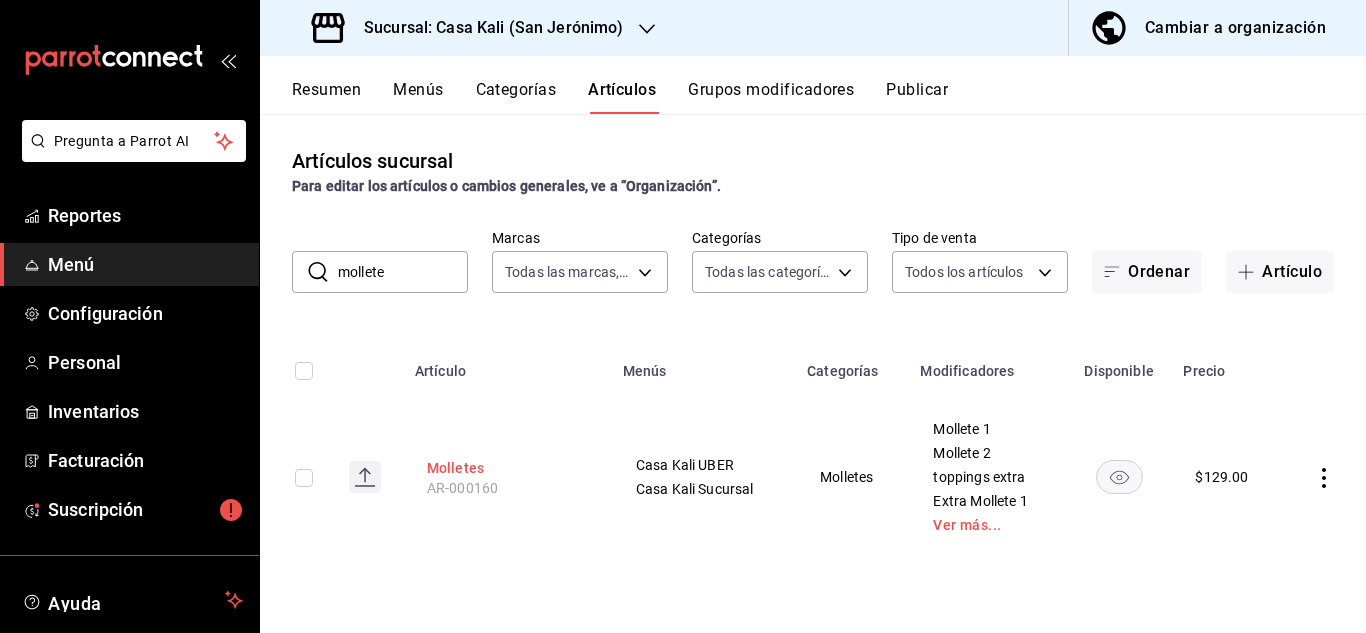 click on "Molletes" at bounding box center [507, 468] 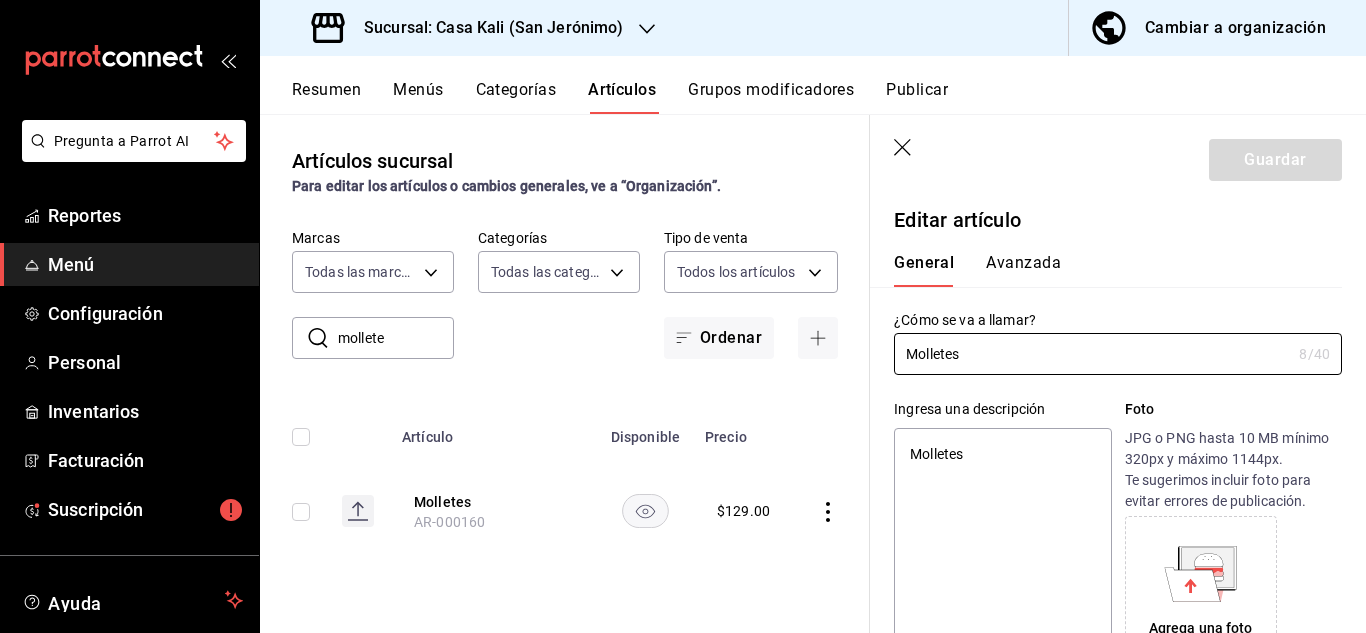 type on "x" 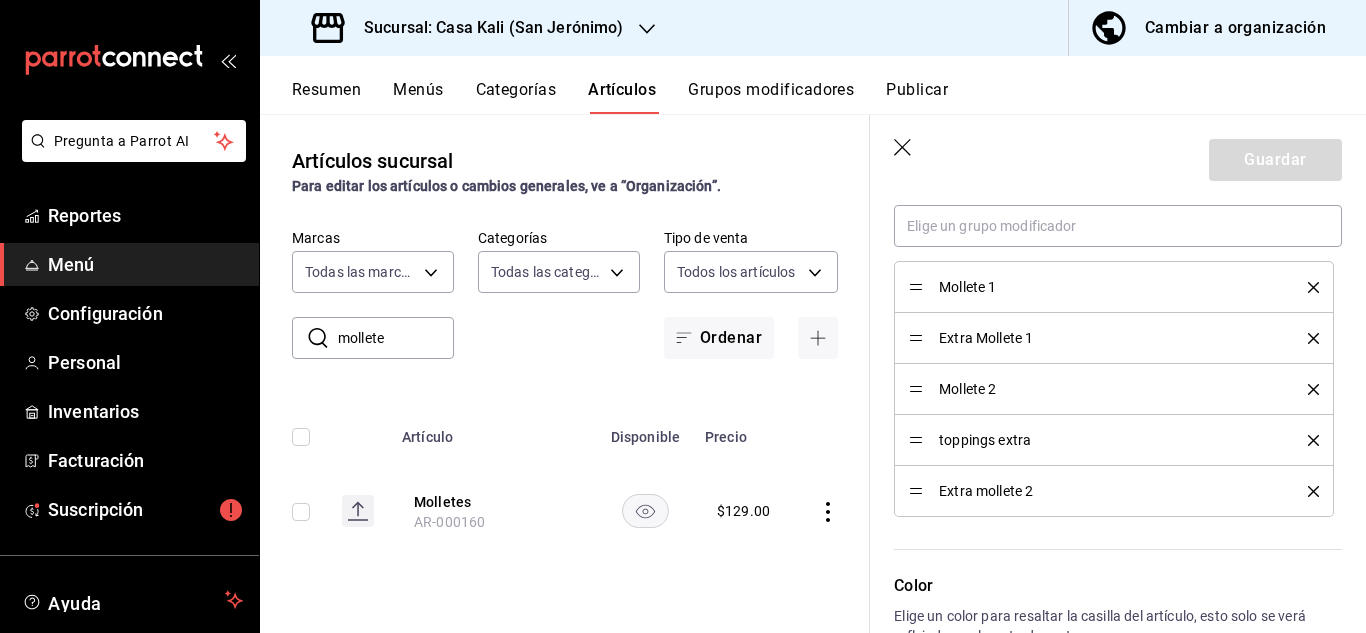 scroll, scrollTop: 1089, scrollLeft: 0, axis: vertical 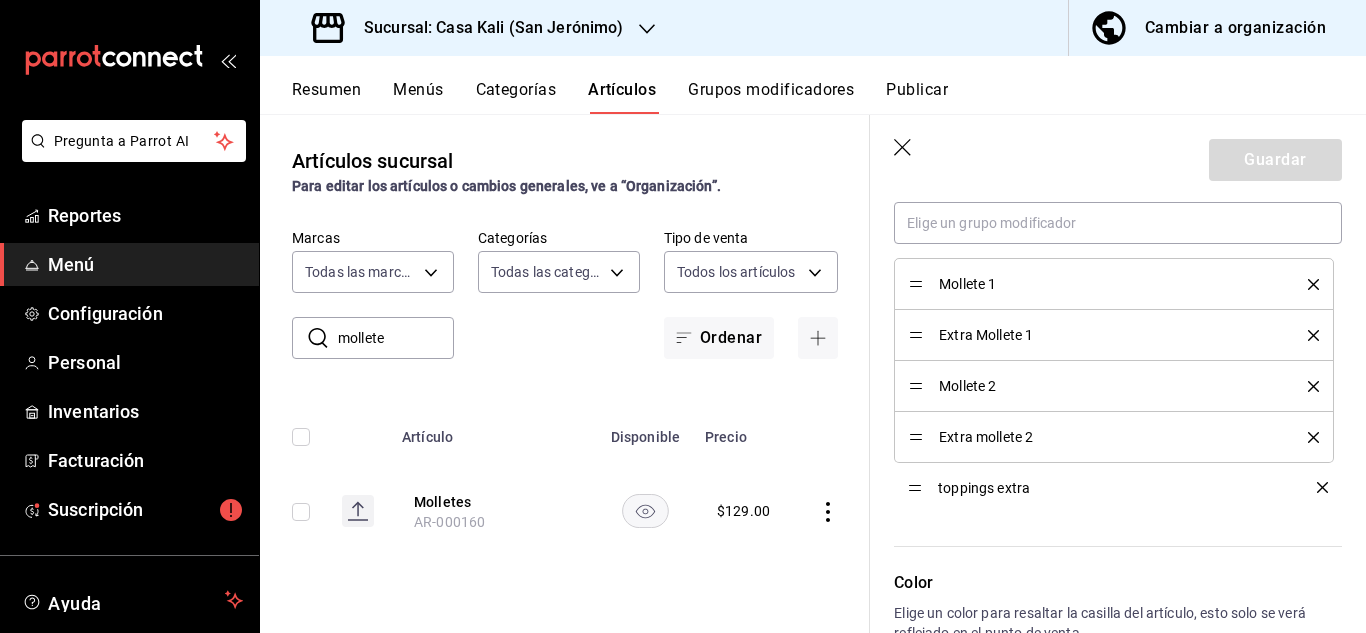 drag, startPoint x: 913, startPoint y: 437, endPoint x: 917, endPoint y: 487, distance: 50.159744 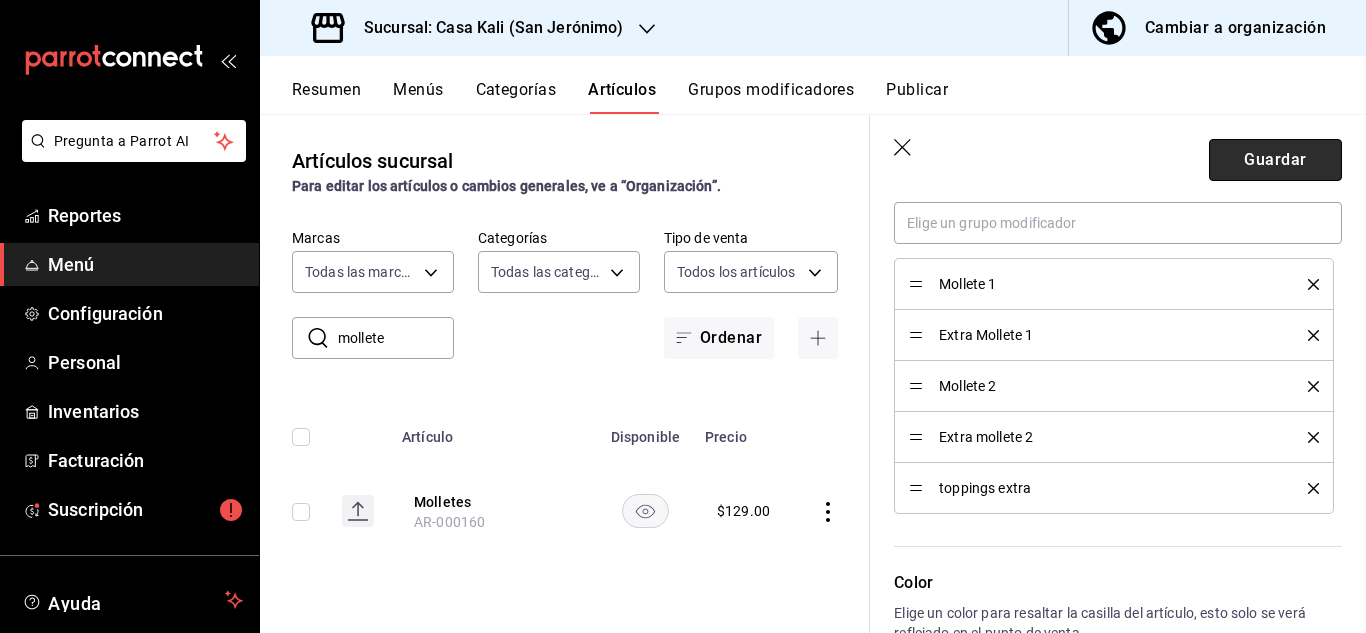 click on "Guardar" at bounding box center [1275, 160] 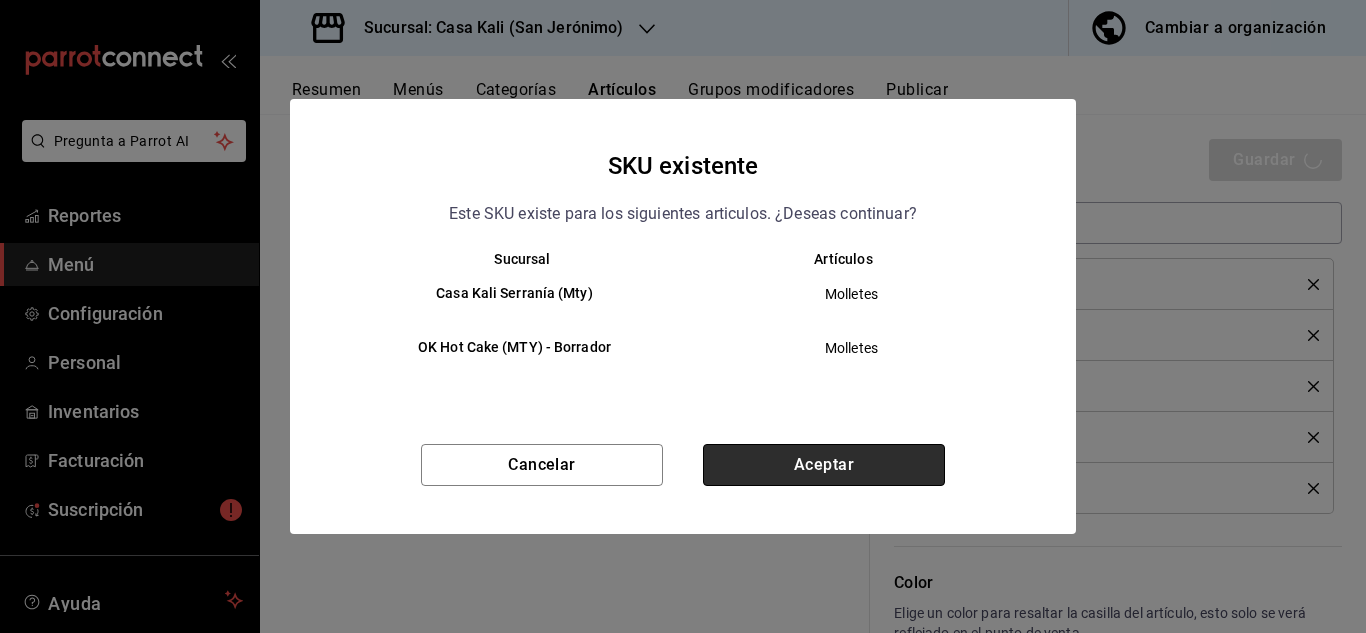 click on "Aceptar" at bounding box center [824, 465] 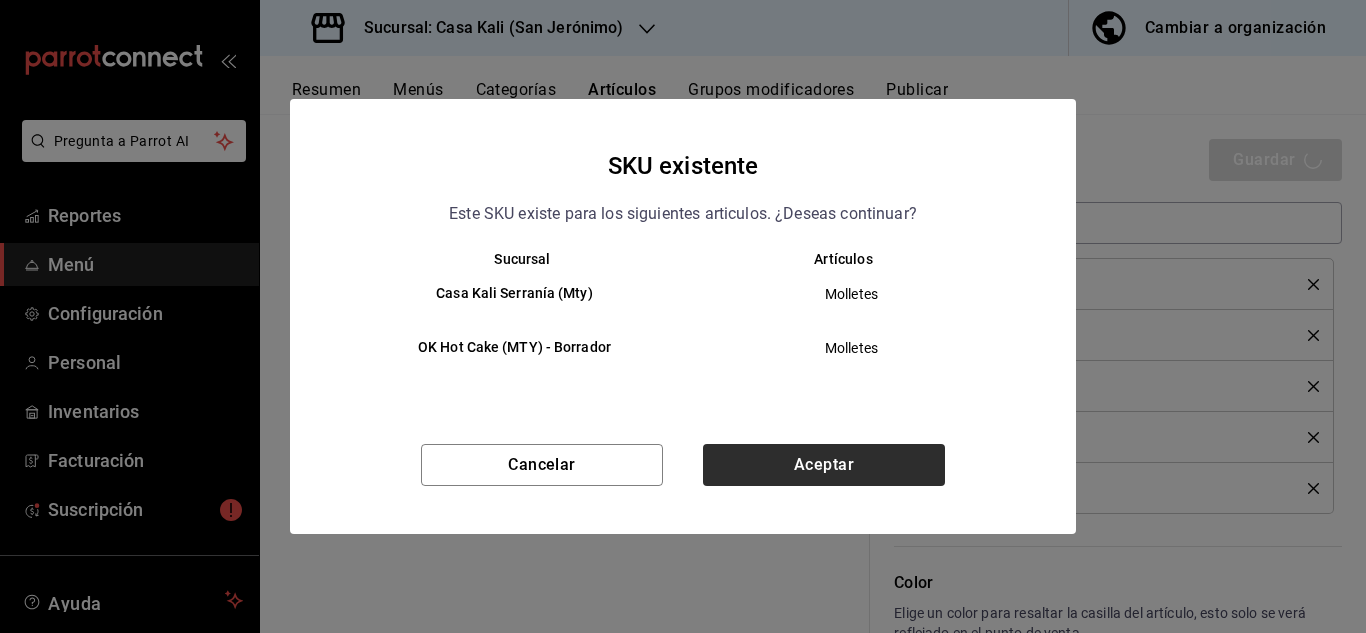 type on "x" 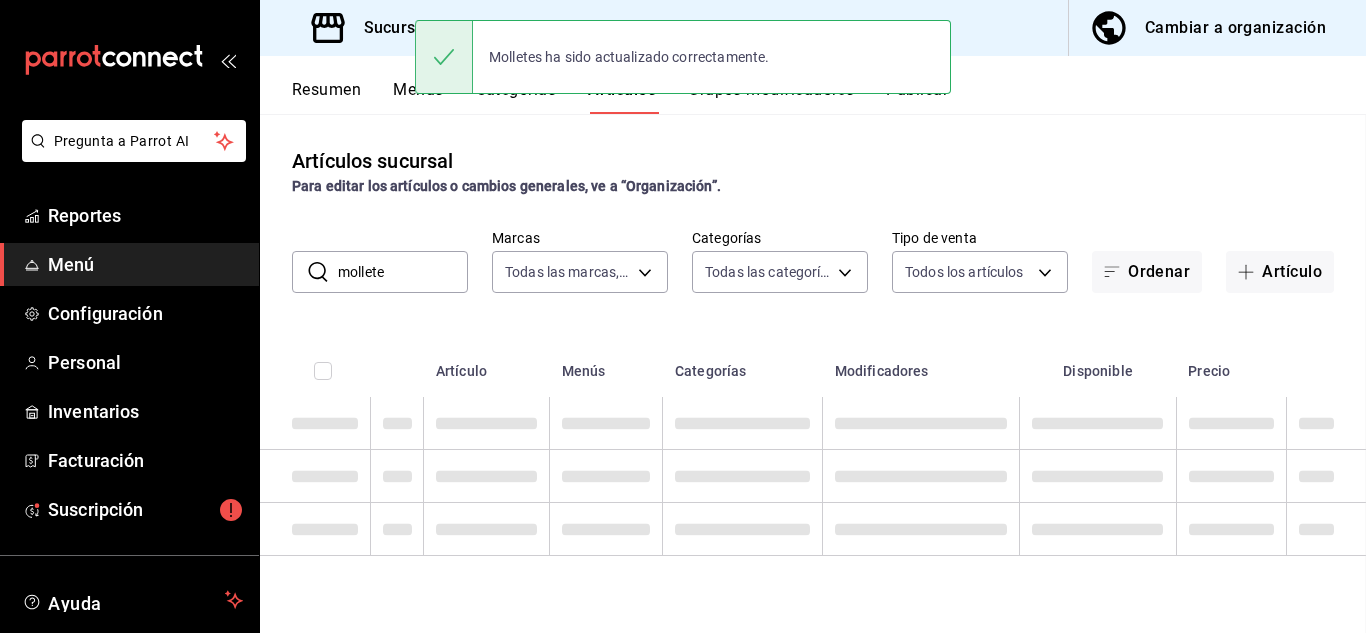 scroll, scrollTop: 0, scrollLeft: 0, axis: both 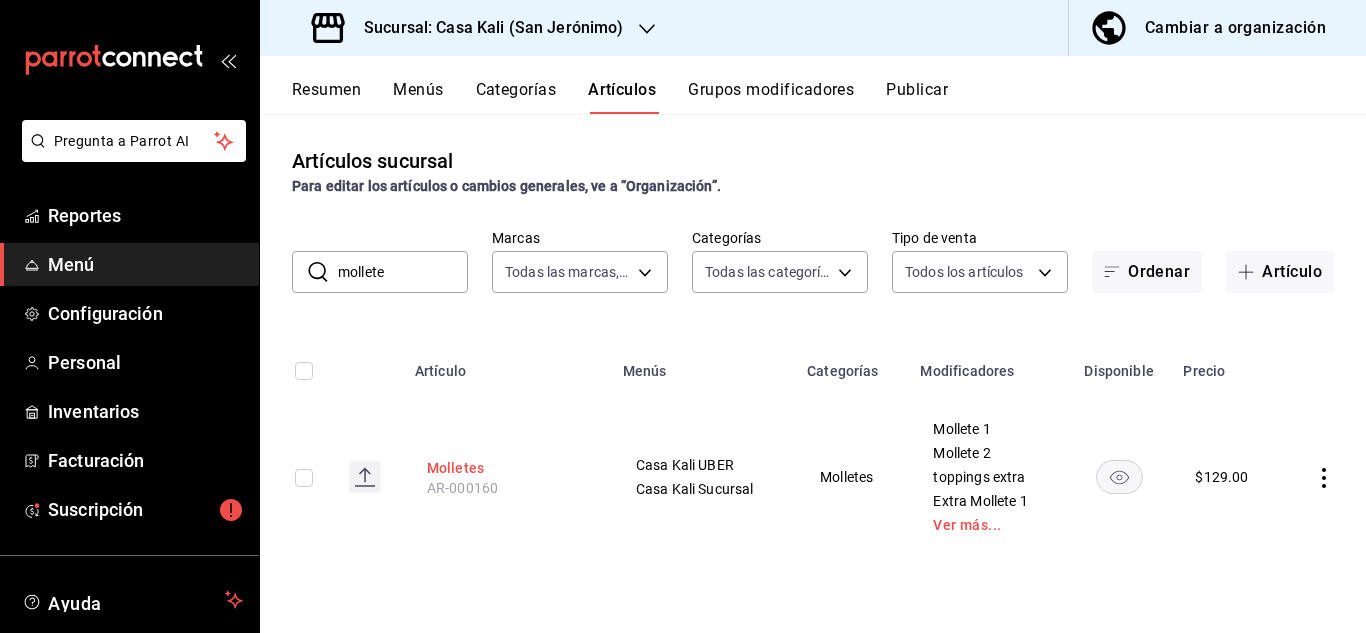 click on "Molletes" at bounding box center [507, 468] 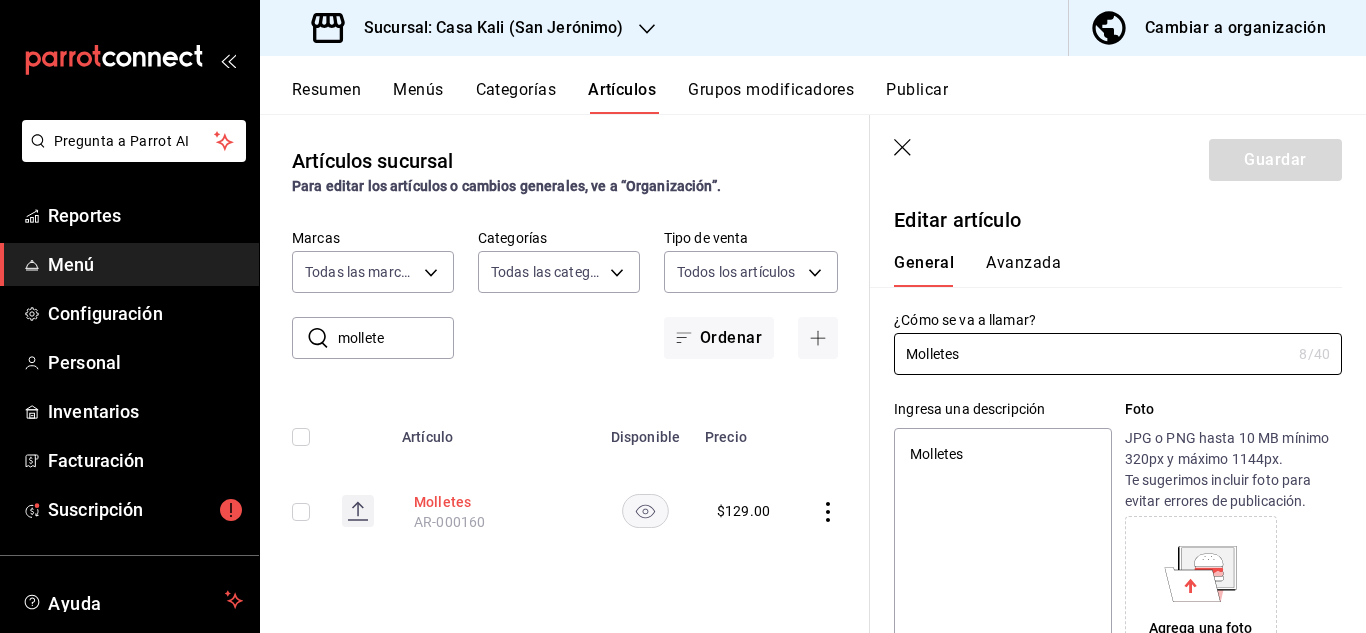 type on "x" 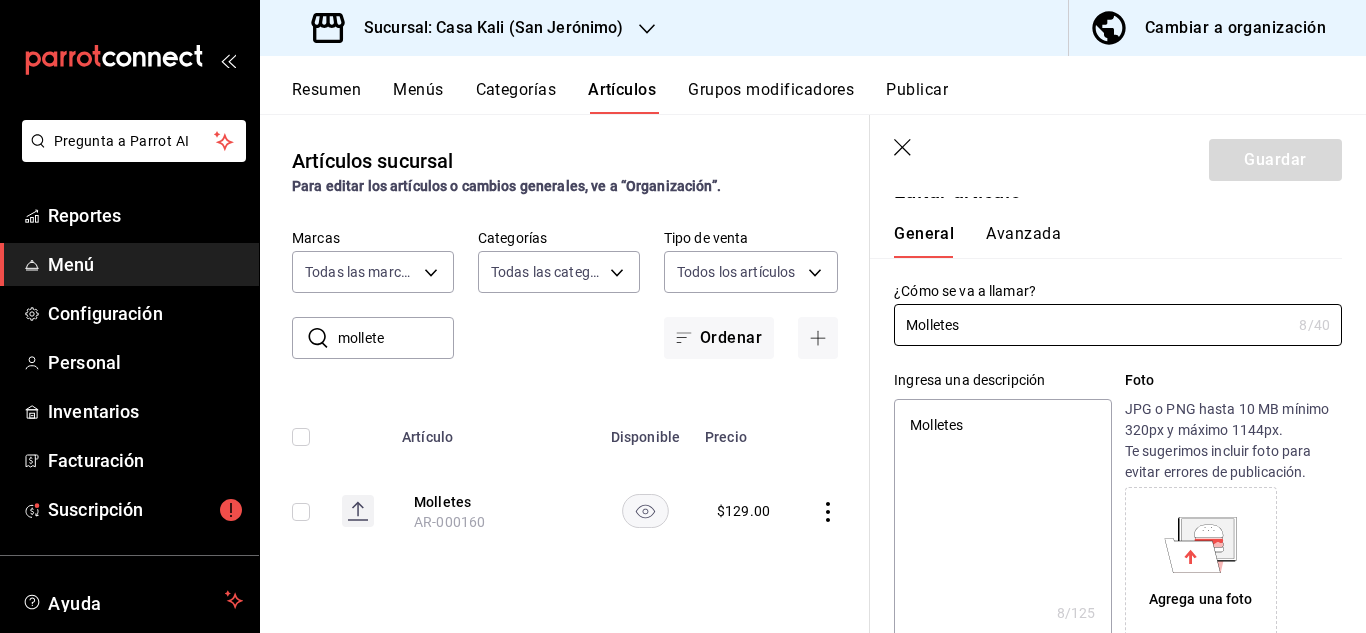 scroll, scrollTop: 0, scrollLeft: 0, axis: both 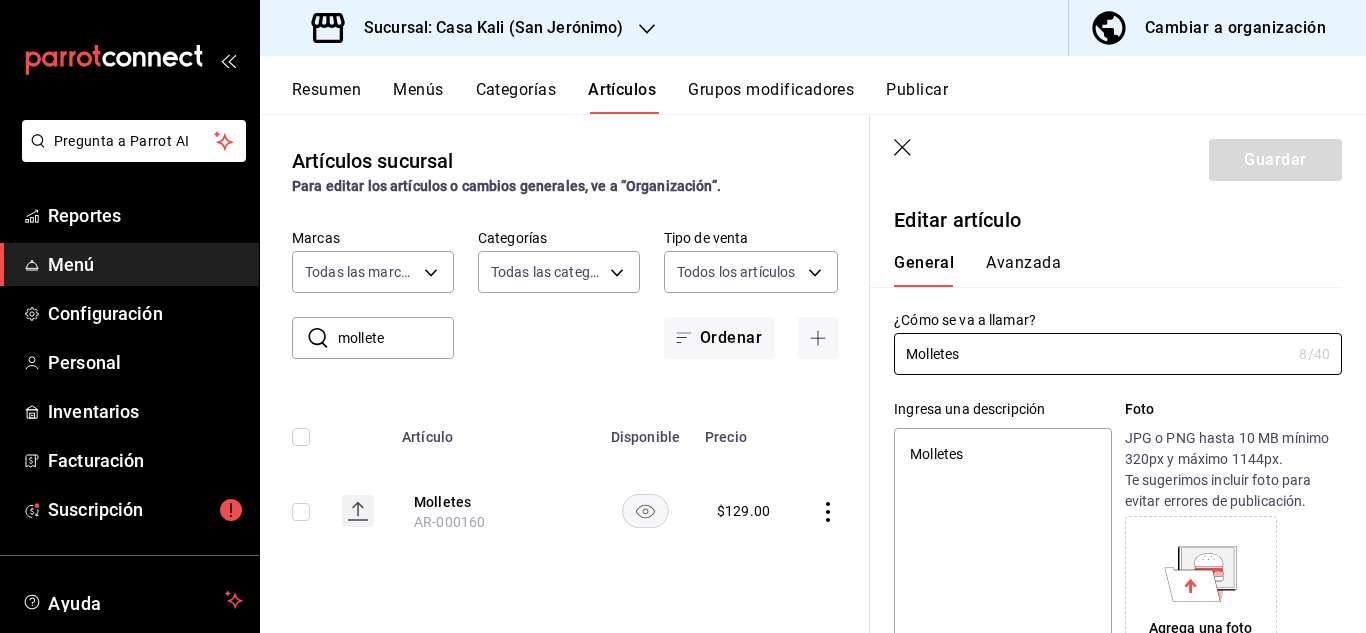 click 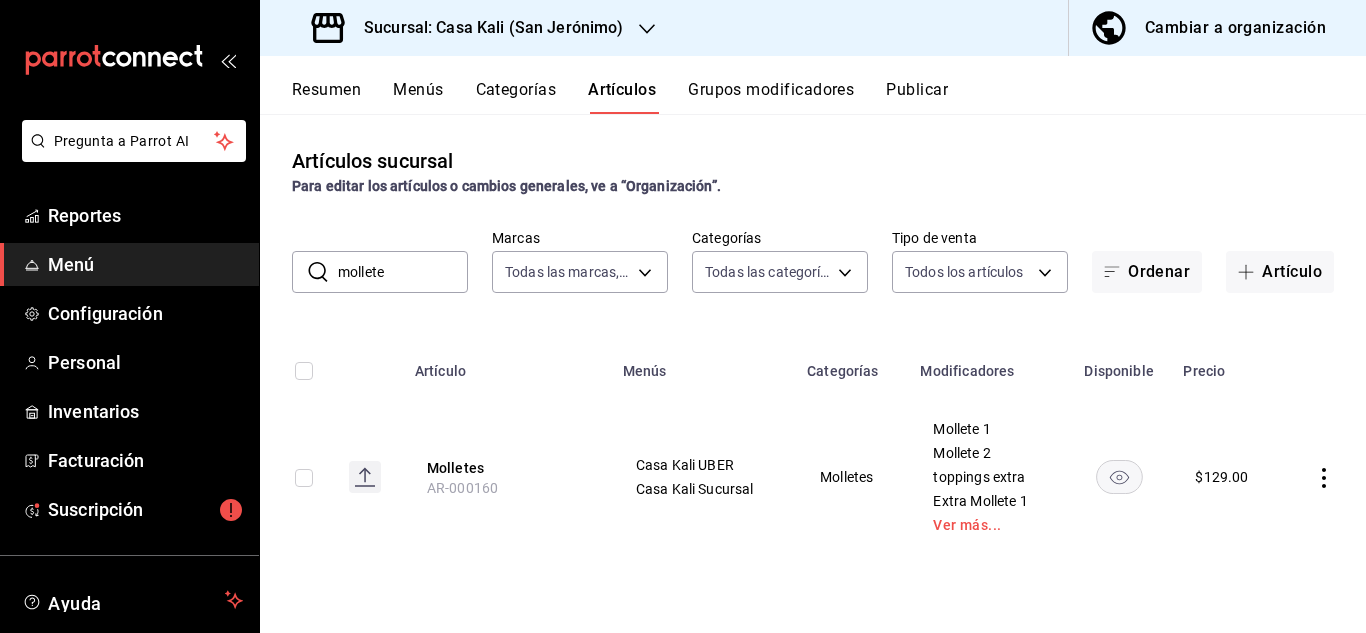 click 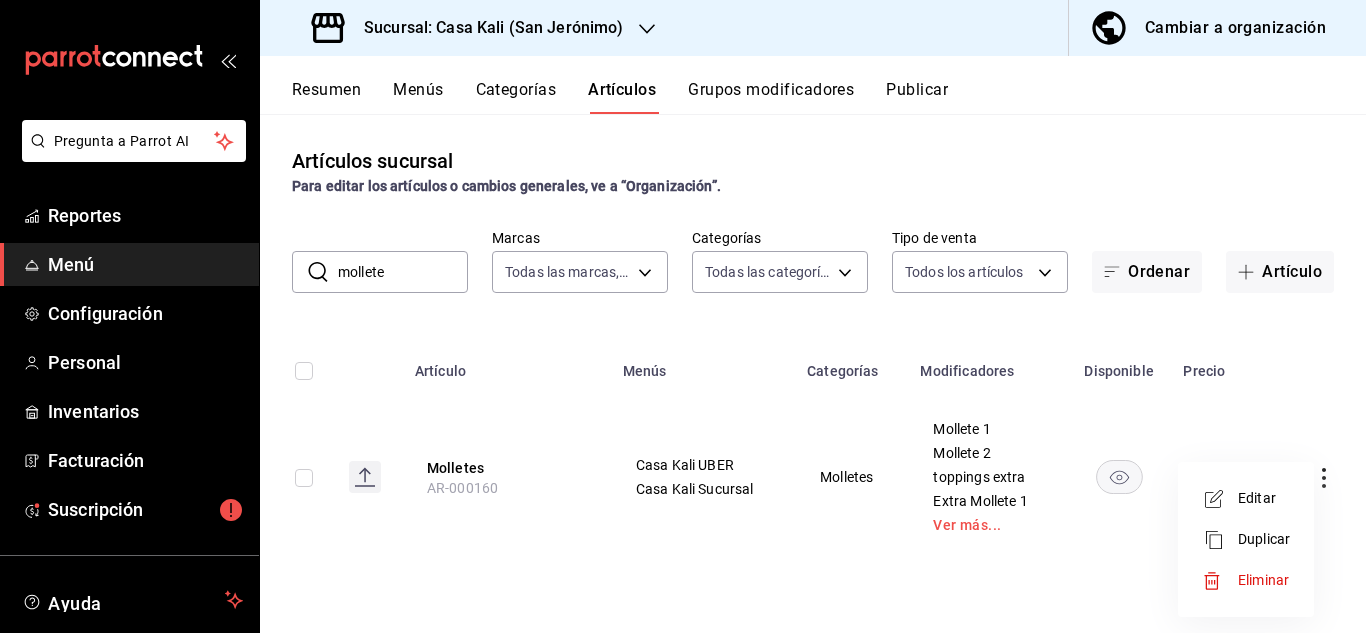 click on "Duplicar" at bounding box center [1264, 539] 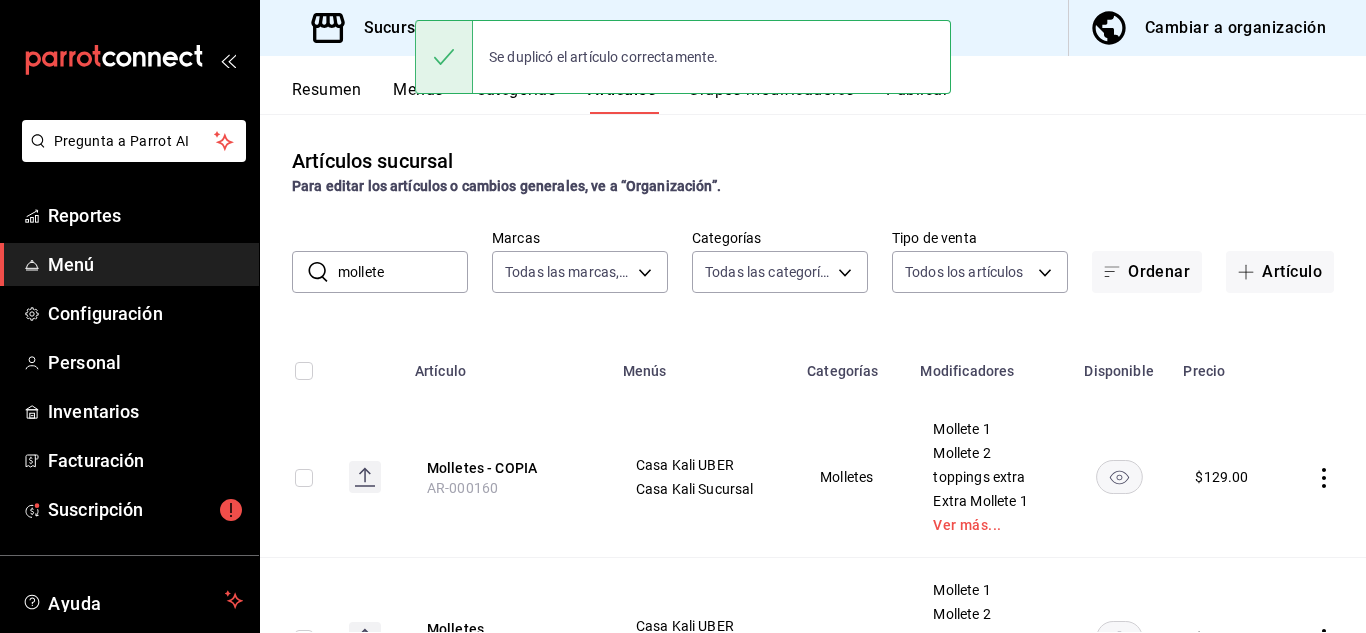 scroll, scrollTop: 134, scrollLeft: 0, axis: vertical 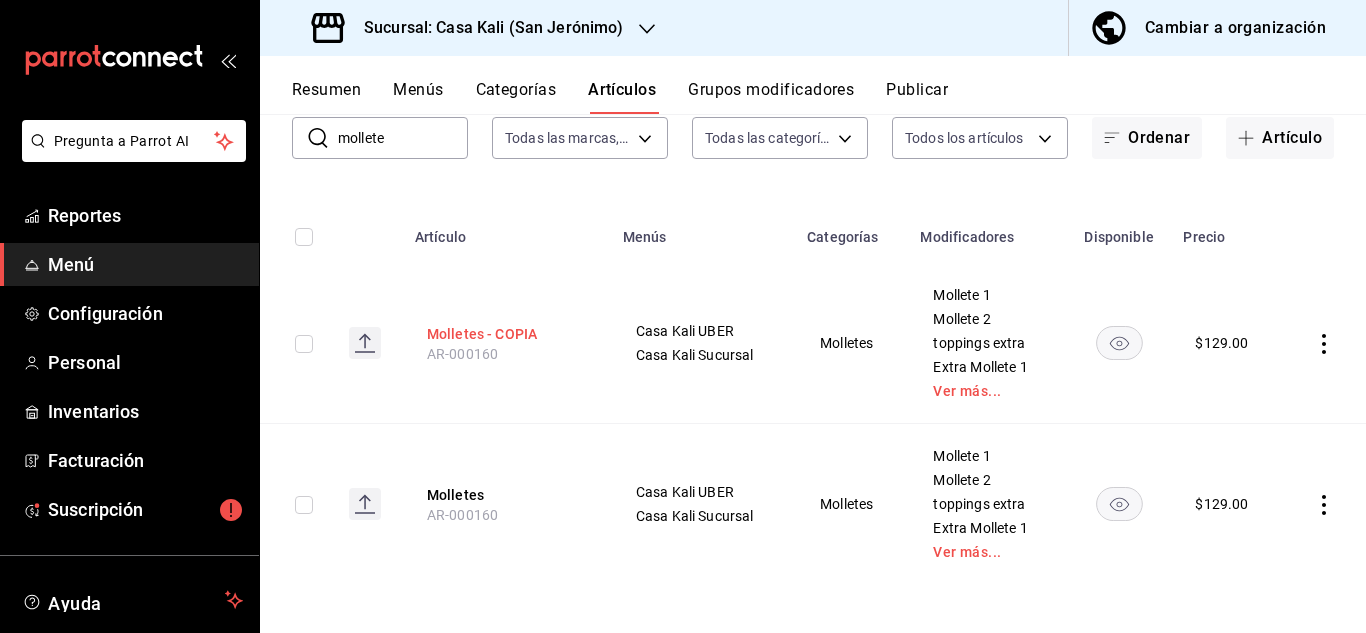click on "Molletes - COPIA" at bounding box center (507, 334) 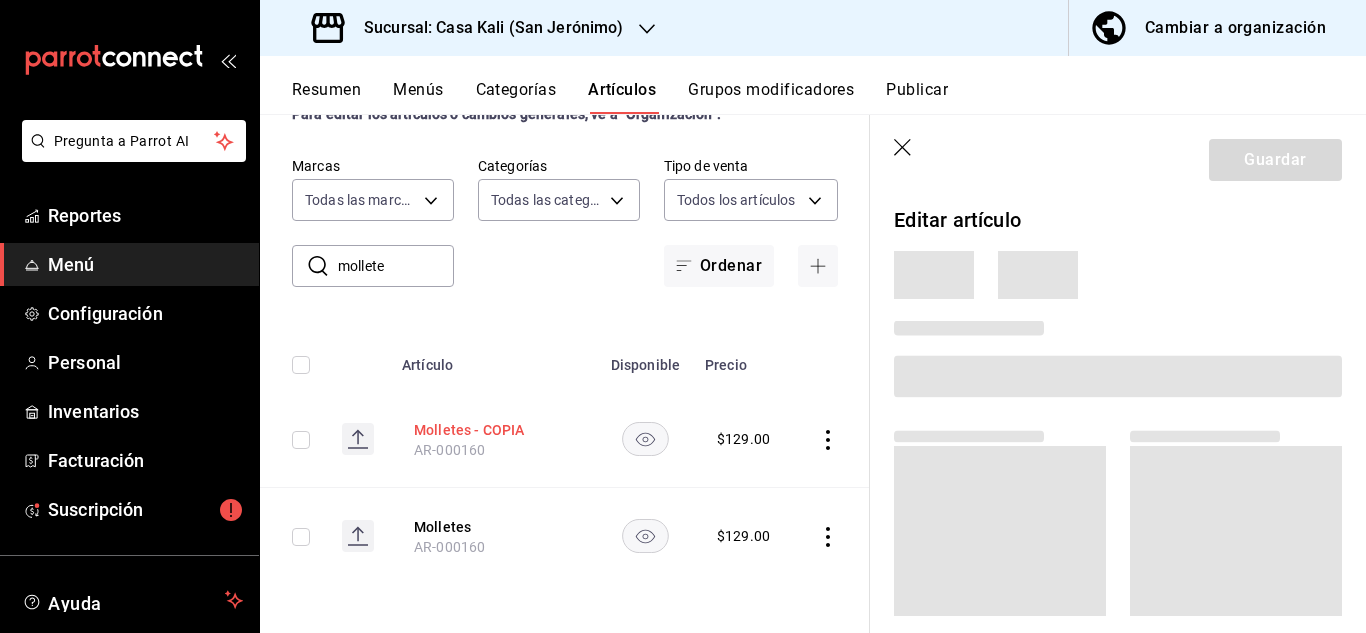 scroll, scrollTop: 6, scrollLeft: 0, axis: vertical 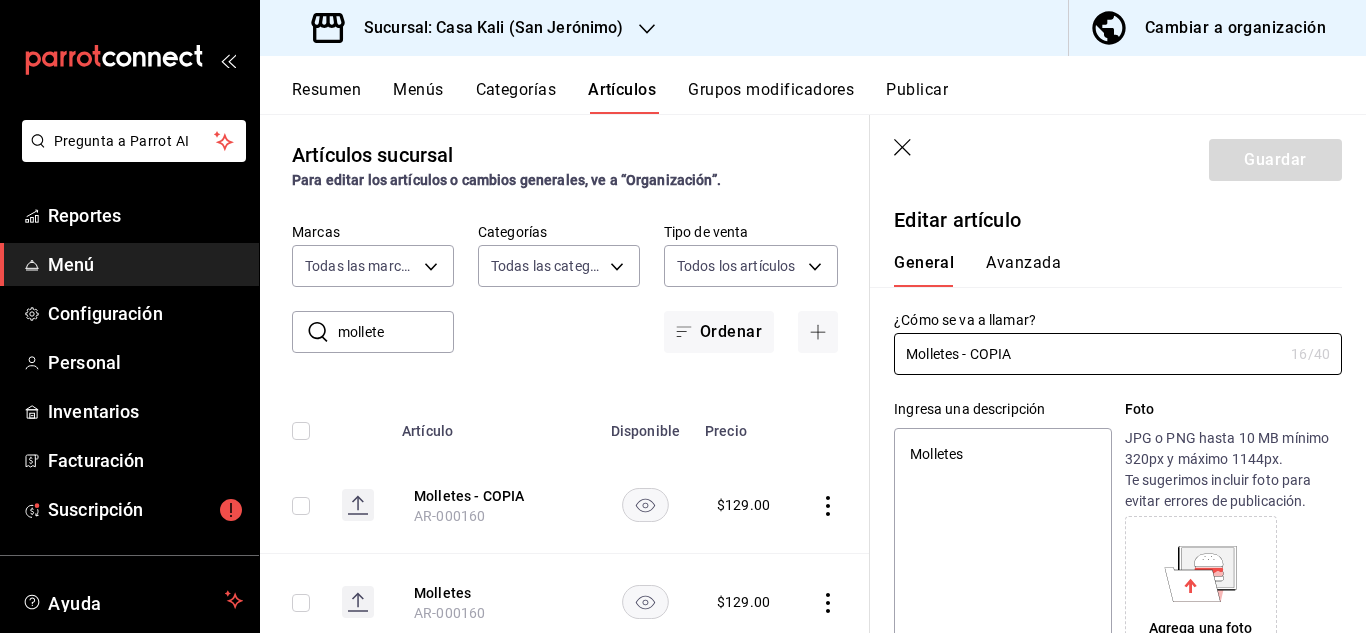 type on "x" 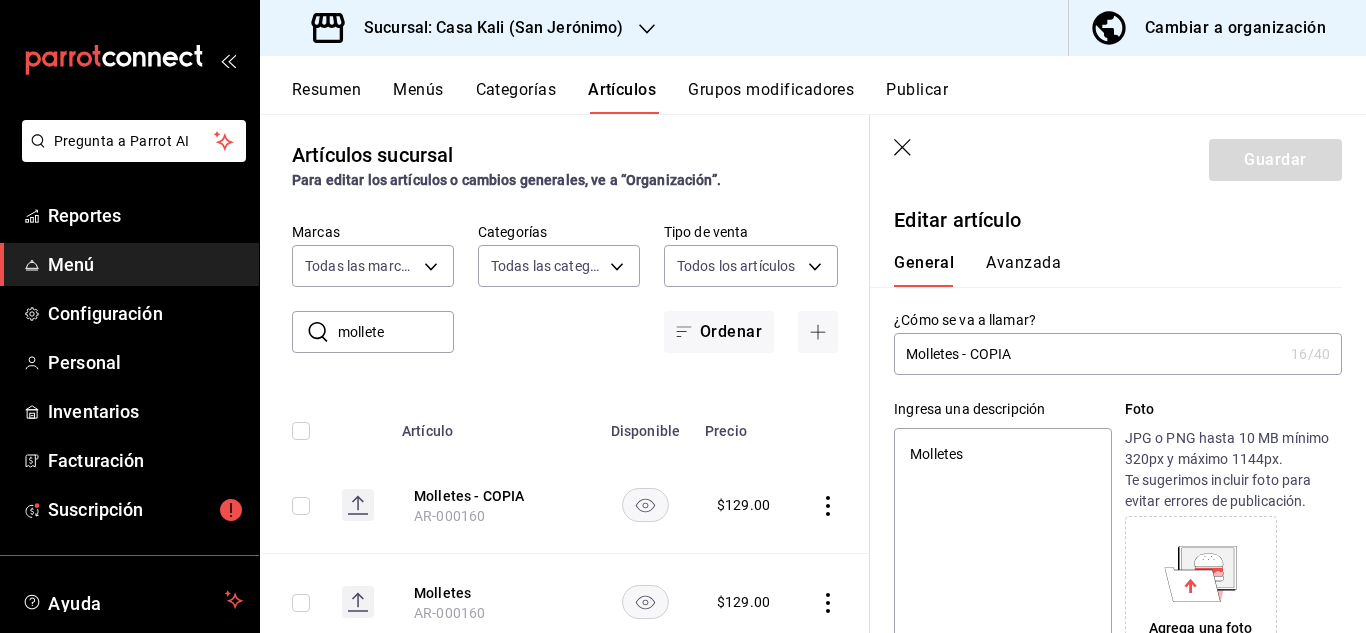 click on "Molletes - COPIA" at bounding box center (1088, 354) 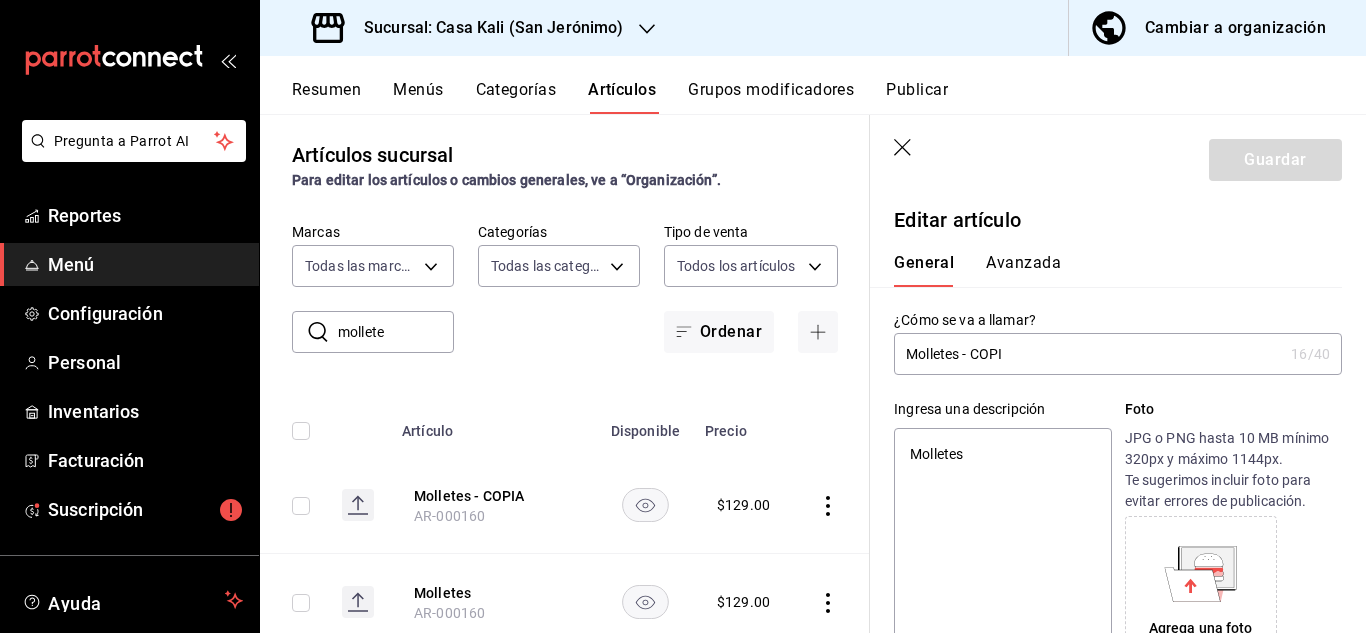 type on "Molletes - COP" 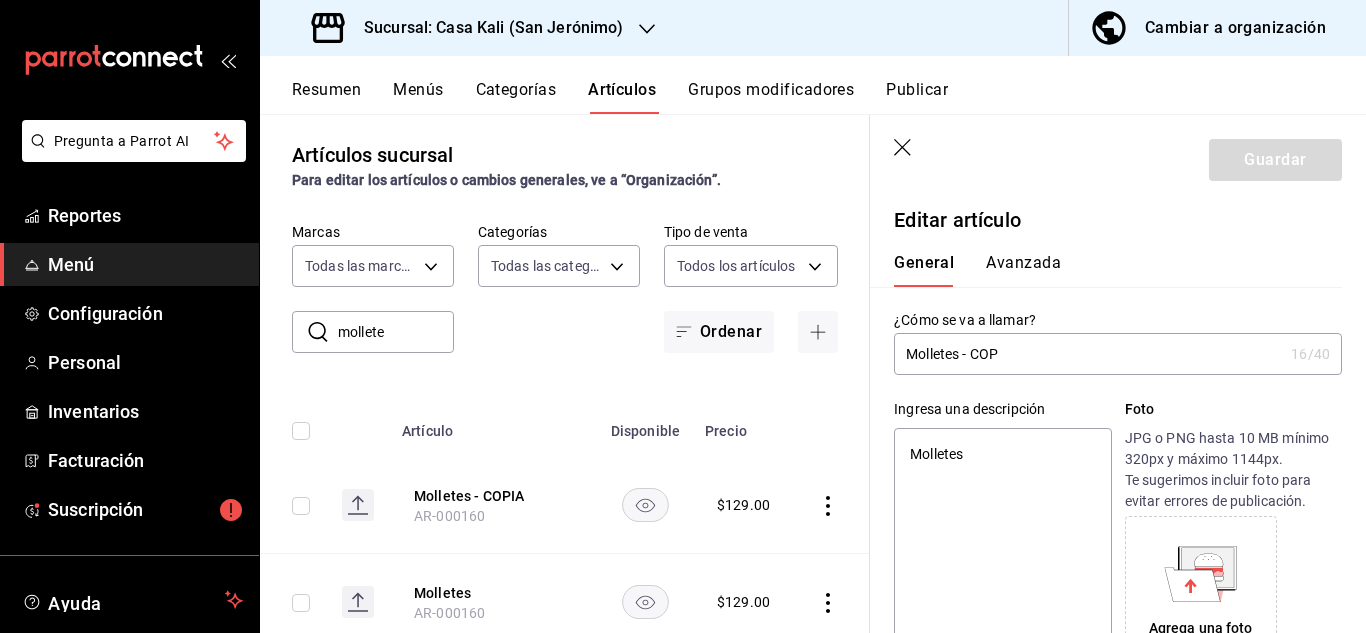 type on "x" 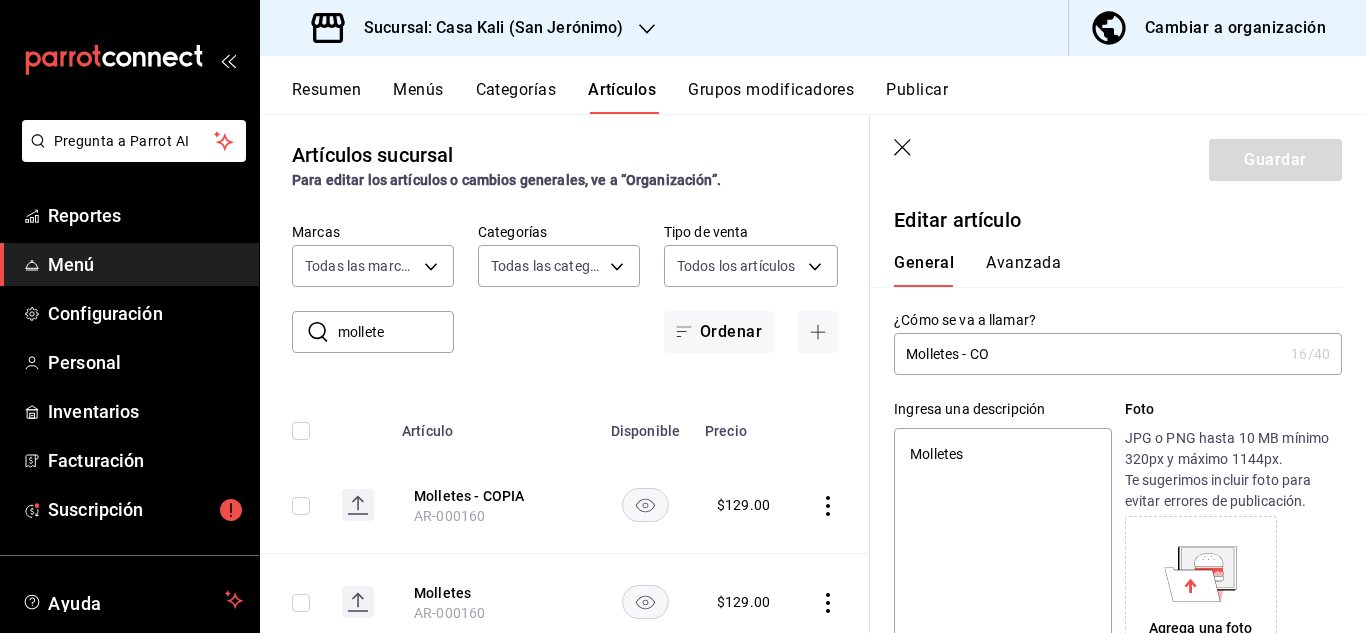 type on "Molletes - C" 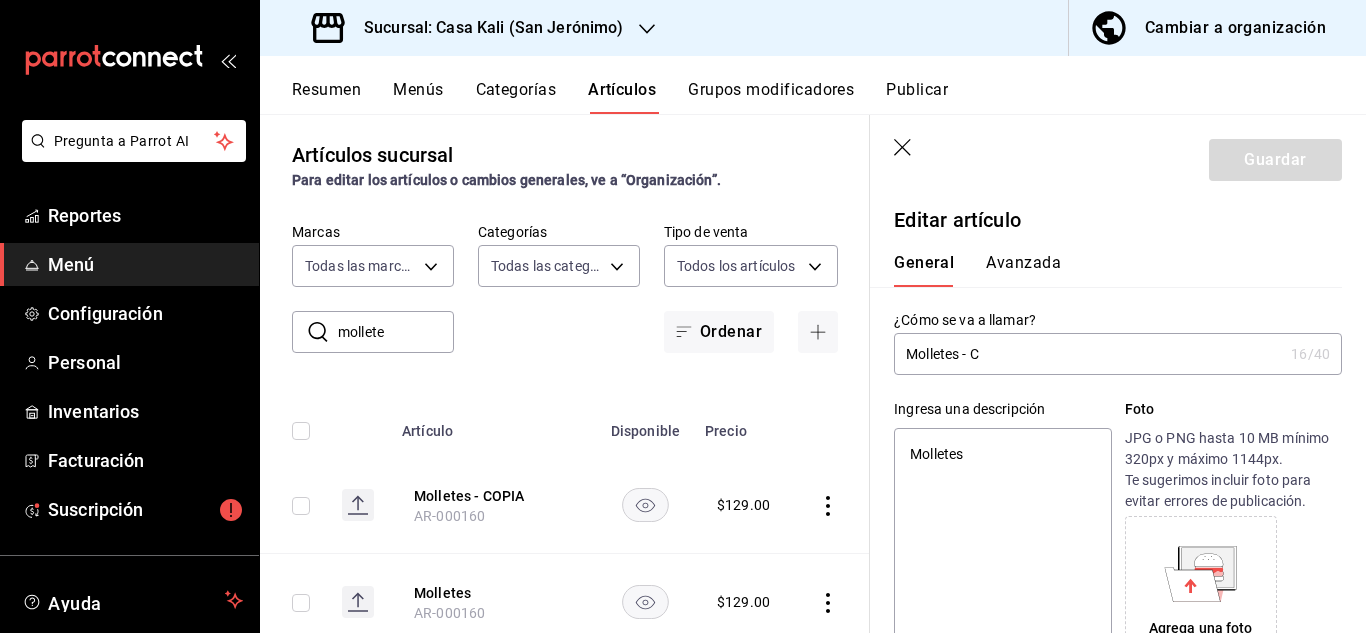 type on "x" 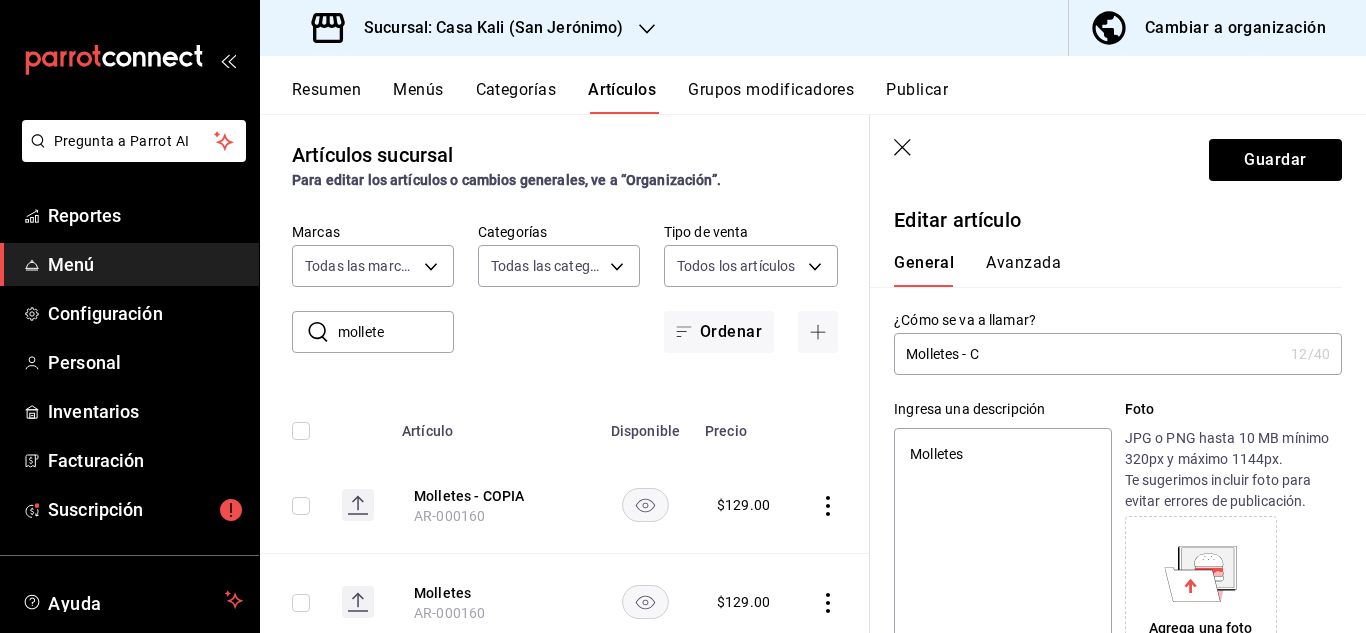 type on "Molletes -" 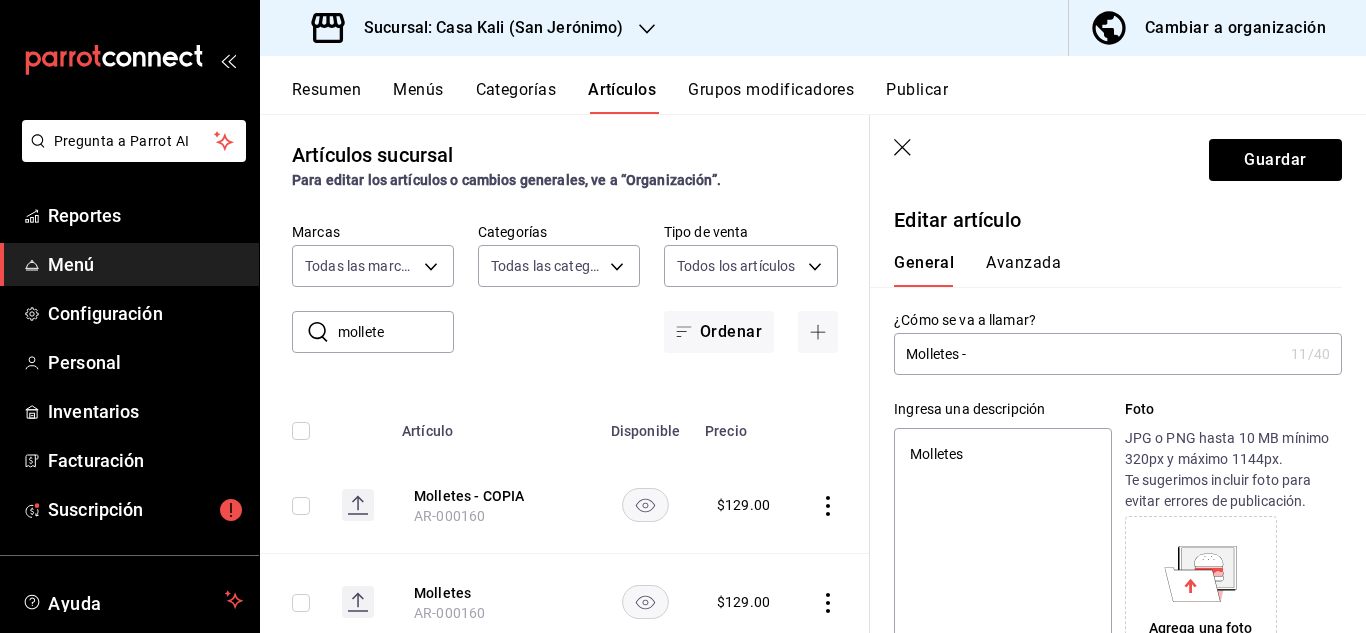 type on "Molletes -" 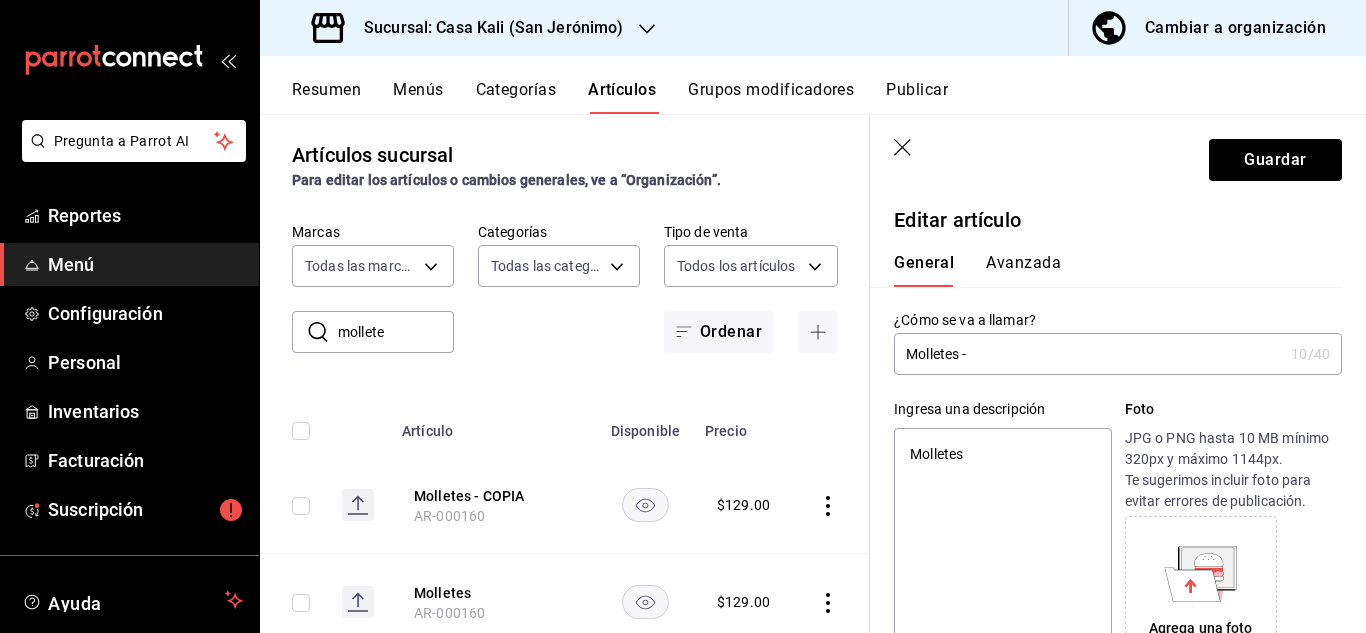 type on "Molletes" 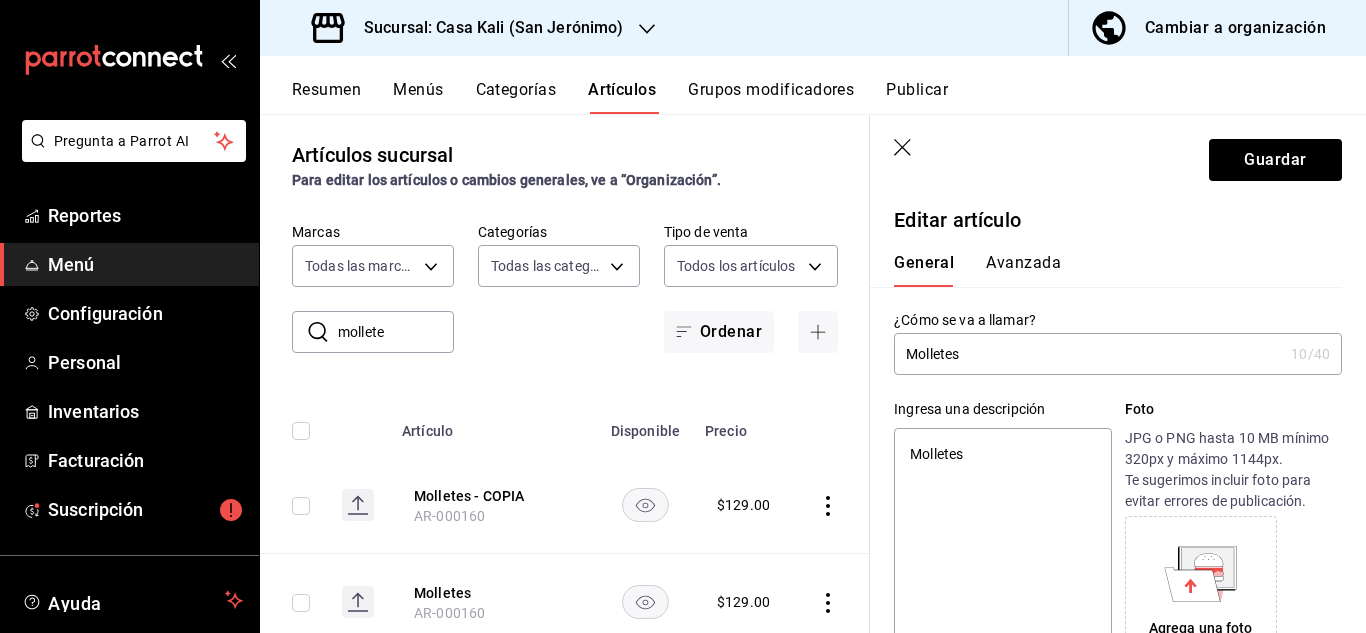 type on "x" 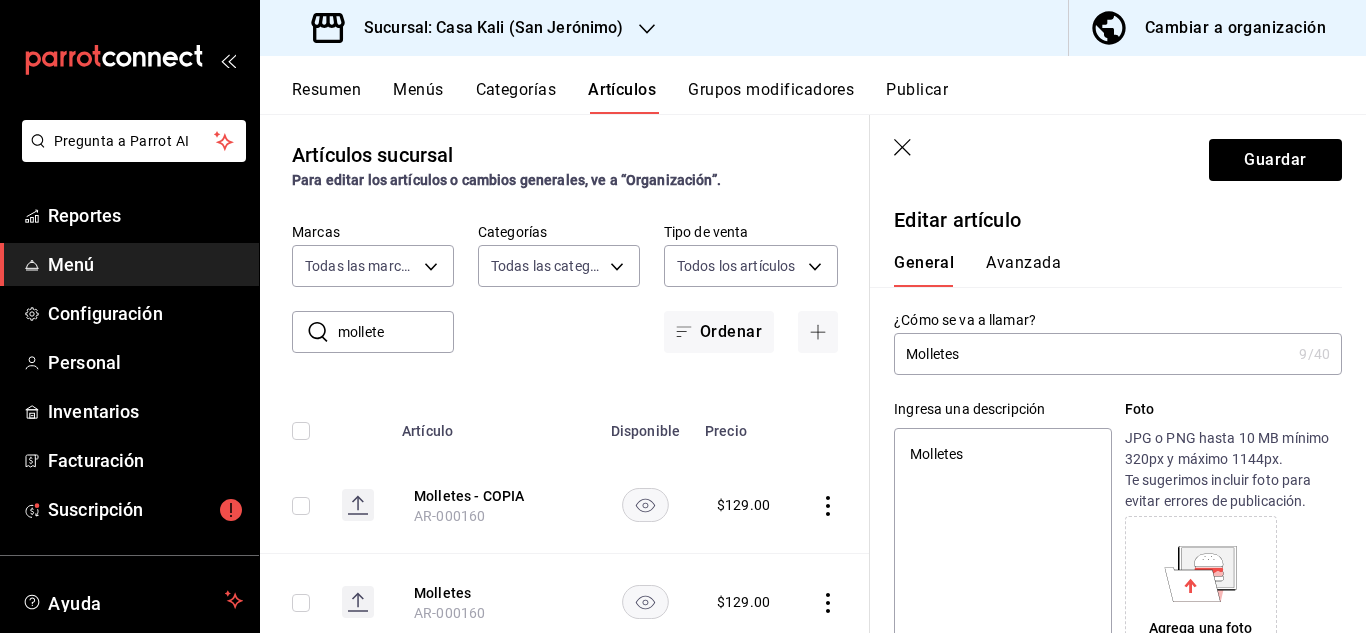 type on "-Molletes" 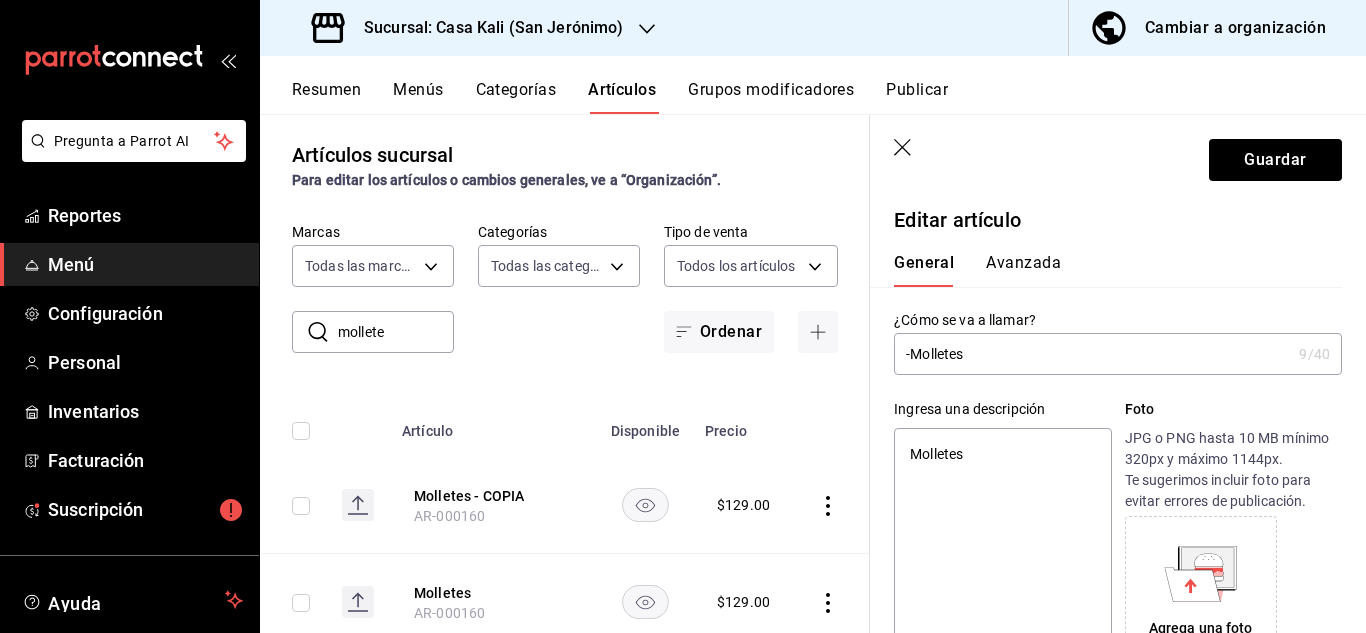 type on "x" 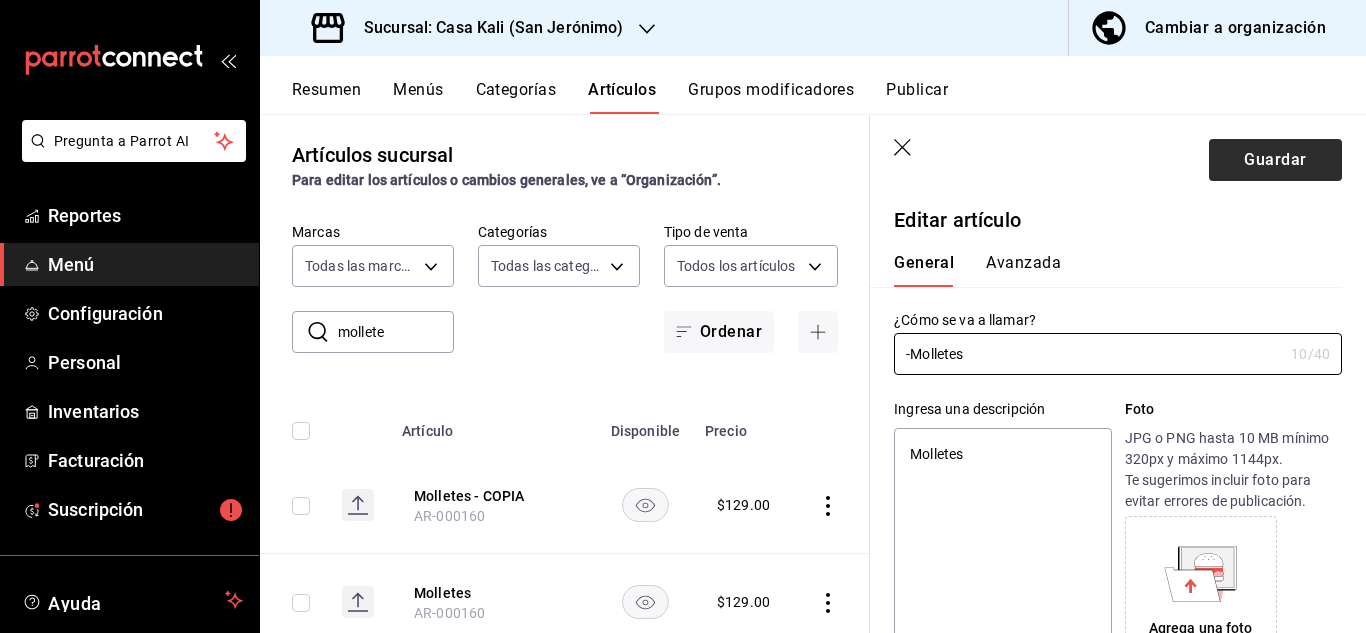 type on "-Molletes" 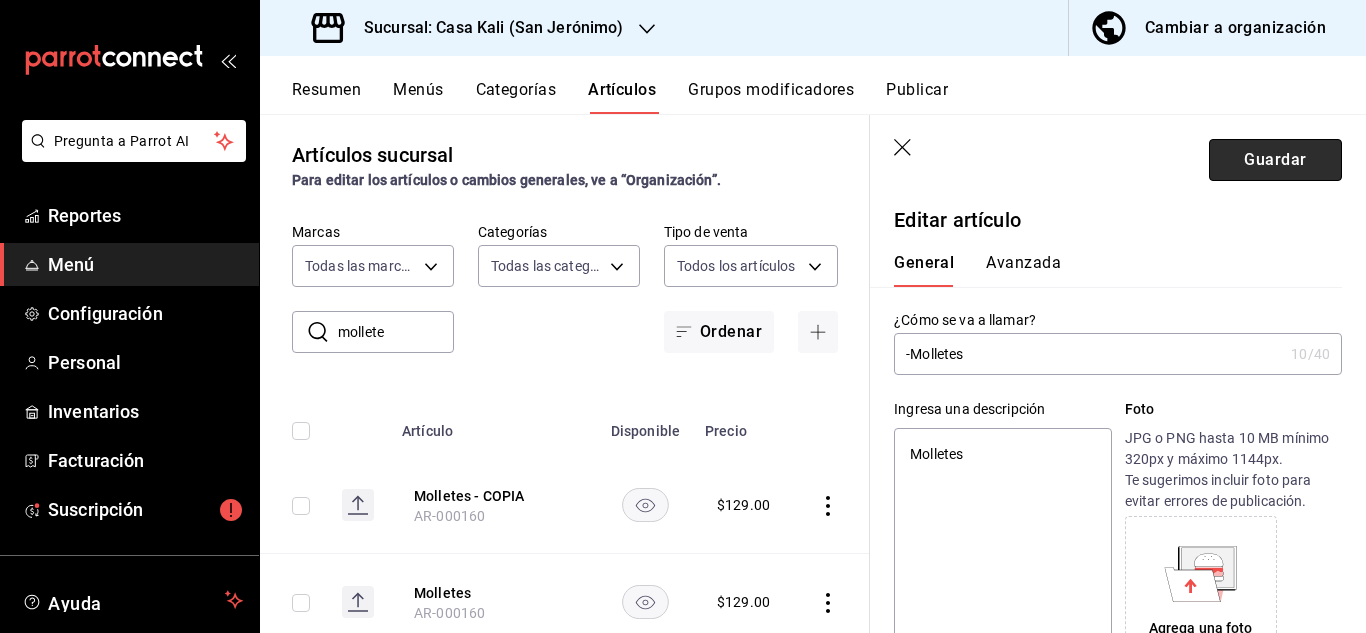 click on "Guardar" at bounding box center (1275, 160) 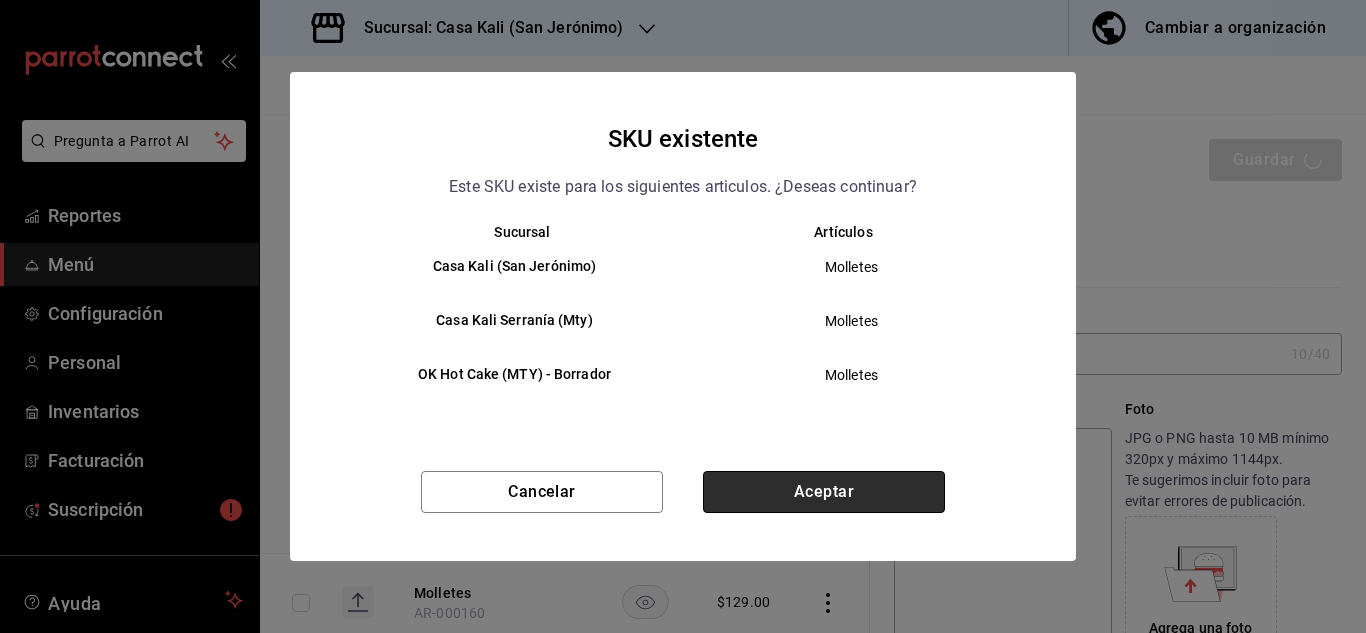 click on "Aceptar" at bounding box center (824, 492) 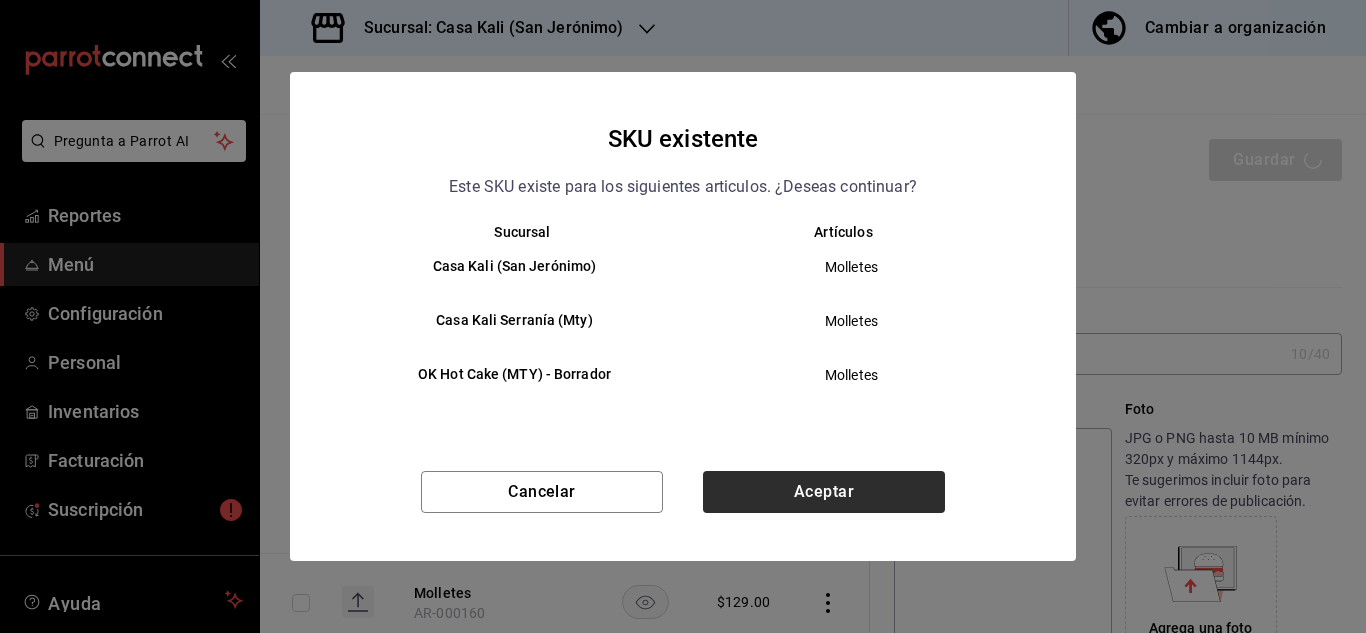 type on "x" 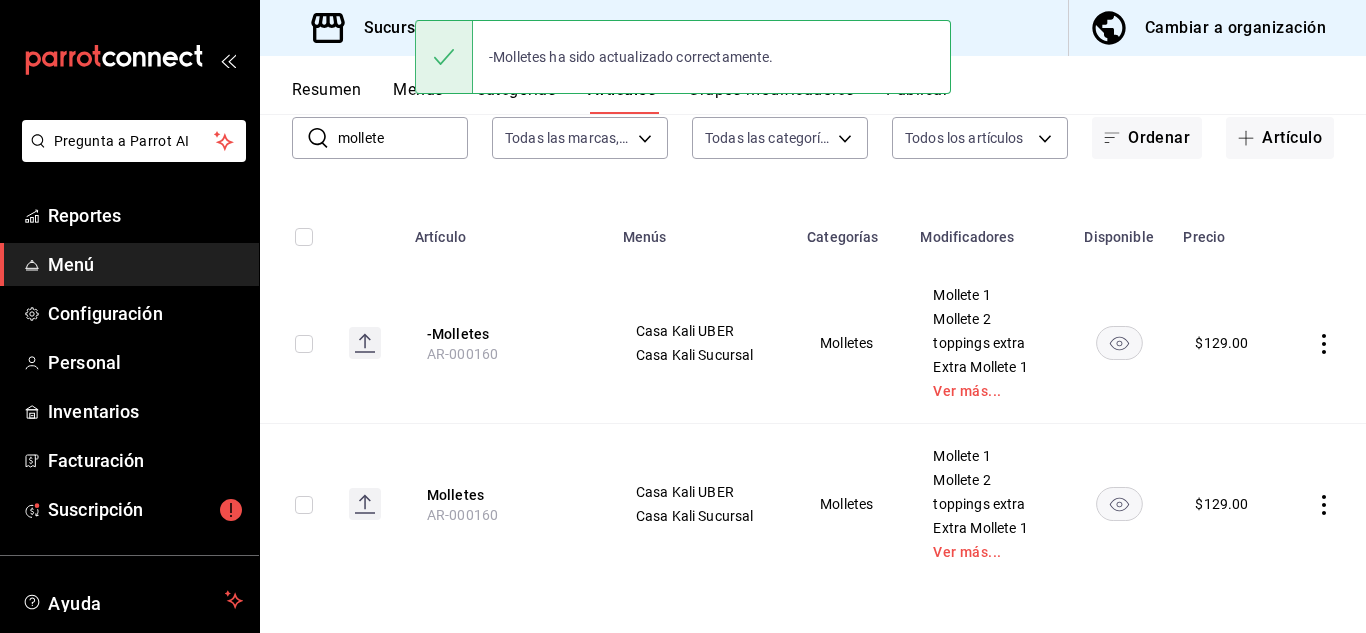 scroll, scrollTop: 133, scrollLeft: 0, axis: vertical 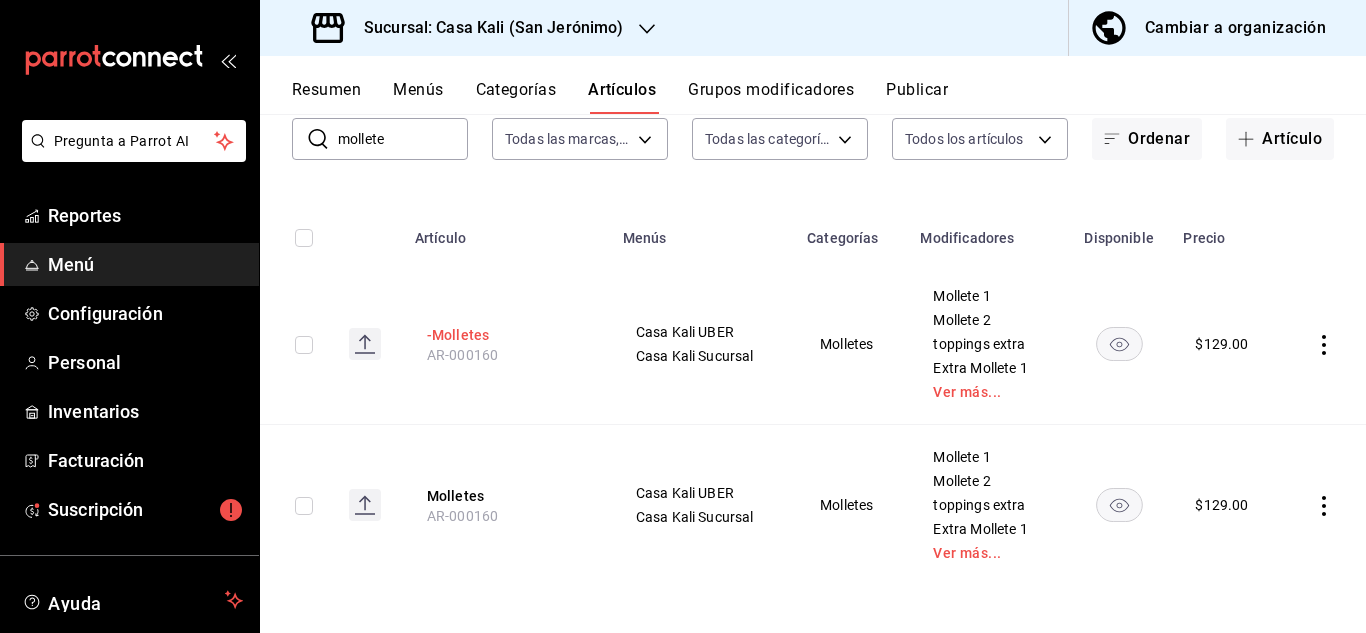 click on "-Molletes" at bounding box center [507, 335] 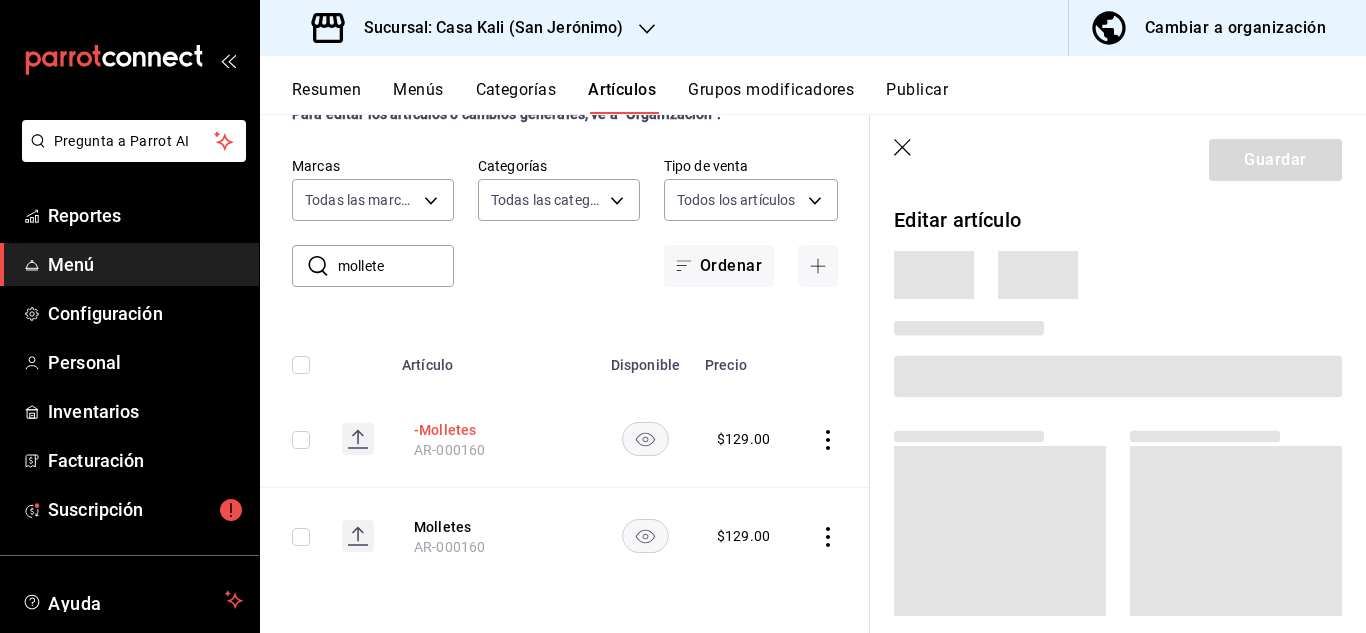 scroll, scrollTop: 6, scrollLeft: 0, axis: vertical 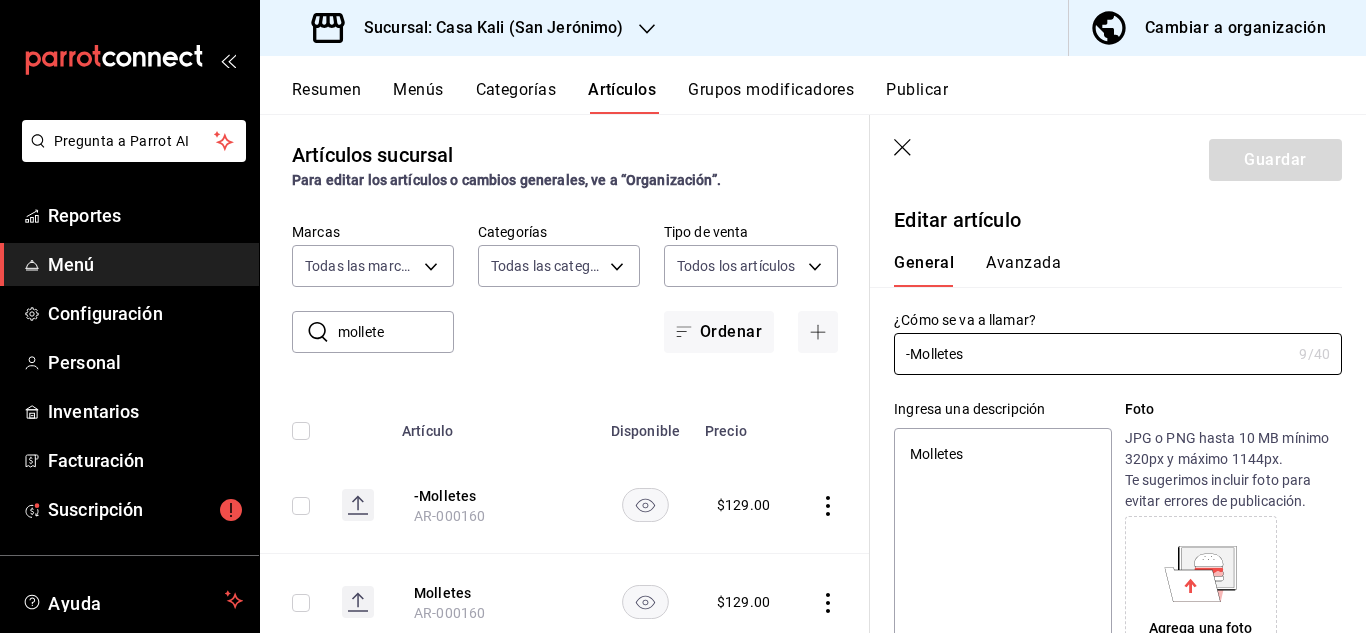 type on "x" 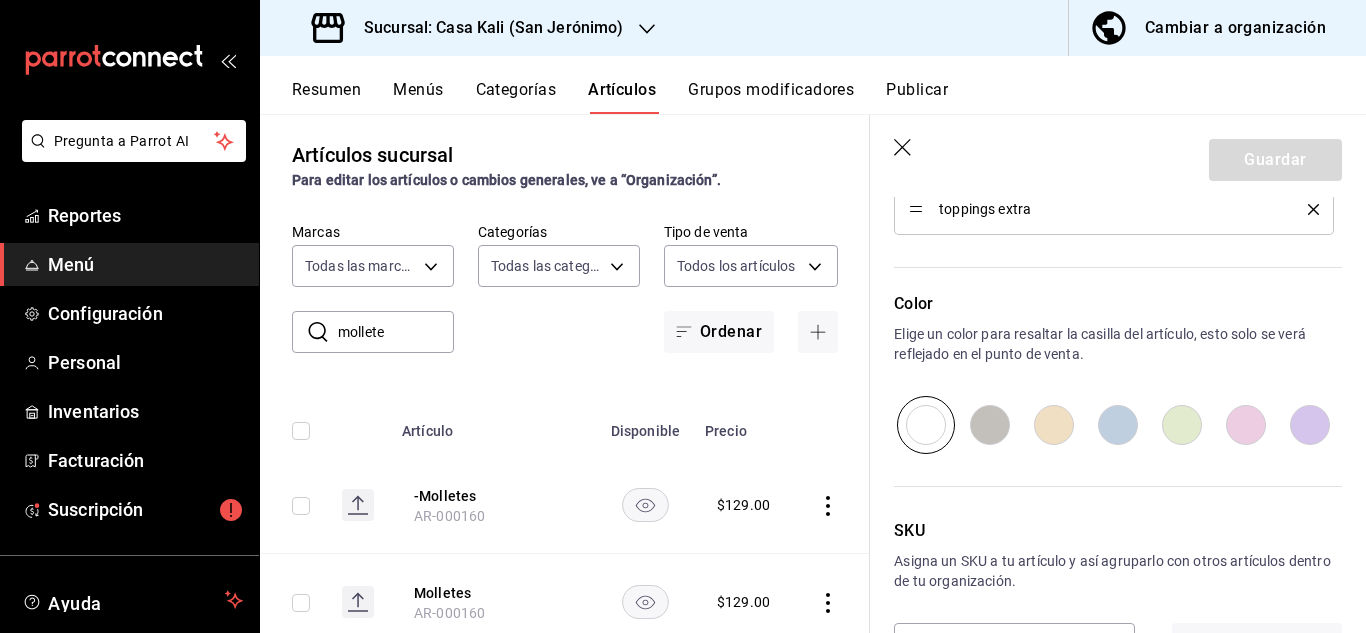 scroll, scrollTop: 1302, scrollLeft: 0, axis: vertical 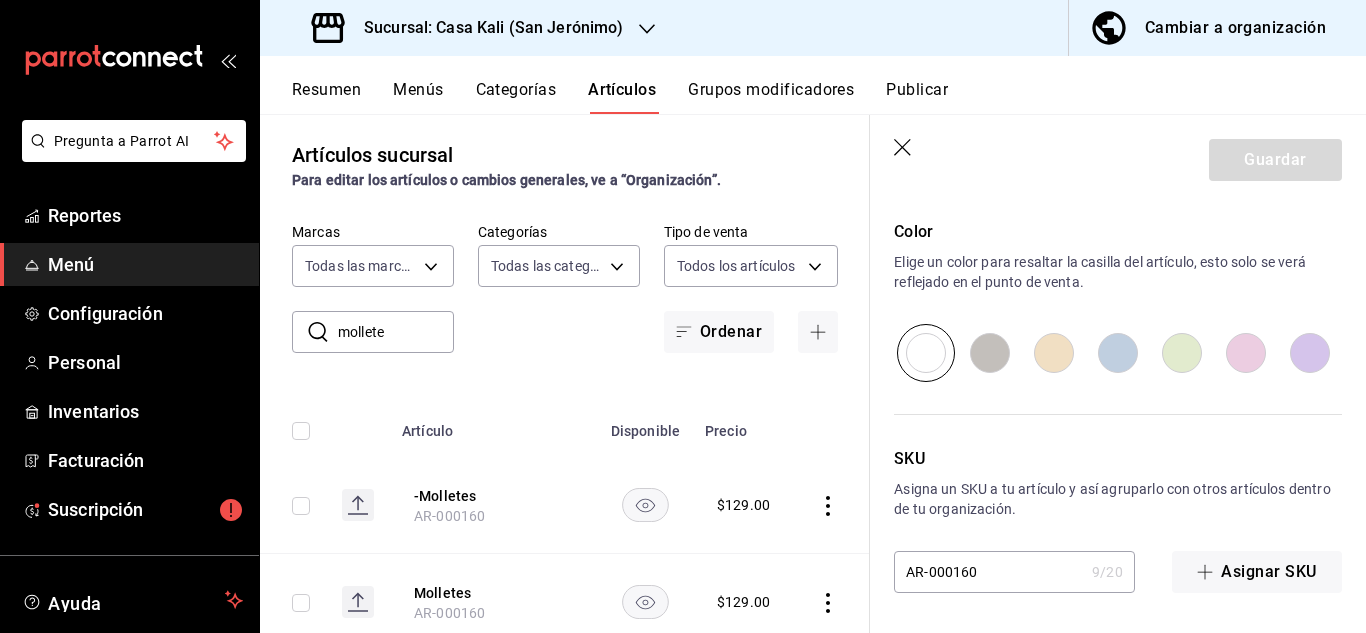click 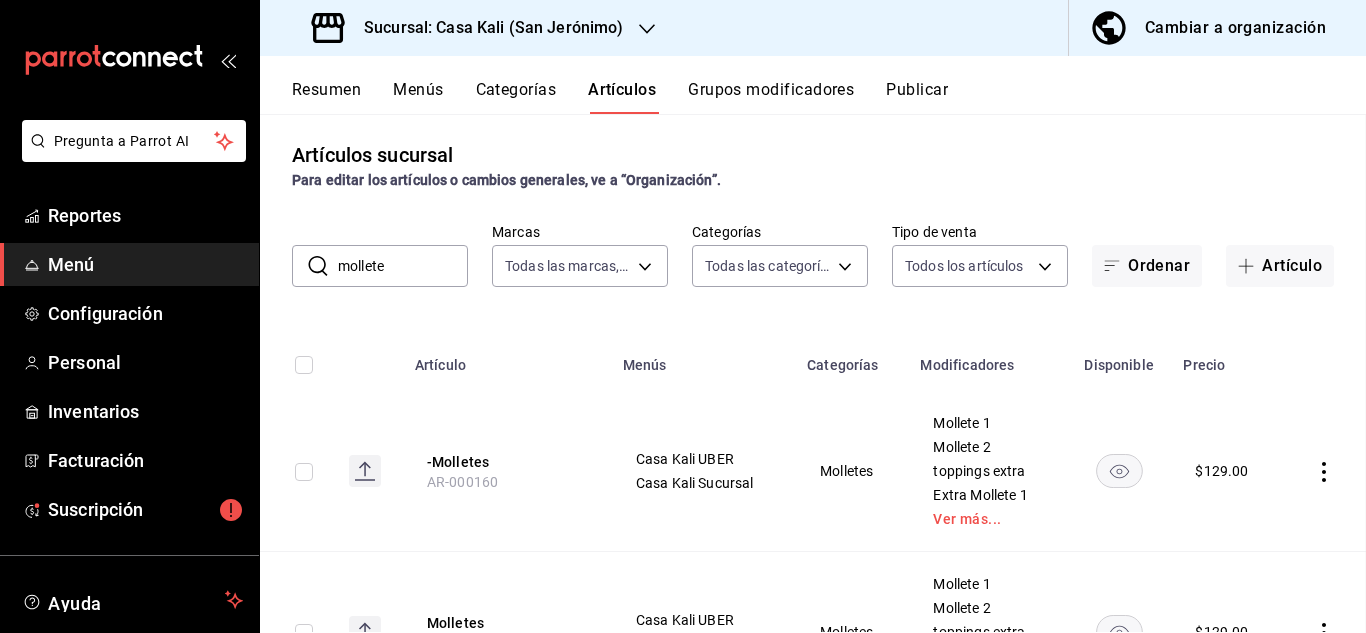 scroll, scrollTop: 0, scrollLeft: 0, axis: both 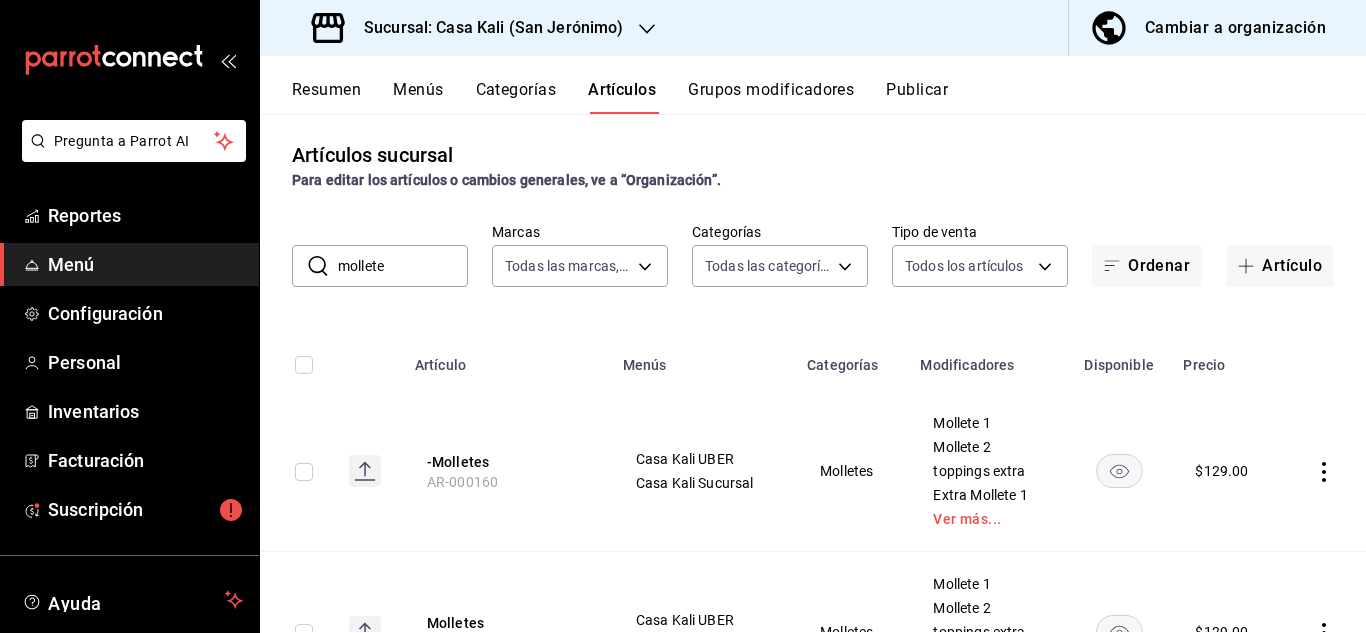 click on "Menús" at bounding box center [418, 97] 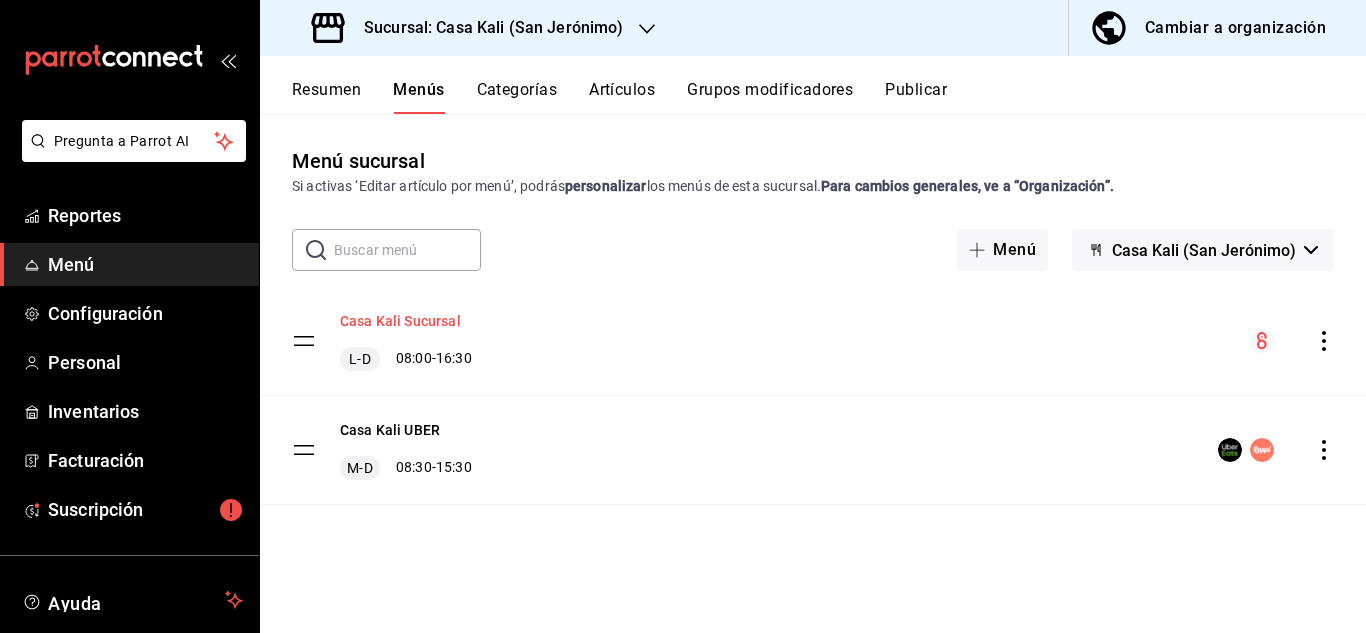 click on "Casa Kali Sucursal" at bounding box center (400, 321) 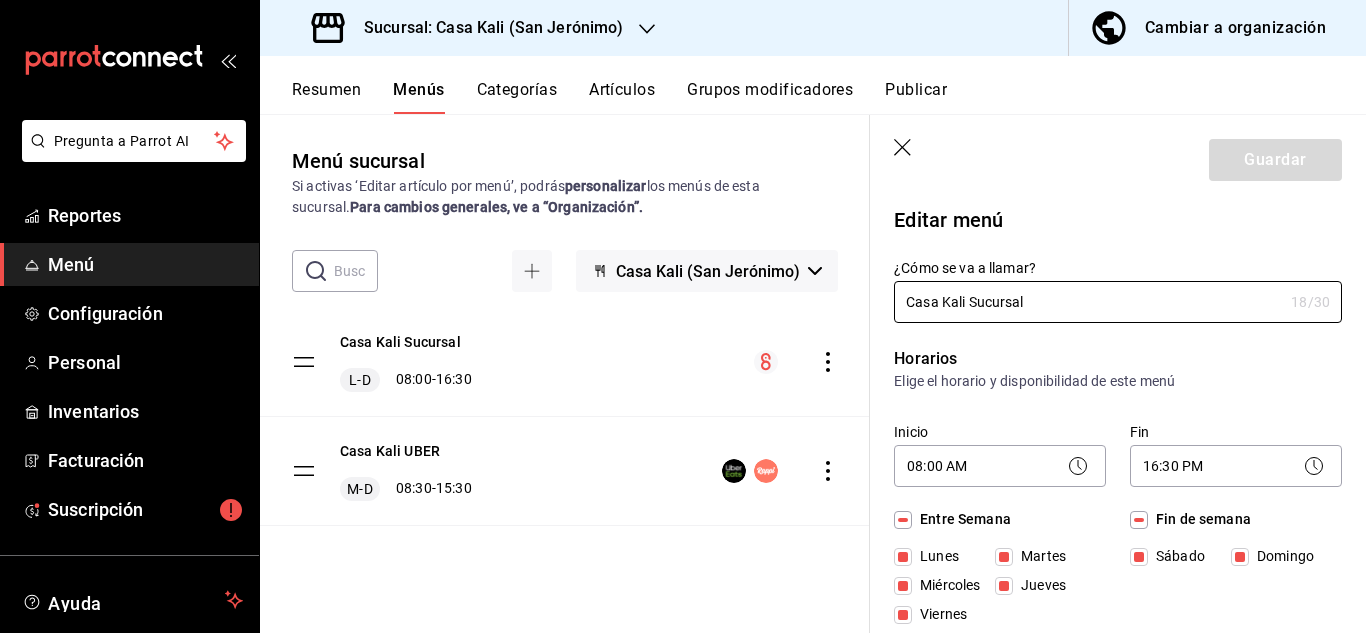click on "Resumen" at bounding box center (326, 97) 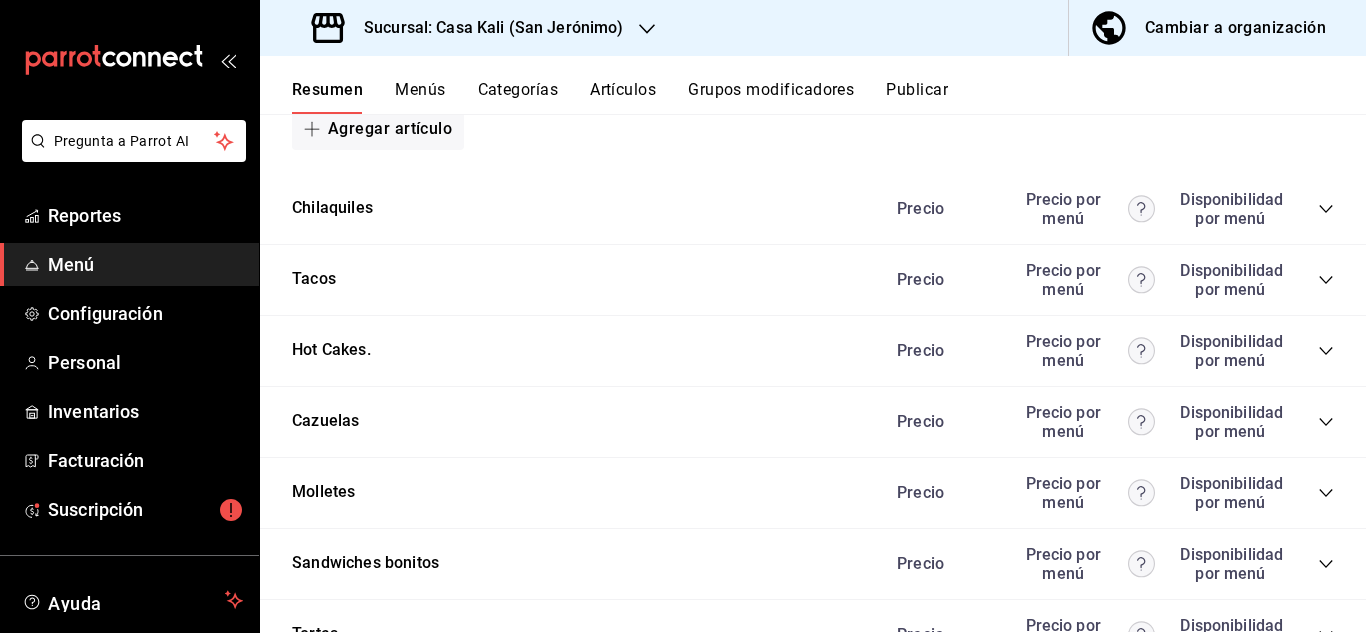 scroll, scrollTop: 2115, scrollLeft: 0, axis: vertical 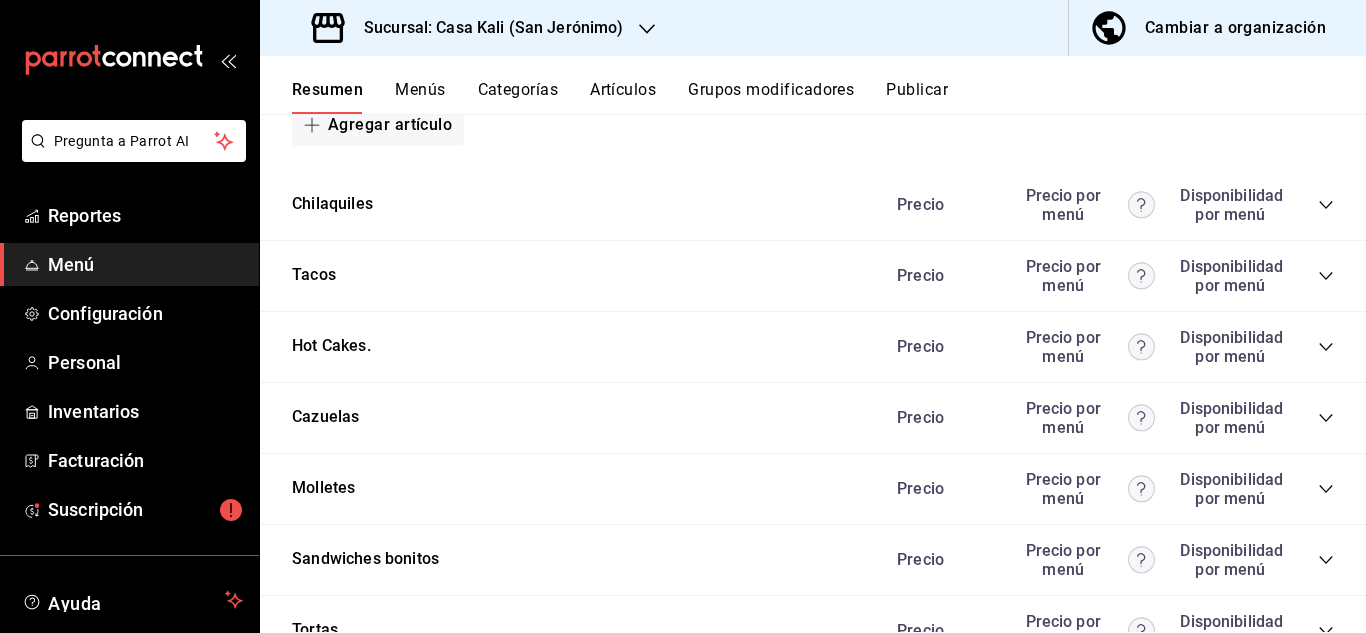 click 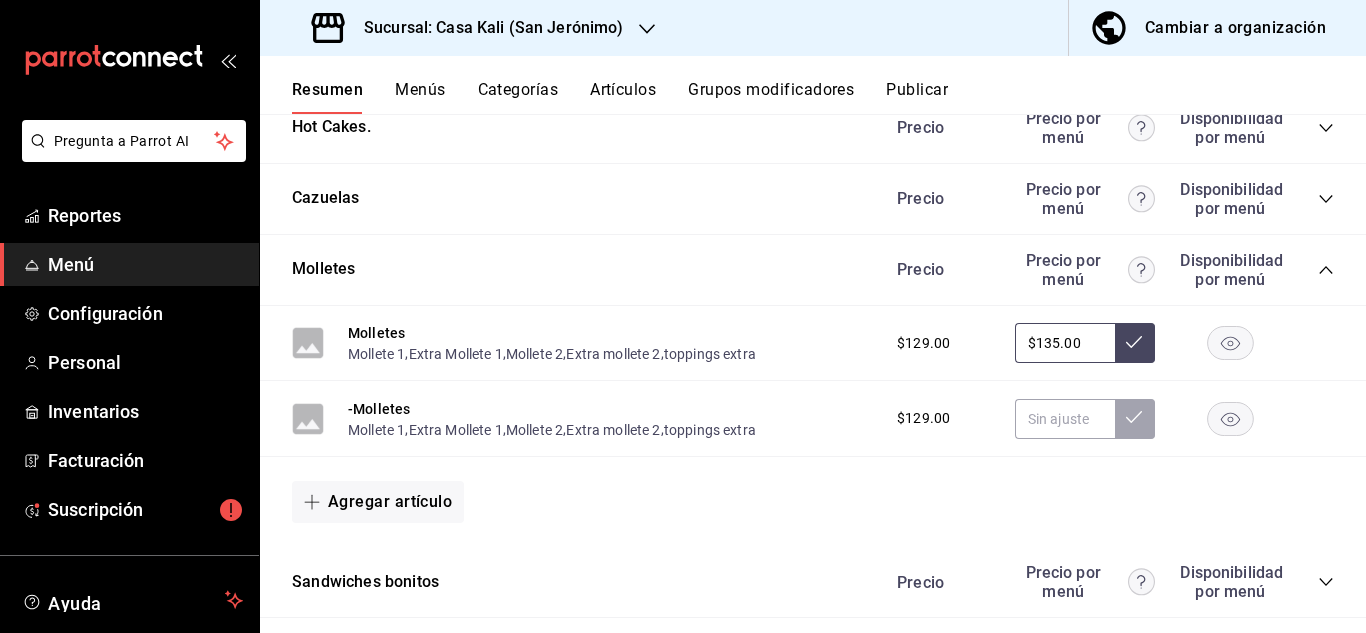 scroll, scrollTop: 2341, scrollLeft: 0, axis: vertical 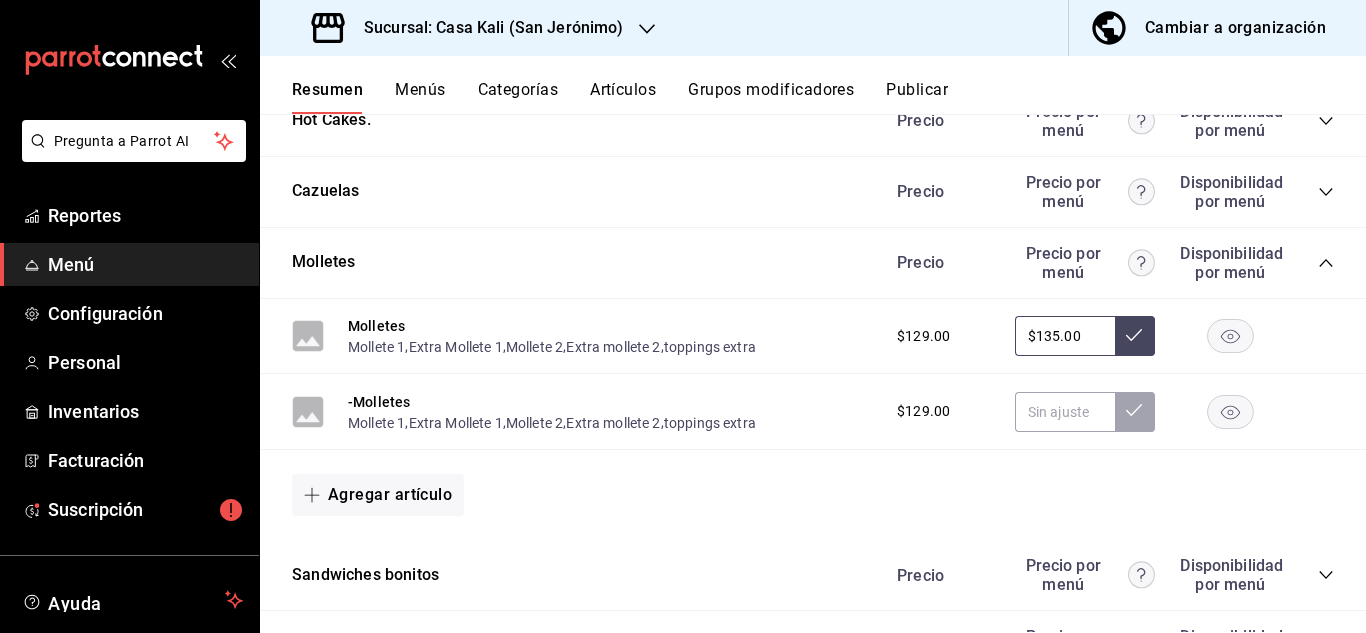 click on "-Molletes Mollete 1 ,  Extra Mollete 1 ,  Mollete 2 ,  Extra mollete 2 ,  toppings extra" at bounding box center (552, 411) 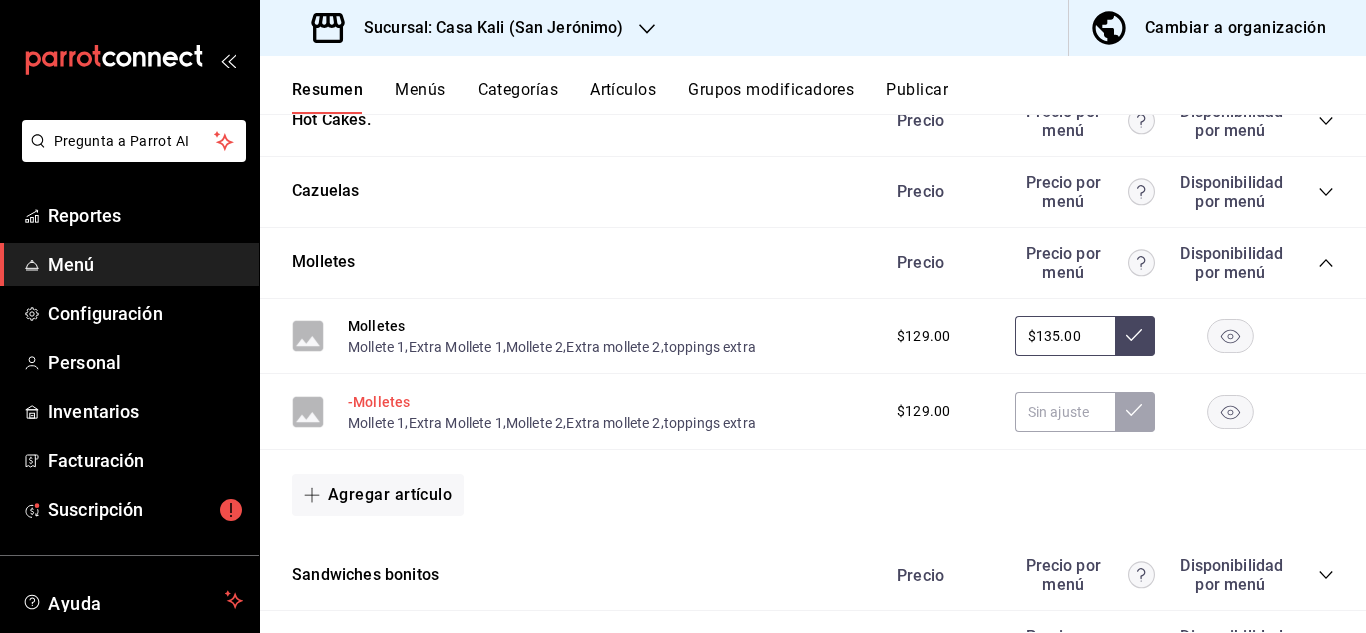 click on "-Molletes" at bounding box center [379, 402] 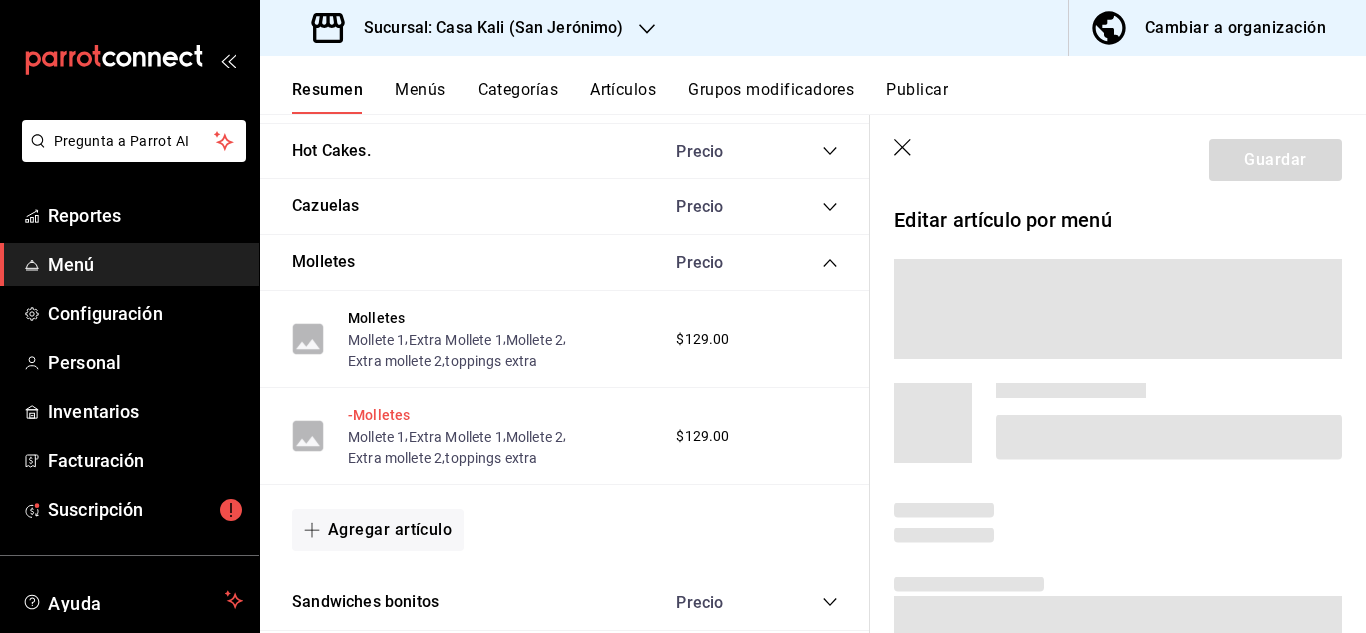 scroll, scrollTop: 2265, scrollLeft: 0, axis: vertical 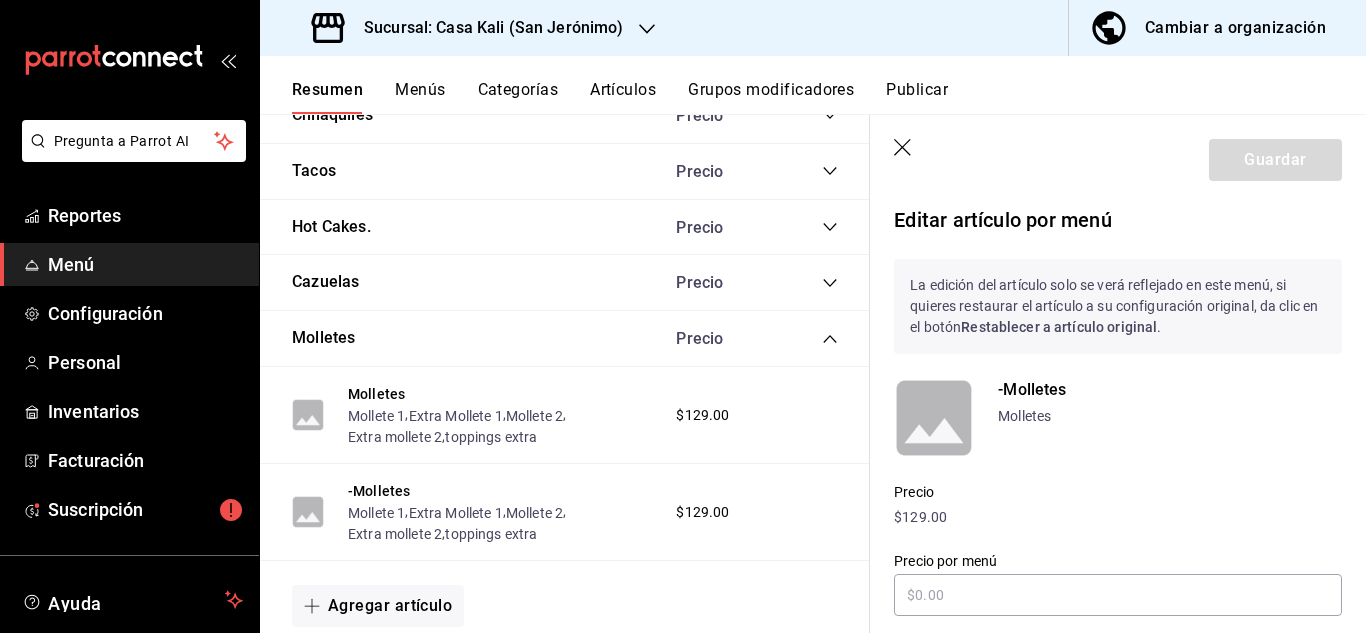 click 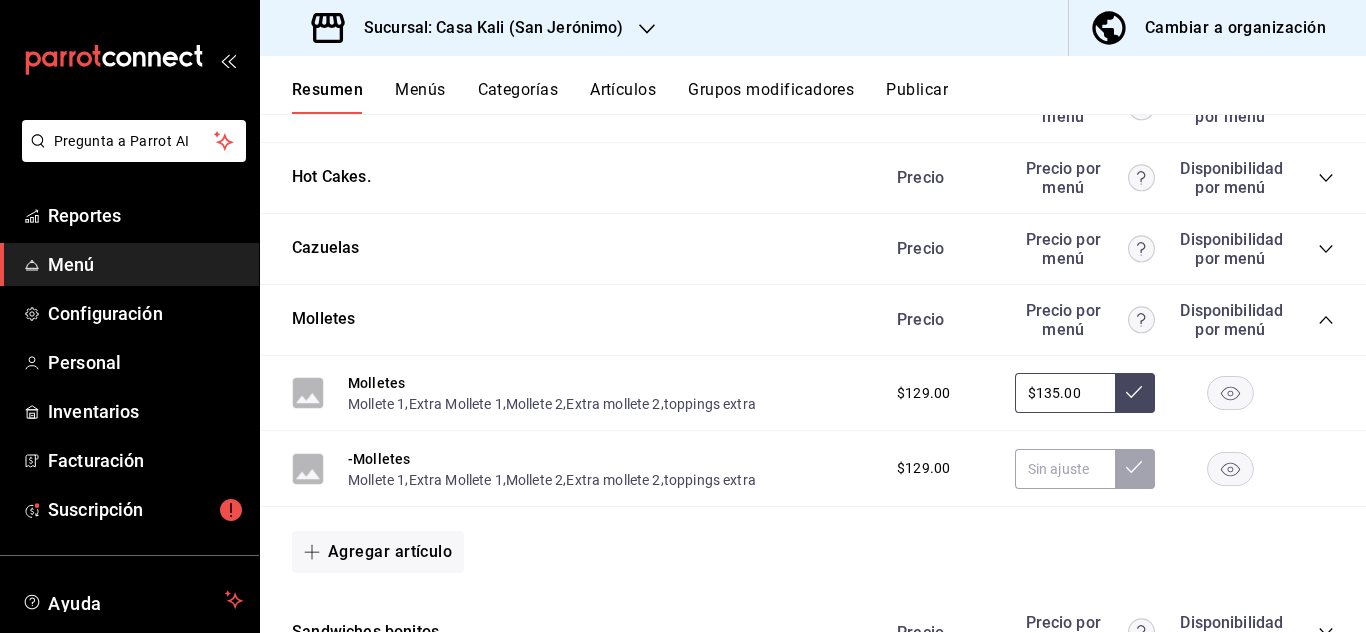 scroll, scrollTop: 2276, scrollLeft: 0, axis: vertical 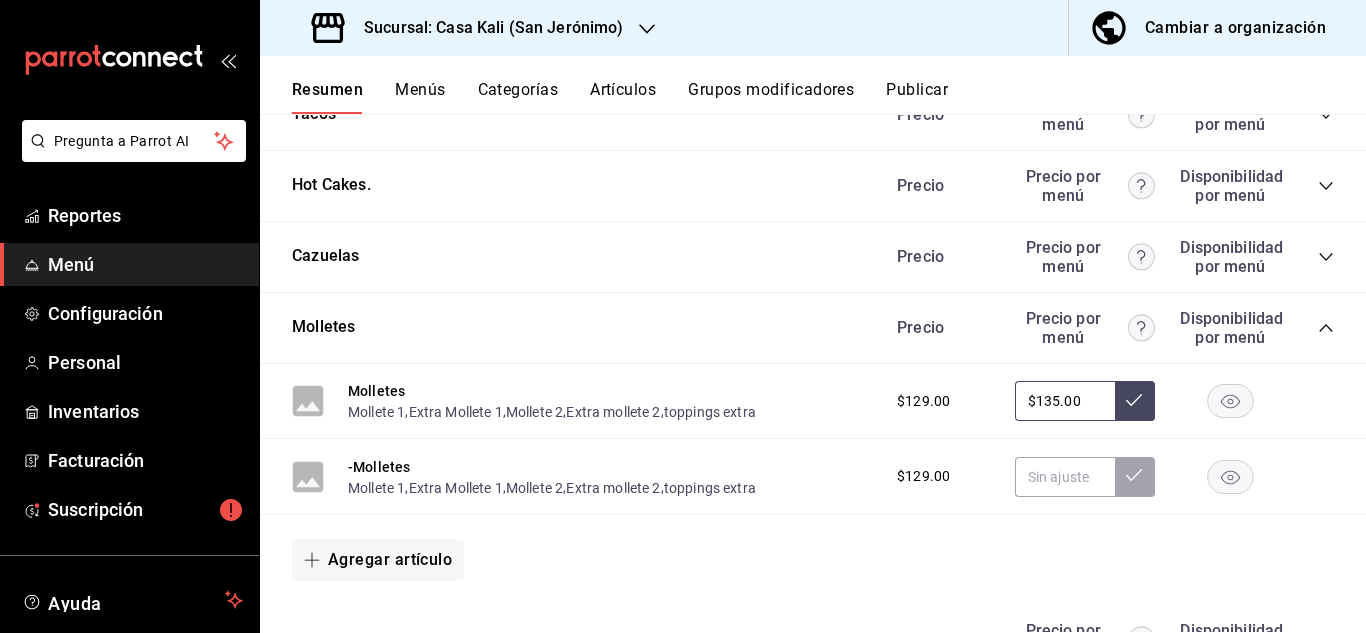 click on "$129.00" at bounding box center [1105, 477] 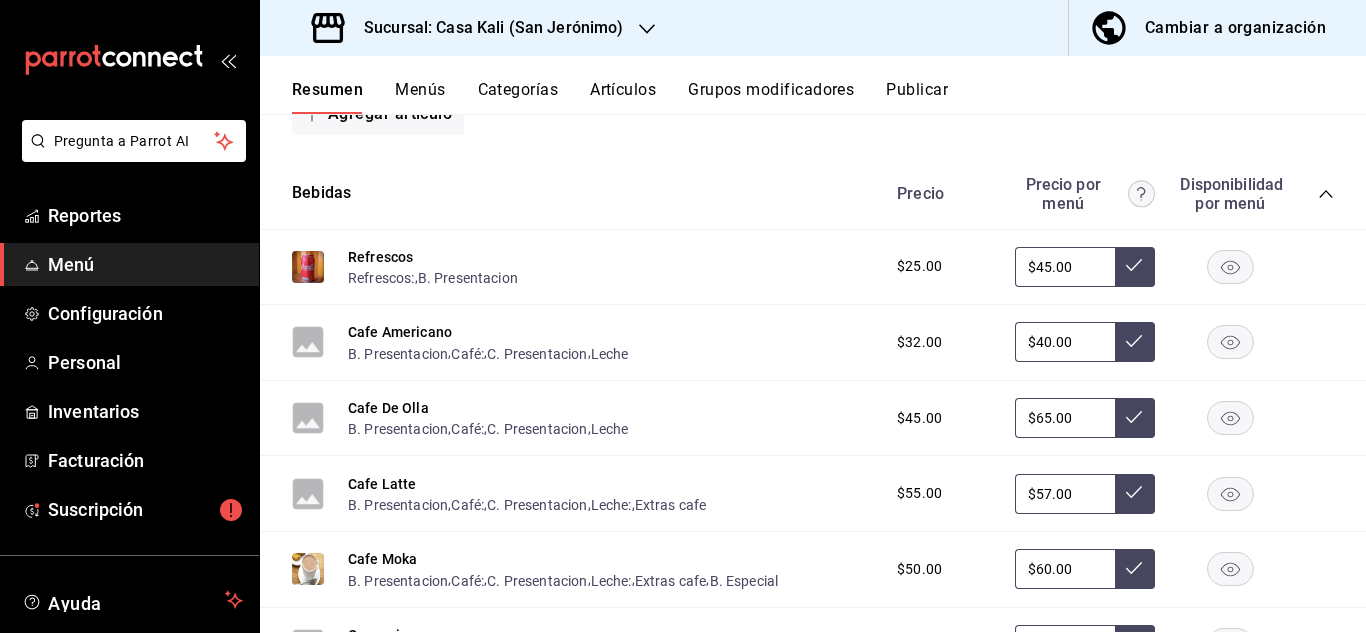 scroll, scrollTop: 0, scrollLeft: 0, axis: both 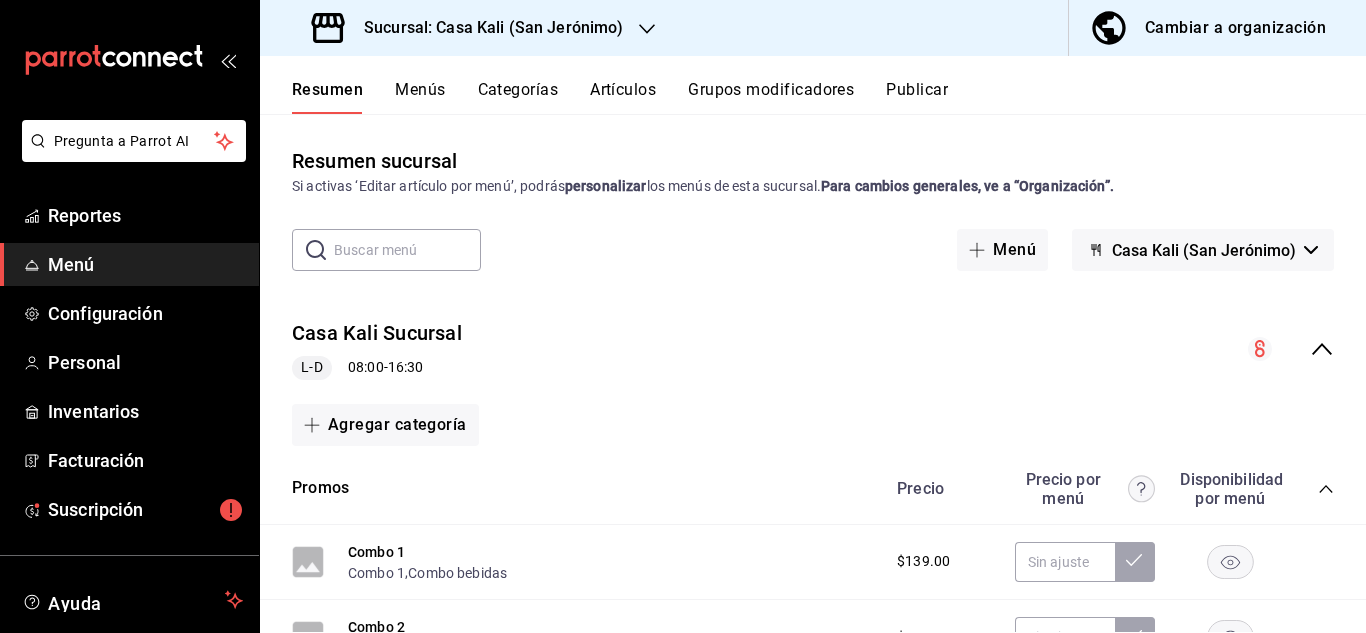 click 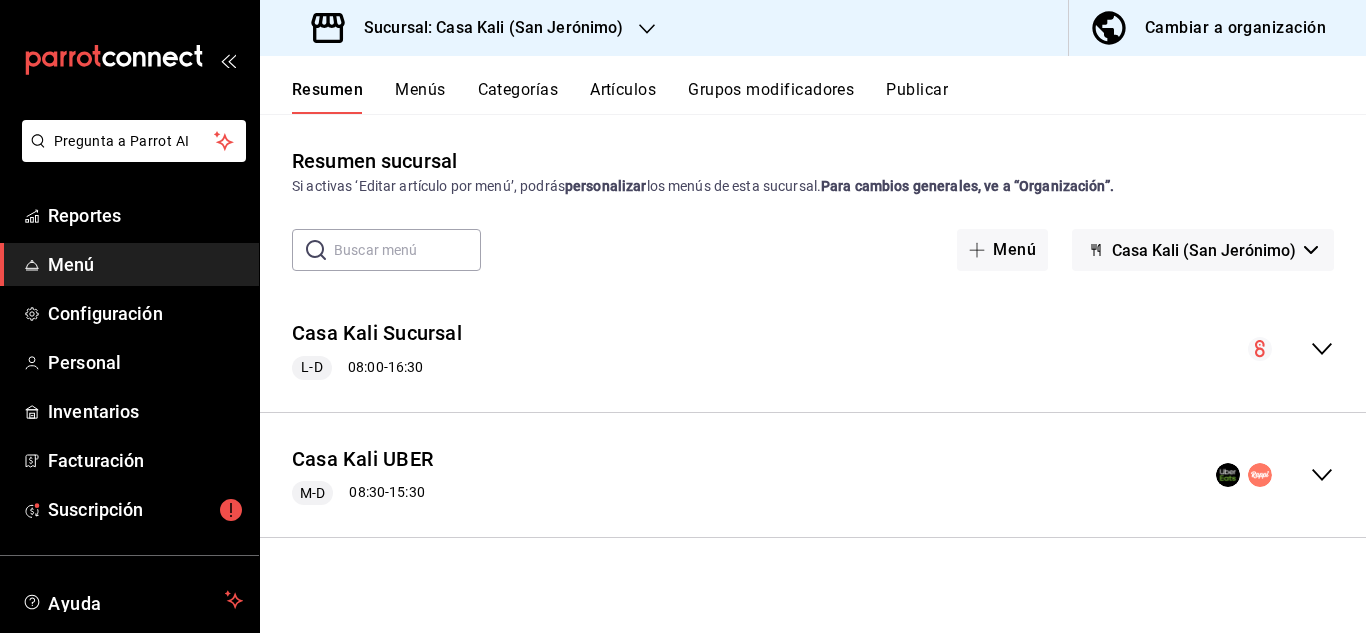 click 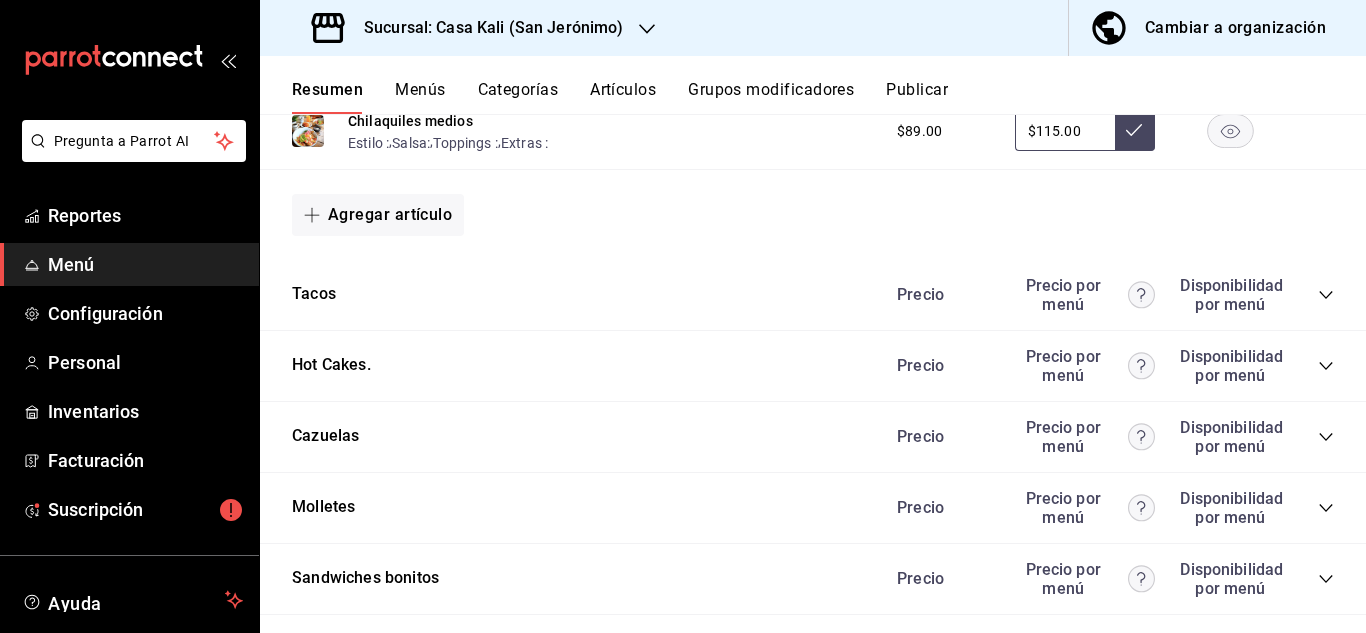 scroll, scrollTop: 1928, scrollLeft: 0, axis: vertical 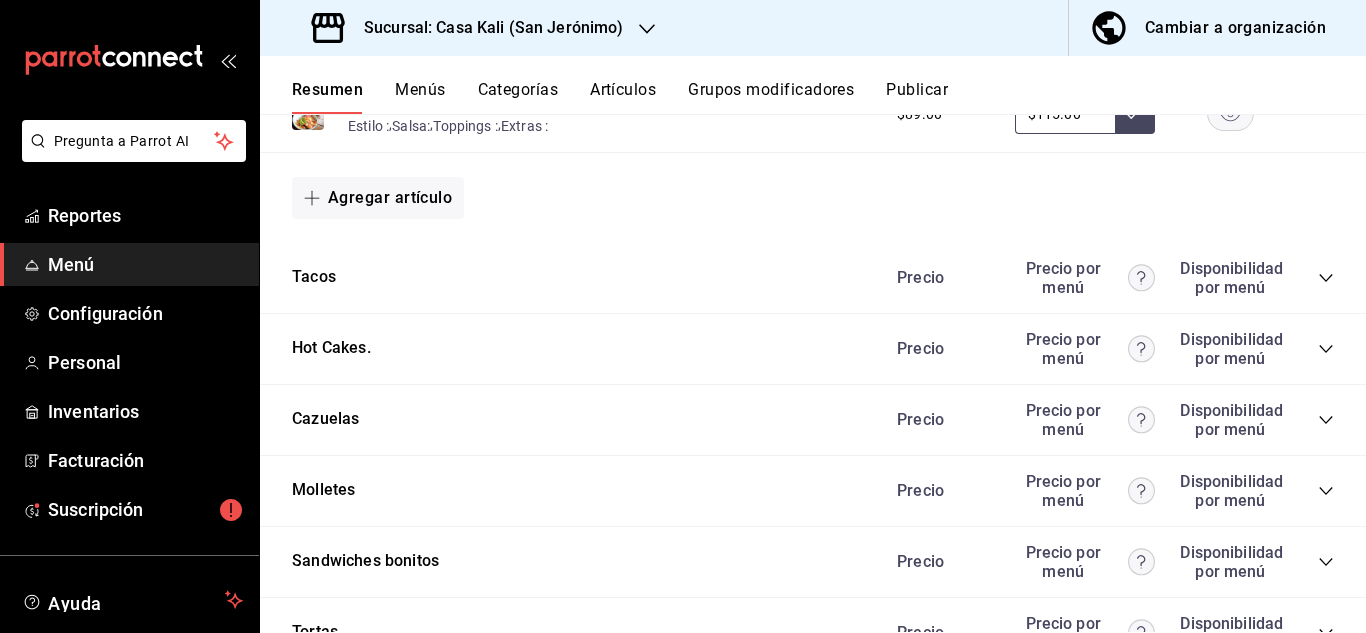 click 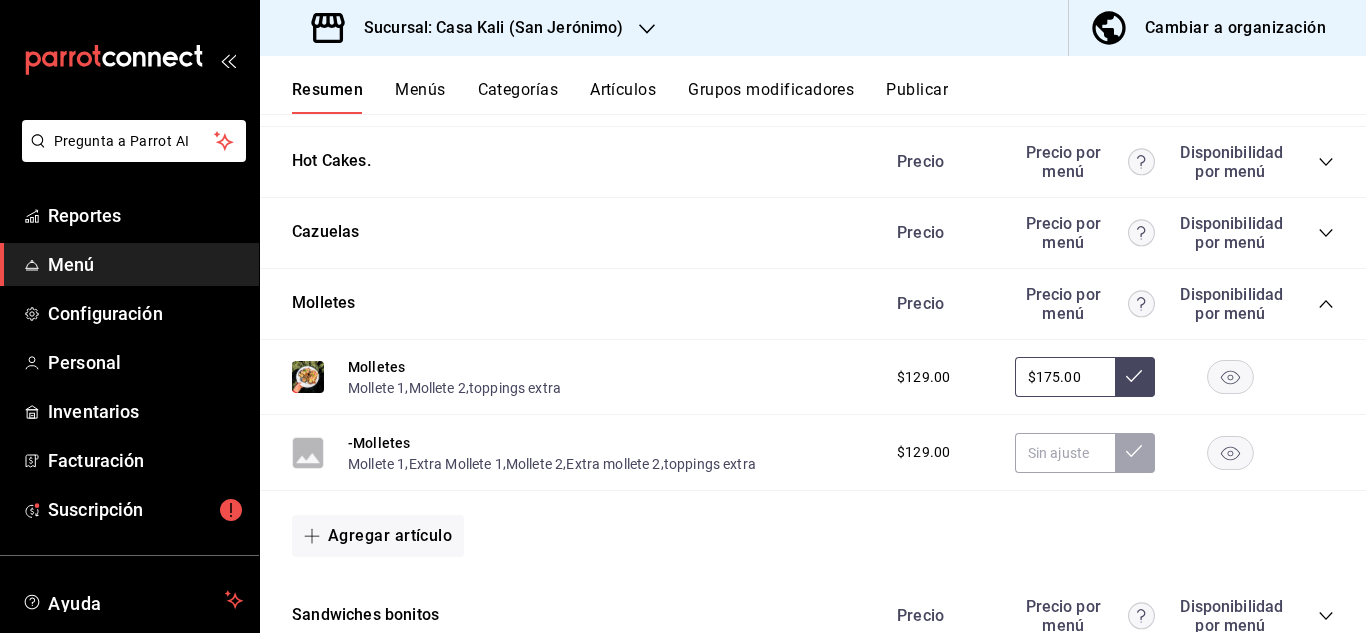 scroll, scrollTop: 2126, scrollLeft: 0, axis: vertical 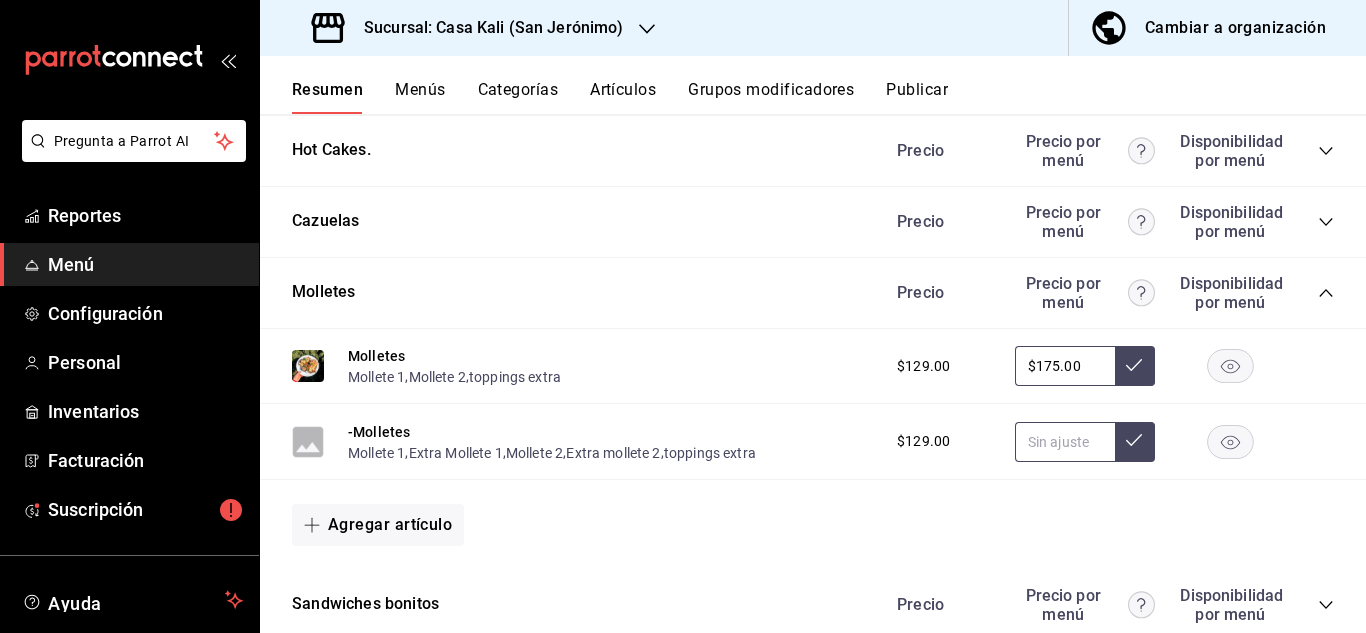 click at bounding box center (1065, 442) 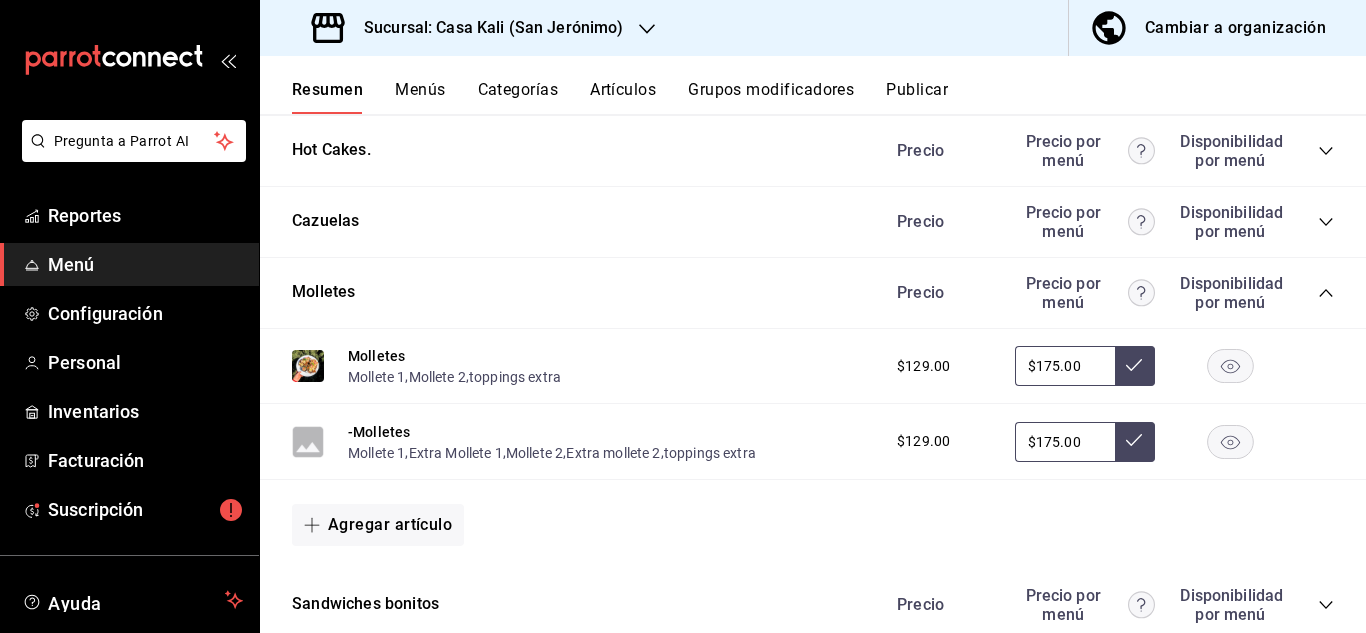 type on "$175.00" 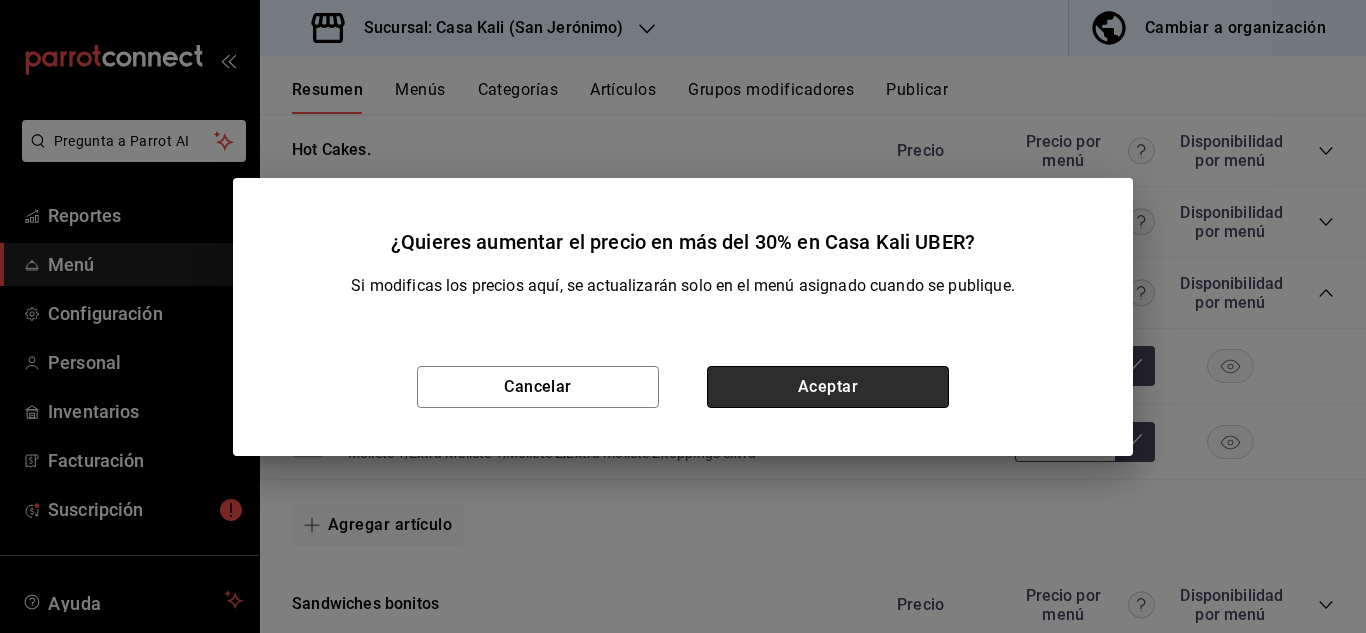 click on "Aceptar" at bounding box center [828, 387] 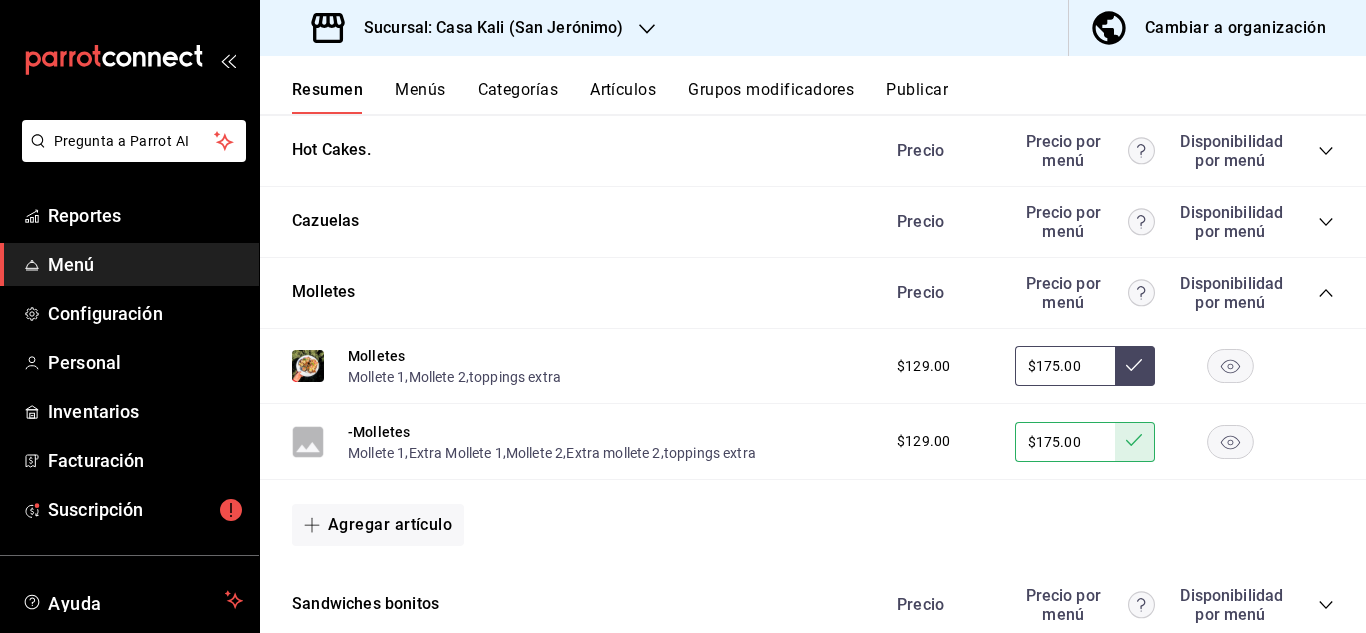 click 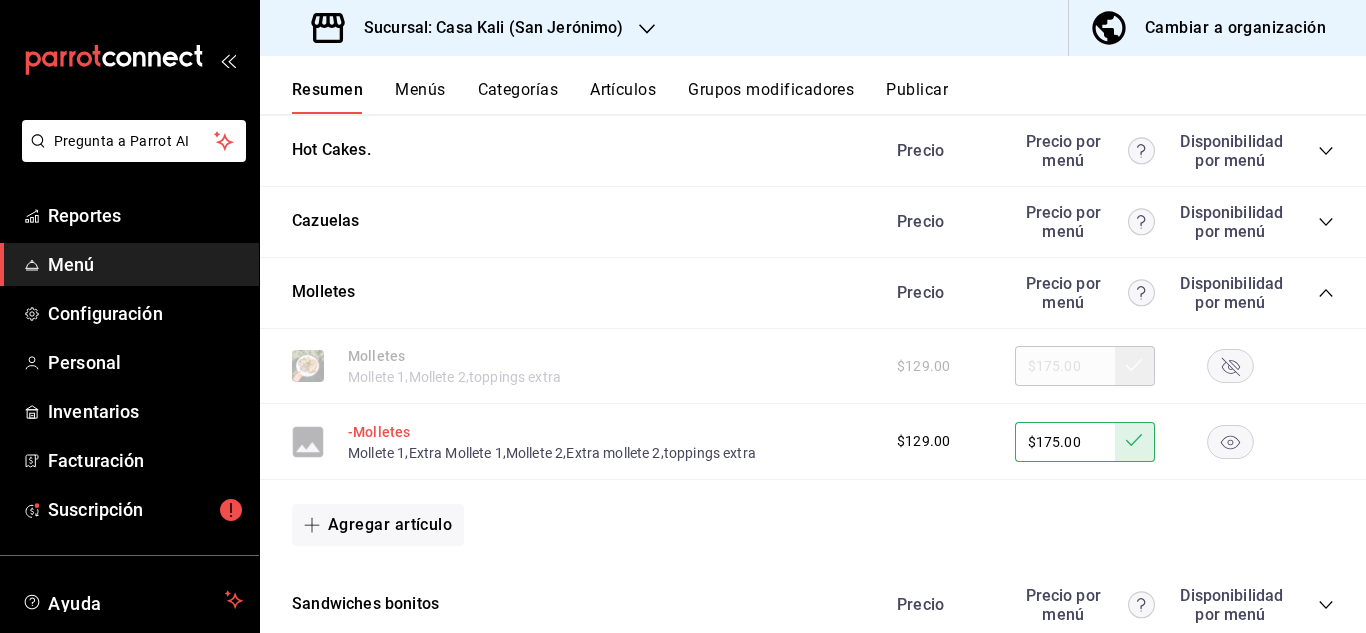 click on "-Molletes" at bounding box center (379, 432) 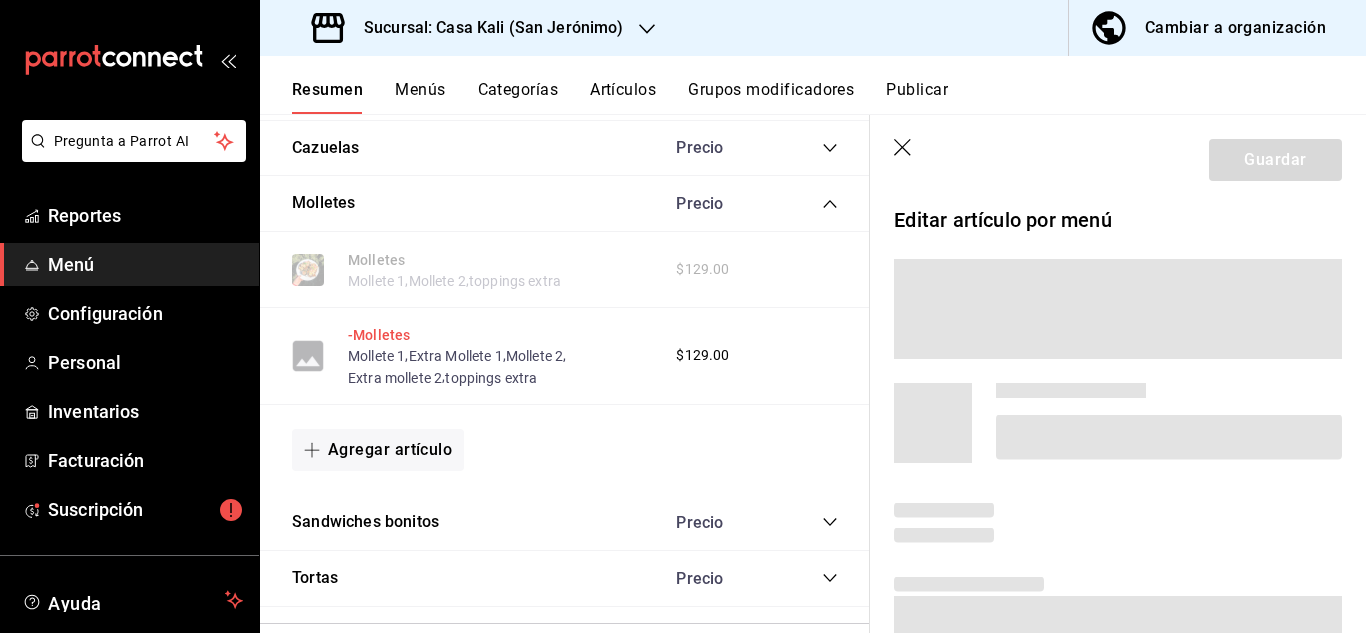 scroll, scrollTop: 2047, scrollLeft: 0, axis: vertical 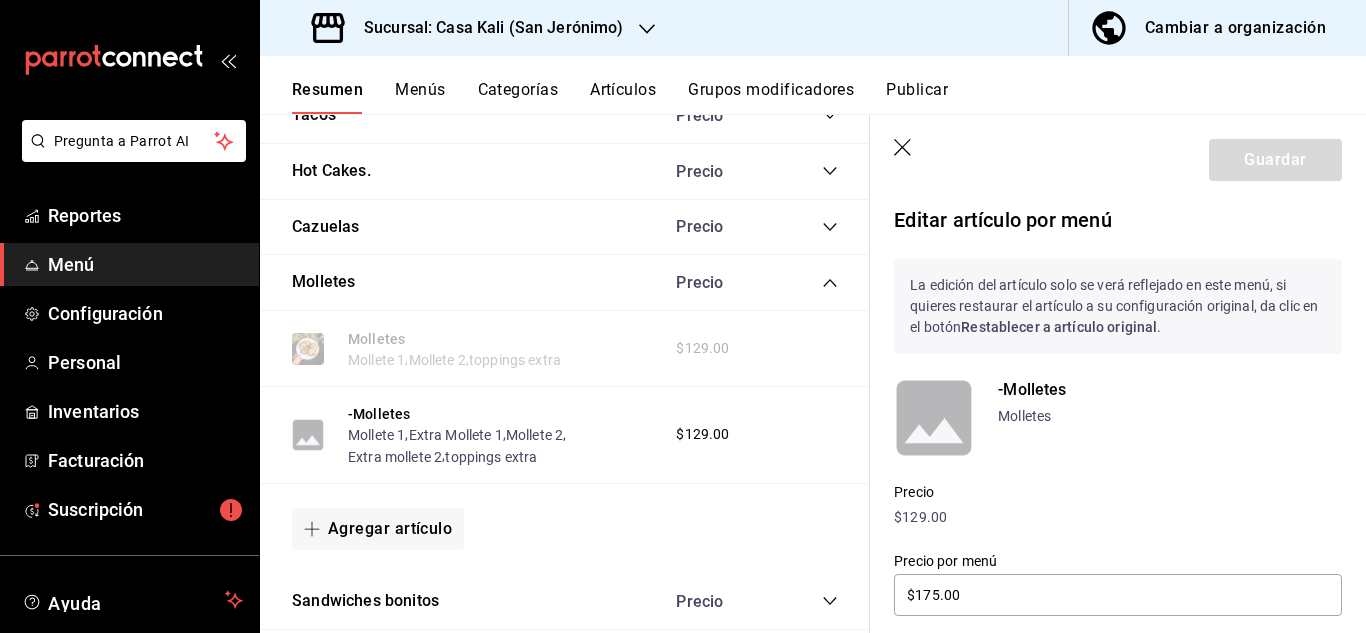 click 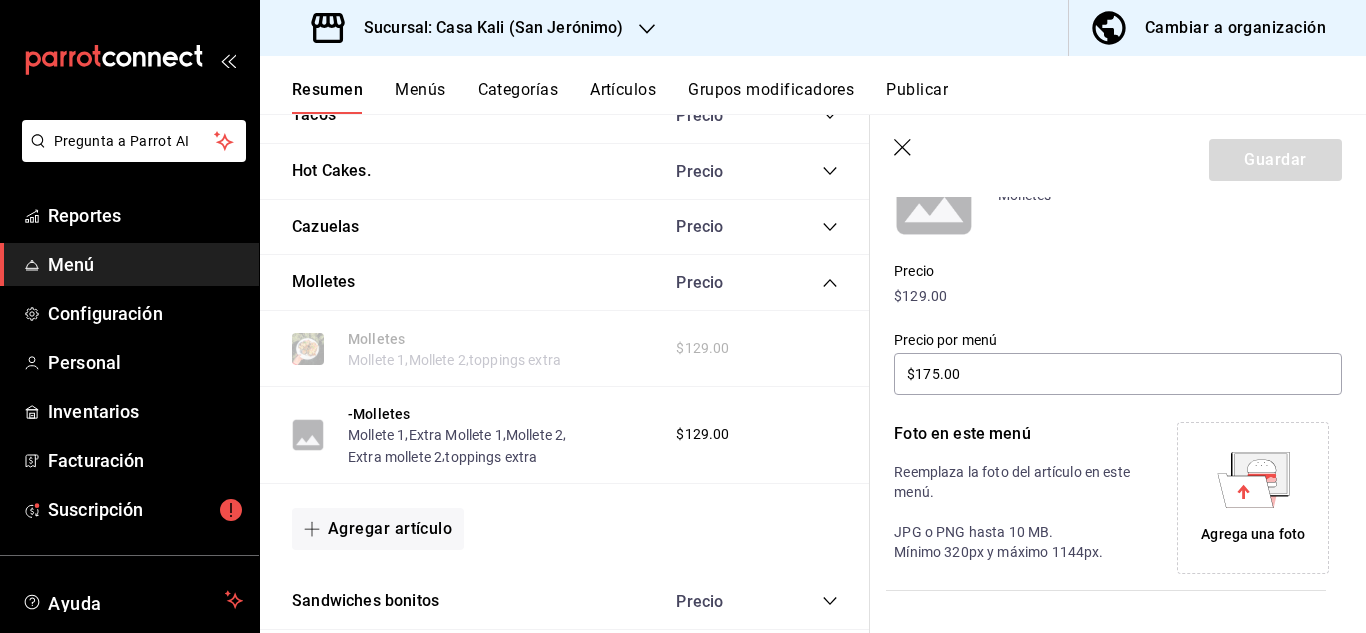 scroll, scrollTop: 228, scrollLeft: 0, axis: vertical 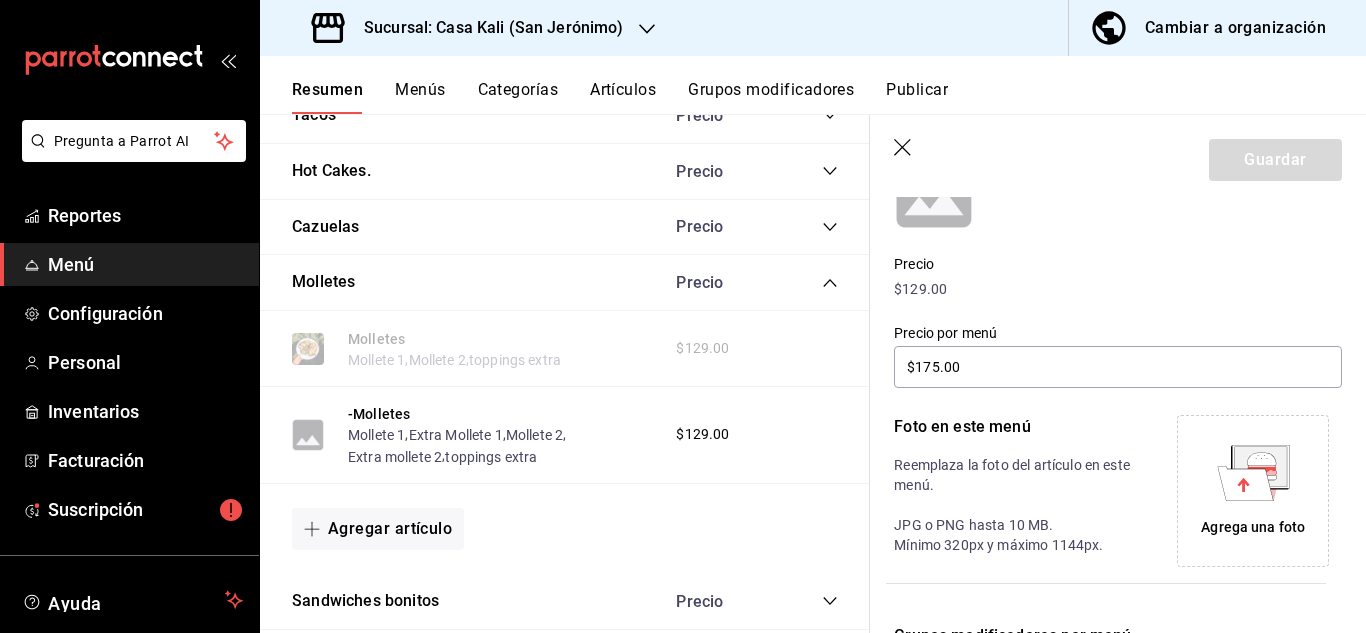 click 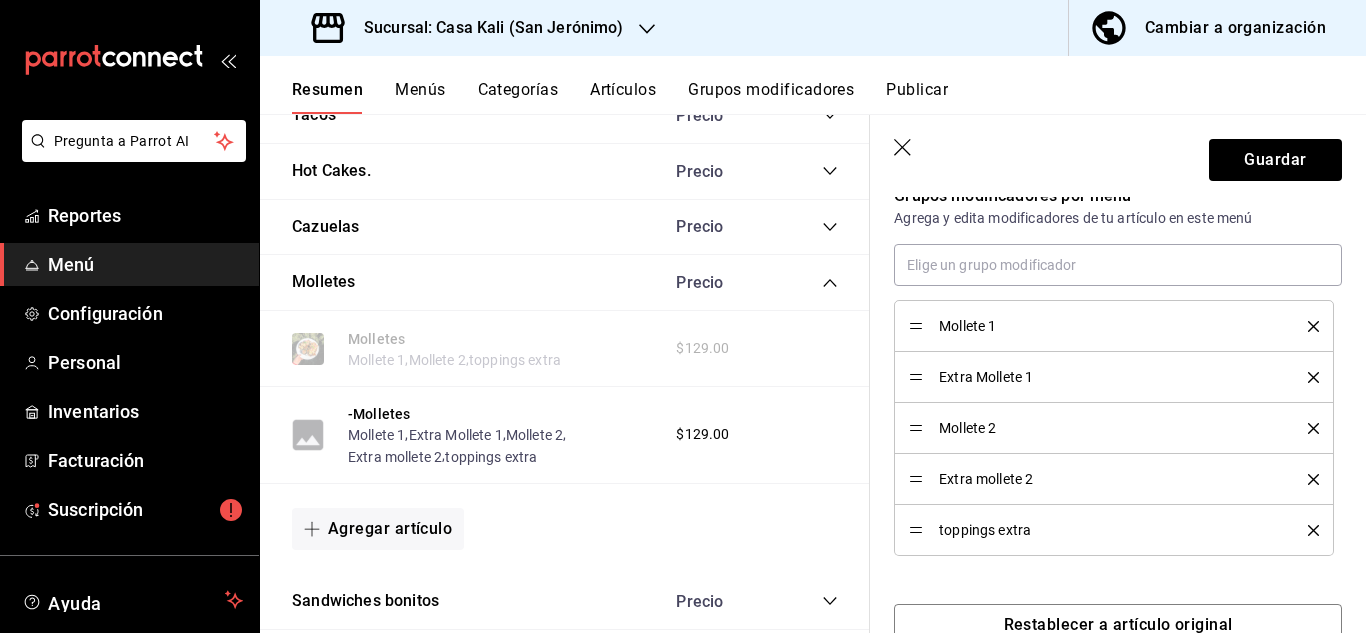 scroll, scrollTop: 721, scrollLeft: 0, axis: vertical 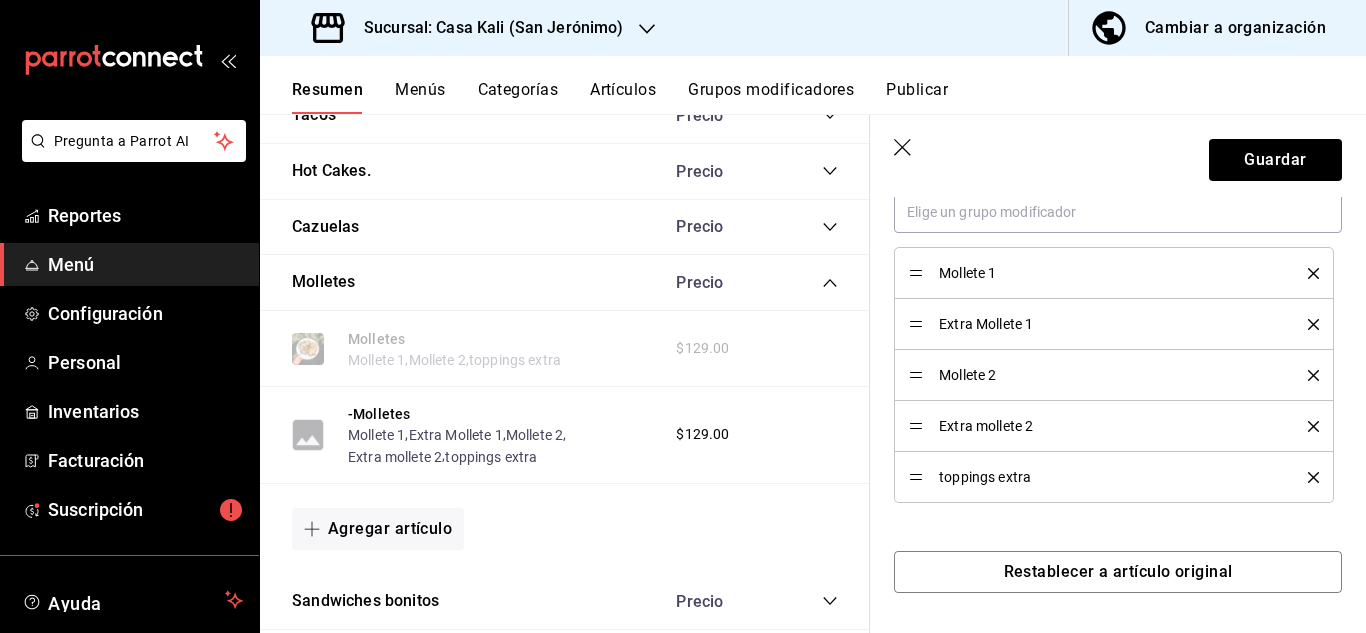 click on "Restablecer a artículo original" at bounding box center (1106, 548) 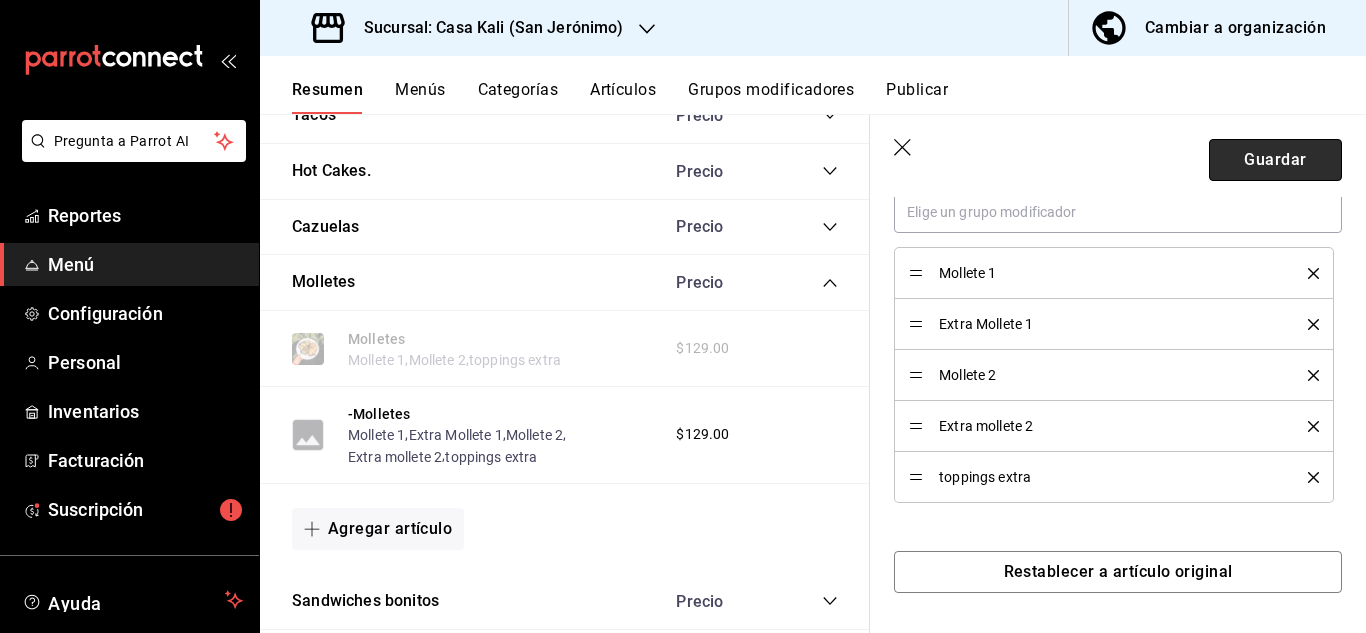 click on "Guardar" at bounding box center (1275, 160) 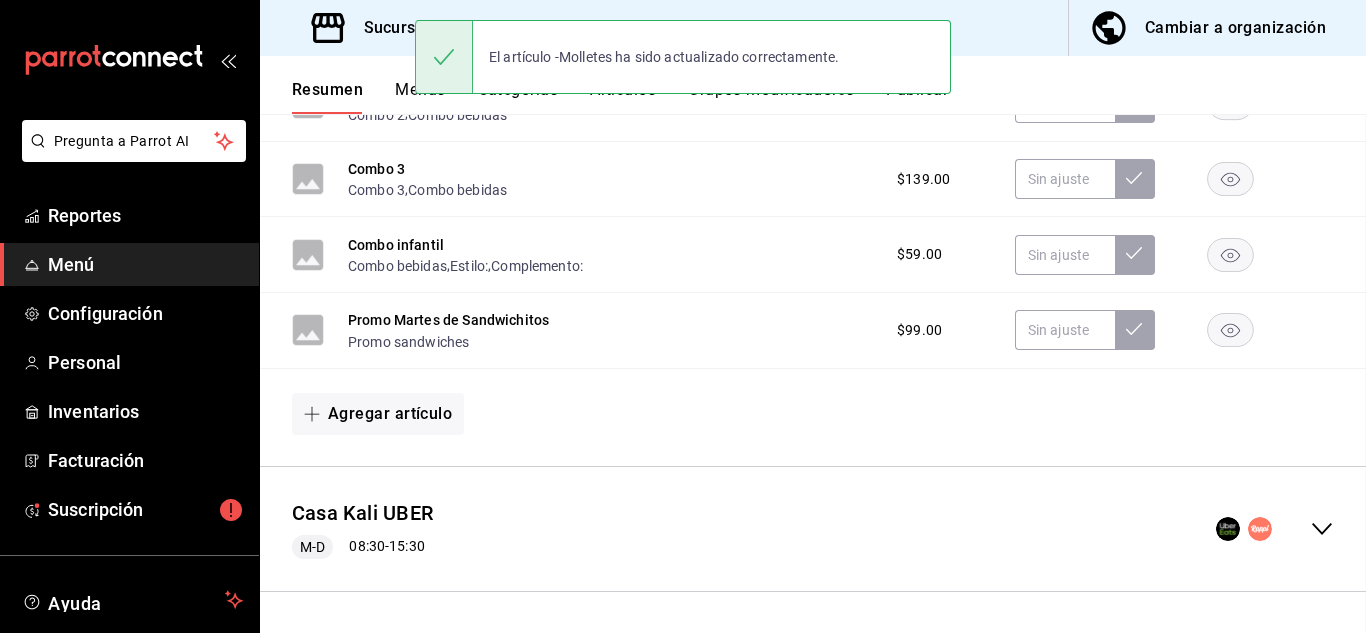 scroll, scrollTop: 534, scrollLeft: 0, axis: vertical 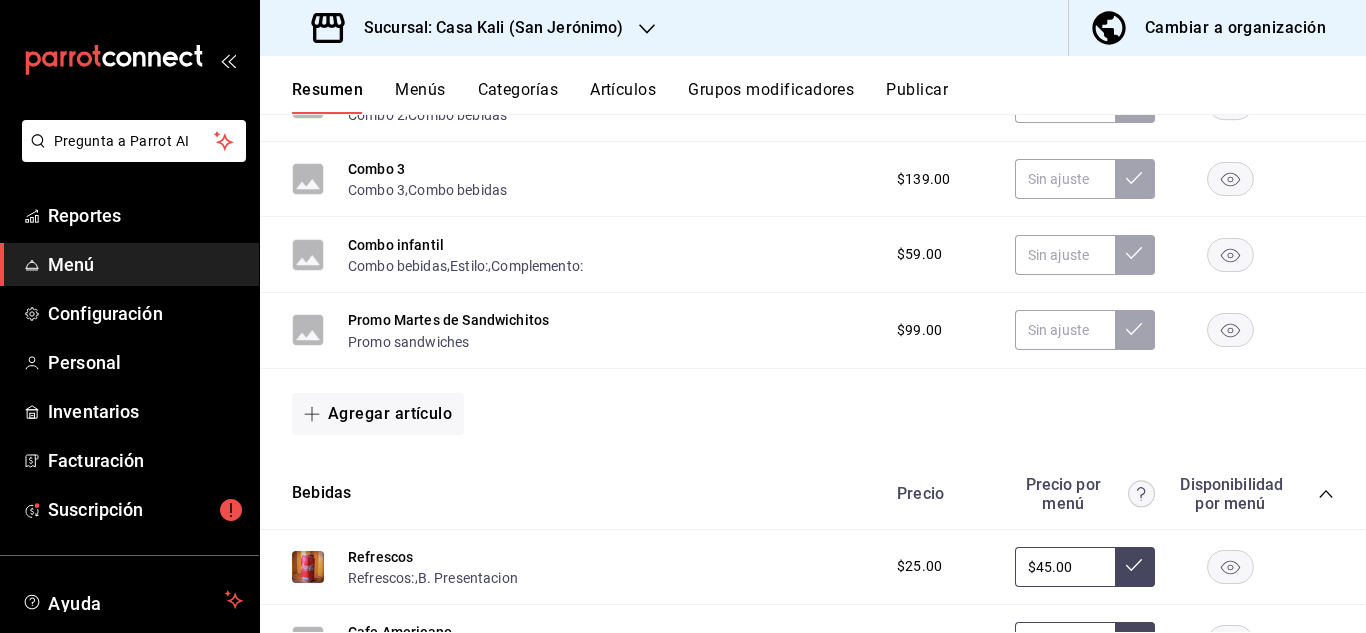 click on "Artículos" at bounding box center (623, 97) 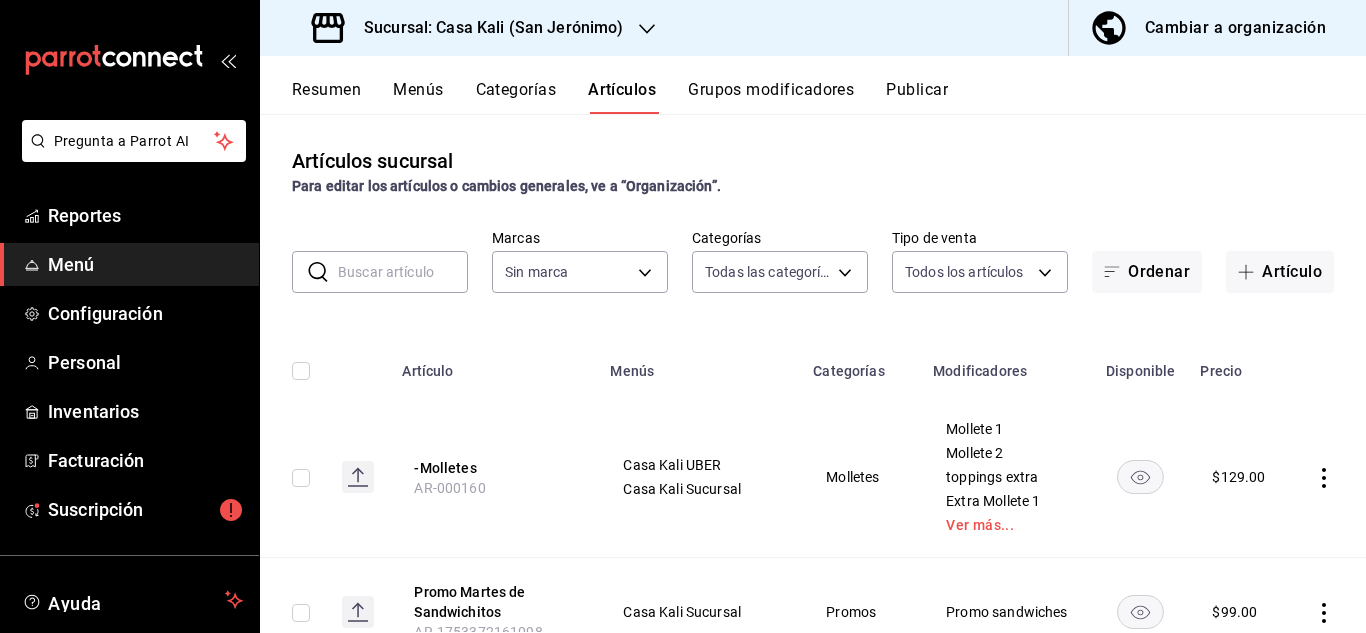 type on "bedd367c-59ea-4a67-8d37-b2de3d0a0127,9ba6967d-8c3c-466a-b082-bdc0ac84cf41,44848fa1-f071-4d4d-9fb0-e78bd0e5da29,3298b543-4789-4e8e-a569-d9f0ce50bccf,56b49210-cf8e-4a21-9894-d856dd9fcdba,027e150a-25c1-47d6-a31e-a86c1bd3313f,a3fcc968-5cb7-49af-91db-c7c44aeb9f35,477659eb-c28d-4930-92bf-843f38214183,5d29bdf5-7b72-46e9-98a1-4ea0c9fe5d32,a2aeaf58-a333-4a5c-aa7b-188047606bef,6aa30f8a-8022-4424-84be-39795b2b23d4,cae76c97-b856-440a-9ad7-ec09e0f5785b" 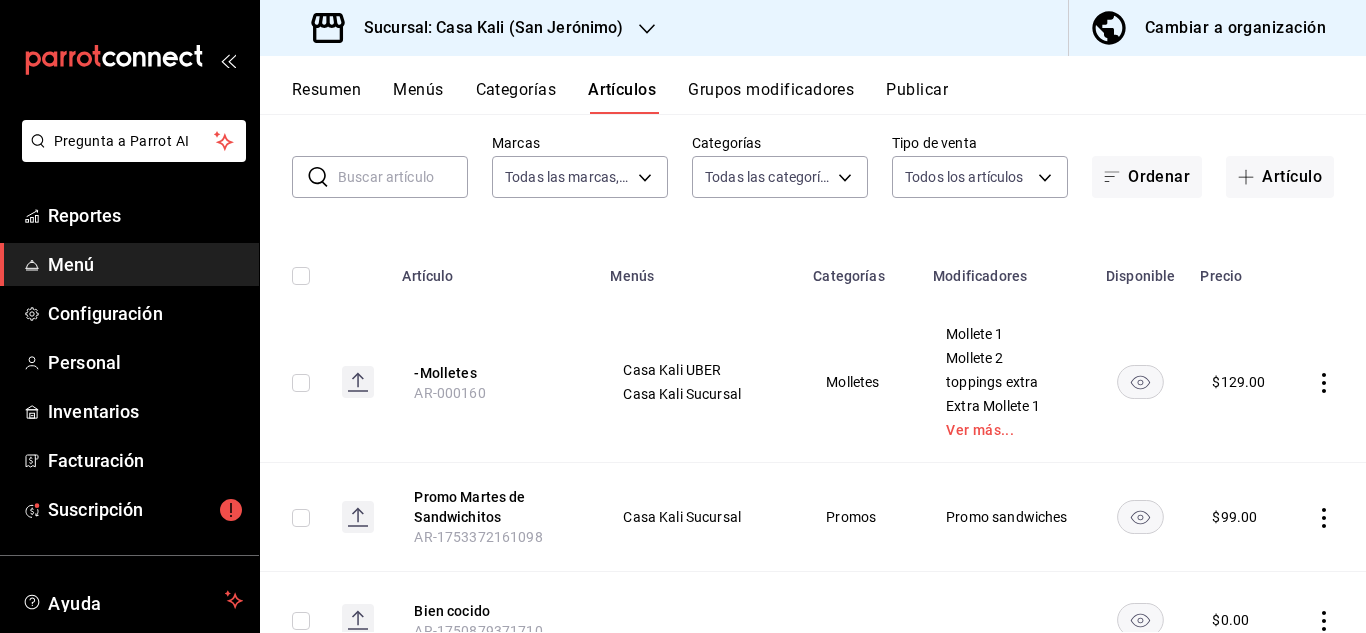 scroll, scrollTop: 120, scrollLeft: 0, axis: vertical 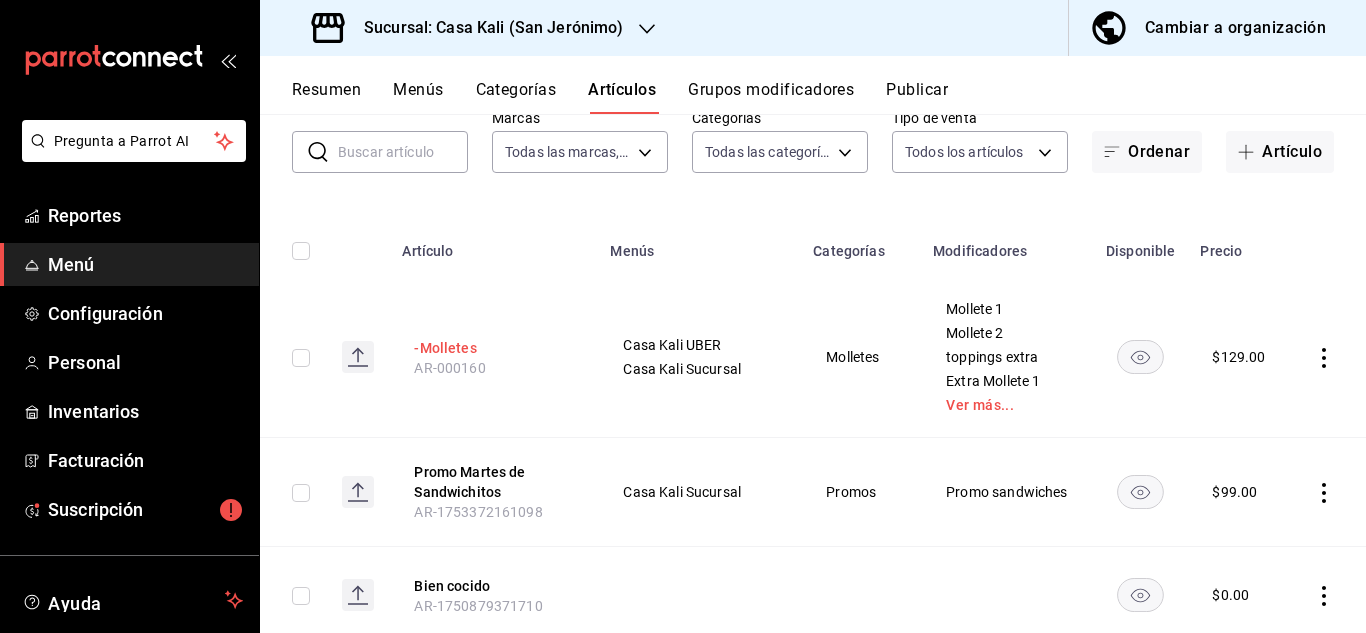 click on "-Molletes" at bounding box center [494, 348] 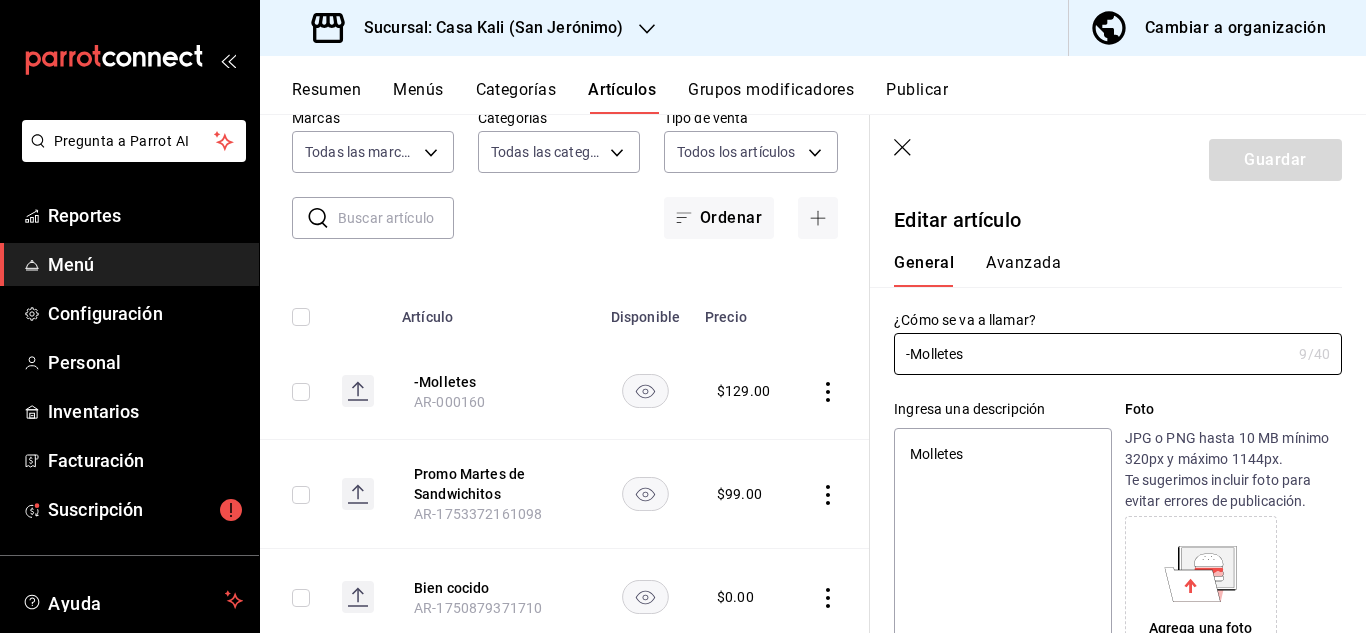 type on "x" 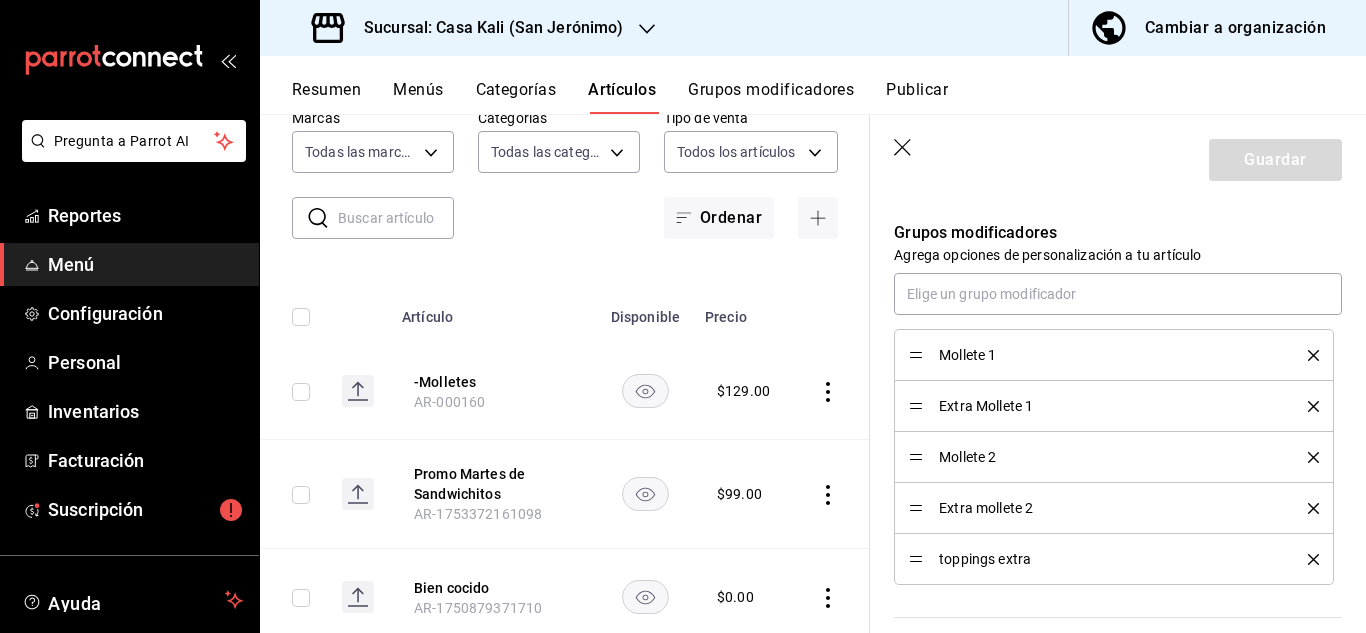scroll, scrollTop: 1014, scrollLeft: 0, axis: vertical 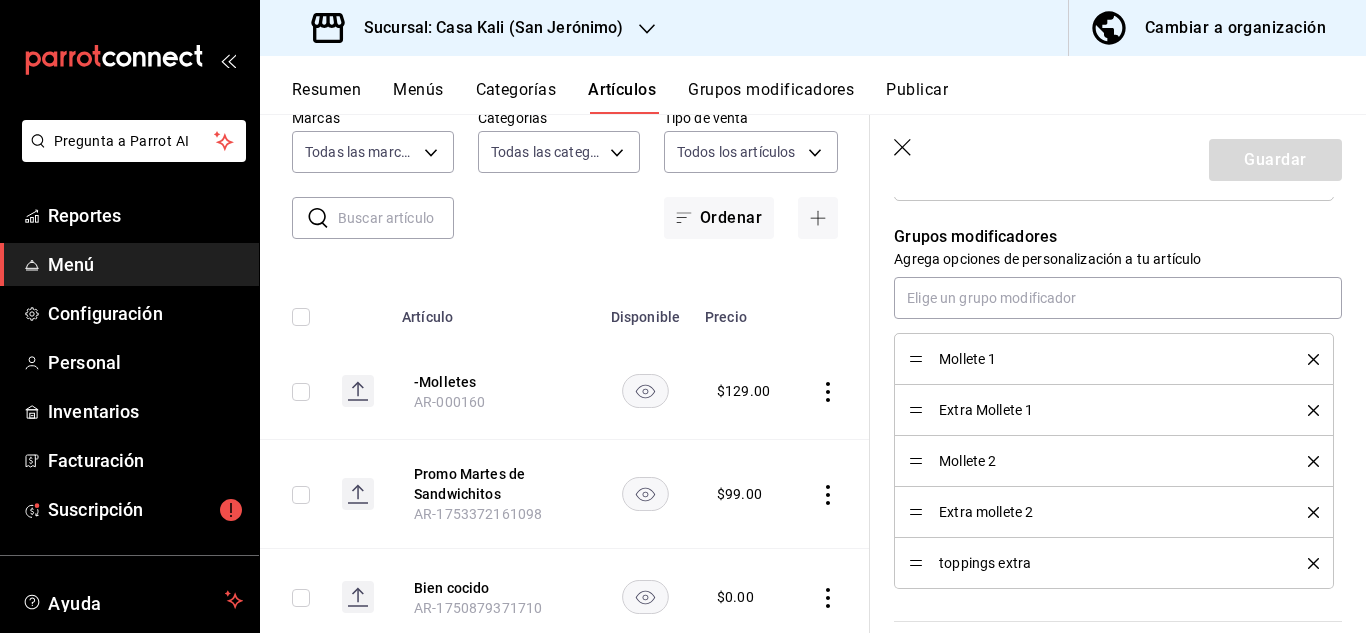 click 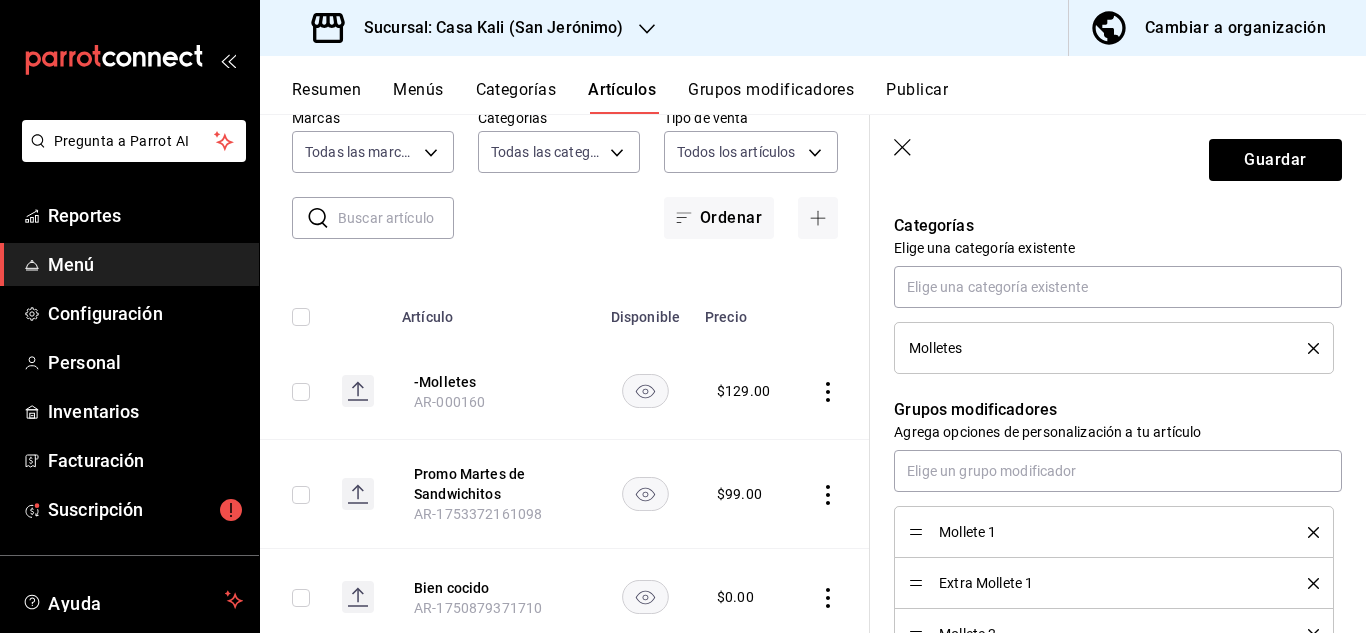 scroll, scrollTop: 864, scrollLeft: 0, axis: vertical 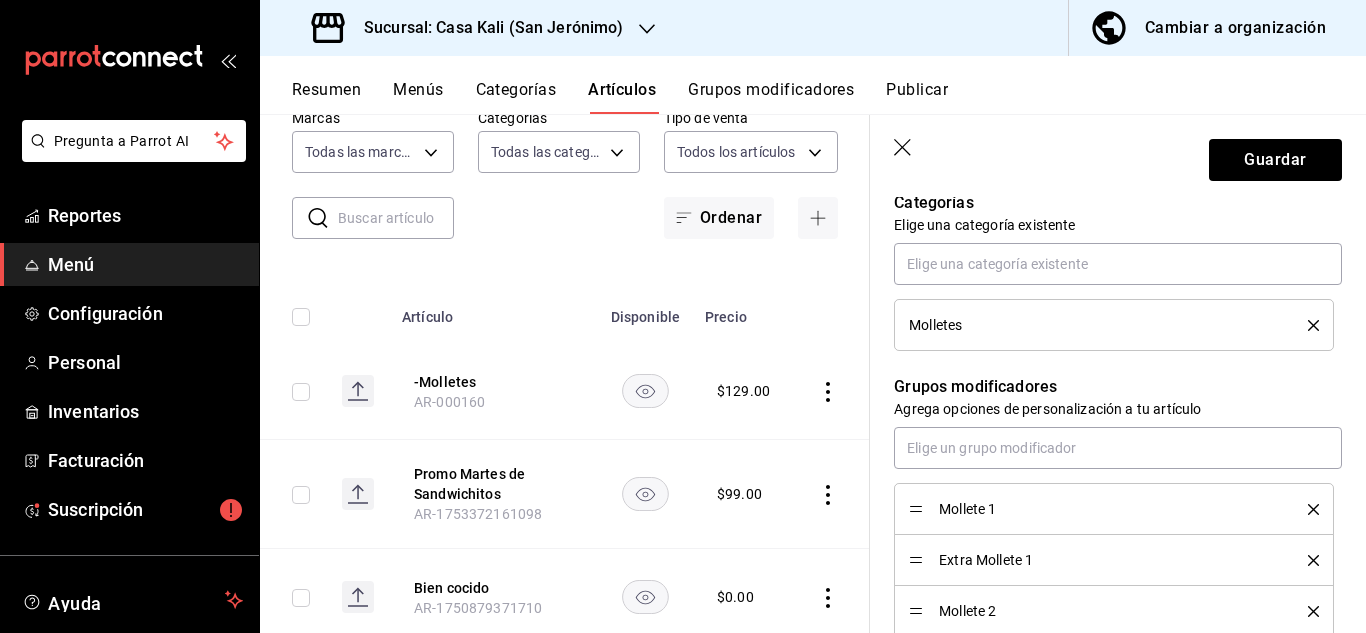 click on "​ ​ Marcas Todas las marcas, Sin marca 302185c3-1085-4cee-813b-42f7933c4b0d,c47d0178-9839-41db-9249-a02152a5ada6 Categorías Todas las categorías, Sin categoría bedd367c-59ea-4a67-8d37-b2de3d0a0127,9ba6967d-8c3c-466a-b082-bdc0ac84cf41,44848fa1-f071-4d4d-9fb0-e78bd0e5da29,3298b543-4789-4e8e-a569-d9f0ce50bccf,56b49210-cf8e-4a21-9894-d856dd9fcdba,027e150a-25c1-47d6-a31e-a86c1bd3313f,a3fcc968-5cb7-49af-91db-c7c44aeb9f35,477659eb-c28d-4930-92bf-843f38214183,5d29bdf5-7b72-46e9-98a1-4ea0c9fe5d32,a2aeaf58-a333-4a5c-aa7b-188047606bef,6aa30f8a-8022-4424-84be-39795b2b23d4,cae76c97-b856-440a-9ad7-ec09e0f5785b Tipo de venta Todos los artículos ALL Ordenar" at bounding box center [565, 174] 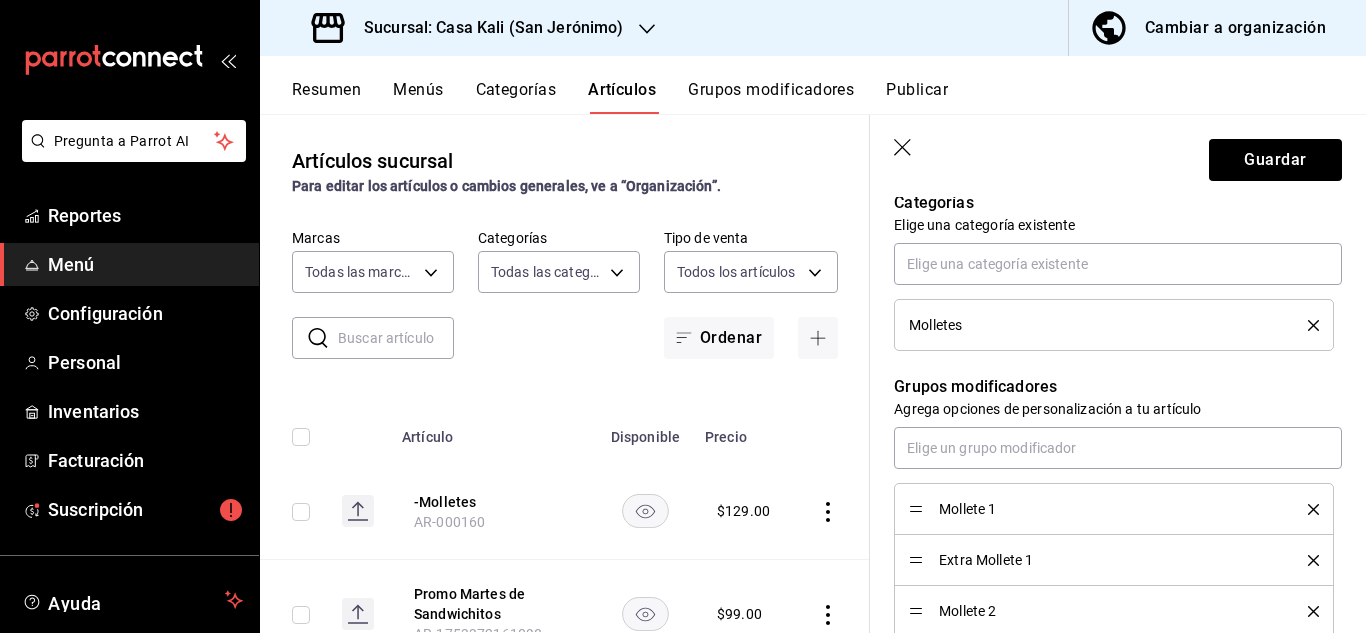 click on "Grupos modificadores" at bounding box center [771, 97] 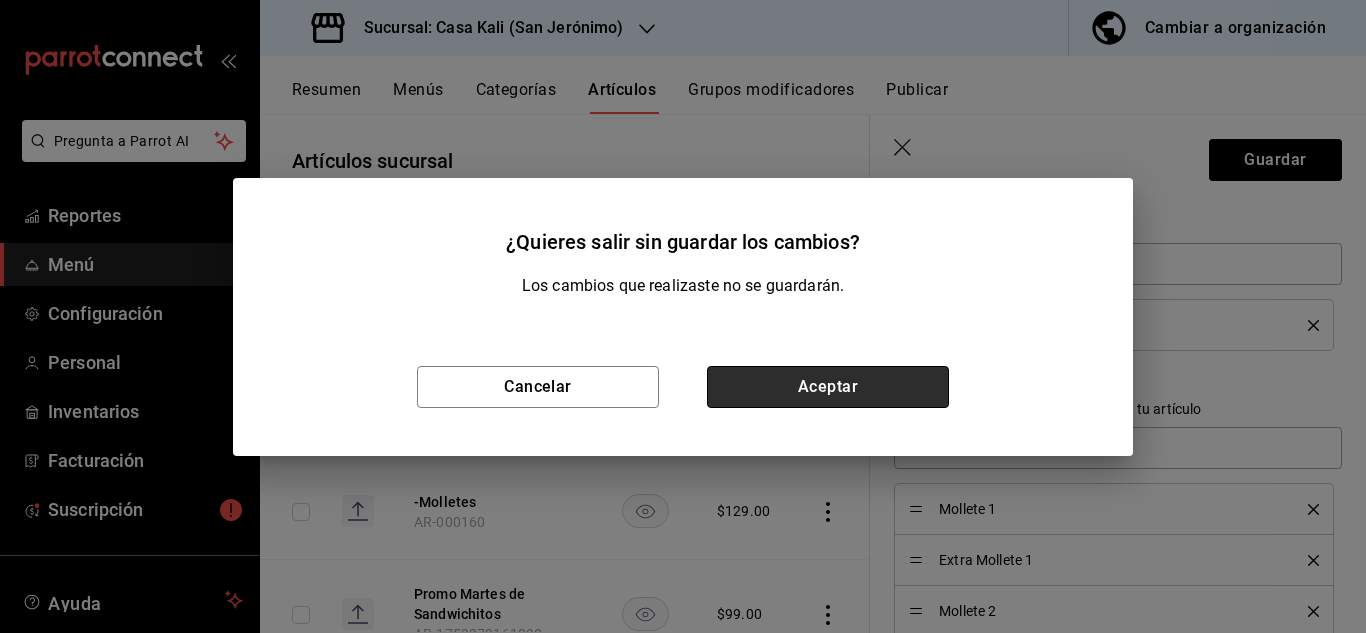 click on "Aceptar" at bounding box center [828, 387] 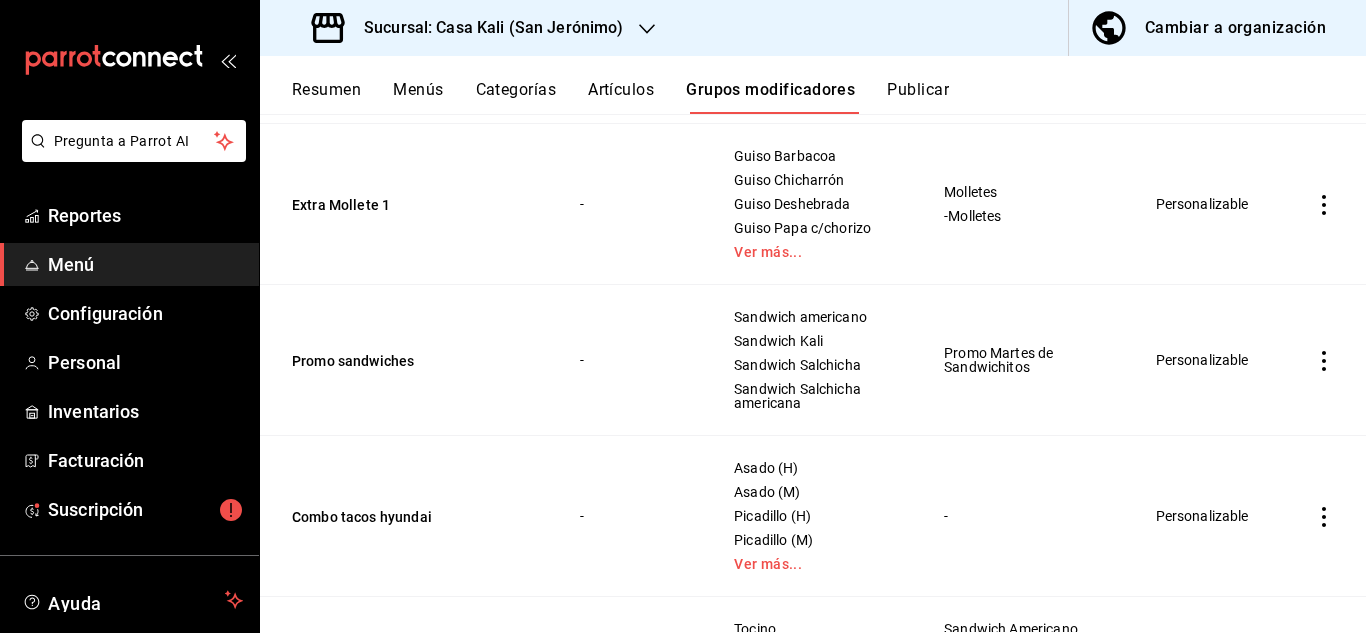 scroll, scrollTop: 0, scrollLeft: 0, axis: both 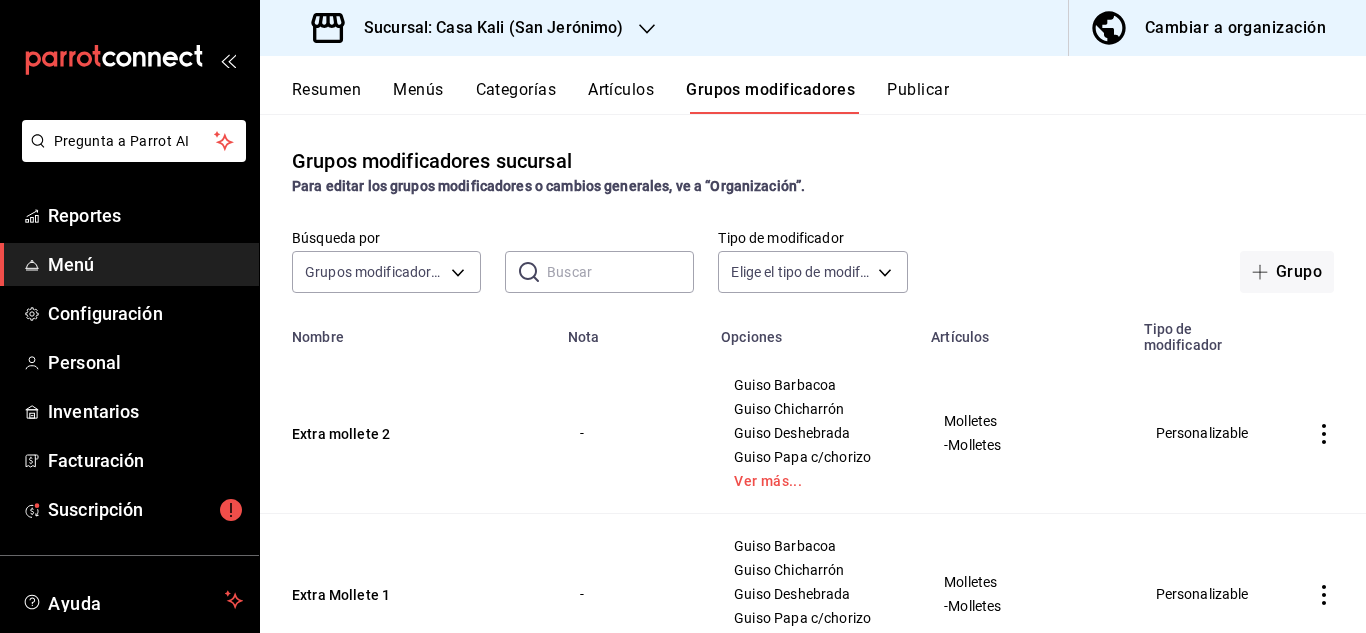click at bounding box center (620, 272) 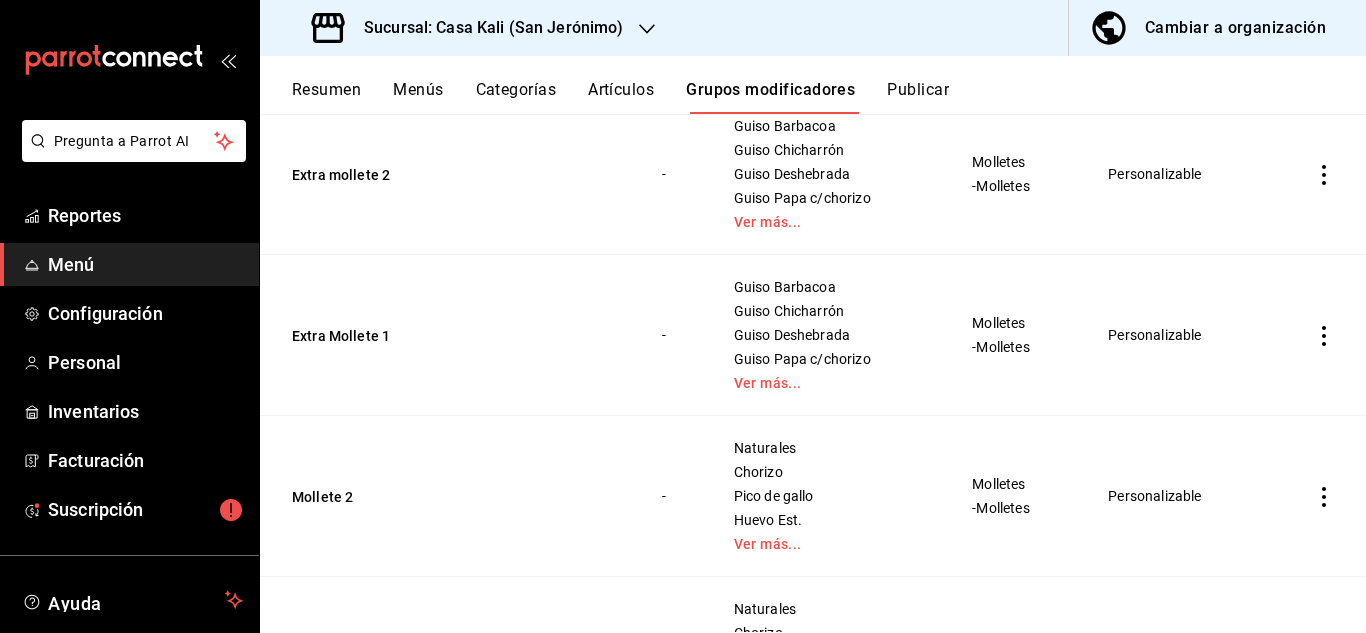 scroll, scrollTop: 255, scrollLeft: 0, axis: vertical 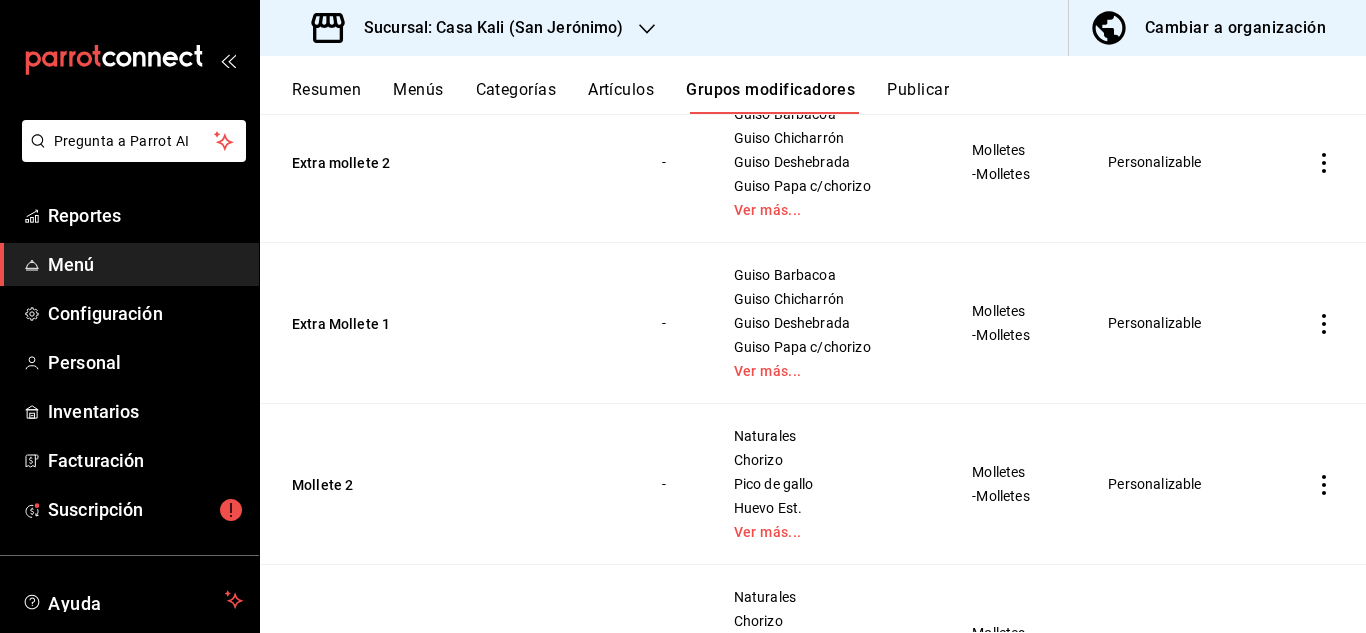 type on "mollete" 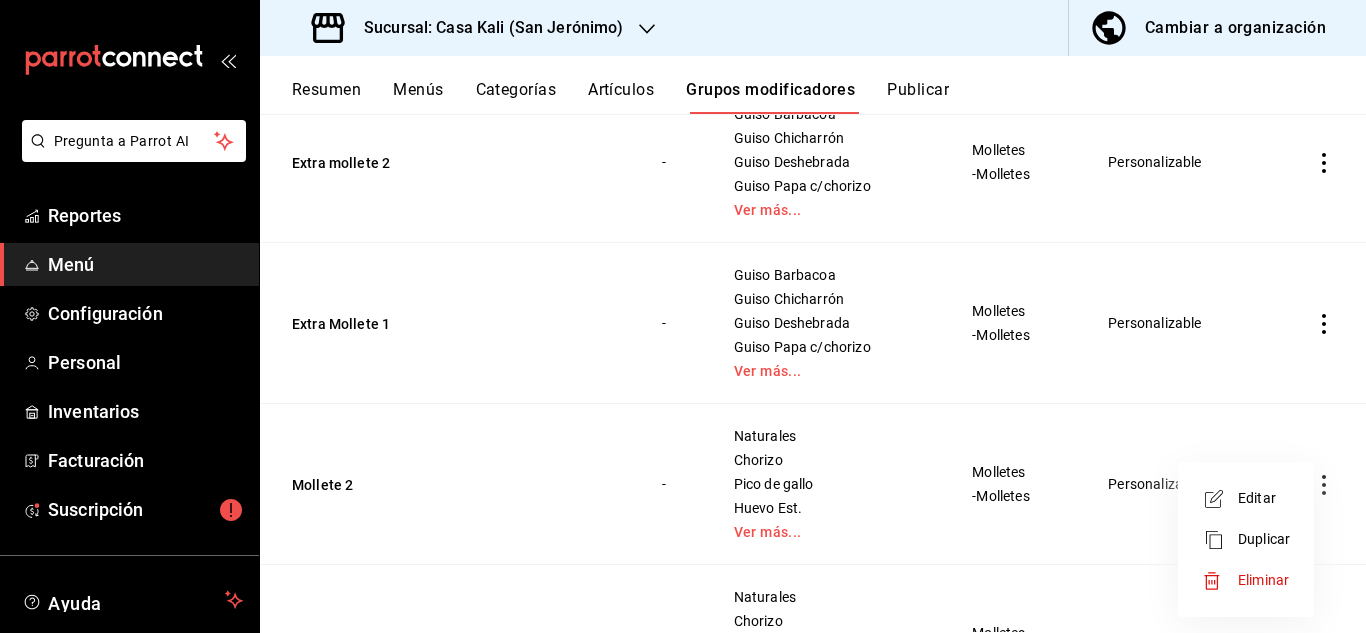 click on "Duplicar" at bounding box center (1264, 539) 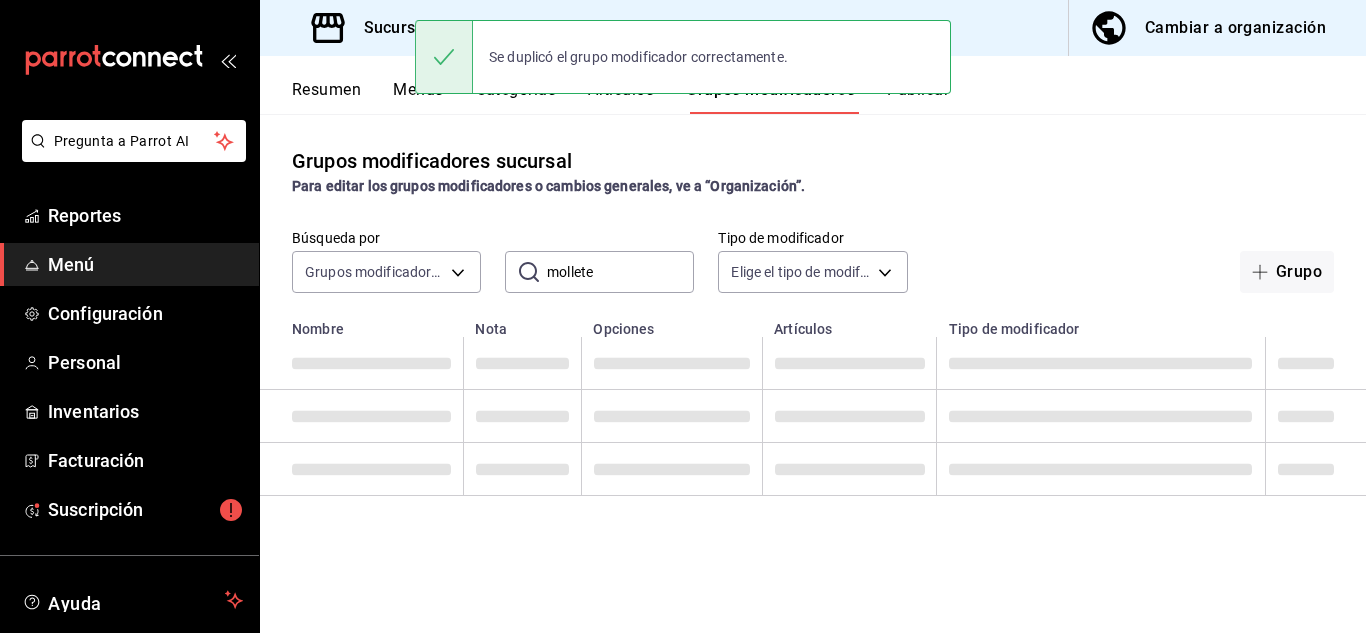 scroll, scrollTop: 0, scrollLeft: 0, axis: both 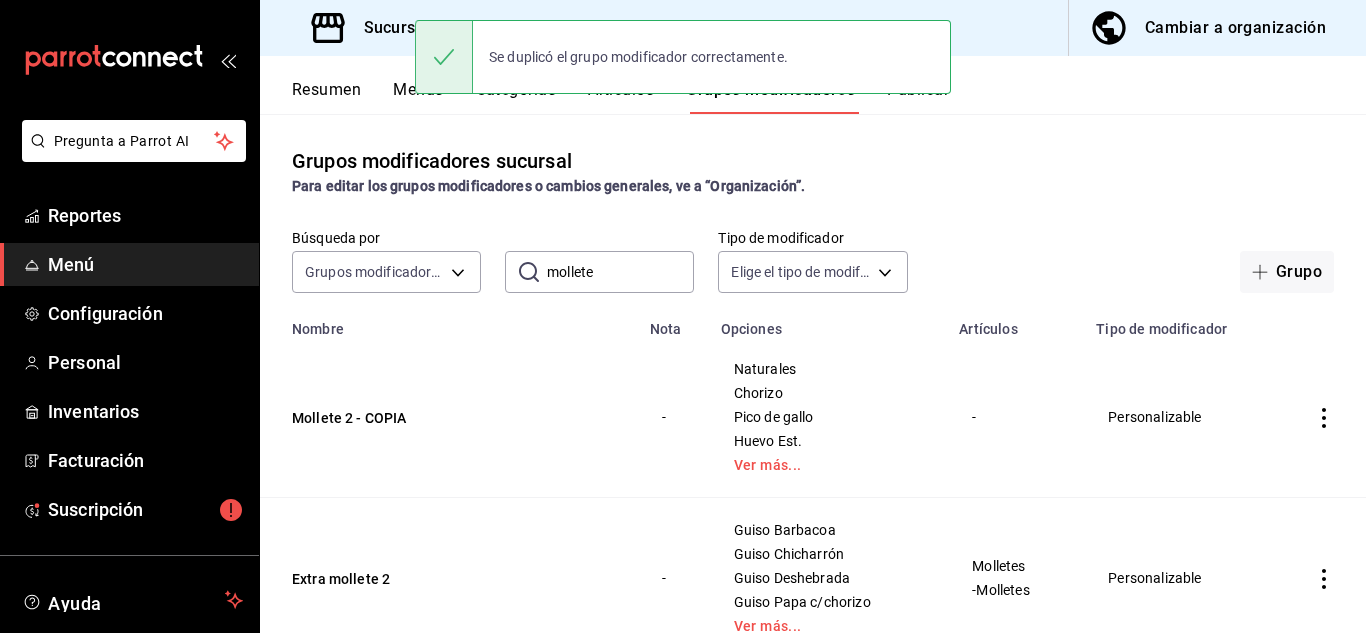 click on "Mollete 2 - COPIA" at bounding box center (449, 417) 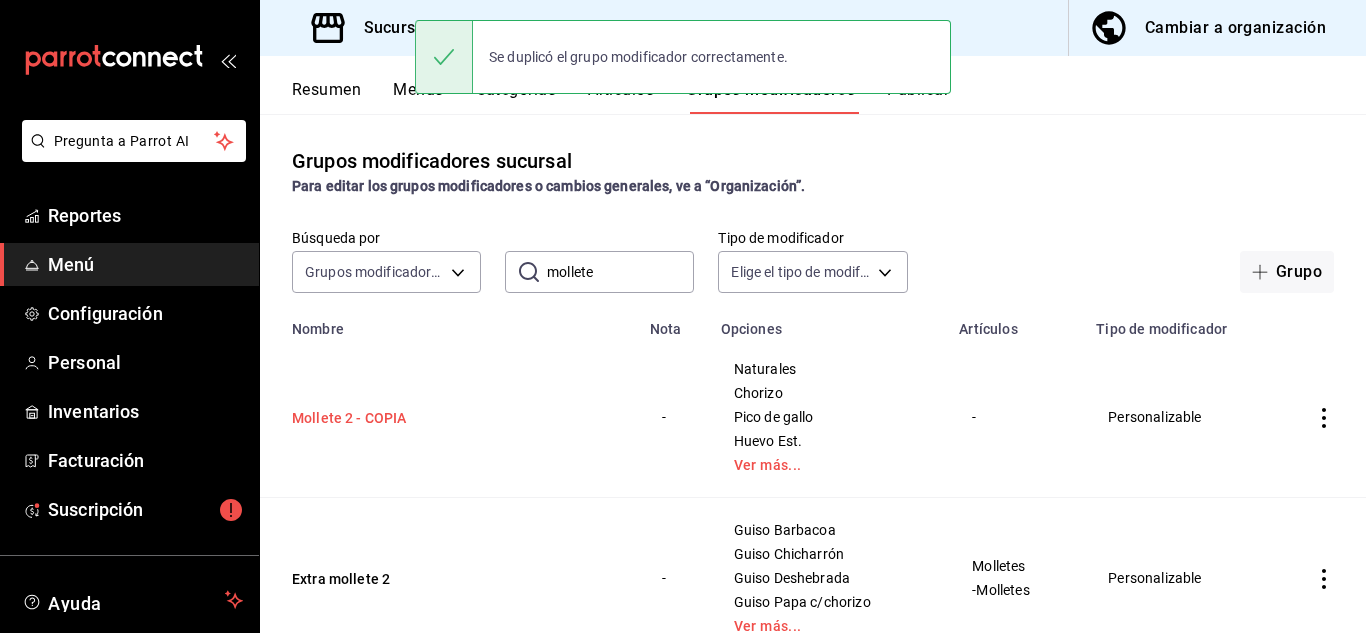 click on "Mollete 2 - COPIA" at bounding box center (412, 418) 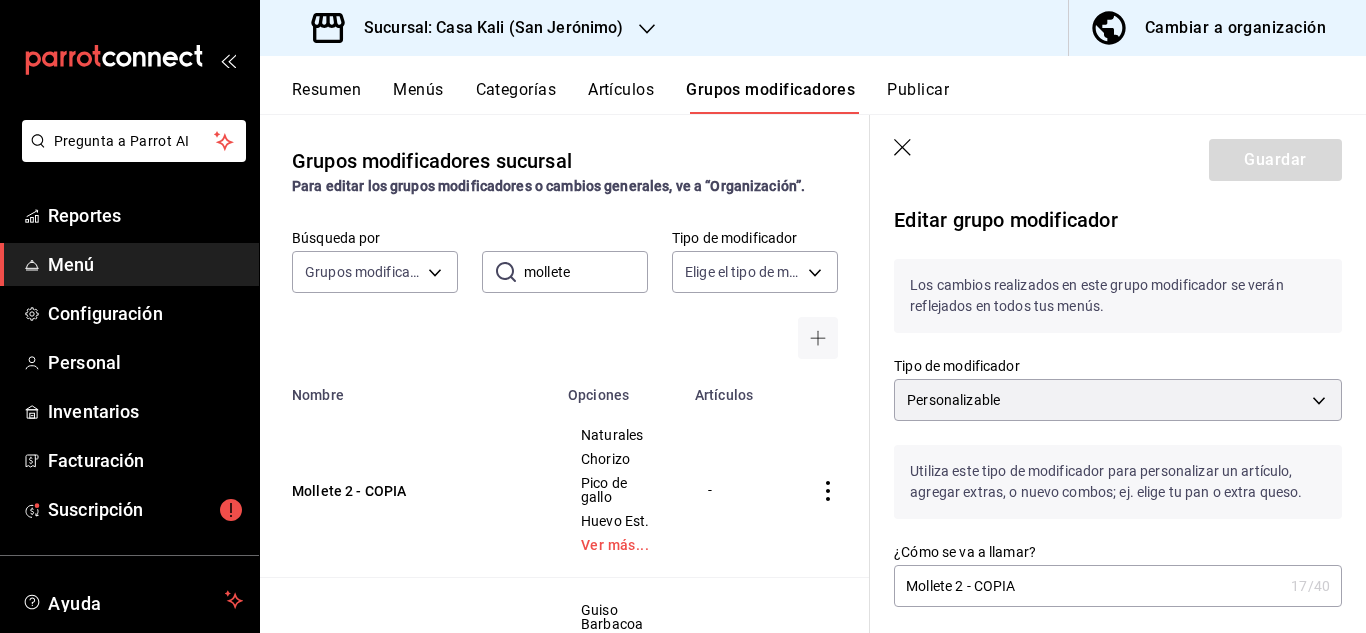 click on "Mollete 2 - COPIA" at bounding box center (1088, 586) 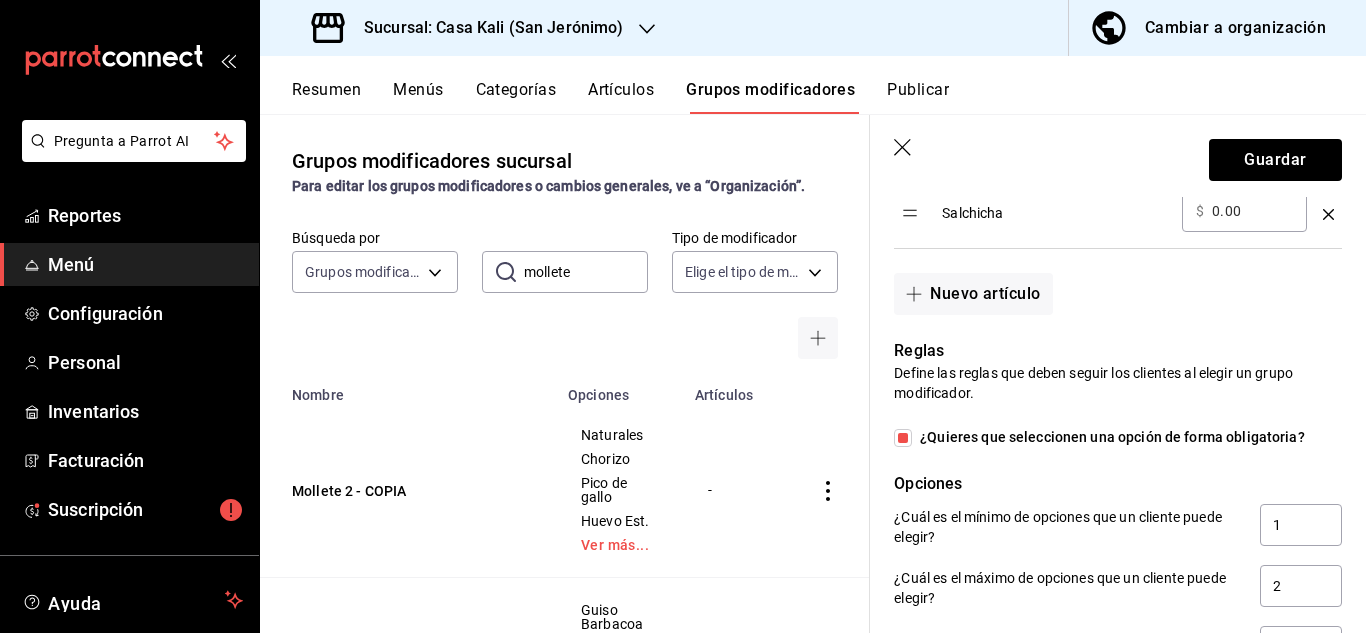 scroll, scrollTop: 1270, scrollLeft: 0, axis: vertical 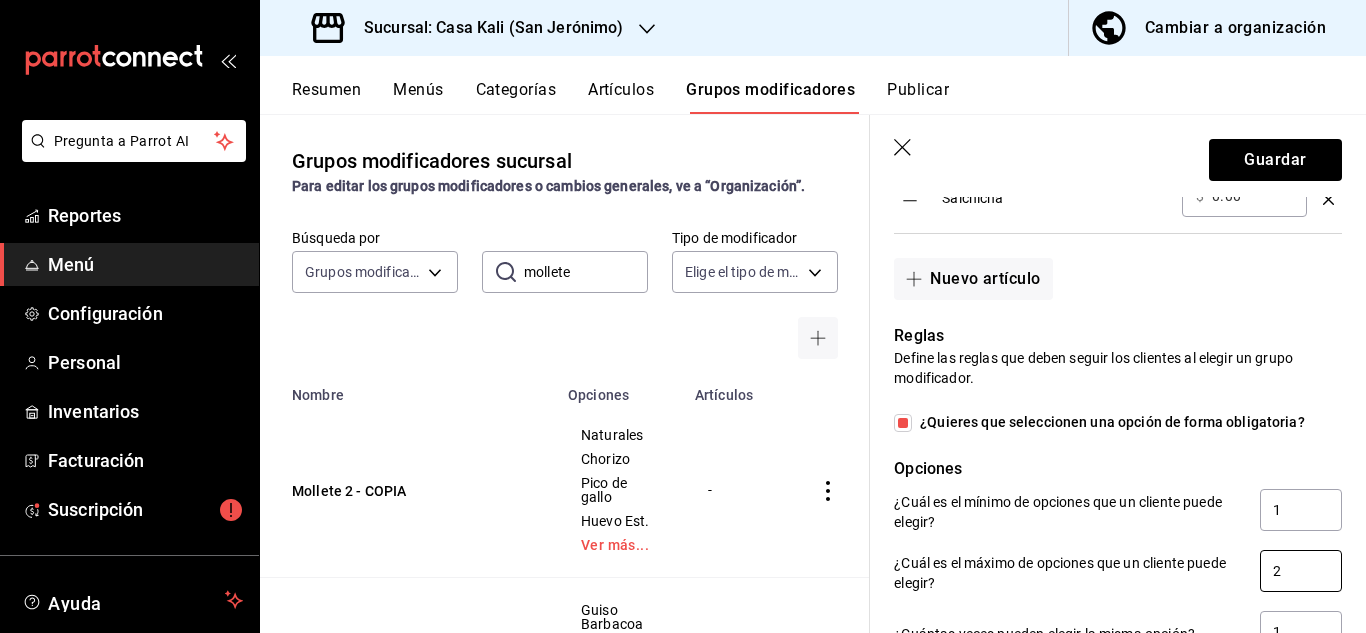 type on "-Mollete 2" 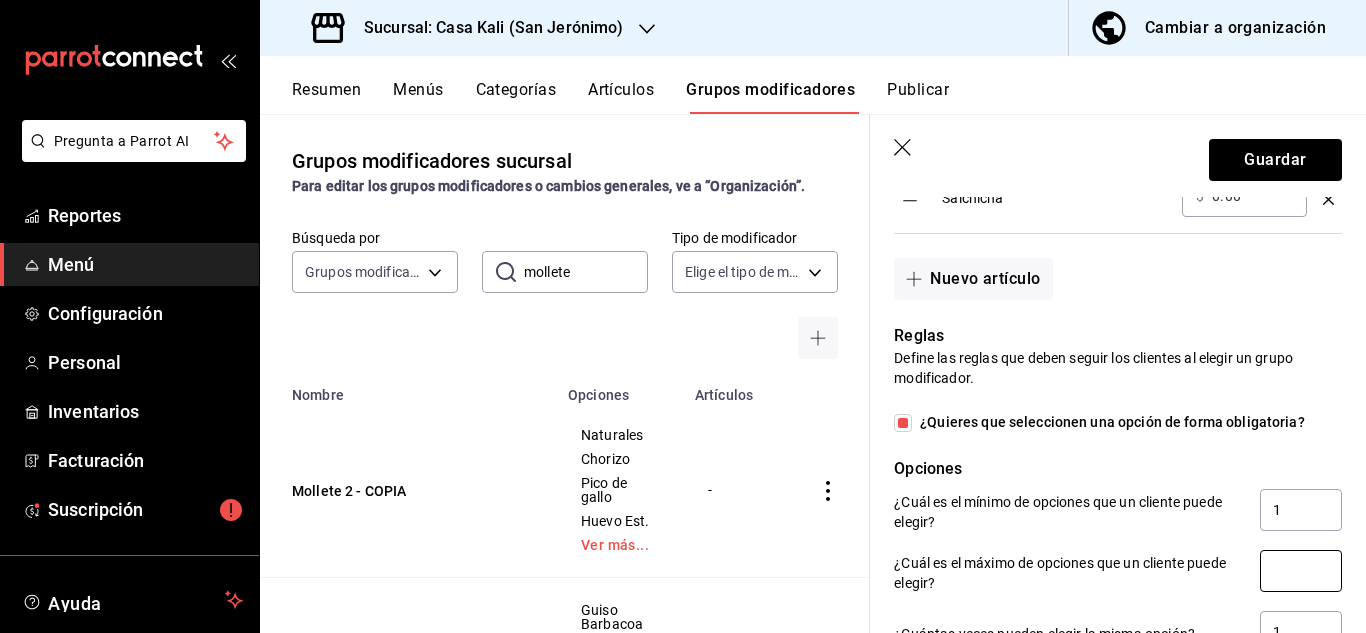 type on "1" 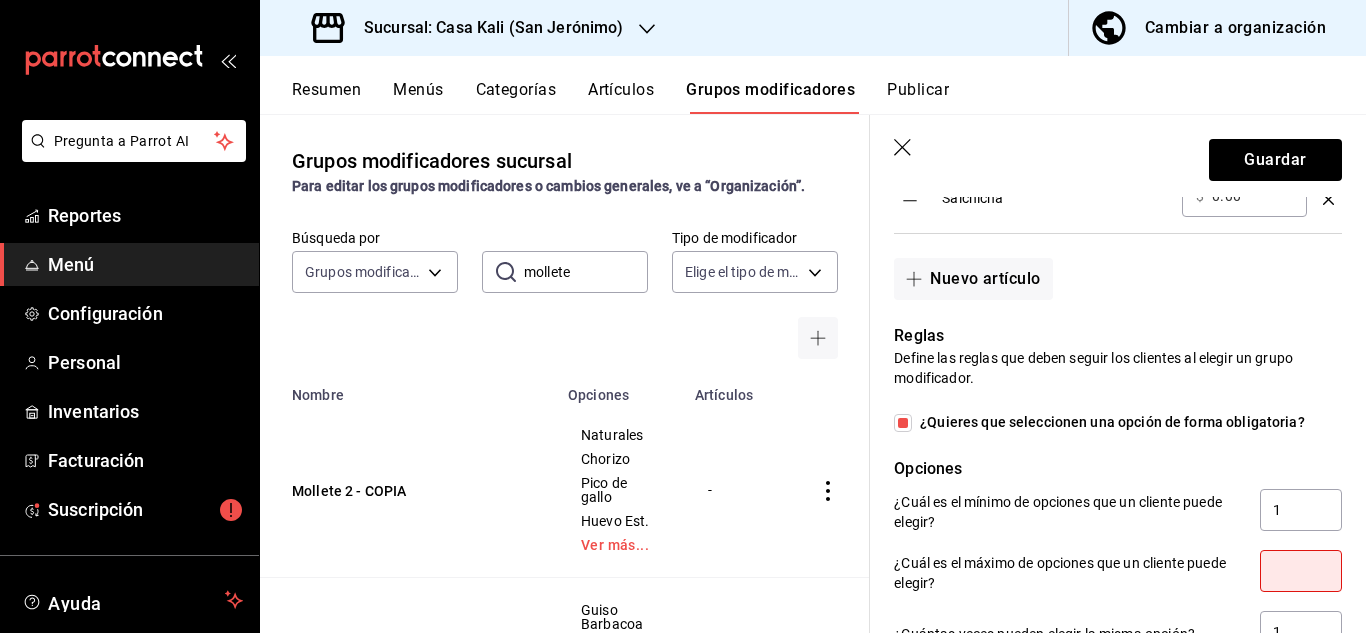 type on "2" 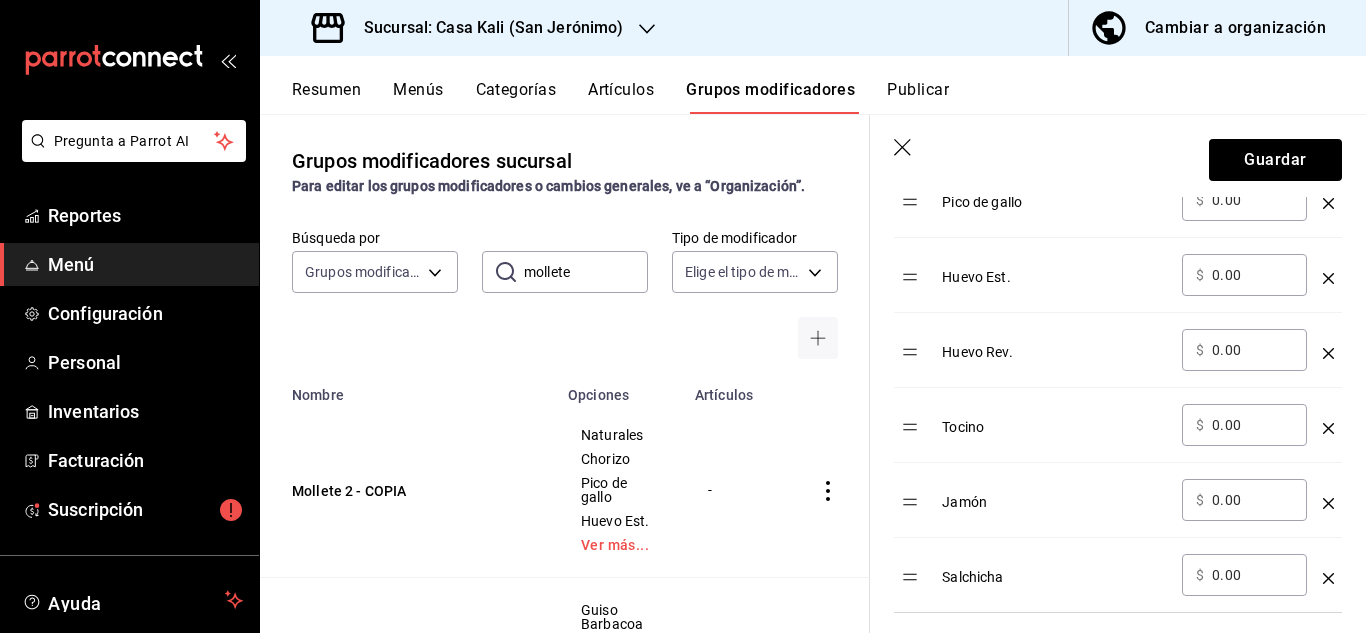 scroll, scrollTop: 888, scrollLeft: 0, axis: vertical 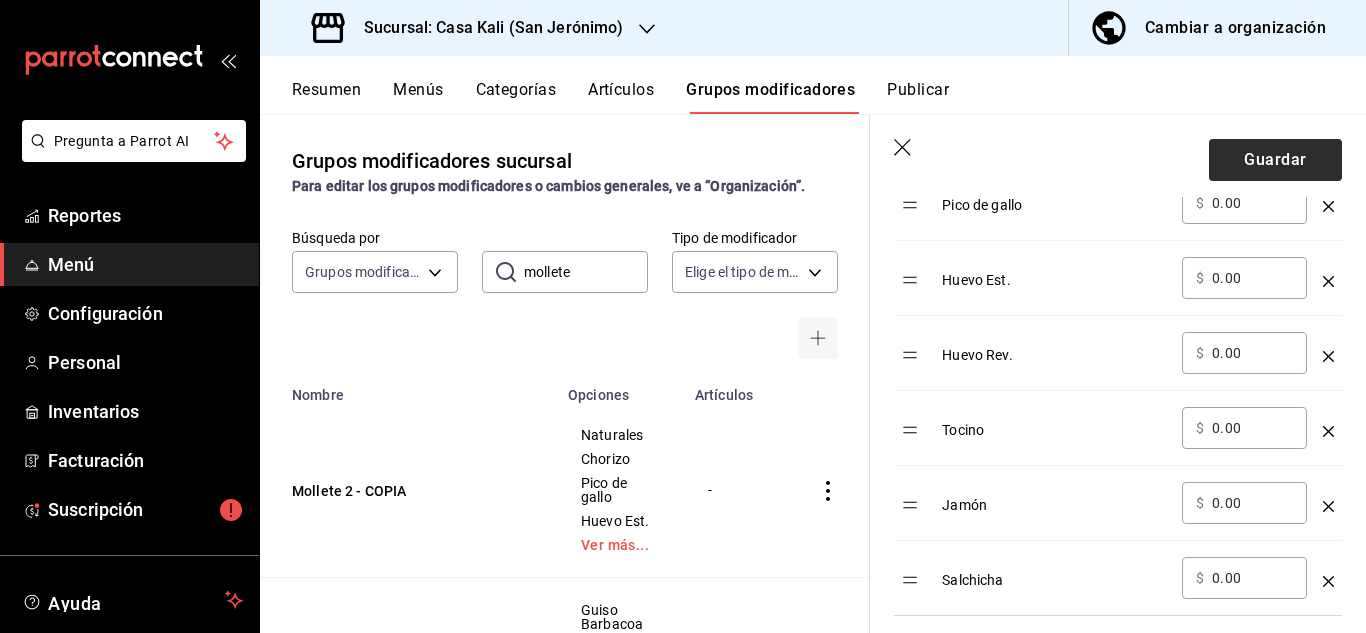 type on "1" 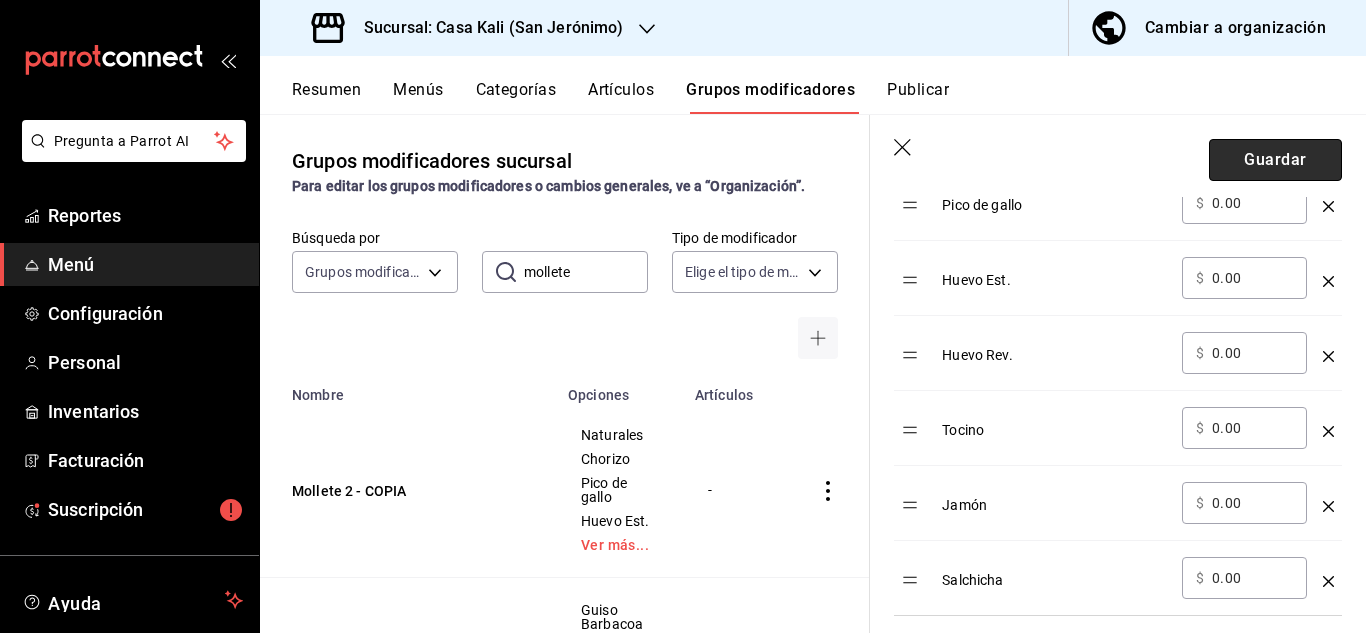click on "Guardar" at bounding box center (1275, 160) 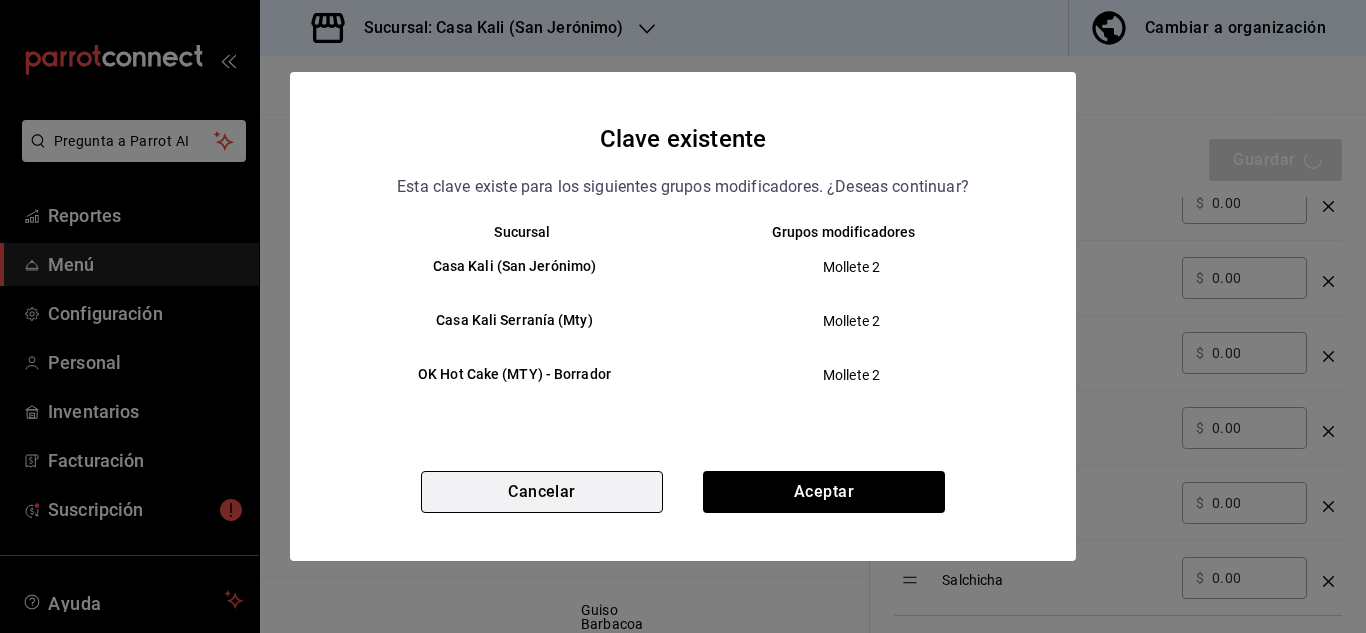 click on "Cancelar" at bounding box center (542, 492) 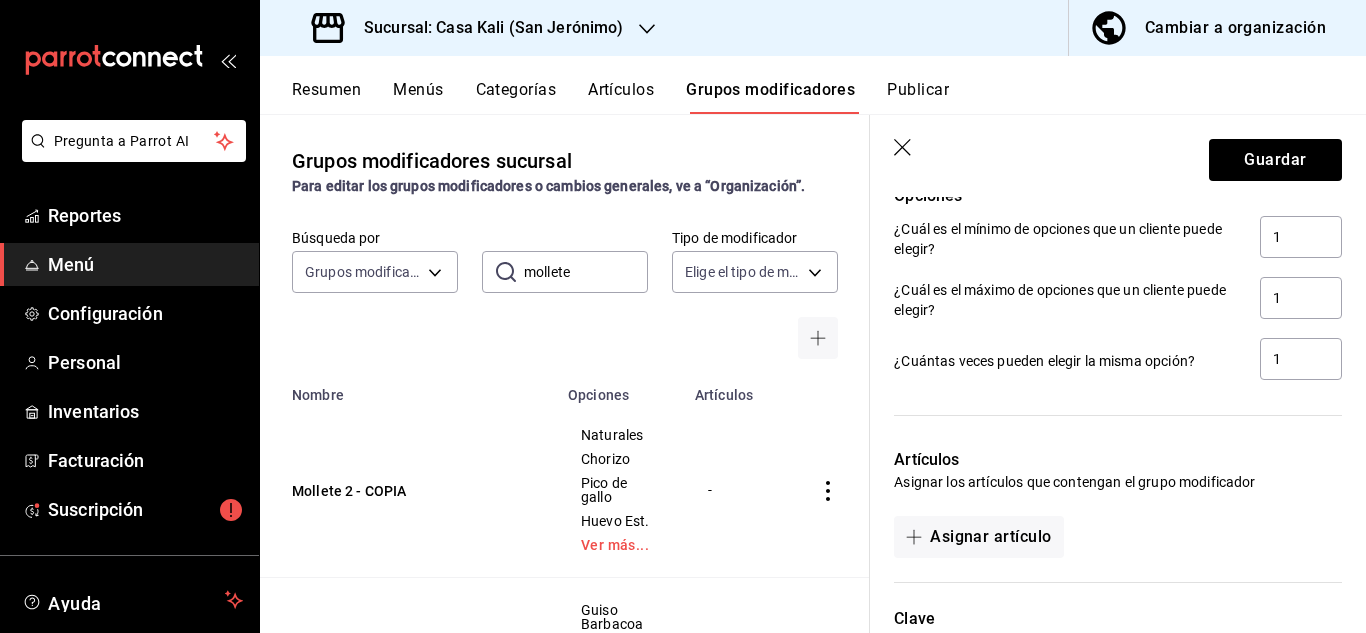 scroll, scrollTop: 1705, scrollLeft: 0, axis: vertical 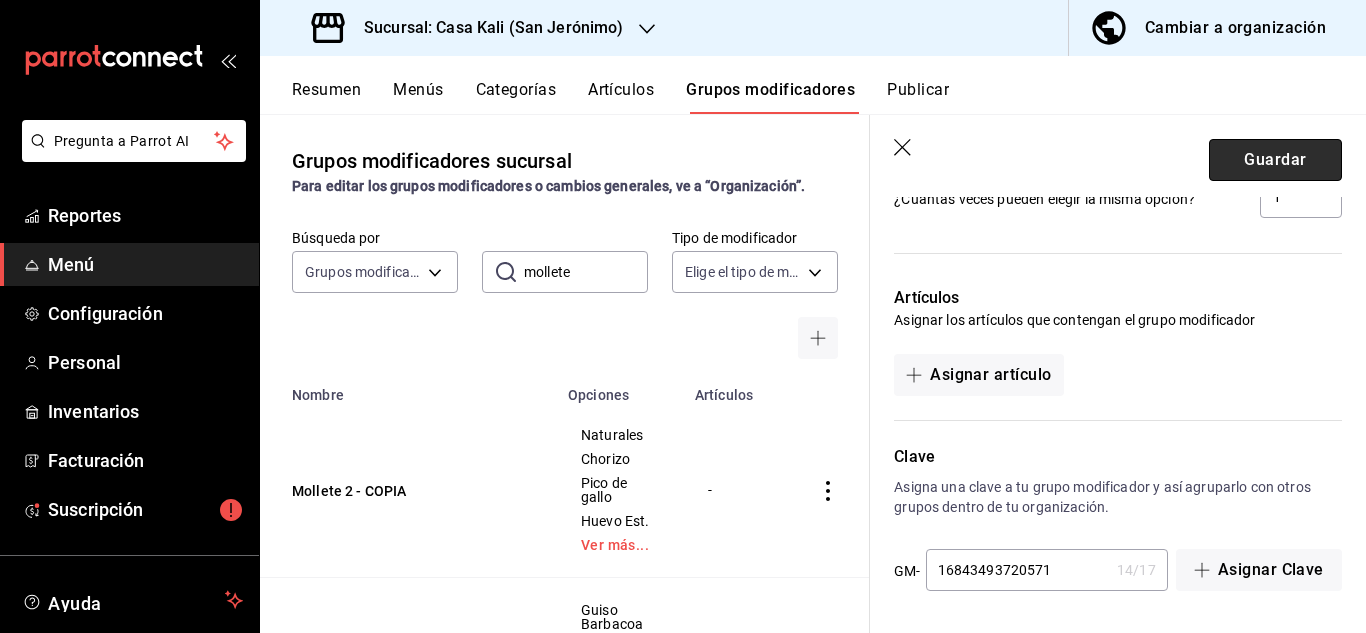 click on "Guardar" at bounding box center (1275, 160) 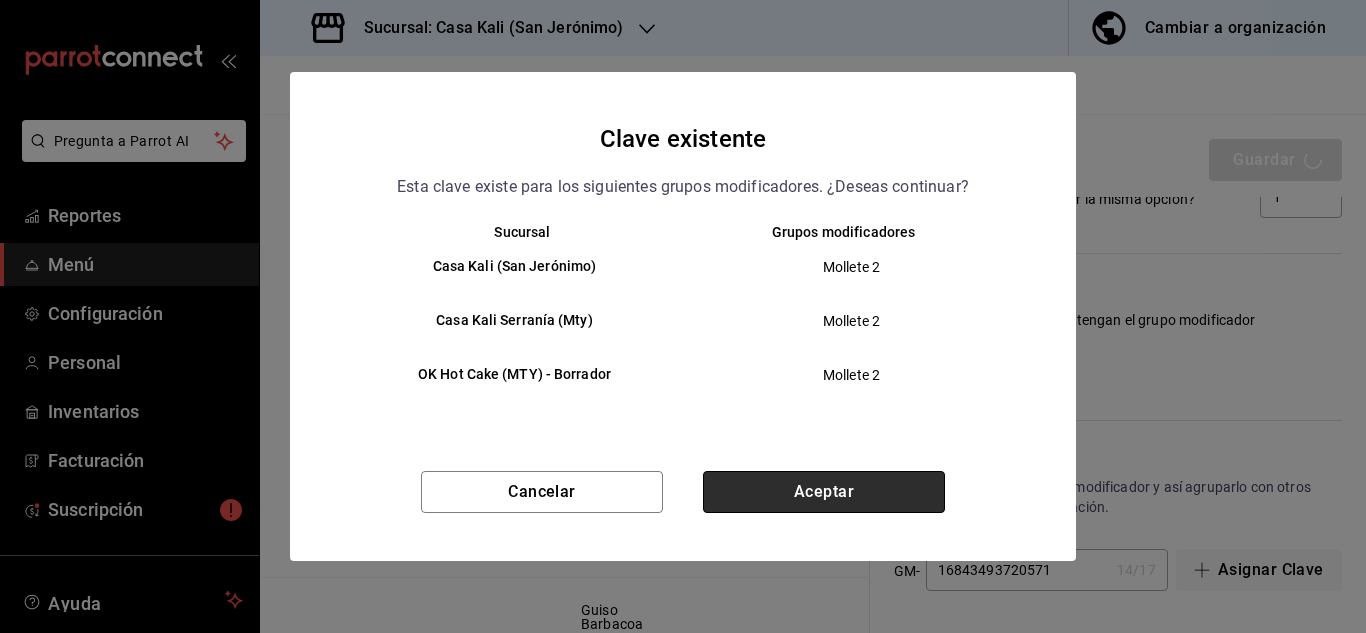 click on "Aceptar" at bounding box center (824, 492) 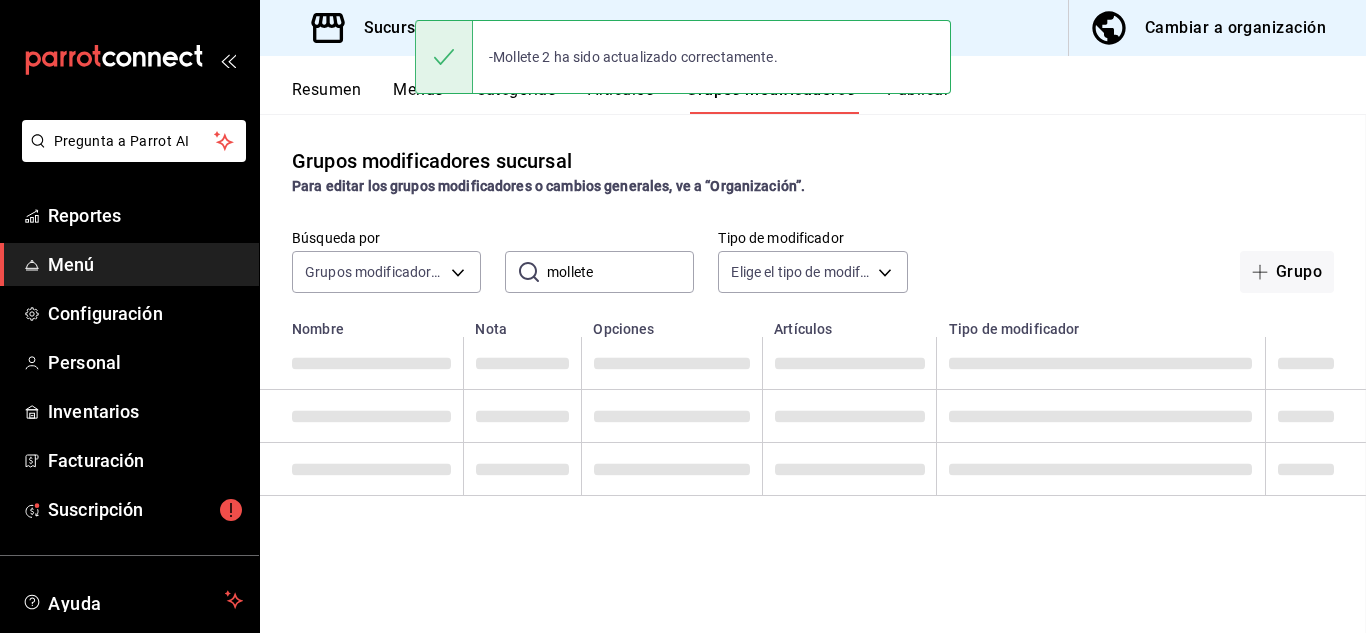 scroll, scrollTop: 0, scrollLeft: 0, axis: both 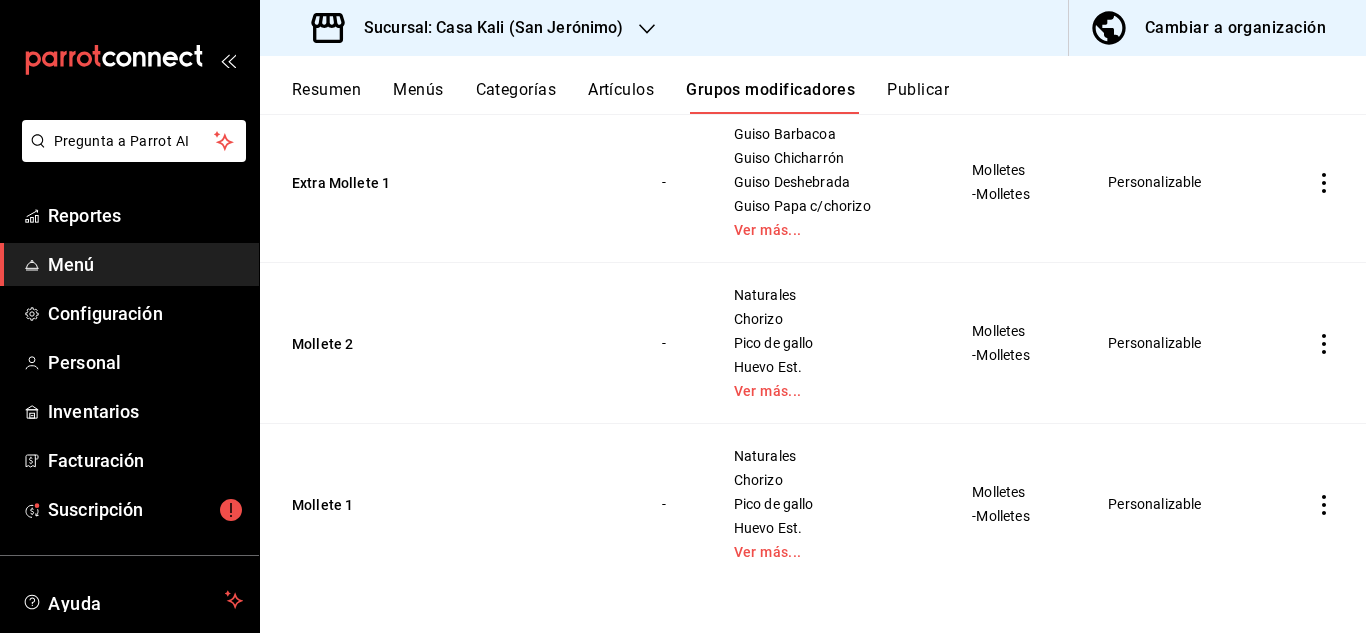 click 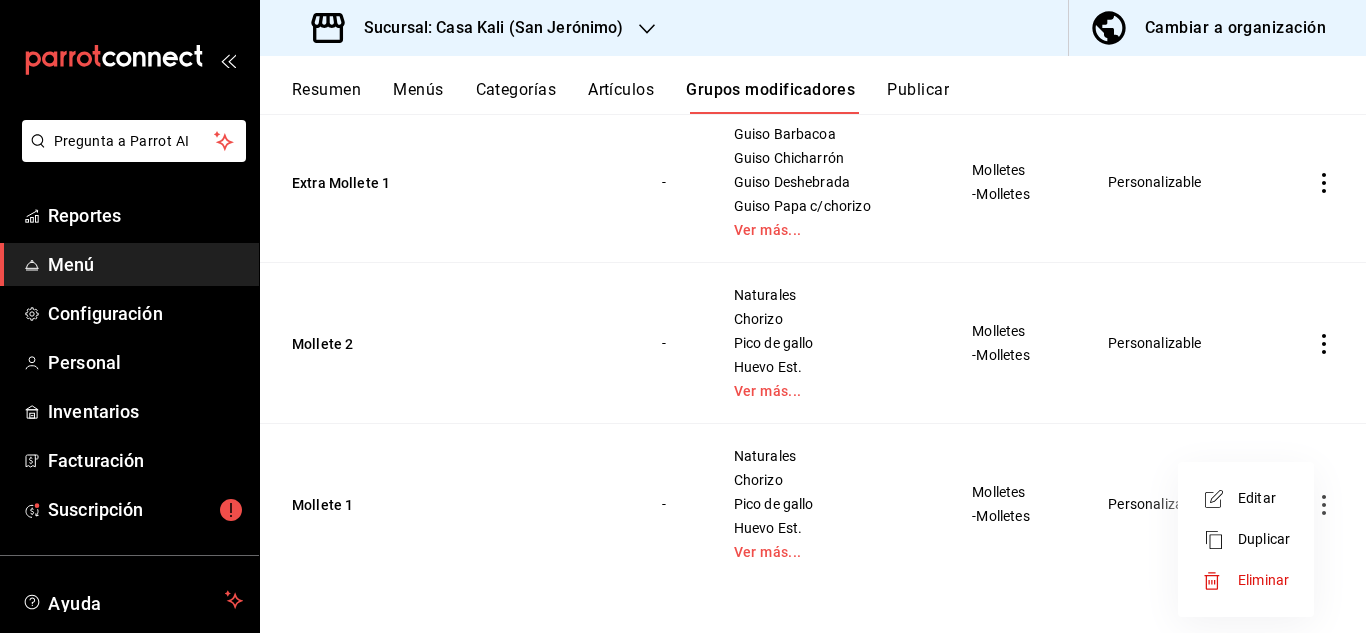 click at bounding box center [1220, 540] 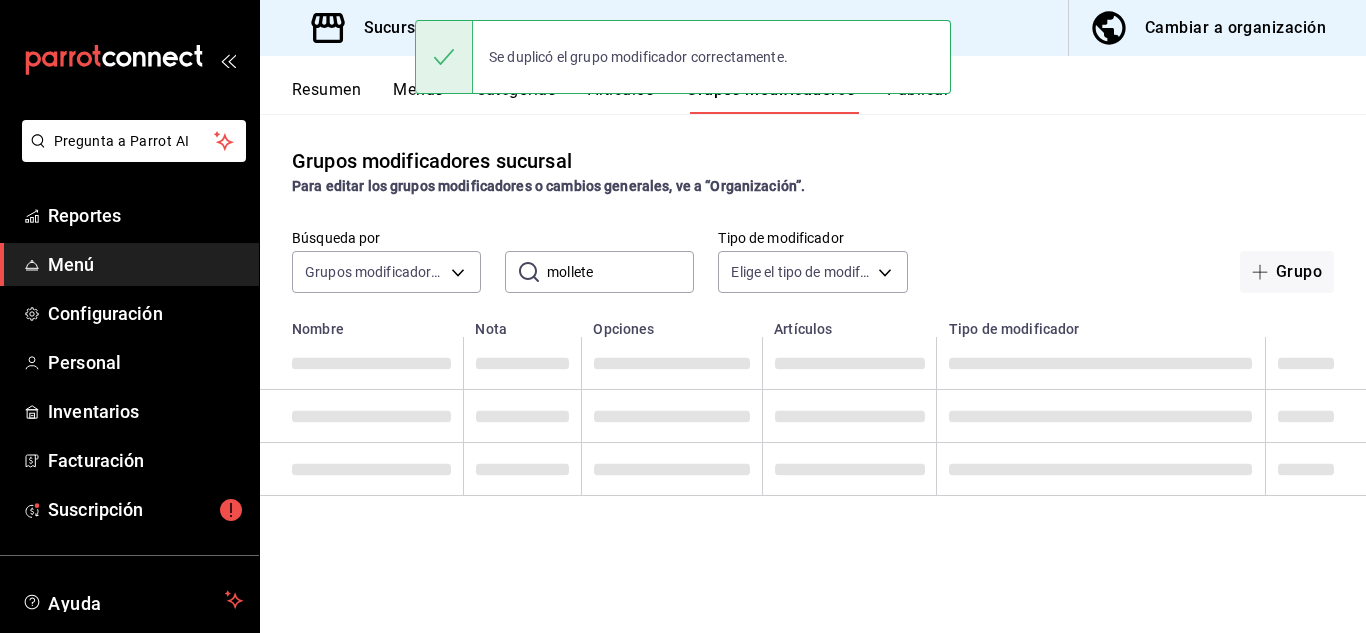 scroll, scrollTop: 0, scrollLeft: 0, axis: both 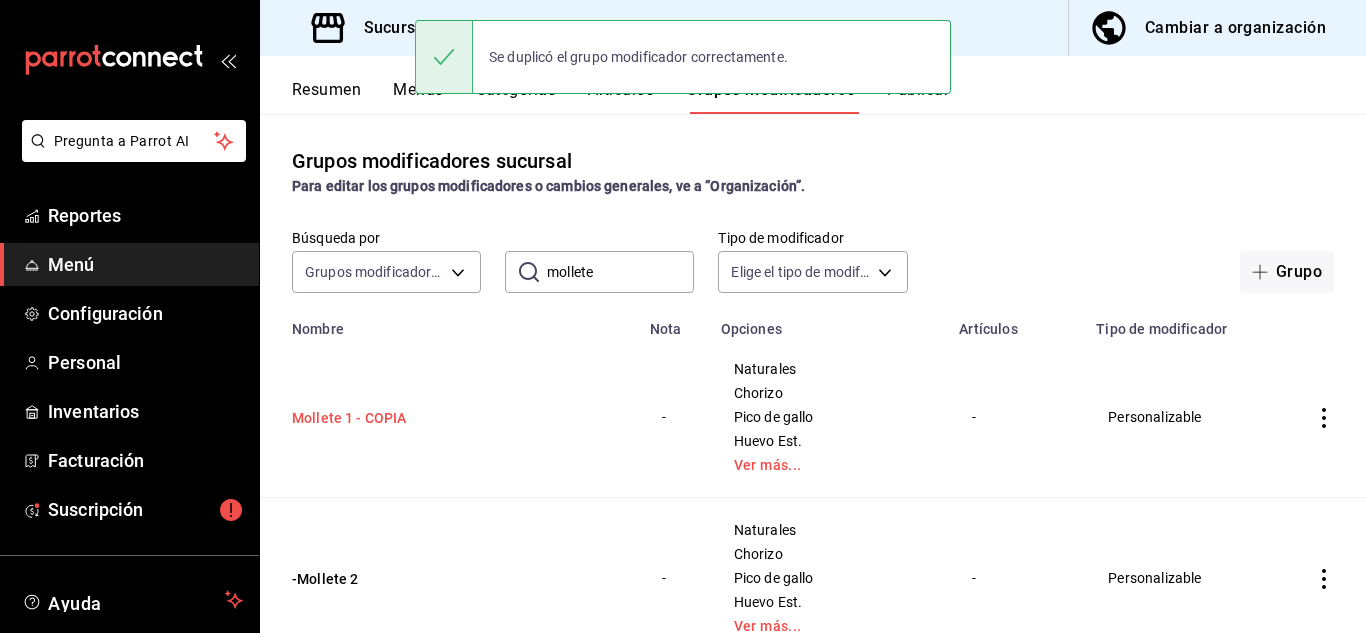 click on "Mollete 1 - COPIA" at bounding box center (412, 418) 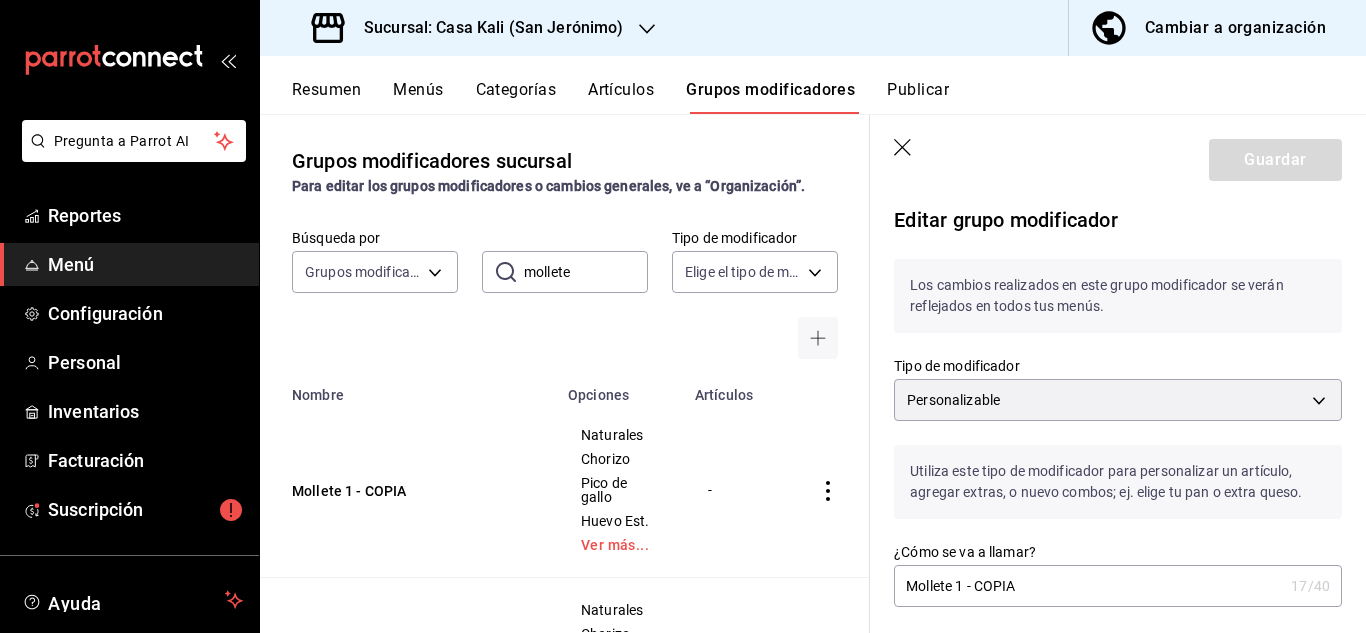 click on "Mollete 1 - COPIA" at bounding box center [1088, 586] 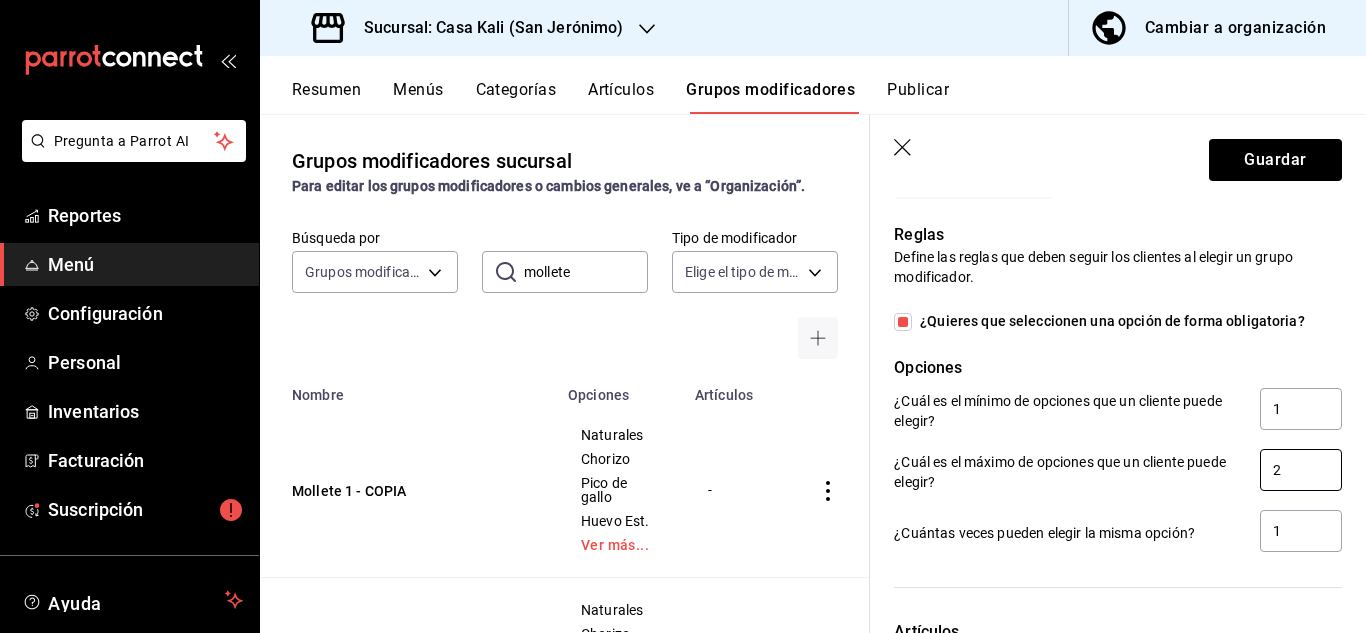 scroll, scrollTop: 1373, scrollLeft: 0, axis: vertical 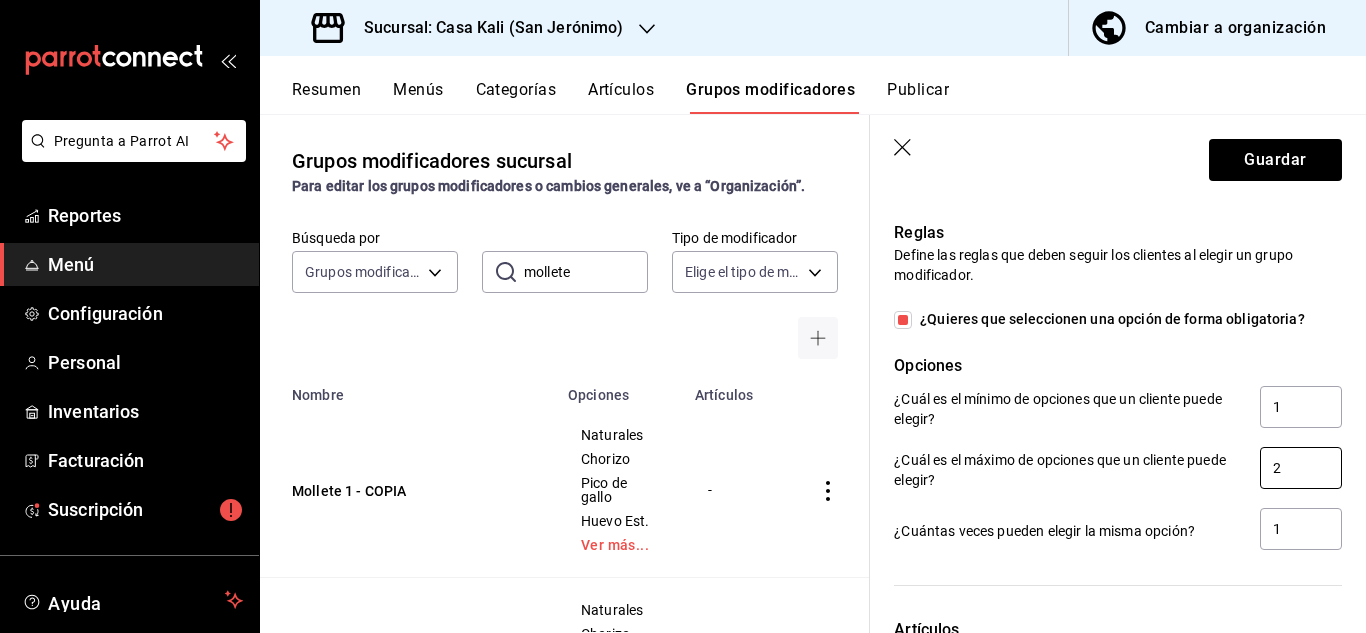type on "-Mollete 1" 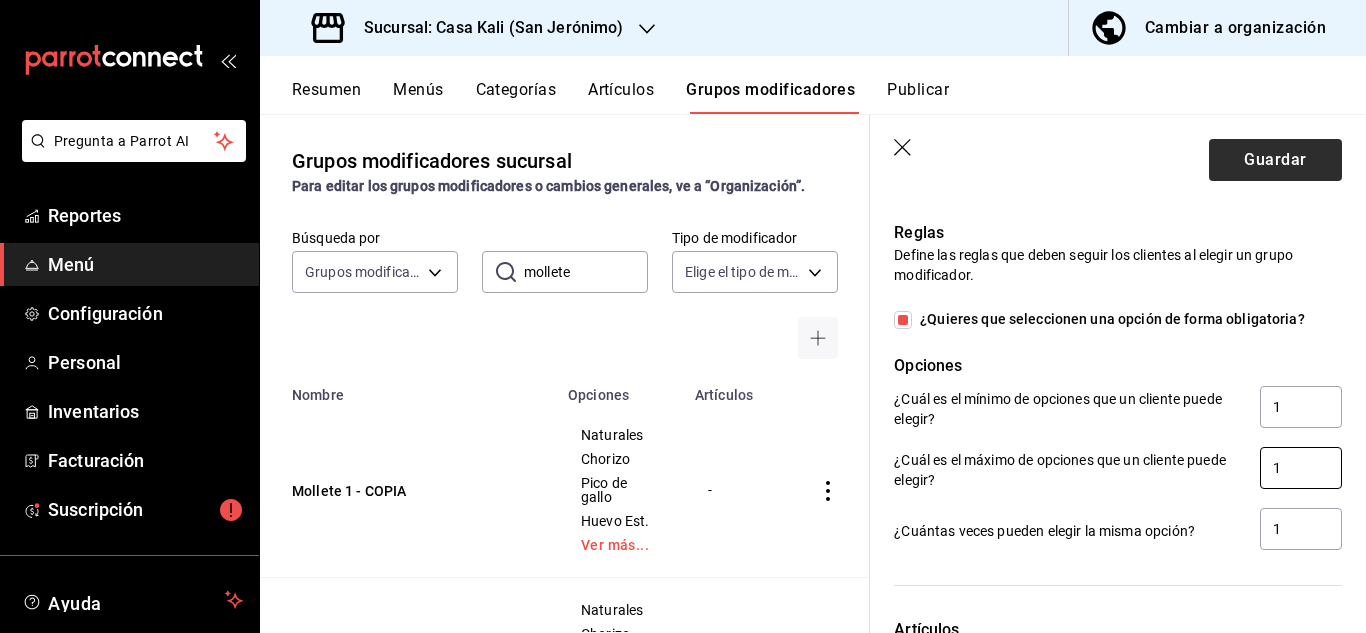 type on "1" 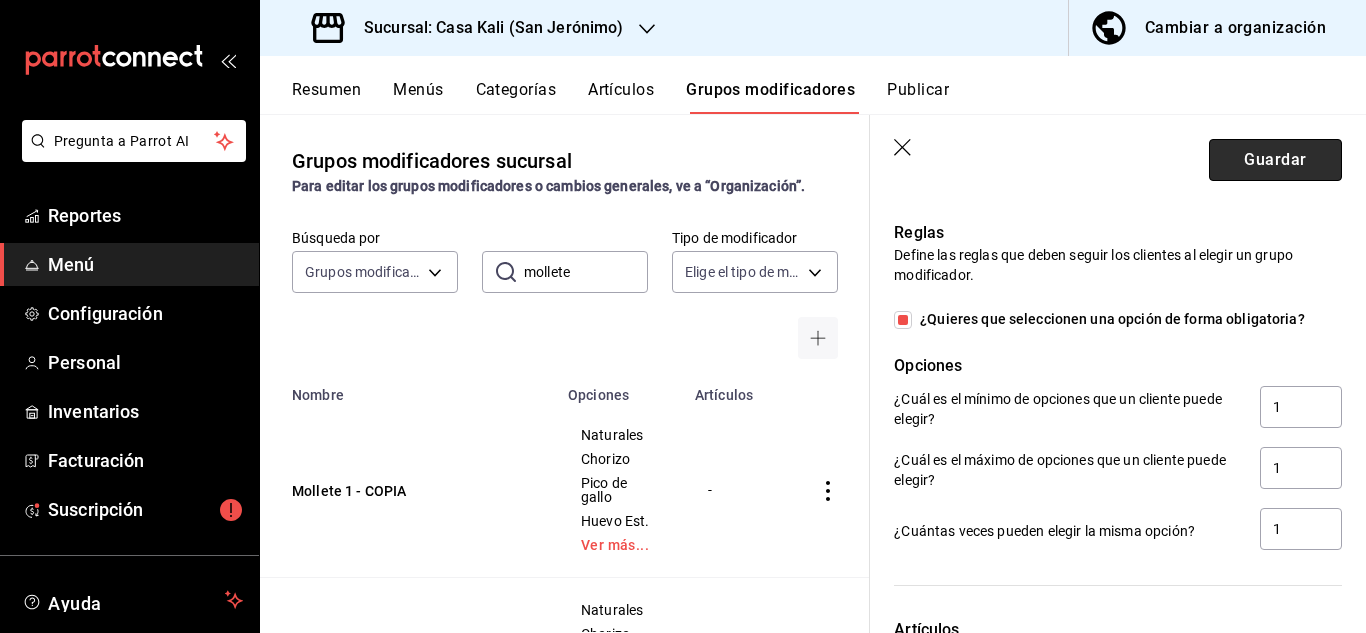 click on "Guardar" at bounding box center [1275, 160] 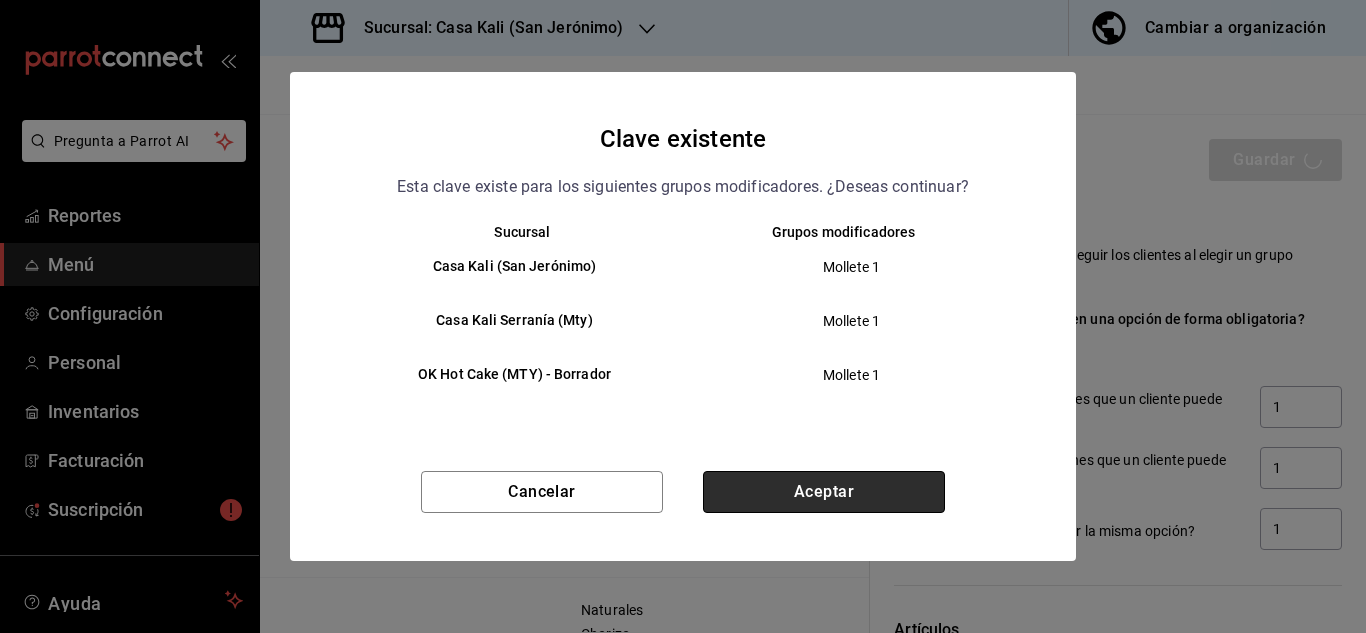 click on "Aceptar" at bounding box center [824, 492] 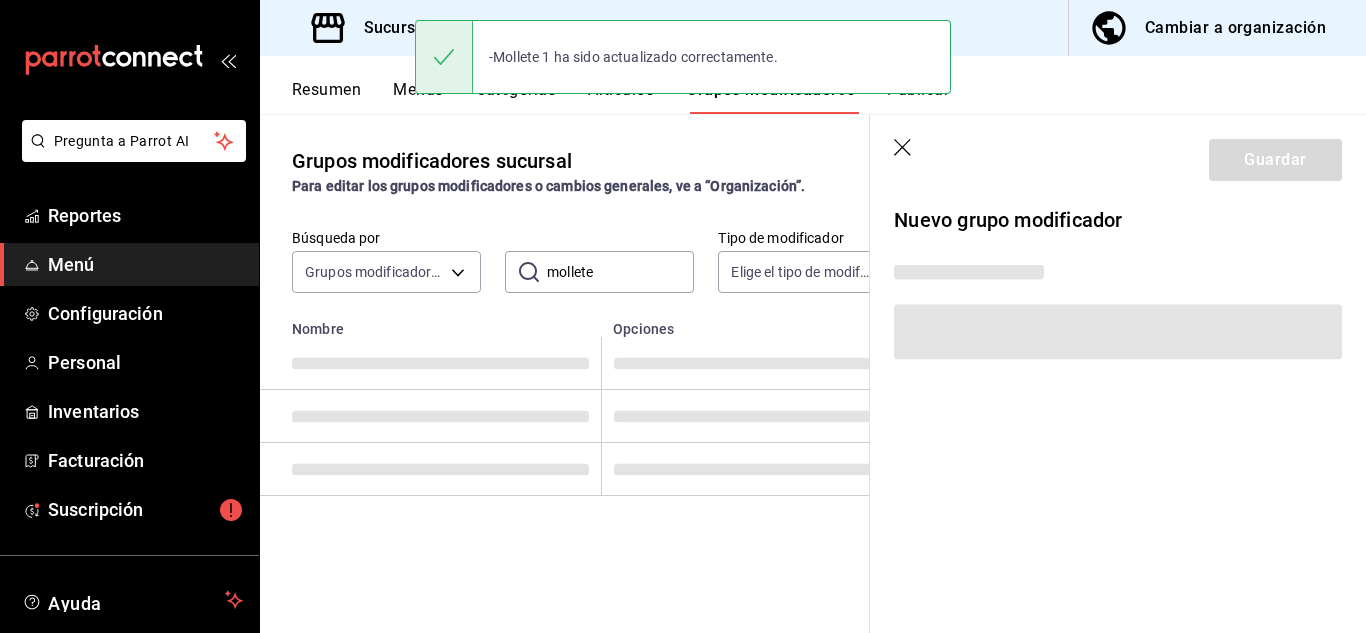scroll, scrollTop: 0, scrollLeft: 0, axis: both 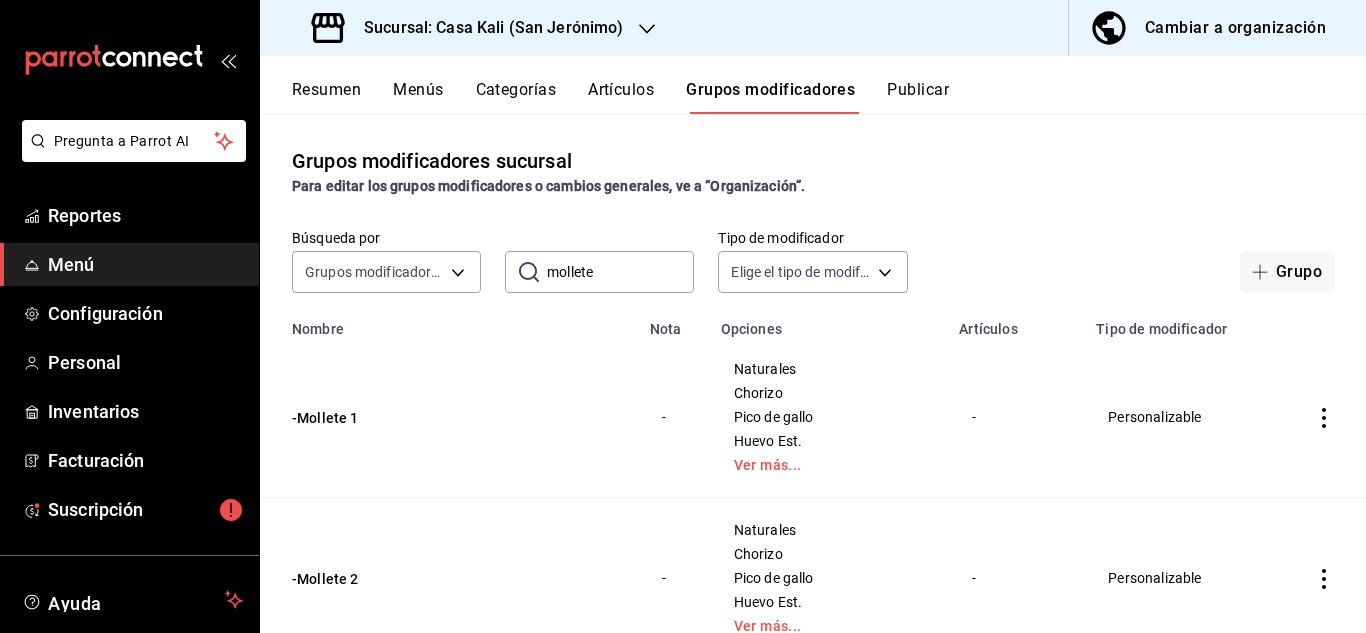 click on "Artículos" at bounding box center (621, 97) 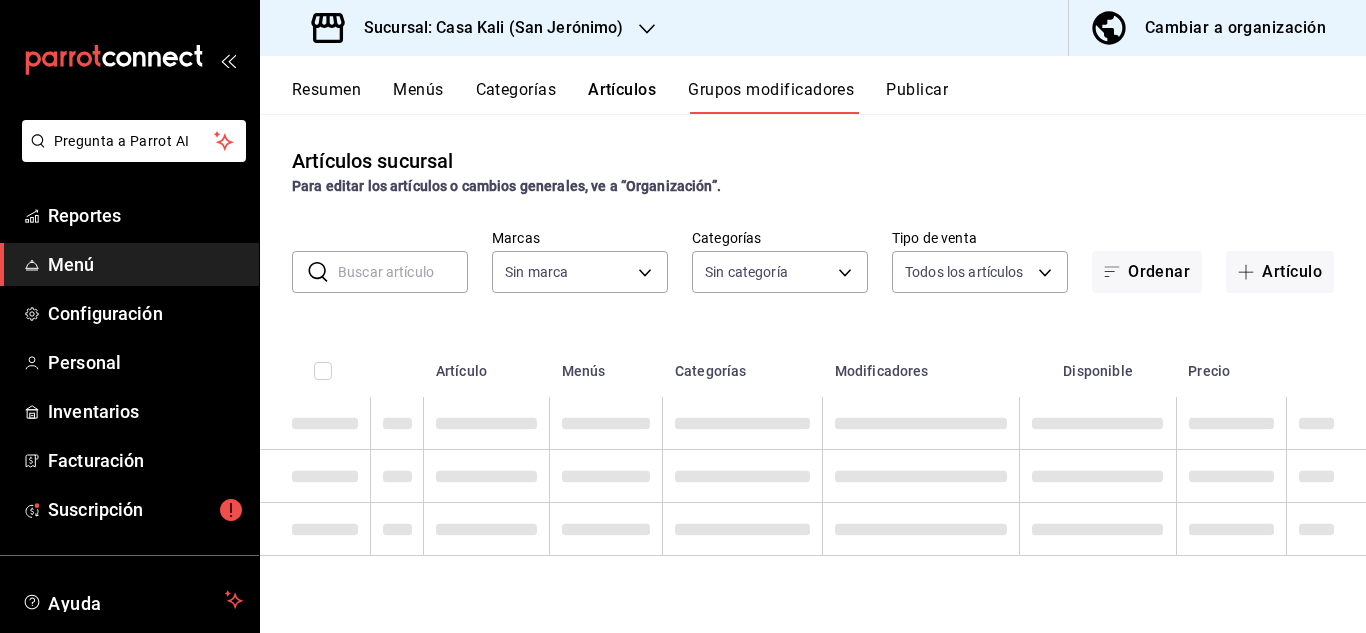type on "302185c3-1085-4cee-813b-42f7933c4b0d,c47d0178-9839-41db-9249-a02152a5ada6" 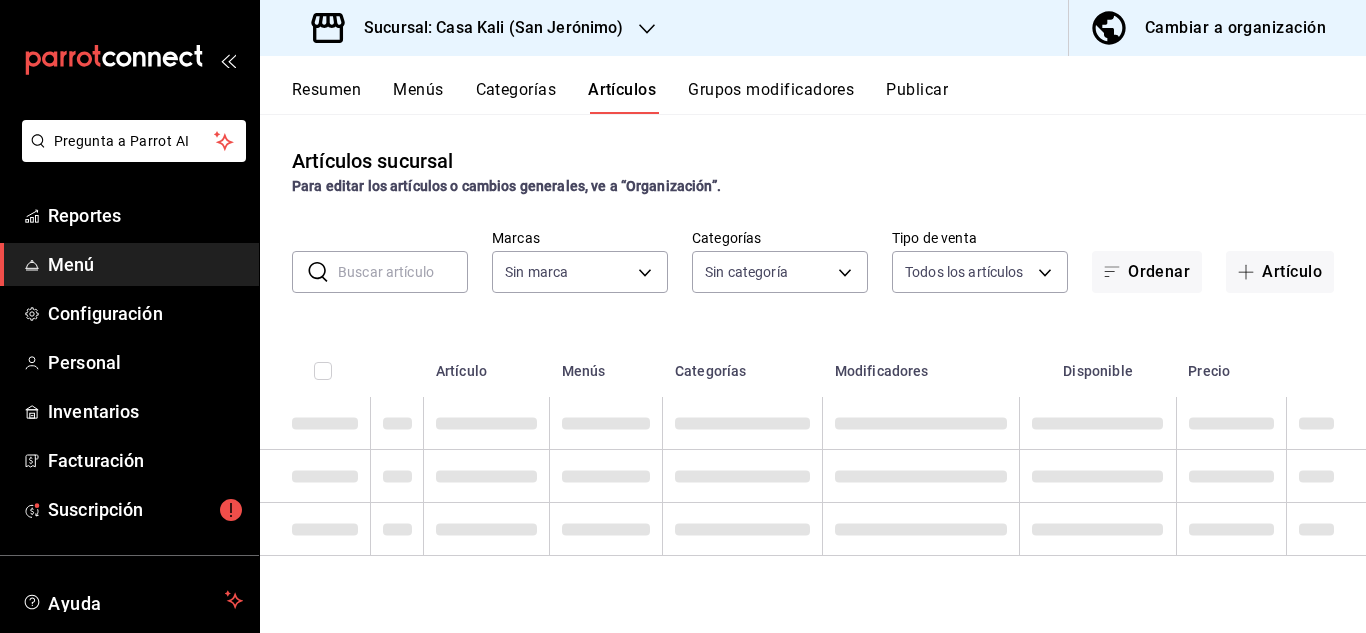 type 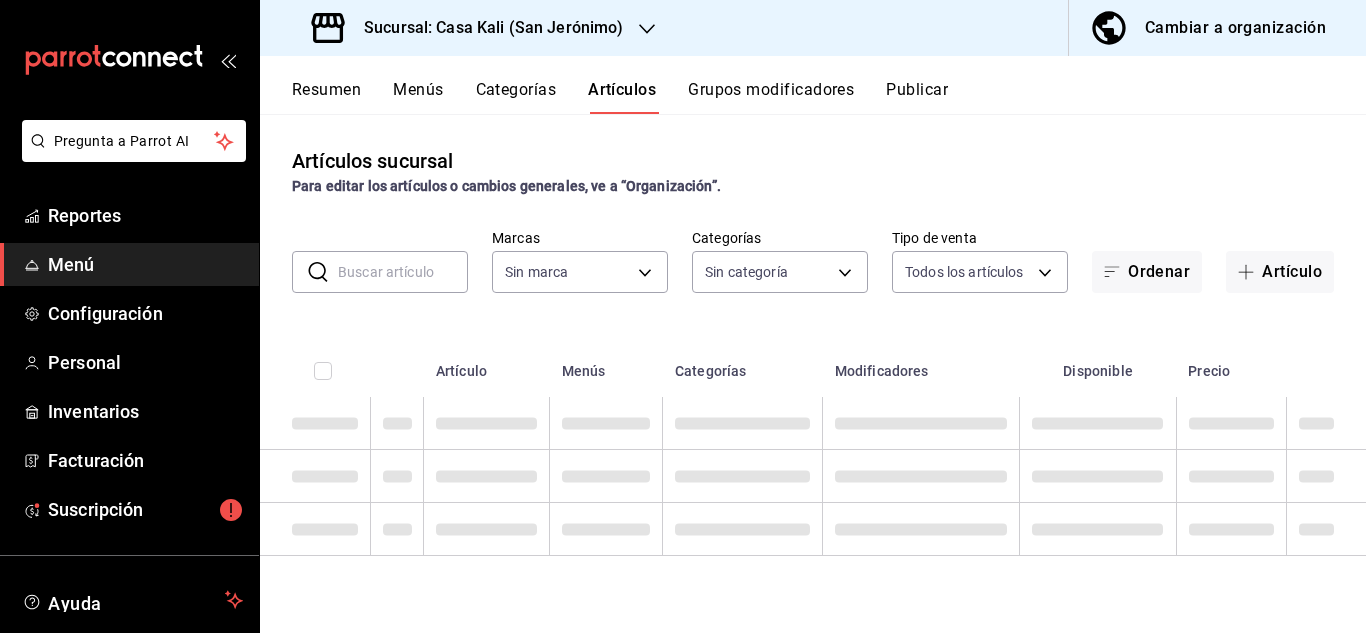 click at bounding box center [403, 272] 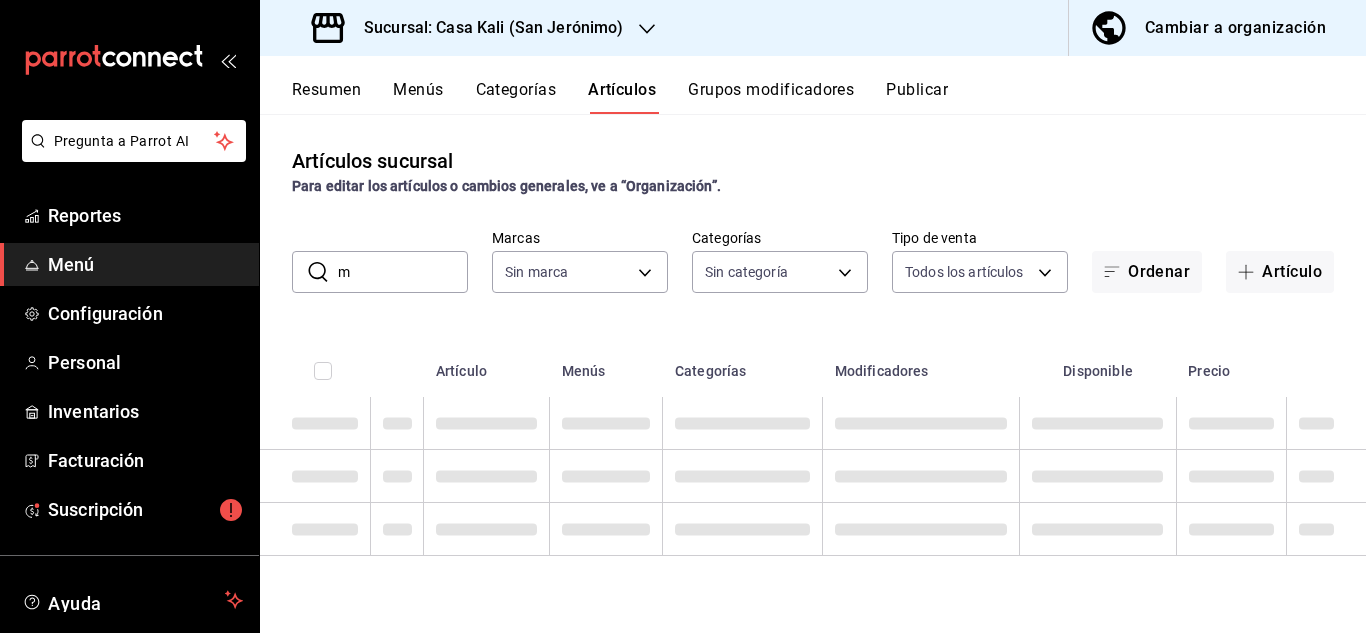 type on "mo" 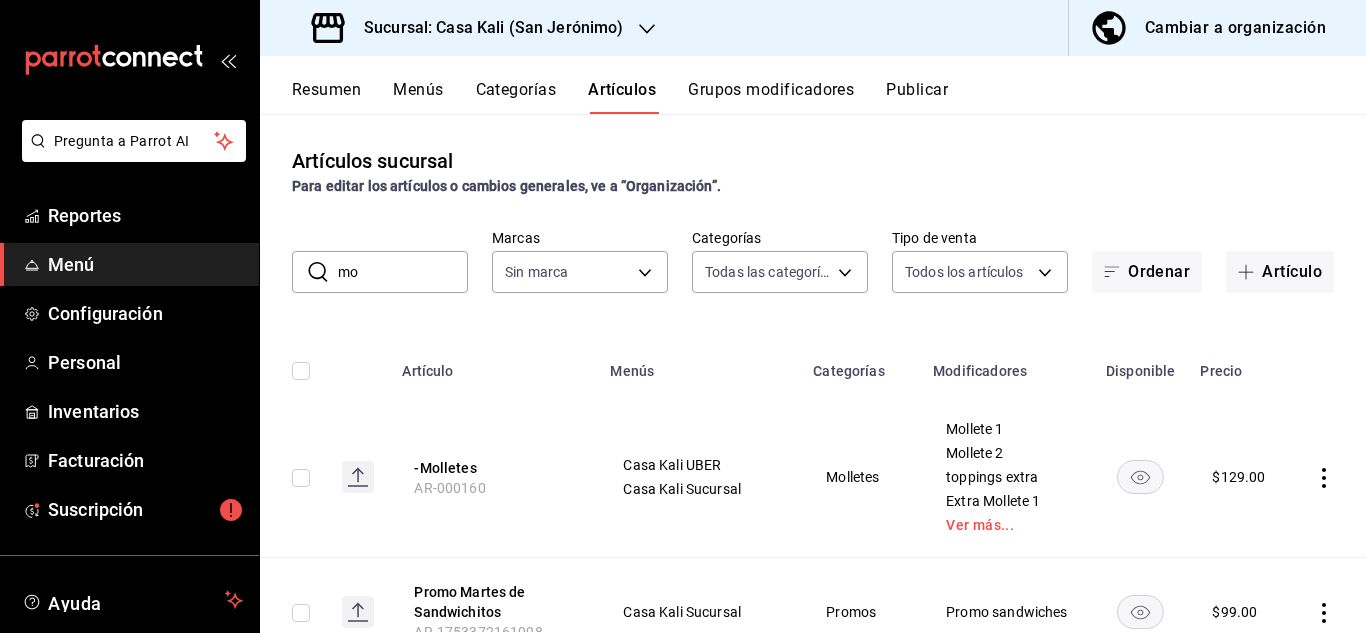 type on "bedd367c-59ea-4a67-8d37-b2de3d0a0127,9ba6967d-8c3c-466a-b082-bdc0ac84cf41,44848fa1-f071-4d4d-9fb0-e78bd0e5da29,3298b543-4789-4e8e-a569-d9f0ce50bccf,56b49210-cf8e-4a21-9894-d856dd9fcdba,027e150a-25c1-47d6-a31e-a86c1bd3313f,a3fcc968-5cb7-49af-91db-c7c44aeb9f35,477659eb-c28d-4930-92bf-843f38214183,5d29bdf5-7b72-46e9-98a1-4ea0c9fe5d32,a2aeaf58-a333-4a5c-aa7b-188047606bef,6aa30f8a-8022-4424-84be-39795b2b23d4,cae76c97-b856-440a-9ad7-ec09e0f5785b" 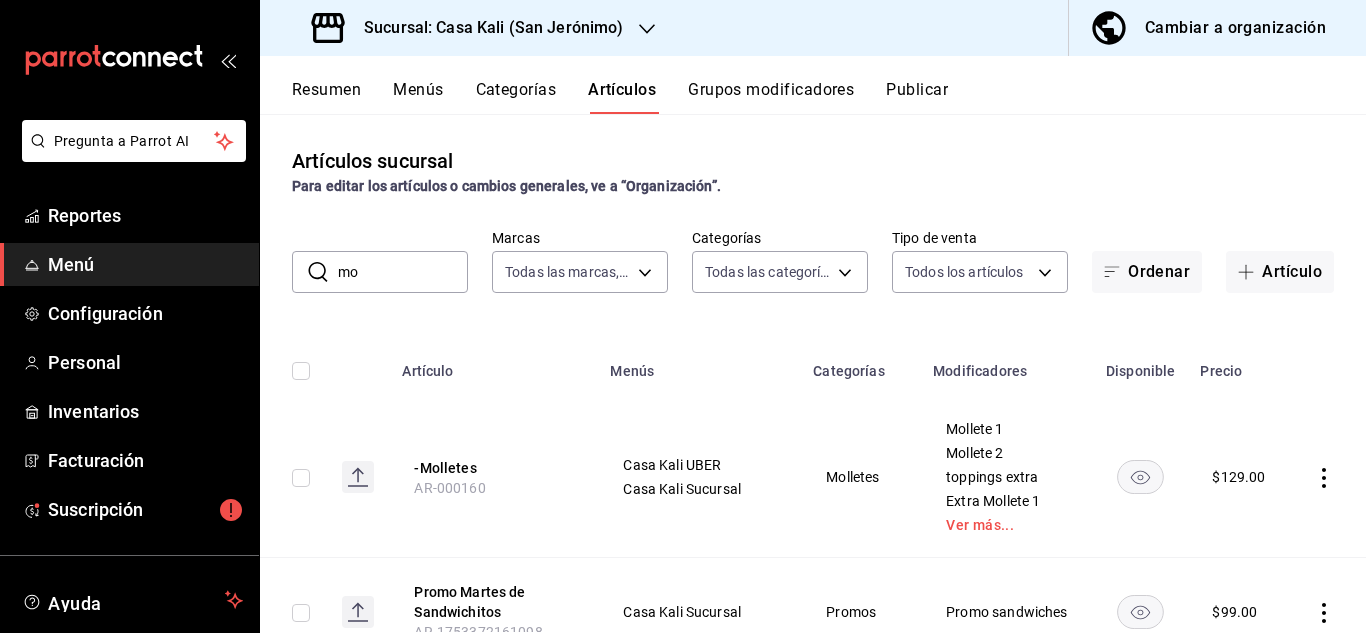 type on "m" 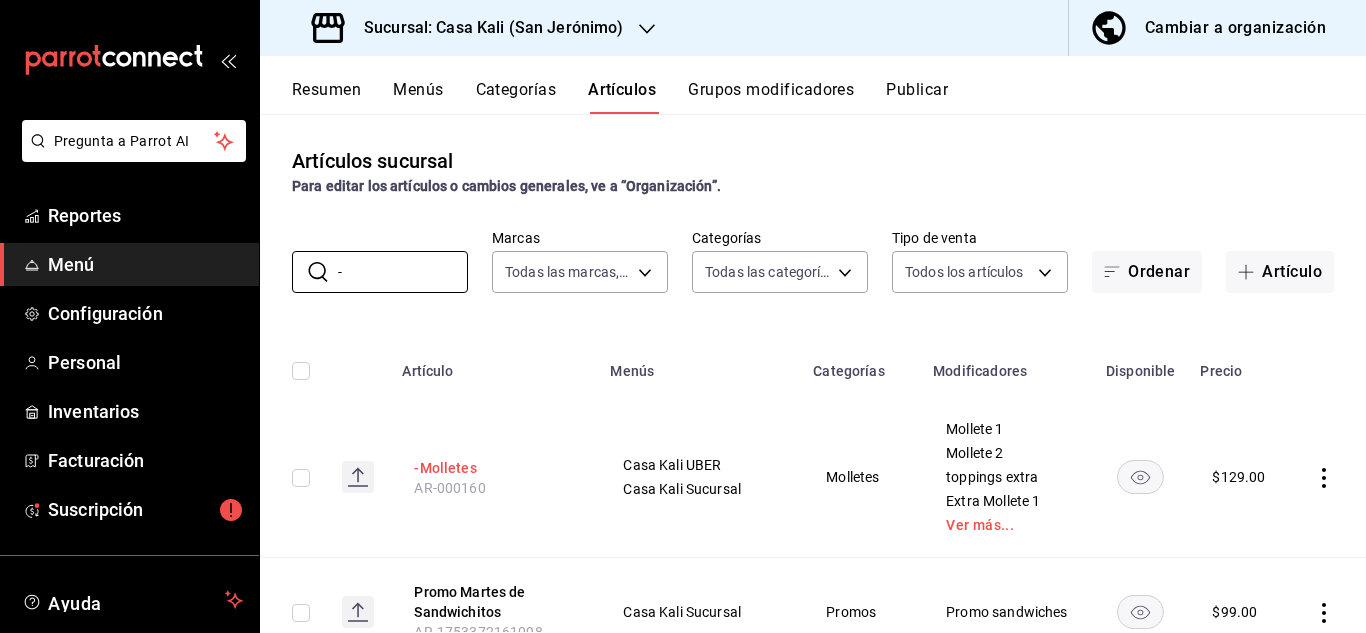 type on "-" 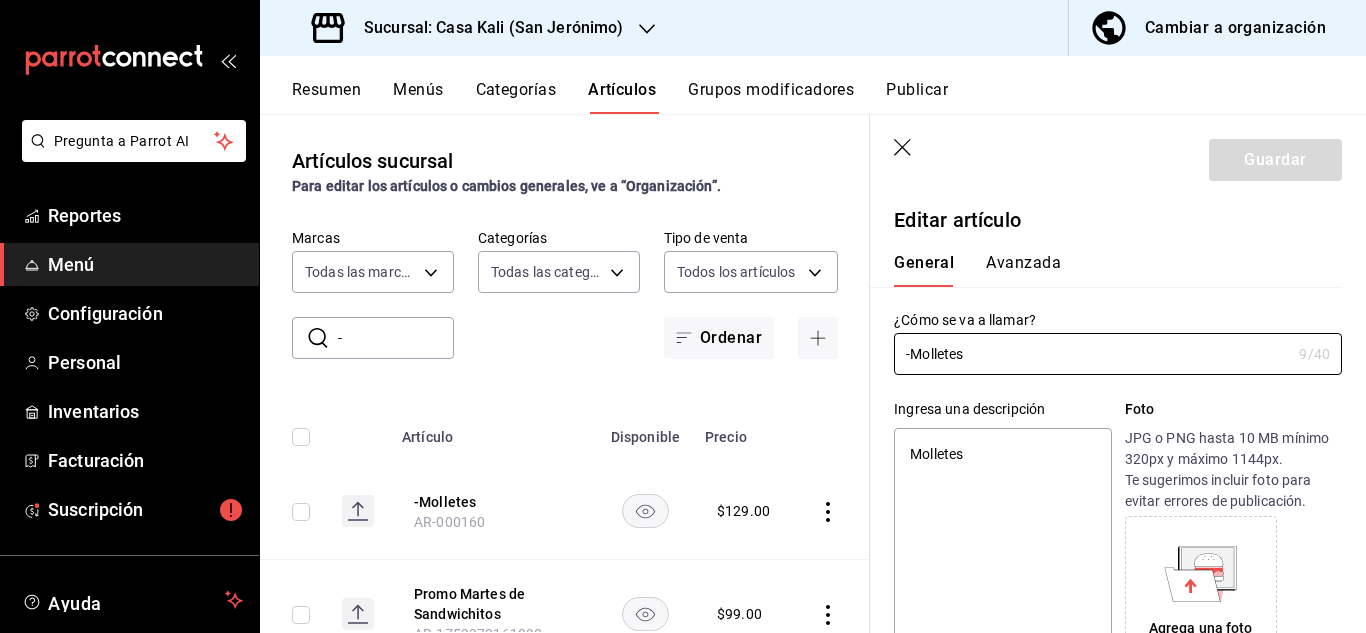 type on "x" 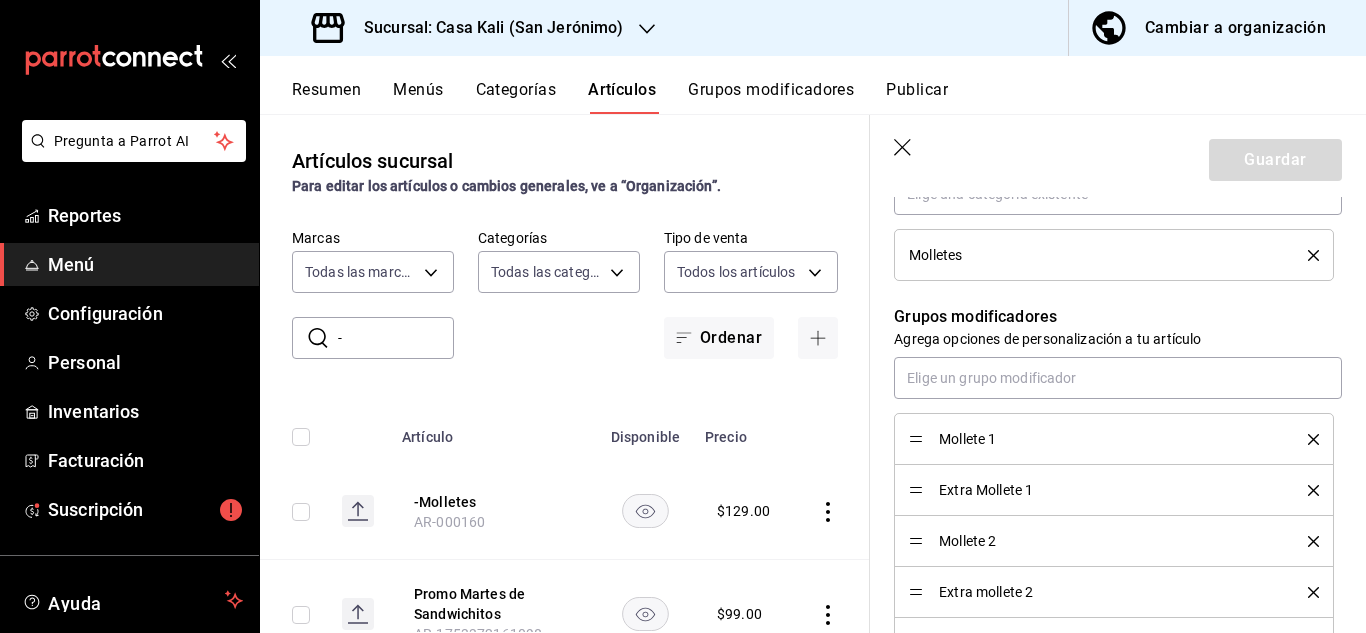 scroll, scrollTop: 950, scrollLeft: 0, axis: vertical 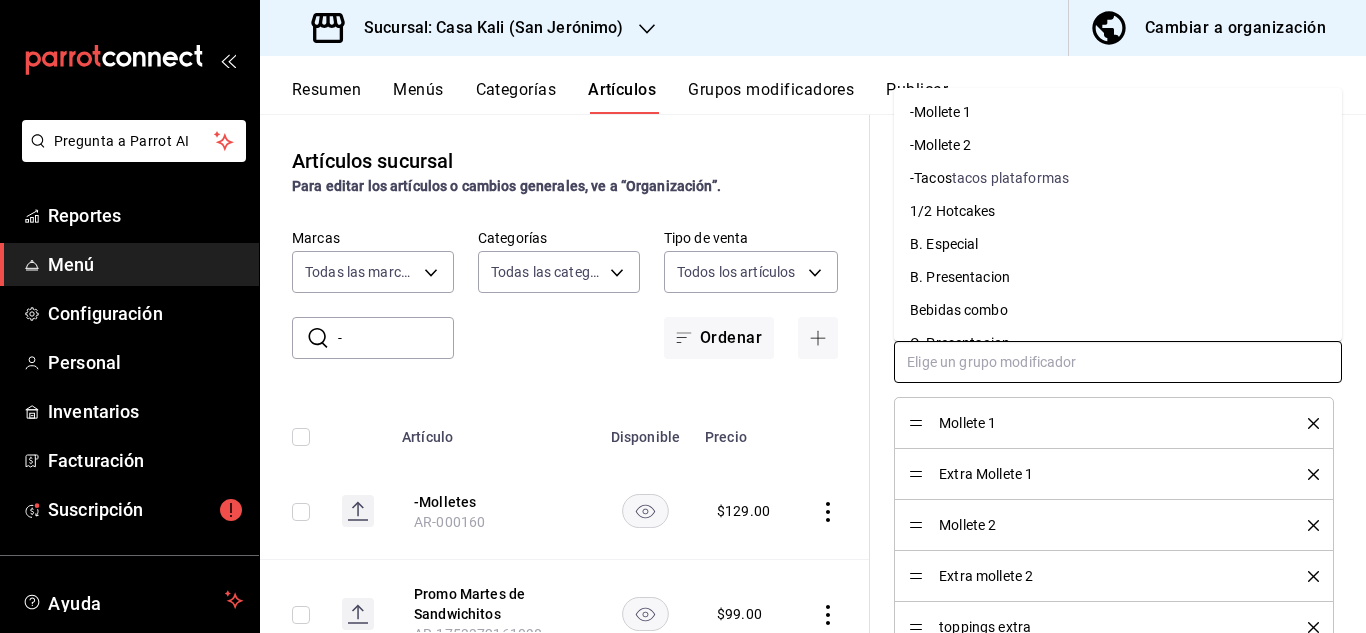 click at bounding box center [1118, 362] 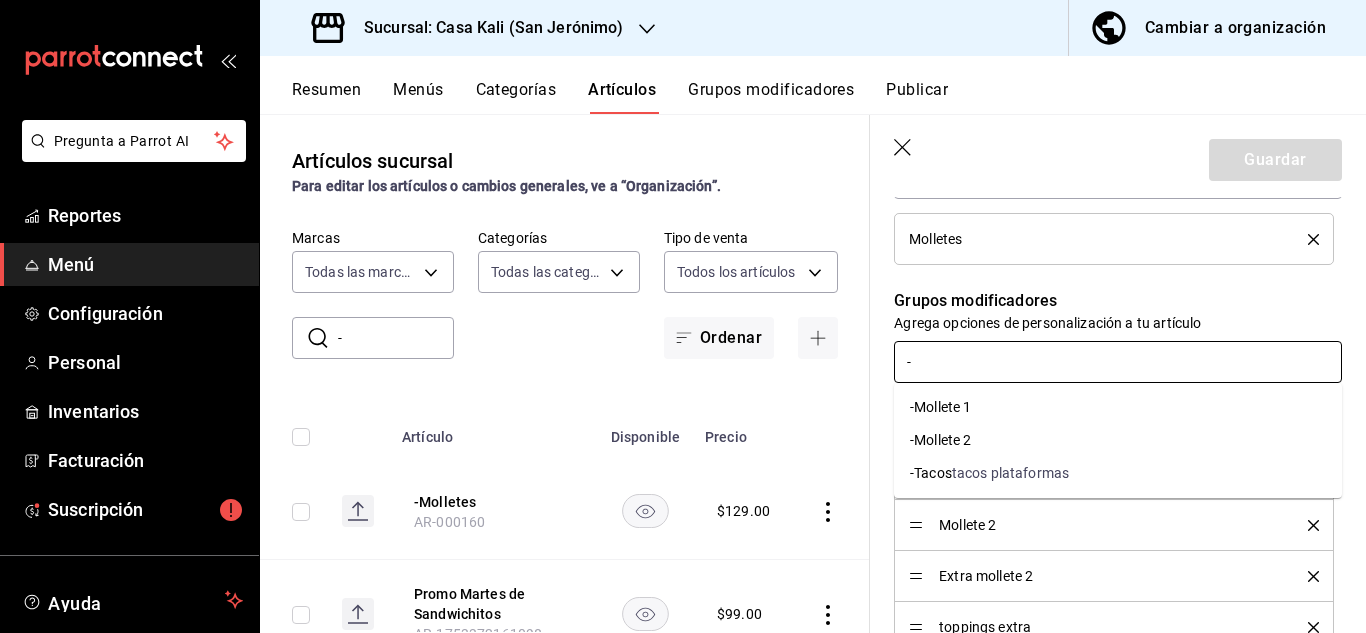 click on "-Mollete 1" at bounding box center [1118, 407] 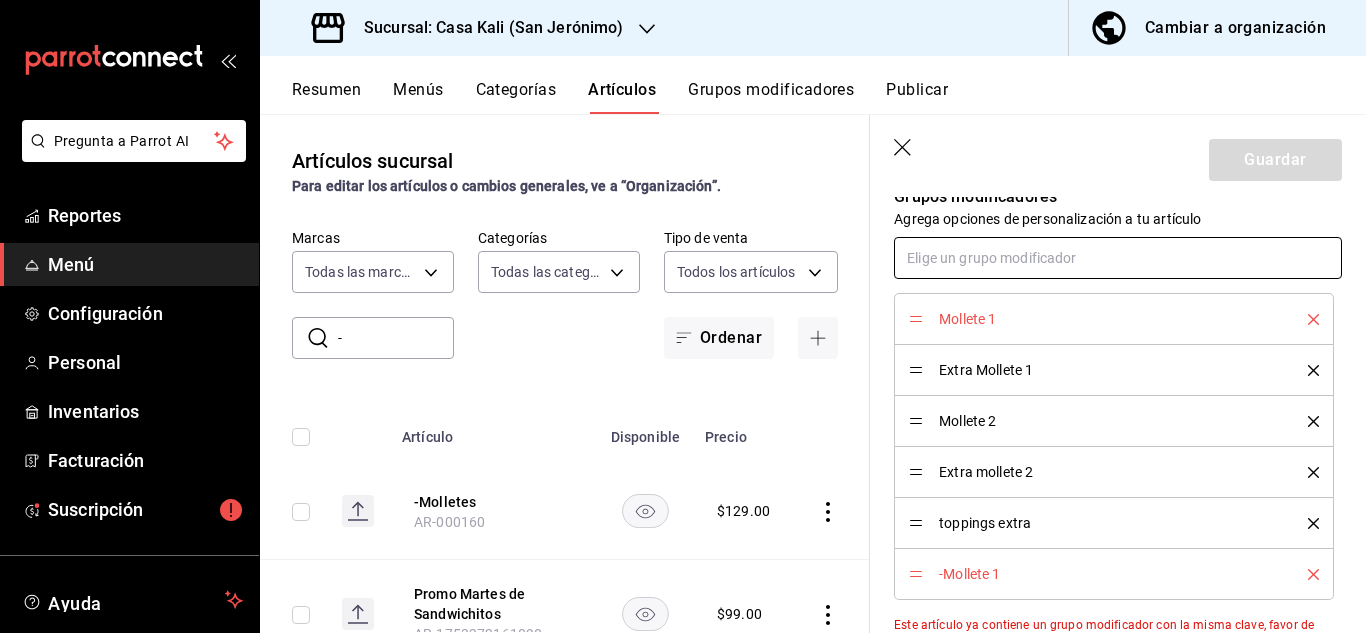 scroll, scrollTop: 1055, scrollLeft: 0, axis: vertical 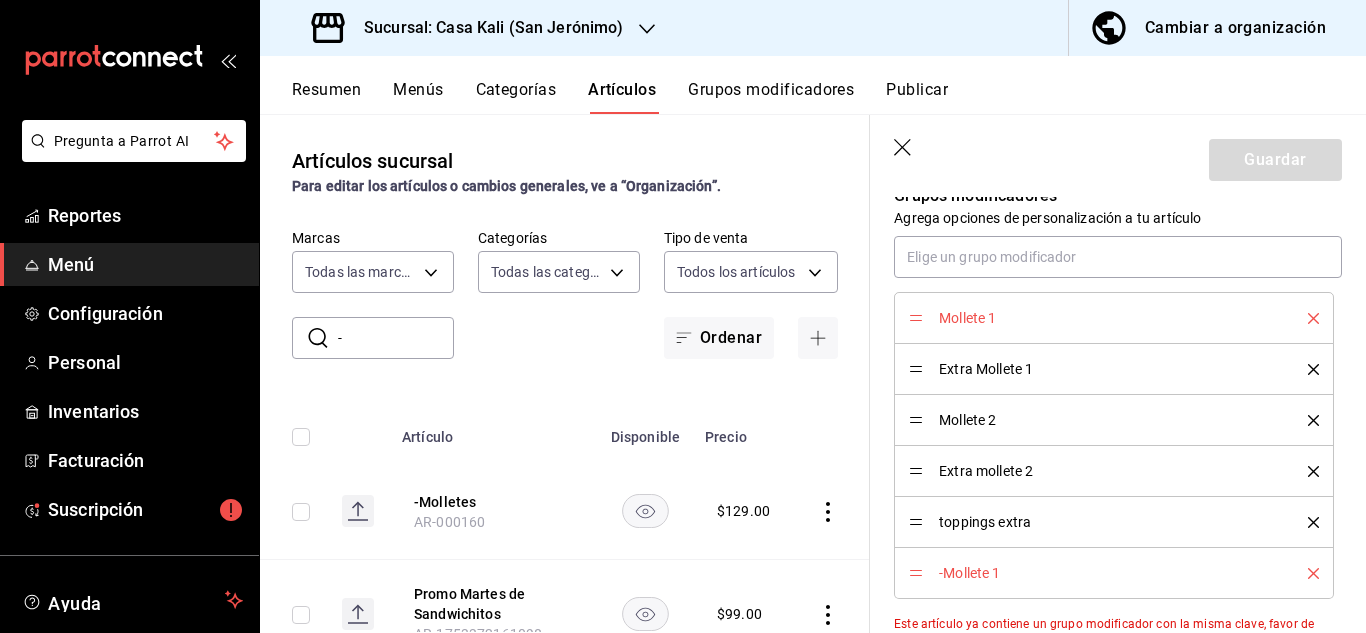 click 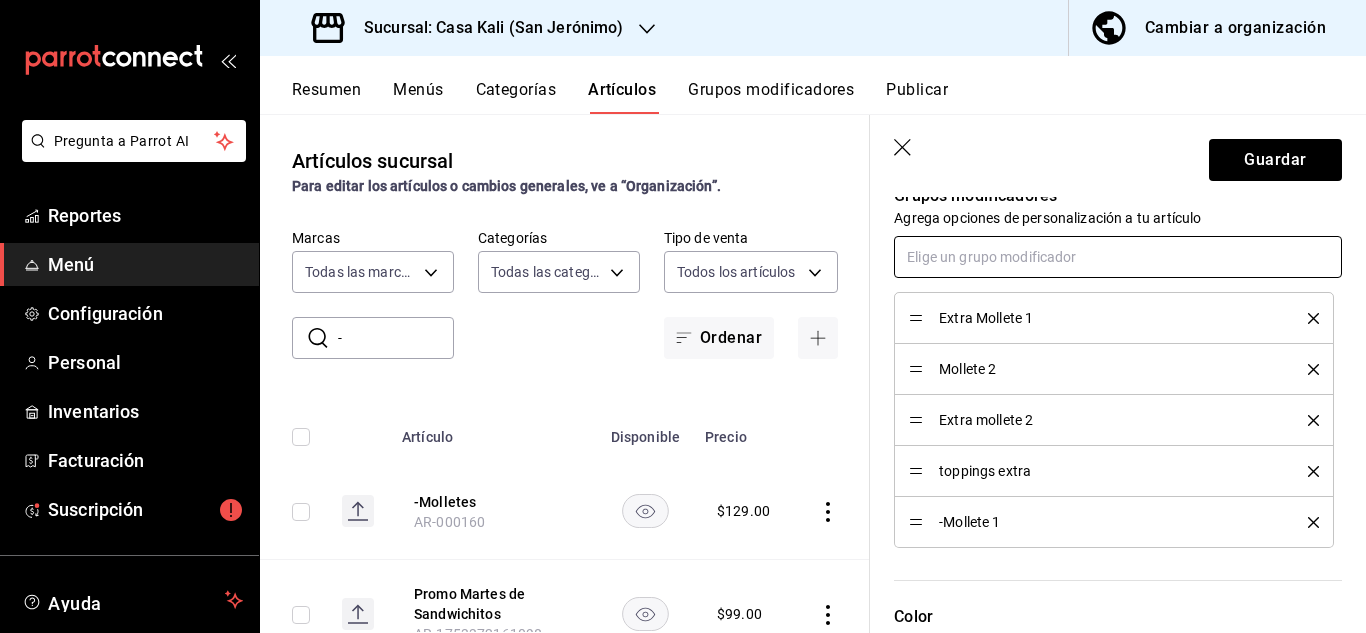 click at bounding box center (1118, 257) 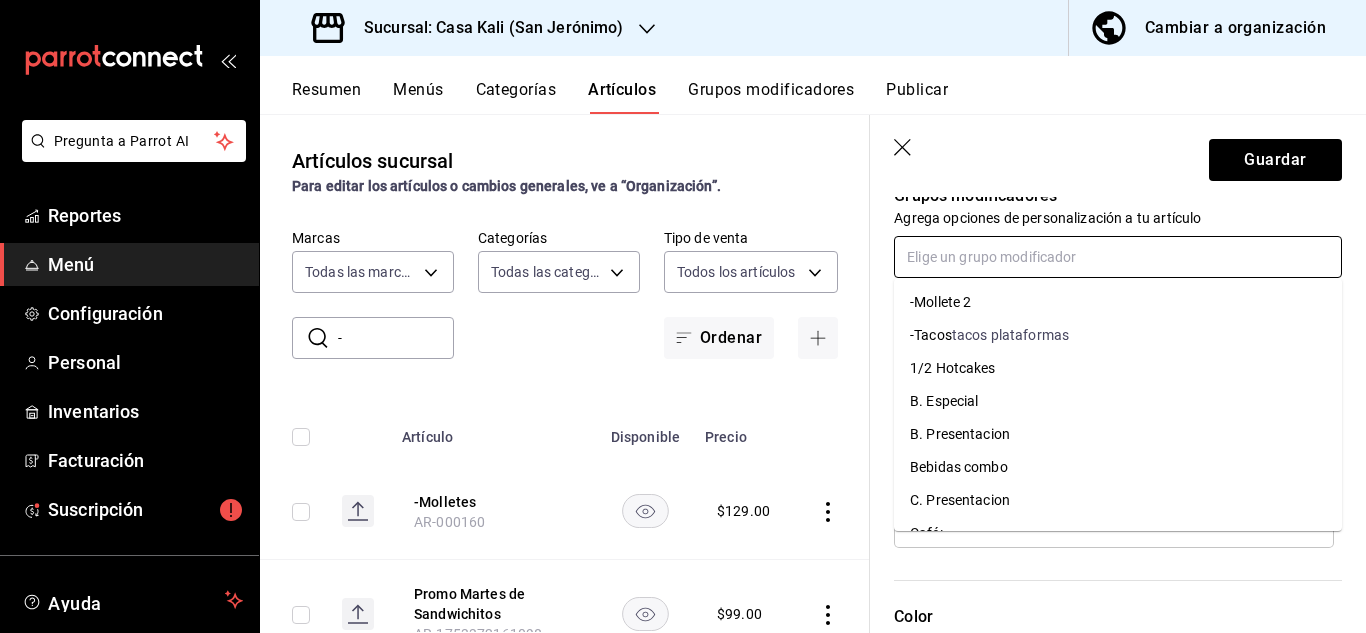 type on "-" 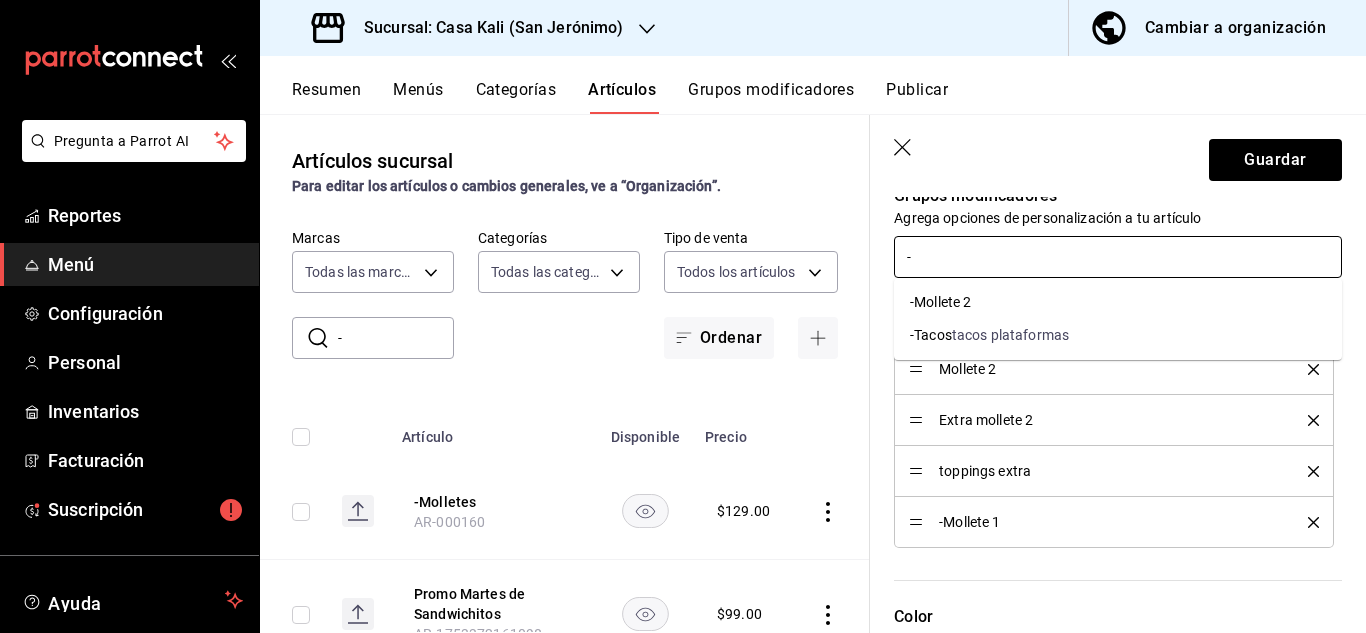 click on "-Mollete 2" at bounding box center (1118, 302) 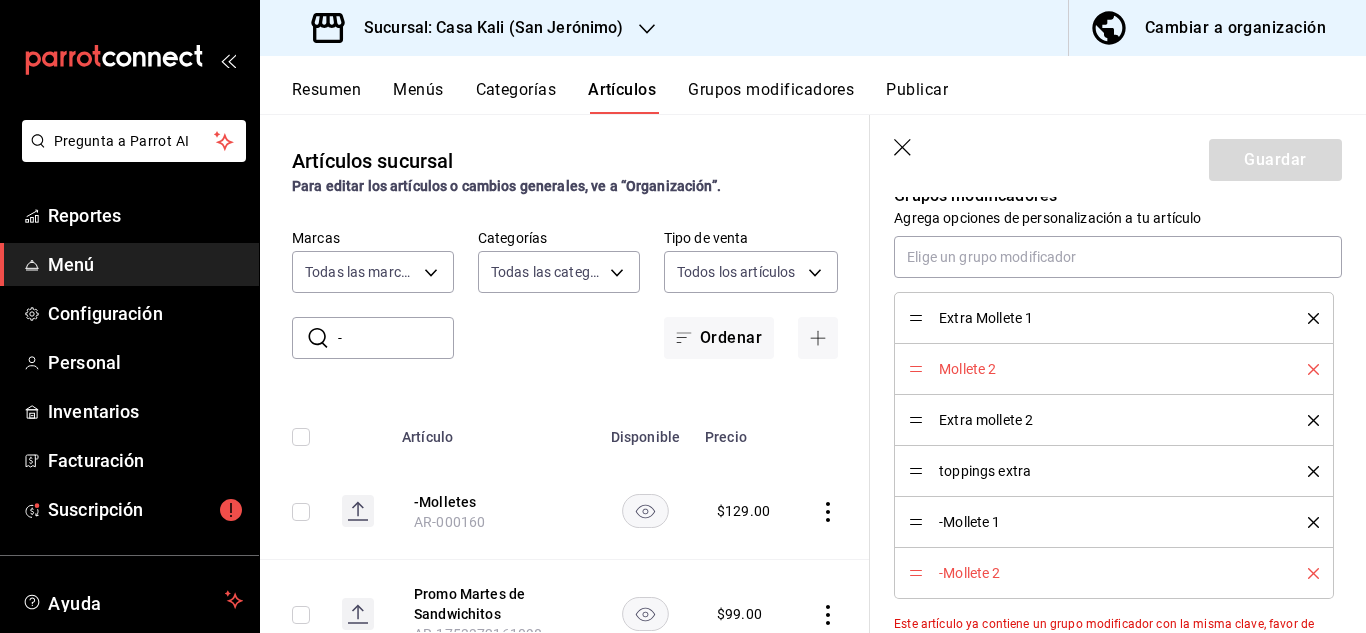 click 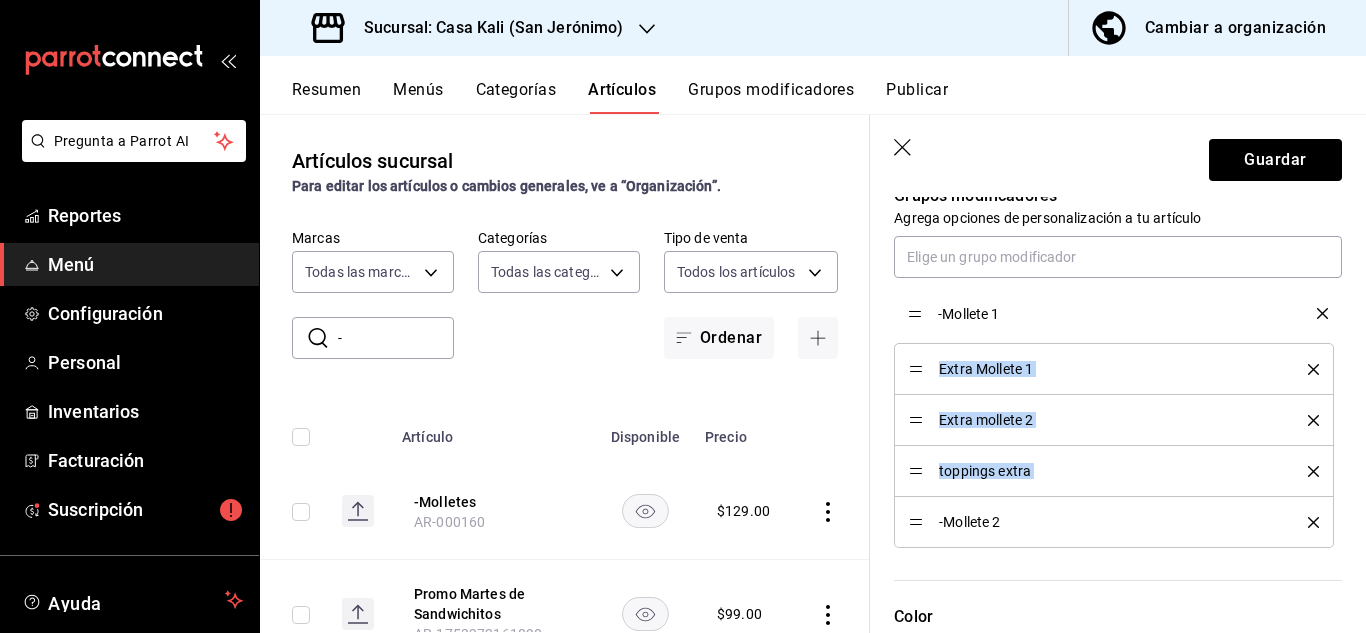 drag, startPoint x: 913, startPoint y: 472, endPoint x: 912, endPoint y: 315, distance: 157.00319 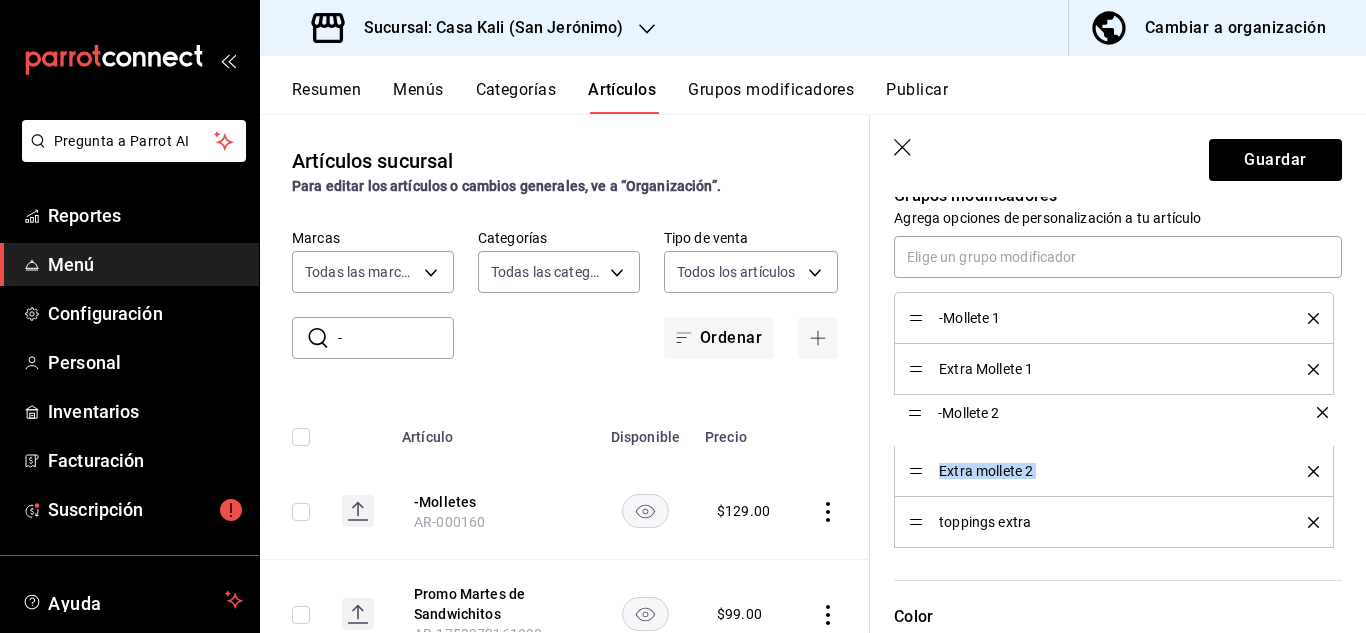 drag, startPoint x: 913, startPoint y: 519, endPoint x: 908, endPoint y: 409, distance: 110.11358 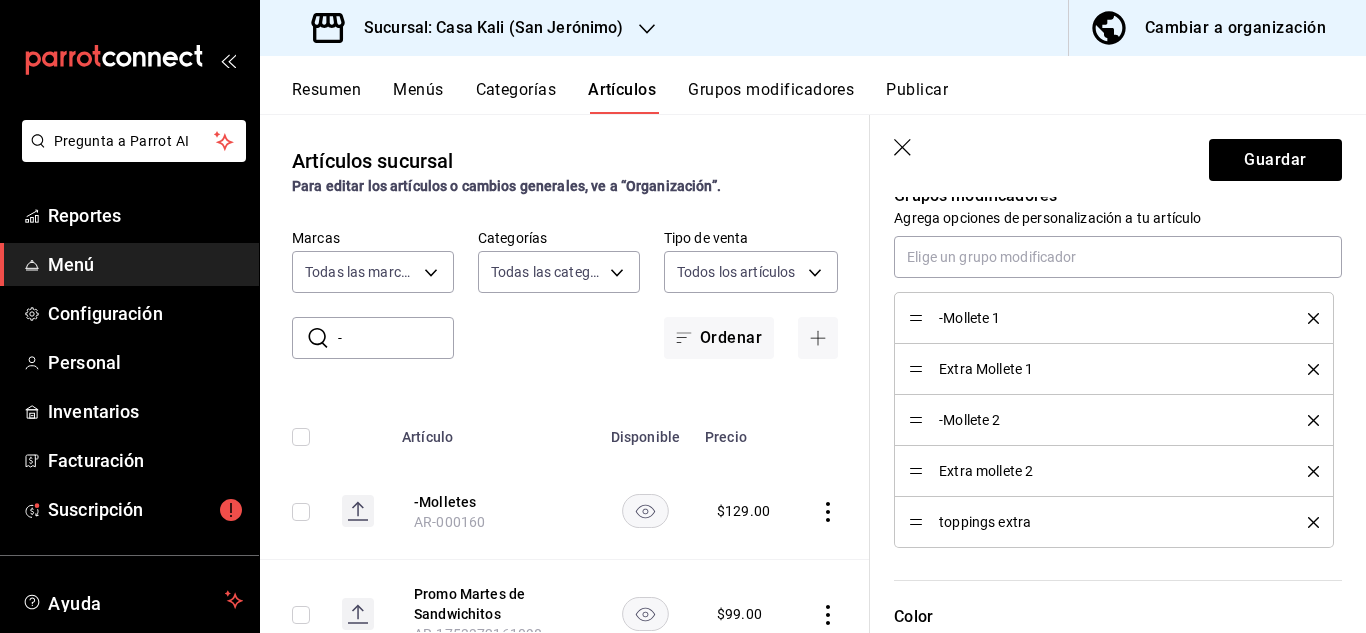 click 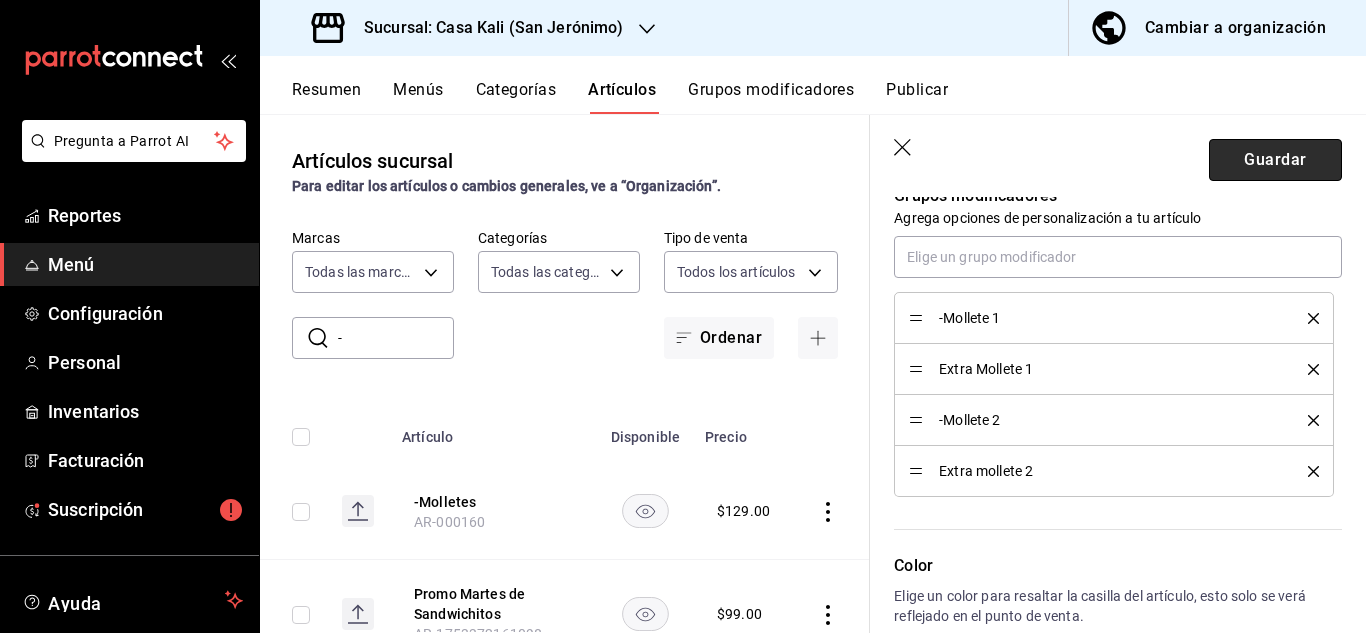 click on "Guardar" at bounding box center (1275, 160) 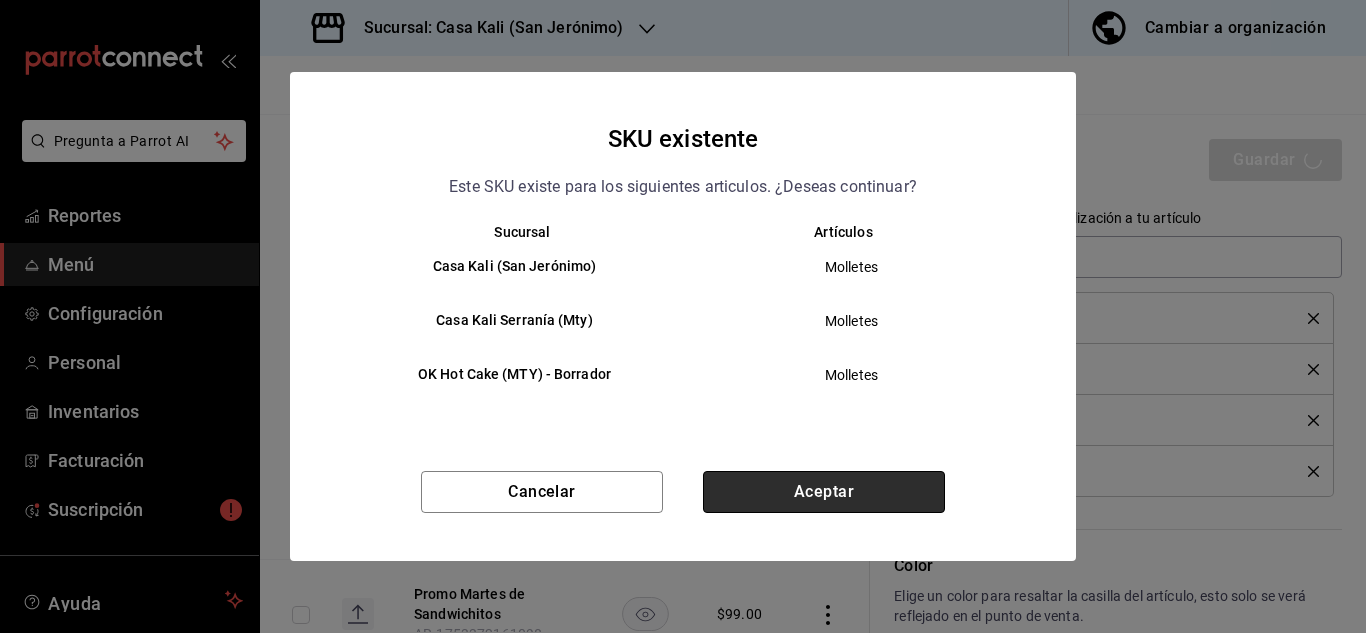 click on "Aceptar" at bounding box center [824, 492] 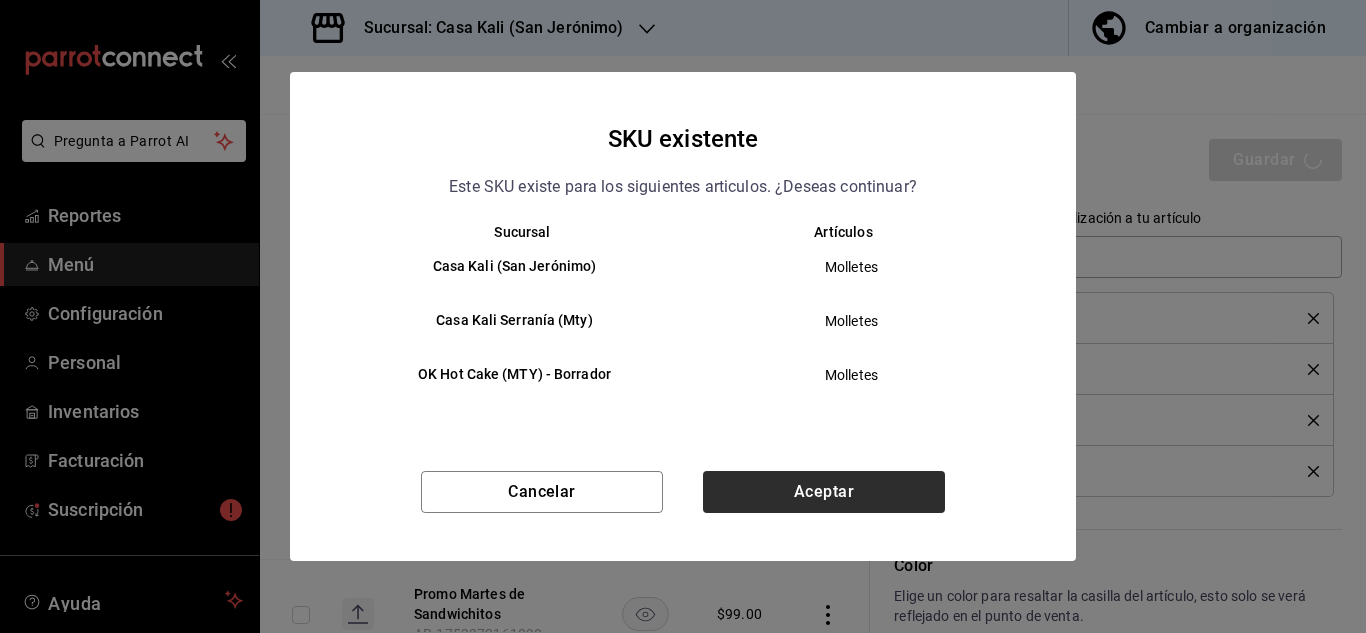type on "x" 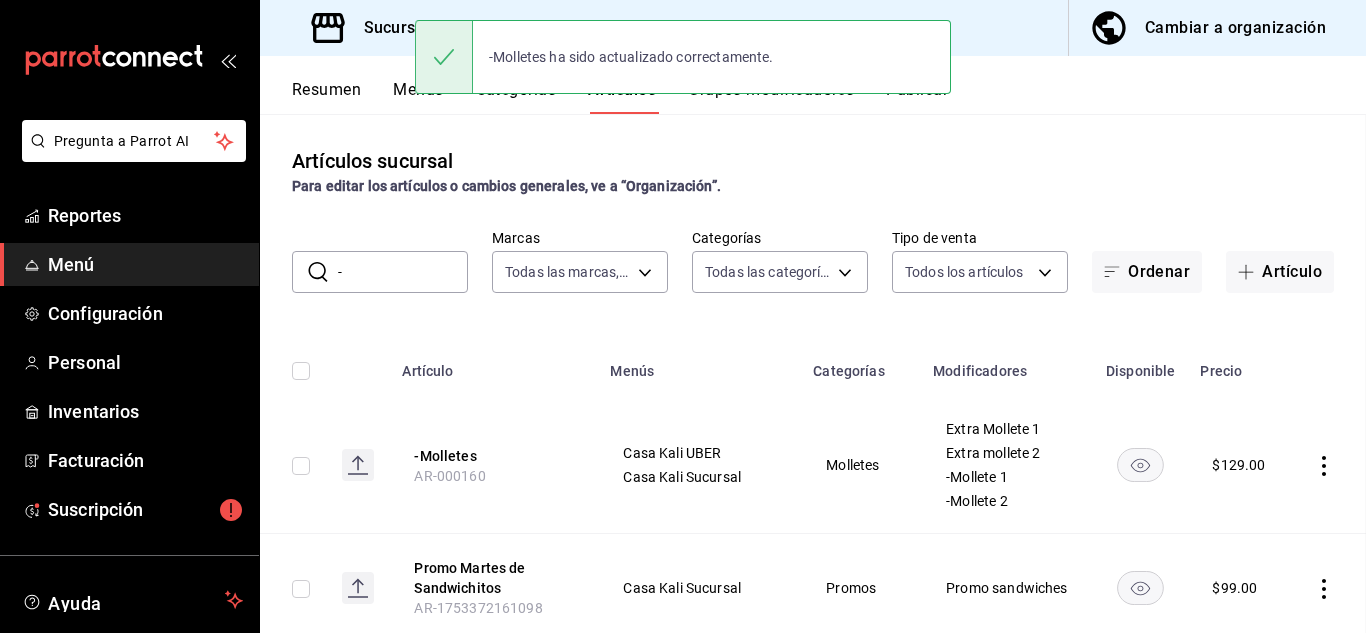 scroll, scrollTop: 0, scrollLeft: 0, axis: both 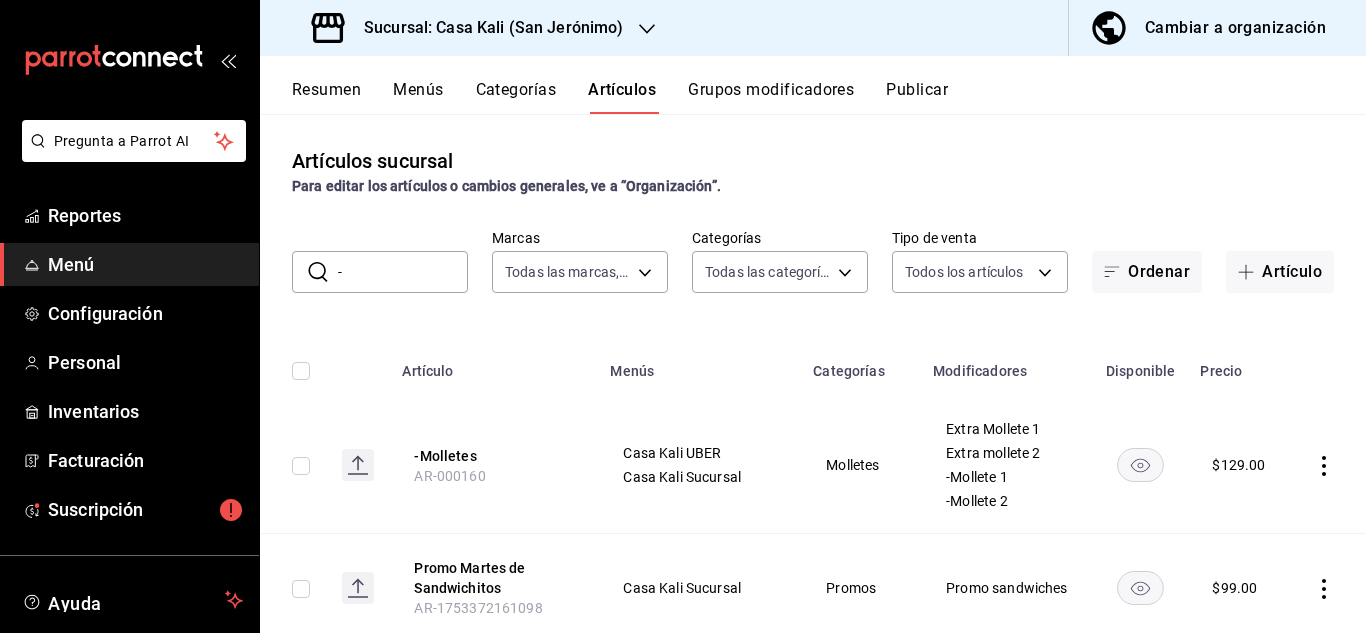 click on "Grupos modificadores" at bounding box center (771, 97) 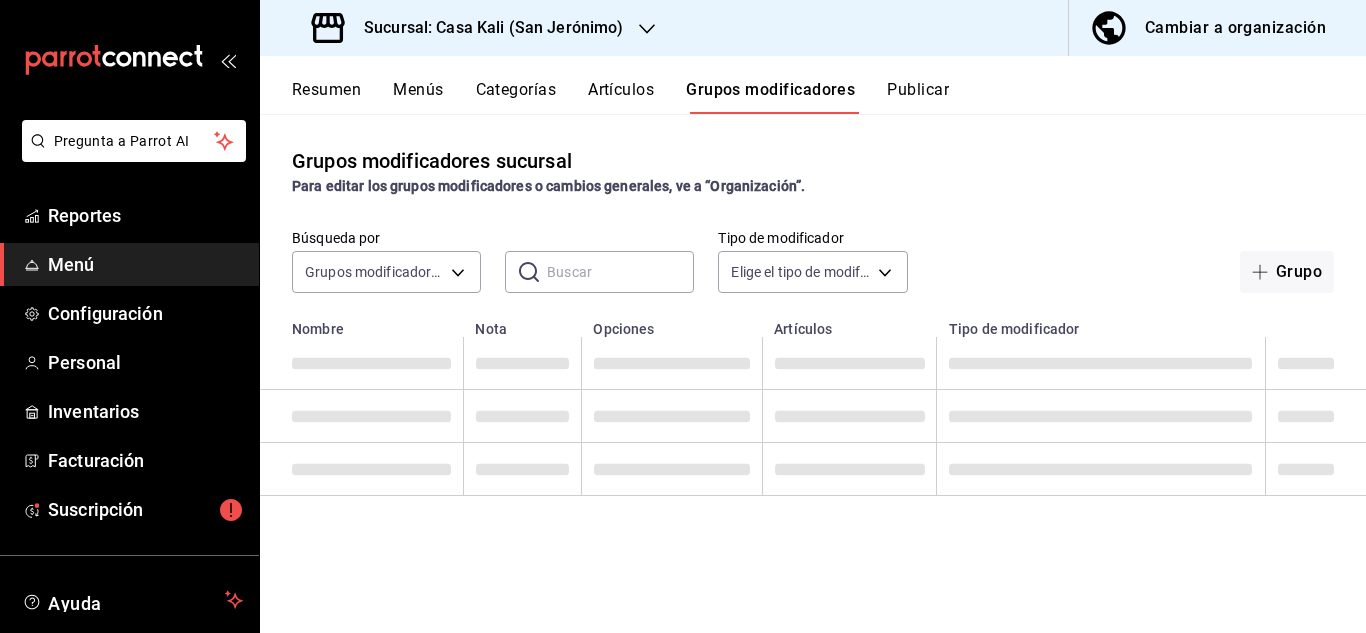 click 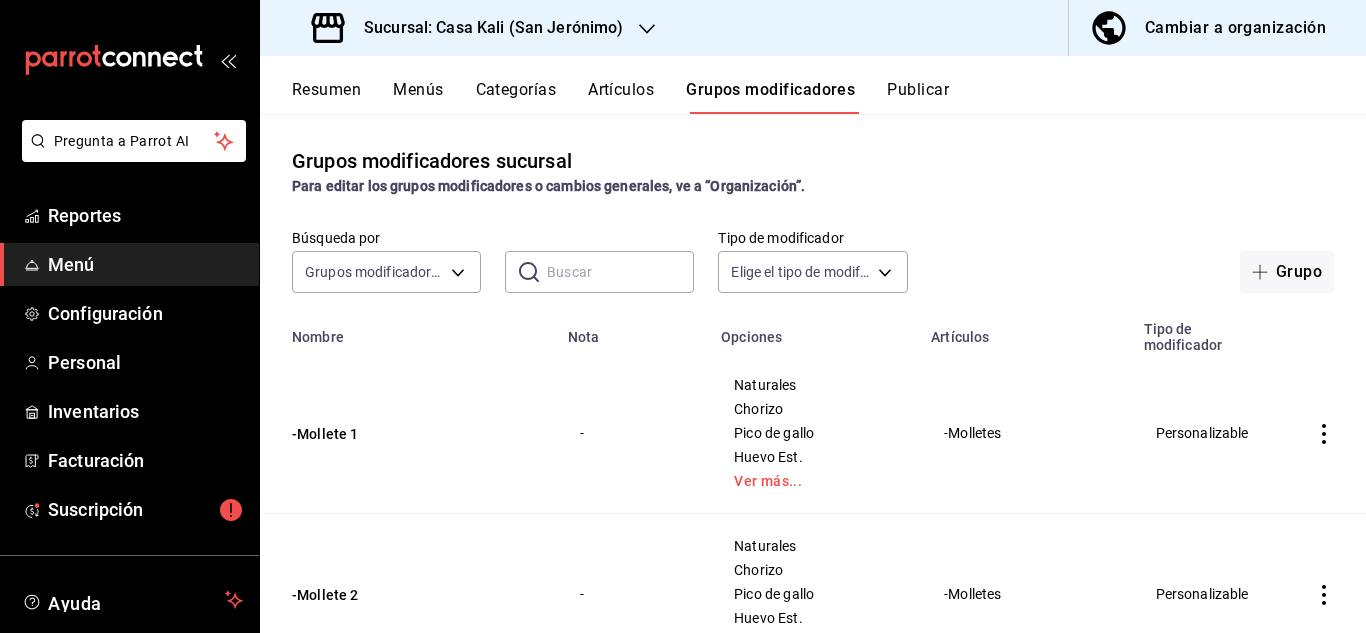 click at bounding box center [620, 272] 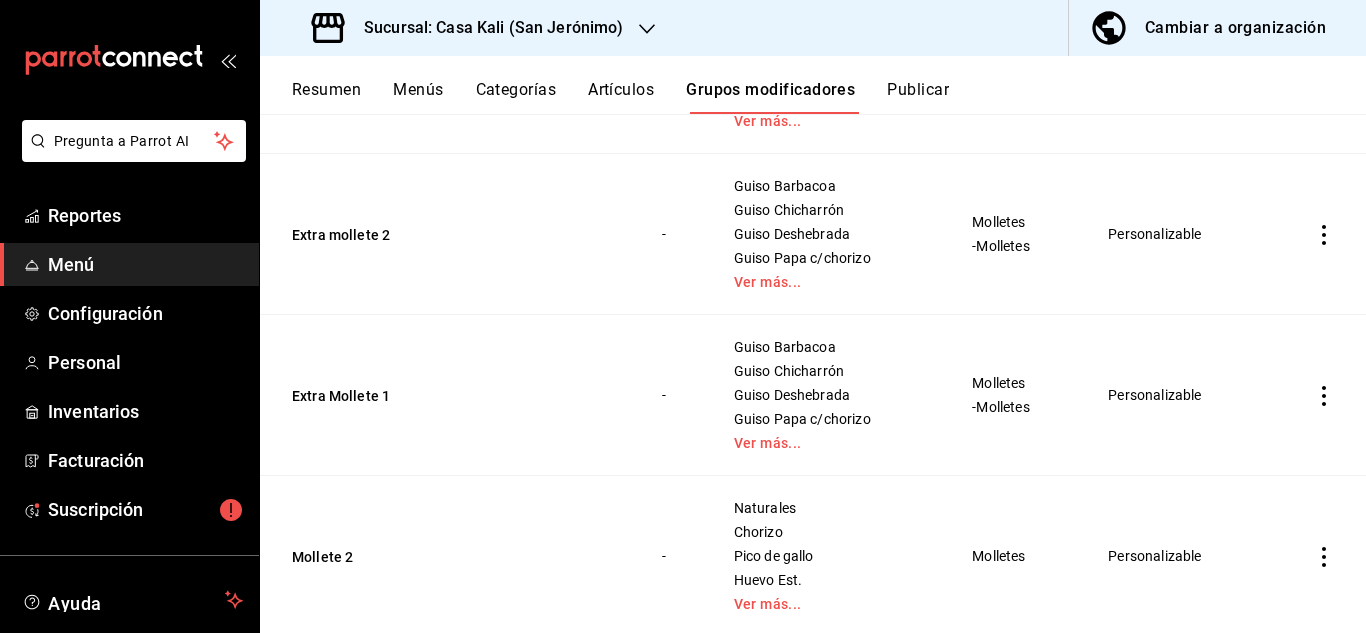 scroll, scrollTop: 516, scrollLeft: 0, axis: vertical 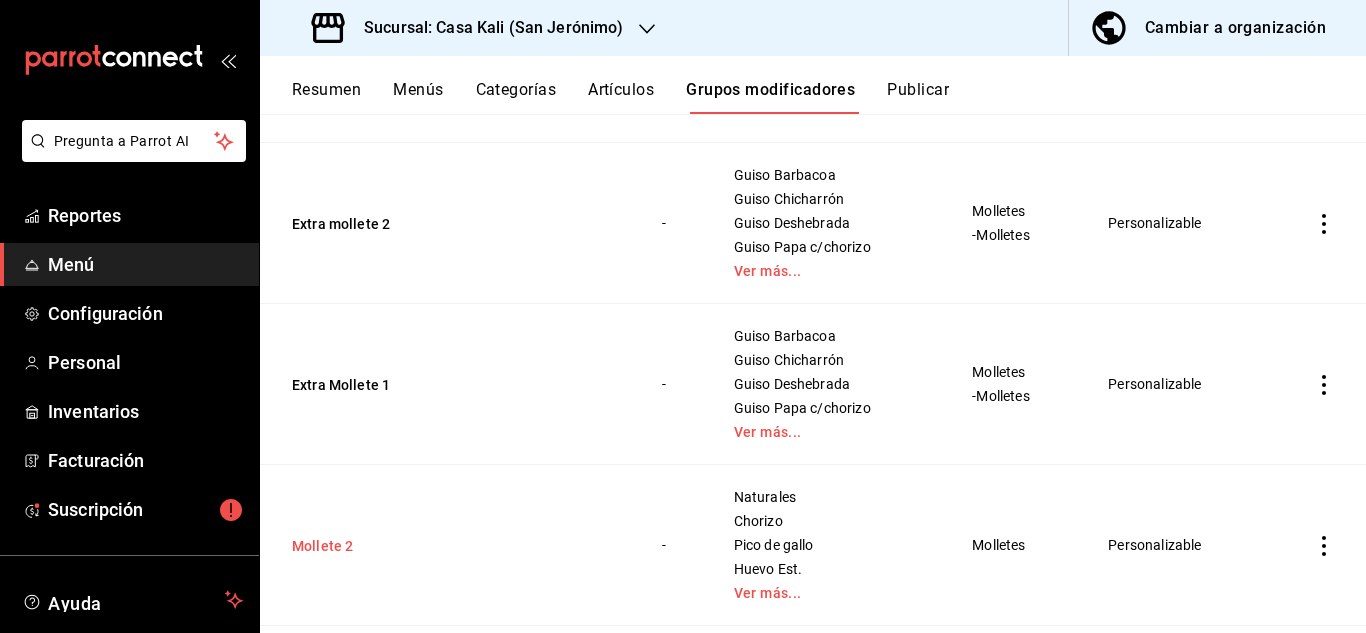 type on "moll" 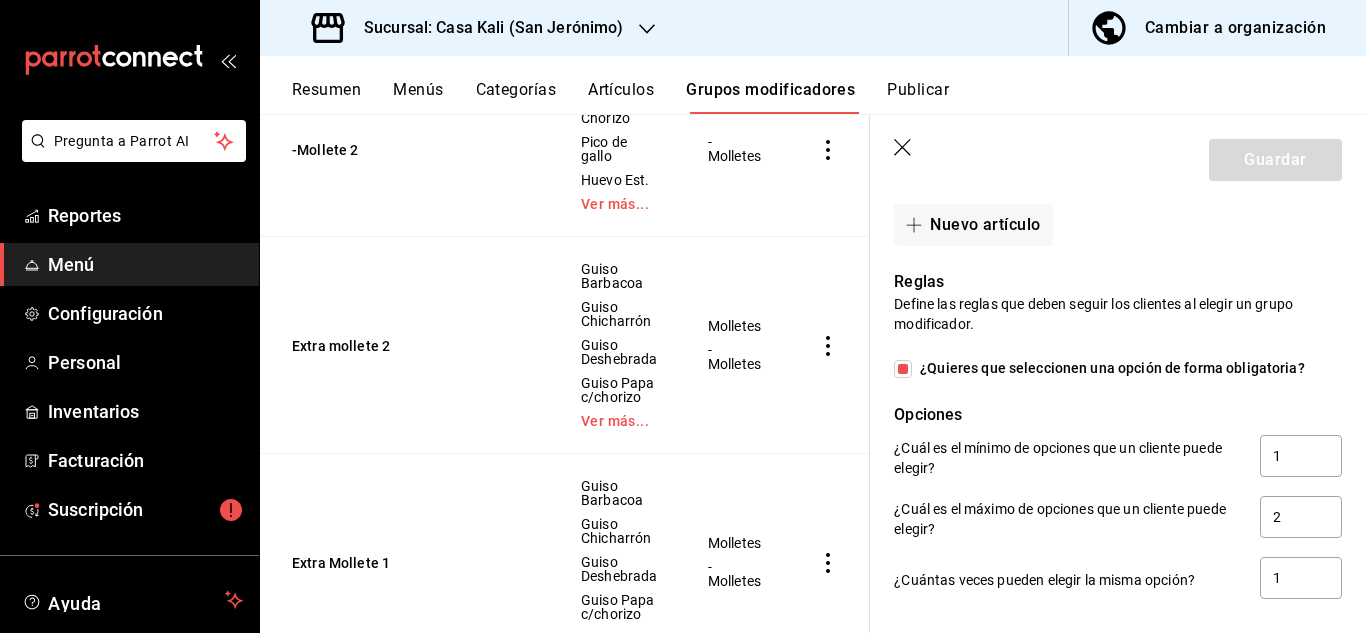 scroll, scrollTop: 1353, scrollLeft: 0, axis: vertical 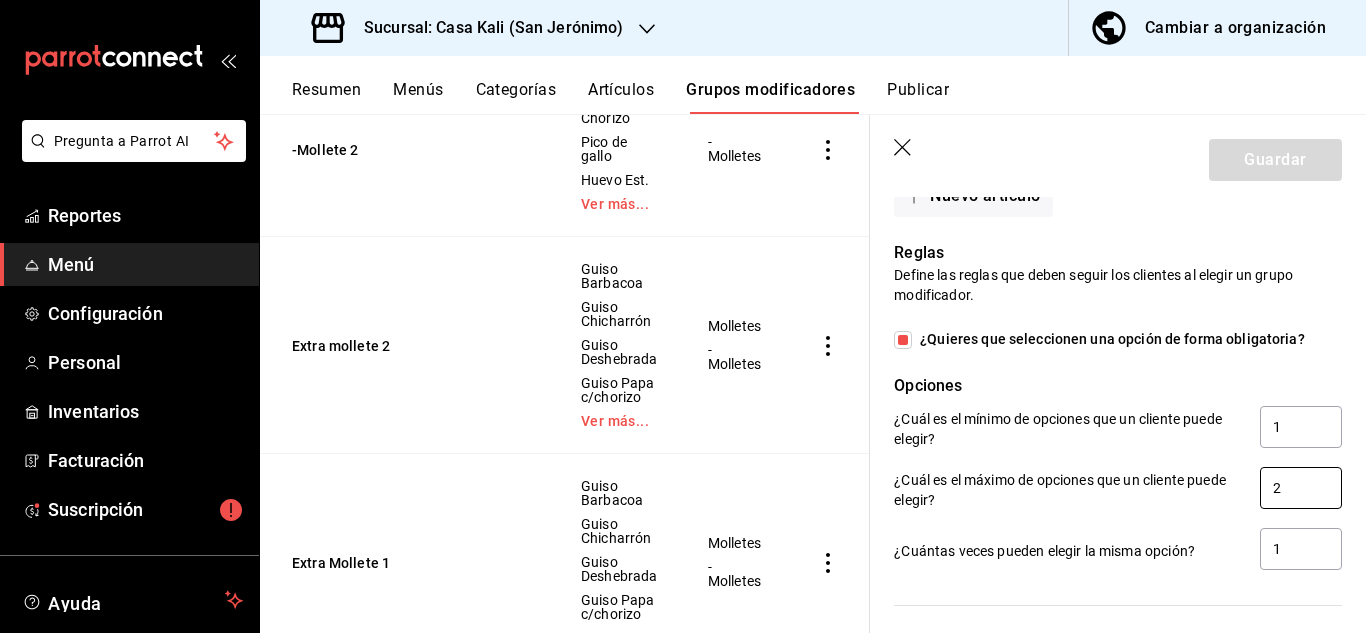 click on "2" at bounding box center (1301, 488) 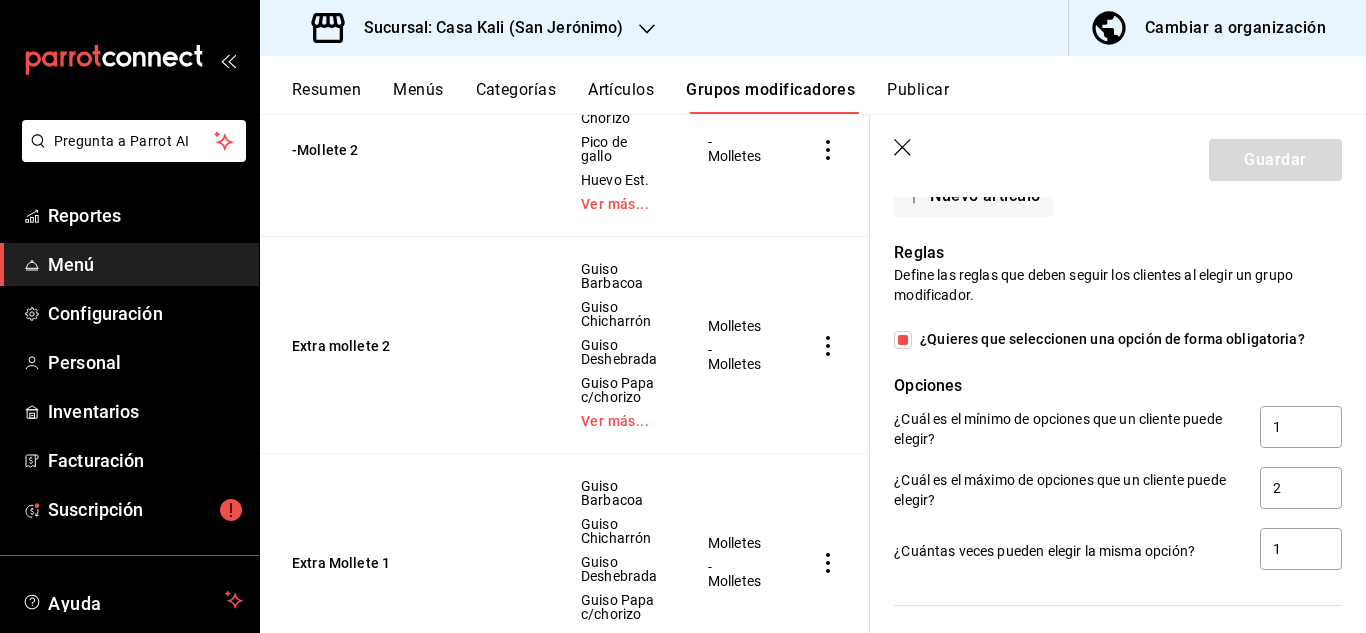 click on "¿Cuál es el máximo de opciones que un cliente puede elegir?" at bounding box center (1069, 490) 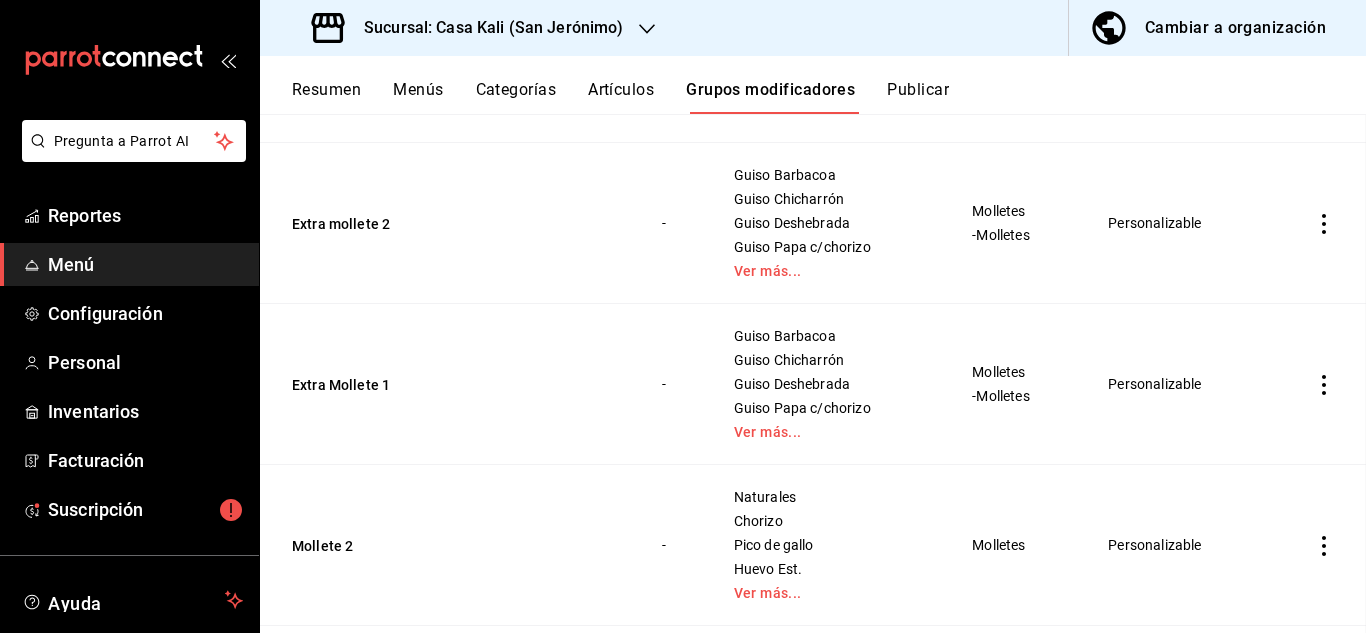 scroll, scrollTop: 0, scrollLeft: 0, axis: both 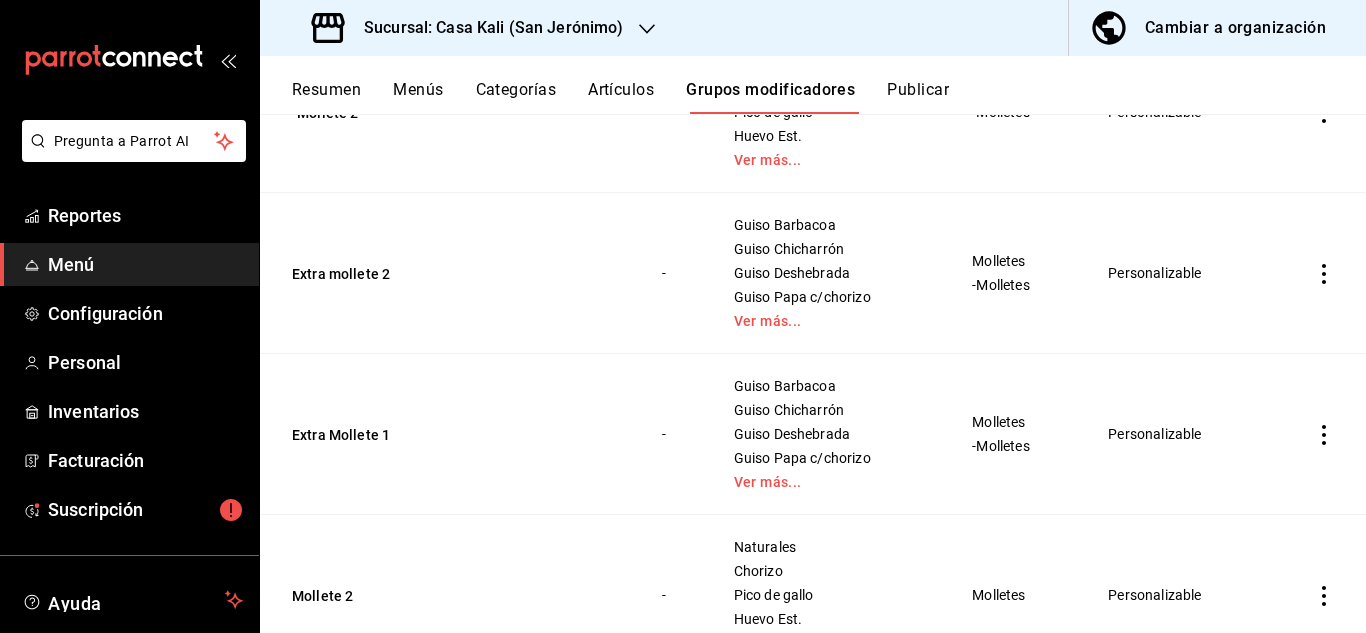 click on "Resumen" at bounding box center [326, 97] 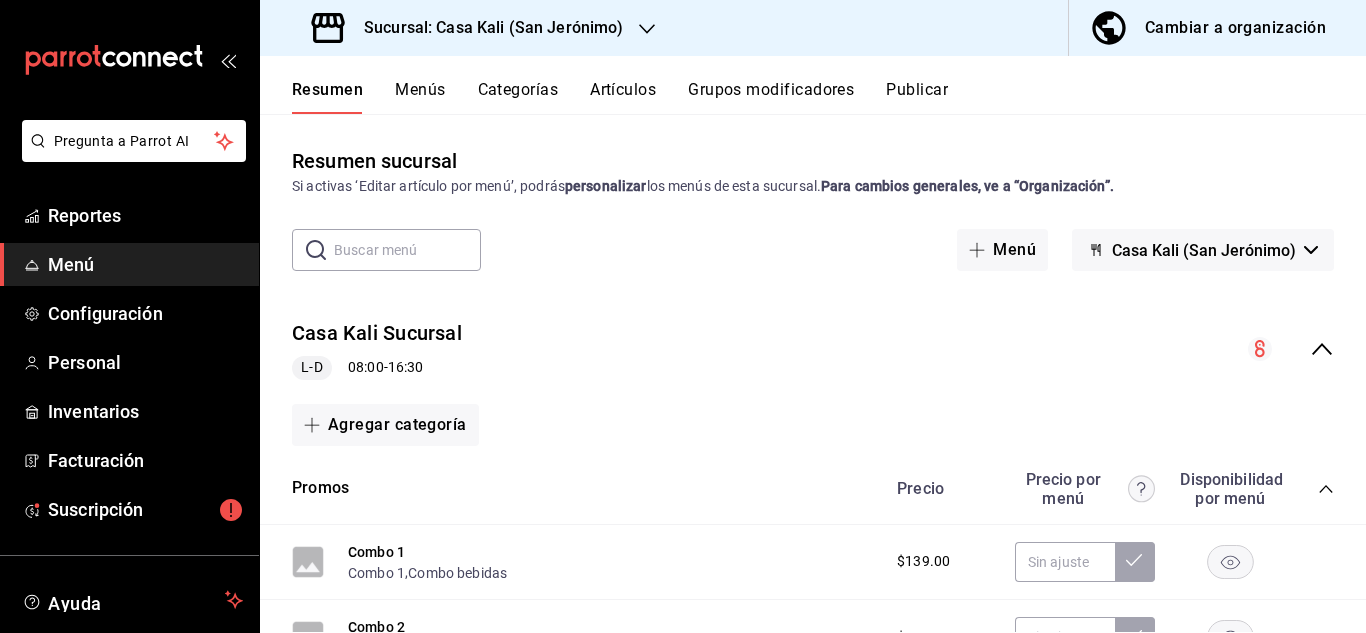click 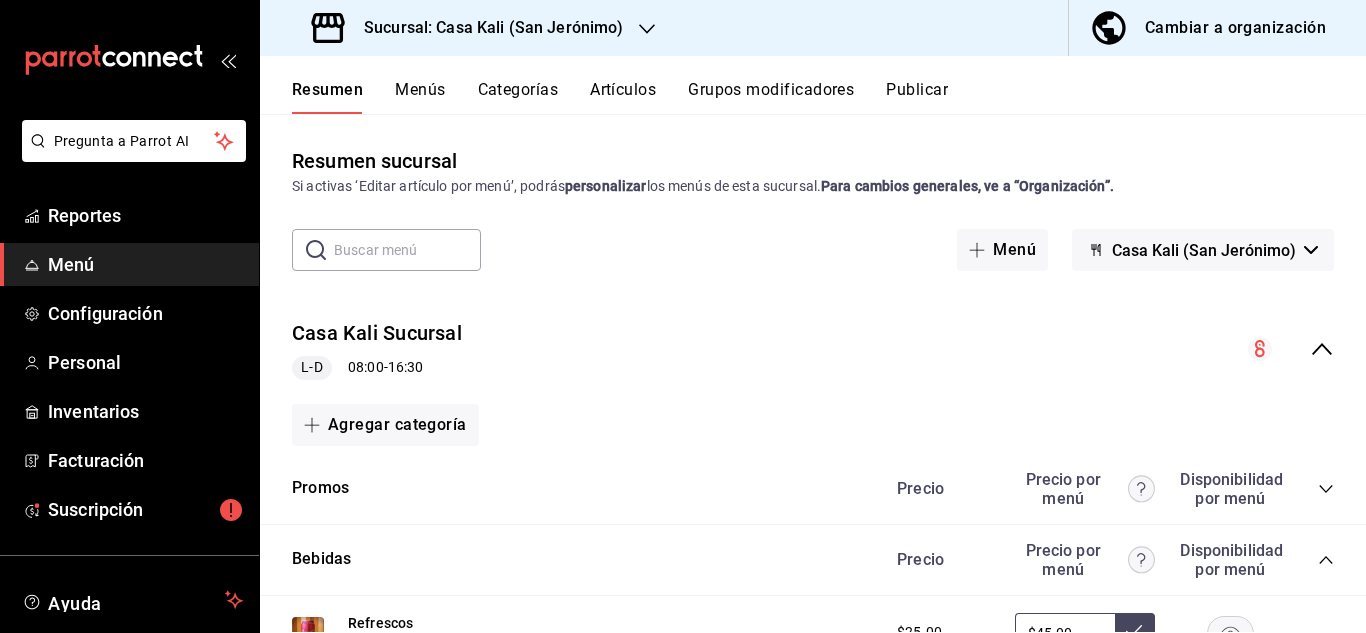 click 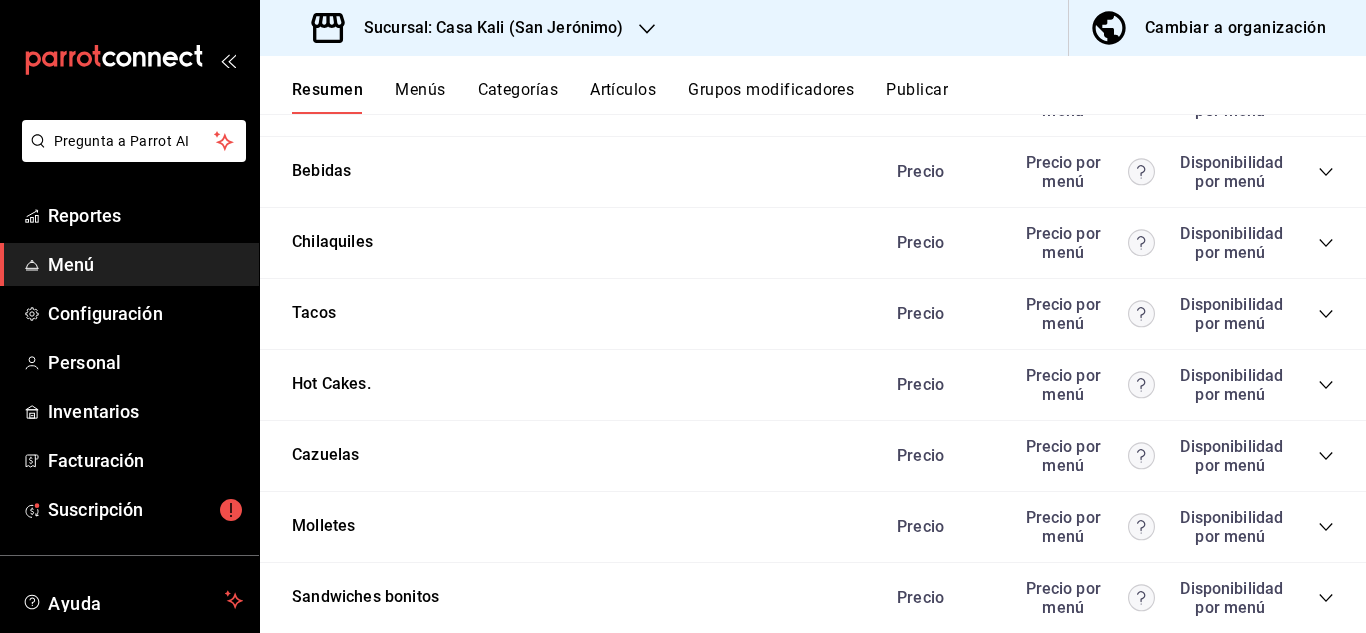 scroll, scrollTop: 395, scrollLeft: 0, axis: vertical 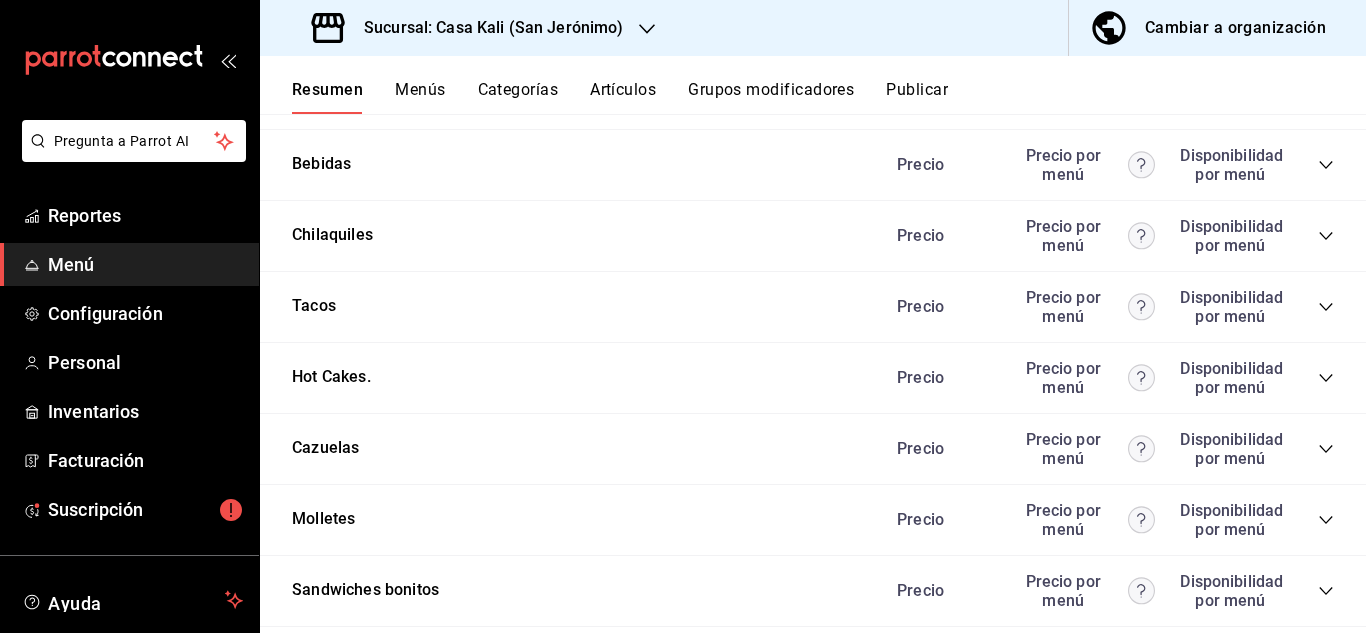 click on "Precio Precio por menú   Disponibilidad por menú" at bounding box center (1105, 520) 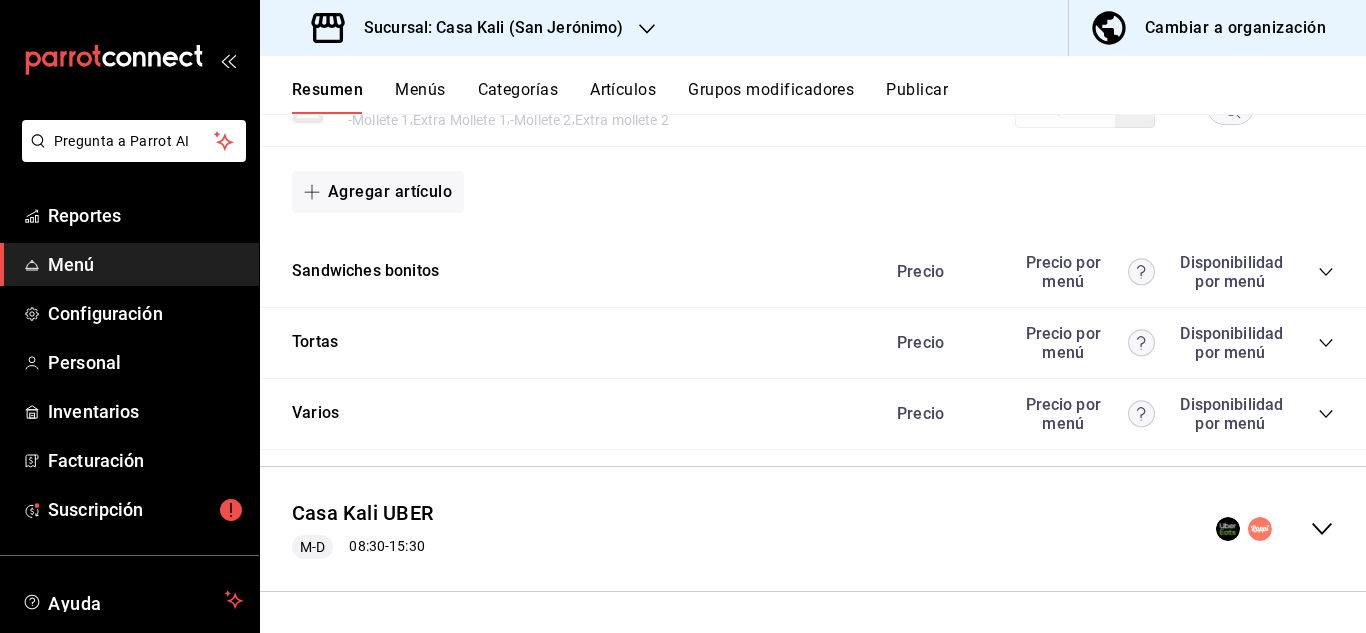 scroll, scrollTop: 0, scrollLeft: 0, axis: both 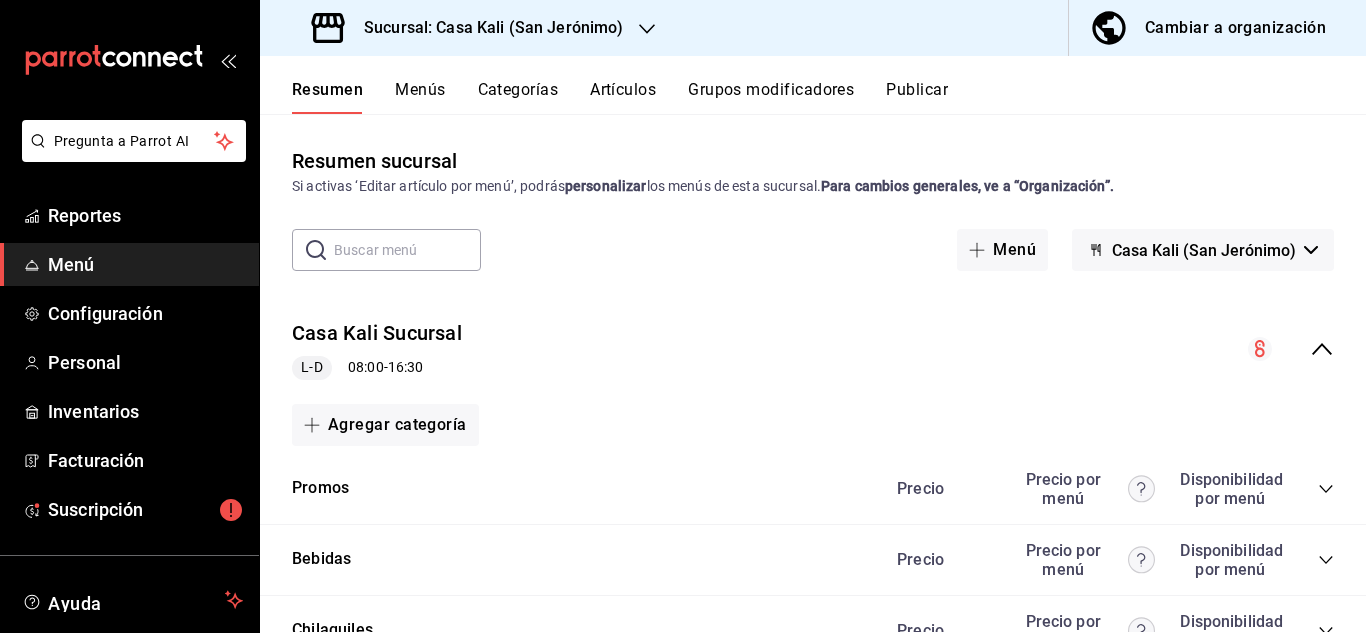click on "Menús" at bounding box center [420, 97] 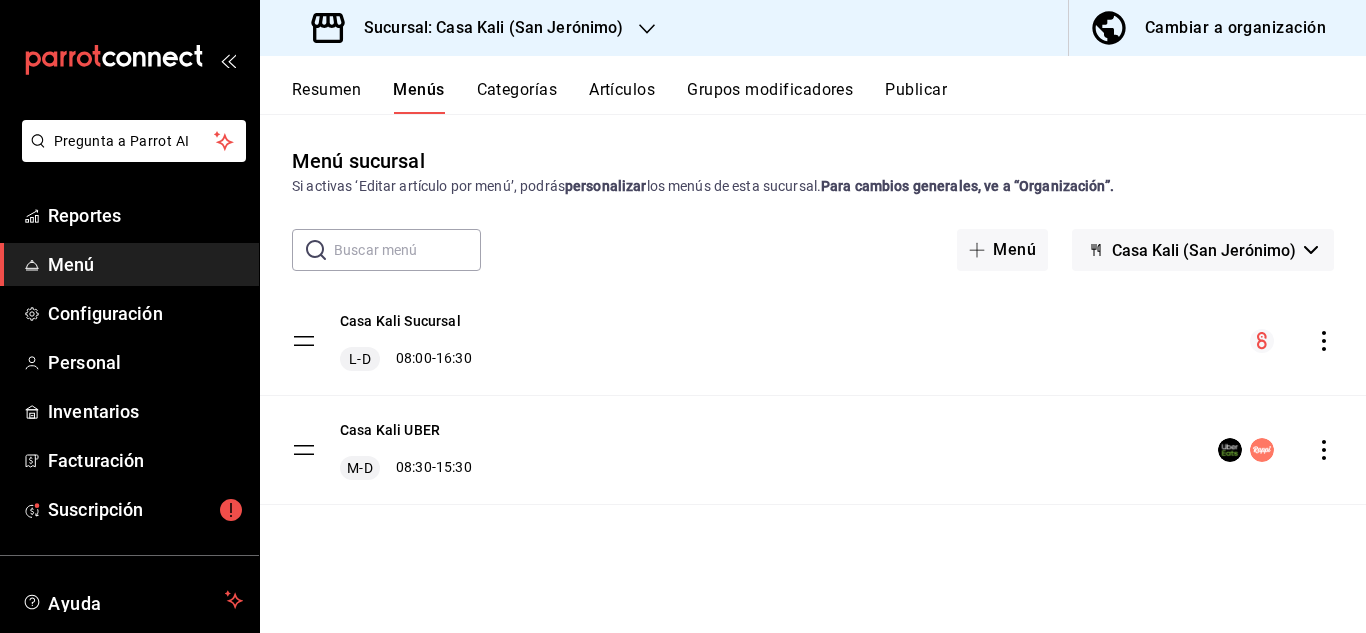 click 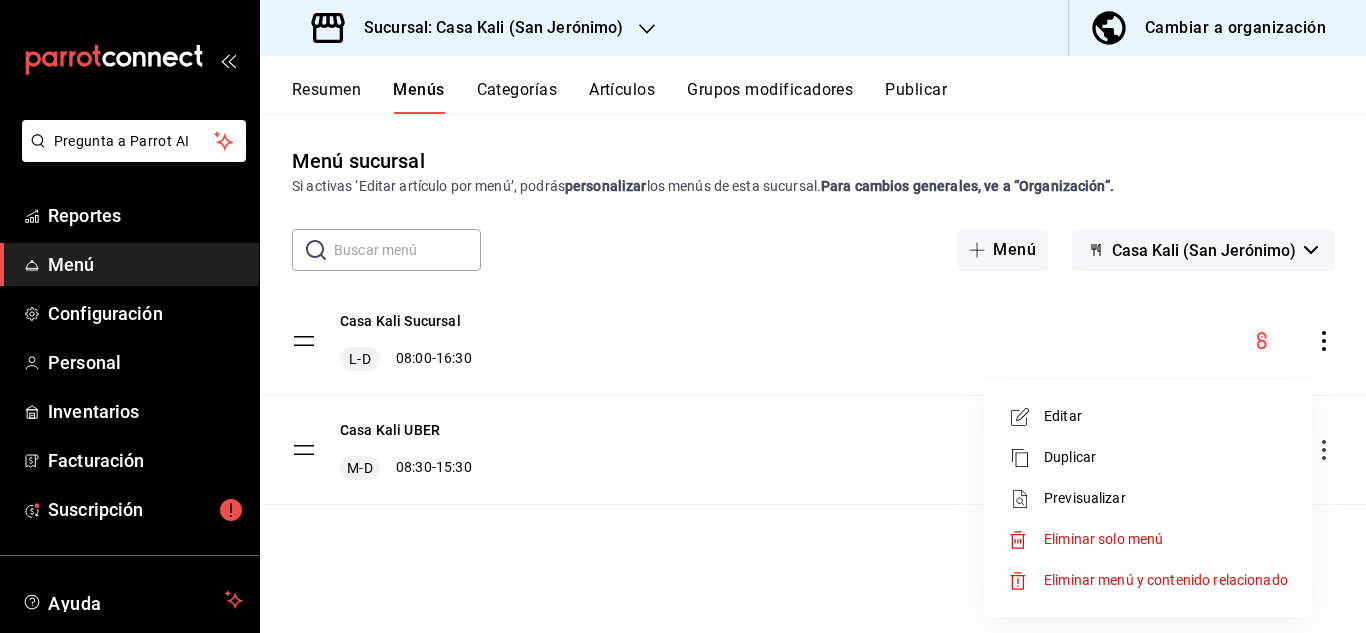 click on "Duplicar" at bounding box center [1166, 457] 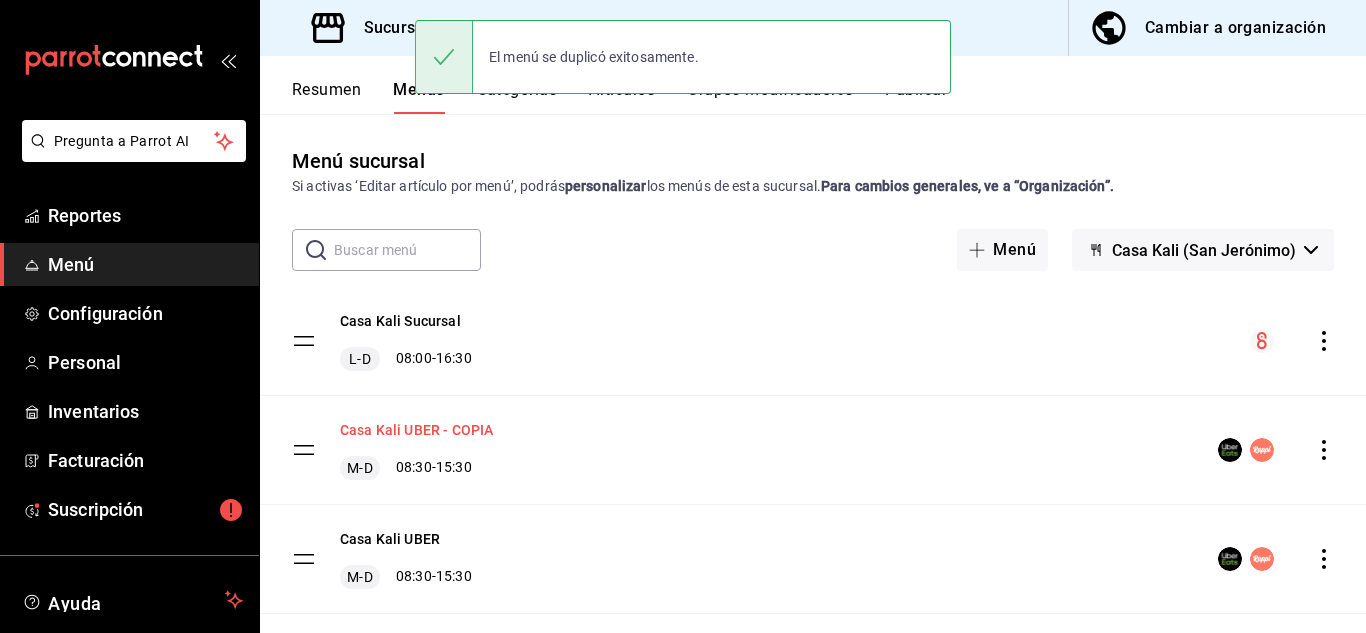 click on "Casa Kali UBER - COPIA" at bounding box center [416, 430] 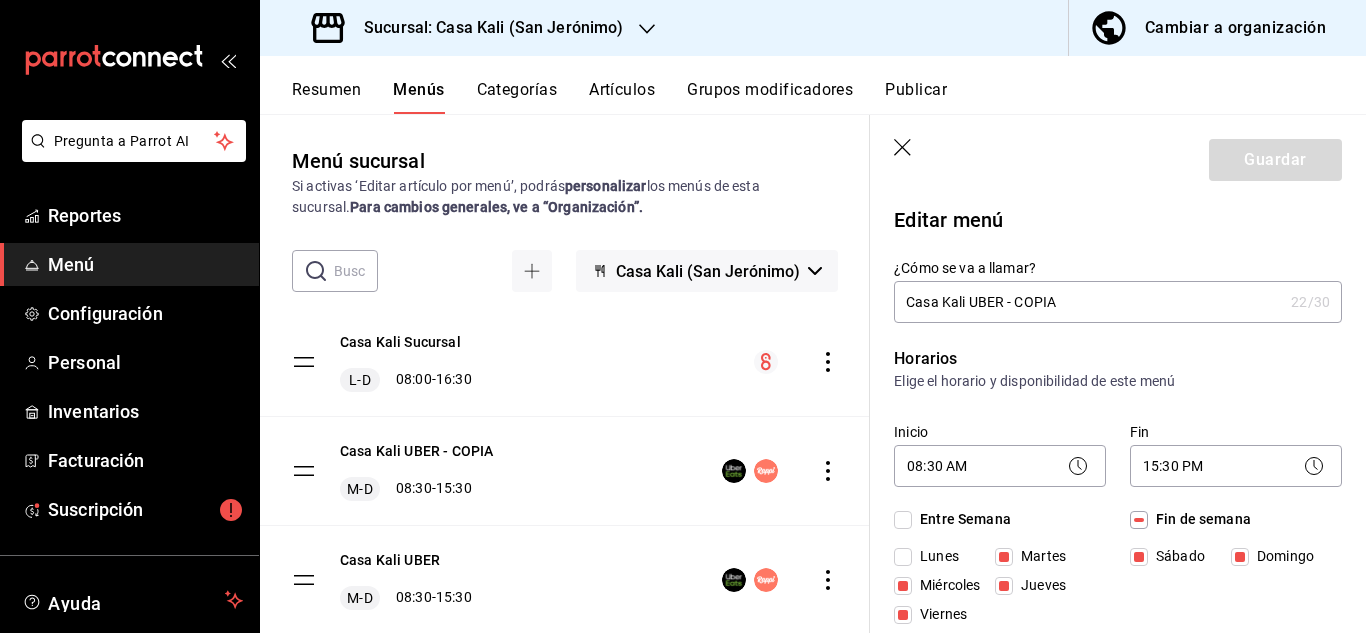 click on "Casa Kali UBER - COPIA" at bounding box center [1088, 302] 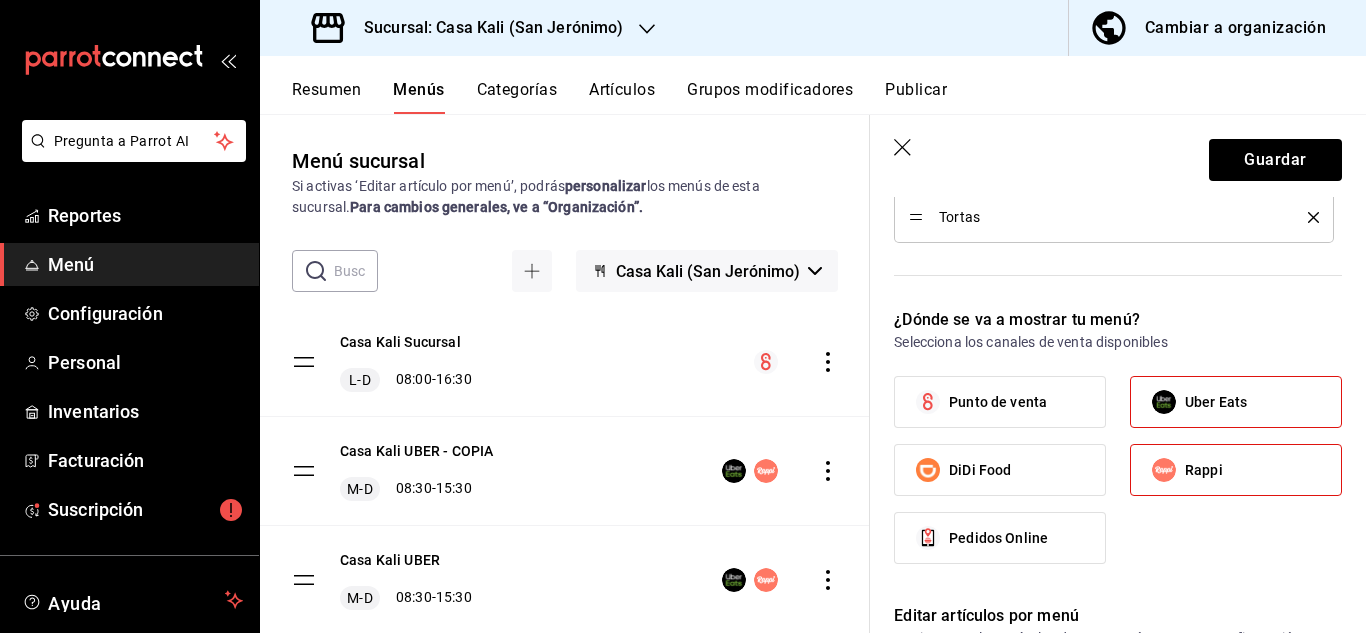scroll, scrollTop: 1031, scrollLeft: 0, axis: vertical 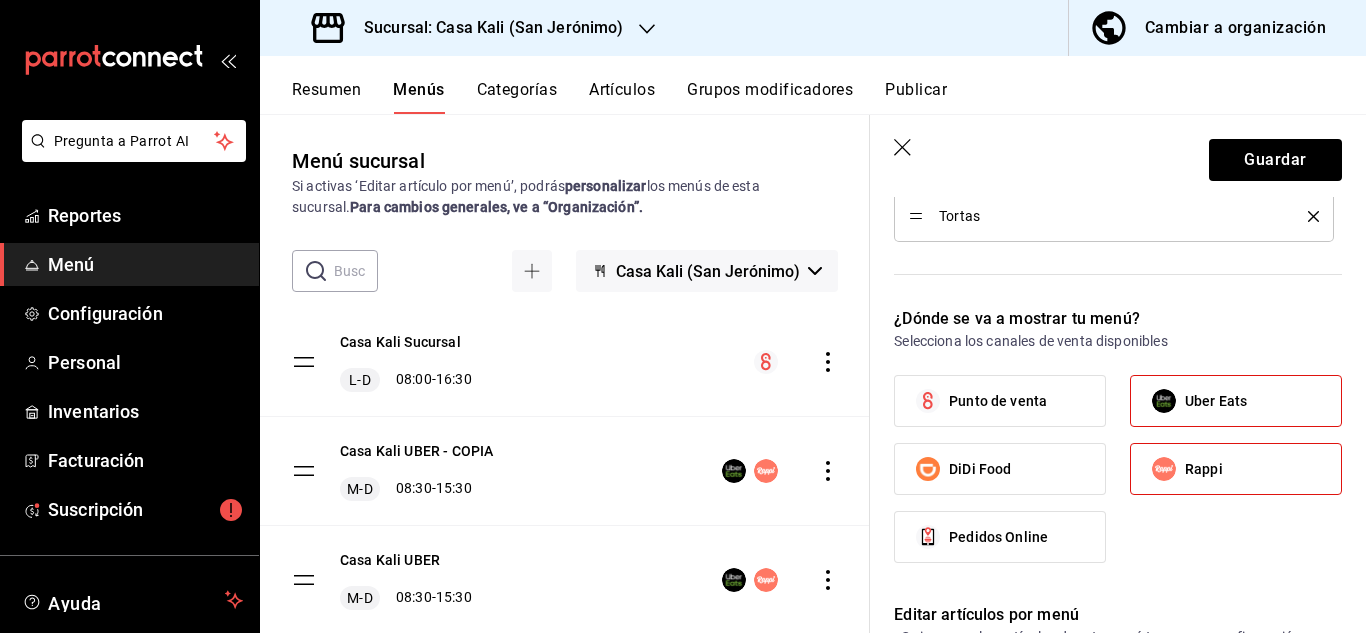 type on "Casa Kali RAPPI" 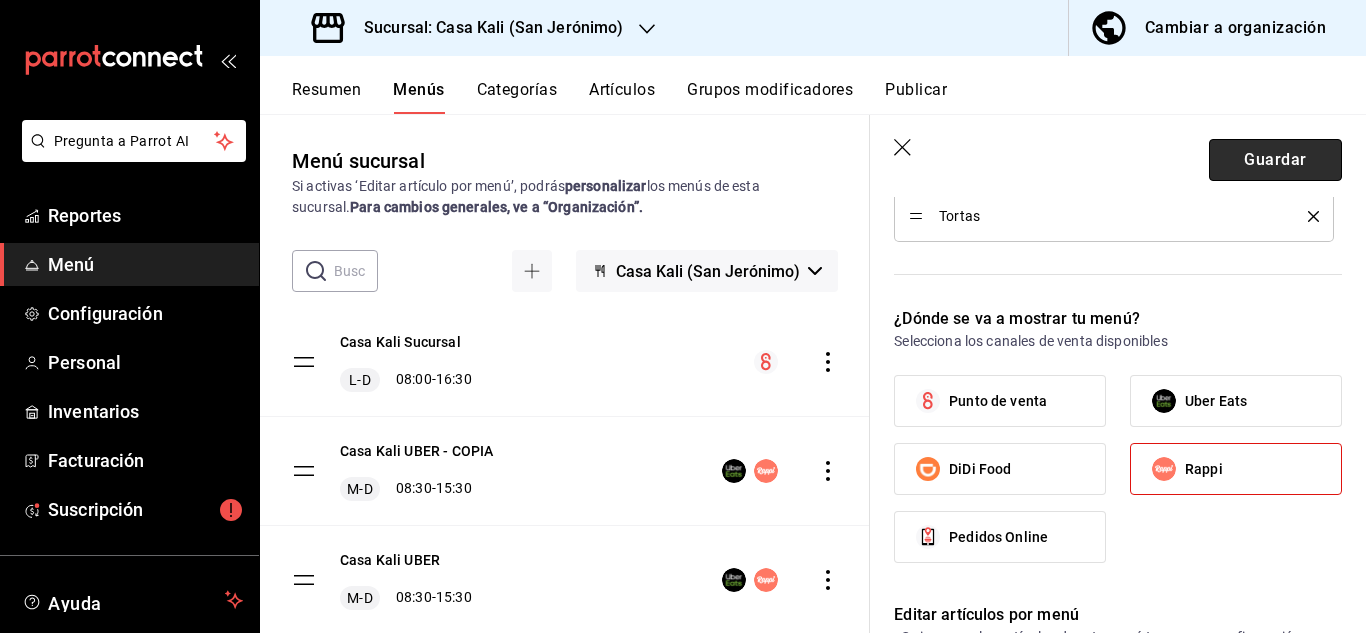 click on "Guardar" at bounding box center [1275, 160] 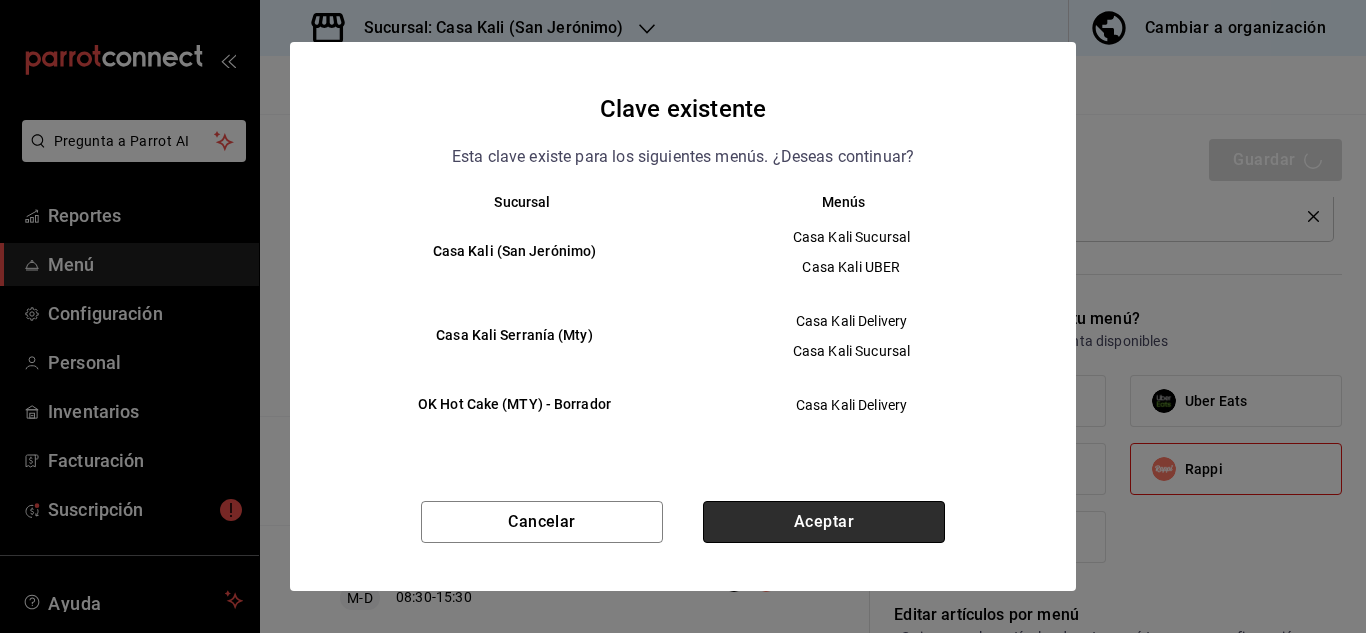 click on "Aceptar" at bounding box center (824, 522) 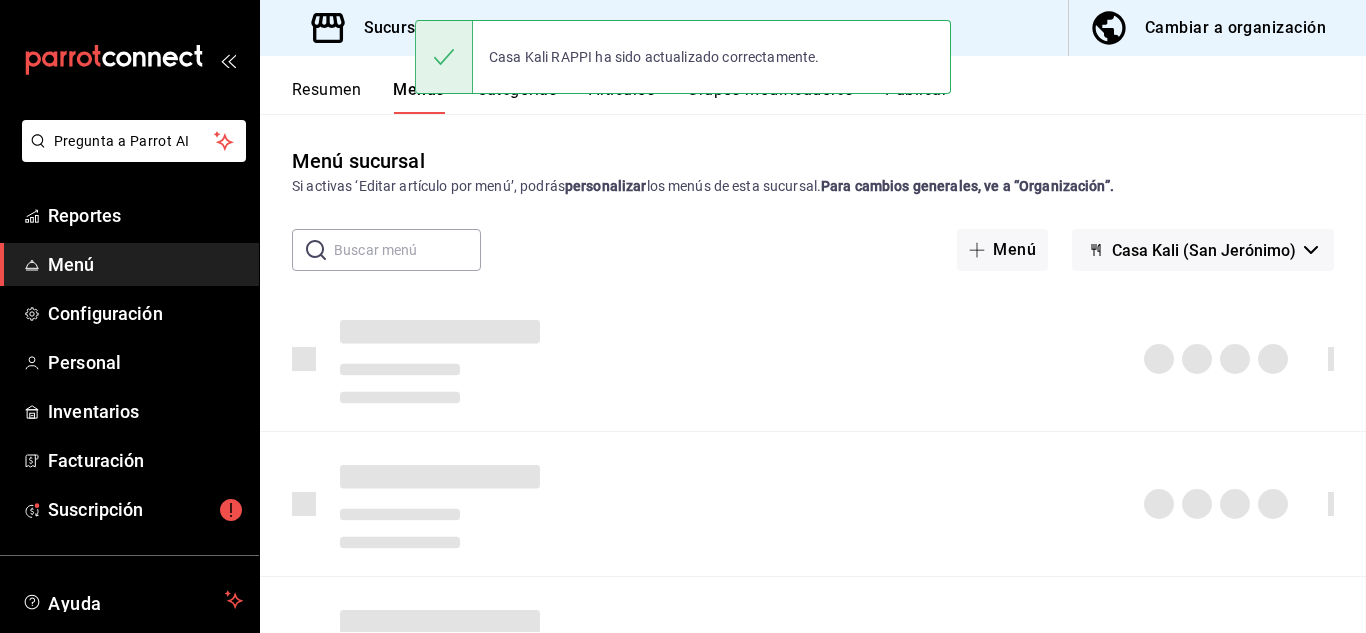 scroll, scrollTop: 0, scrollLeft: 0, axis: both 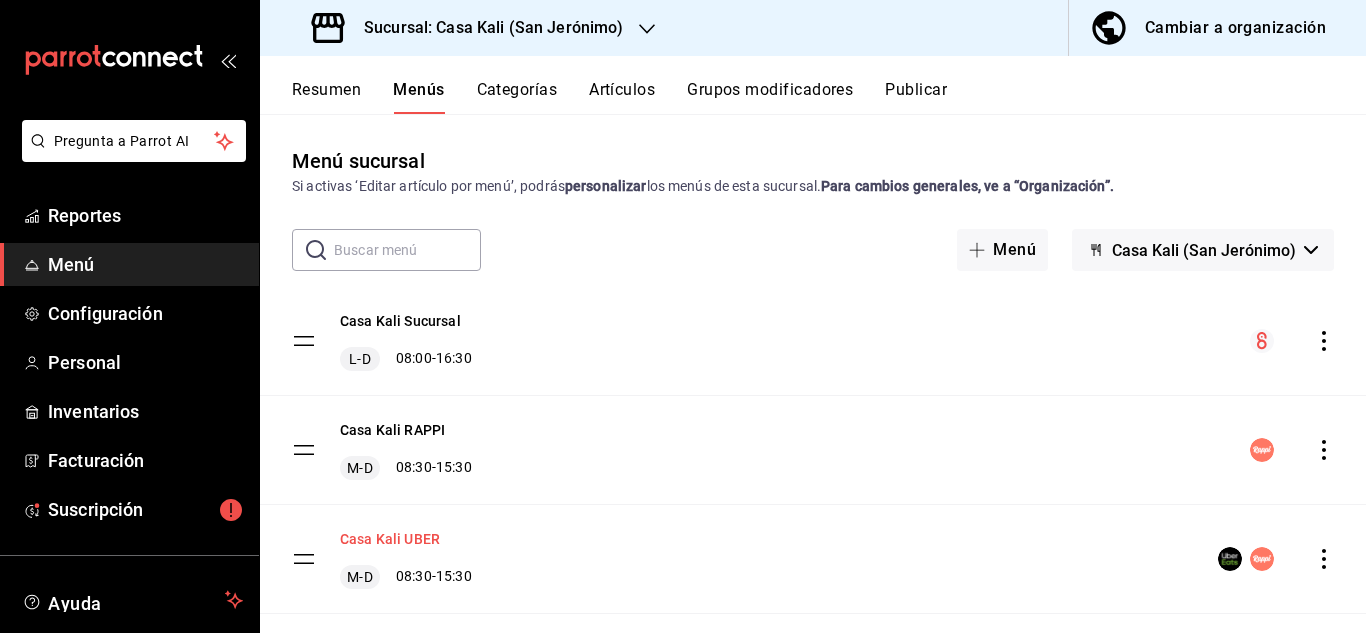 click on "Casa Kali UBER" at bounding box center (390, 539) 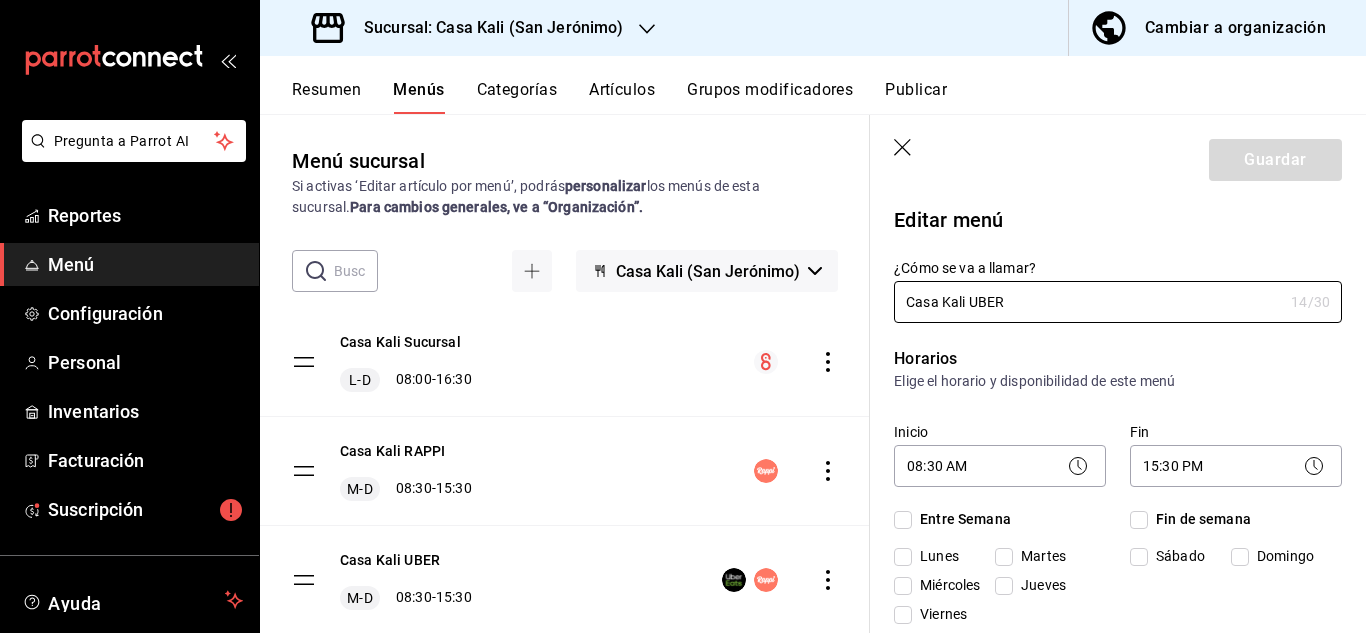 checkbox on "true" 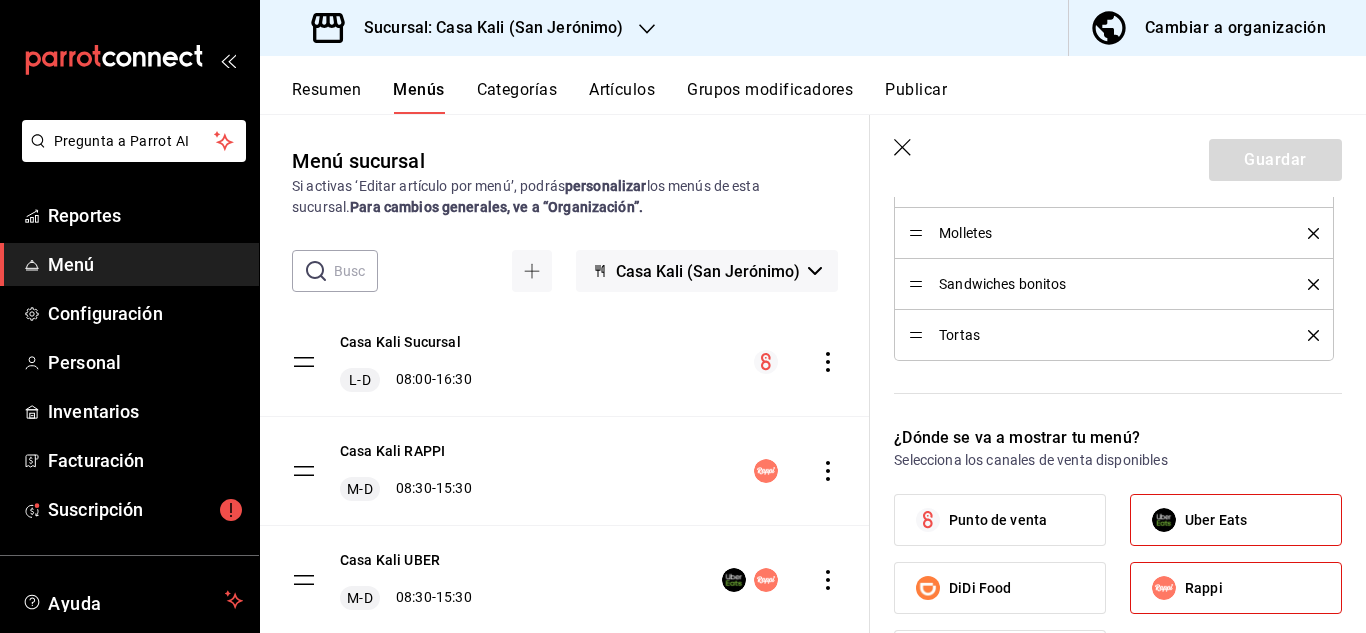 scroll, scrollTop: 1034, scrollLeft: 0, axis: vertical 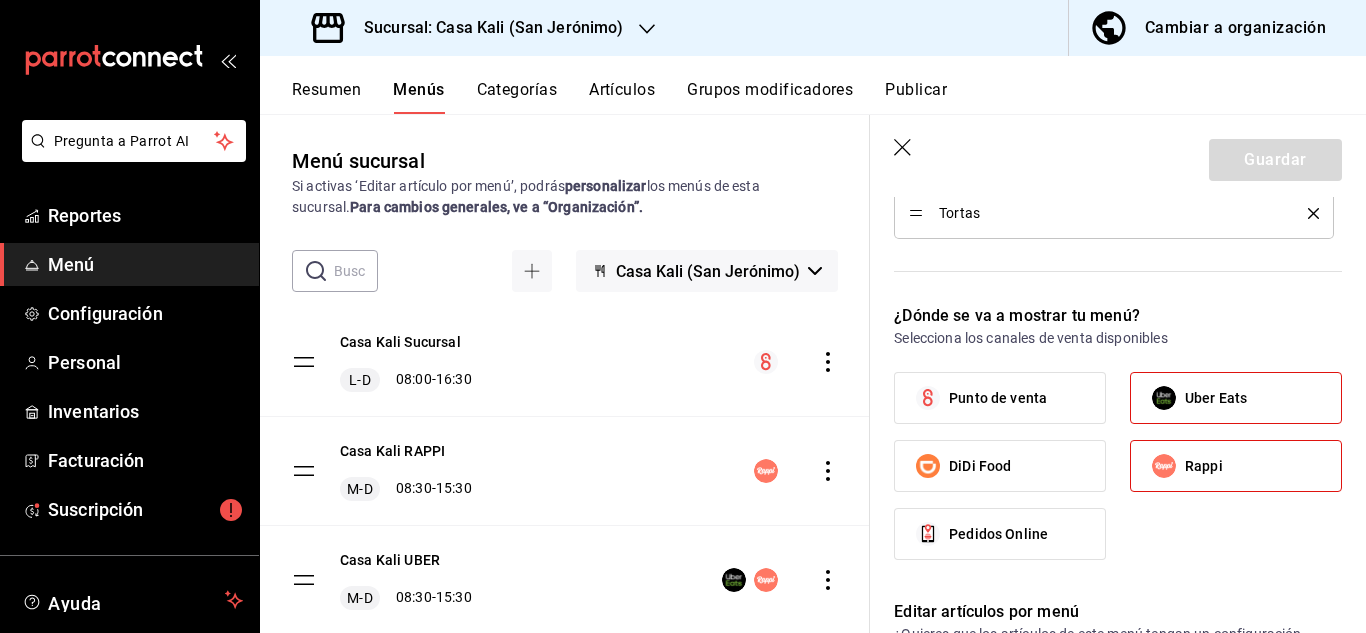 click on "Rappi" at bounding box center [1164, 466] 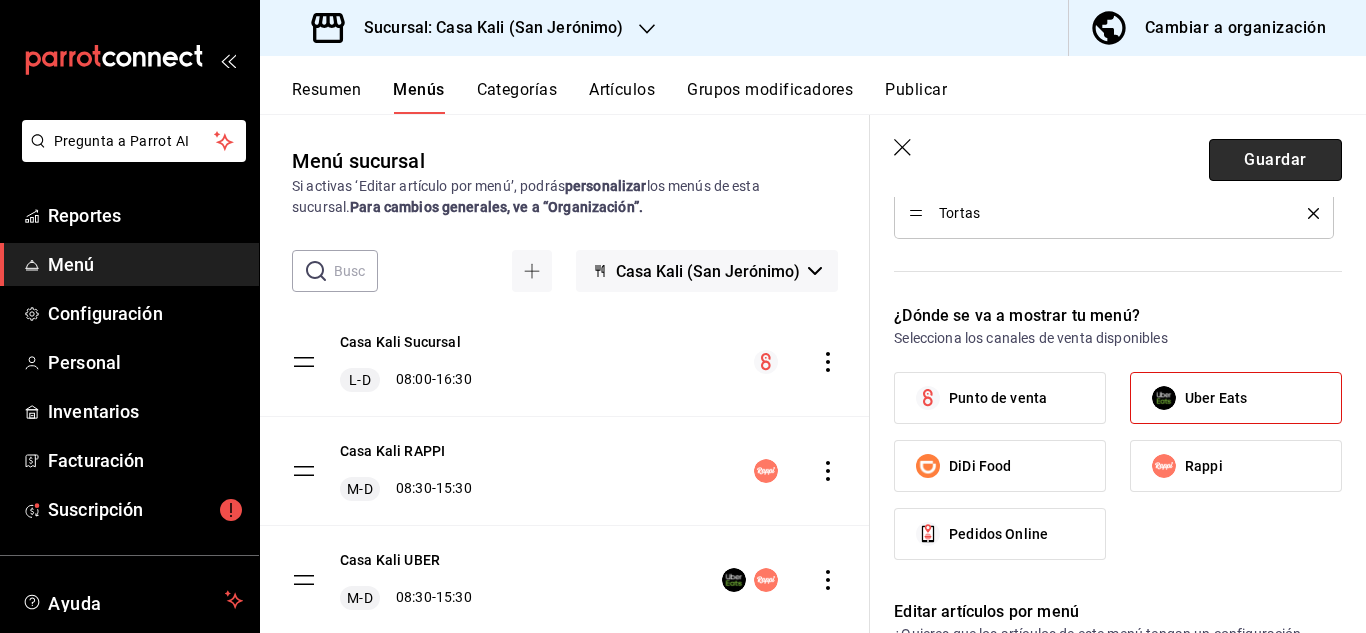 click on "Guardar" at bounding box center (1275, 160) 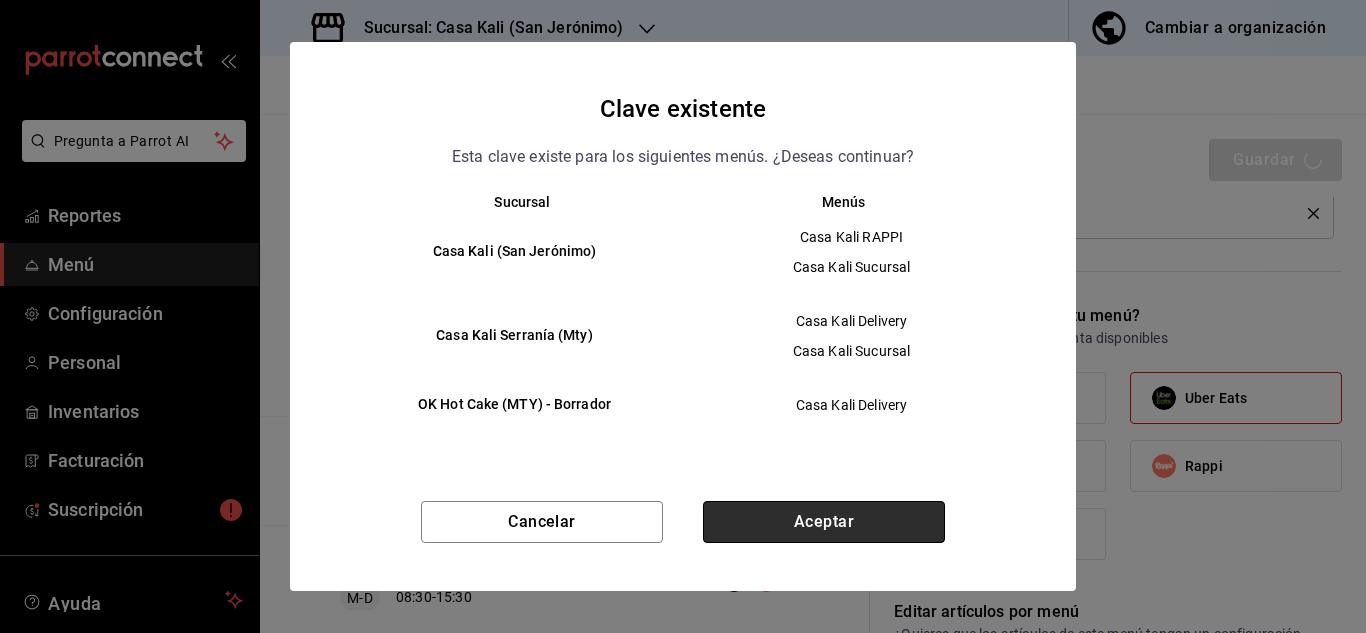 click on "Aceptar" at bounding box center [824, 522] 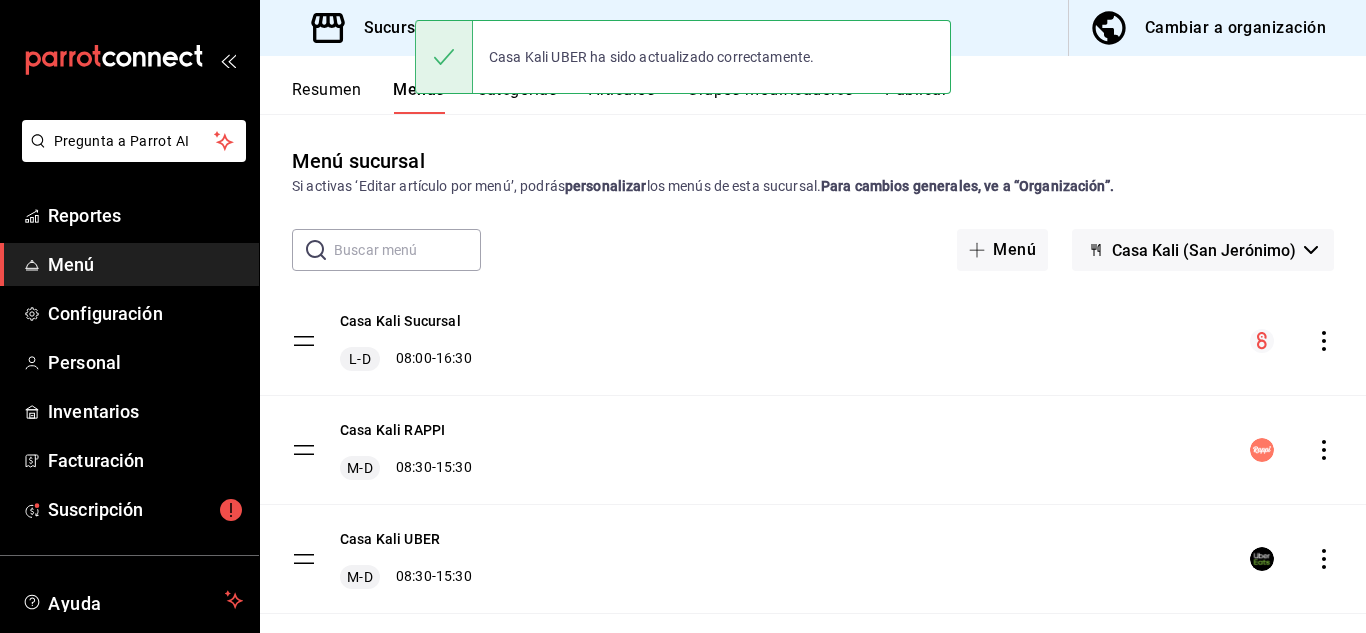 scroll, scrollTop: 0, scrollLeft: 0, axis: both 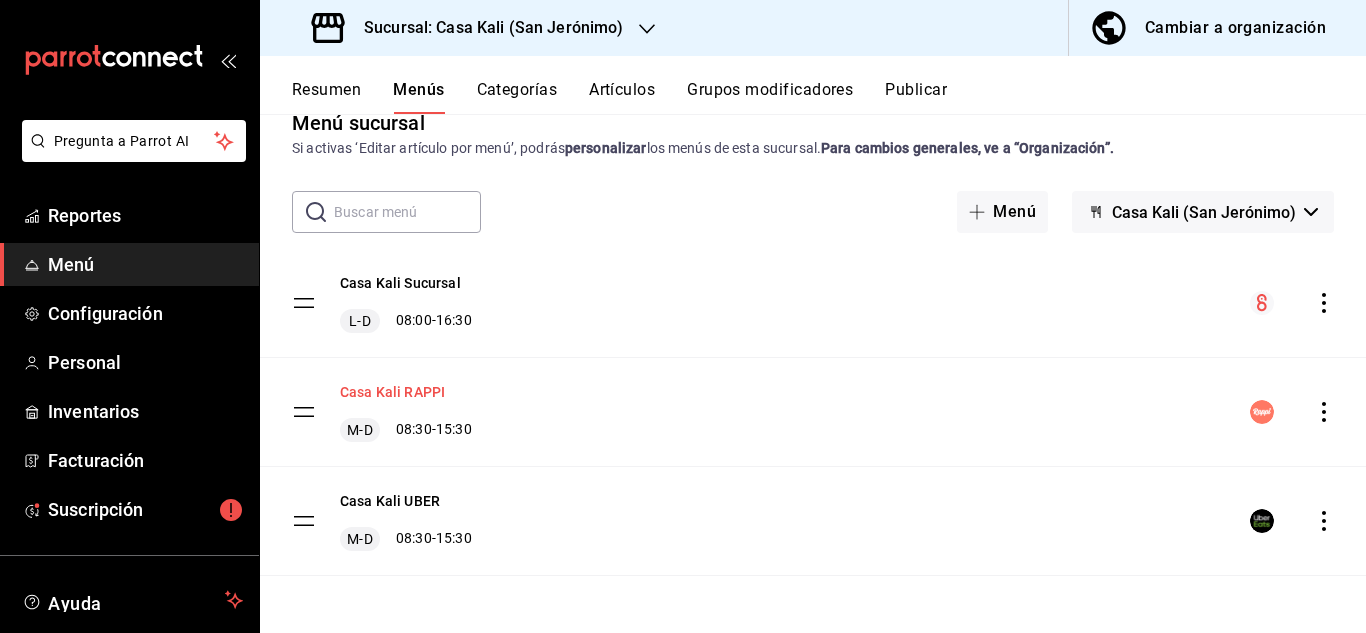 click on "Casa Kali RAPPI" at bounding box center [392, 392] 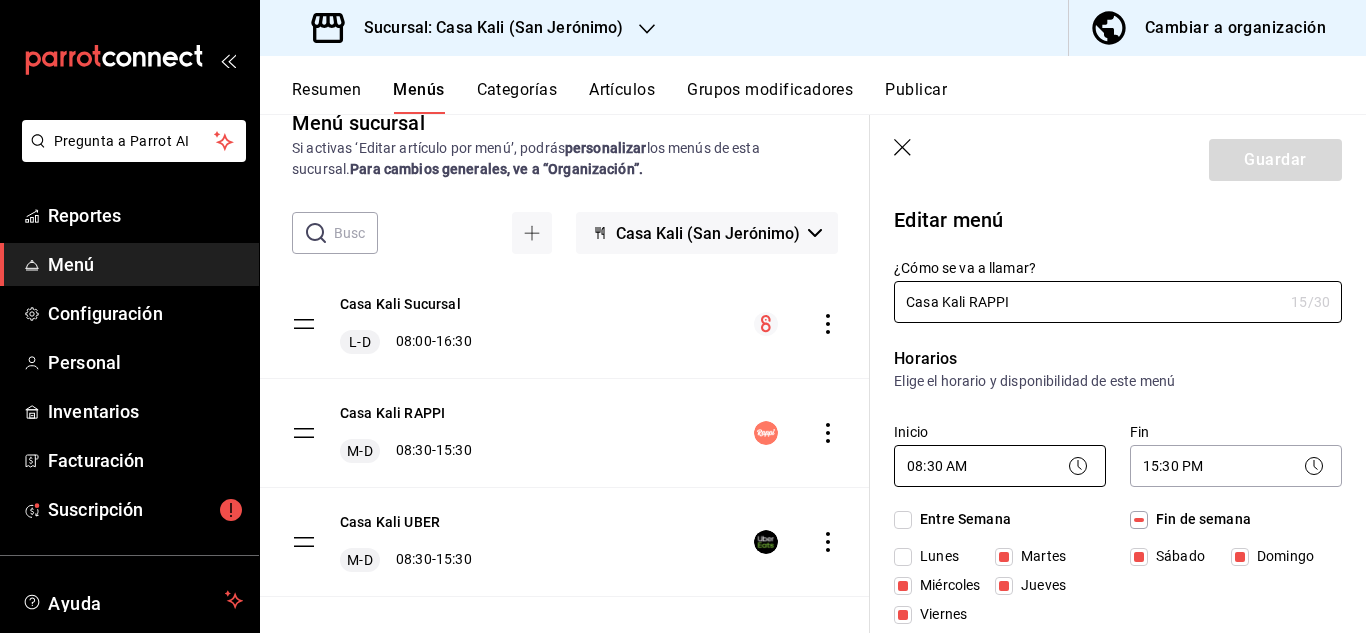 click on "Pregunta a Parrot AI Reportes   Menú   Configuración   Personal   Inventarios   Facturación   Suscripción   Ayuda Recomienda Parrot   Juan Pablo Delgado   Sugerir nueva función   Sucursal: Casa Kali (San Jerónimo) Cambiar a organización Resumen Menús Categorías Artículos Grupos modificadores Publicar Menú sucursal Si activas ‘Editar artículo por menú’, podrás  personalizar  los menús de esta sucursal.  Para cambios generales, ve a “Organización”. ​ ​ Casa Kali (San Jerónimo) Casa Kali Sucursal L-D 08:00  -  16:30 Casa Kali RAPPI M-D 08:30  -  15:30 Casa Kali UBER M-D 08:30  -  15:30 Guardar Editar menú ¿Cómo se va a llamar? Casa Kali RAPPI 15 /30 ¿Cómo se va a llamar? Horarios Elige el horario y disponibilidad de este menú Inicio 08:30 AM 08:30 Fin 15:30 PM 15:30 Entre Semana Lunes Martes Miércoles Jueves Viernes Fin de semana Sábado Domingo Agregar horario Categorías Selecciona una categoría existente Bebidas Chilaquiles Tacos Hot Cakes. Cazuelas Molletes Tortas Rappi 6" at bounding box center (683, 316) 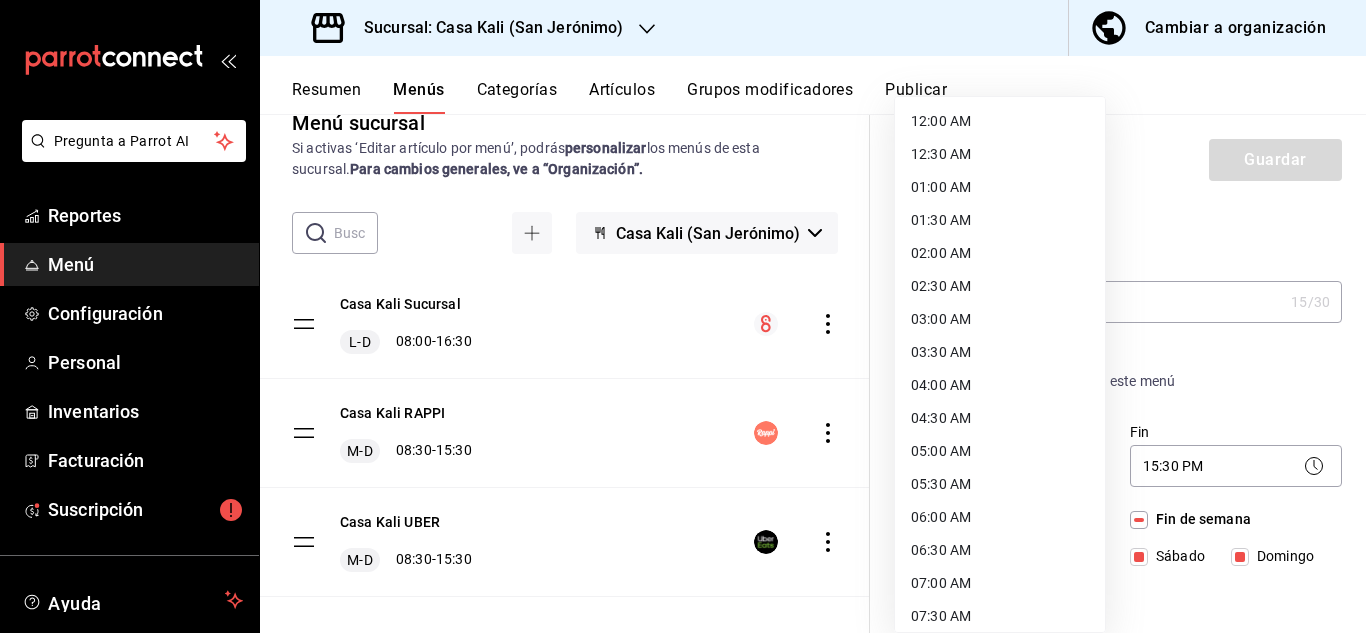 scroll, scrollTop: 318, scrollLeft: 0, axis: vertical 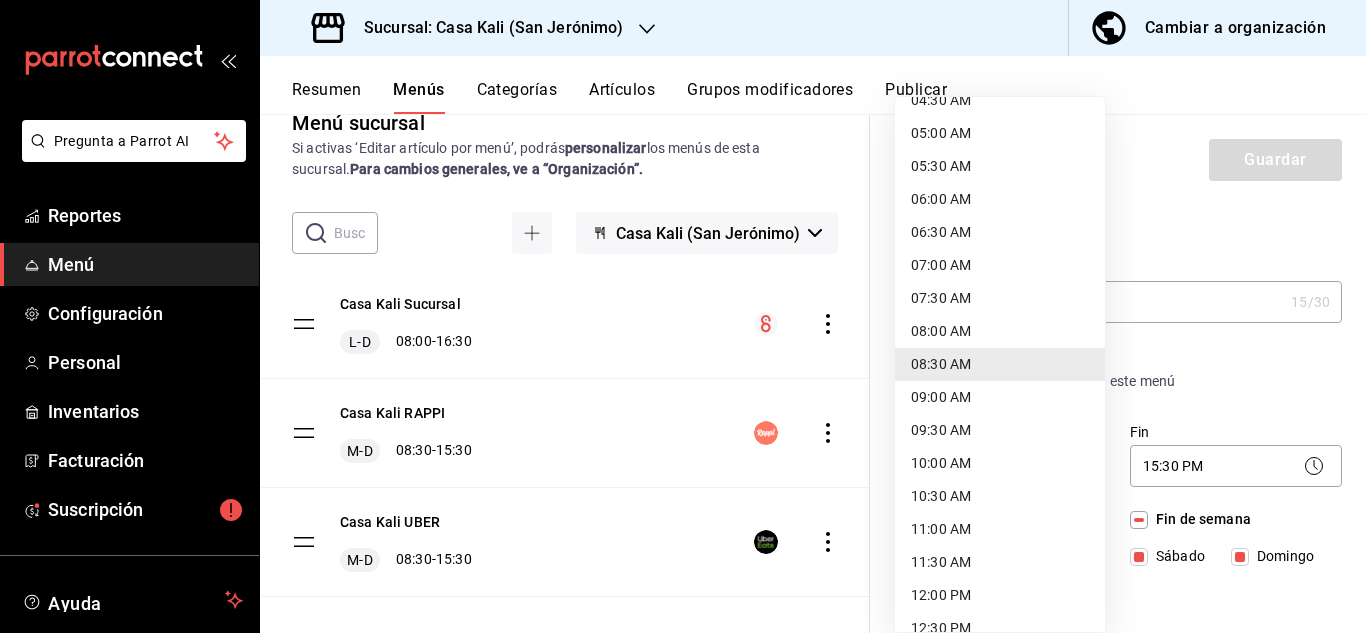 click on "08:30 AM" at bounding box center (1000, 364) 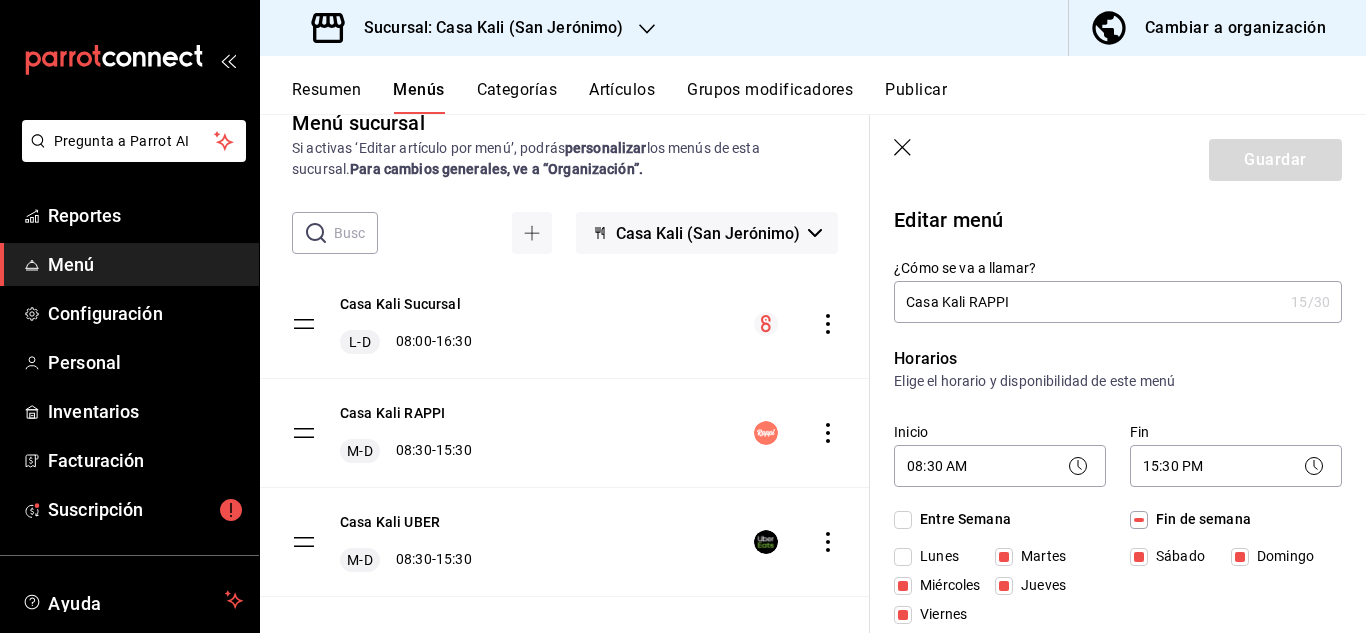 click 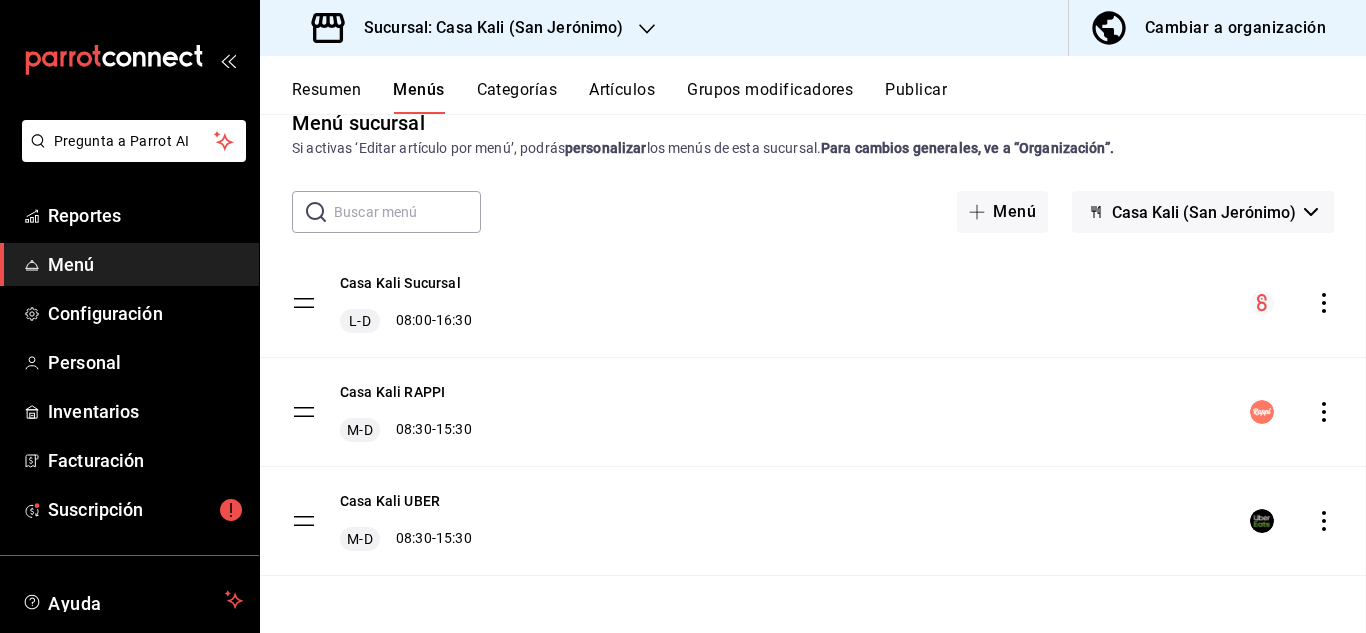 checkbox on "false" 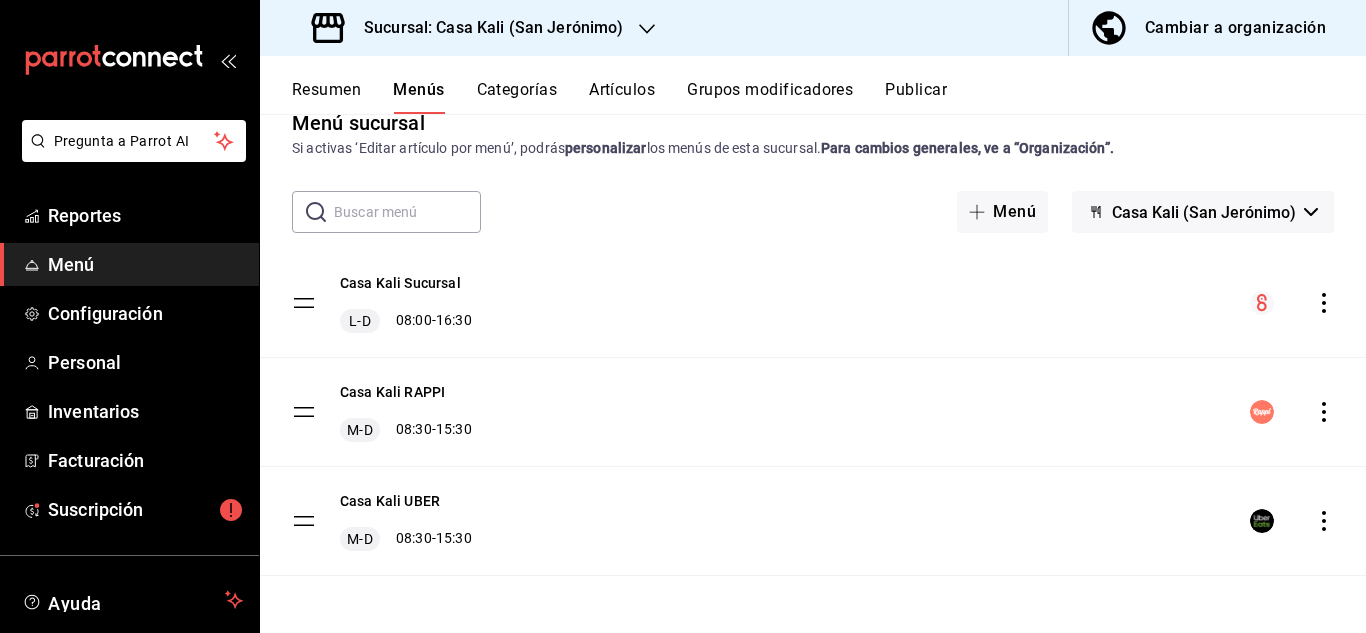 click on "Resumen" at bounding box center (326, 97) 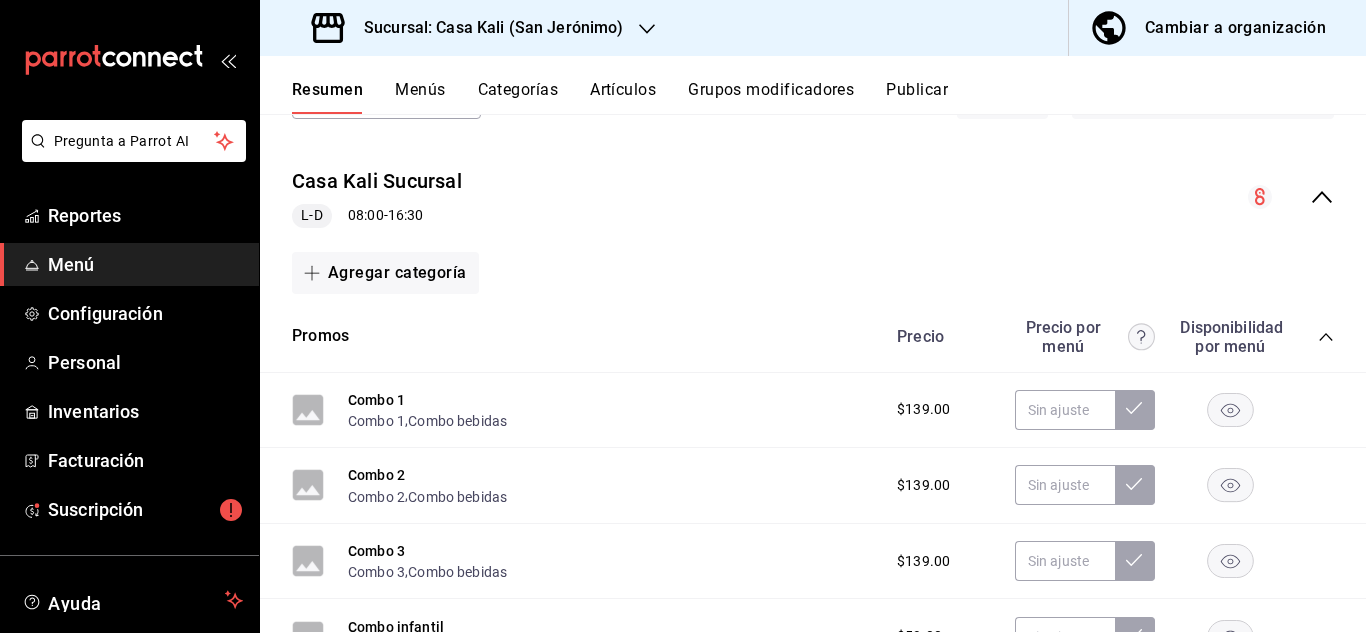 scroll, scrollTop: 138, scrollLeft: 0, axis: vertical 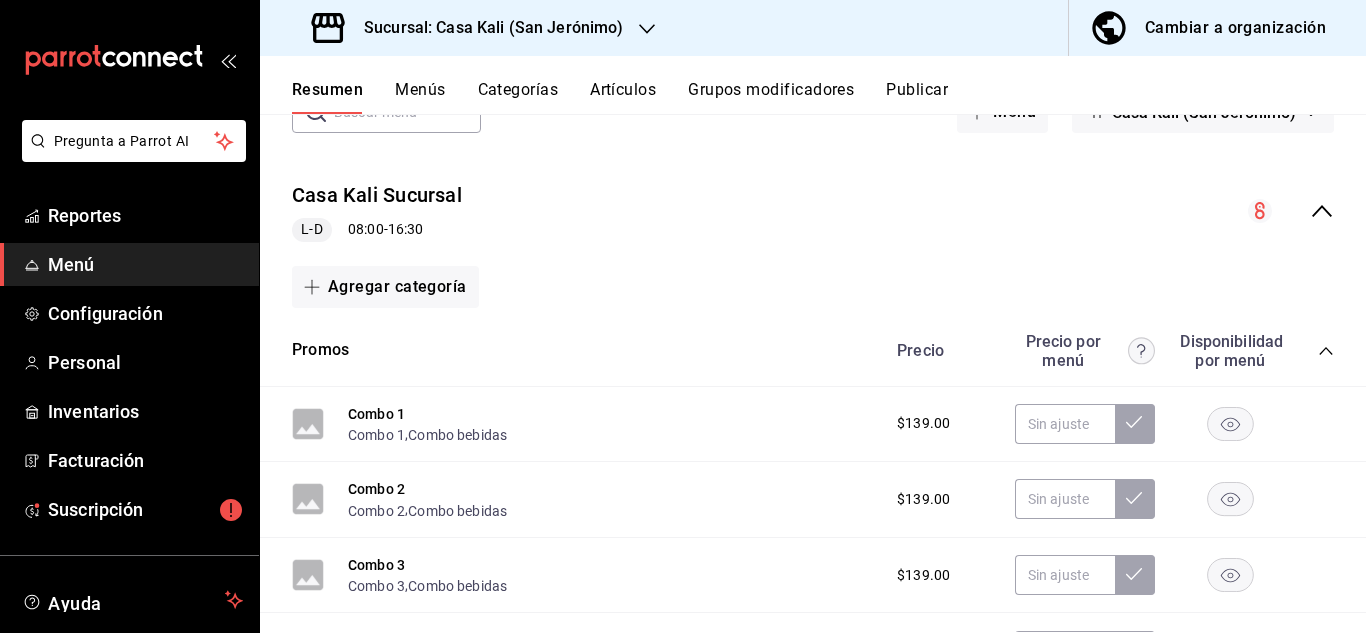 click 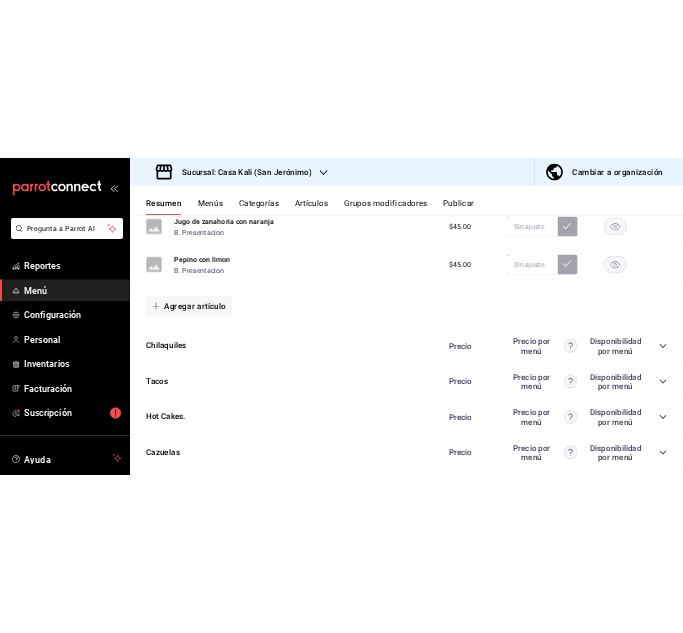 scroll, scrollTop: 1531, scrollLeft: 0, axis: vertical 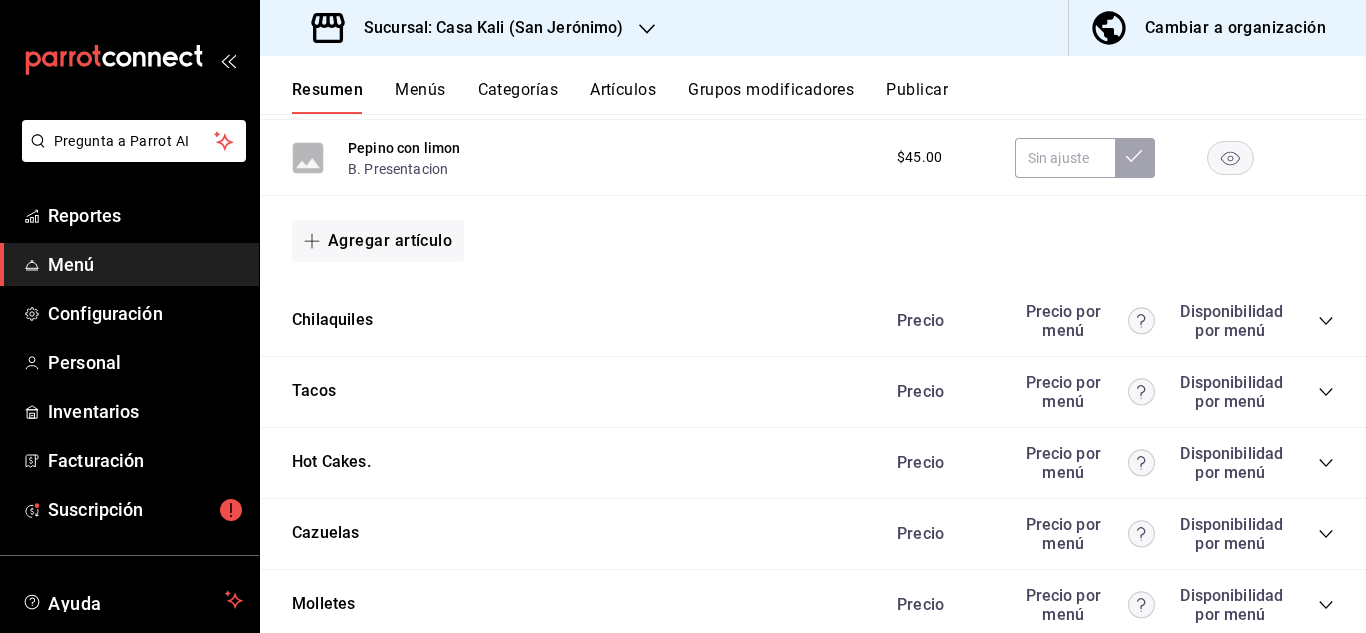 click 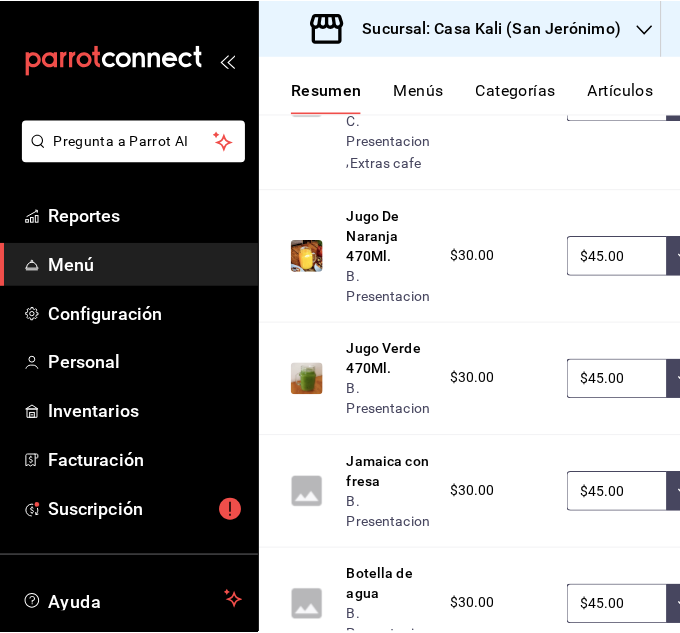 scroll, scrollTop: 2595, scrollLeft: 0, axis: vertical 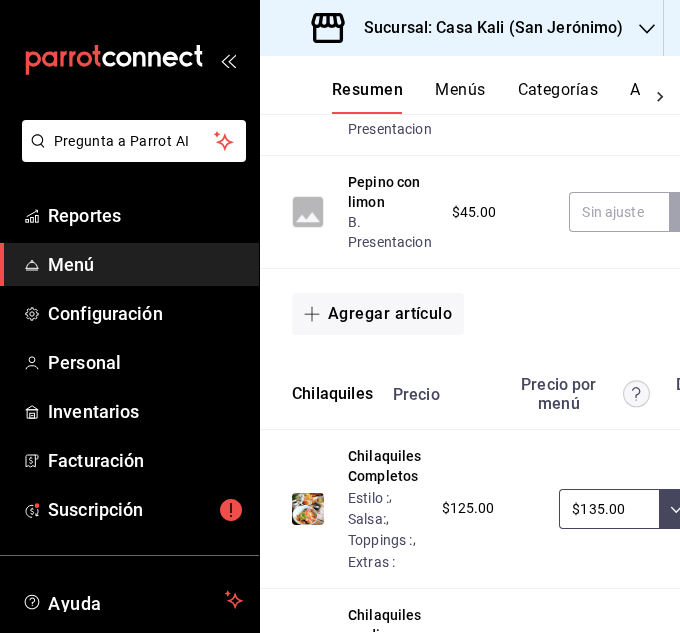 click 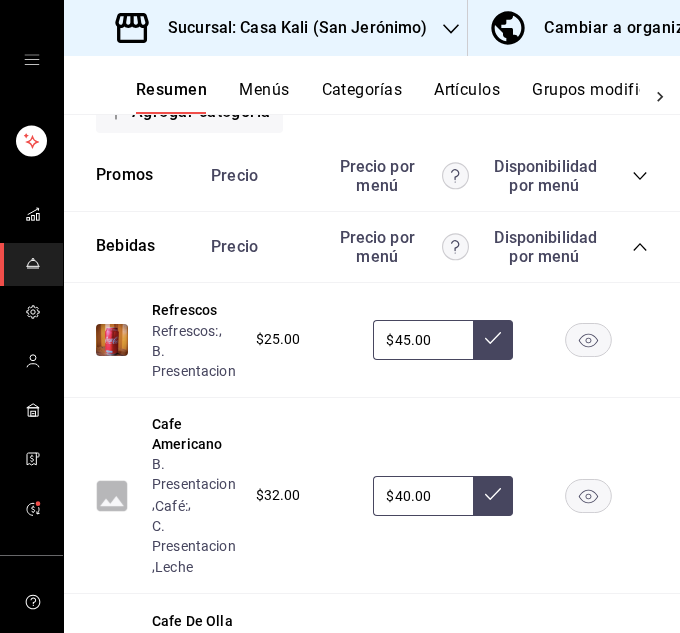 scroll, scrollTop: 336, scrollLeft: 0, axis: vertical 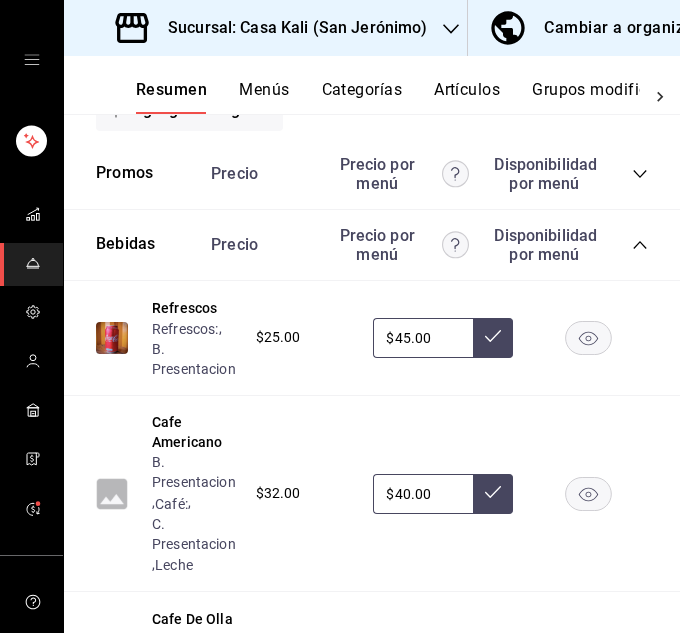 click 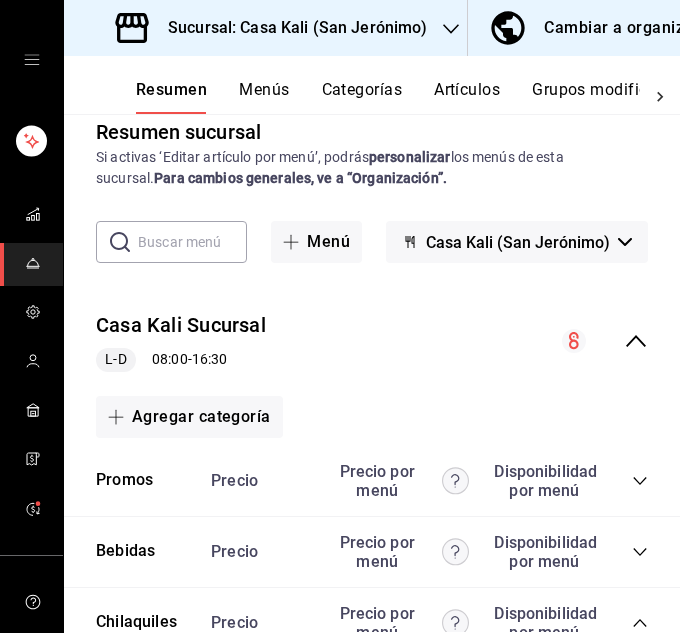 scroll, scrollTop: 98, scrollLeft: 0, axis: vertical 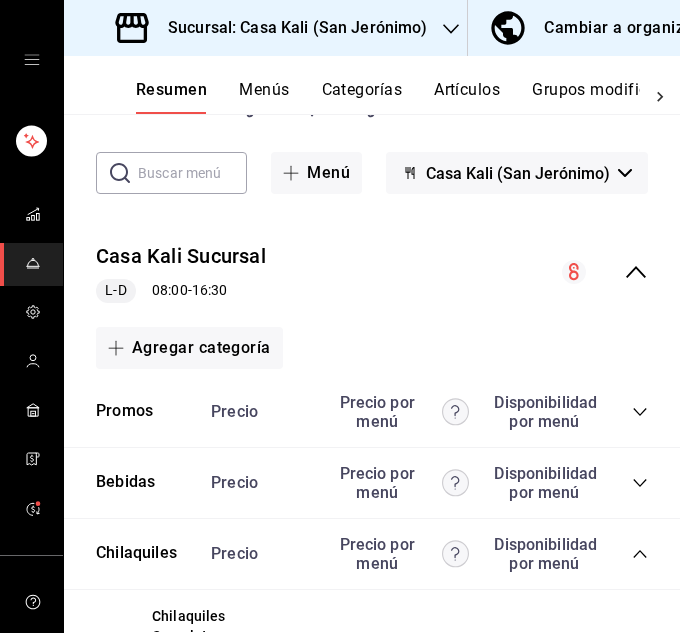 click 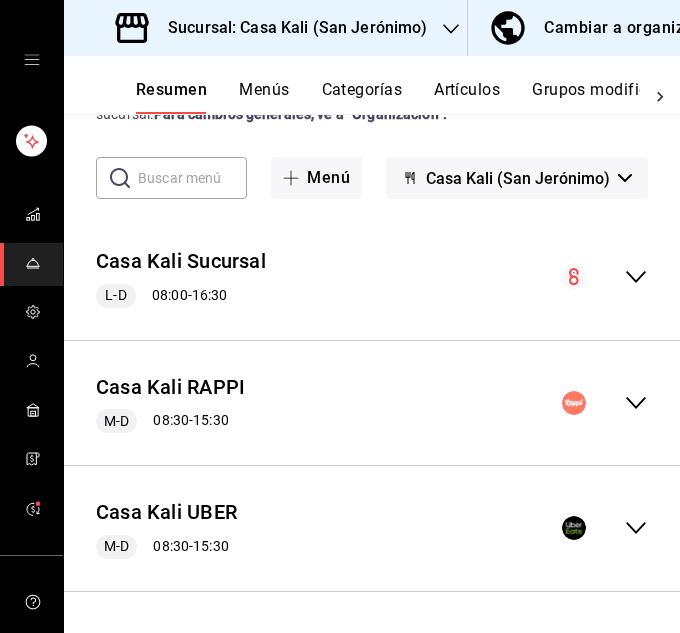 scroll, scrollTop: 93, scrollLeft: 0, axis: vertical 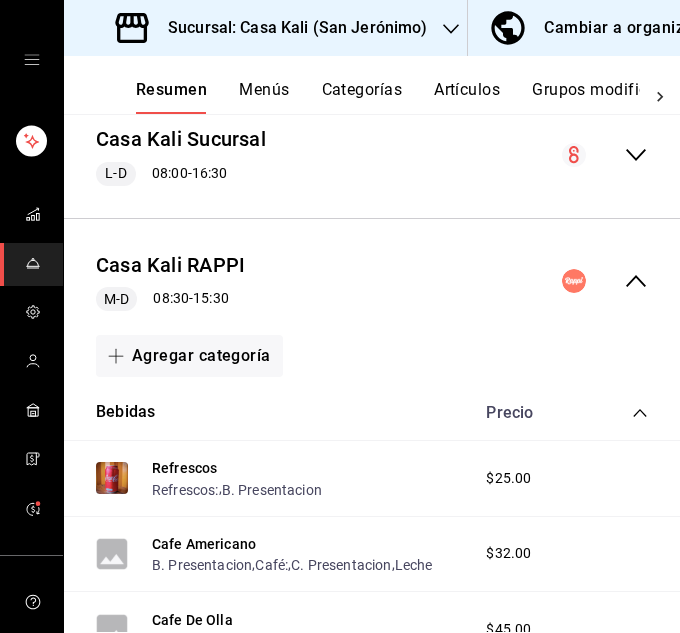 click on "Precio" at bounding box center (557, 412) 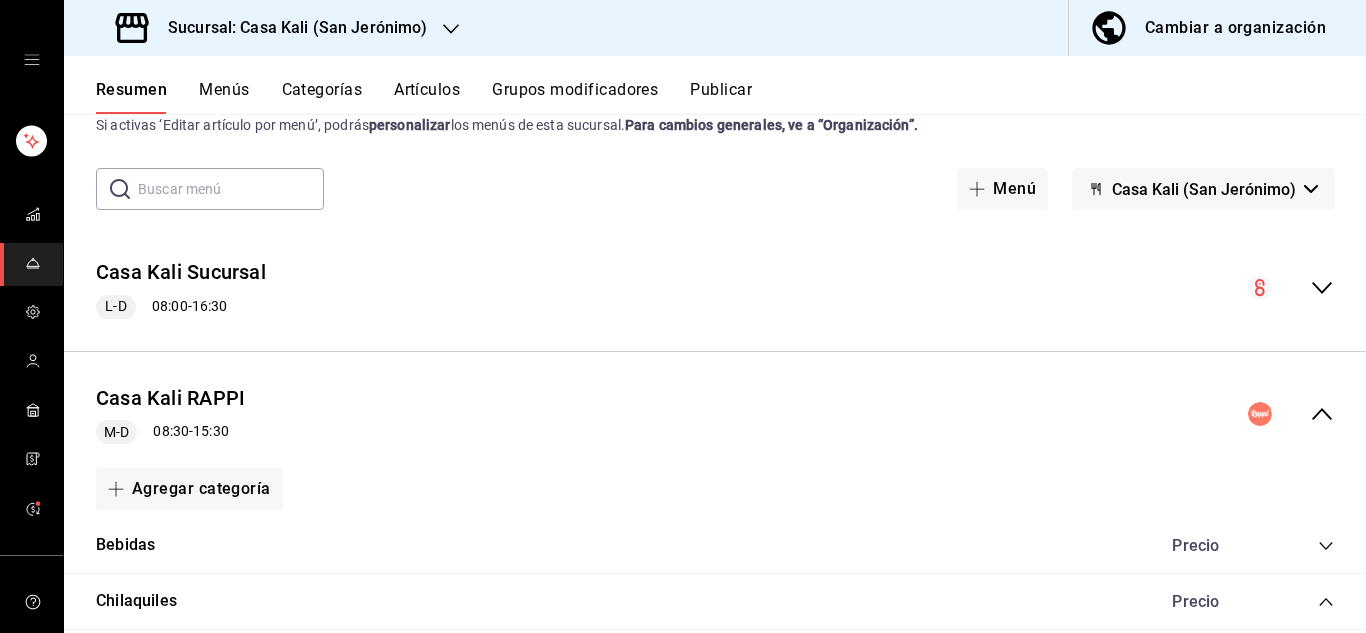 scroll, scrollTop: 0, scrollLeft: 0, axis: both 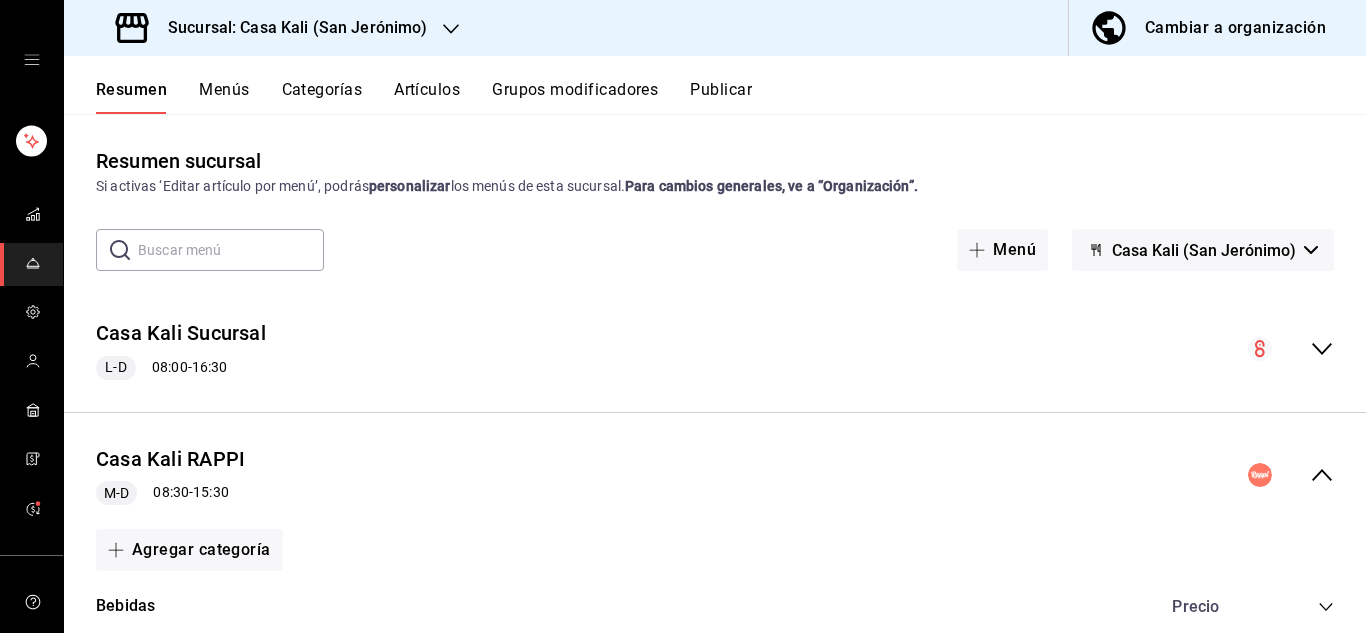 click 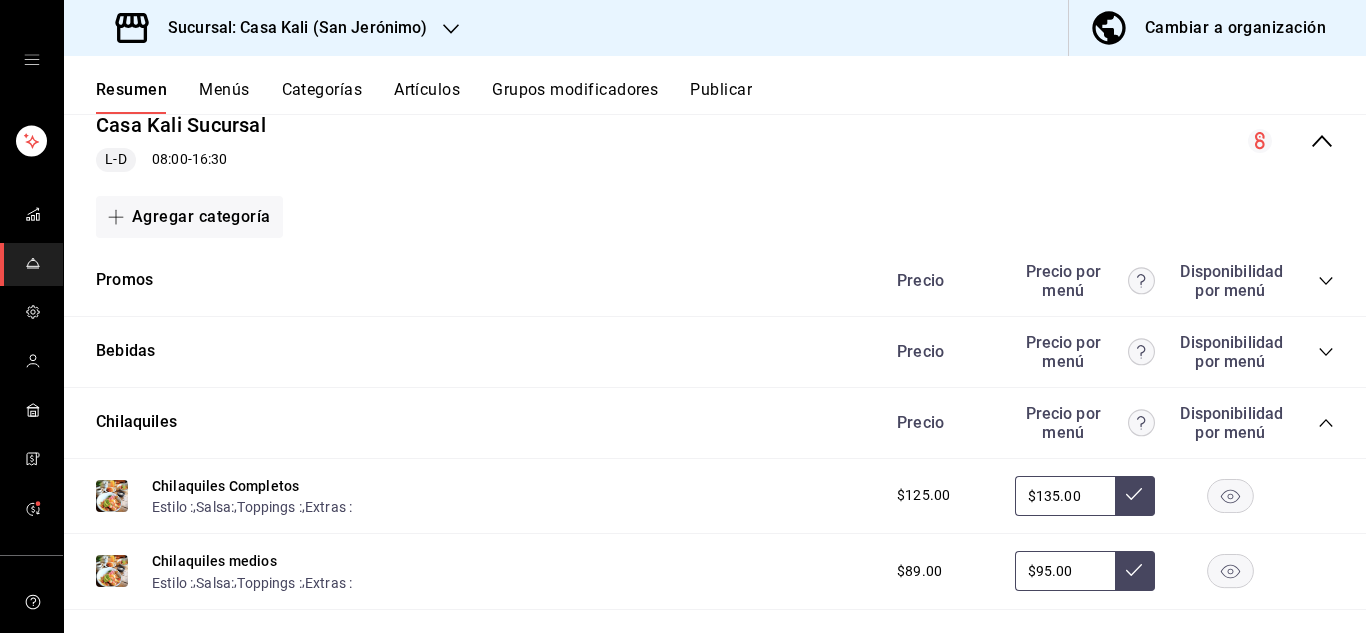 scroll, scrollTop: 205, scrollLeft: 0, axis: vertical 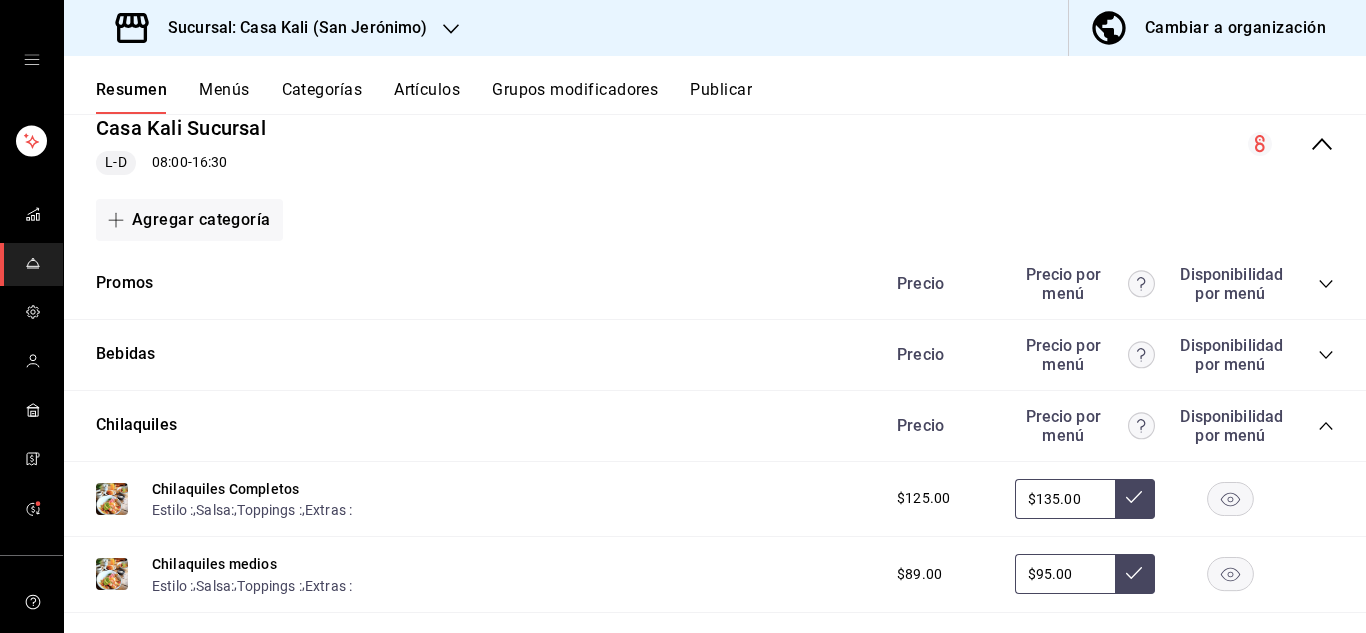 click 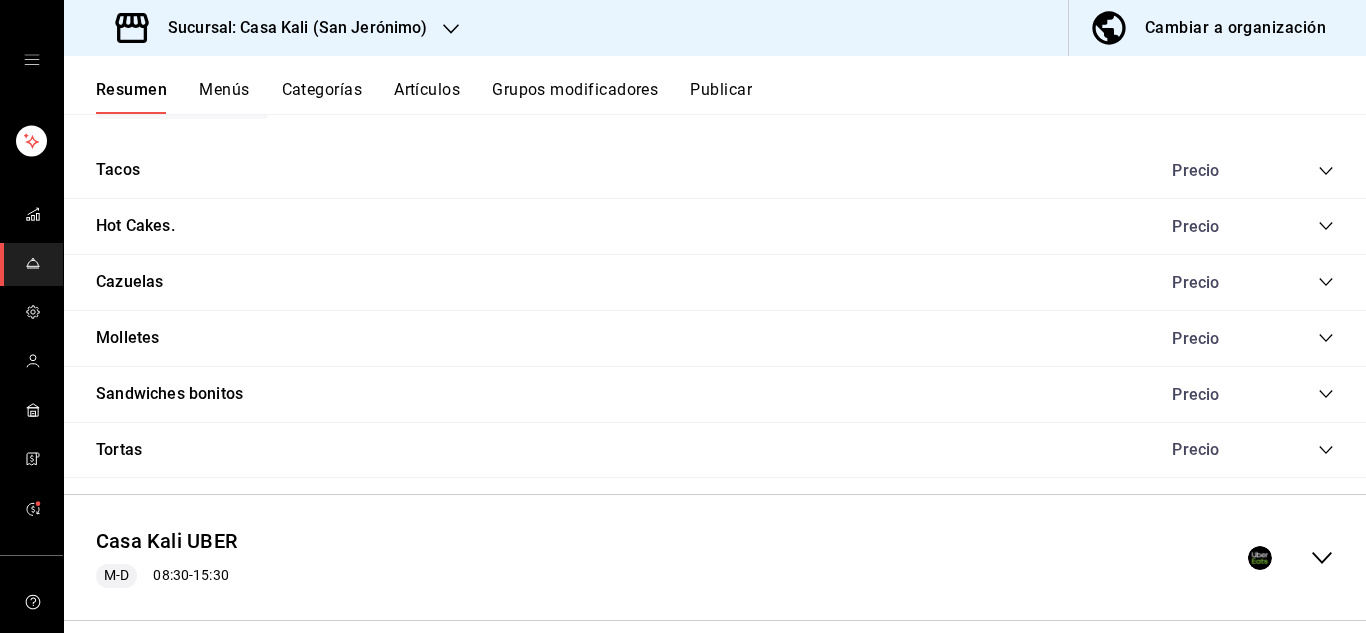 scroll, scrollTop: 818, scrollLeft: 0, axis: vertical 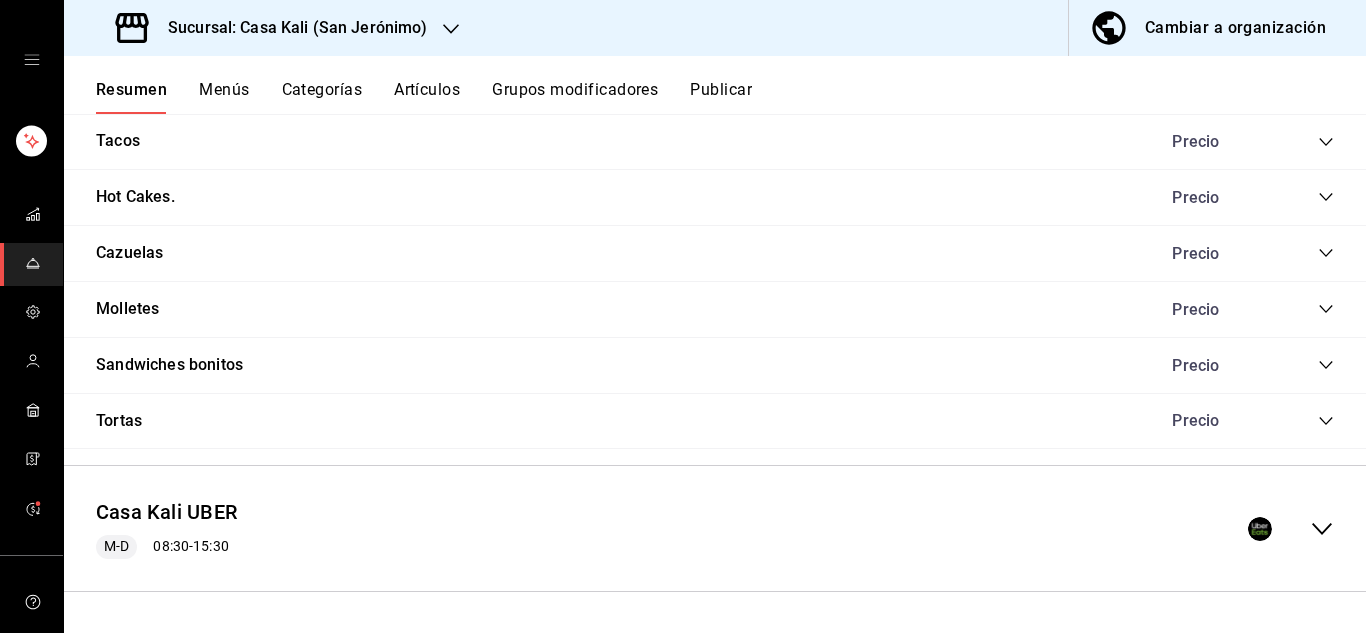 click 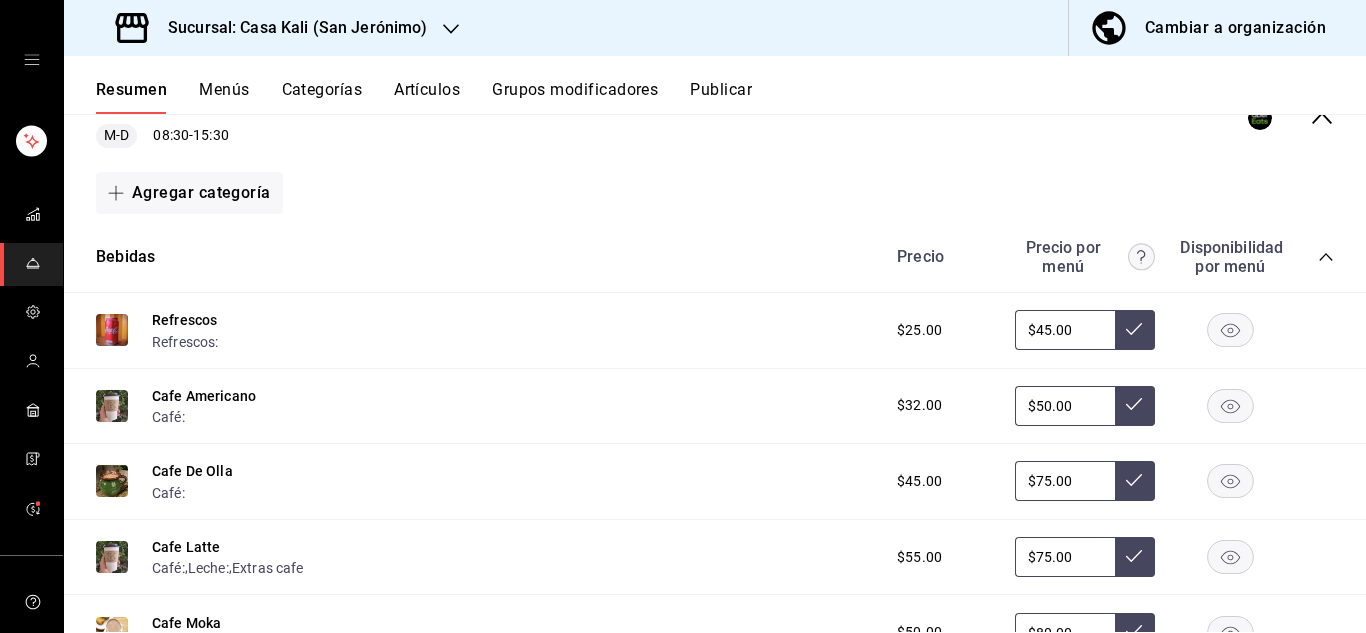 scroll, scrollTop: 1232, scrollLeft: 0, axis: vertical 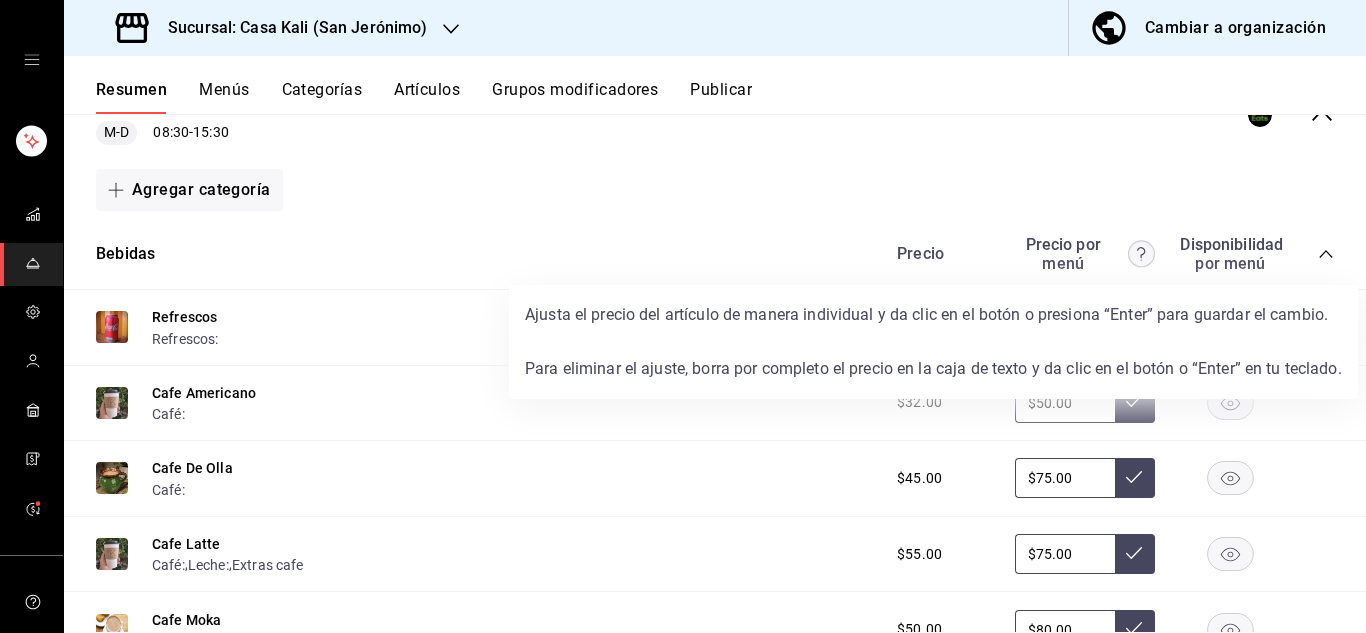 click 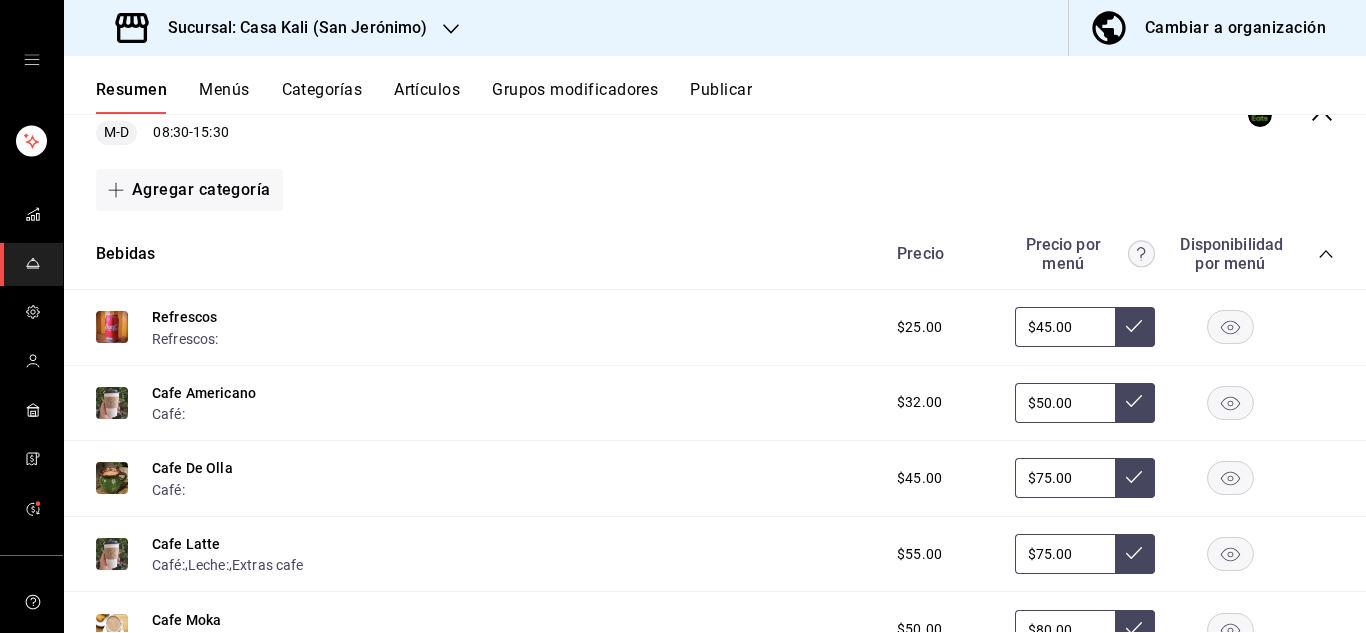 click on "Agregar categoría" at bounding box center [715, 190] 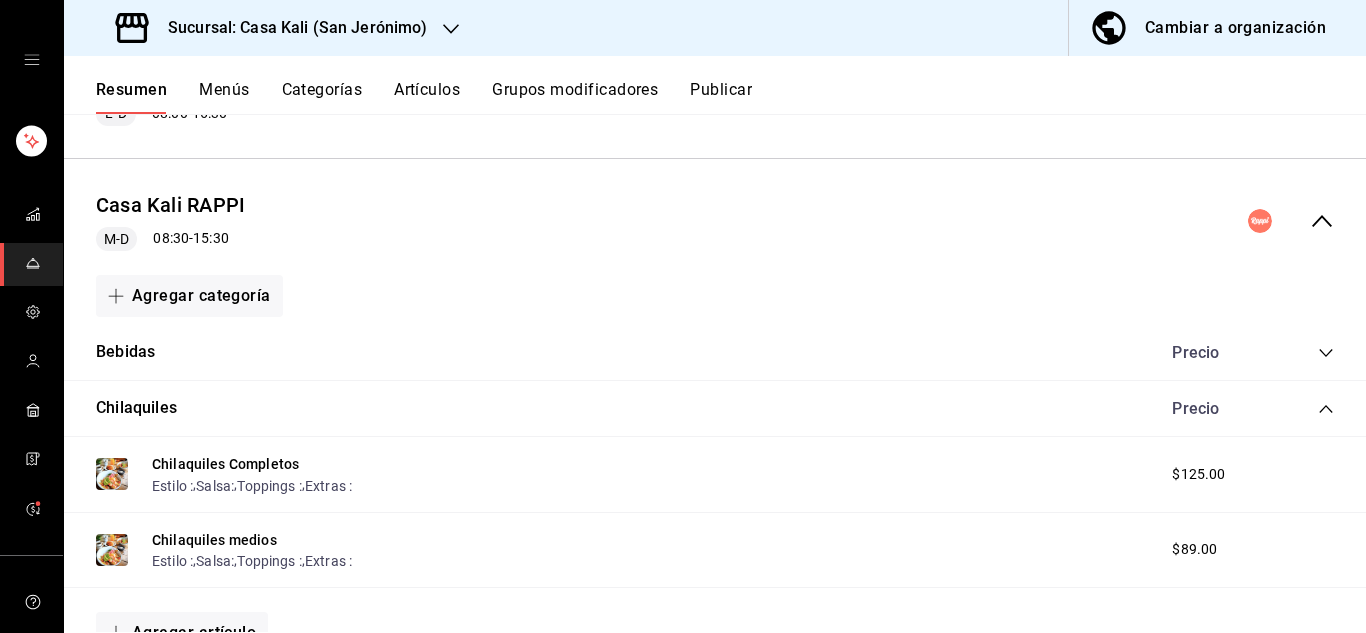 scroll, scrollTop: 243, scrollLeft: 0, axis: vertical 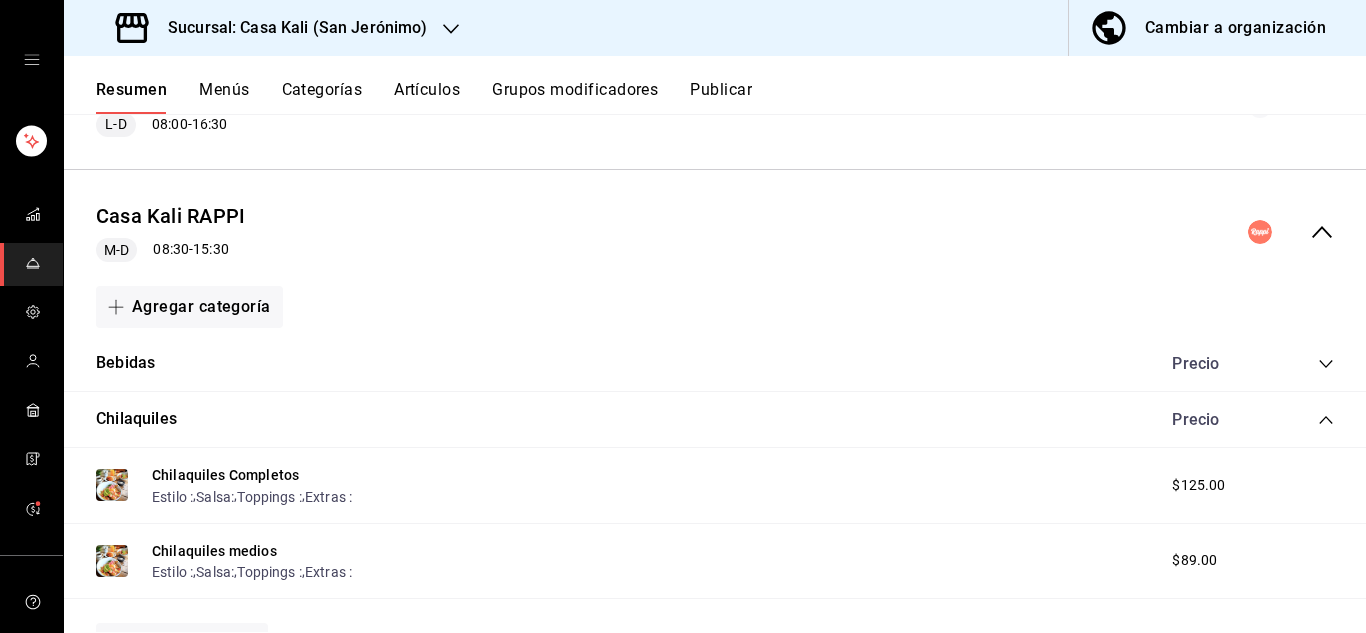 click on "Menús" at bounding box center (224, 97) 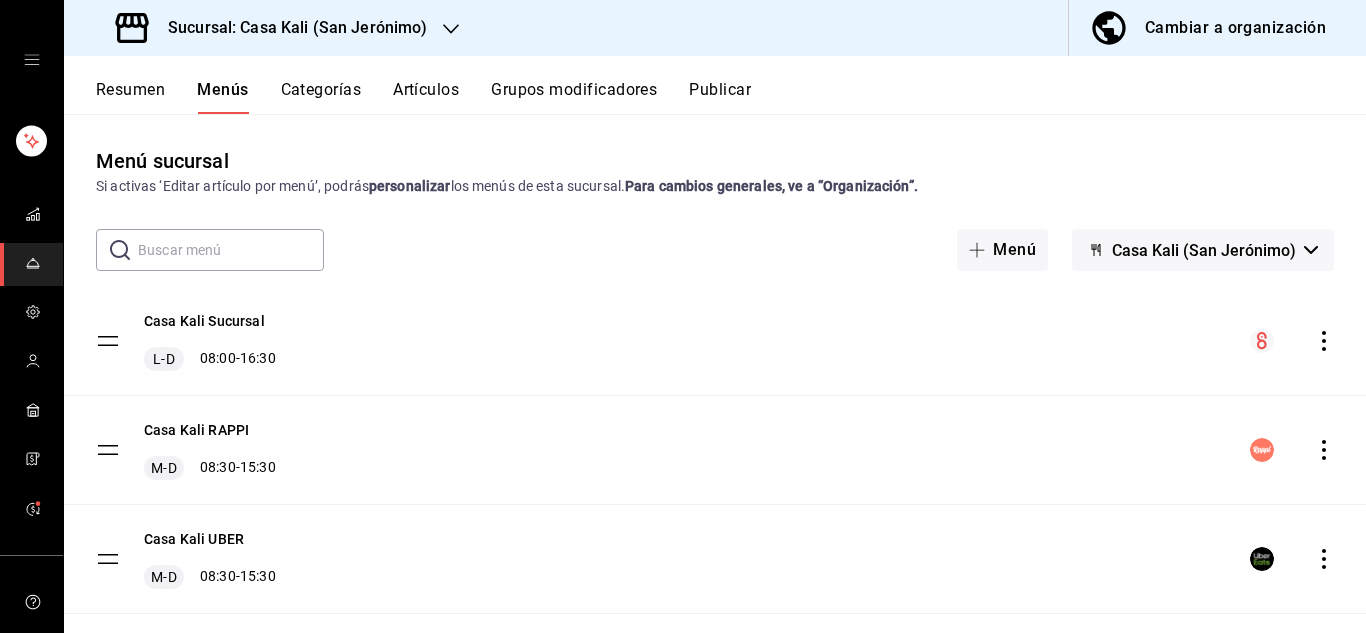 click on "Resumen" at bounding box center (130, 97) 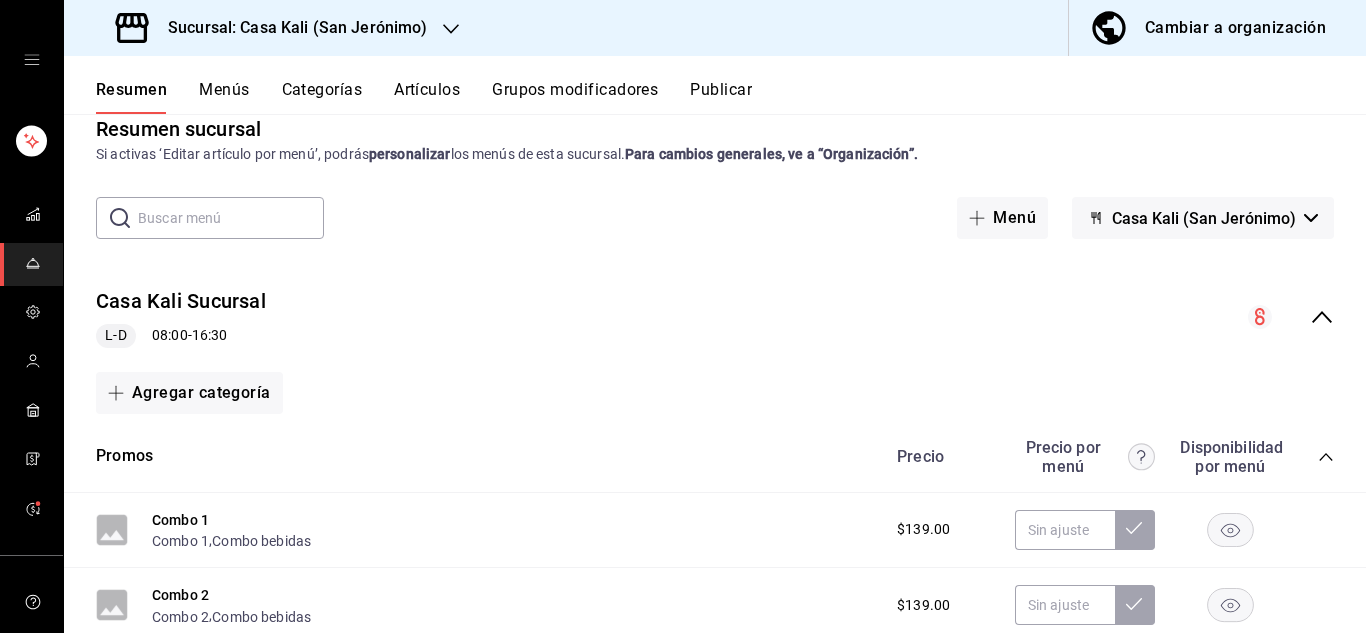 scroll, scrollTop: 0, scrollLeft: 0, axis: both 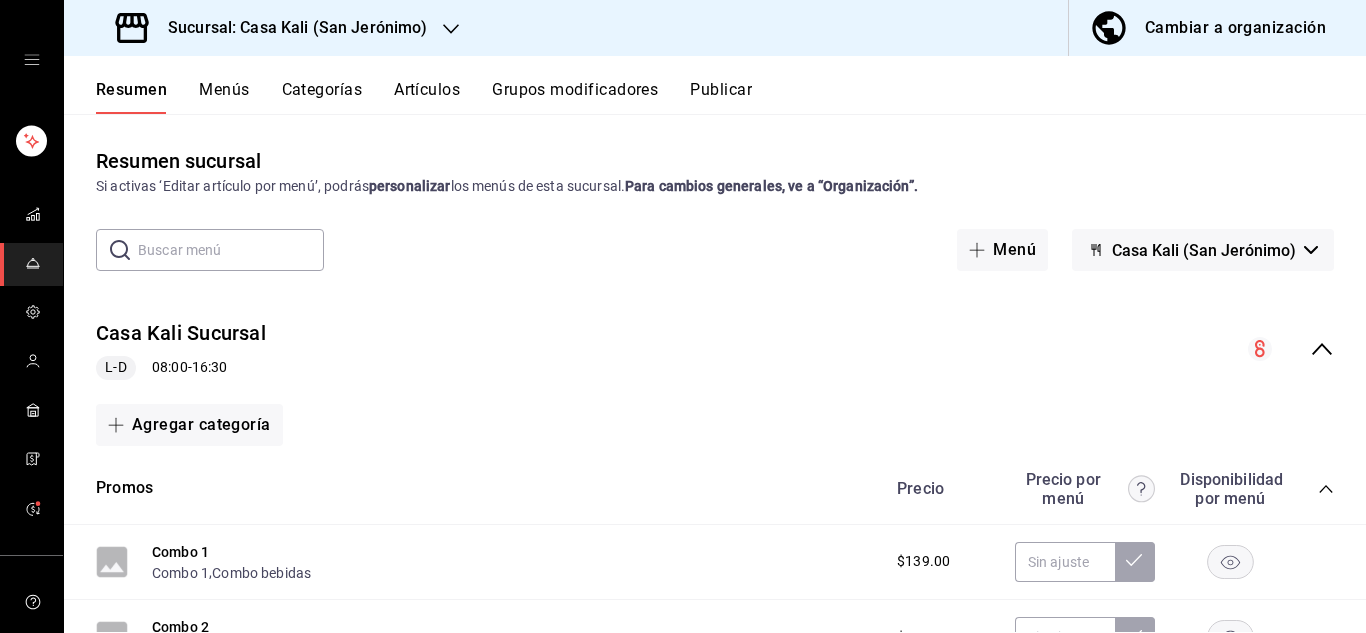click 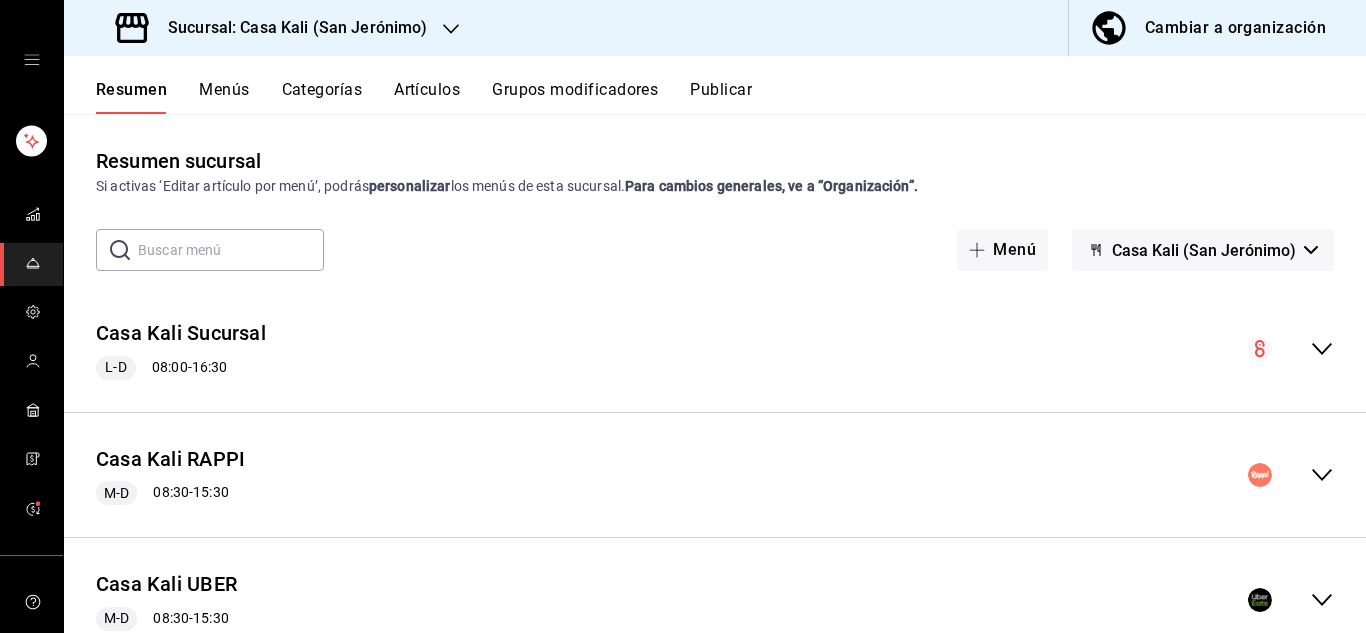 click 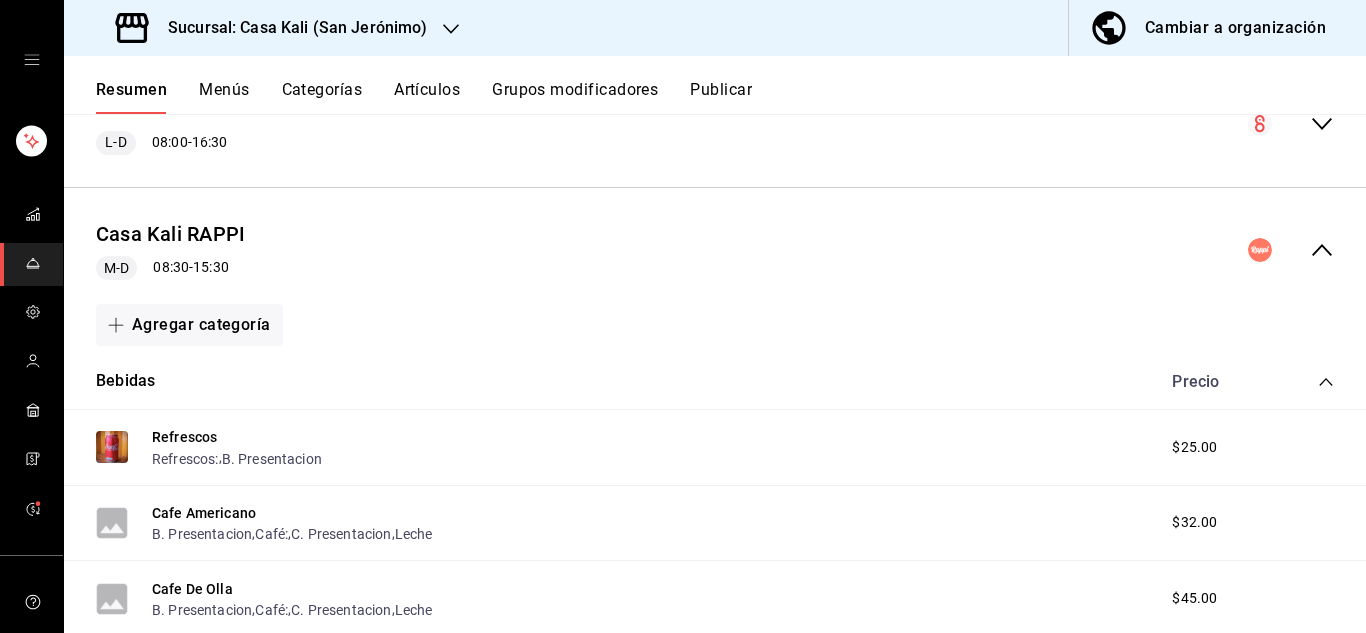 scroll, scrollTop: 228, scrollLeft: 0, axis: vertical 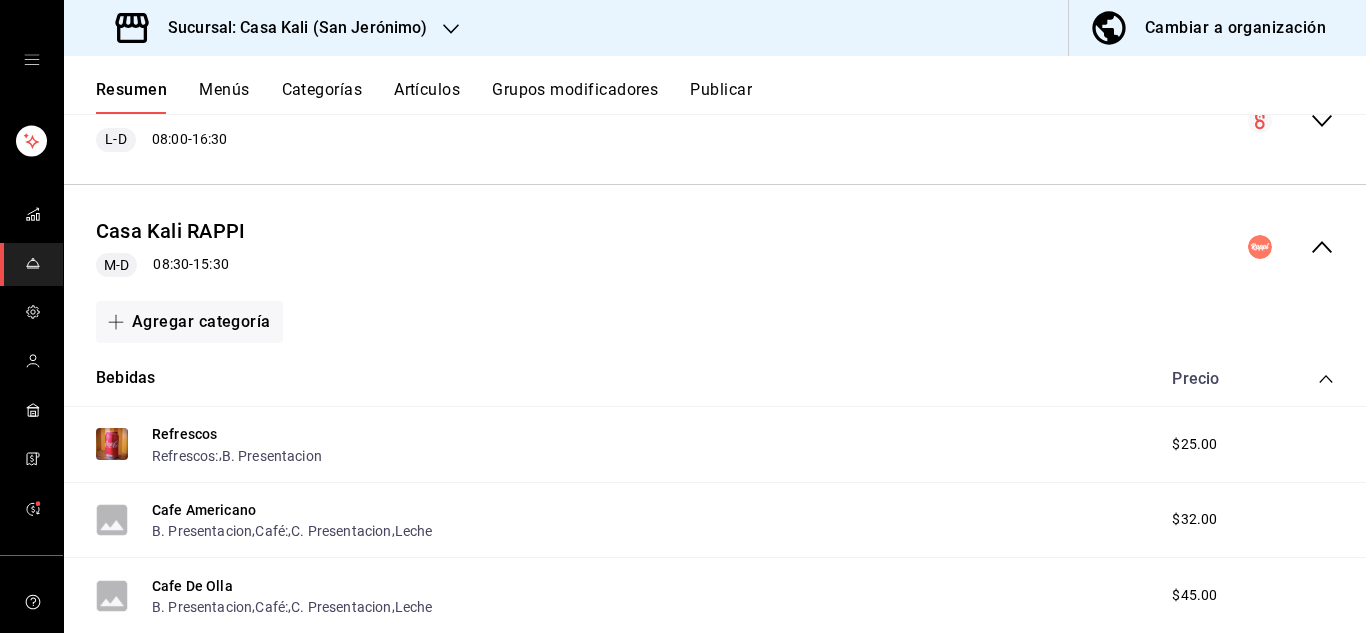 click 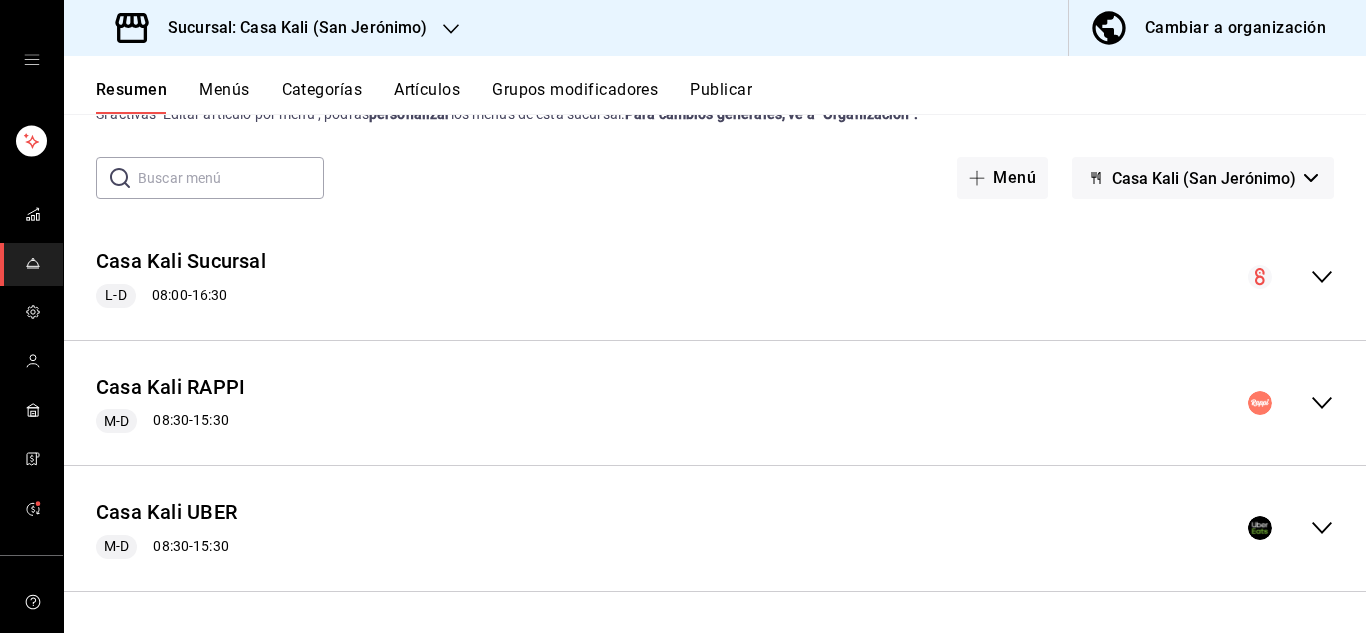scroll, scrollTop: 72, scrollLeft: 0, axis: vertical 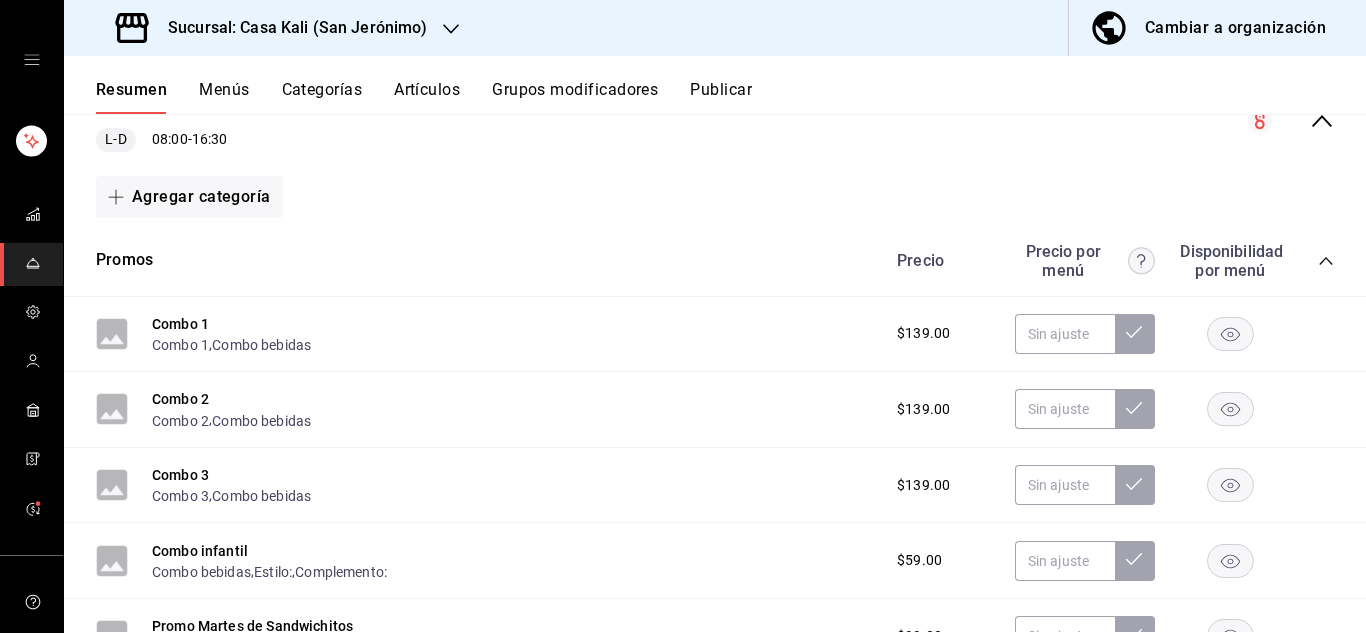 click on "Casa Kali Sucursal L-D 08:00  -  16:30" at bounding box center (715, 121) 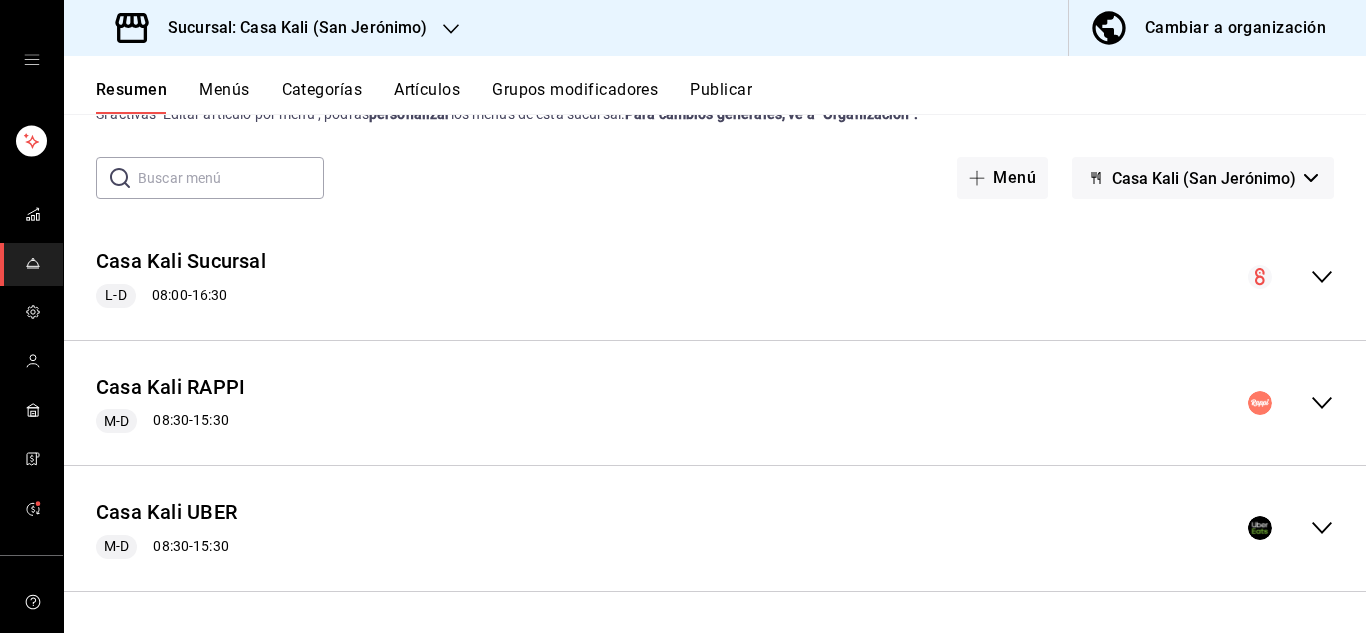 scroll, scrollTop: 72, scrollLeft: 0, axis: vertical 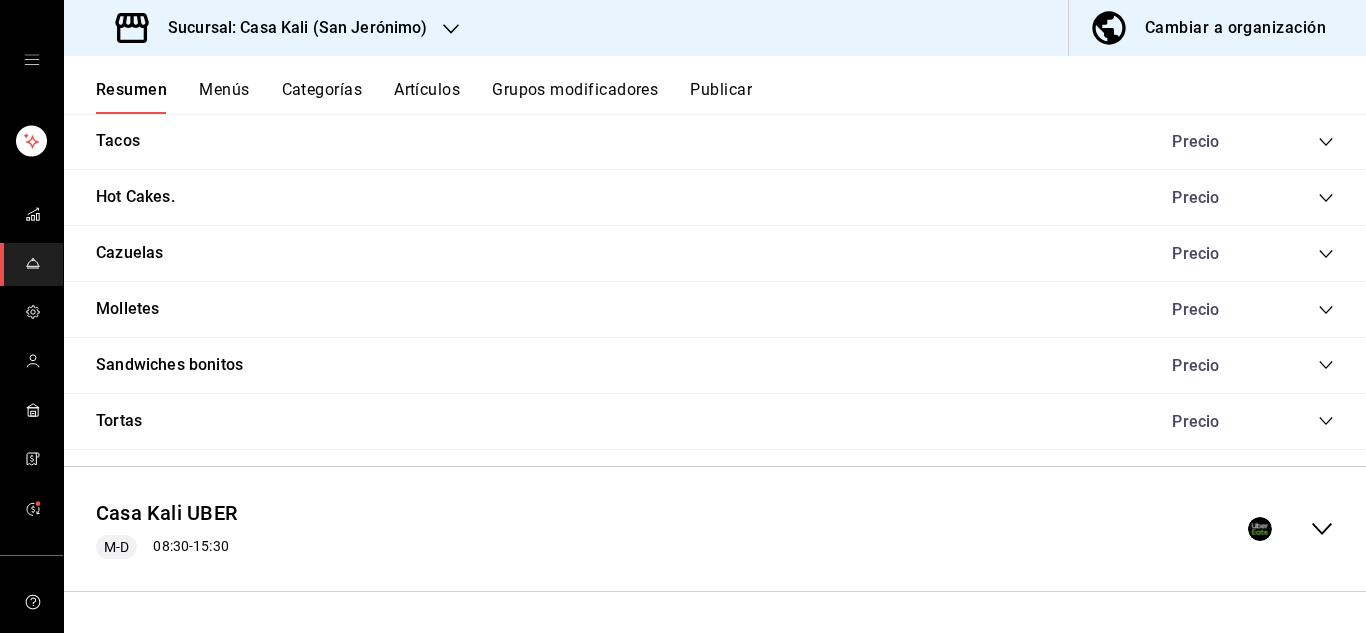 click on "Precio" at bounding box center (1243, 197) 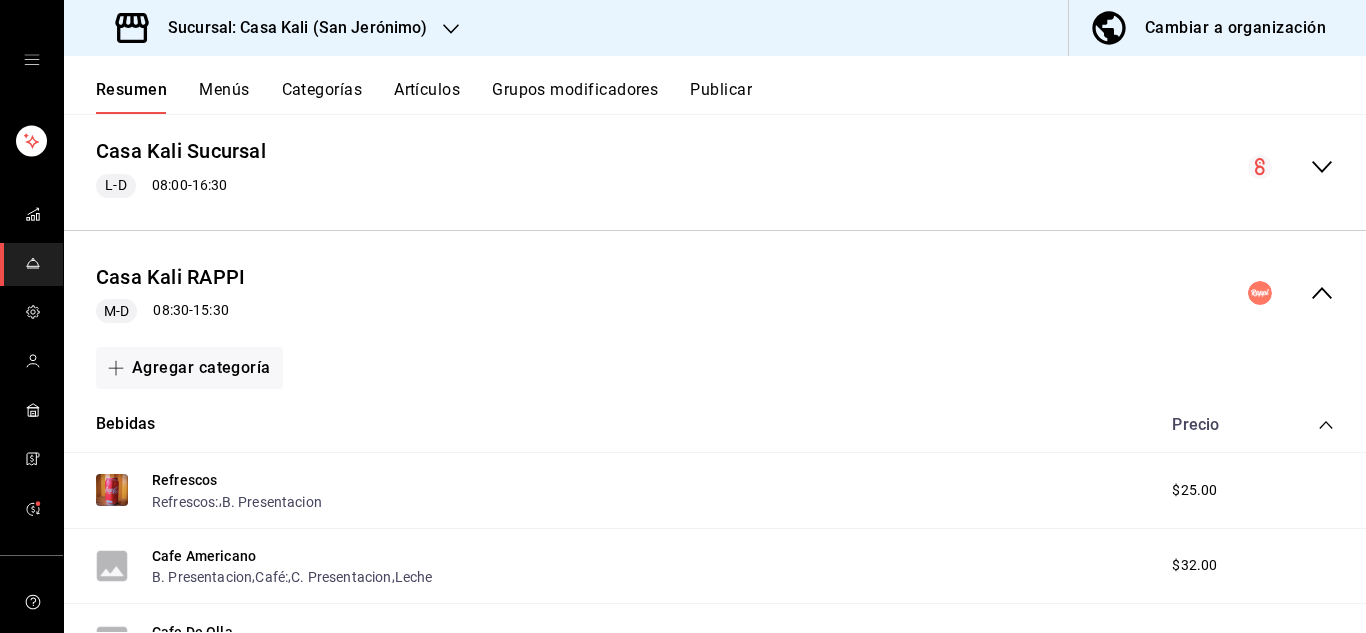 scroll, scrollTop: 122, scrollLeft: 0, axis: vertical 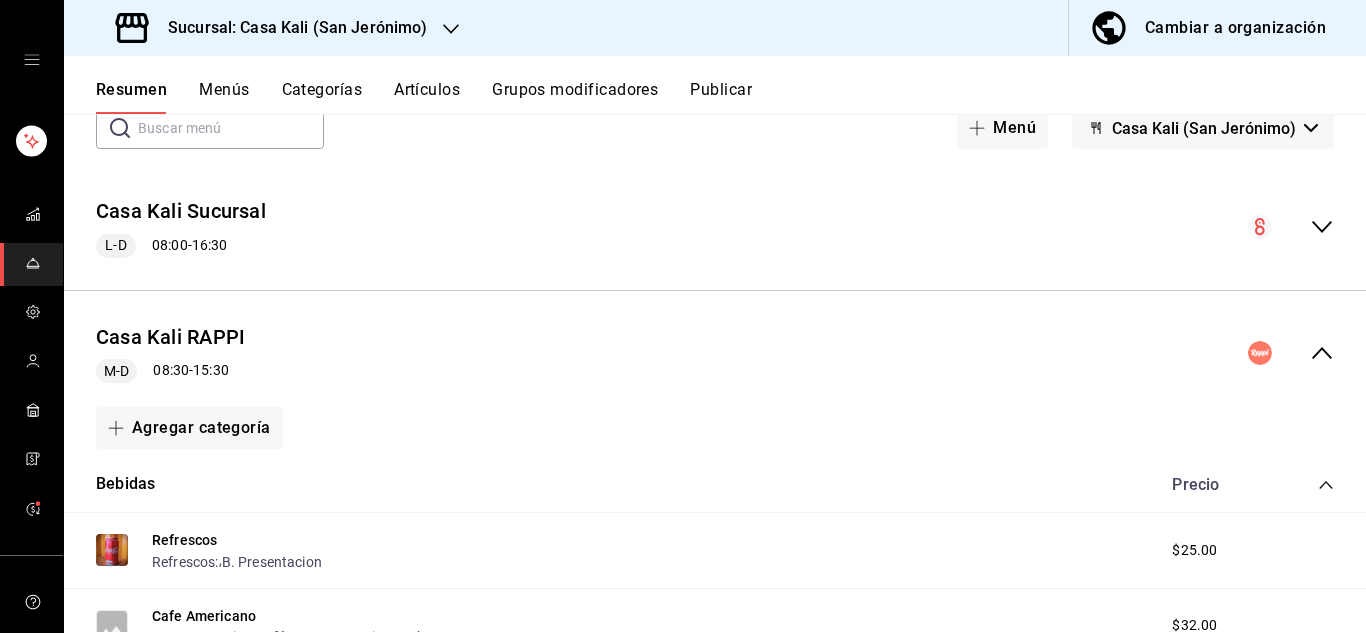 click 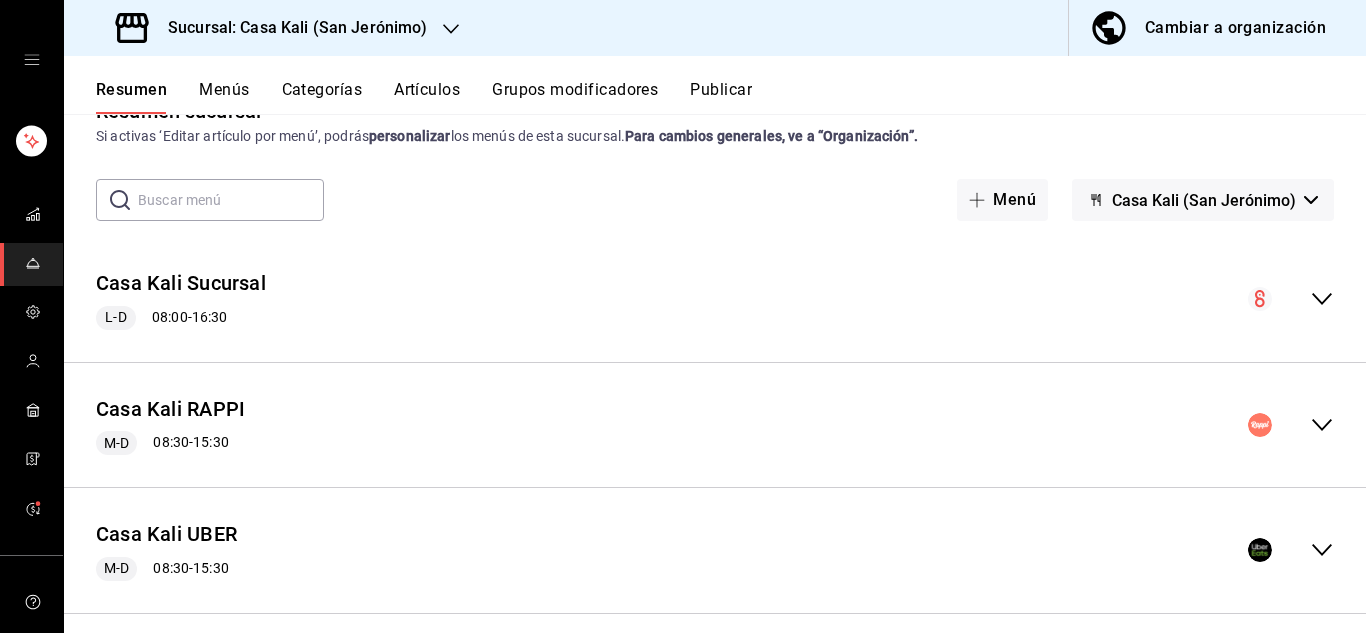 scroll, scrollTop: 72, scrollLeft: 0, axis: vertical 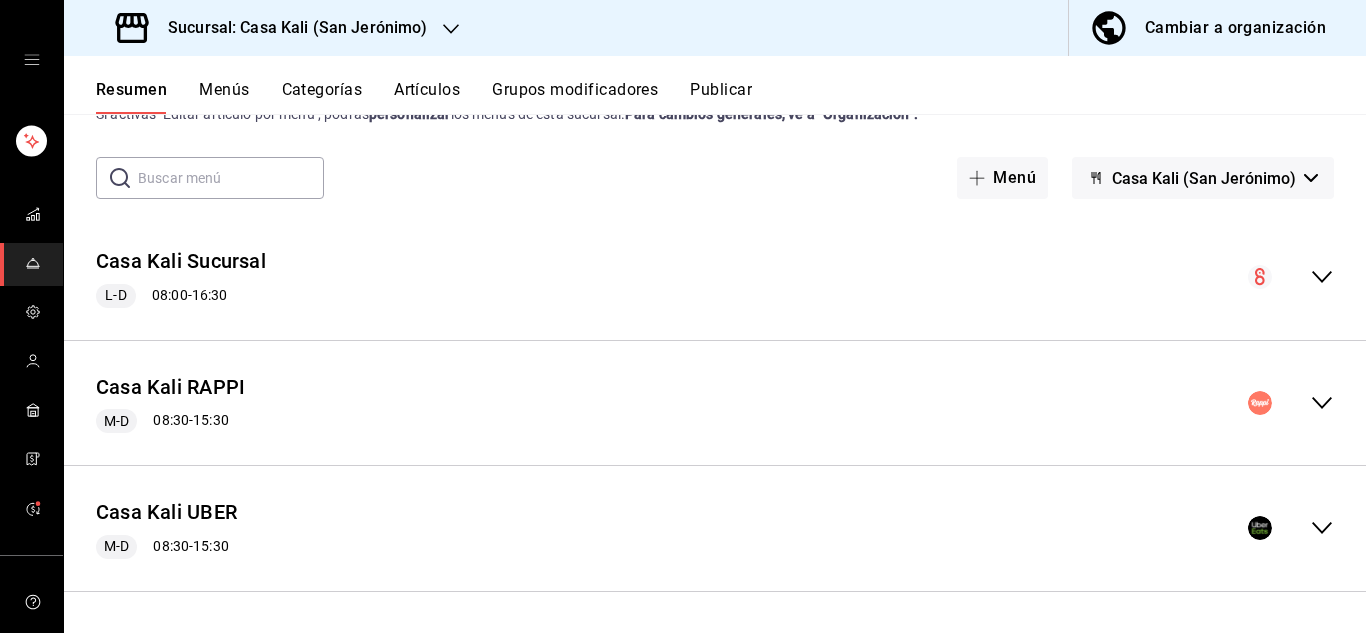 click on "Menús" at bounding box center (224, 97) 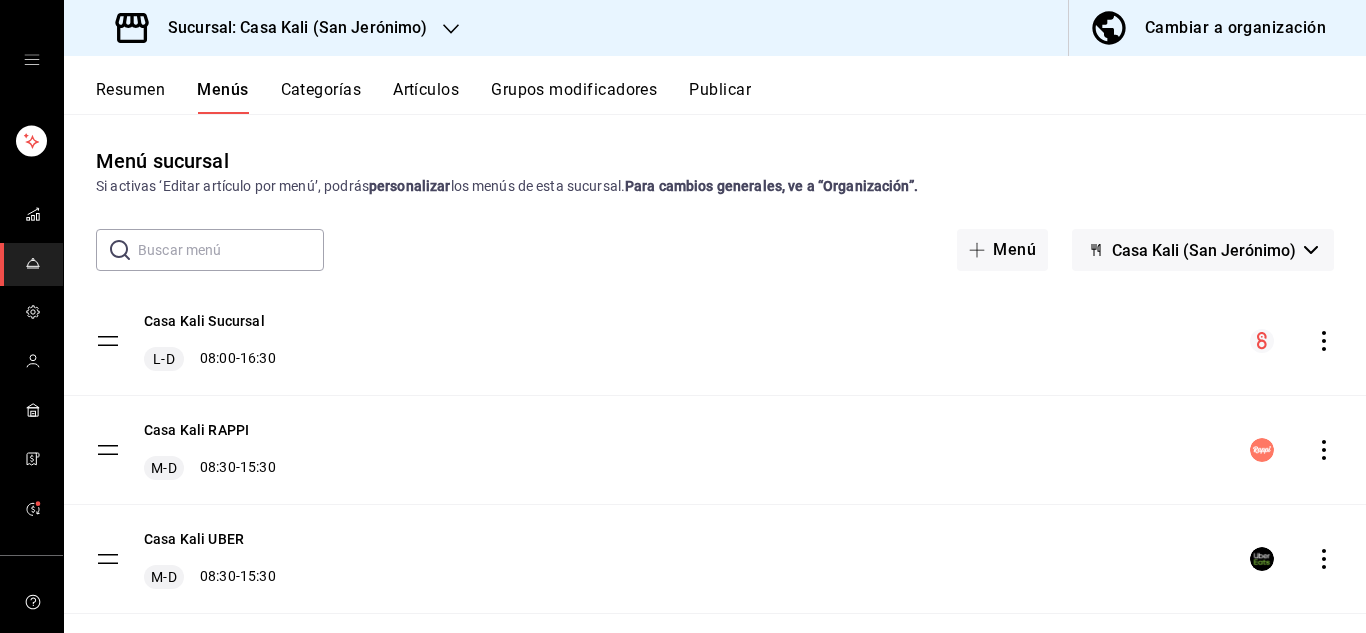 click on "Resumen" at bounding box center (130, 97) 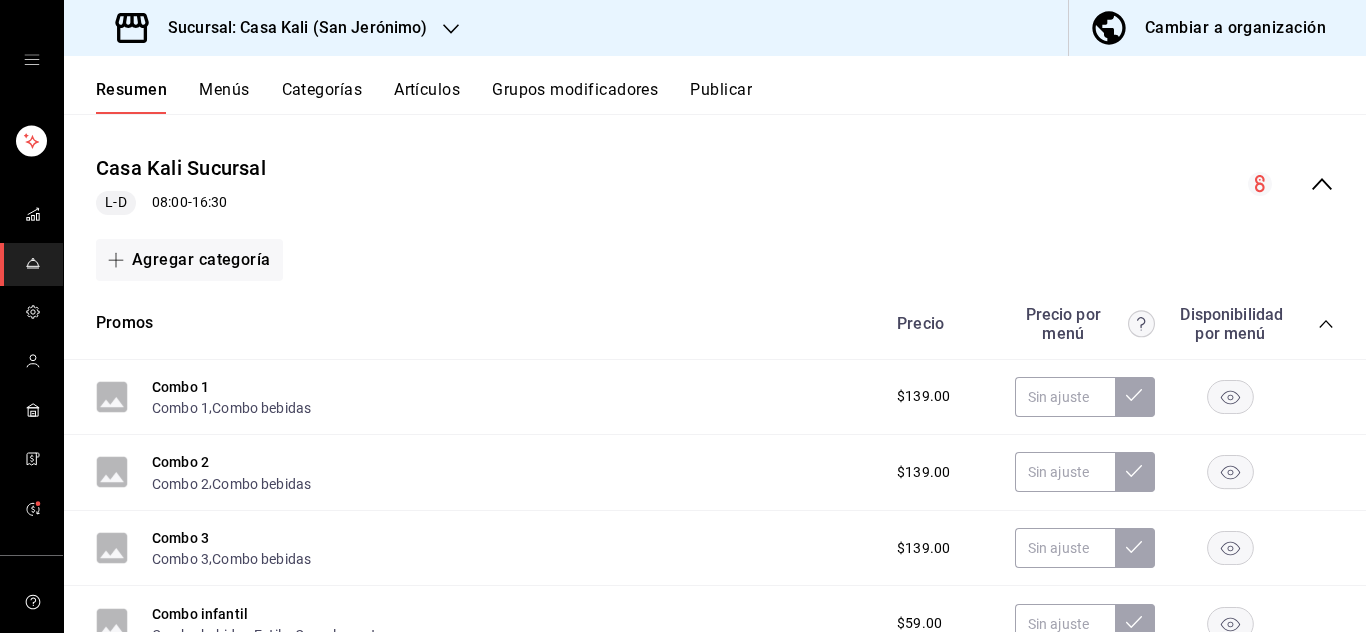 scroll, scrollTop: 181, scrollLeft: 0, axis: vertical 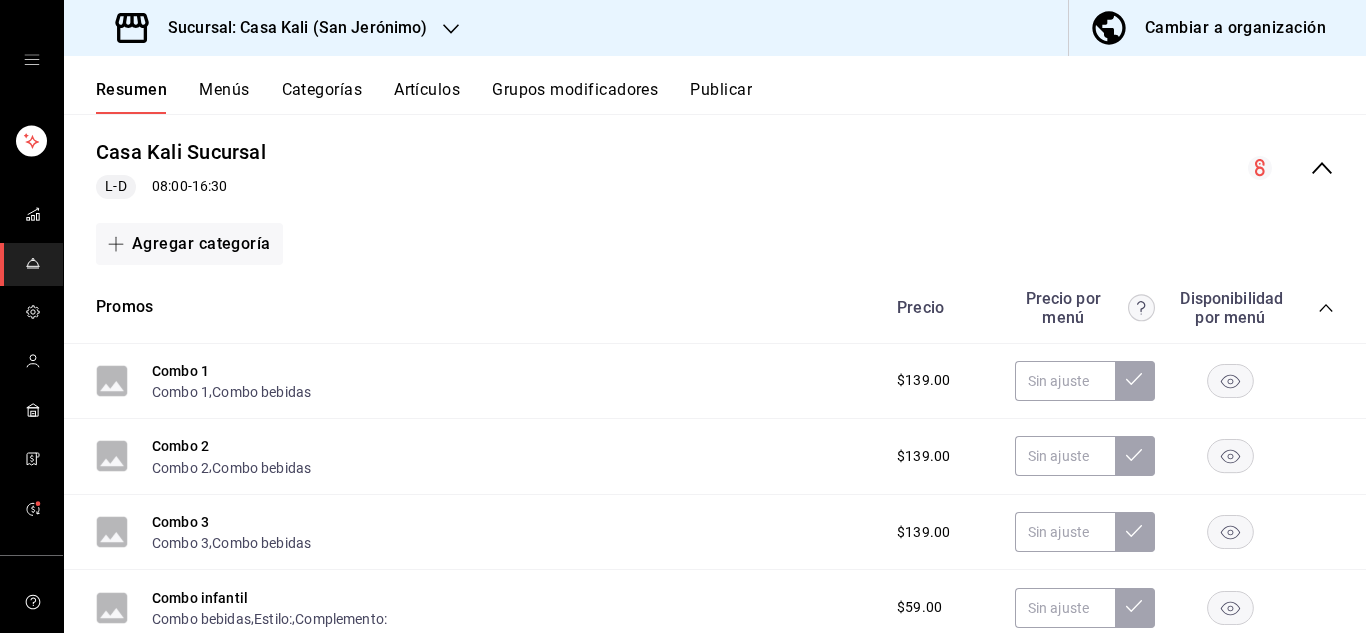 click on "Casa Kali Sucursal L-D 08:00  -  16:30" at bounding box center [715, 168] 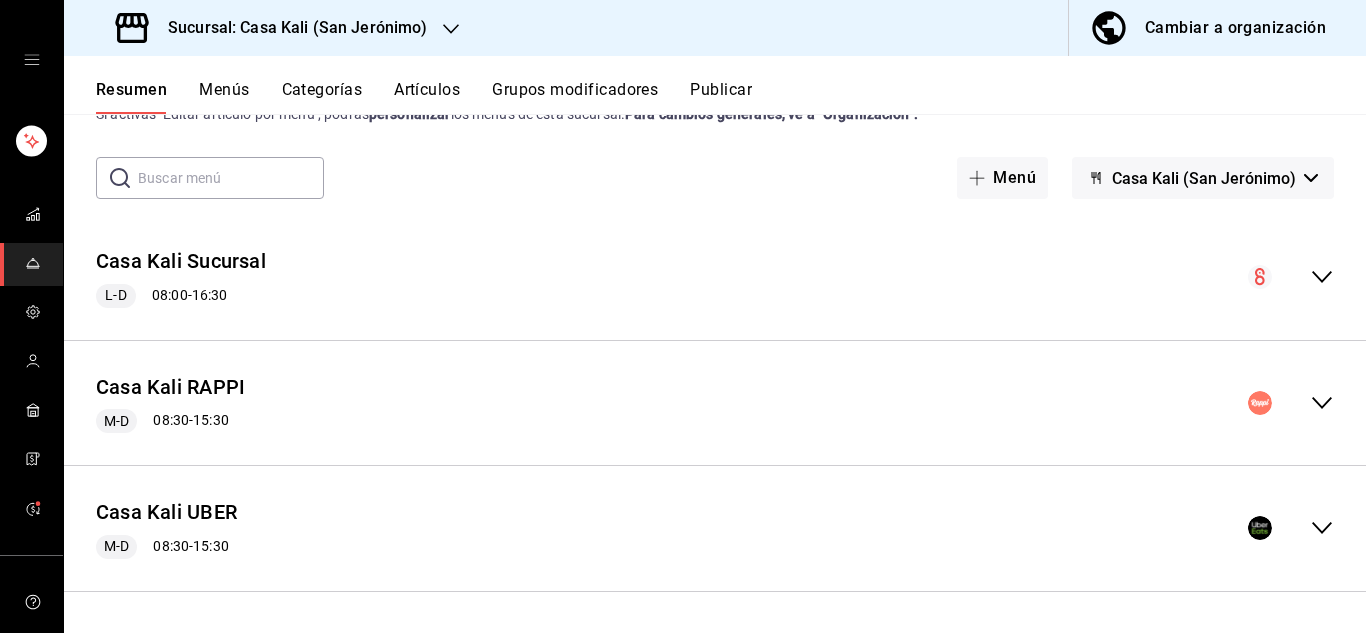 scroll, scrollTop: 72, scrollLeft: 0, axis: vertical 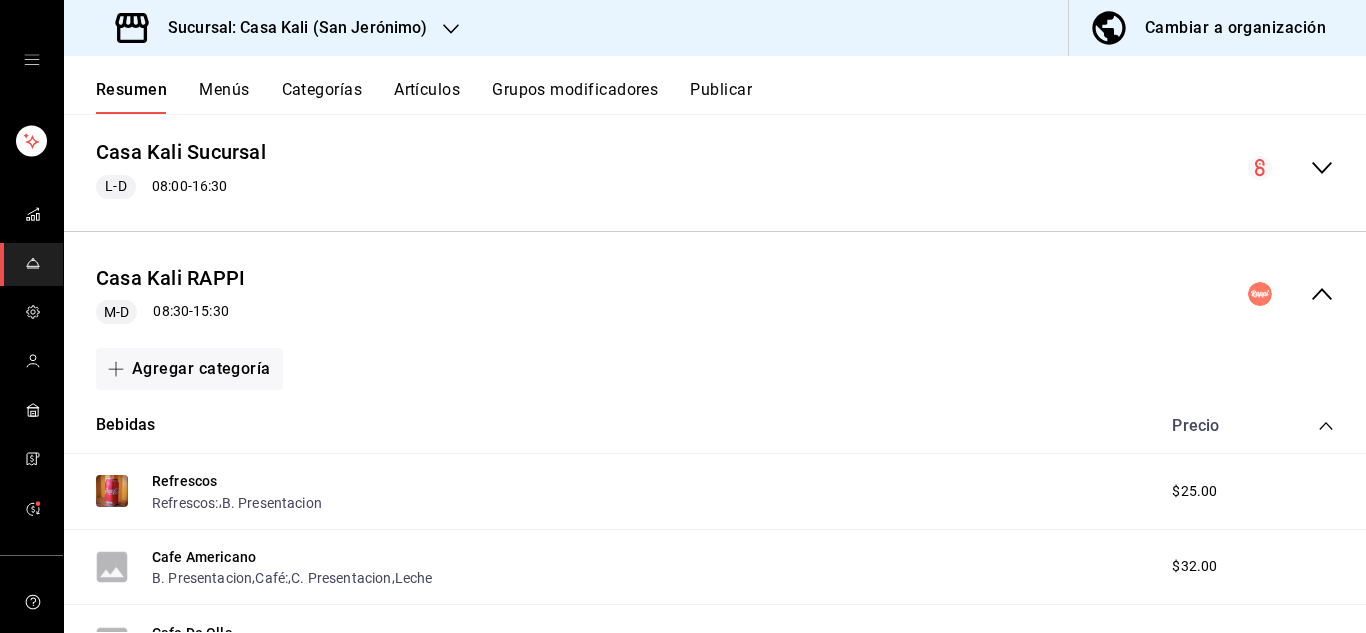 click 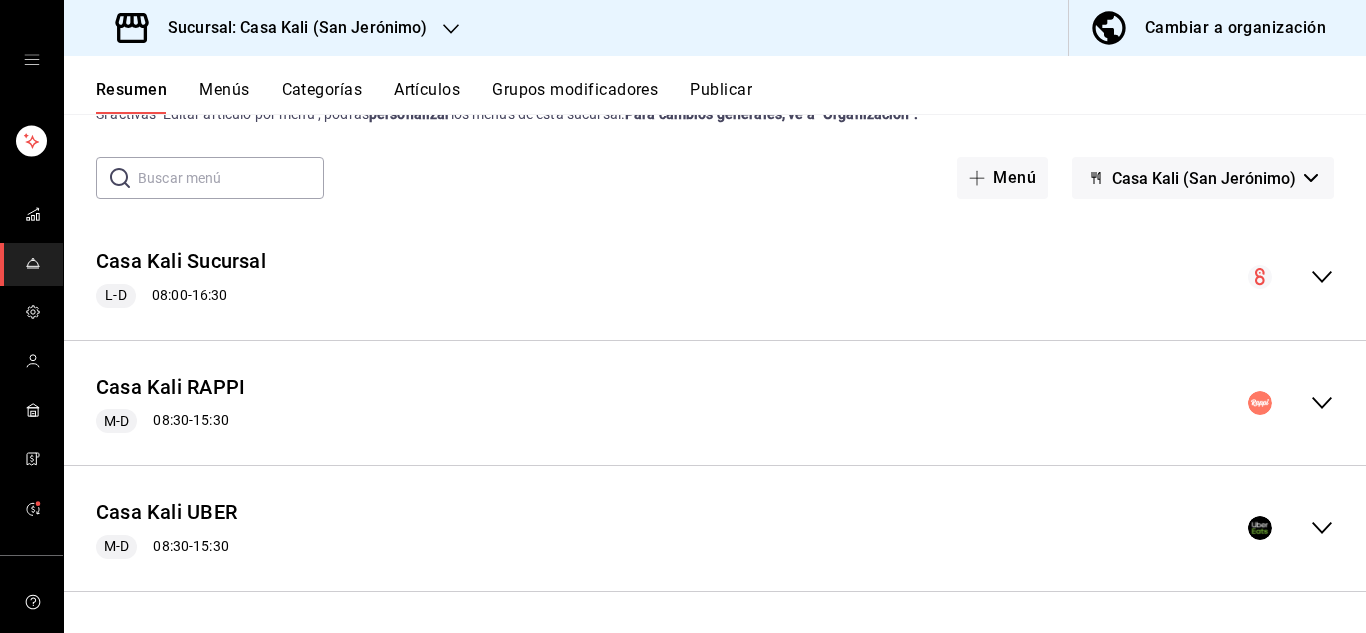scroll, scrollTop: 72, scrollLeft: 0, axis: vertical 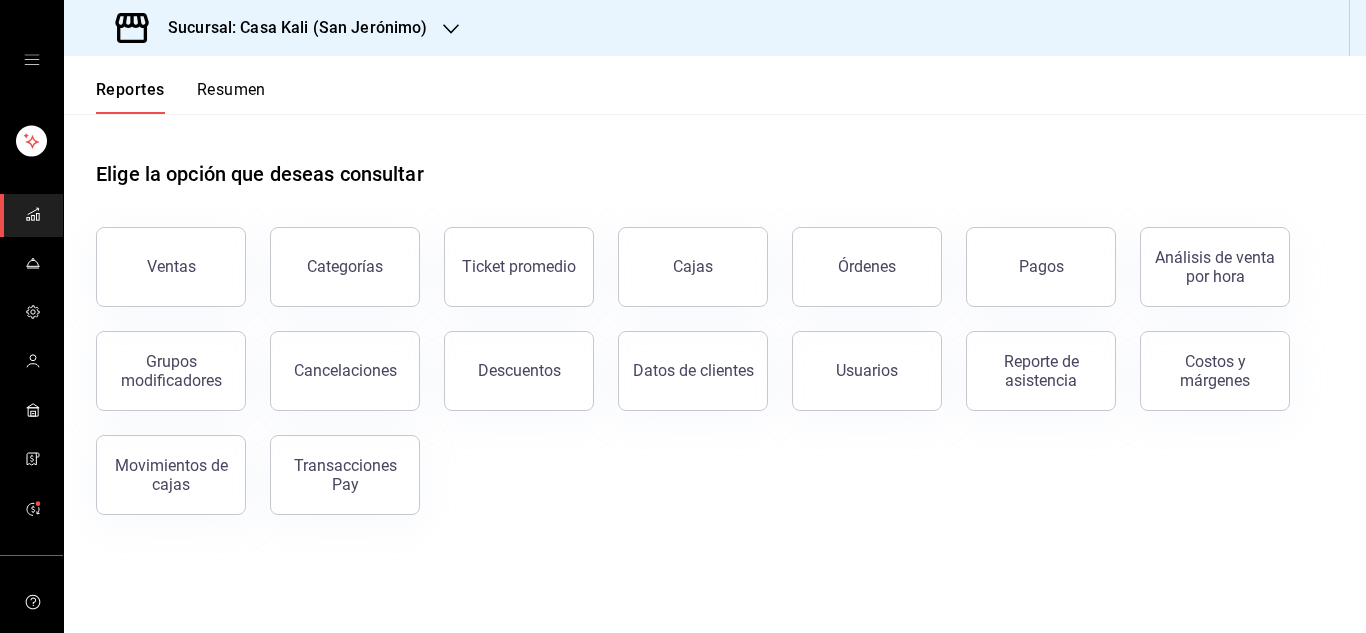 click at bounding box center (31, 60) 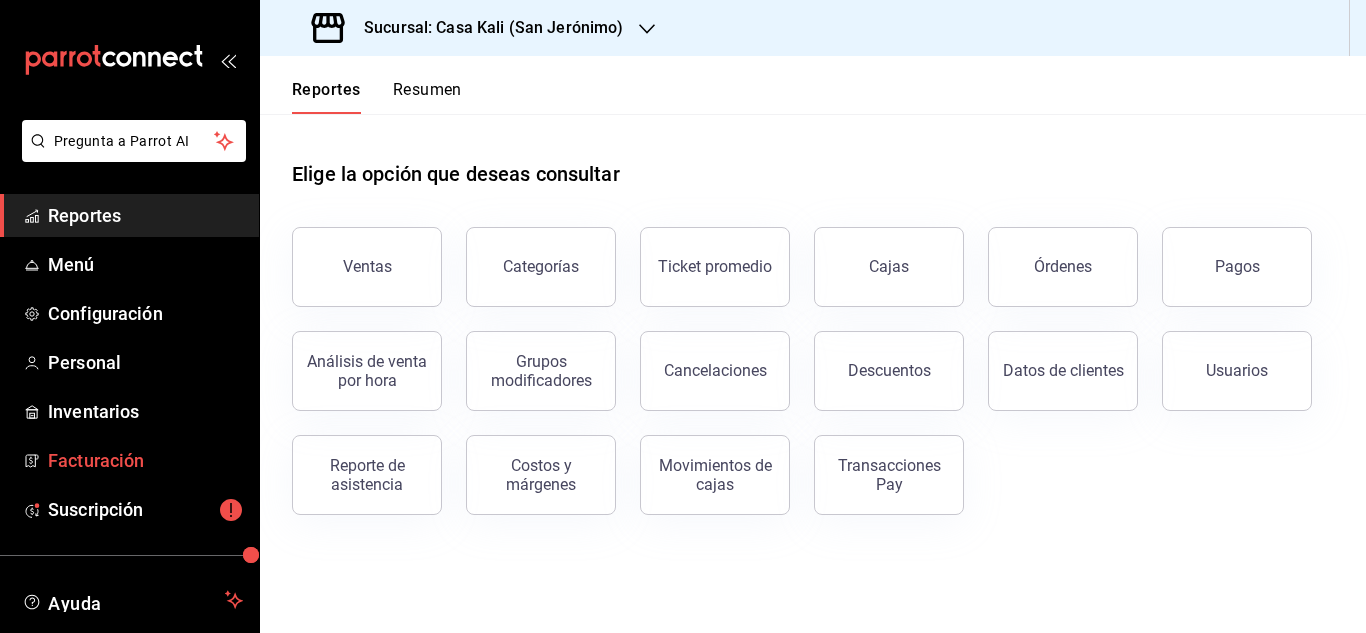 scroll, scrollTop: 122, scrollLeft: 0, axis: vertical 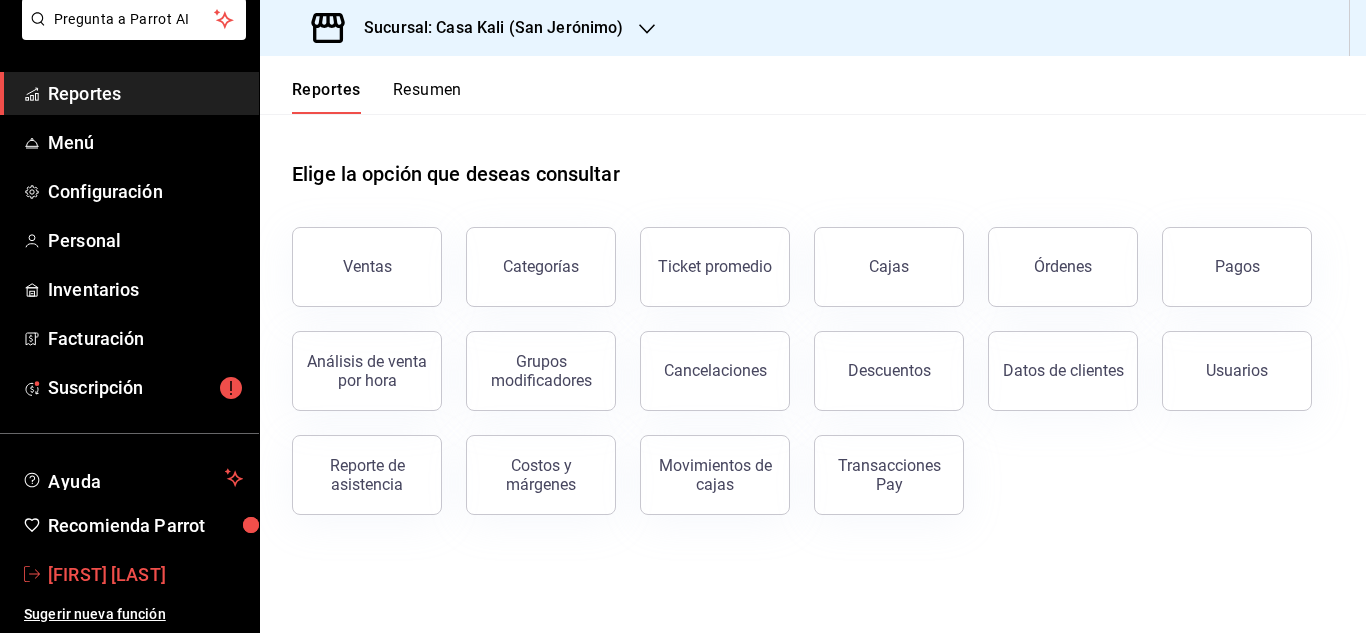 click on "Juan Pablo Delgado" at bounding box center (145, 574) 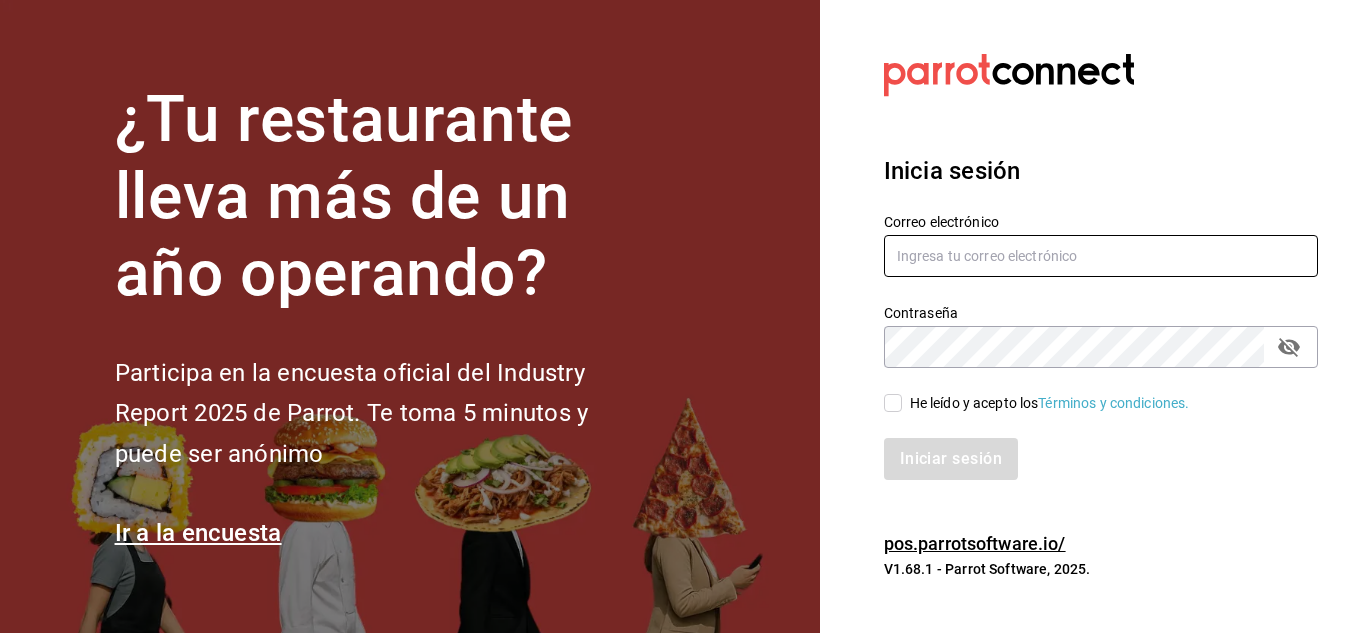 type on "hotcake@example.com" 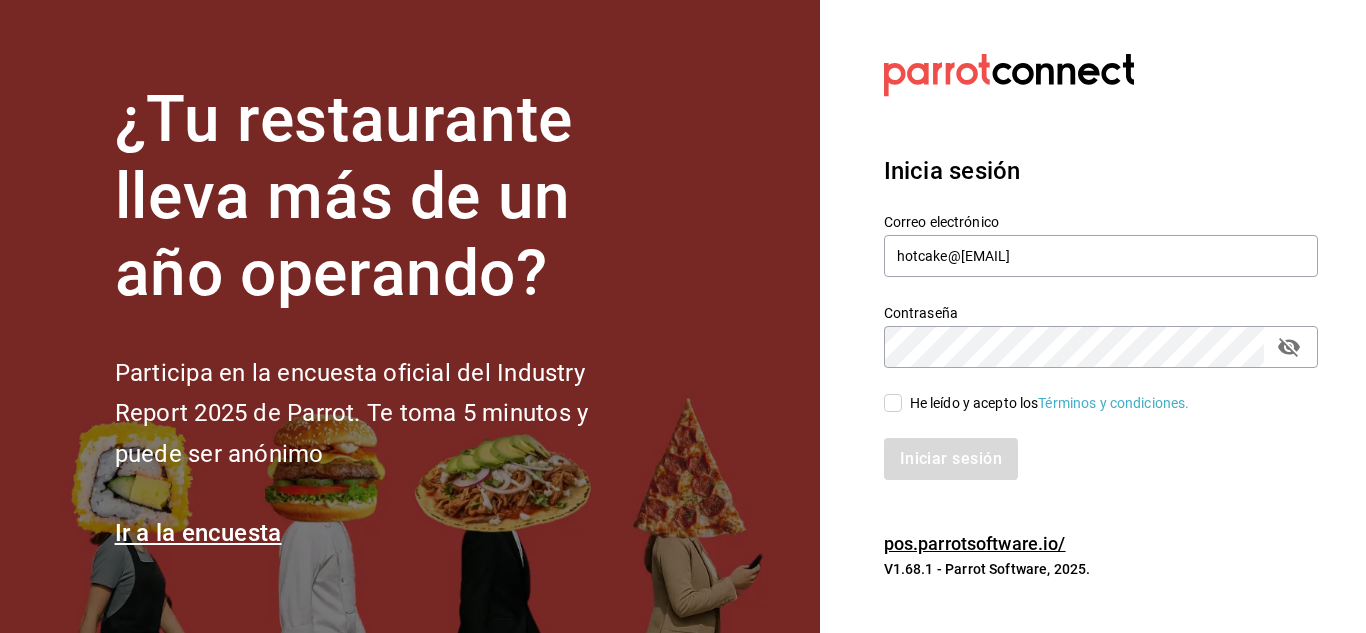 click on "He leído y acepto los  Términos y condiciones." at bounding box center (893, 403) 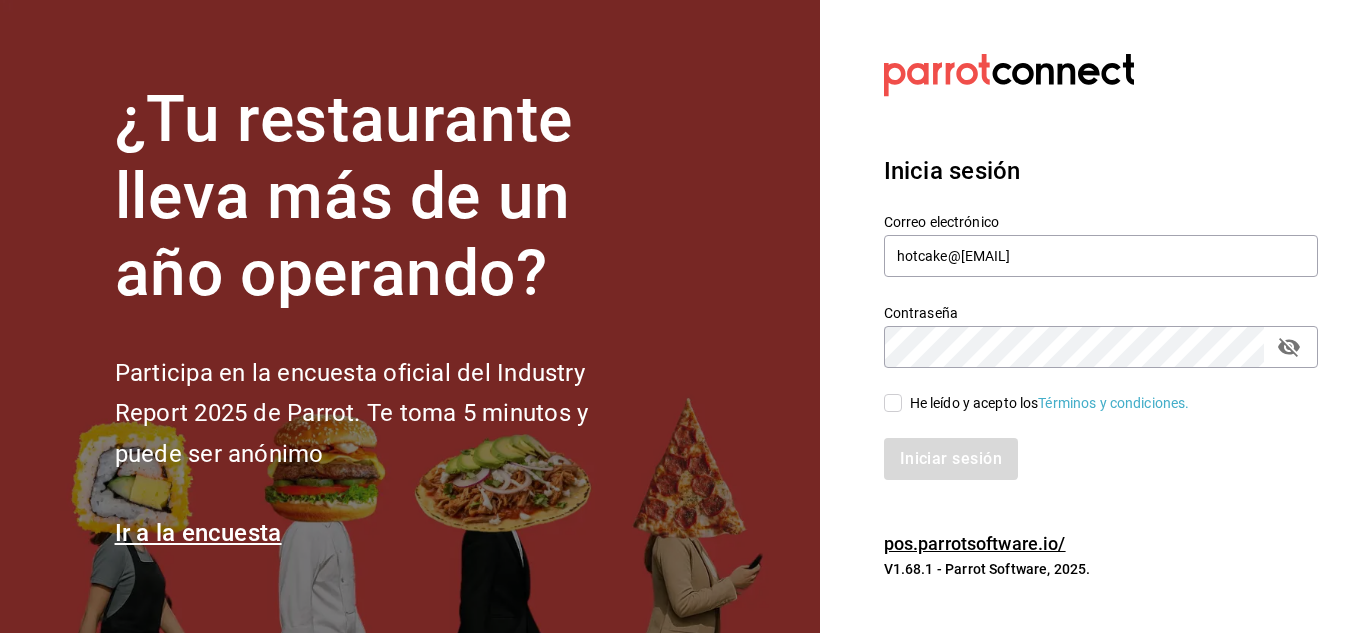 checkbox on "true" 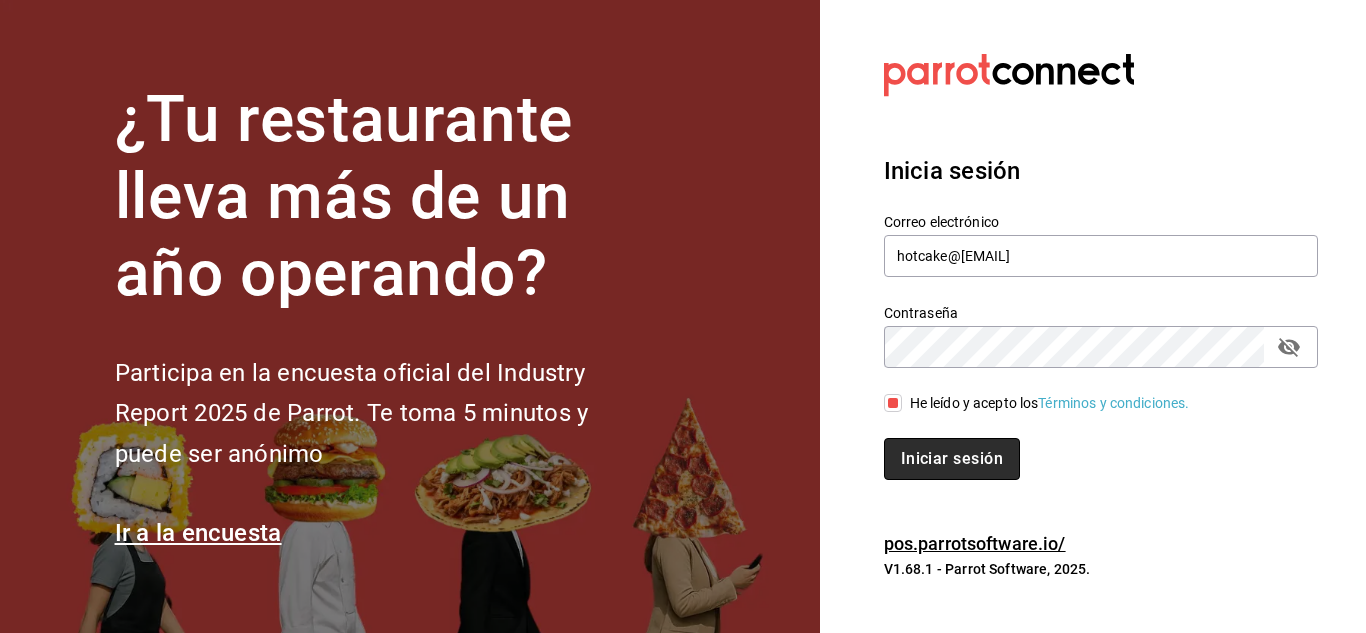 click on "Iniciar sesión" at bounding box center (952, 459) 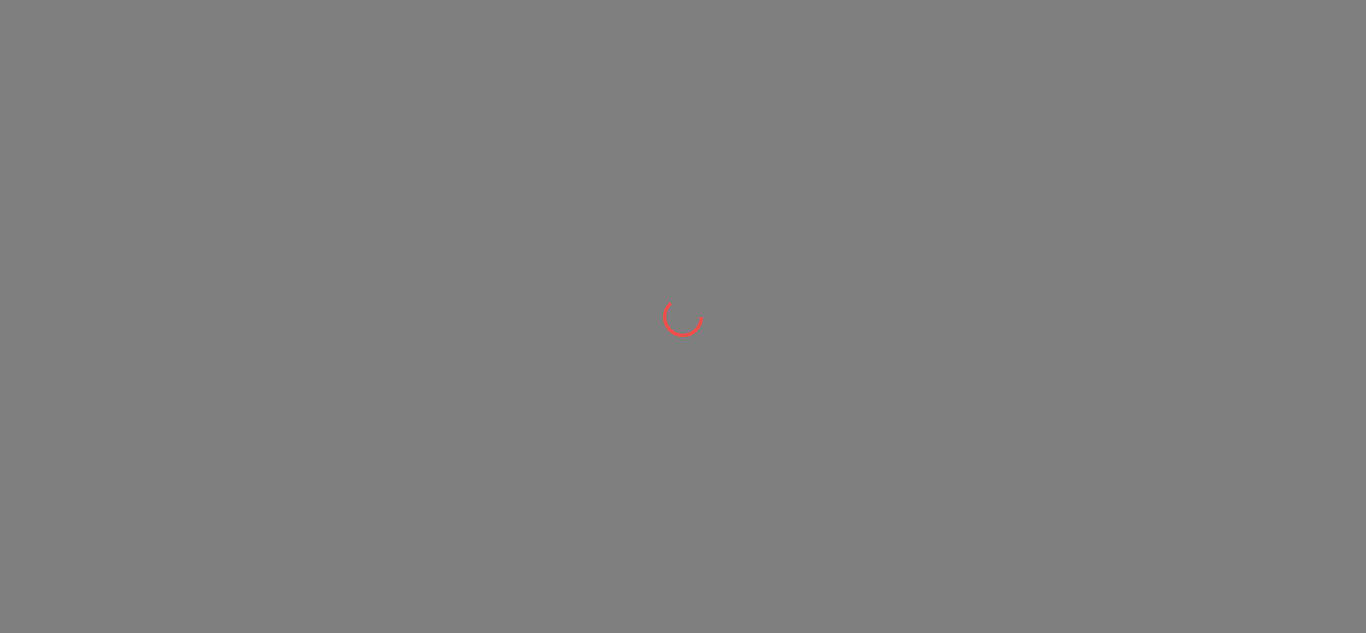 scroll, scrollTop: 0, scrollLeft: 0, axis: both 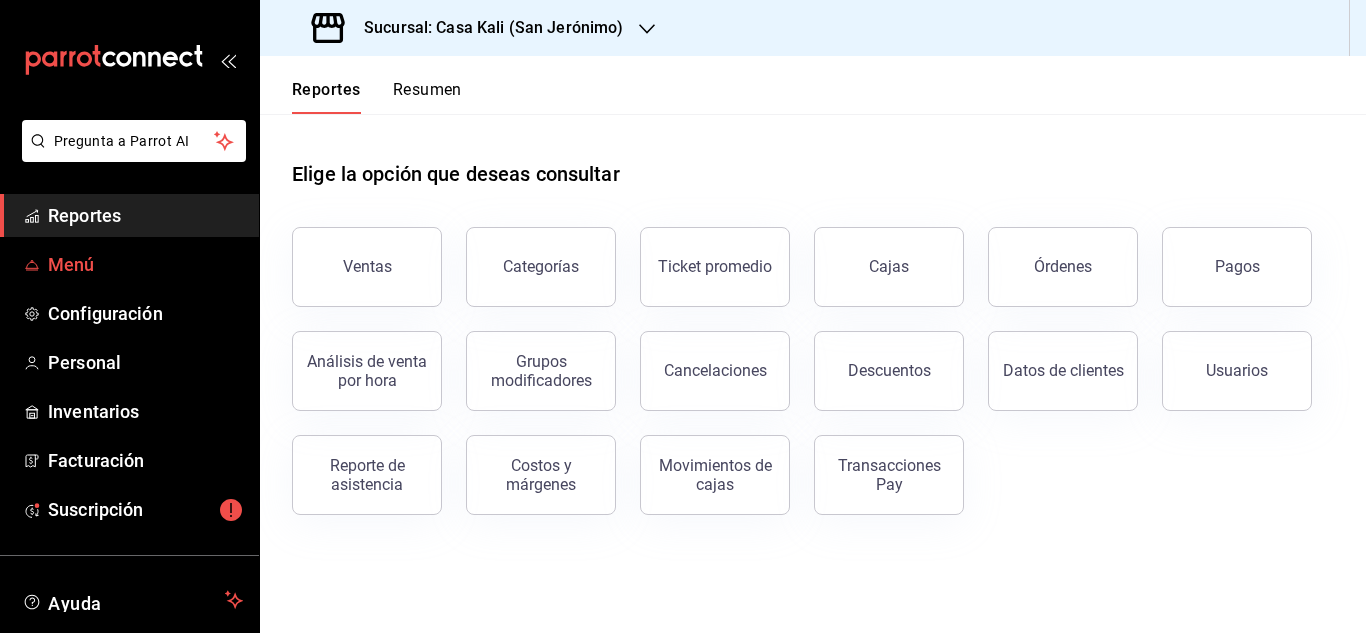 click on "Menú" at bounding box center [145, 264] 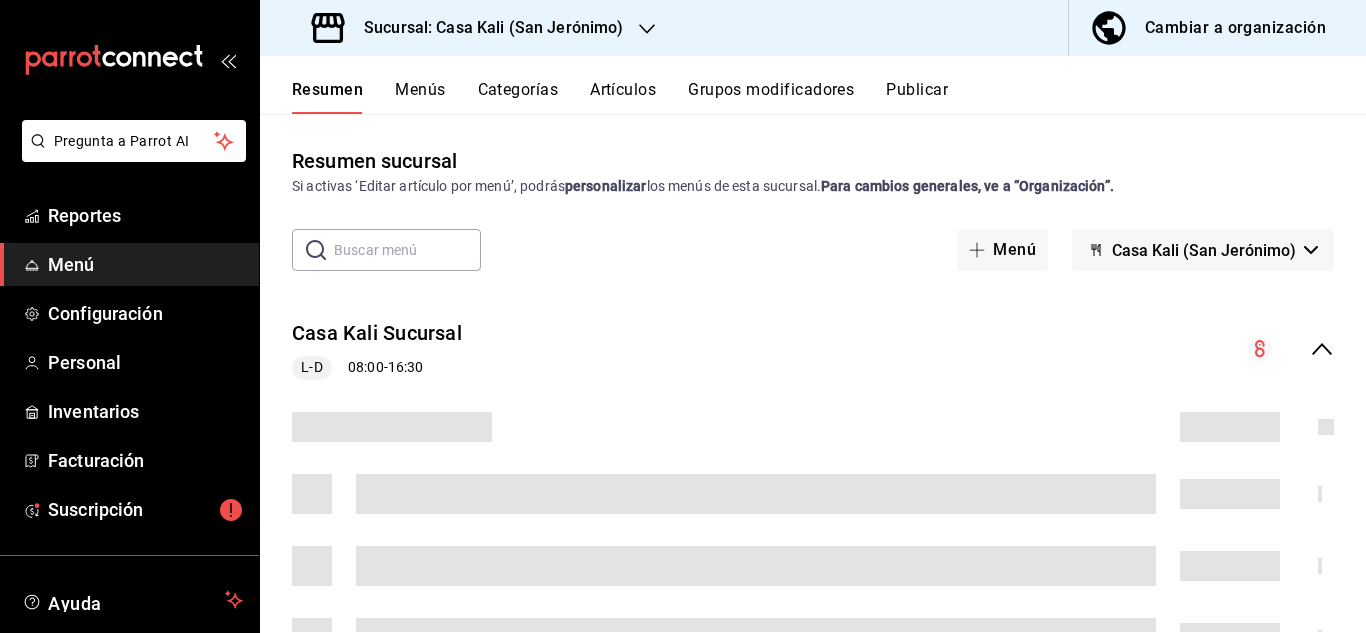 click on "Casa Kali Sucursal L-D 08:00  -  16:30" at bounding box center (813, 349) 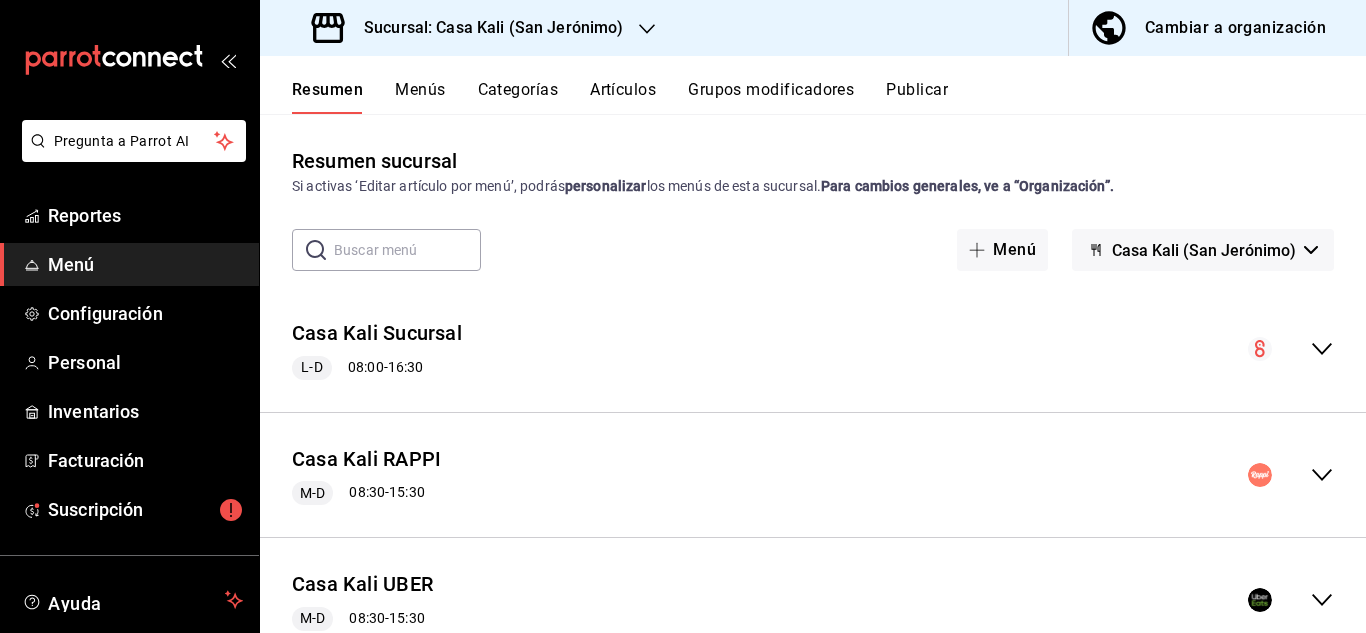 click 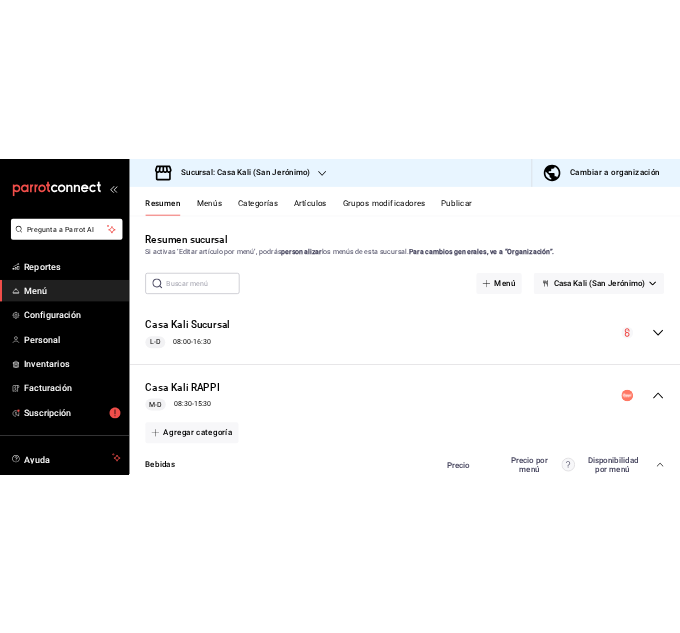 scroll, scrollTop: 258, scrollLeft: 0, axis: vertical 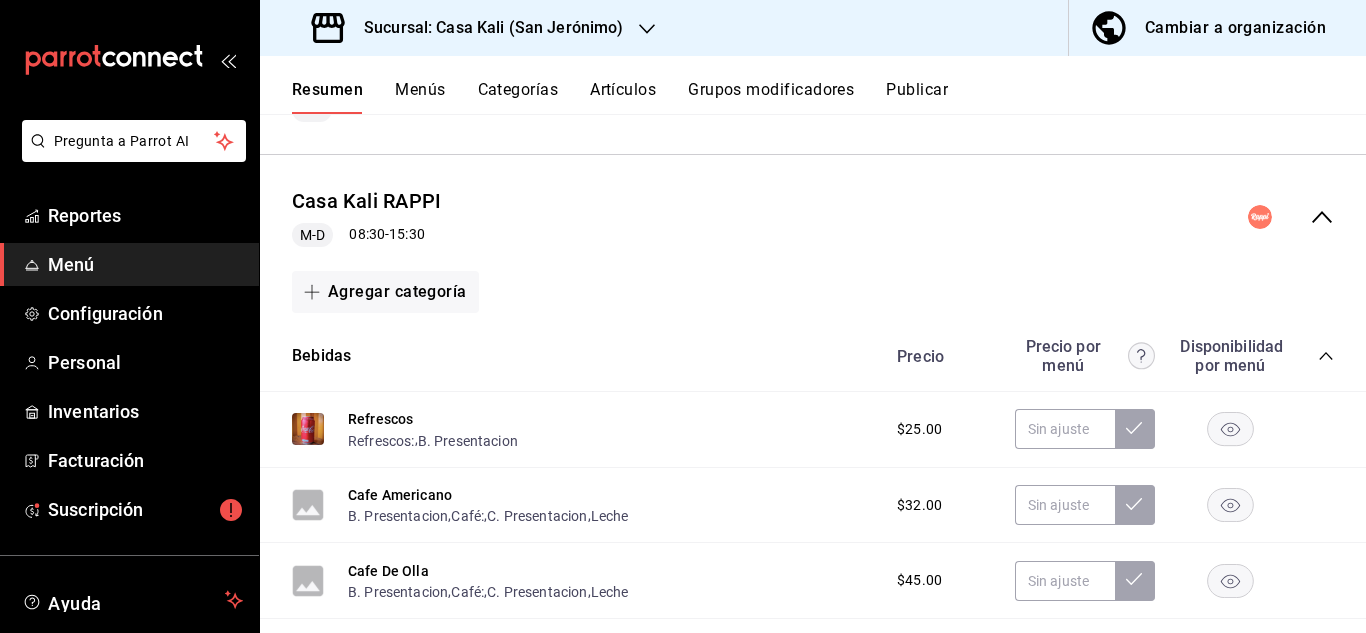 click 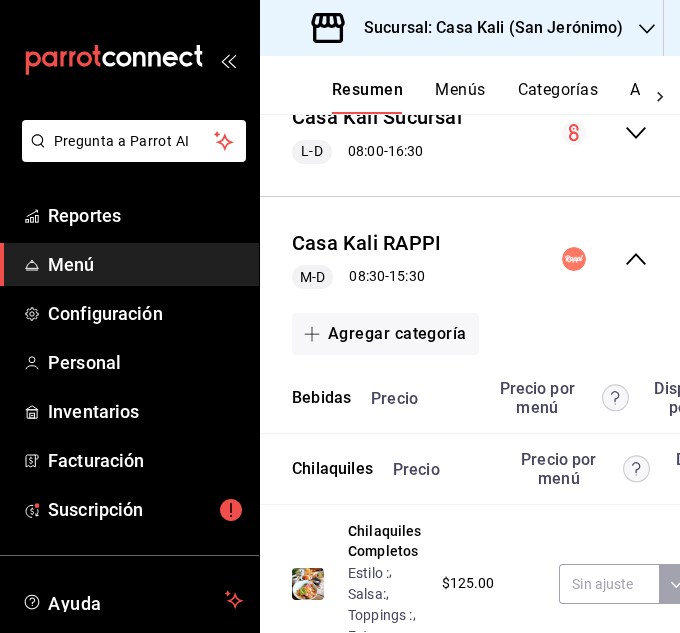 click 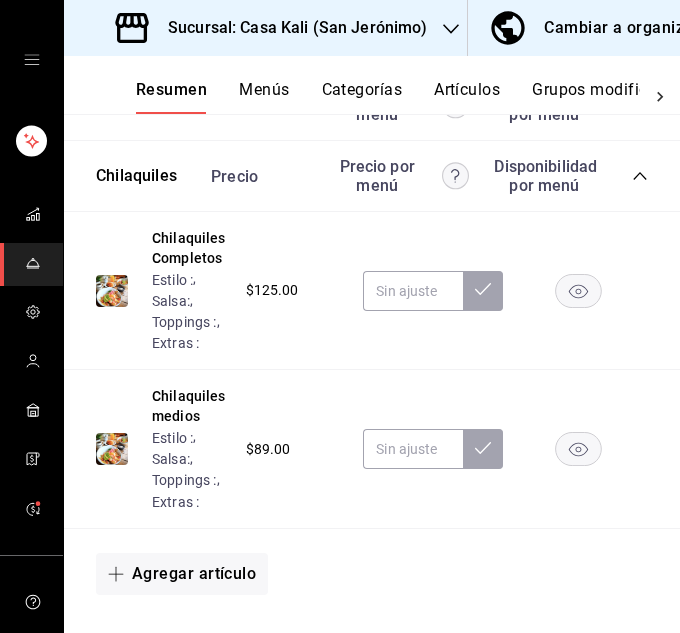 scroll, scrollTop: 535, scrollLeft: 0, axis: vertical 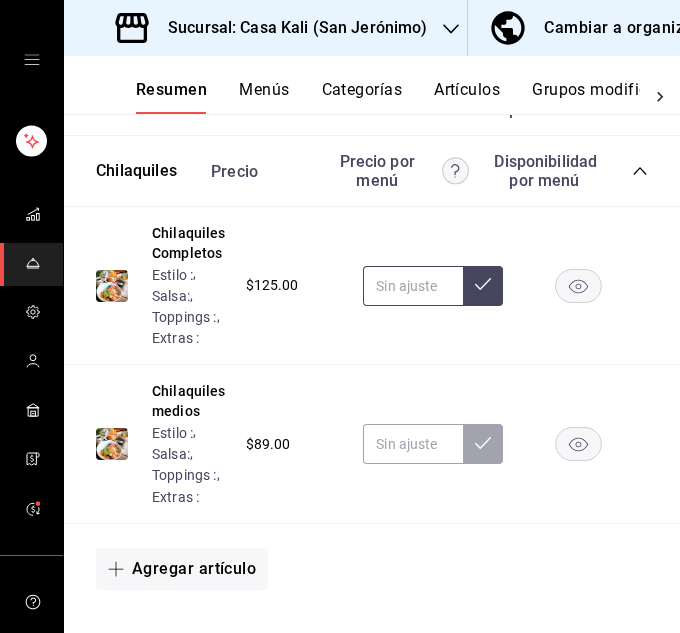 click at bounding box center [413, 286] 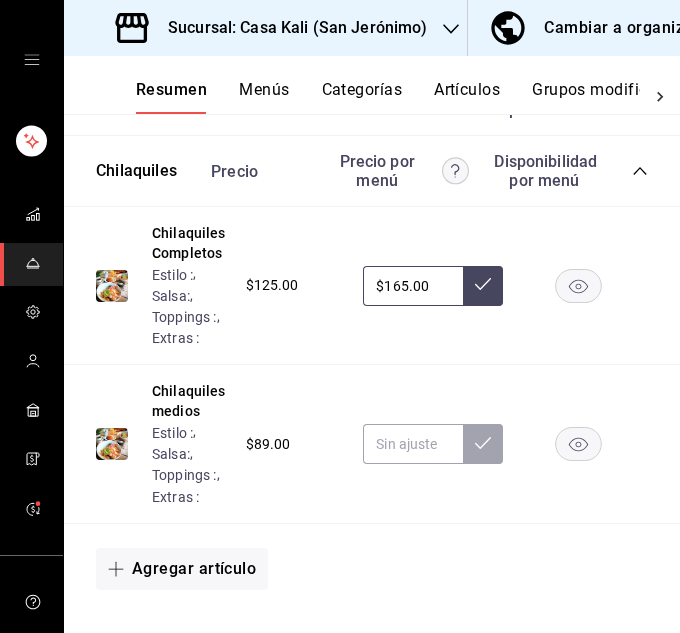 type on "$165.00" 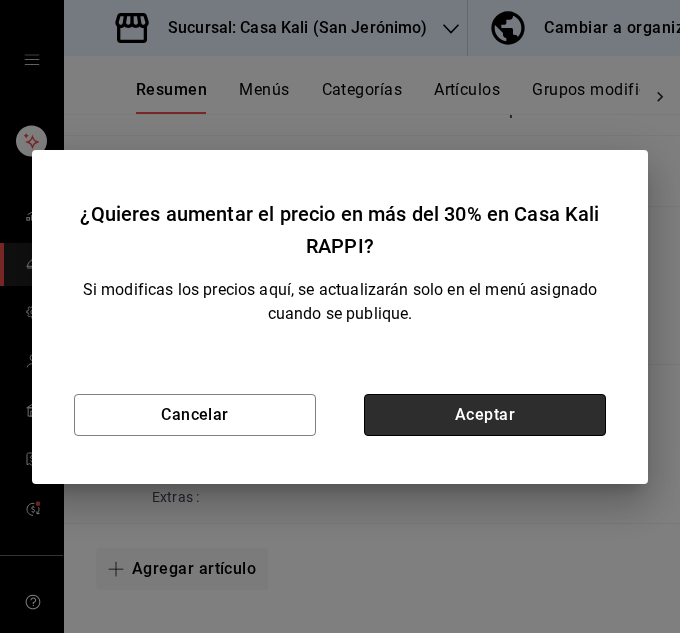 click on "Aceptar" at bounding box center [485, 415] 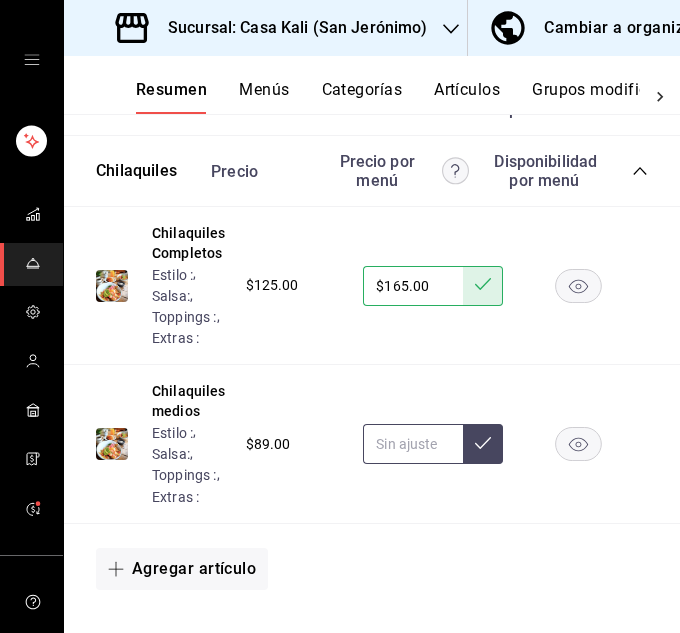 click at bounding box center [413, 444] 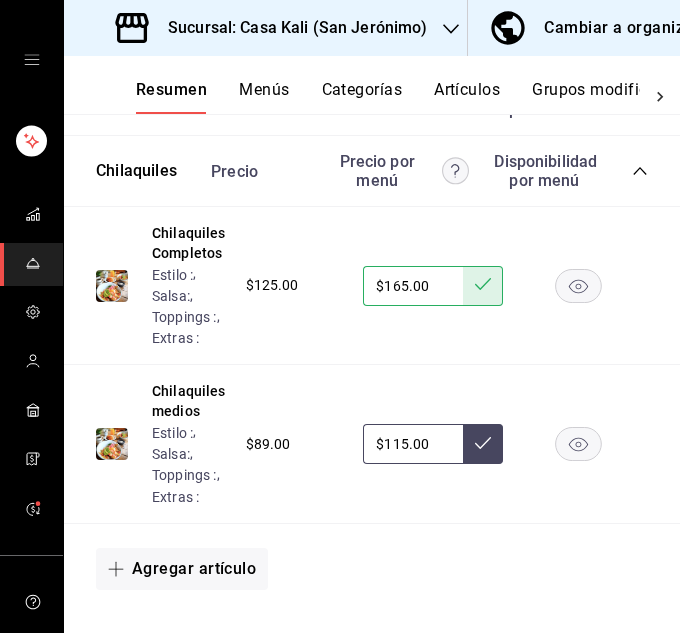 type on "$115.00" 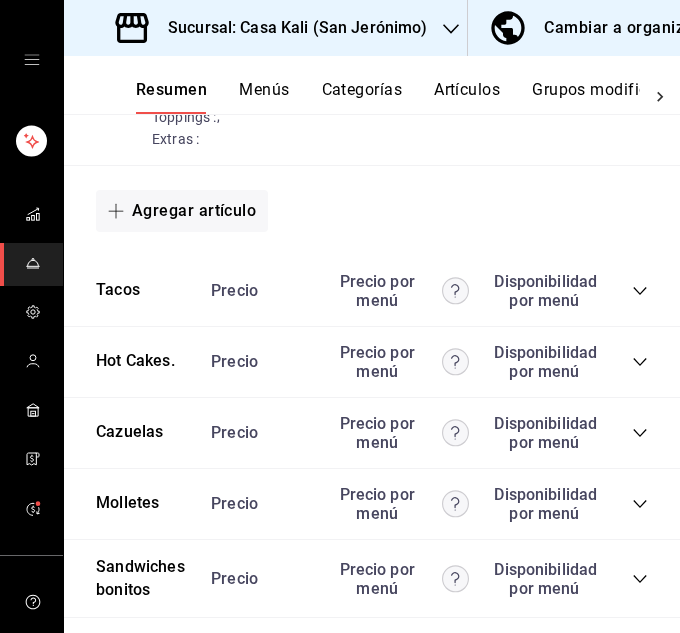 scroll, scrollTop: 894, scrollLeft: 0, axis: vertical 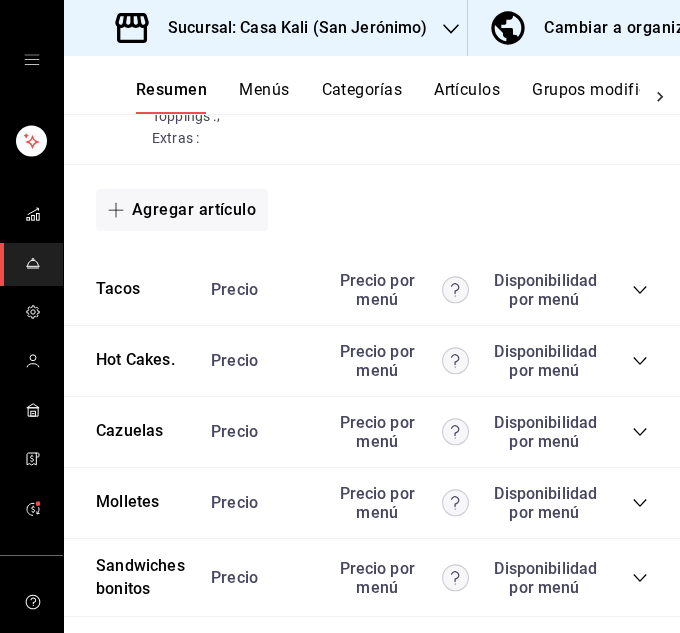 click 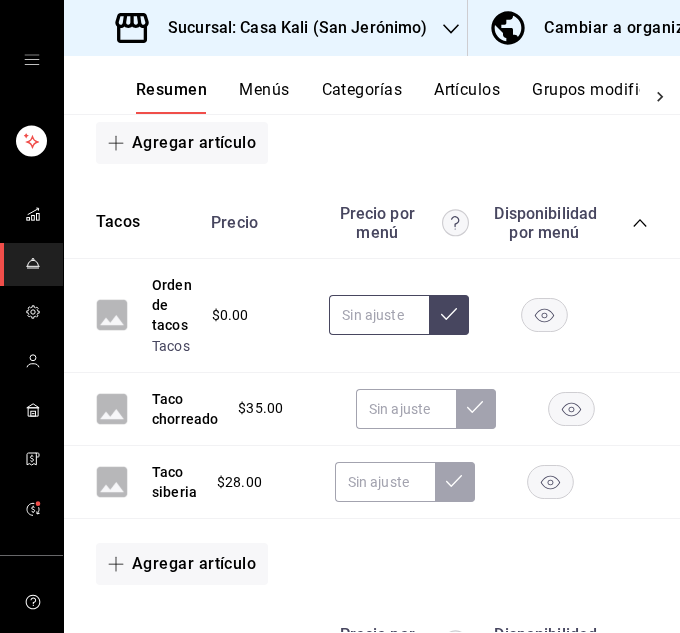 scroll, scrollTop: 948, scrollLeft: 0, axis: vertical 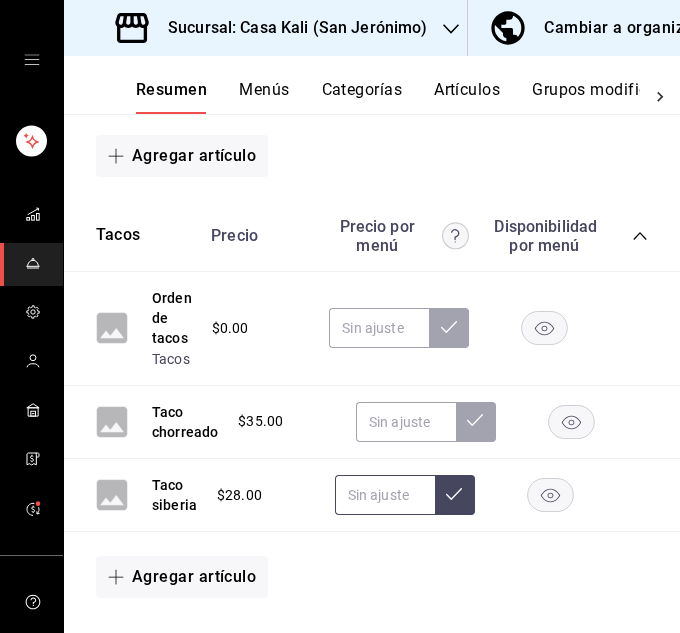 click at bounding box center [385, 495] 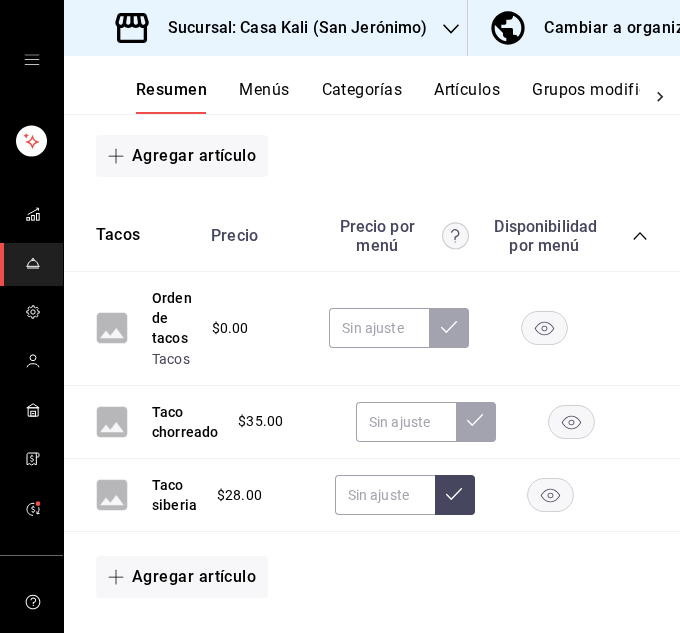 click 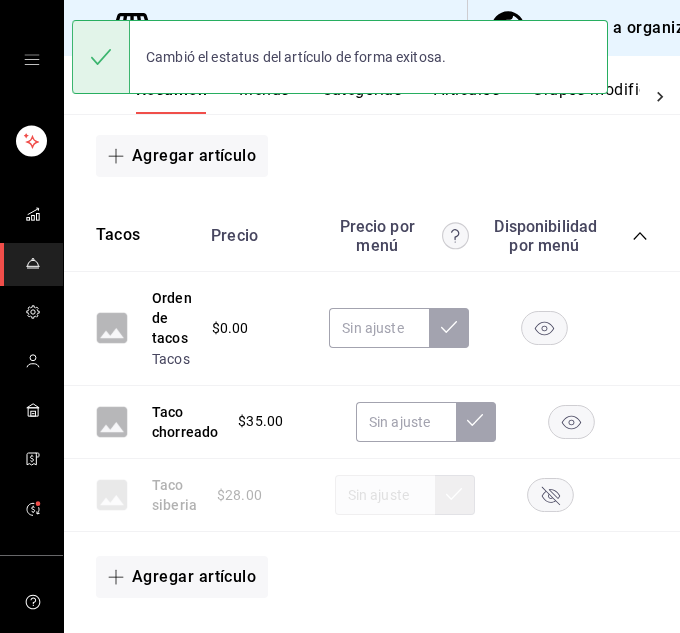 click 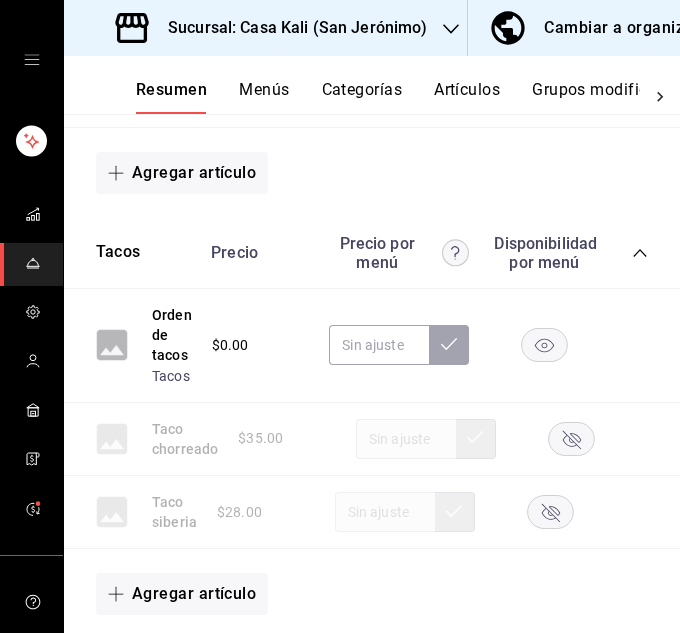 scroll, scrollTop: 927, scrollLeft: 0, axis: vertical 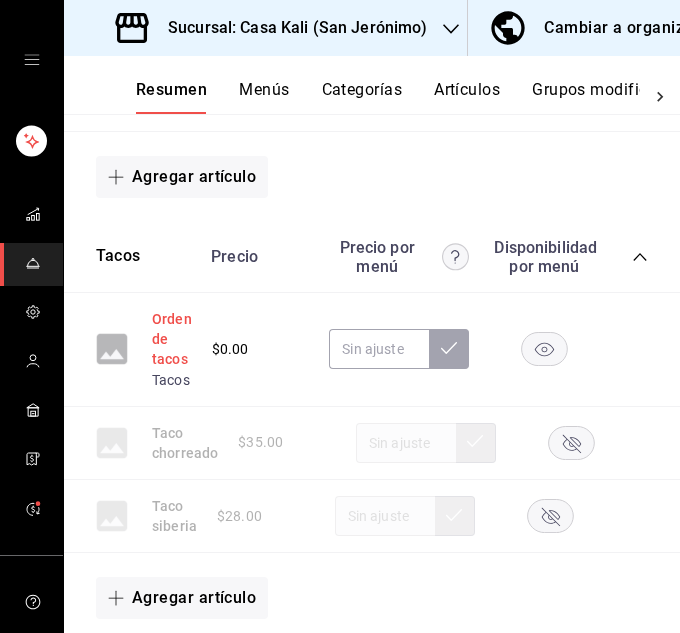 click on "Orden de tacos" at bounding box center (172, 339) 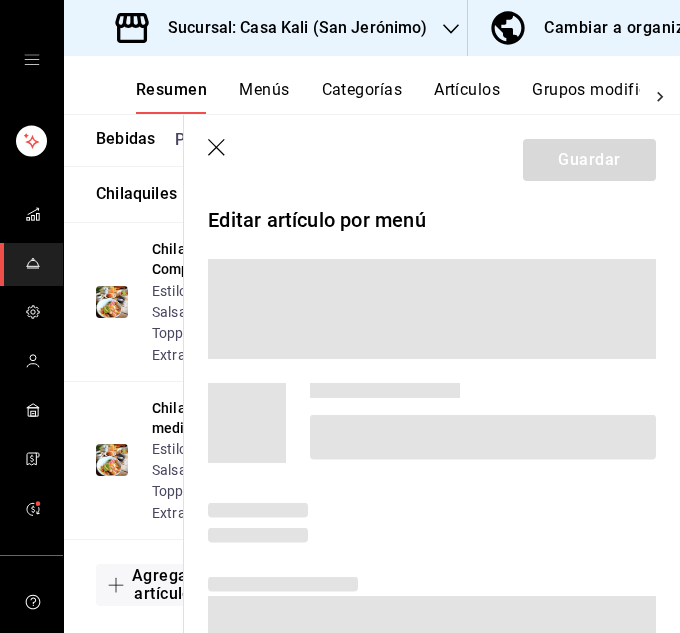 scroll, scrollTop: 731, scrollLeft: 0, axis: vertical 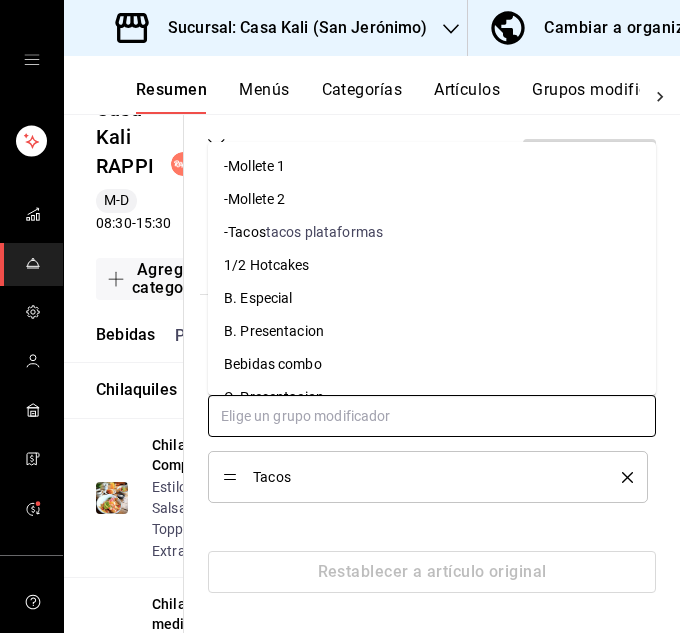 click at bounding box center (432, 416) 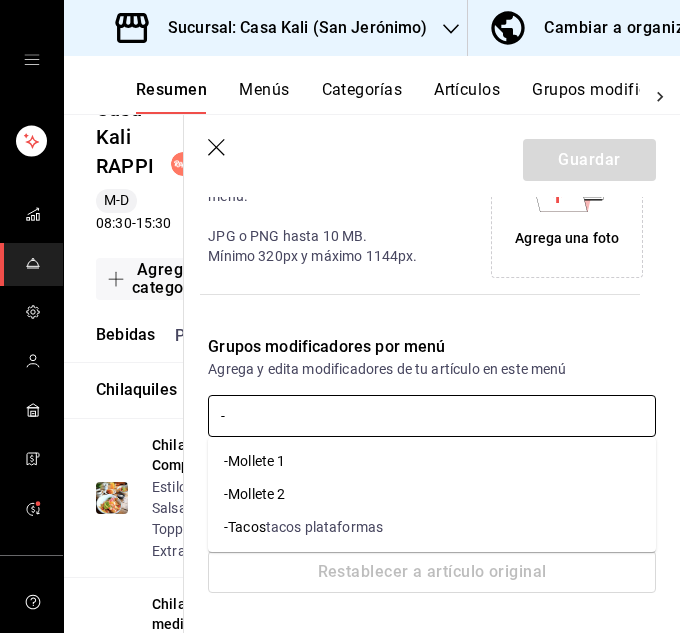 type on "-t" 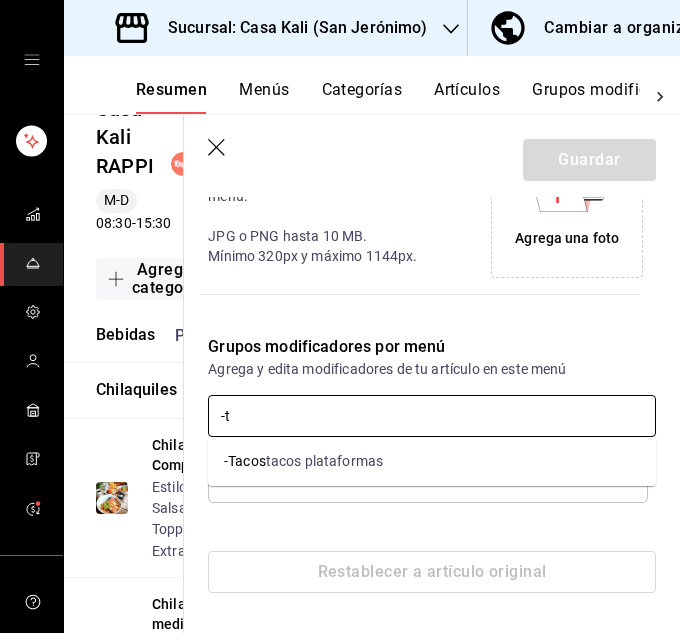 click on "tacos plataformas" at bounding box center (324, 461) 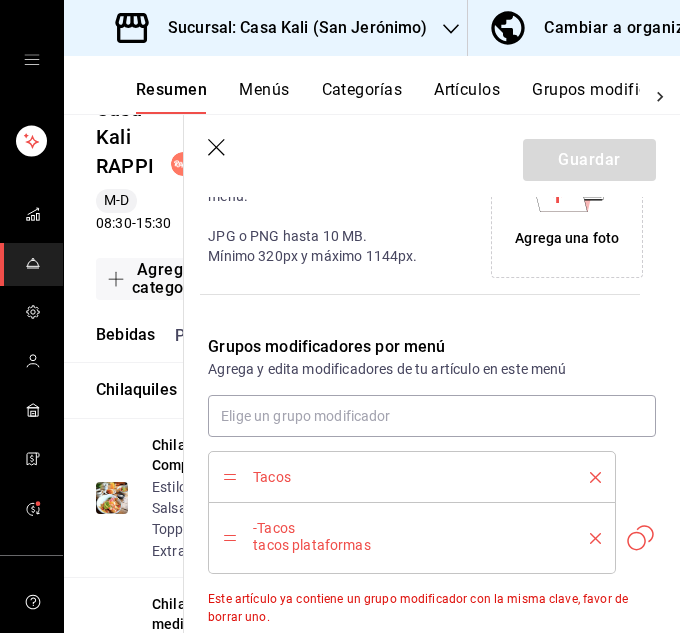 click 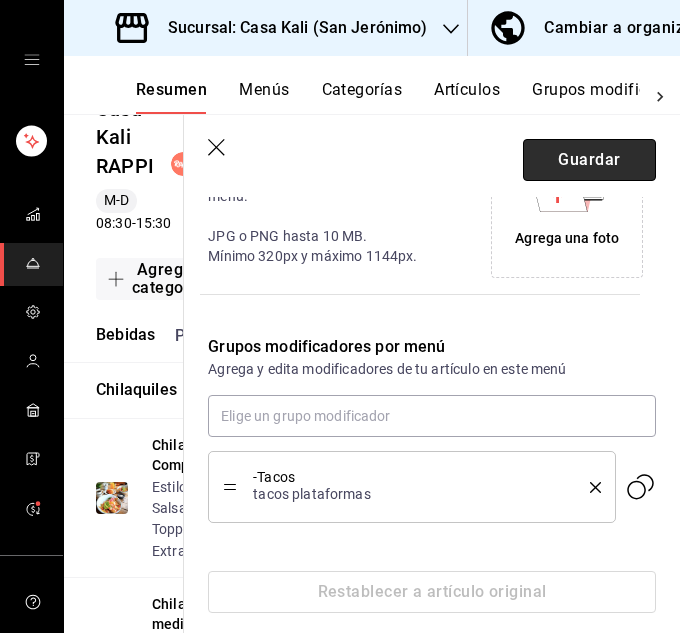 click on "Guardar" at bounding box center [589, 160] 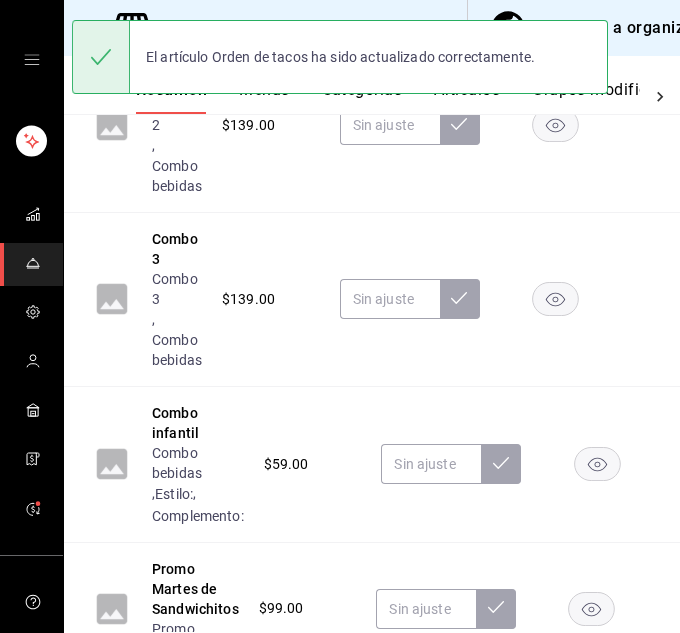scroll, scrollTop: 4108, scrollLeft: 0, axis: vertical 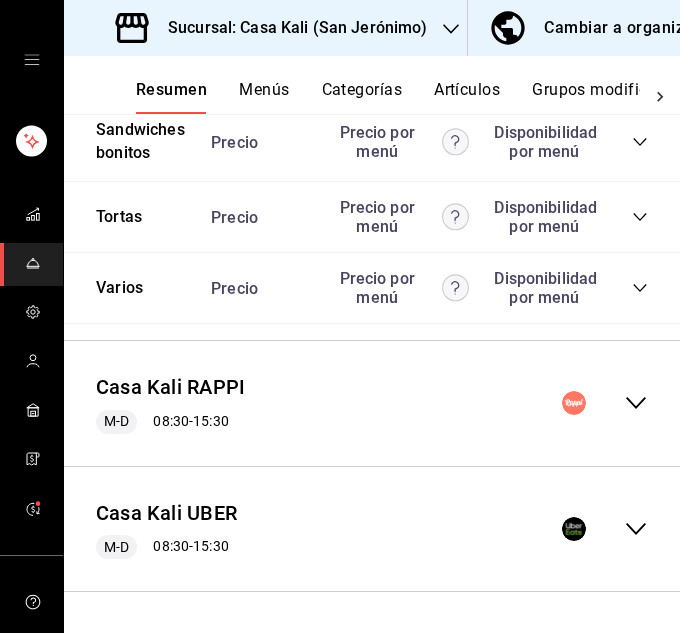 click 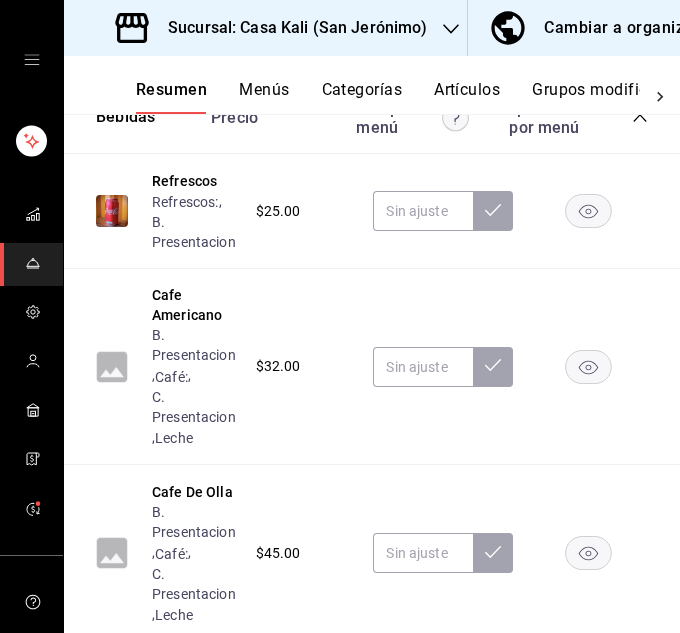 scroll, scrollTop: 4475, scrollLeft: 0, axis: vertical 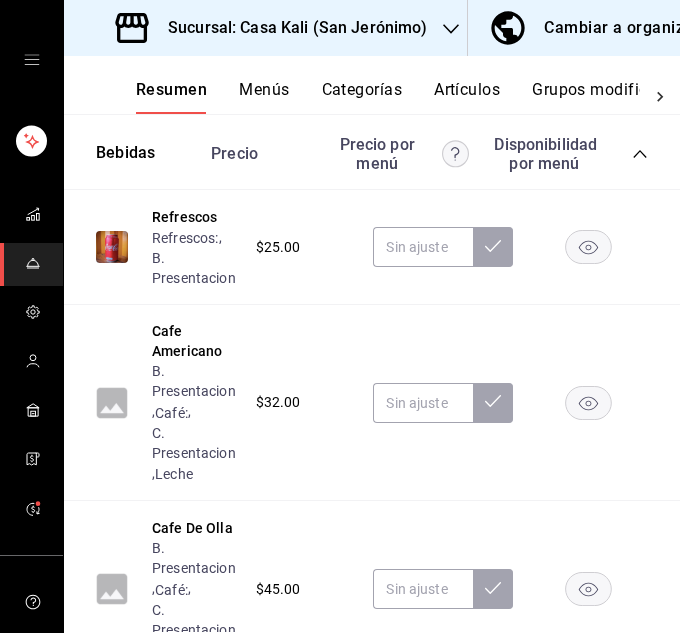 click 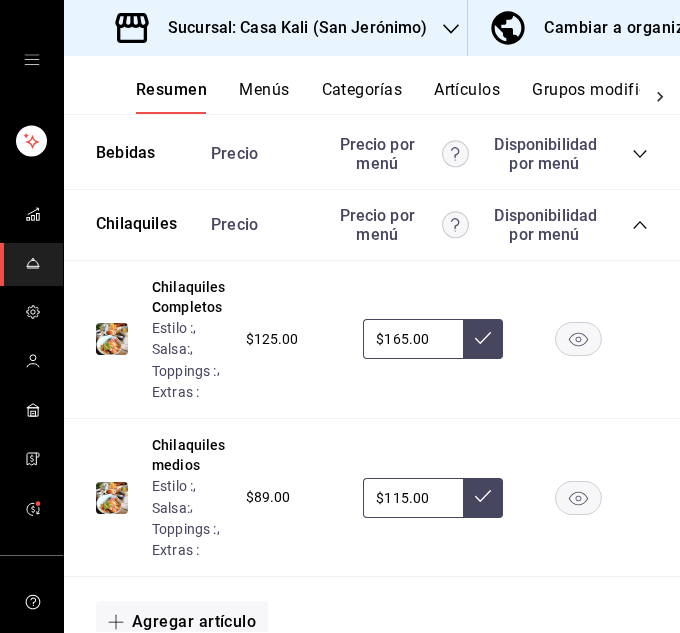 click 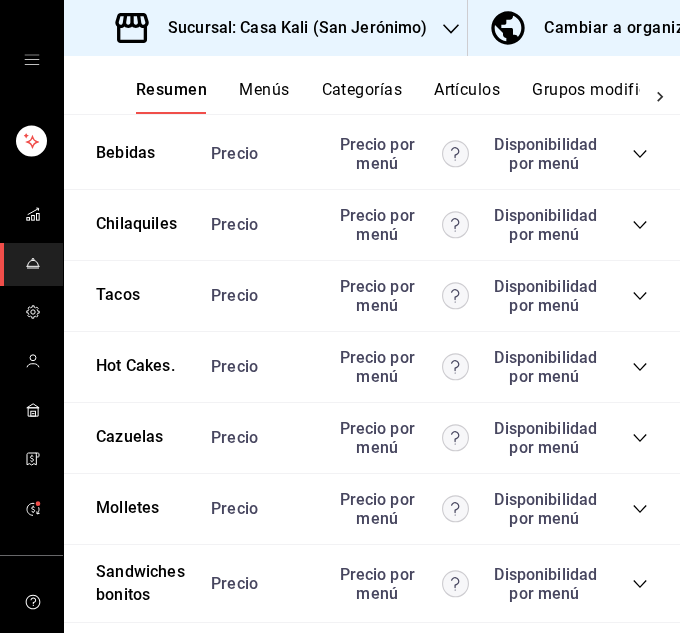 click 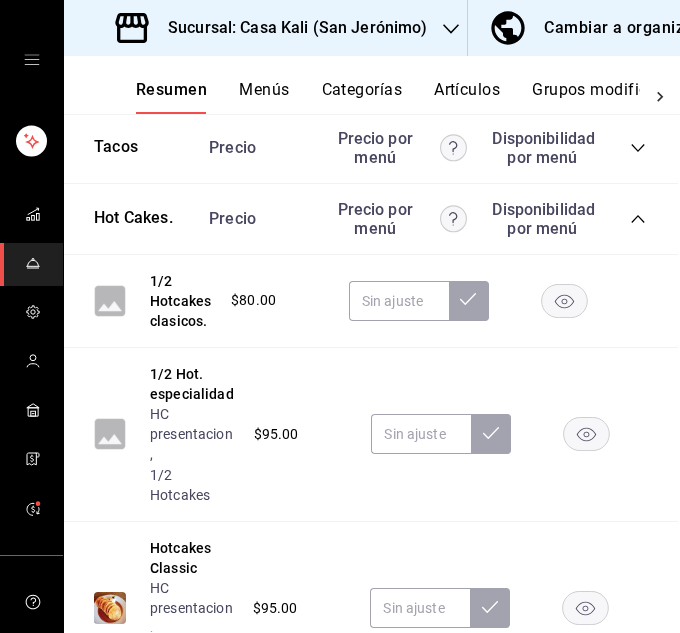 scroll, scrollTop: 4620, scrollLeft: 2, axis: both 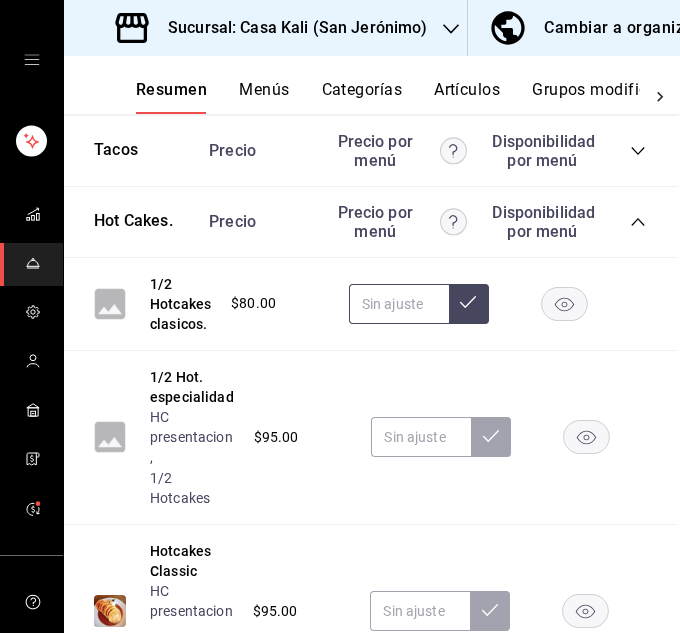 click at bounding box center (399, 304) 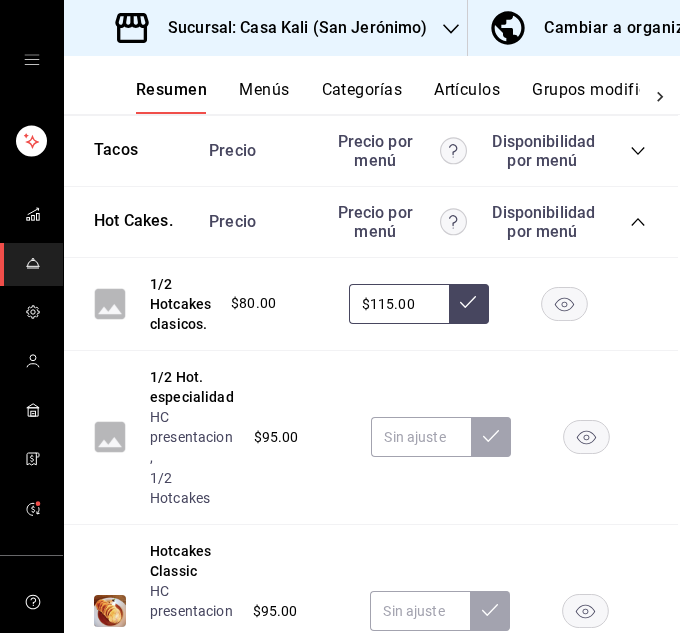 type on "$115.00" 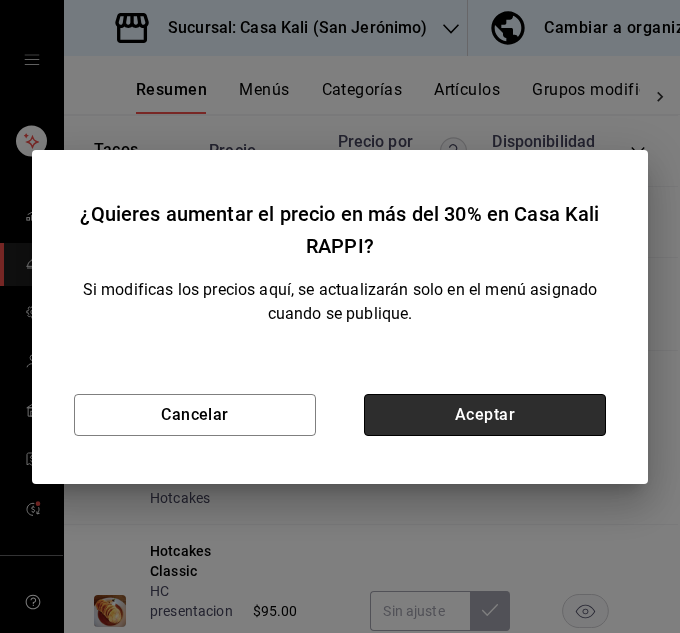 click on "Aceptar" at bounding box center (485, 415) 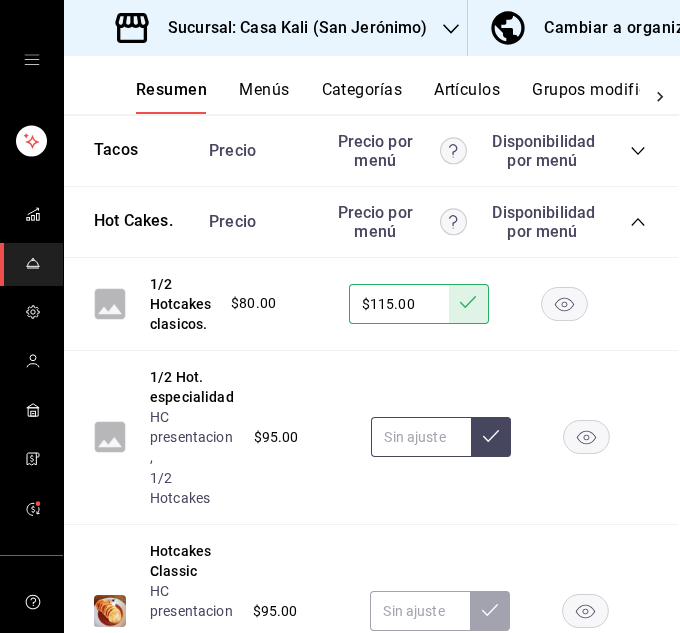 click at bounding box center (421, 437) 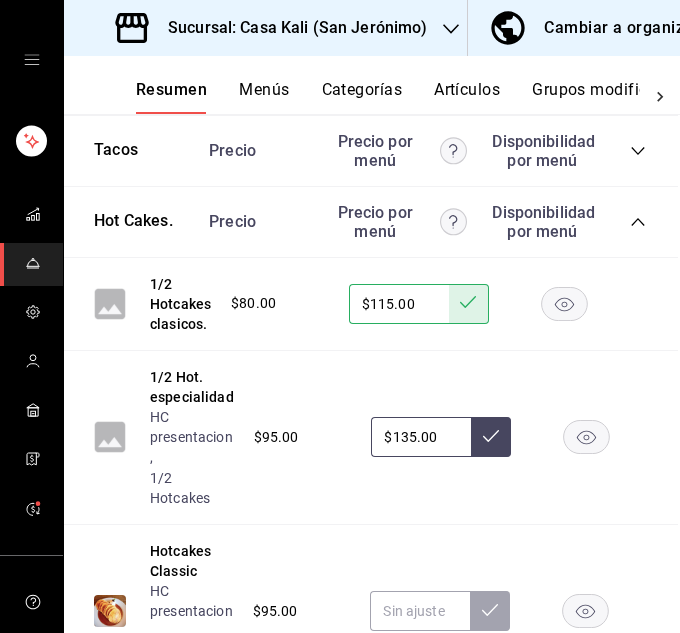 type on "$135.00" 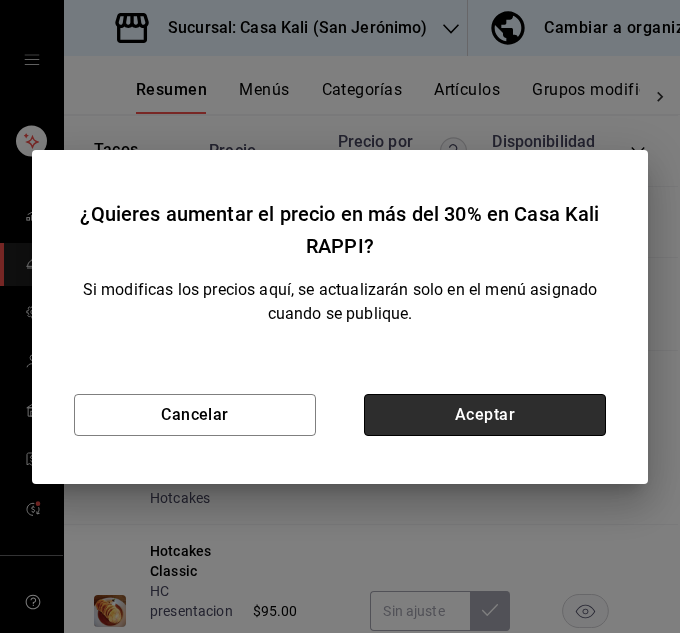 click on "Aceptar" at bounding box center (485, 415) 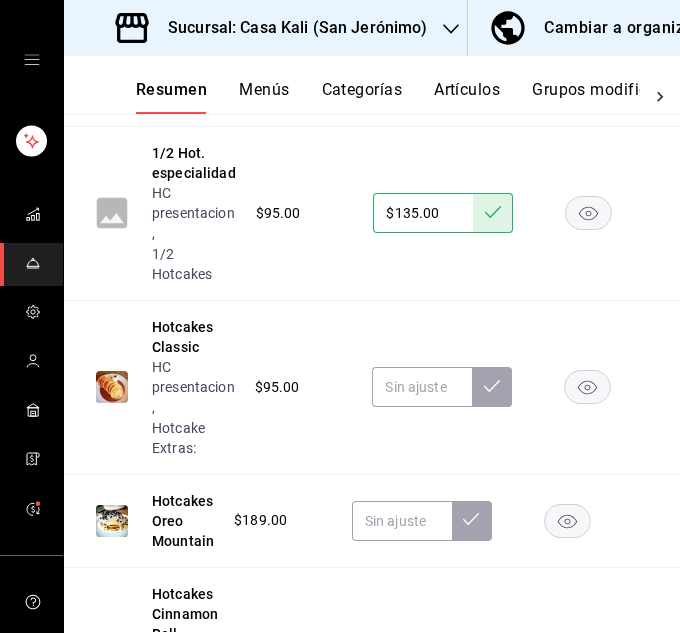 scroll, scrollTop: 4846, scrollLeft: 0, axis: vertical 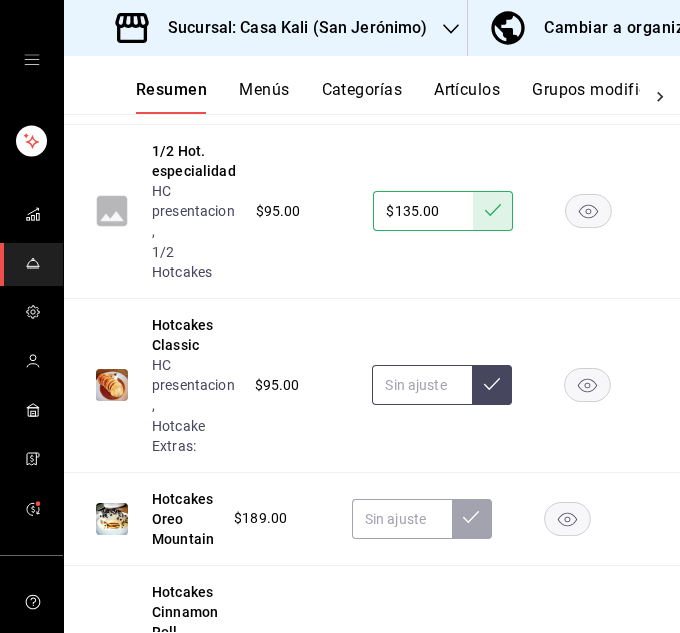 click at bounding box center (422, 385) 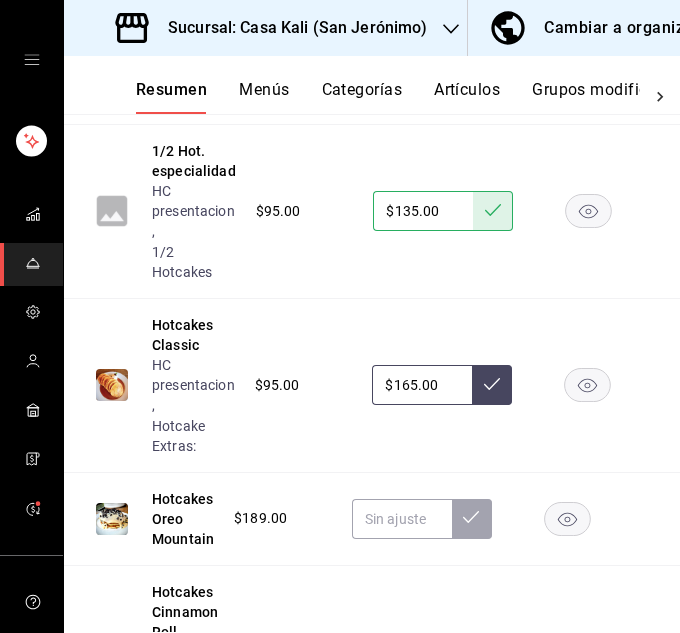 type on "$165.00" 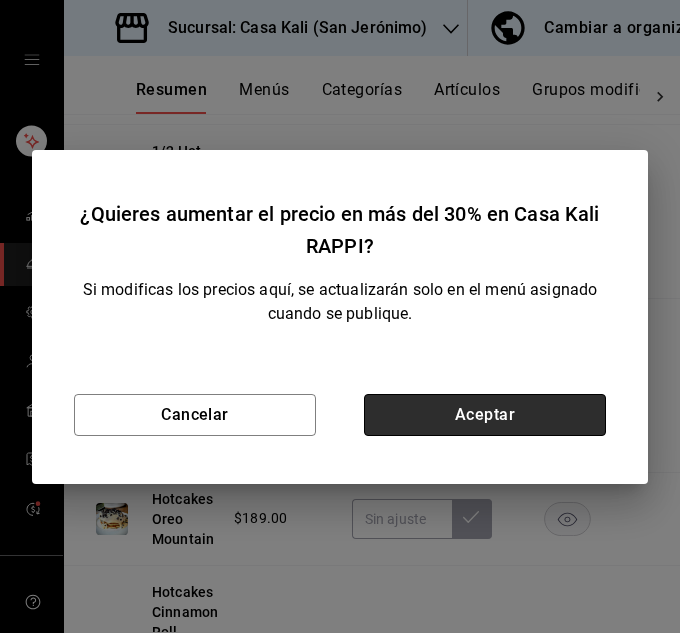 click on "Aceptar" at bounding box center (485, 415) 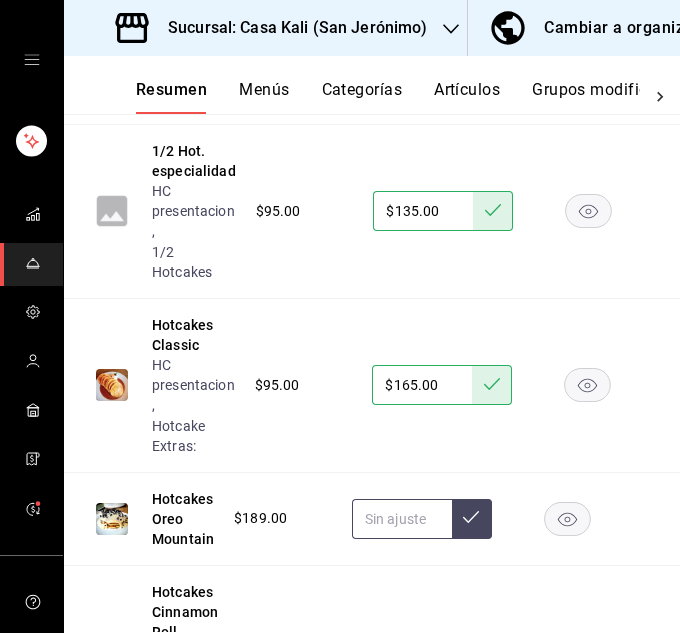 click at bounding box center [402, 519] 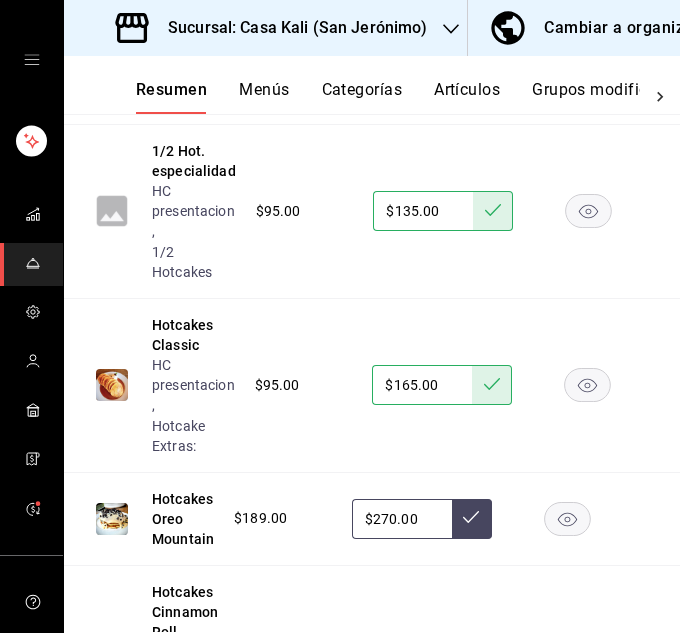 type on "$270.00" 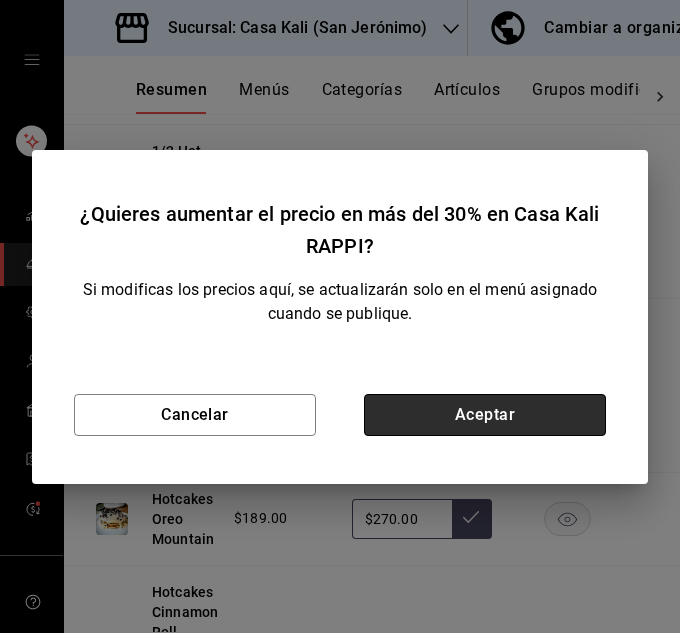 click on "Aceptar" at bounding box center [485, 415] 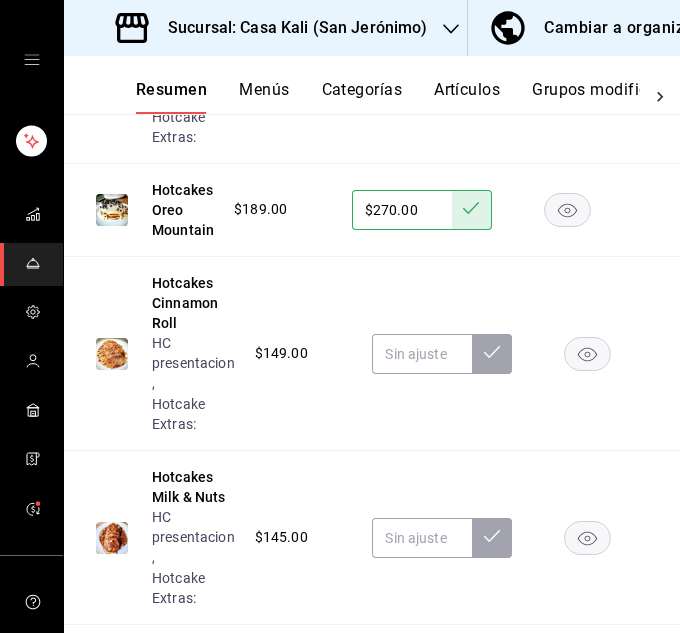 scroll, scrollTop: 5156, scrollLeft: 0, axis: vertical 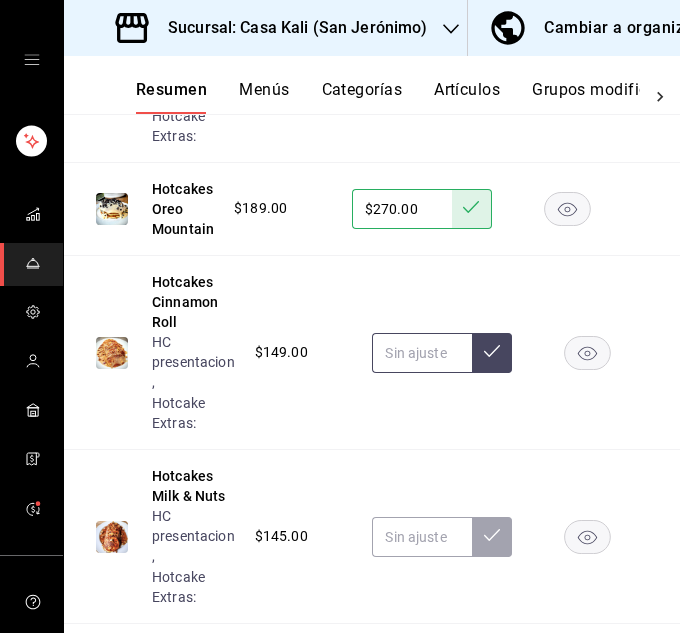 click at bounding box center [422, 353] 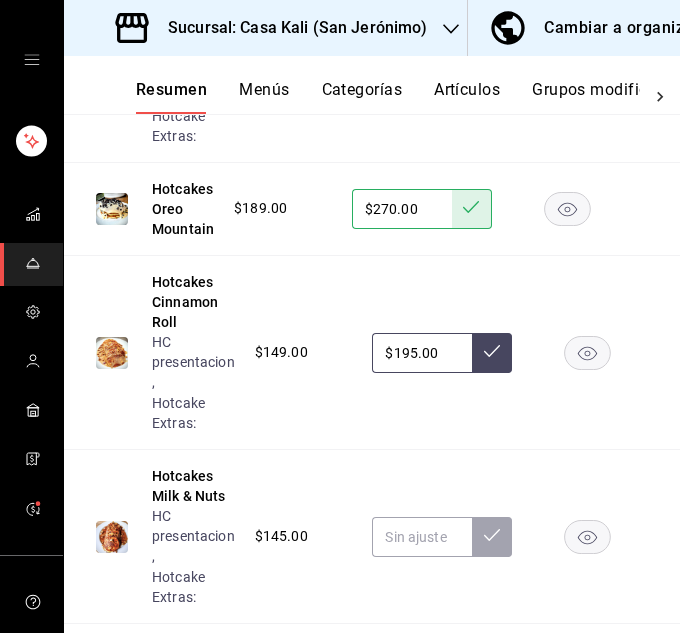 type on "$195.00" 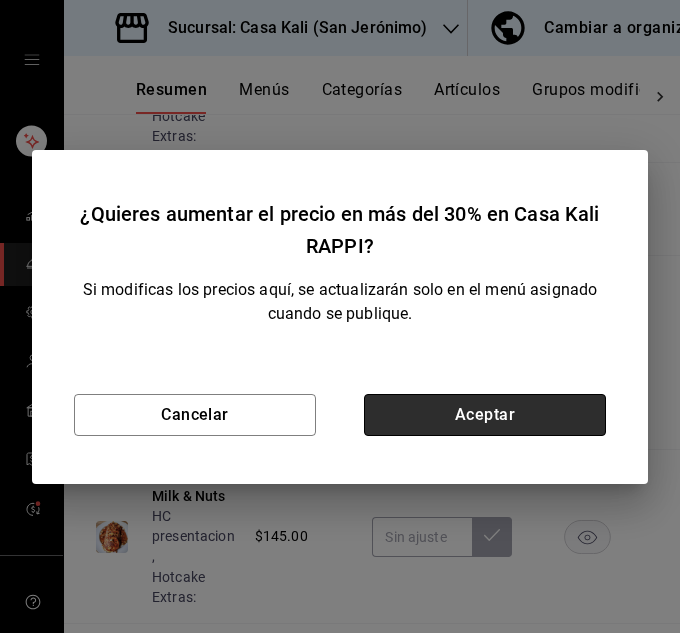 click on "Aceptar" at bounding box center (485, 415) 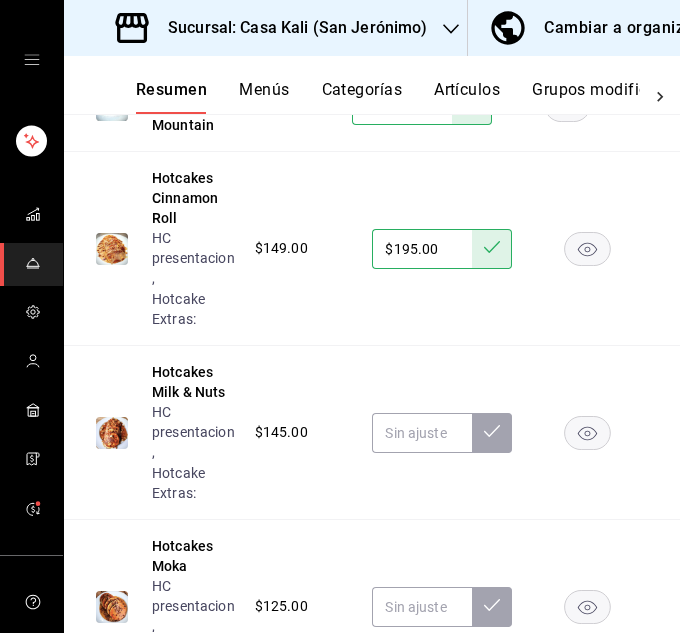 scroll, scrollTop: 5261, scrollLeft: 0, axis: vertical 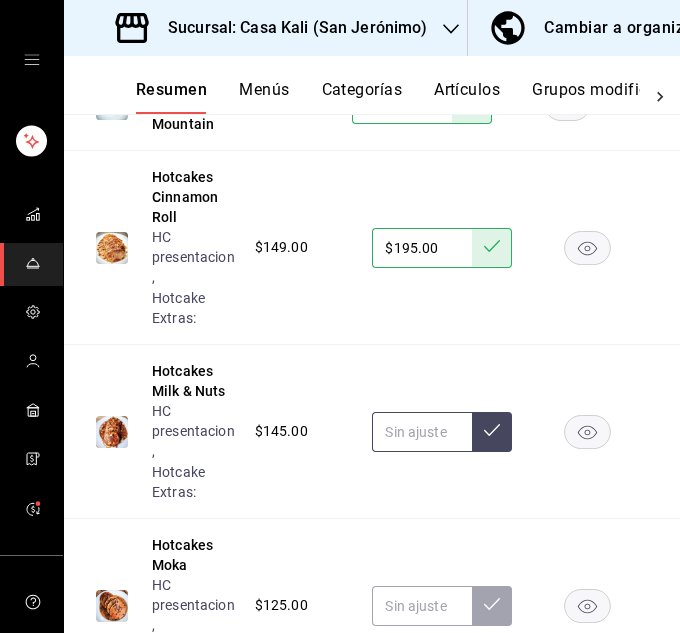 click at bounding box center (422, 432) 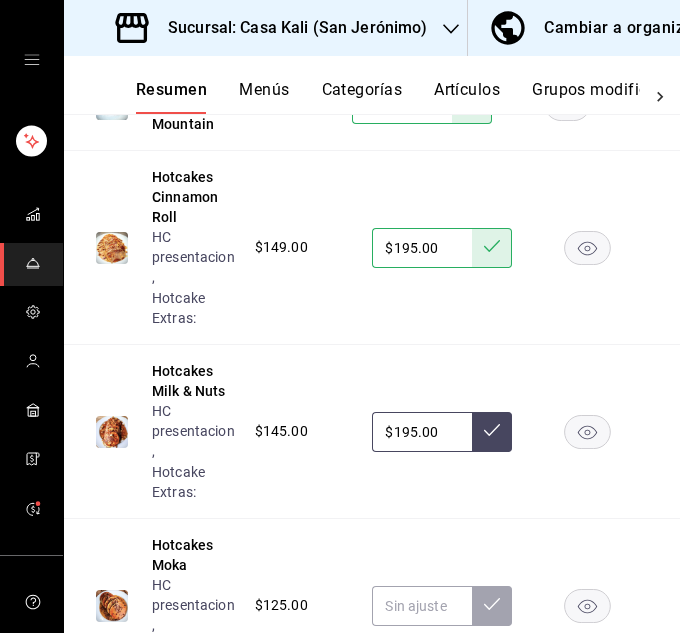 type on "$195.00" 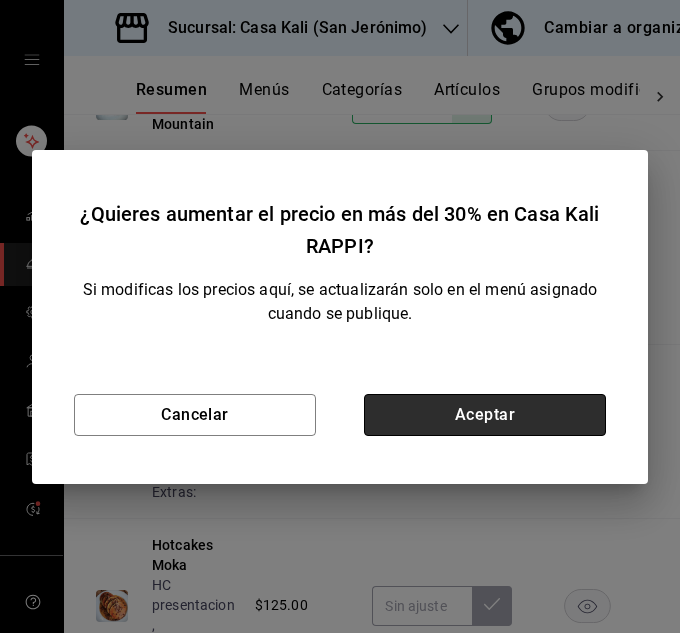 click on "Aceptar" at bounding box center [485, 415] 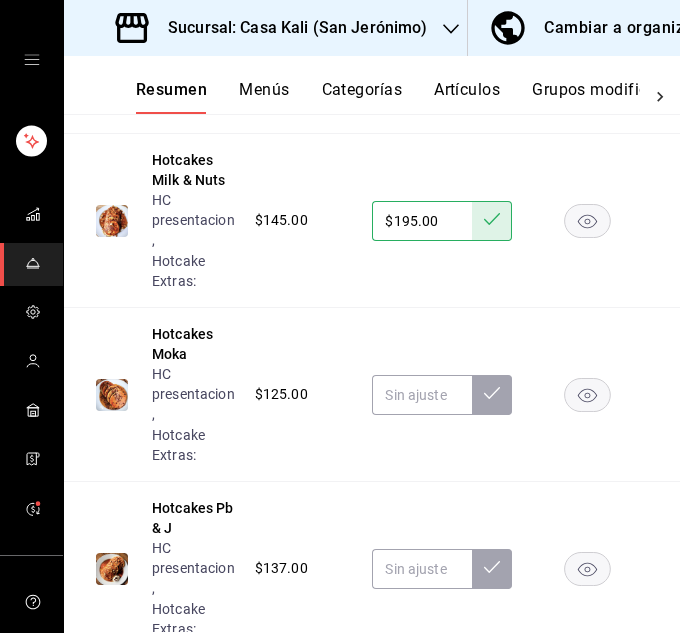 scroll, scrollTop: 5473, scrollLeft: 0, axis: vertical 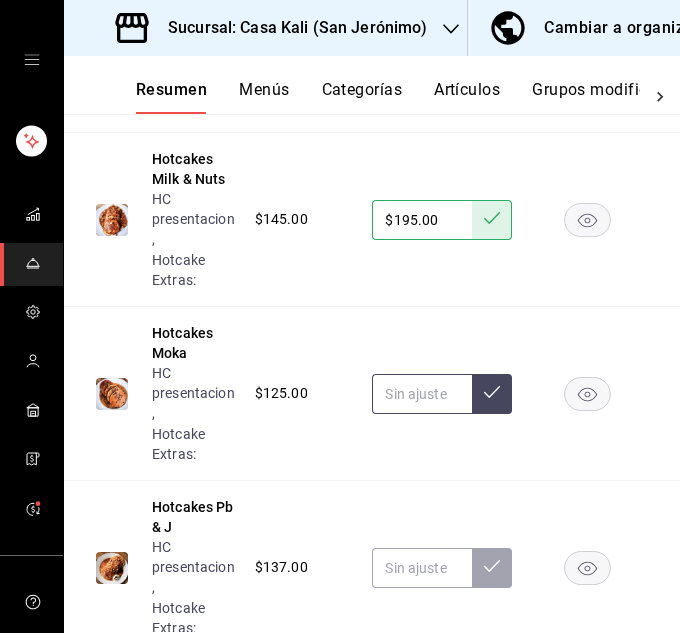 click at bounding box center (422, 394) 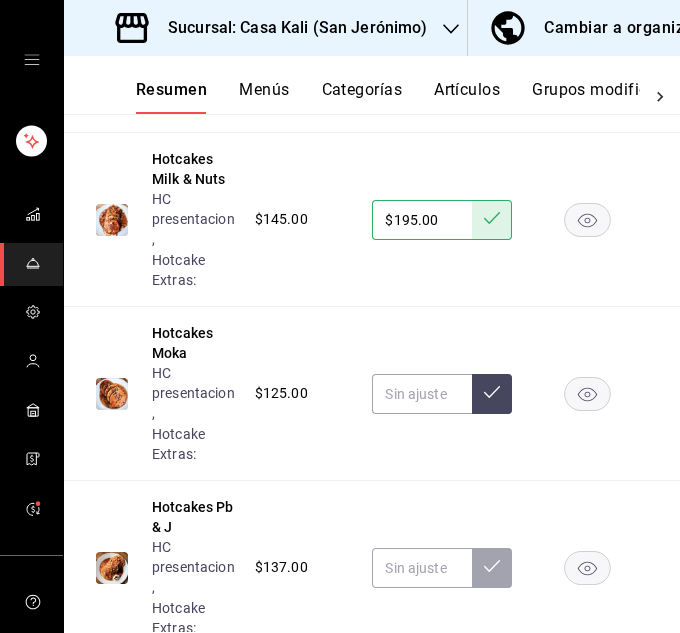click 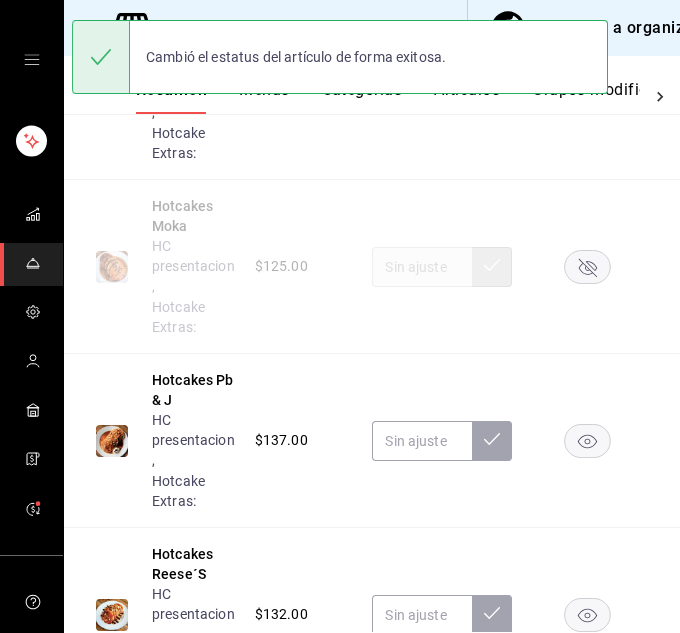 scroll, scrollTop: 5627, scrollLeft: 0, axis: vertical 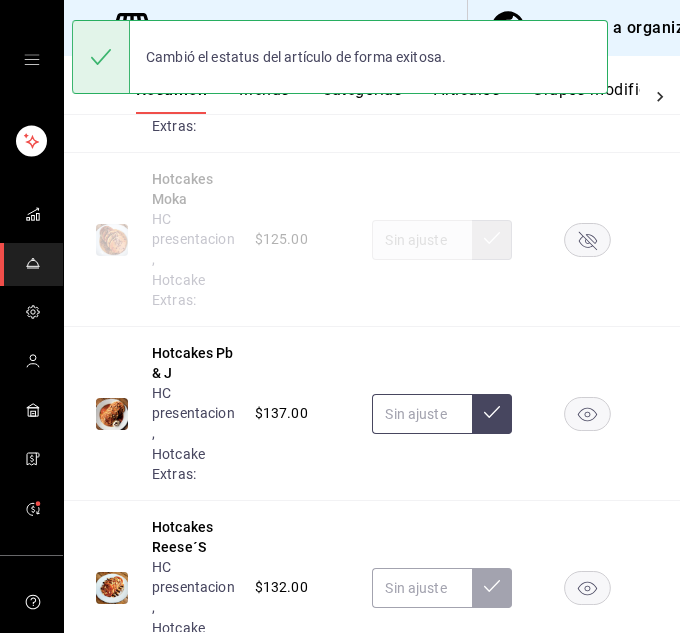 click at bounding box center [422, 414] 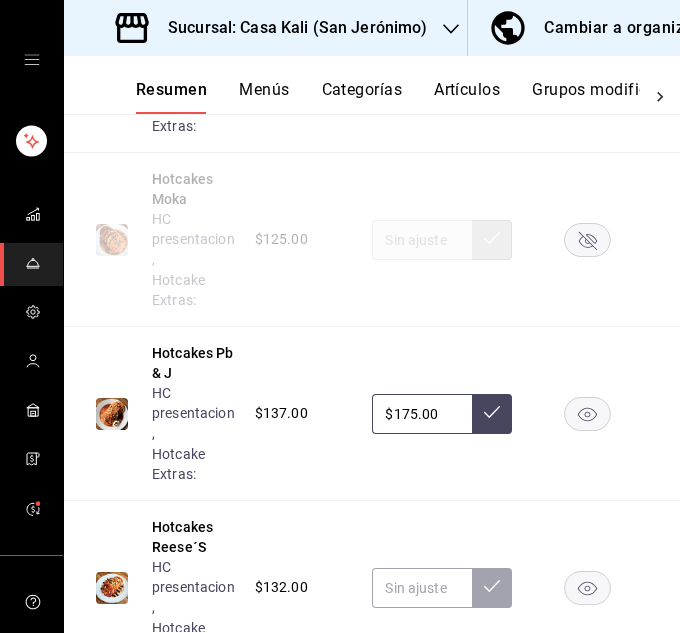 type on "$175.00" 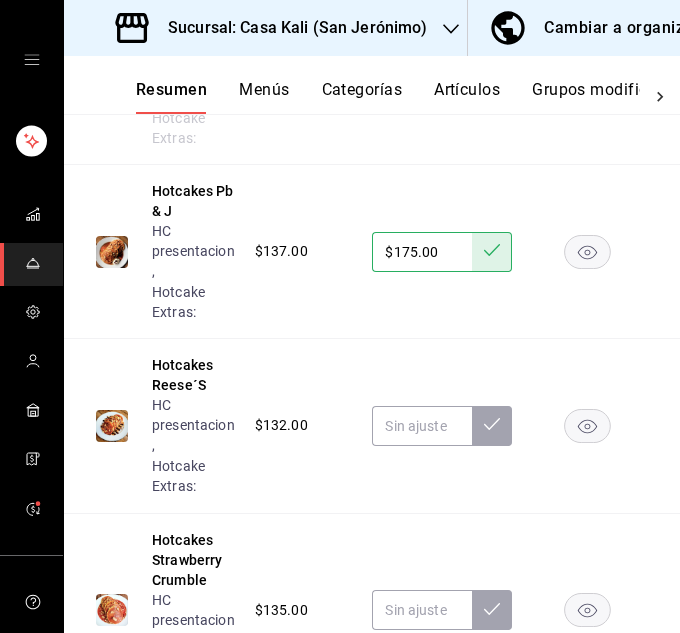 scroll, scrollTop: 5792, scrollLeft: 0, axis: vertical 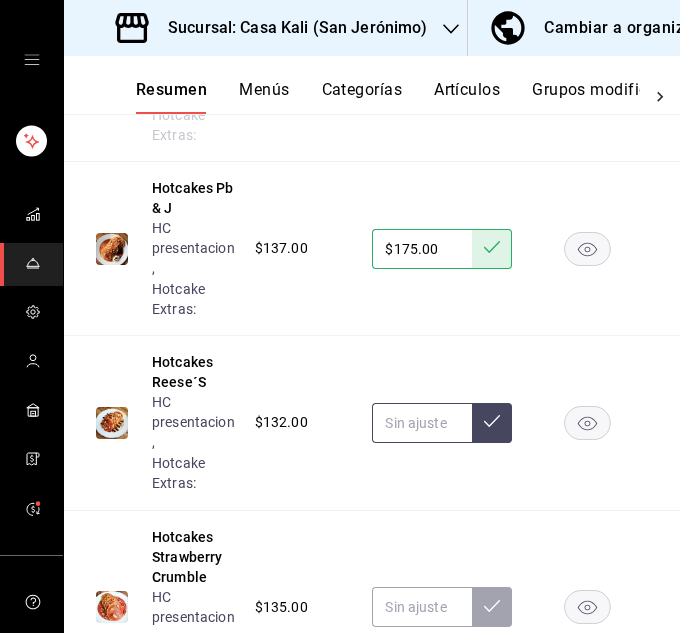 click at bounding box center [422, 423] 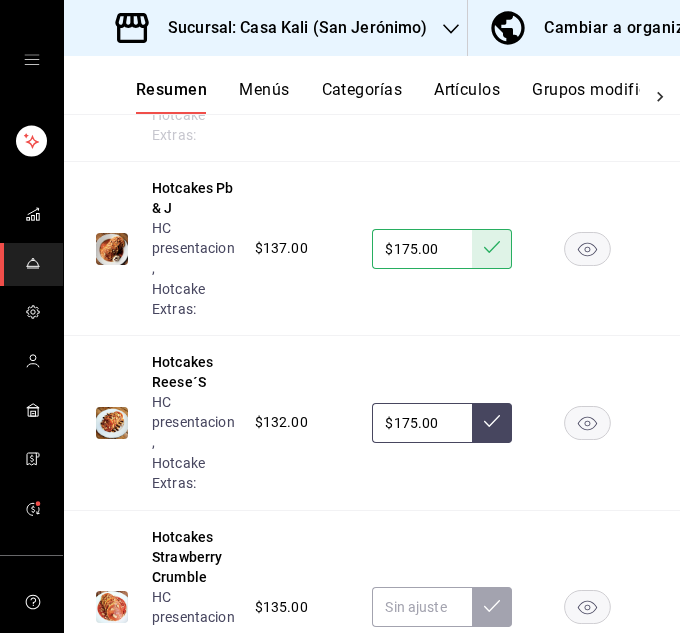 type on "$175.00" 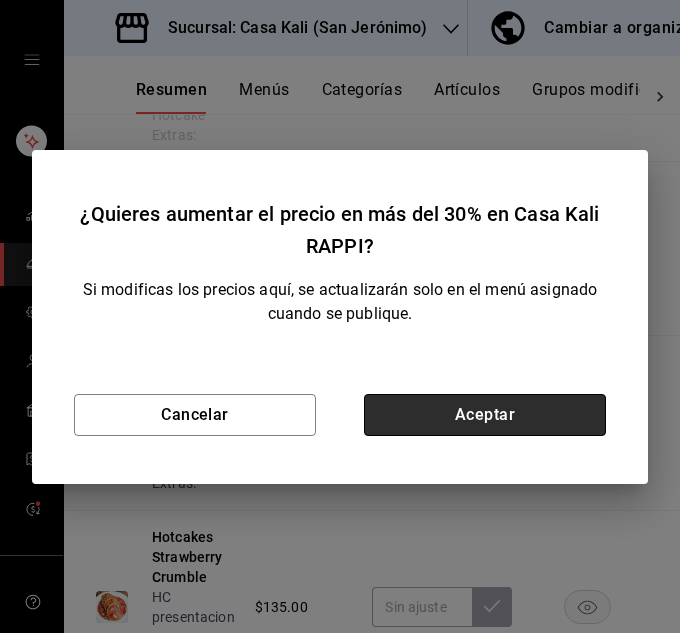 click on "Aceptar" at bounding box center [485, 415] 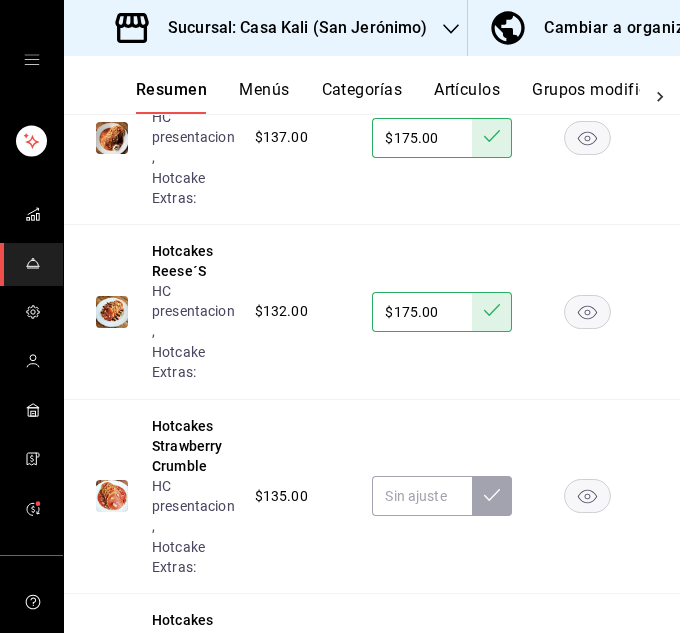 scroll, scrollTop: 5905, scrollLeft: 0, axis: vertical 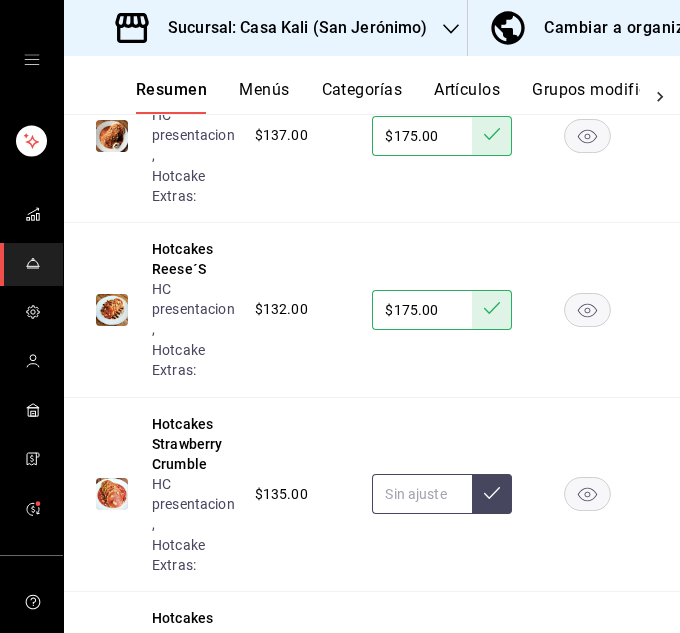 click at bounding box center [422, 494] 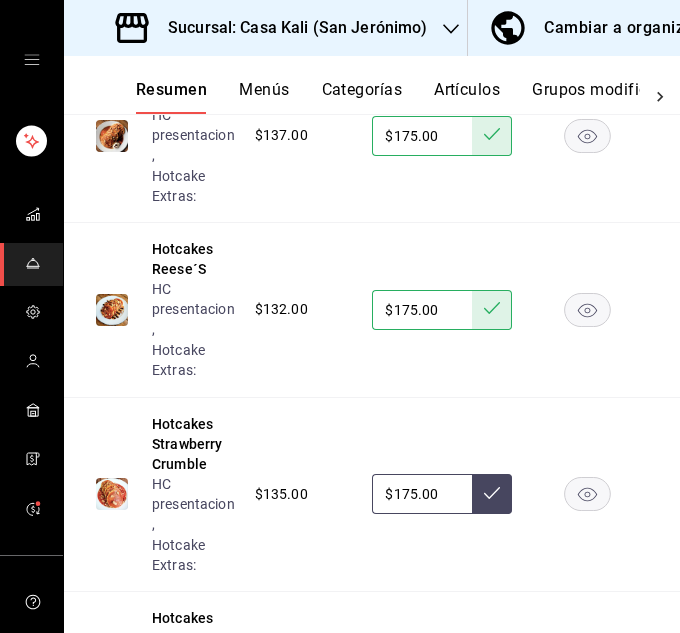 type on "$175.00" 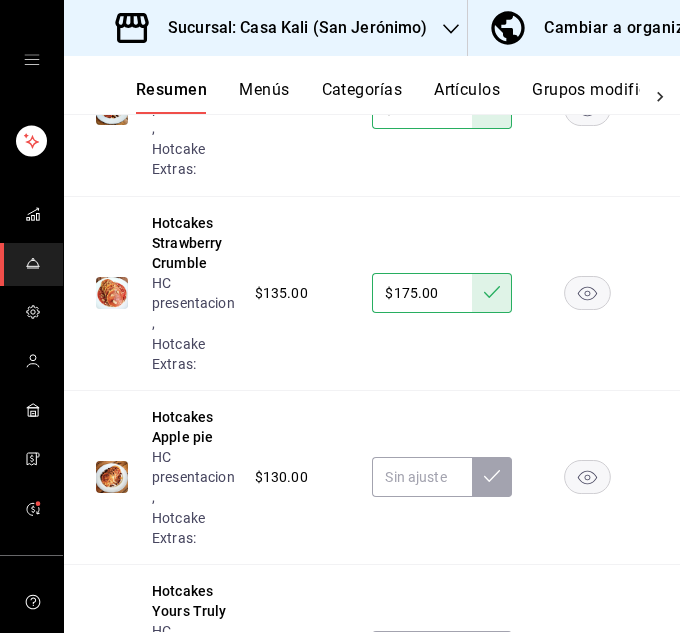 scroll, scrollTop: 6110, scrollLeft: 0, axis: vertical 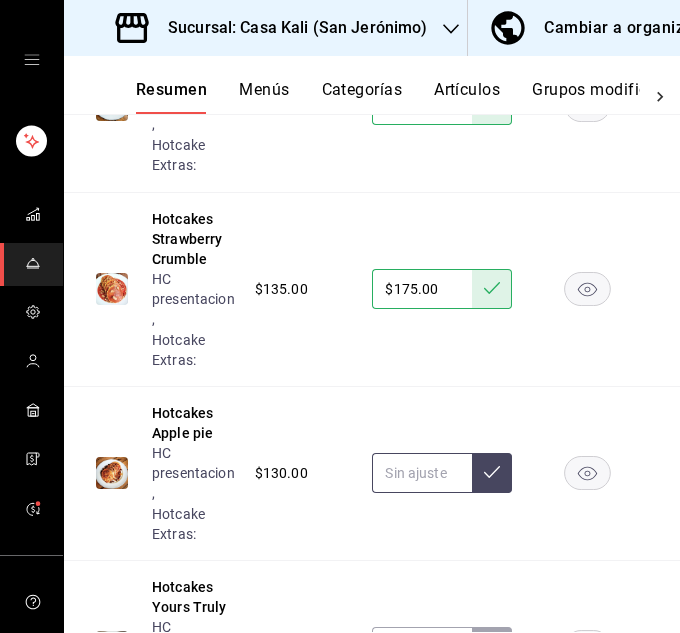 click at bounding box center (422, 473) 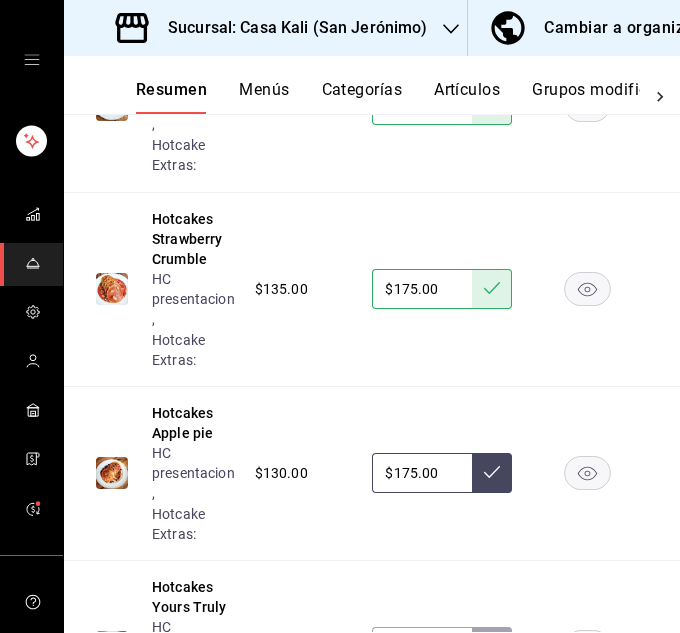 type on "$175.00" 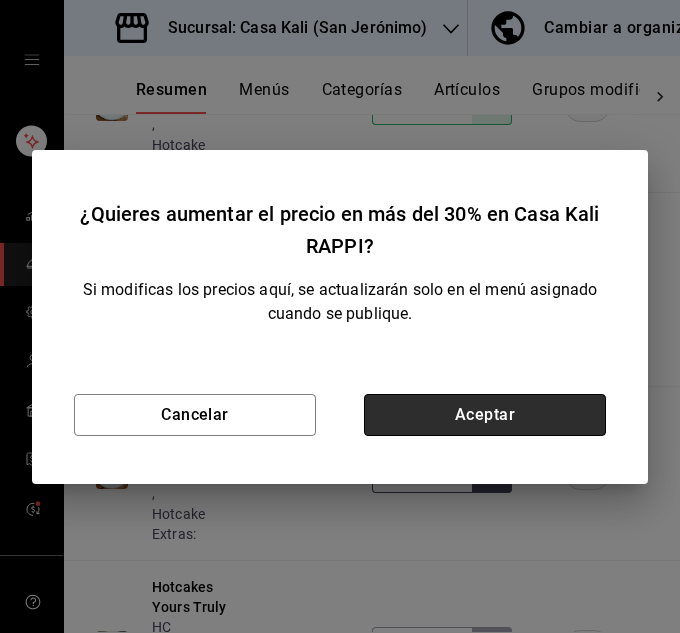 click on "Aceptar" at bounding box center (485, 415) 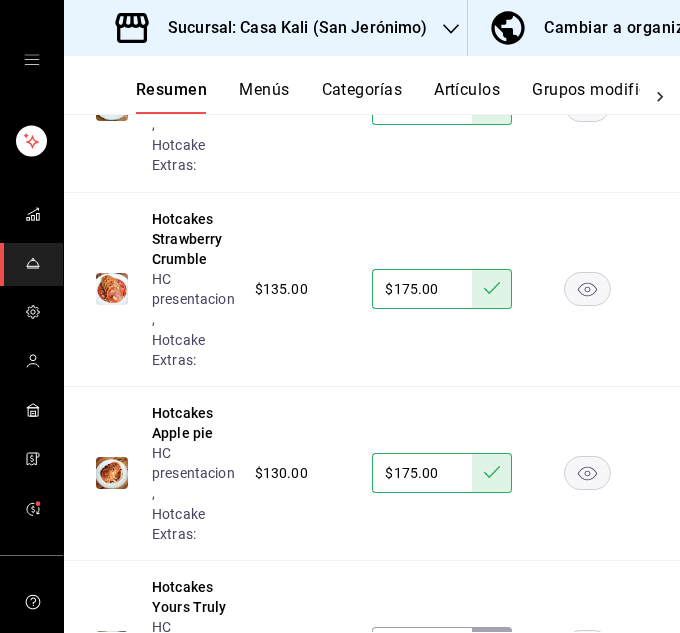 click on "Hotcakes Apple pie HC presentacion ,  Hotcake Extras: $130.00 $175.00" at bounding box center [372, 474] 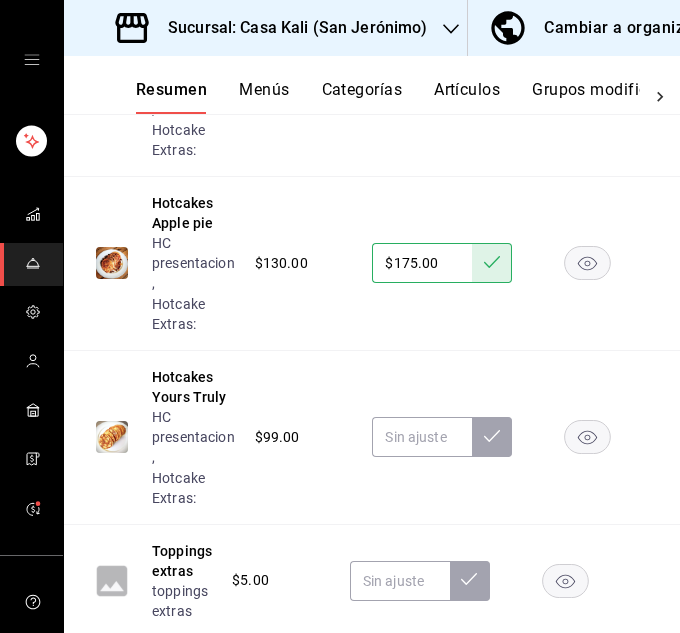 scroll, scrollTop: 6321, scrollLeft: 0, axis: vertical 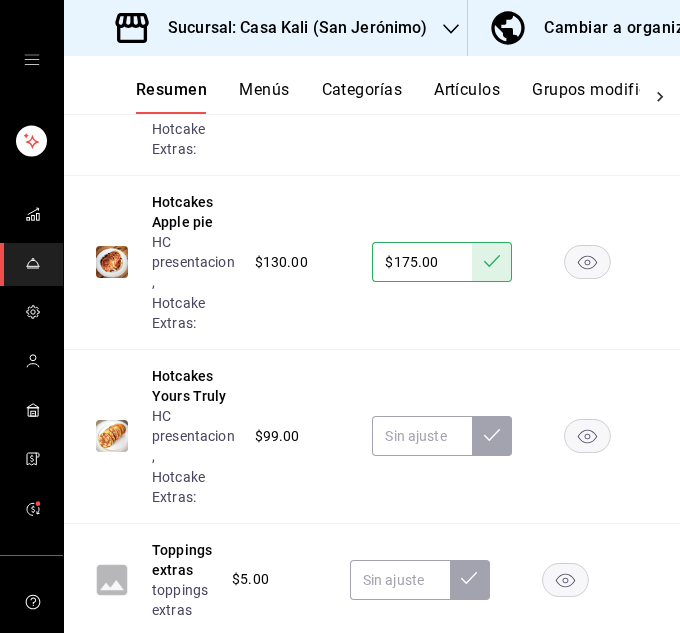 click 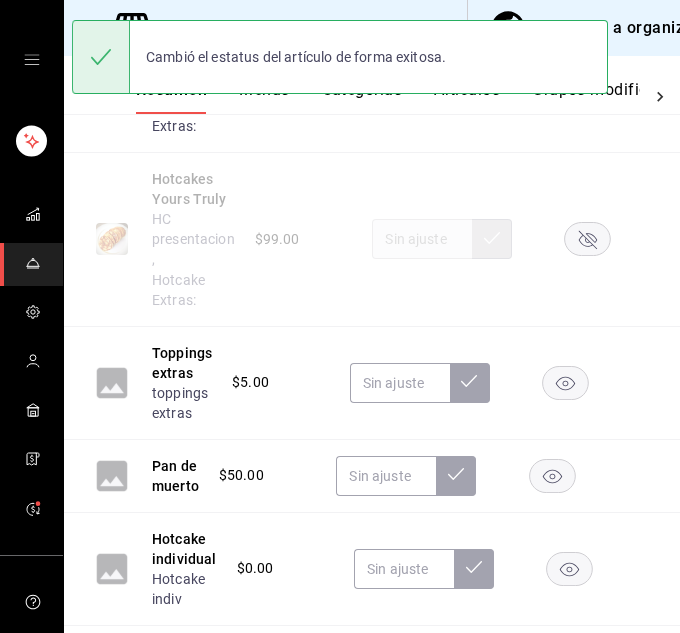scroll, scrollTop: 6521, scrollLeft: 0, axis: vertical 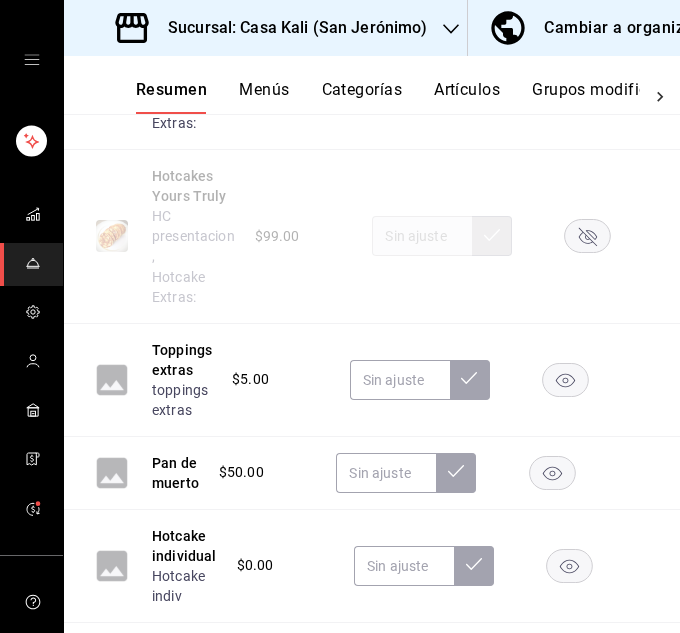 click 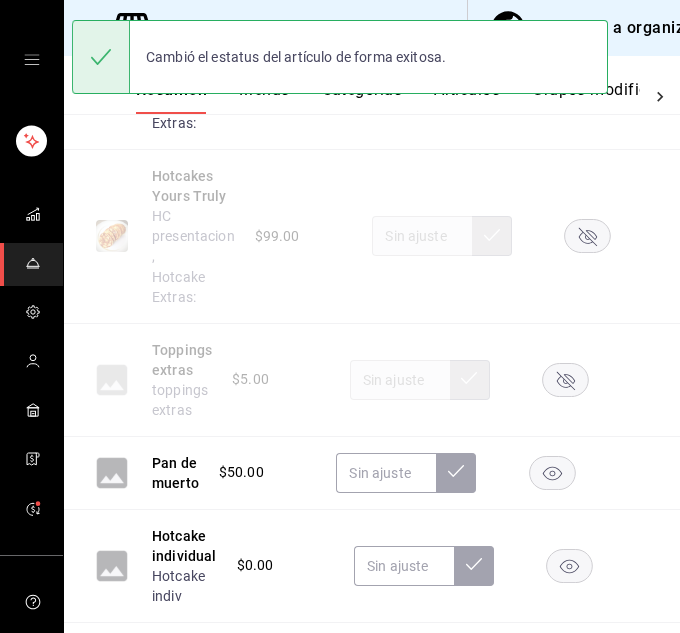 click 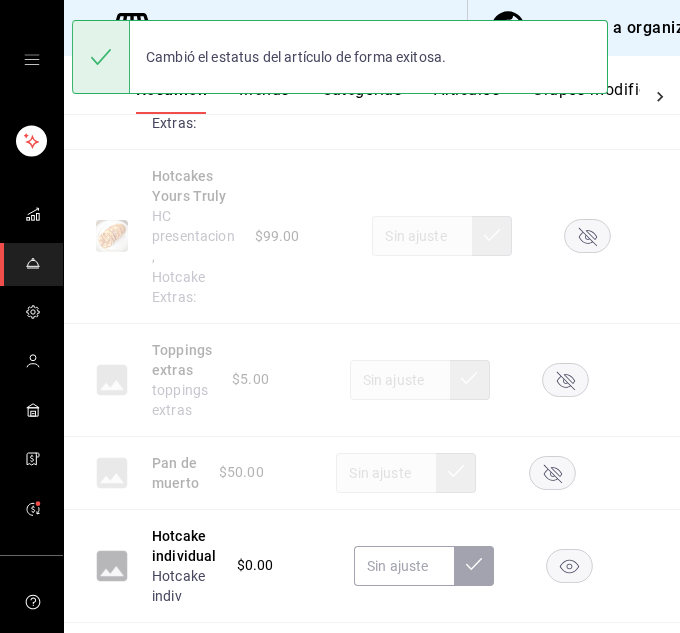click 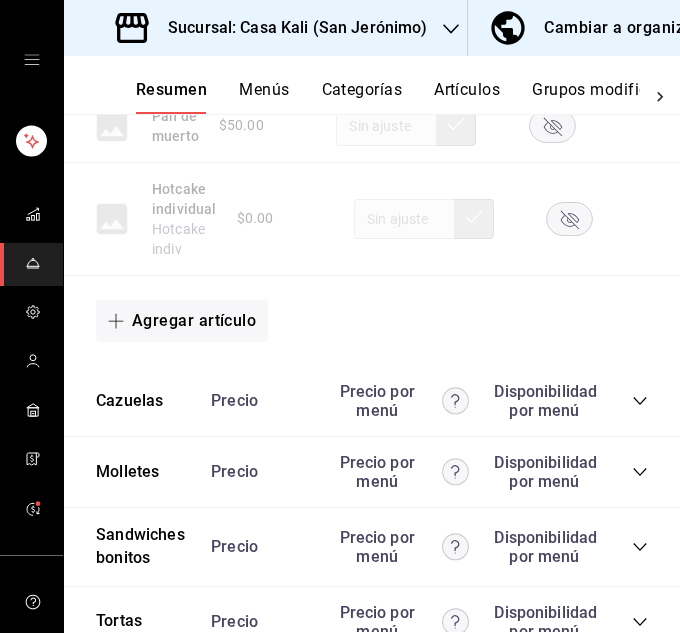 scroll, scrollTop: 6871, scrollLeft: 0, axis: vertical 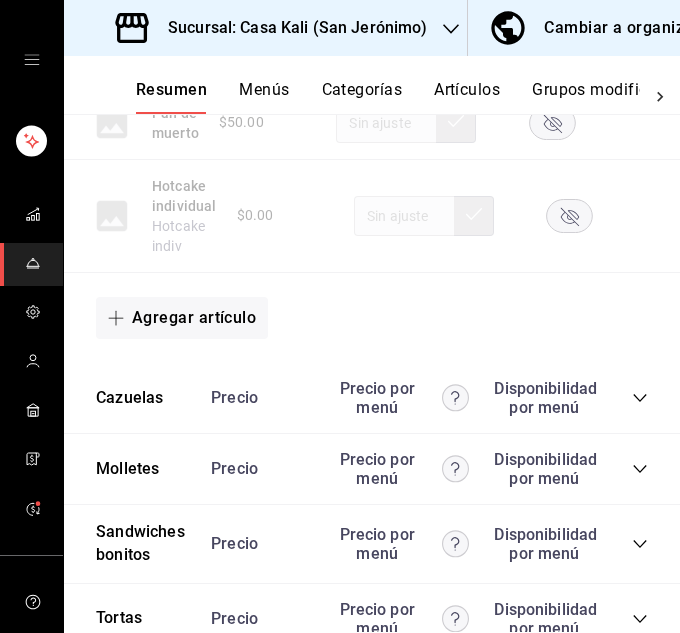 click 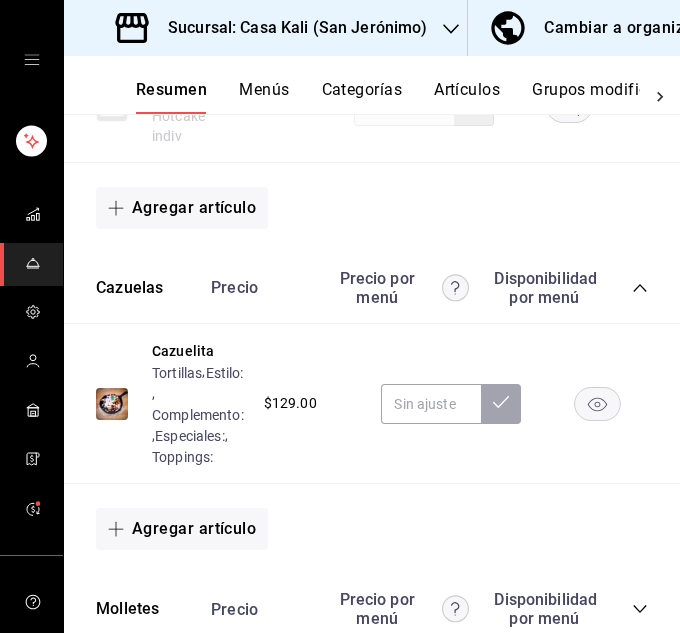 scroll, scrollTop: 6986, scrollLeft: 0, axis: vertical 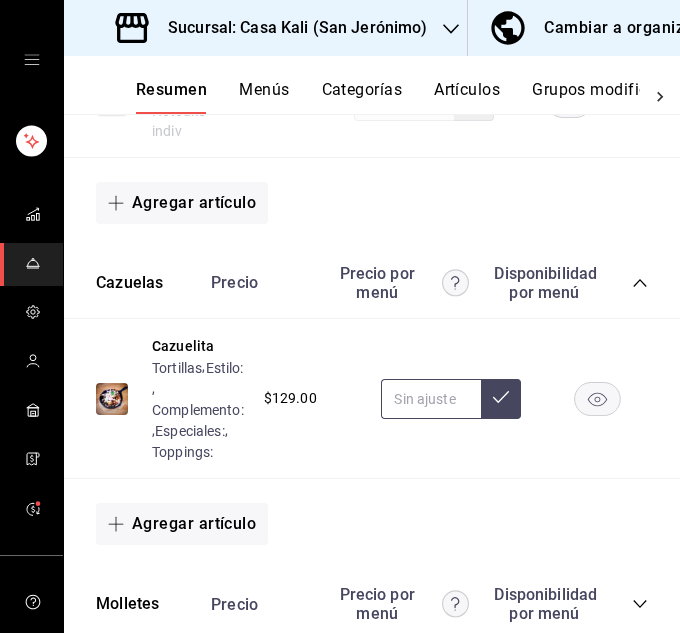 click at bounding box center [431, 399] 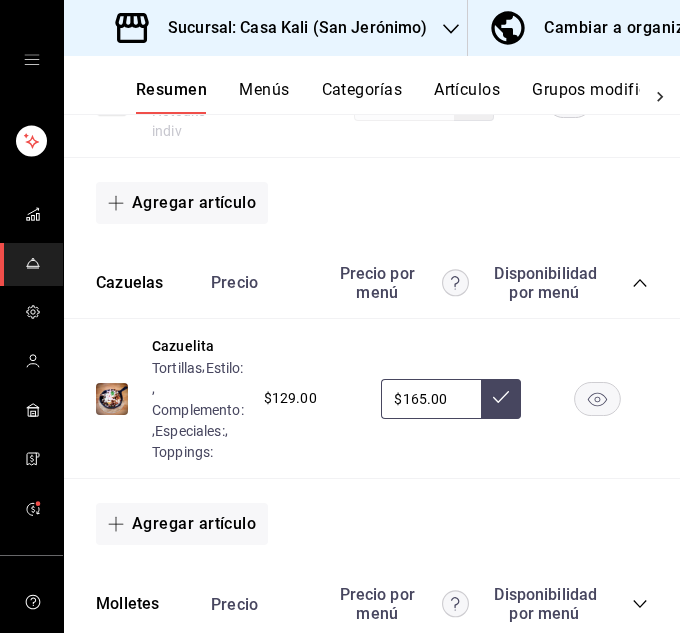 type on "$165.00" 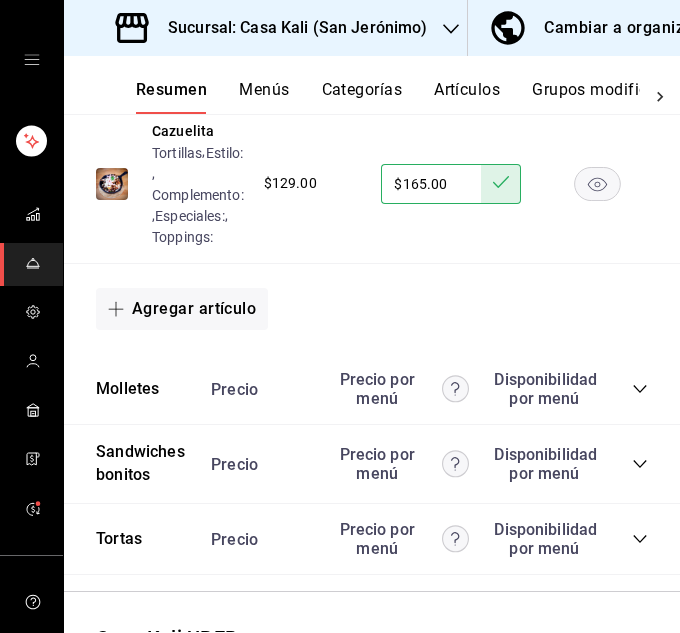 scroll, scrollTop: 7210, scrollLeft: 0, axis: vertical 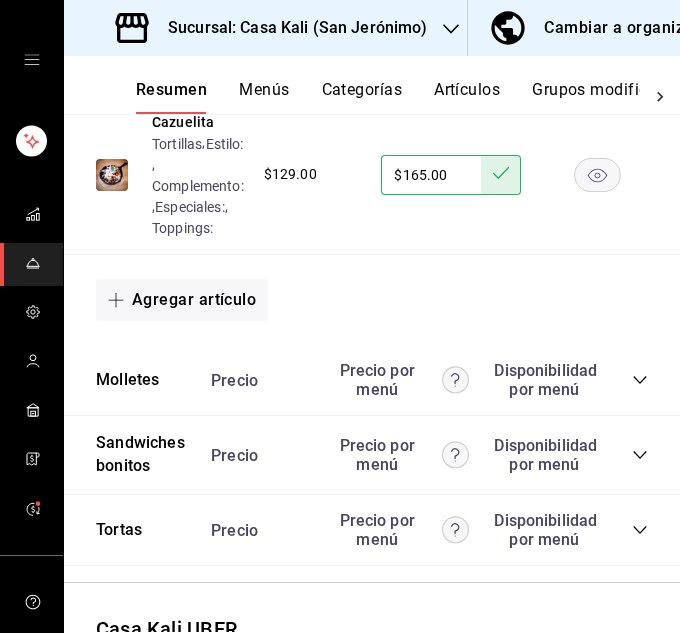 click 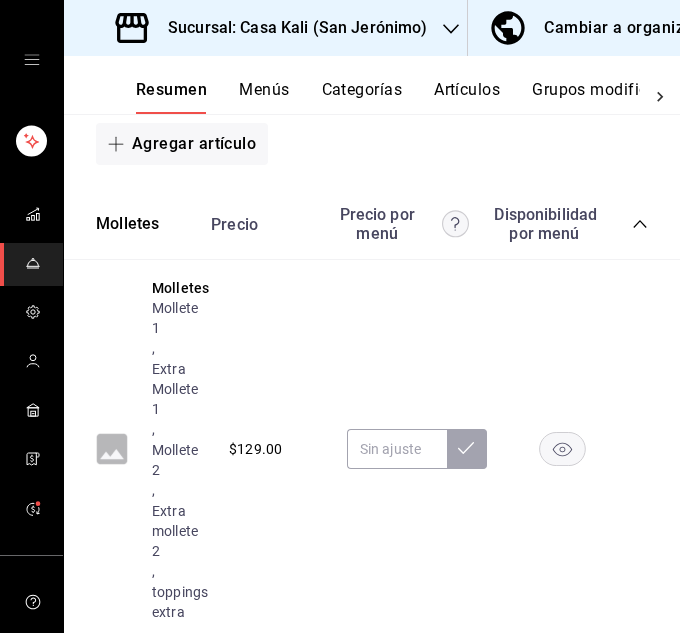 scroll, scrollTop: 7392, scrollLeft: 0, axis: vertical 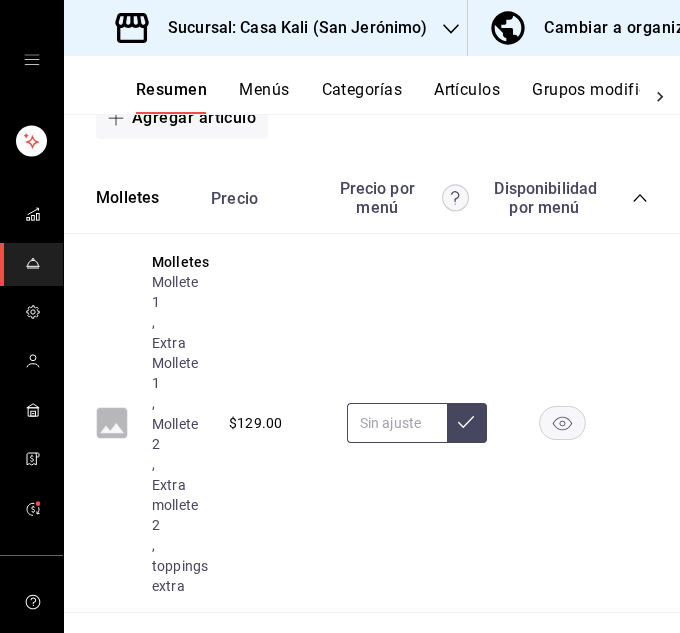 click at bounding box center (397, 423) 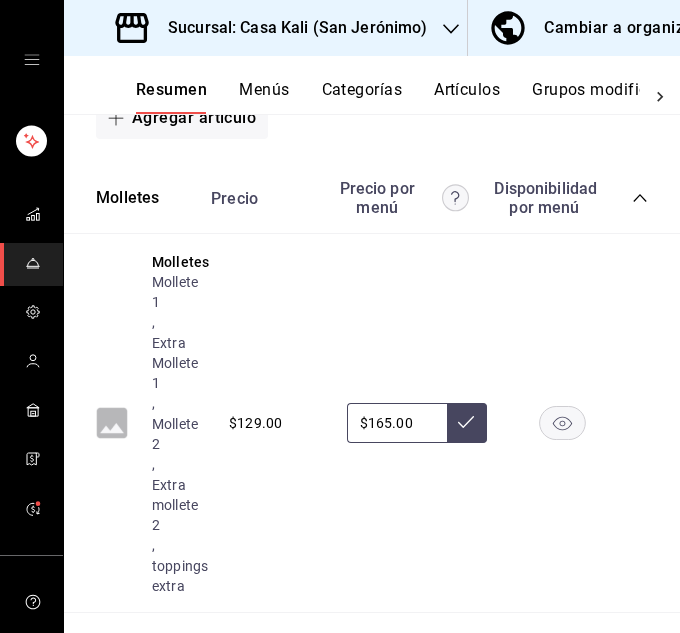 type on "$165.00" 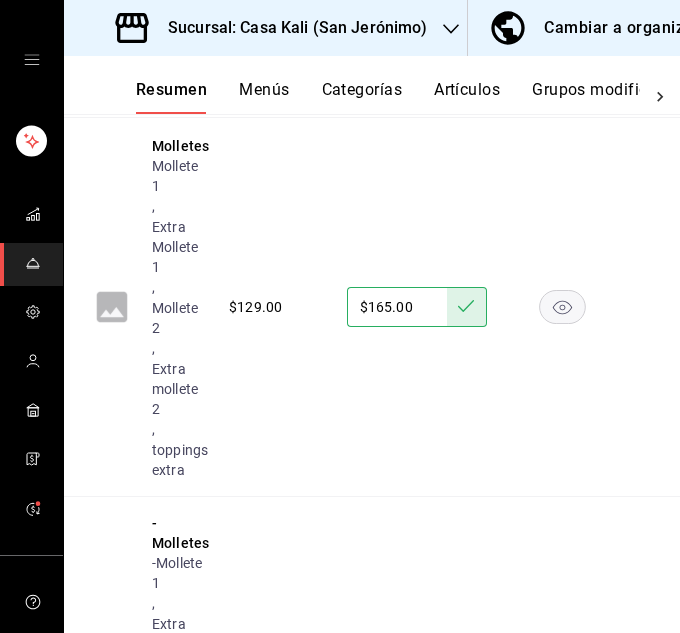scroll, scrollTop: 7504, scrollLeft: 0, axis: vertical 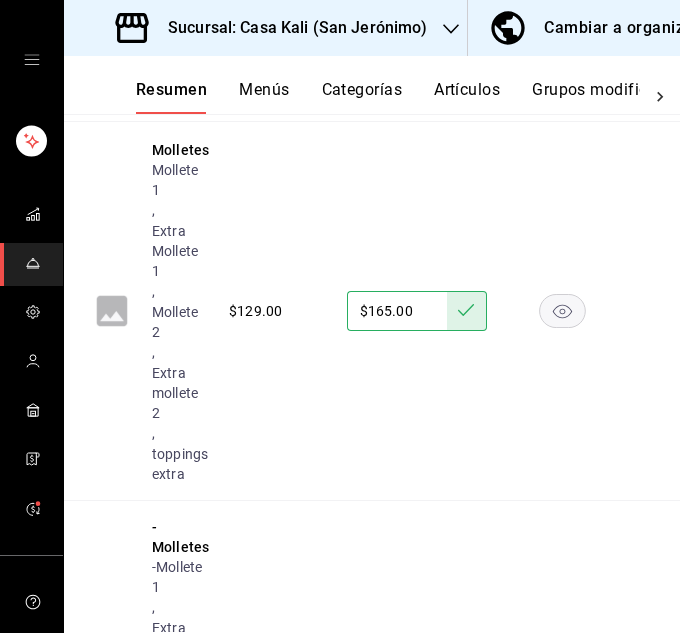 click 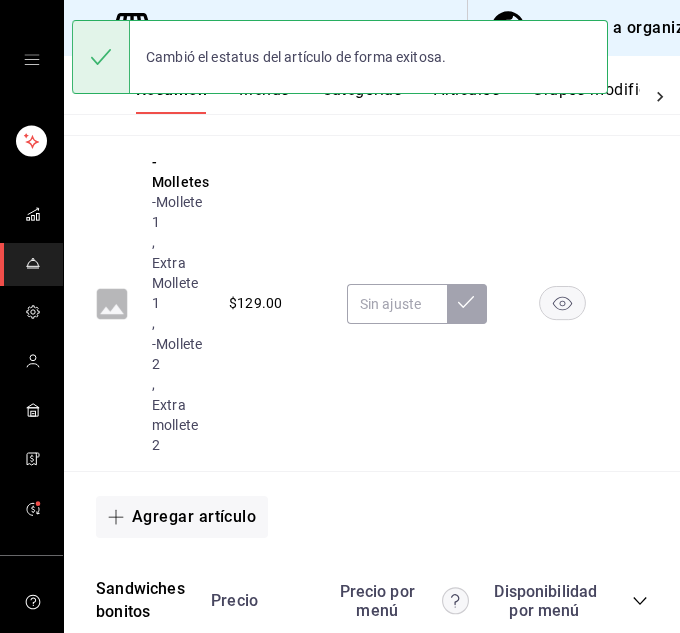 scroll, scrollTop: 7884, scrollLeft: 0, axis: vertical 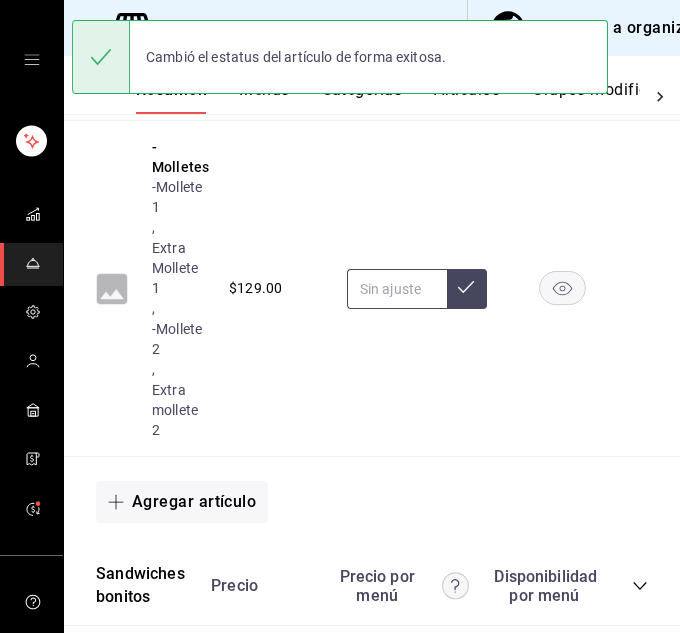 click at bounding box center (397, 289) 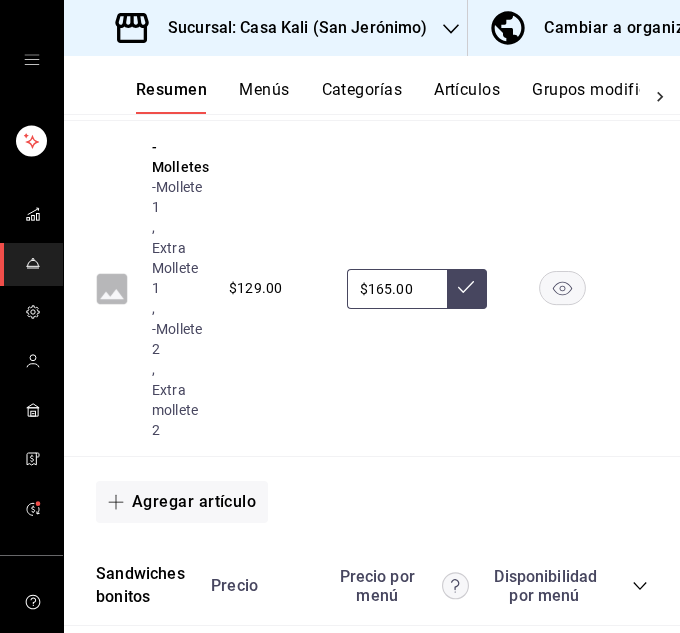type on "$165.00" 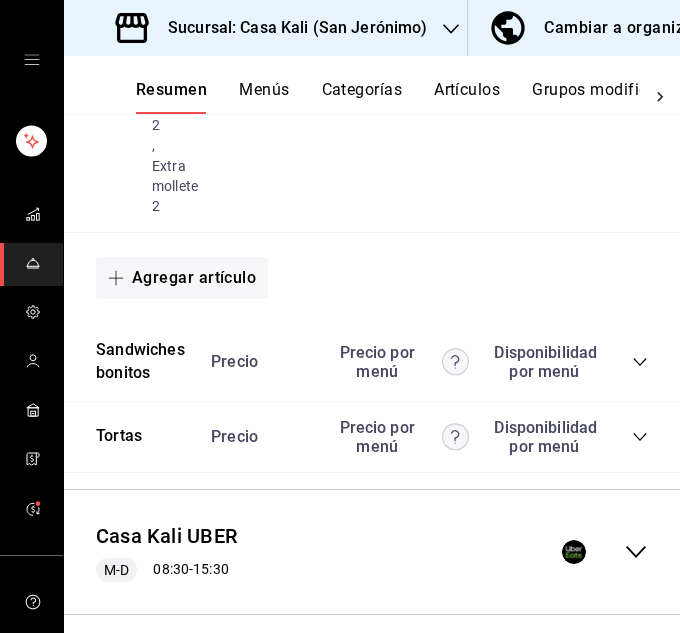 scroll, scrollTop: 8107, scrollLeft: 0, axis: vertical 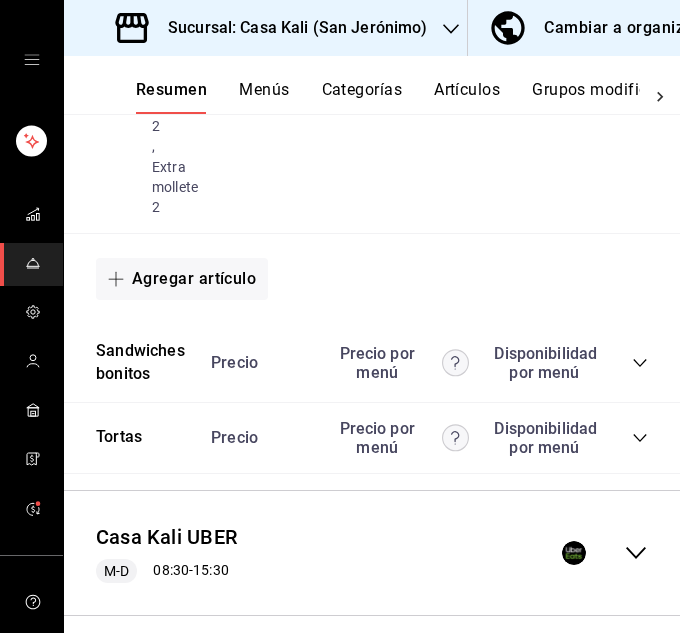 click 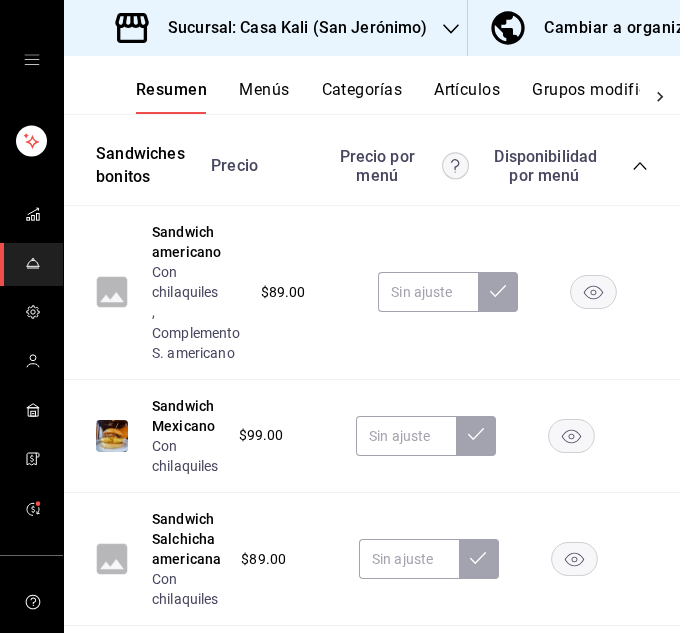 scroll, scrollTop: 8274, scrollLeft: 0, axis: vertical 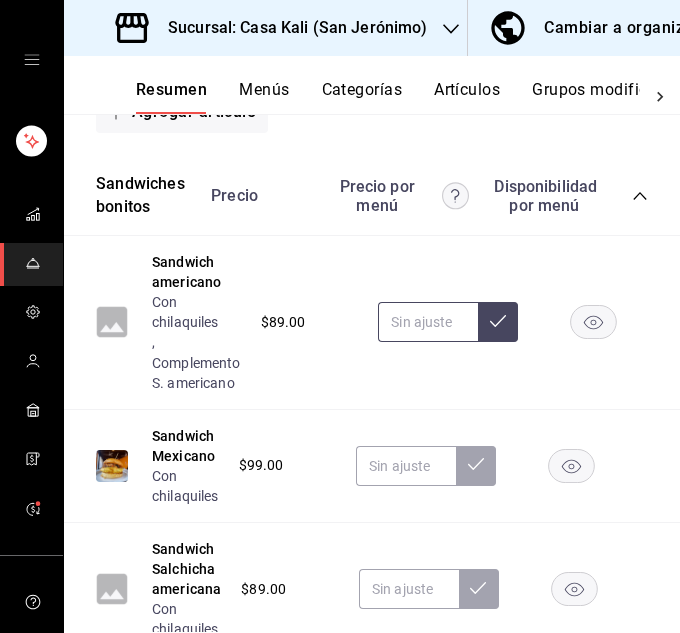 click at bounding box center (428, 322) 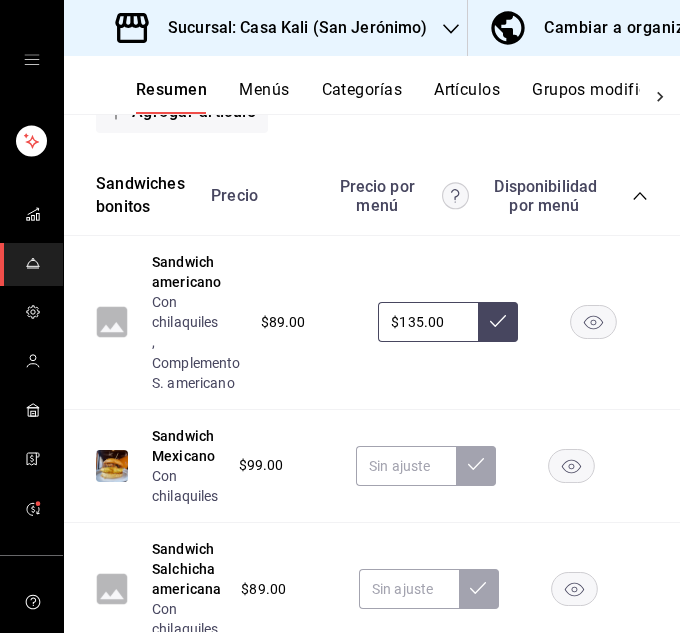 type on "$135.00" 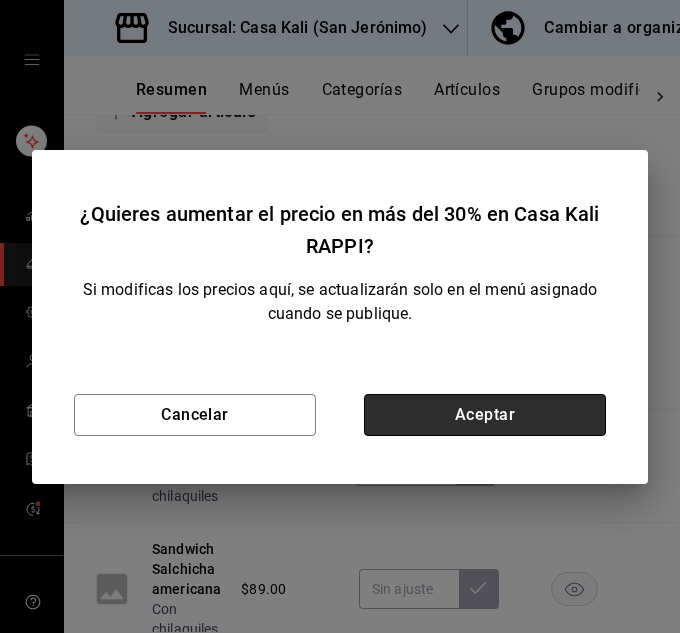 click on "Aceptar" at bounding box center [485, 415] 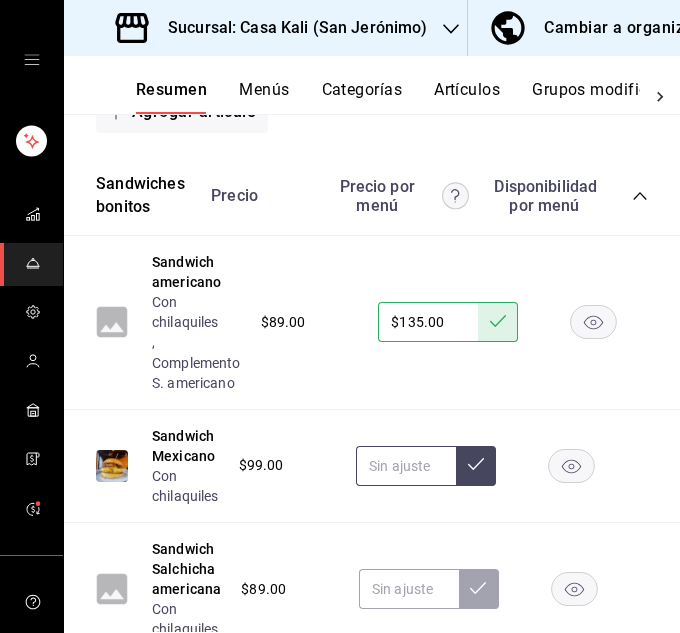 click at bounding box center [406, 466] 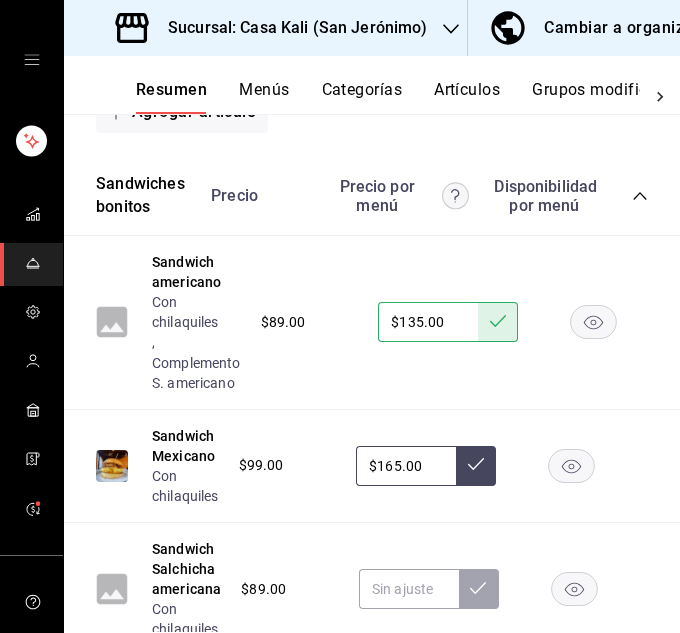 type on "$165.00" 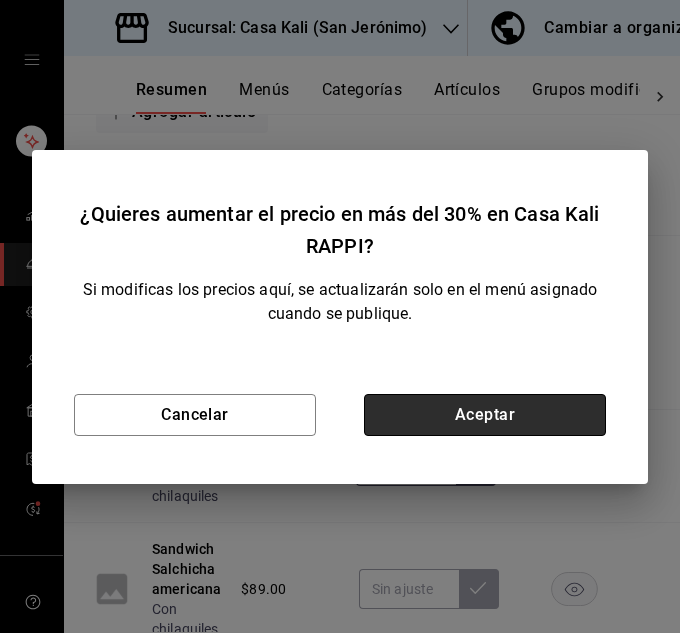 click on "Aceptar" at bounding box center [485, 415] 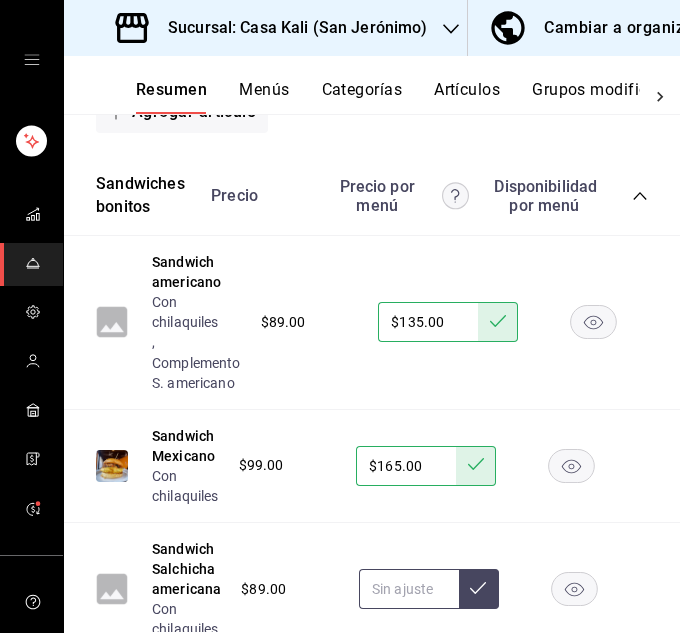 click at bounding box center [409, 589] 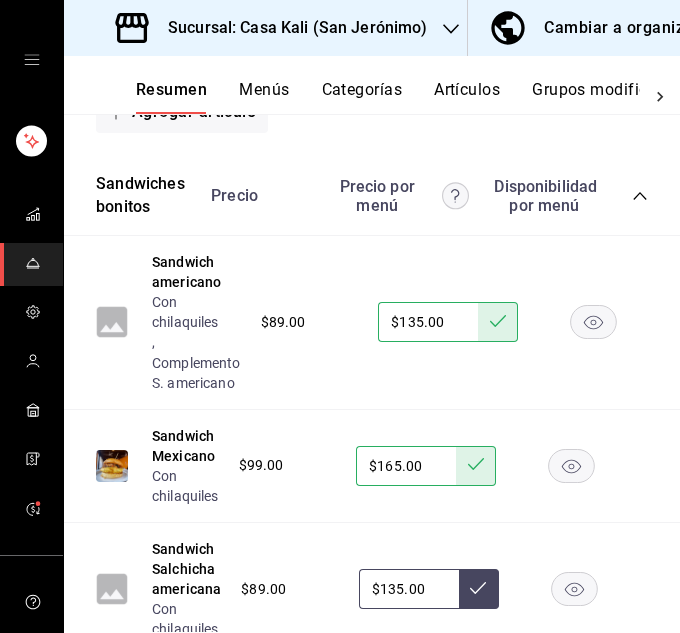 type on "$135.00" 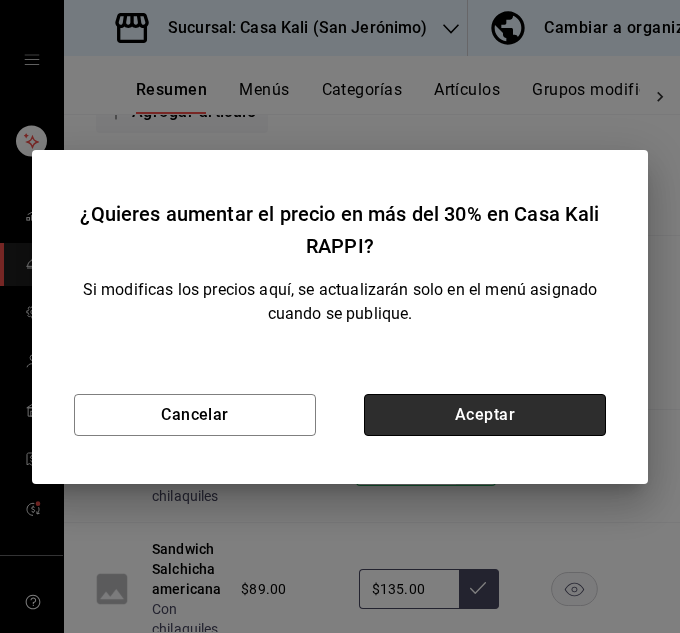 click on "Aceptar" at bounding box center [485, 415] 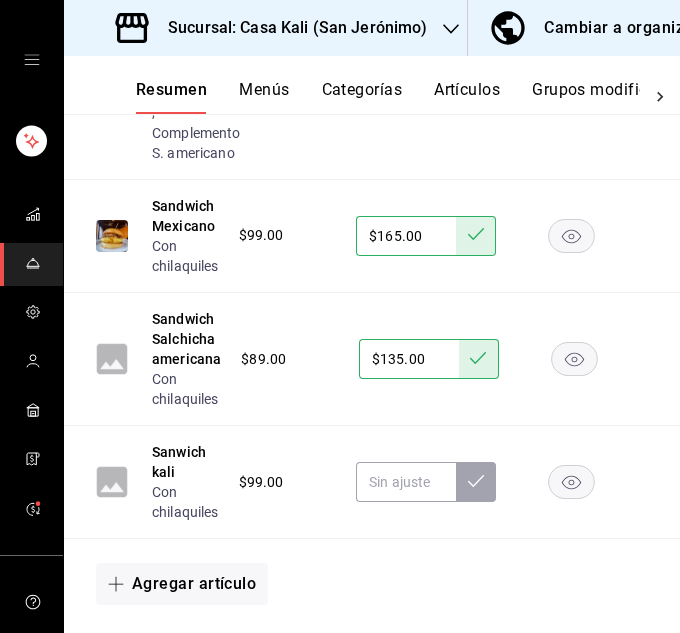 scroll, scrollTop: 8519, scrollLeft: 0, axis: vertical 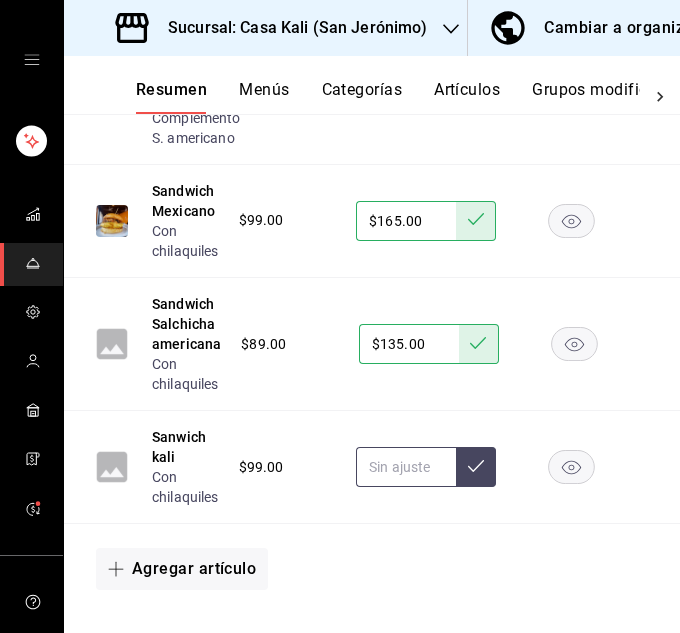 click at bounding box center (406, 467) 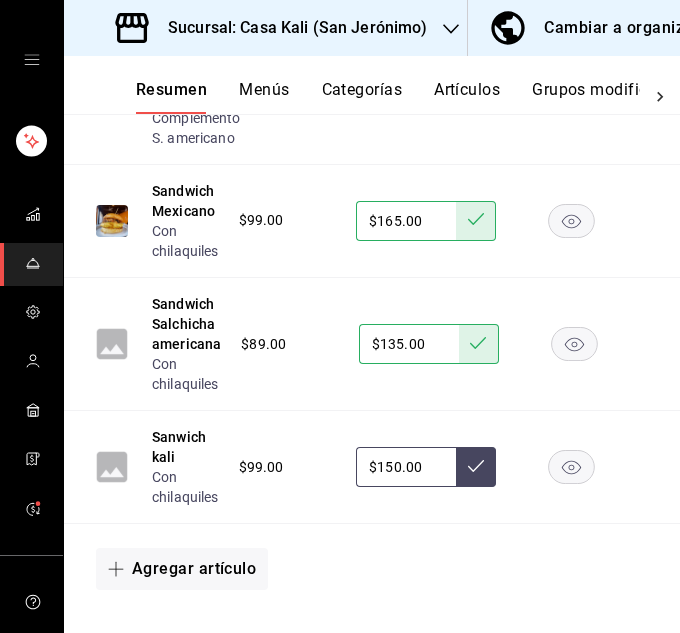 type on "$150.00" 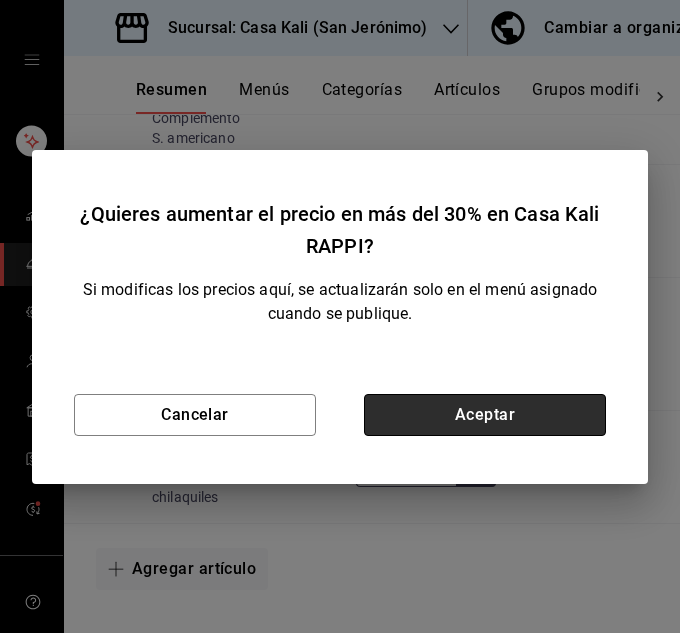 click on "Aceptar" at bounding box center [485, 415] 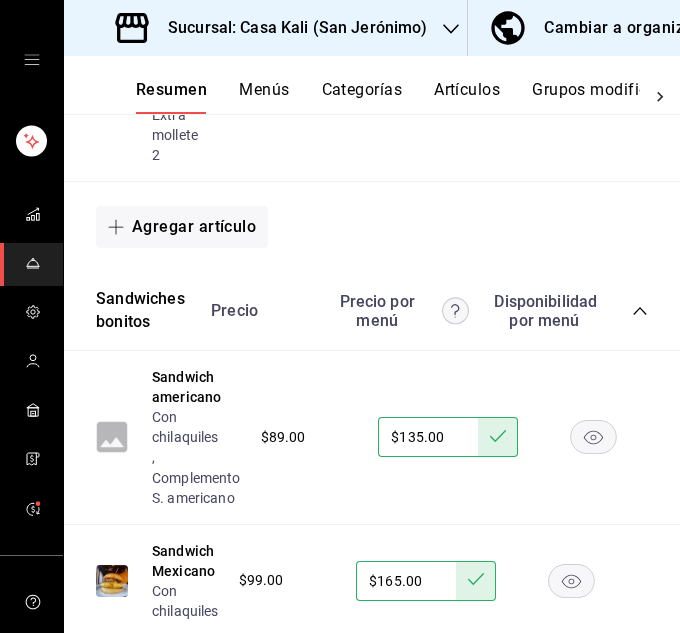scroll, scrollTop: 8146, scrollLeft: 0, axis: vertical 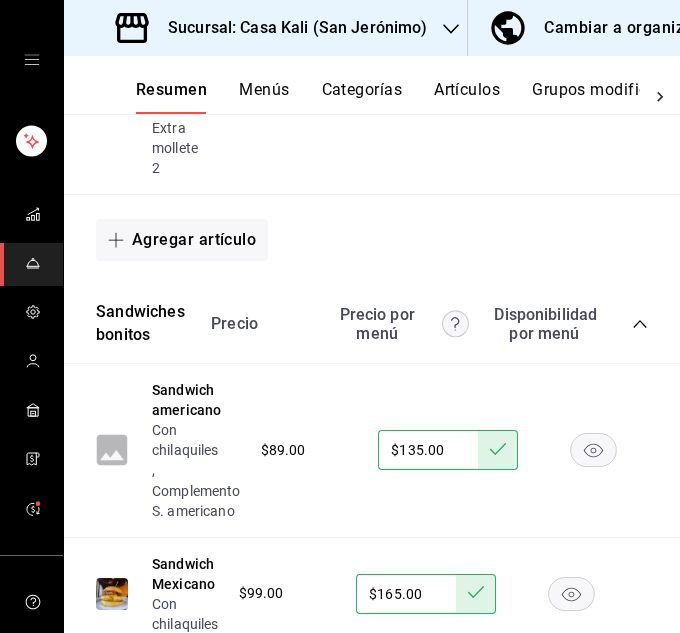 click 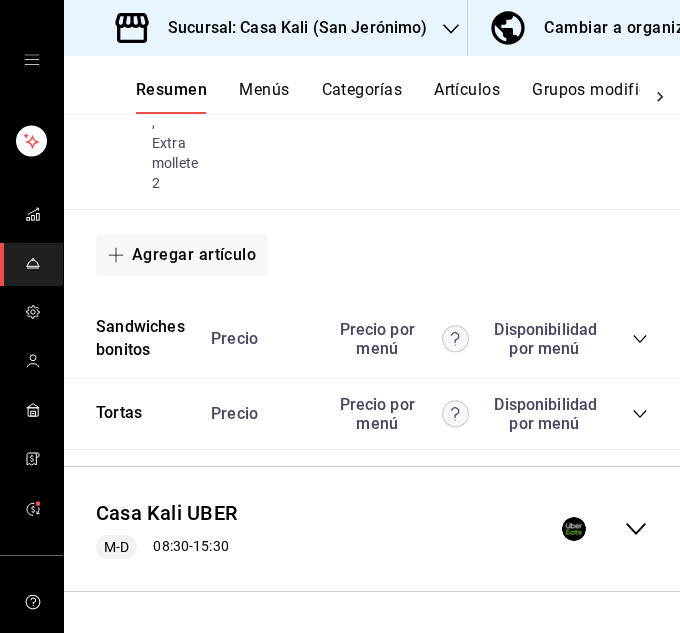 click 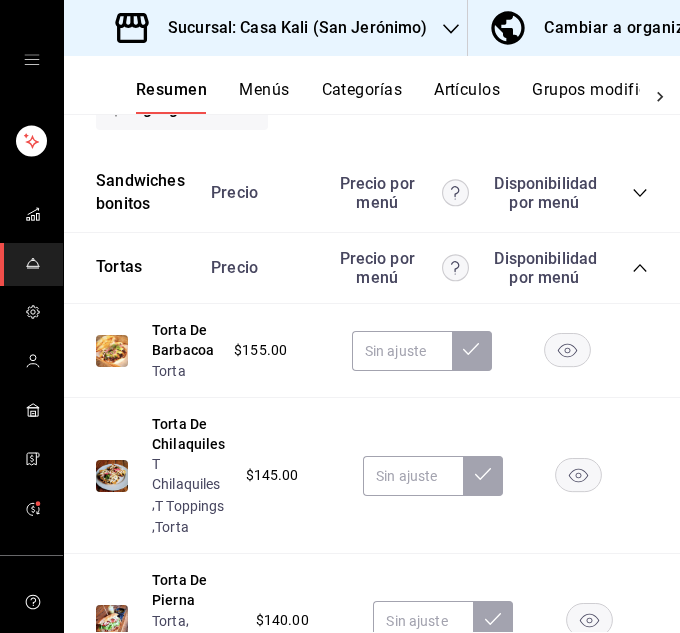 scroll, scrollTop: 8283, scrollLeft: 0, axis: vertical 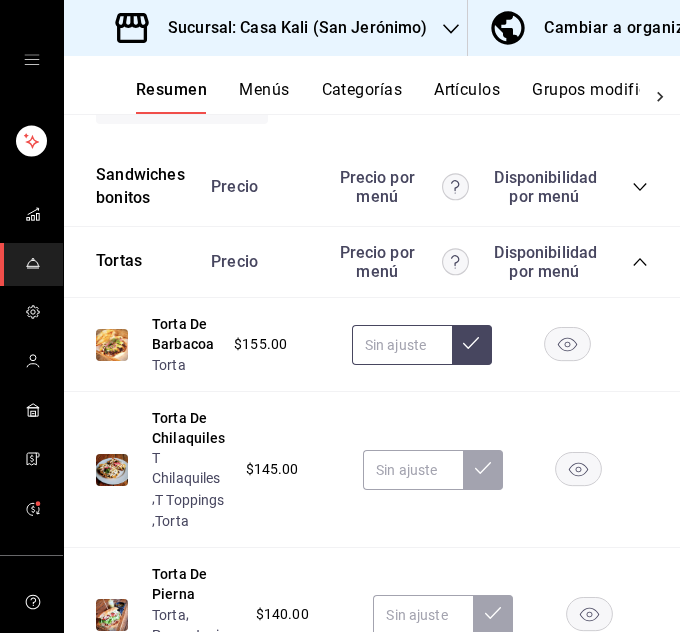 click at bounding box center [402, 345] 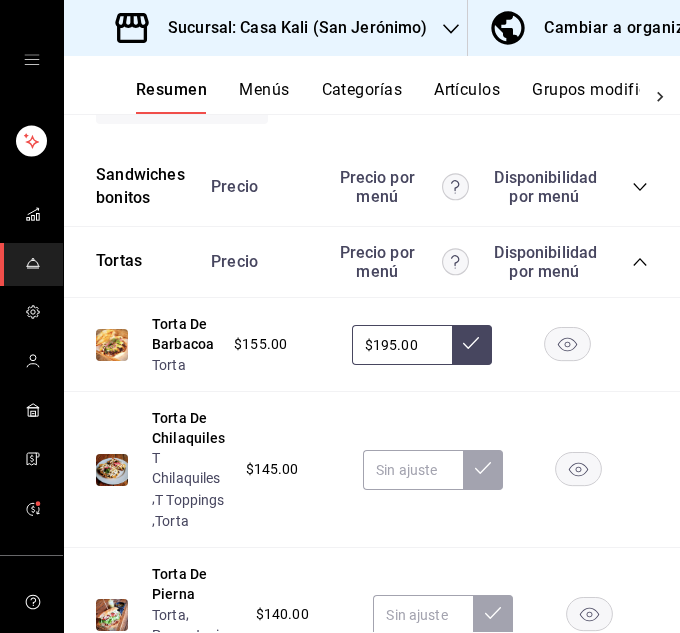 type on "$195.00" 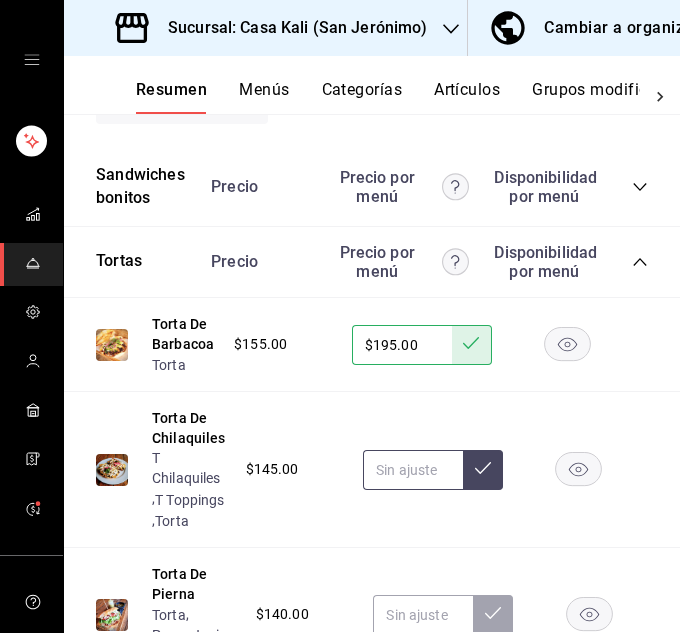 click at bounding box center (413, 470) 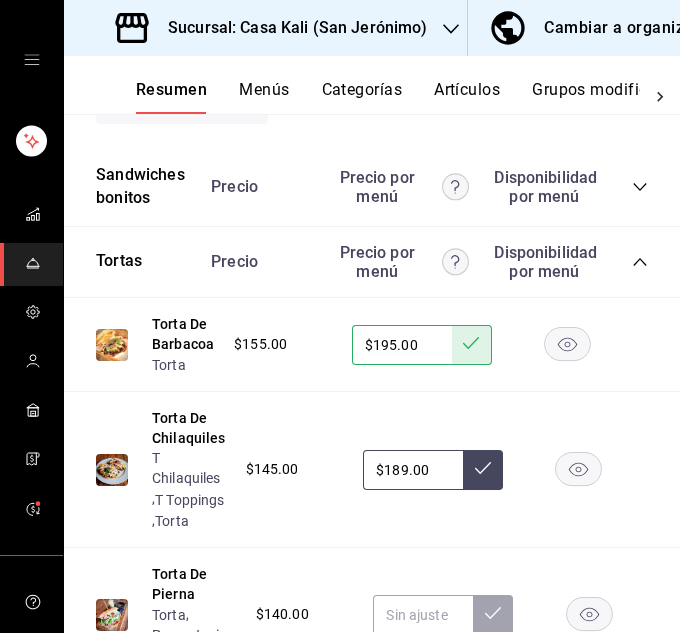 type on "$189.00" 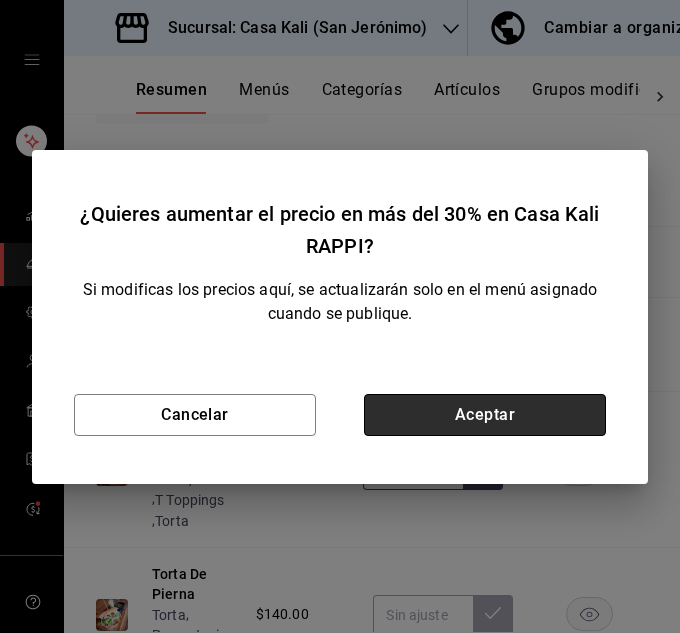 click on "Aceptar" at bounding box center [485, 415] 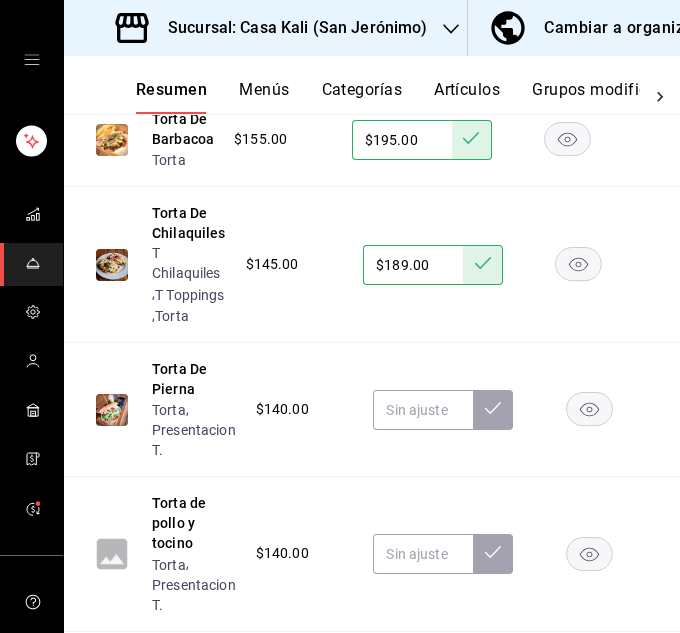scroll, scrollTop: 8489, scrollLeft: 0, axis: vertical 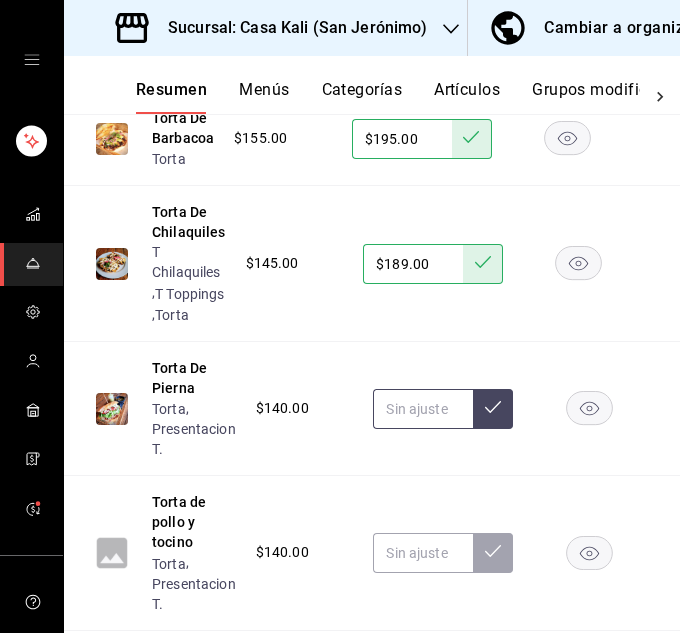 click at bounding box center (423, 409) 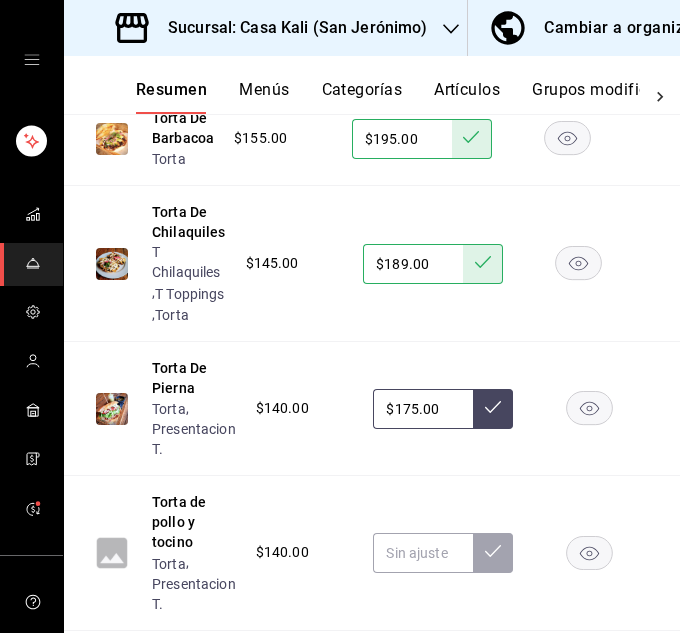 type on "$175.00" 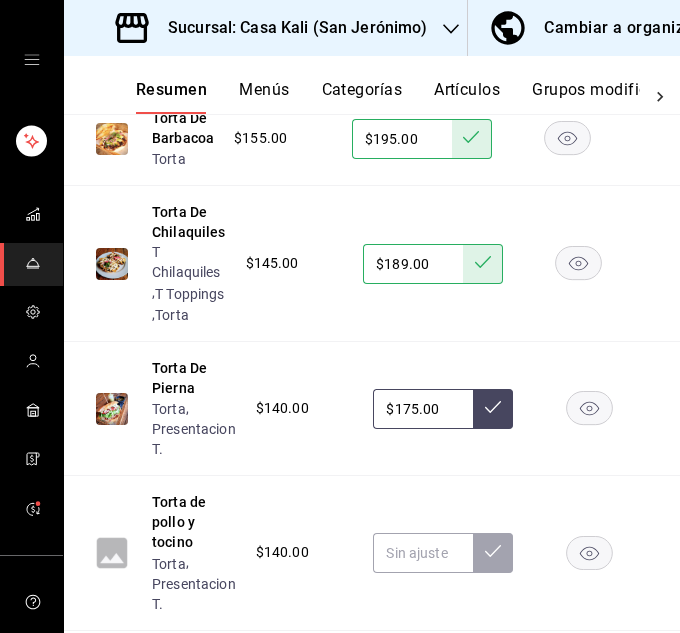 click 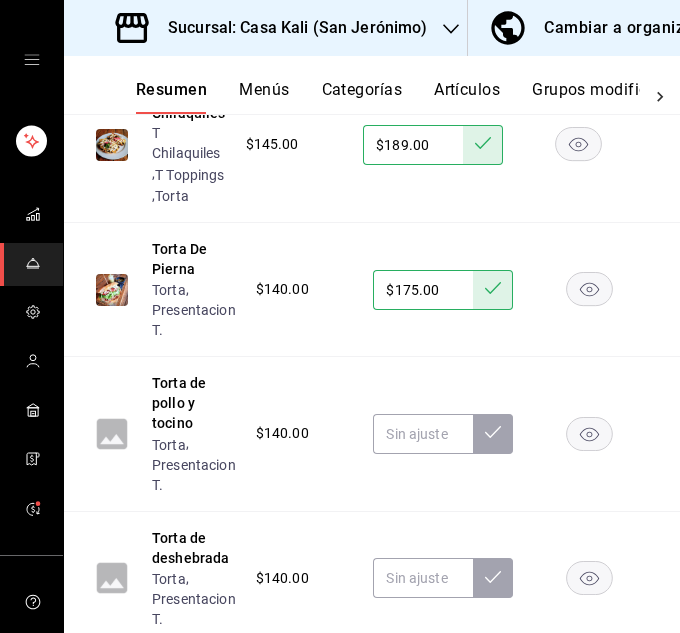 scroll, scrollTop: 8609, scrollLeft: 0, axis: vertical 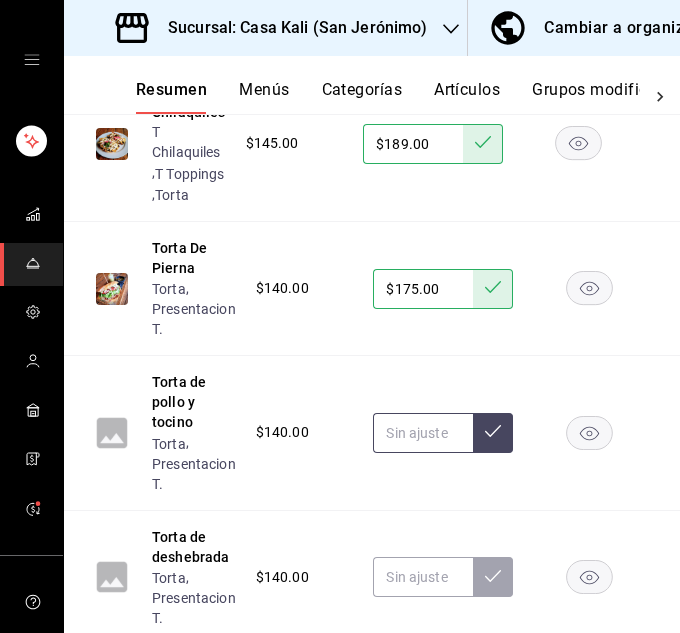 click at bounding box center (423, 433) 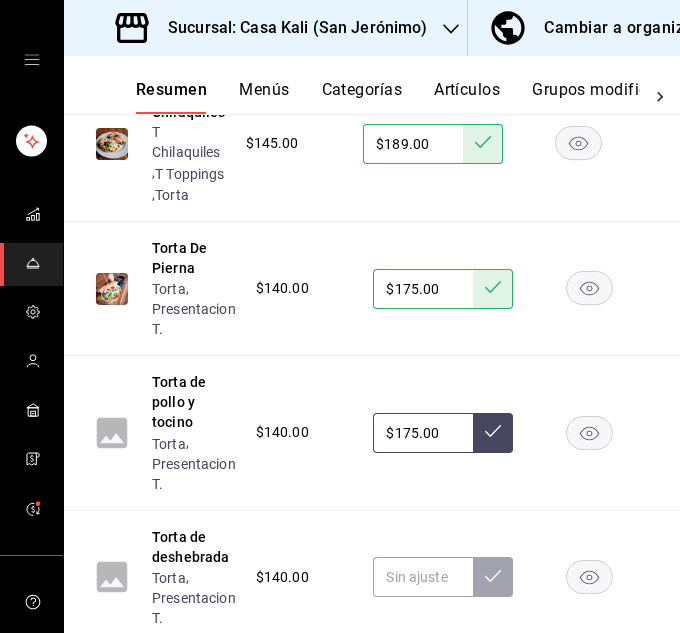 type on "$175.00" 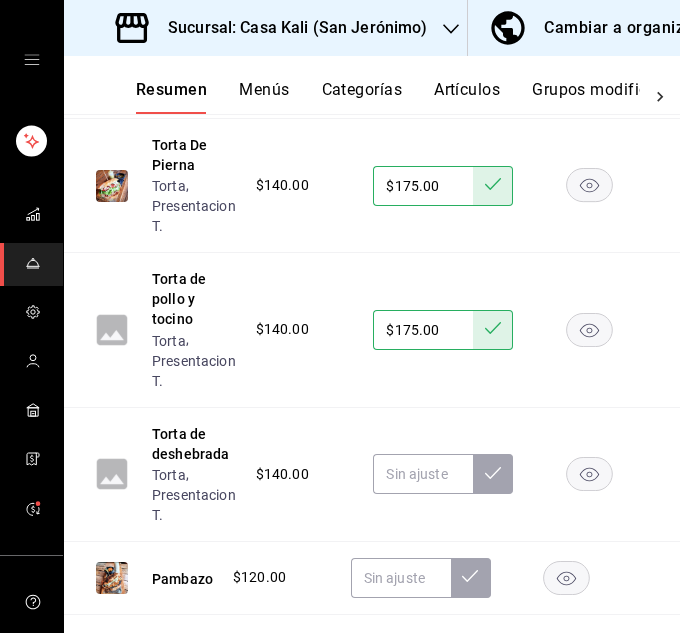 scroll, scrollTop: 8749, scrollLeft: 0, axis: vertical 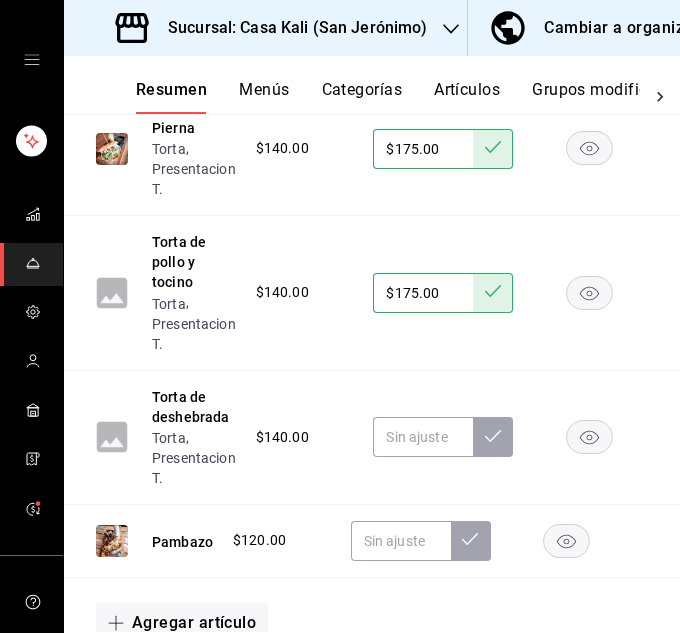 click 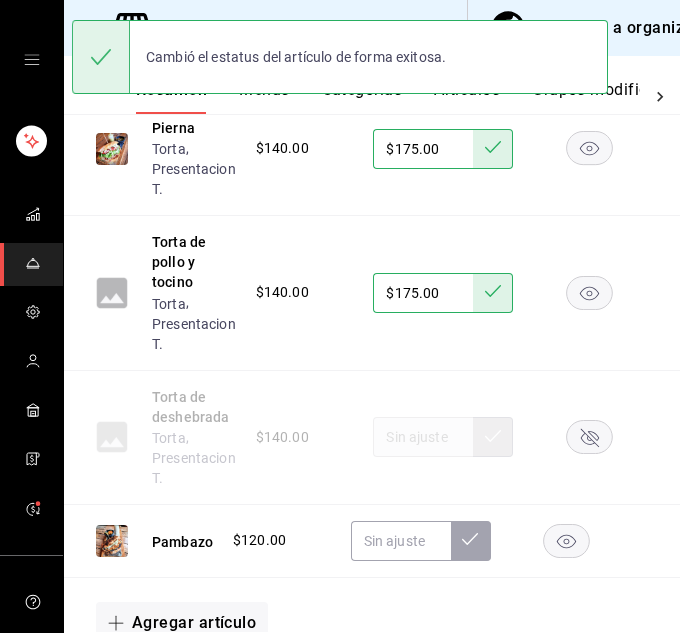 click 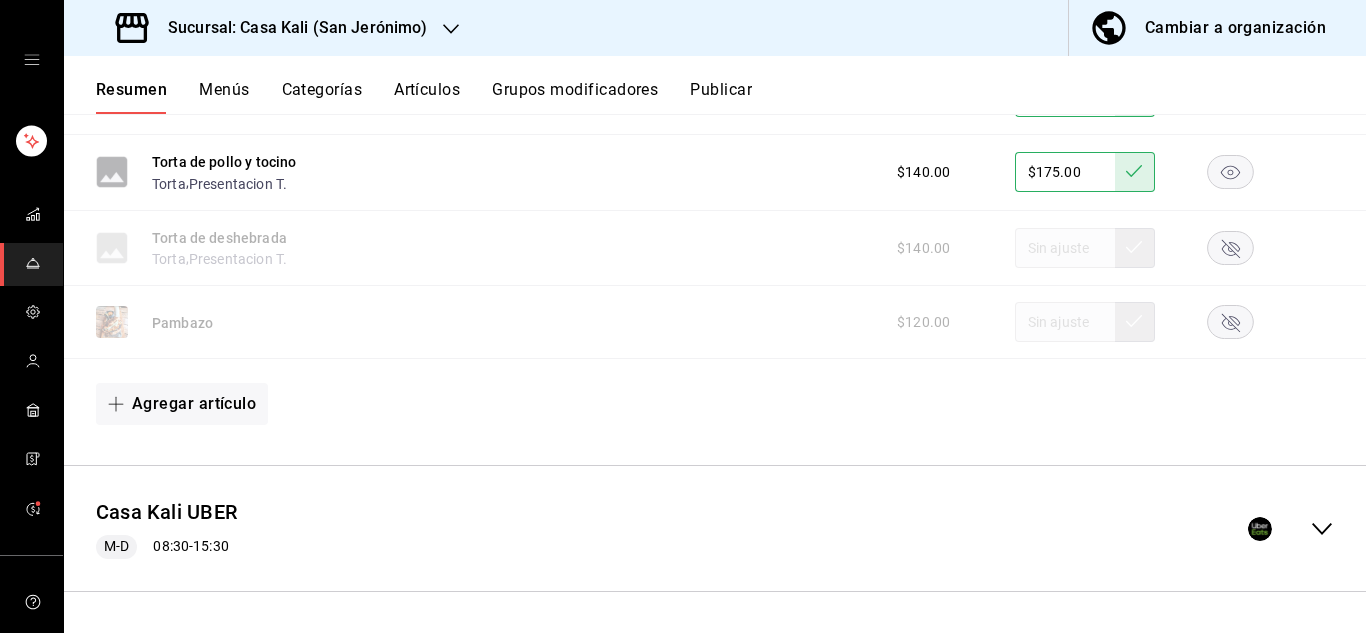 scroll, scrollTop: 4740, scrollLeft: 0, axis: vertical 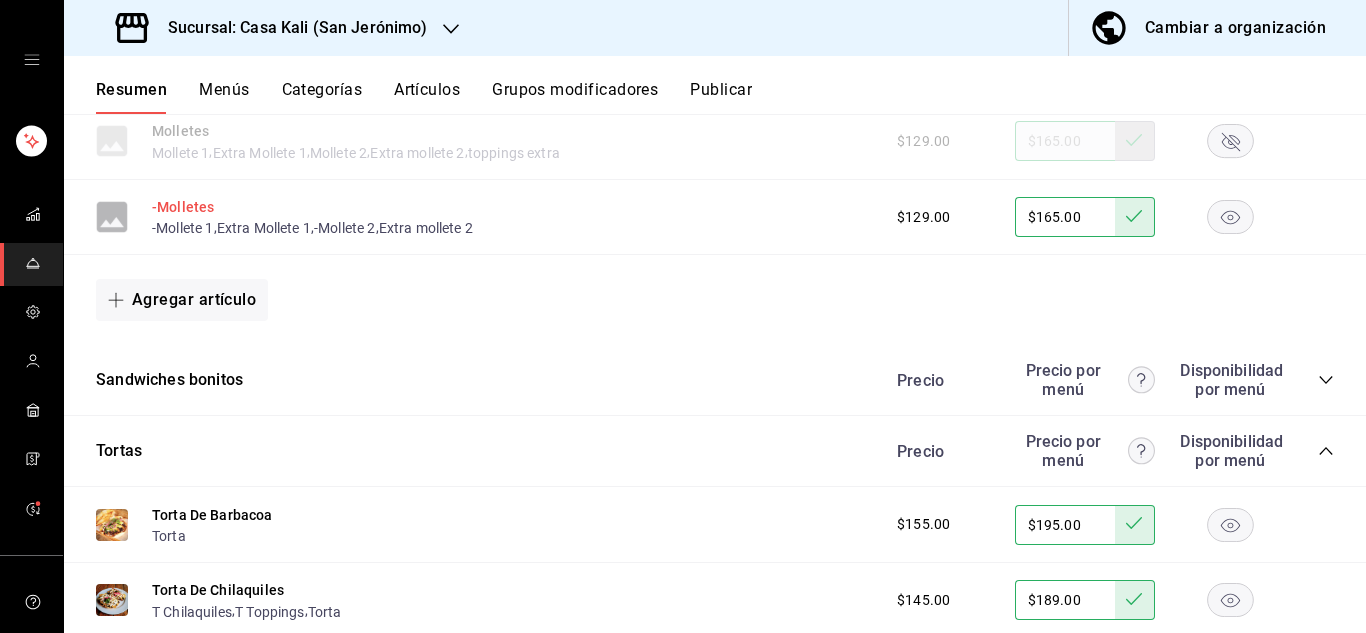 click on "-Molletes" at bounding box center (183, 207) 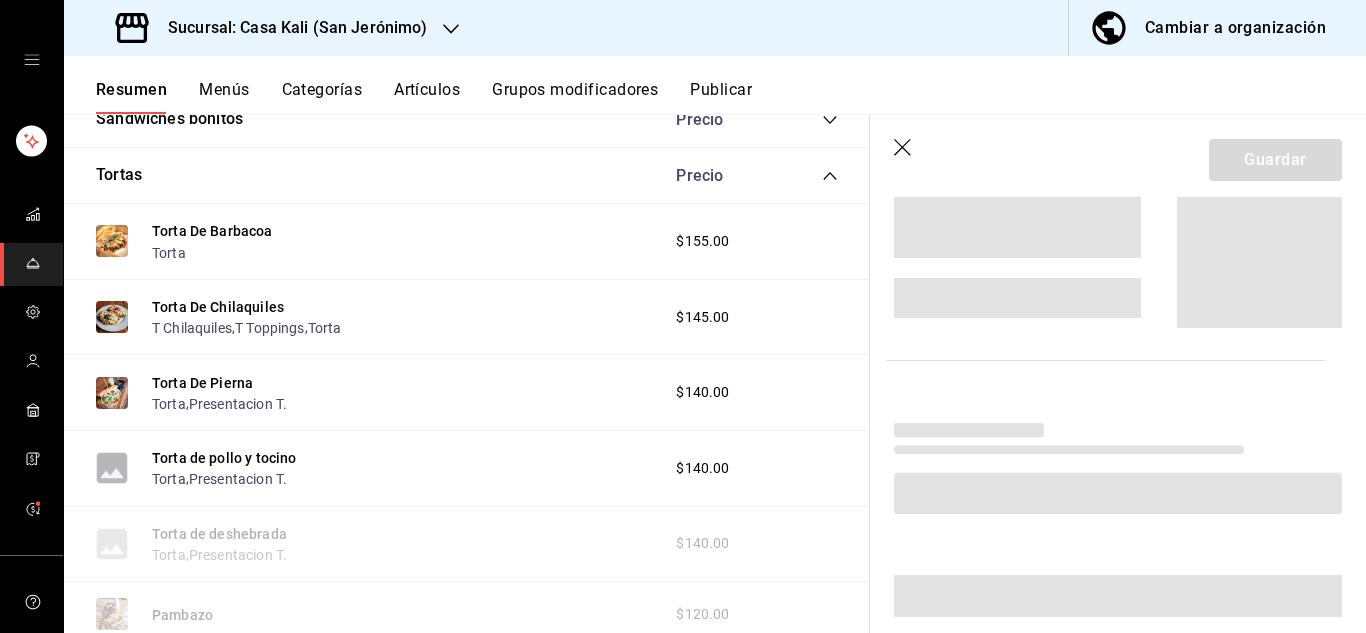 scroll, scrollTop: 4466, scrollLeft: 0, axis: vertical 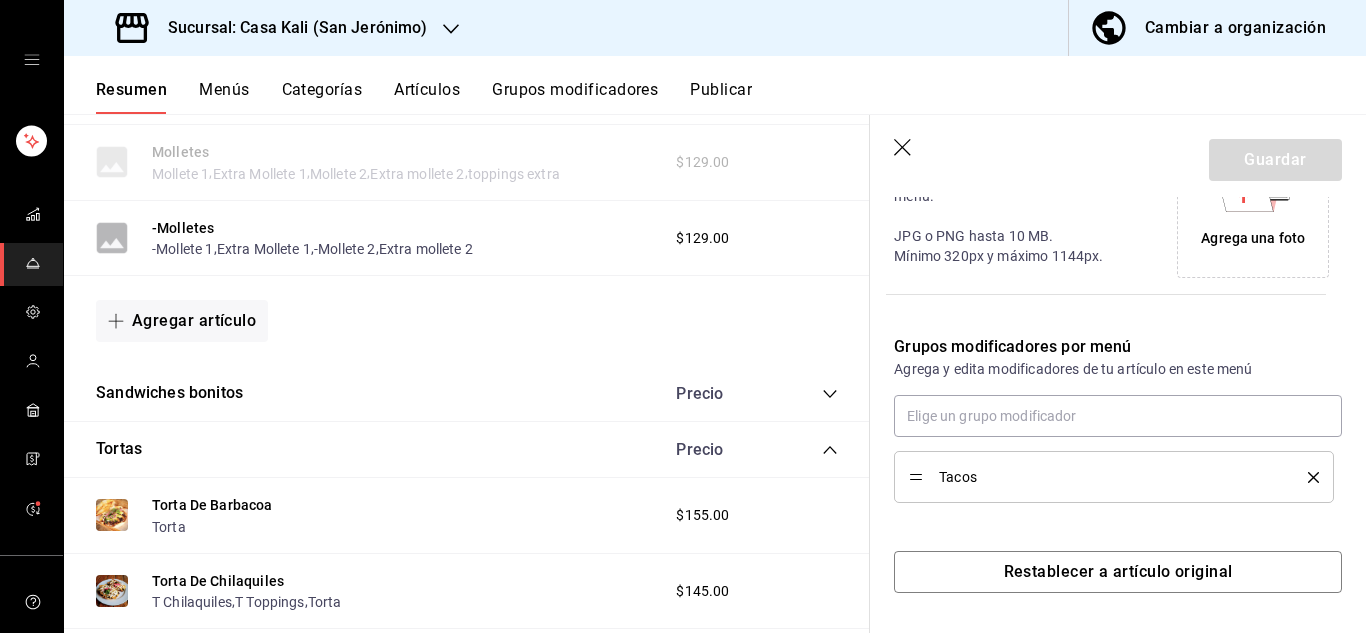 type on "$165.00" 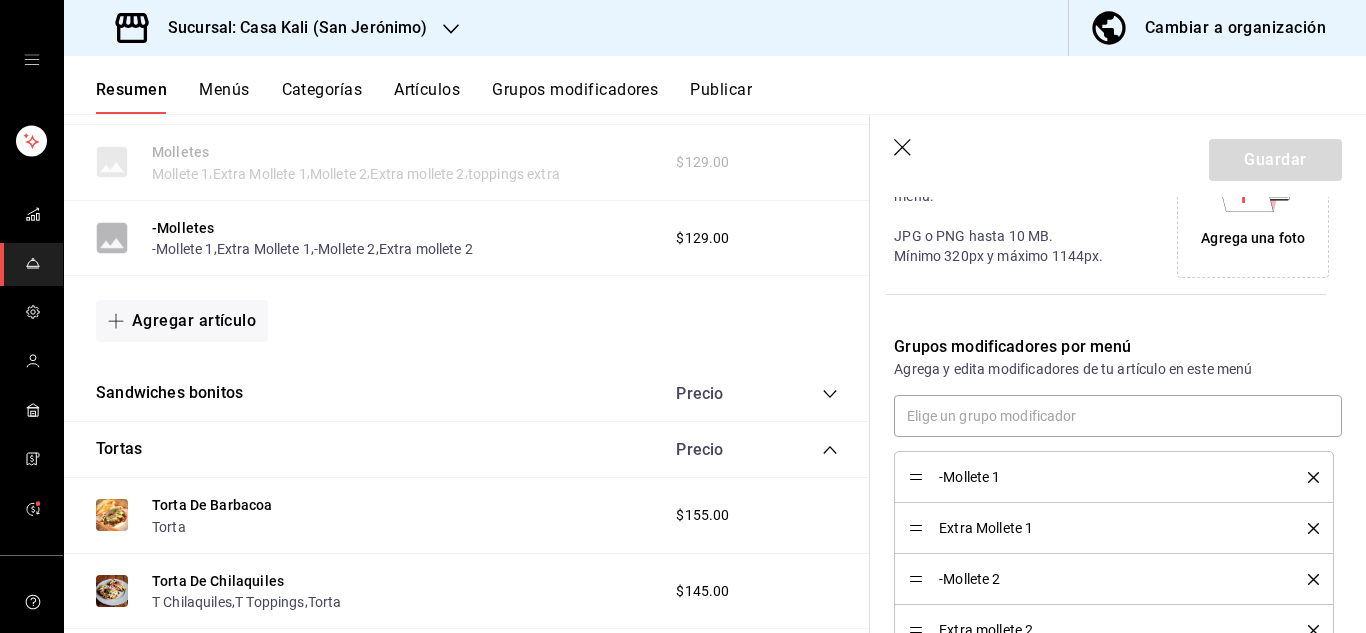 click on "Agrega una foto" at bounding box center (1253, 202) 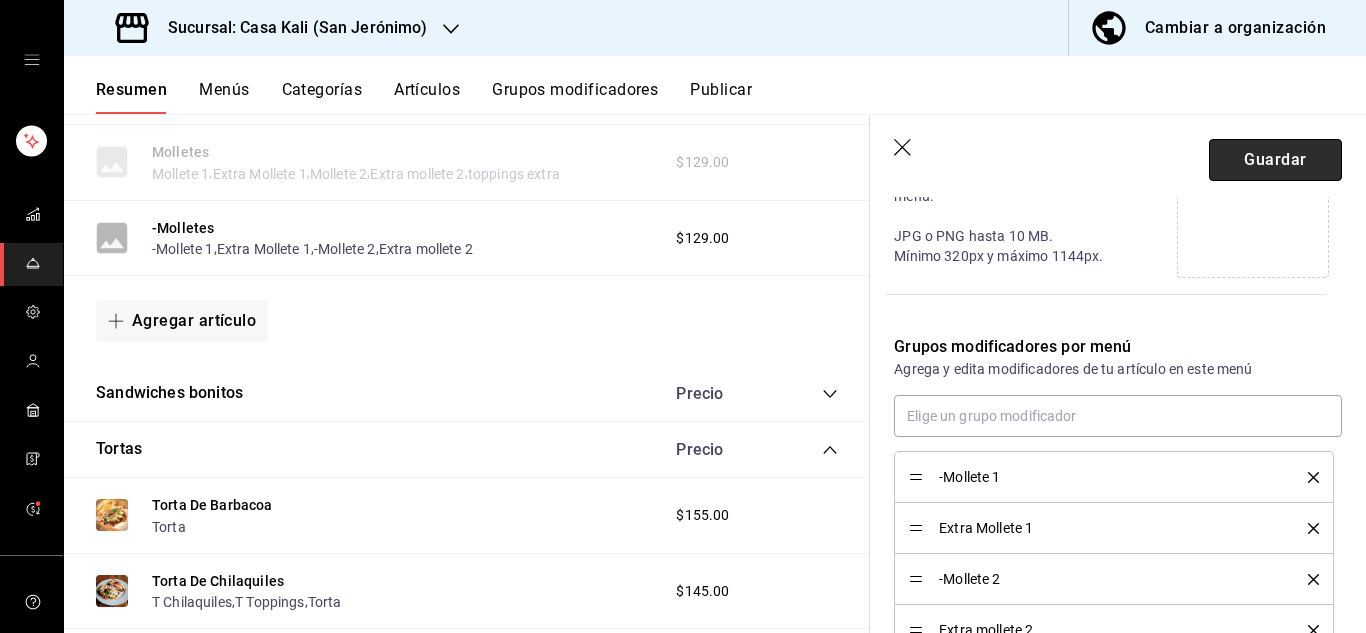 click on "Guardar" at bounding box center (1275, 160) 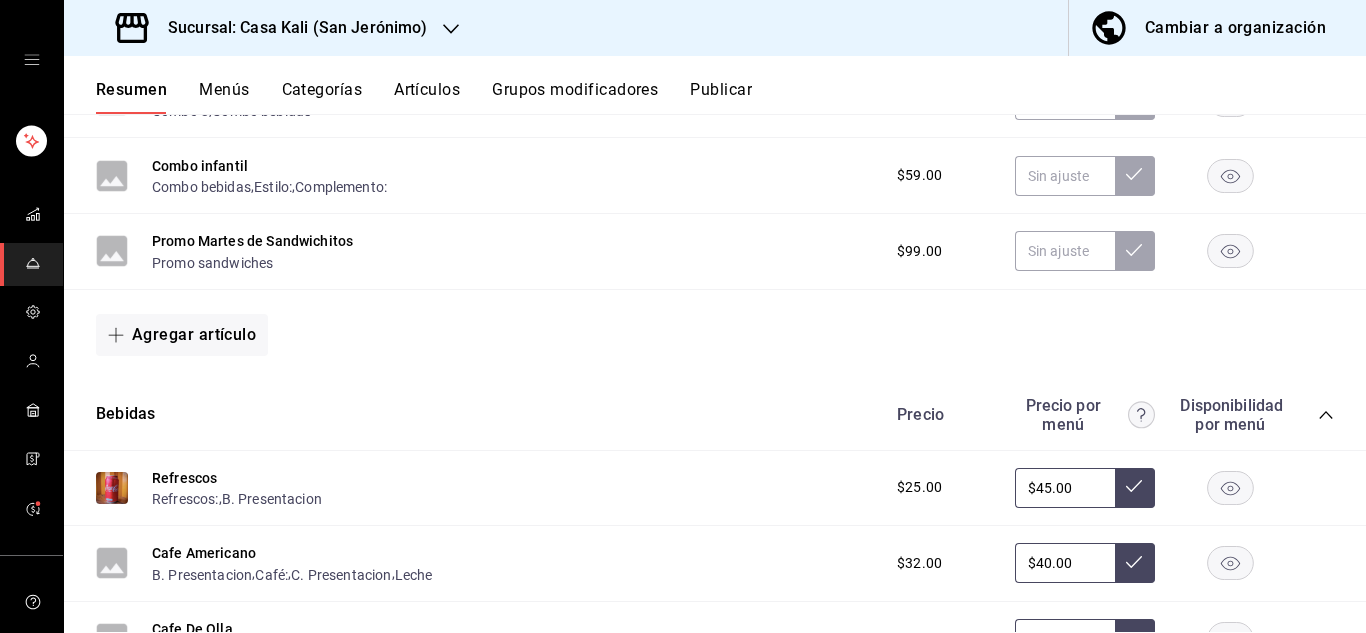 scroll, scrollTop: 612, scrollLeft: 0, axis: vertical 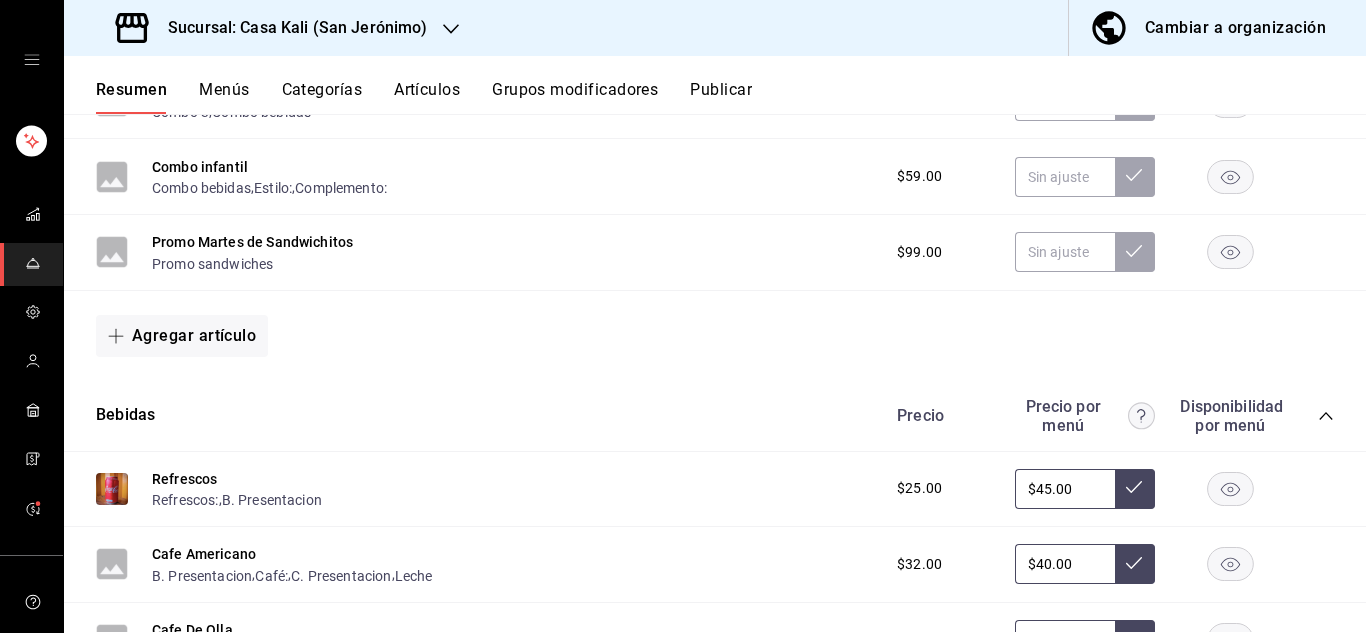 click 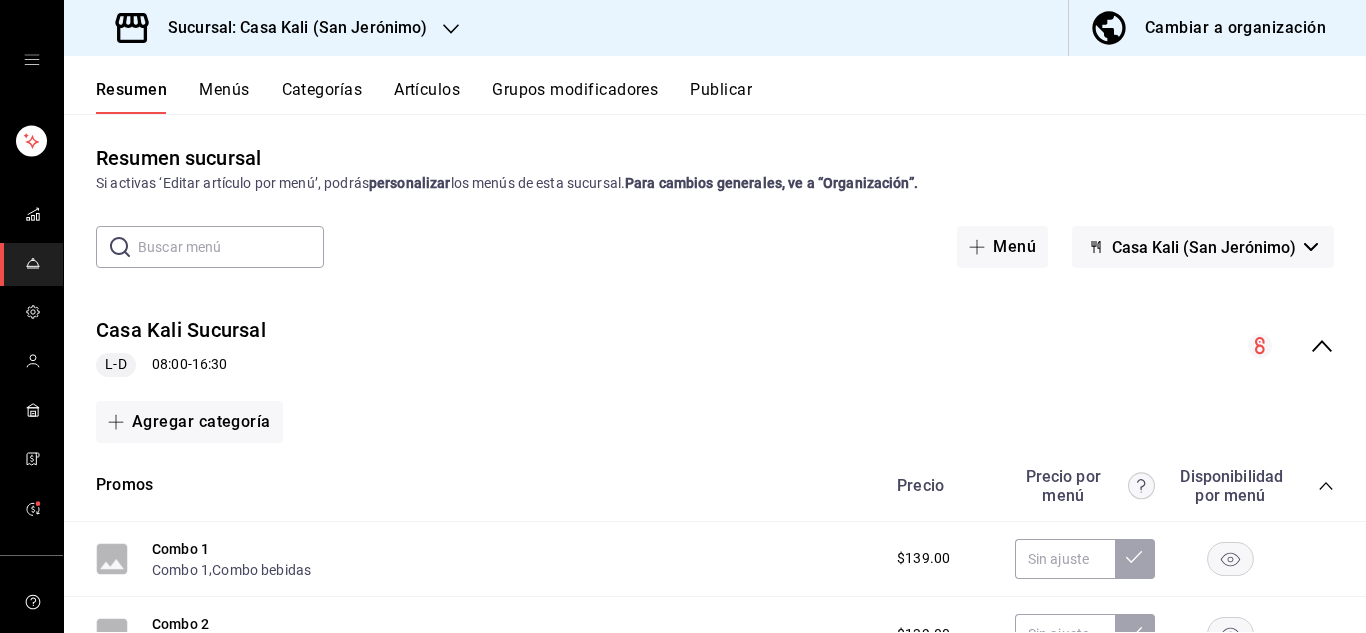 scroll, scrollTop: 0, scrollLeft: 0, axis: both 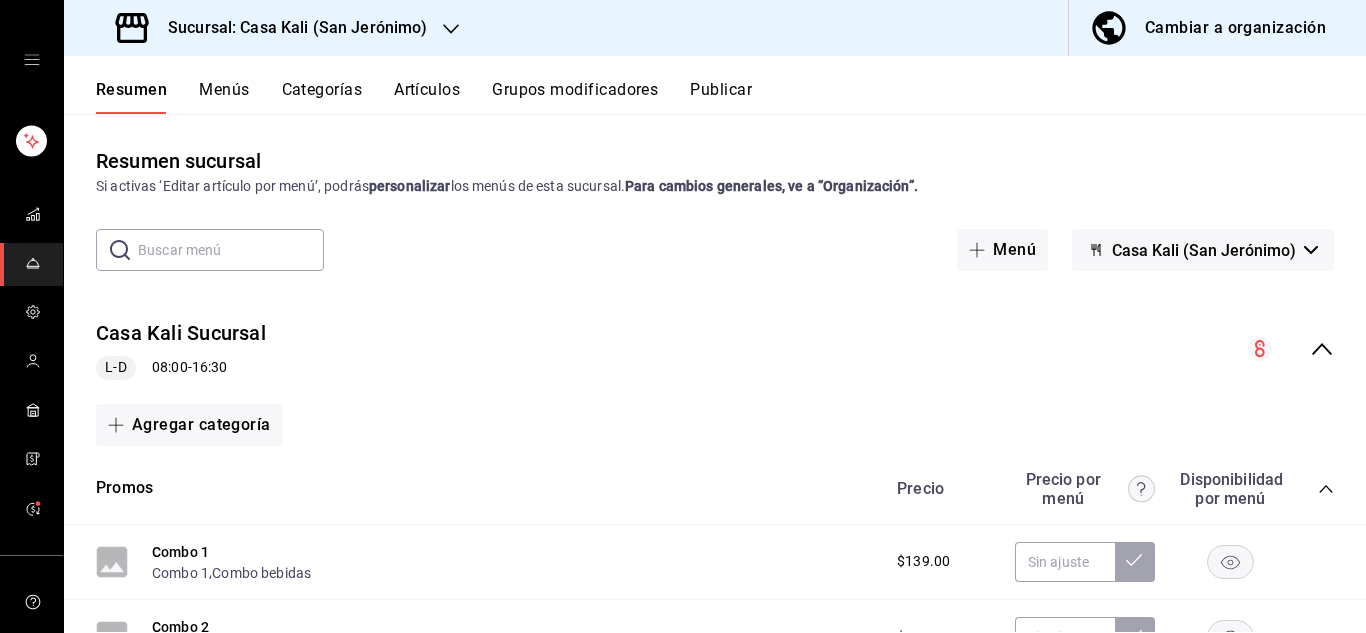 click 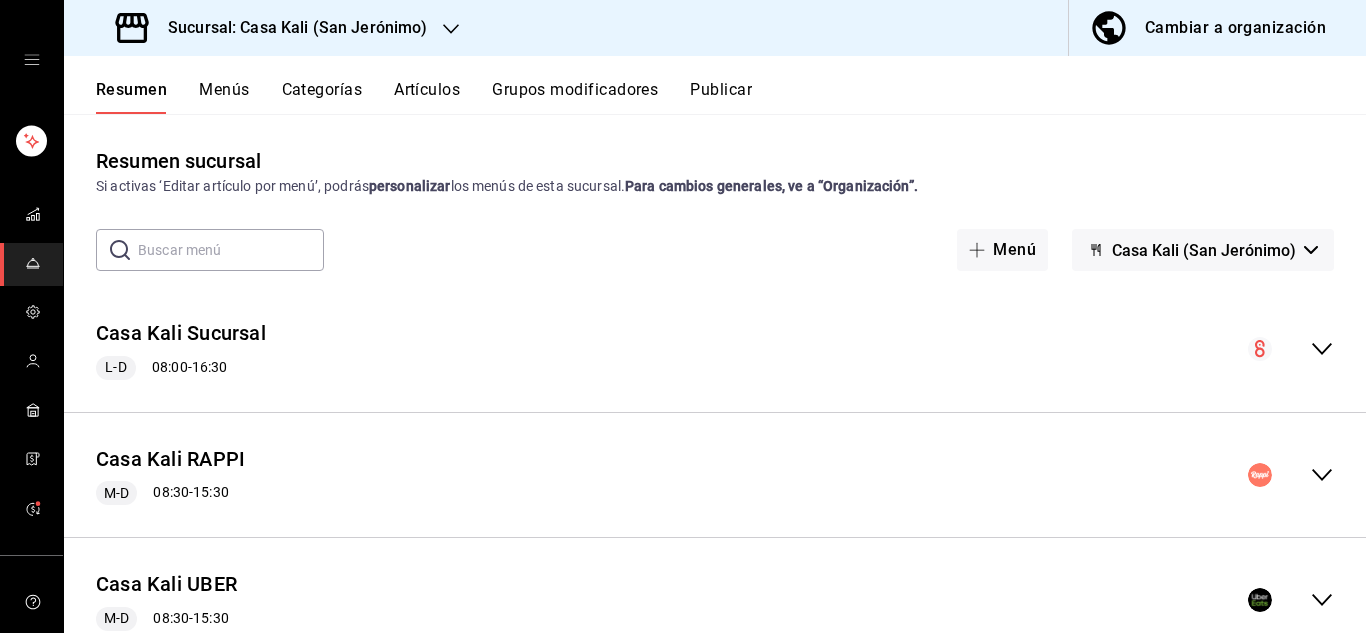 scroll, scrollTop: 72, scrollLeft: 0, axis: vertical 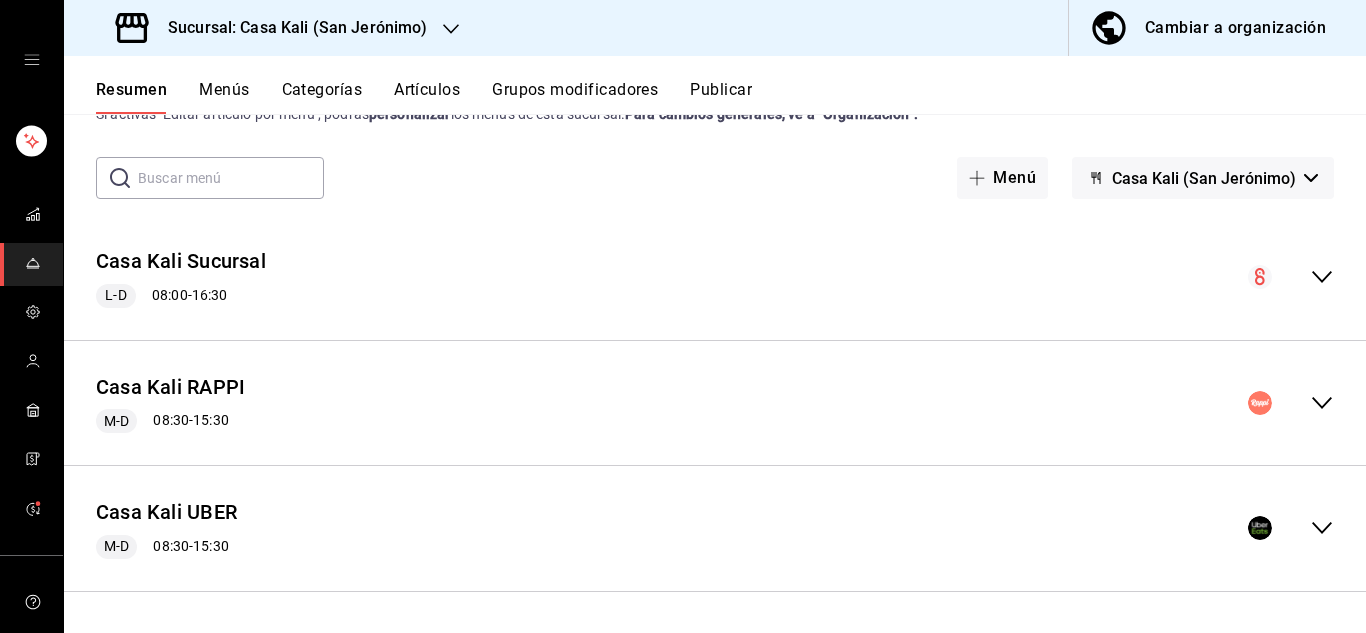 click 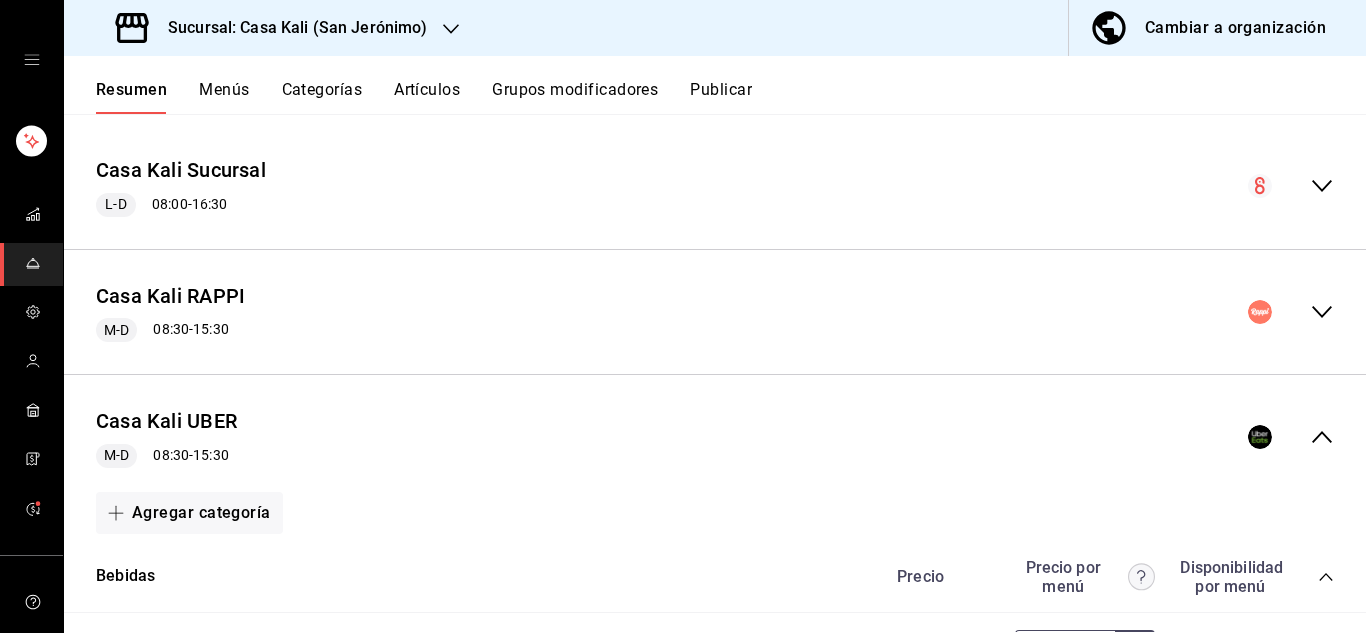 scroll, scrollTop: 150, scrollLeft: 0, axis: vertical 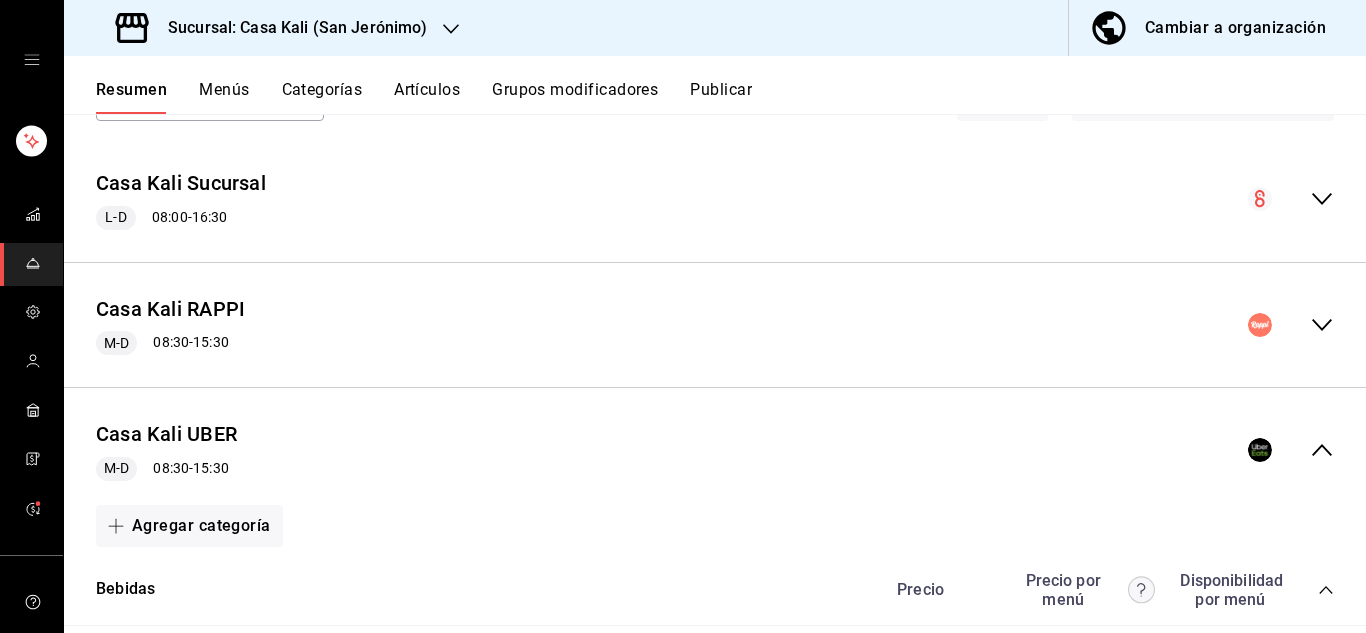 click on "Casa Kali UBER M-D 08:30  -  15:30" at bounding box center [715, 450] 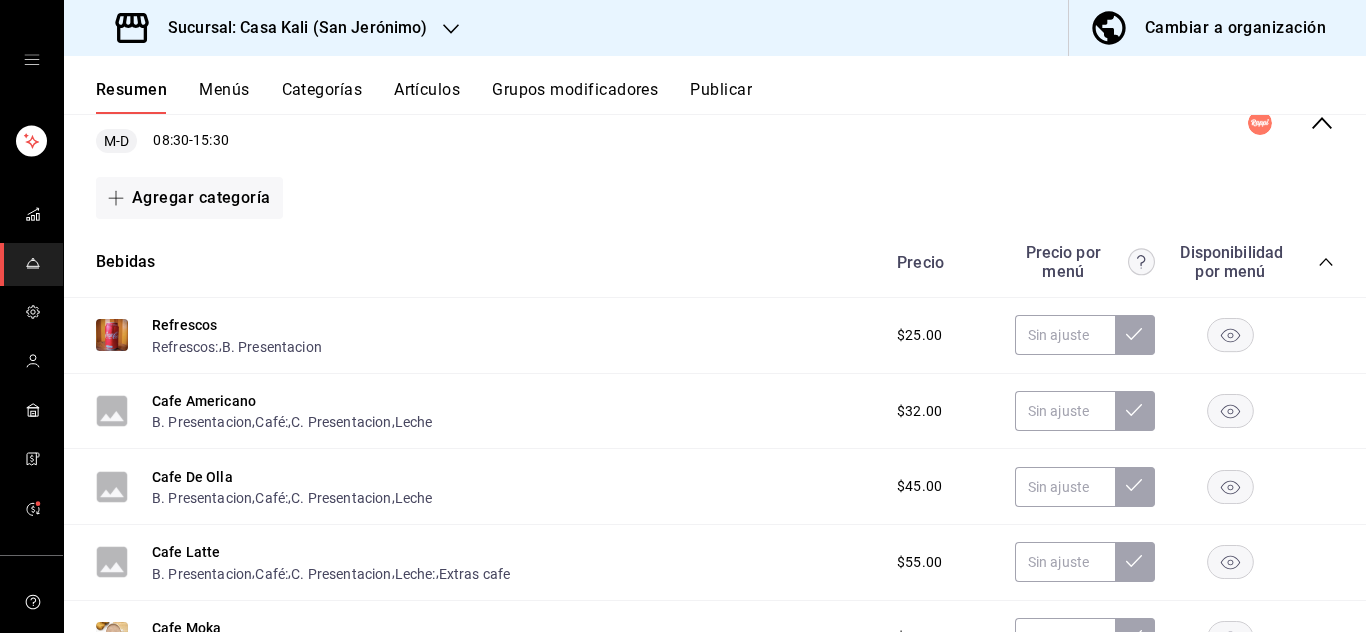 scroll, scrollTop: 354, scrollLeft: 0, axis: vertical 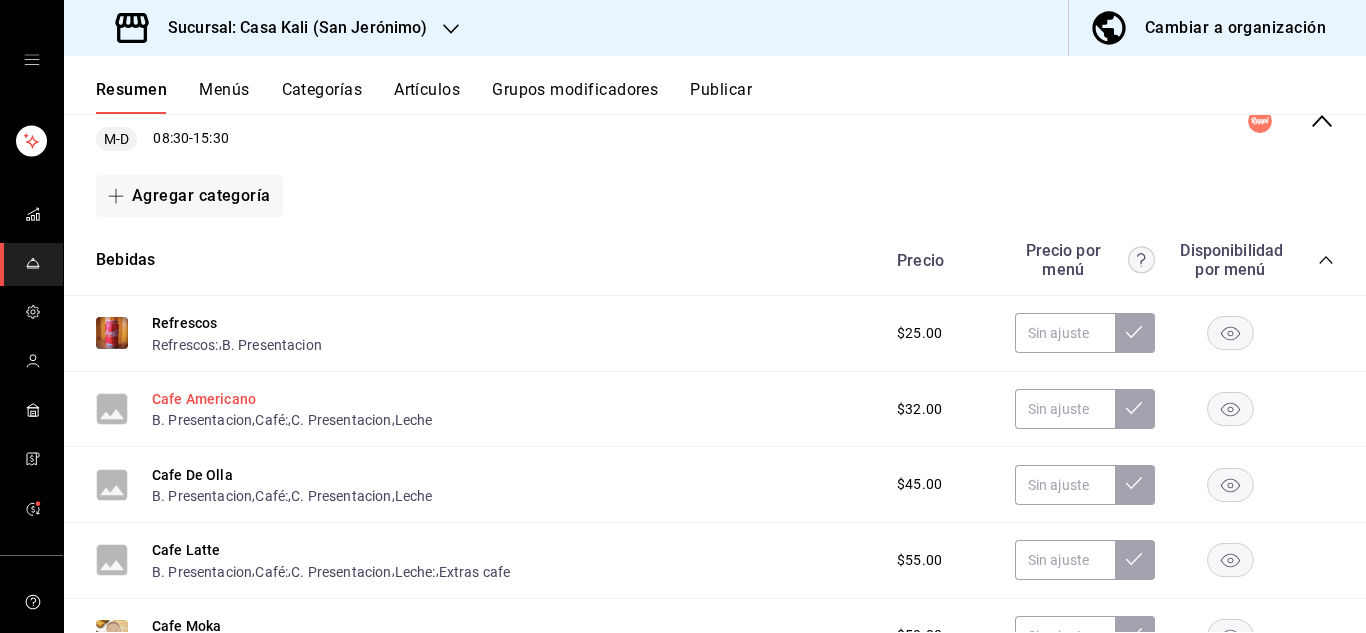 click on "Cafe Americano" at bounding box center [204, 399] 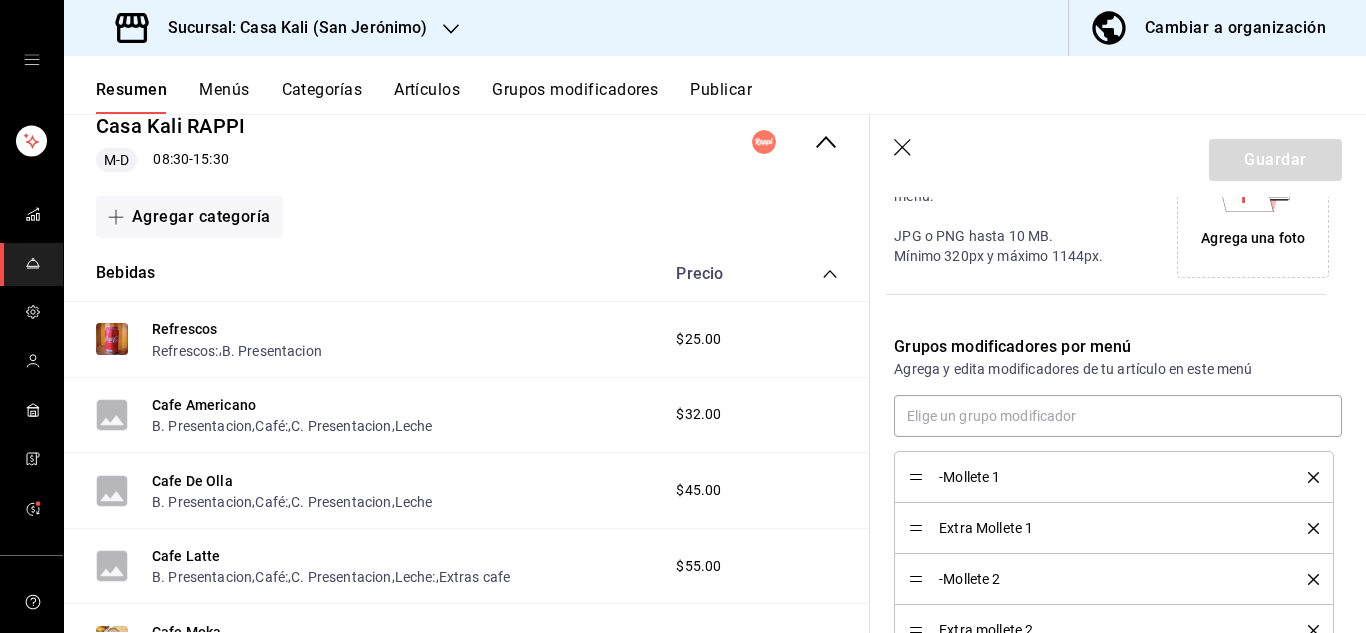 type 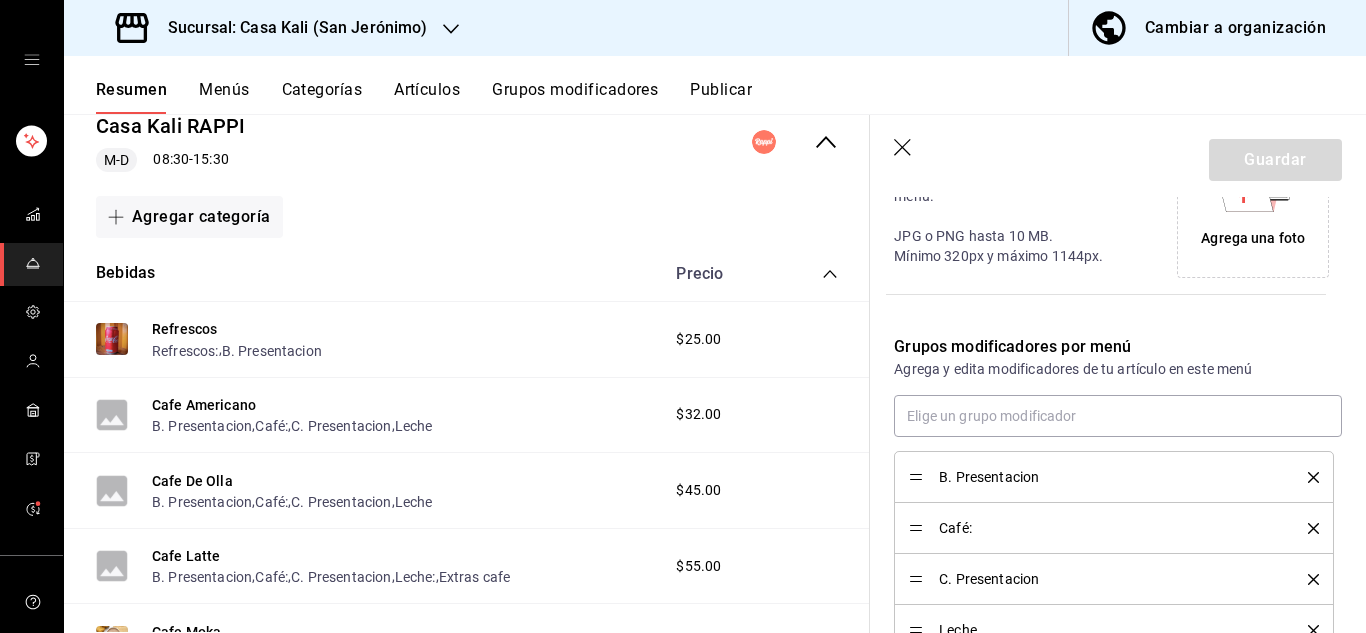 click on "Agrega una foto" at bounding box center (1253, 238) 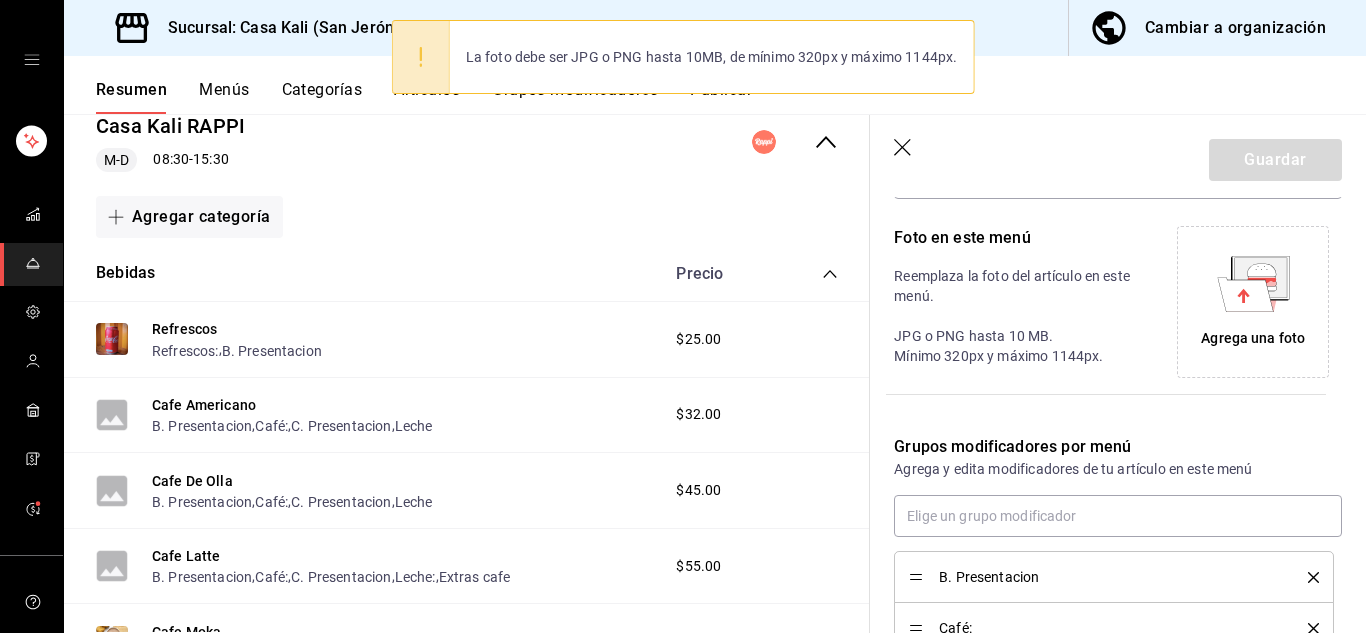 scroll, scrollTop: 380, scrollLeft: 0, axis: vertical 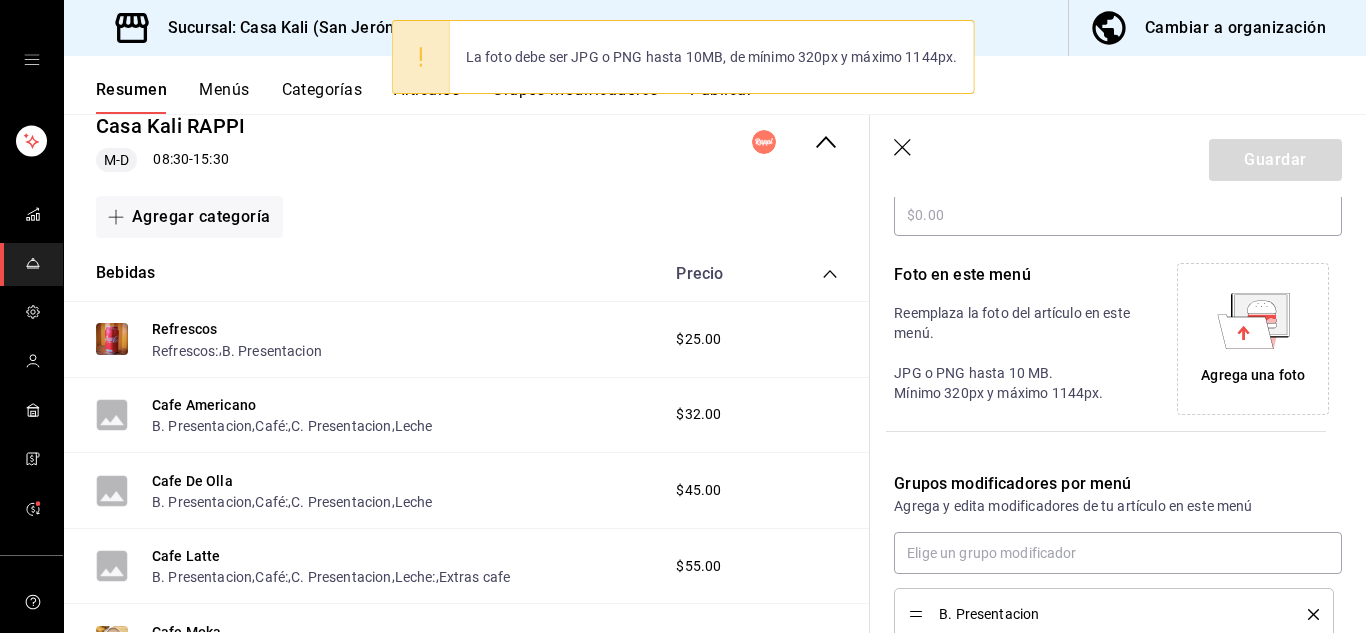 click 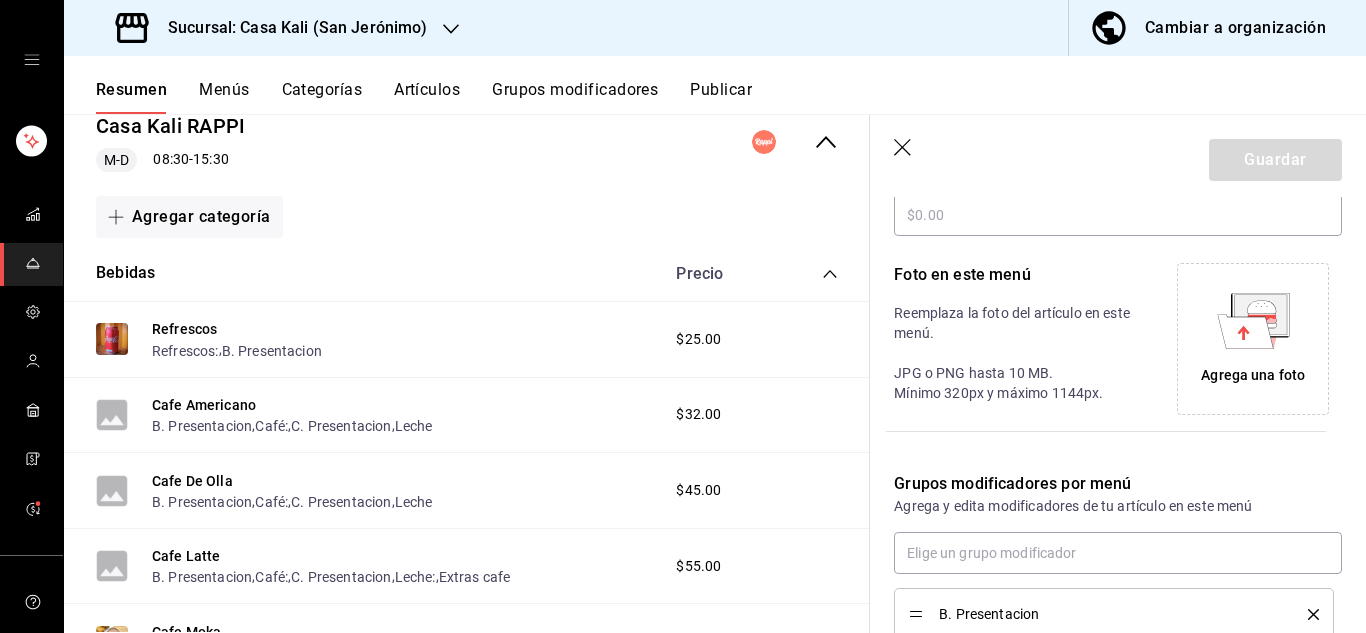 click on "Agrega una foto" at bounding box center [1253, 375] 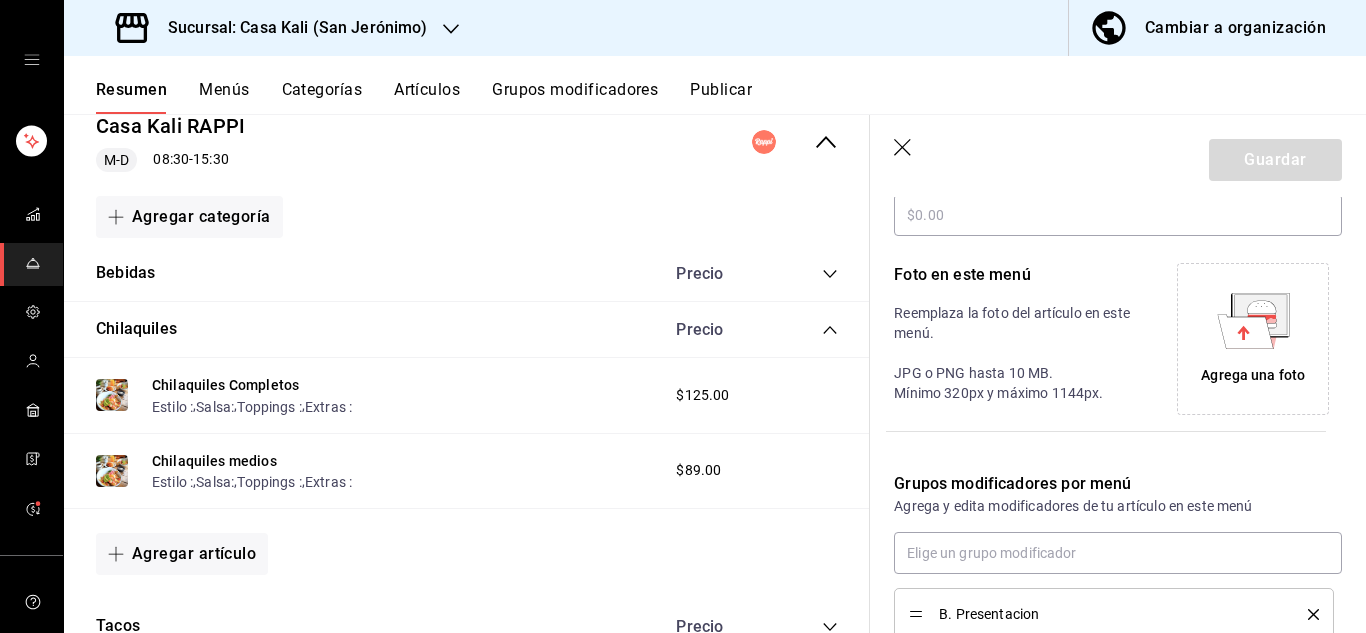 click 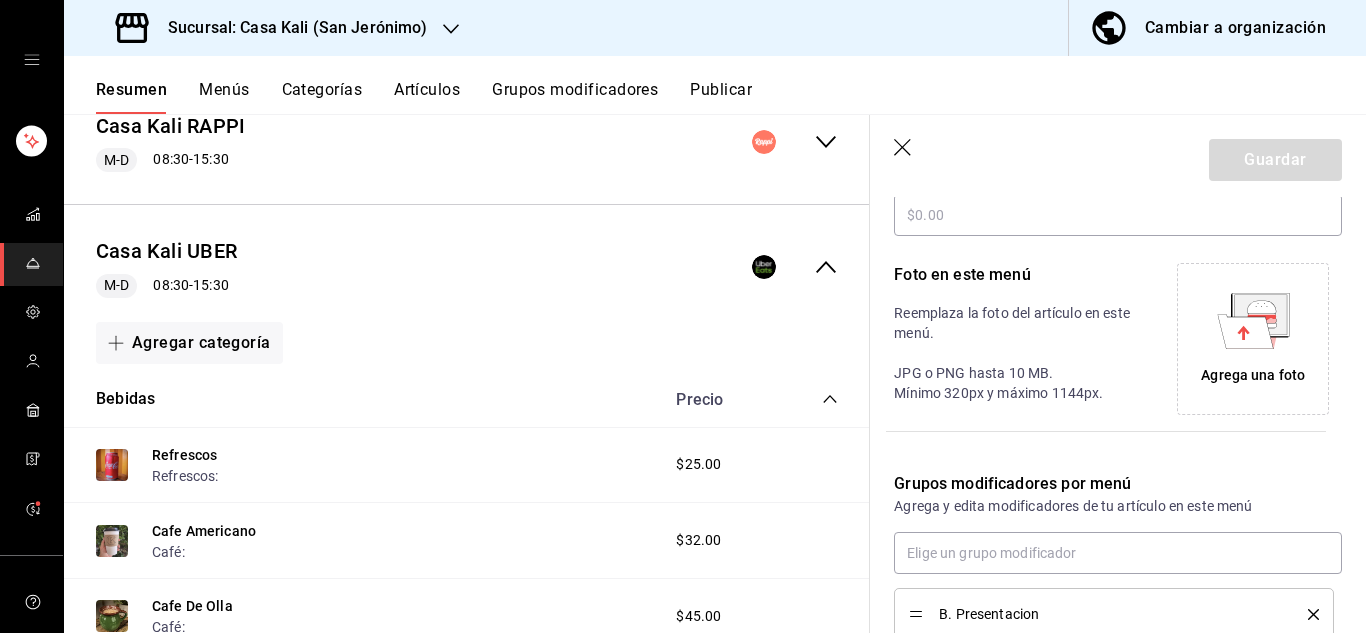 click 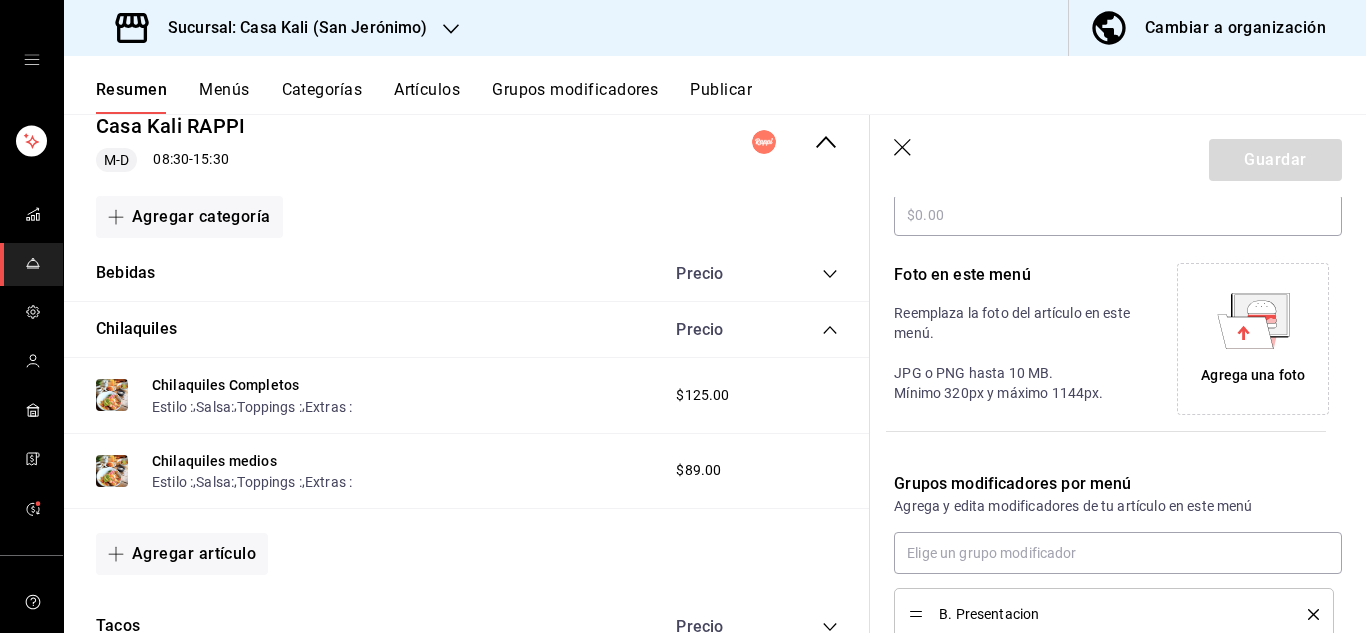 click on "Bebidas Precio" at bounding box center [467, 274] 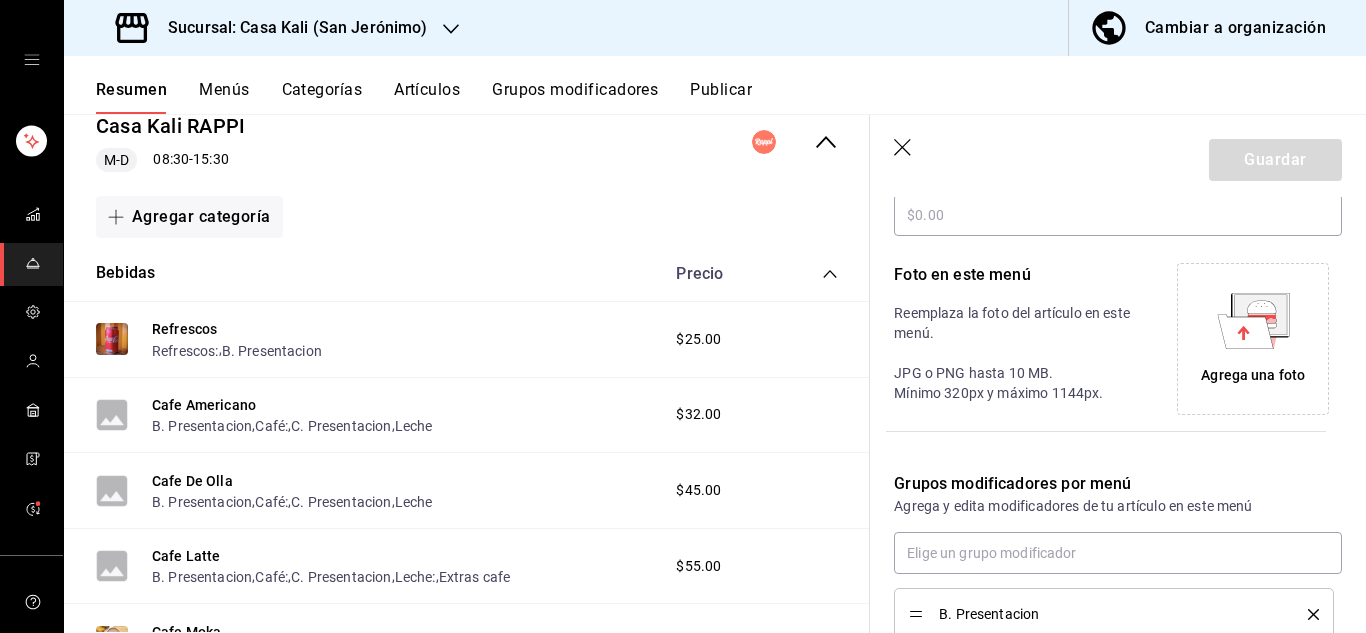 click on "Agrega una foto" at bounding box center (1253, 375) 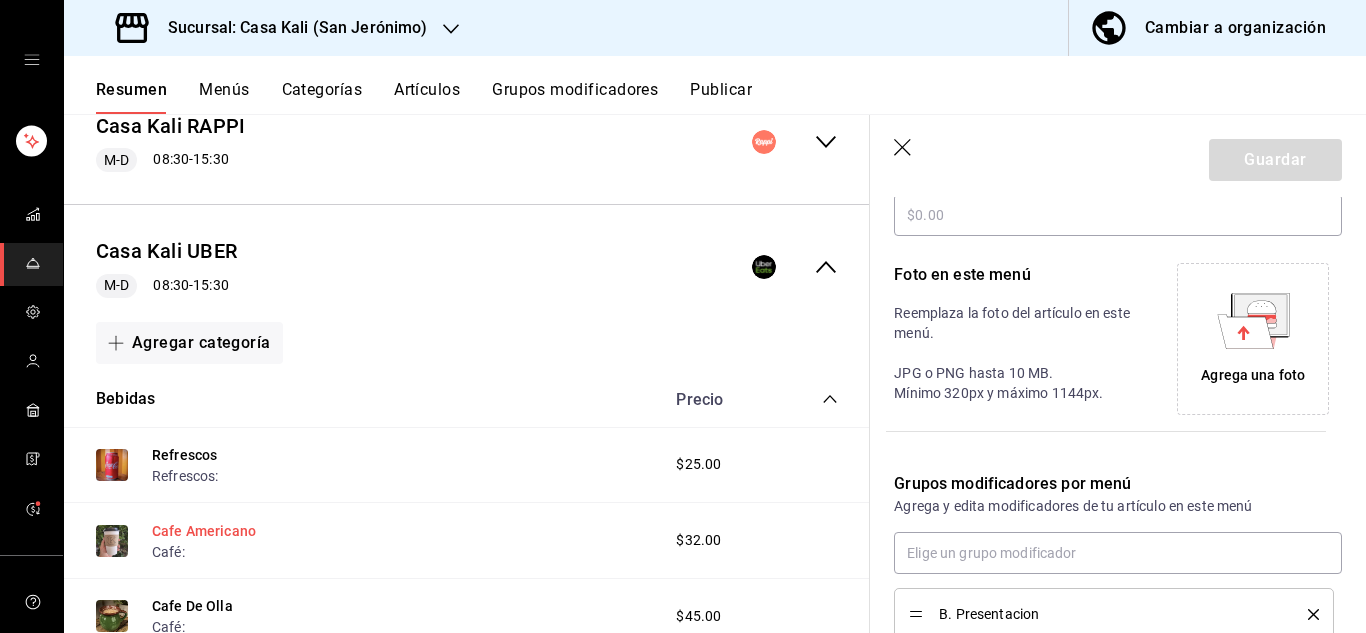 click on "Cafe Americano" at bounding box center [204, 531] 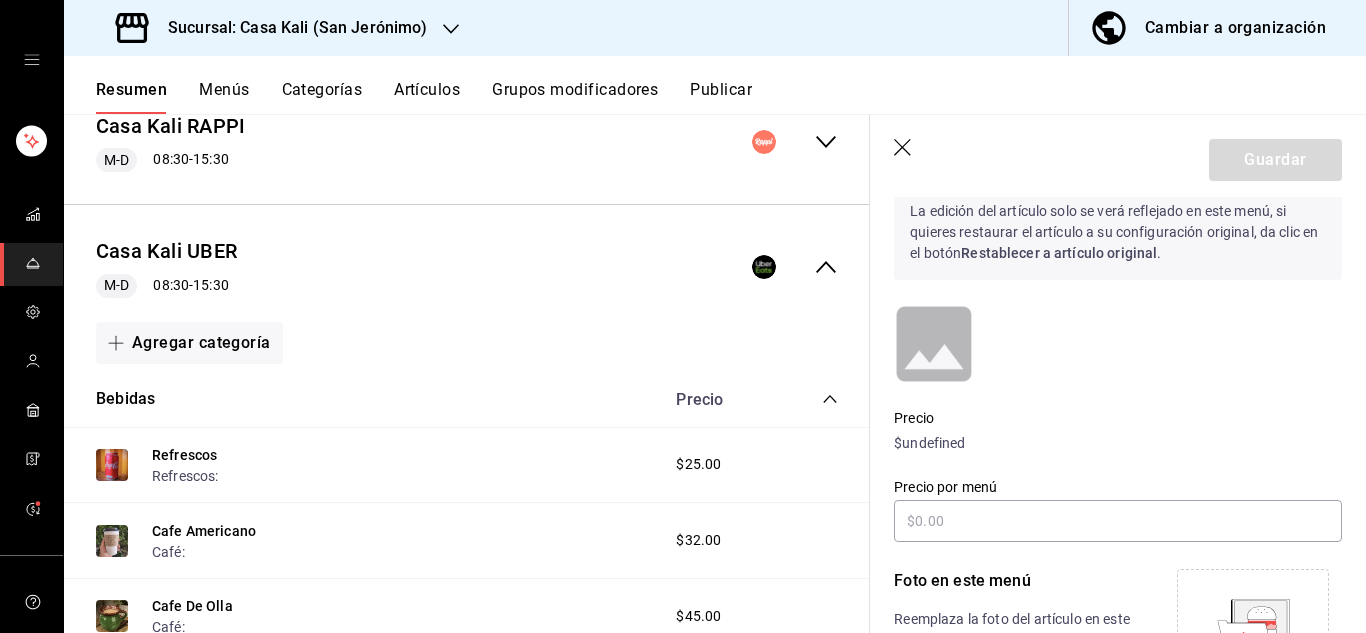 scroll, scrollTop: 0, scrollLeft: 0, axis: both 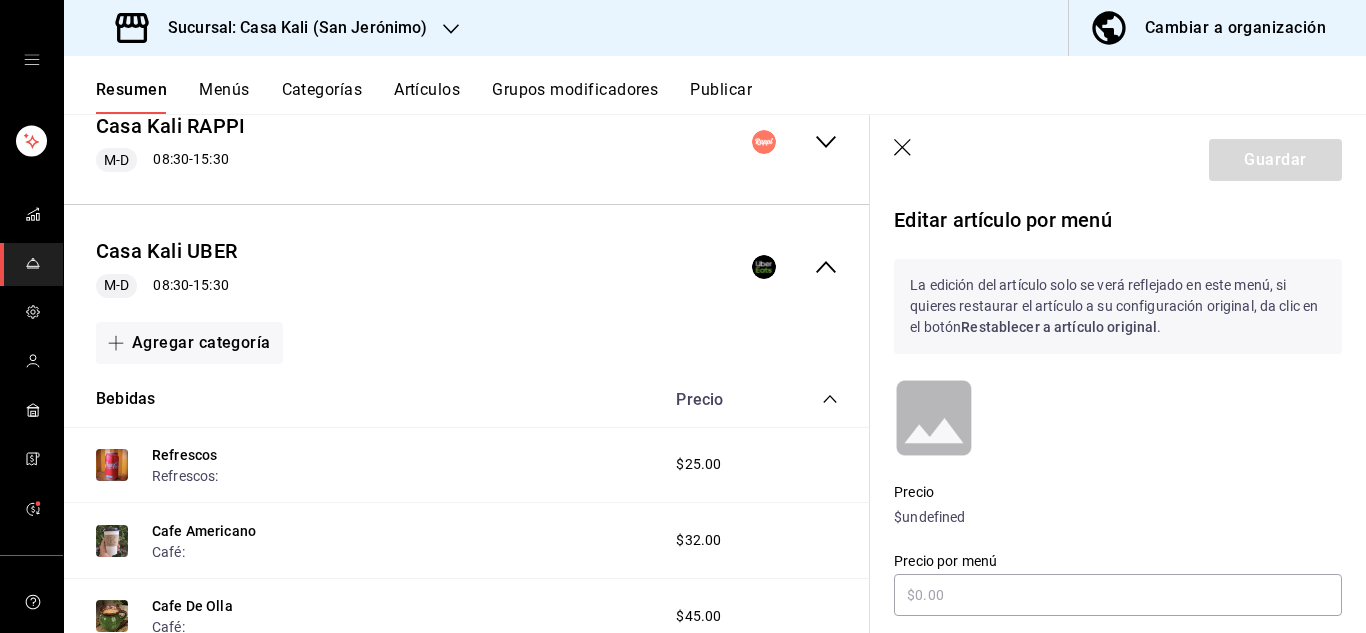 click 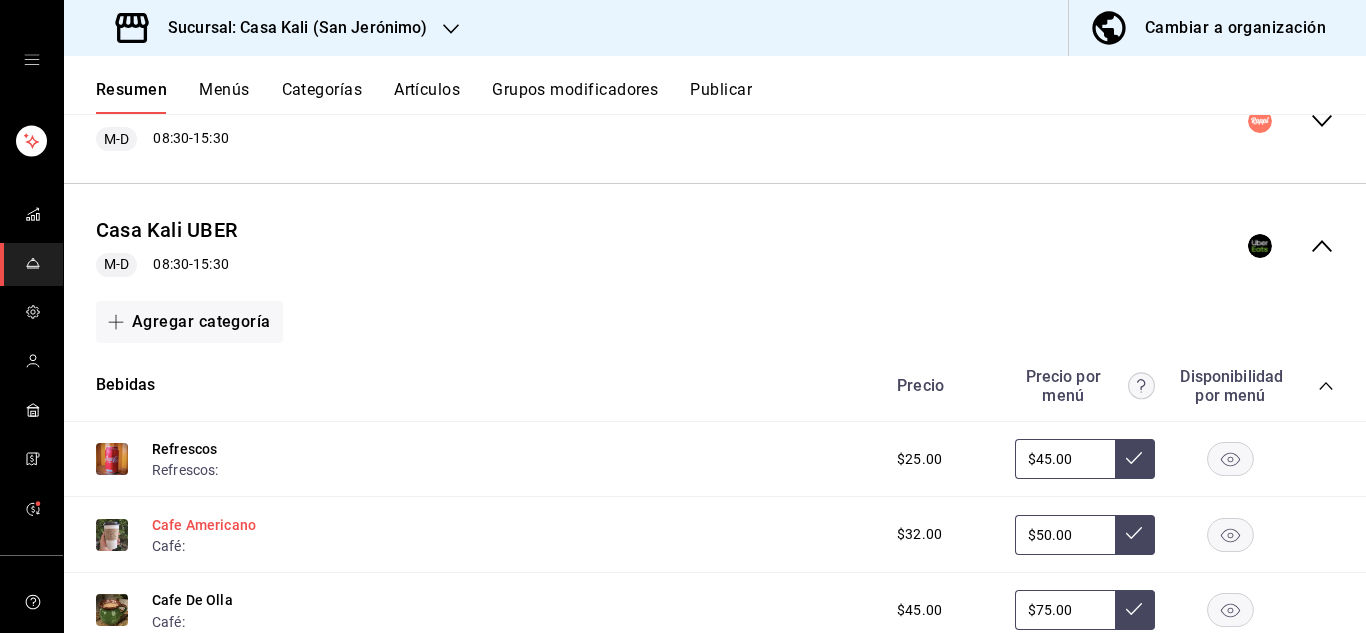 click on "Cafe Americano" at bounding box center (204, 525) 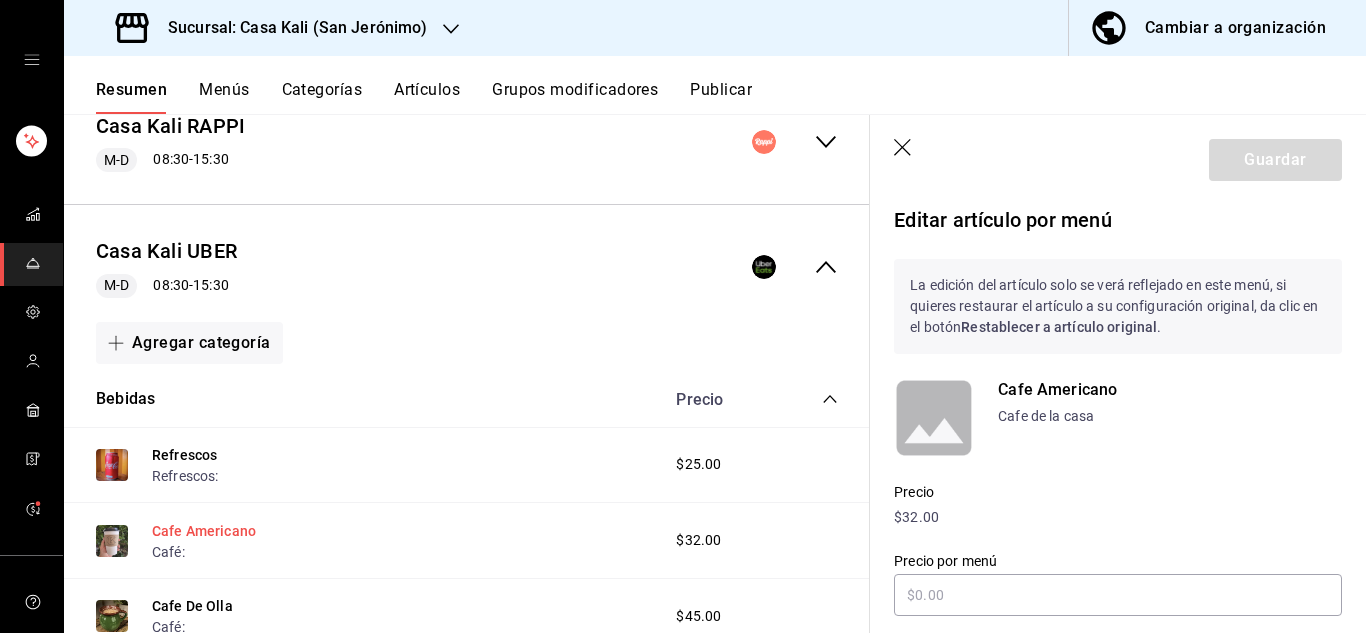 type on "$50.00" 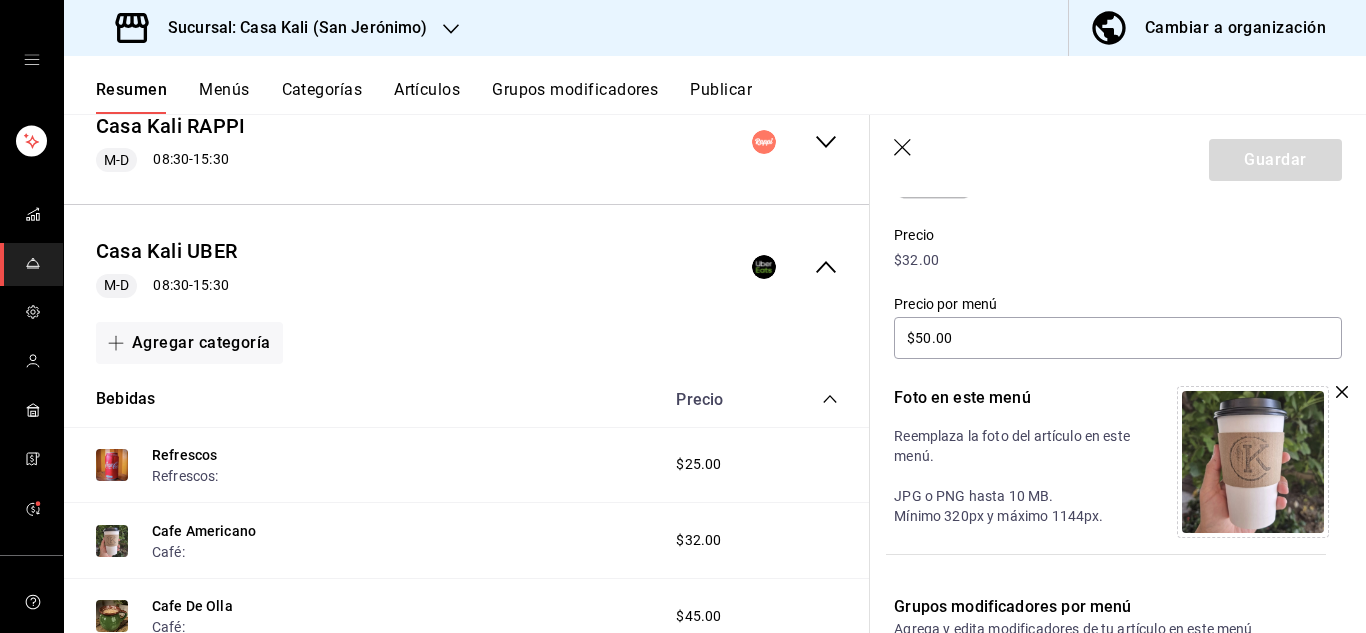 scroll, scrollTop: 259, scrollLeft: 0, axis: vertical 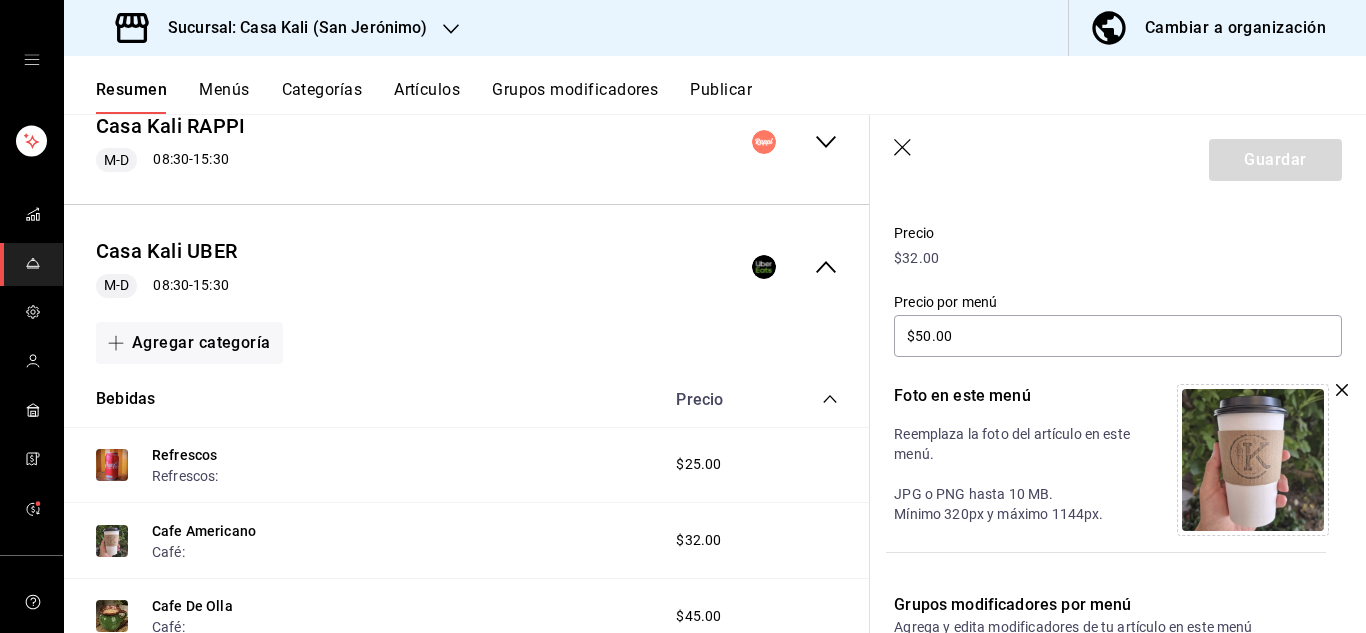 click at bounding box center [1253, 460] 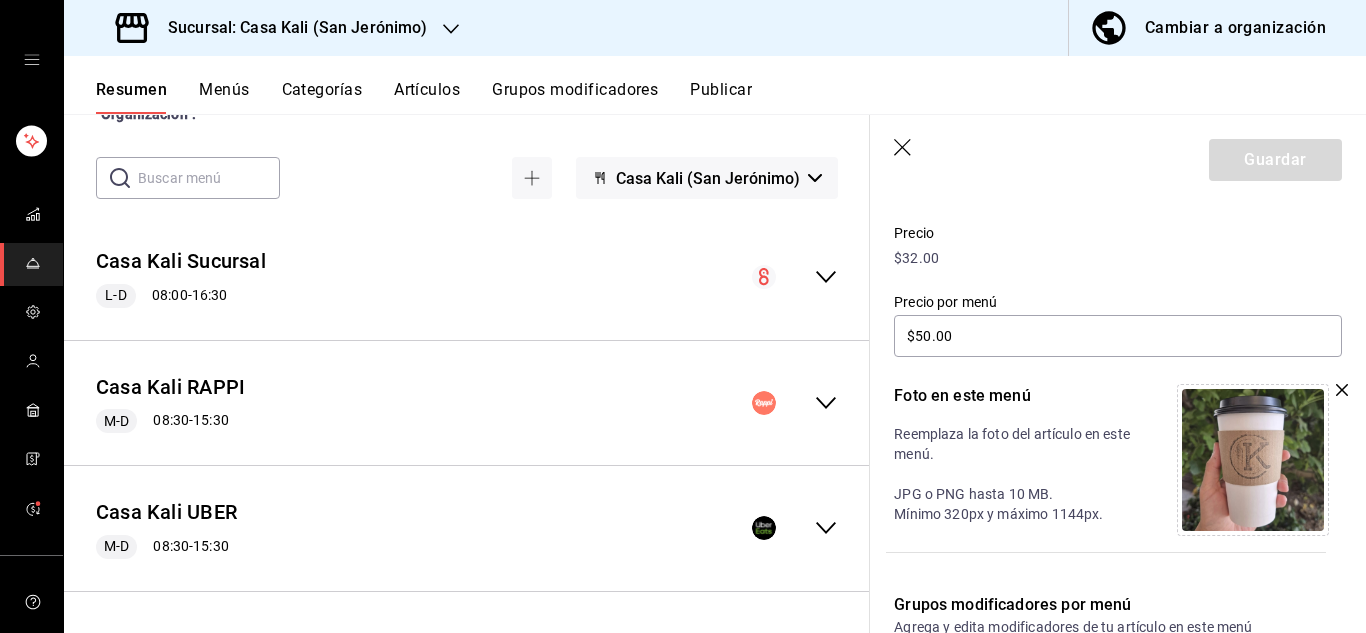 scroll, scrollTop: 93, scrollLeft: 0, axis: vertical 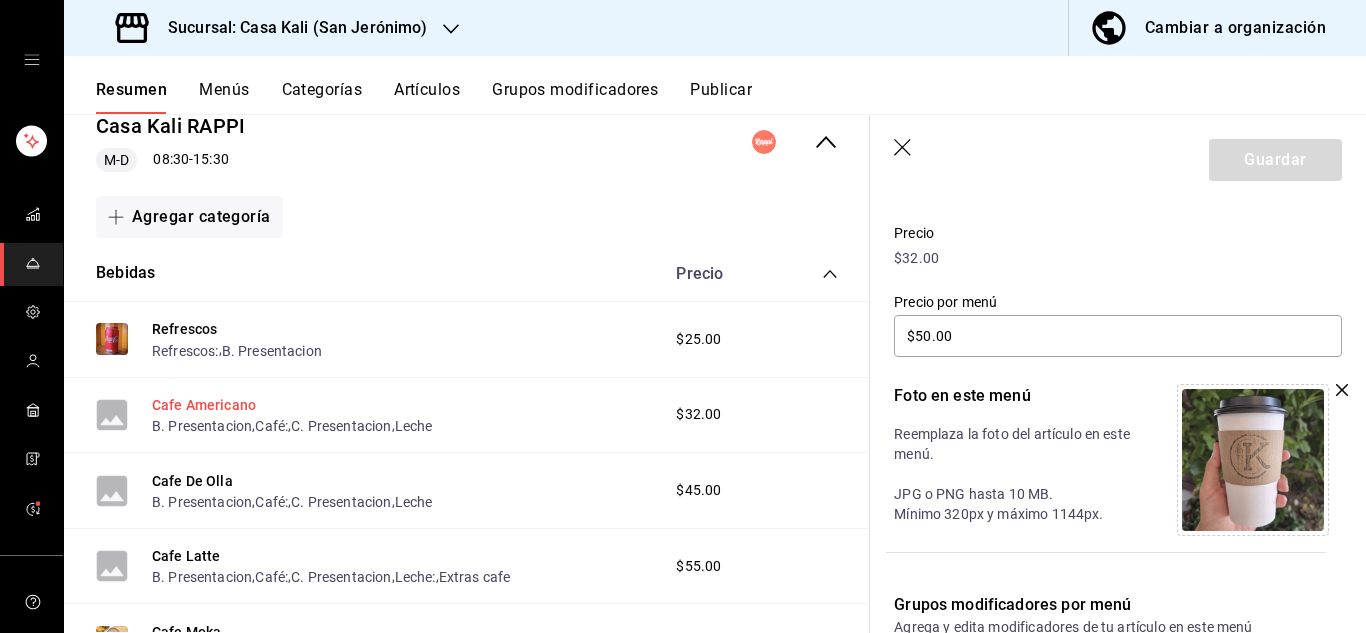 click on "Cafe Americano" at bounding box center (204, 405) 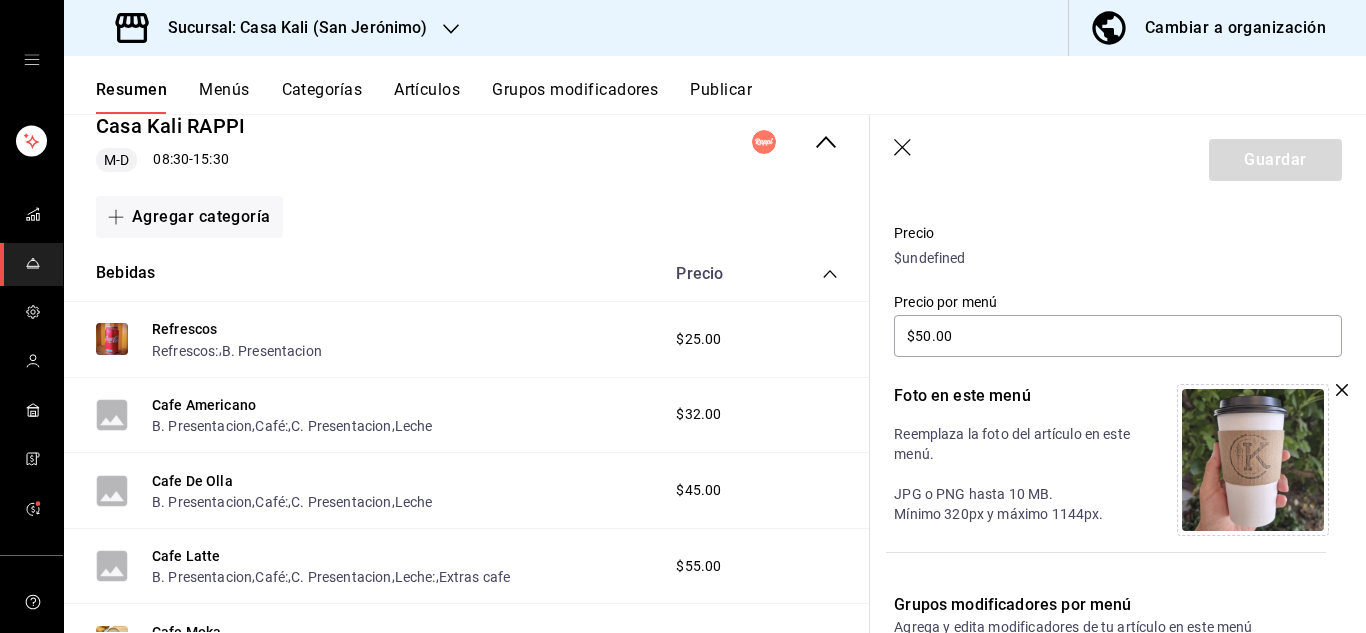 click 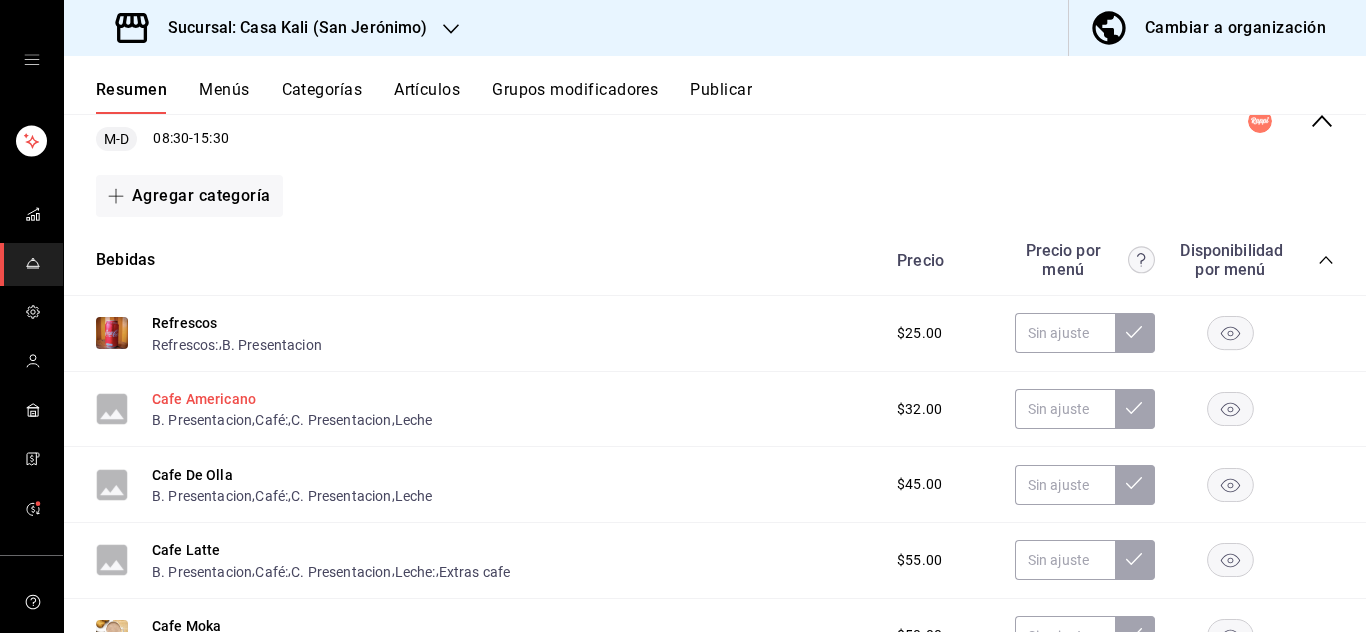 click on "Cafe Americano" at bounding box center [204, 399] 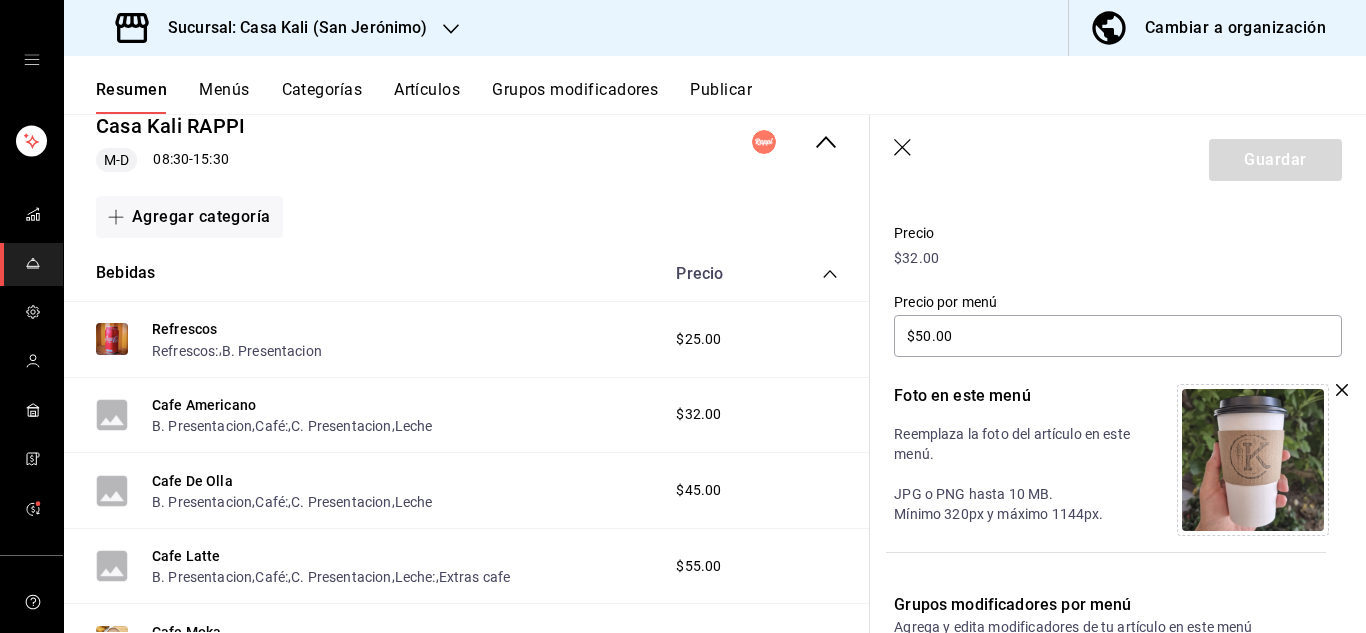 type 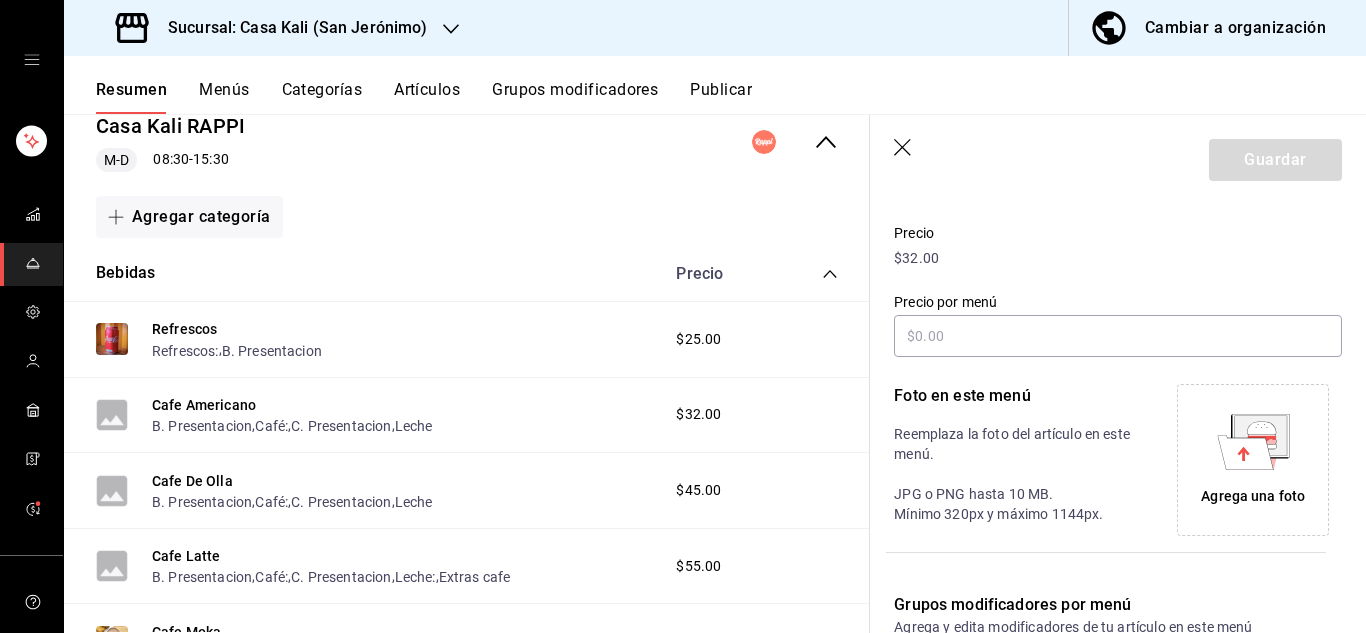 click 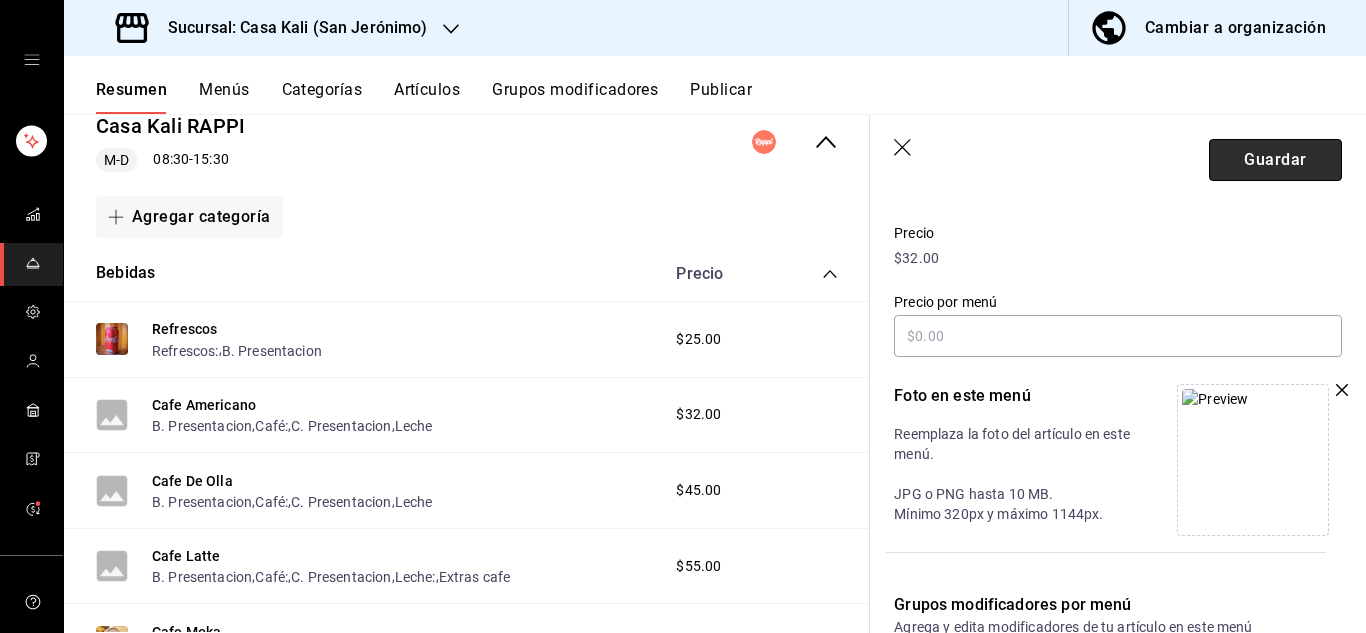 click on "Guardar" at bounding box center [1275, 160] 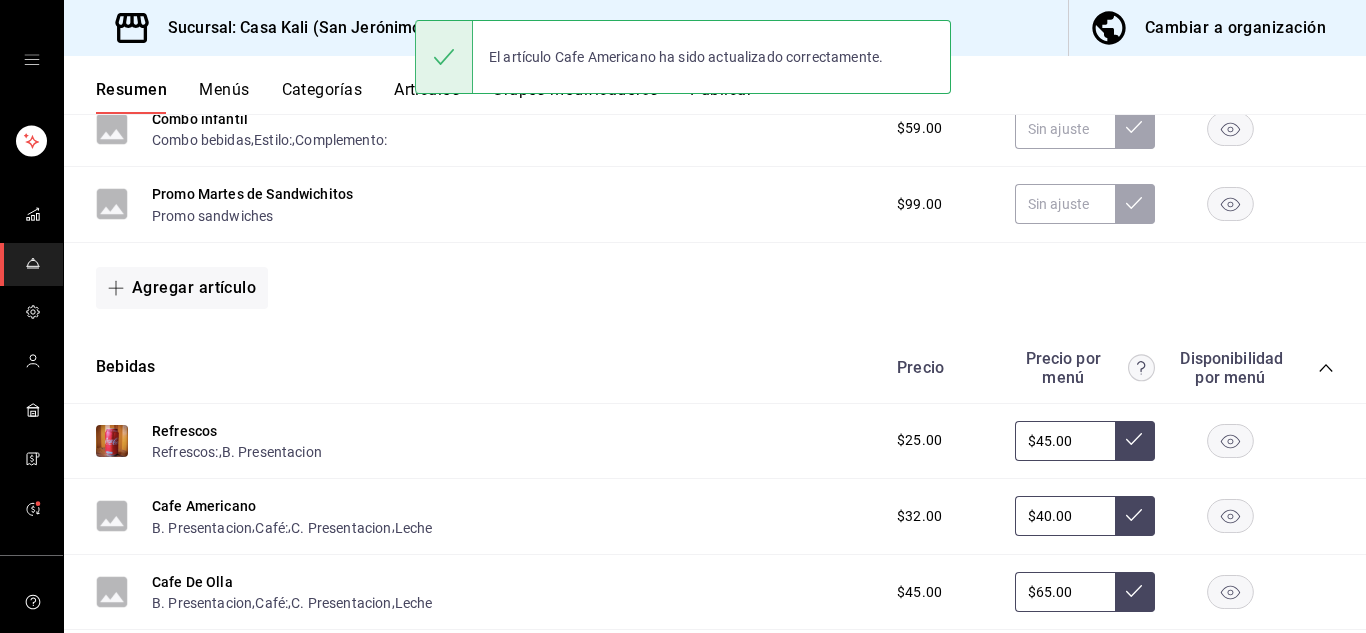 scroll, scrollTop: 2529, scrollLeft: 0, axis: vertical 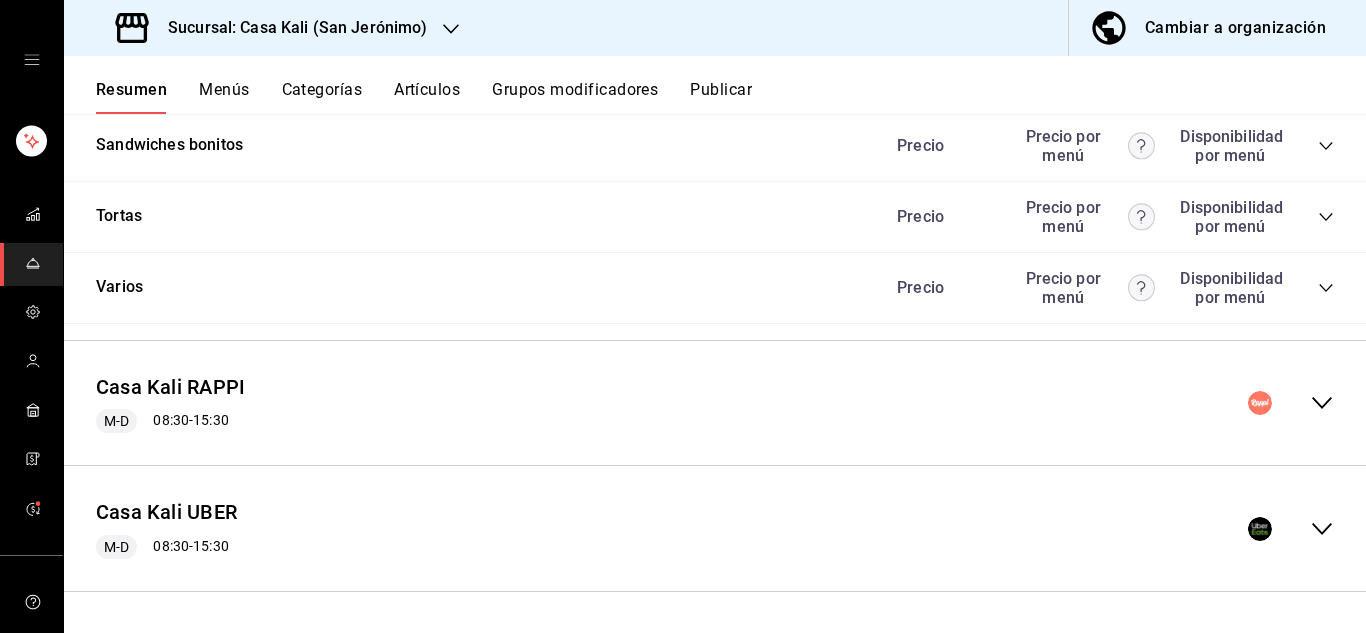 click 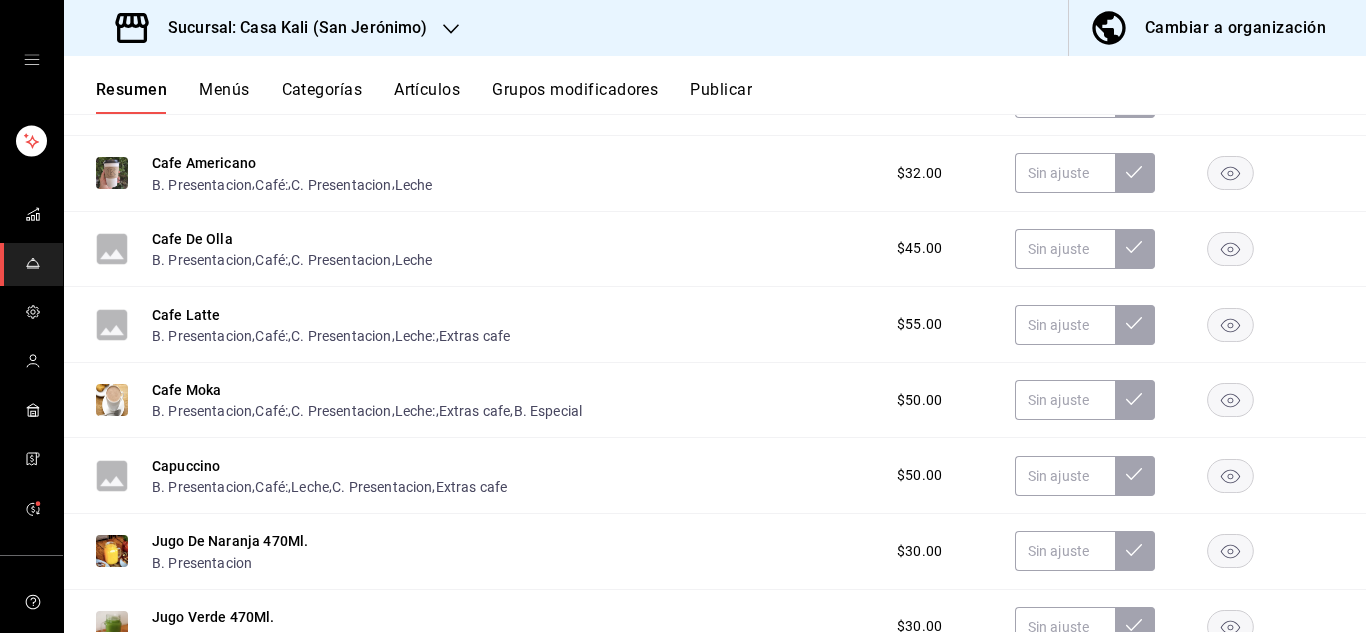 scroll, scrollTop: 3042, scrollLeft: 0, axis: vertical 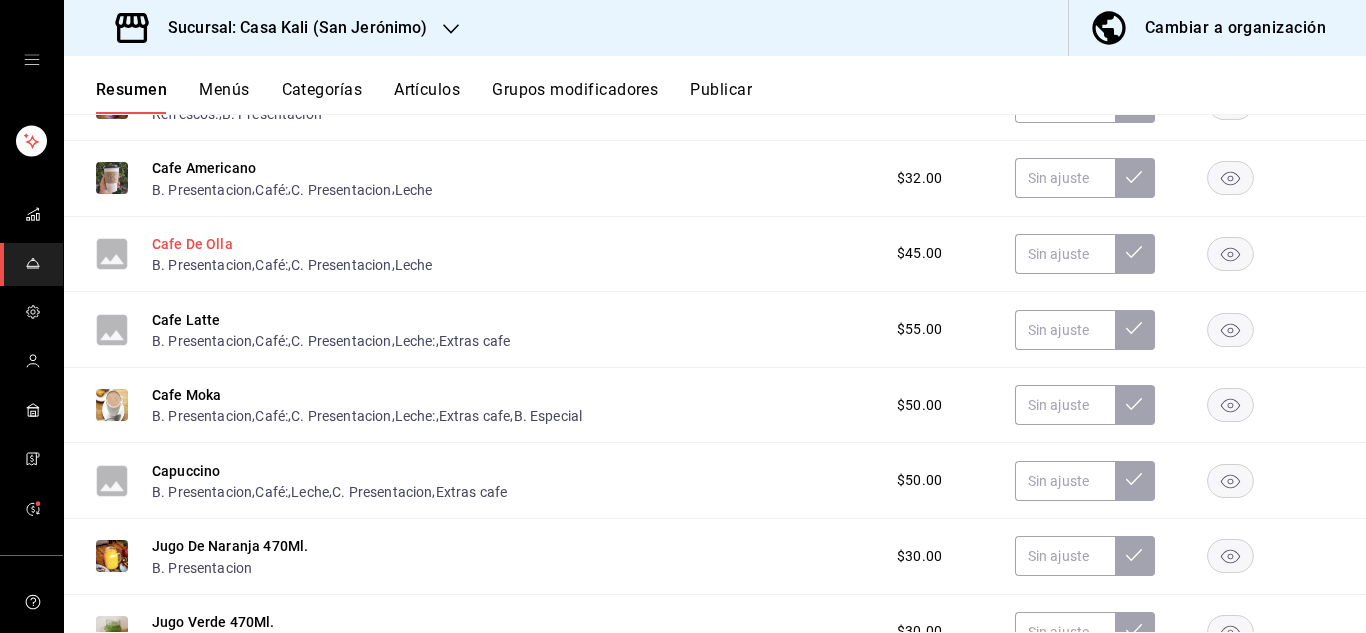click on "Cafe De Olla" at bounding box center (192, 244) 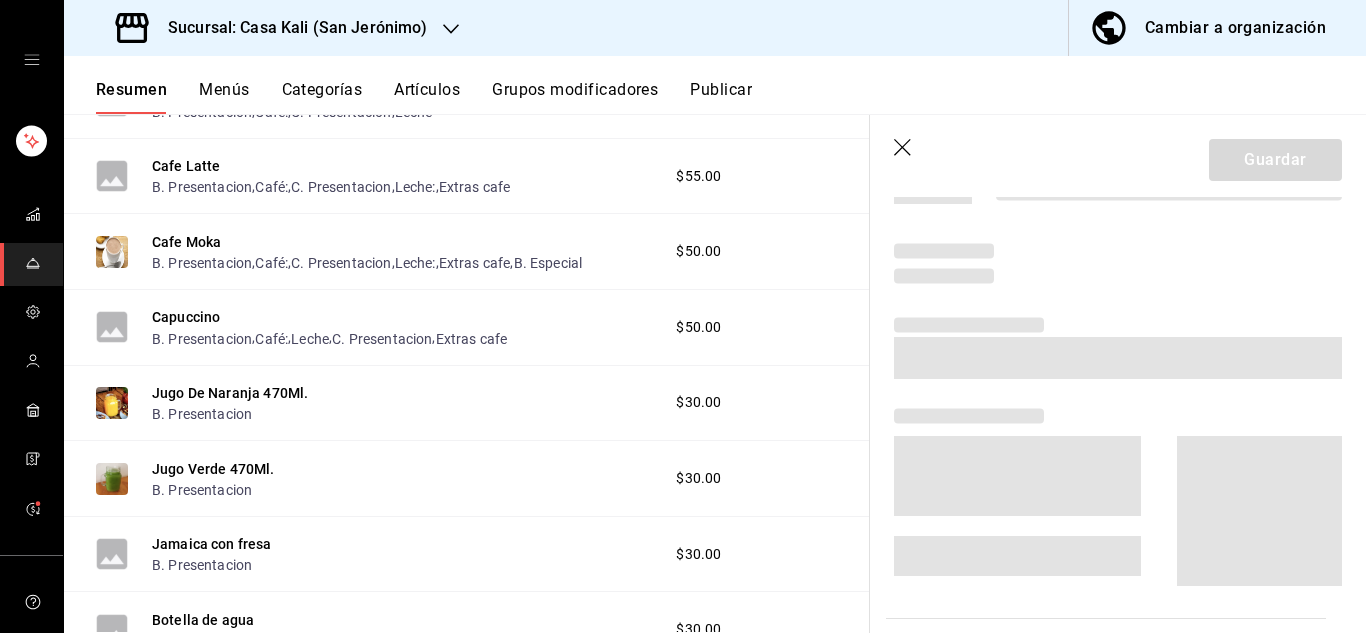 scroll, scrollTop: 2867, scrollLeft: 0, axis: vertical 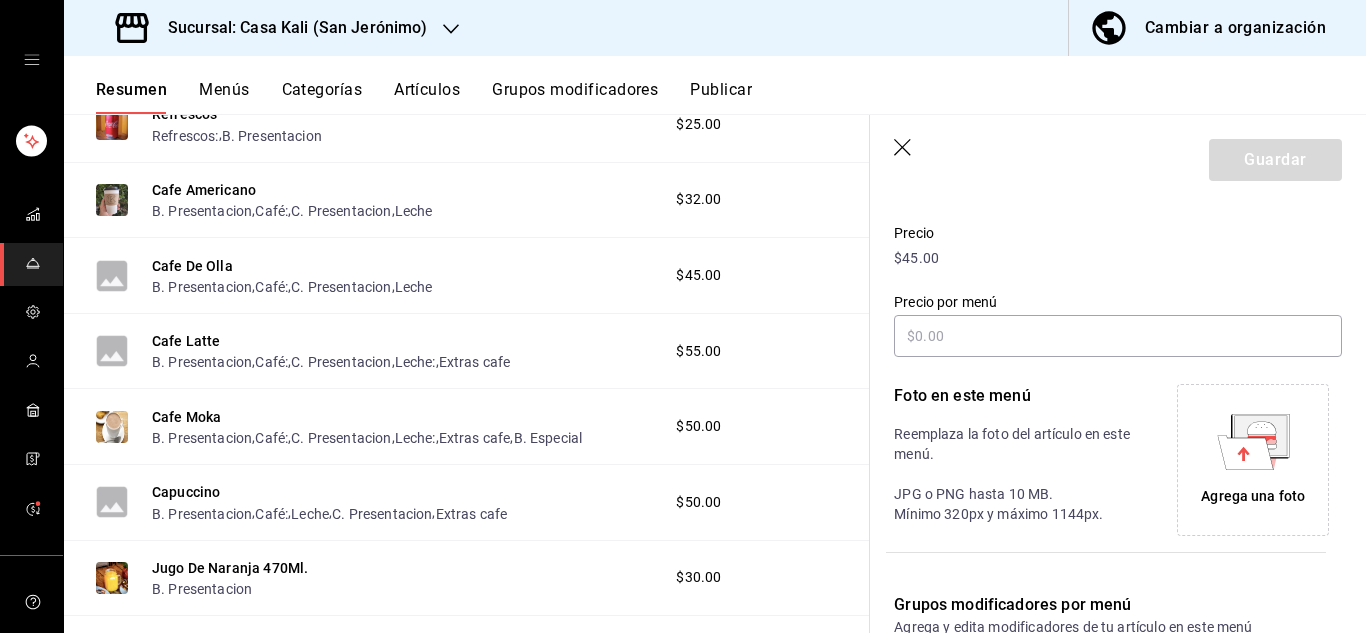 click on "Agrega una foto" at bounding box center (1253, 460) 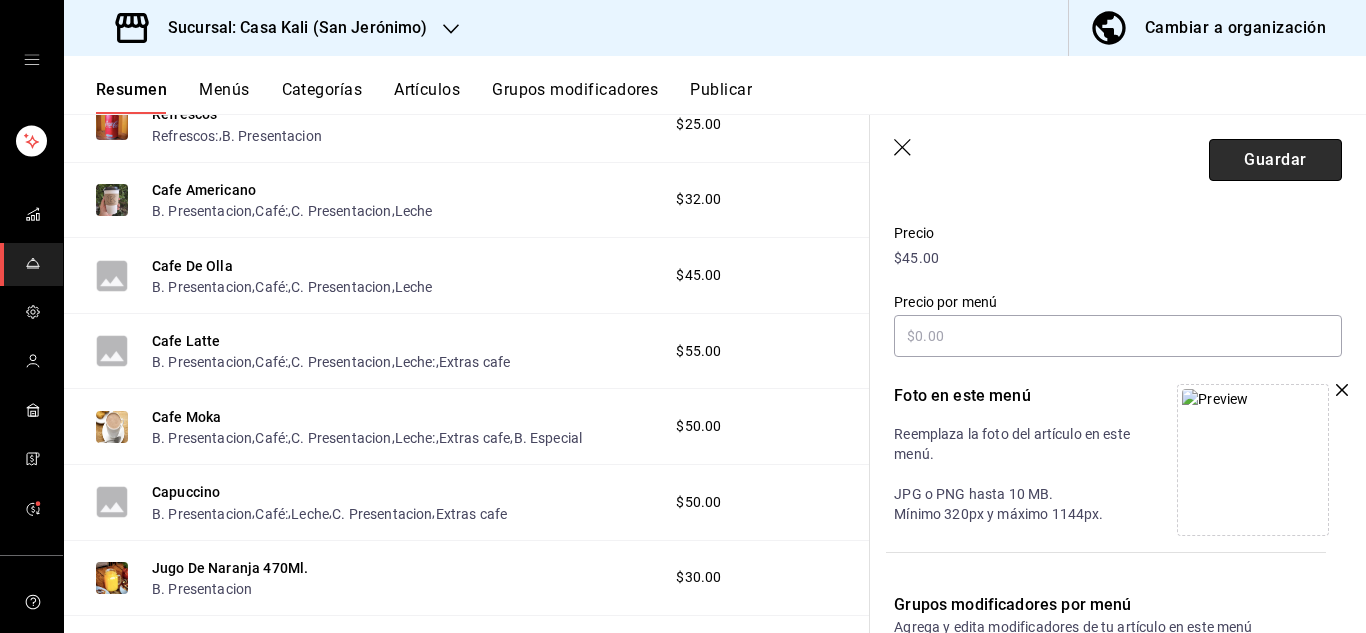 click on "Guardar" at bounding box center [1275, 160] 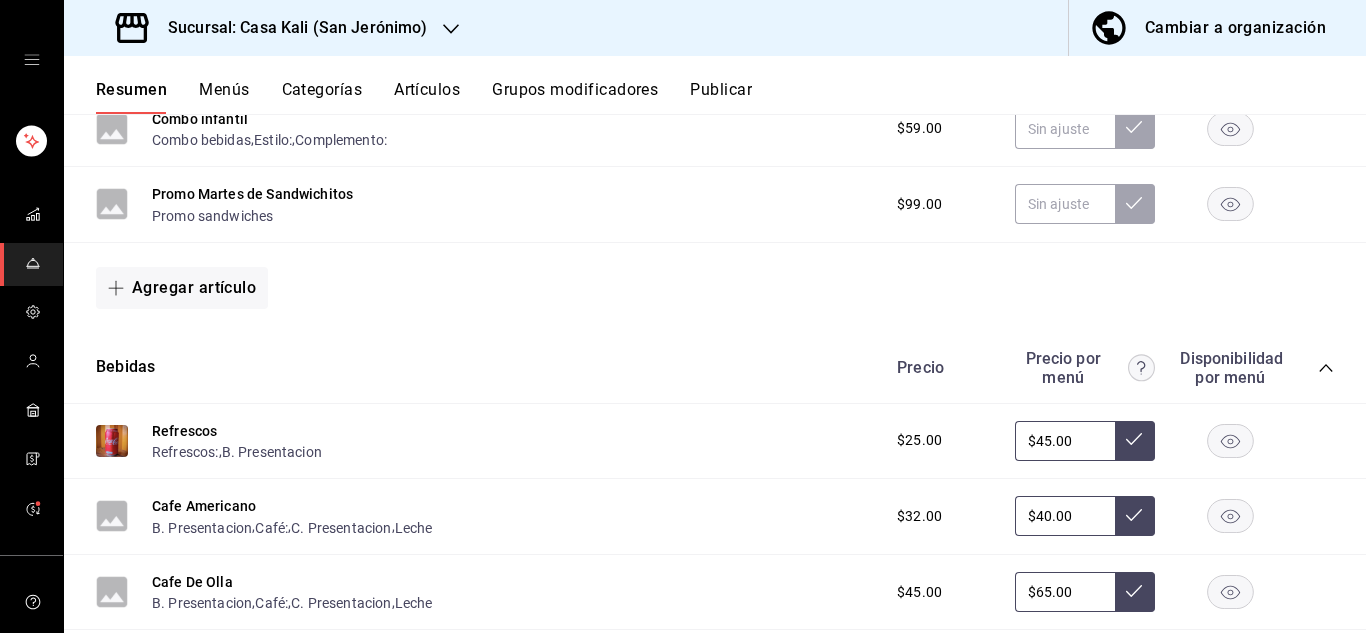 scroll, scrollTop: 0, scrollLeft: 0, axis: both 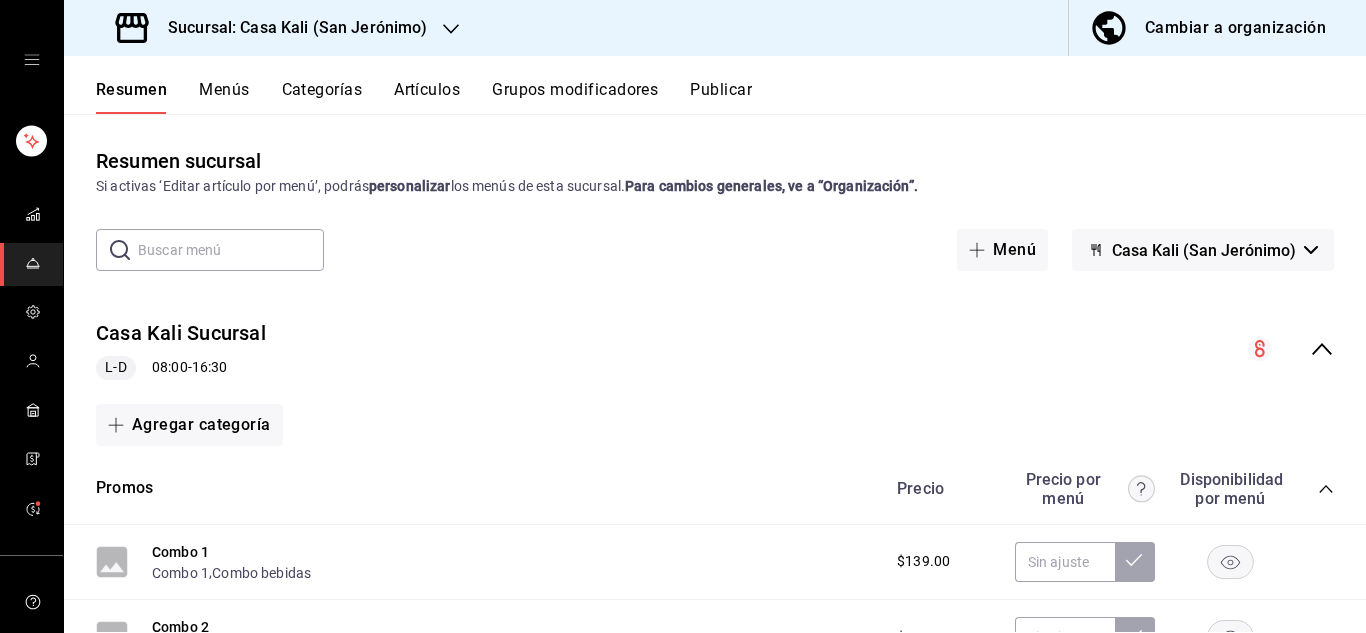 click 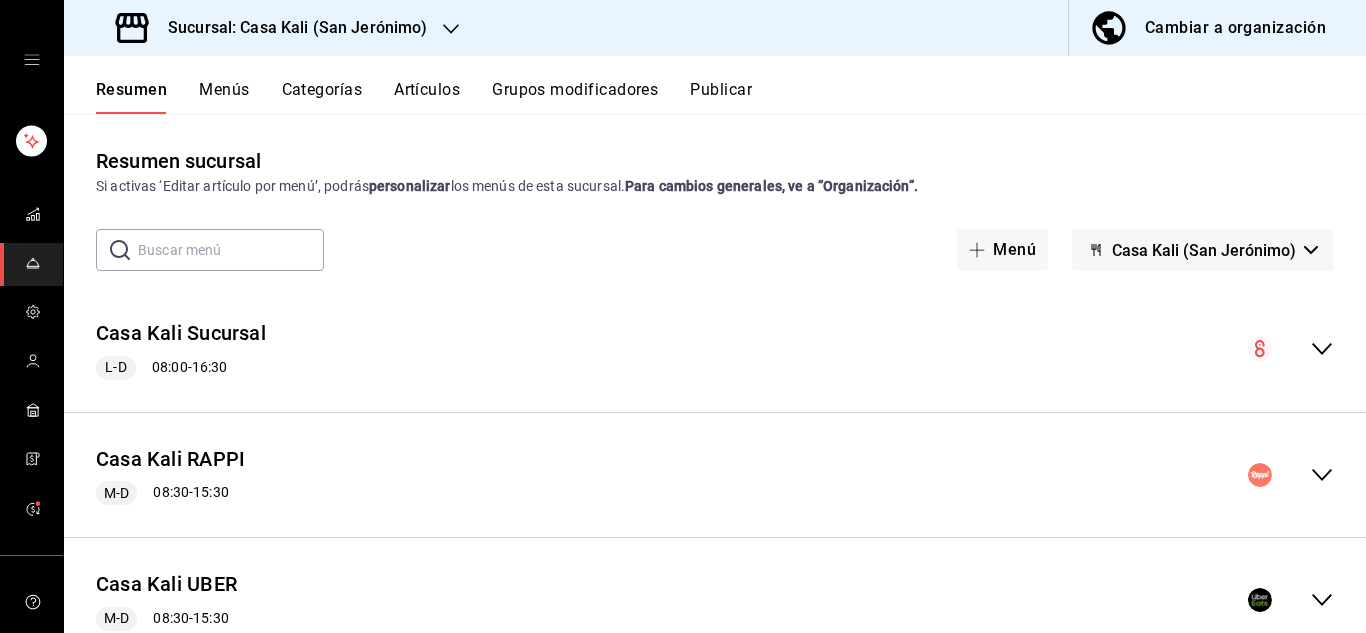 click 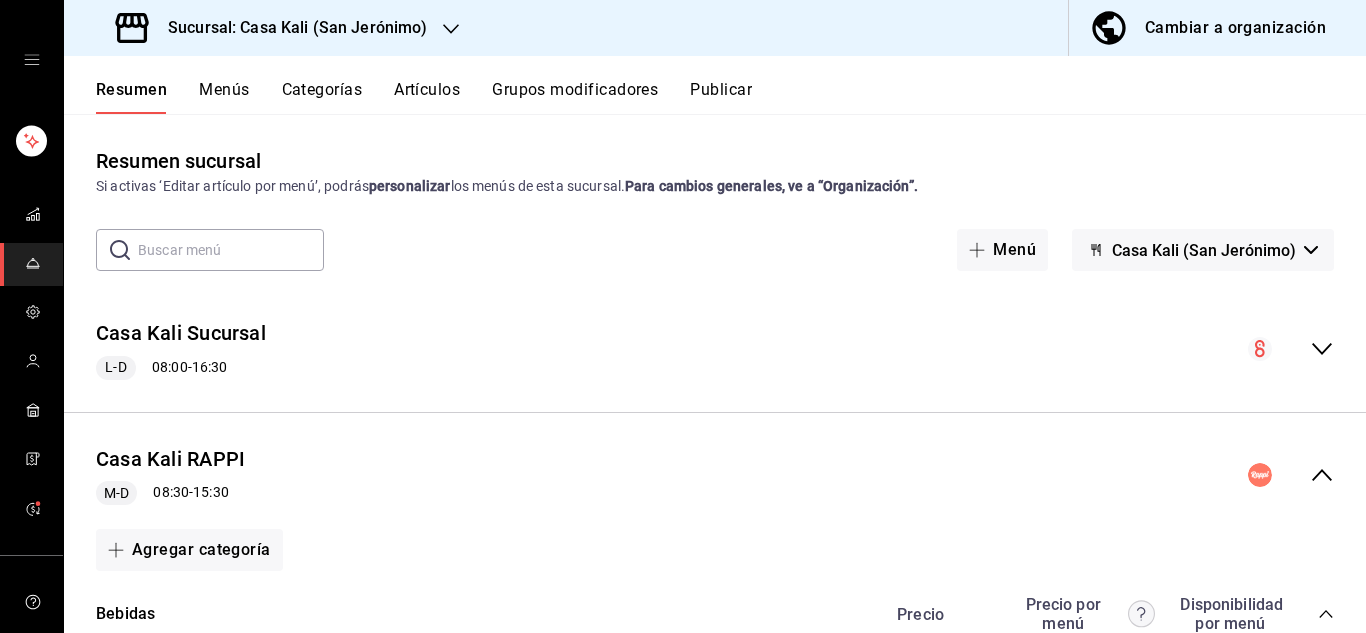 scroll, scrollTop: 432, scrollLeft: 0, axis: vertical 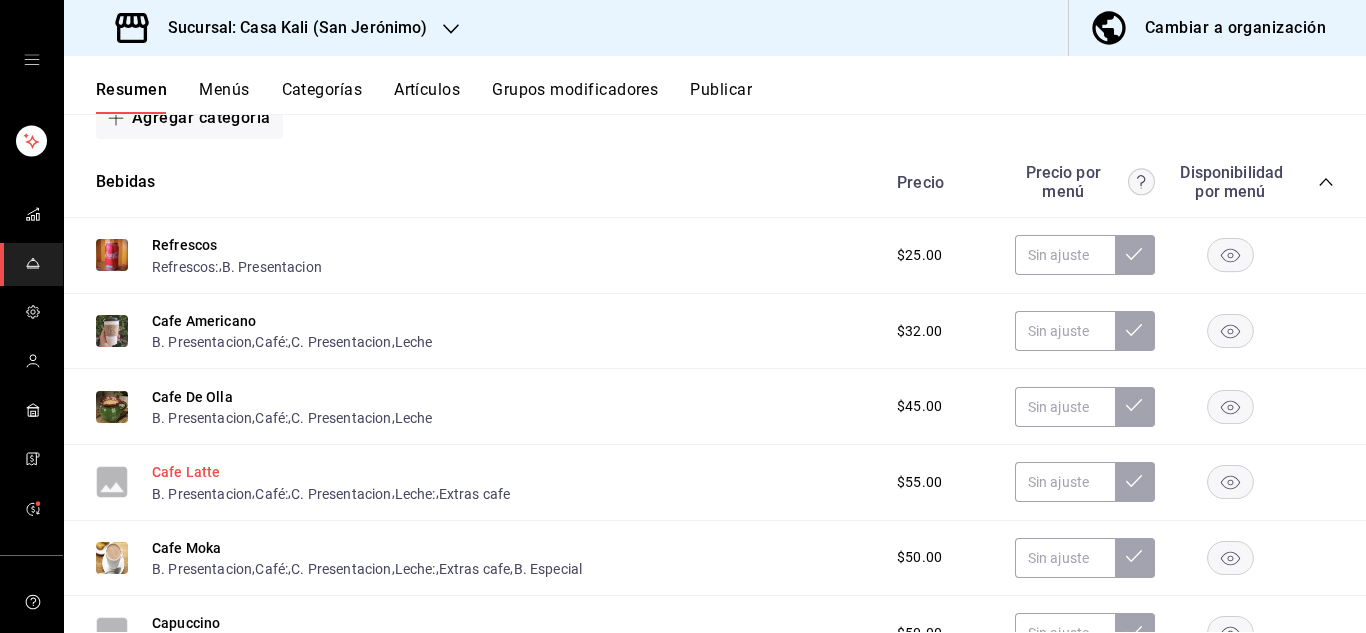 click on "Cafe Latte" at bounding box center [186, 472] 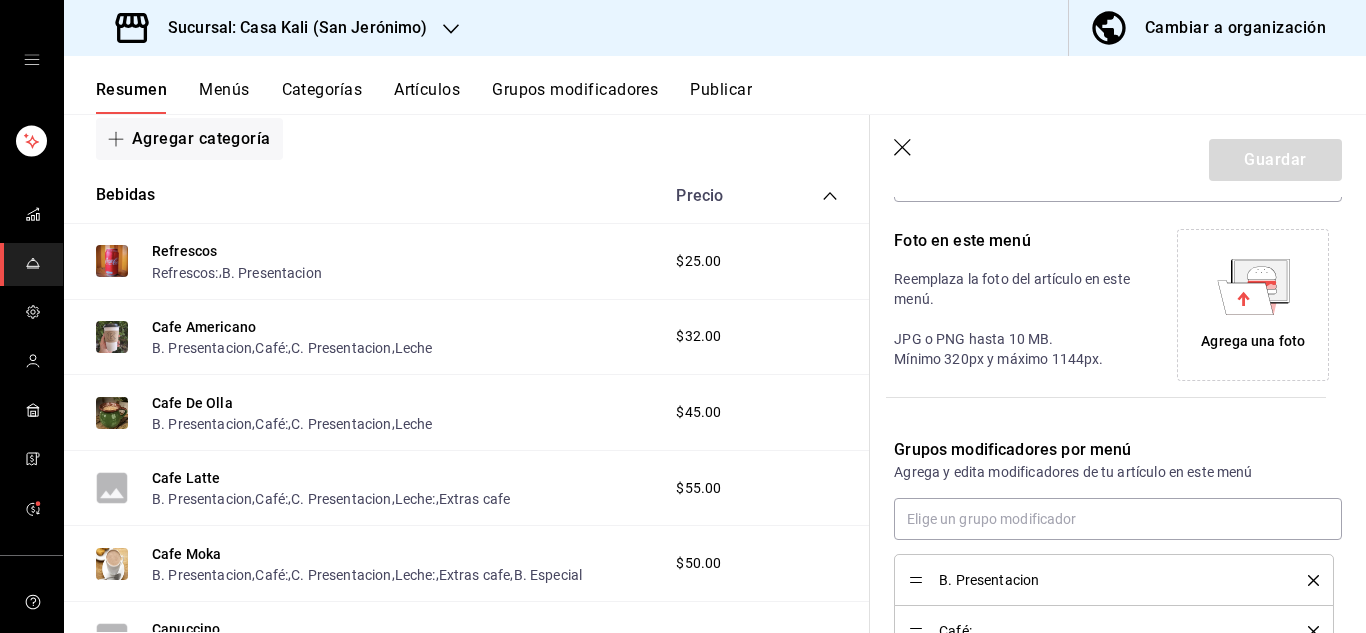 scroll, scrollTop: 411, scrollLeft: 0, axis: vertical 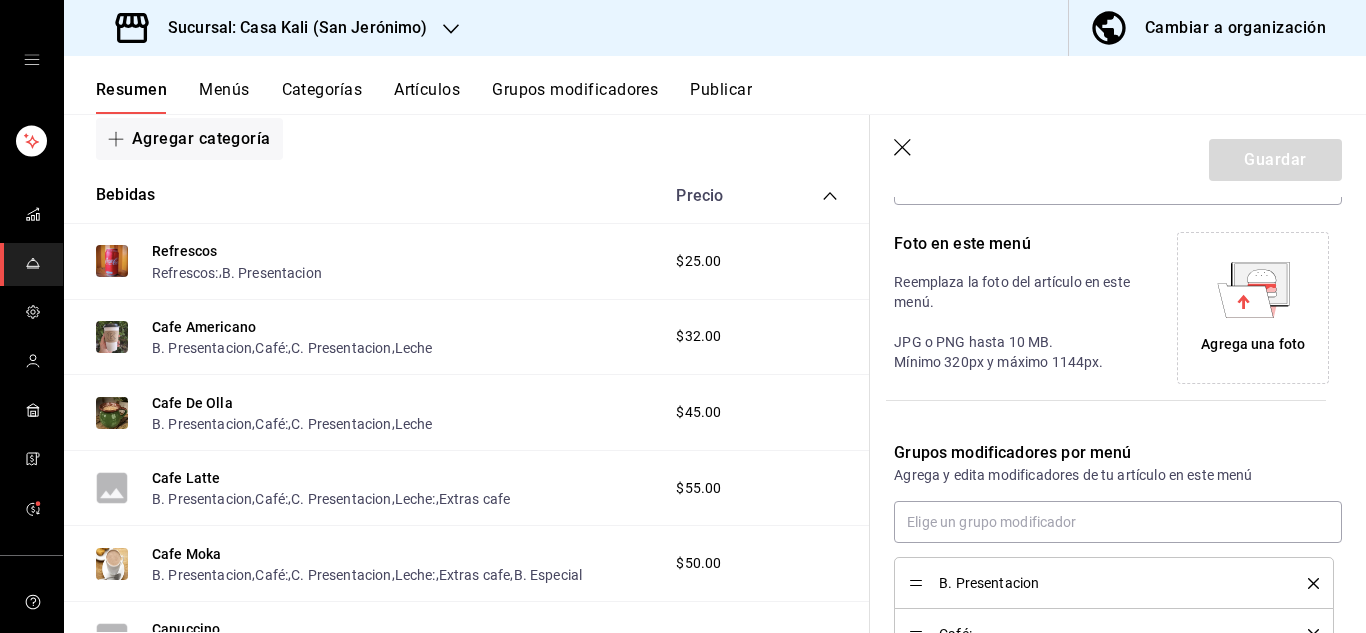 click on "Agrega una foto" at bounding box center [1253, 344] 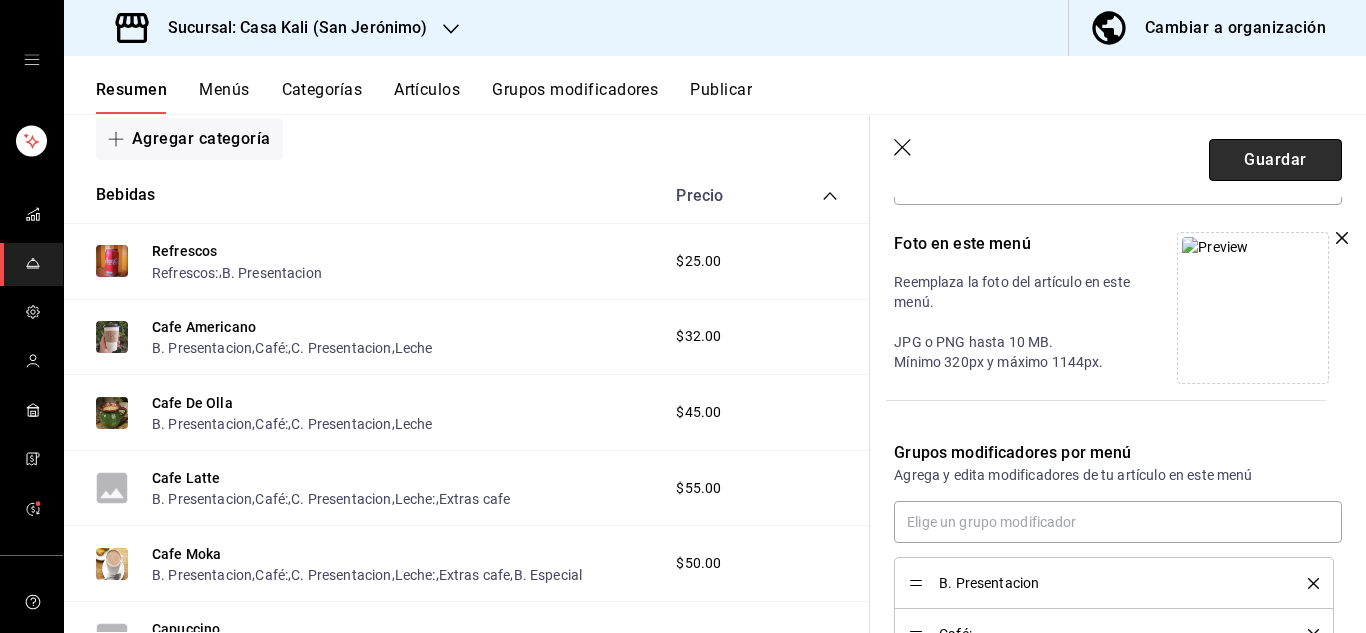 click on "Guardar" at bounding box center (1275, 160) 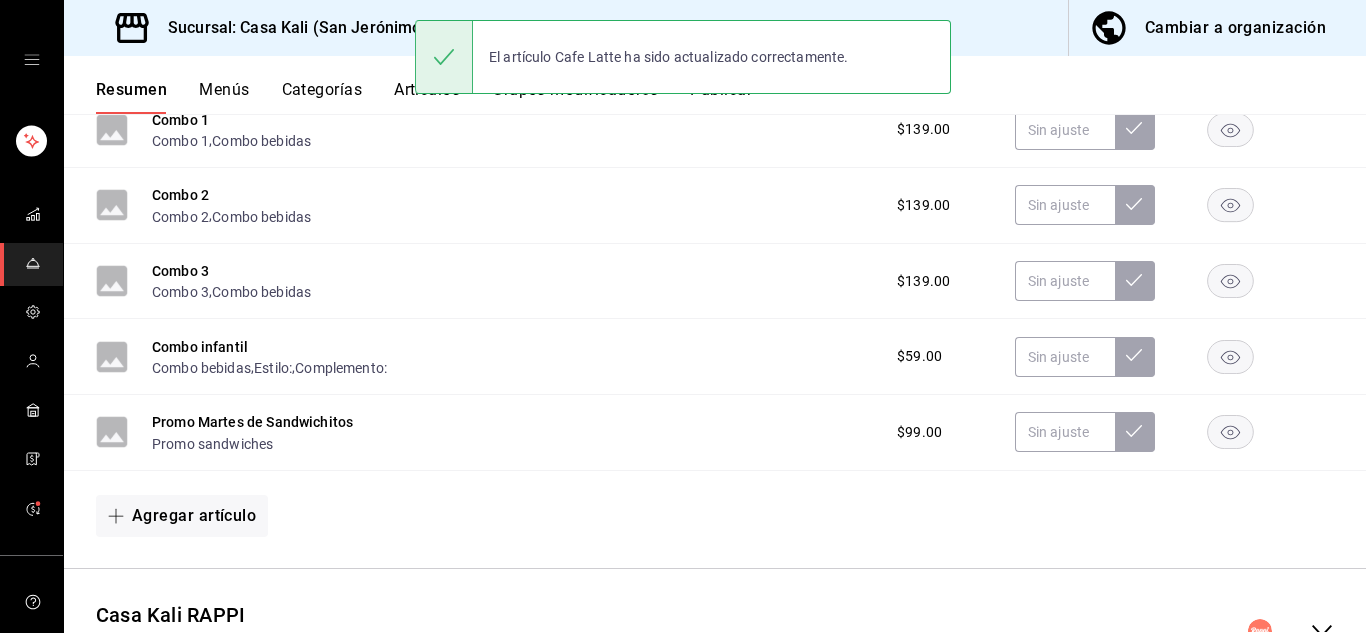 scroll, scrollTop: 72, scrollLeft: 0, axis: vertical 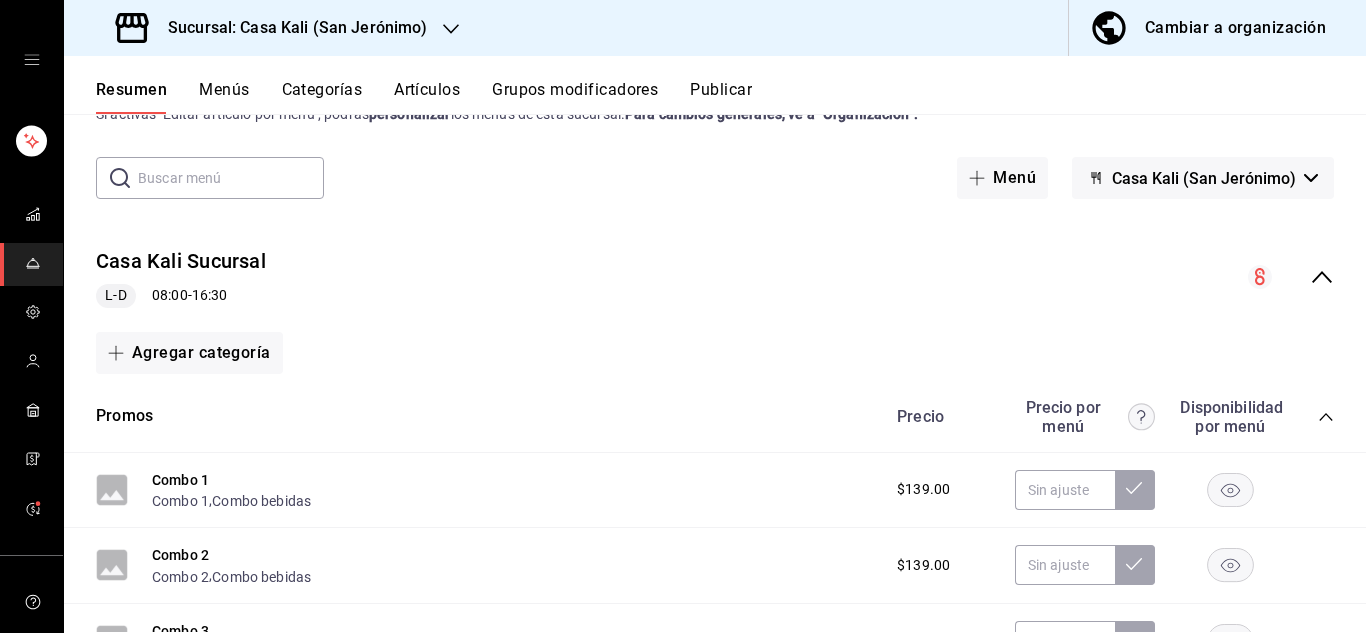 click 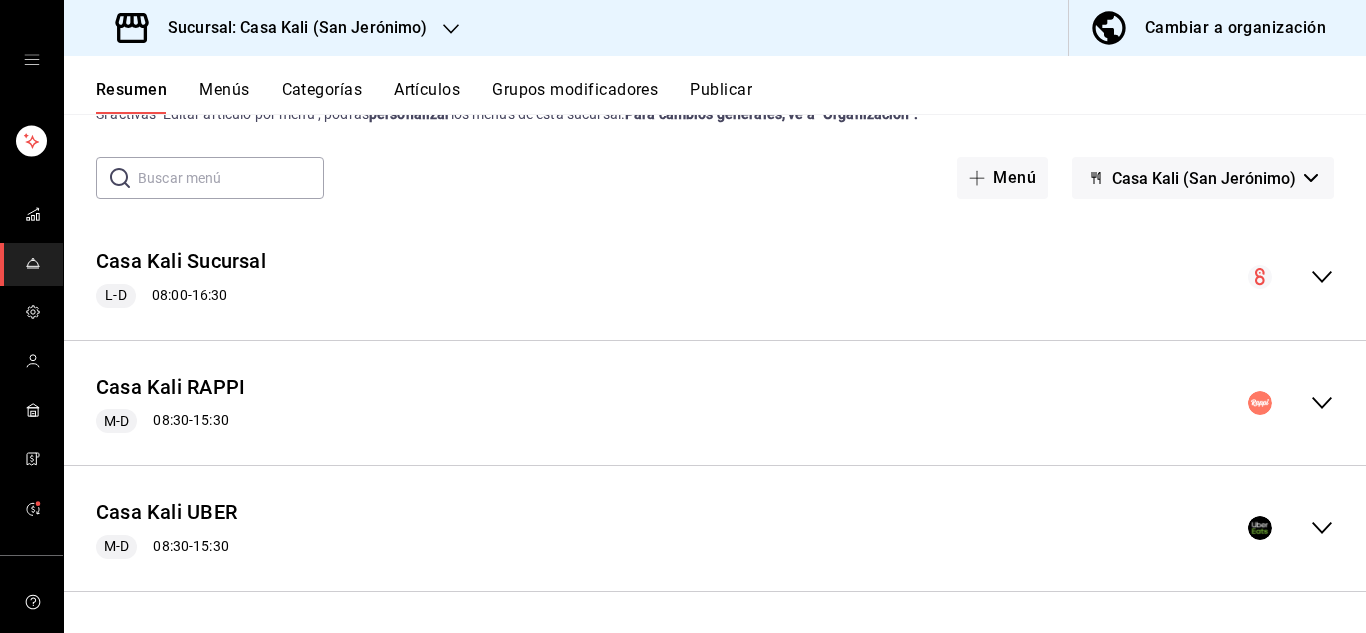 click 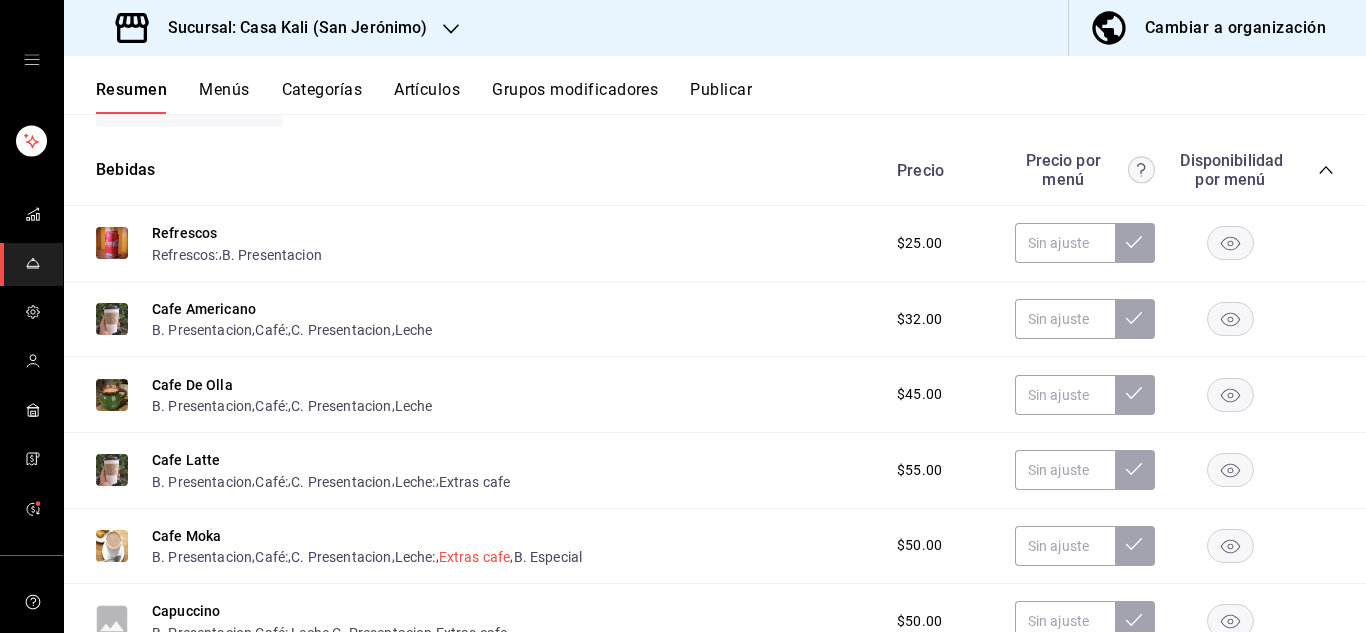 scroll, scrollTop: 425, scrollLeft: 0, axis: vertical 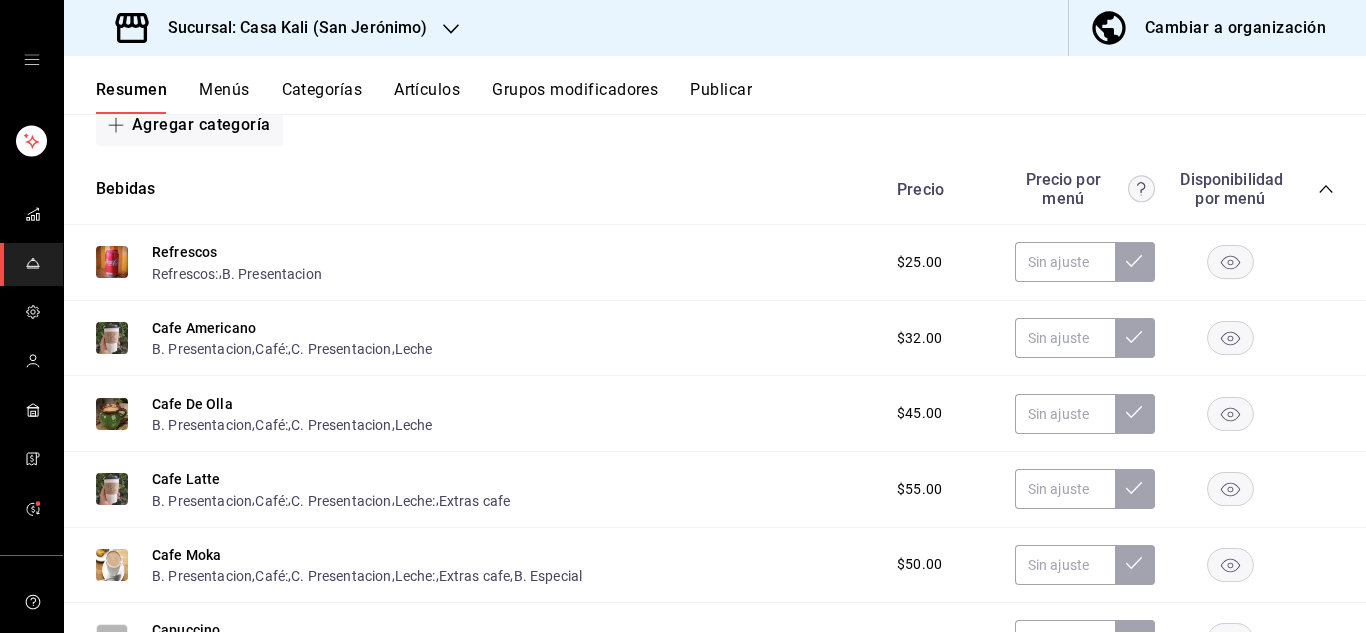 click on "Precio Precio por menú   Disponibilidad por menú" at bounding box center [1105, 189] 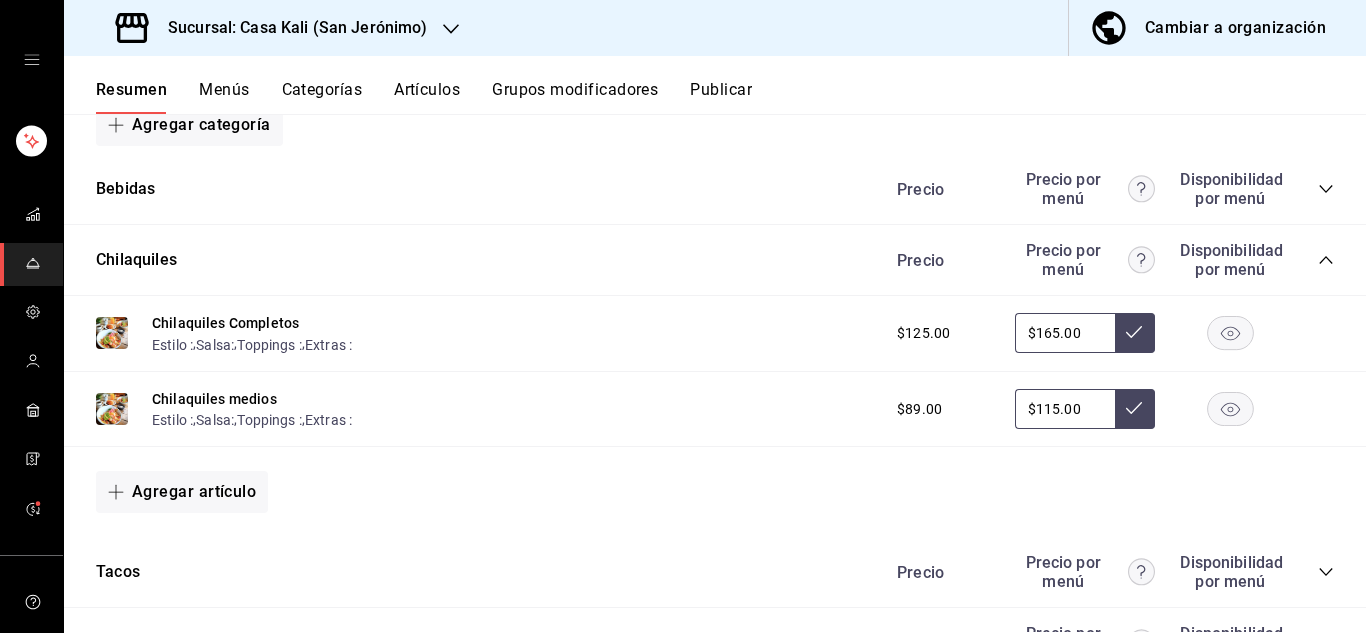 click 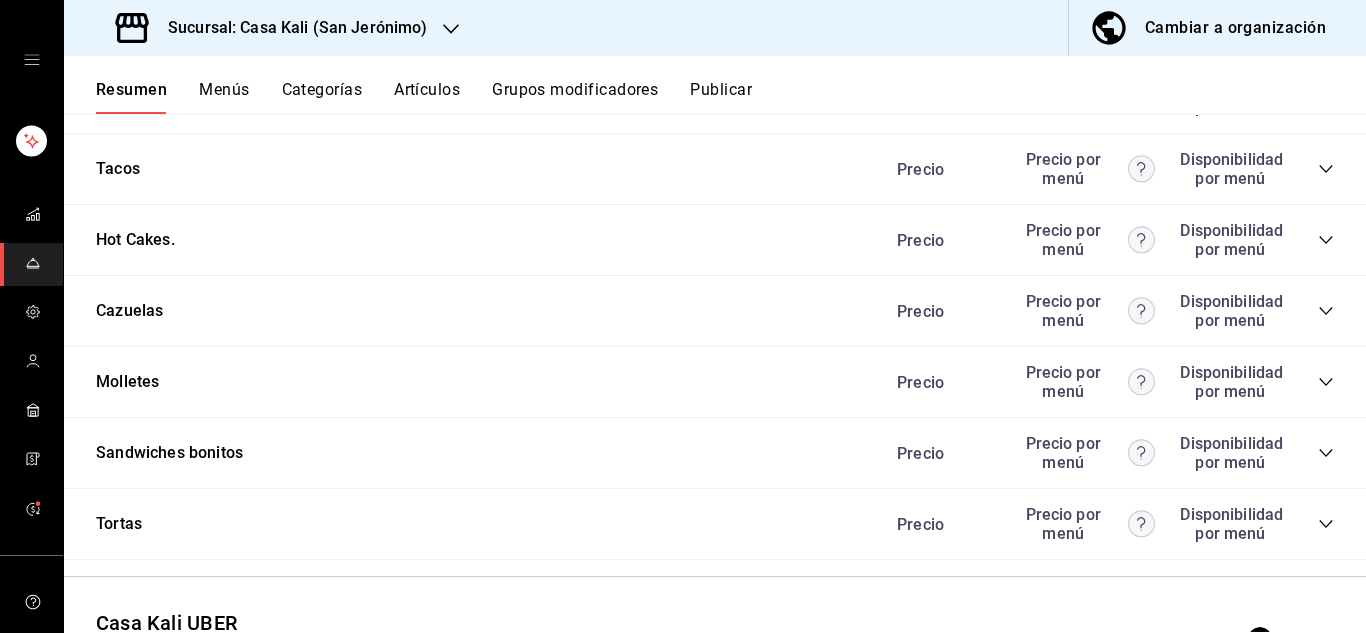 scroll, scrollTop: 698, scrollLeft: 0, axis: vertical 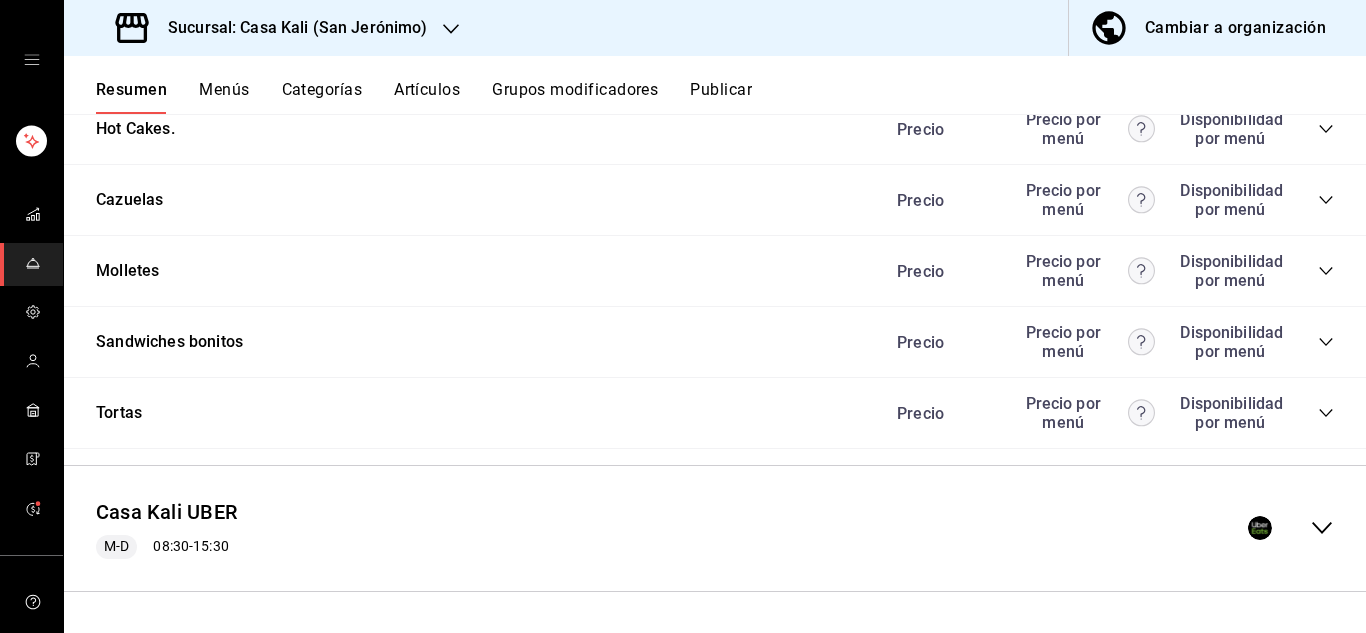 click 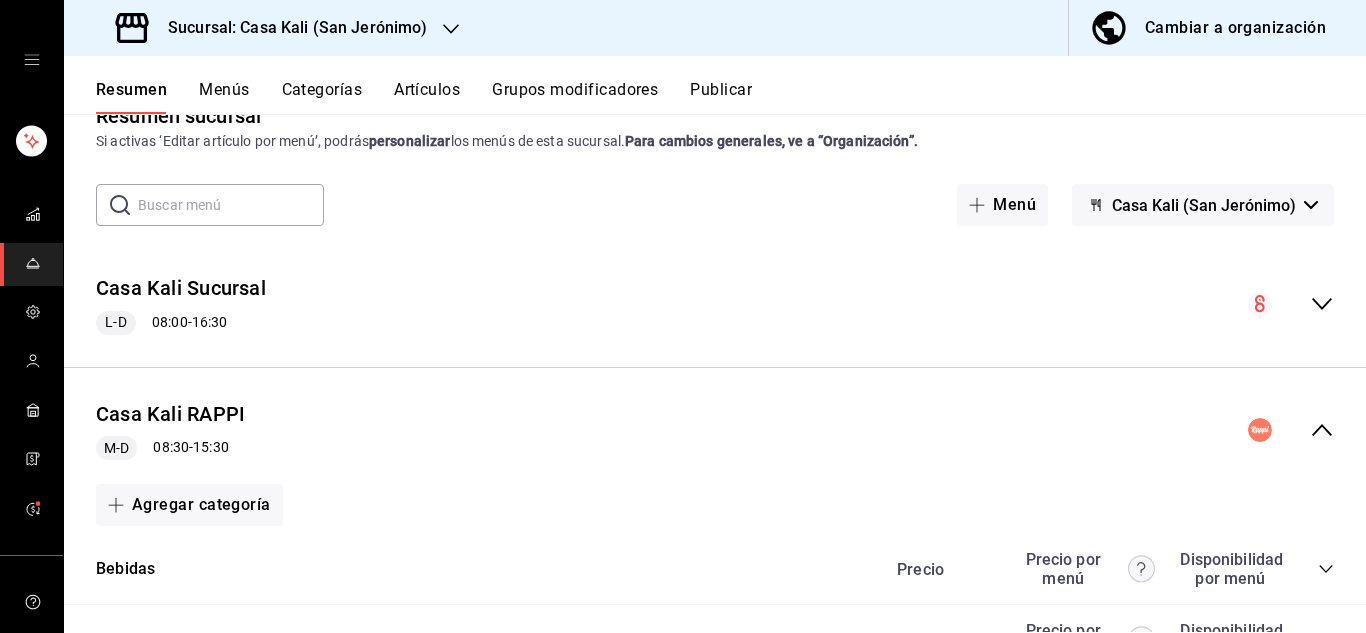 scroll, scrollTop: 0, scrollLeft: 0, axis: both 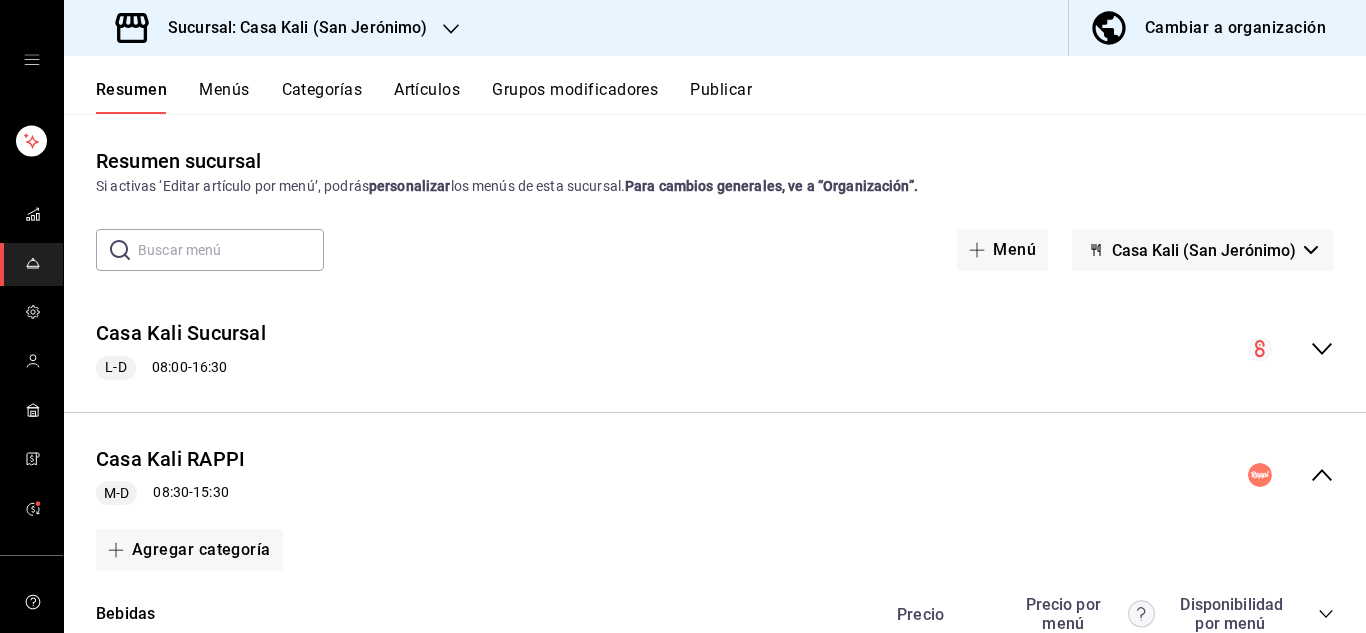 click 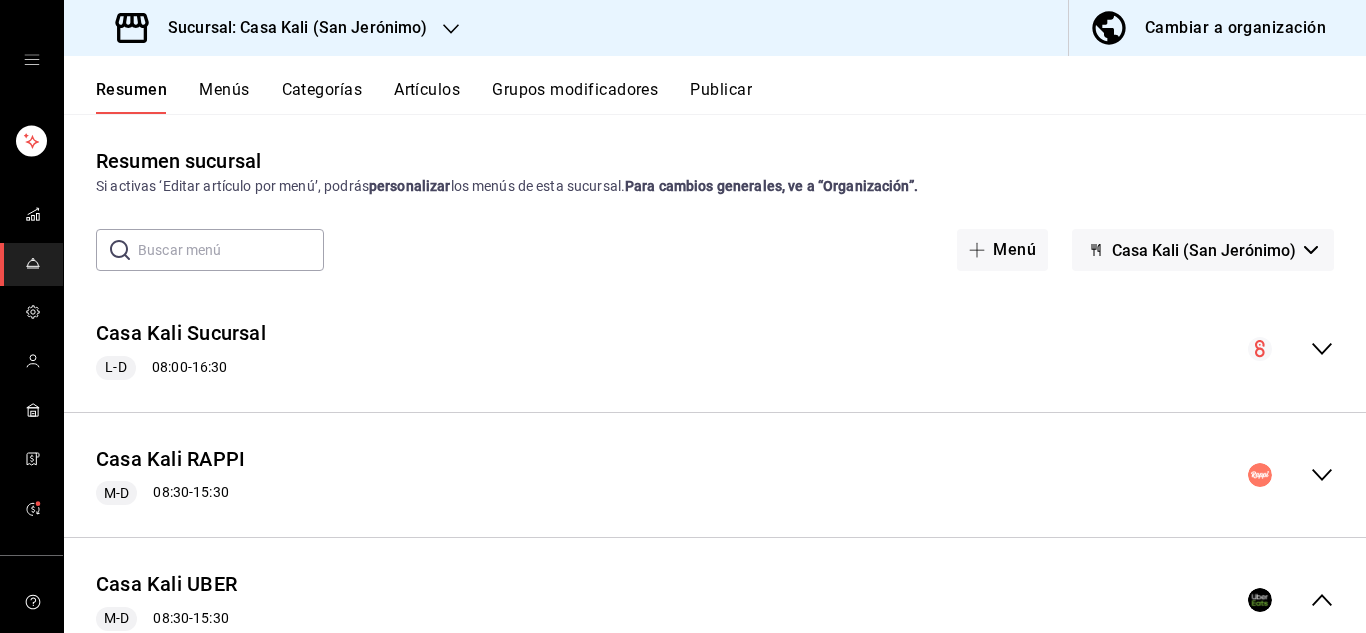 click 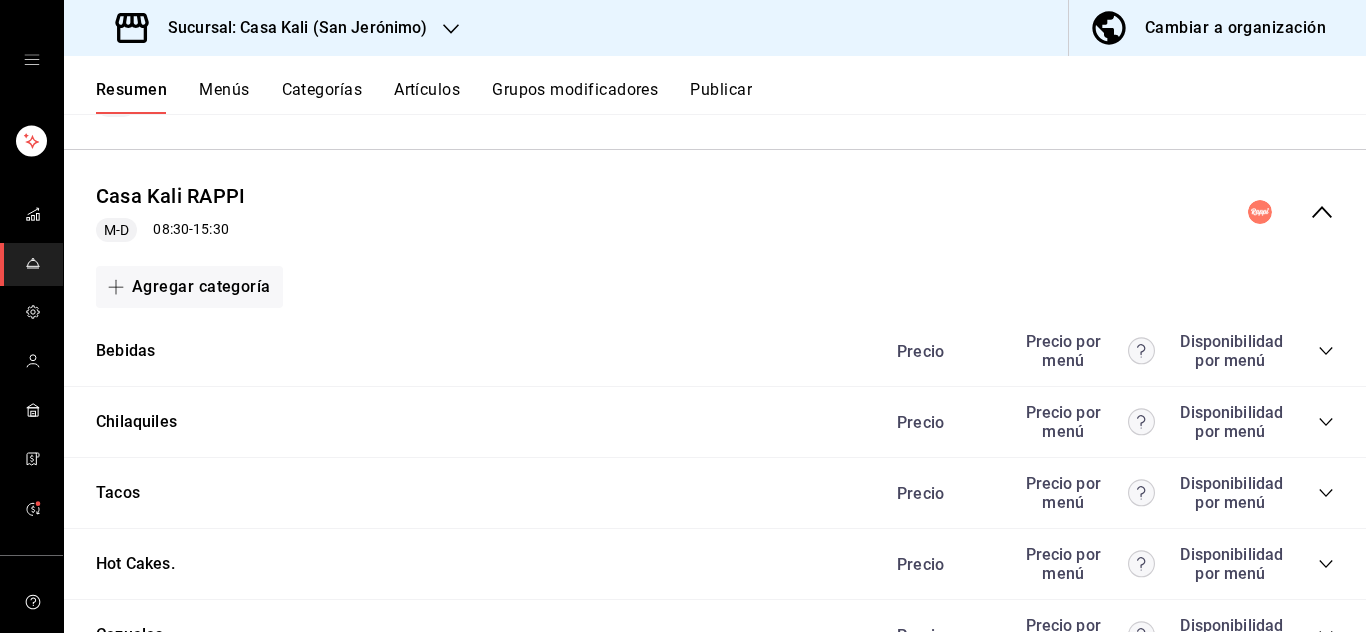scroll, scrollTop: 267, scrollLeft: 0, axis: vertical 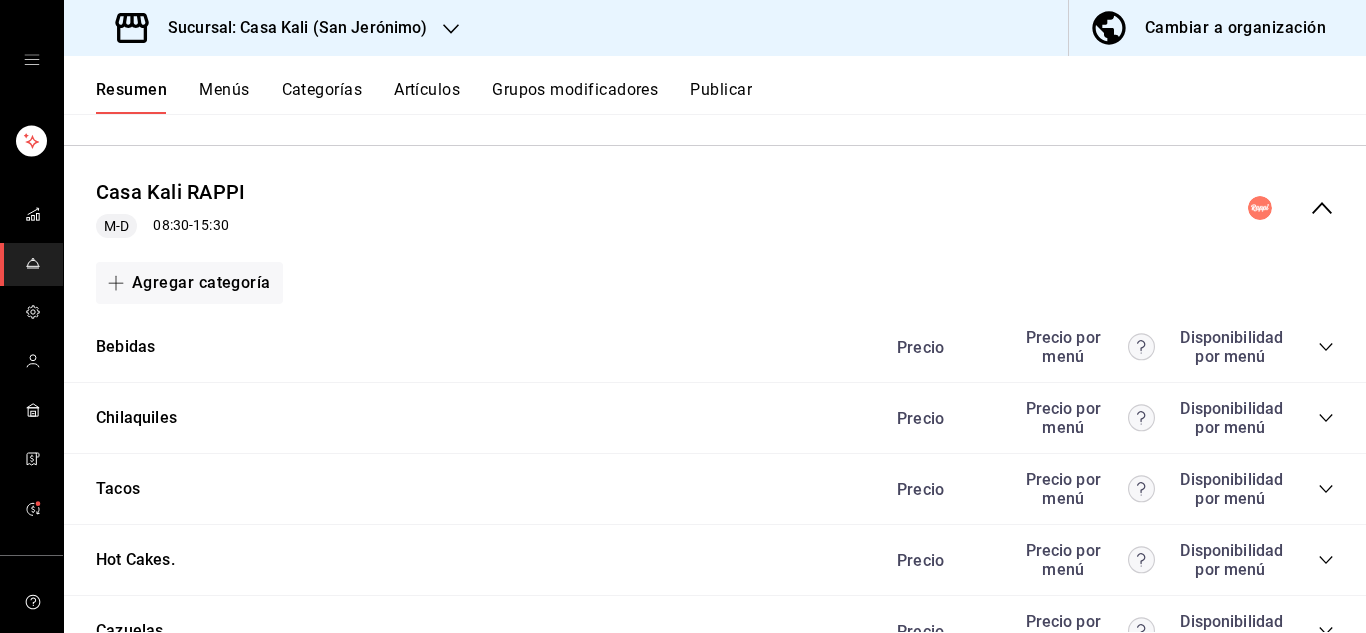 click on "Bebidas Precio Precio por menú   Disponibilidad por menú" at bounding box center [715, 347] 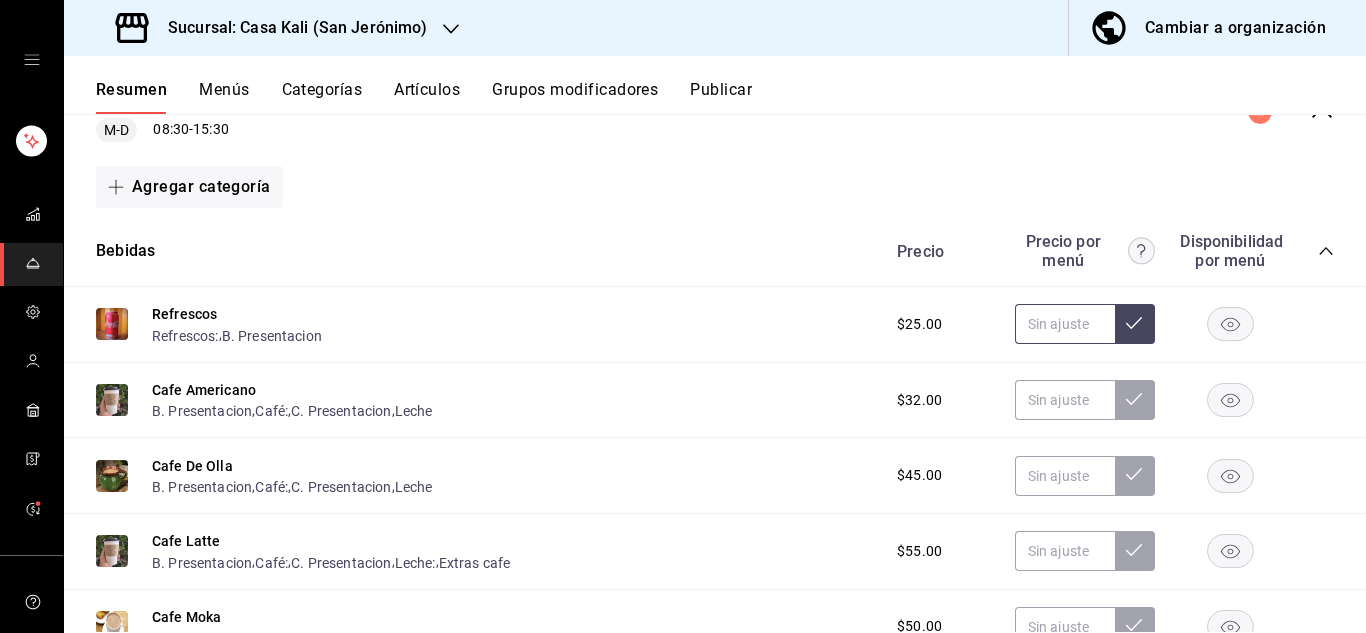 scroll, scrollTop: 369, scrollLeft: 0, axis: vertical 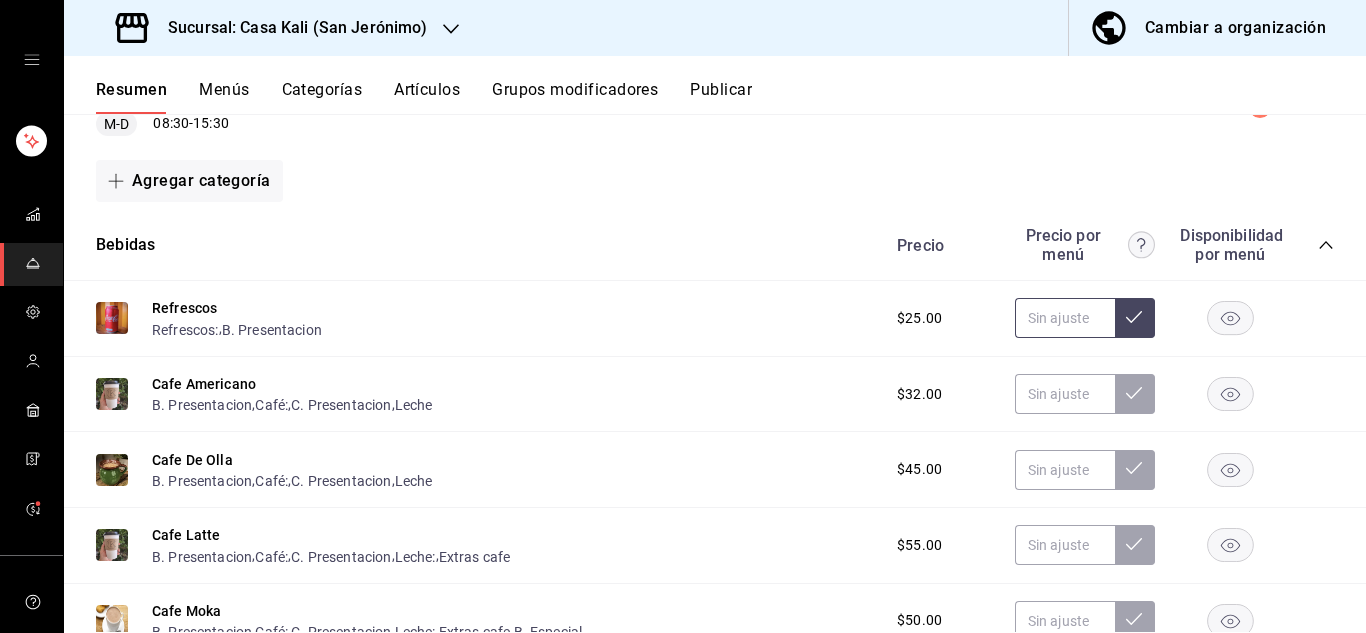 click at bounding box center (1065, 318) 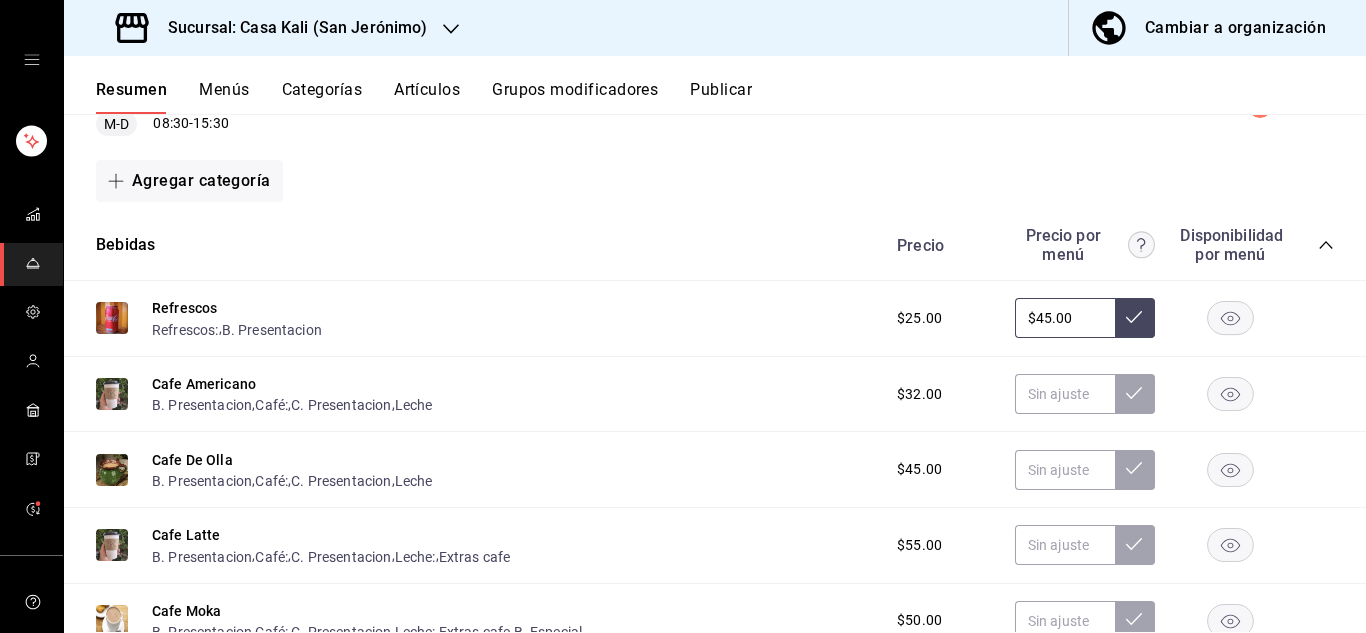 type on "$45.00" 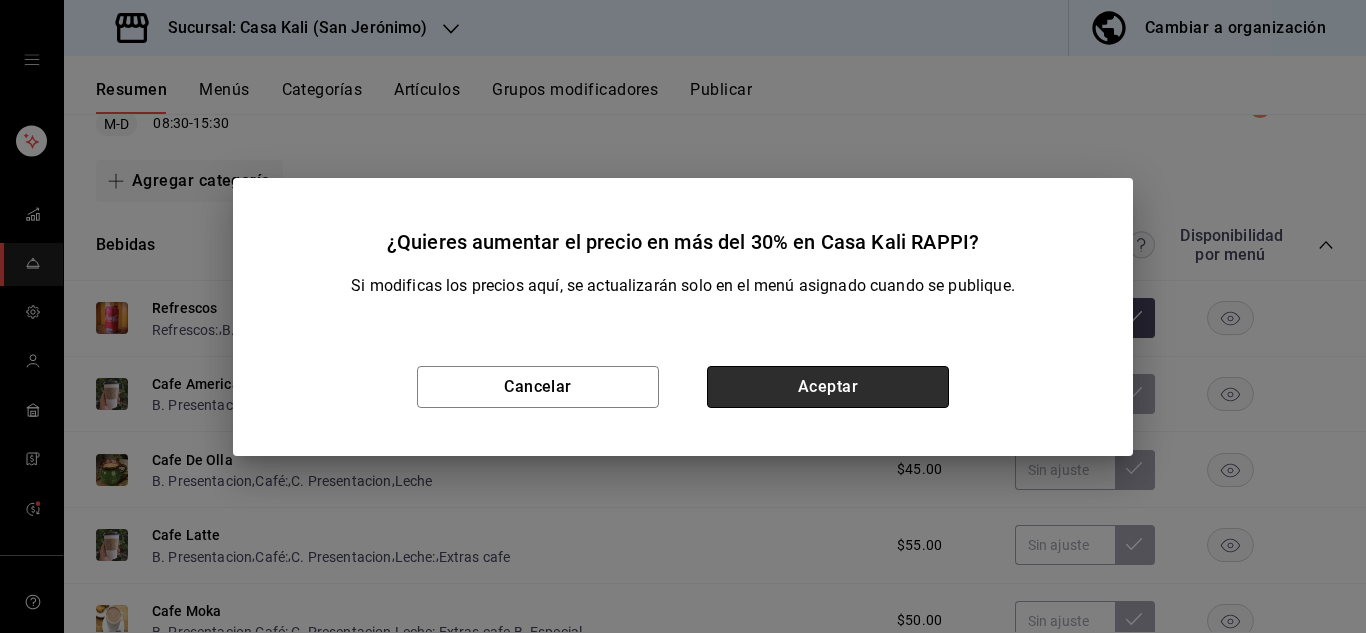 click on "Aceptar" at bounding box center (828, 387) 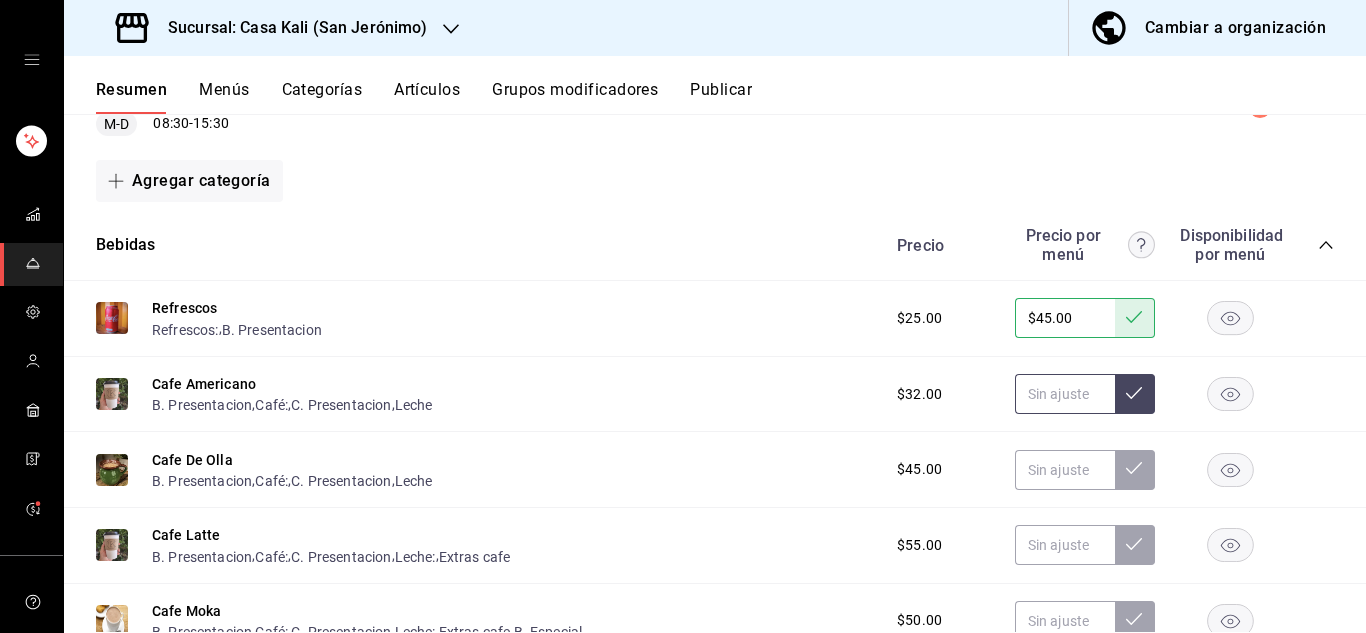 click at bounding box center (1065, 394) 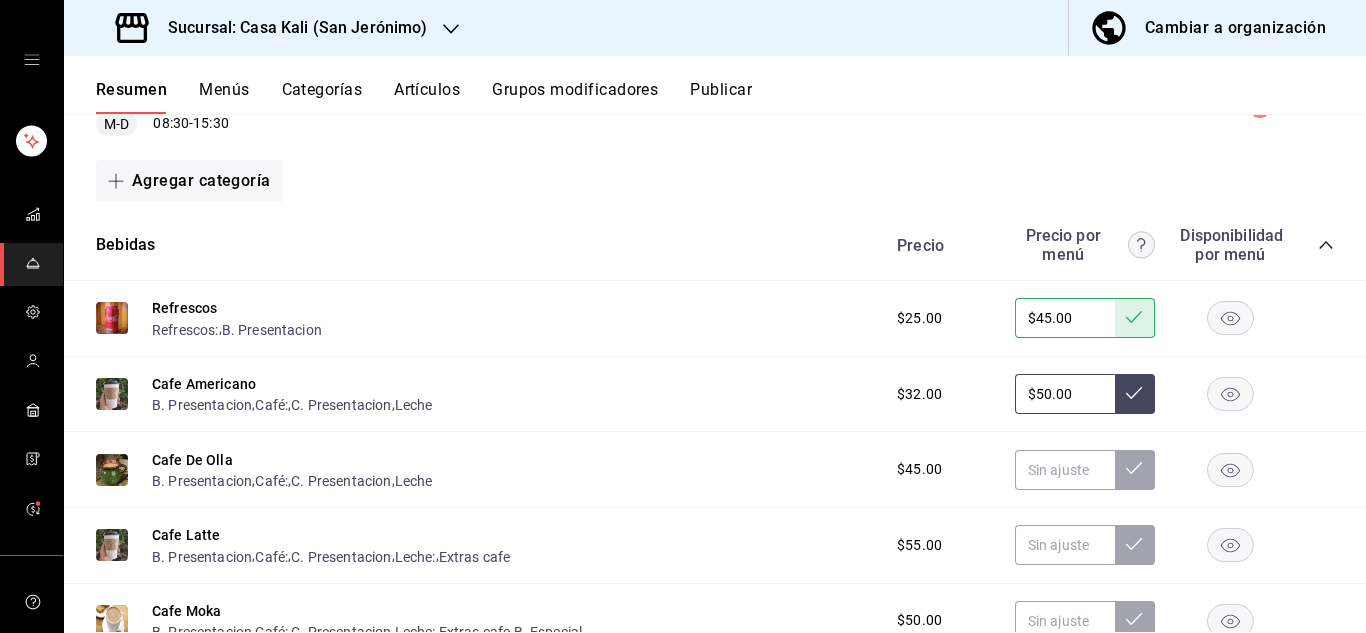 type on "$50.00" 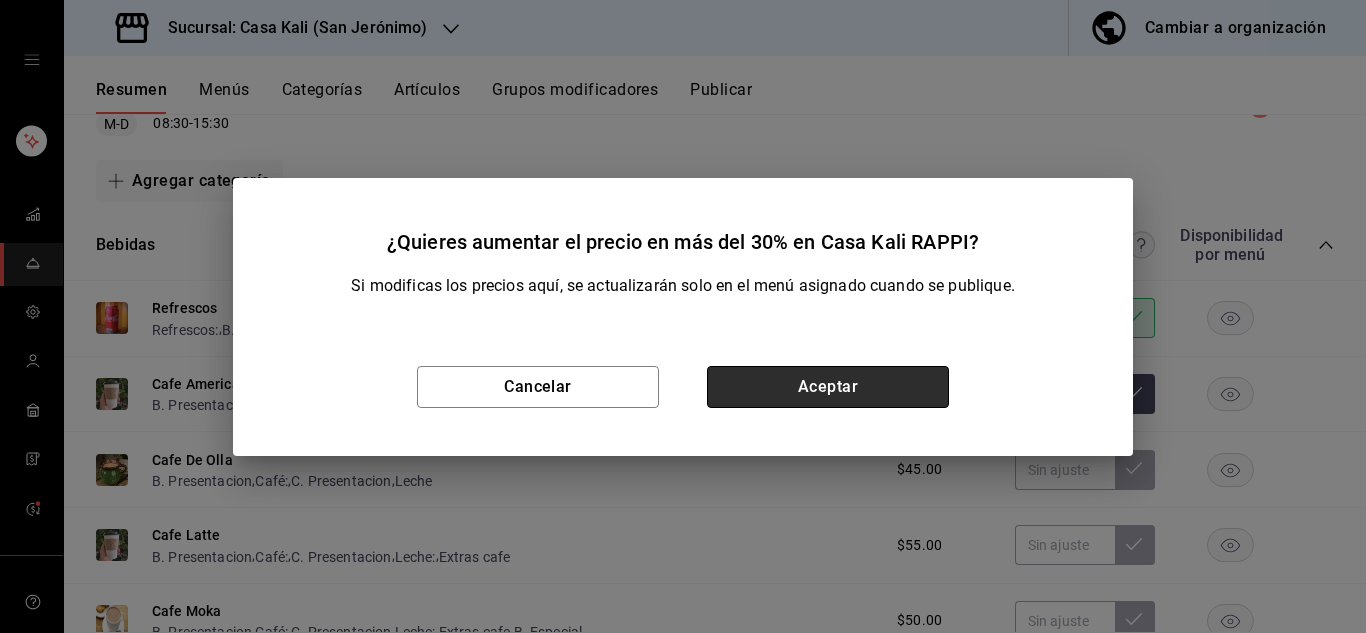 click on "Aceptar" at bounding box center (828, 387) 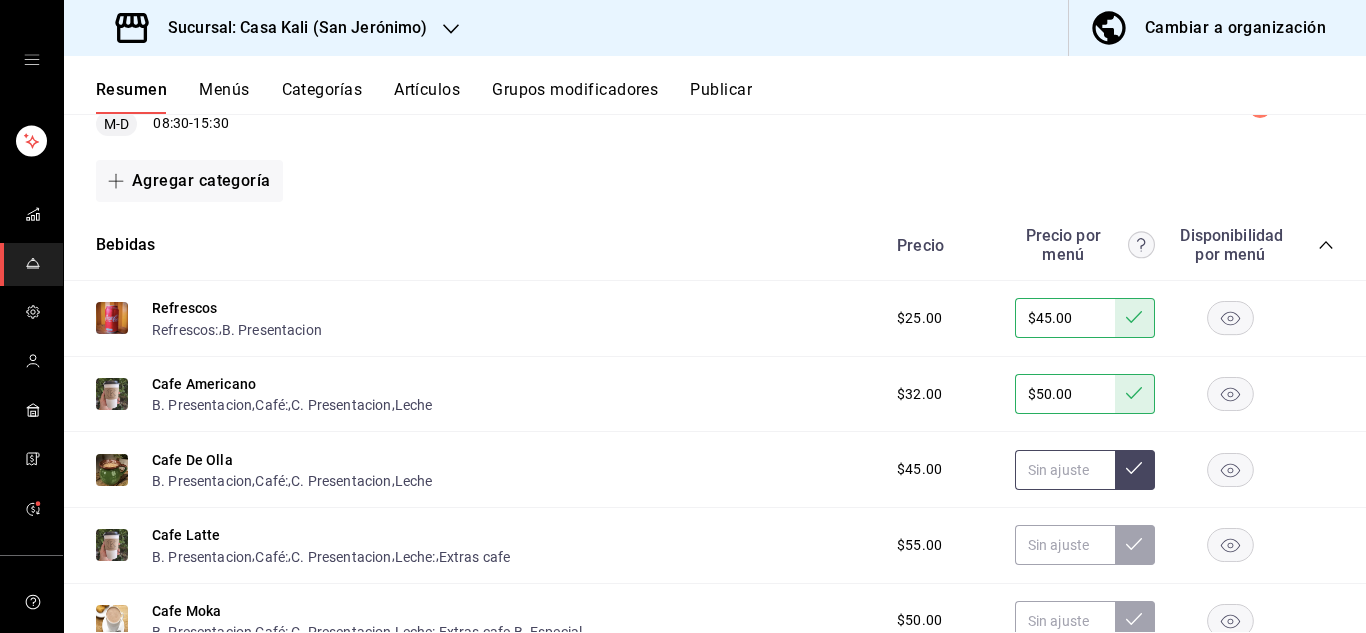 click at bounding box center [1065, 470] 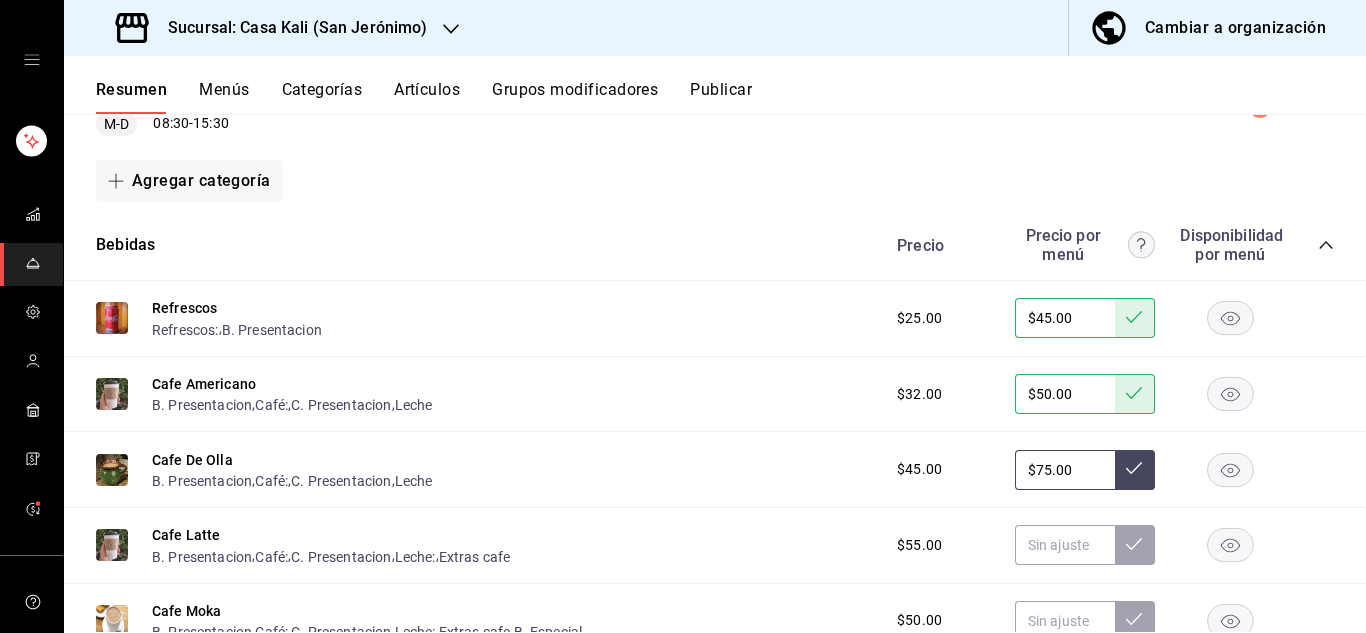 type on "$75.00" 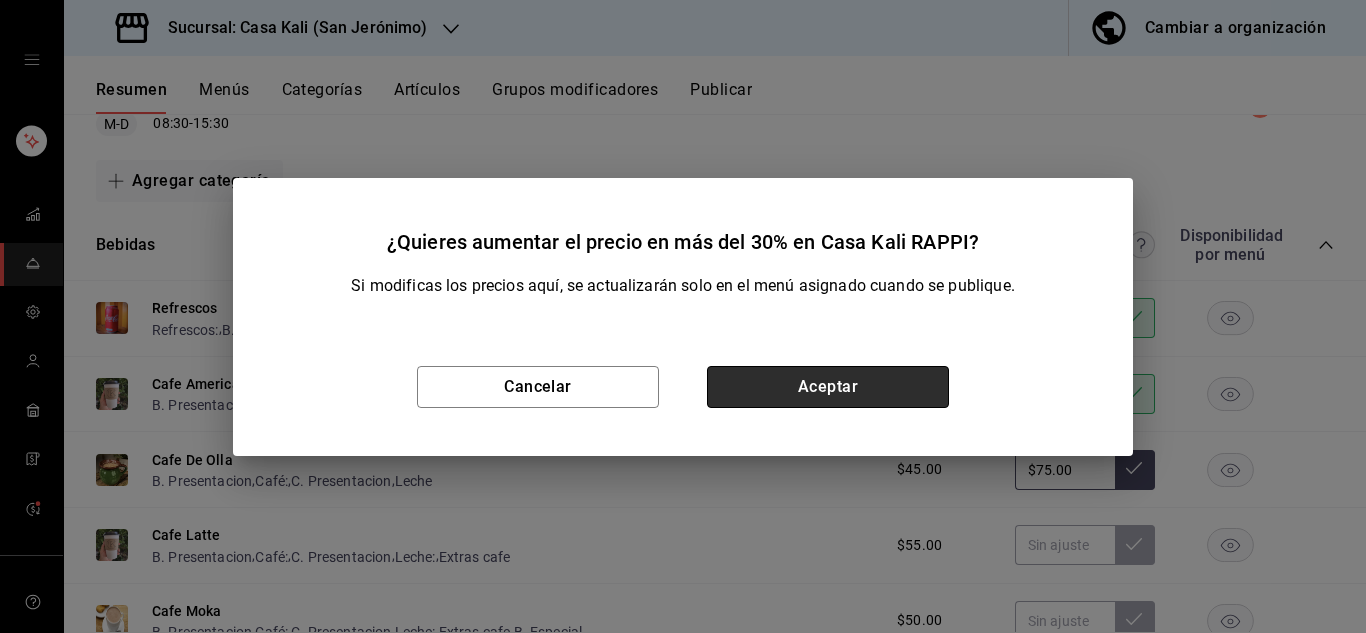 click on "Aceptar" at bounding box center [828, 387] 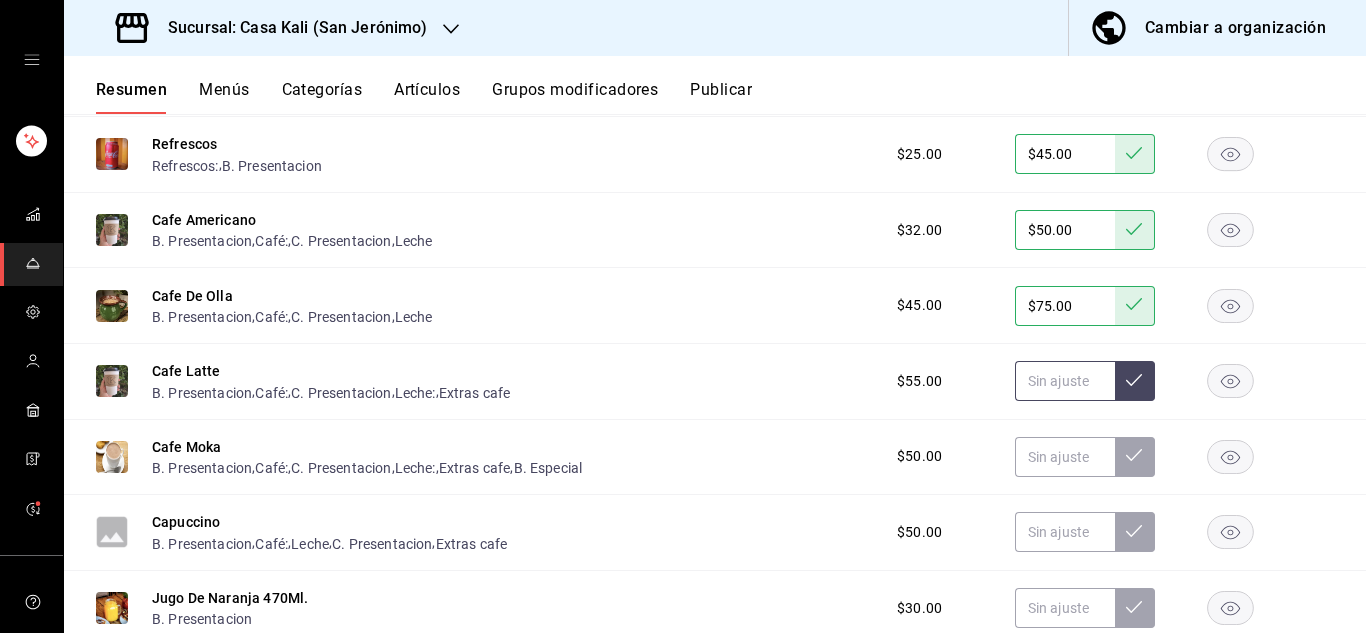 scroll, scrollTop: 526, scrollLeft: 0, axis: vertical 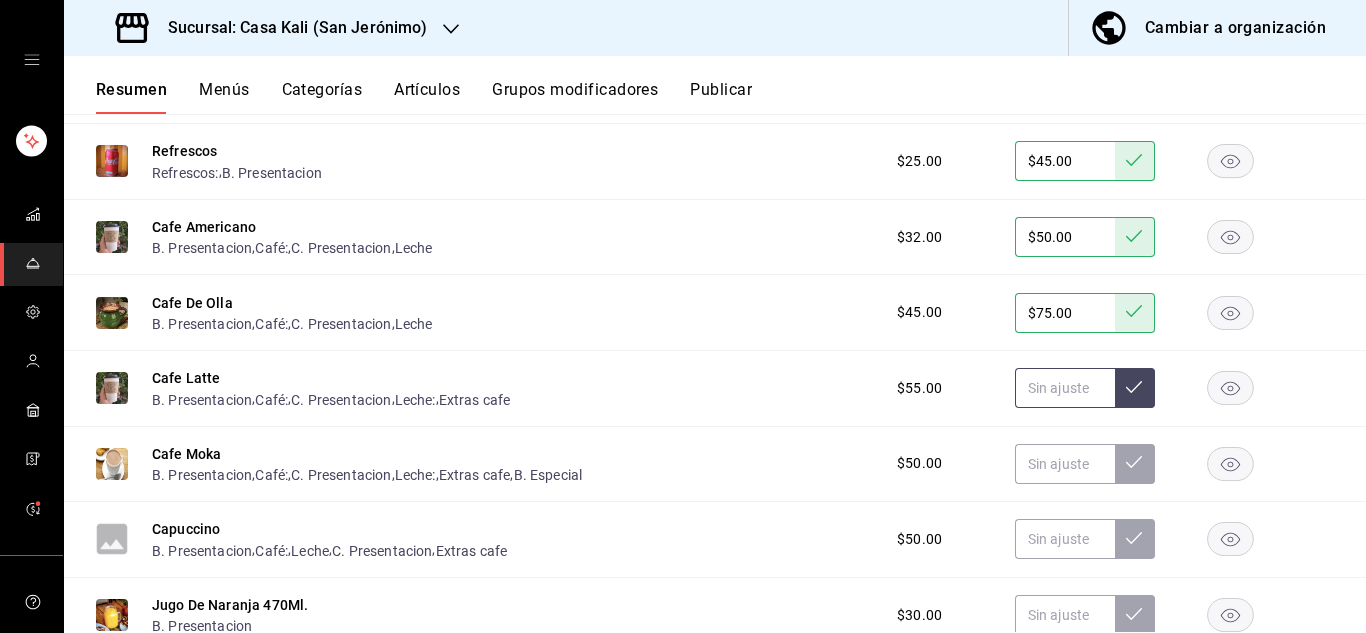 click at bounding box center [1065, 388] 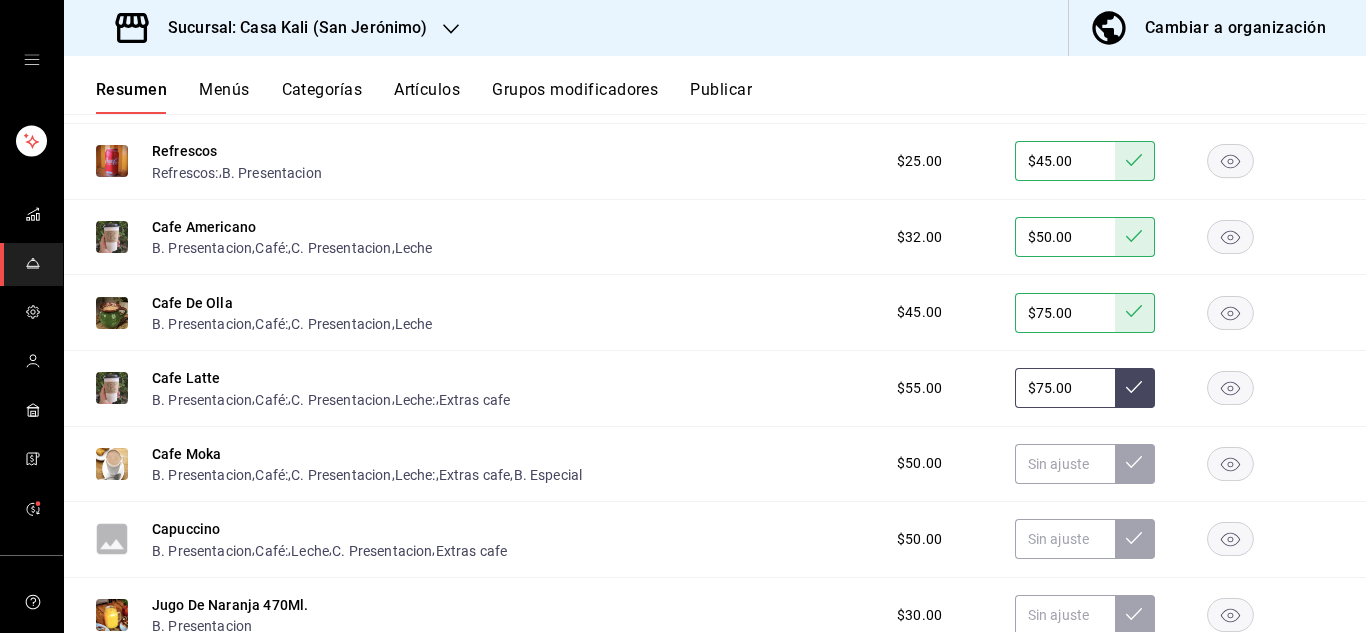type on "$75.00" 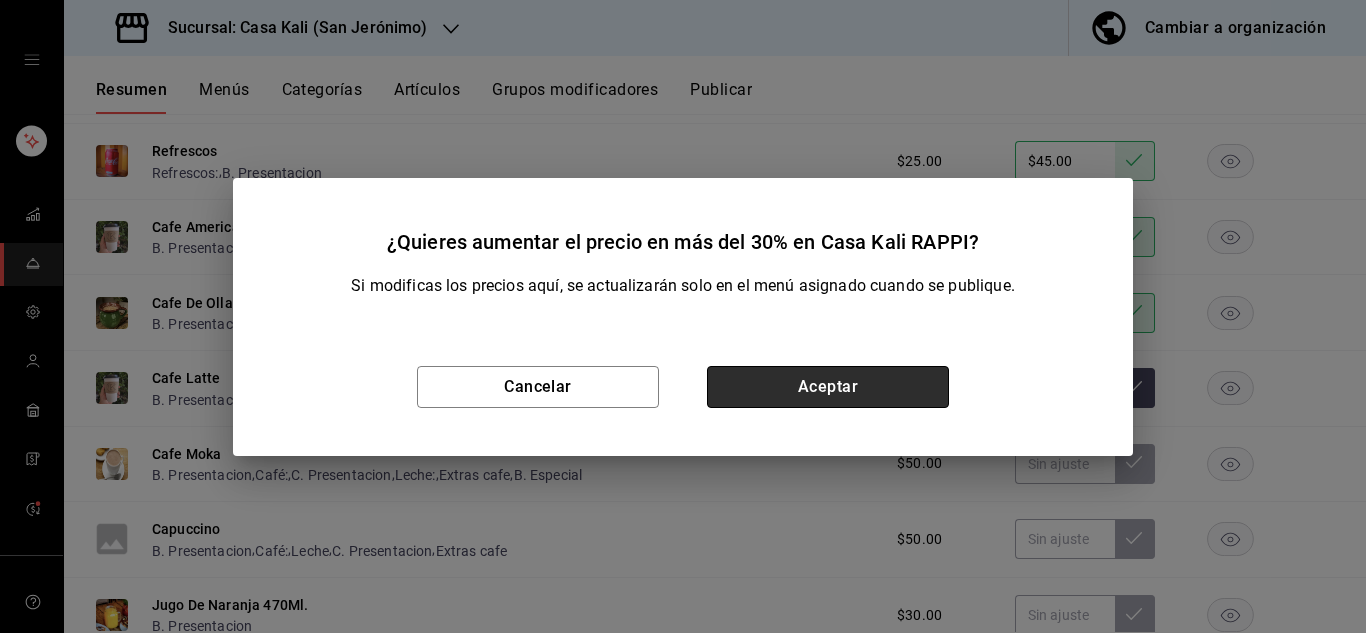 click on "Aceptar" at bounding box center [828, 387] 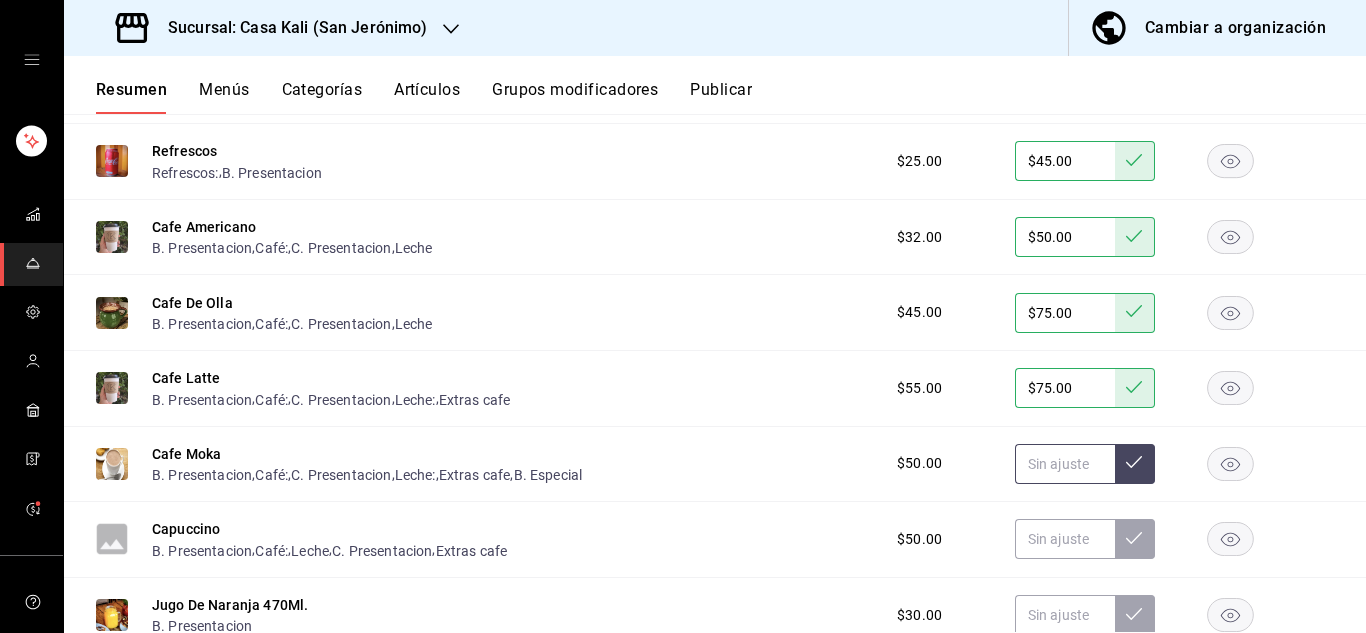 click at bounding box center (1065, 464) 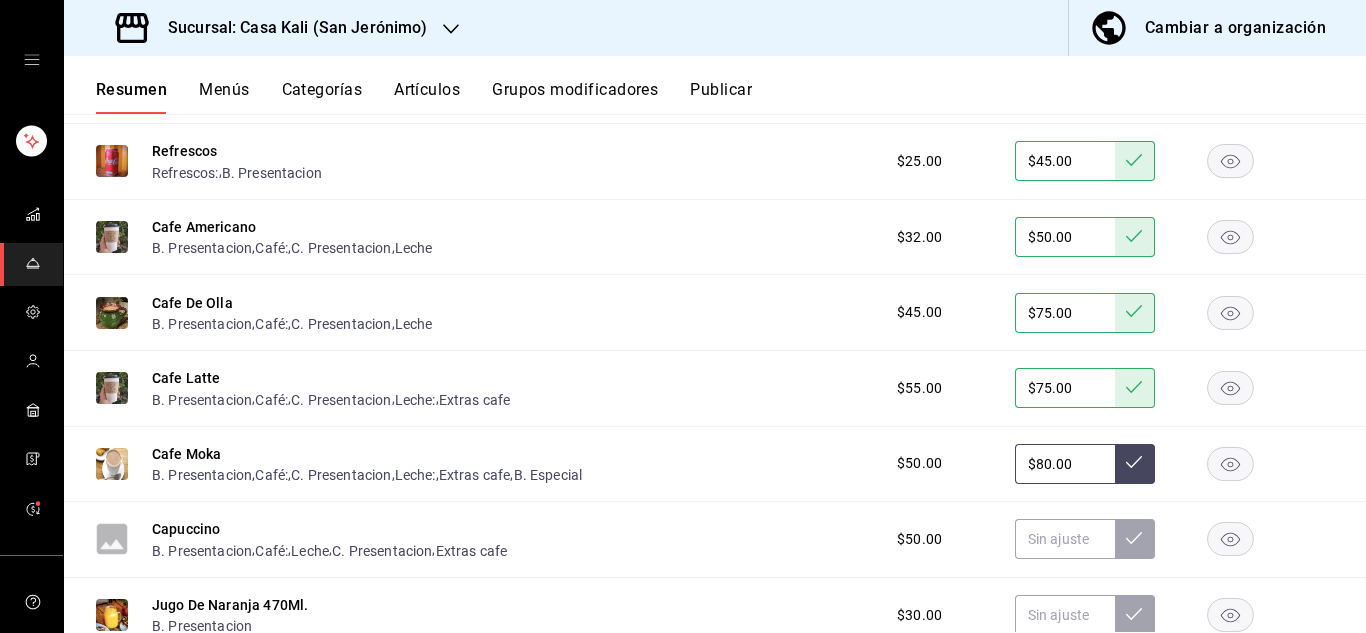 type on "$80.00" 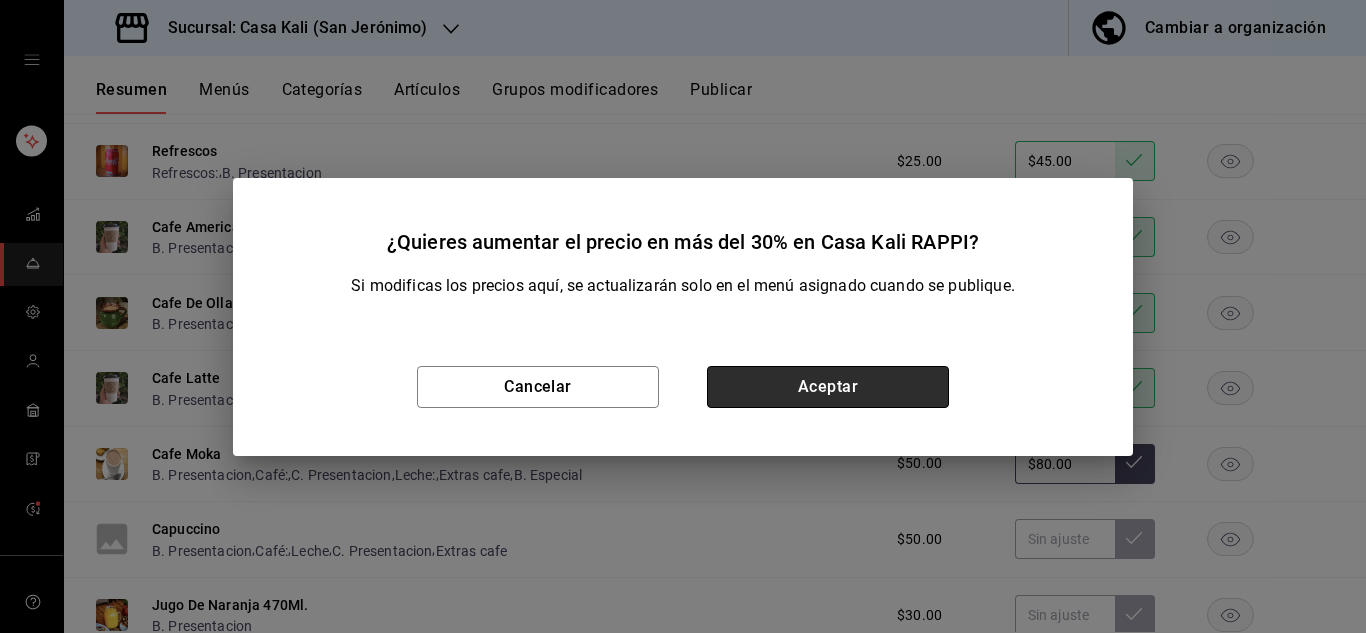 click on "Aceptar" at bounding box center [828, 387] 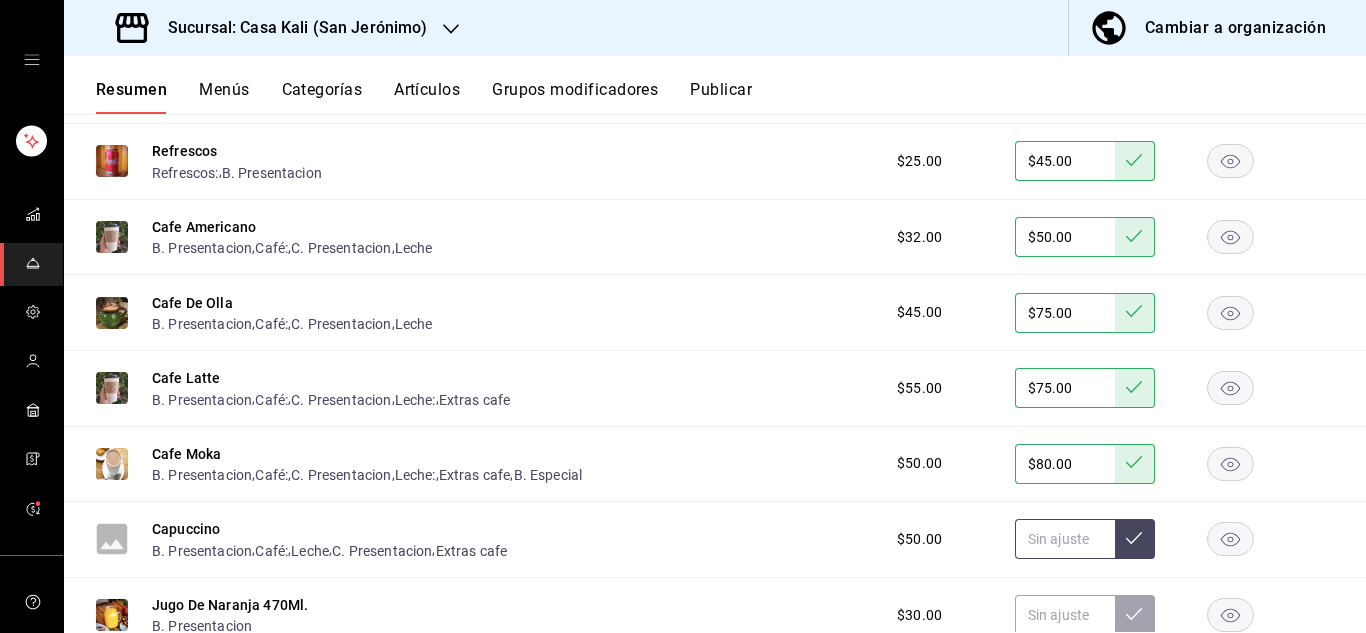 click at bounding box center [1065, 539] 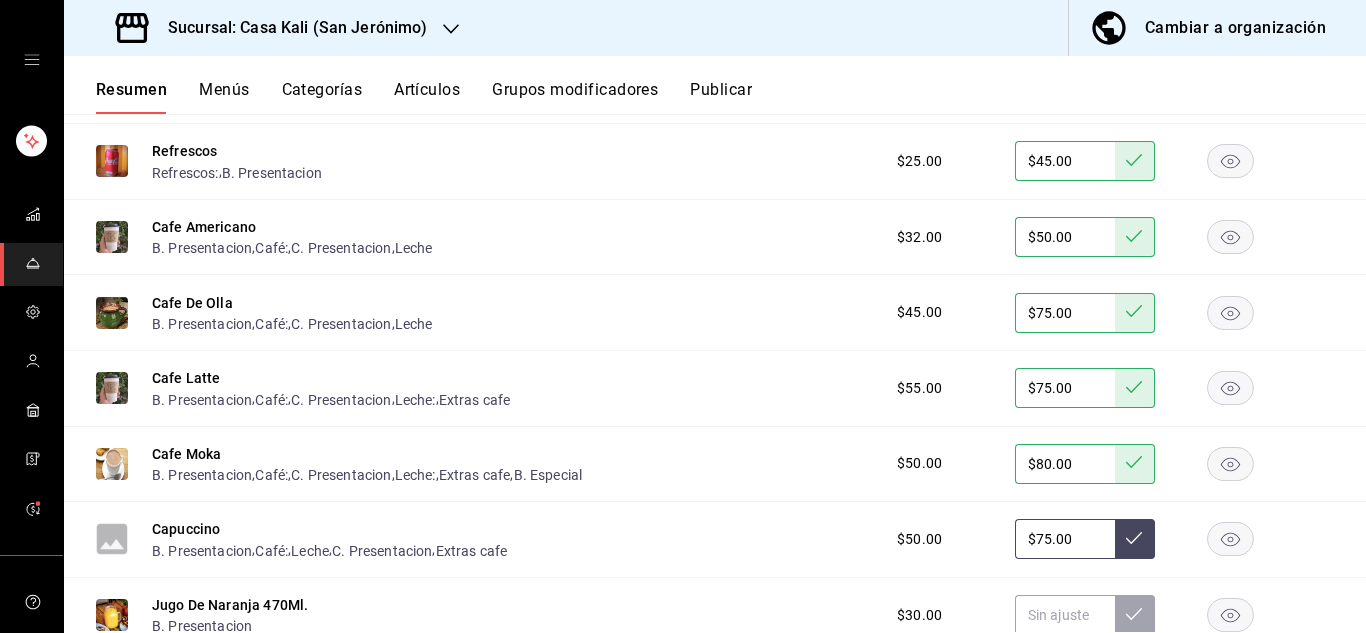 type on "$75.00" 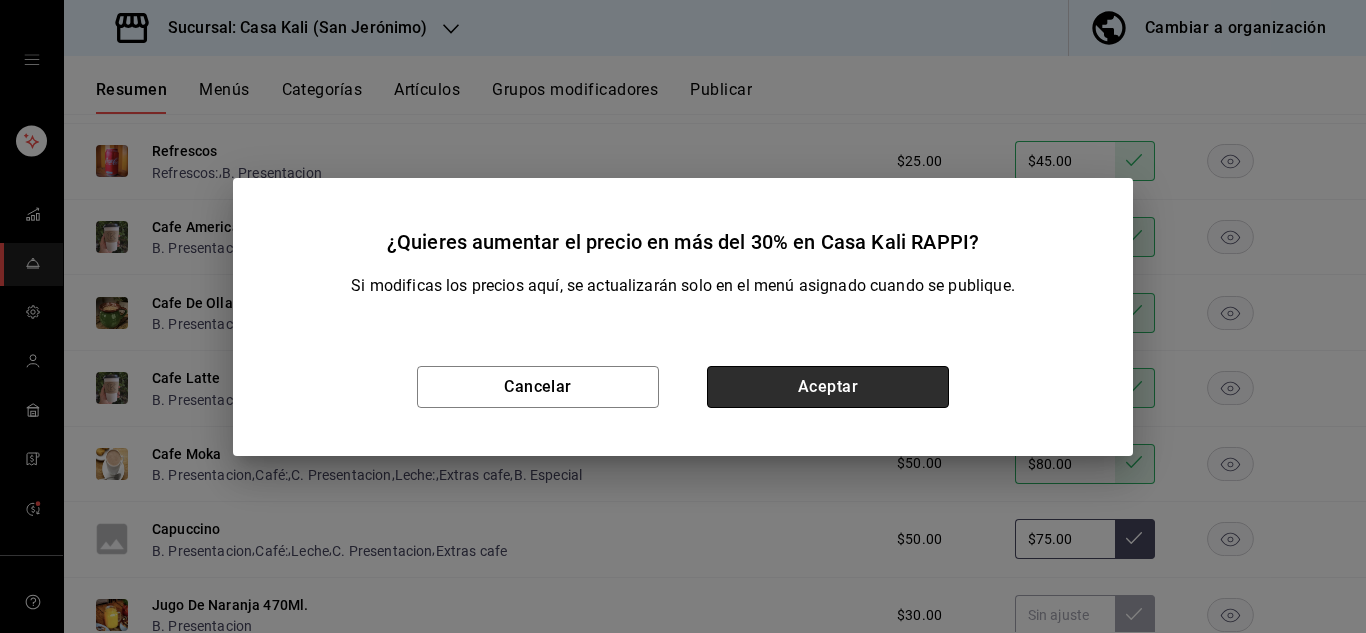click on "Aceptar" at bounding box center [828, 387] 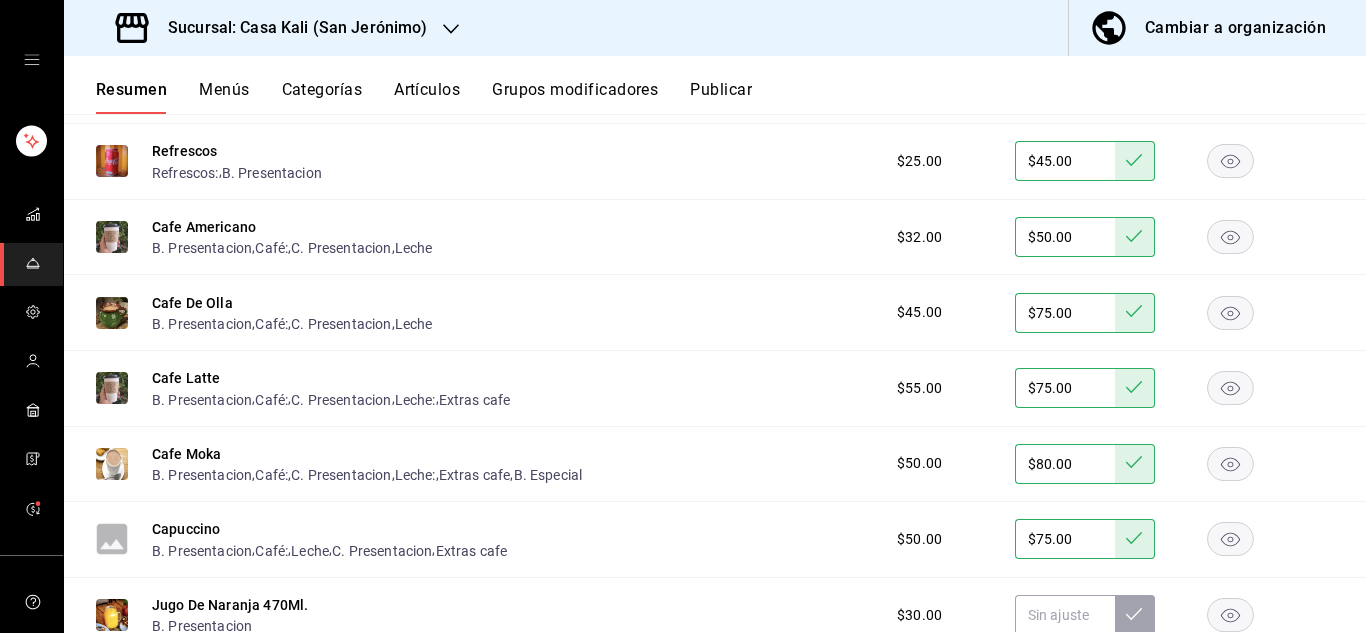 click on "$75.00" at bounding box center (1065, 313) 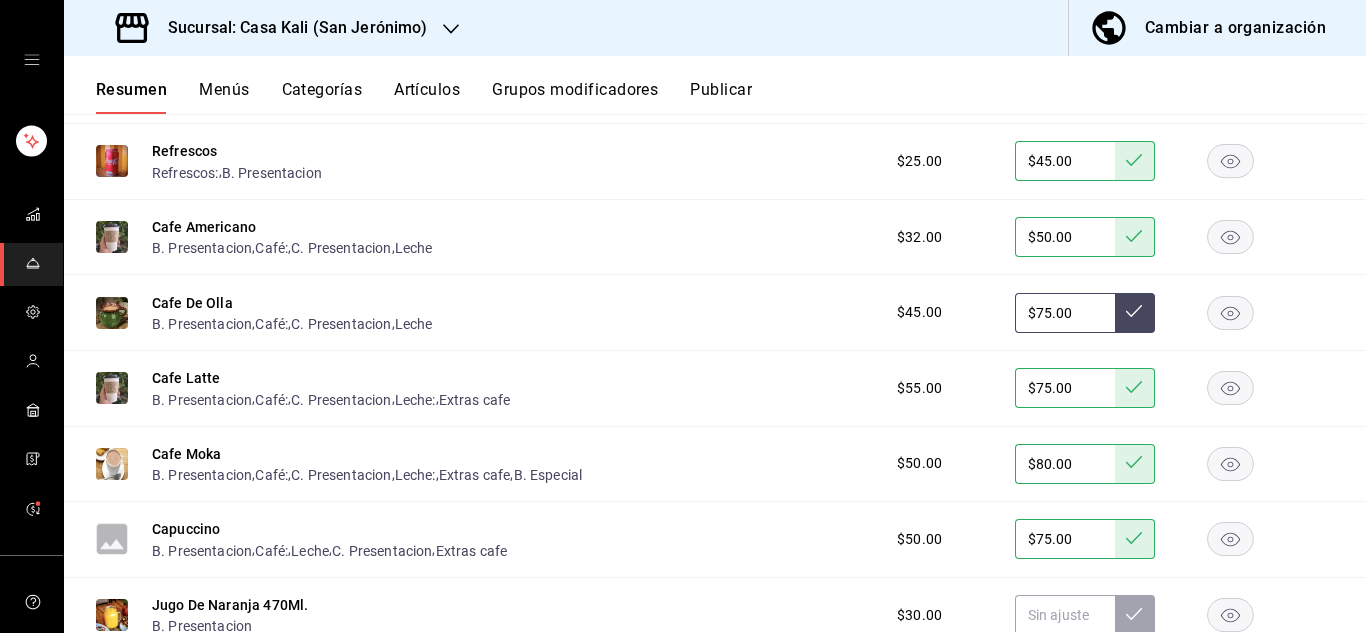 click on "$75.00" at bounding box center (1065, 313) 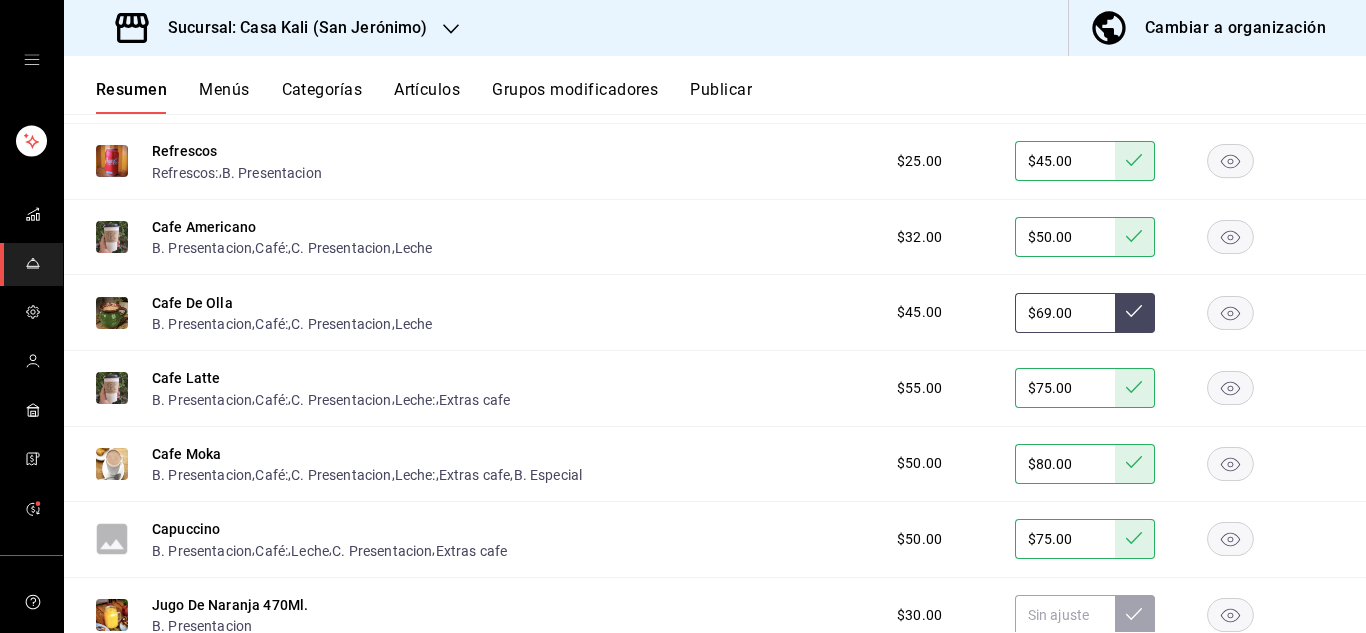 type on "$69.00" 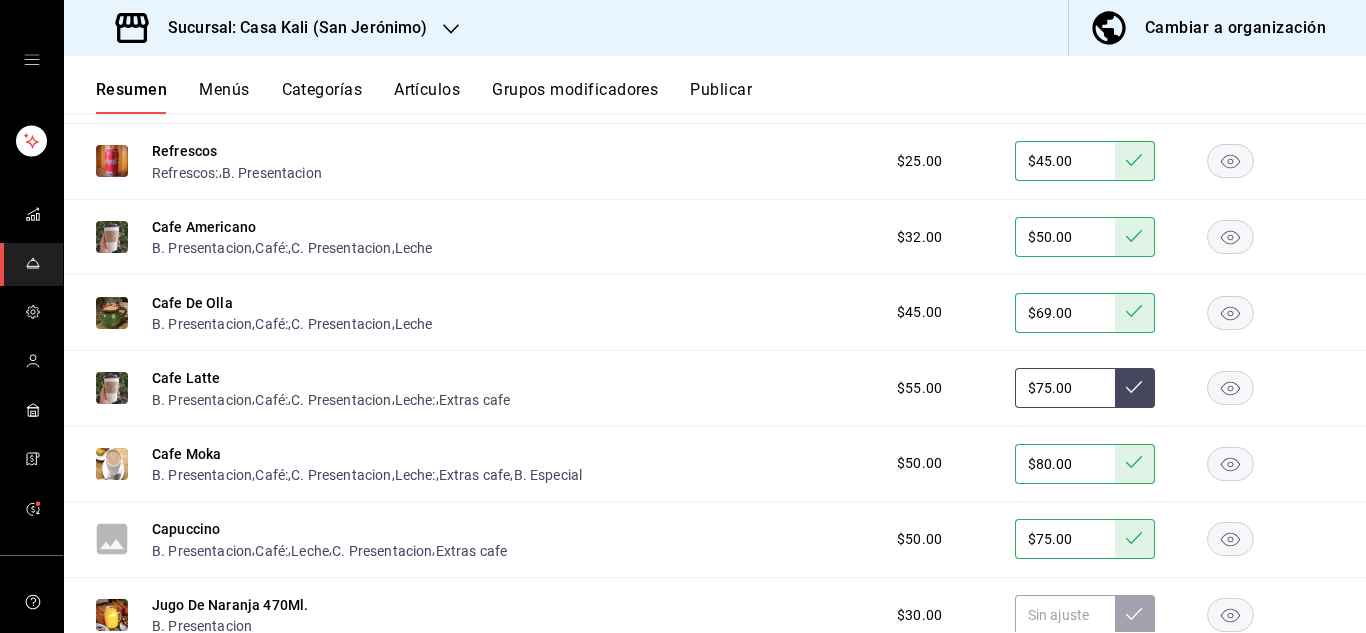click on "$75.00" at bounding box center (1065, 388) 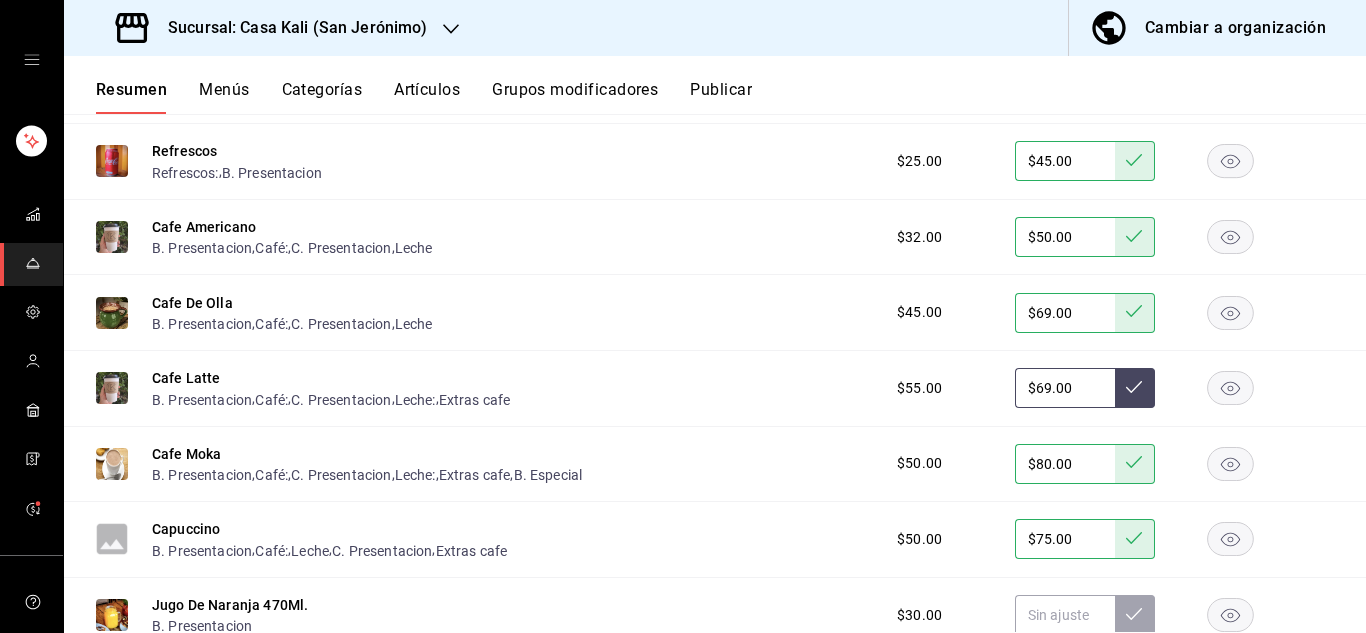 type on "$69.00" 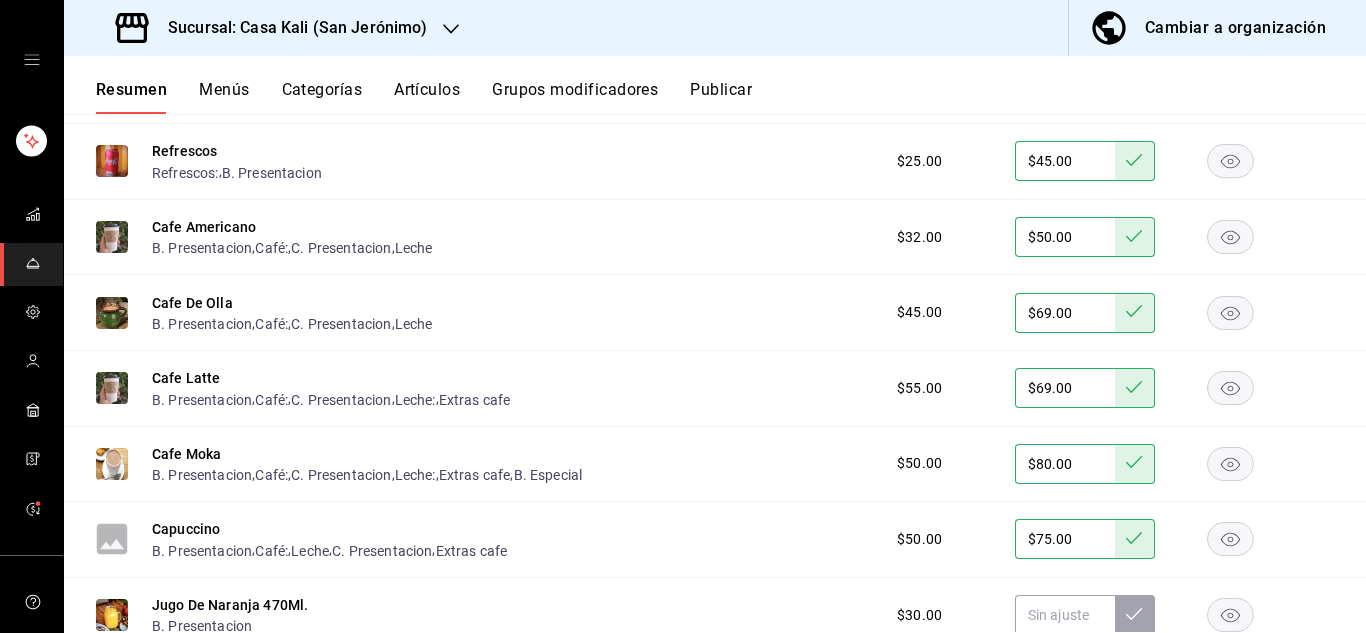 click on "$80.00" at bounding box center [1065, 464] 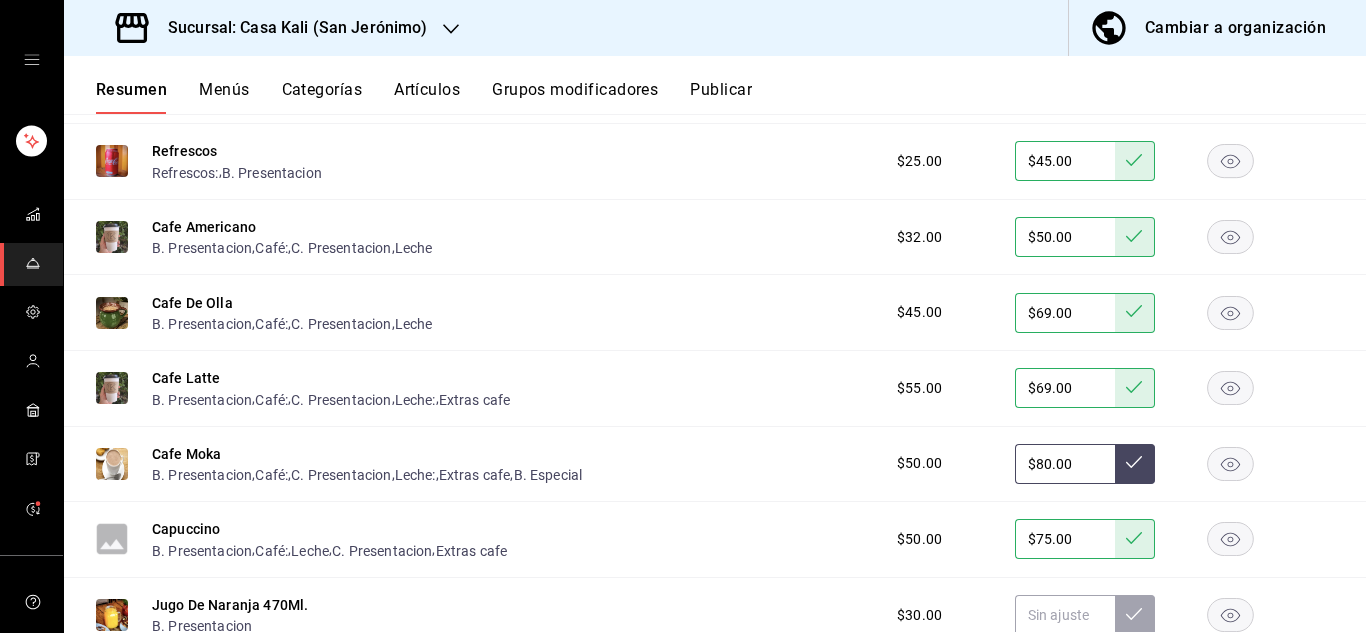 type on "$8.00" 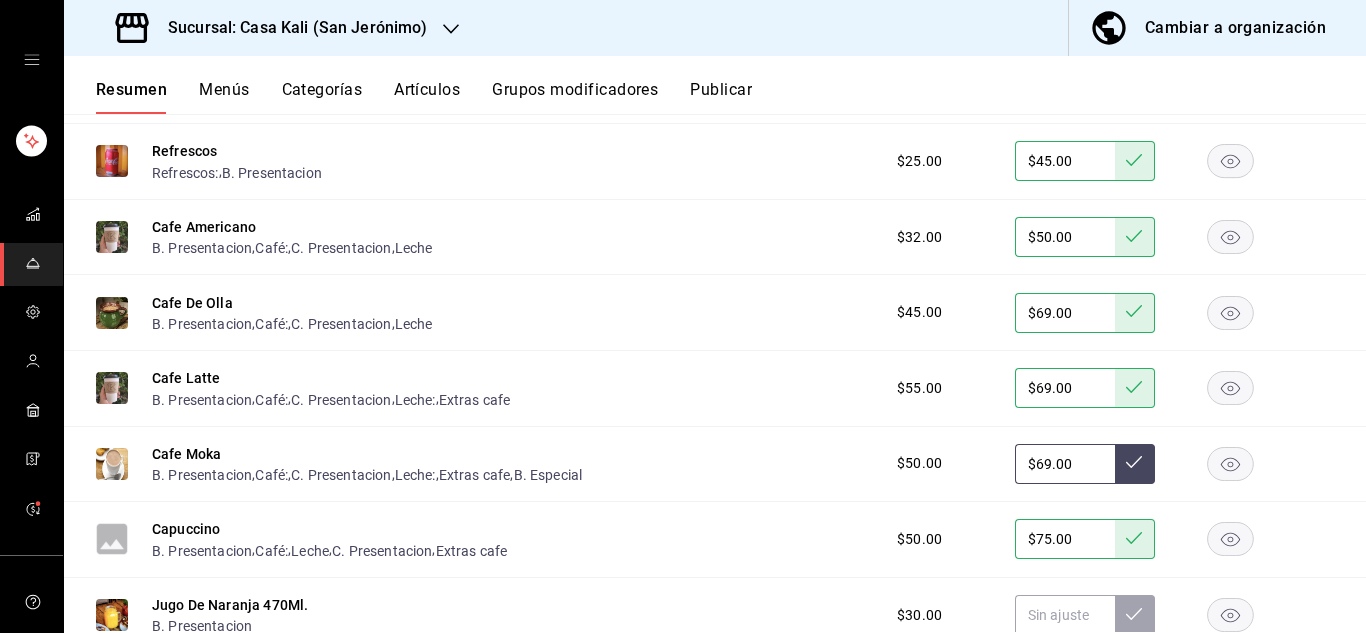 type on "$69.00" 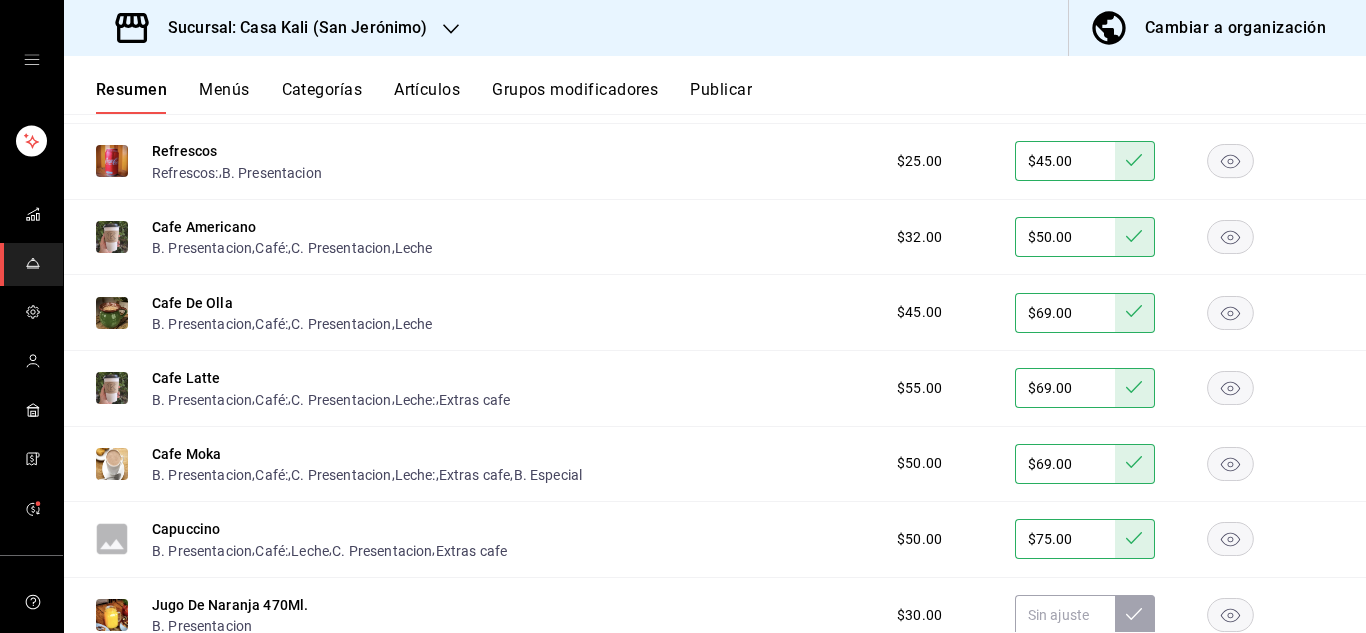 click on "$75.00" at bounding box center (1065, 539) 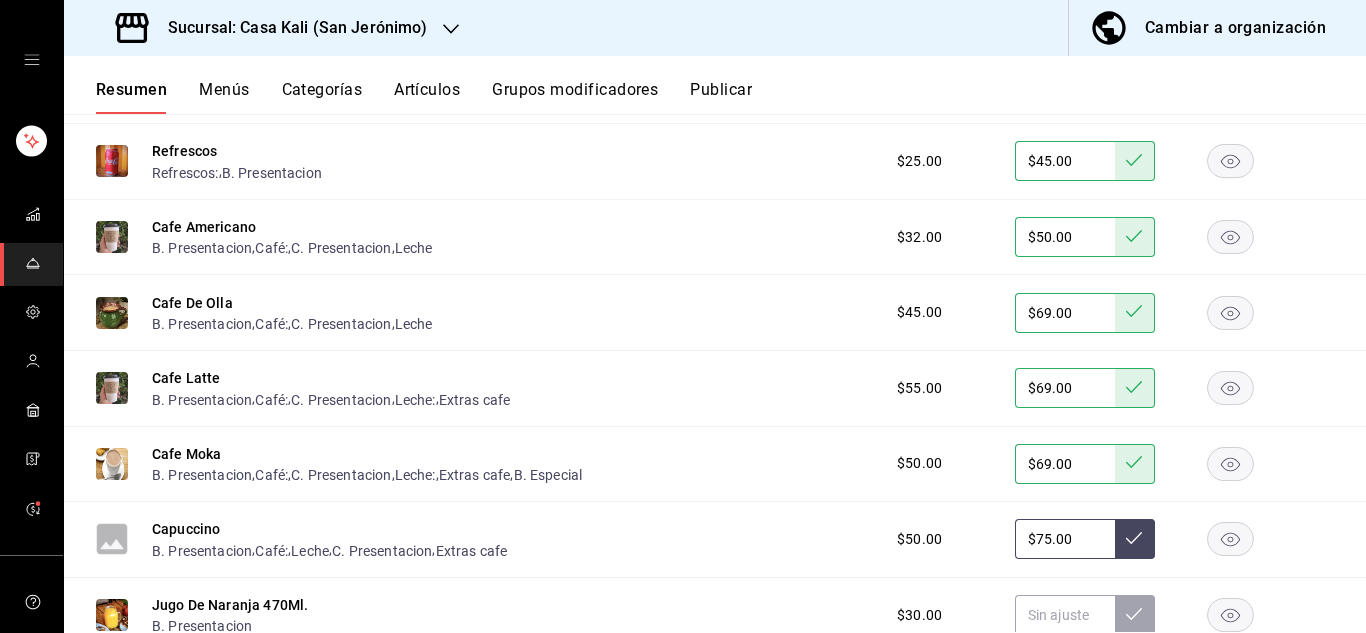 type on "$7.00" 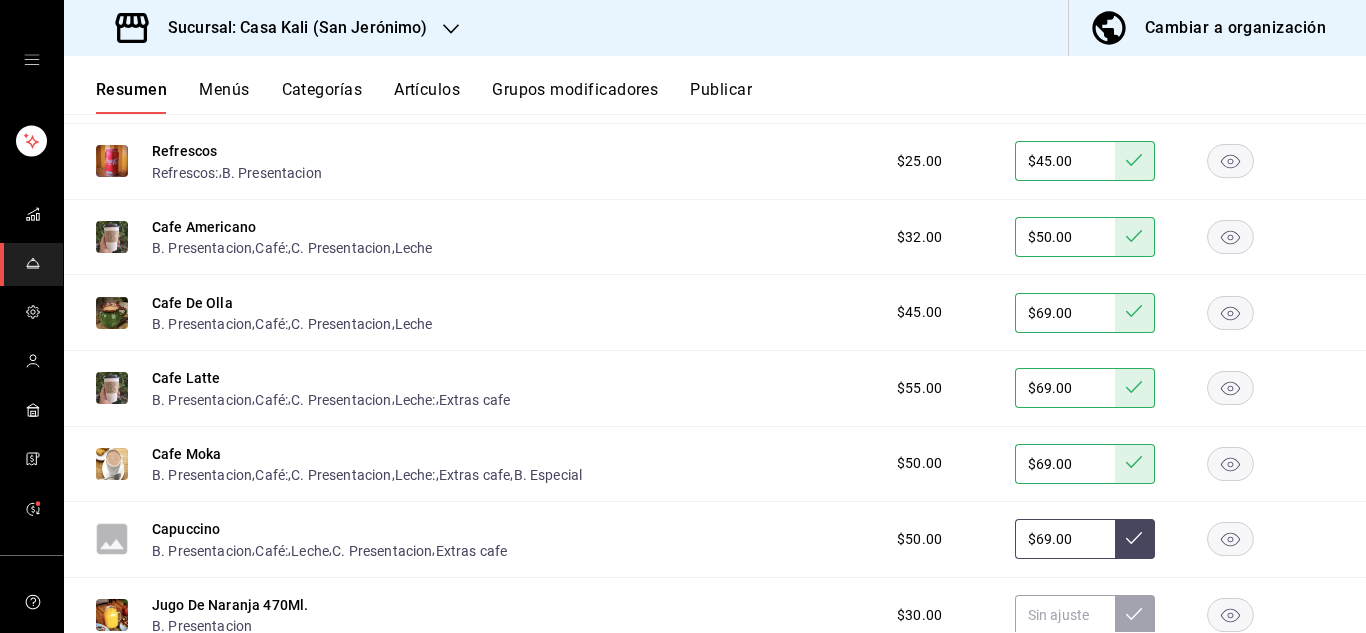 type on "$69.00" 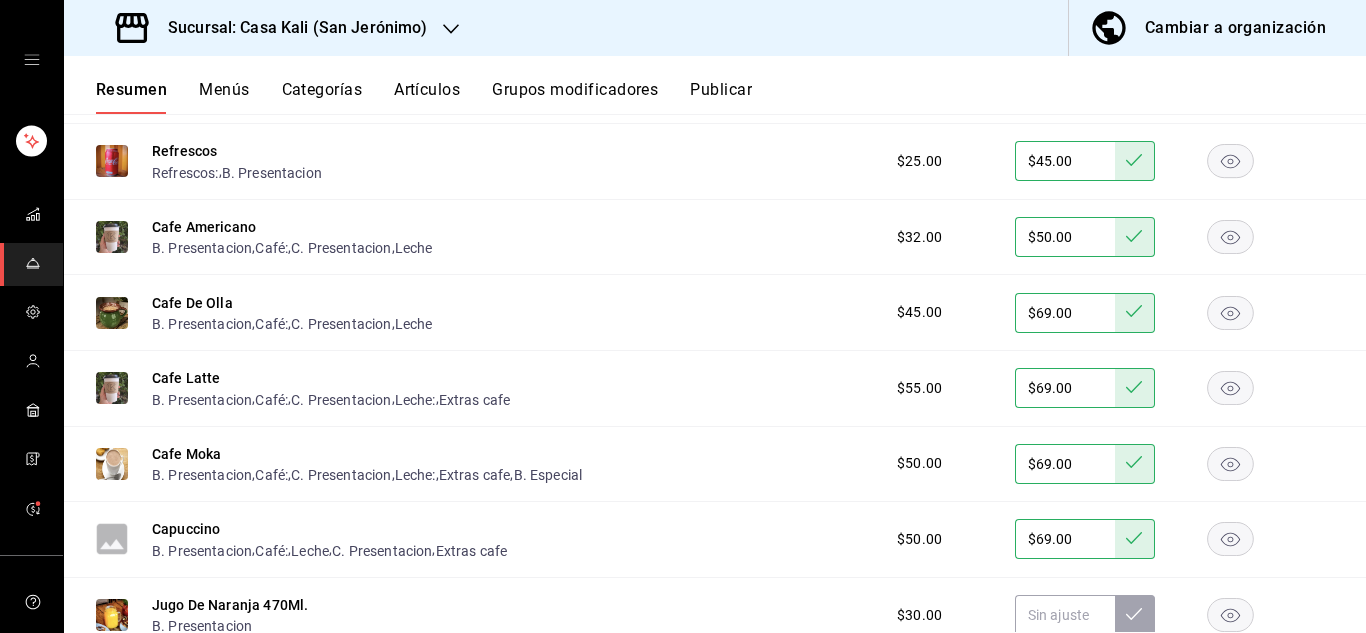 scroll, scrollTop: 683, scrollLeft: 0, axis: vertical 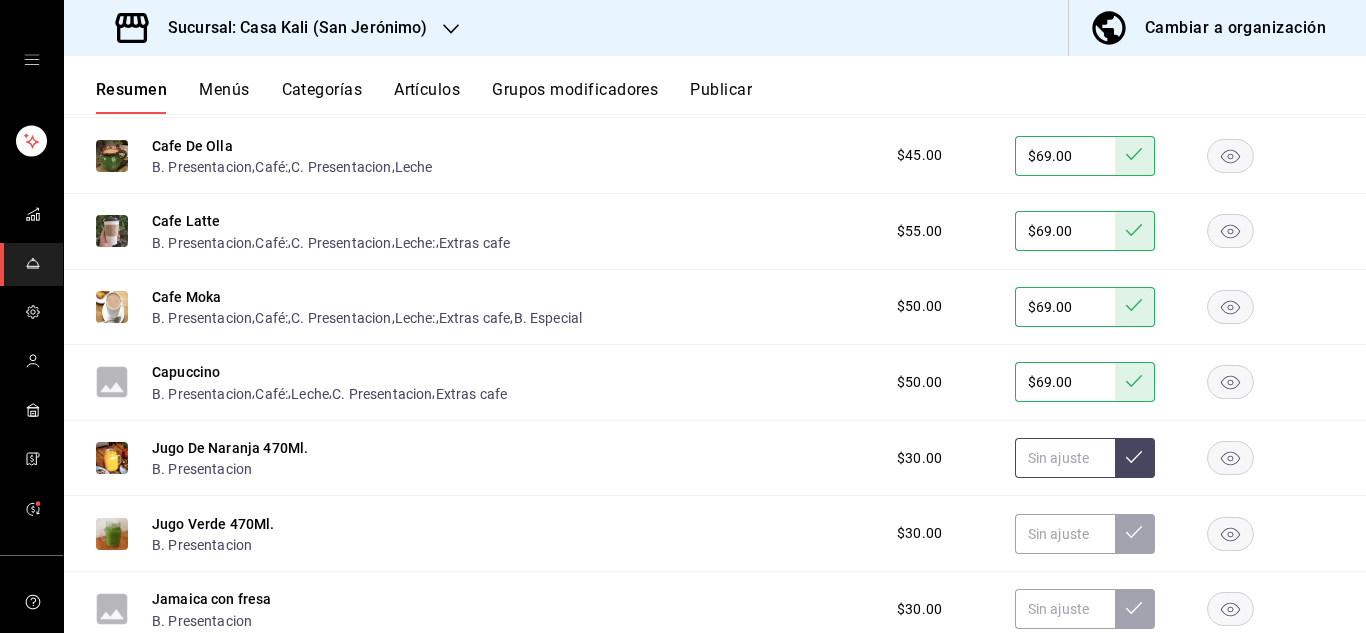 click at bounding box center [1065, 458] 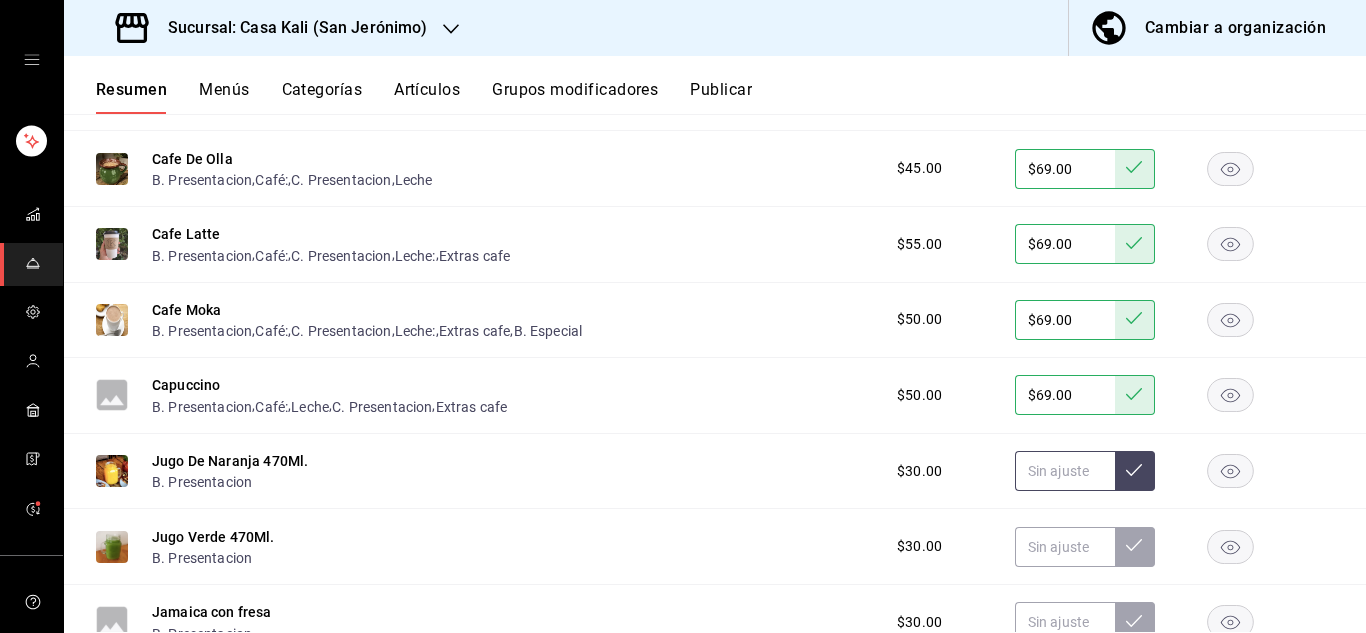 scroll, scrollTop: 666, scrollLeft: 0, axis: vertical 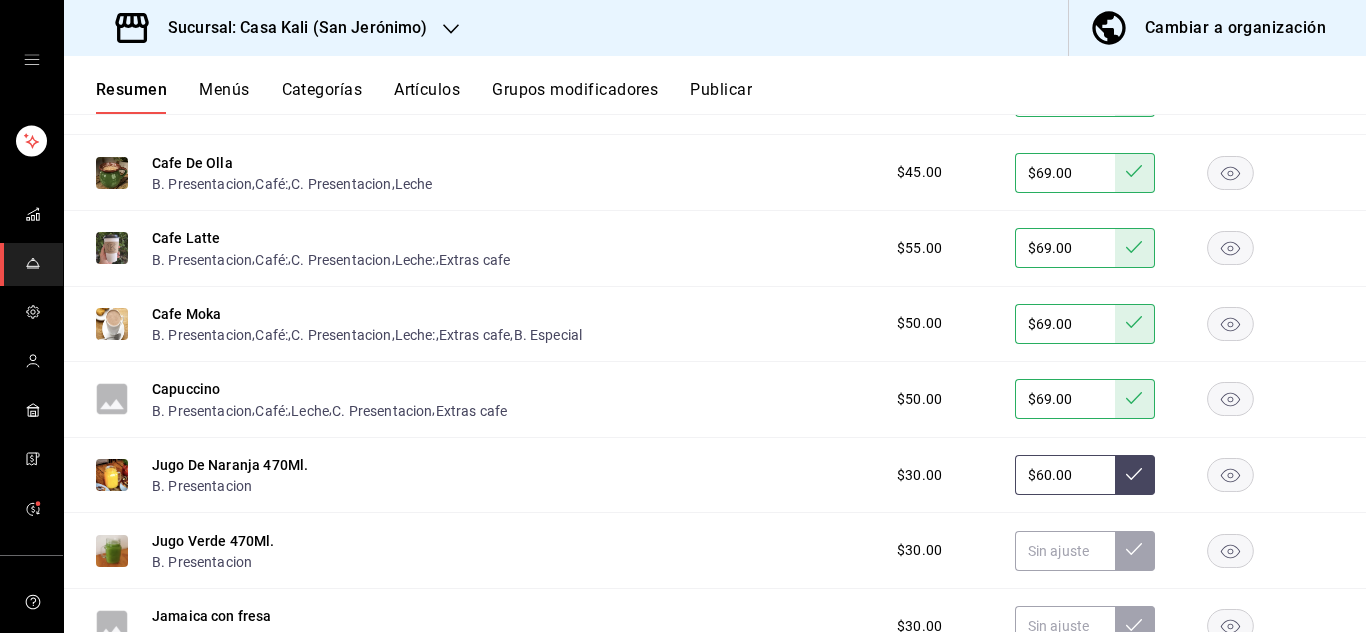 type on "$60.00" 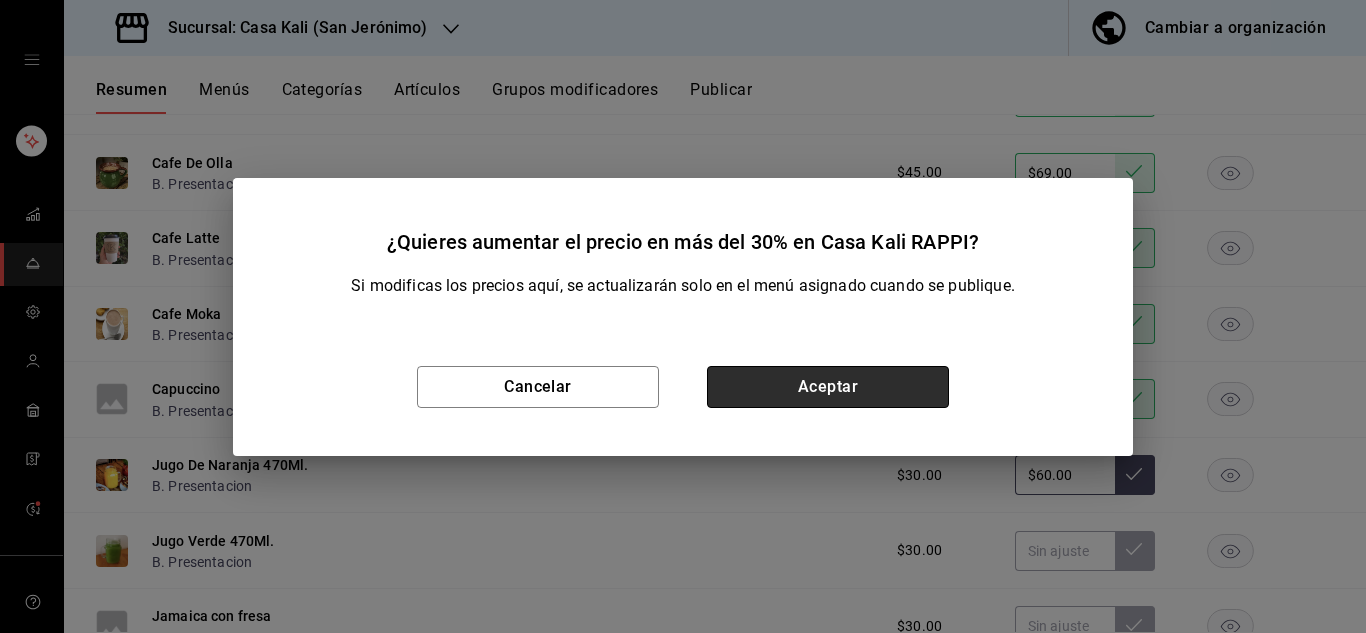 click on "Aceptar" at bounding box center (828, 387) 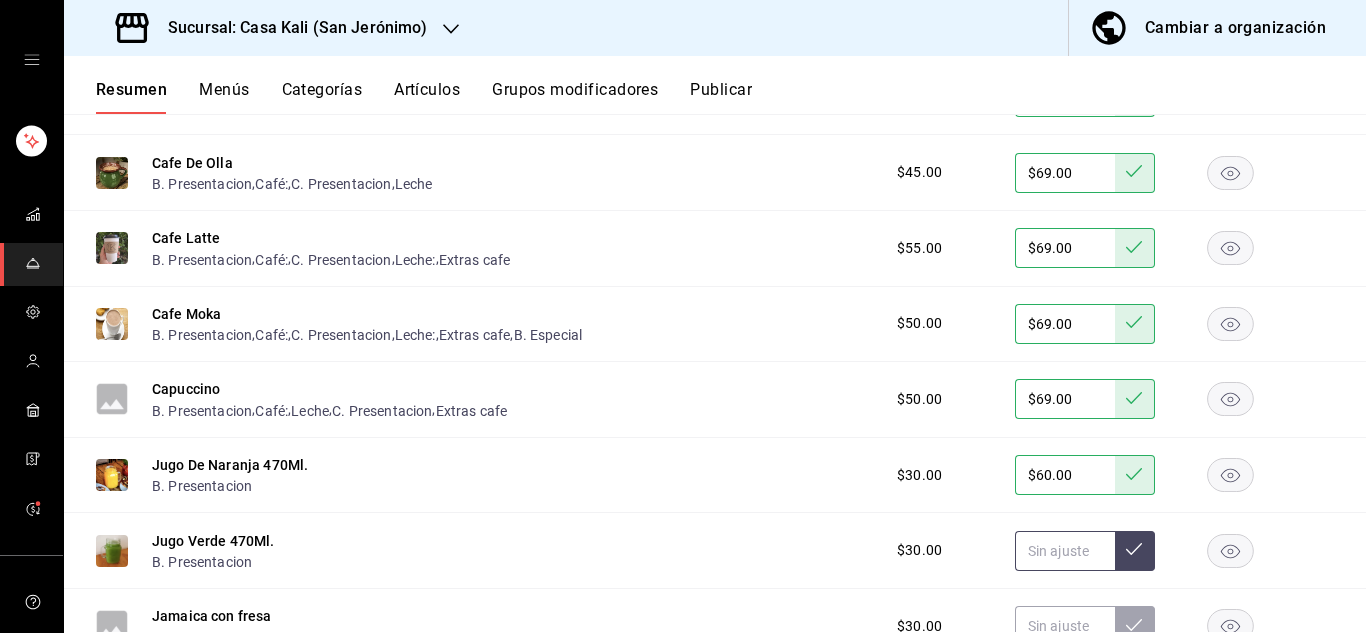 click at bounding box center (1065, 551) 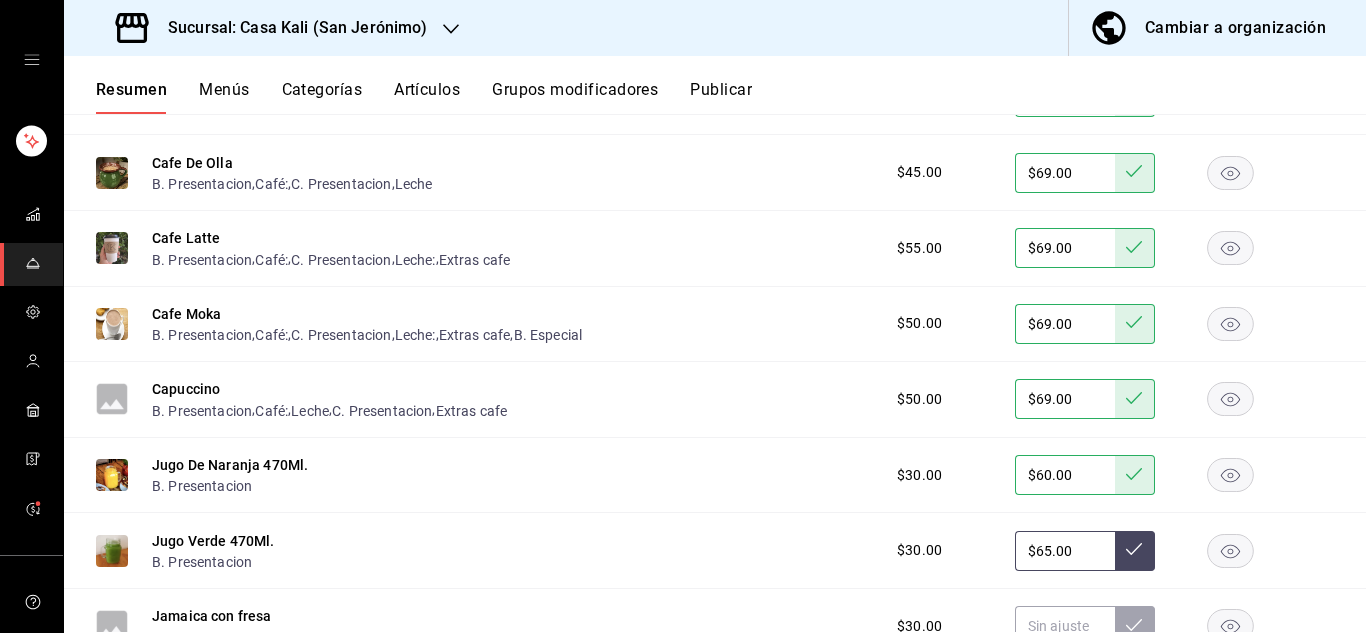 type on "$65.00" 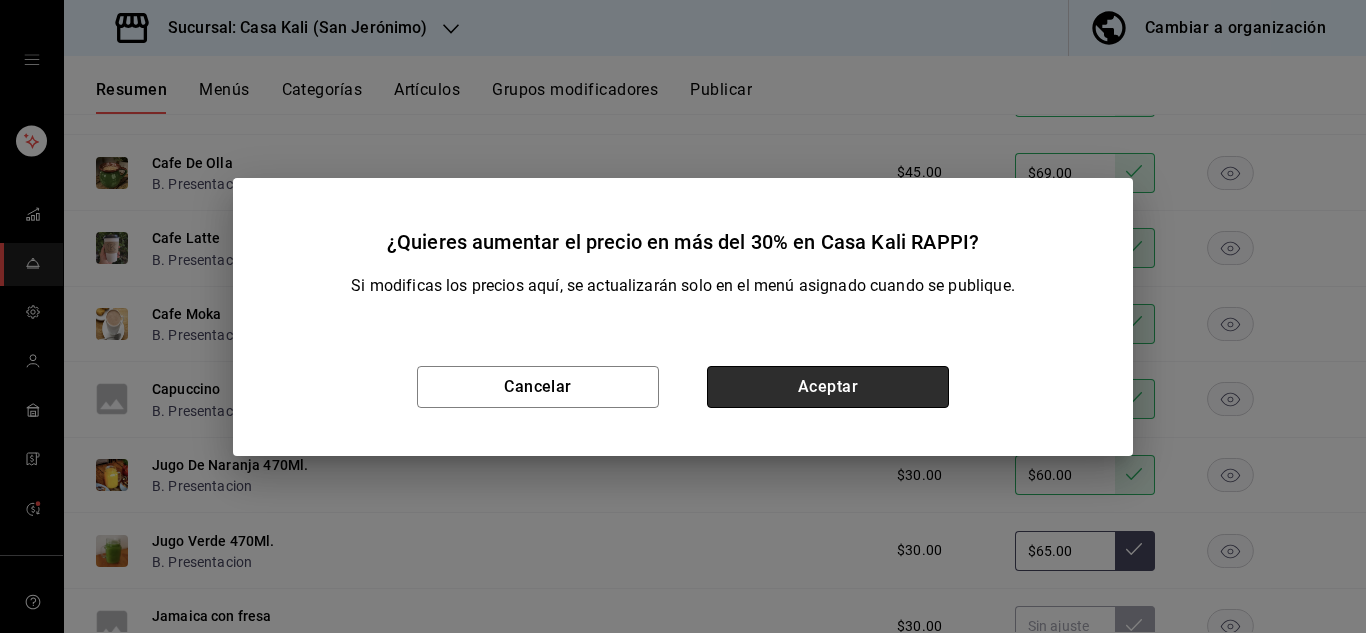 click on "Aceptar" at bounding box center (828, 387) 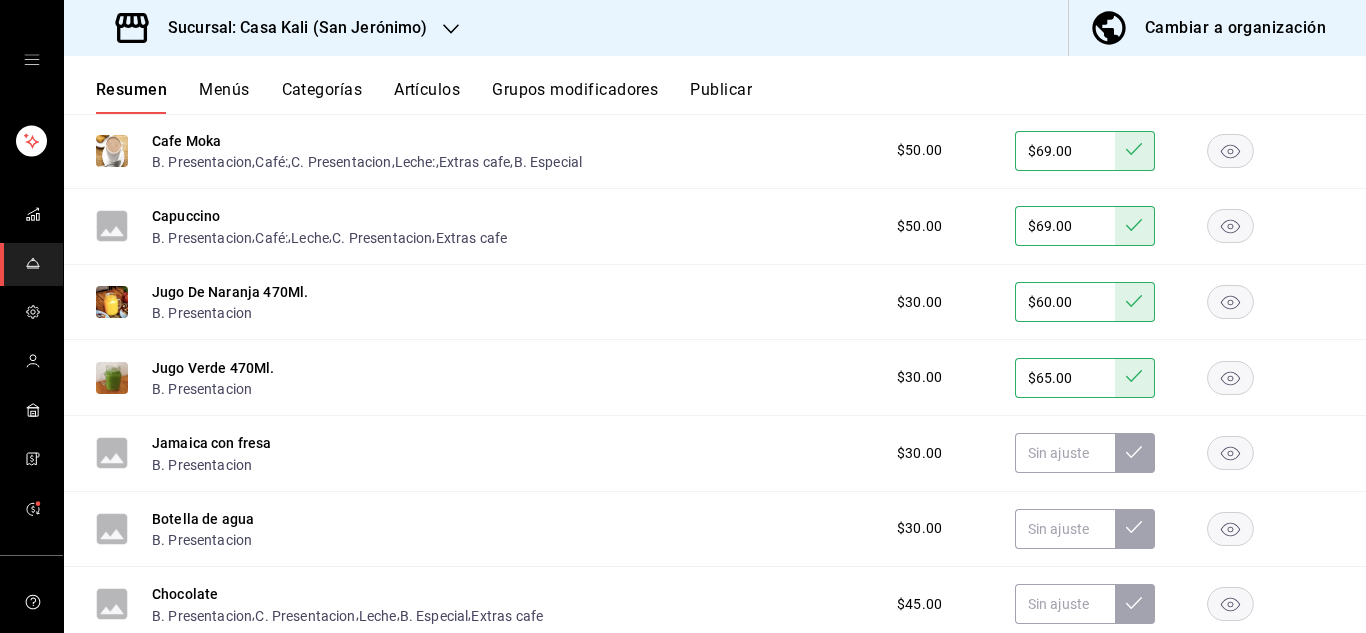 scroll, scrollTop: 846, scrollLeft: 0, axis: vertical 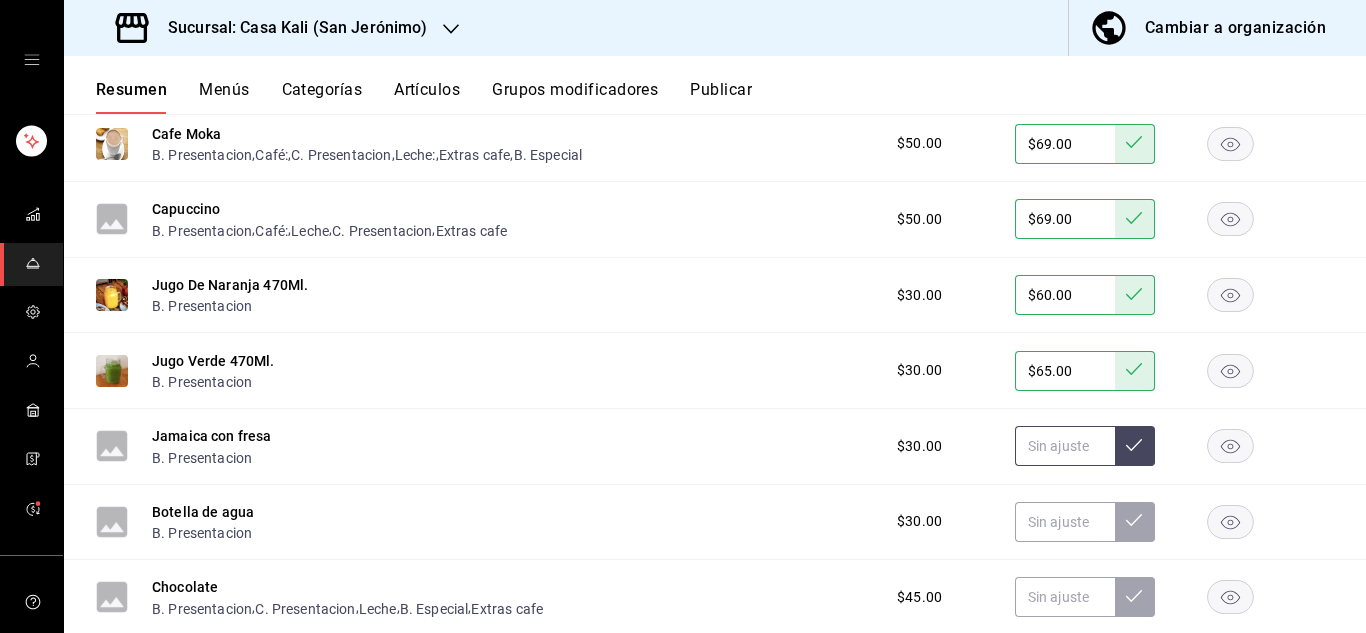 click at bounding box center [1065, 446] 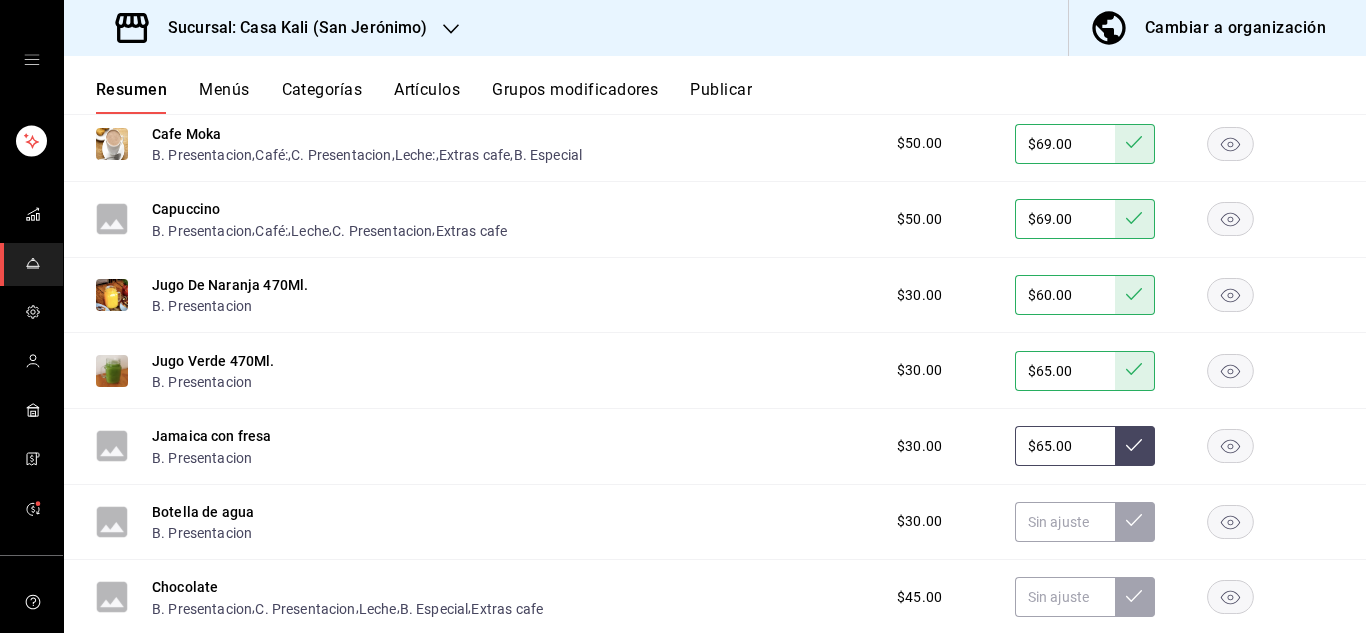 click 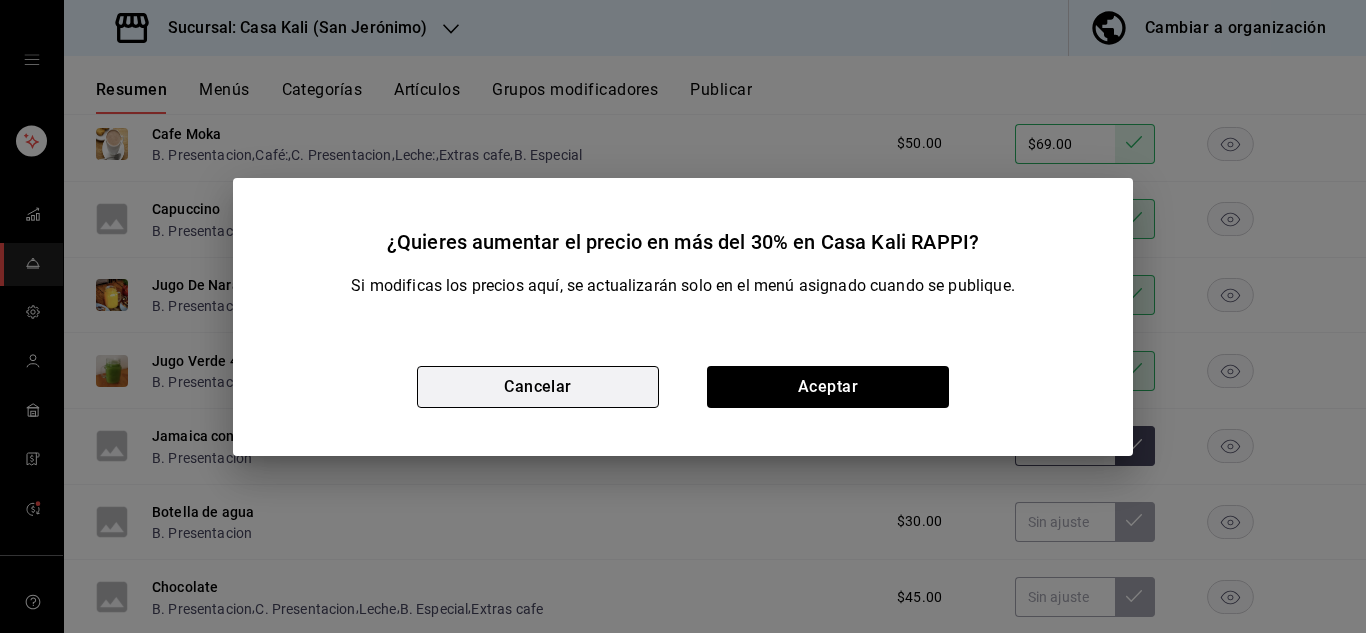 click on "Cancelar" at bounding box center (538, 387) 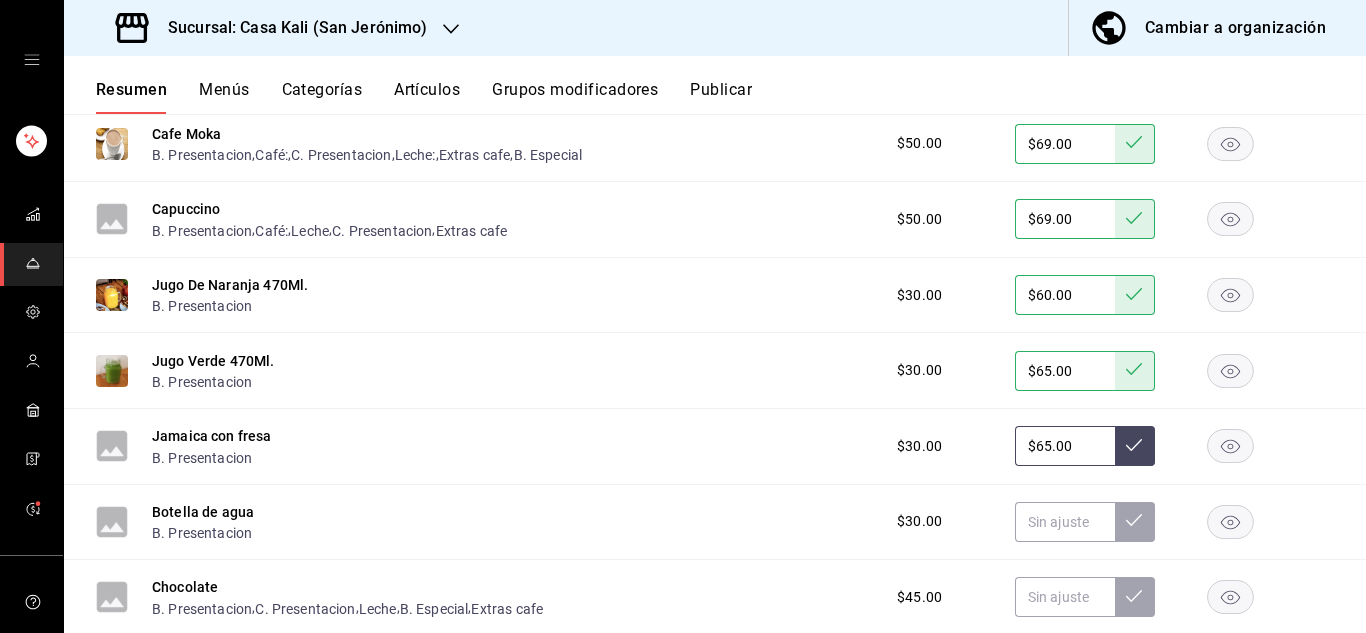 click on "$65.00" at bounding box center (1065, 446) 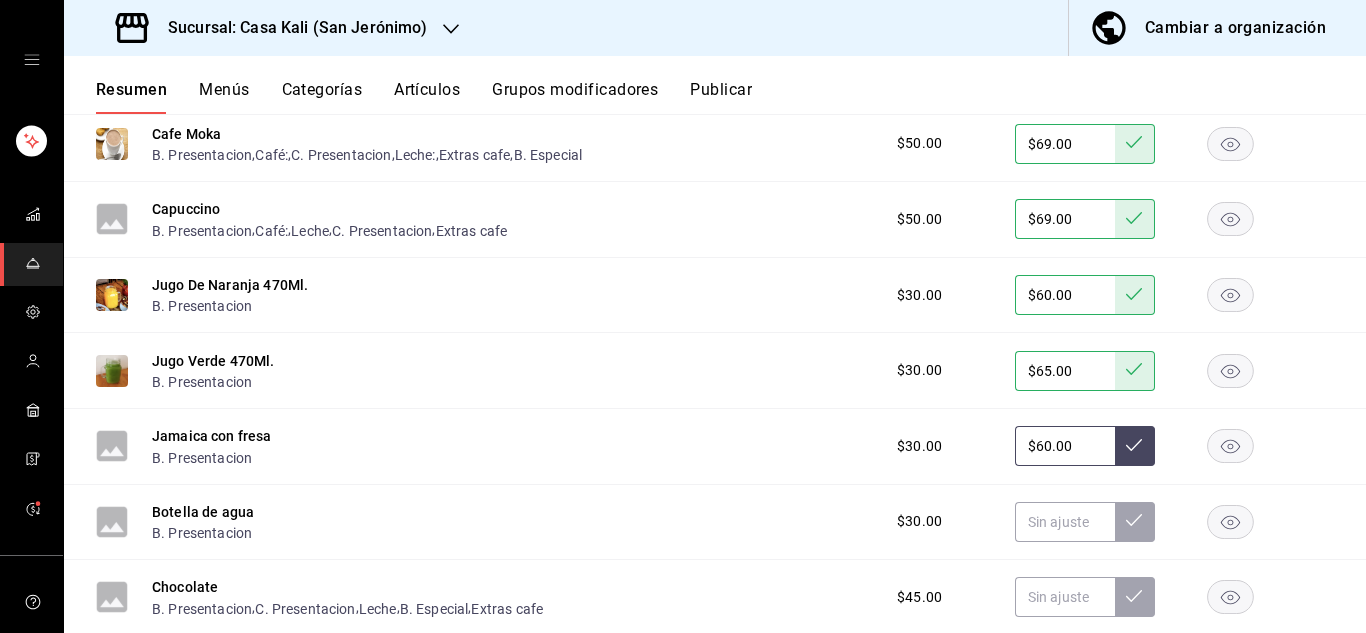 type on "$60.00" 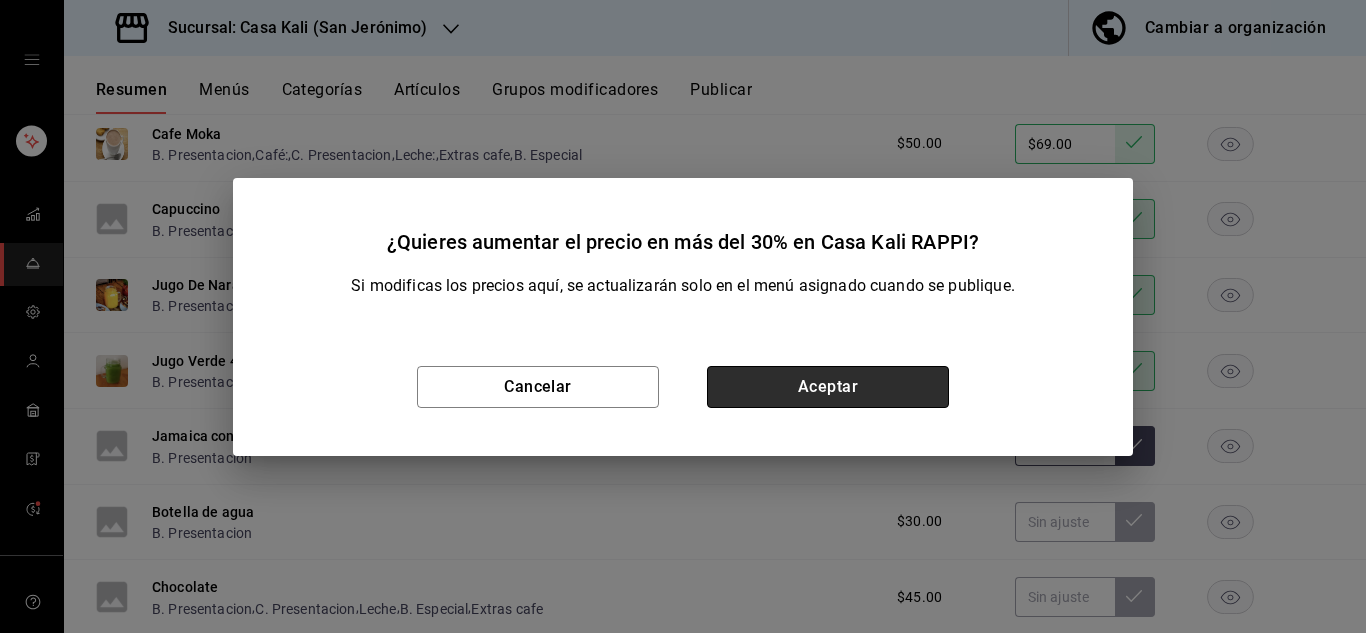 click on "Aceptar" at bounding box center (828, 387) 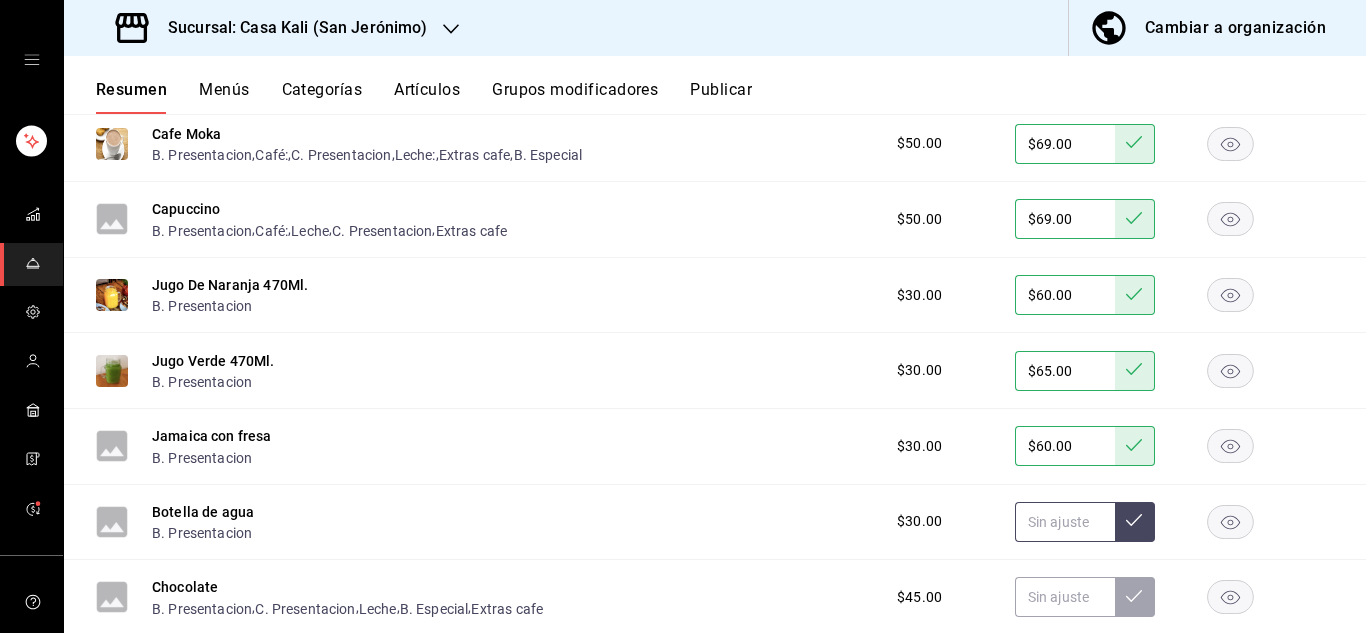 click at bounding box center (1065, 522) 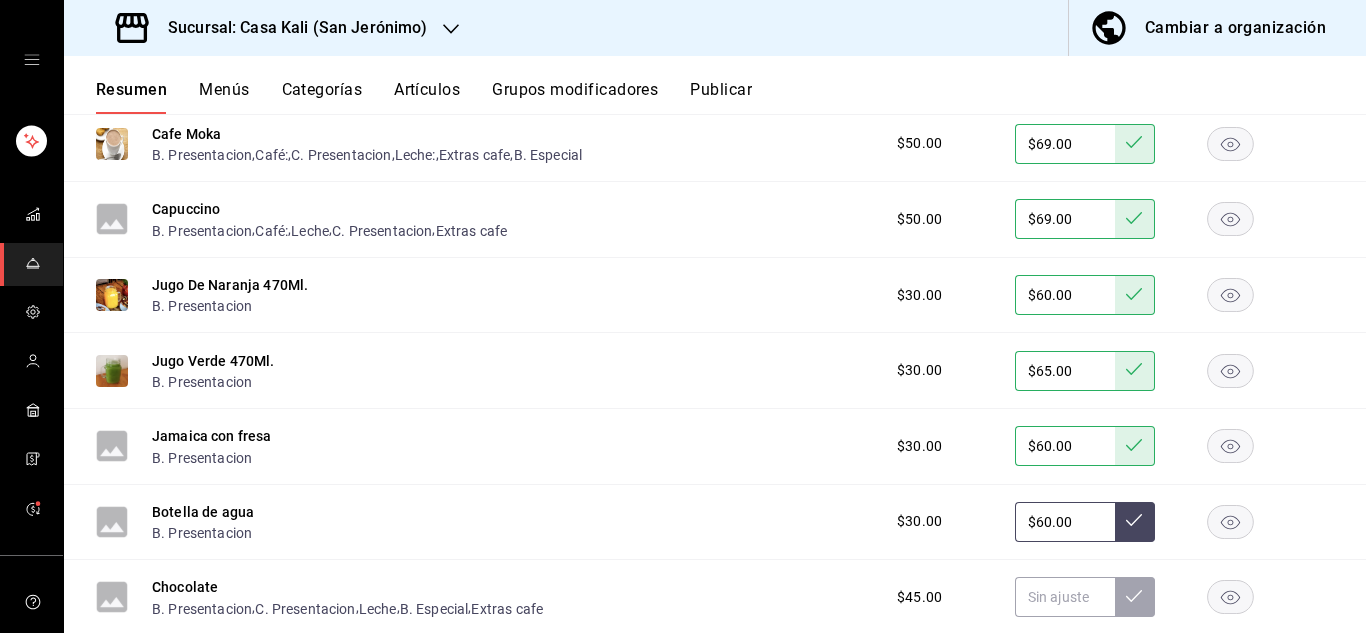 type on "$60.00" 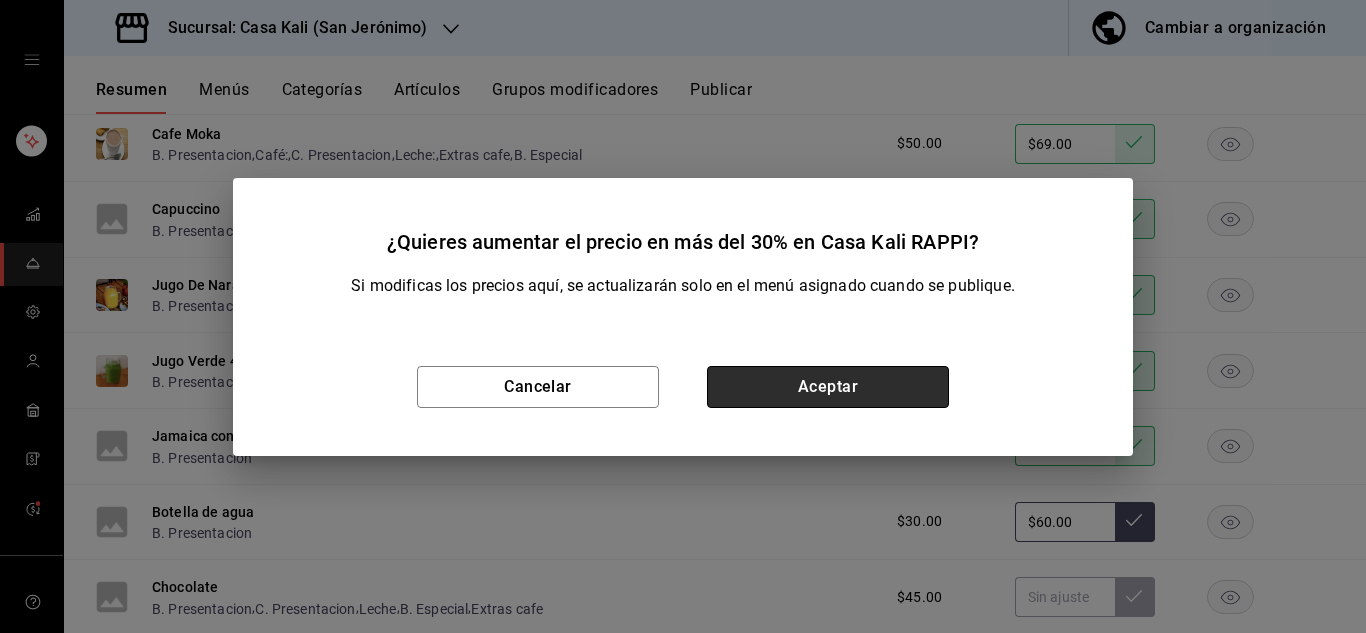 click on "Aceptar" at bounding box center [828, 387] 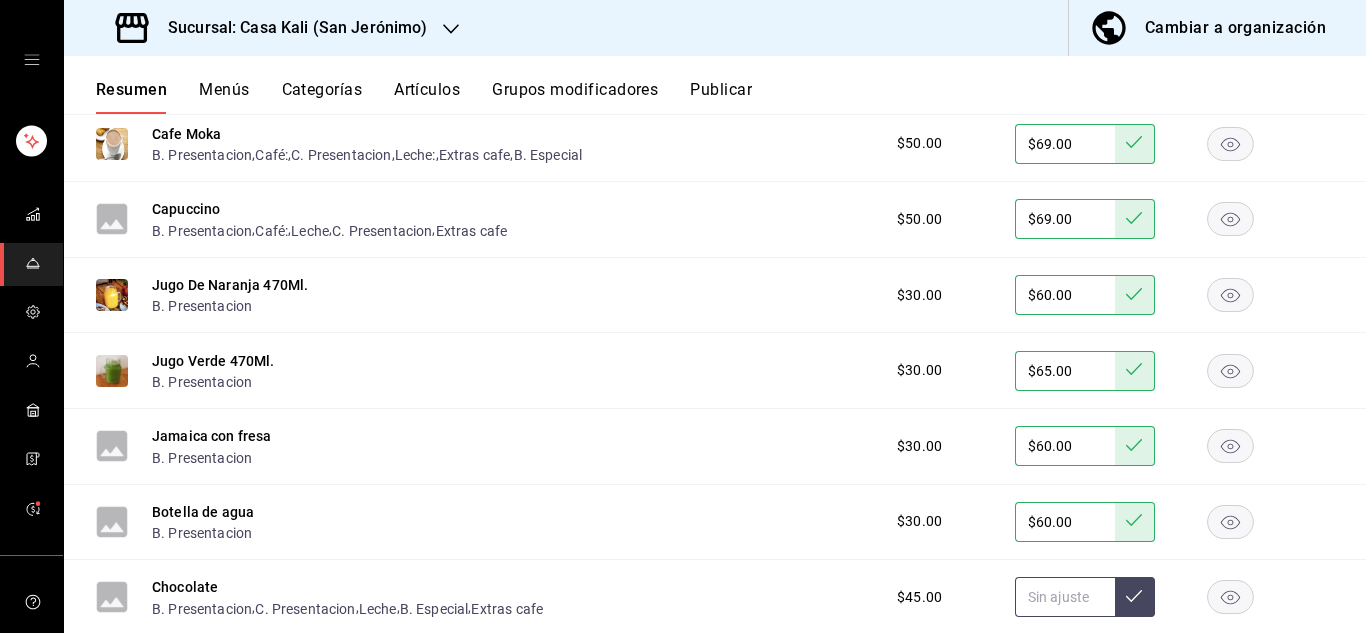 click at bounding box center [1065, 597] 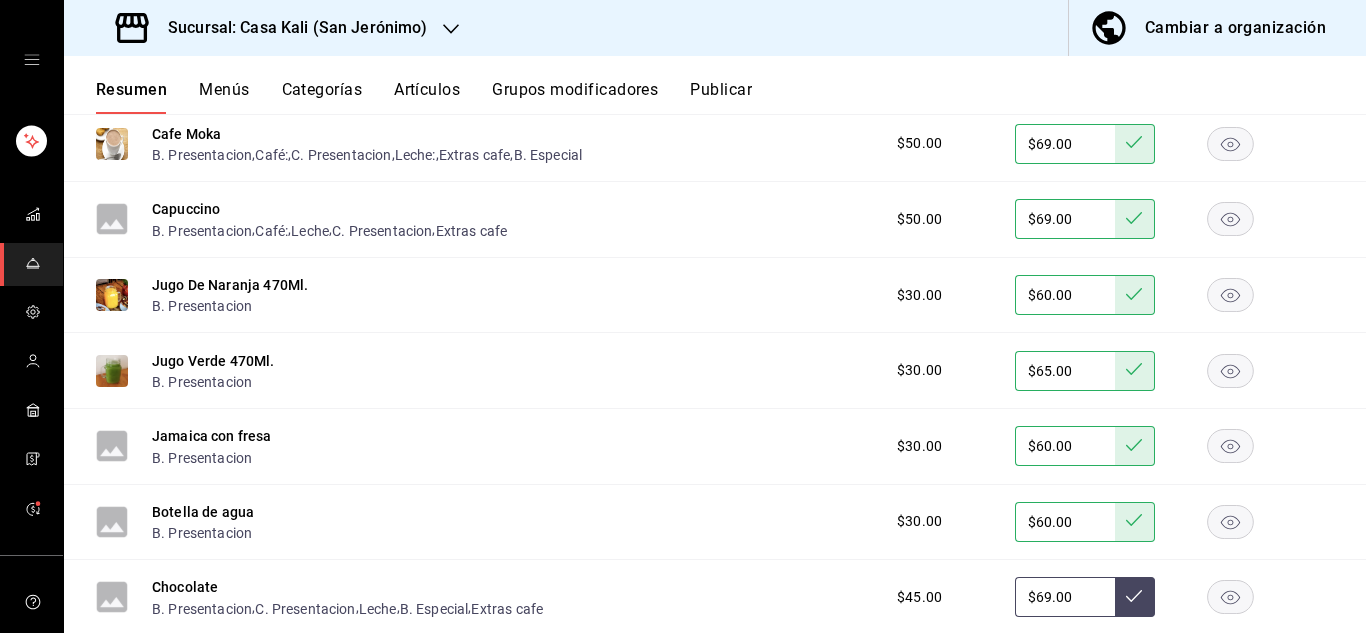 type on "$69.00" 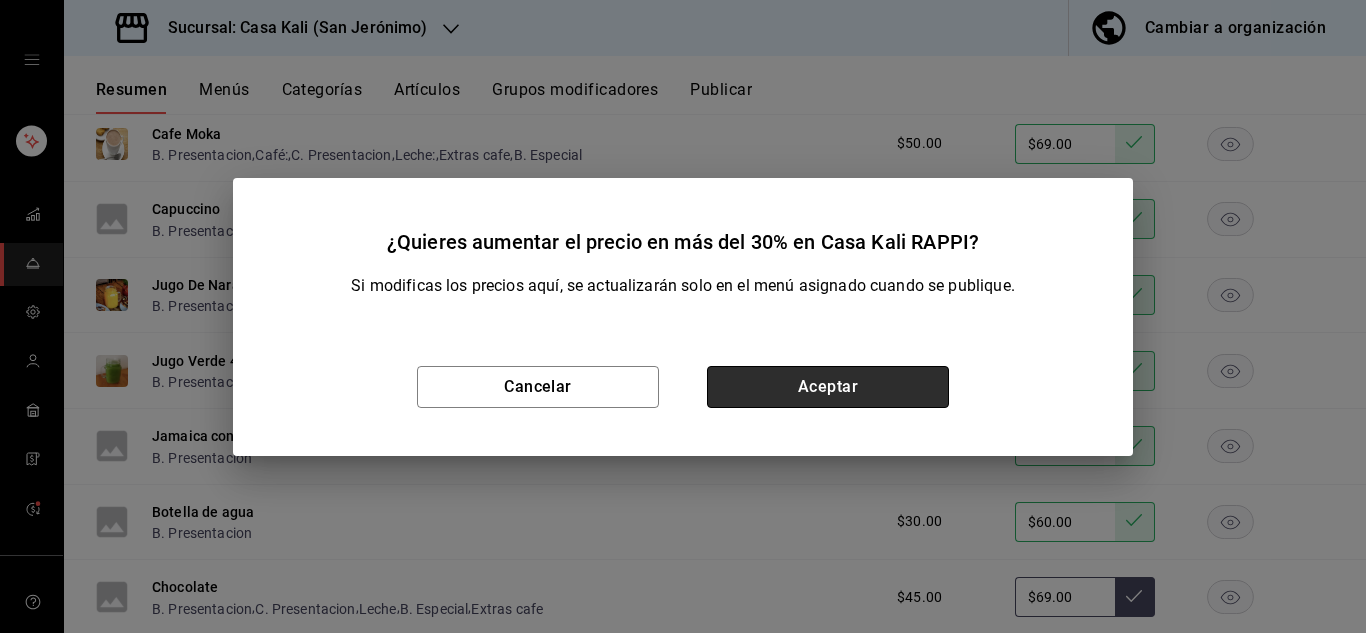 click on "Aceptar" at bounding box center (828, 387) 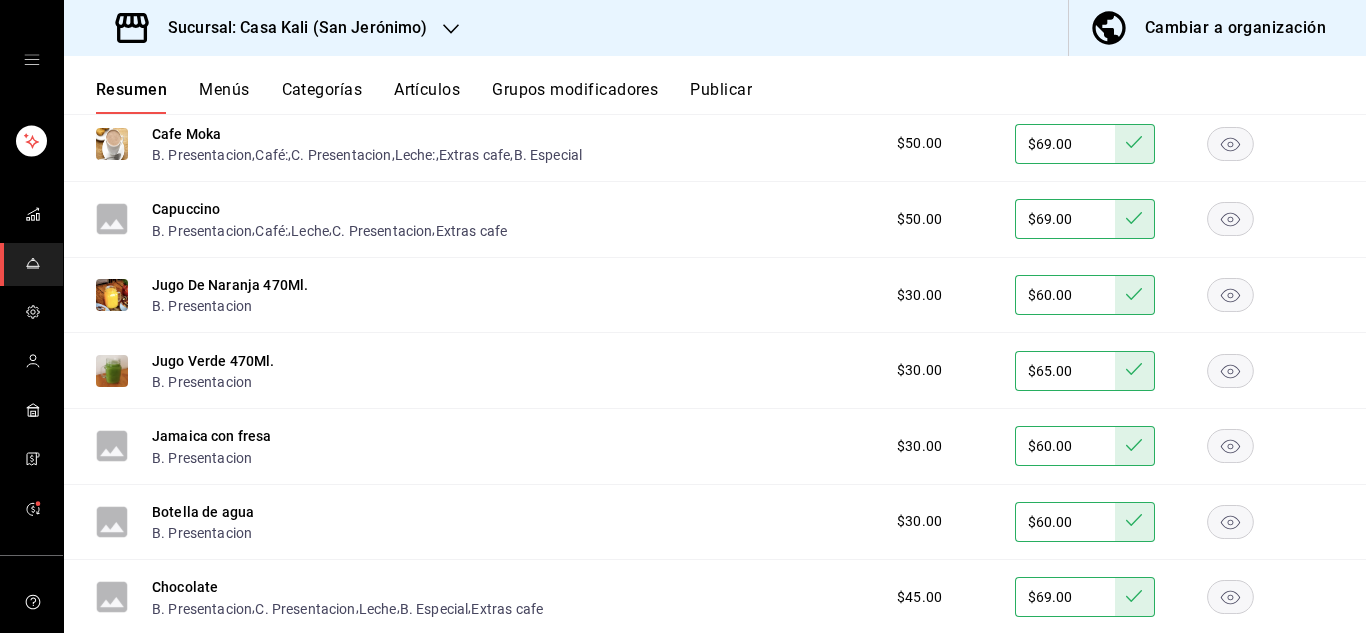 scroll, scrollTop: 1104, scrollLeft: 0, axis: vertical 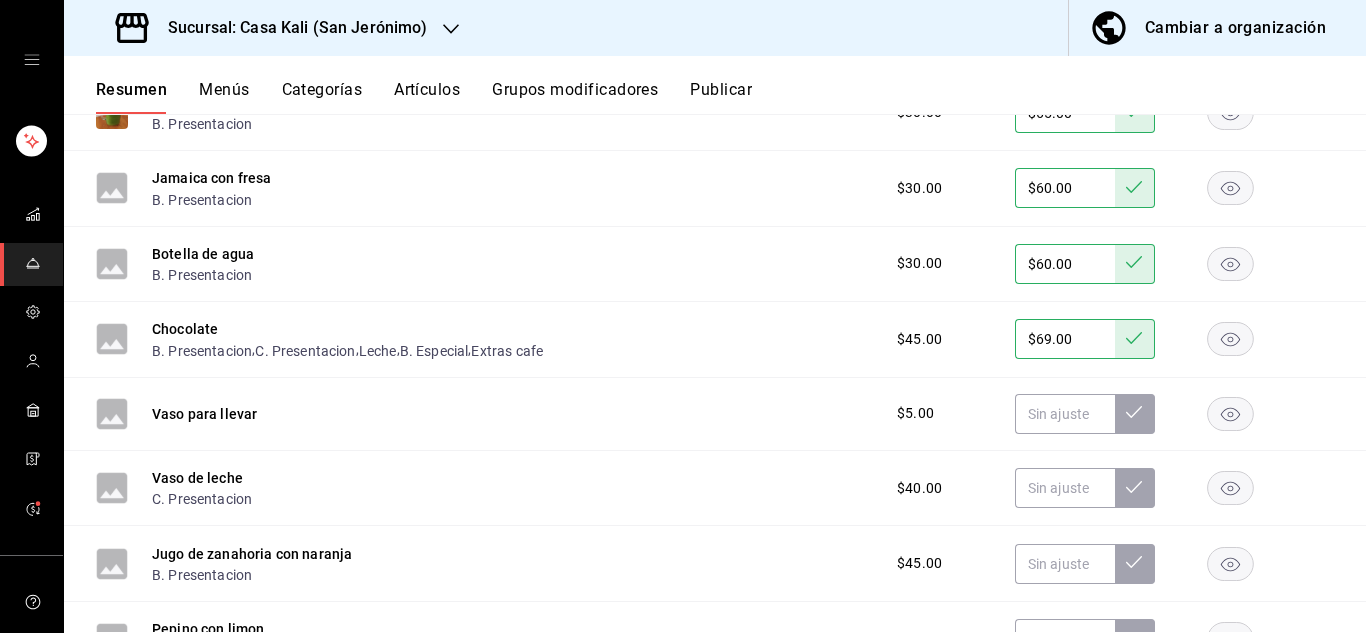 click 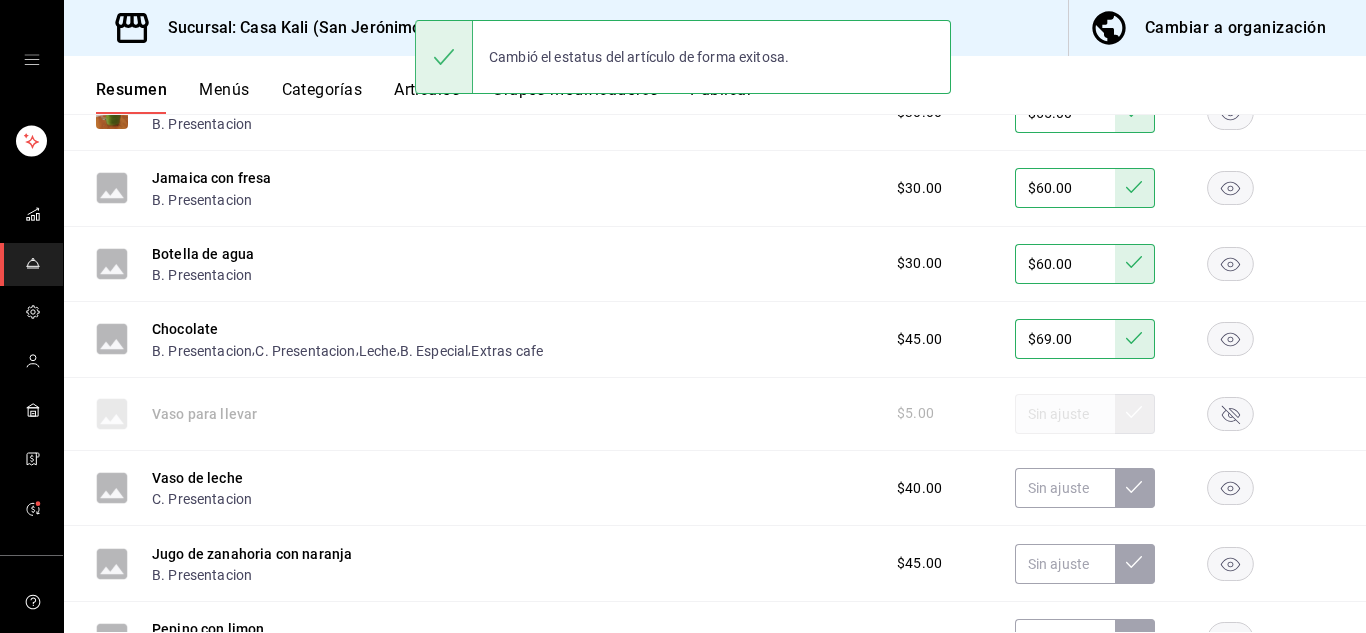 click 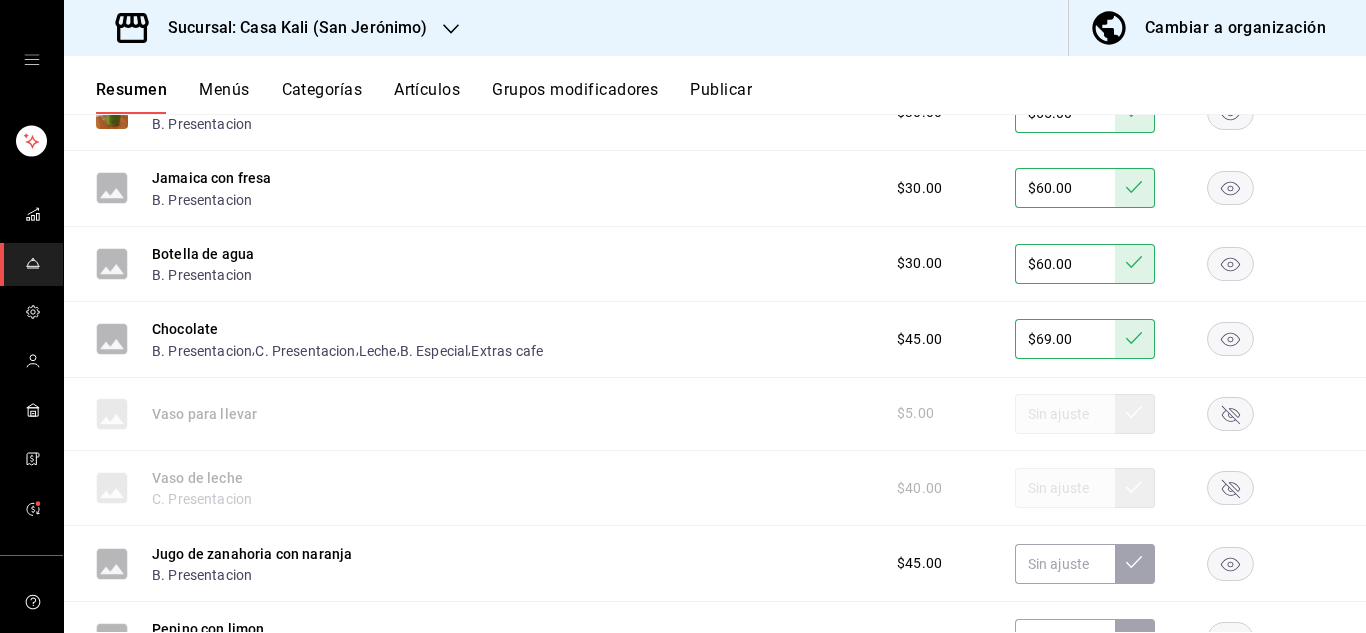 click 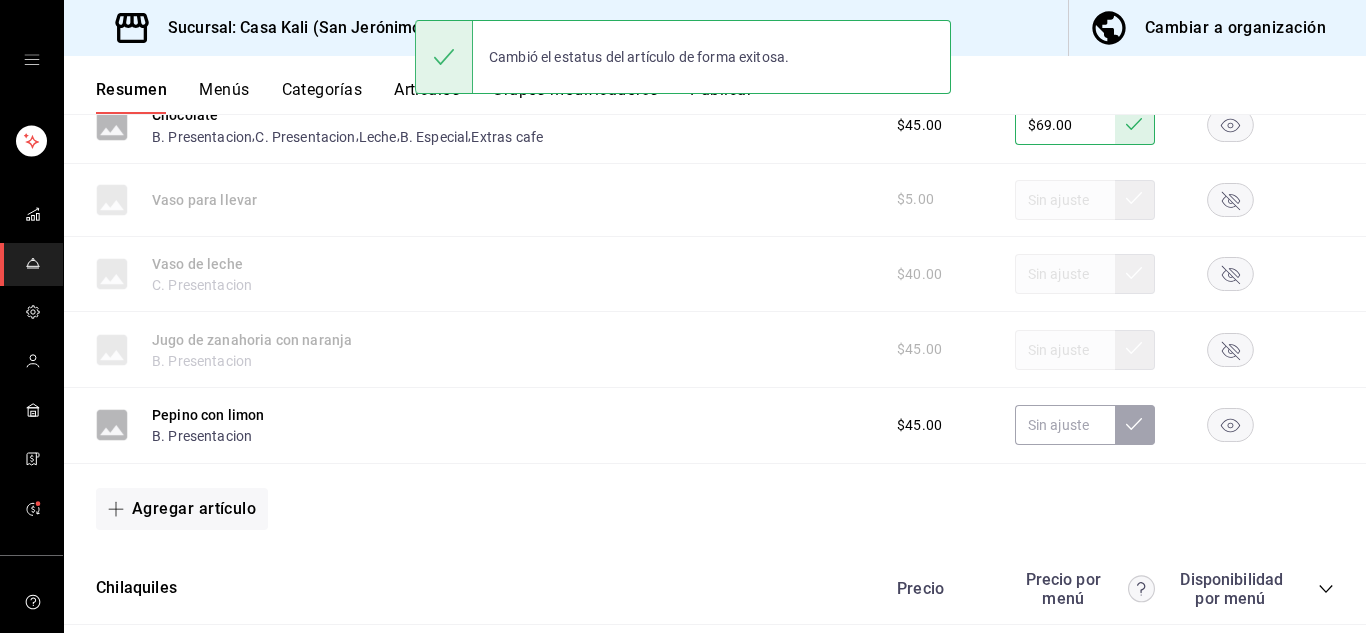 scroll, scrollTop: 1319, scrollLeft: 0, axis: vertical 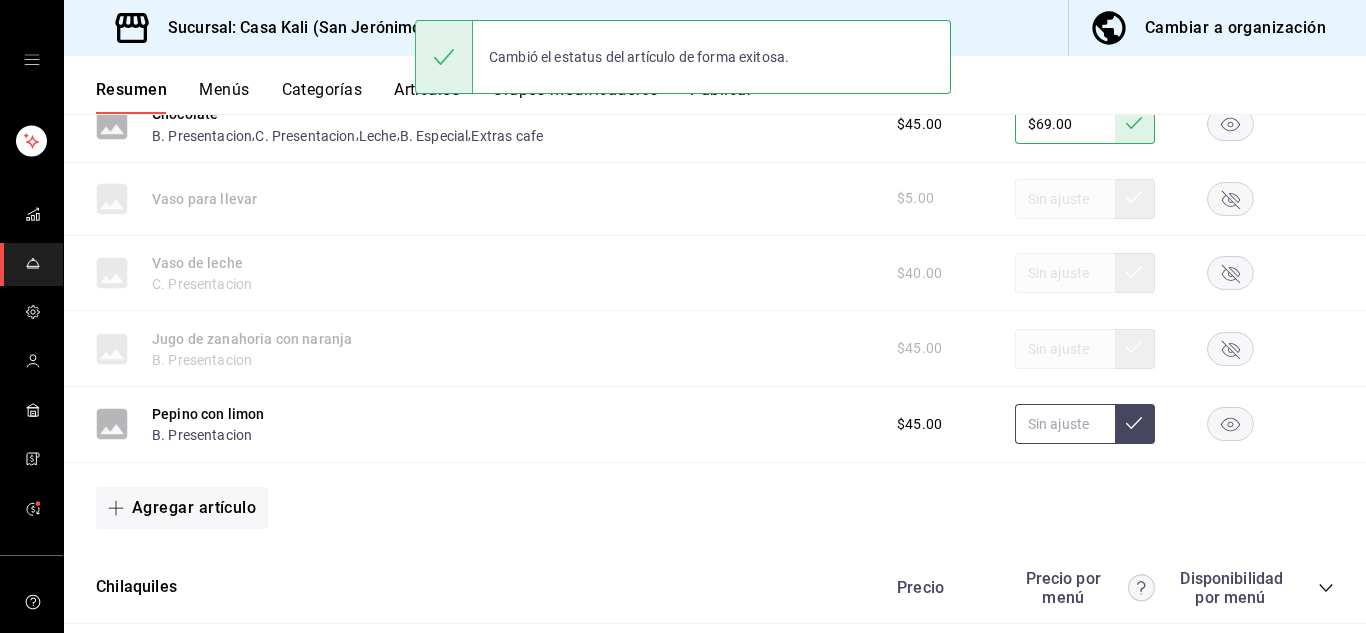 click at bounding box center (1065, 424) 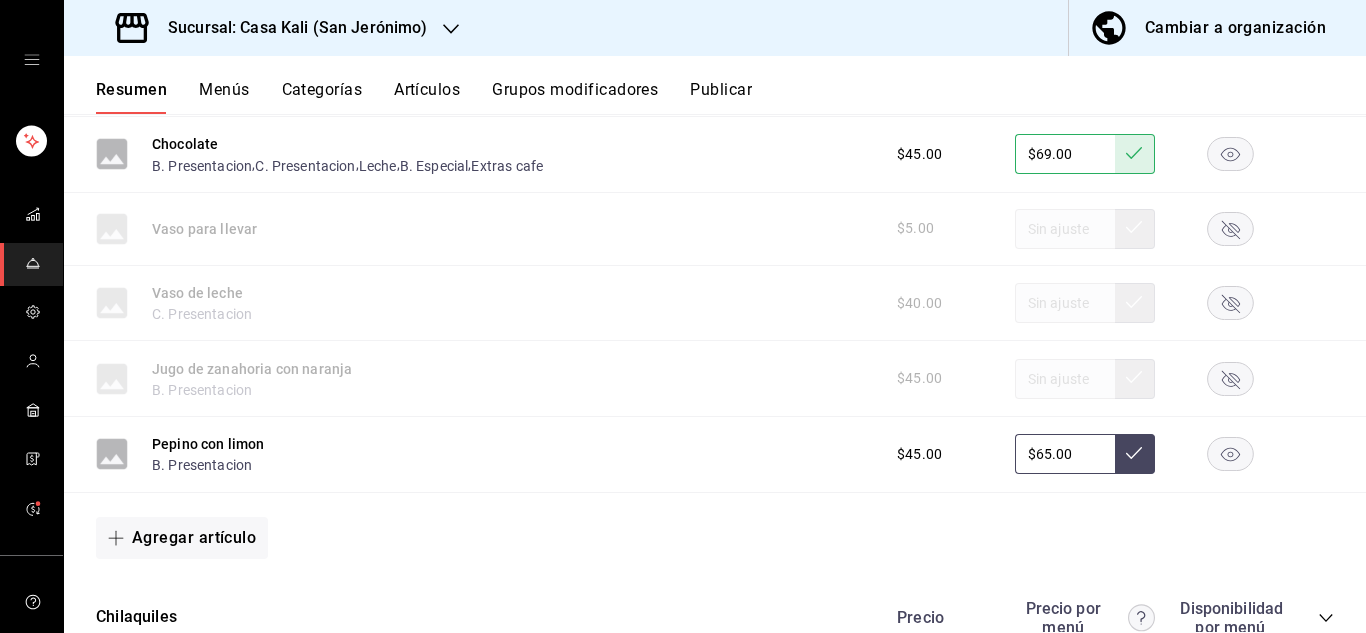 scroll, scrollTop: 1287, scrollLeft: 0, axis: vertical 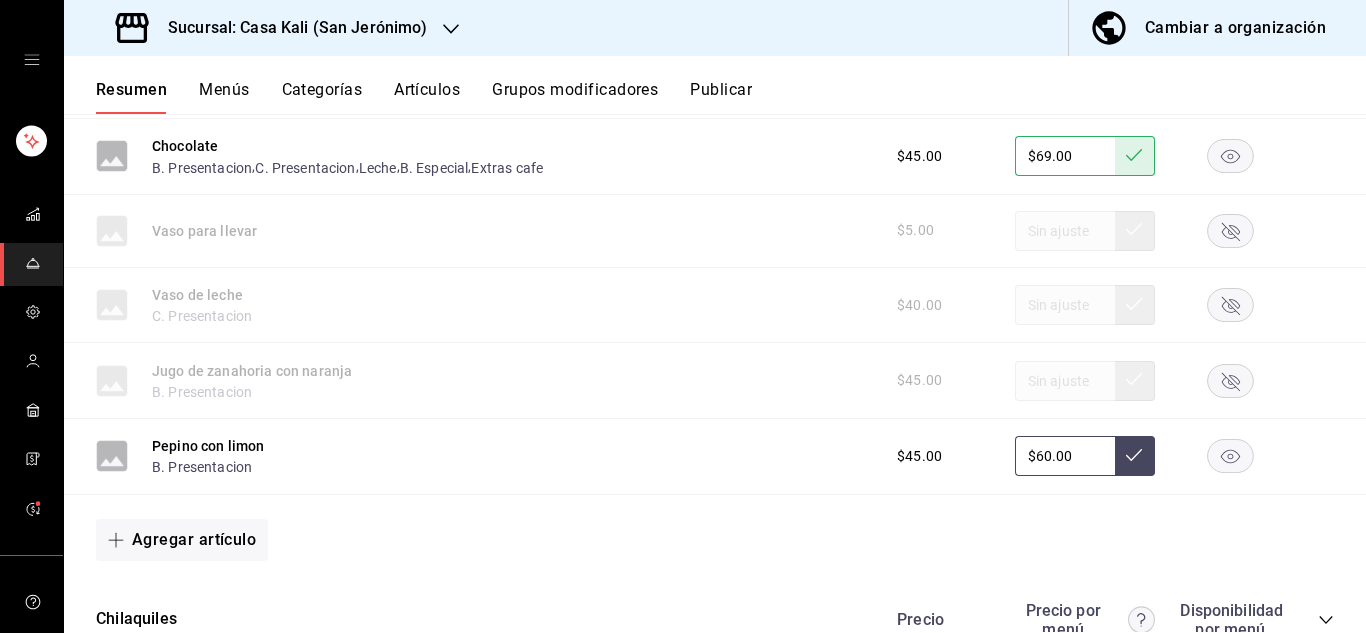 type on "$60.00" 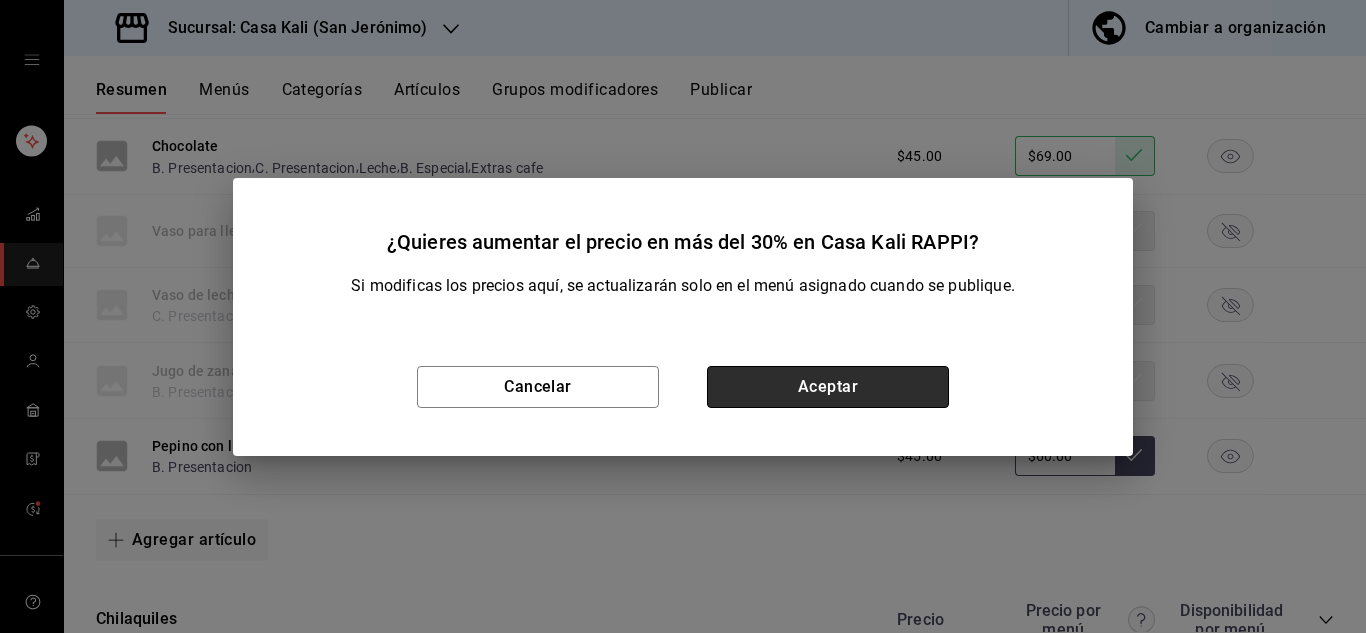 click on "Aceptar" at bounding box center [828, 387] 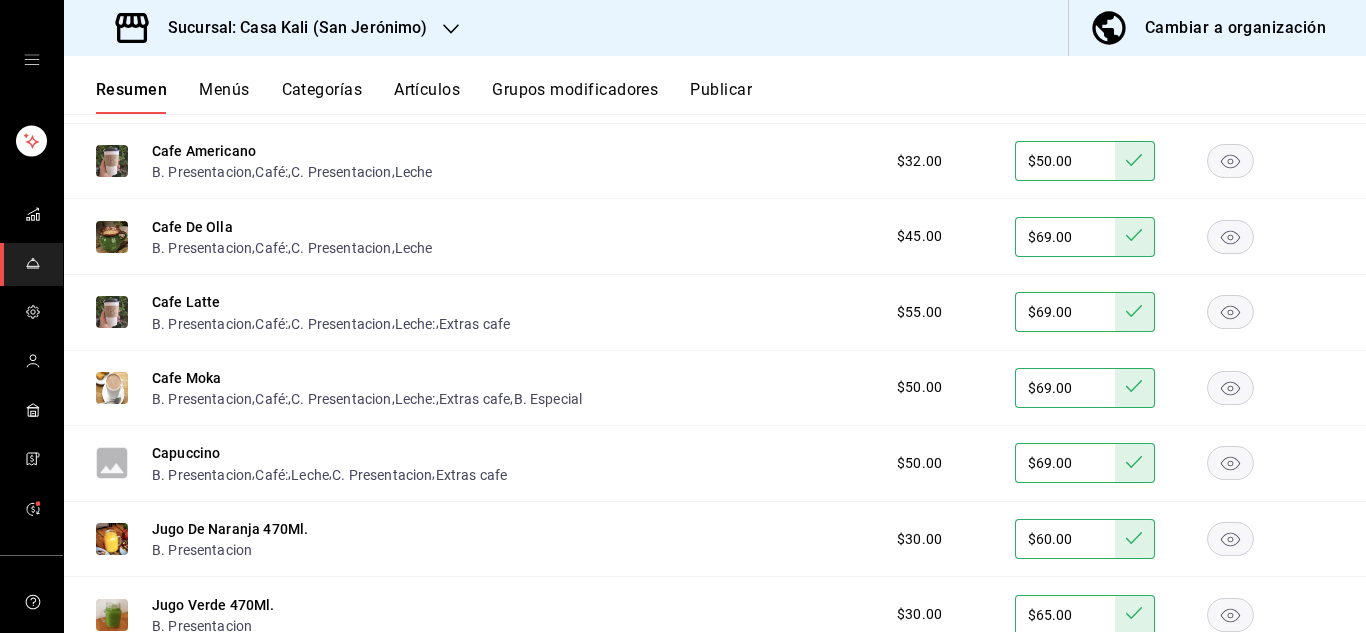 scroll, scrollTop: 595, scrollLeft: 0, axis: vertical 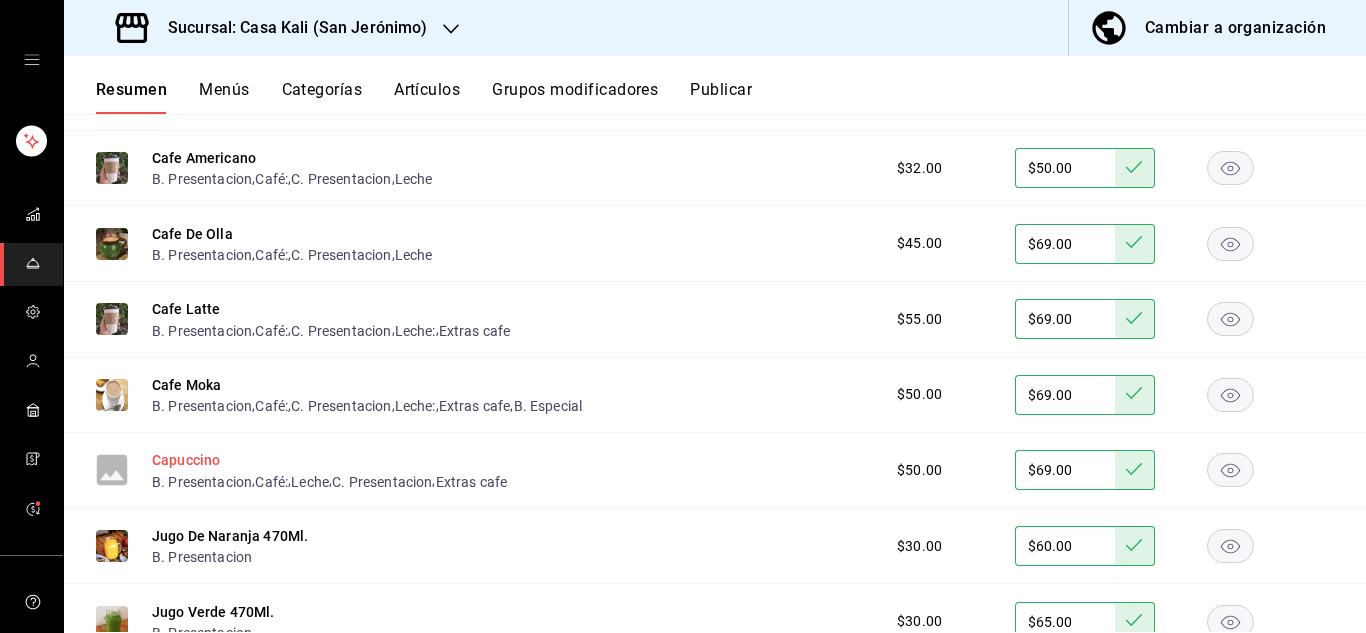 click on "Capuccino" at bounding box center (186, 460) 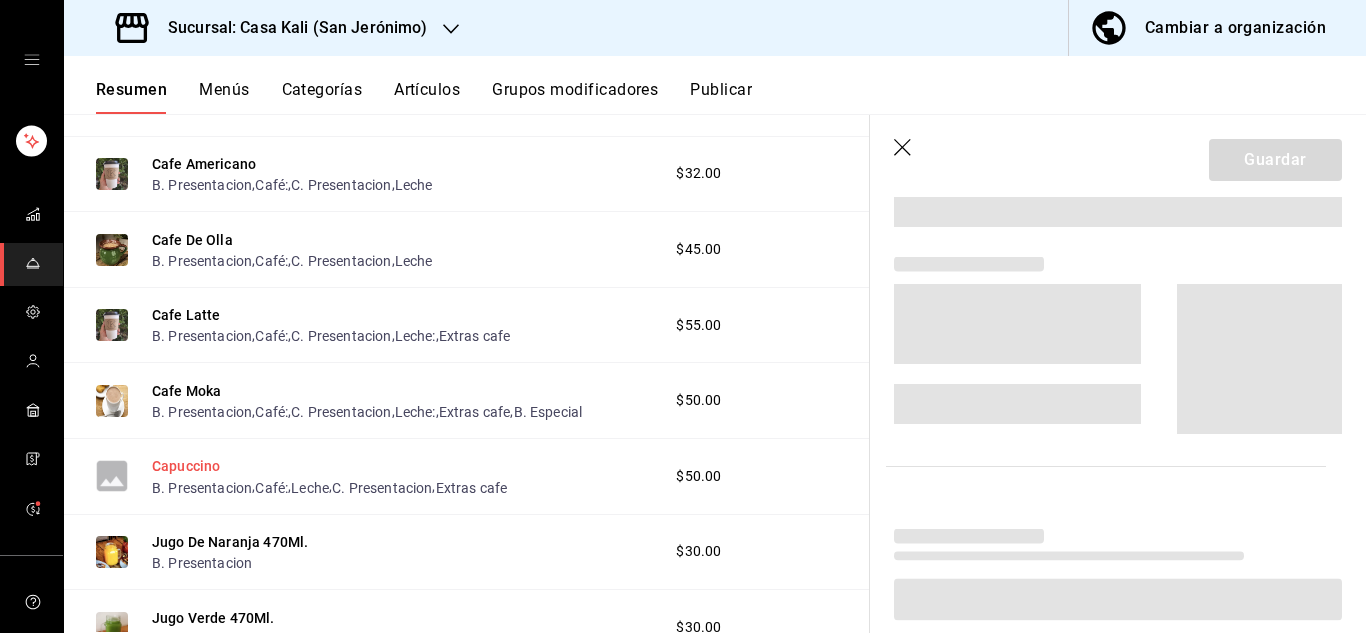 scroll, scrollTop: 580, scrollLeft: 0, axis: vertical 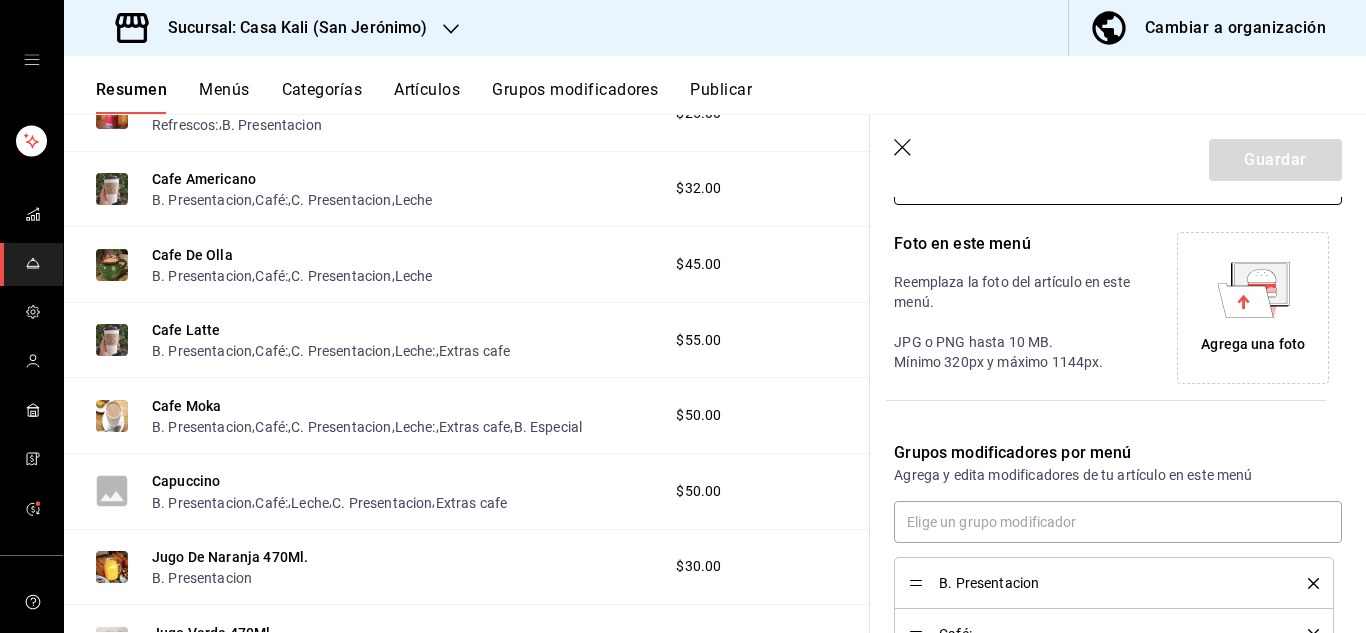 type on "$69.00" 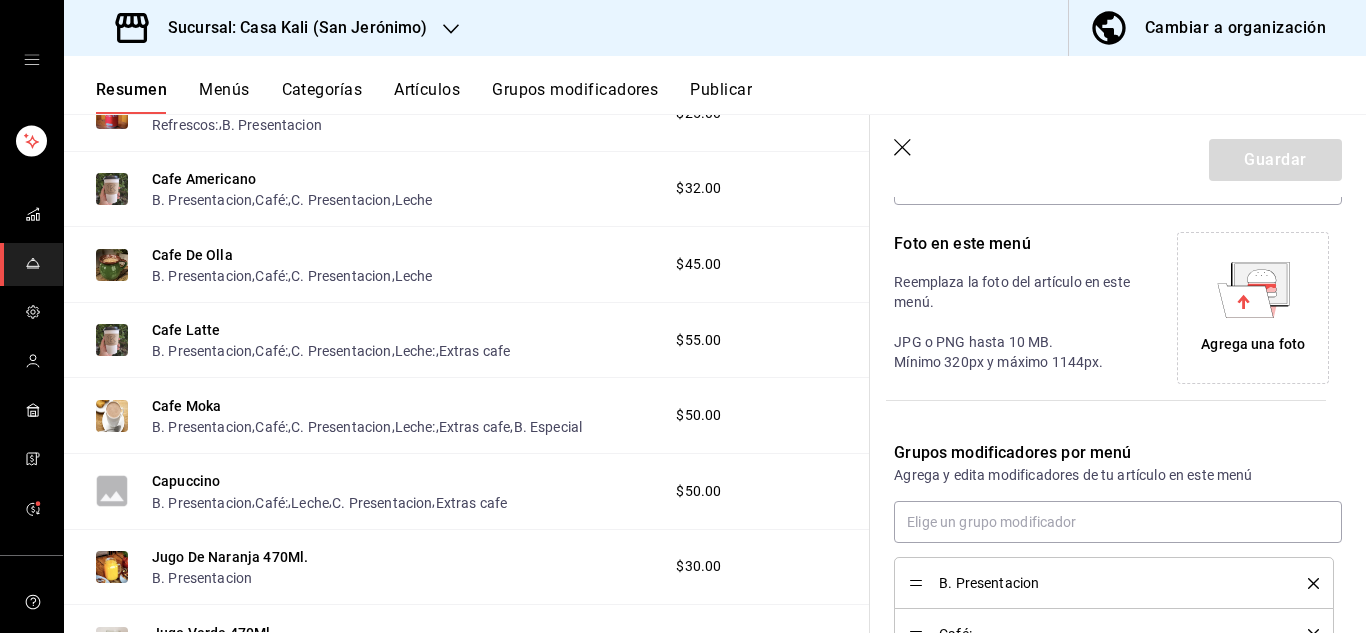click on "Agrega una foto" at bounding box center (1253, 344) 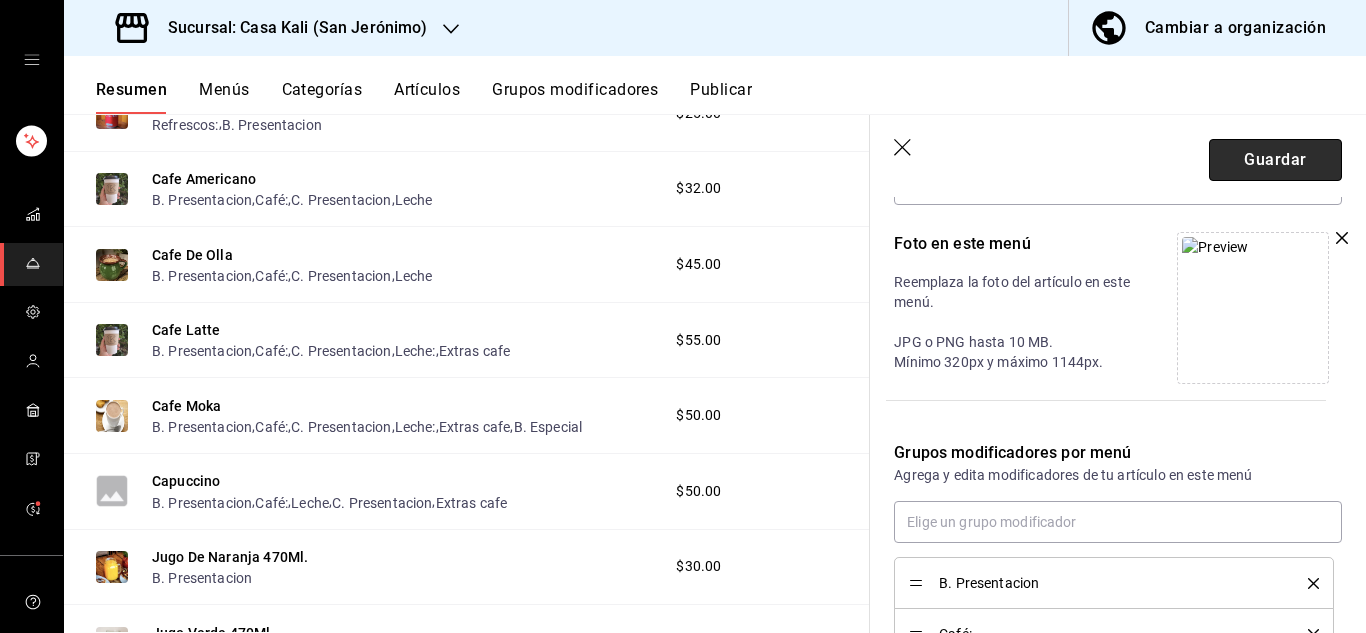 click on "Guardar" at bounding box center [1275, 160] 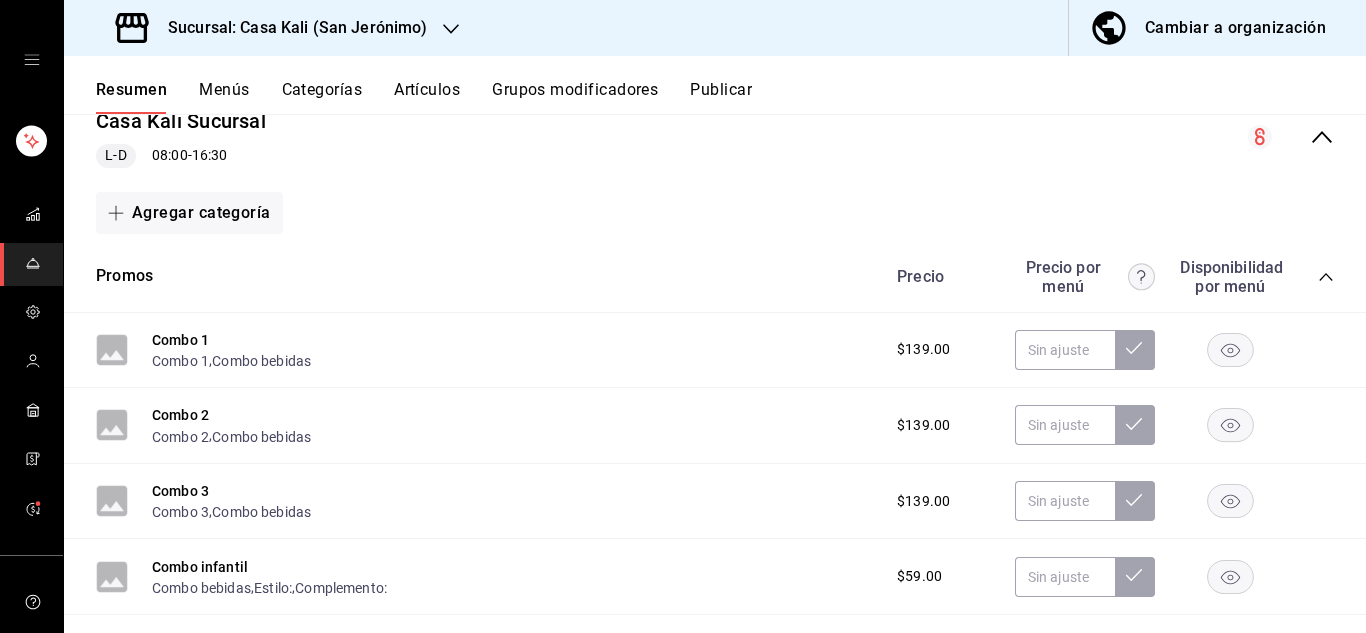 scroll, scrollTop: 210, scrollLeft: 0, axis: vertical 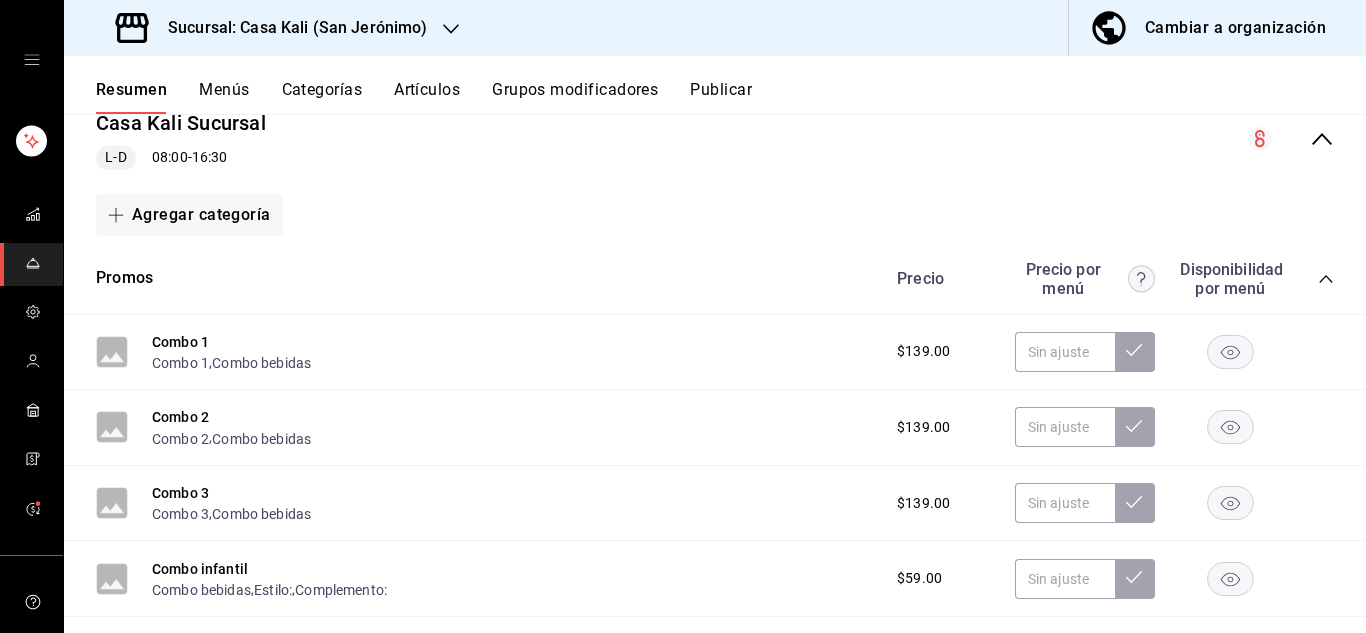 click 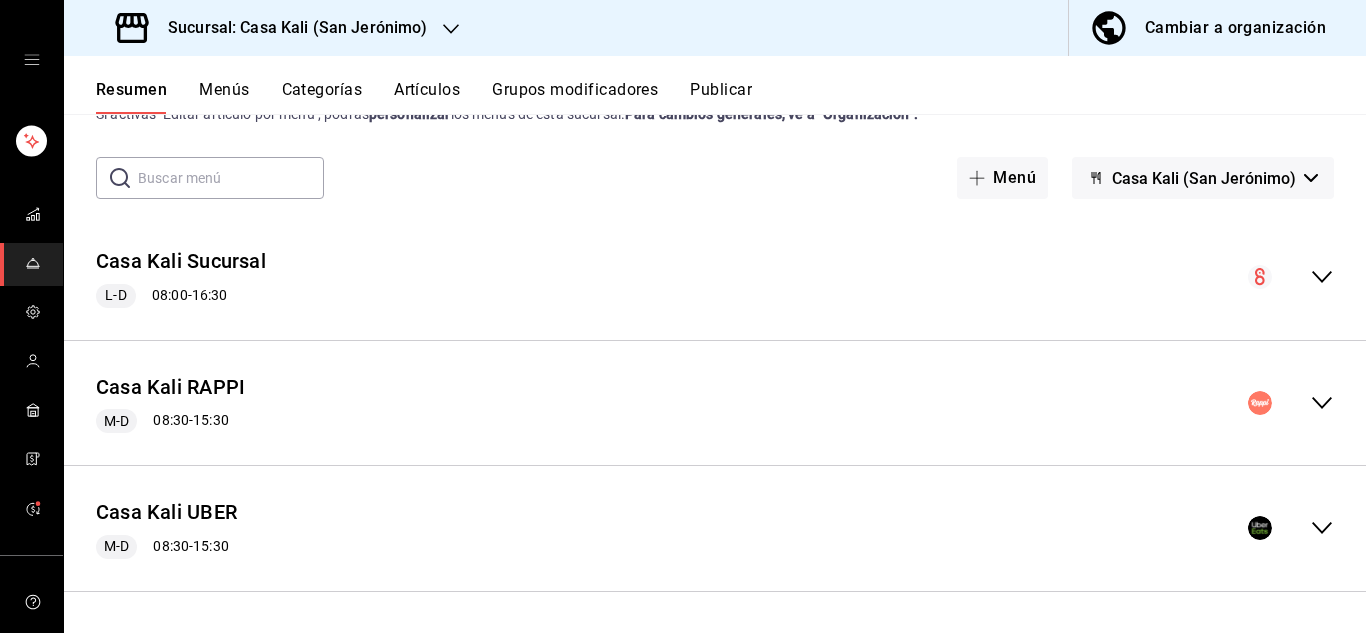 scroll, scrollTop: 72, scrollLeft: 0, axis: vertical 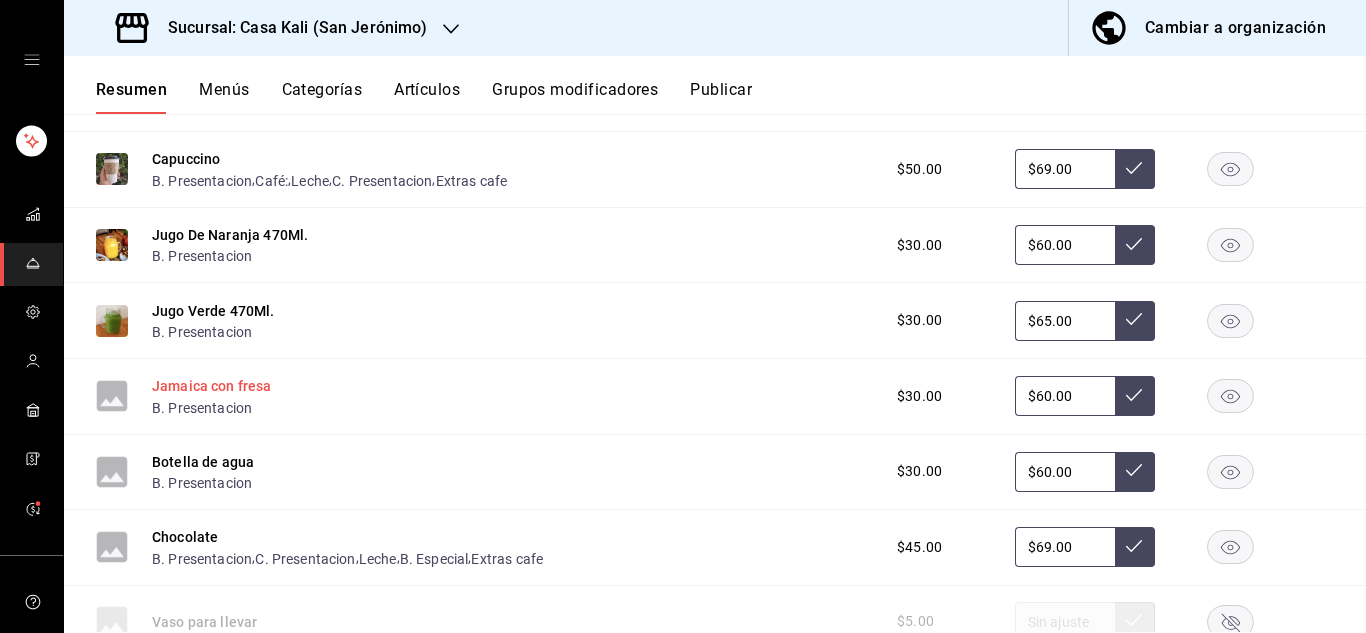click on "Jamaica con fresa" at bounding box center [212, 386] 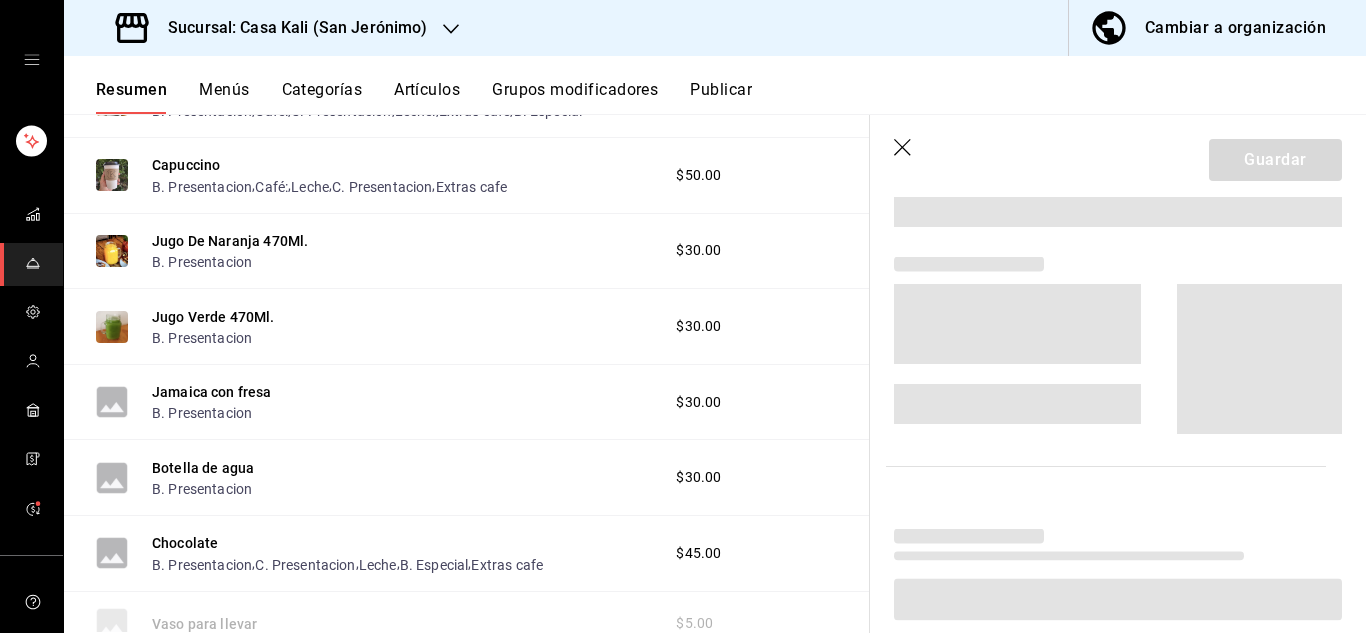 scroll, scrollTop: 881, scrollLeft: 0, axis: vertical 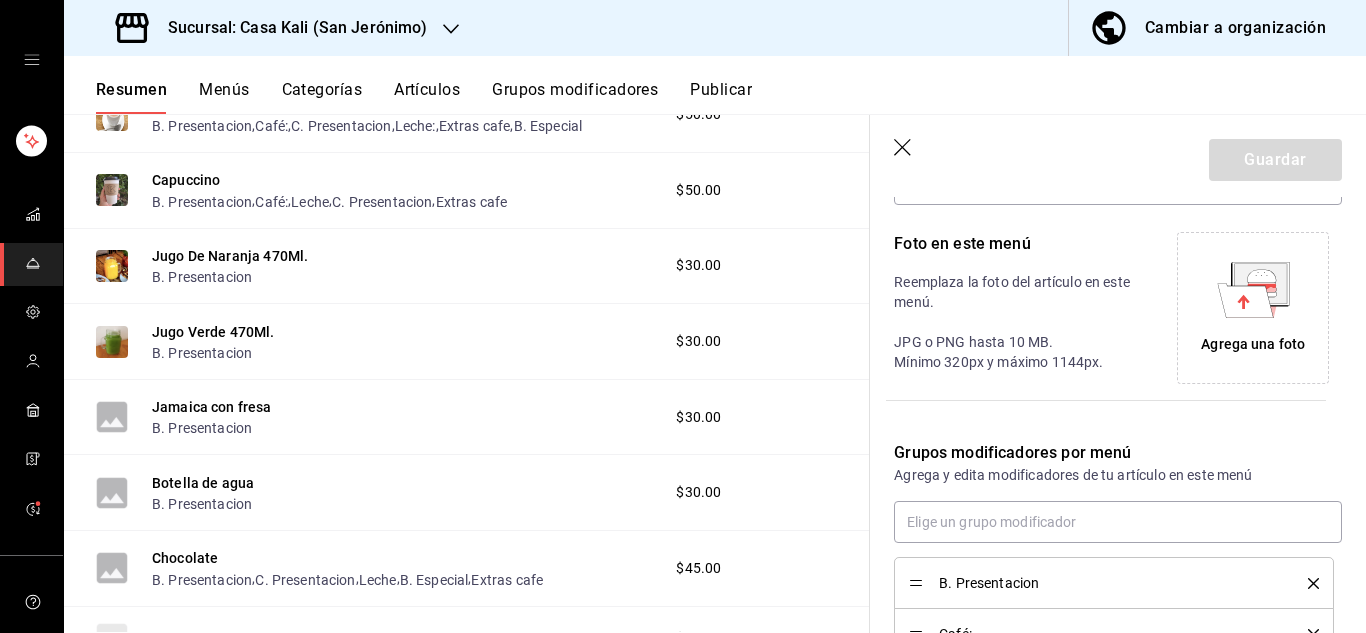 type on "$60.00" 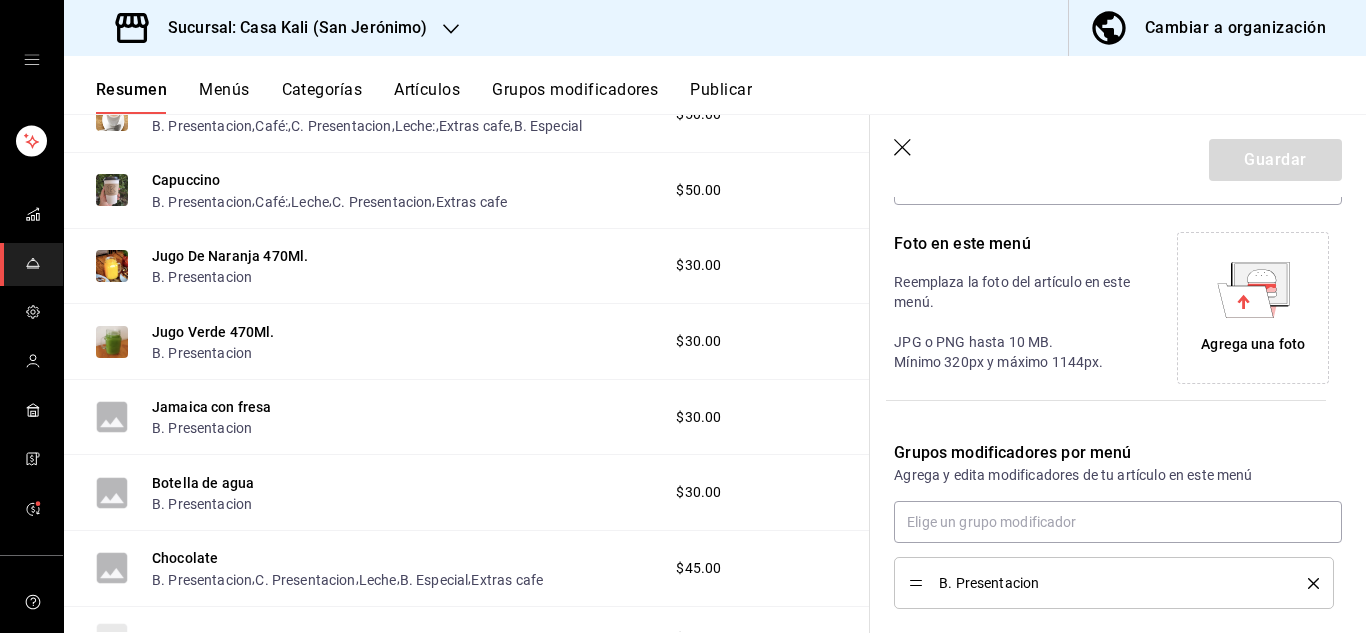 click on "Agrega una foto" at bounding box center [1253, 344] 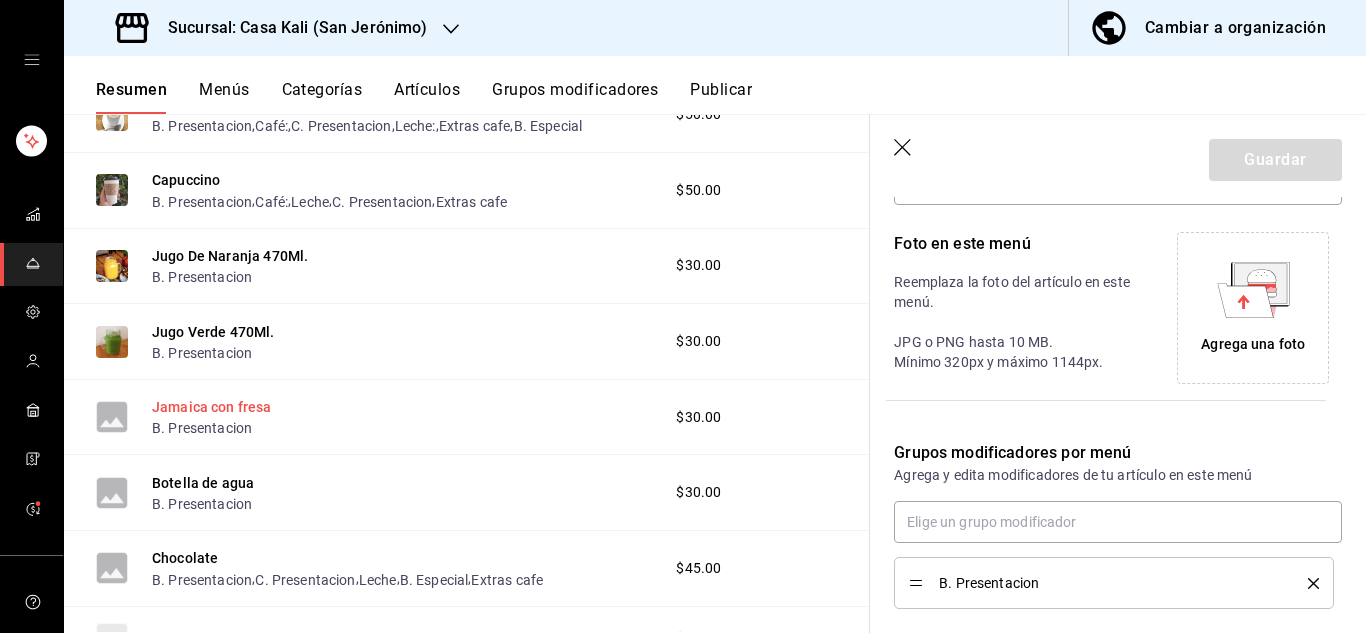 click on "Jamaica con fresa" at bounding box center (212, 407) 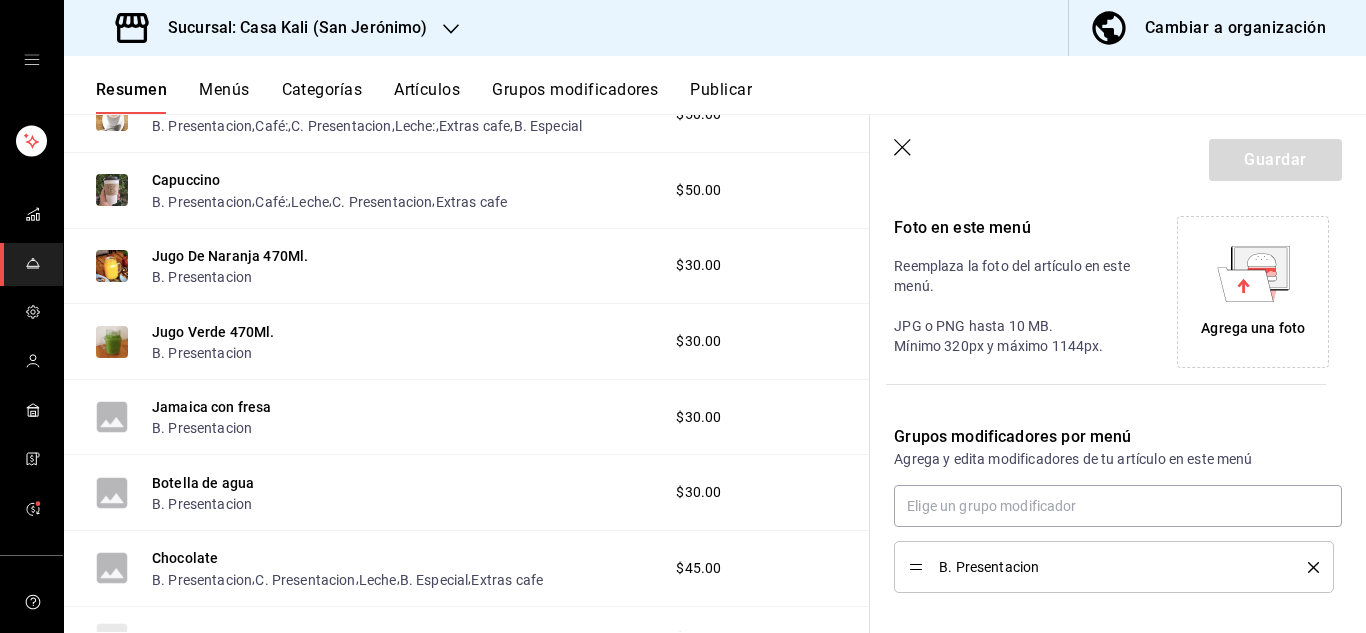 scroll, scrollTop: 433, scrollLeft: 0, axis: vertical 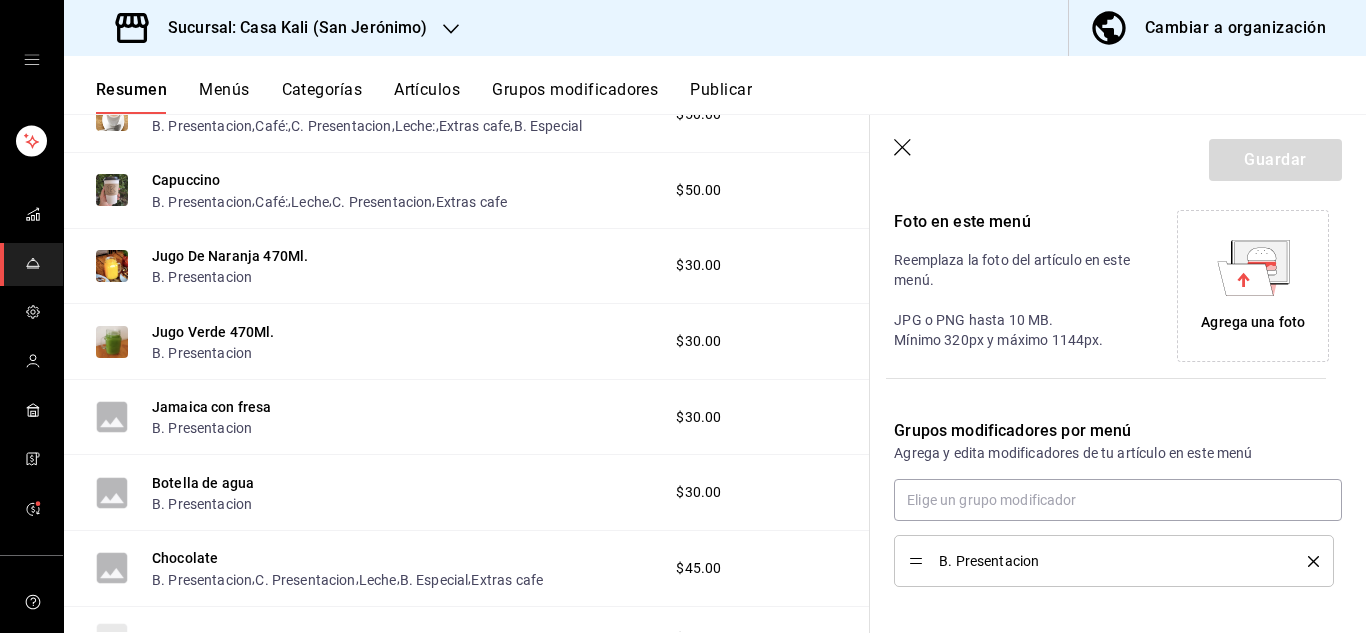 click on "Agrega una foto" at bounding box center (1253, 322) 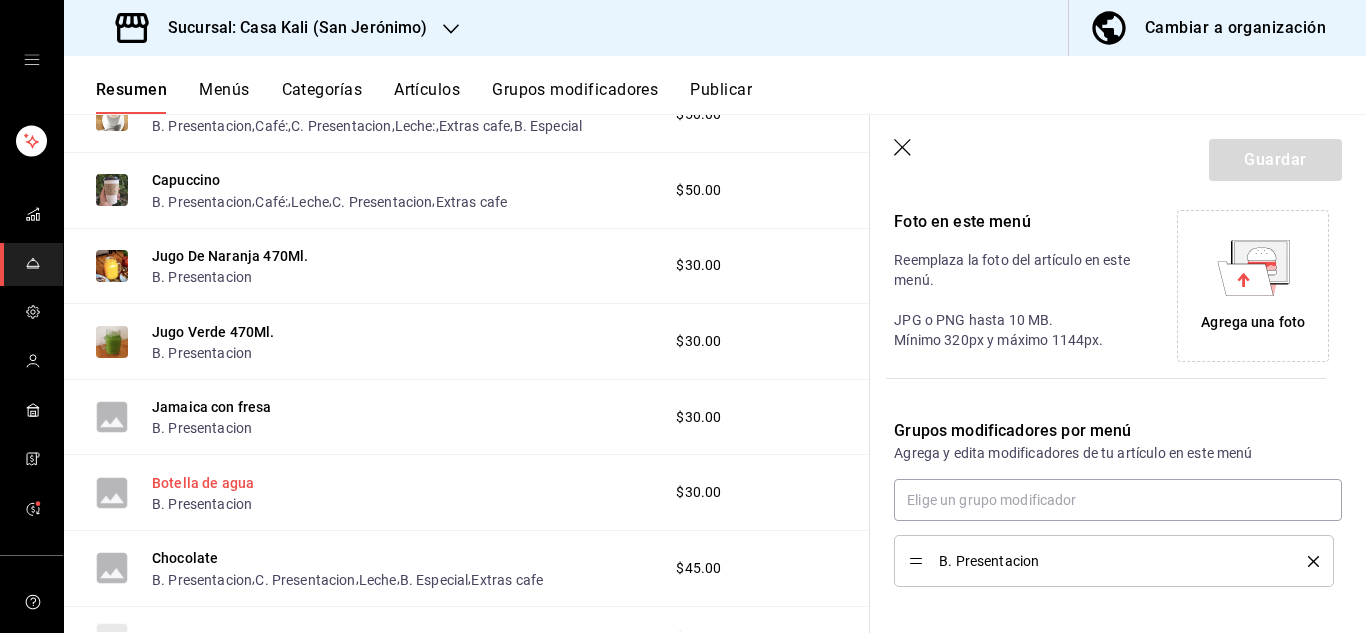 click on "Botella de agua" at bounding box center [203, 483] 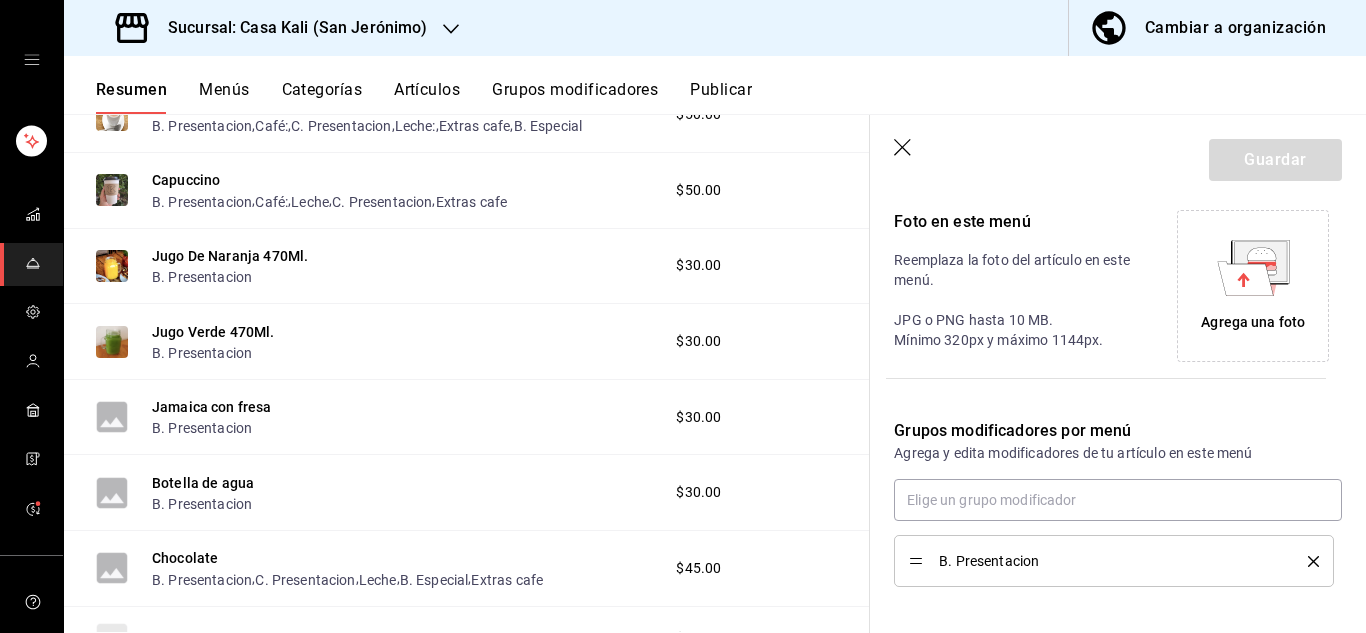 click on "Agrega una foto" at bounding box center (1253, 322) 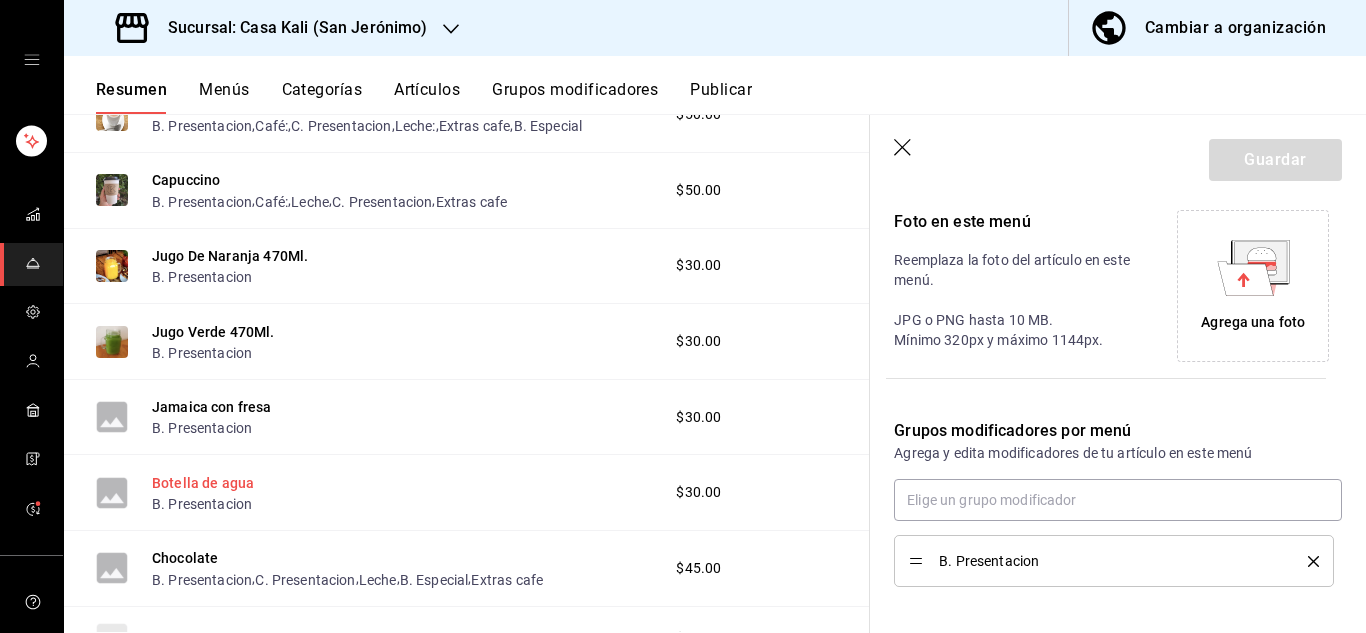 click on "Botella de agua" at bounding box center [203, 483] 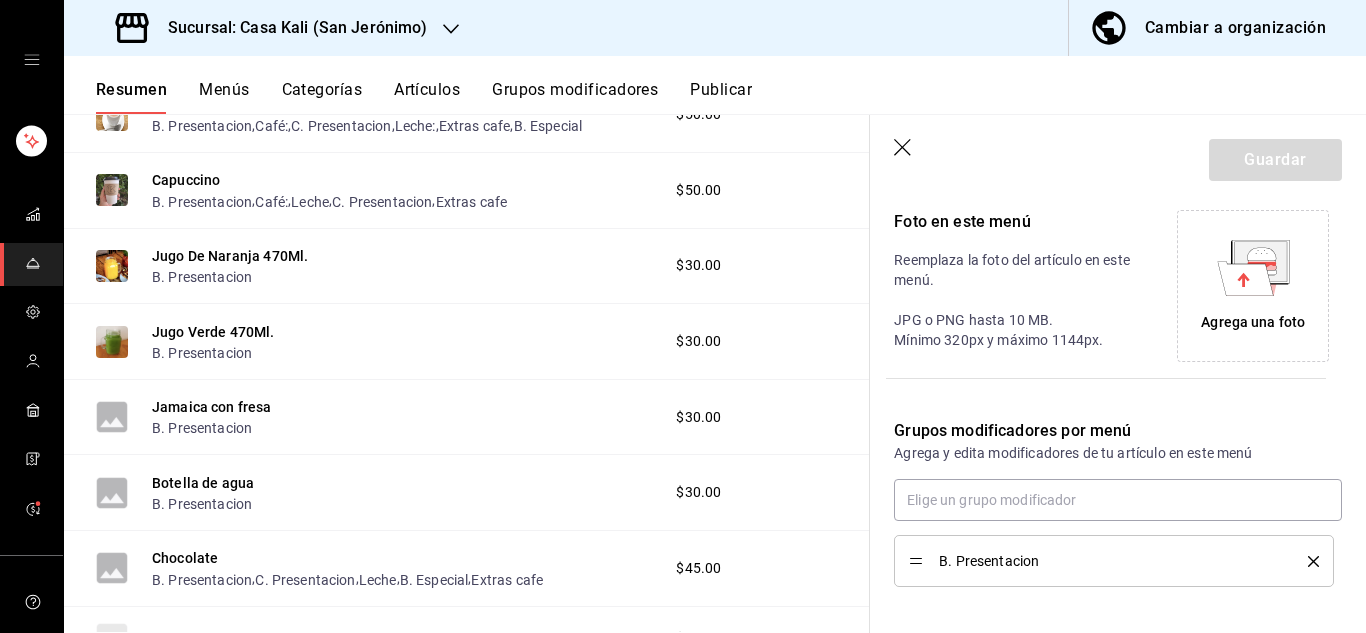 click on "Agrega una foto" at bounding box center [1253, 322] 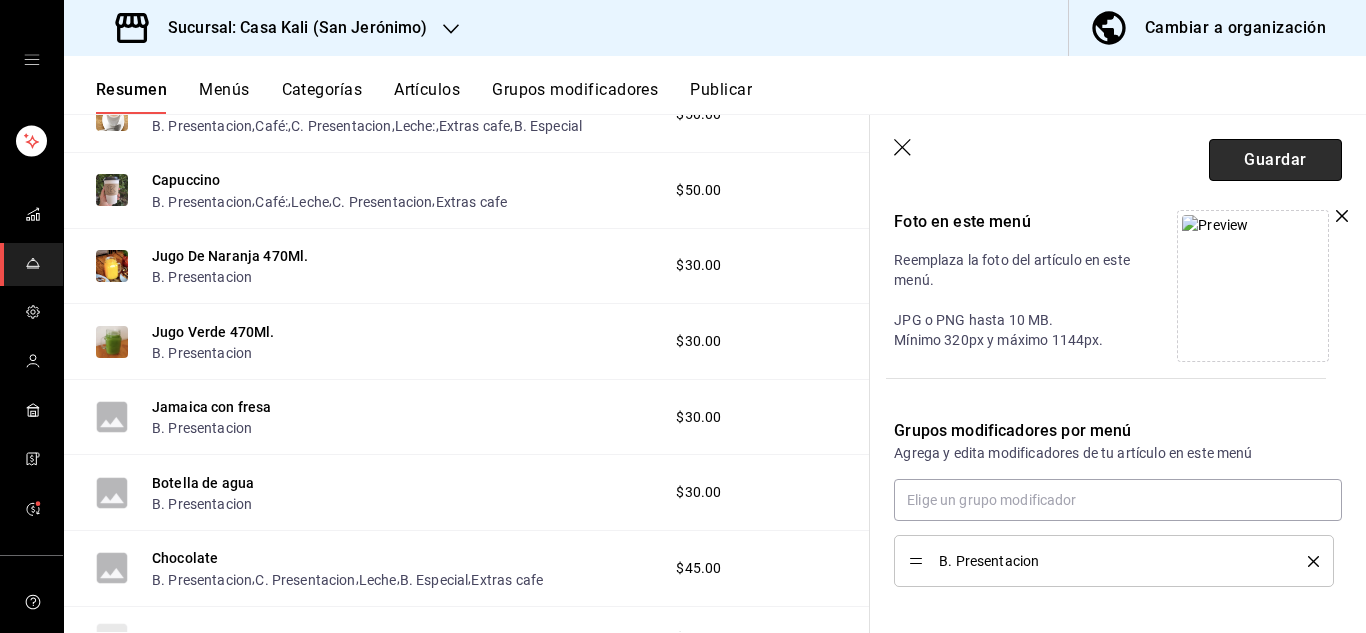 click on "Guardar" at bounding box center (1275, 160) 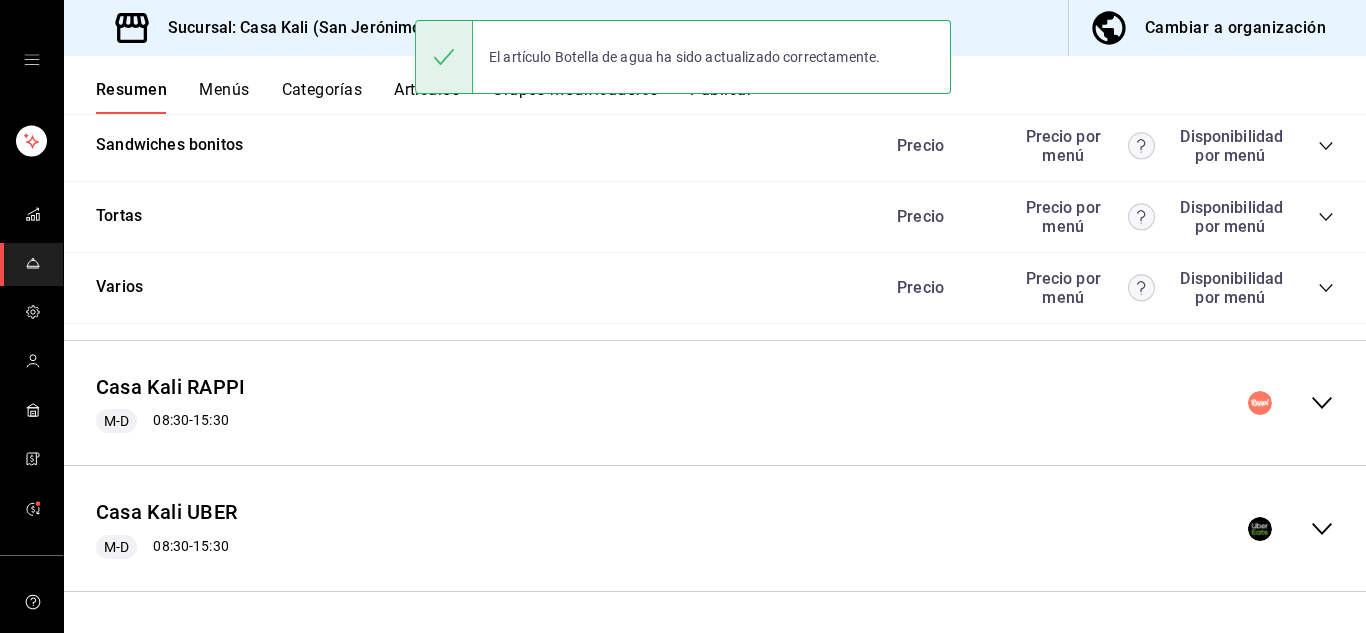 scroll, scrollTop: 2529, scrollLeft: 0, axis: vertical 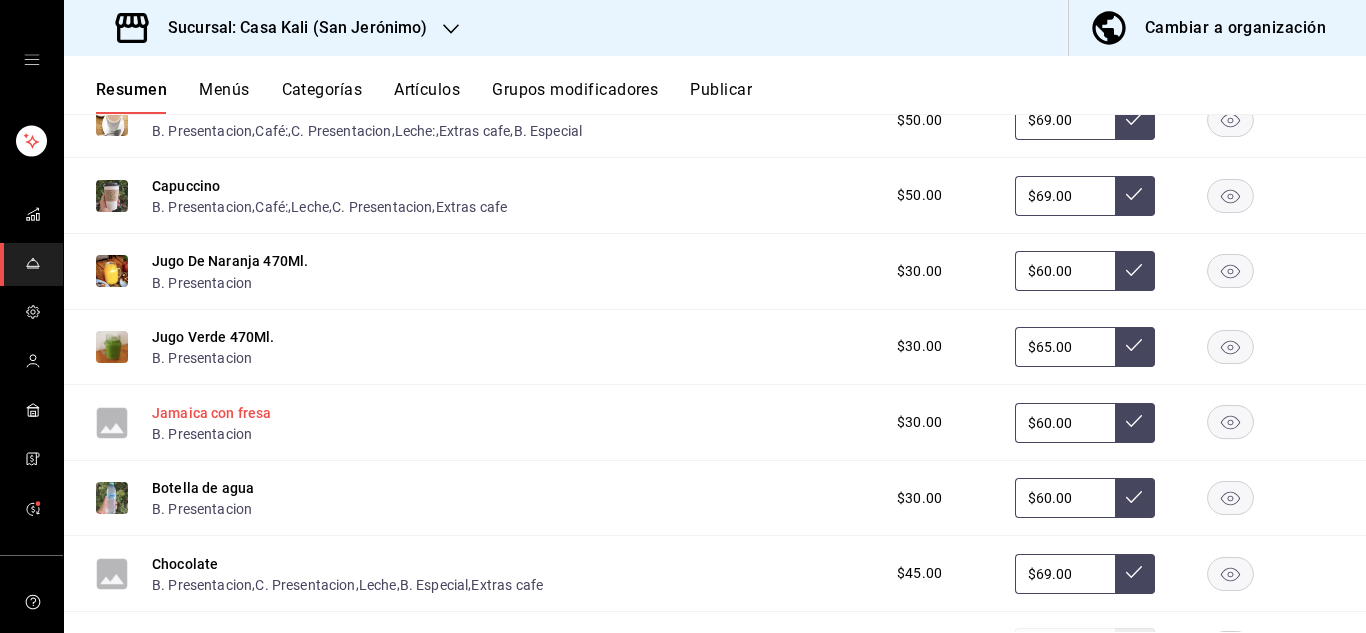 click on "Jamaica con fresa" at bounding box center (212, 413) 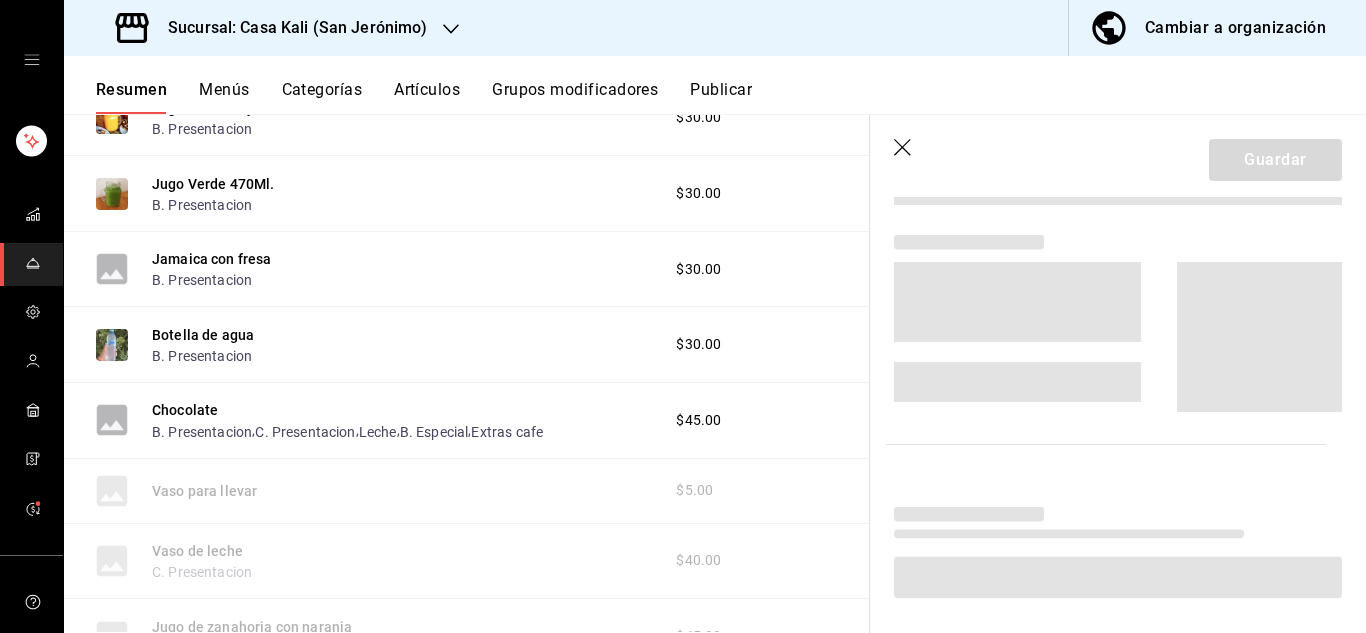 scroll, scrollTop: 3153, scrollLeft: 0, axis: vertical 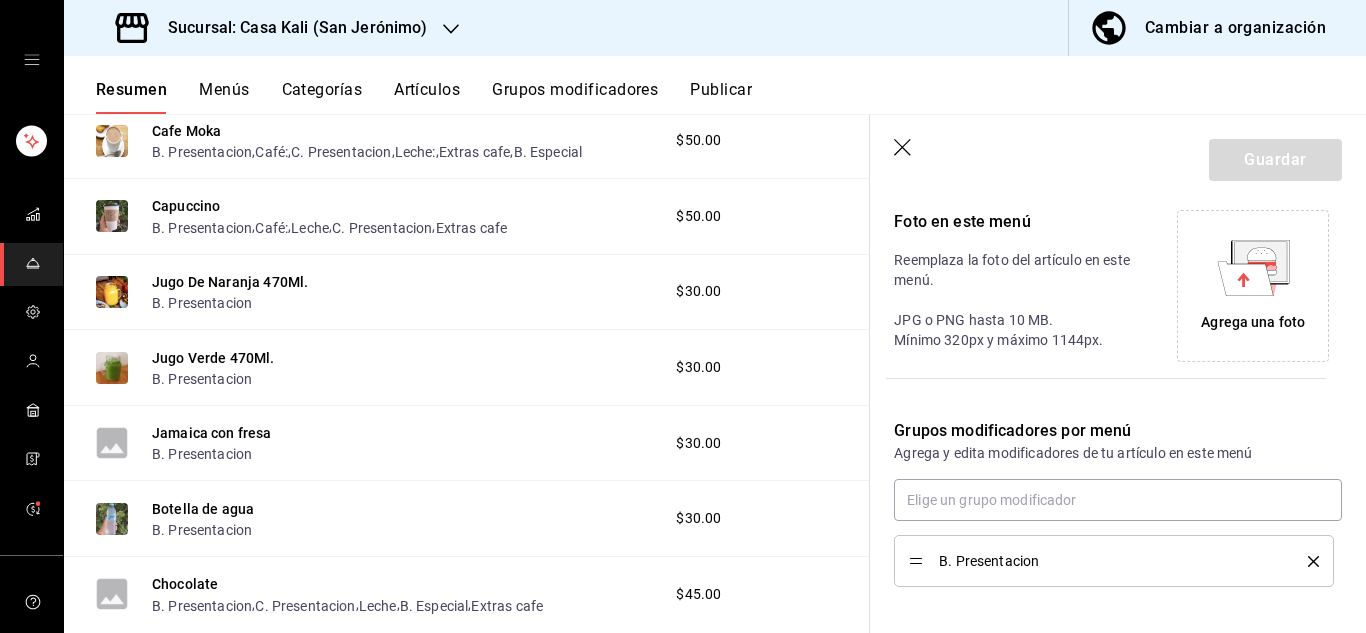 click on "Agrega una foto" at bounding box center (1253, 286) 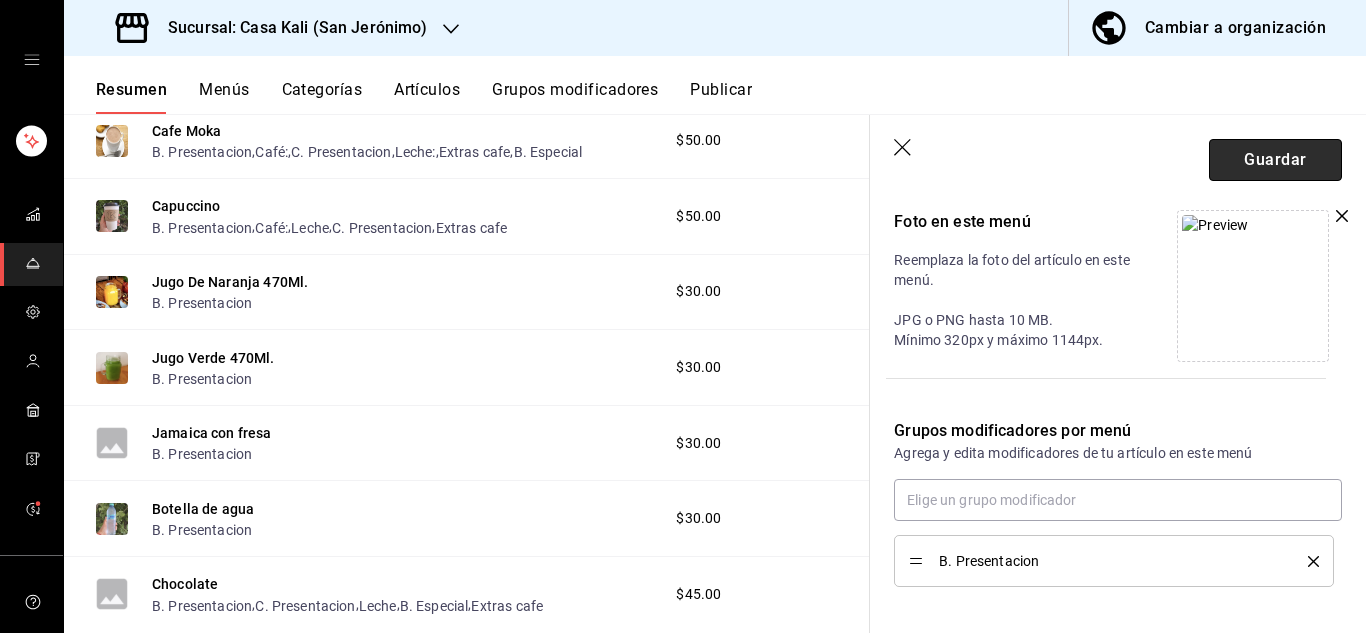 click on "Guardar" at bounding box center [1275, 160] 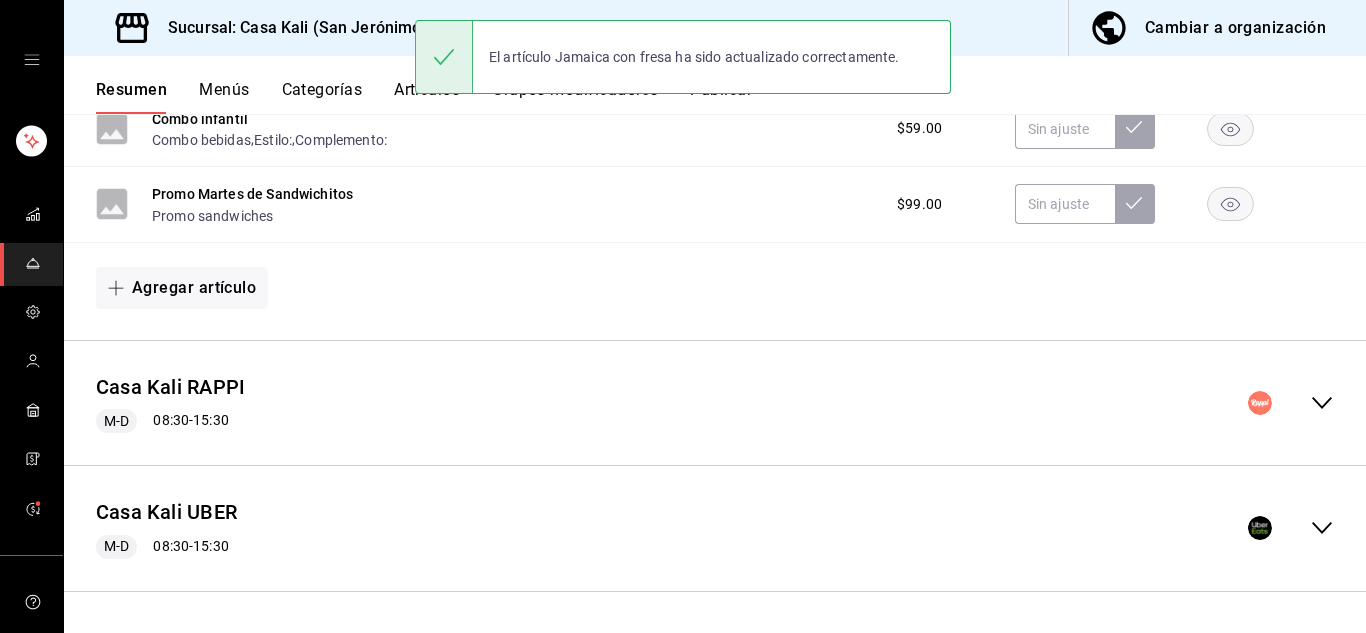 scroll, scrollTop: 660, scrollLeft: 0, axis: vertical 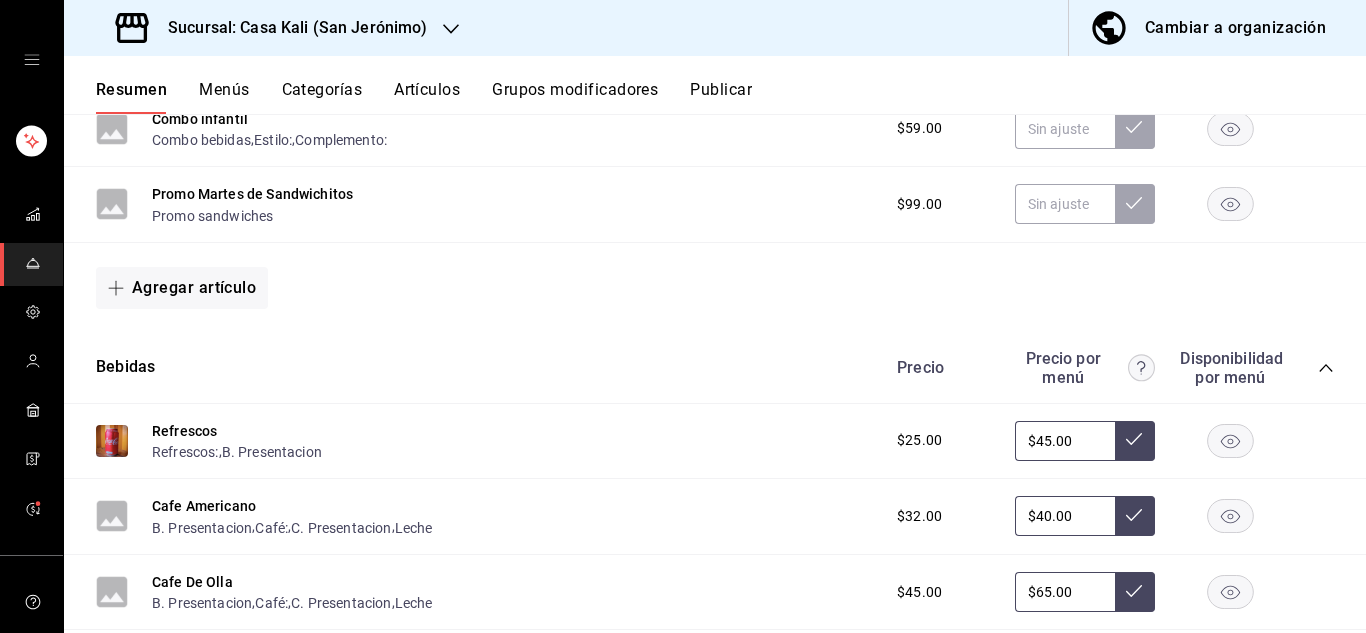 click 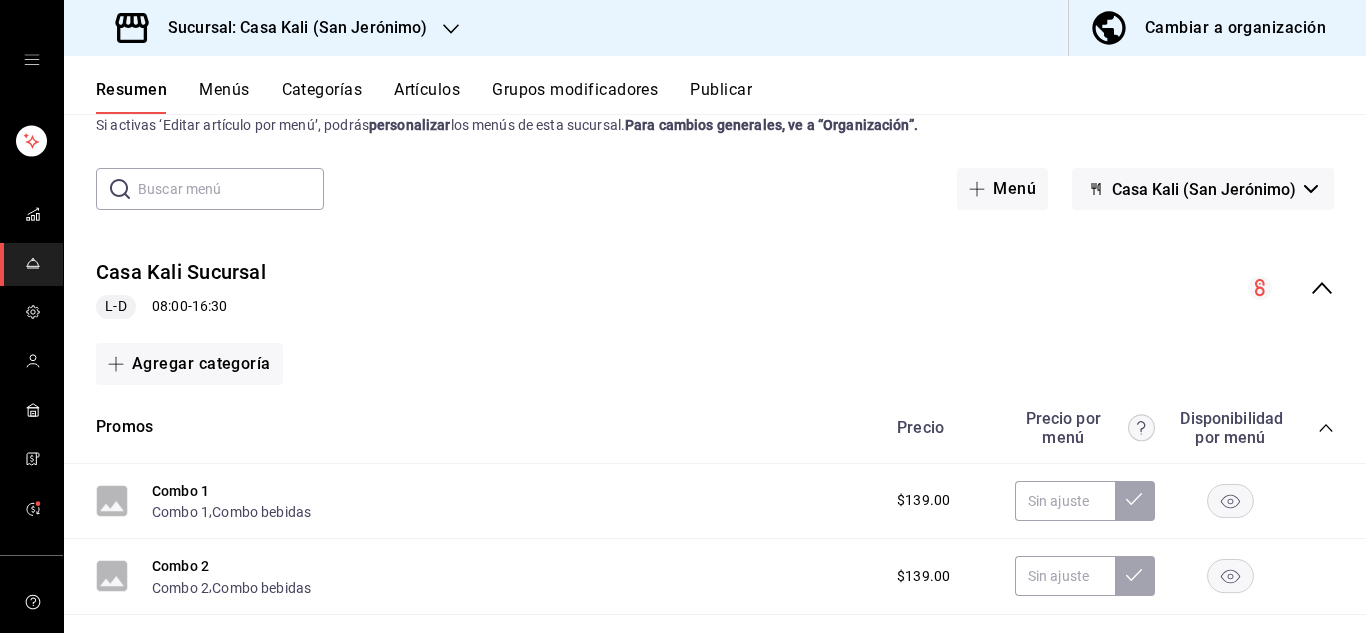 scroll, scrollTop: 0, scrollLeft: 0, axis: both 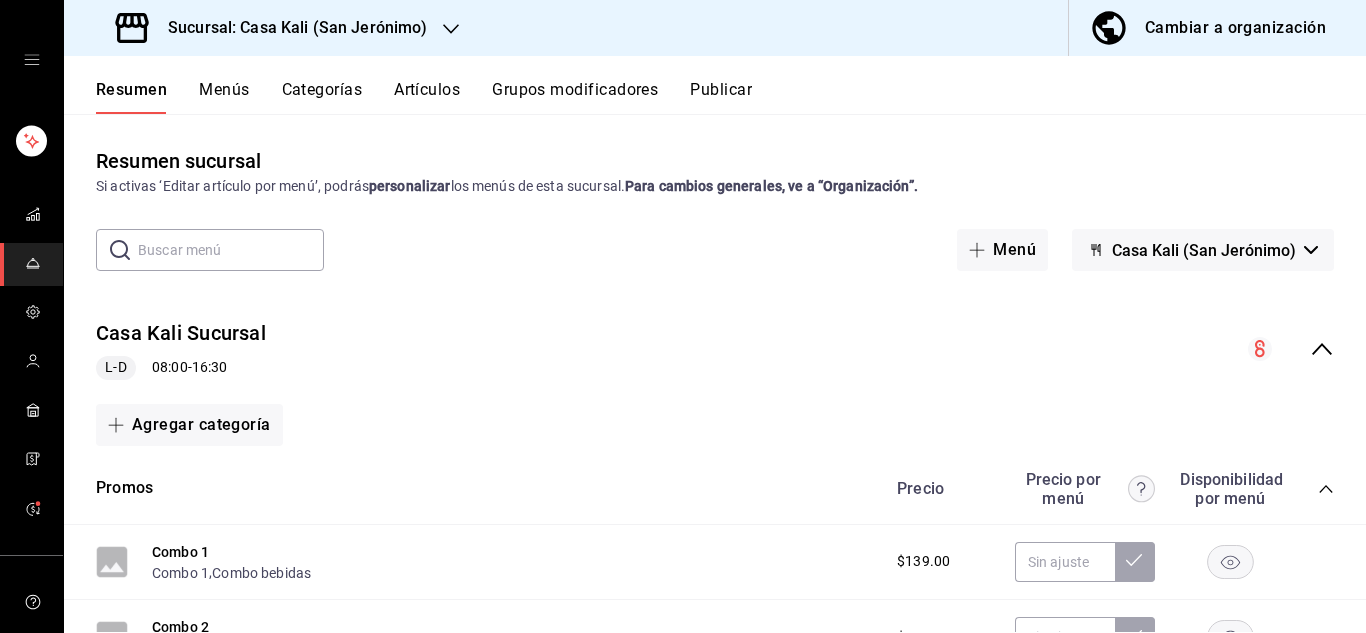 click 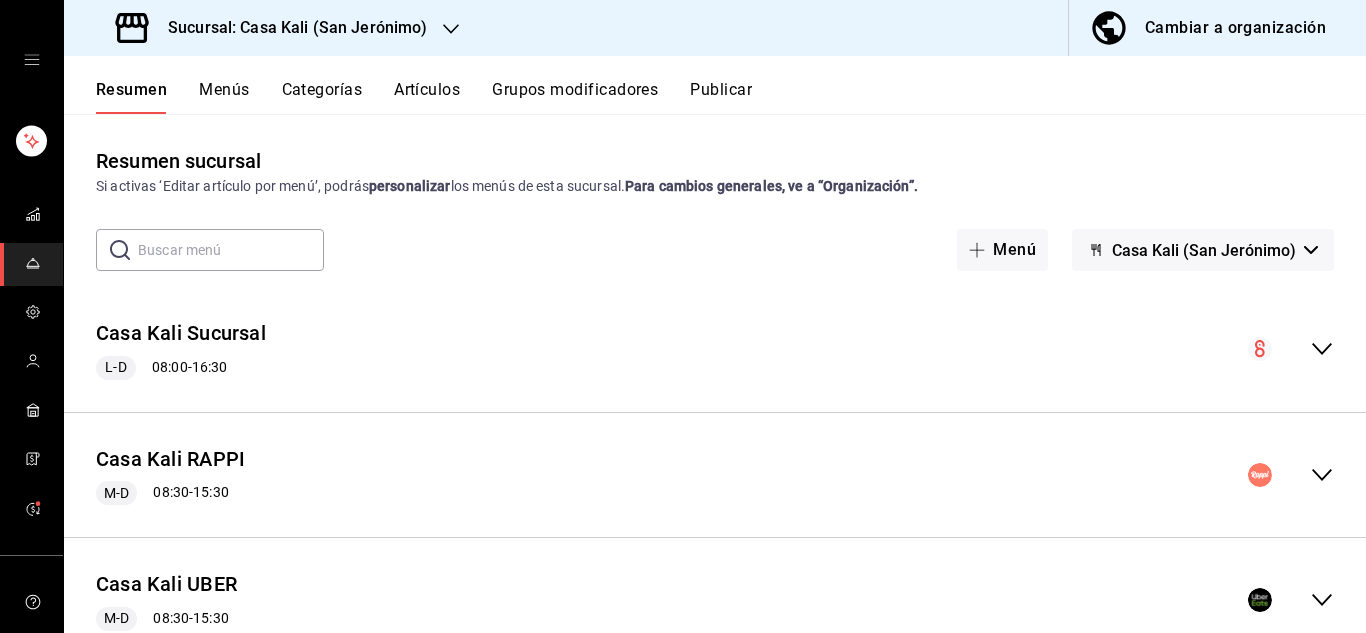 click 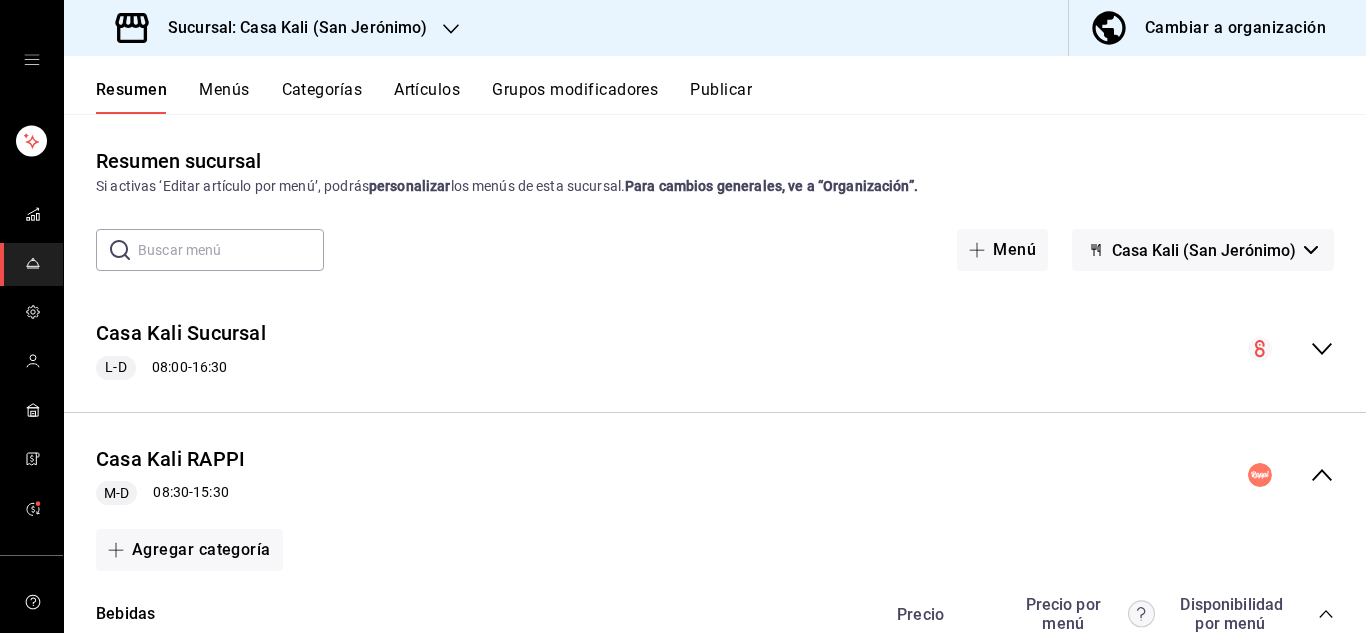 scroll, scrollTop: 1020, scrollLeft: 0, axis: vertical 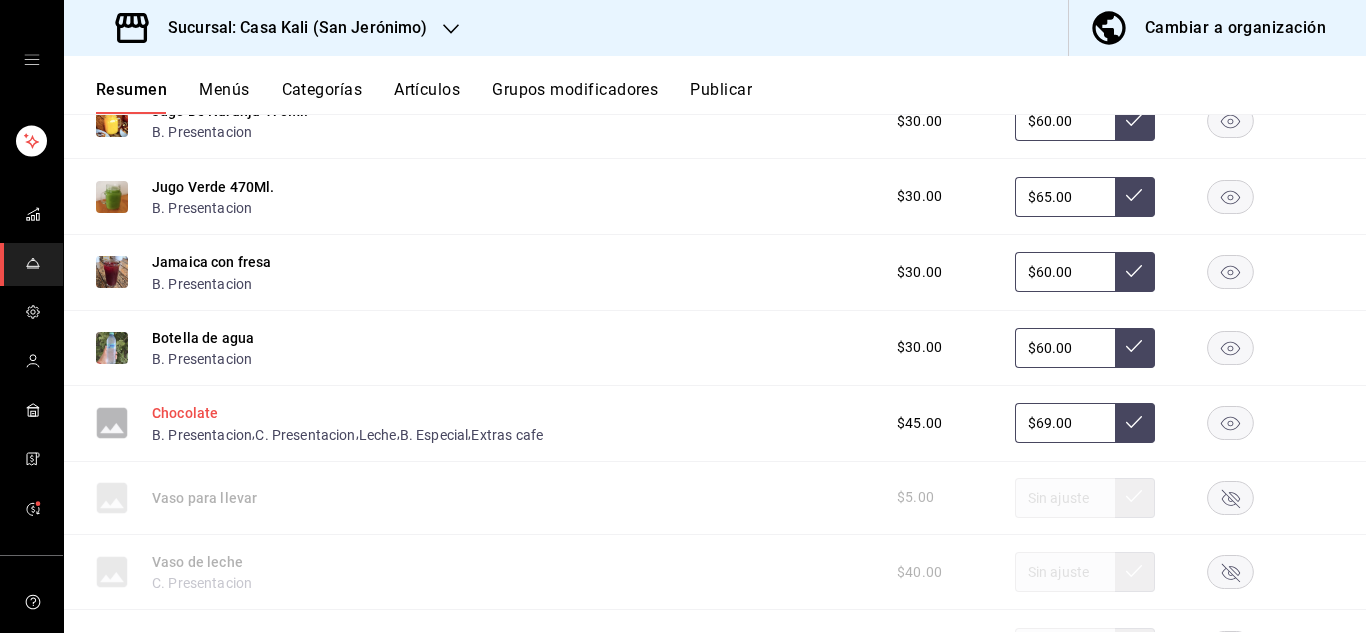 click on "Chocolate" at bounding box center (185, 413) 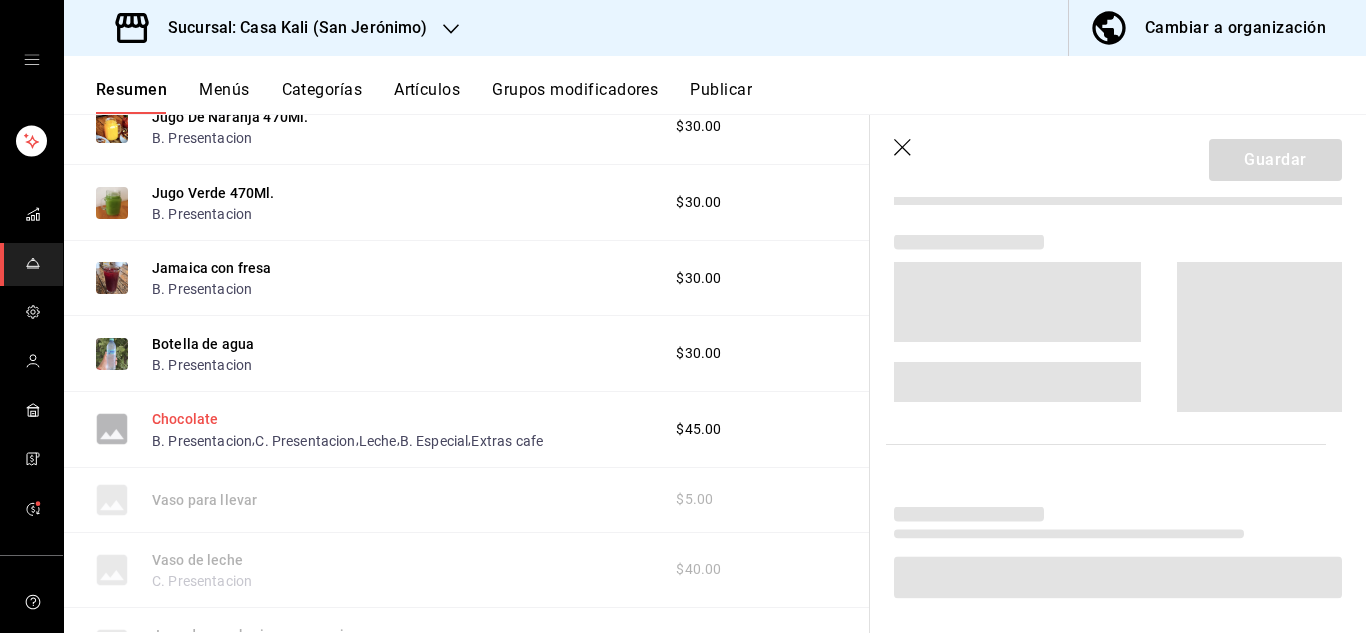 scroll, scrollTop: 1005, scrollLeft: 0, axis: vertical 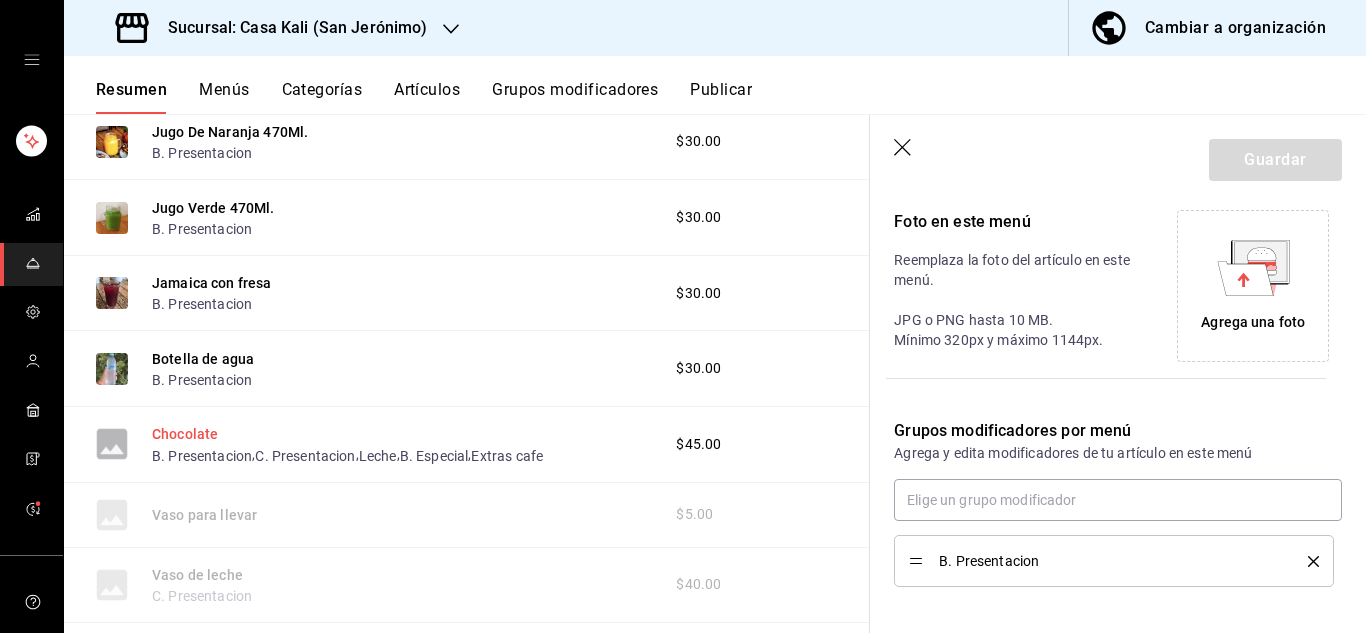 type on "$69.00" 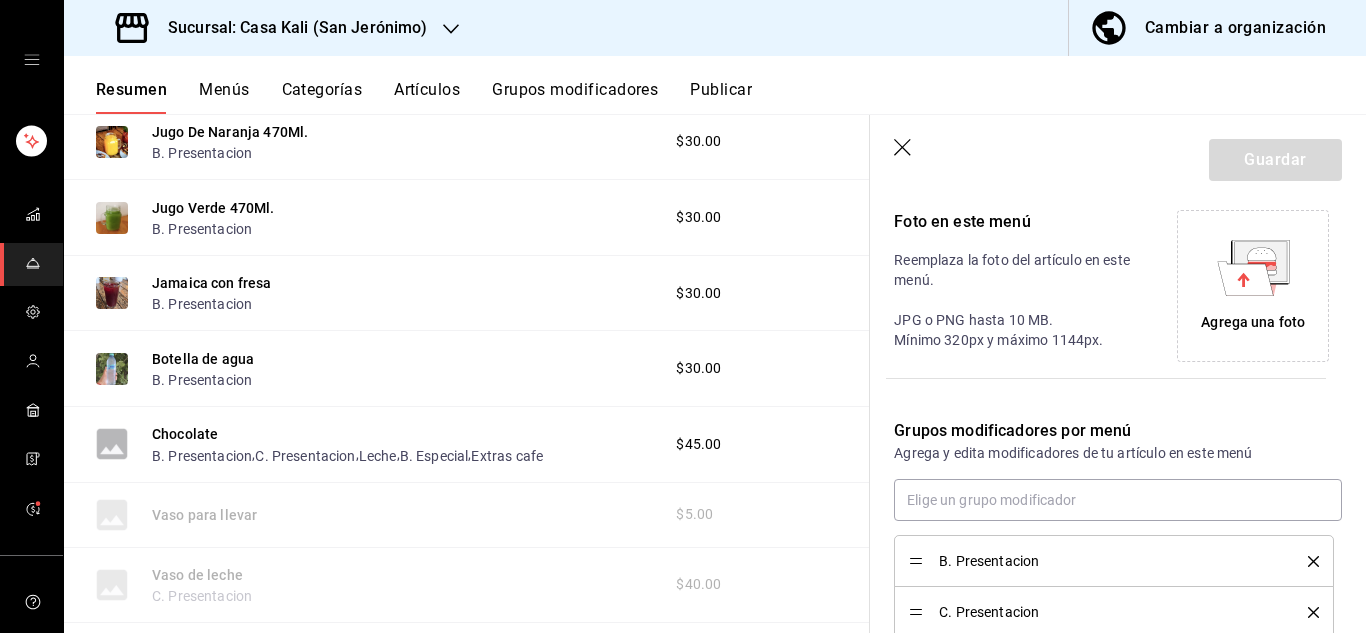 click on "Agrega una foto" at bounding box center (1253, 286) 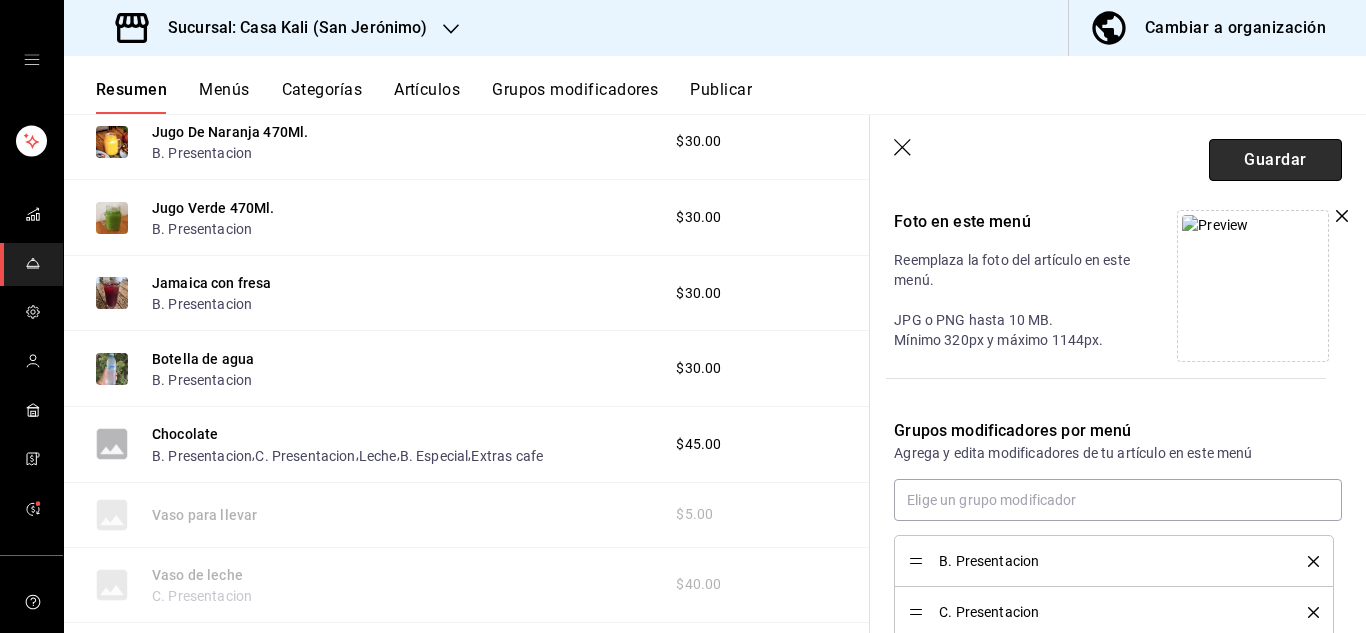 click on "Guardar" at bounding box center [1275, 160] 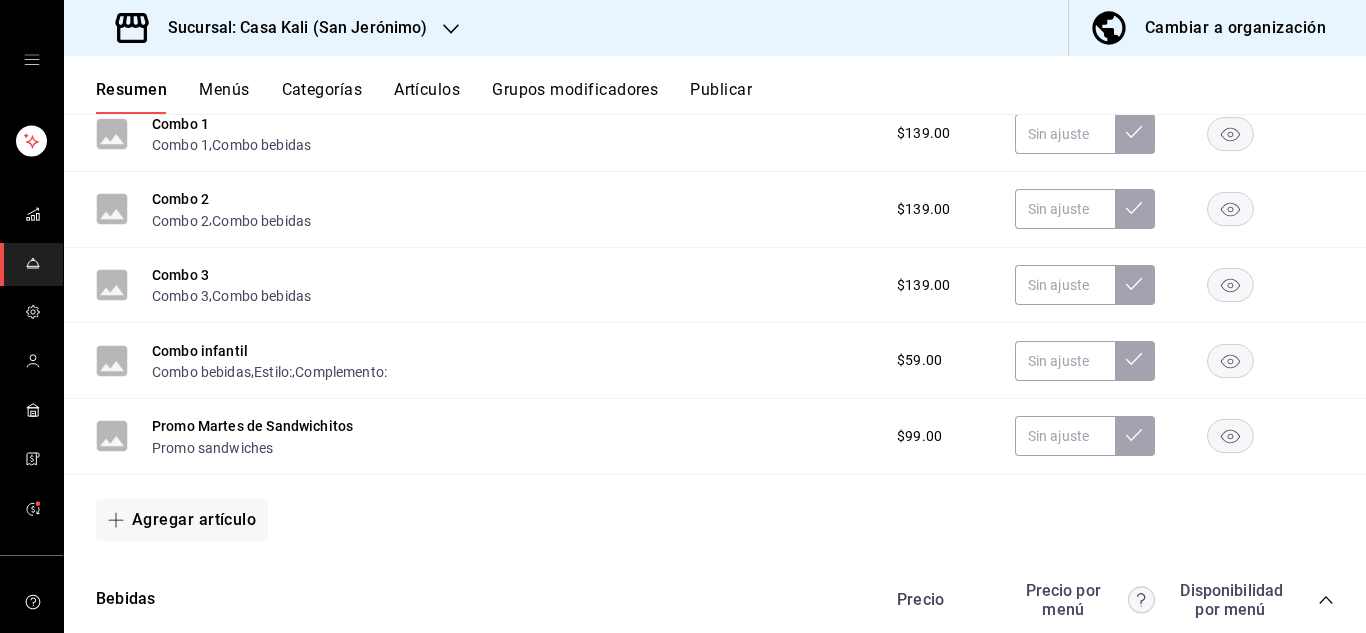 scroll, scrollTop: 0, scrollLeft: 0, axis: both 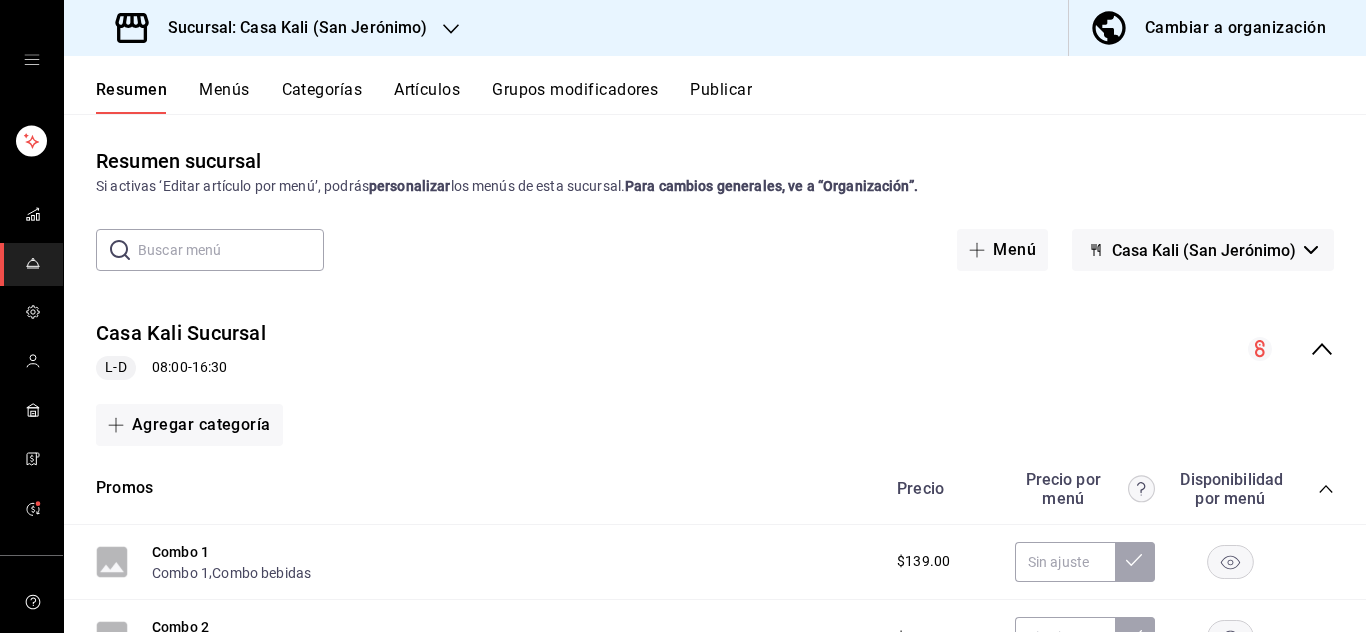 click 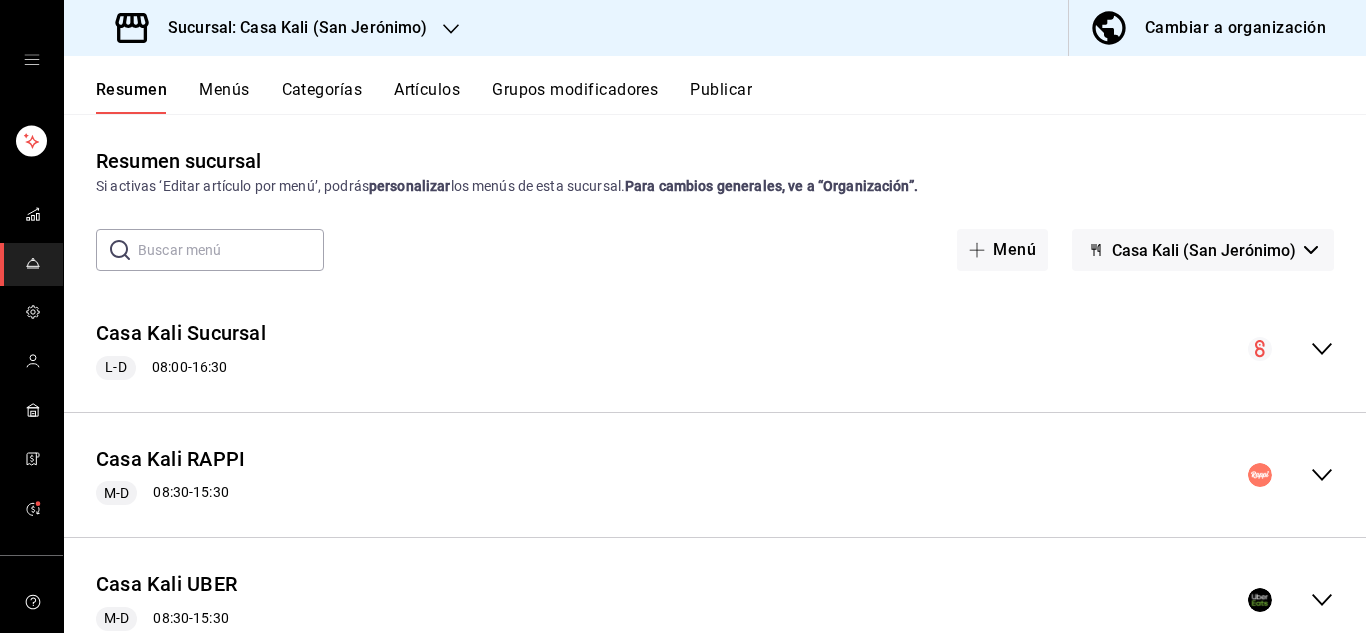 click 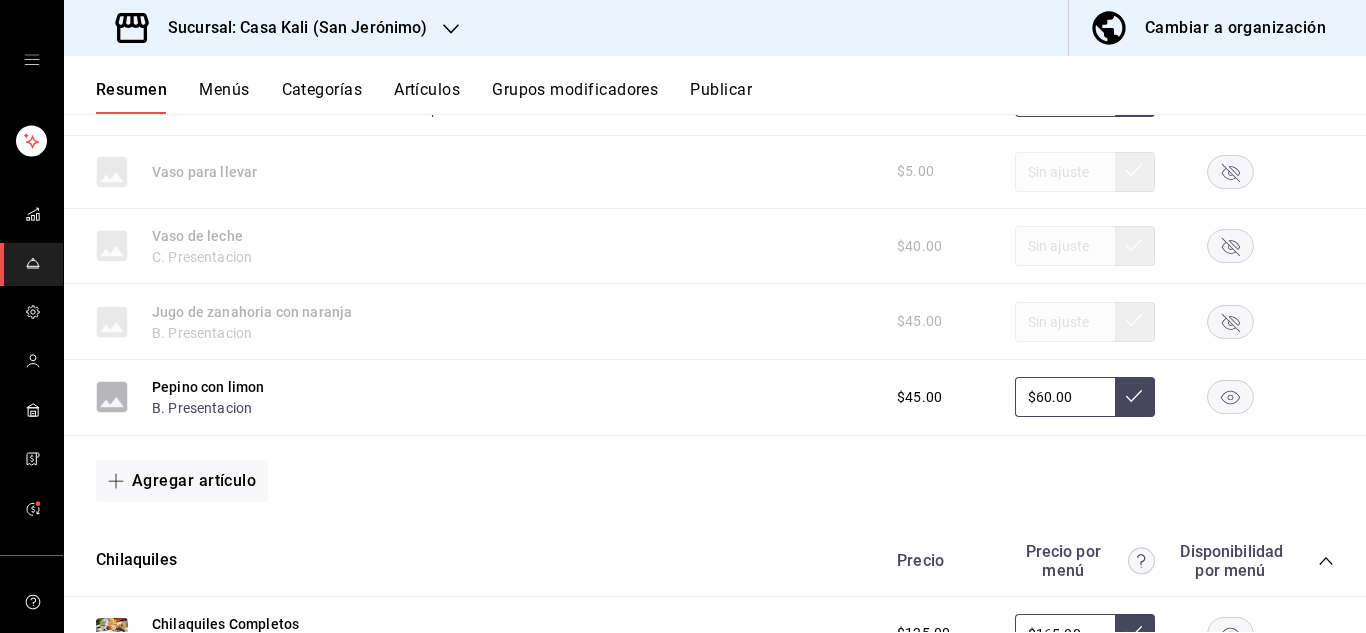 scroll, scrollTop: 1347, scrollLeft: 0, axis: vertical 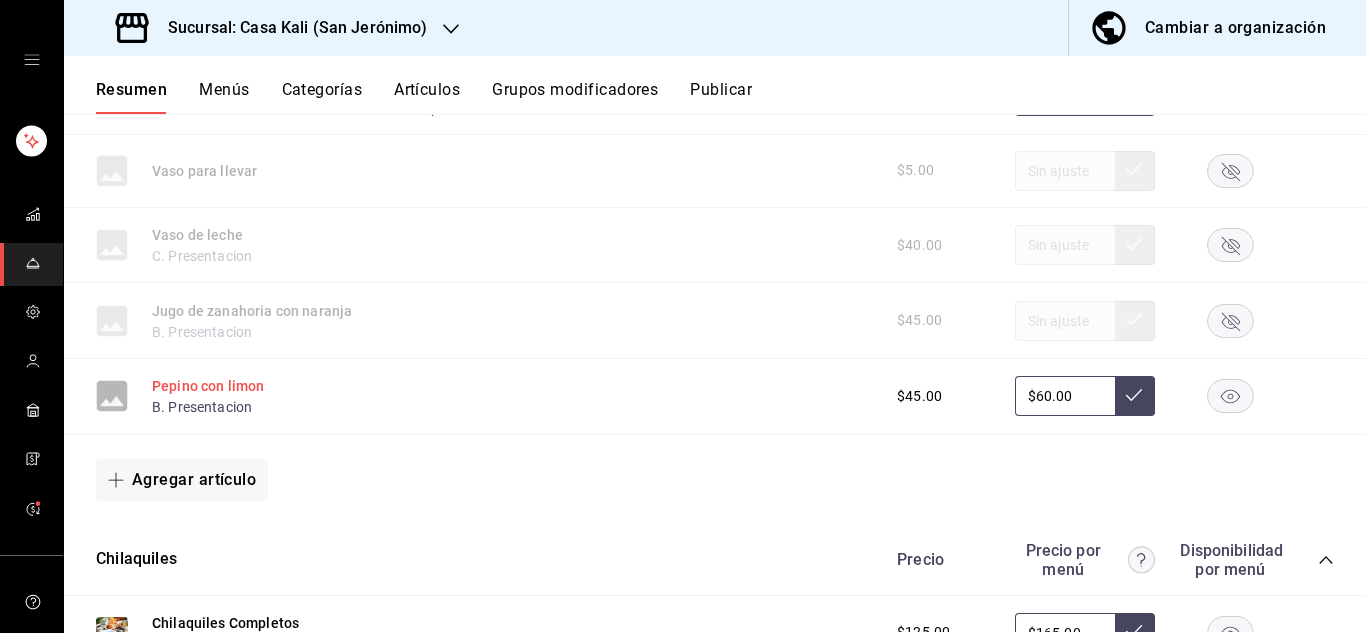 click on "Pepino con limon" at bounding box center (208, 386) 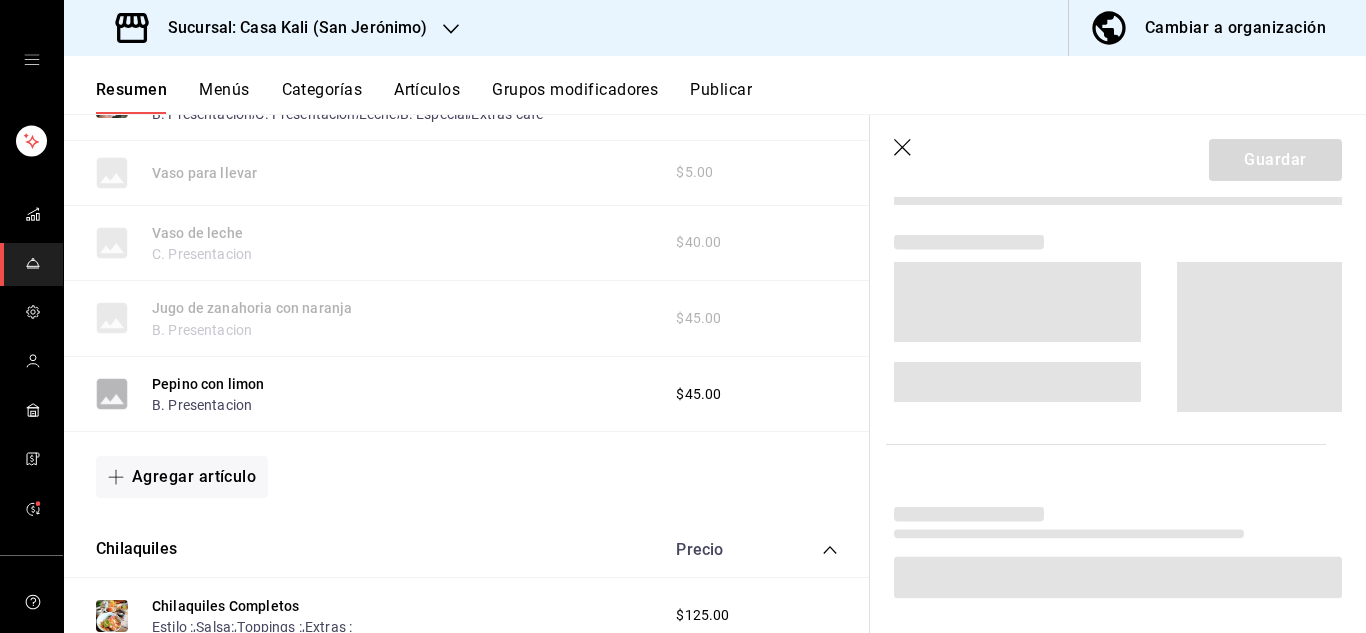 scroll, scrollTop: 1332, scrollLeft: 0, axis: vertical 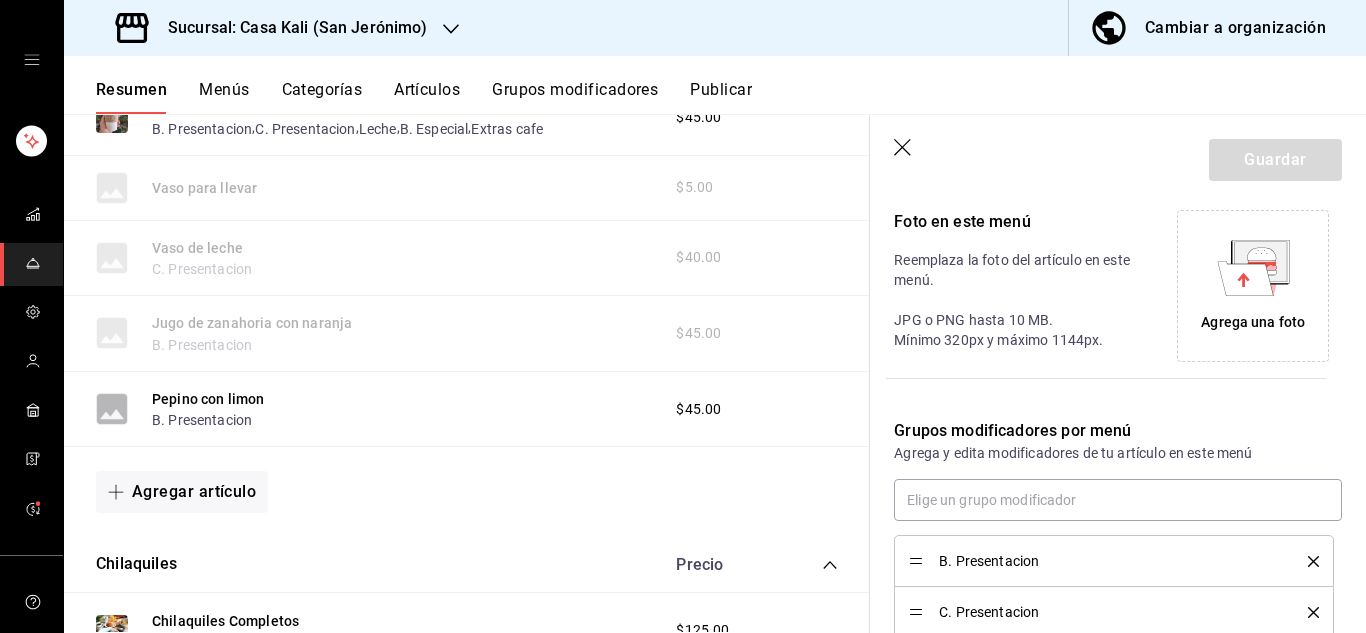 type on "$60.00" 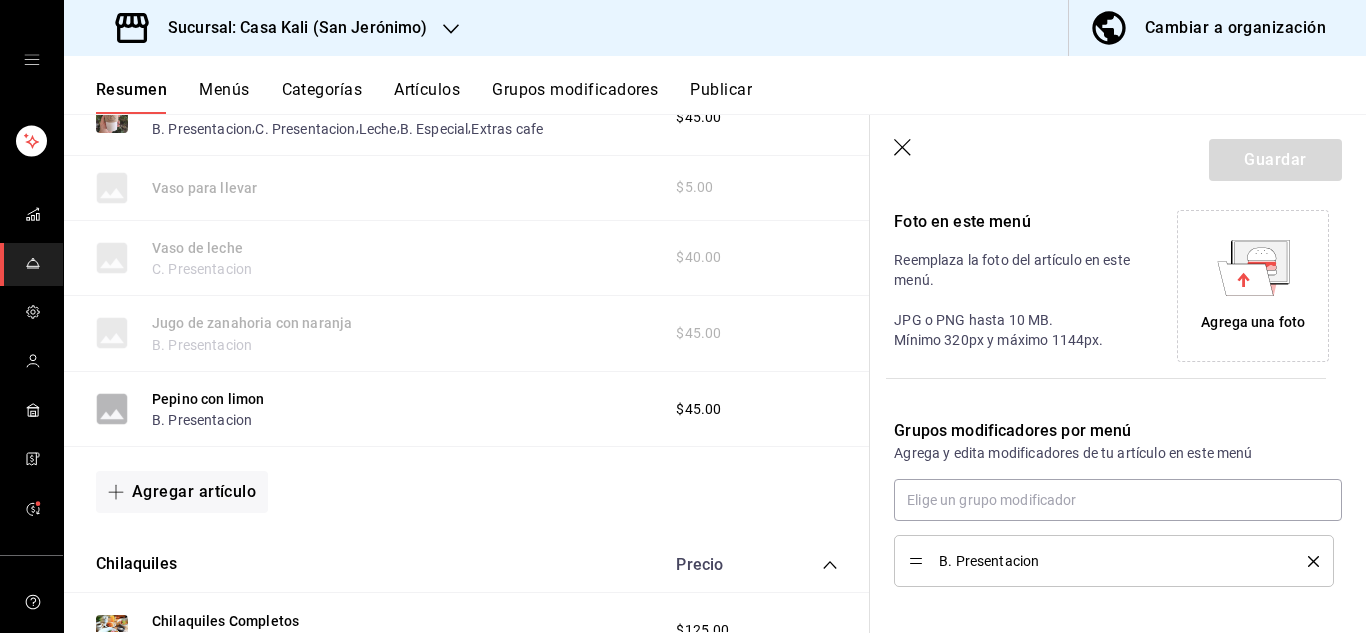 click on "Agrega una foto" at bounding box center [1253, 286] 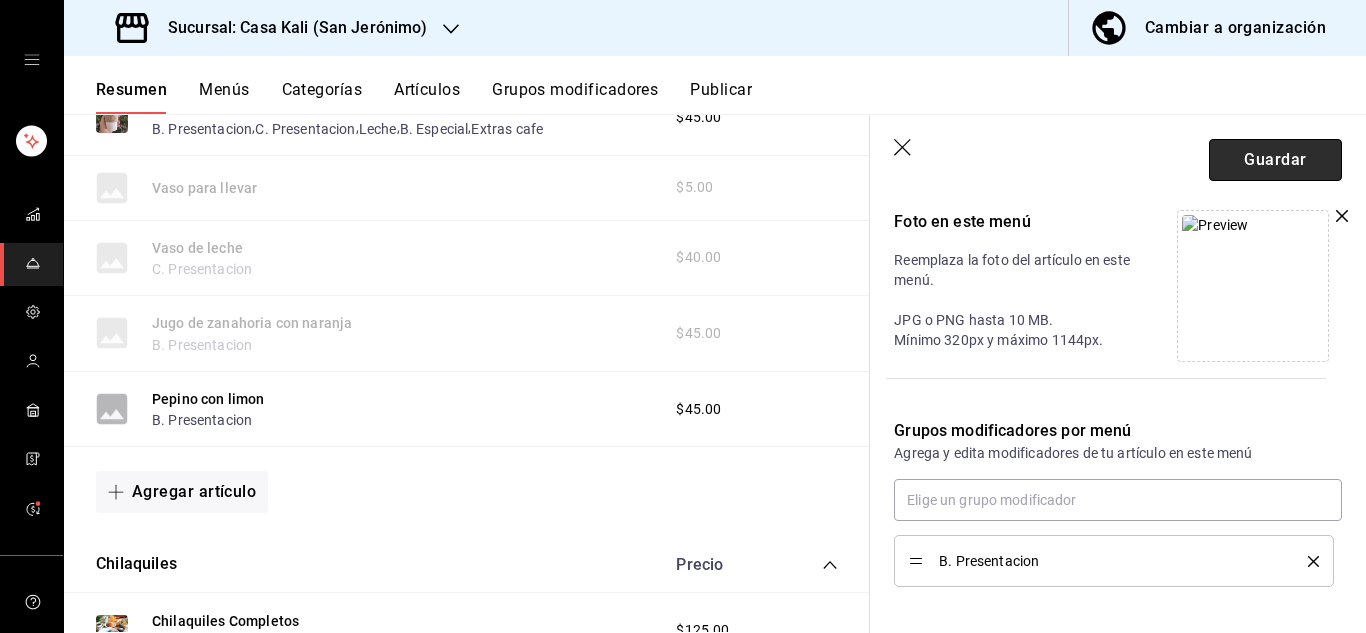 click on "Guardar" at bounding box center [1275, 160] 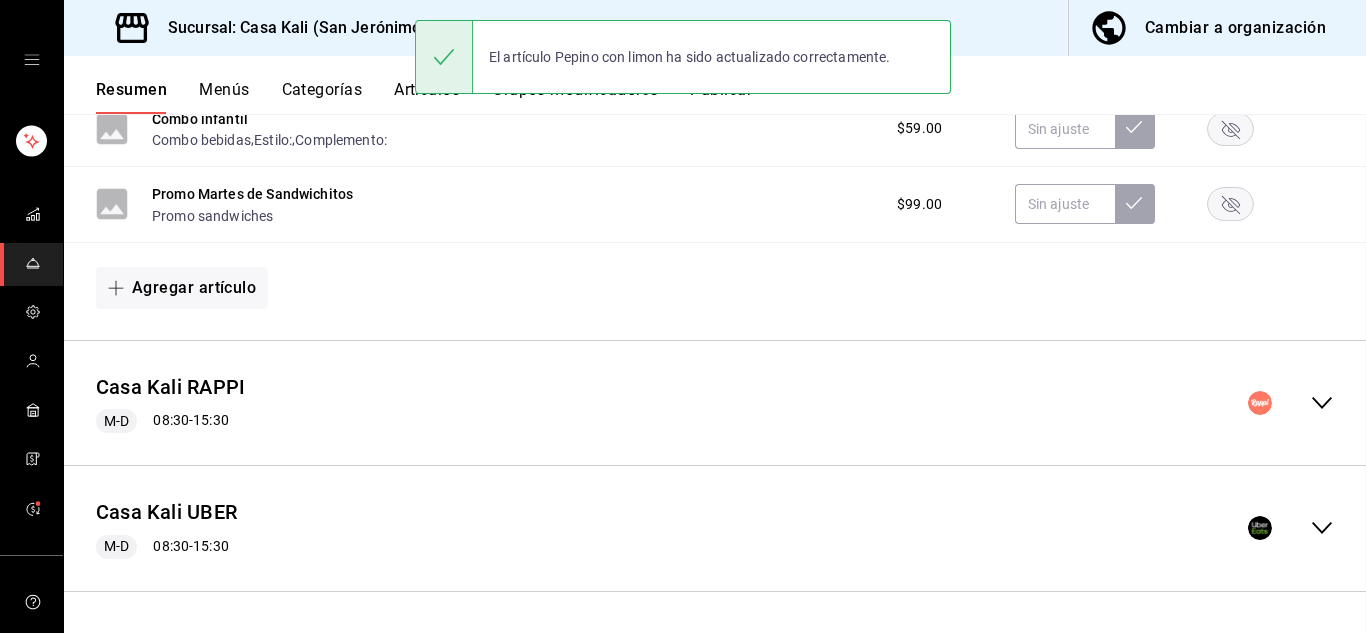 scroll, scrollTop: 72, scrollLeft: 0, axis: vertical 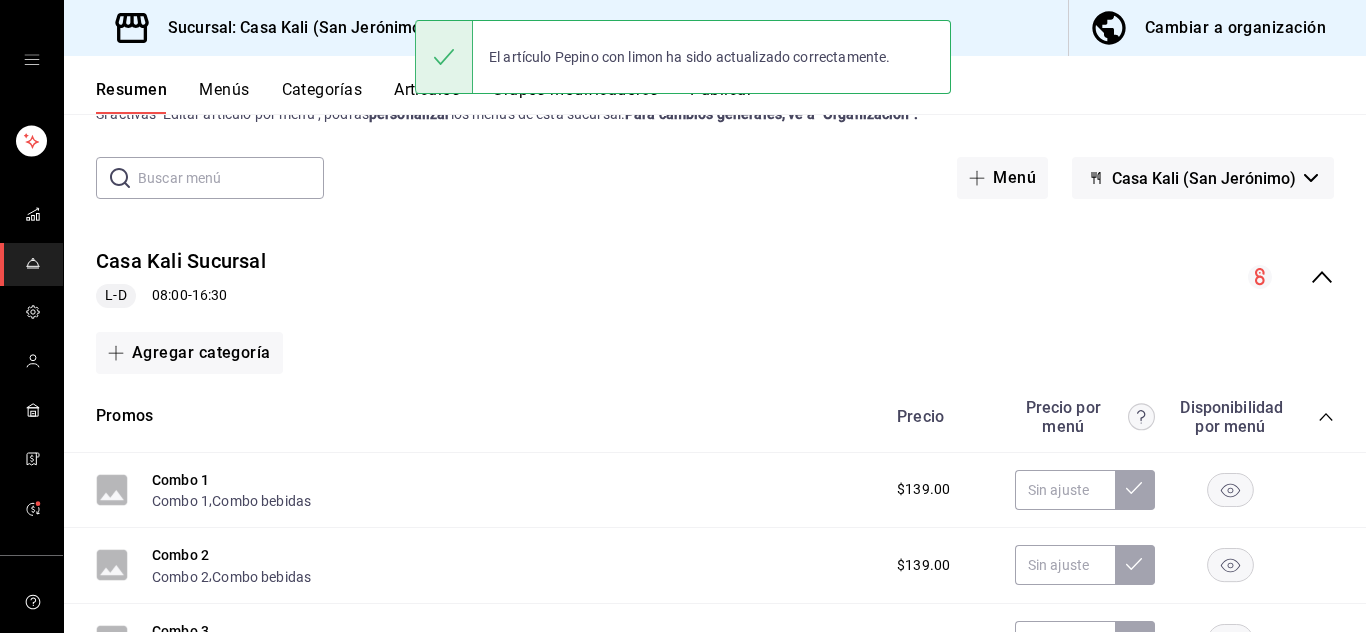 click 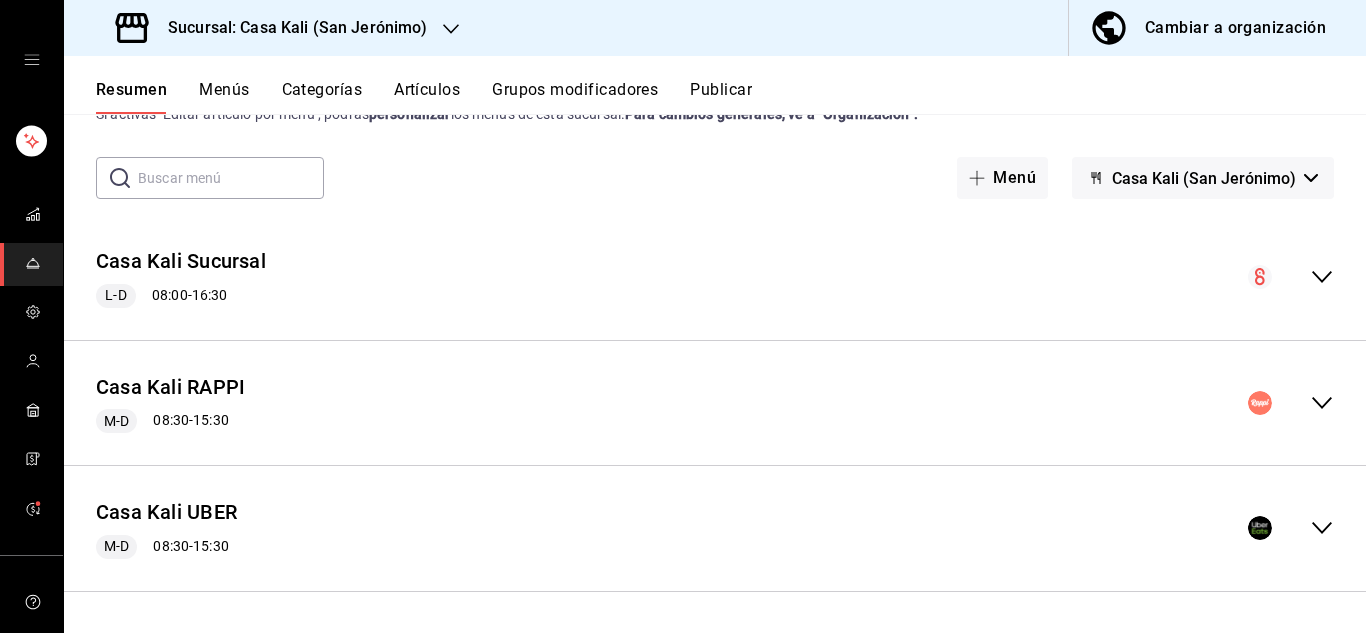 click 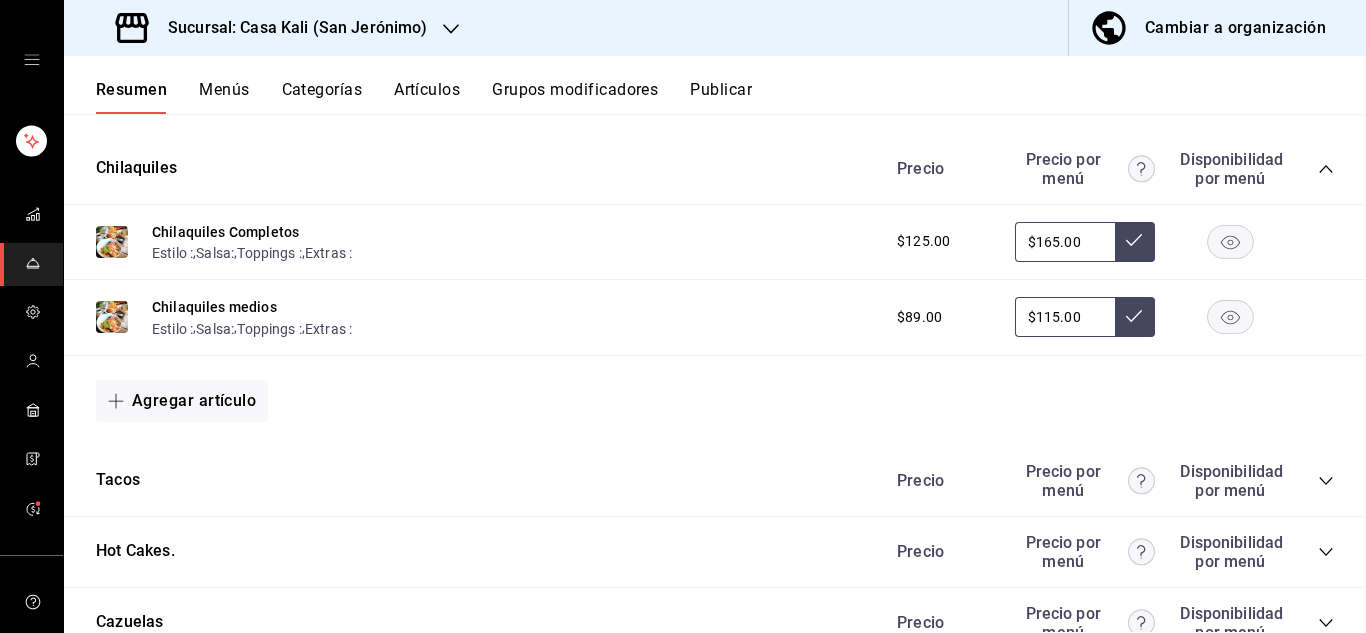 scroll, scrollTop: 1771, scrollLeft: 0, axis: vertical 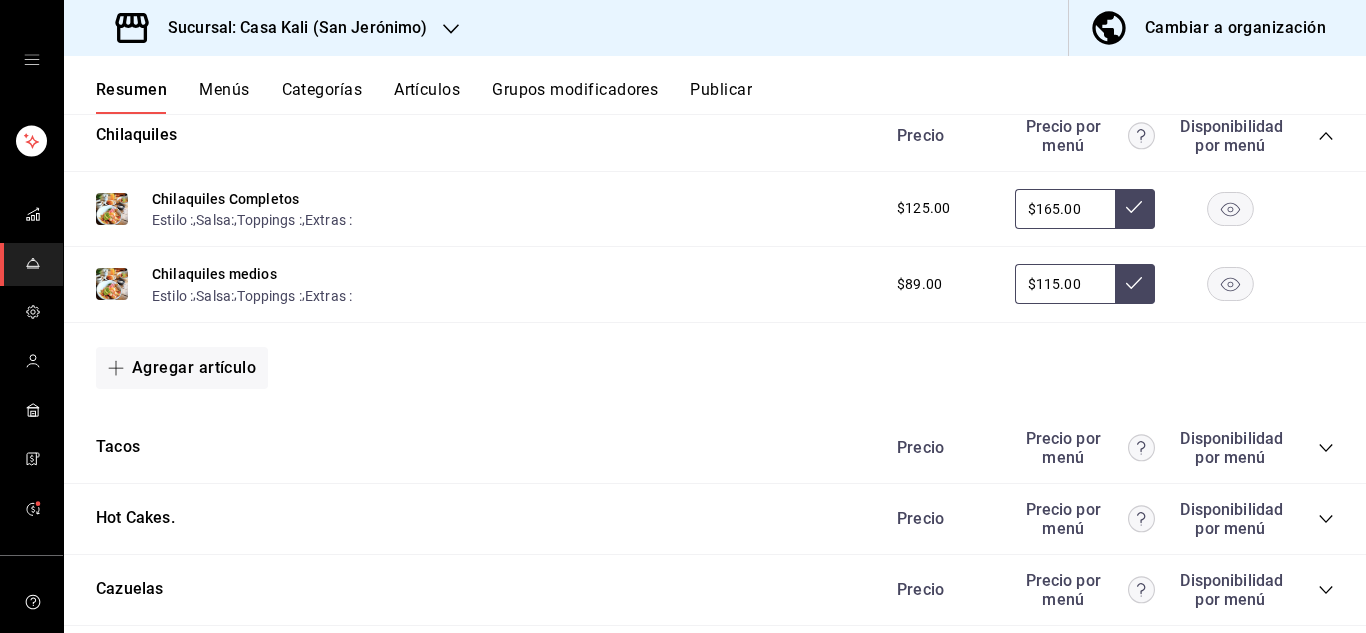 click 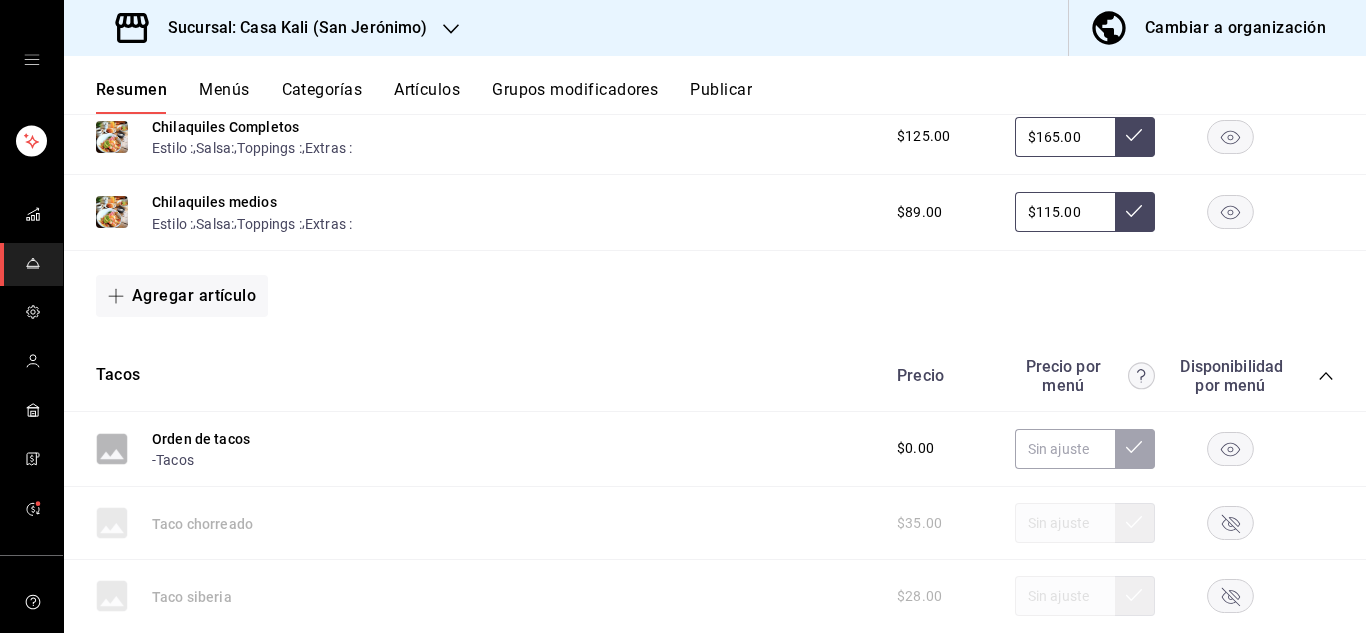 scroll, scrollTop: 1864, scrollLeft: 0, axis: vertical 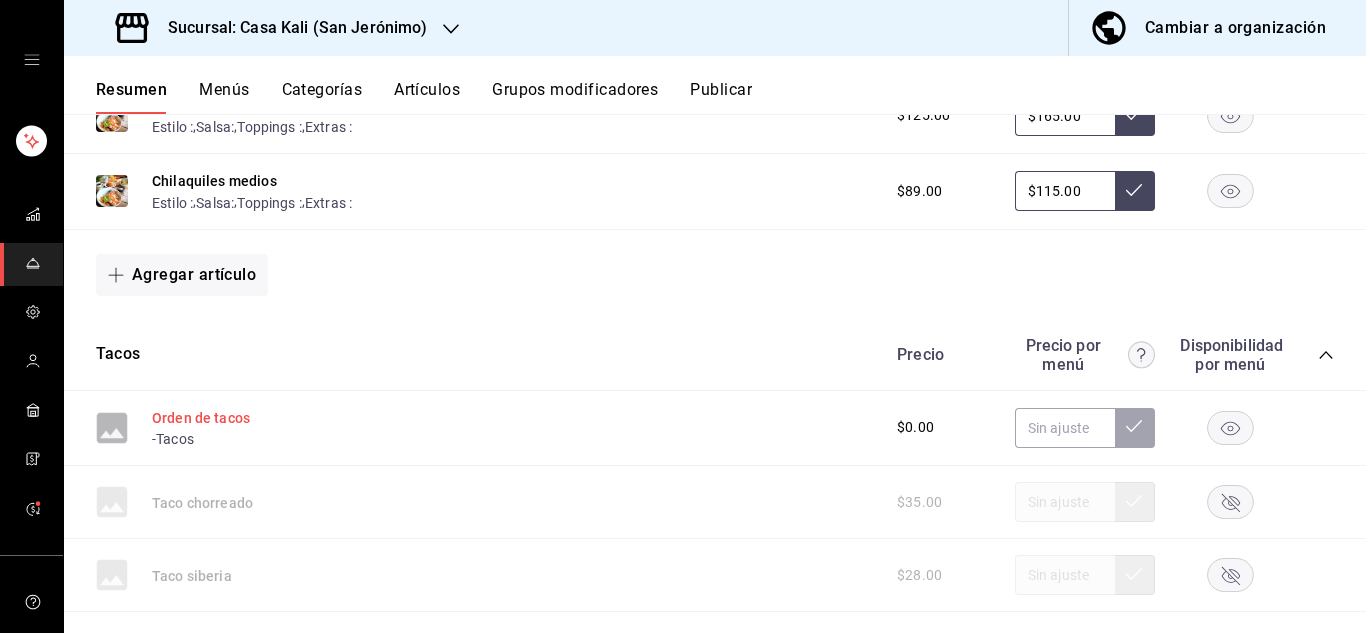 click on "Orden de tacos" at bounding box center (201, 418) 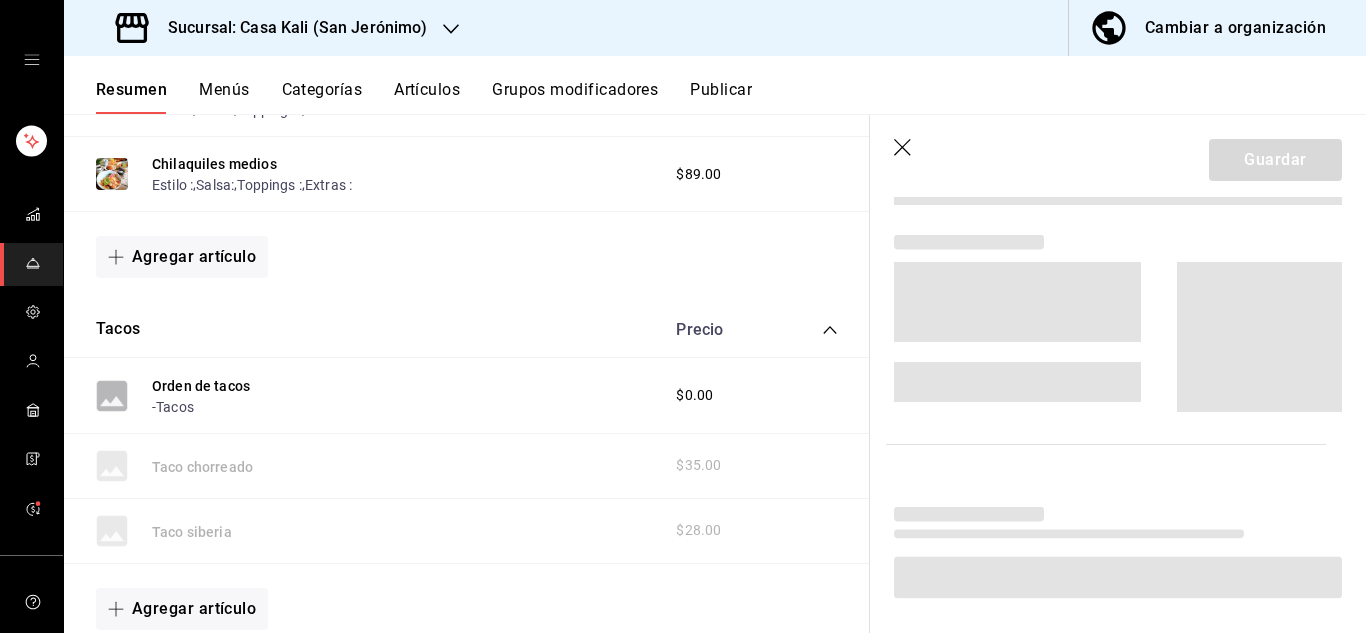 scroll, scrollTop: 1826, scrollLeft: 0, axis: vertical 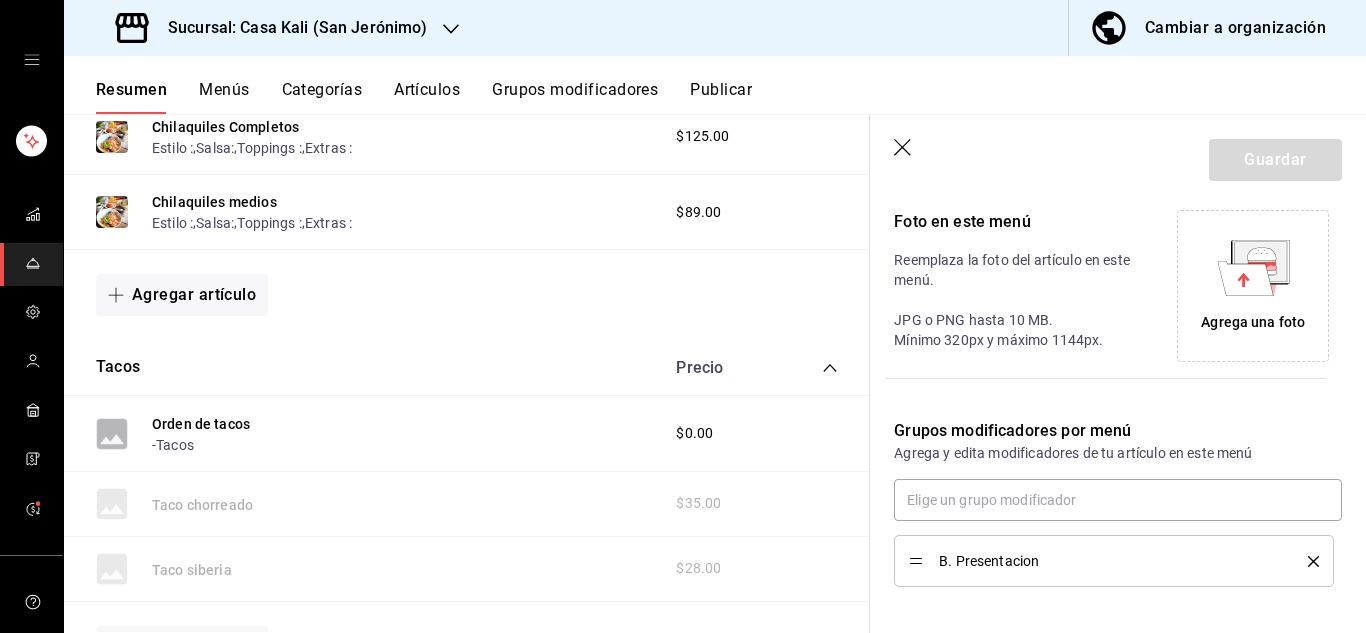 type 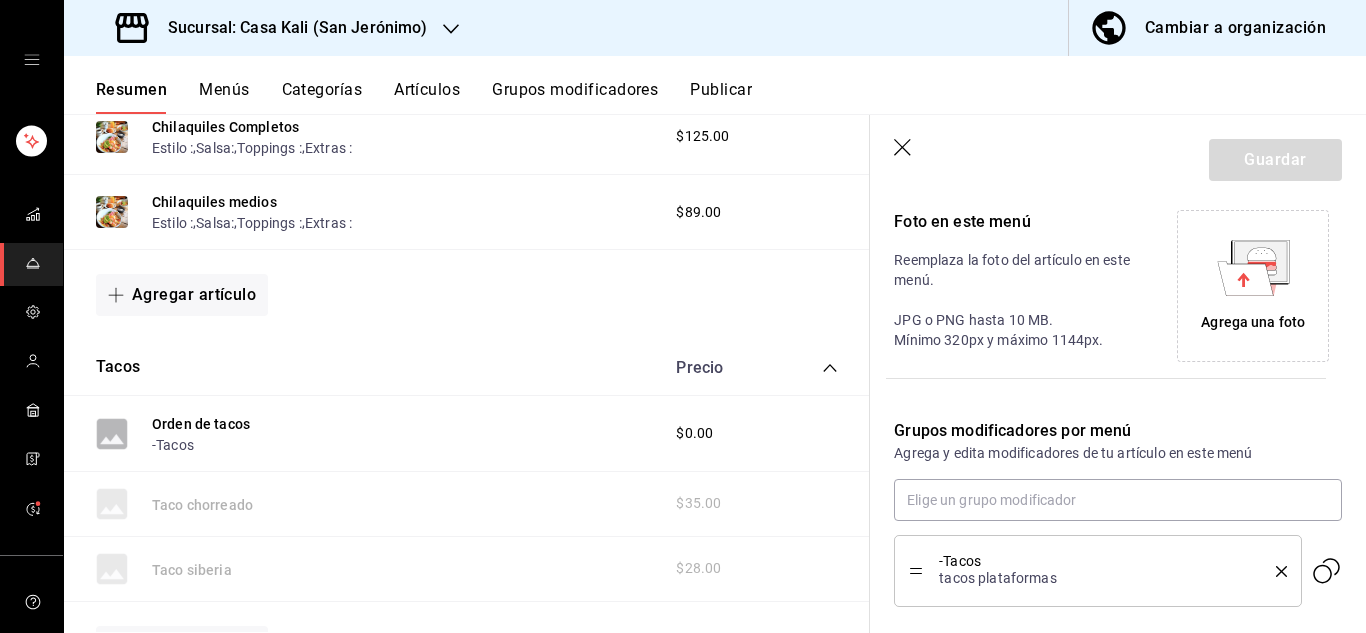 click on "Agrega una foto" at bounding box center [1253, 322] 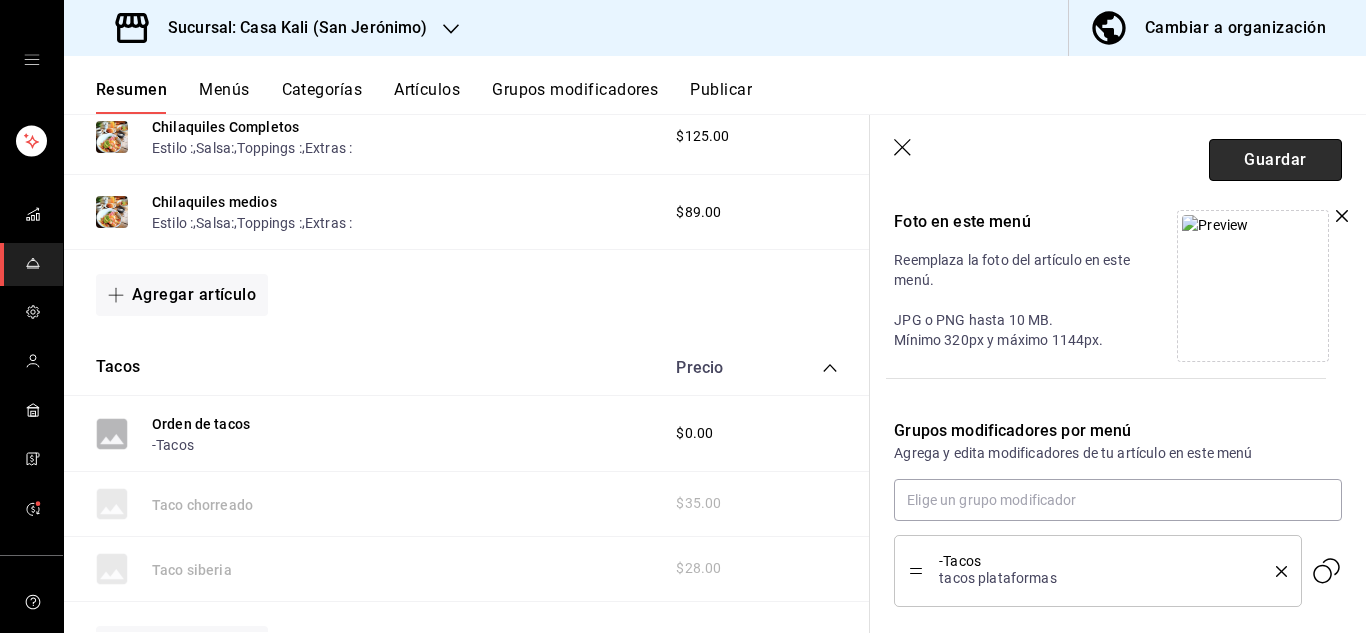 click on "Guardar" at bounding box center [1275, 160] 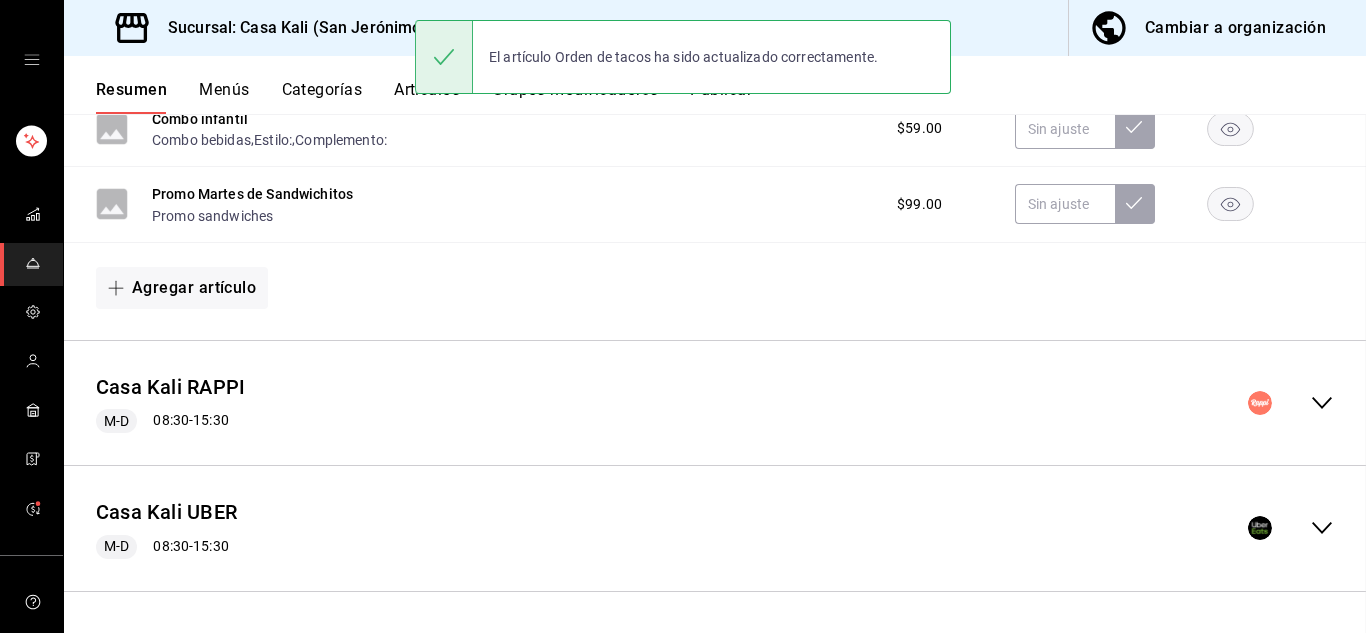 scroll, scrollTop: 76, scrollLeft: 0, axis: vertical 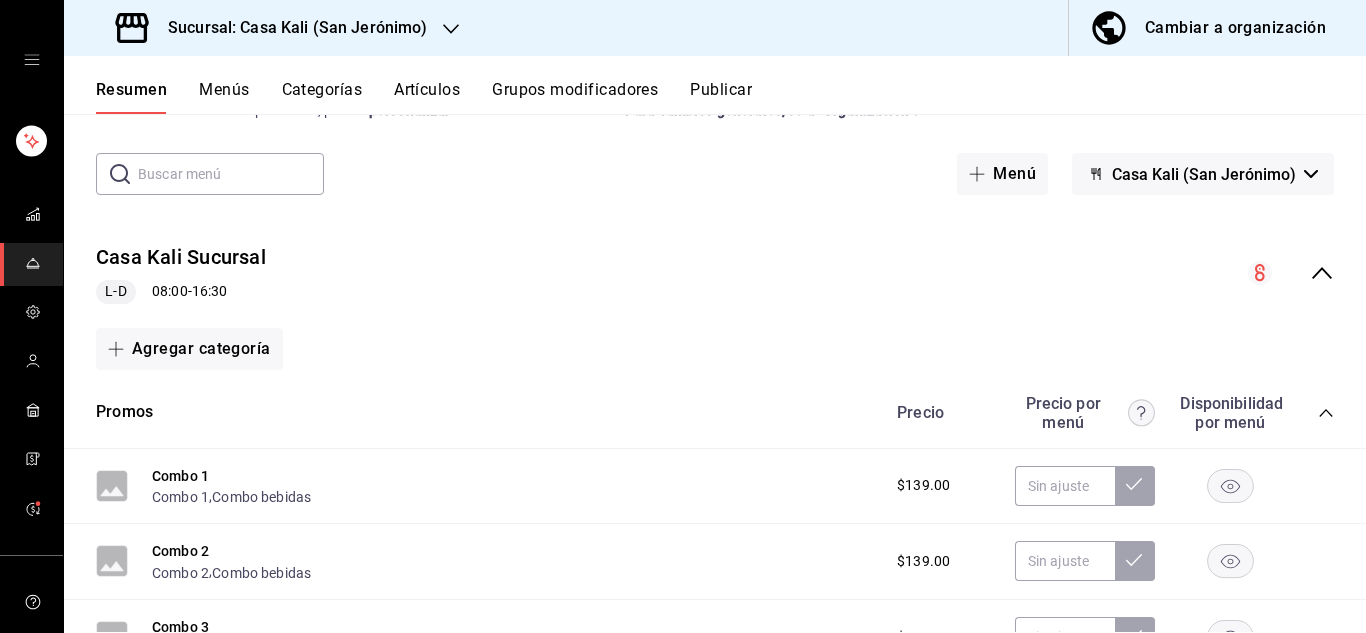 click 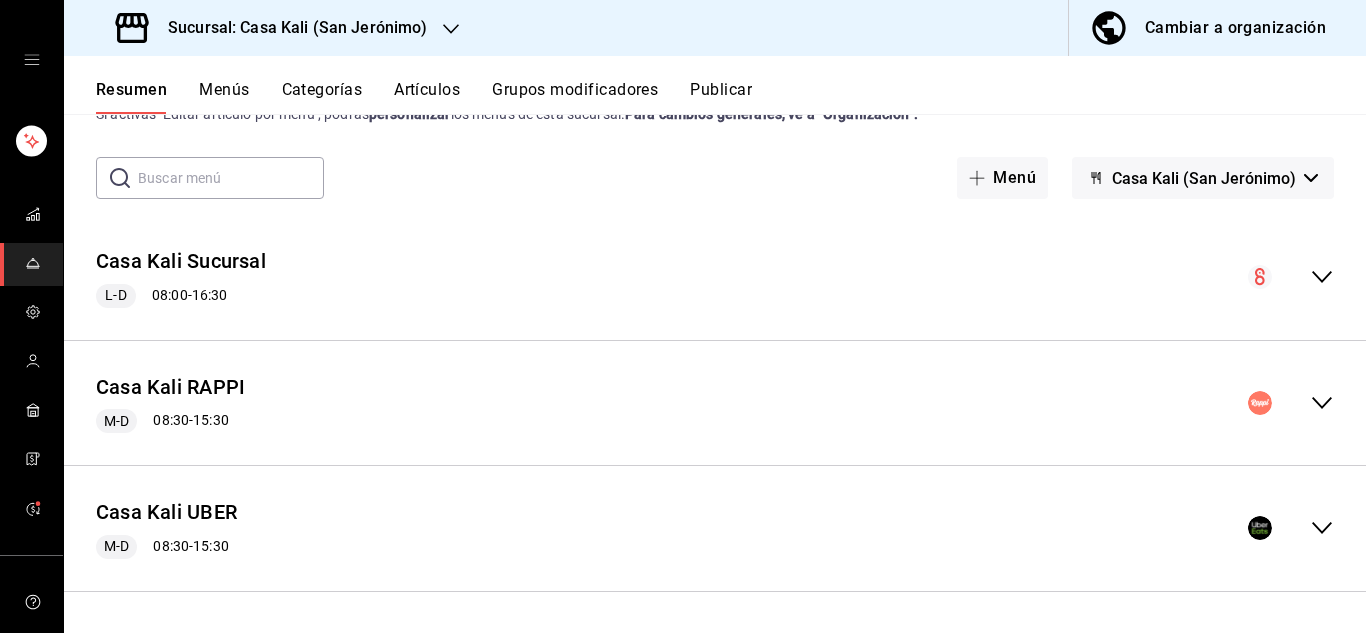 scroll, scrollTop: 72, scrollLeft: 0, axis: vertical 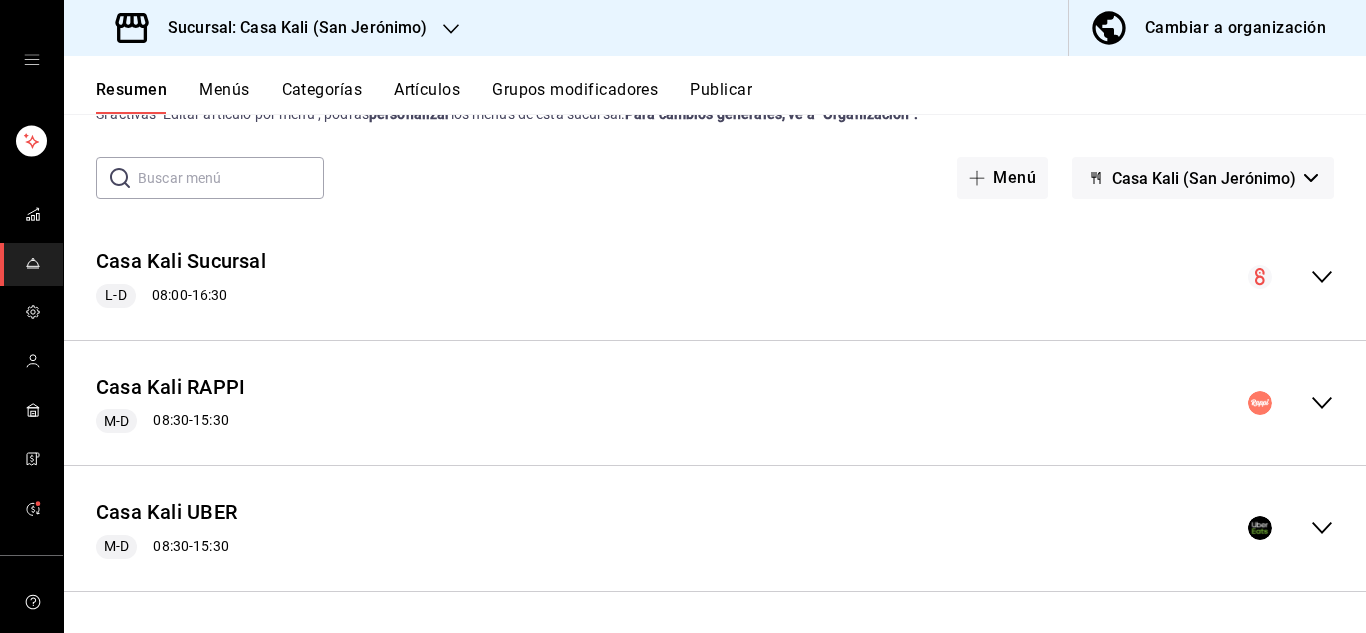 click 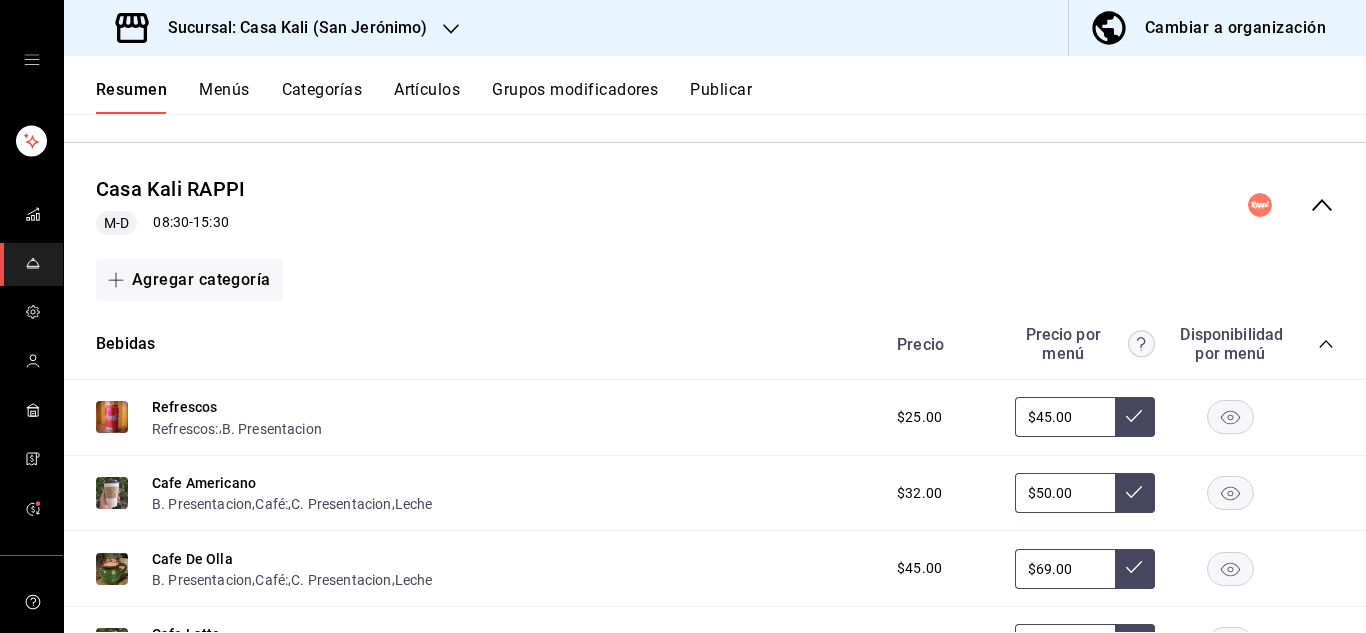scroll, scrollTop: 273, scrollLeft: 0, axis: vertical 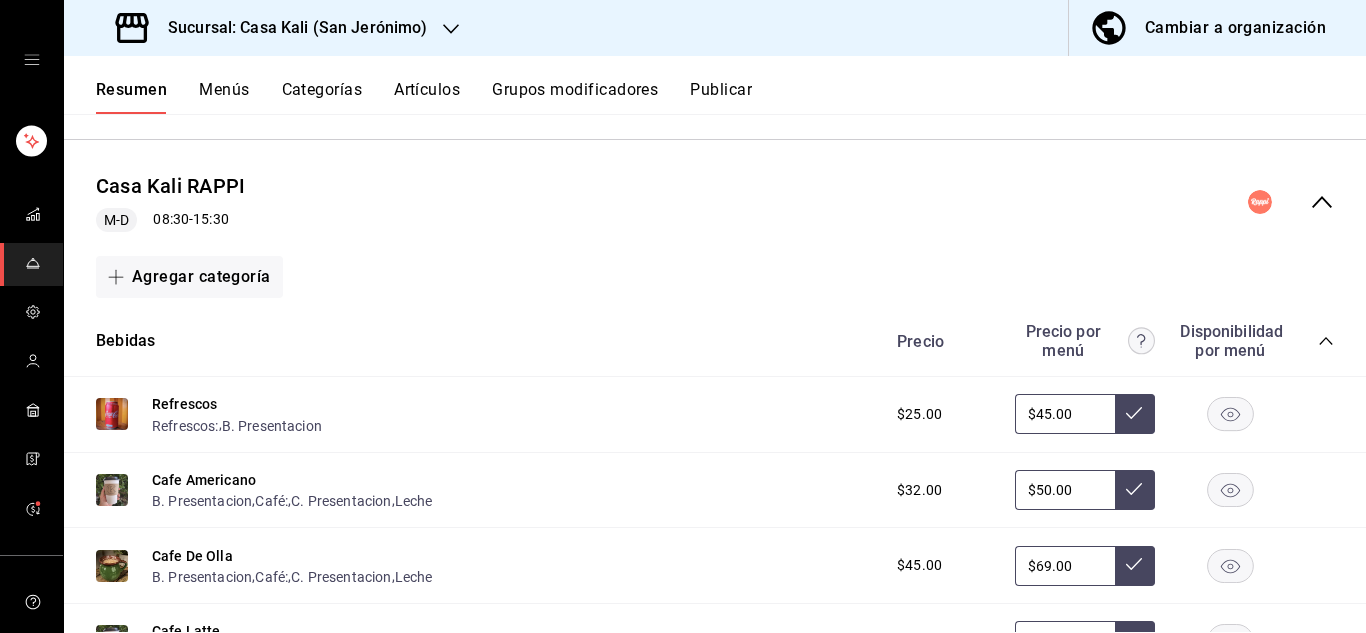 click 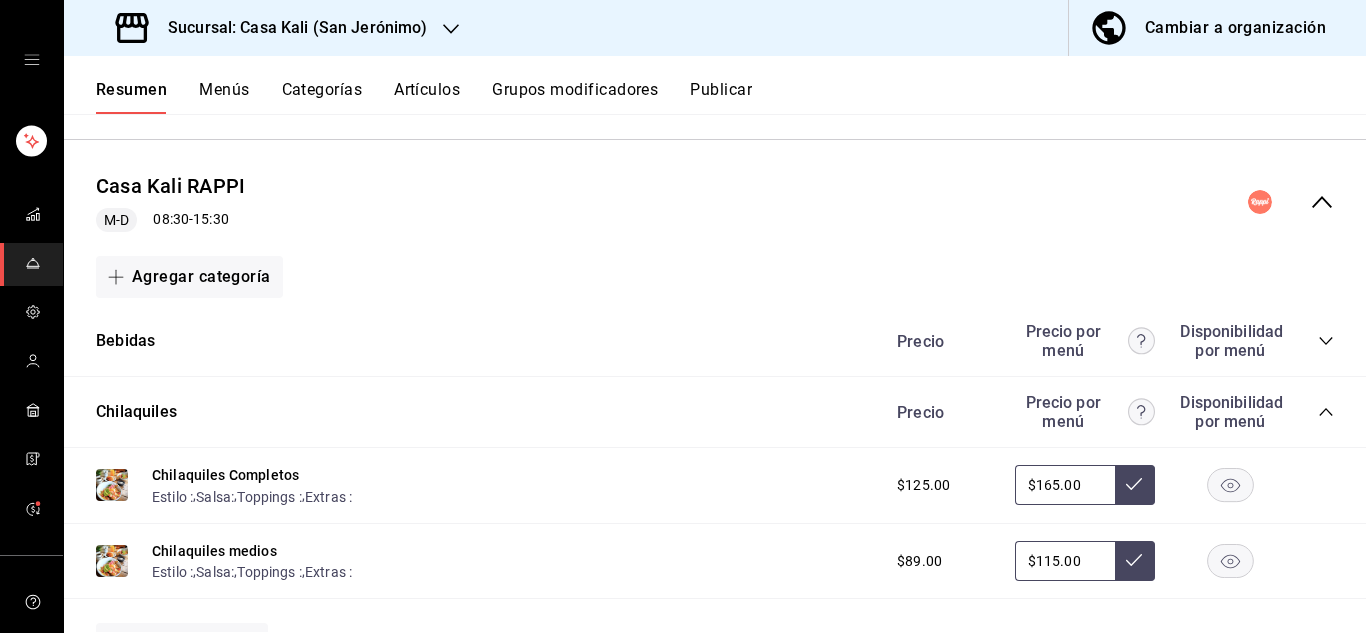 click 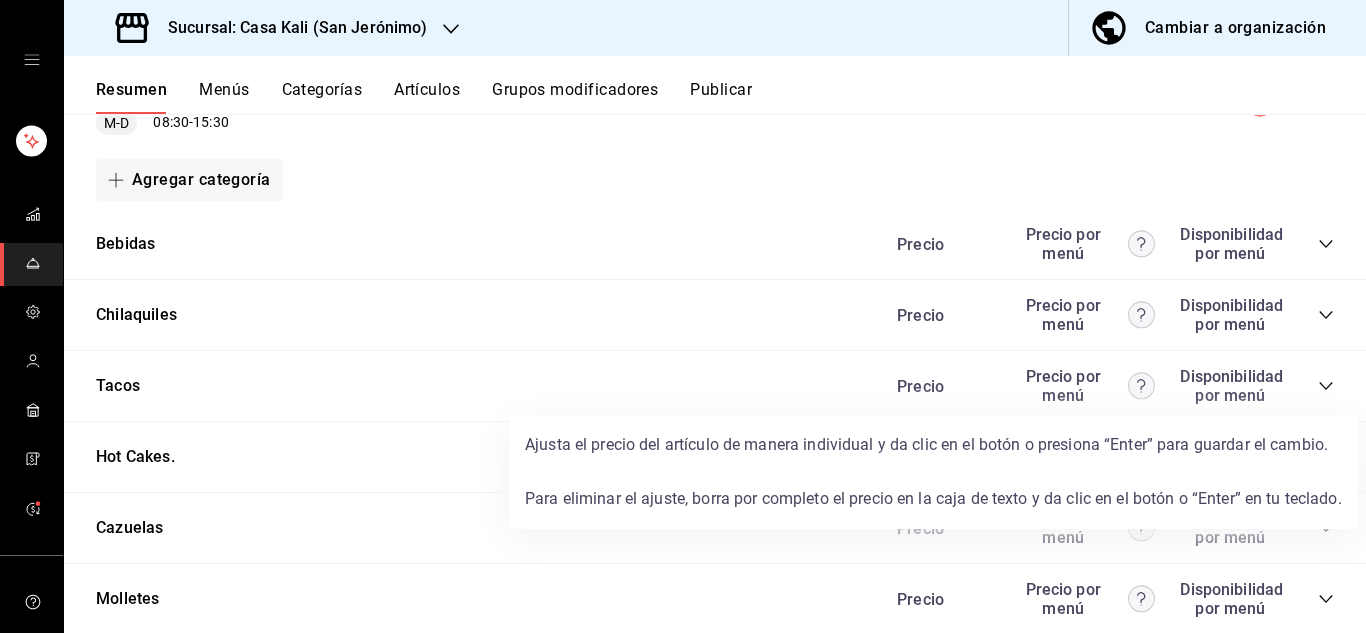 scroll, scrollTop: 374, scrollLeft: 0, axis: vertical 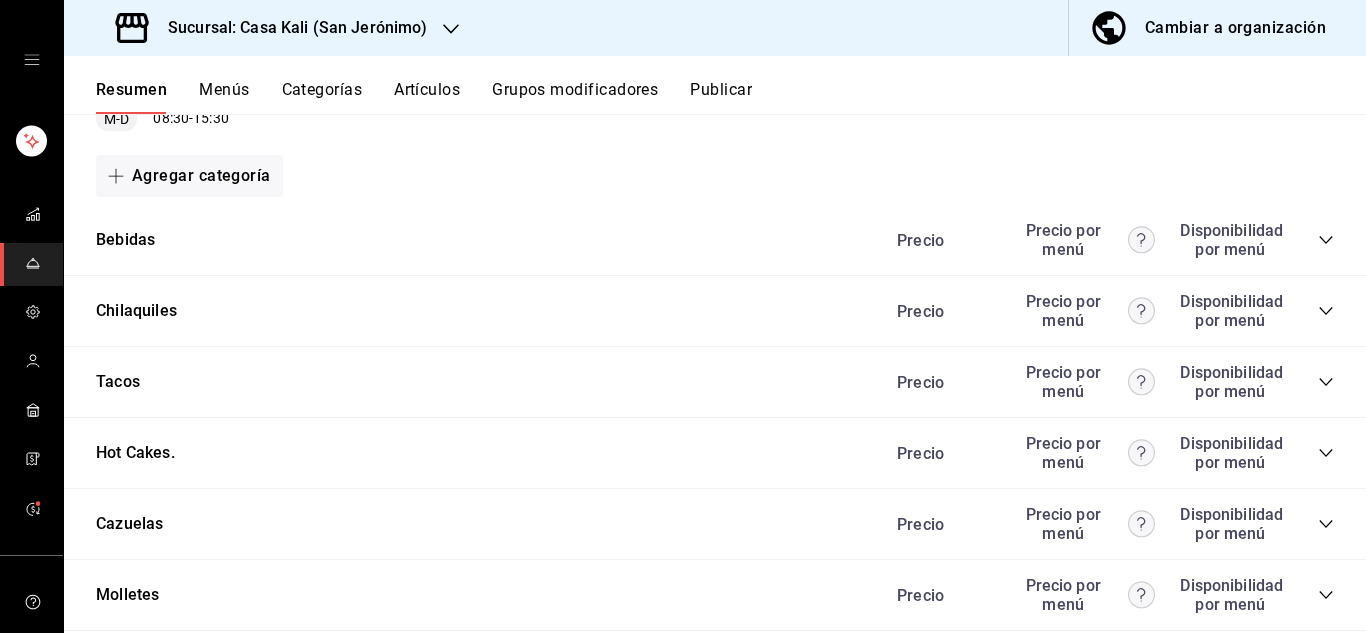 click 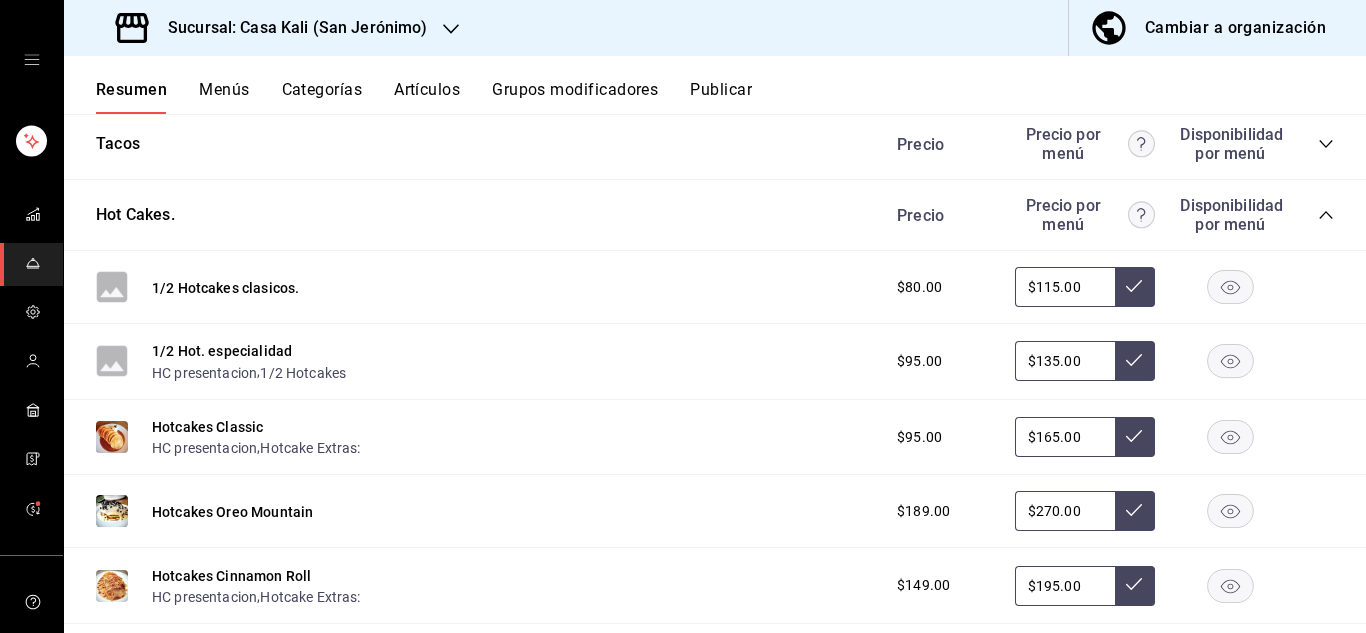 scroll, scrollTop: 605, scrollLeft: 0, axis: vertical 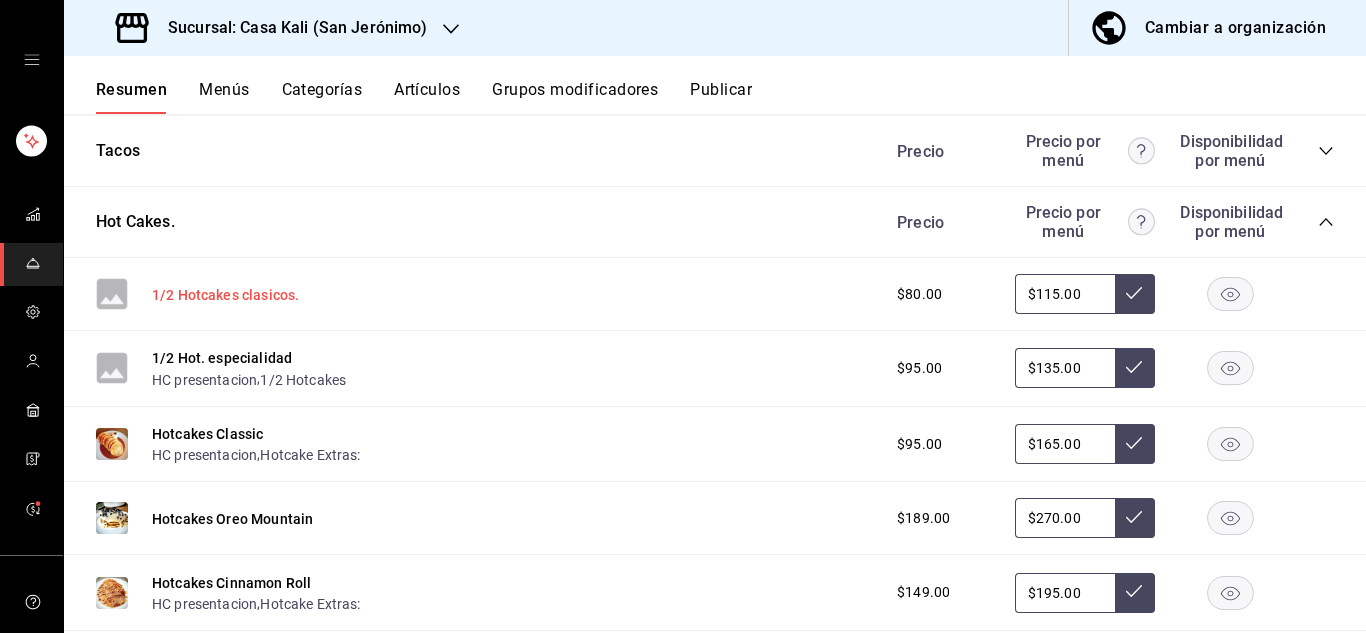 click on "1/2 Hotcakes clasicos." at bounding box center [225, 295] 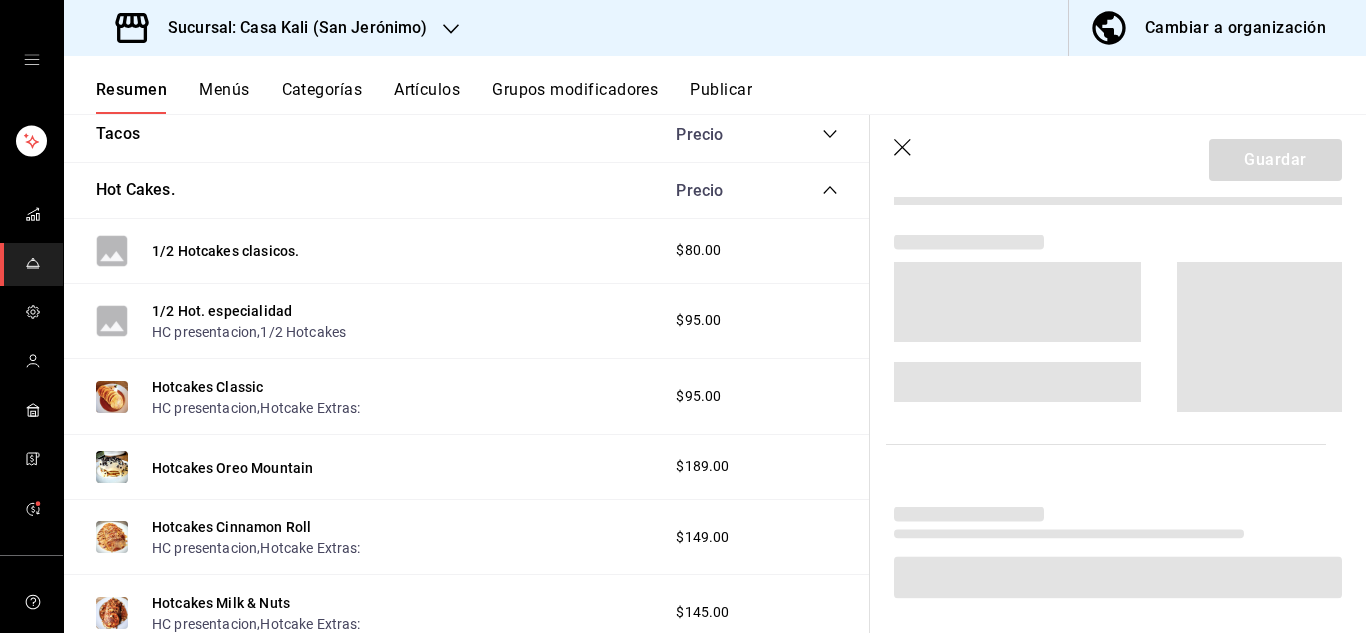 scroll, scrollTop: 590, scrollLeft: 0, axis: vertical 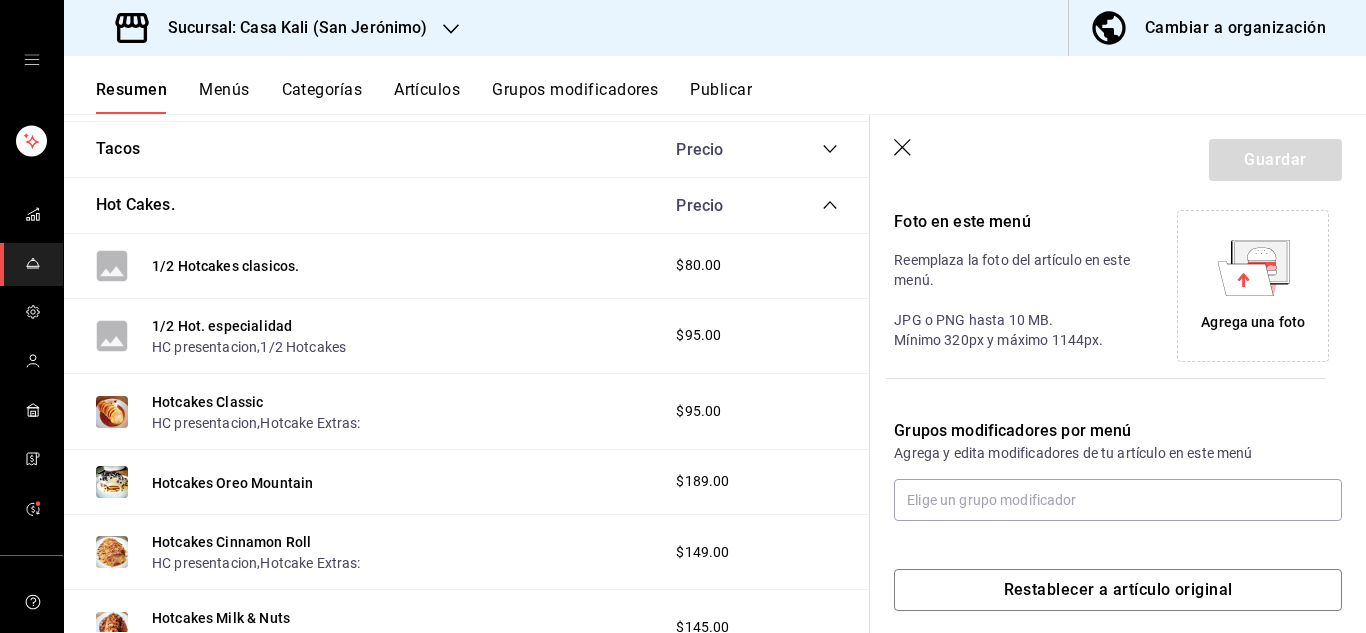 click on "Agrega una foto" at bounding box center [1253, 322] 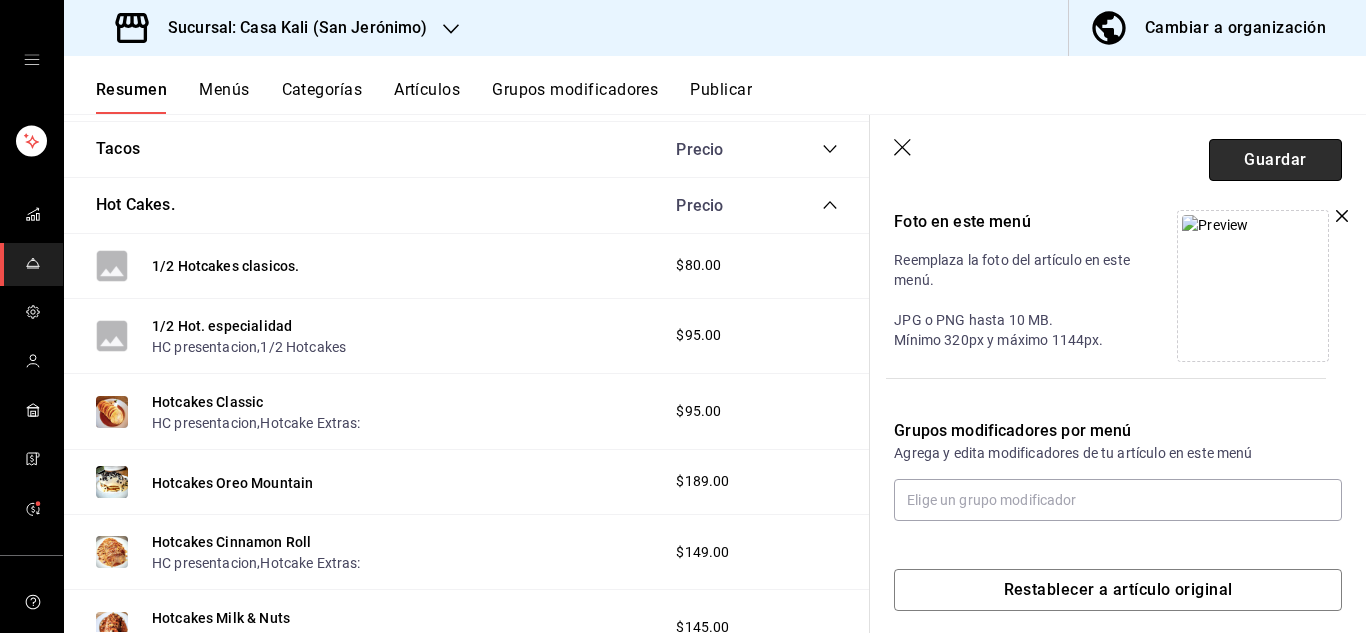click on "Guardar" at bounding box center [1275, 160] 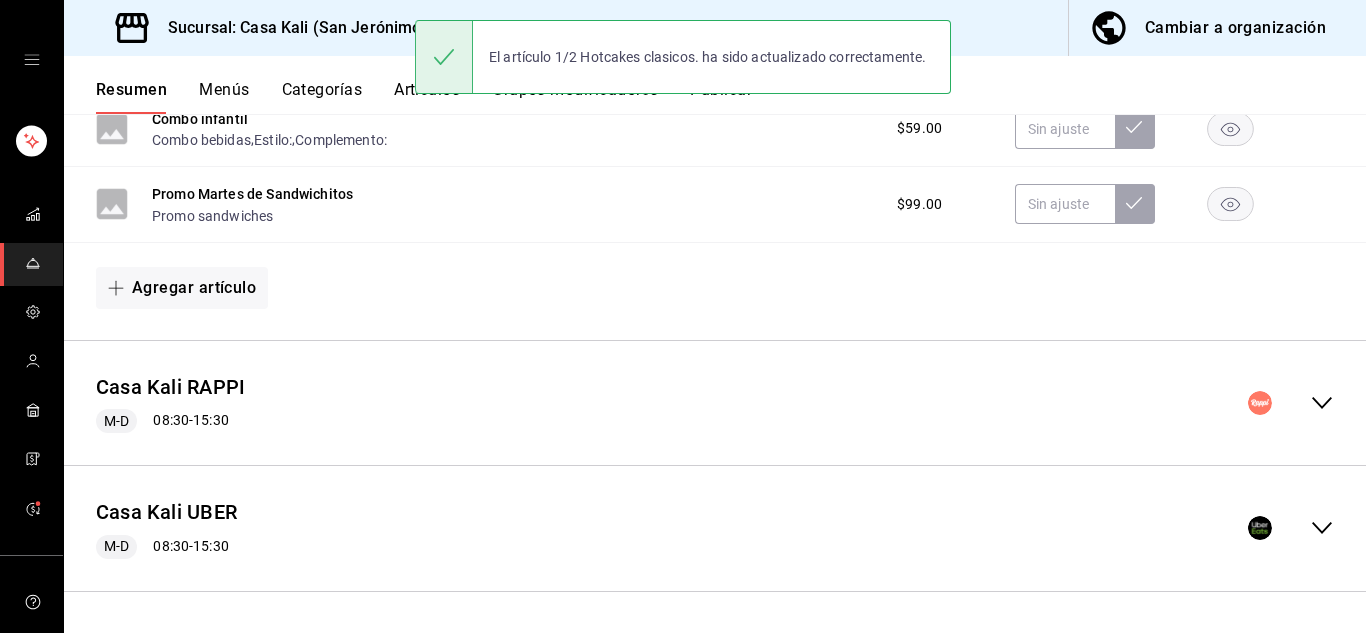 scroll, scrollTop: 2529, scrollLeft: 0, axis: vertical 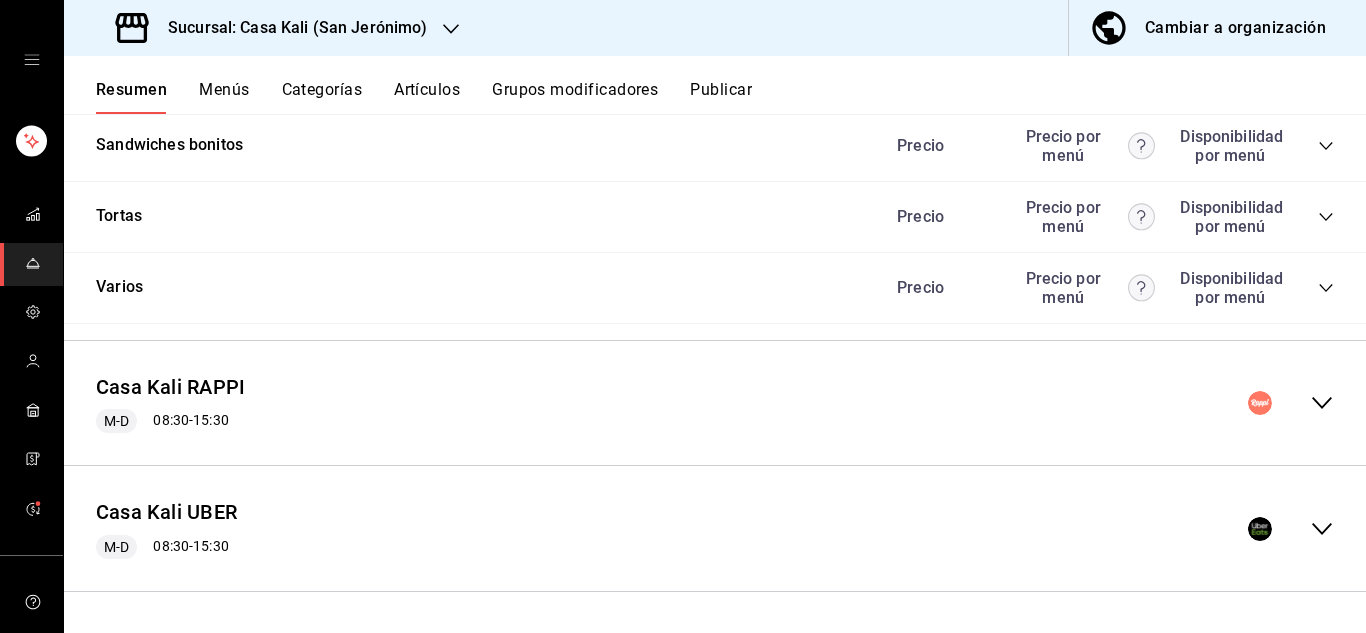 click 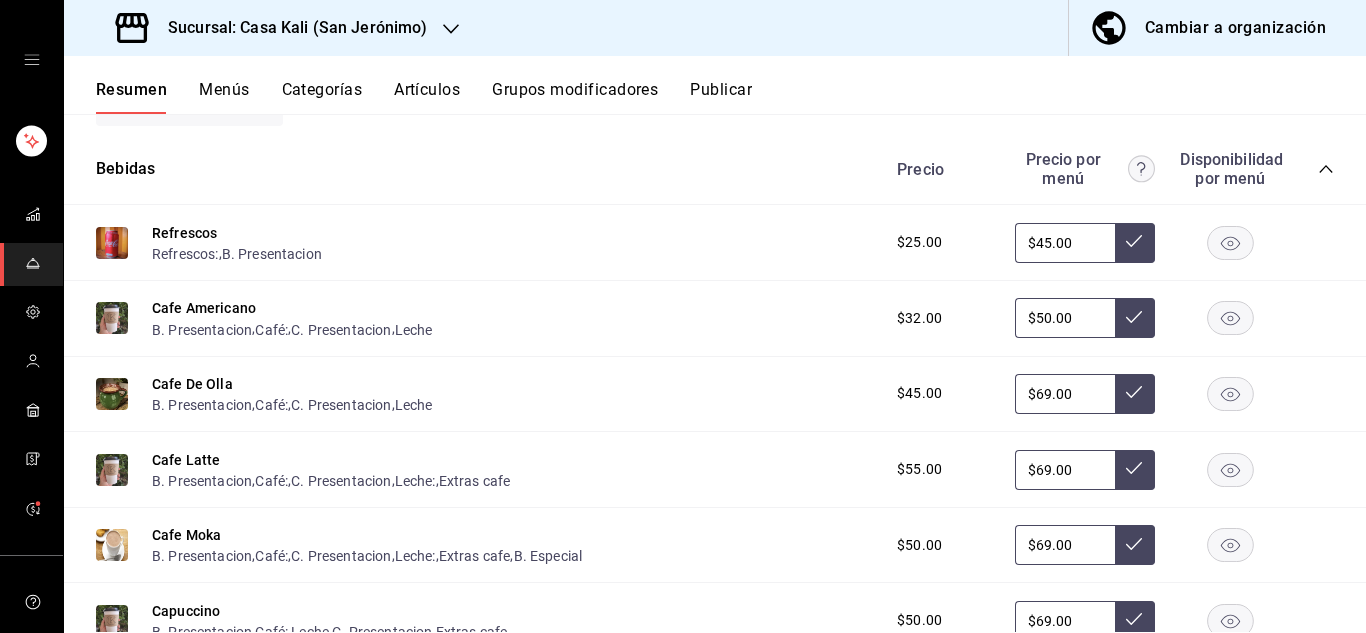 scroll, scrollTop: 2887, scrollLeft: 0, axis: vertical 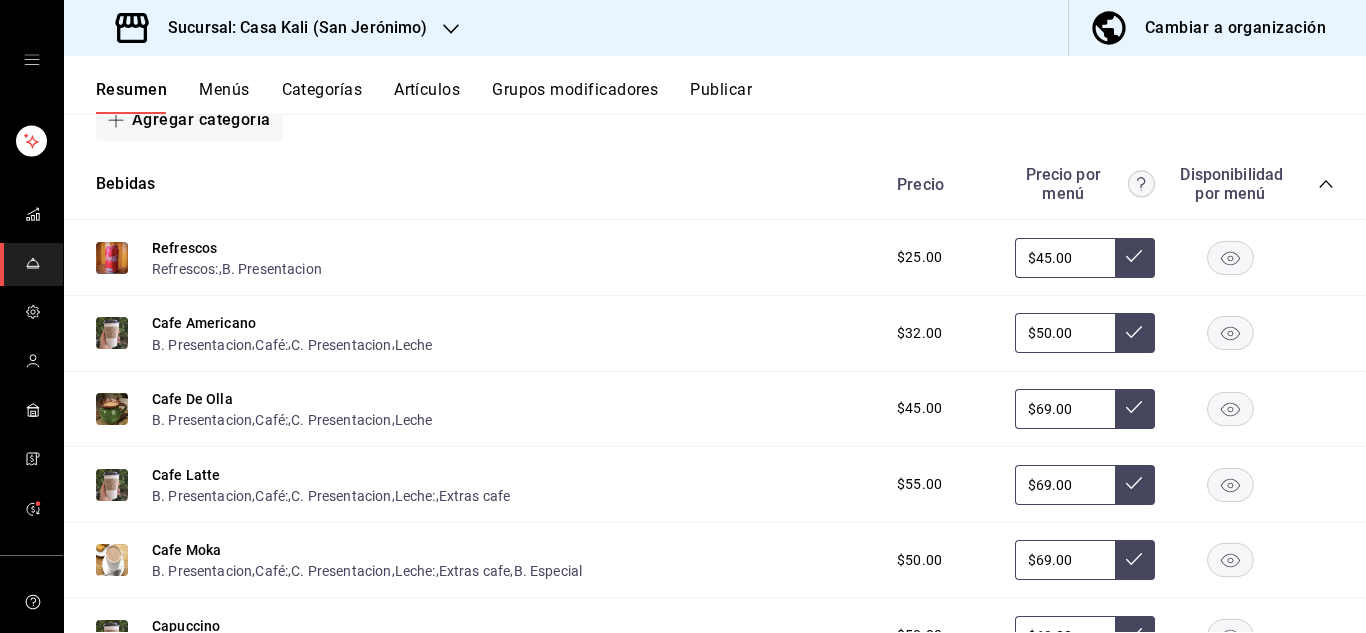 click 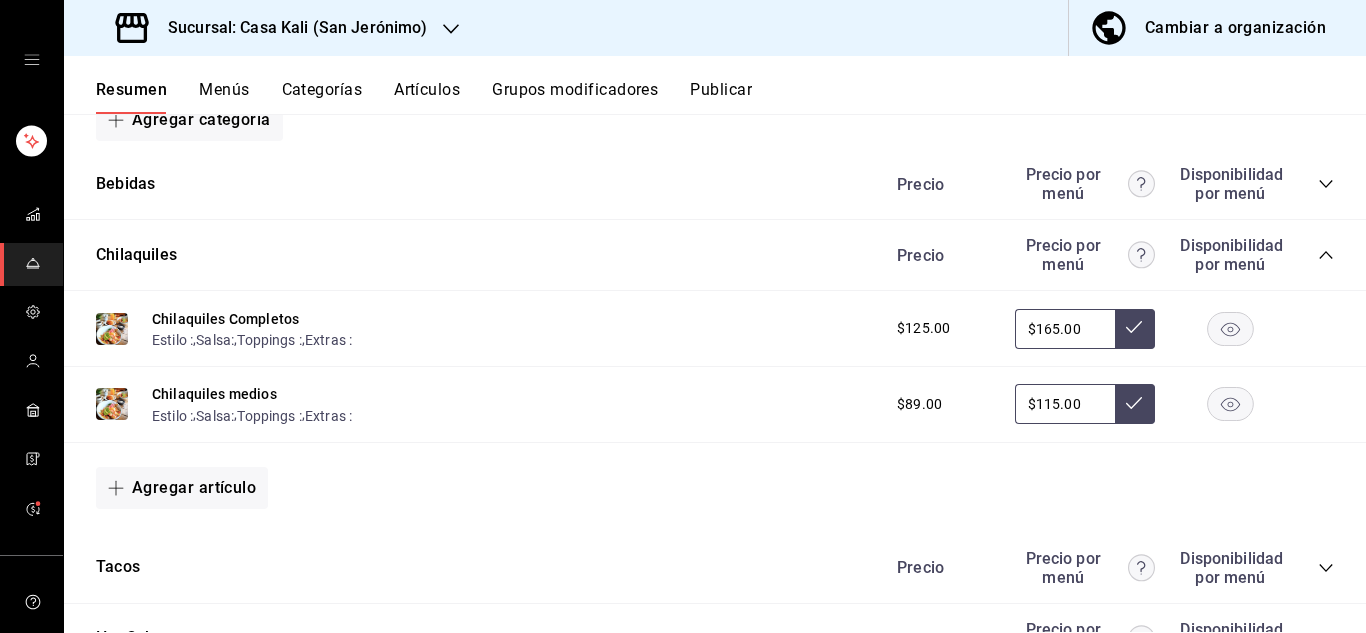 click 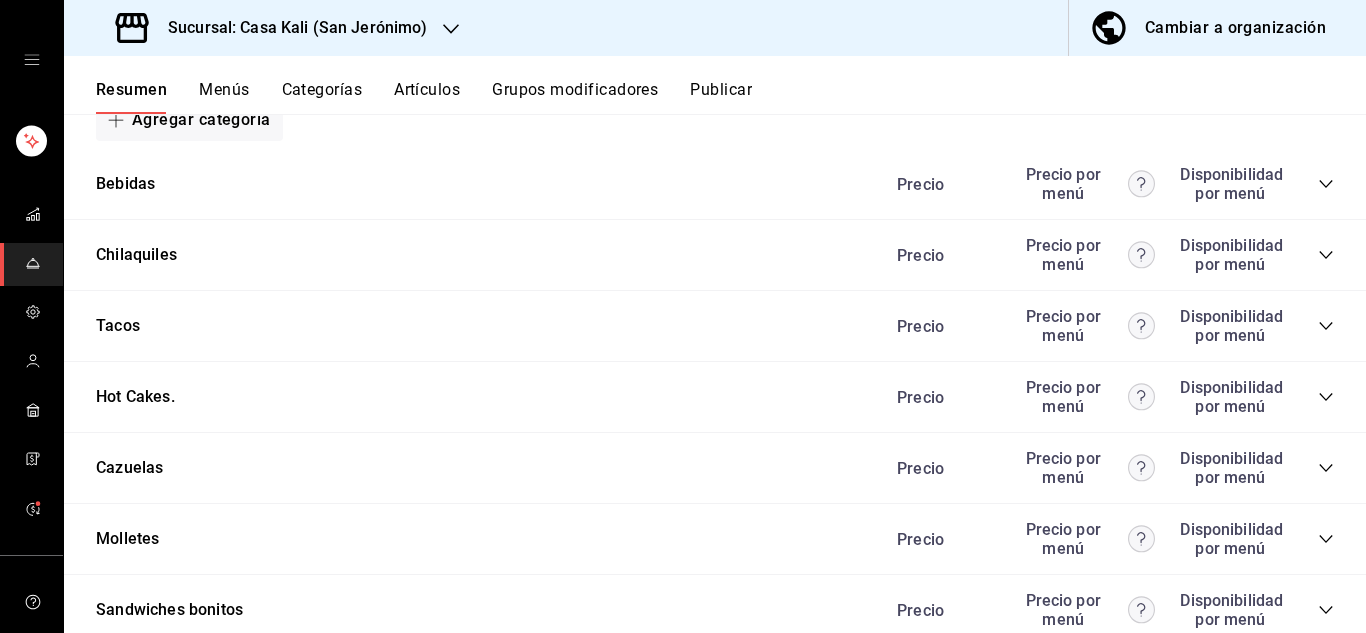 click 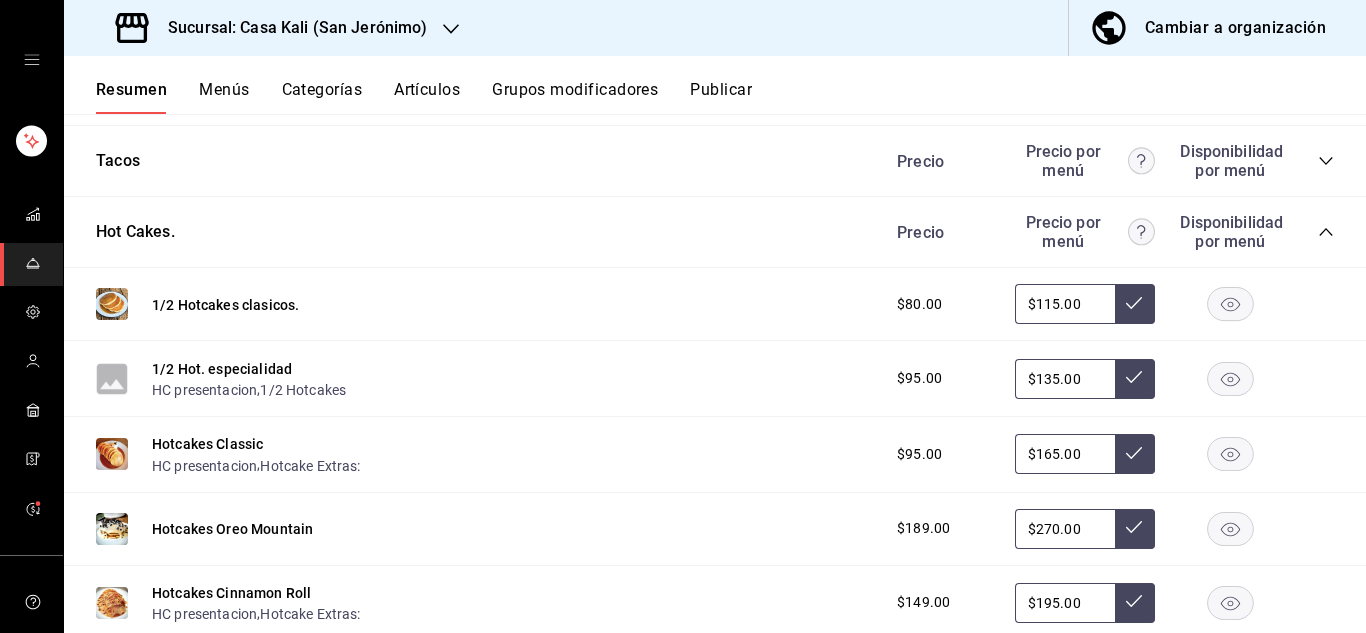 scroll, scrollTop: 3059, scrollLeft: 0, axis: vertical 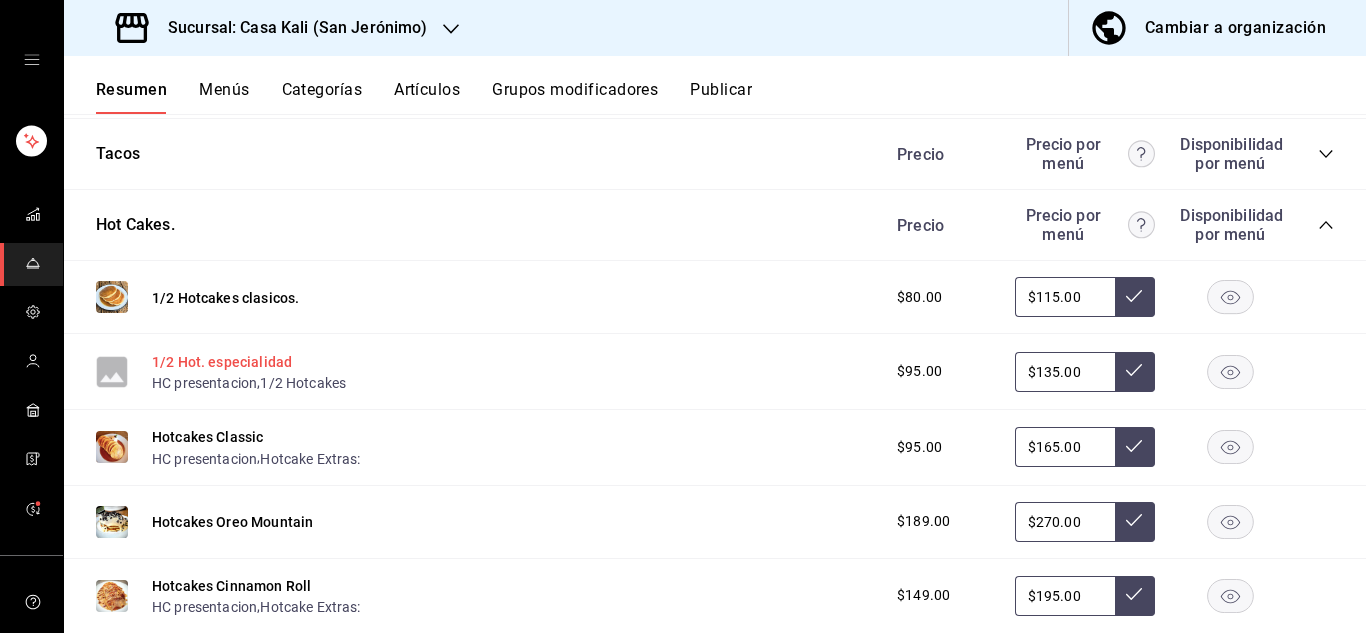 click on "1/2 Hot. especialidad" at bounding box center [222, 362] 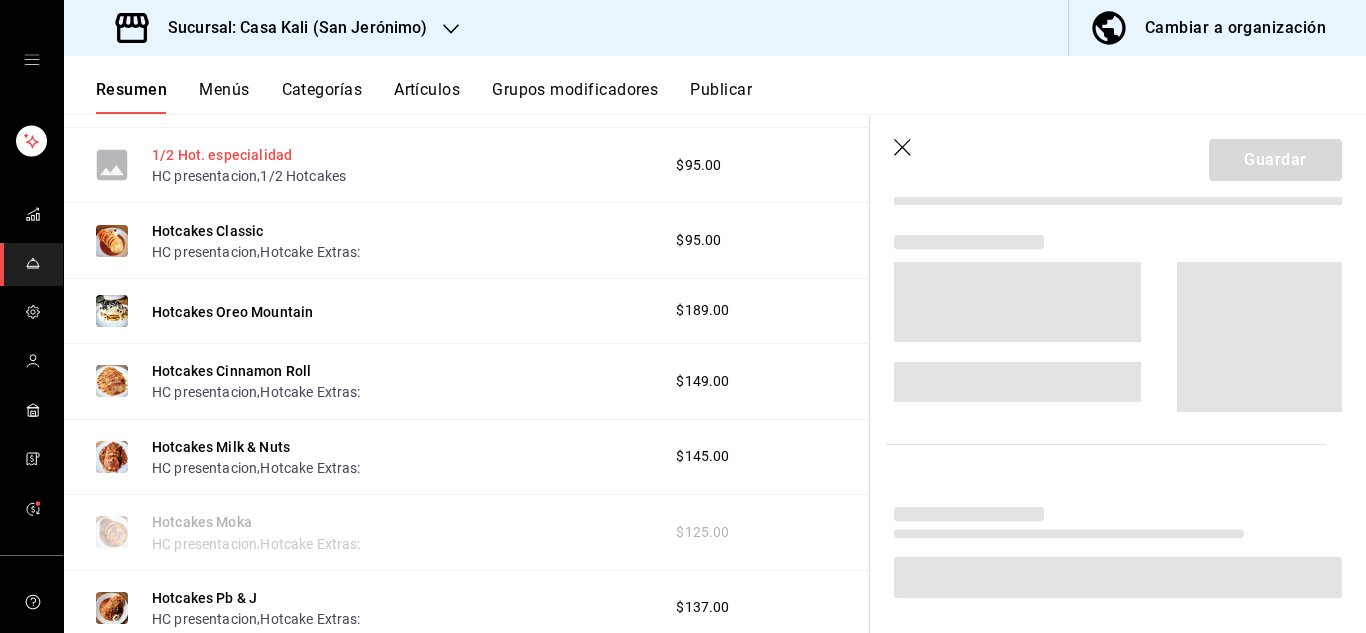 scroll, scrollTop: 2885, scrollLeft: 0, axis: vertical 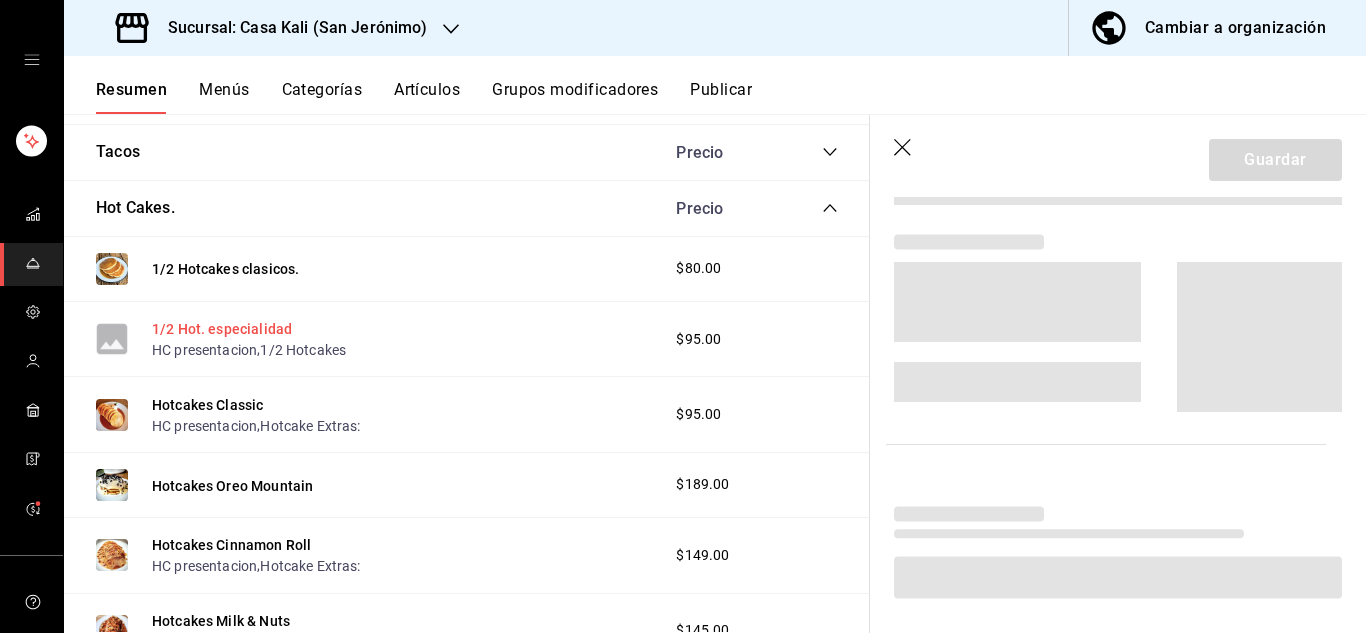 type 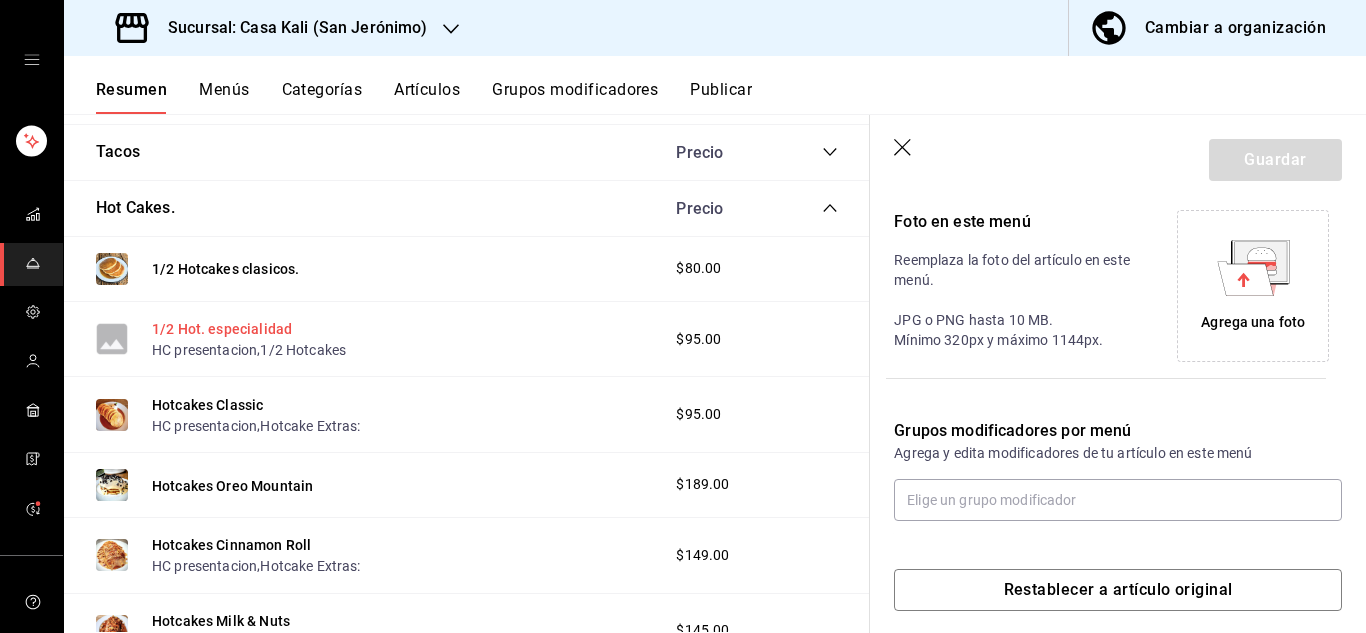 type on "$135.00" 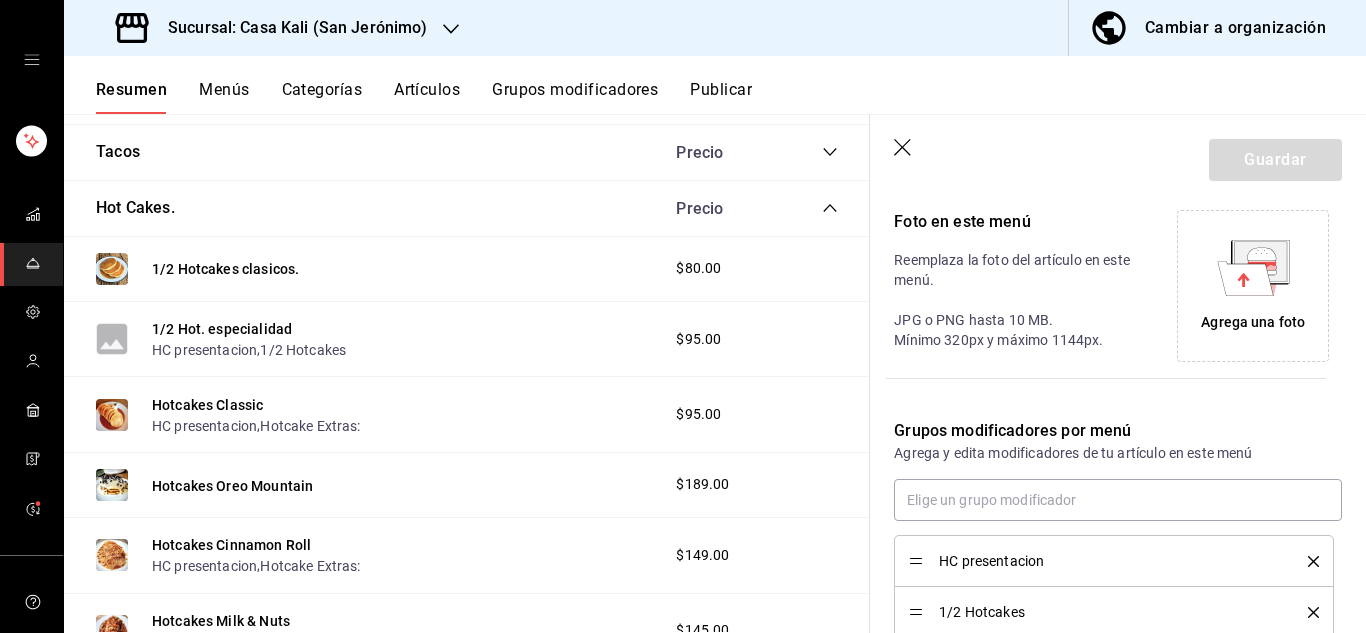 click on "Agrega una foto" at bounding box center [1253, 286] 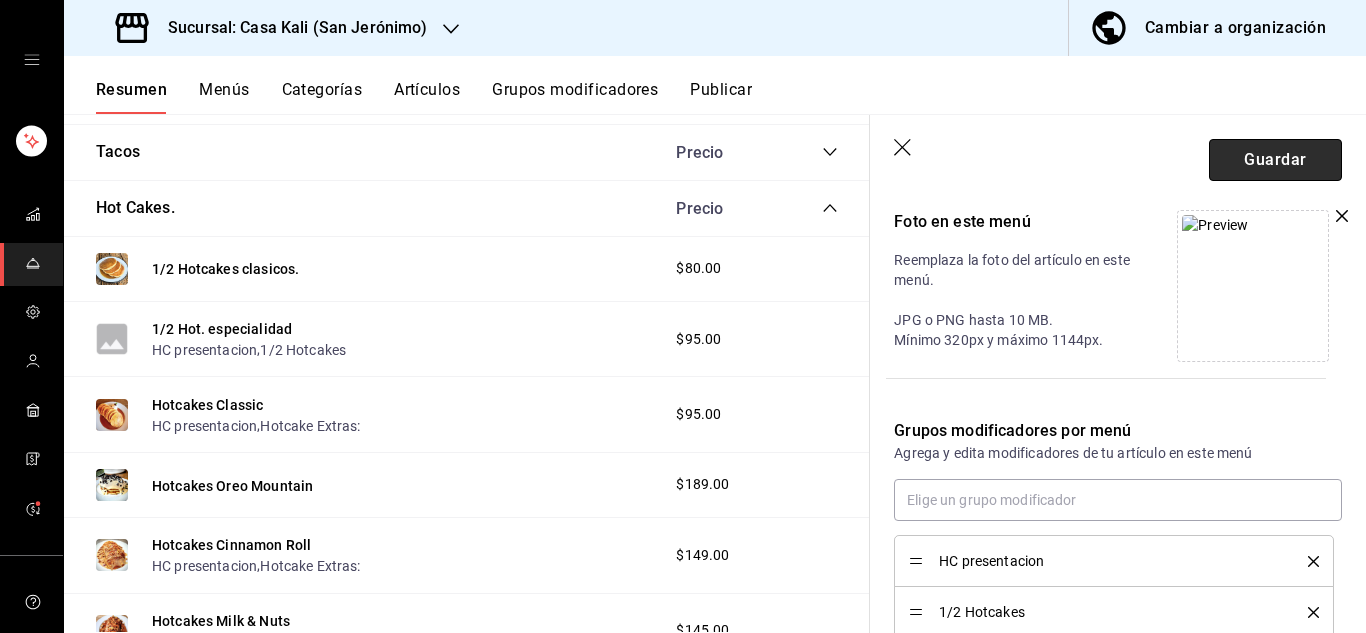 click on "Guardar" at bounding box center [1275, 160] 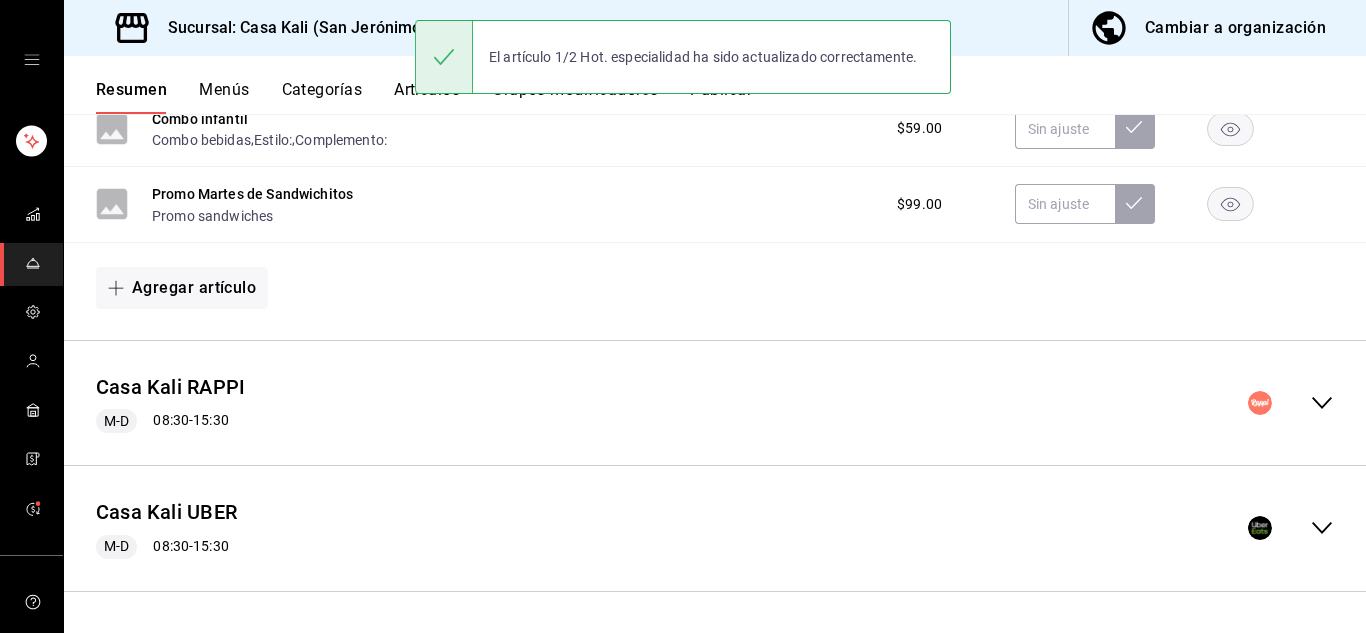scroll, scrollTop: 660, scrollLeft: 0, axis: vertical 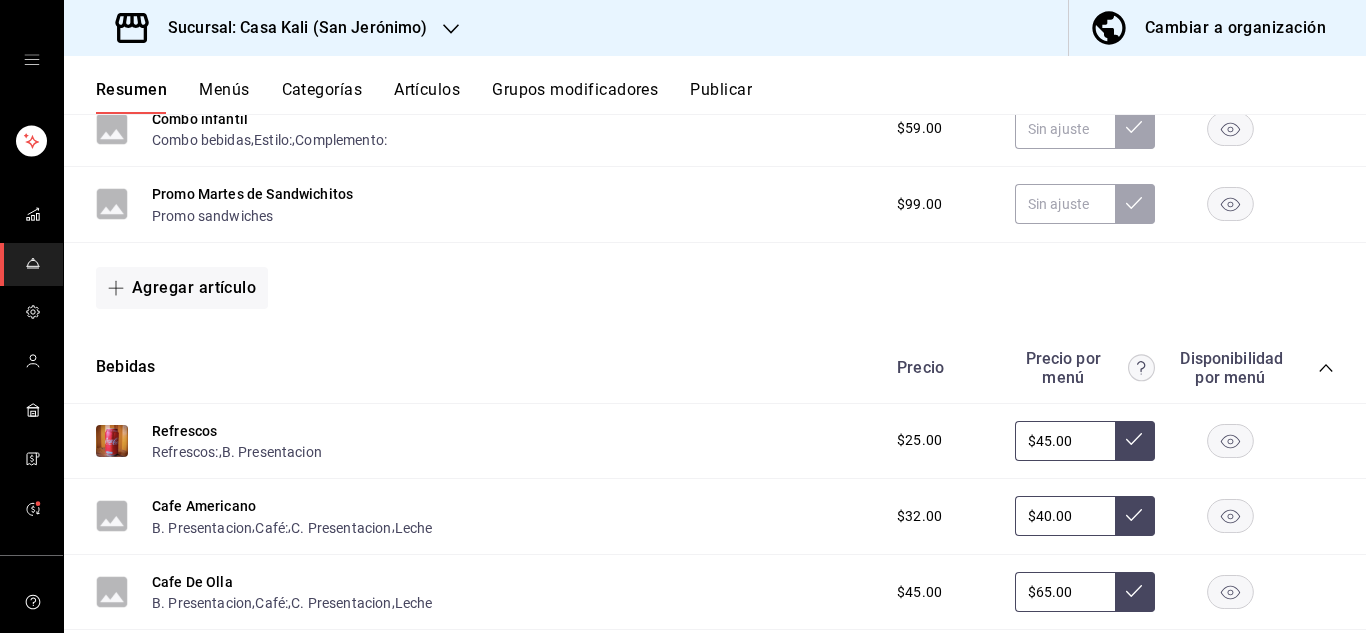 click 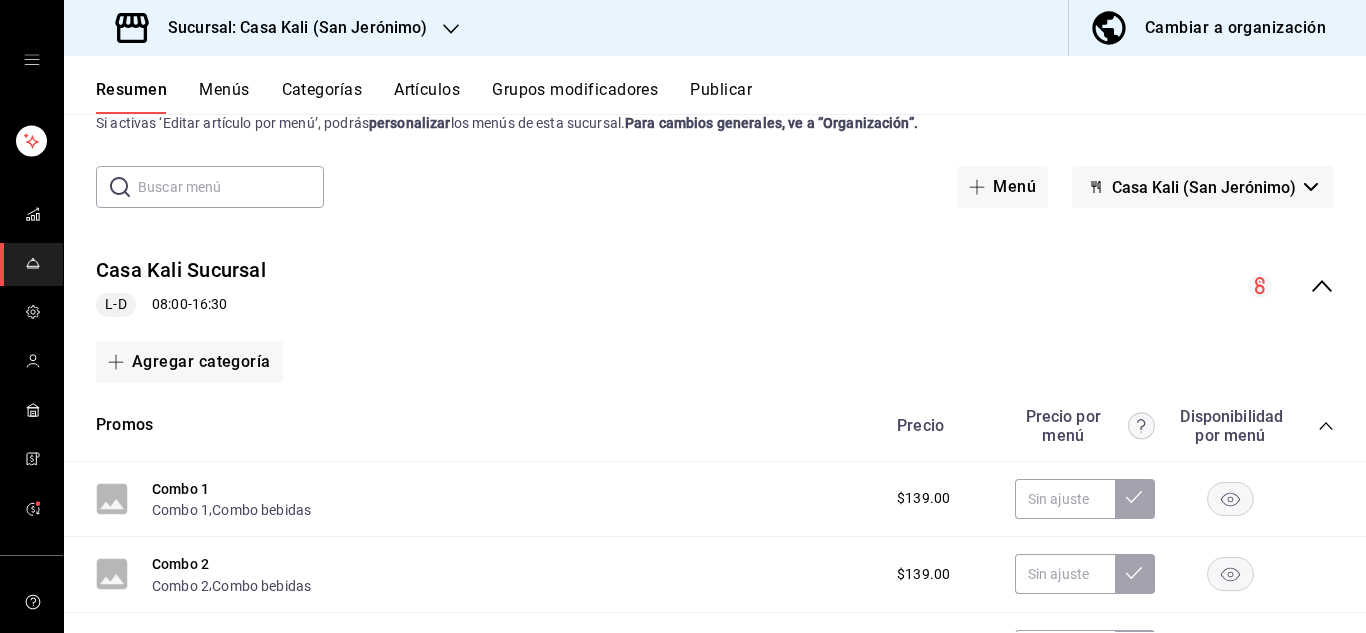 scroll, scrollTop: 57, scrollLeft: 0, axis: vertical 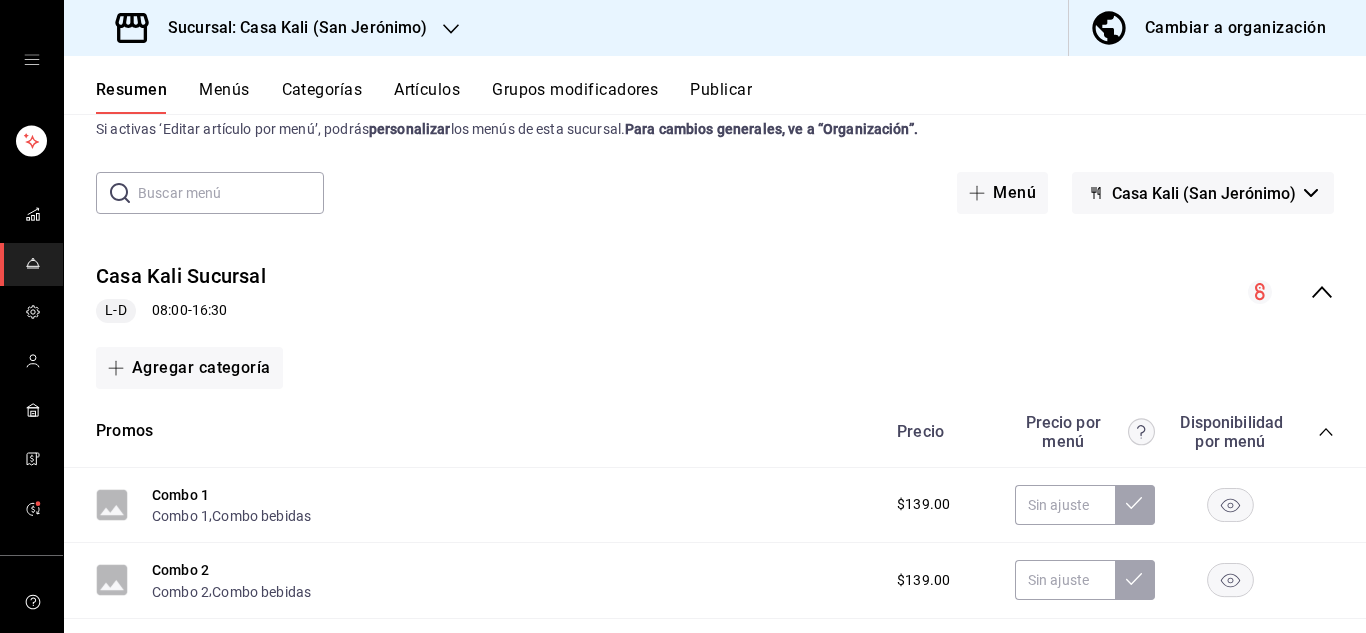 click 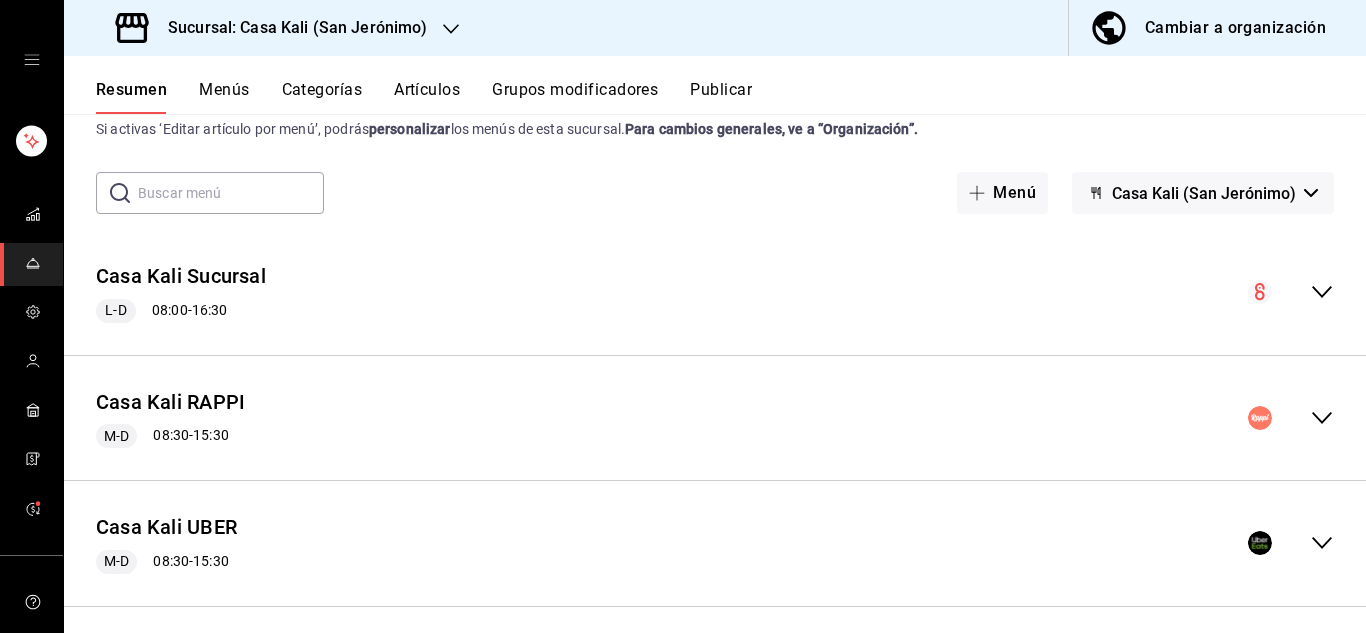 click 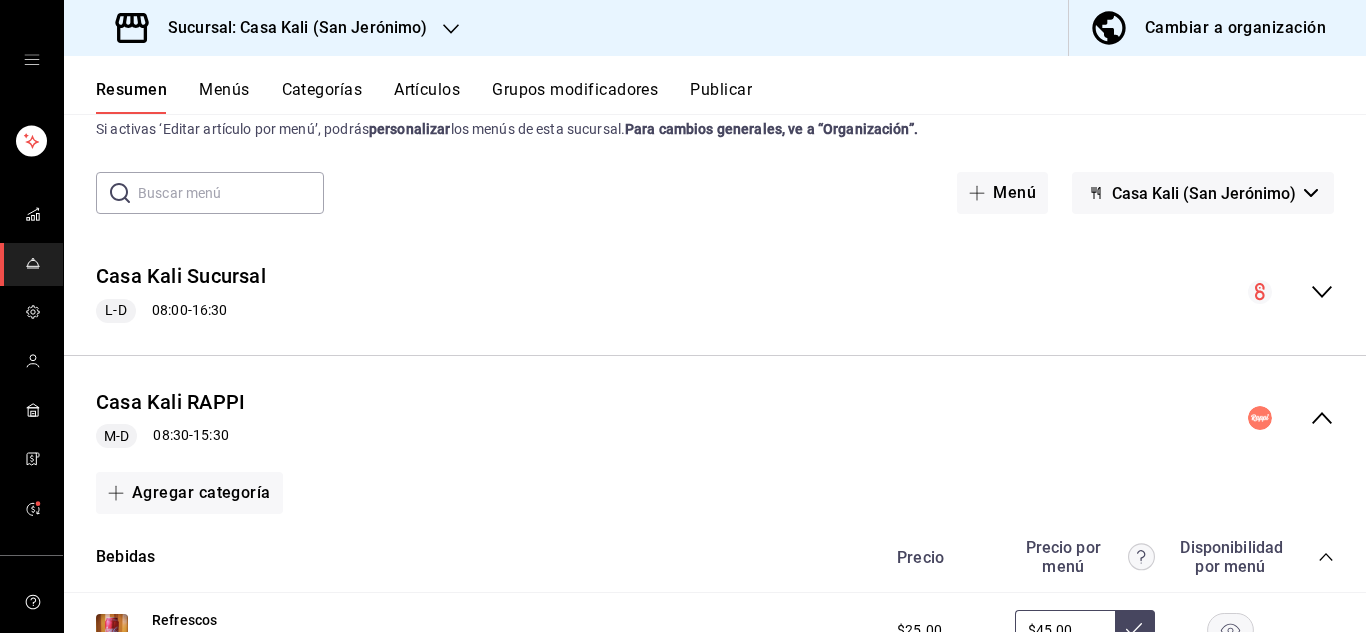 scroll, scrollTop: 248, scrollLeft: 0, axis: vertical 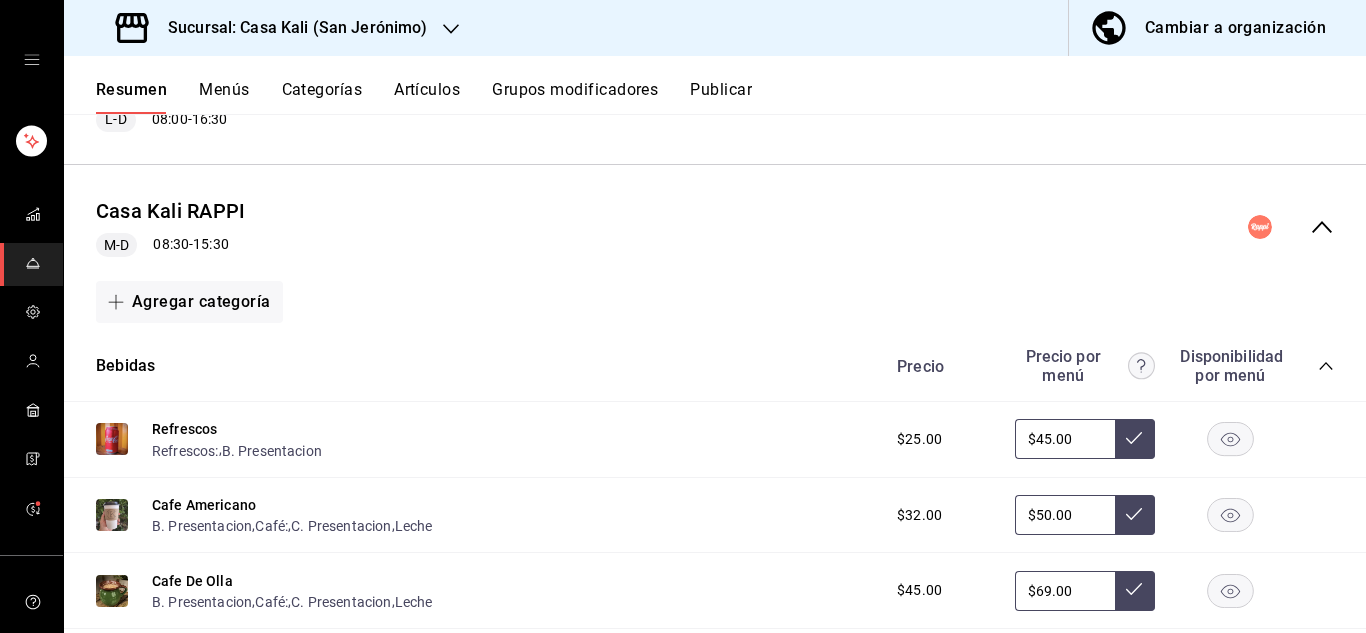 click 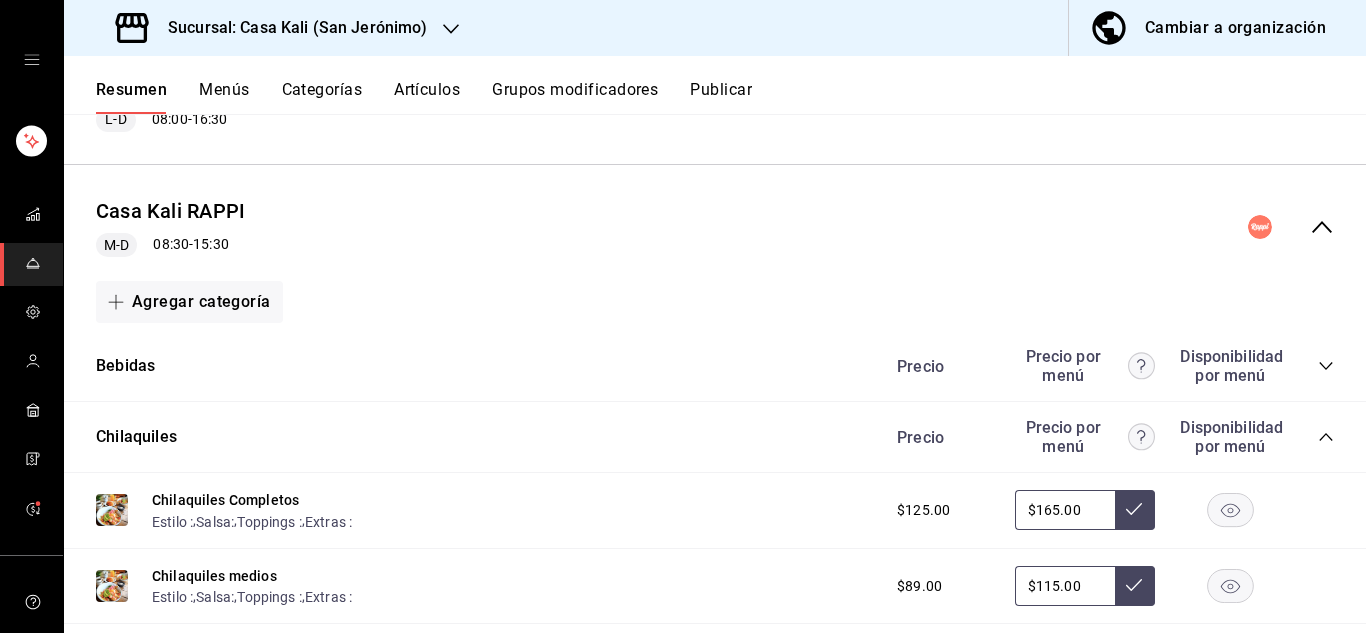 click 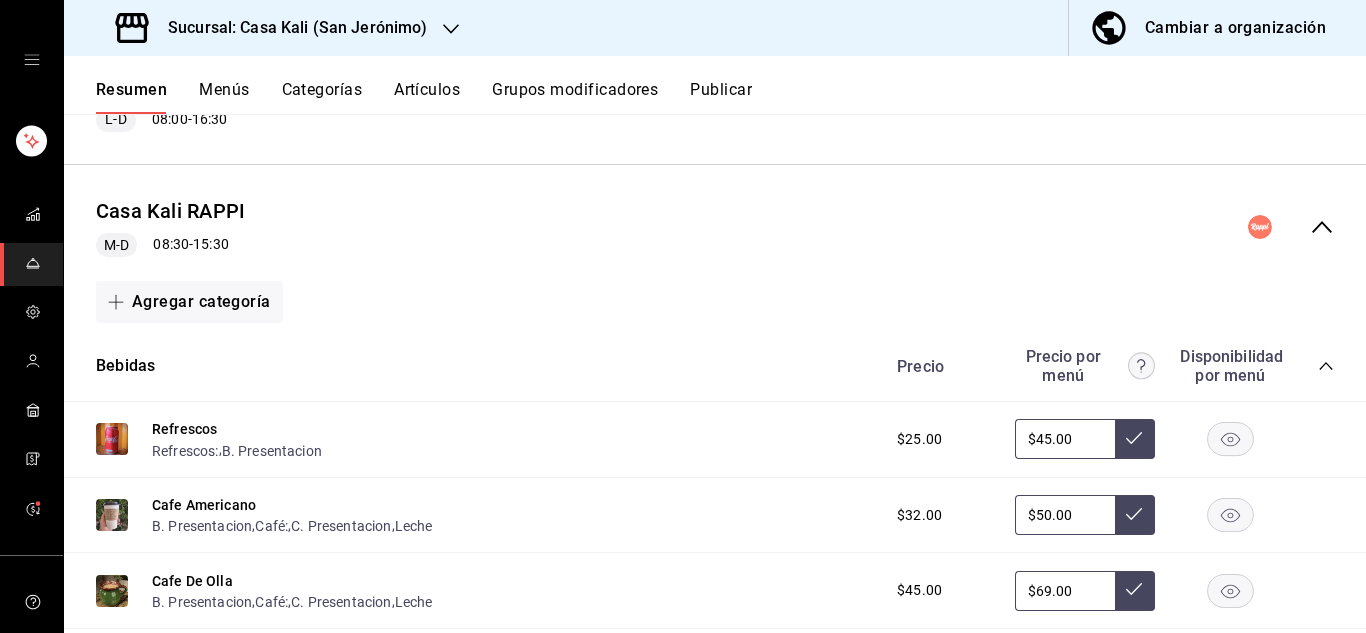 click 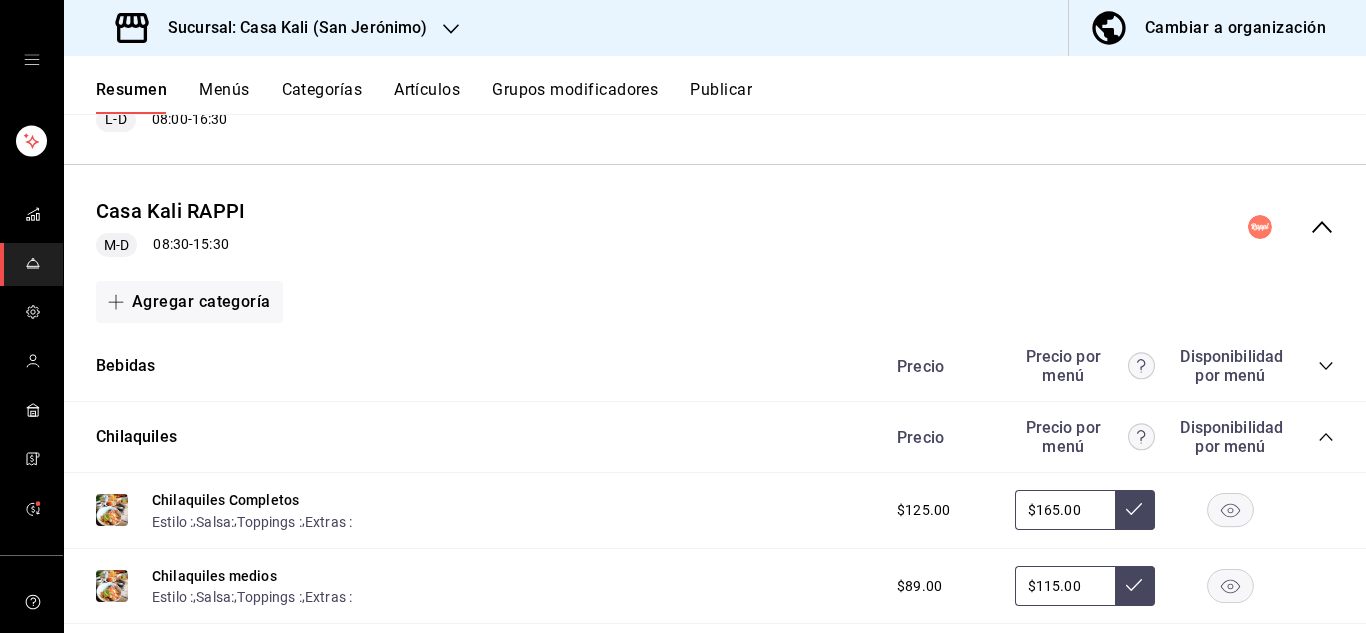 click 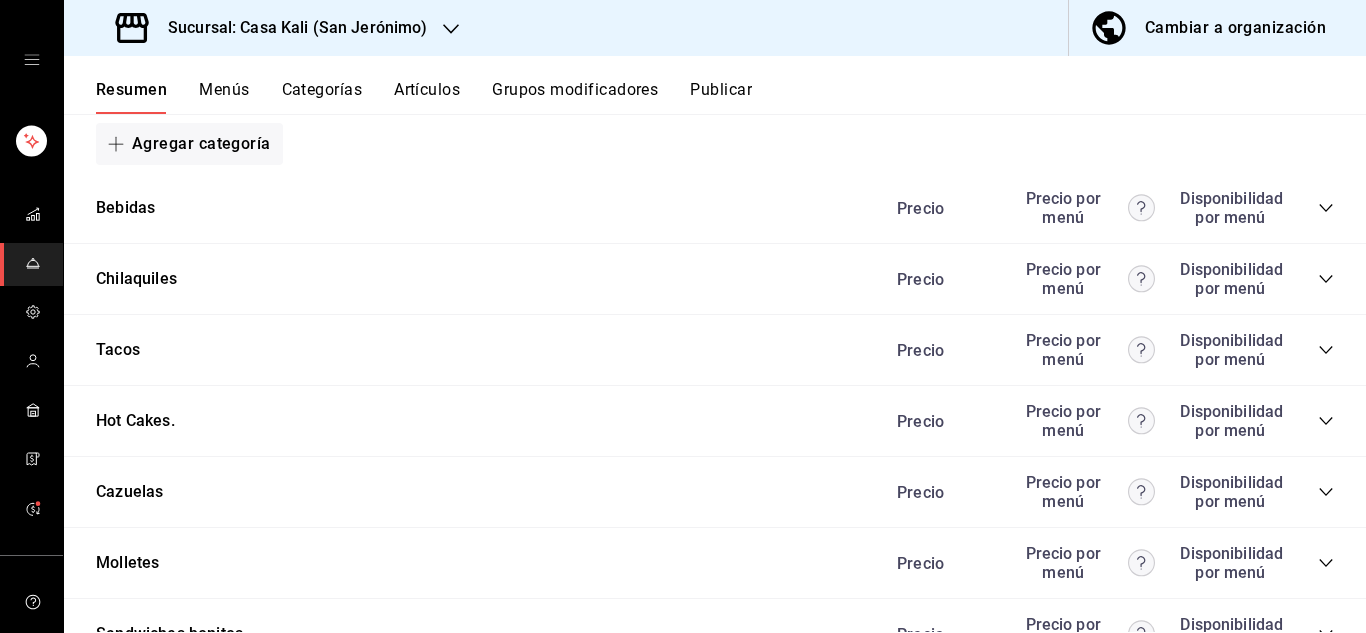 scroll, scrollTop: 404, scrollLeft: 0, axis: vertical 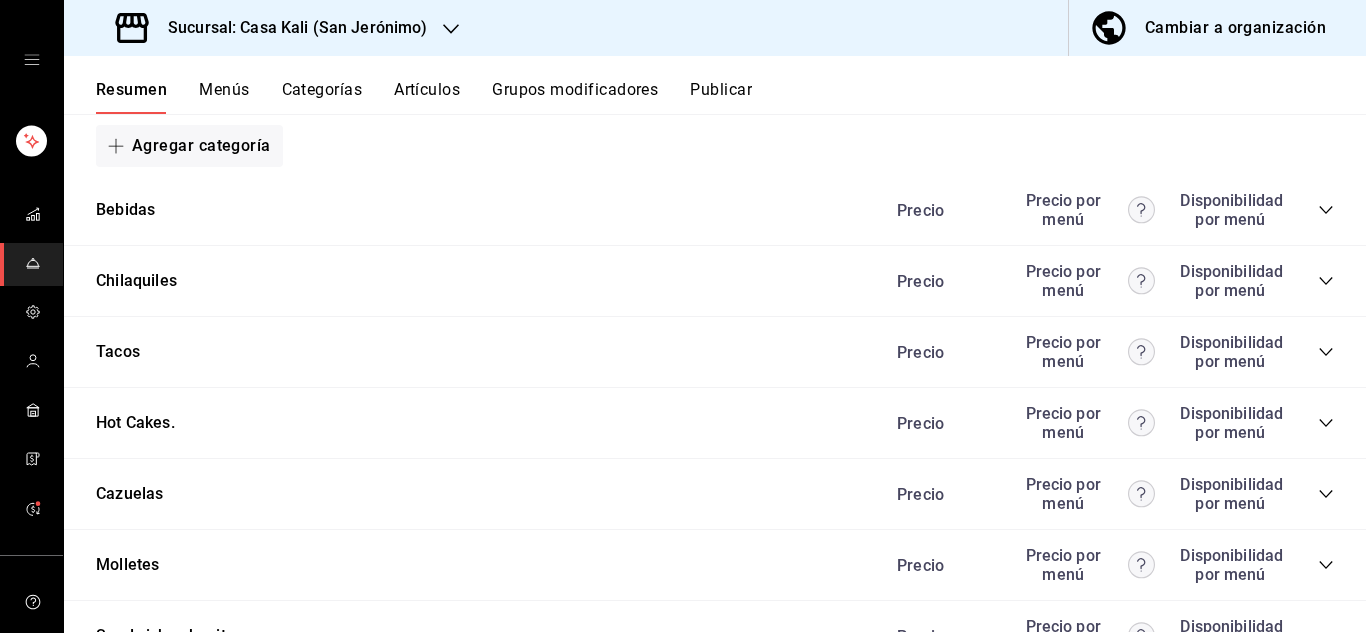 click 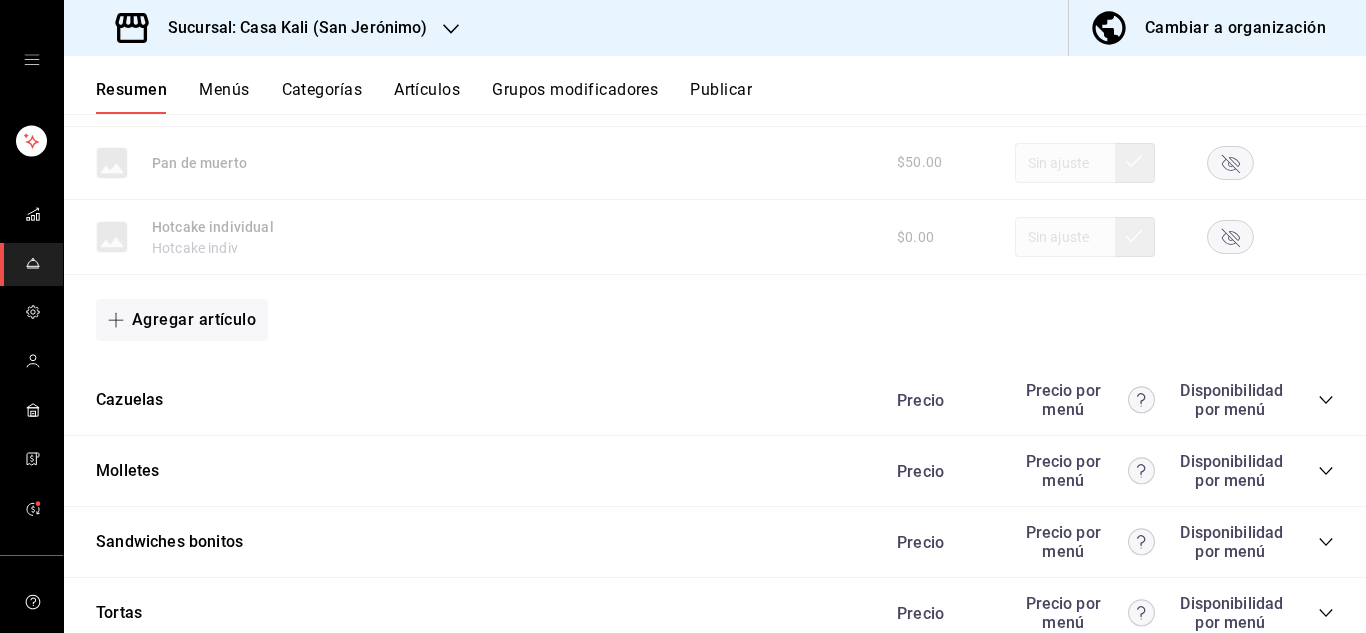 scroll, scrollTop: 1738, scrollLeft: 0, axis: vertical 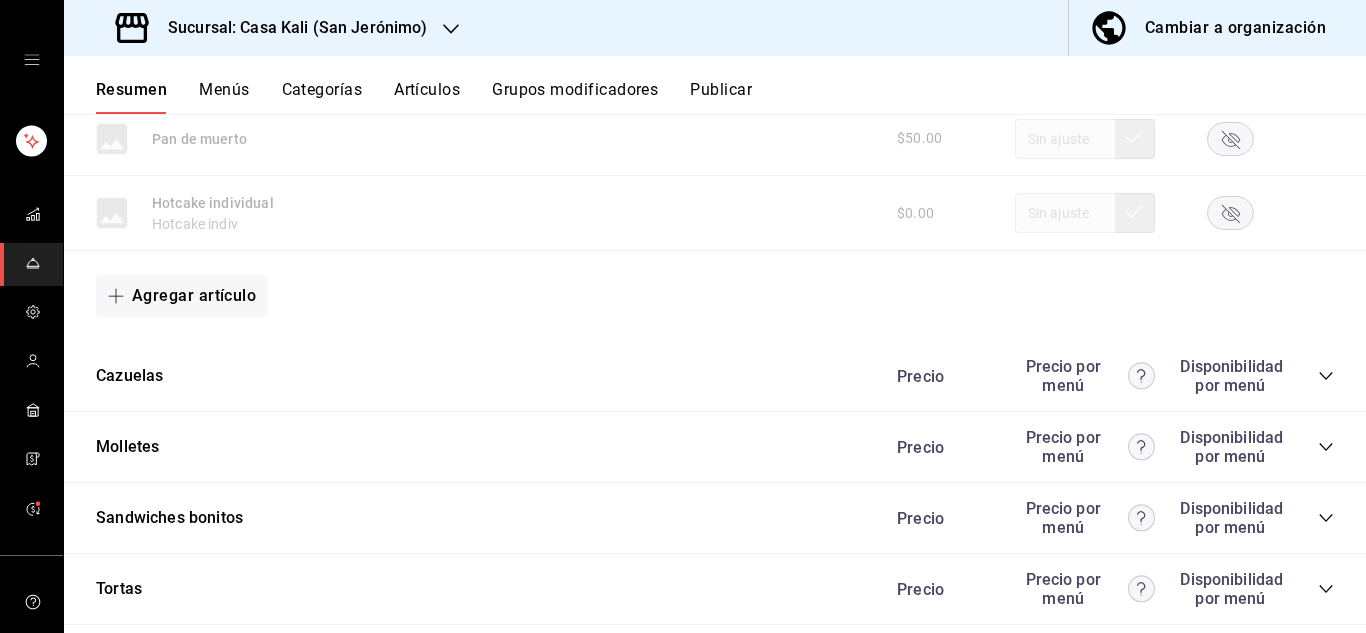 click 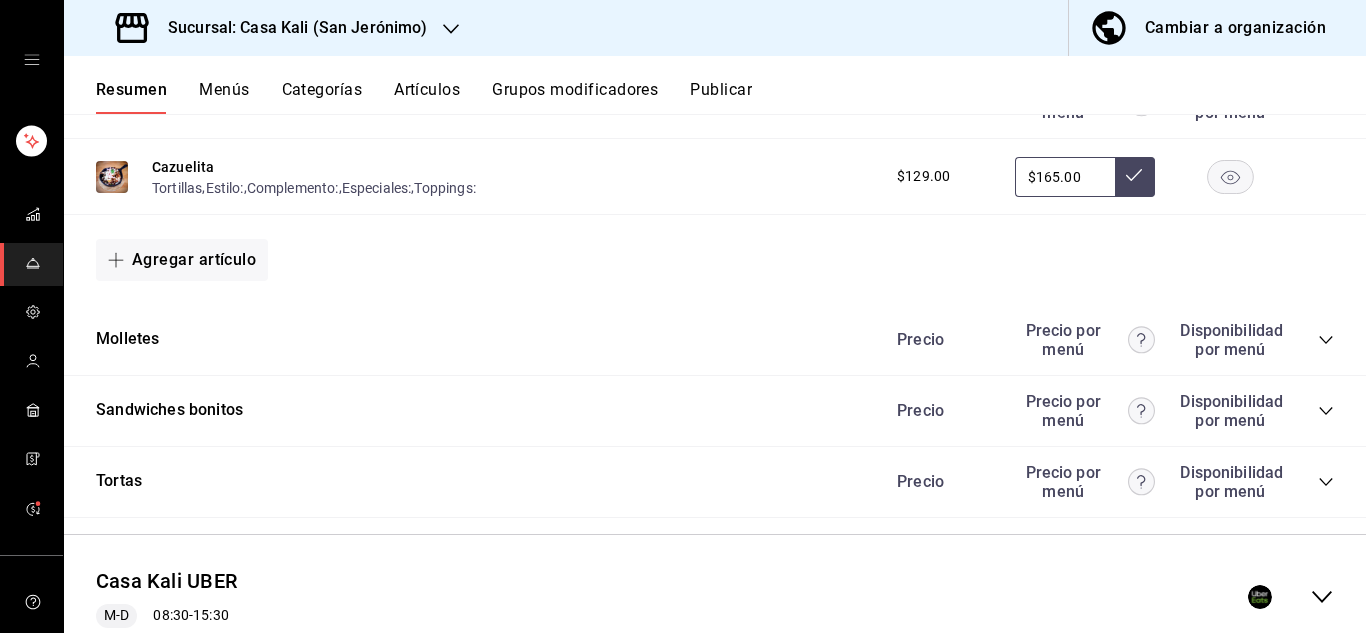 scroll, scrollTop: 2014, scrollLeft: 0, axis: vertical 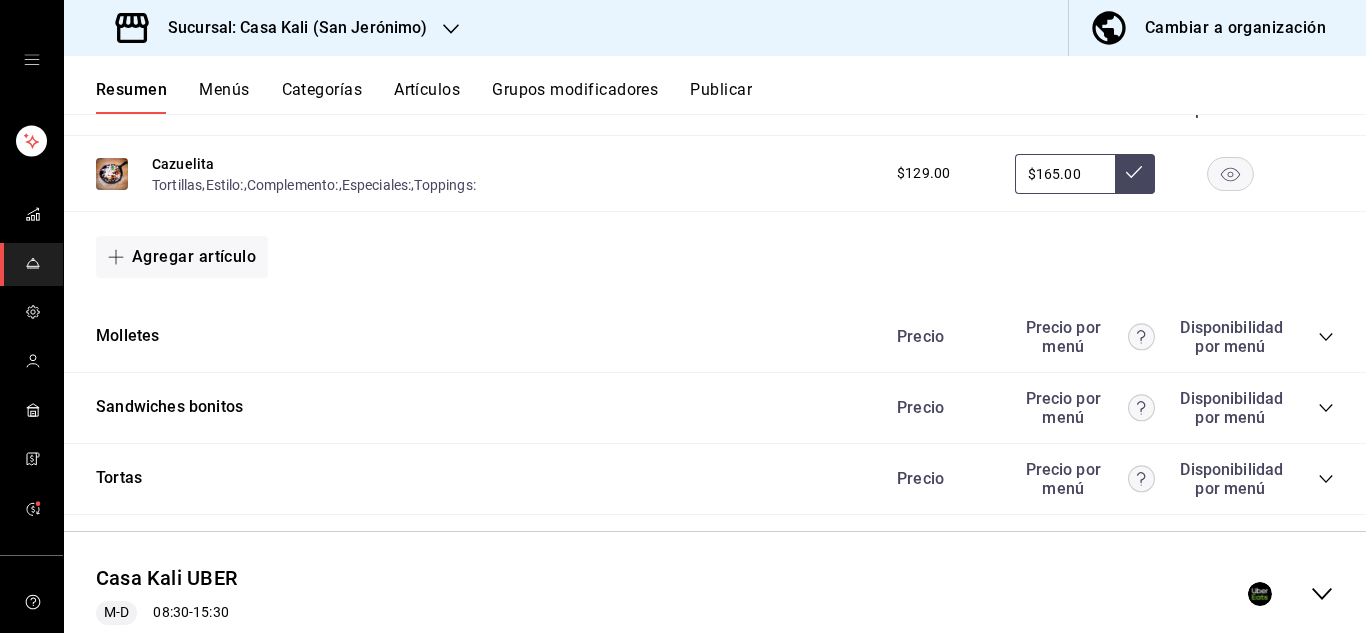 click 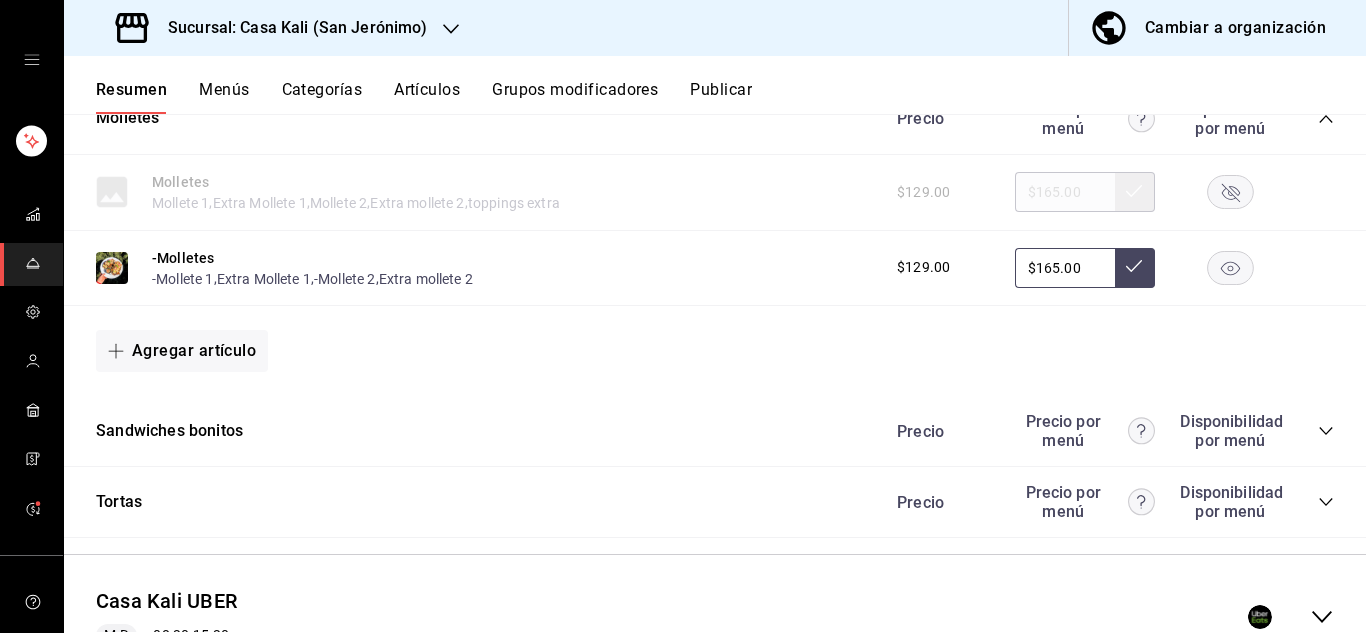 scroll, scrollTop: 2296, scrollLeft: 0, axis: vertical 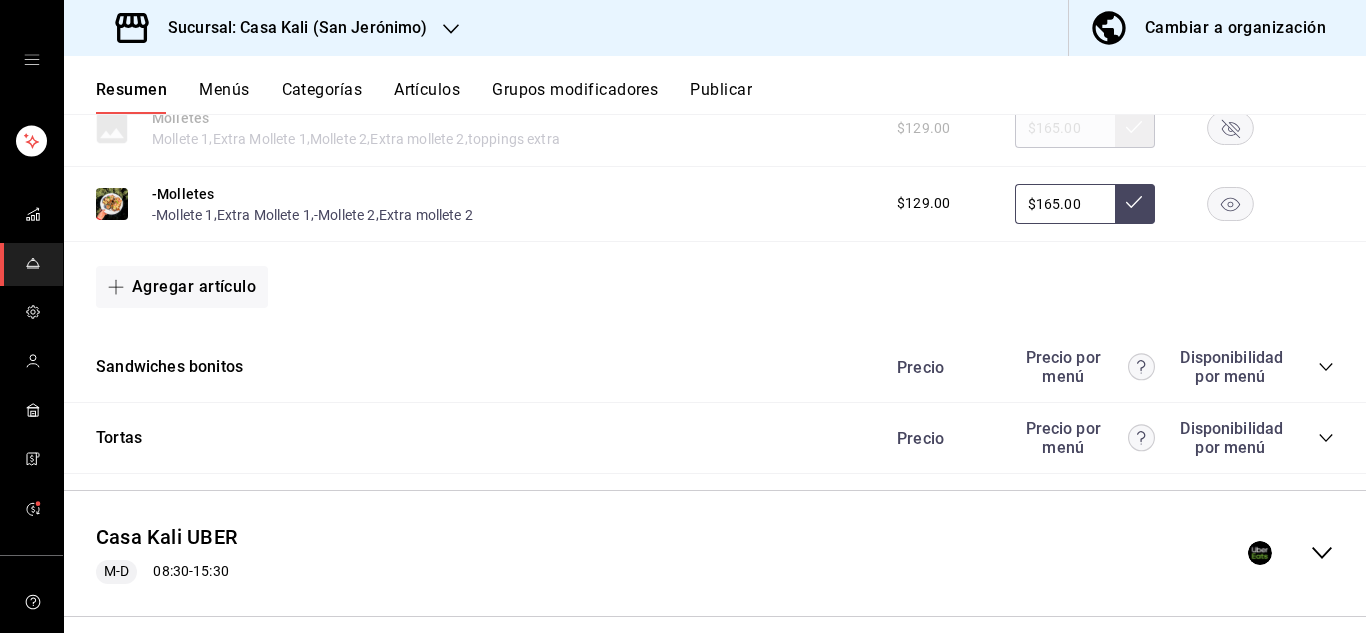 click 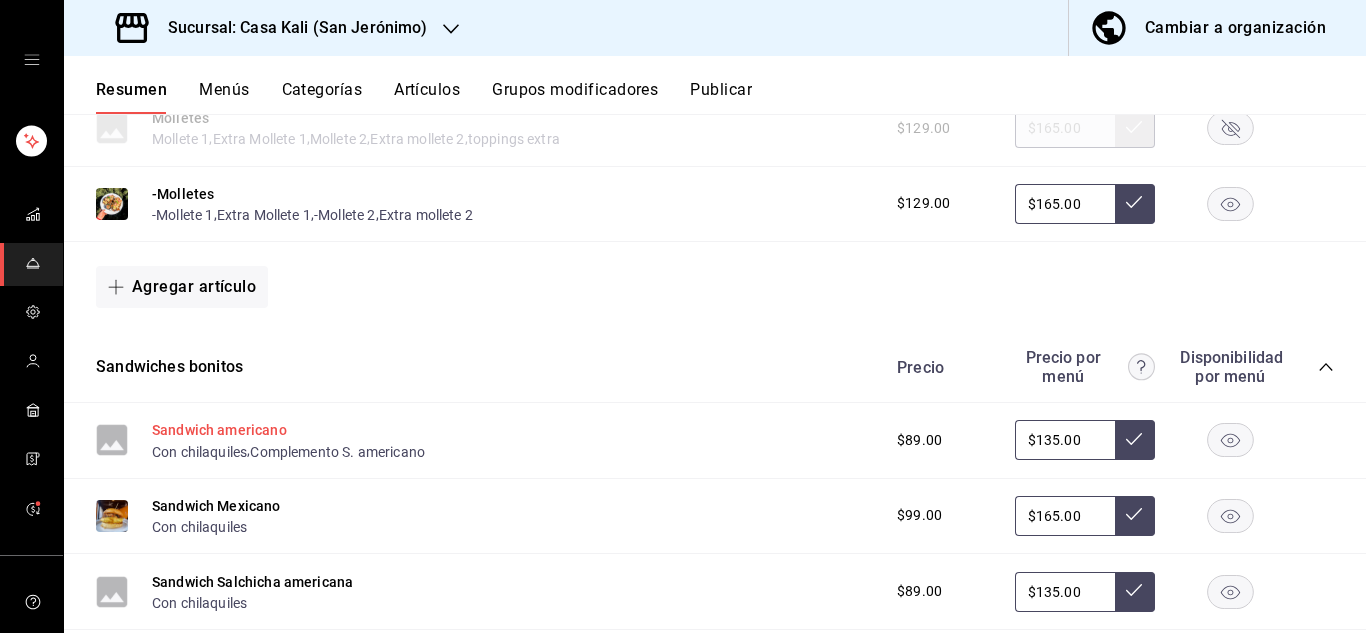 click on "Sandwich americano" at bounding box center (219, 430) 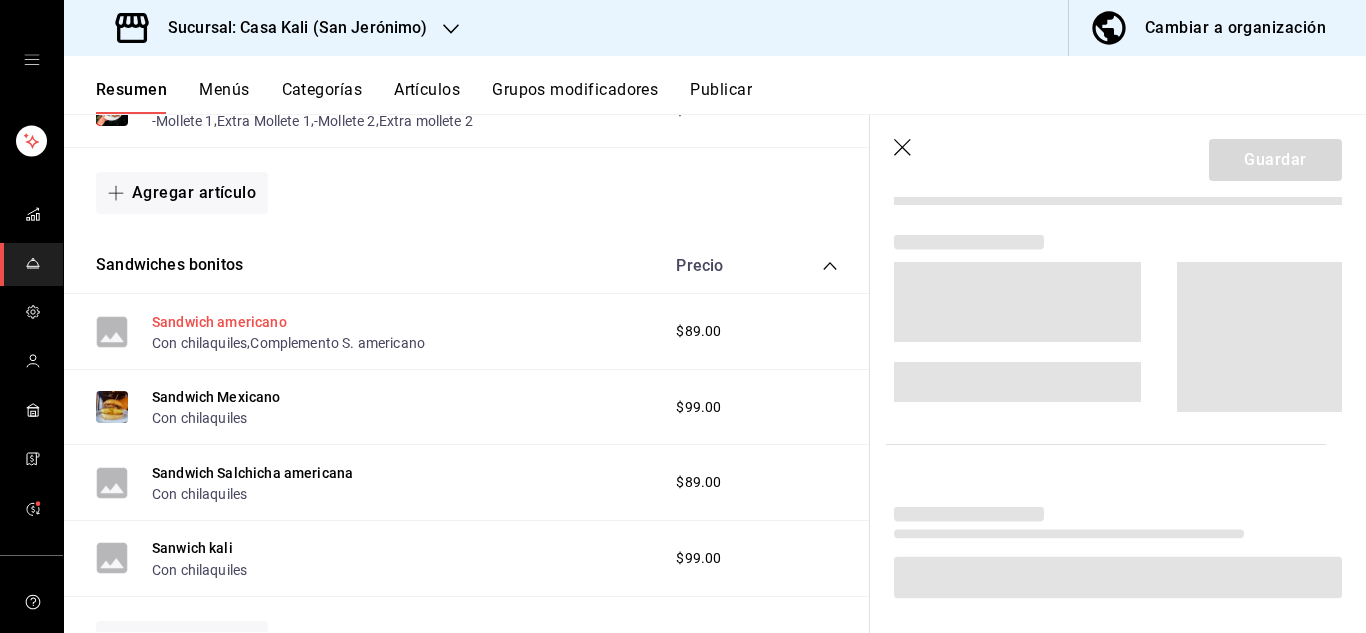 scroll, scrollTop: 2181, scrollLeft: 0, axis: vertical 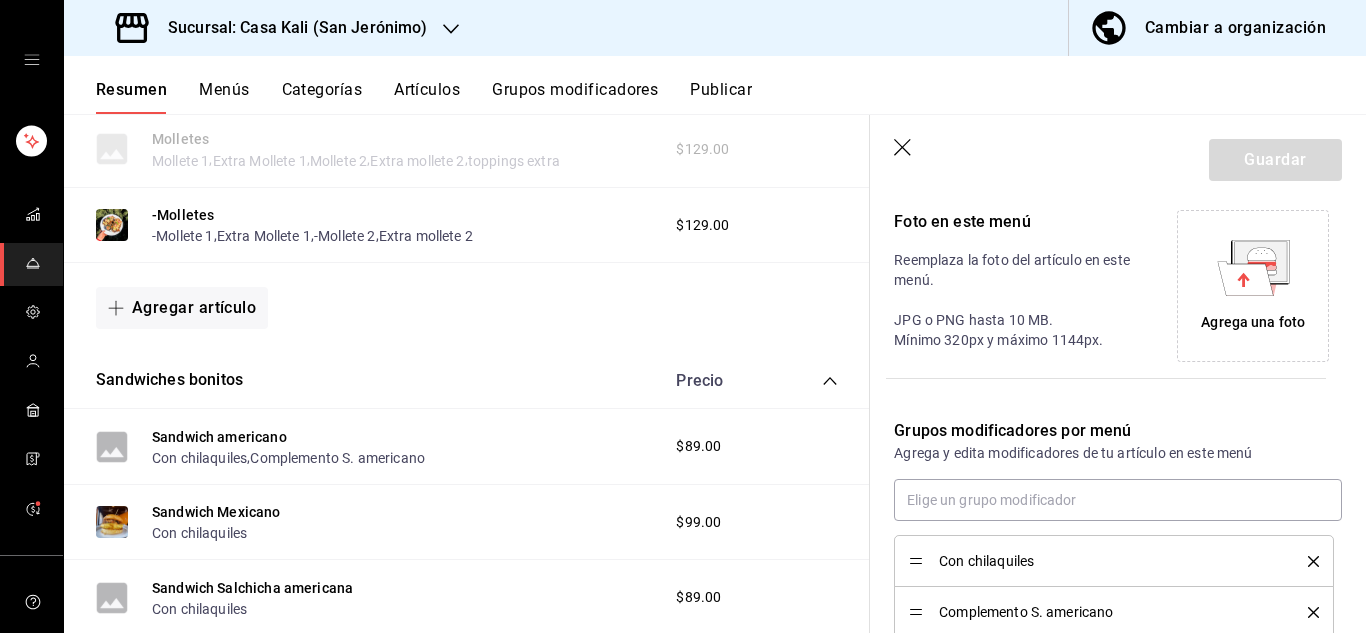 click on "Agrega una foto" at bounding box center (1253, 286) 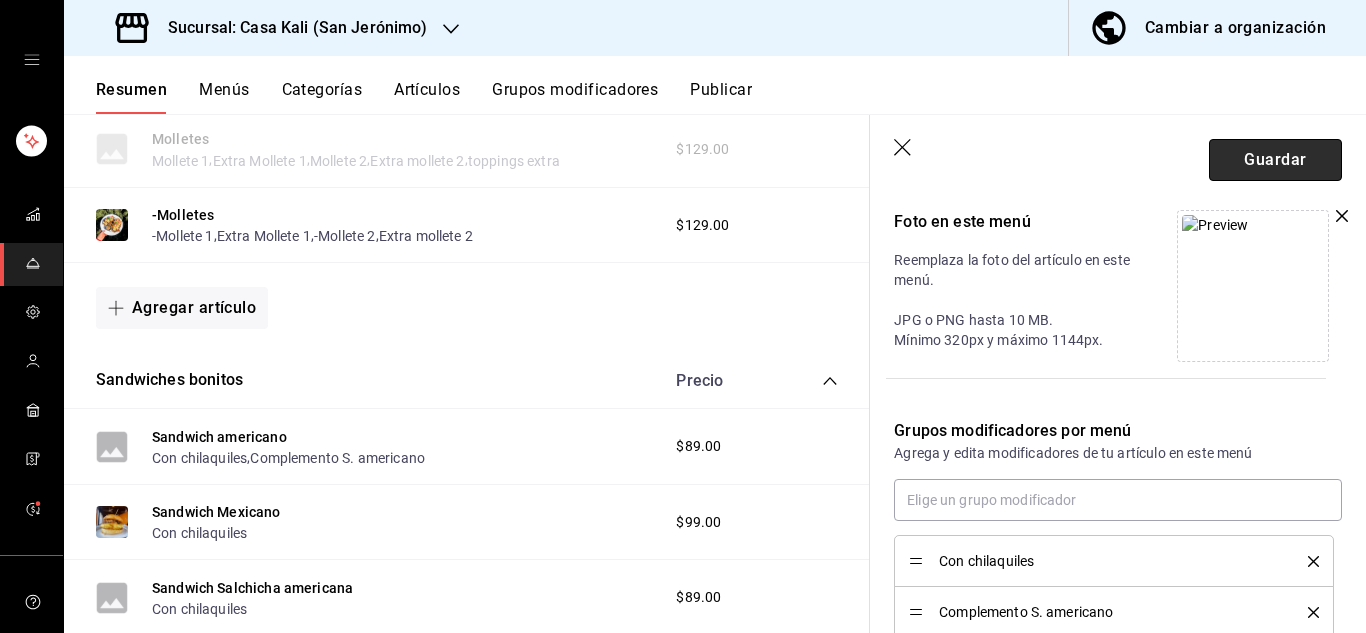 click on "Guardar" at bounding box center [1275, 160] 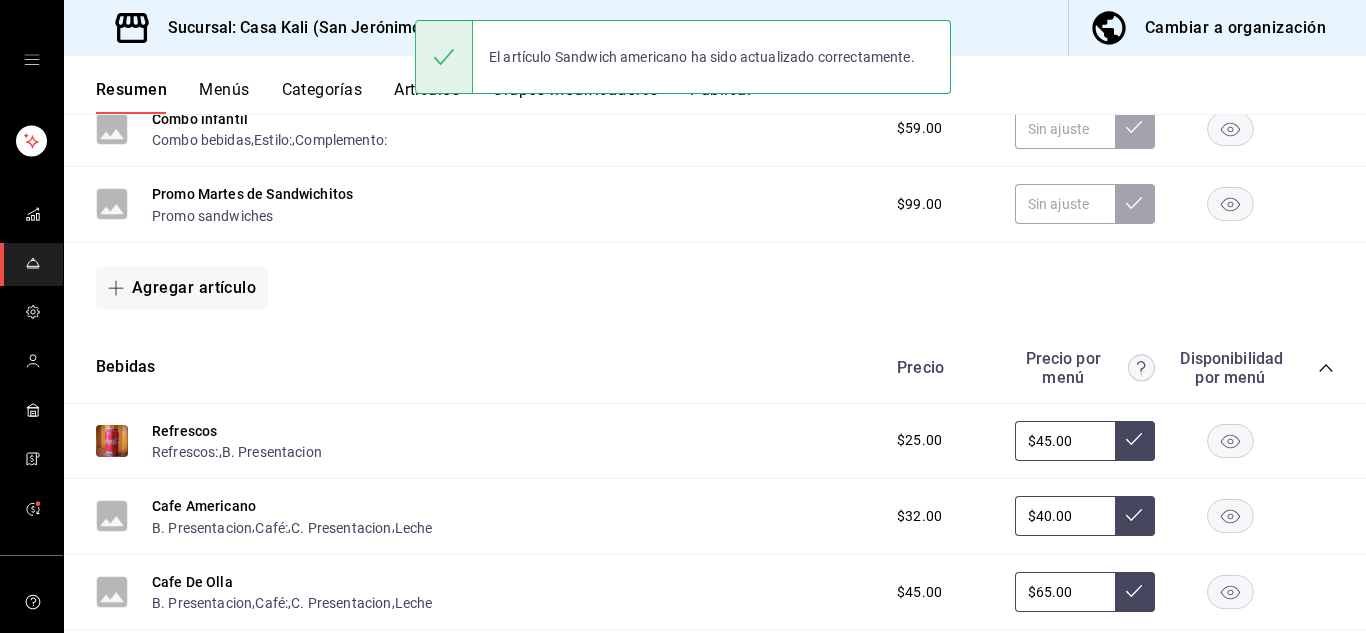 scroll, scrollTop: 0, scrollLeft: 0, axis: both 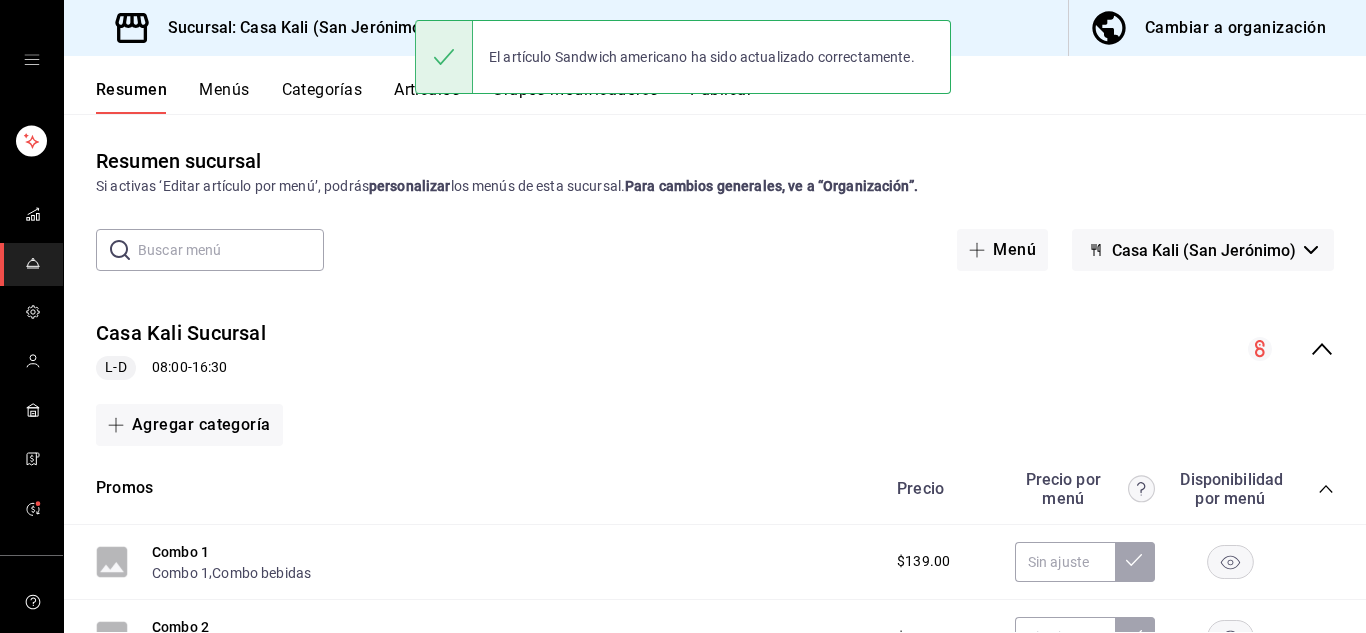 click 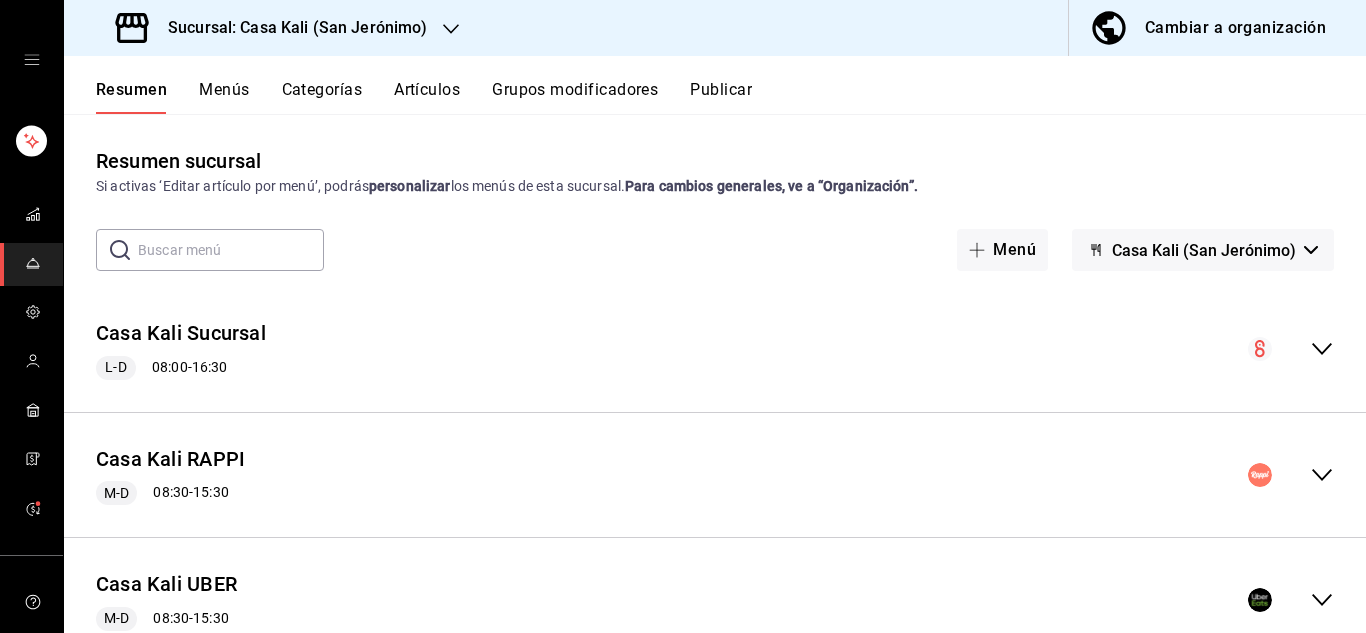 click 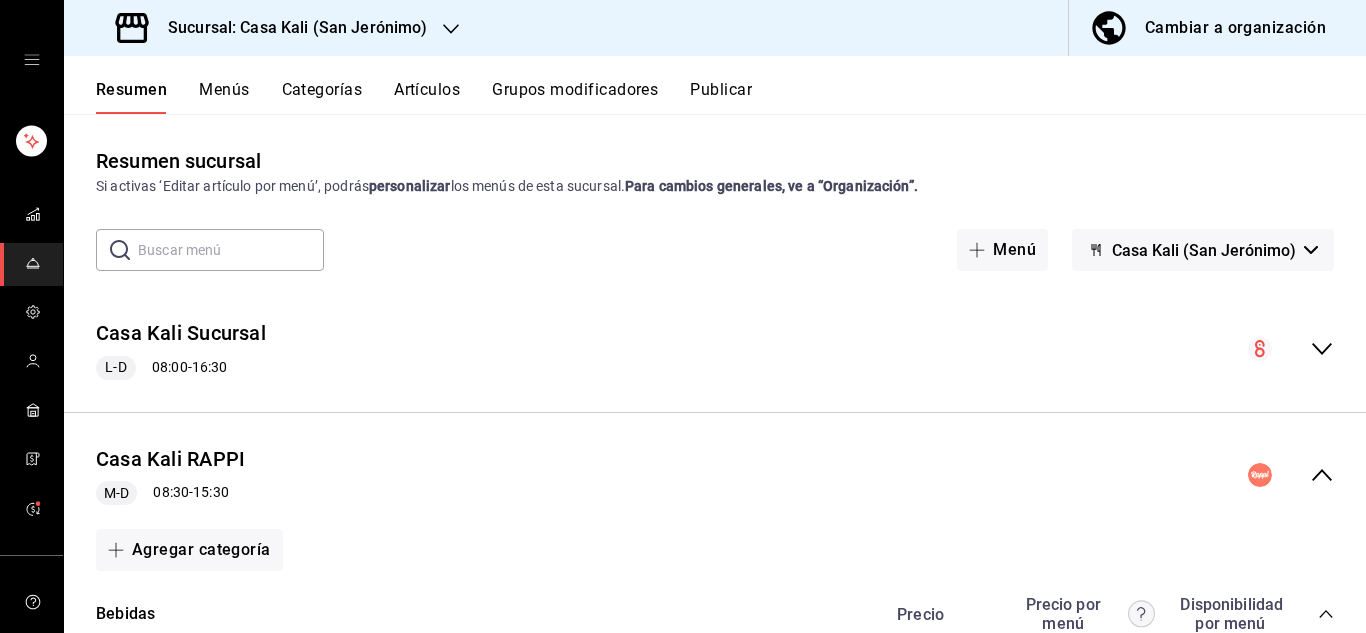 click 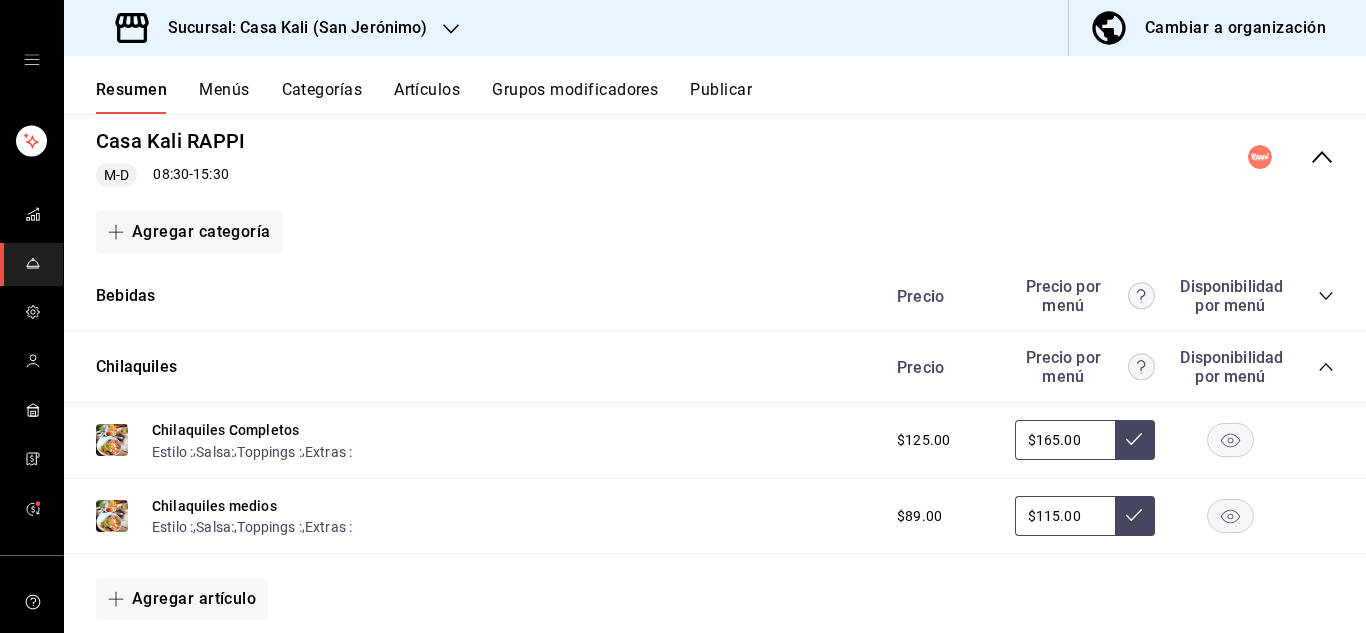 scroll, scrollTop: 366, scrollLeft: 0, axis: vertical 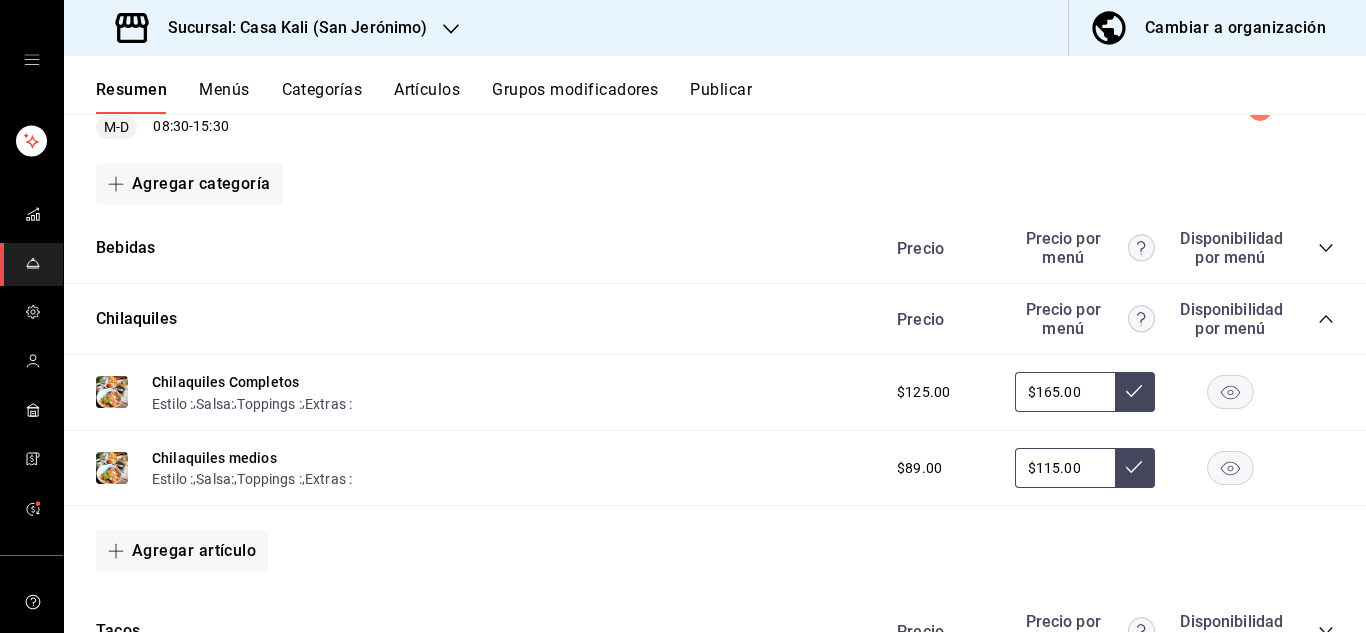 click 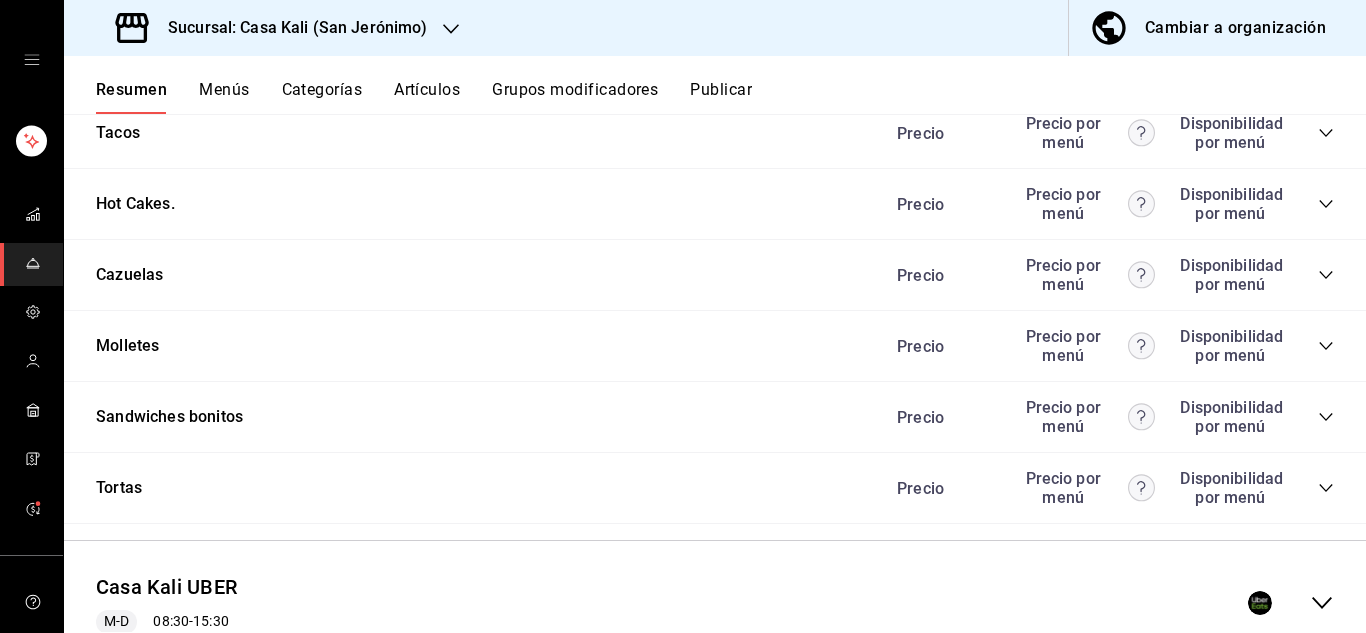 scroll, scrollTop: 632, scrollLeft: 0, axis: vertical 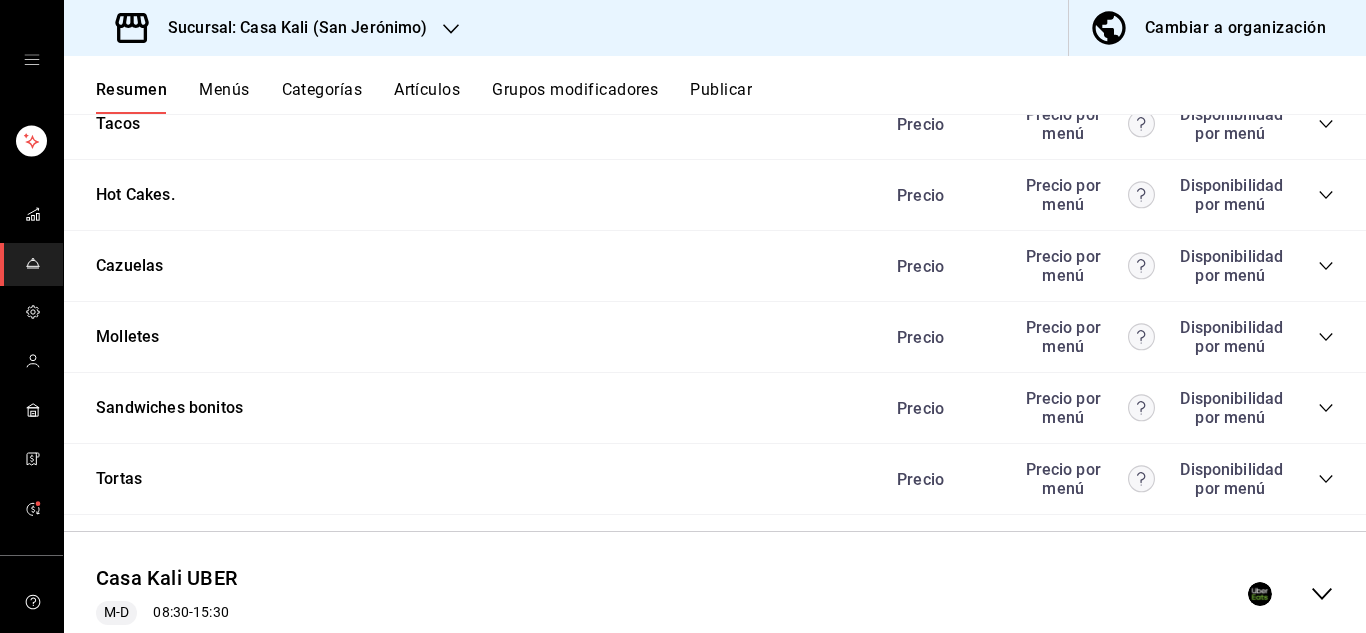 click 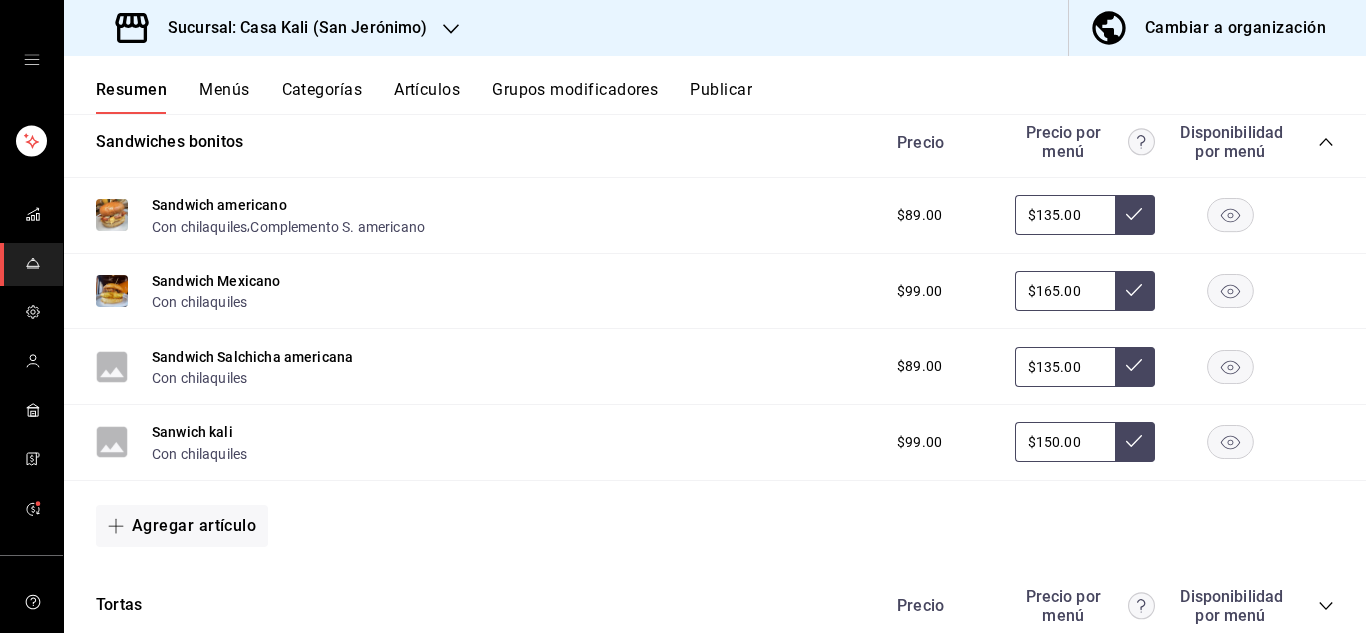 scroll, scrollTop: 900, scrollLeft: 0, axis: vertical 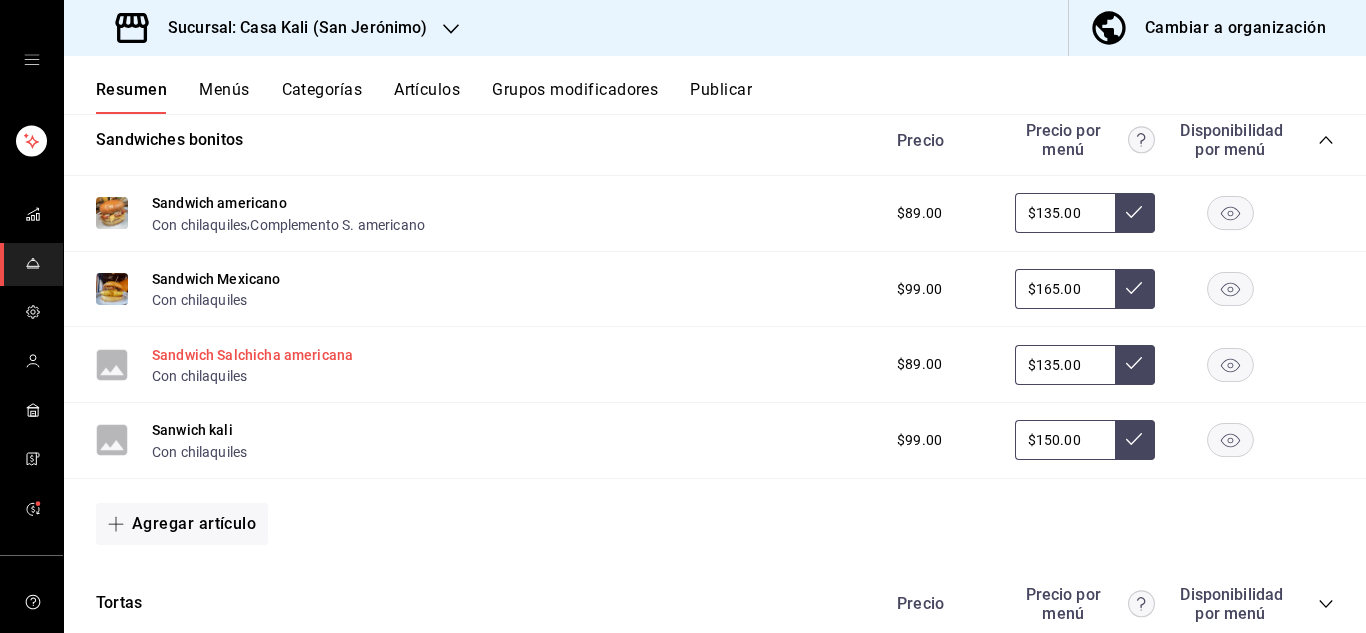 click on "Sandwich Salchicha americana" at bounding box center (252, 355) 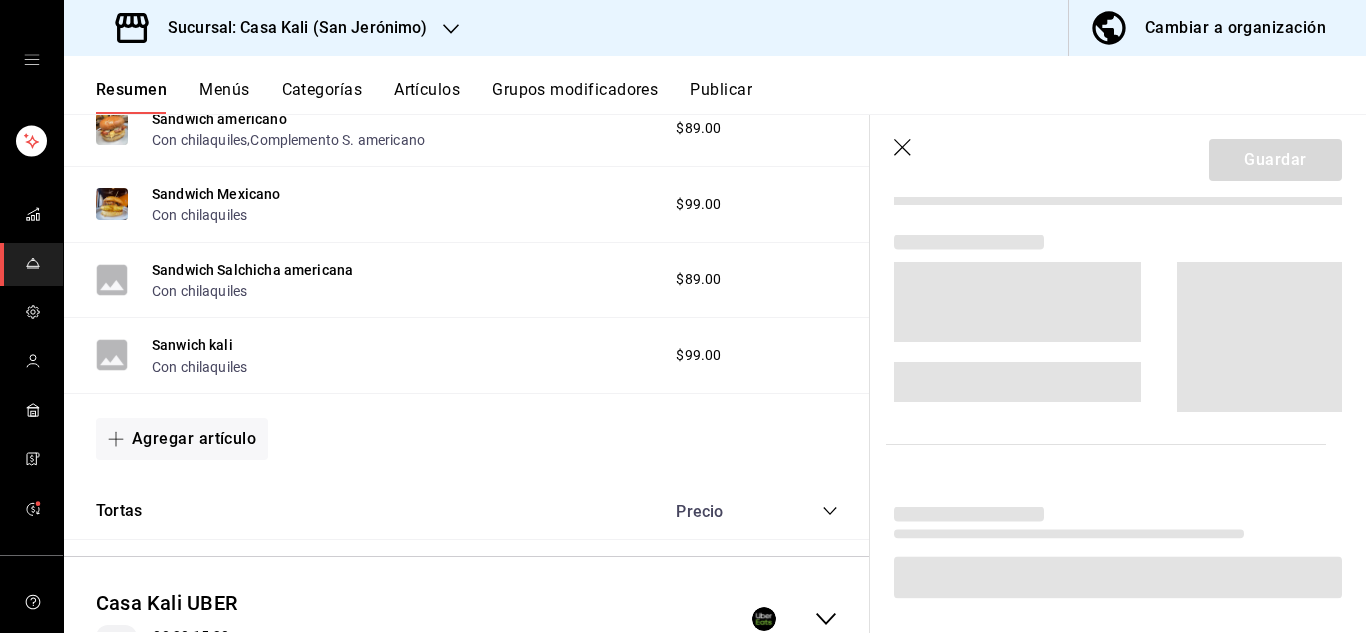 scroll, scrollTop: 801, scrollLeft: 0, axis: vertical 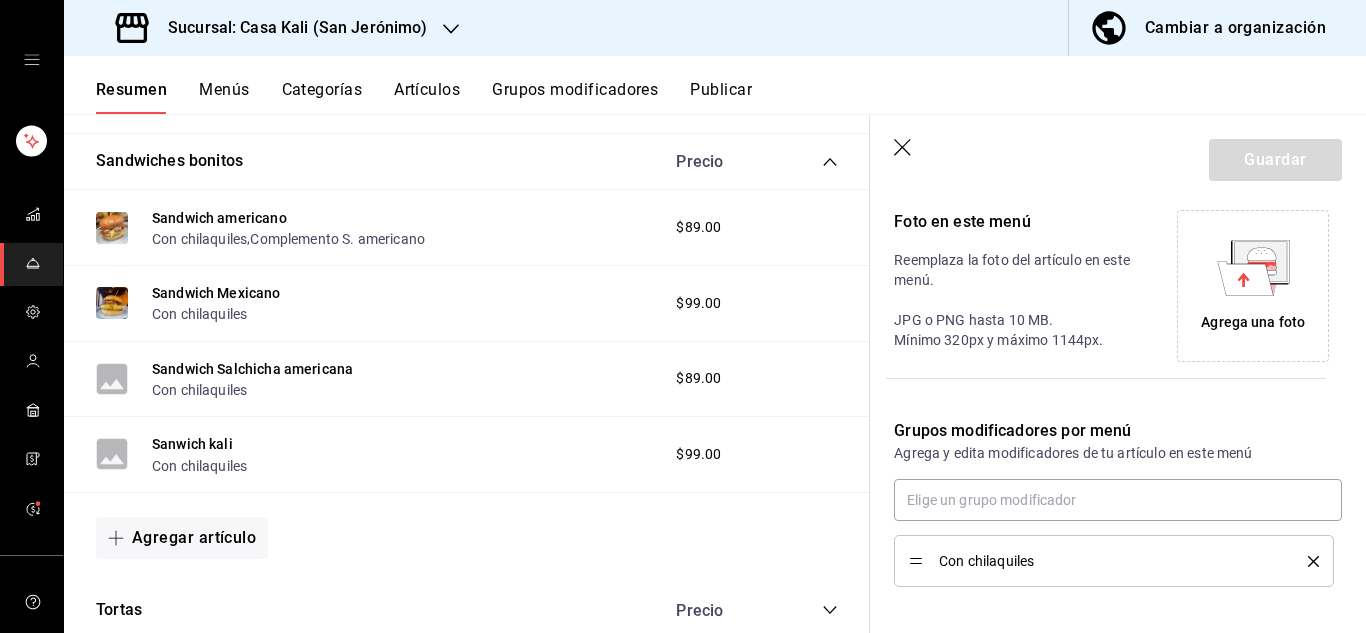 click on "Agrega una foto" at bounding box center (1253, 322) 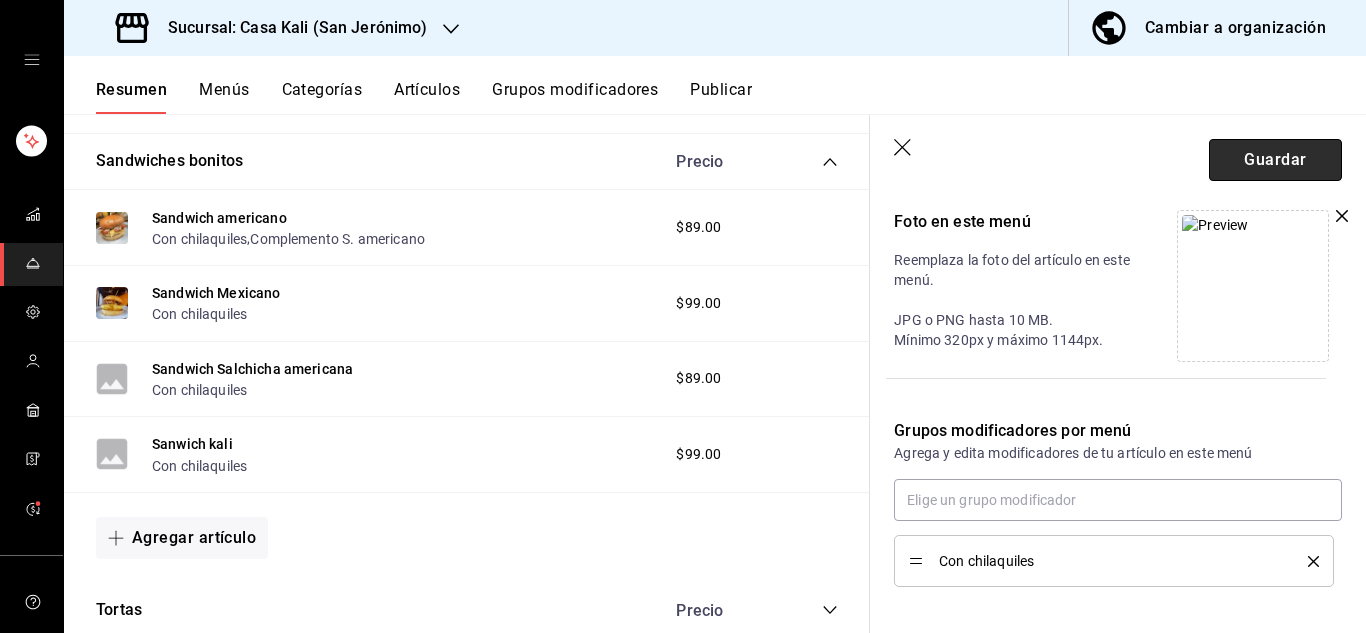 click on "Guardar" at bounding box center [1275, 160] 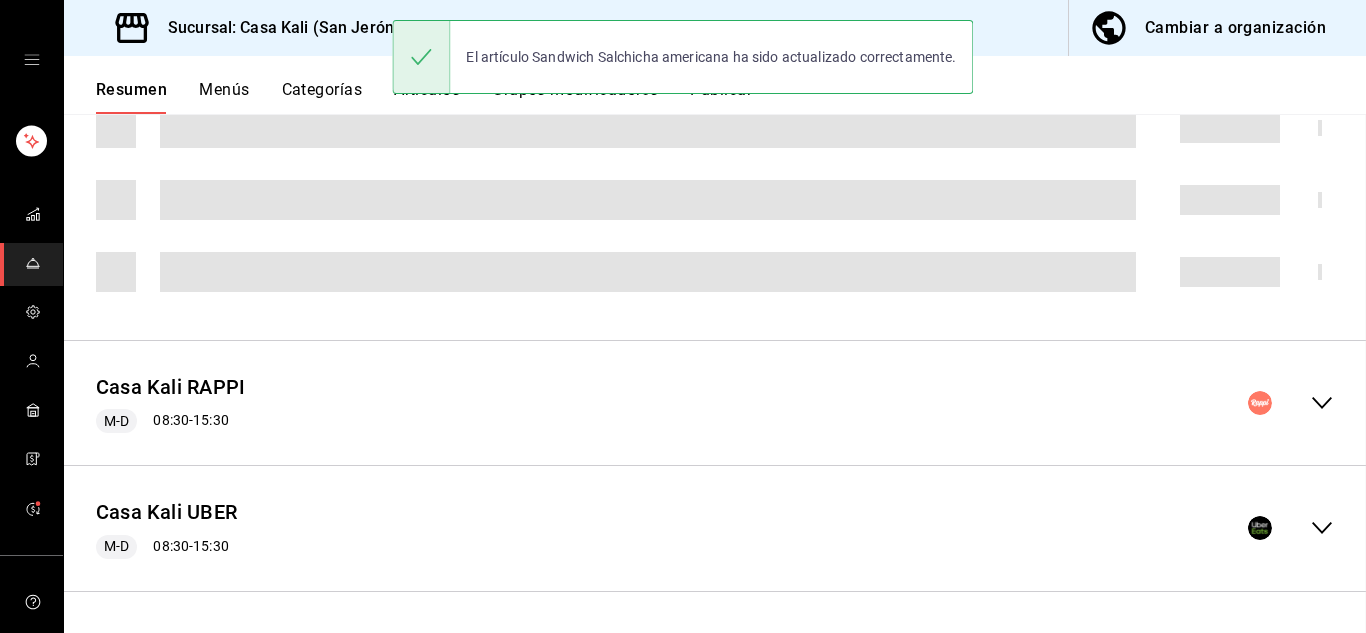 scroll, scrollTop: 72, scrollLeft: 0, axis: vertical 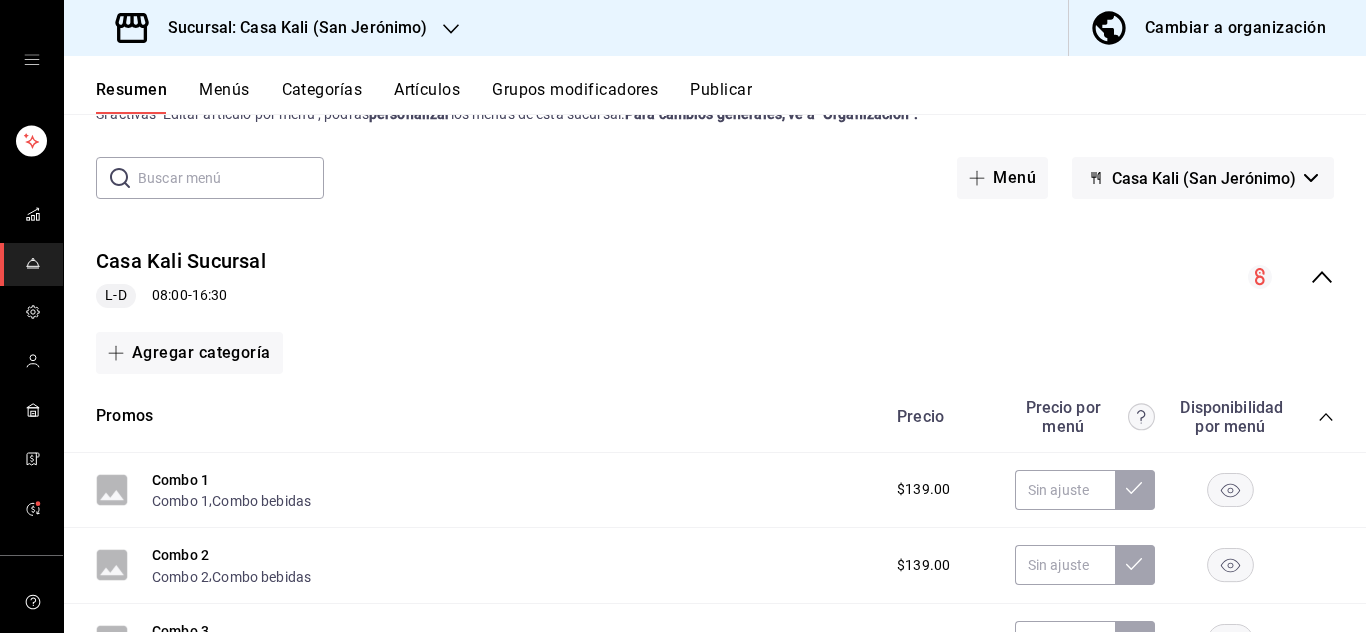 click 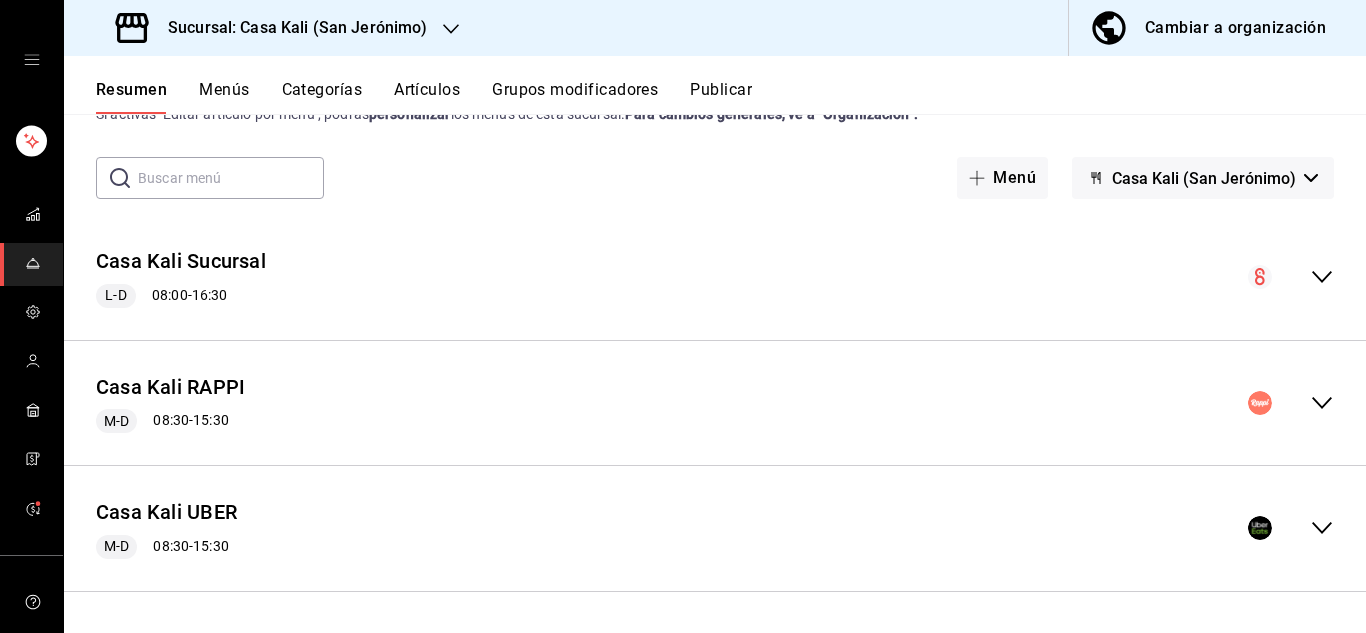 click 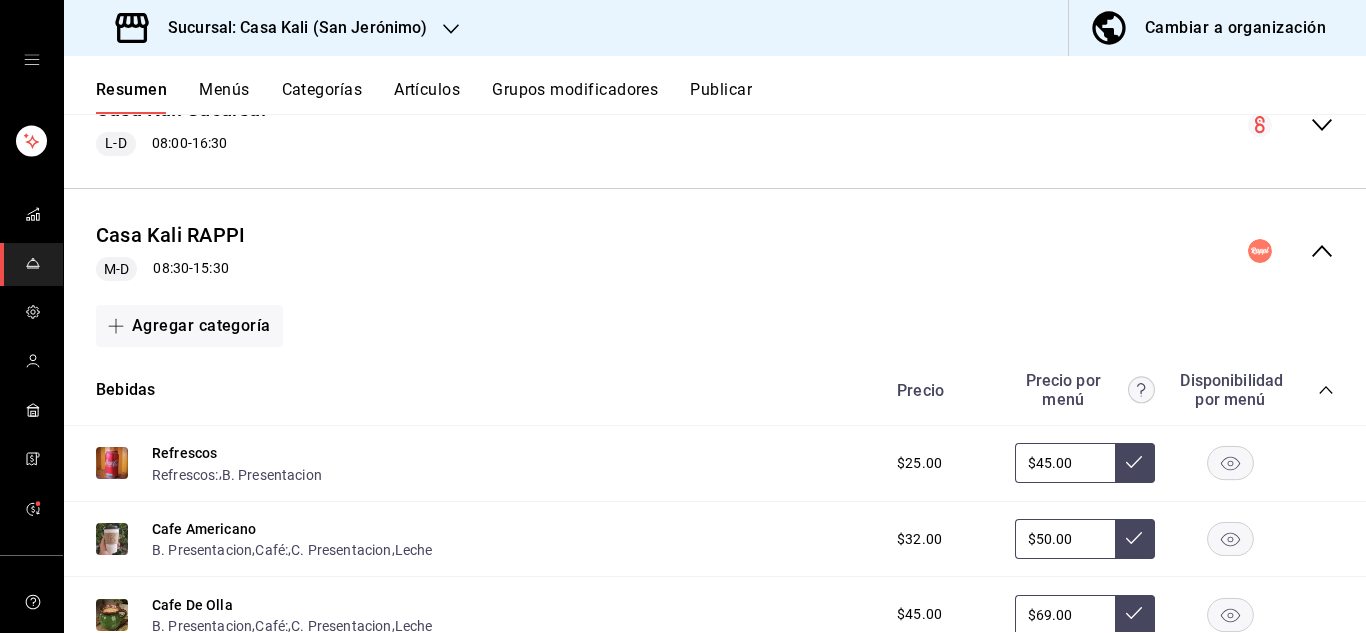 scroll, scrollTop: 222, scrollLeft: 0, axis: vertical 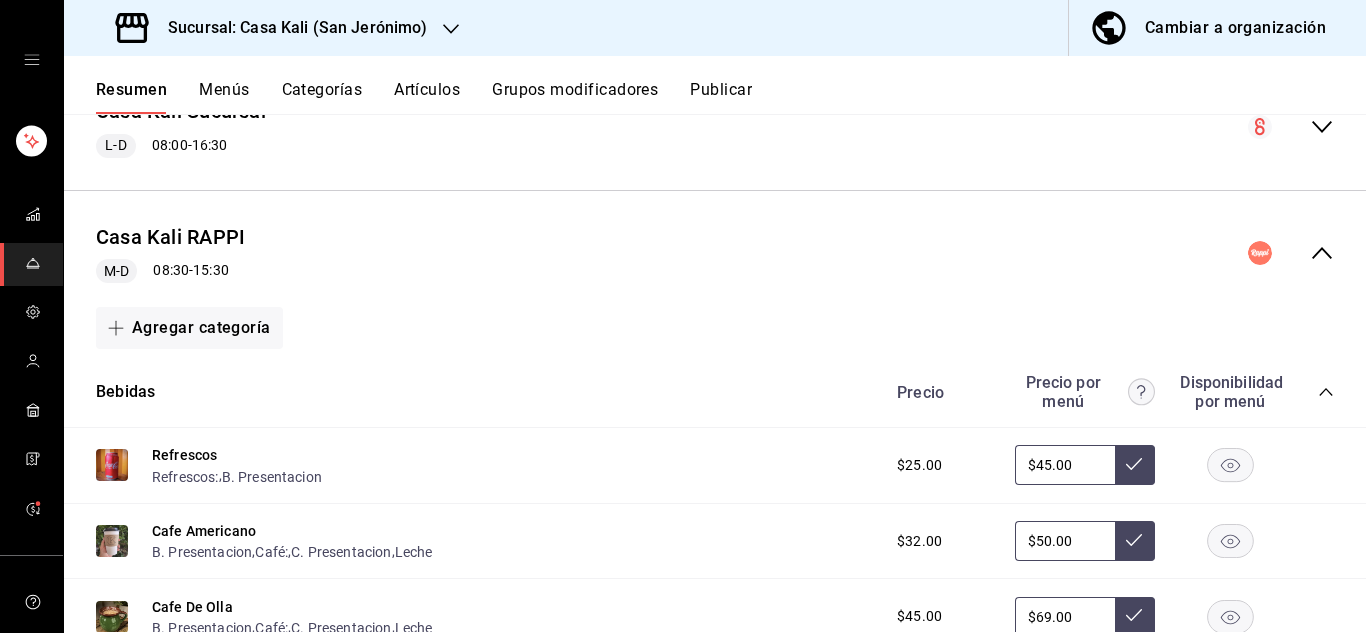 click 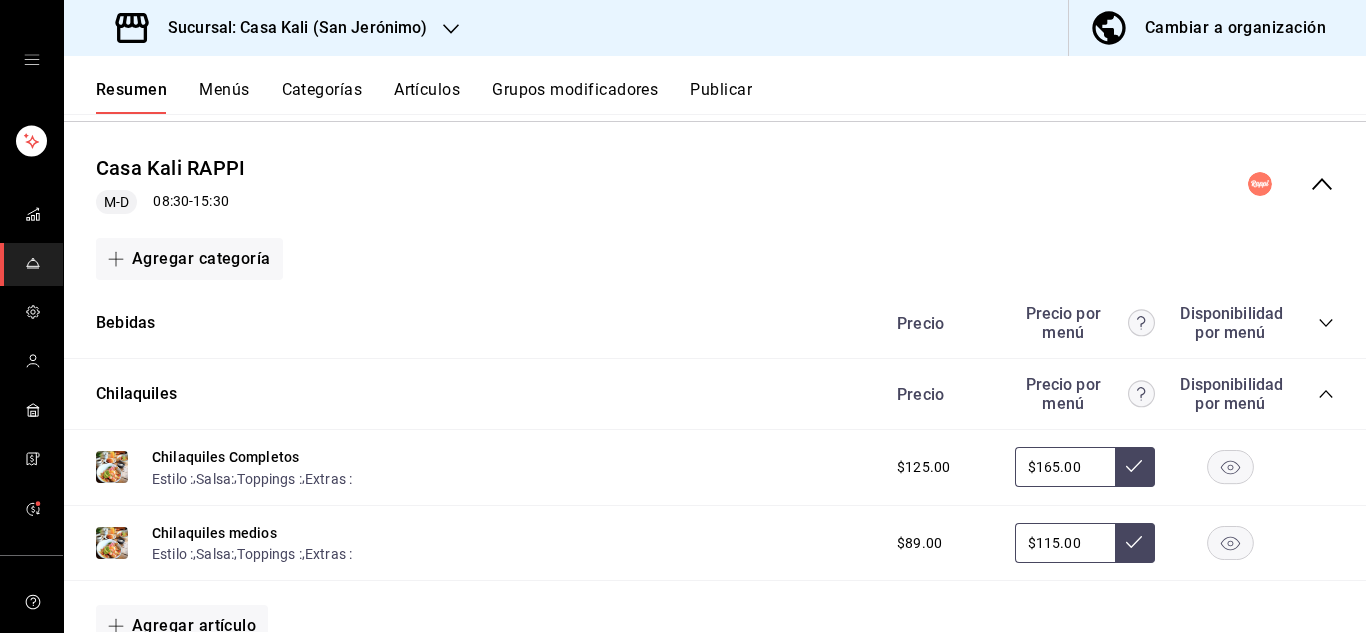 scroll, scrollTop: 304, scrollLeft: 0, axis: vertical 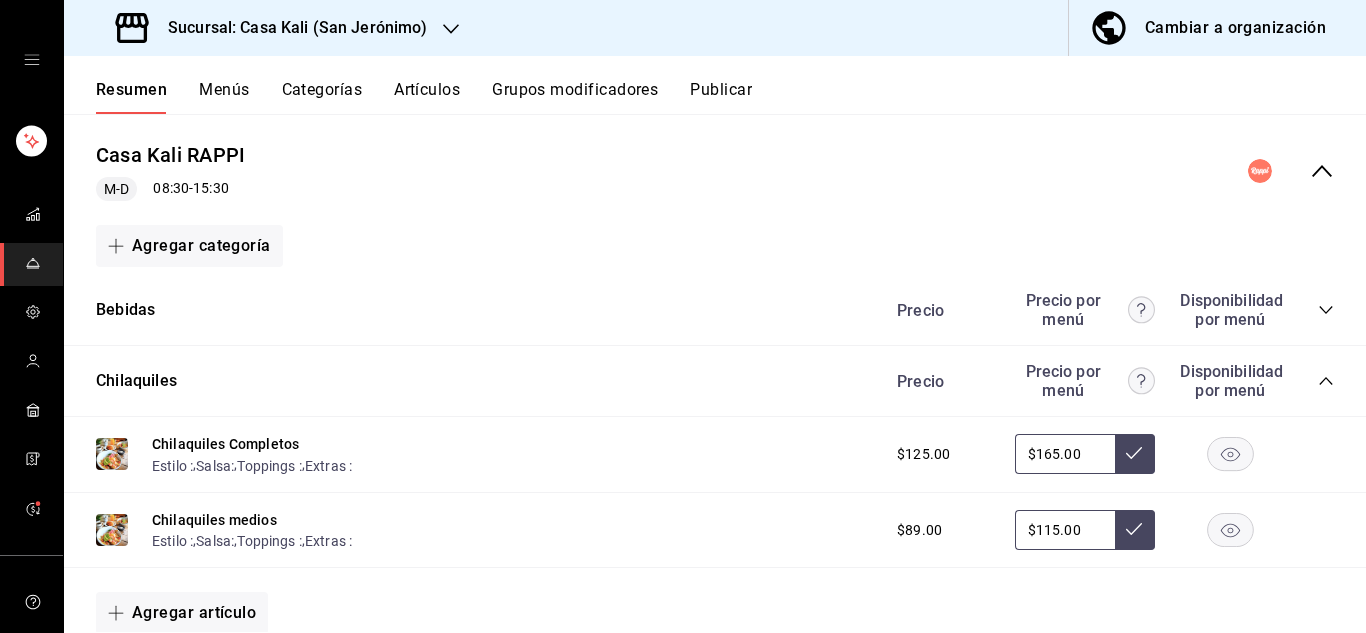 click 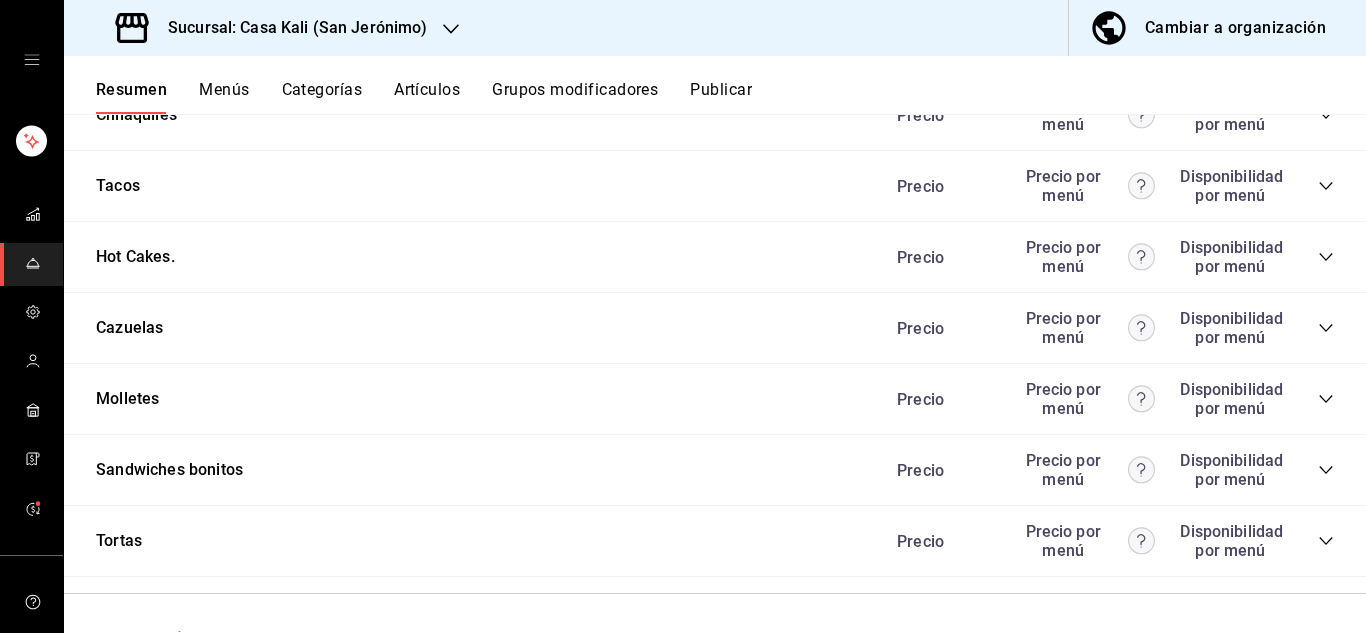 scroll, scrollTop: 581, scrollLeft: 0, axis: vertical 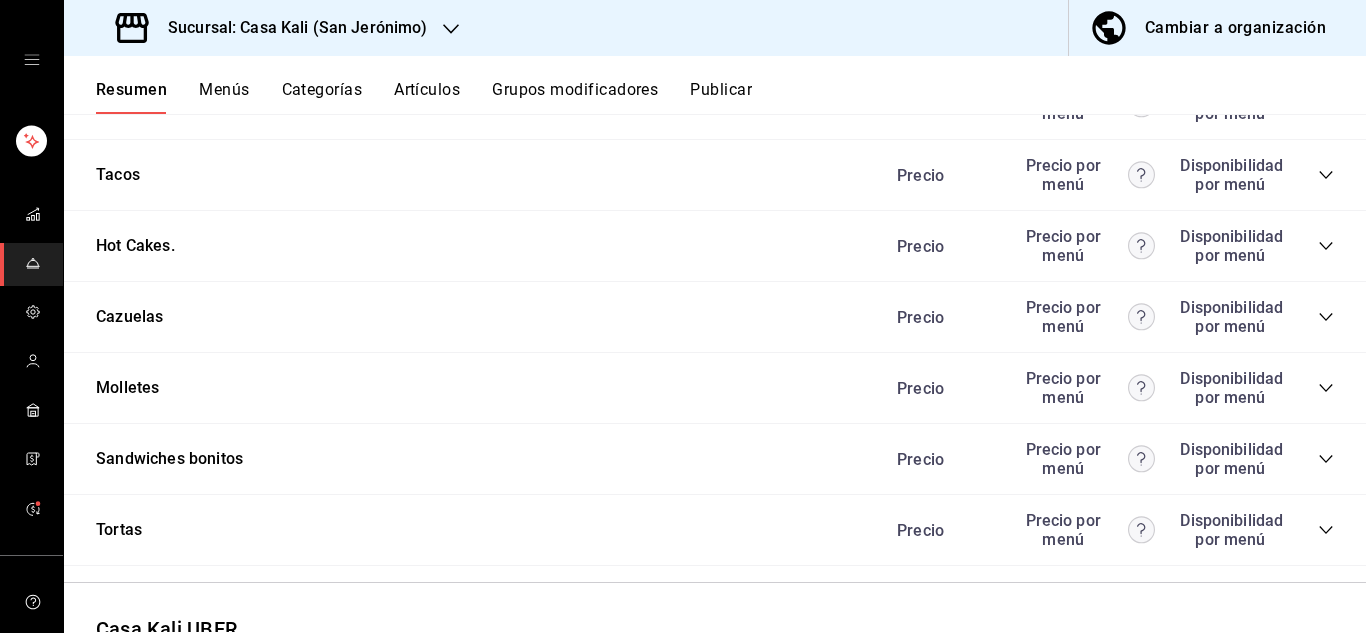 click on "Precio Precio por menú   Disponibilidad por menú" at bounding box center (1105, 459) 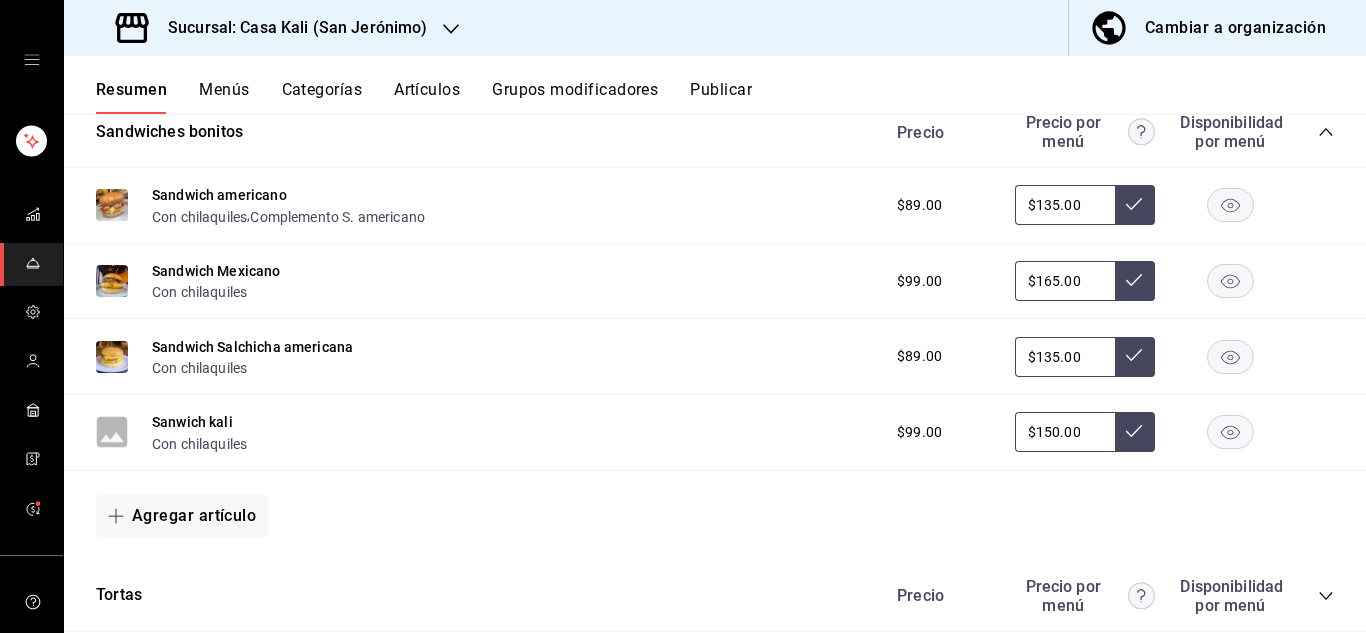 scroll, scrollTop: 917, scrollLeft: 0, axis: vertical 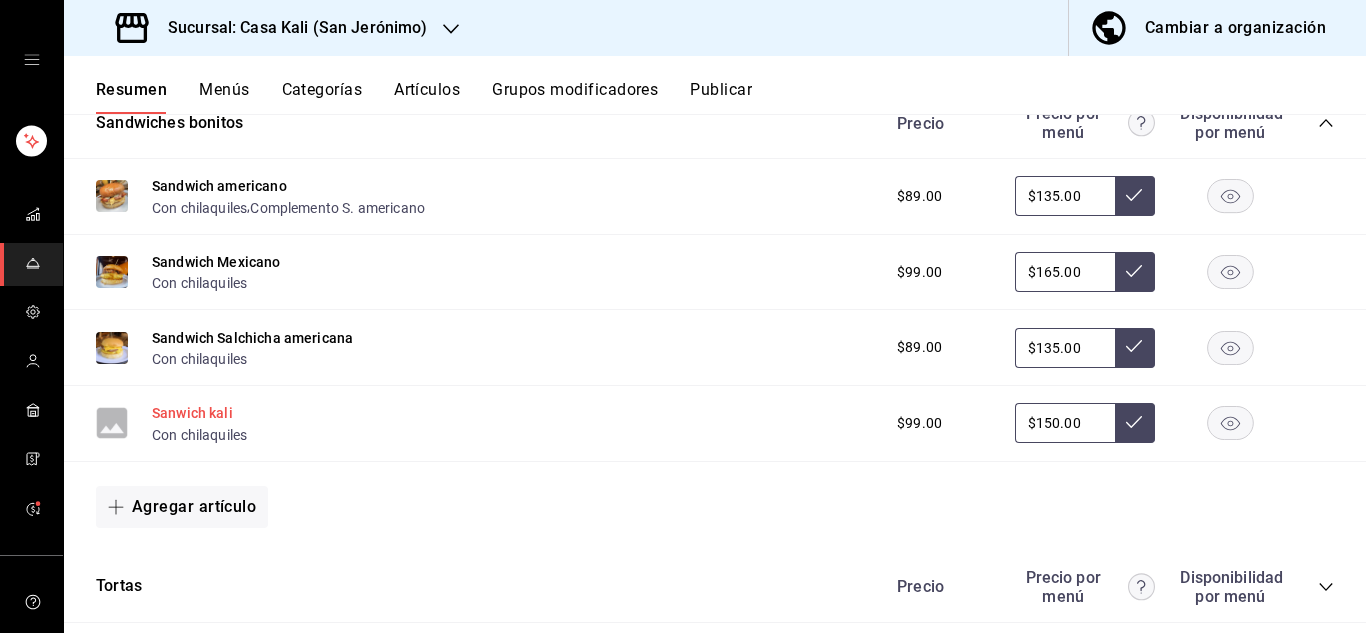 click on "Sanwich kali" at bounding box center (192, 413) 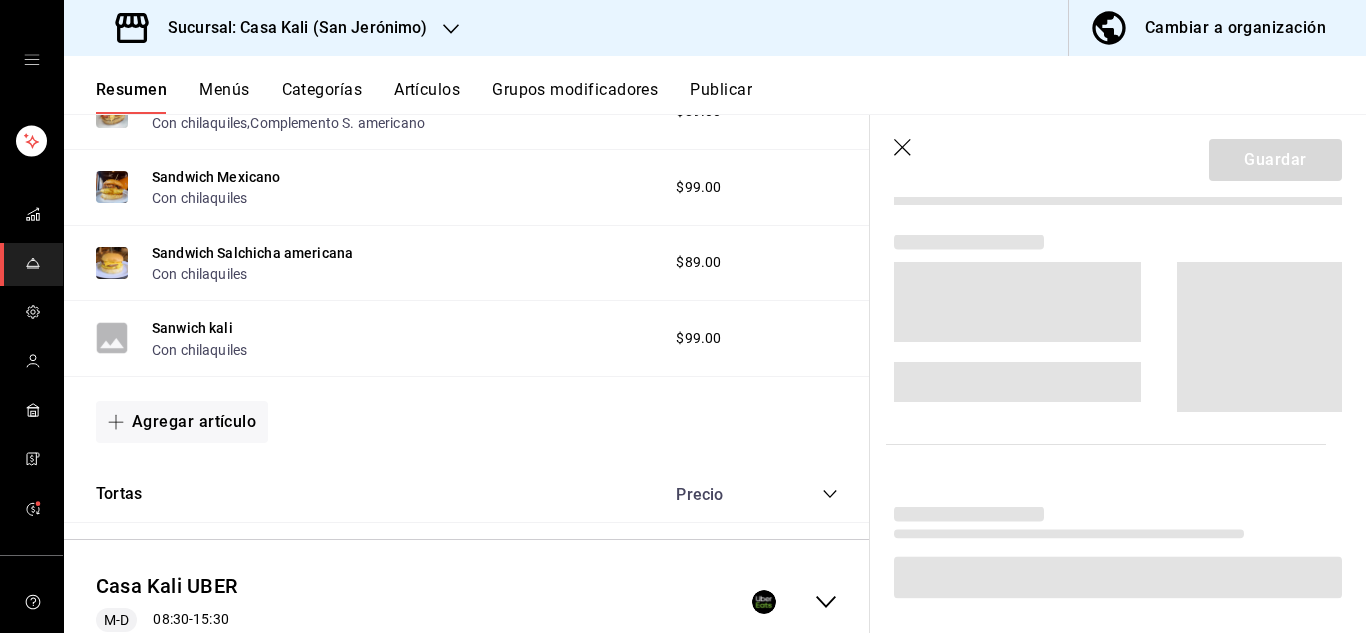 scroll, scrollTop: 818, scrollLeft: 0, axis: vertical 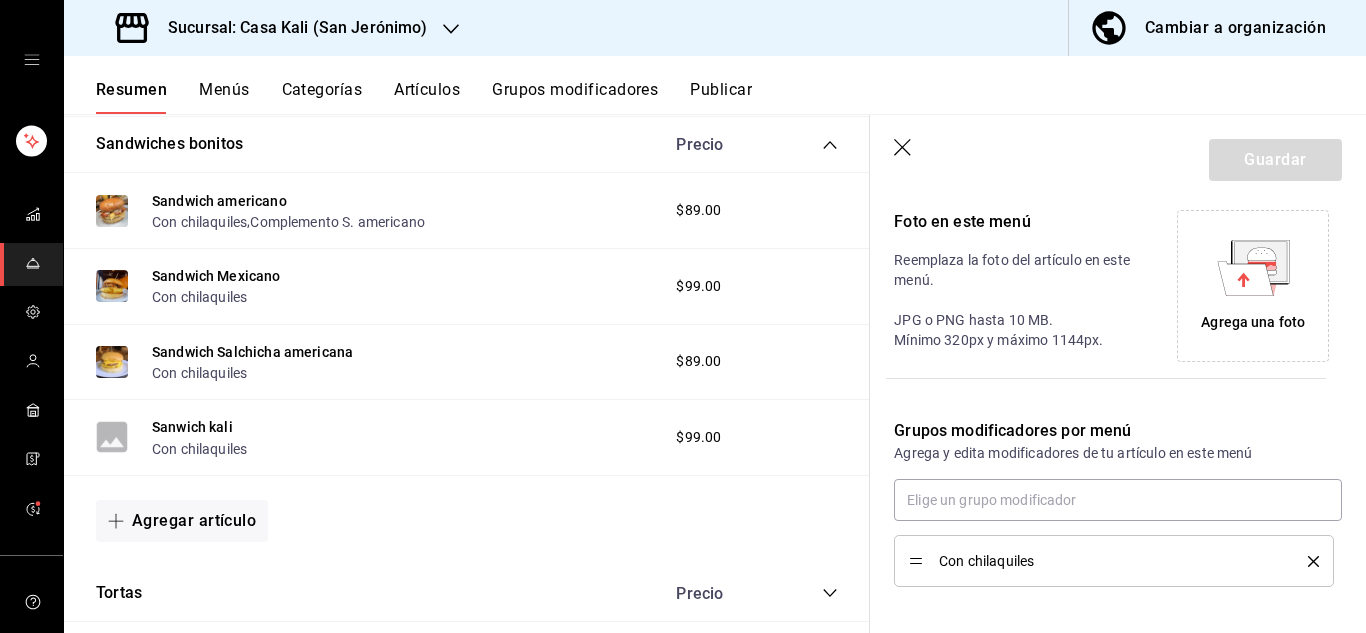 type on "$150.00" 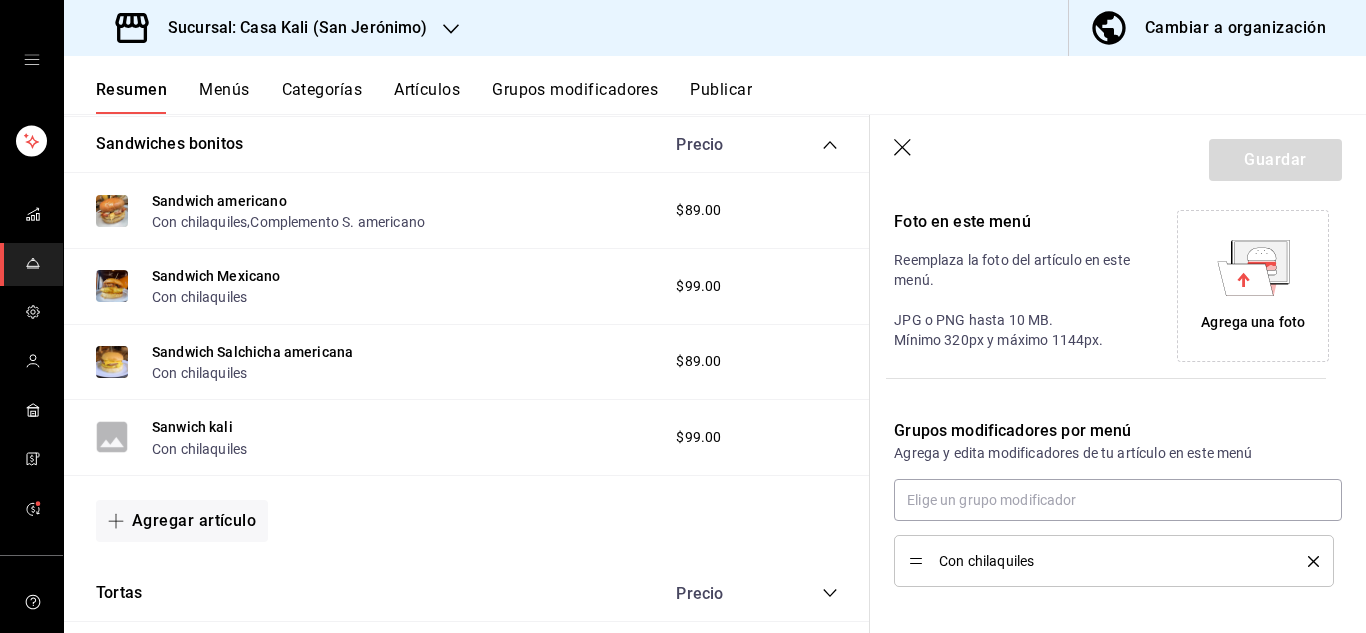 click 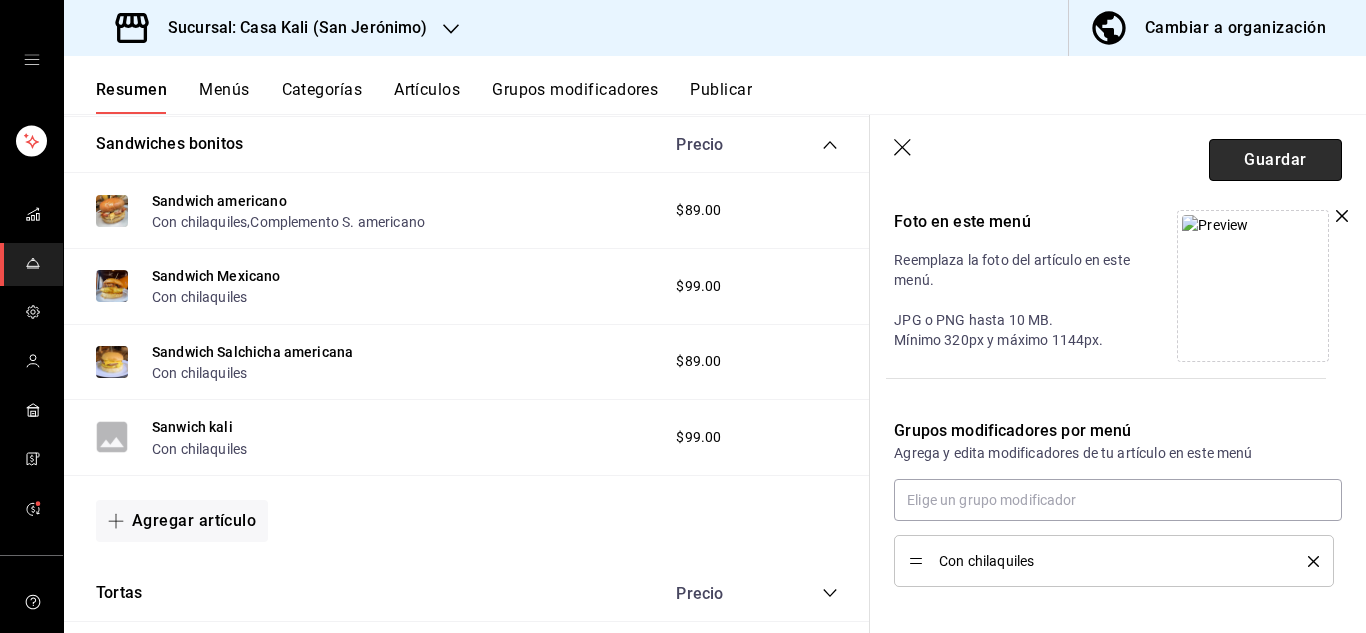 click on "Guardar" at bounding box center [1275, 160] 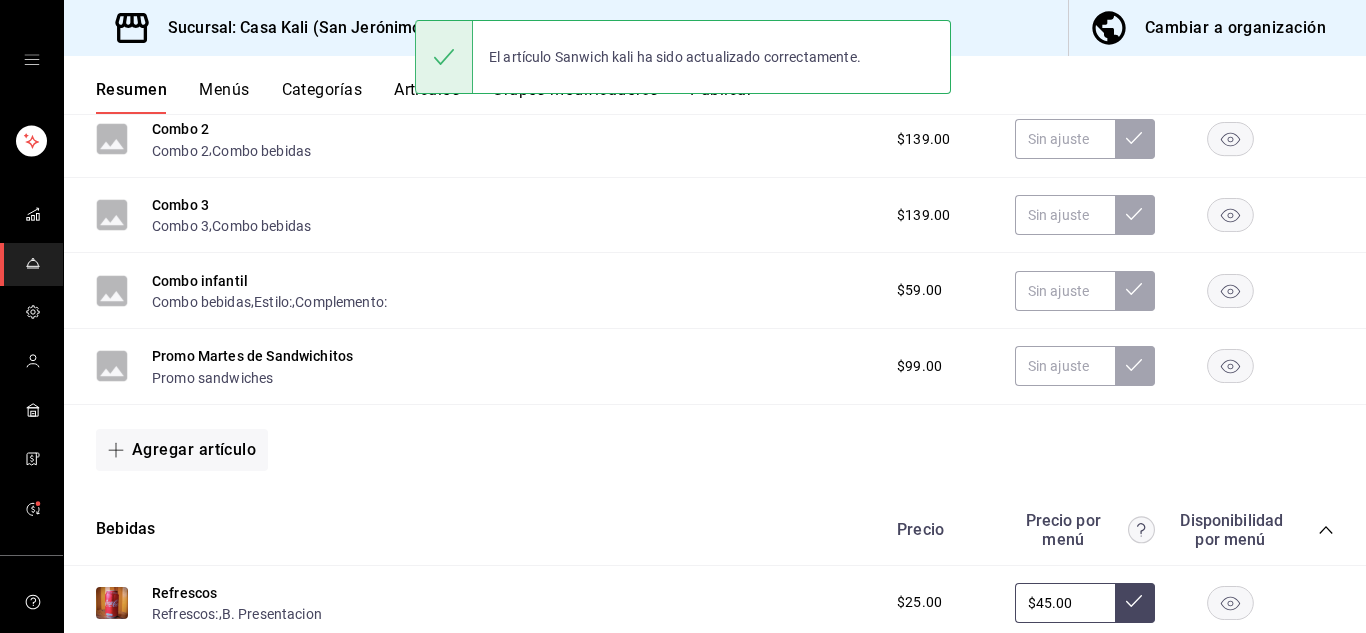 scroll, scrollTop: 2529, scrollLeft: 0, axis: vertical 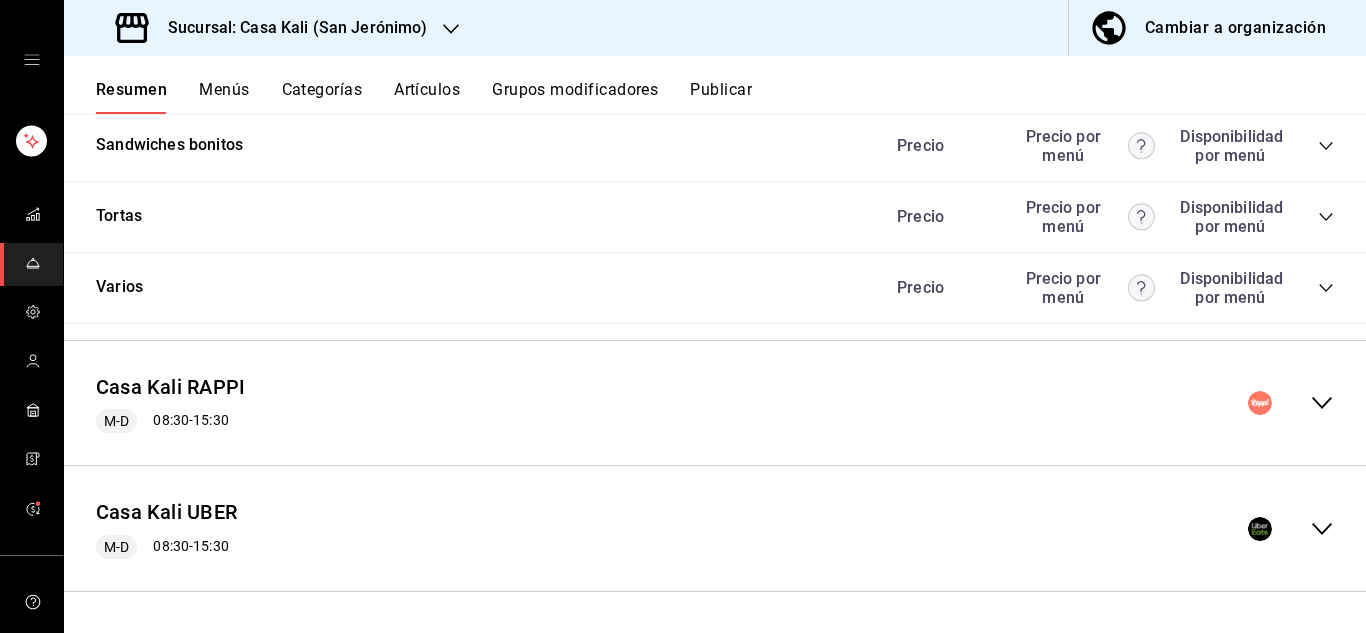 click 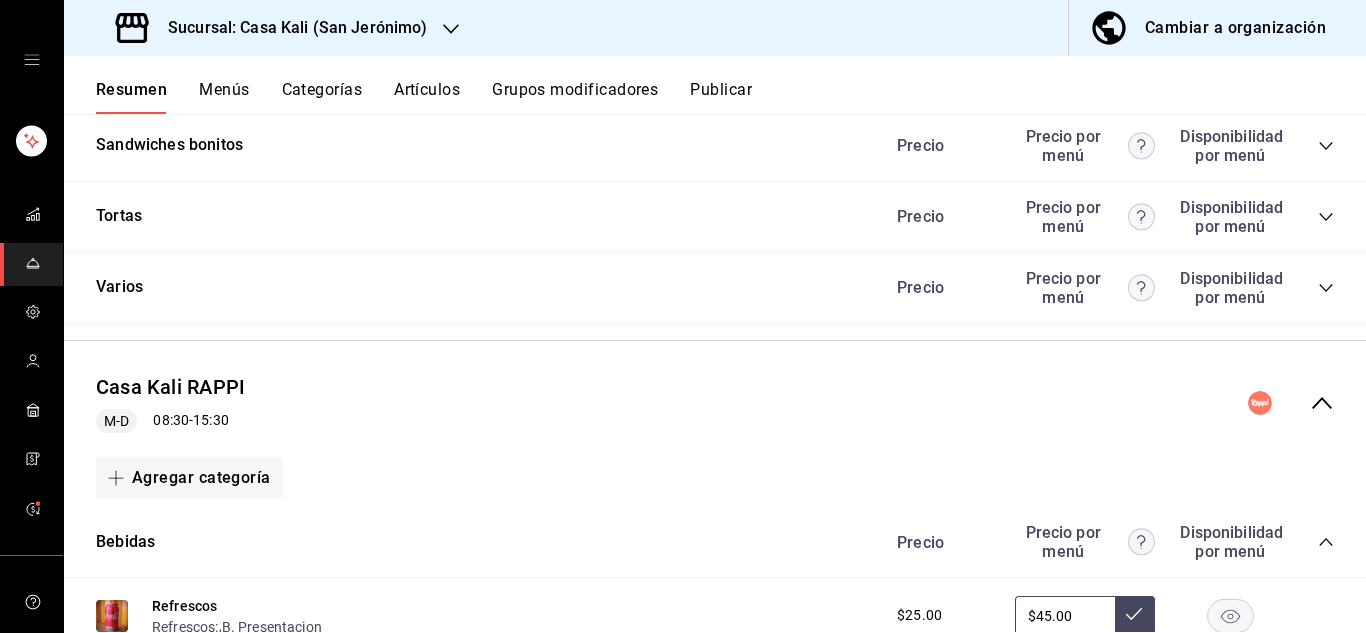 scroll, scrollTop: 2815, scrollLeft: 0, axis: vertical 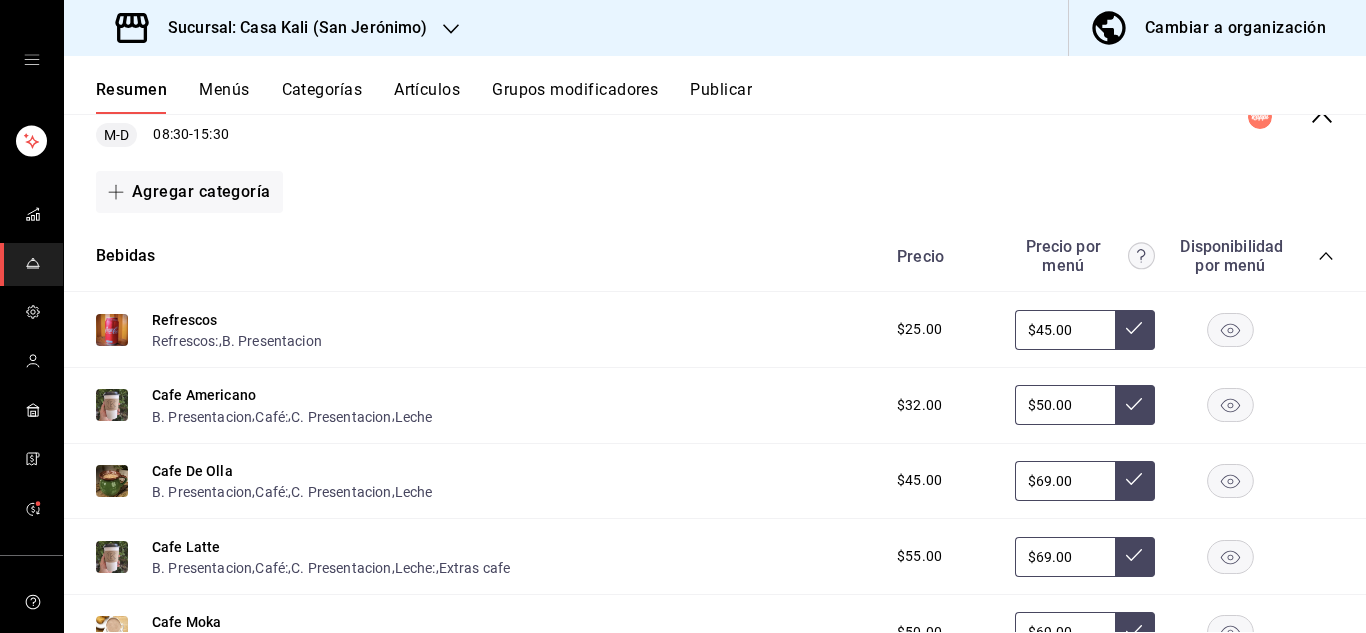 click 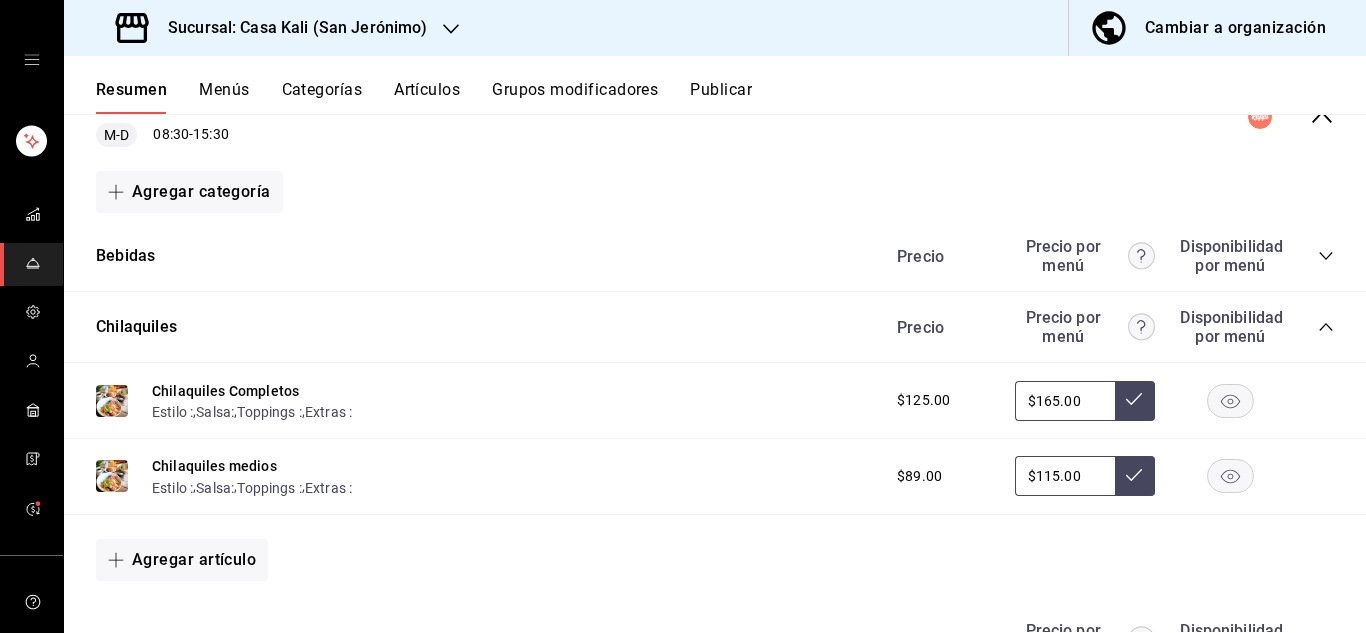click 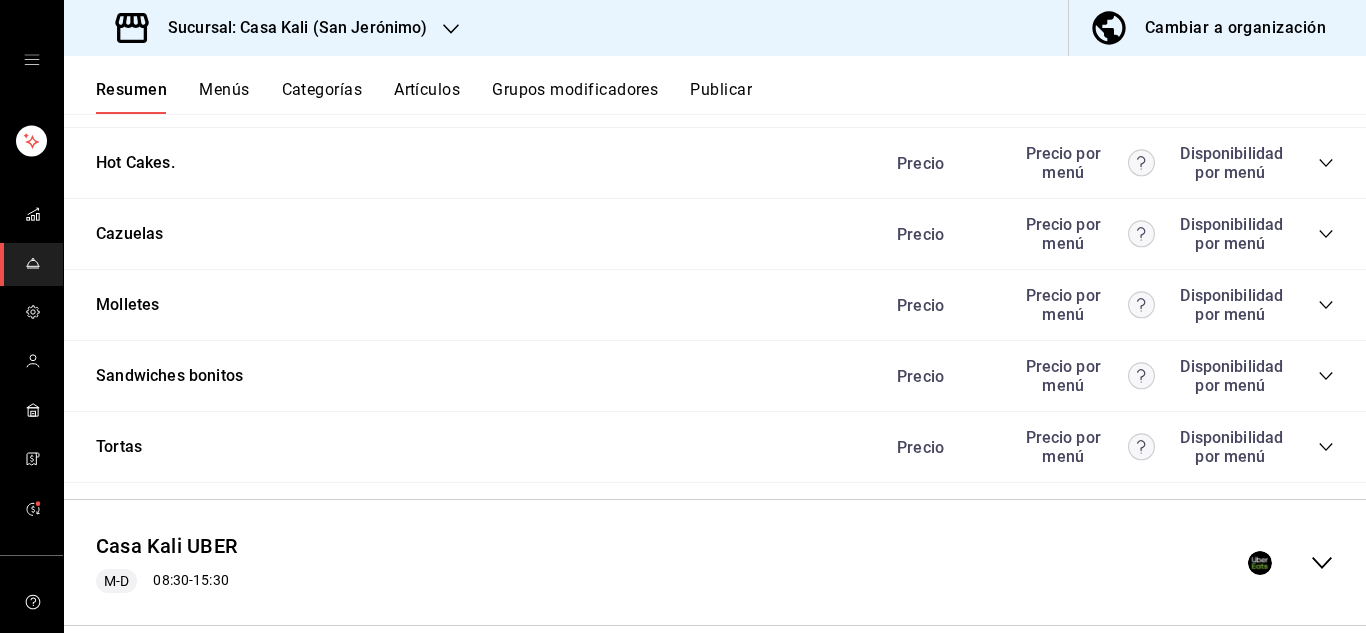 scroll, scrollTop: 3155, scrollLeft: 0, axis: vertical 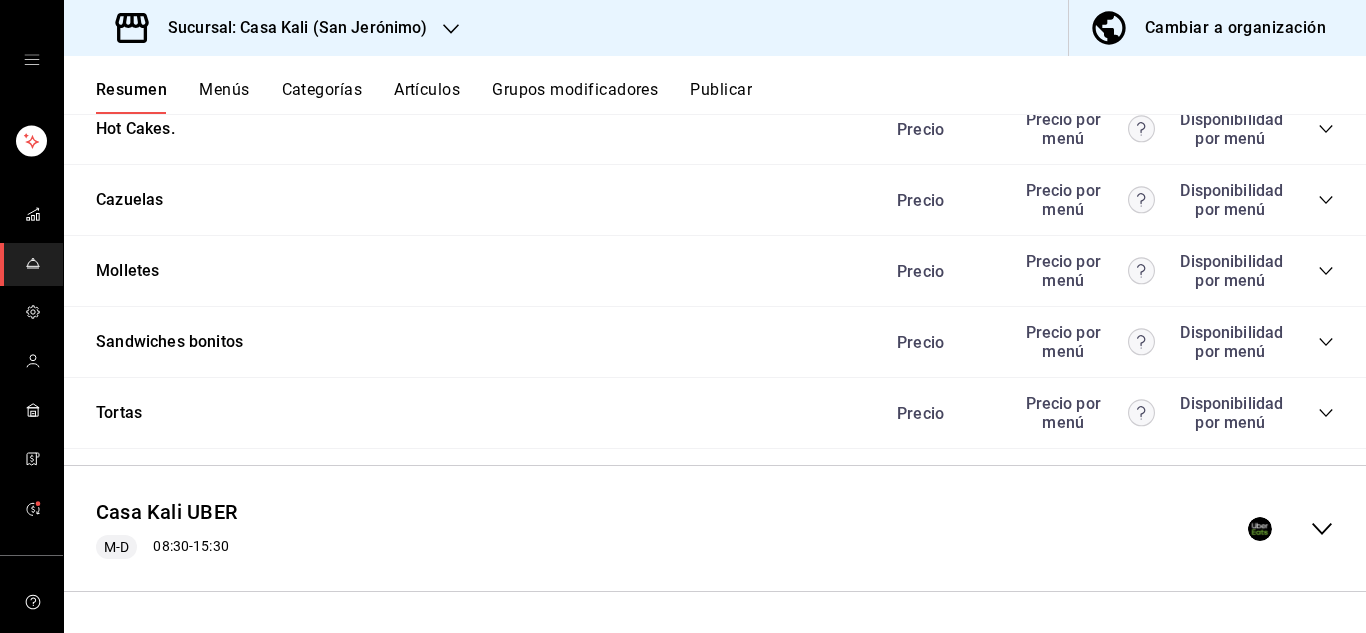 click 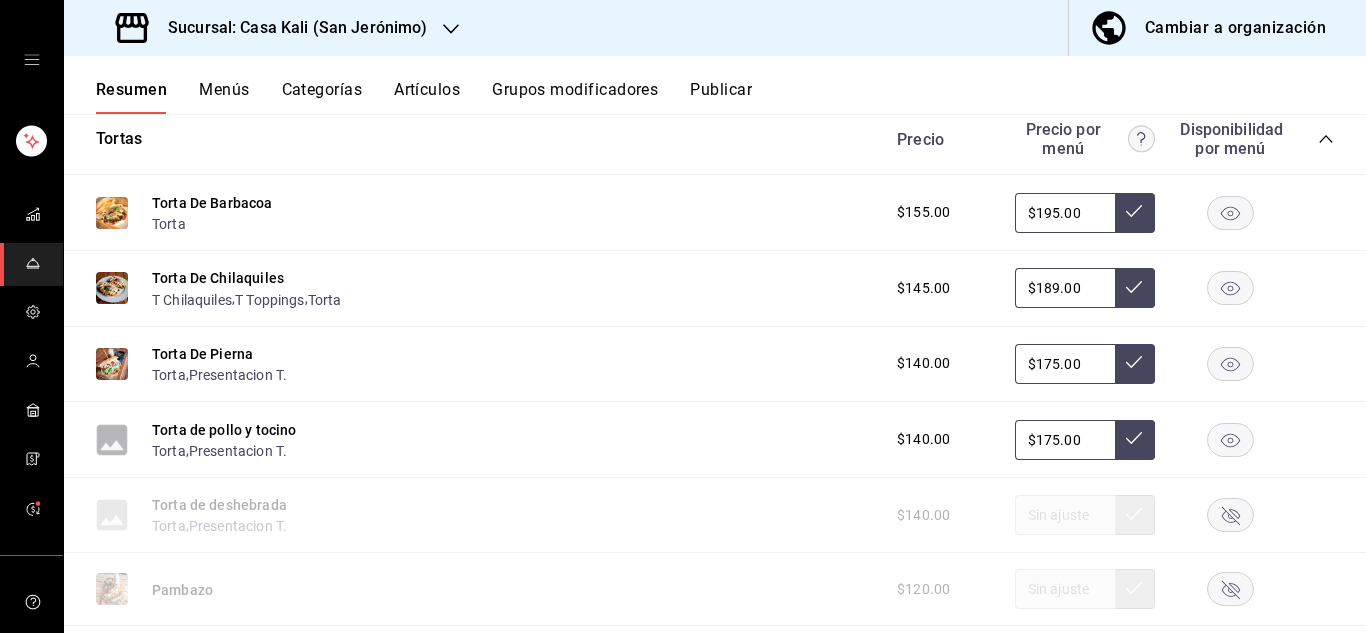 scroll, scrollTop: 3430, scrollLeft: 0, axis: vertical 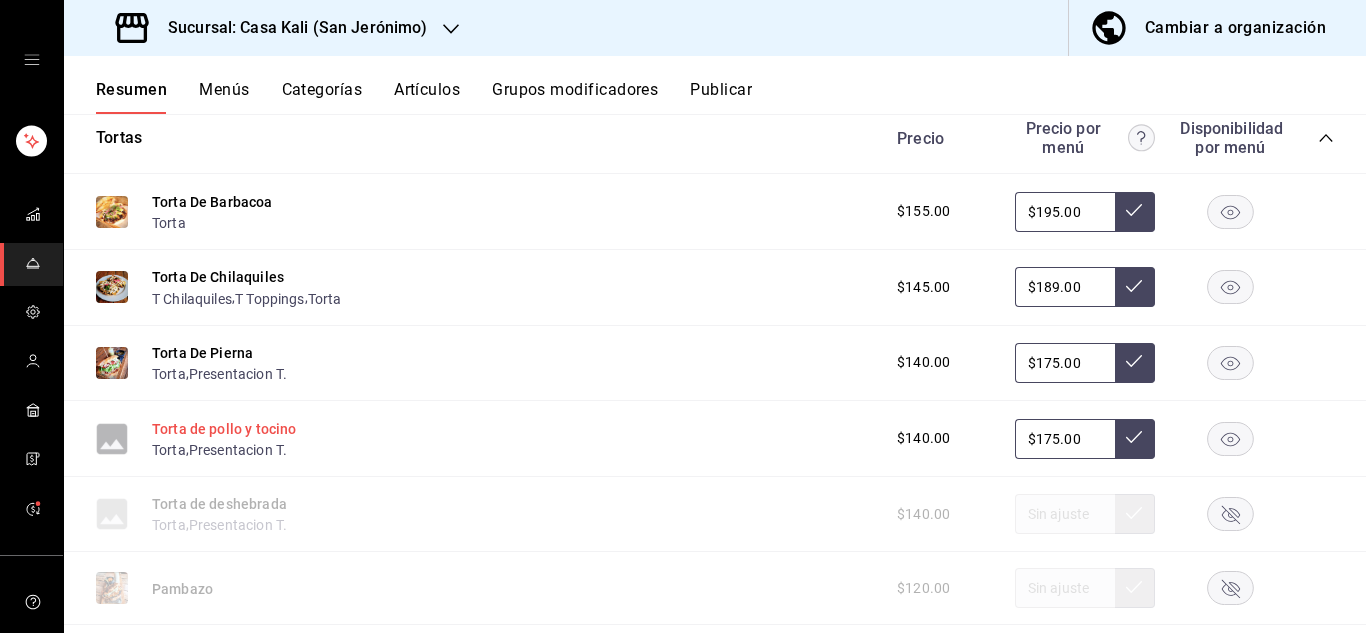 click on "Torta de pollo y tocino" at bounding box center (224, 429) 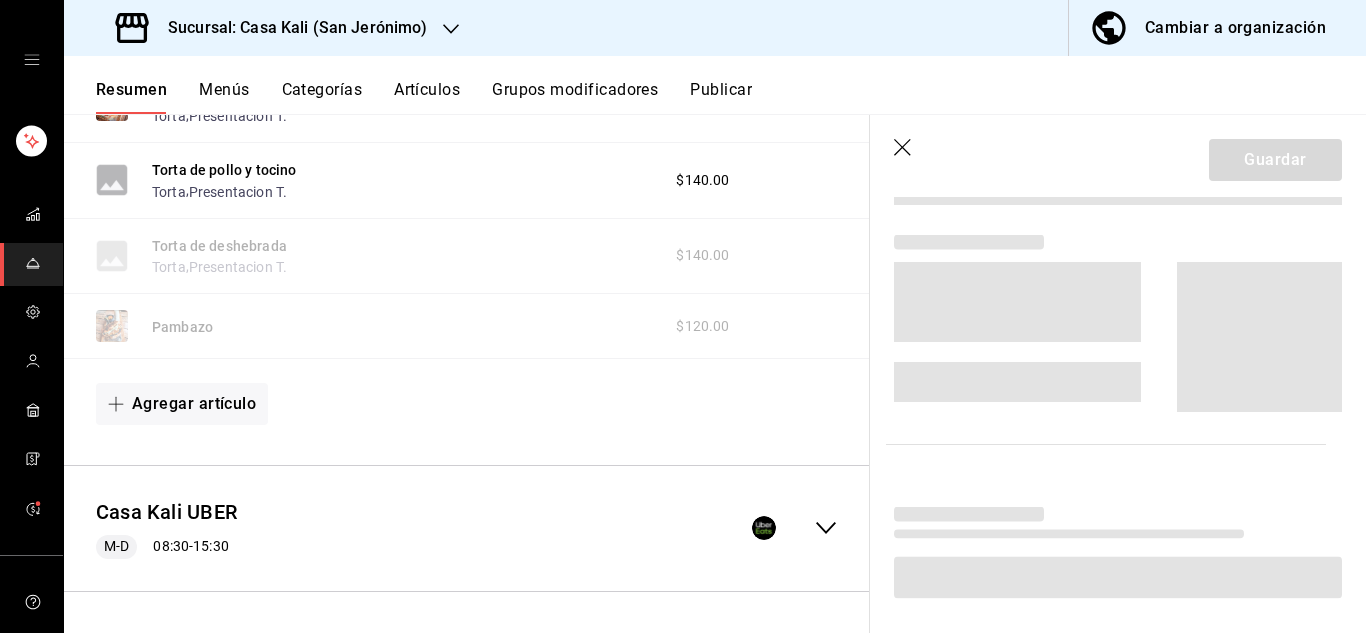 scroll, scrollTop: 3157, scrollLeft: 0, axis: vertical 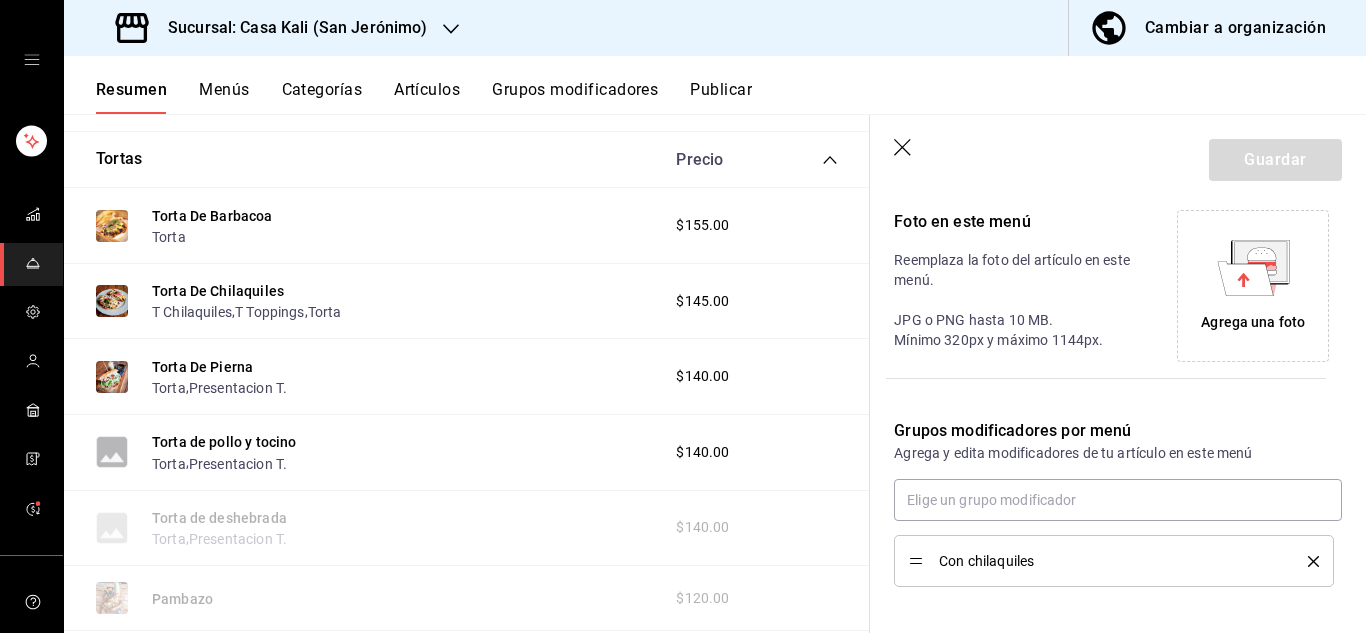 type on "$175.00" 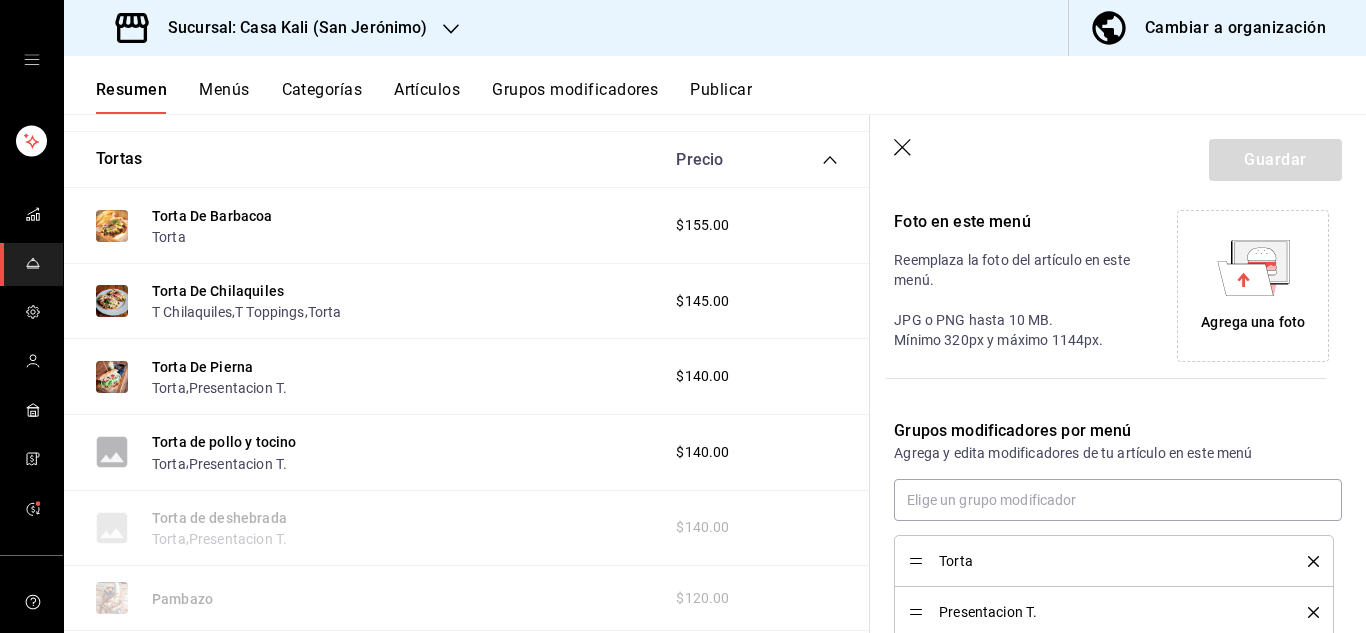 click 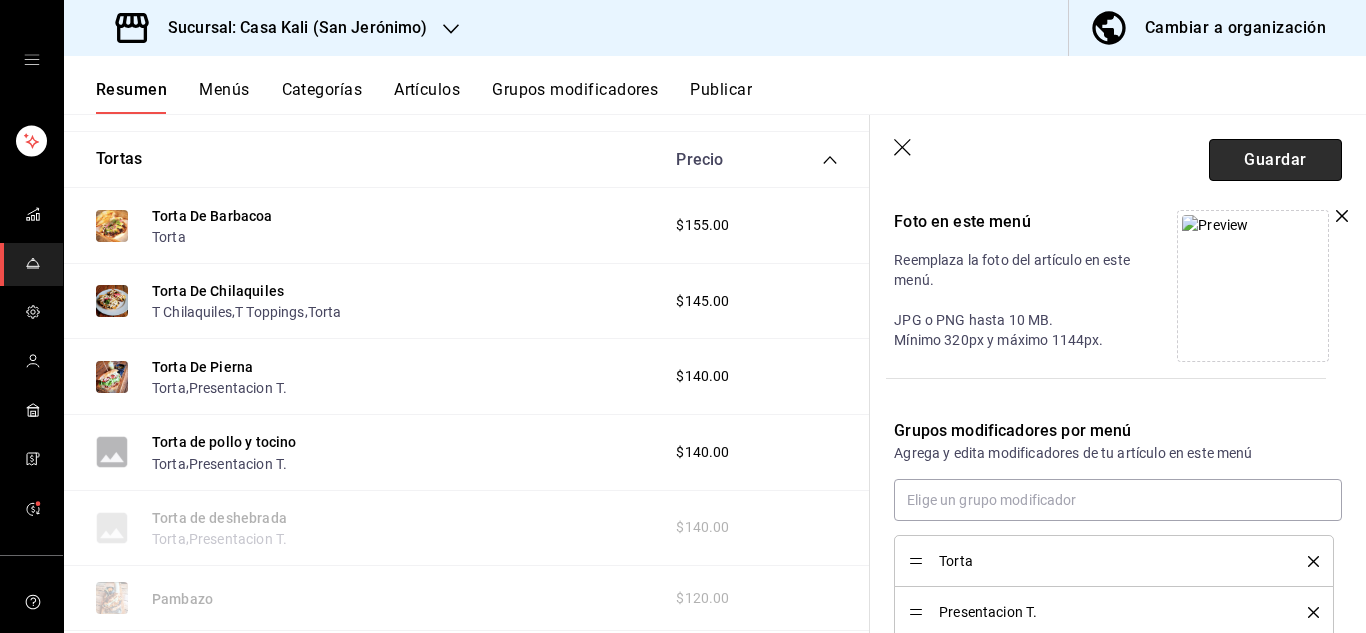 click on "Guardar" at bounding box center [1275, 160] 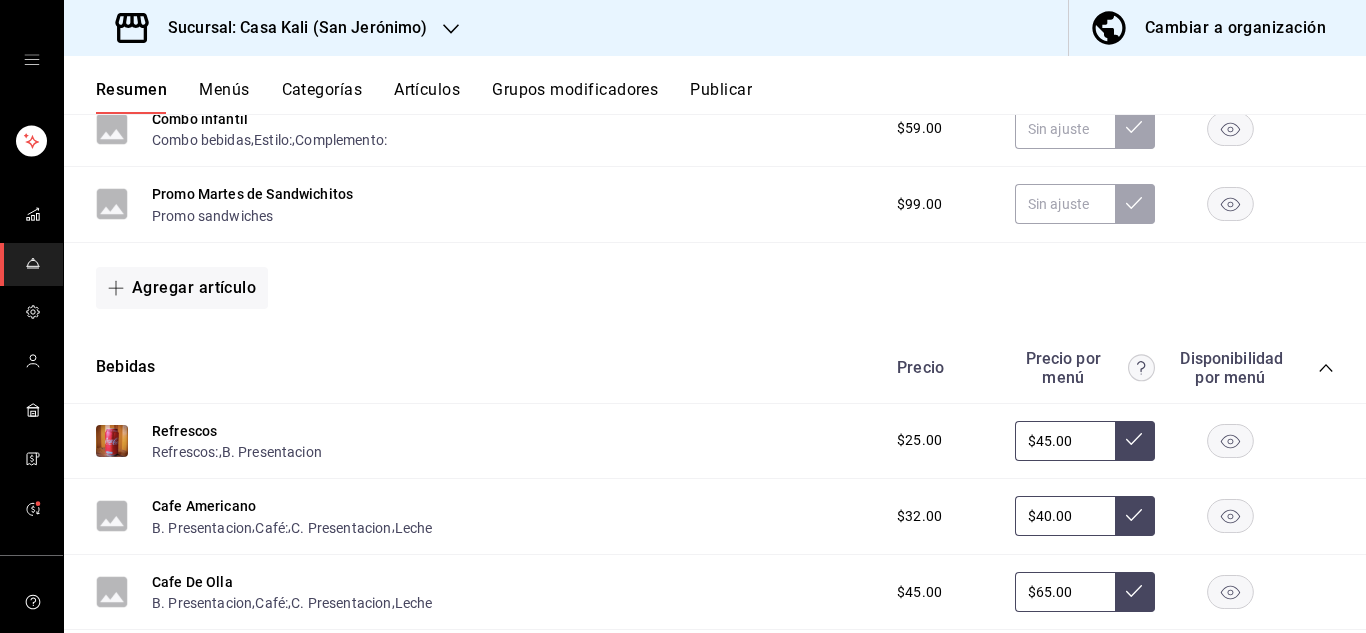 scroll, scrollTop: 0, scrollLeft: 0, axis: both 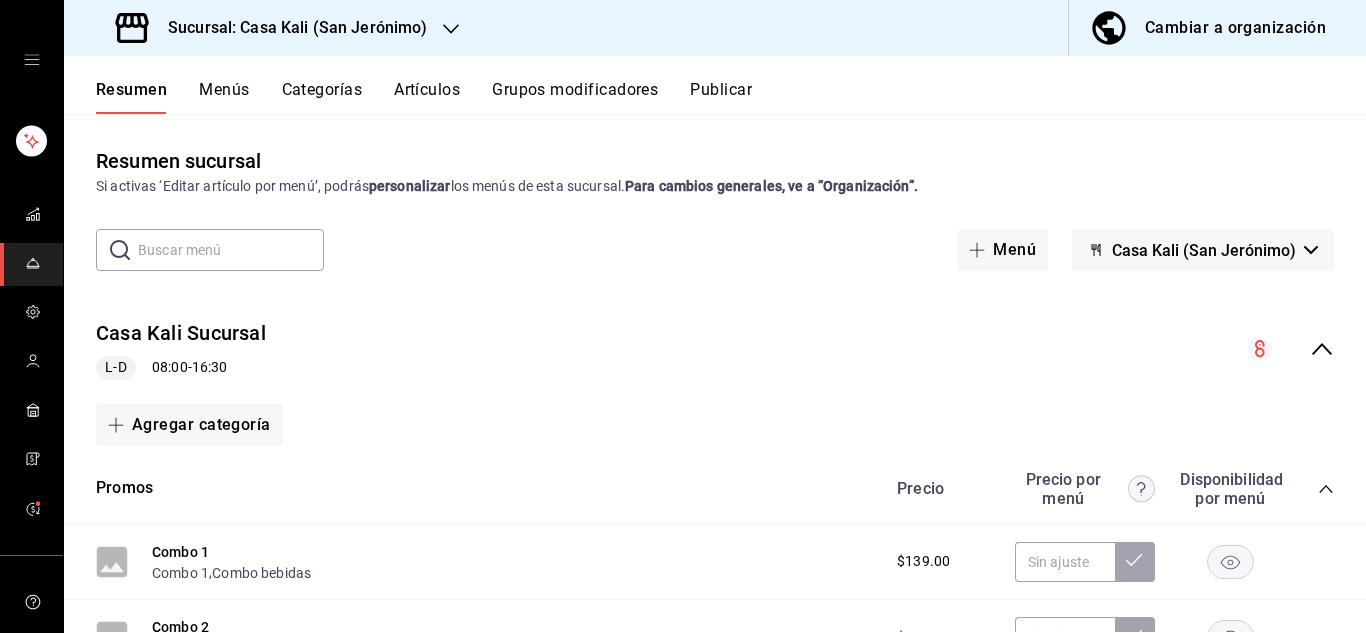 click on "Casa Kali (San Jerónimo)" at bounding box center [1204, 250] 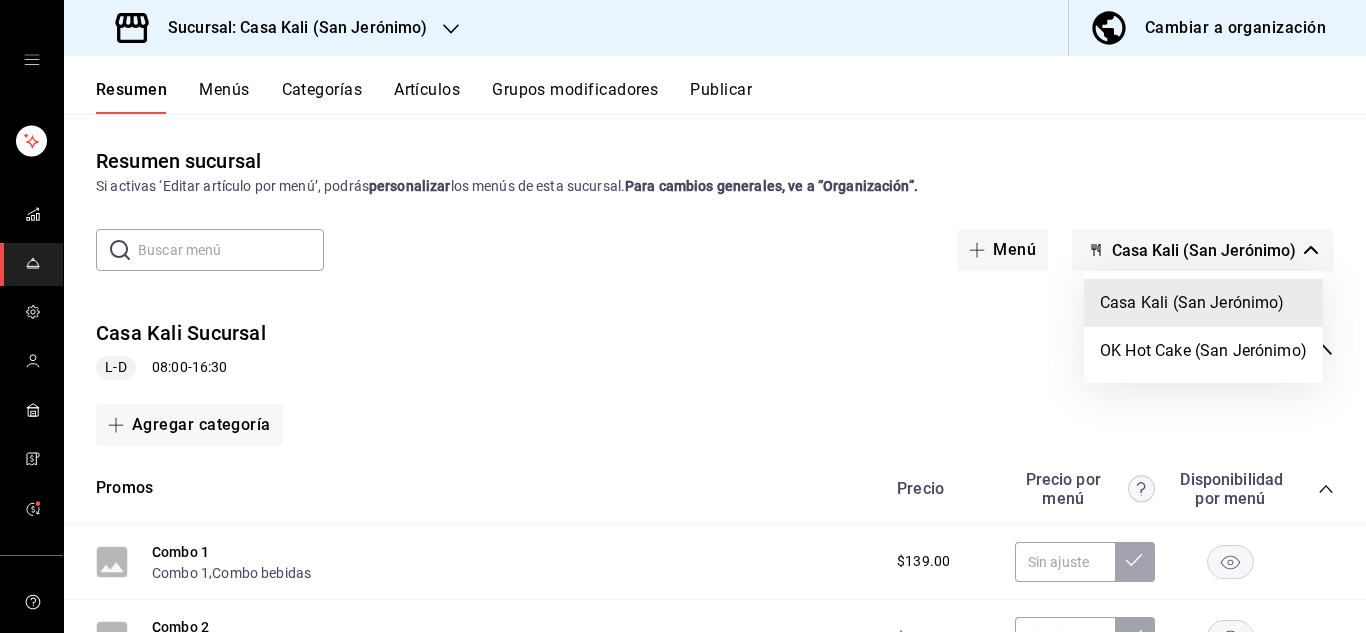 click on "Casa Kali (San Jerónimo)" at bounding box center [1203, 303] 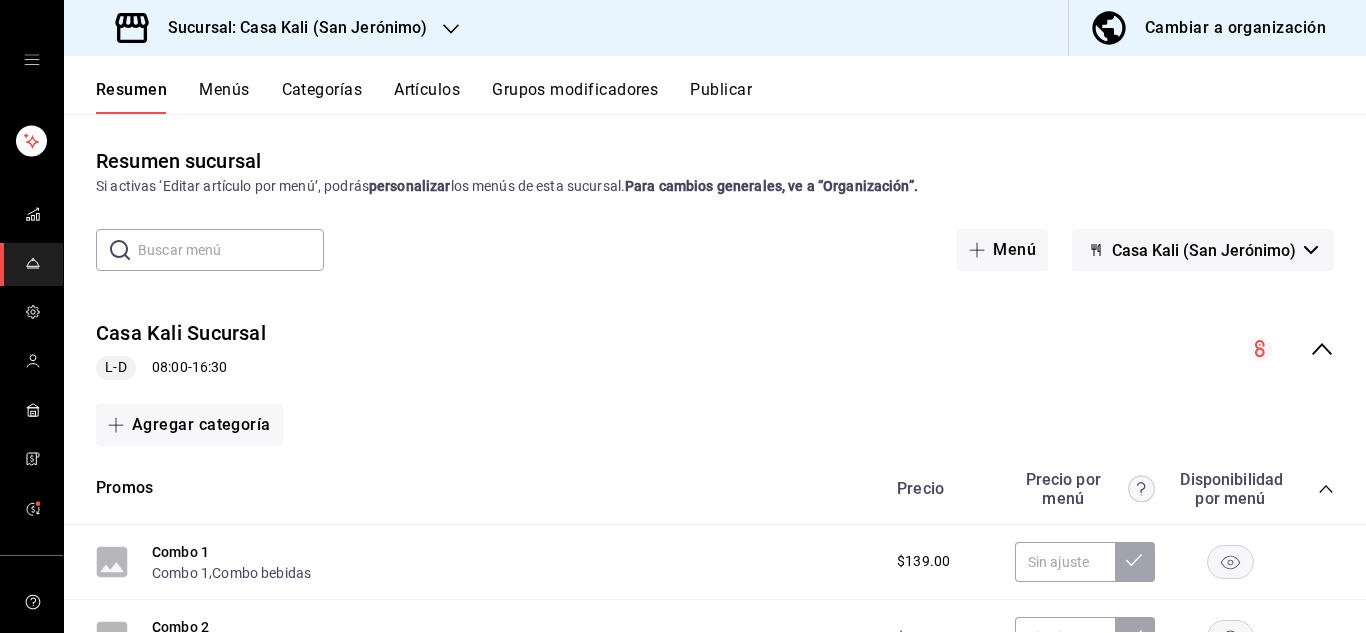 click on "Publicar" at bounding box center [721, 97] 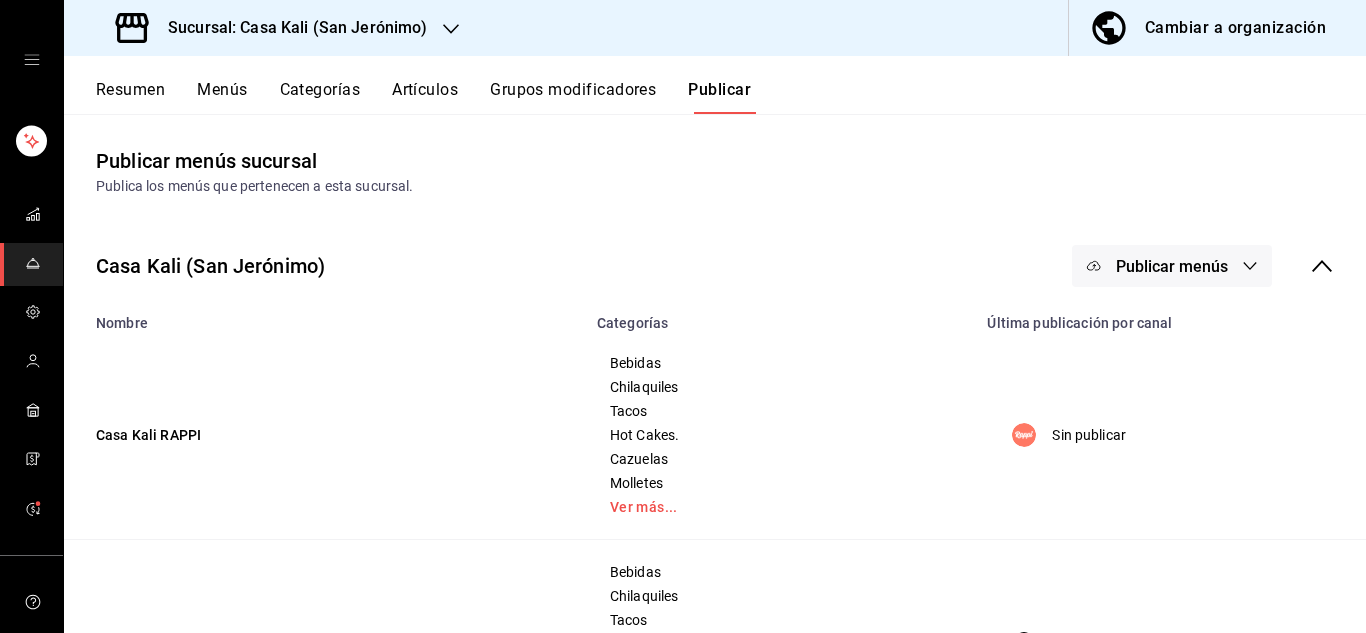 click on "Publicar menús" at bounding box center (1172, 266) 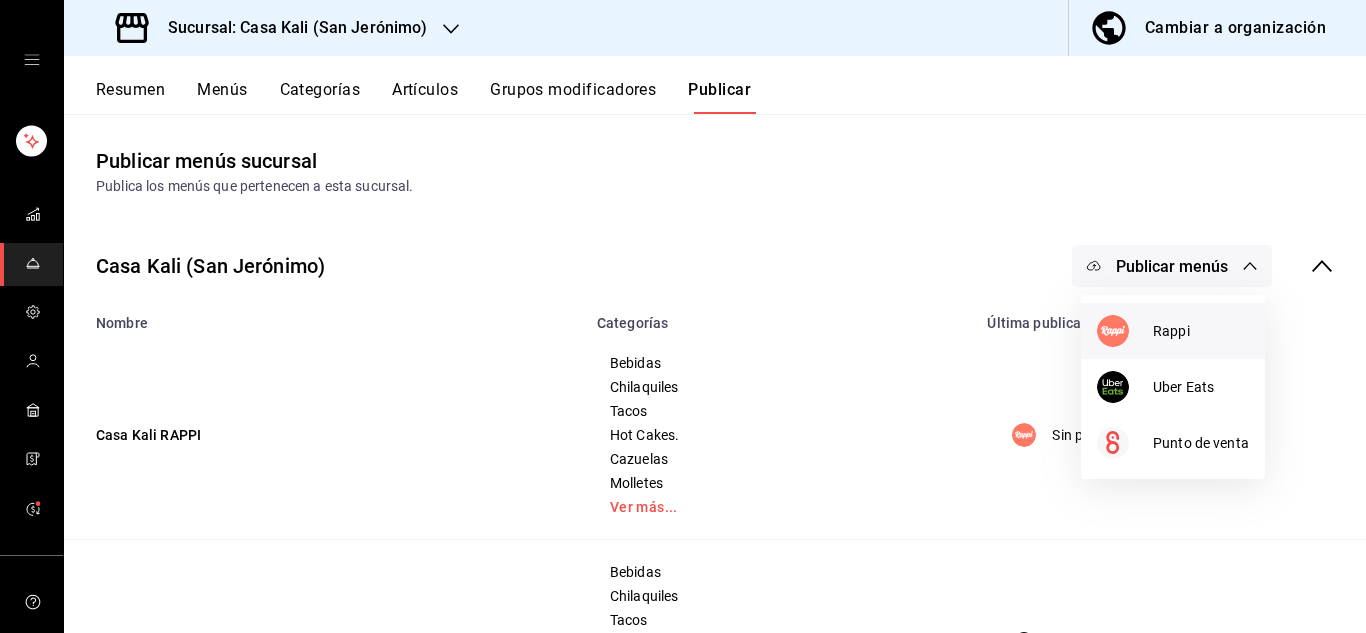 click on "Rappi" at bounding box center [1201, 331] 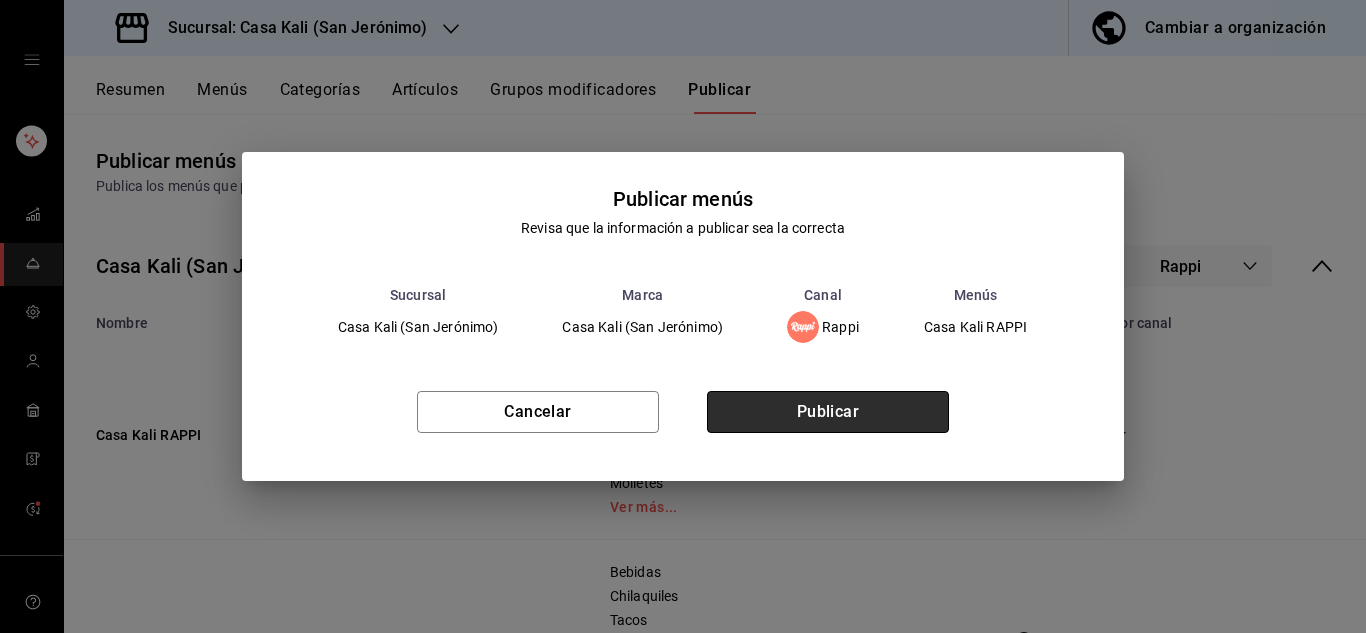 click on "Publicar" at bounding box center [828, 412] 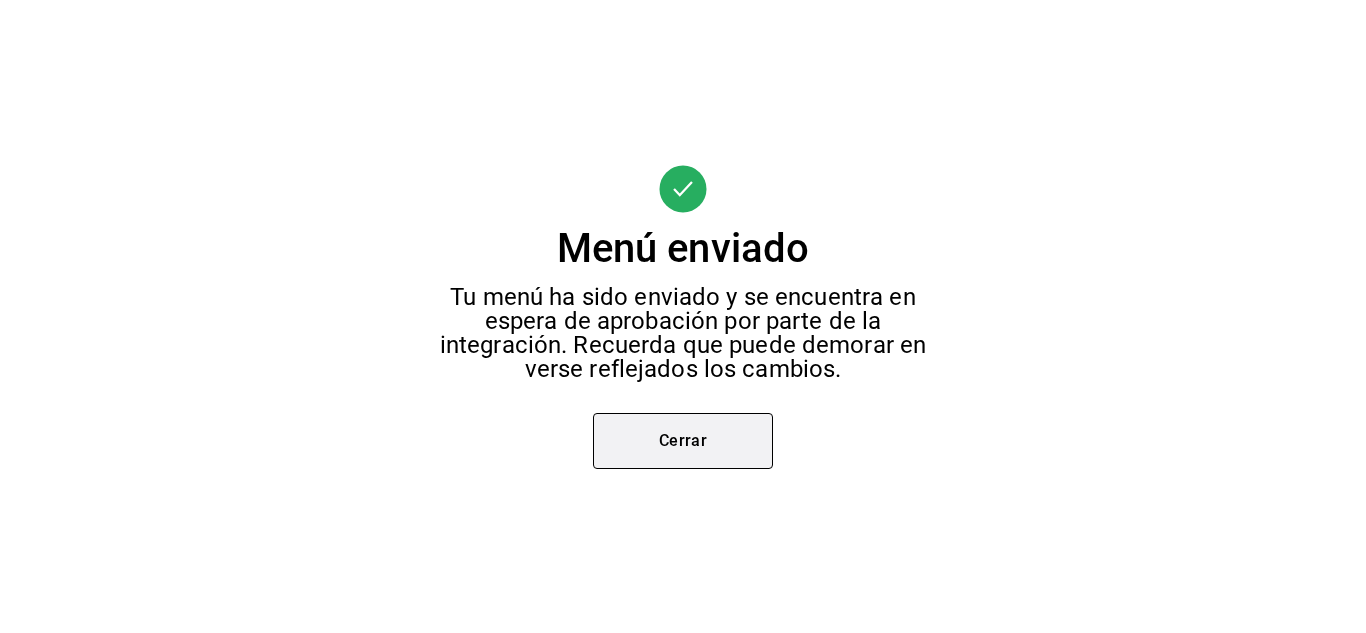 click on "Cerrar" at bounding box center [683, 441] 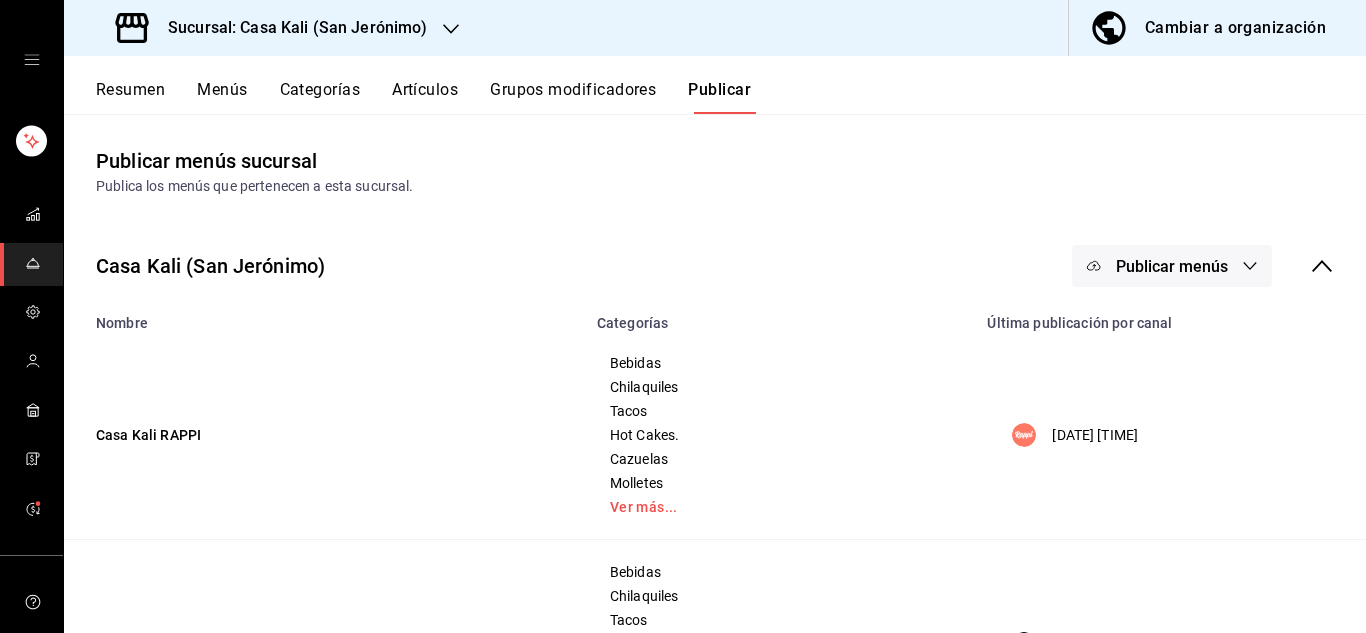 click on "Publicar menús" at bounding box center (1172, 266) 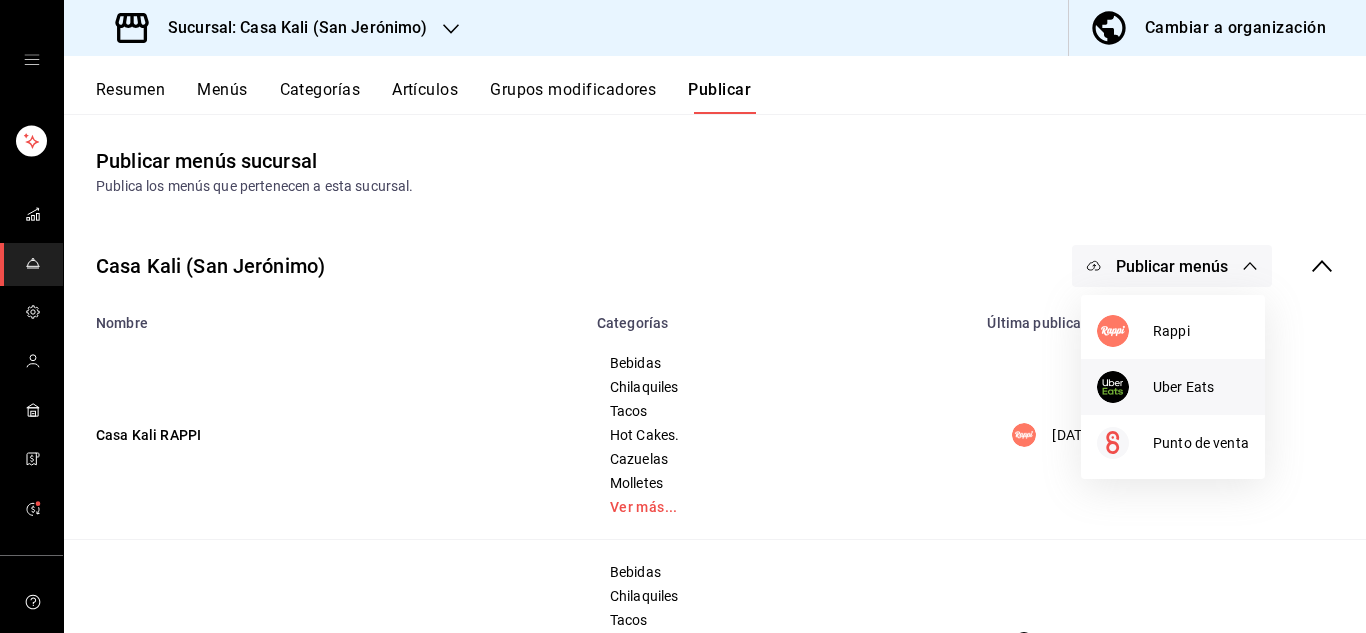 click at bounding box center [1125, 387] 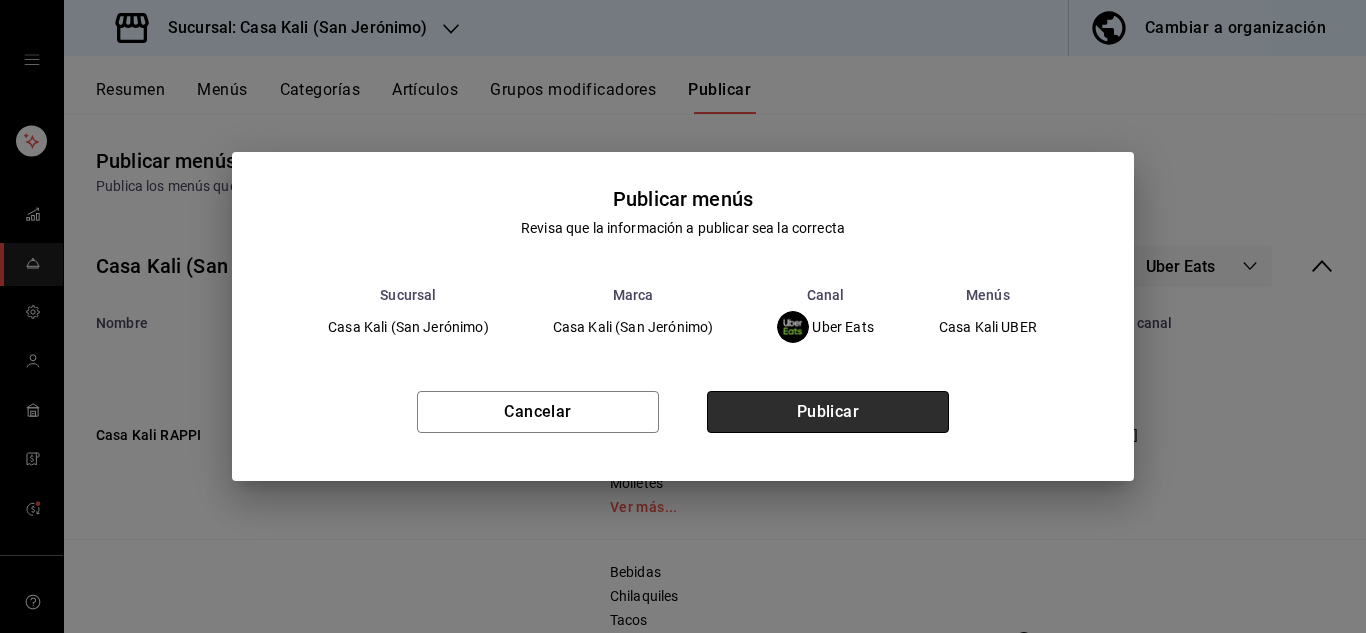 click on "Publicar" at bounding box center (828, 412) 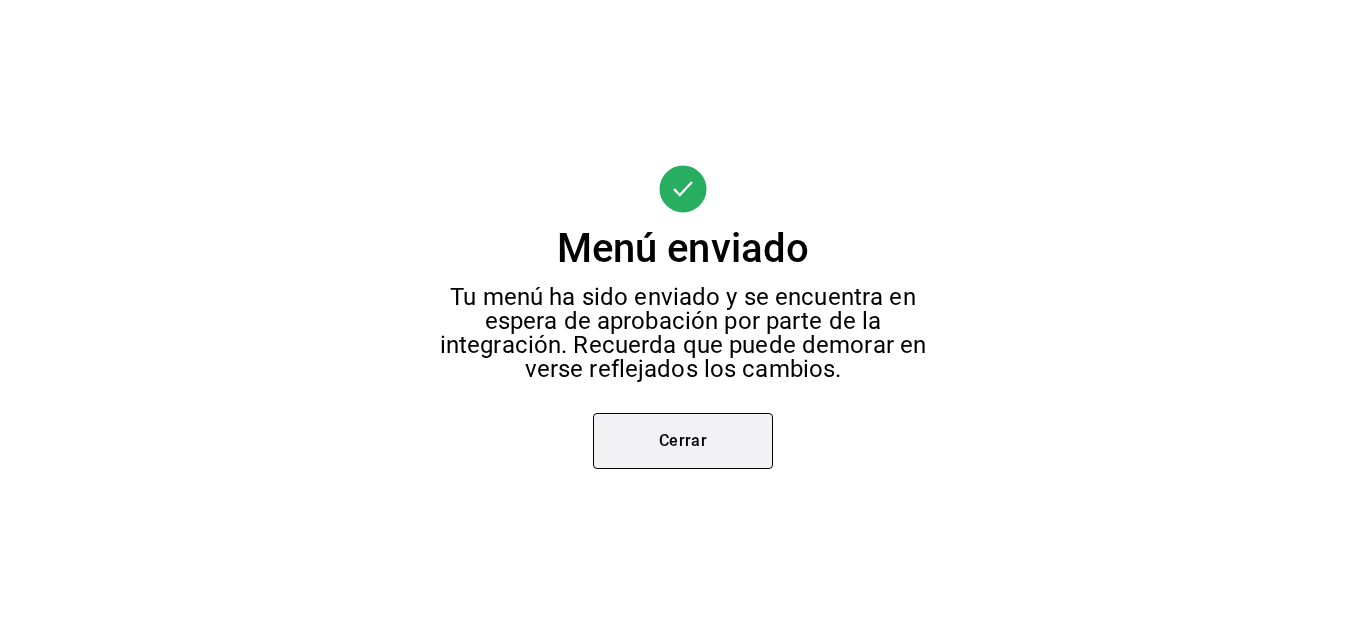 click on "Cerrar" at bounding box center [683, 441] 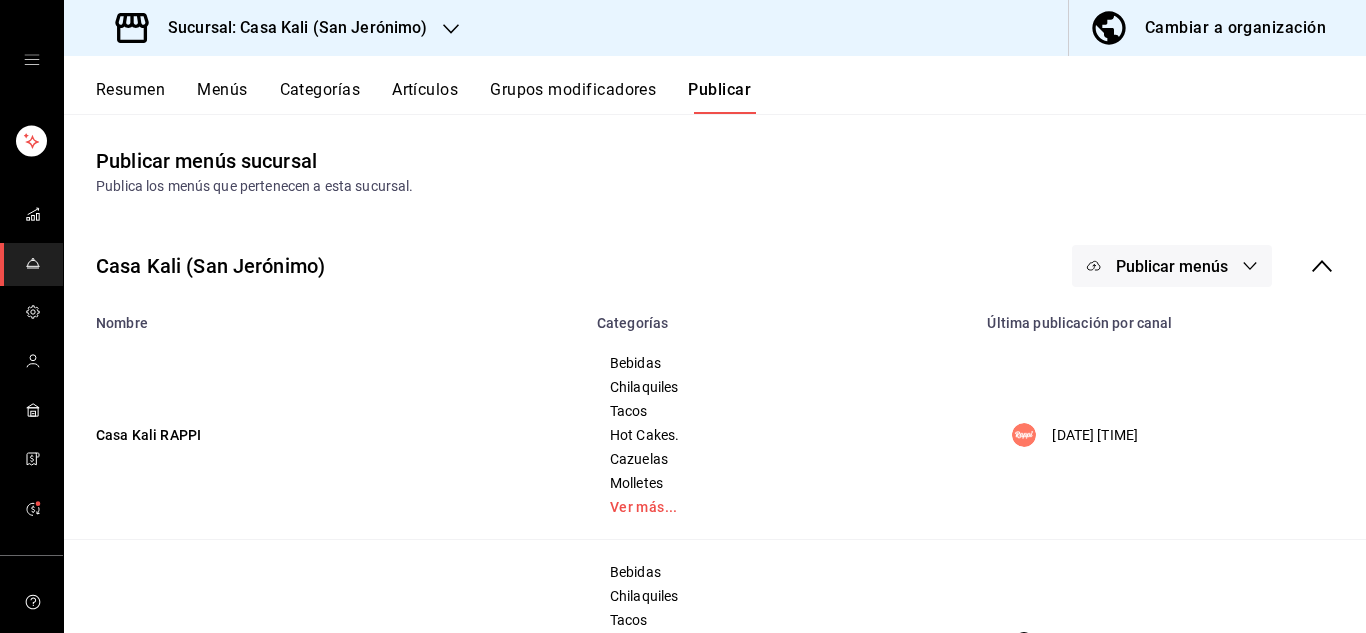 click on "Publicar menús" at bounding box center [1172, 266] 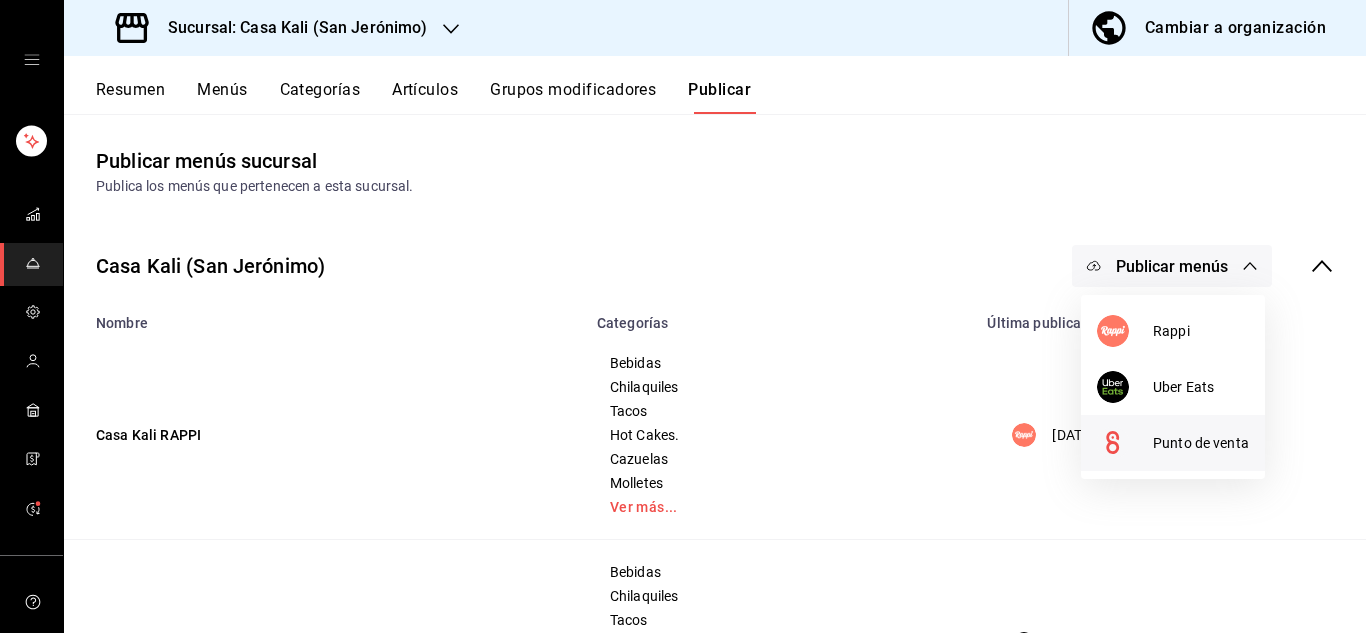 click on "Punto de venta" at bounding box center [1201, 443] 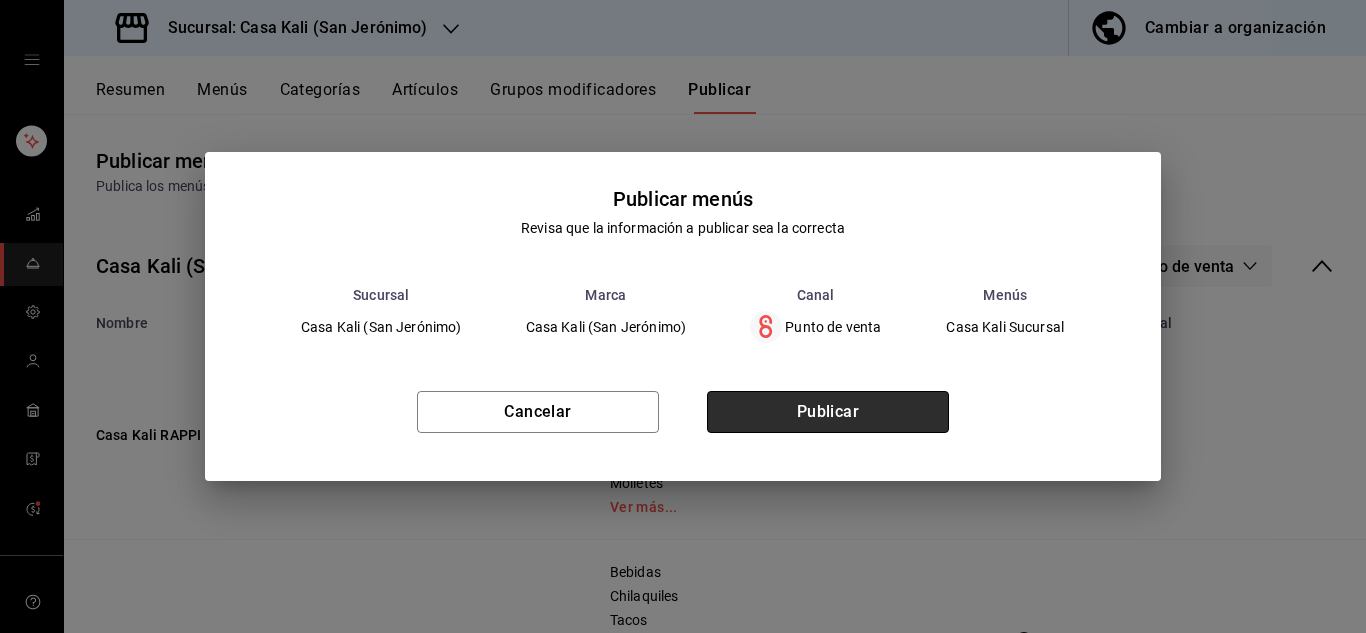 click on "Publicar" at bounding box center (828, 412) 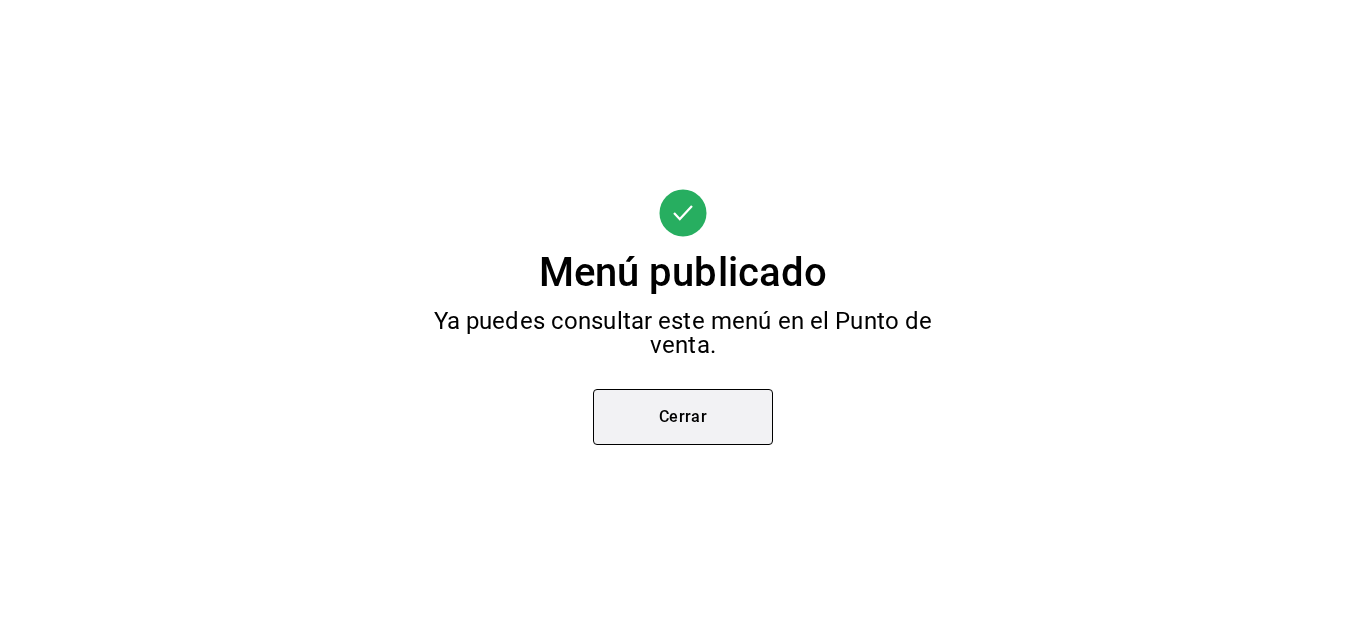 click on "Cerrar" at bounding box center [683, 417] 